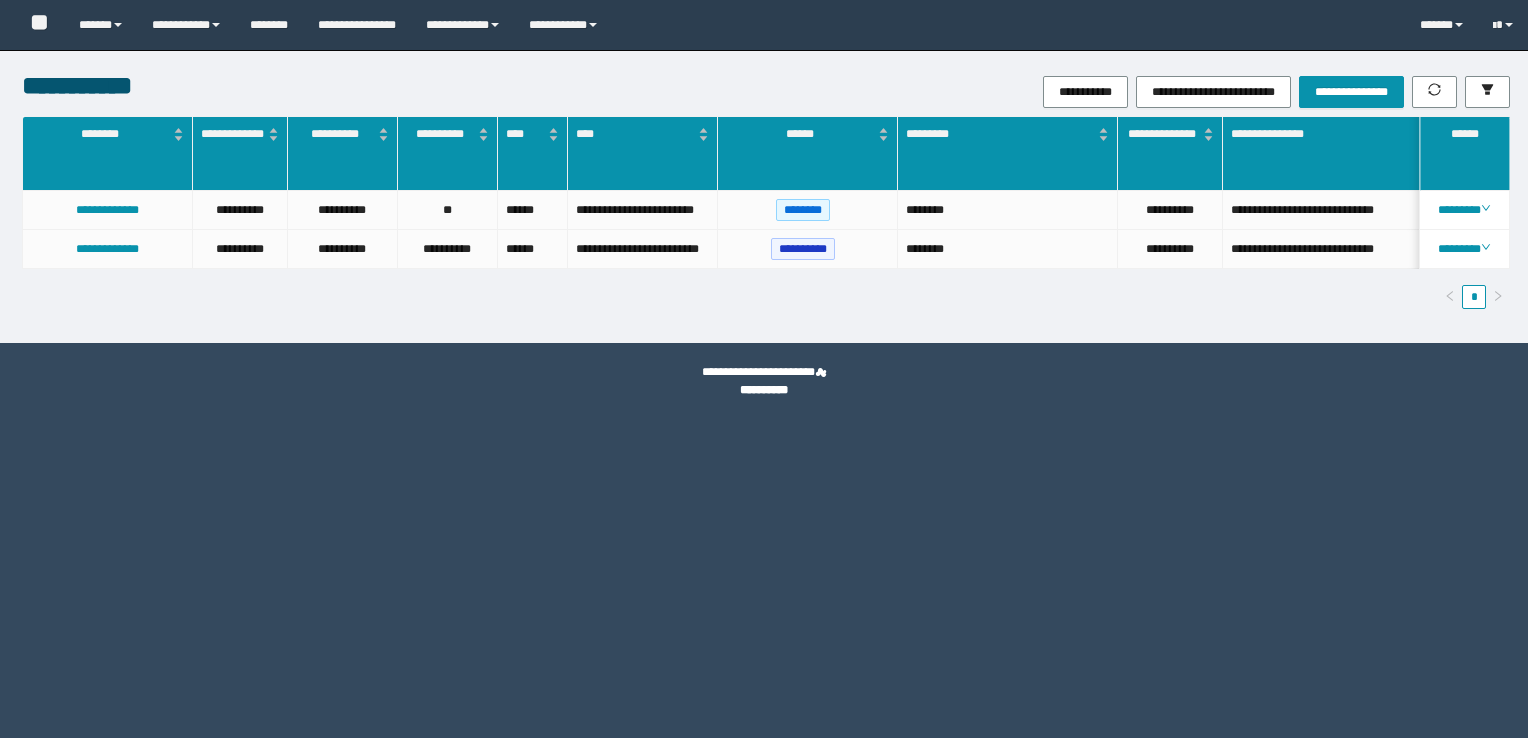click on "******" at bounding box center [100, 25] 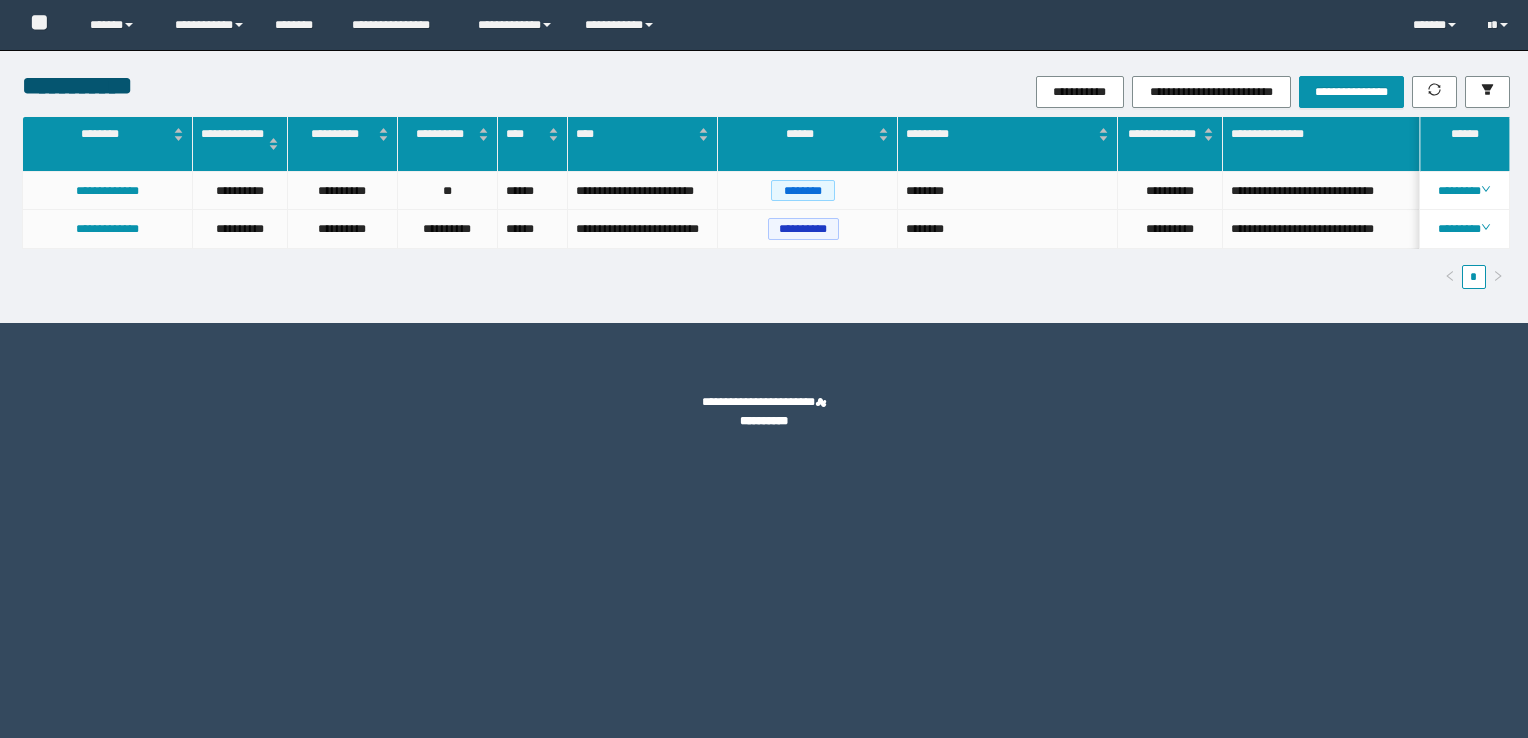 scroll, scrollTop: 0, scrollLeft: 0, axis: both 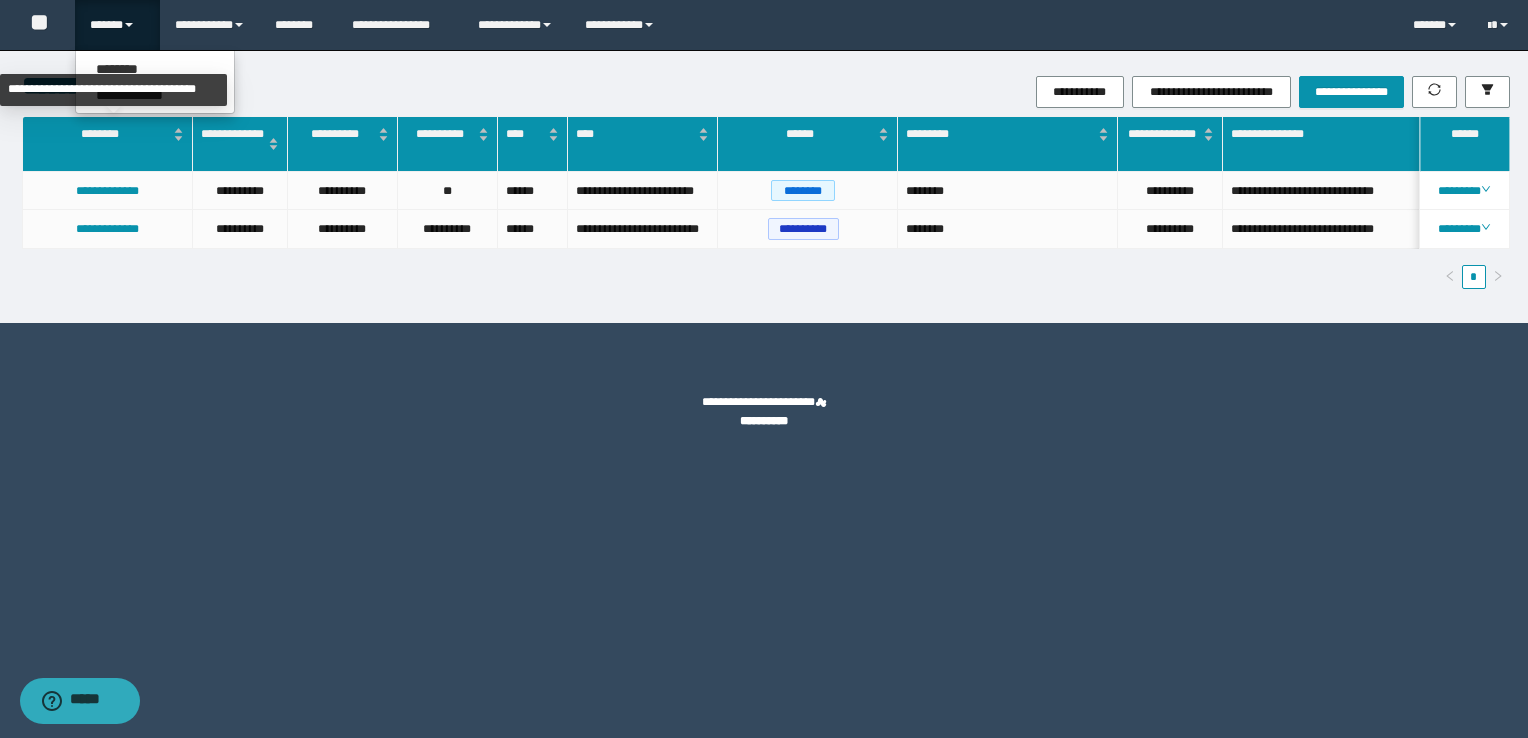 click on "**********" at bounding box center [113, 90] 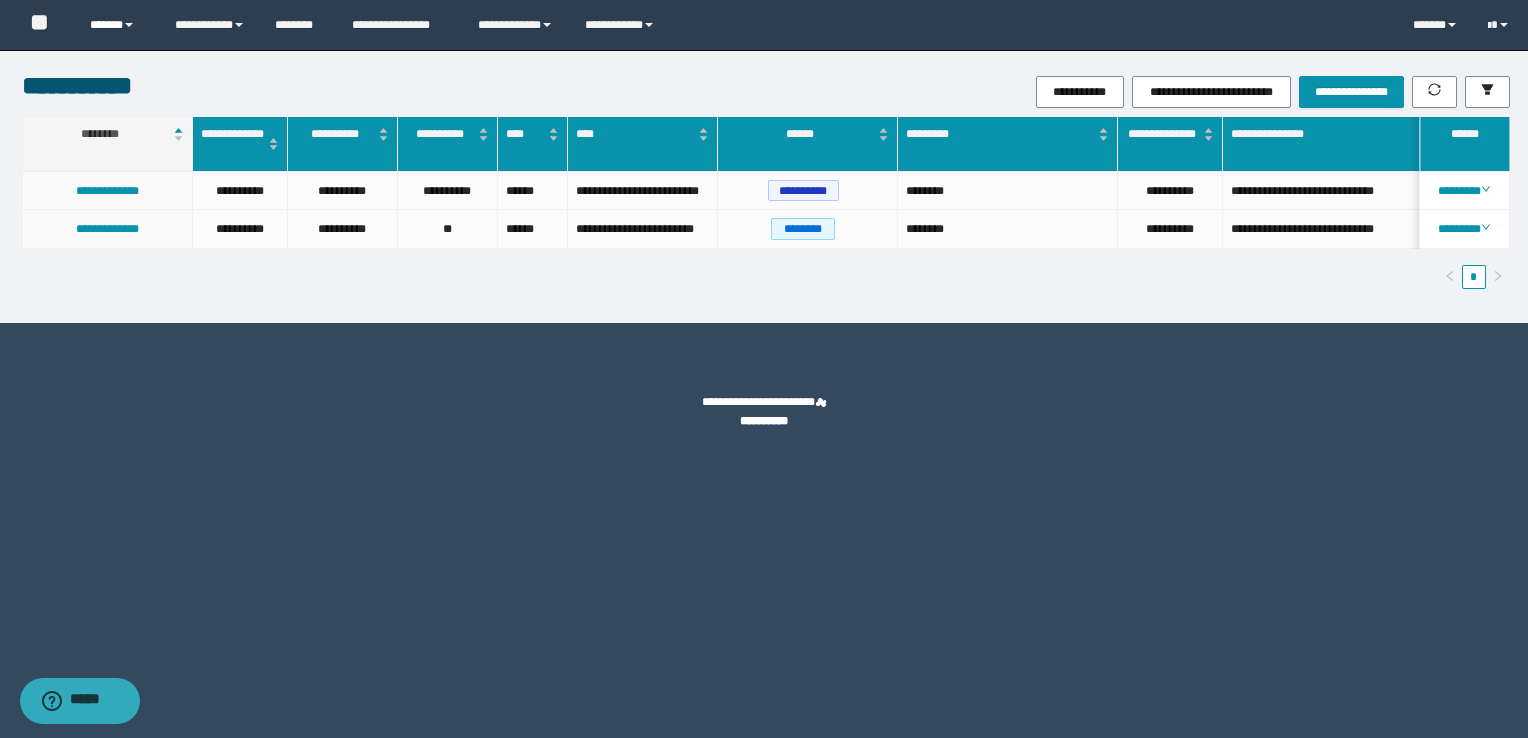 click on "******" at bounding box center (117, 25) 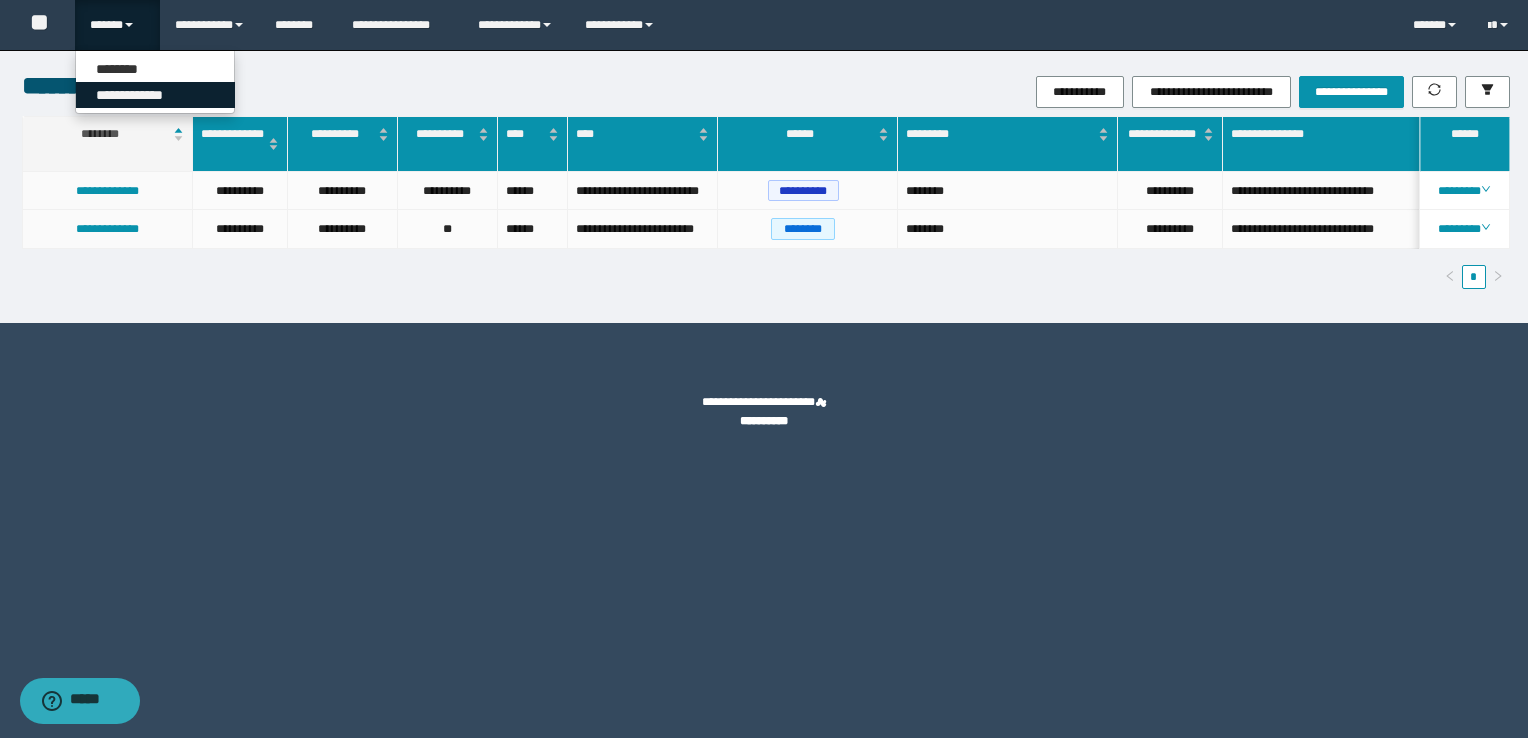 click on "**********" at bounding box center [155, 95] 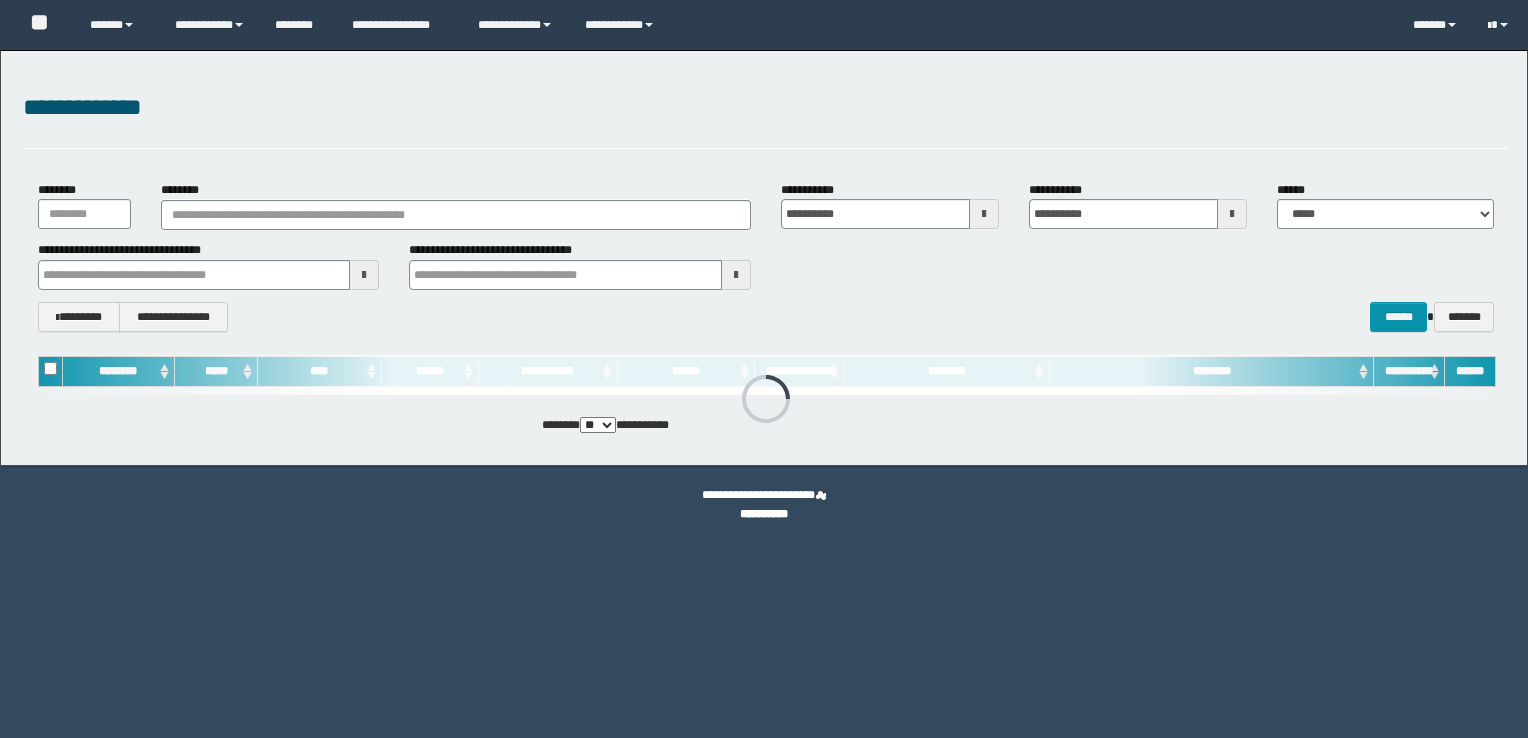 scroll, scrollTop: 0, scrollLeft: 0, axis: both 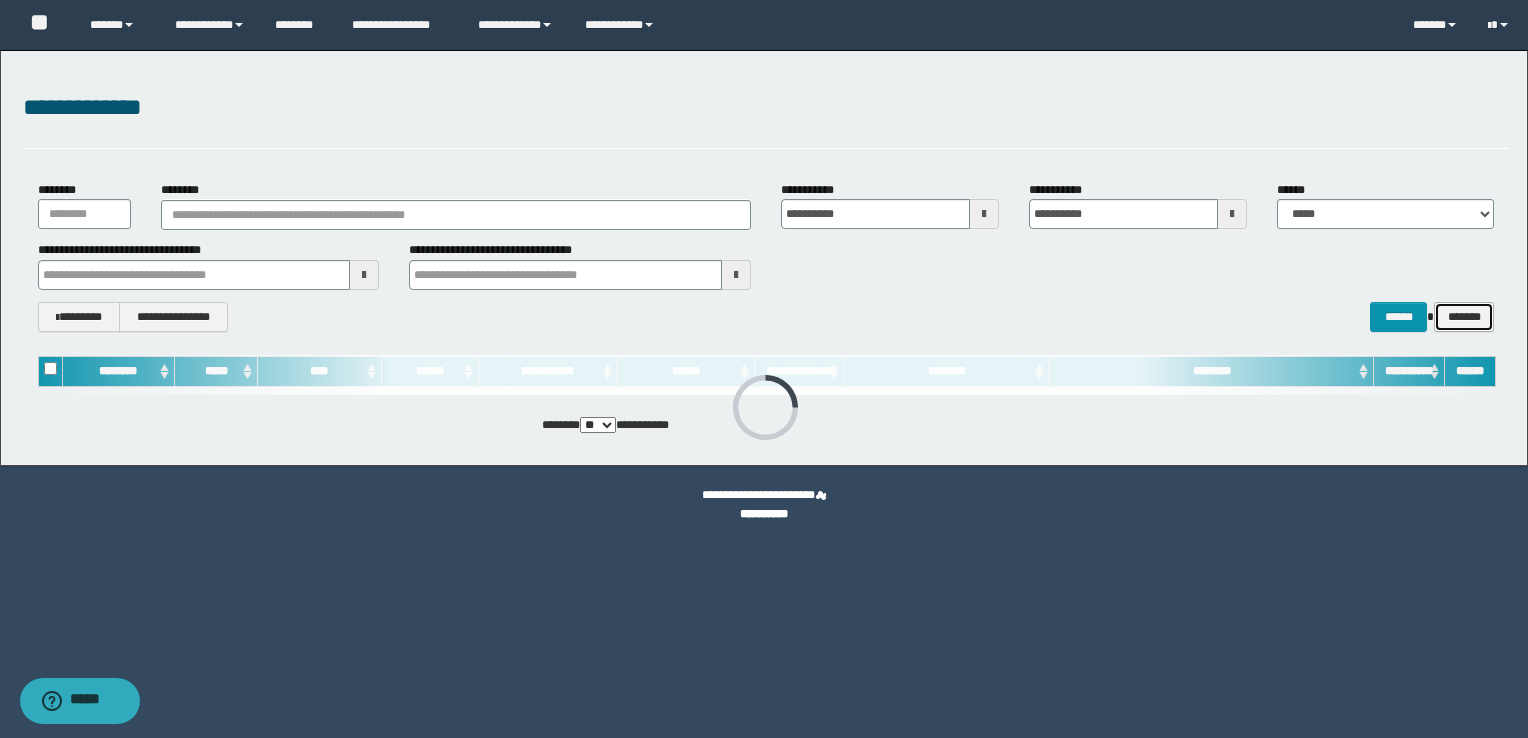 click on "*******" at bounding box center (1464, 317) 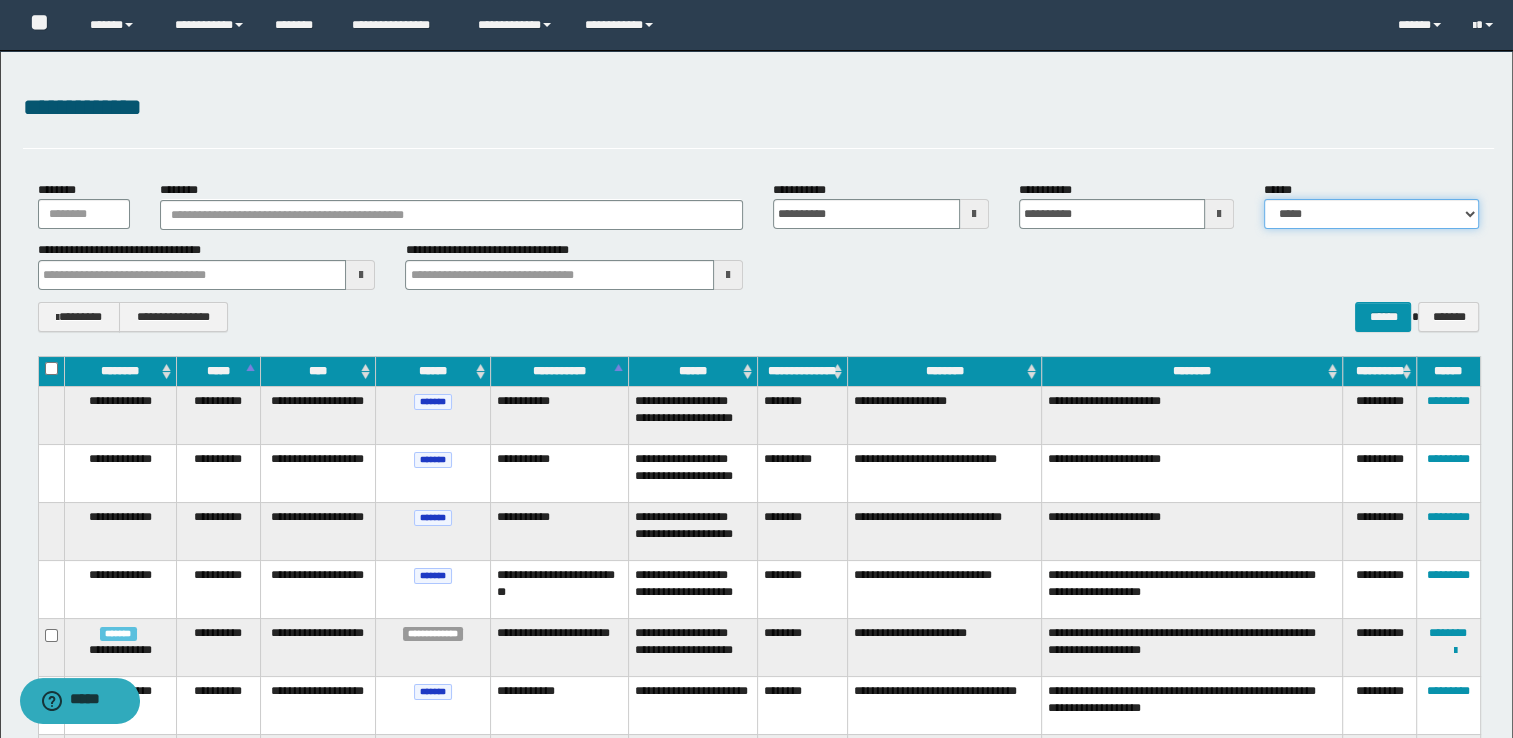 click on "**********" at bounding box center [1371, 214] 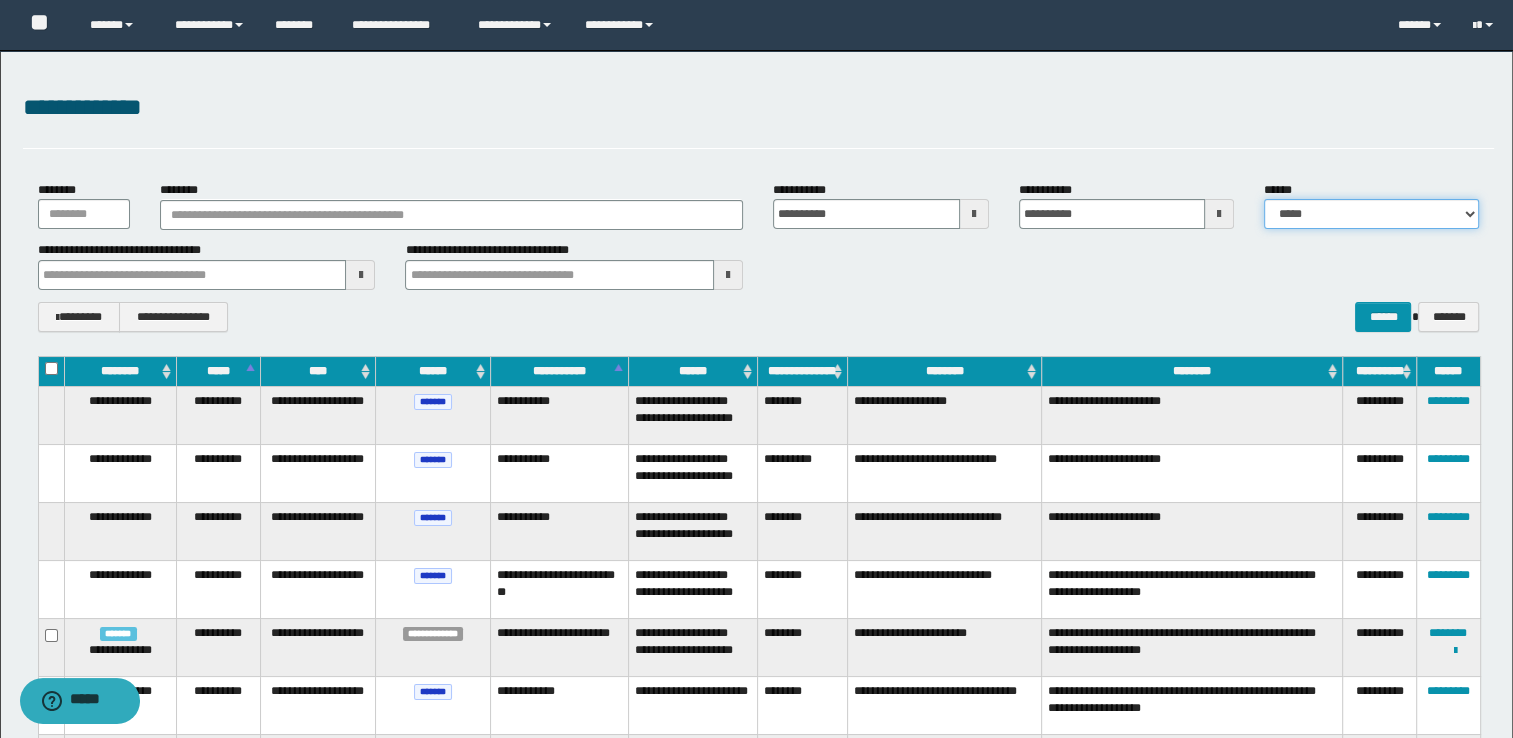 select on "**" 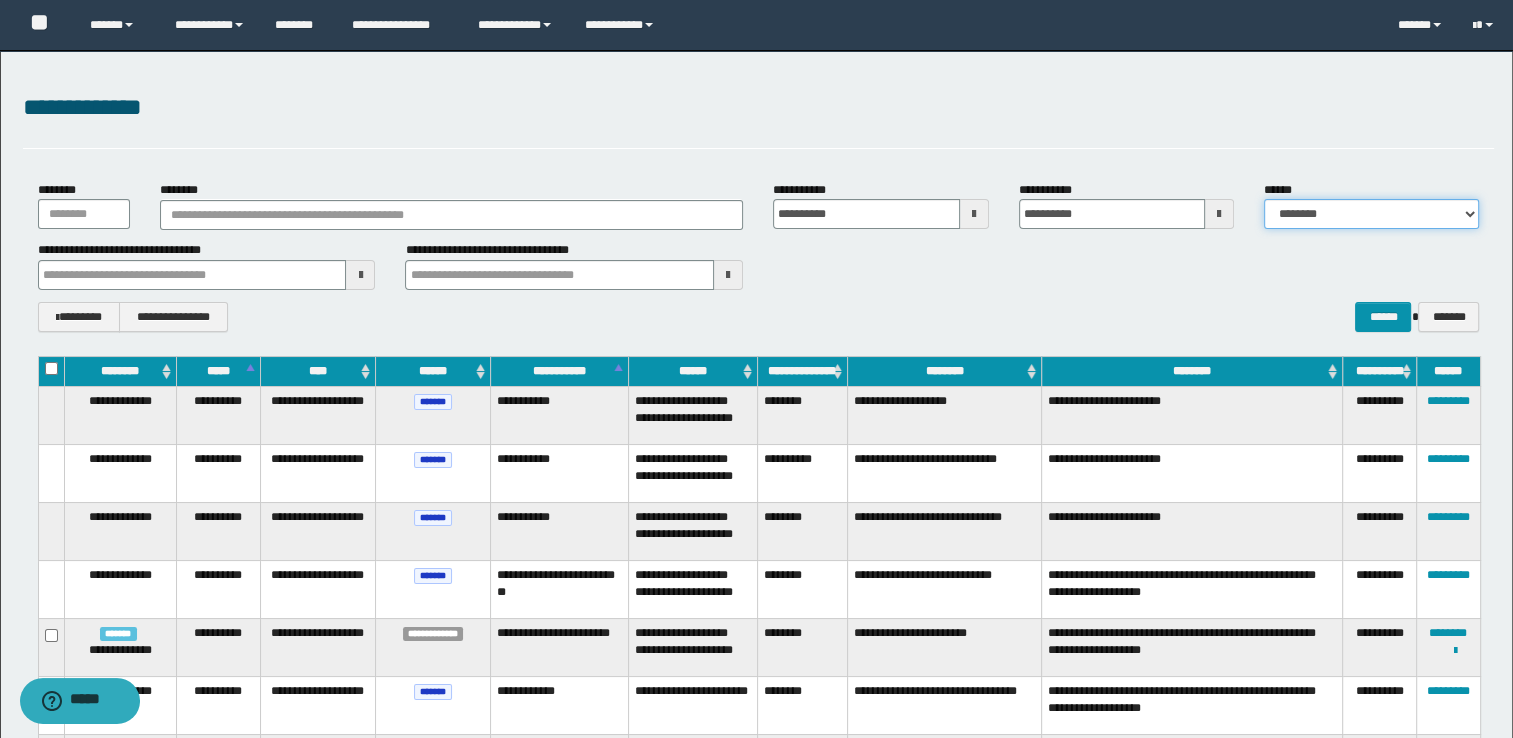 click on "**********" at bounding box center (1371, 214) 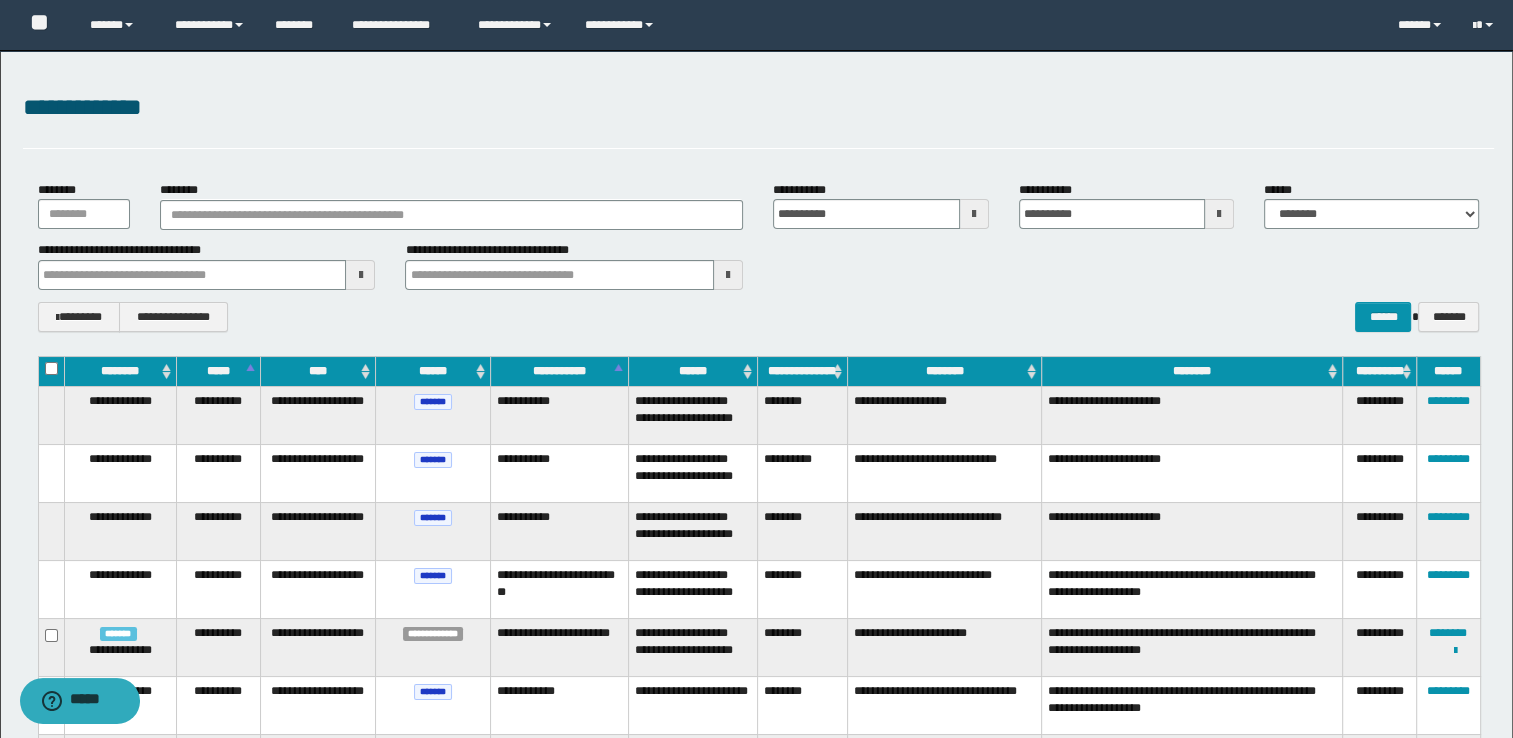 click at bounding box center (728, 275) 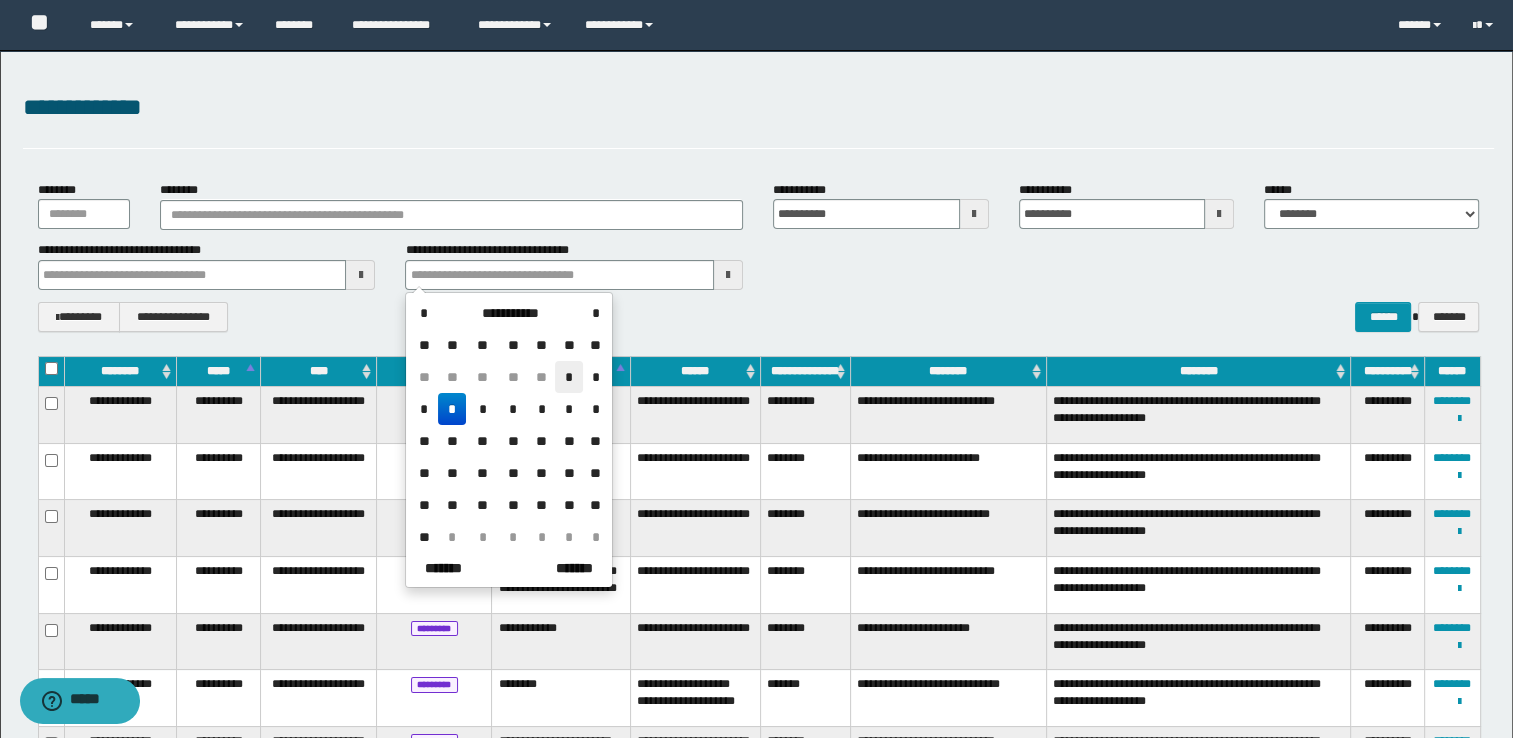 click on "*" at bounding box center (569, 377) 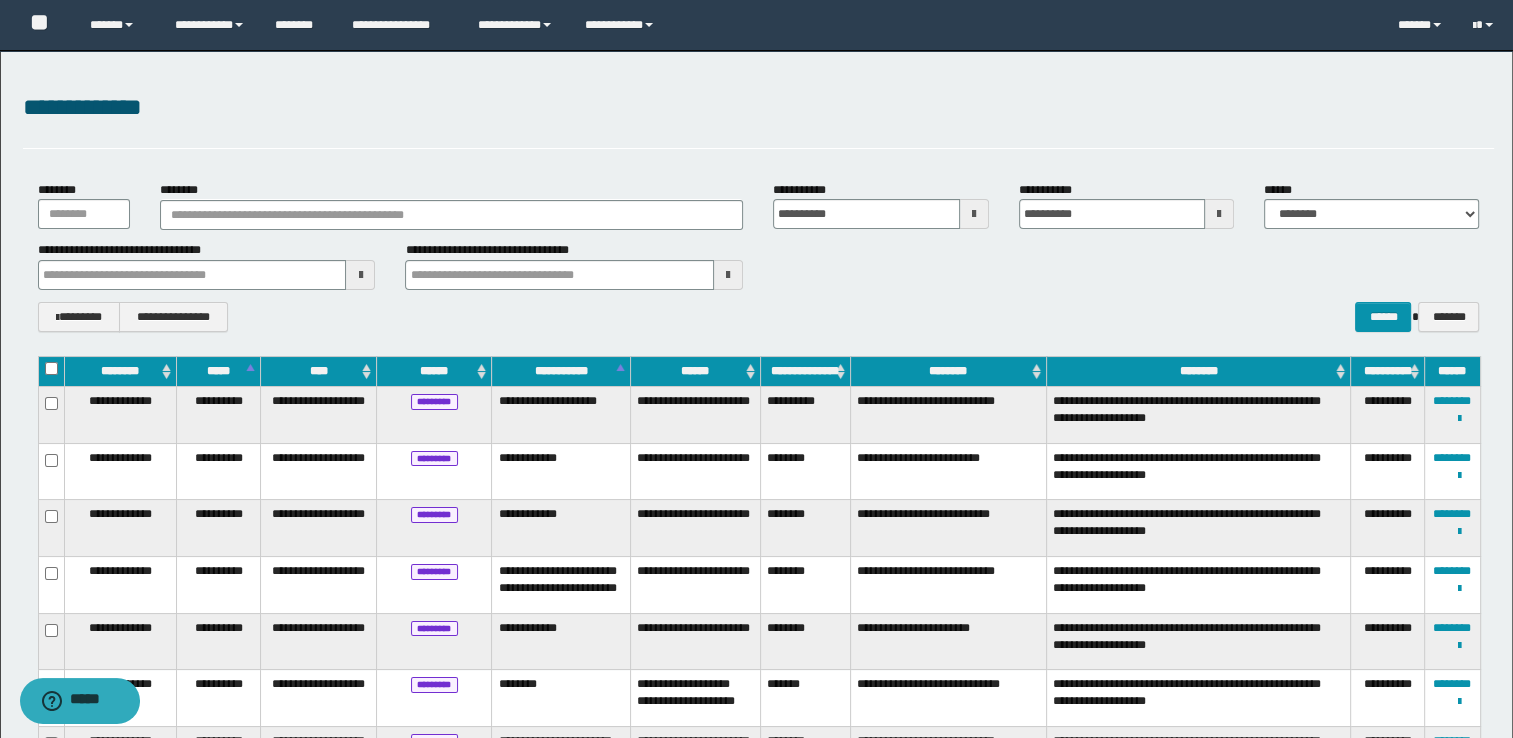 click at bounding box center (360, 275) 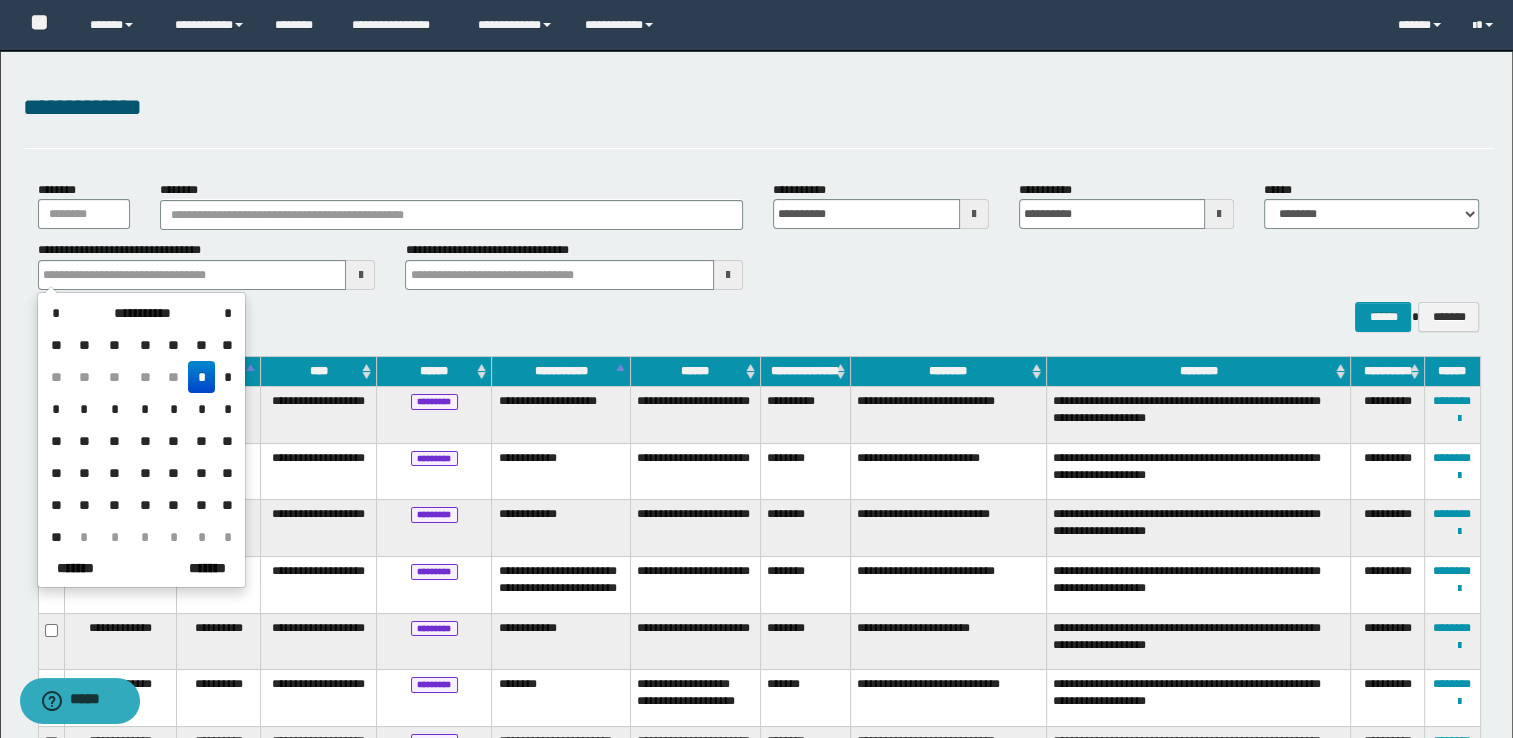 click on "*" at bounding box center (202, 377) 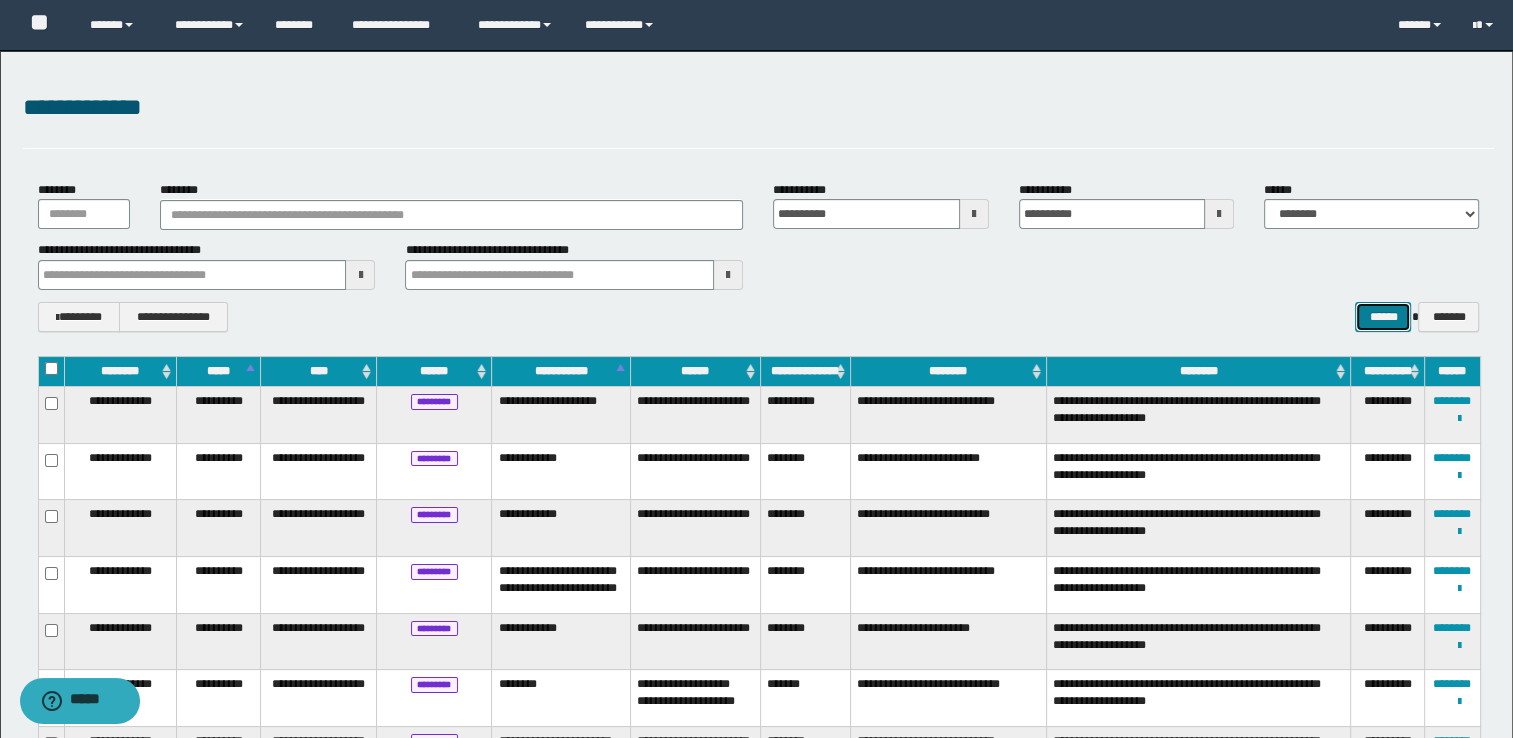 click on "******" at bounding box center (1383, 317) 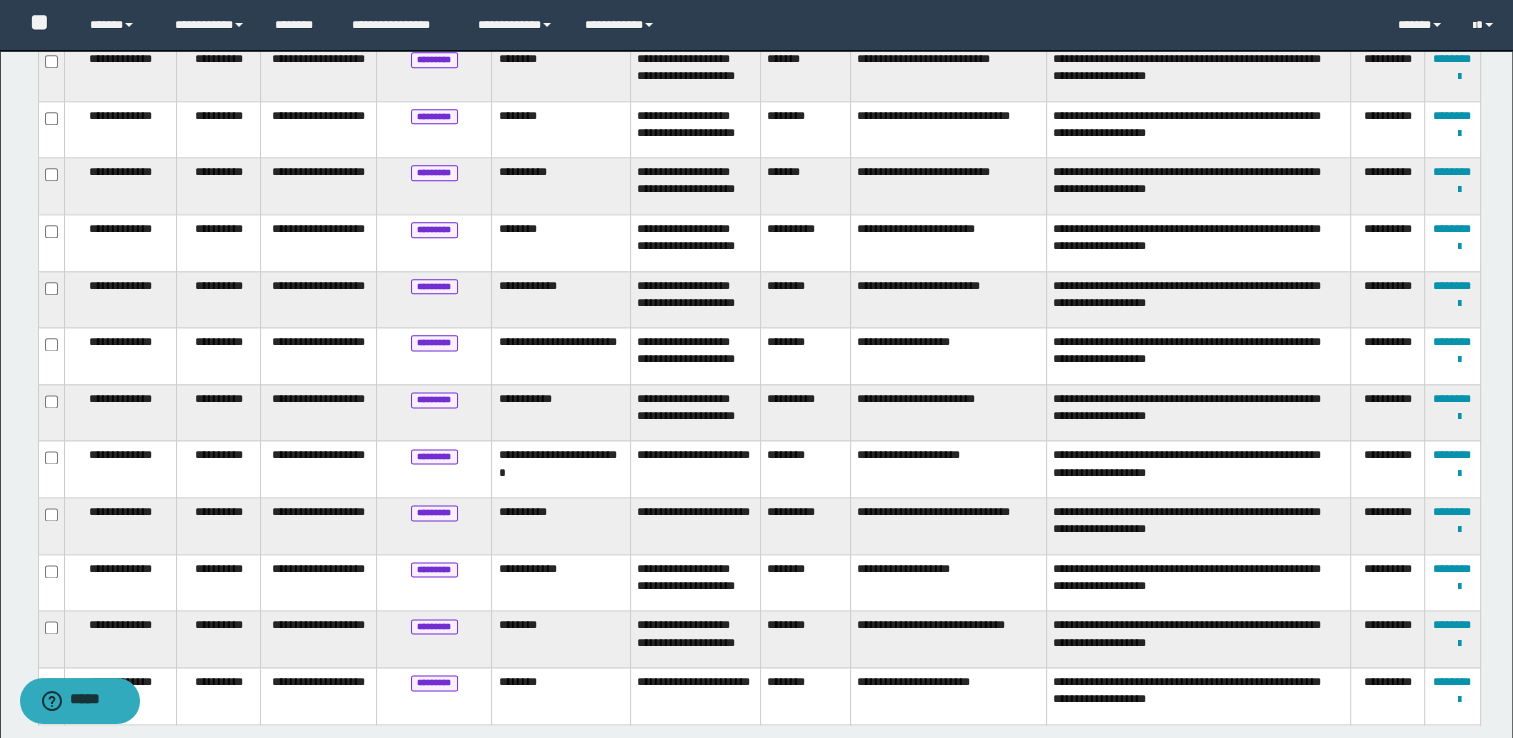 scroll, scrollTop: 2637, scrollLeft: 0, axis: vertical 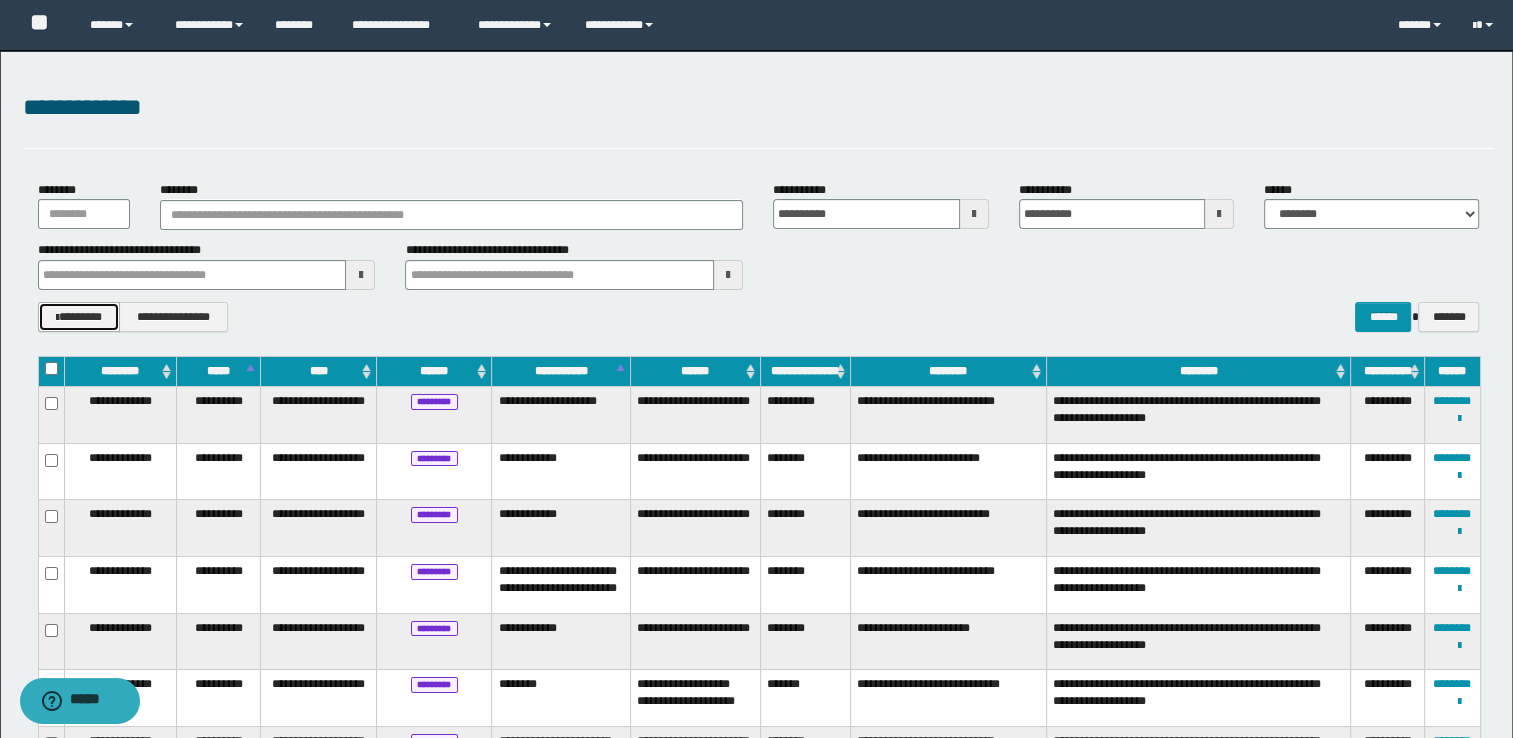 click on "********" at bounding box center [79, 317] 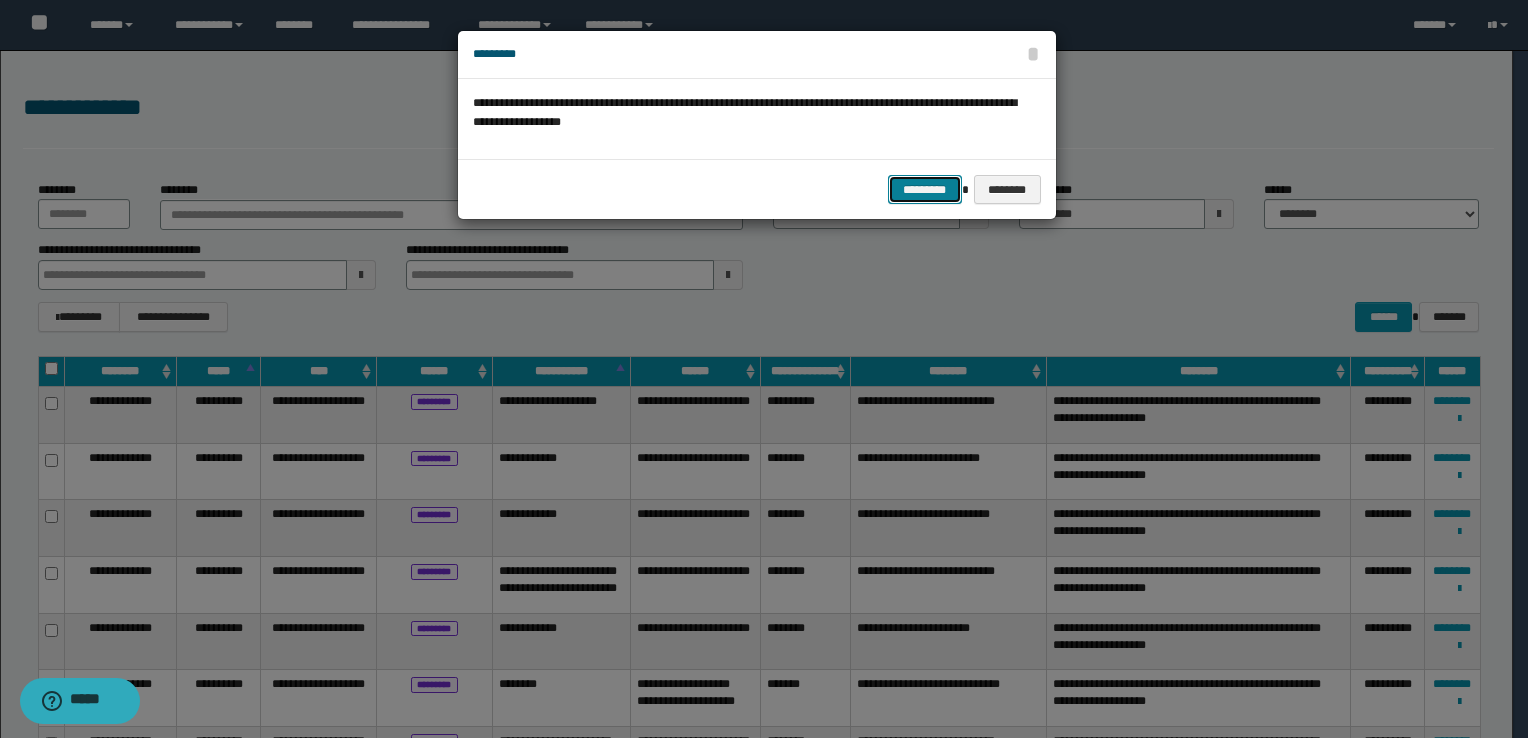 click on "*********" at bounding box center (925, 190) 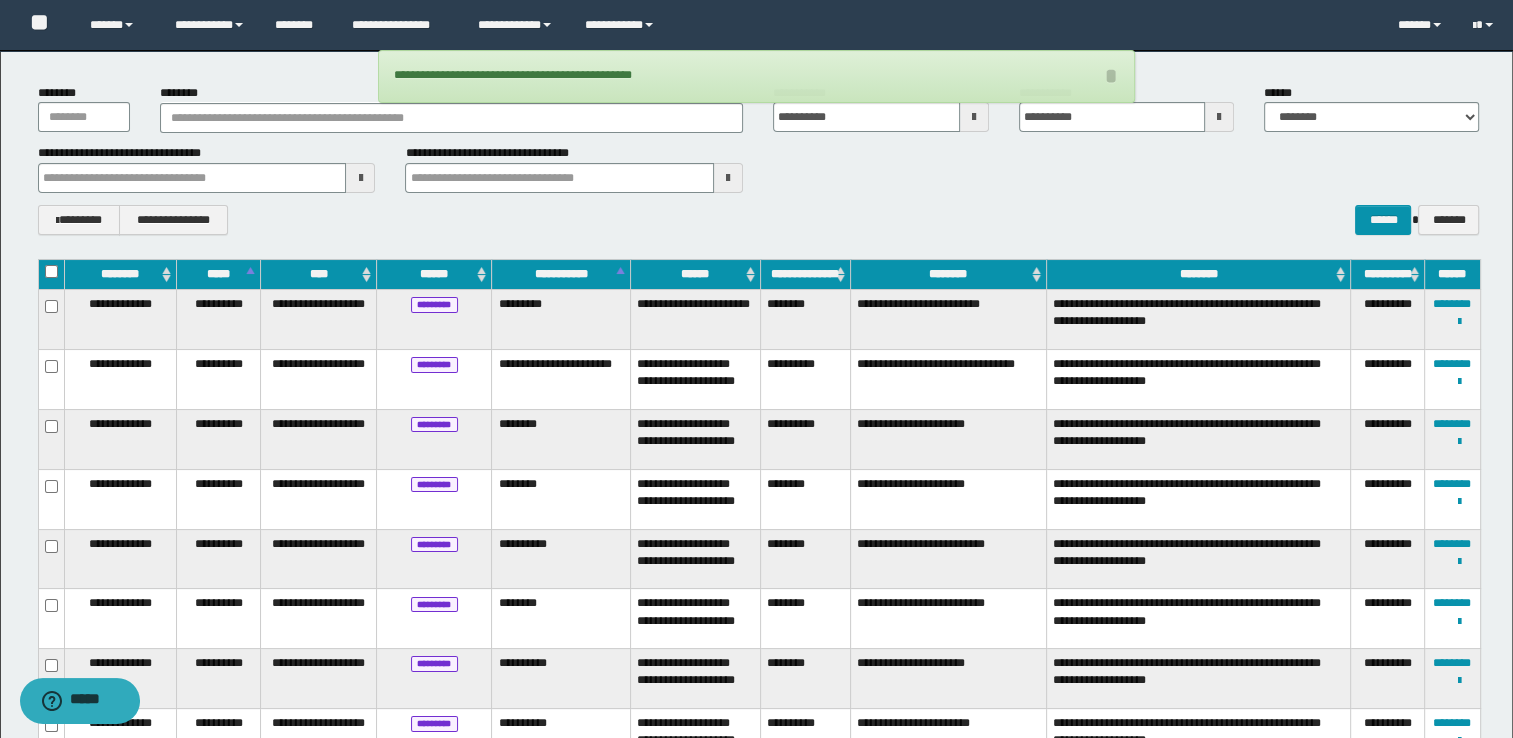 scroll, scrollTop: 0, scrollLeft: 0, axis: both 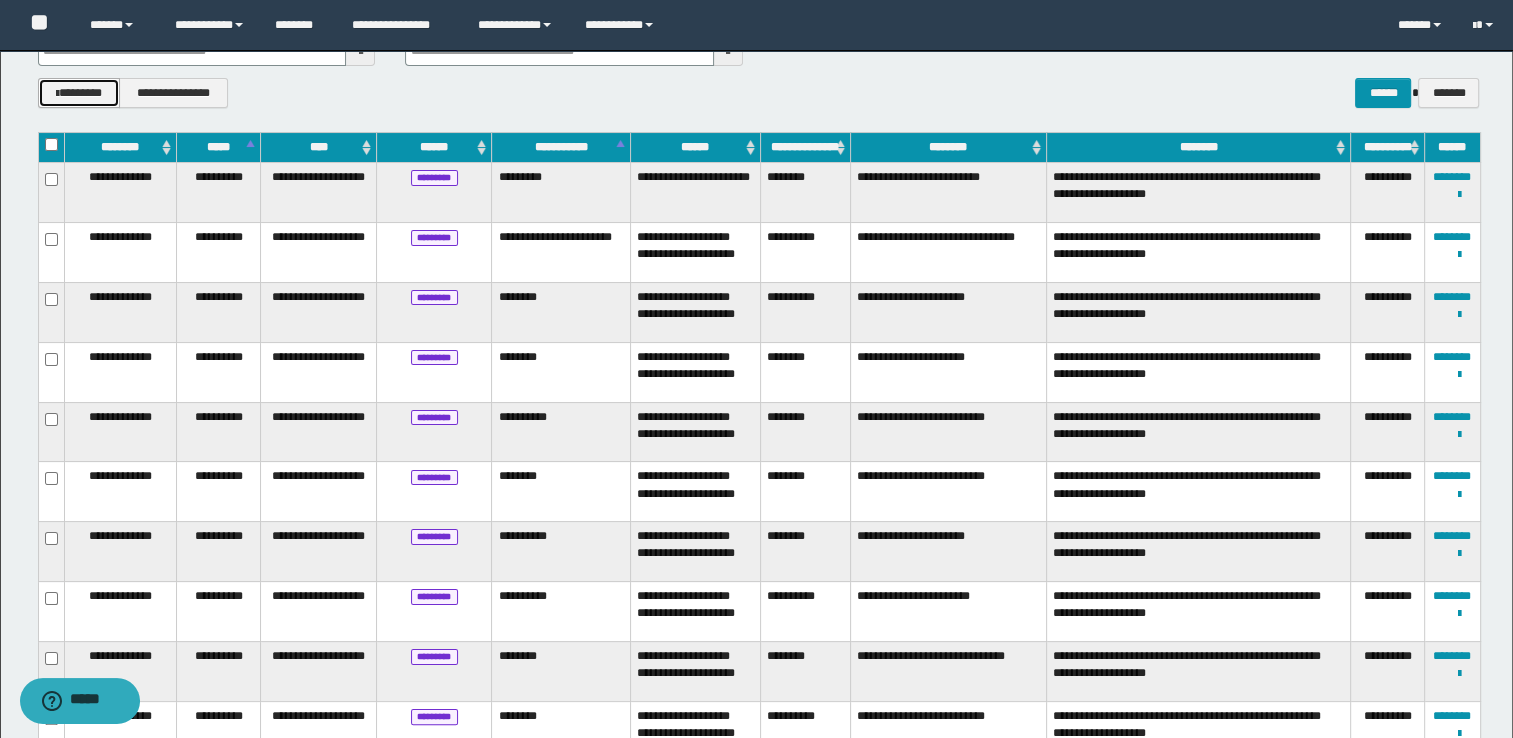click on "********" at bounding box center (79, 93) 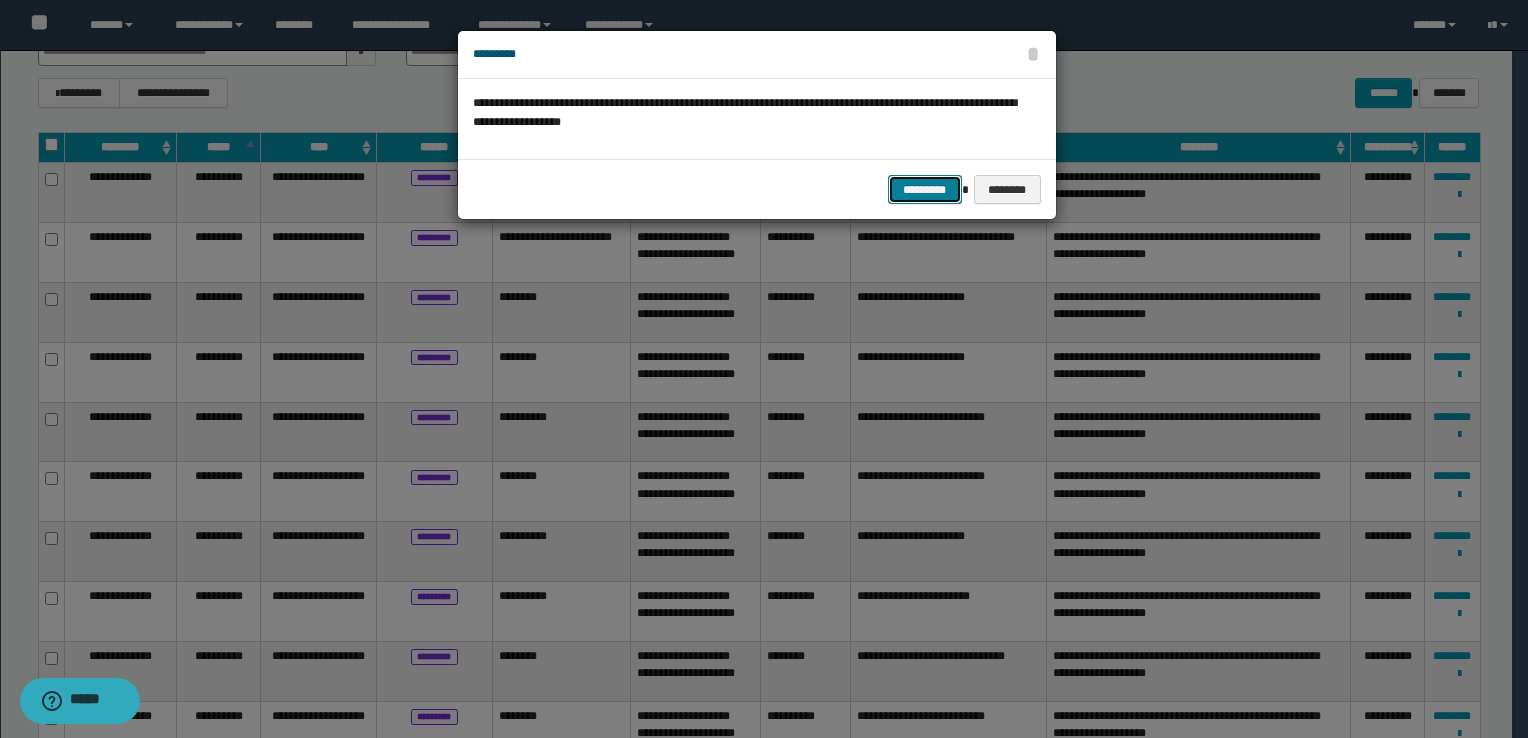 click on "*********" at bounding box center (925, 190) 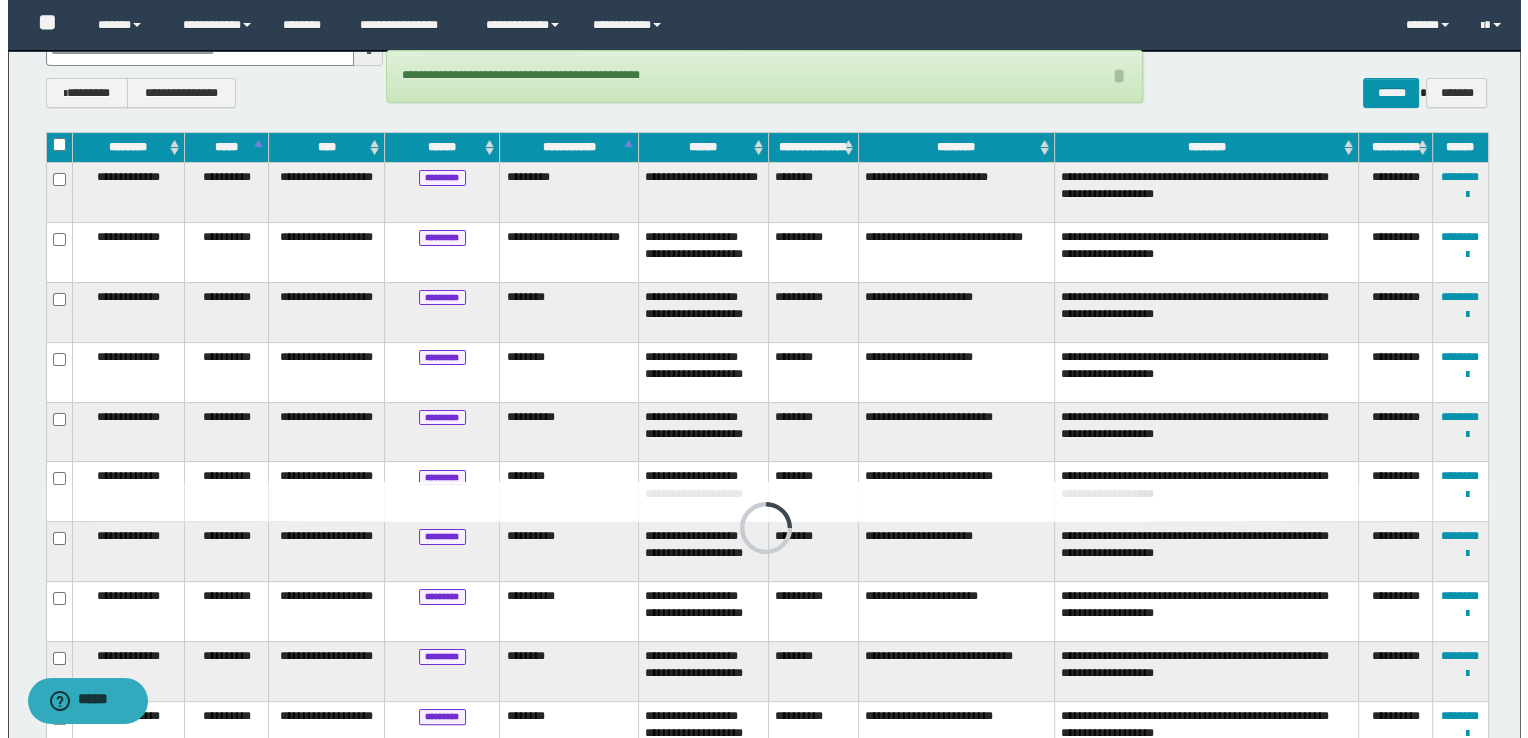 scroll, scrollTop: 0, scrollLeft: 0, axis: both 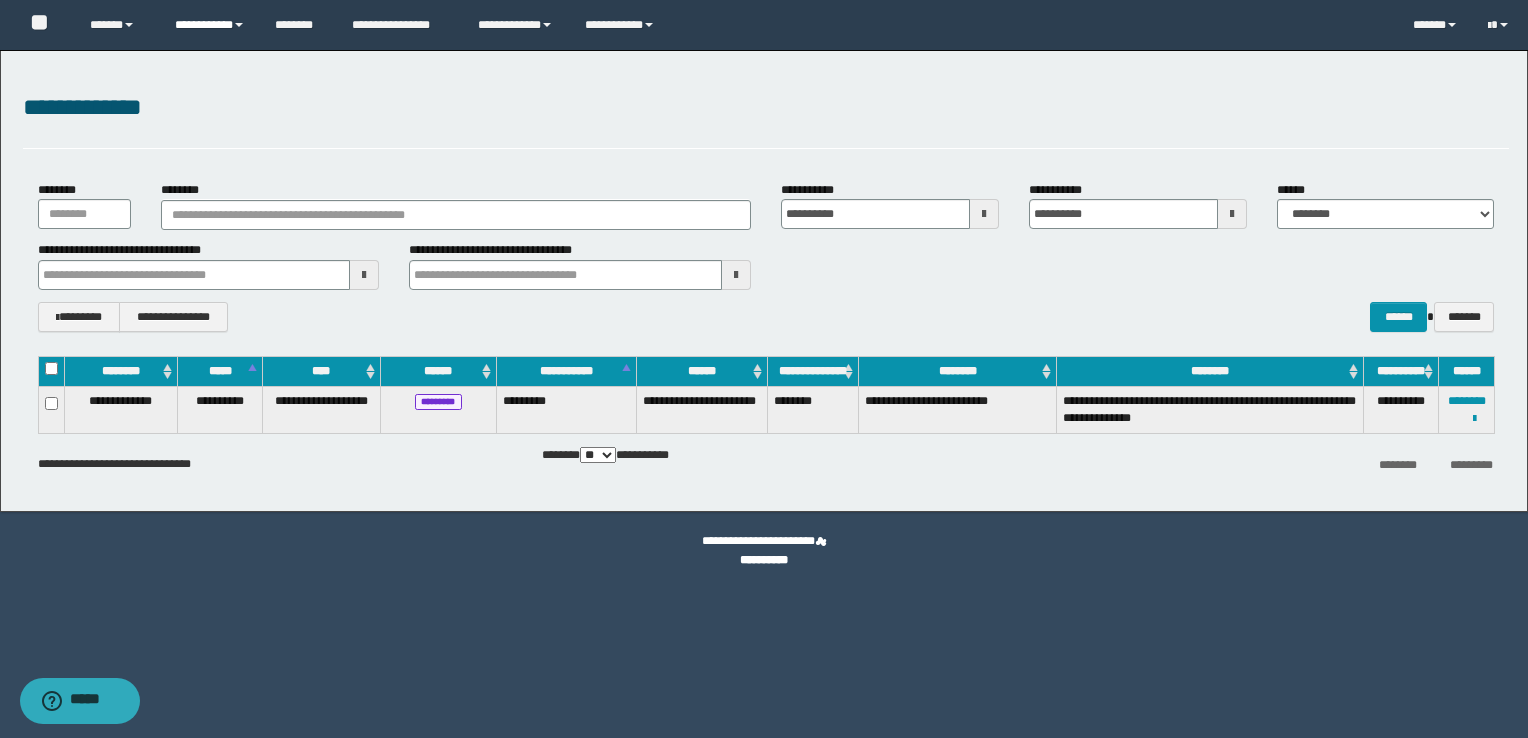 click on "**********" at bounding box center [210, 25] 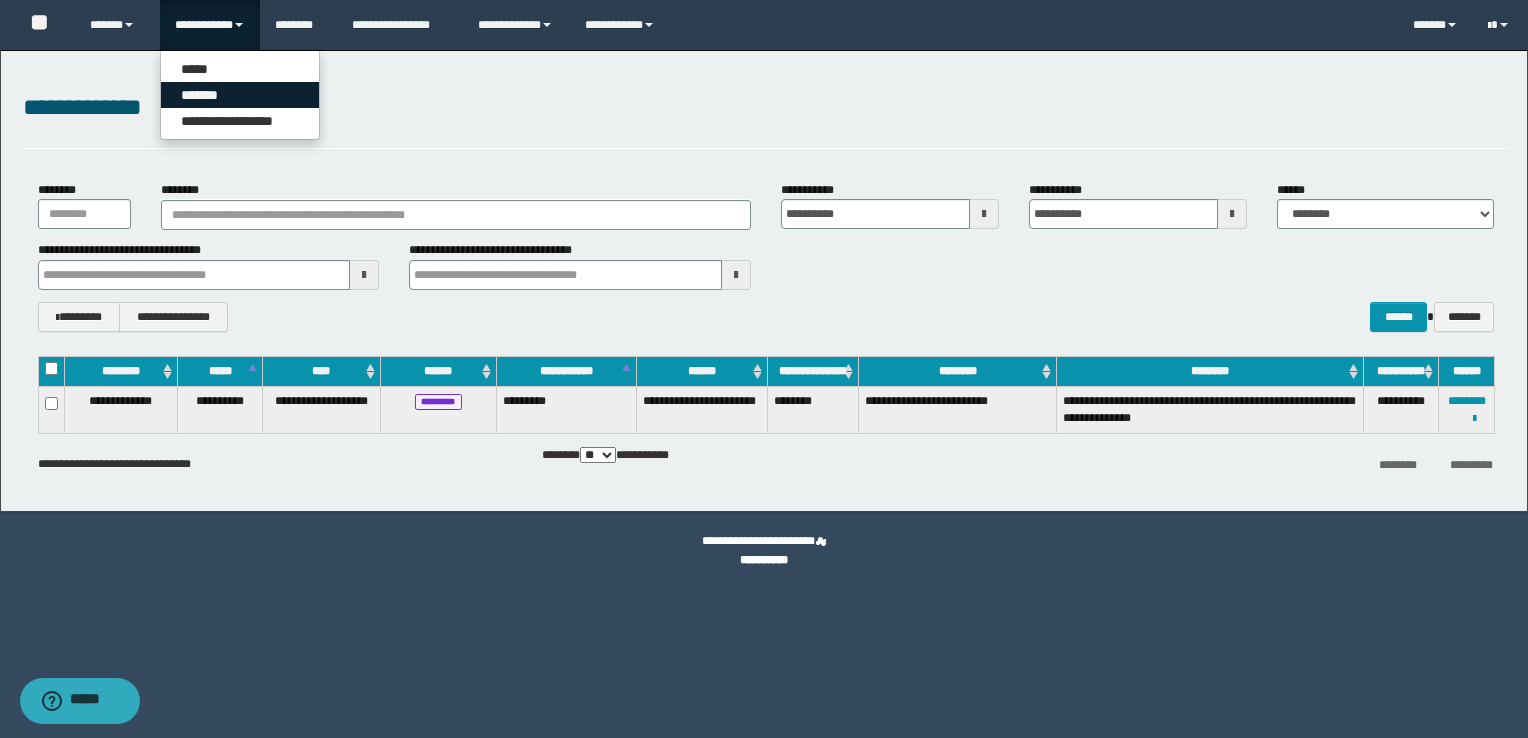 click on "*******" at bounding box center [240, 95] 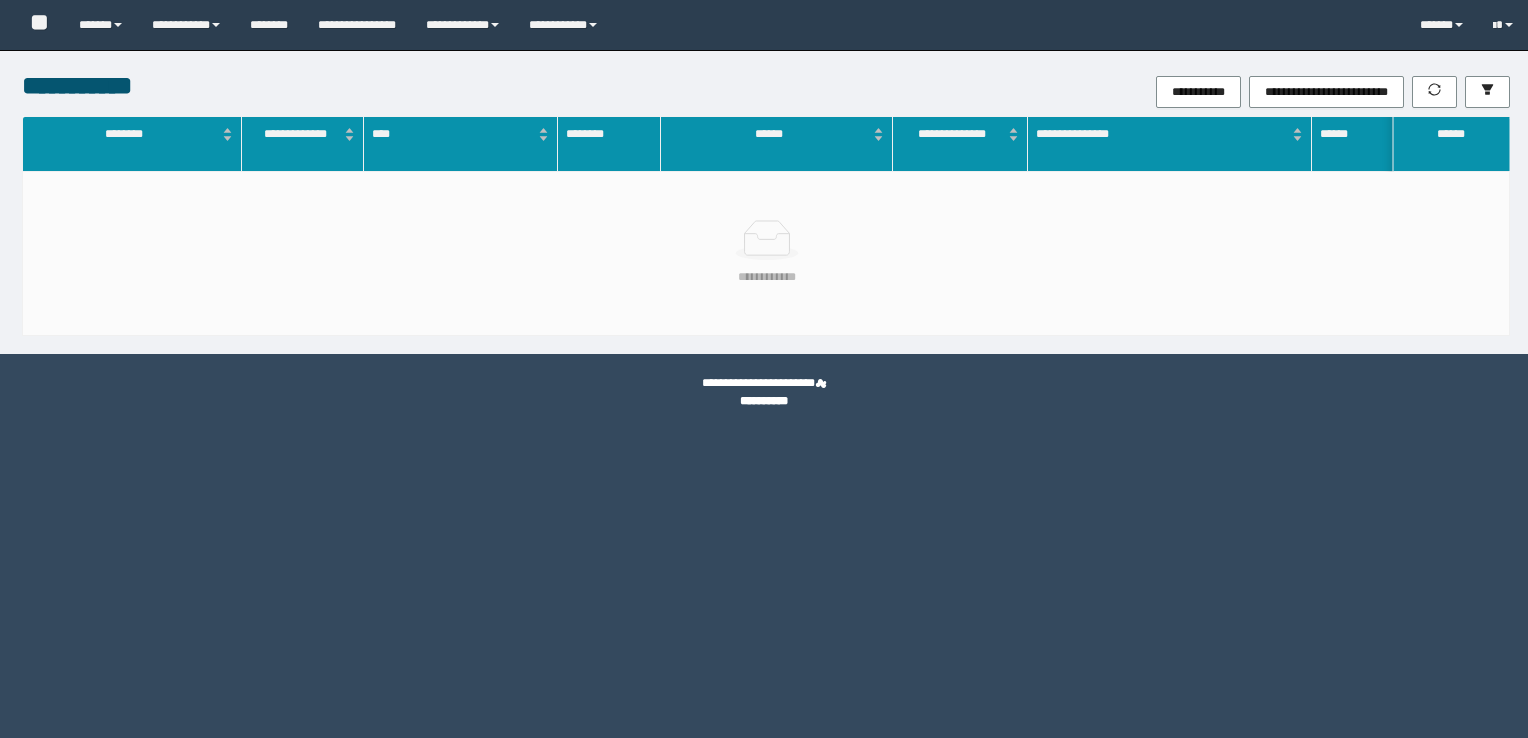 scroll, scrollTop: 0, scrollLeft: 0, axis: both 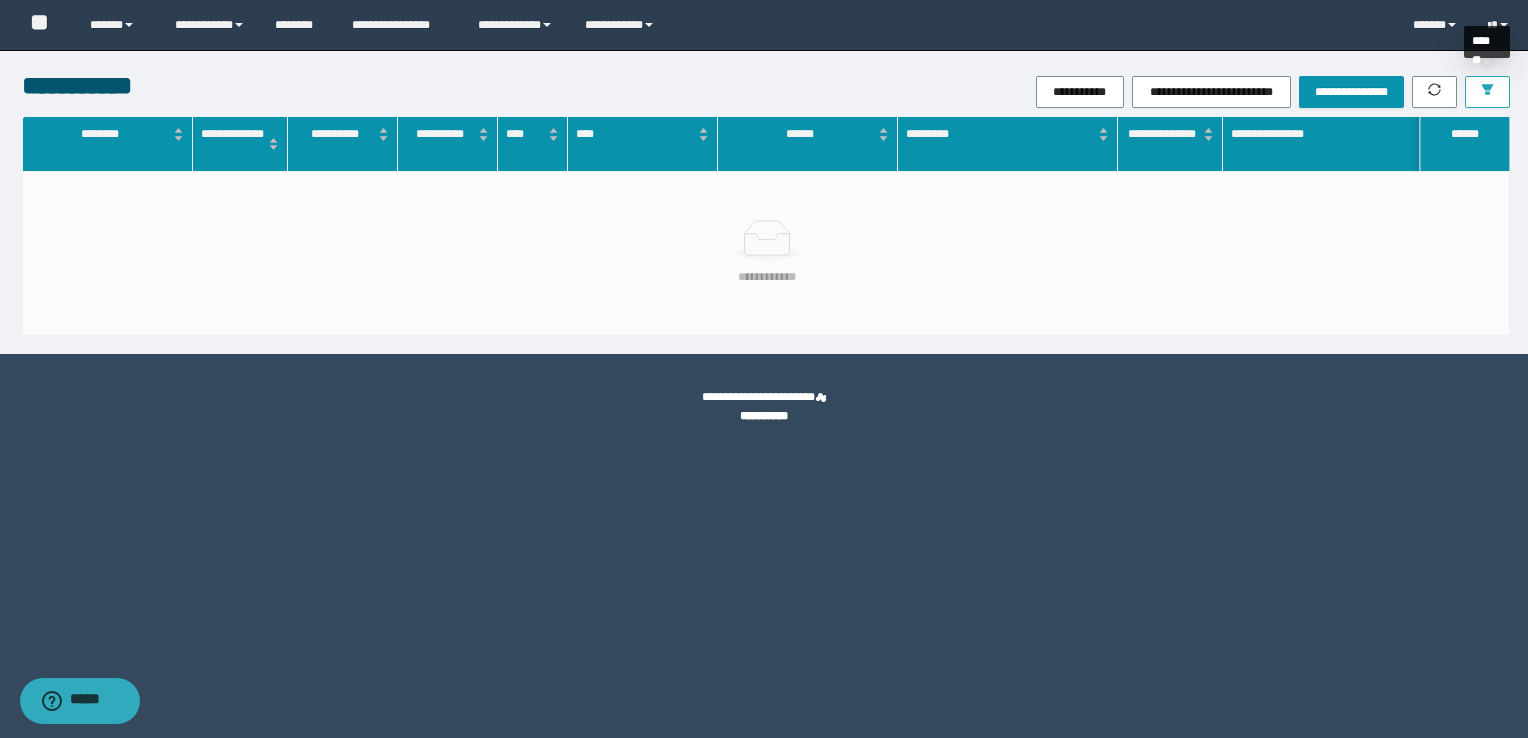 click at bounding box center (1487, 92) 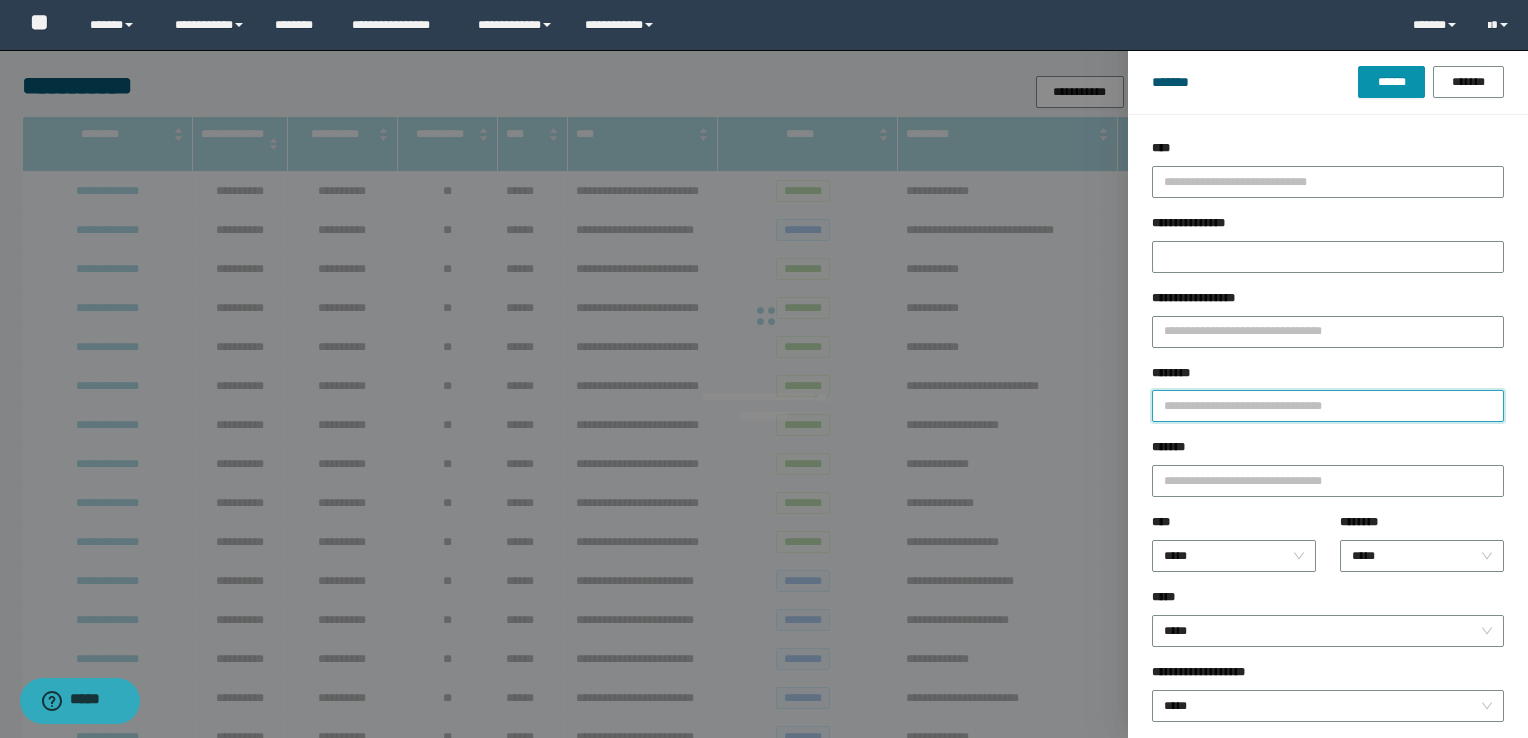 click on "********" at bounding box center (1328, 406) 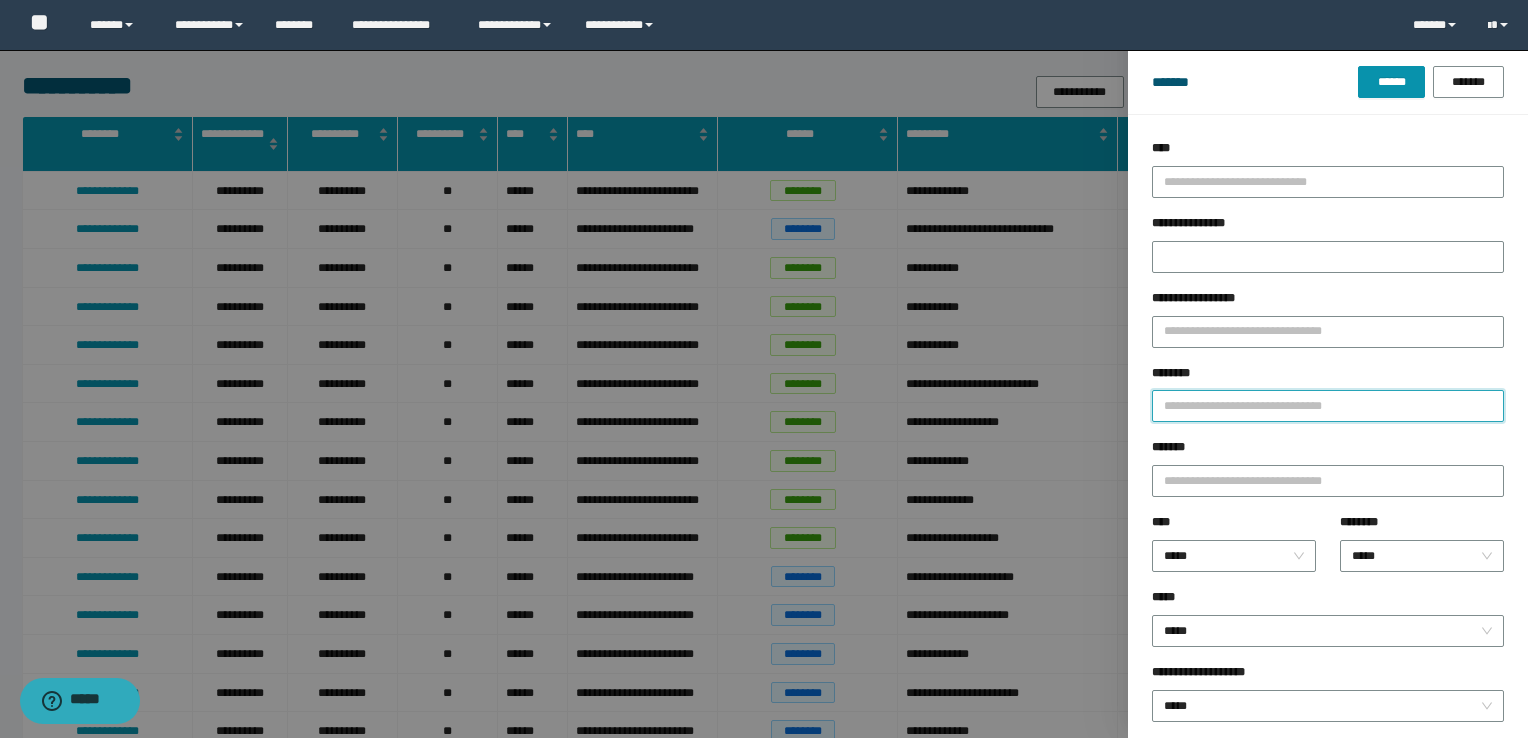 paste on "********" 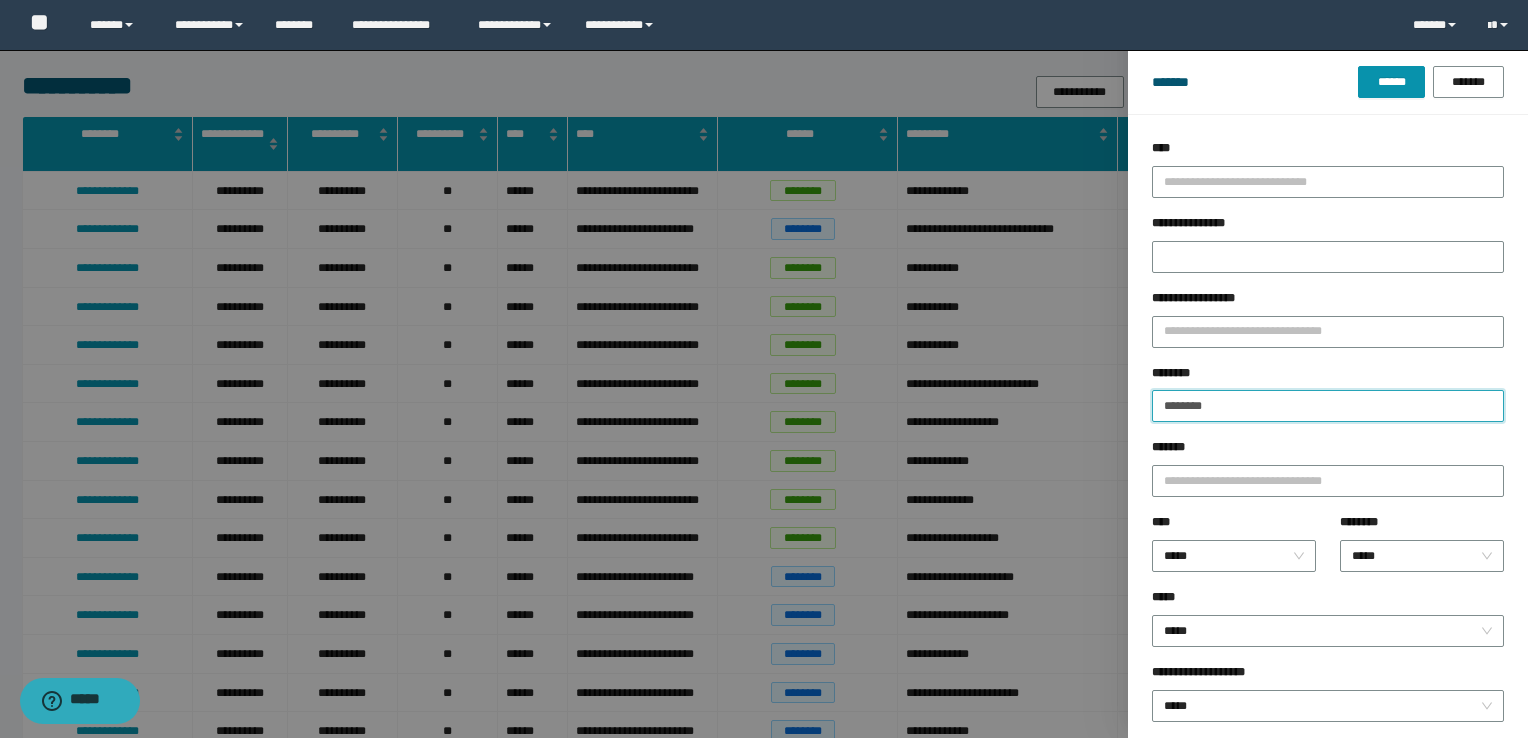 type 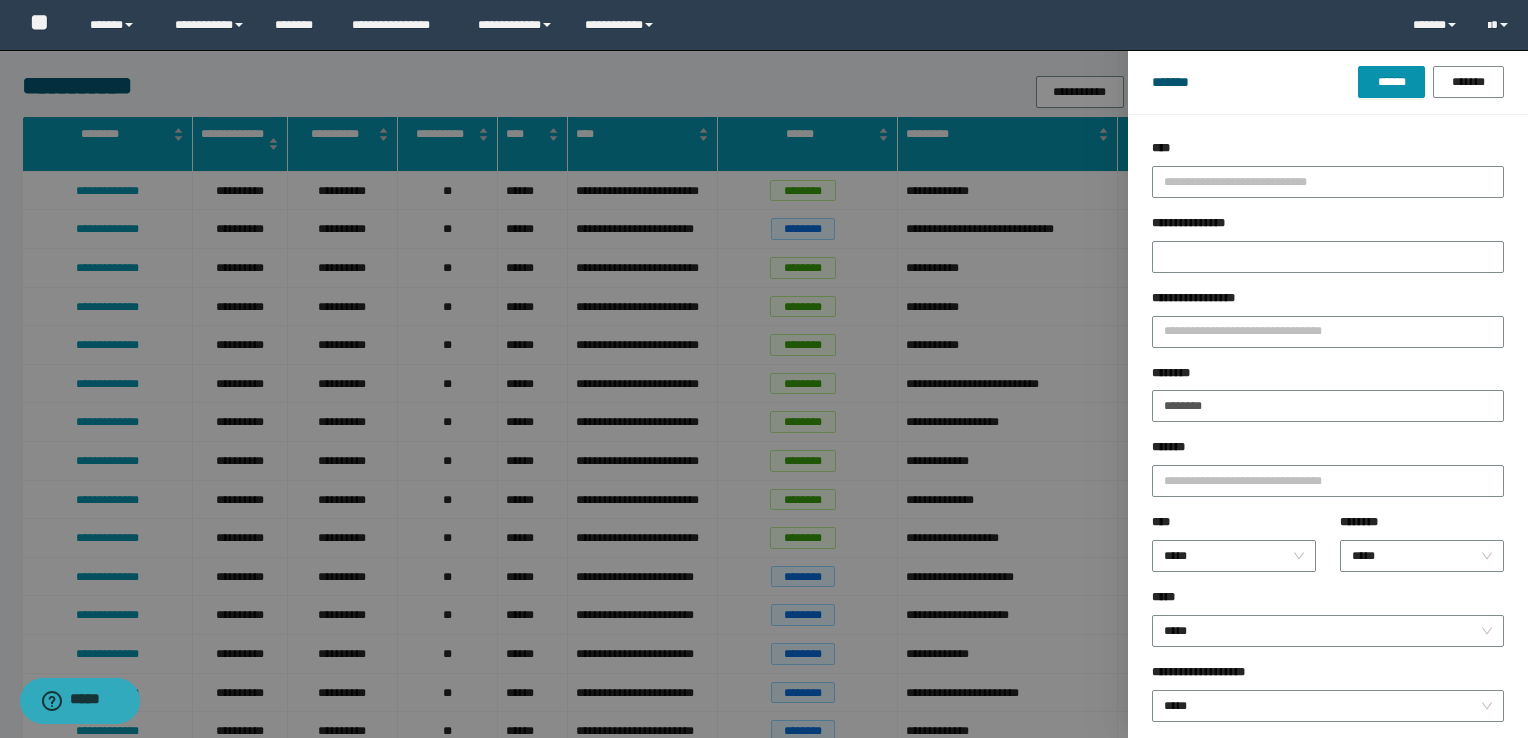 click on "******* ****** *******" at bounding box center [1328, 82] 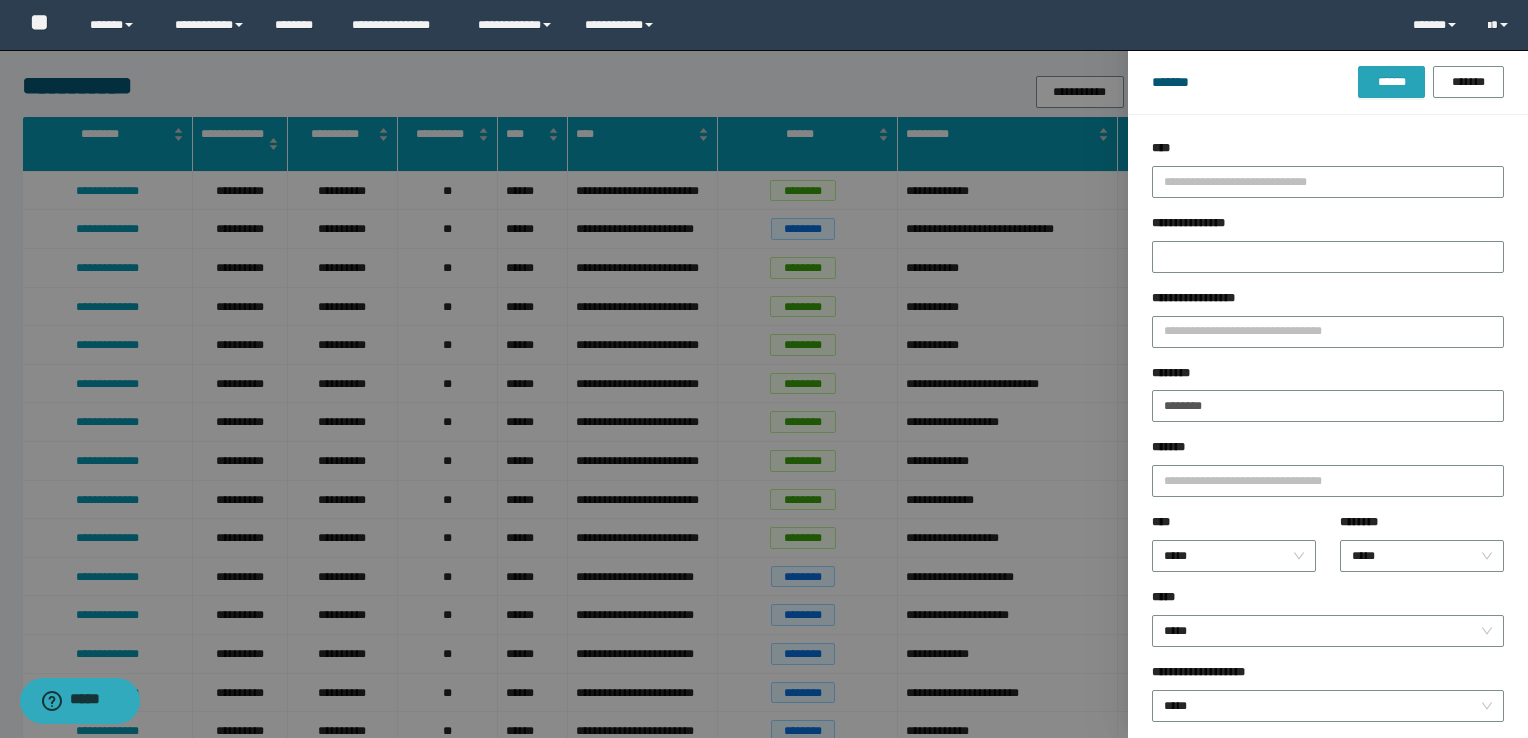 click on "******" at bounding box center [1391, 82] 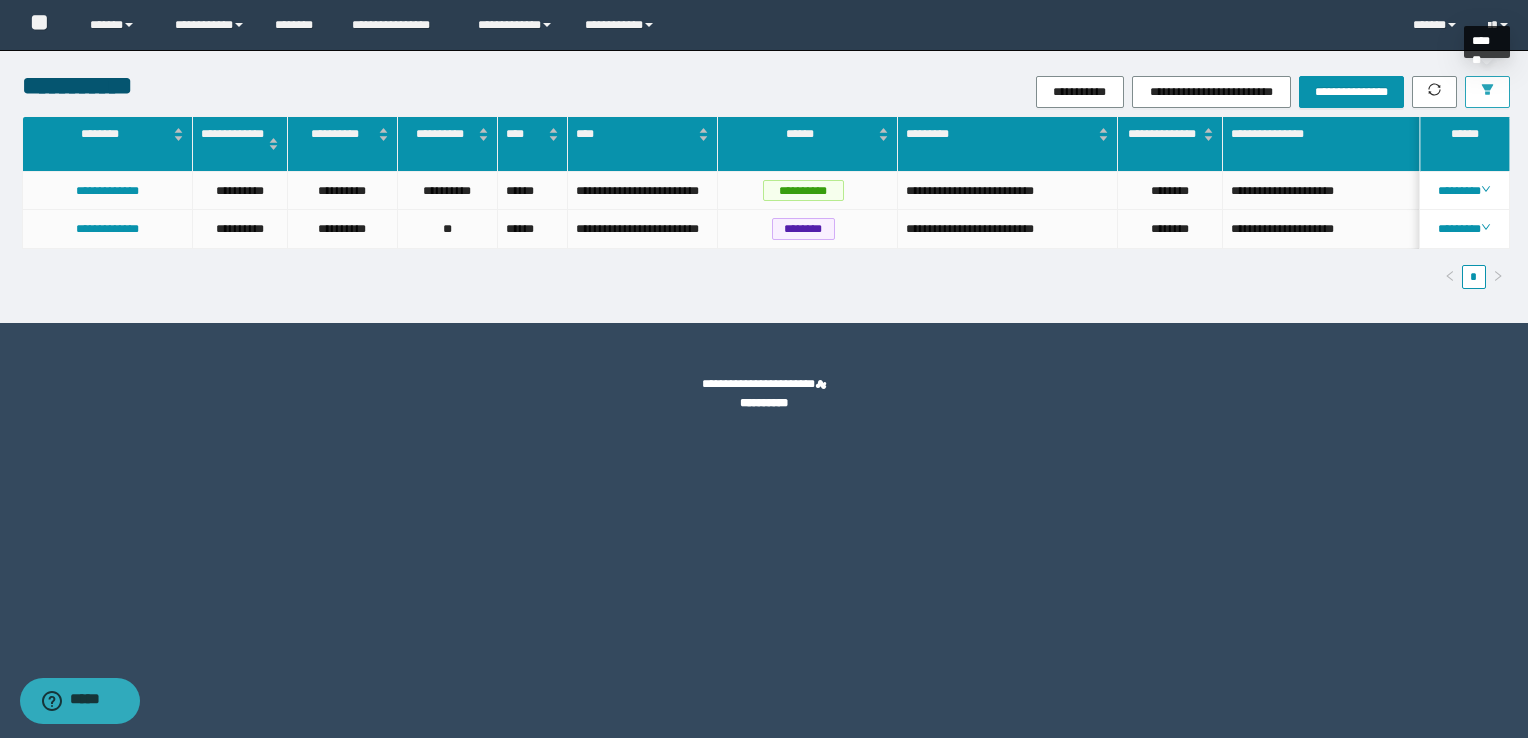 click at bounding box center [1487, 92] 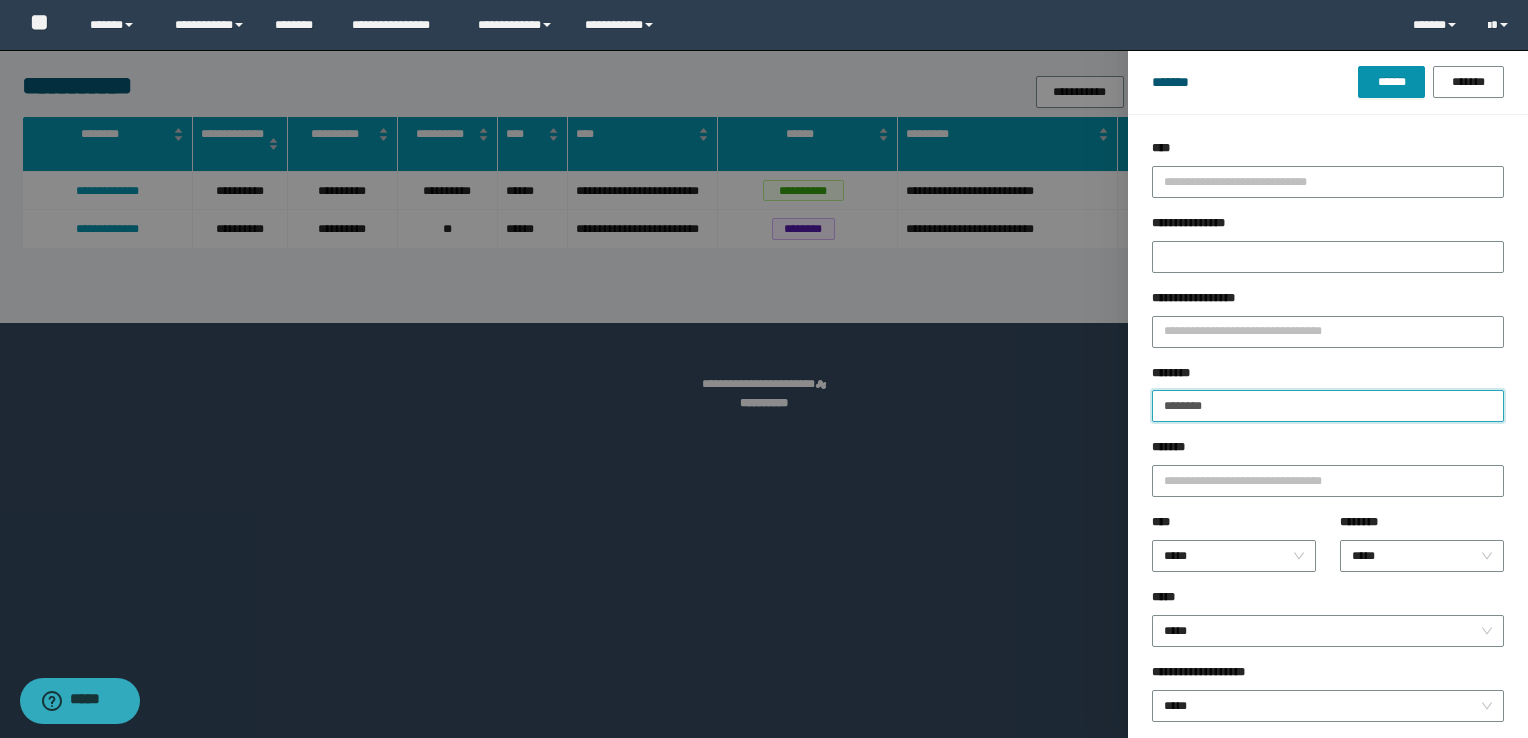 drag, startPoint x: 1280, startPoint y: 404, endPoint x: 754, endPoint y: 437, distance: 527.0342 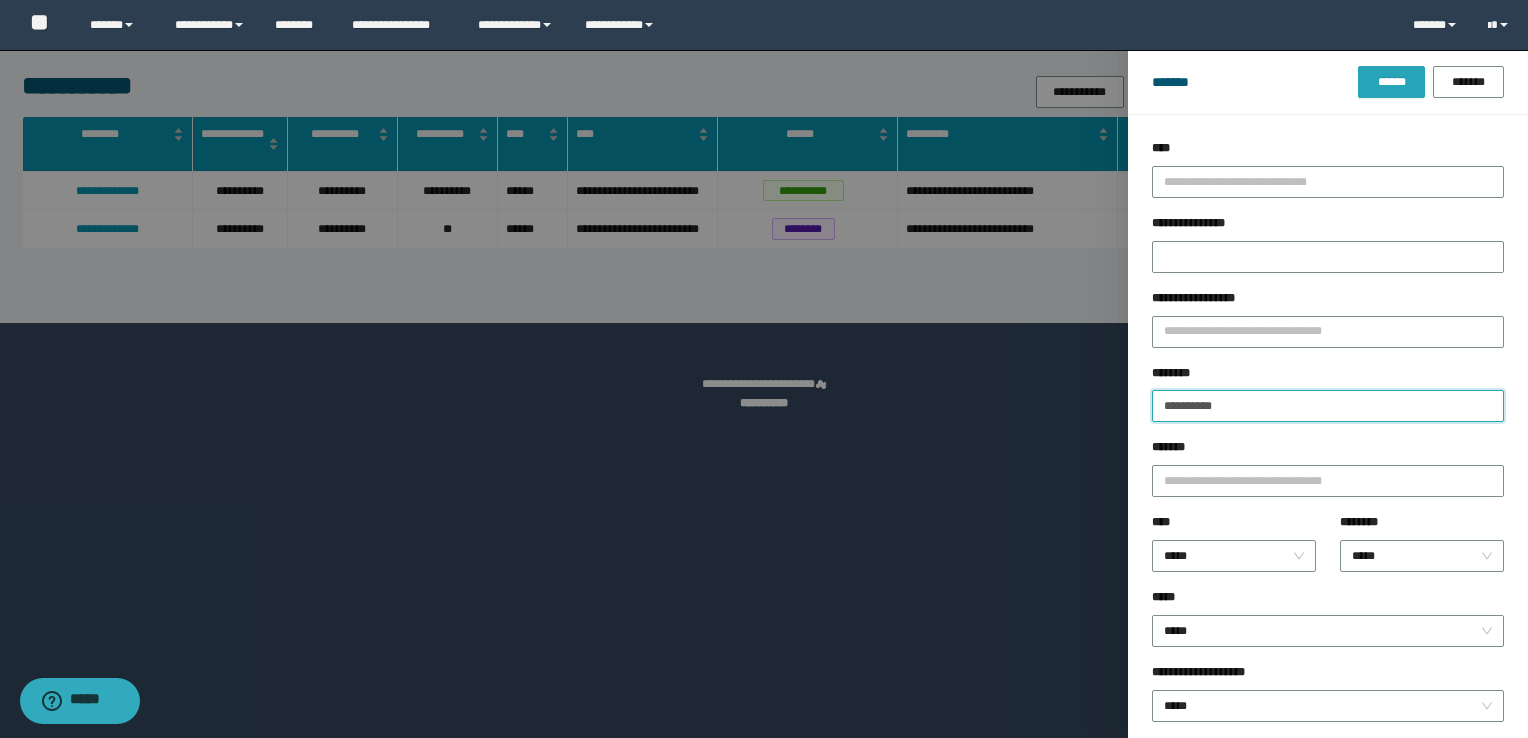 type on "**********" 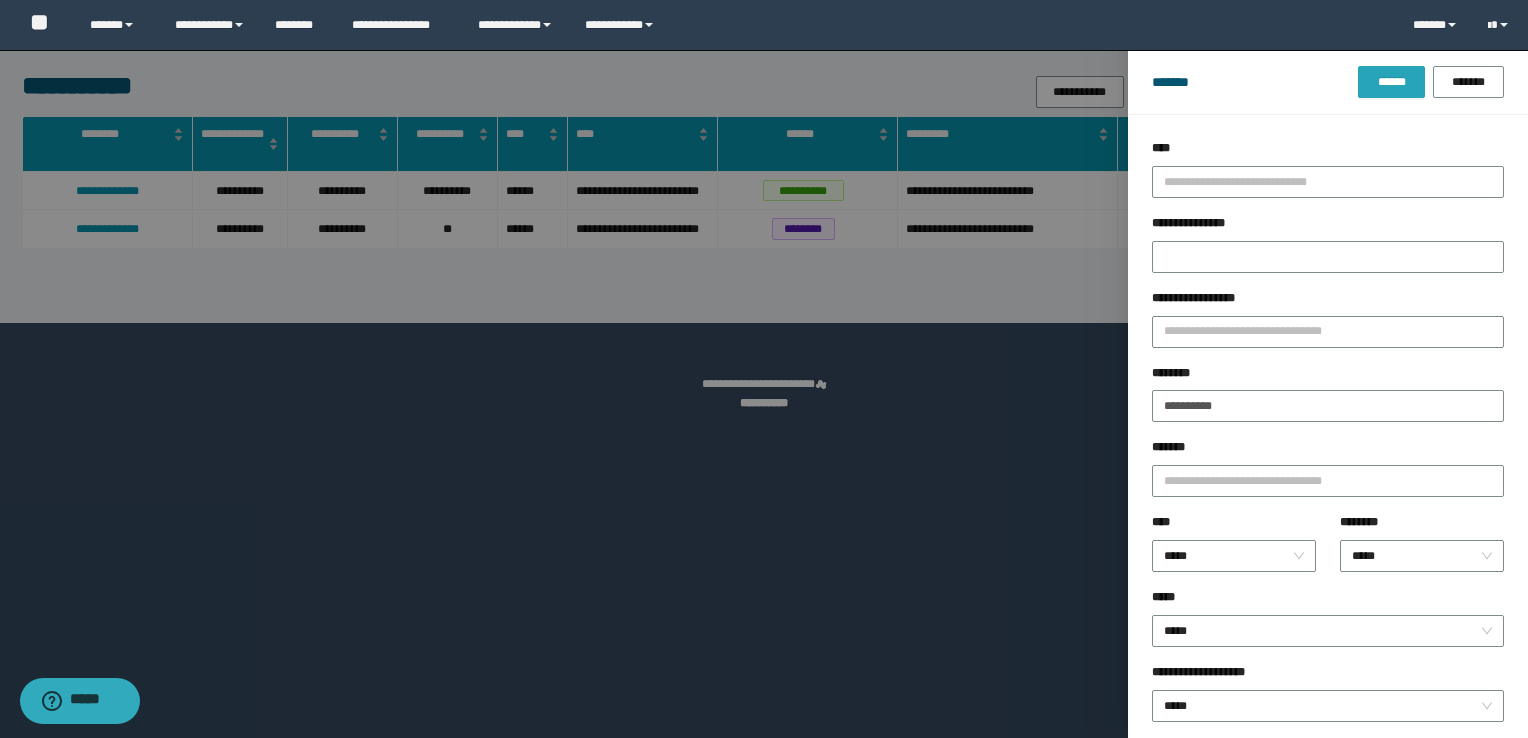 click on "******" at bounding box center [1391, 82] 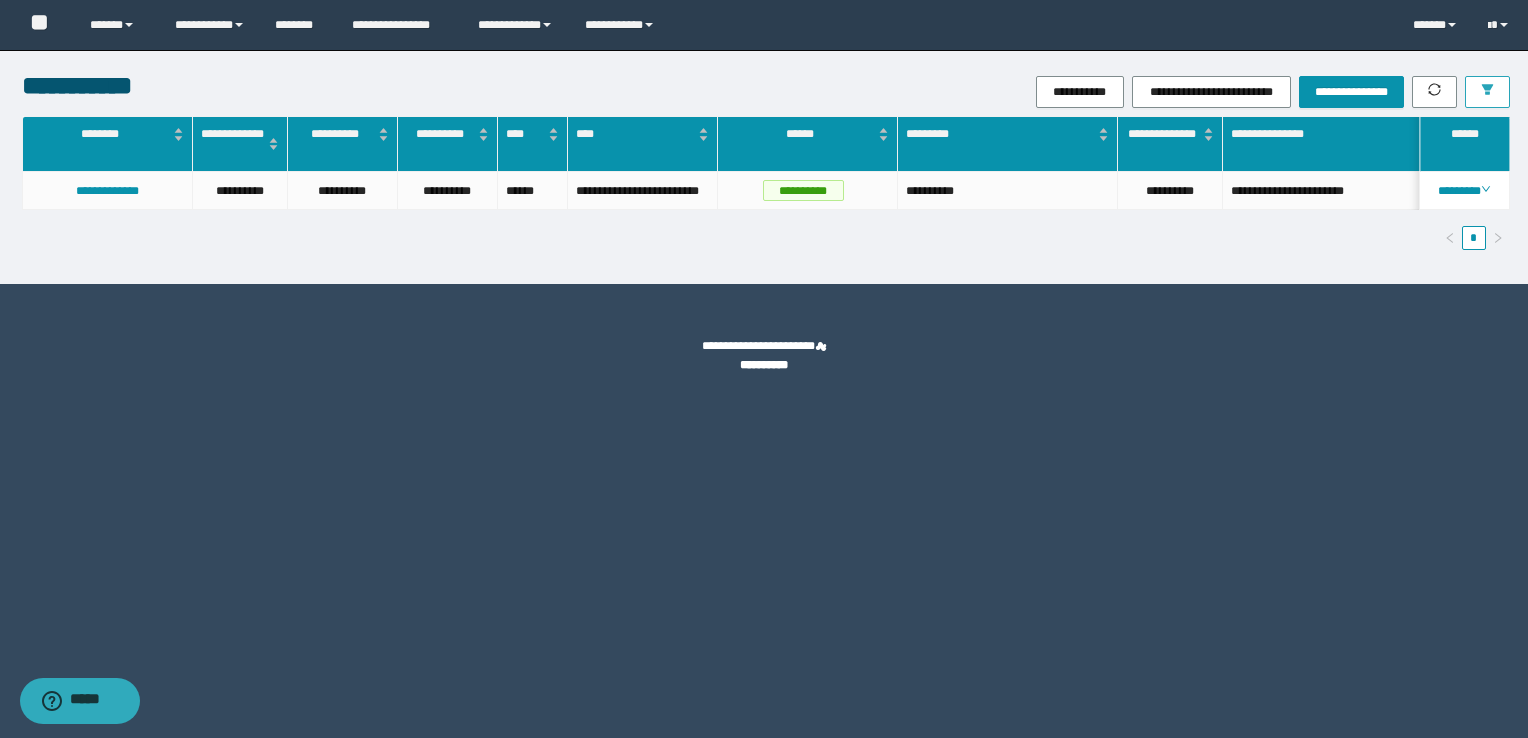 type 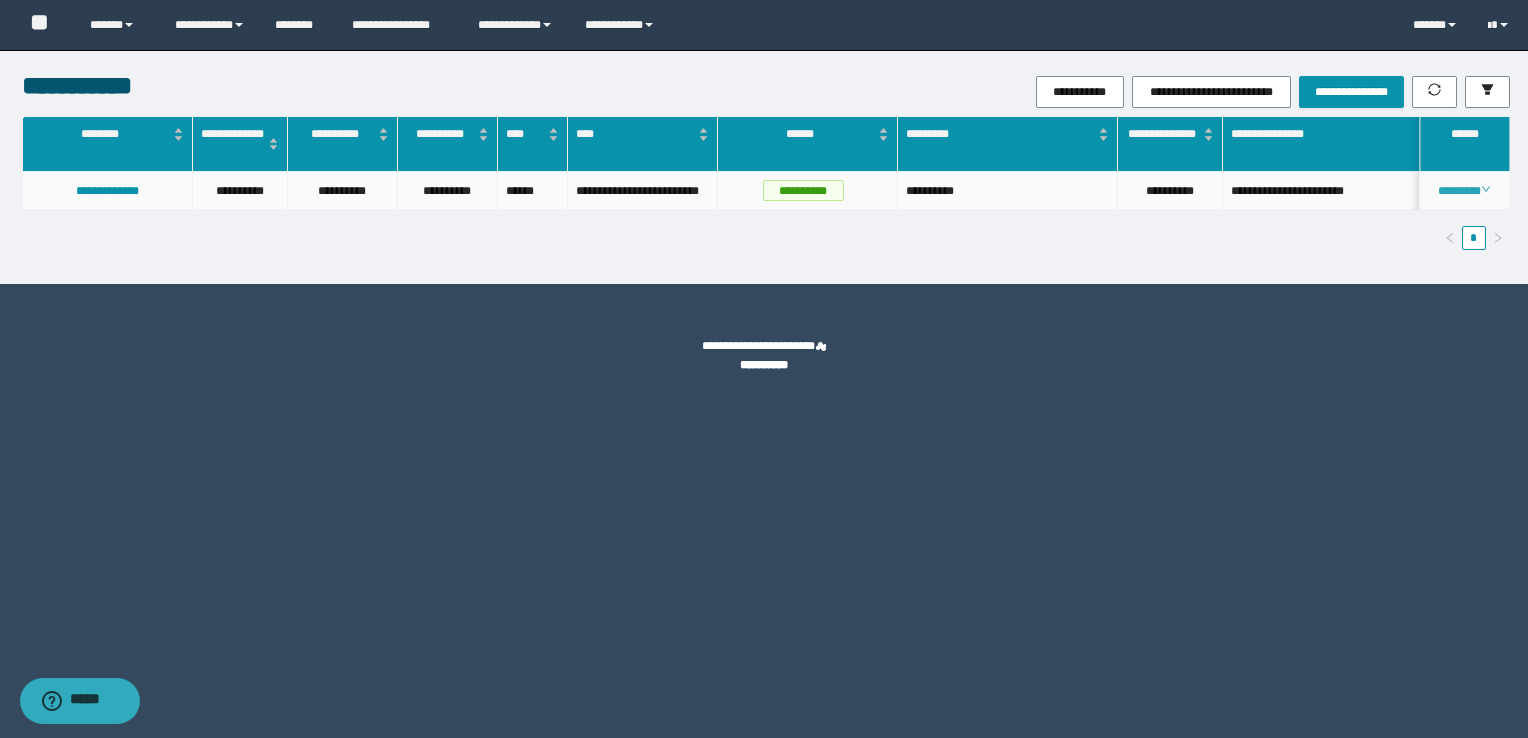 click on "********" at bounding box center (1464, 191) 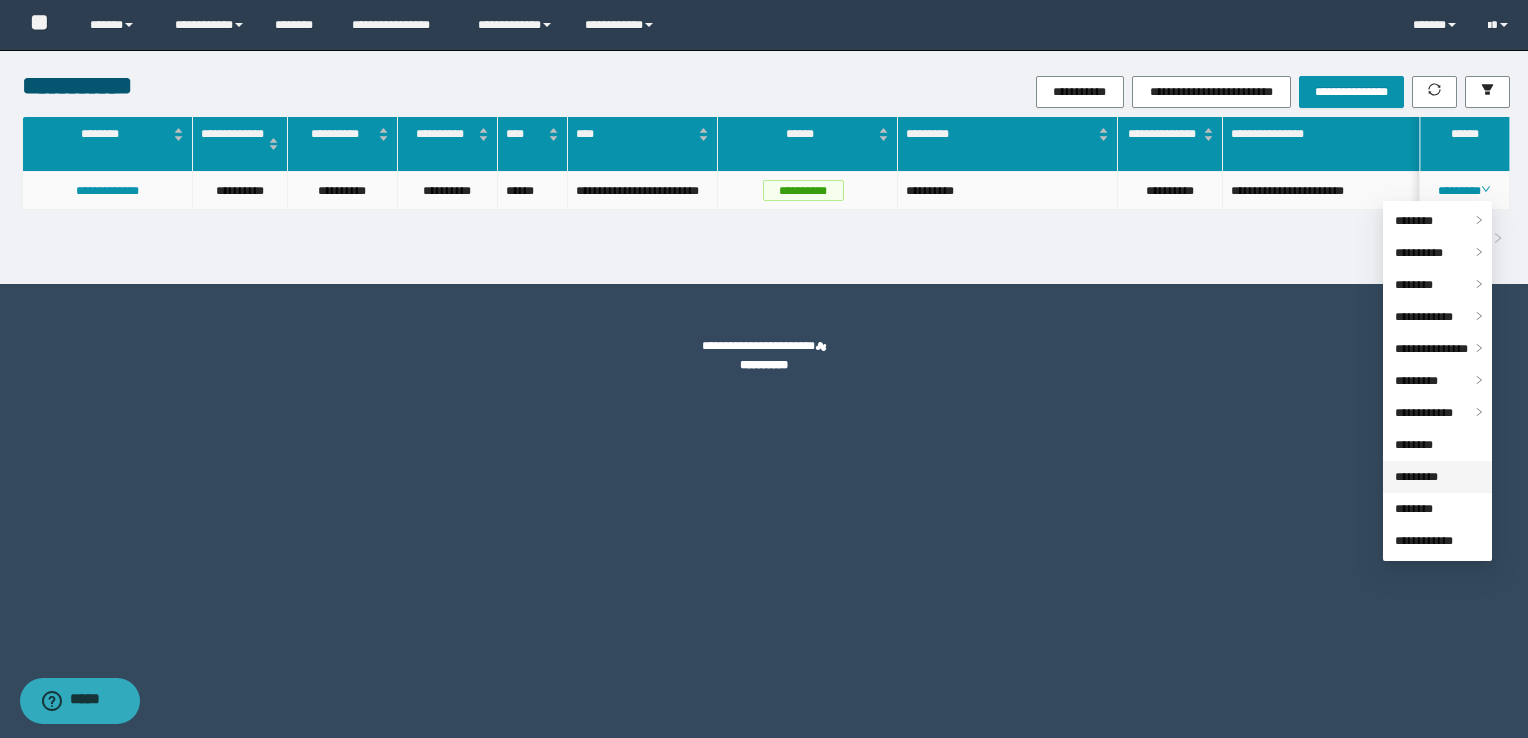 click on "*********" at bounding box center [1416, 477] 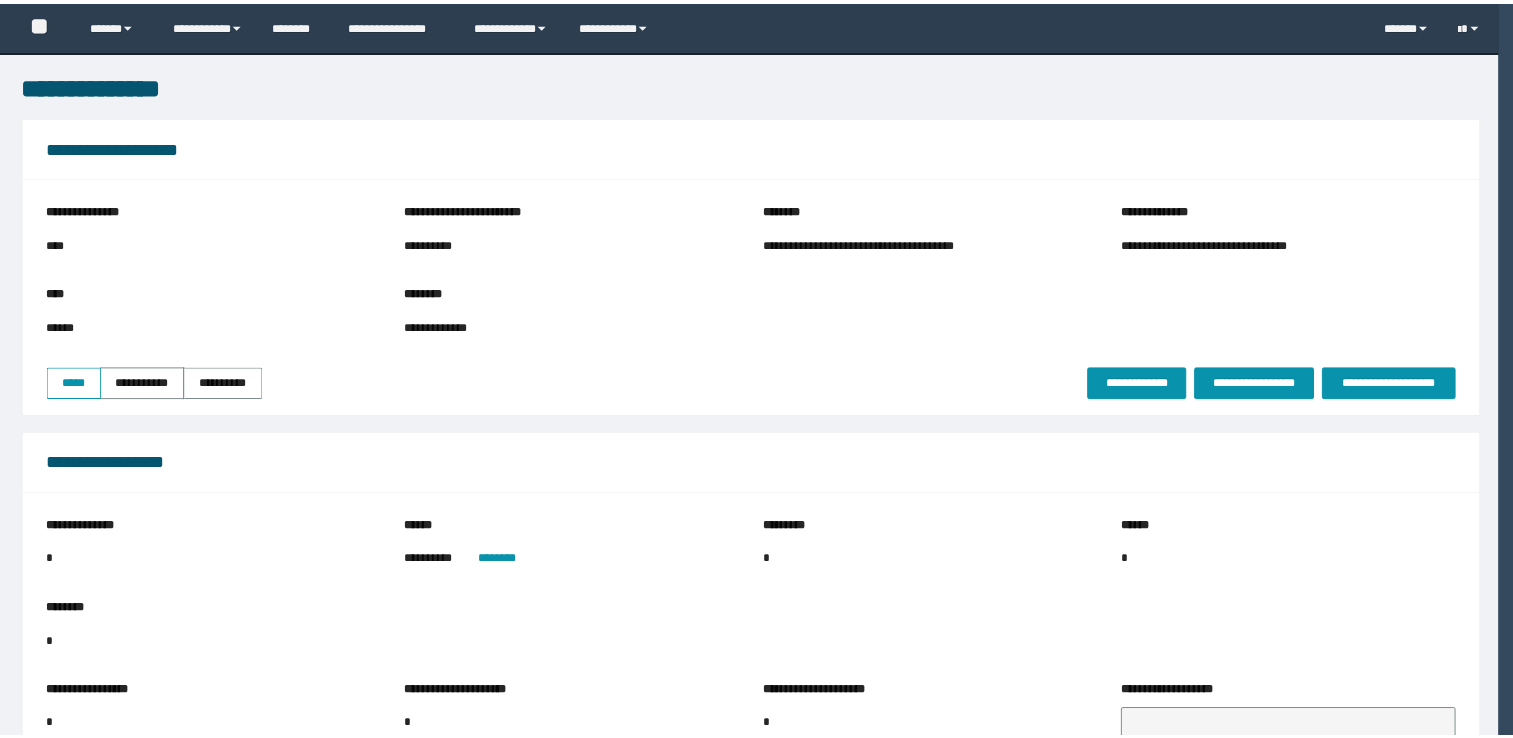 scroll, scrollTop: 0, scrollLeft: 0, axis: both 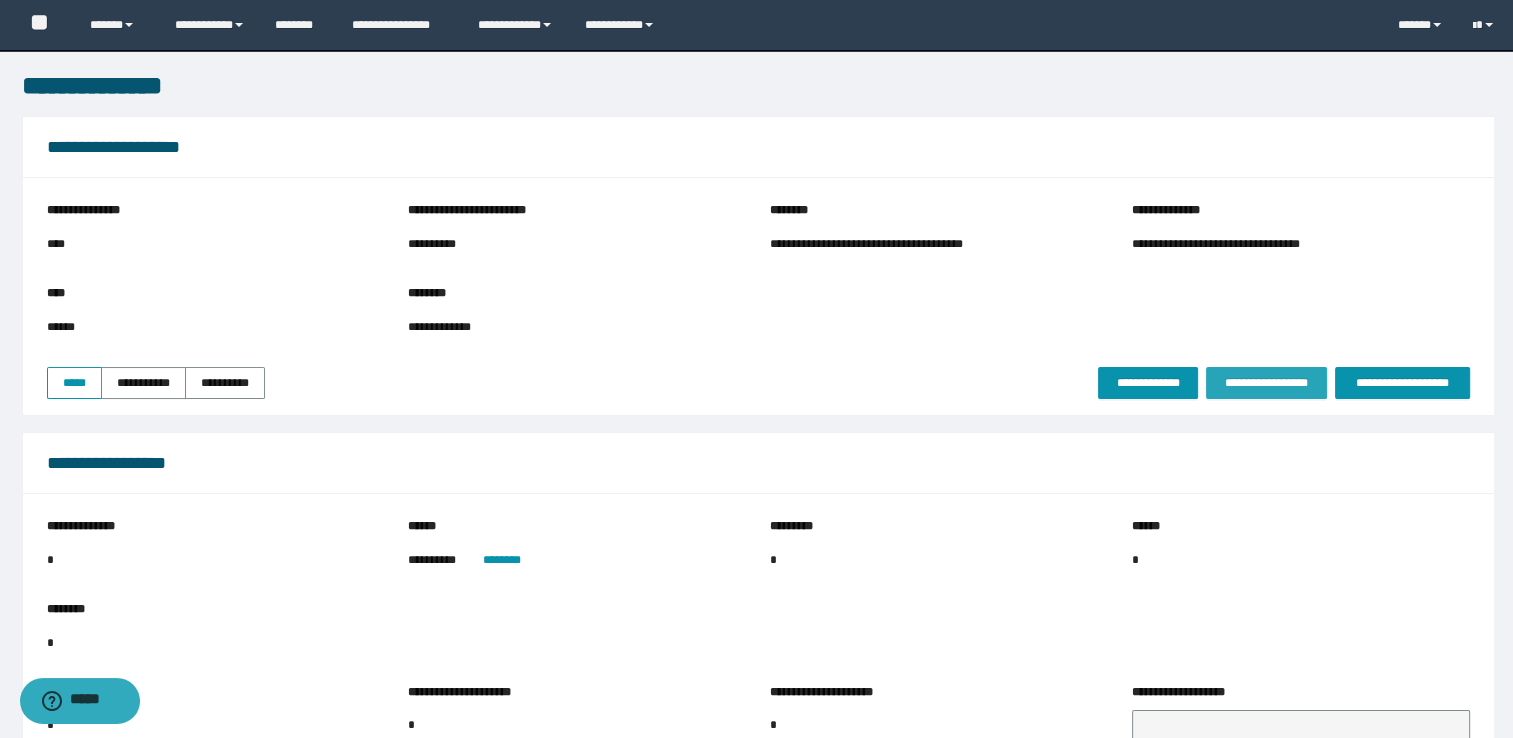 click on "**********" at bounding box center [1266, 383] 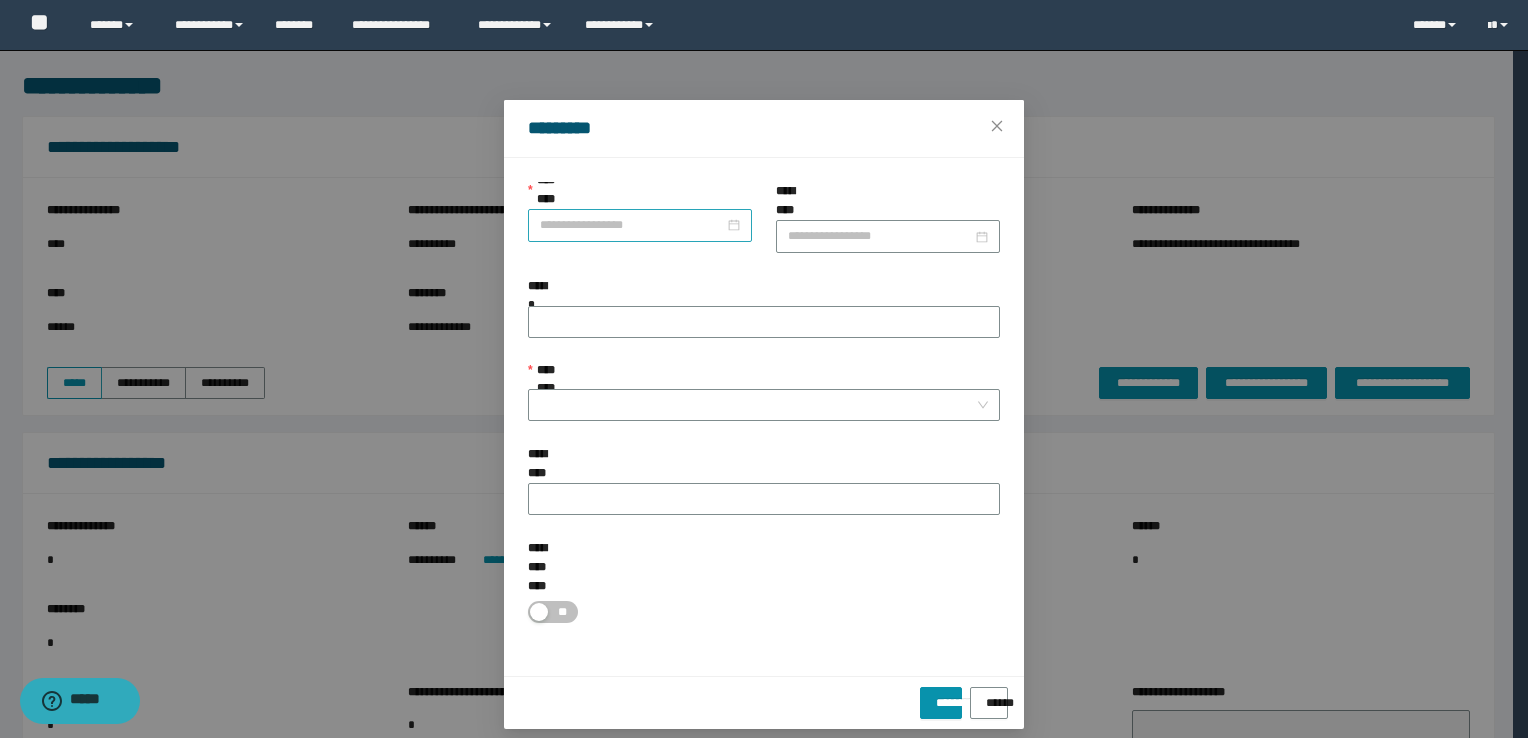 click on "**********" at bounding box center (632, 225) 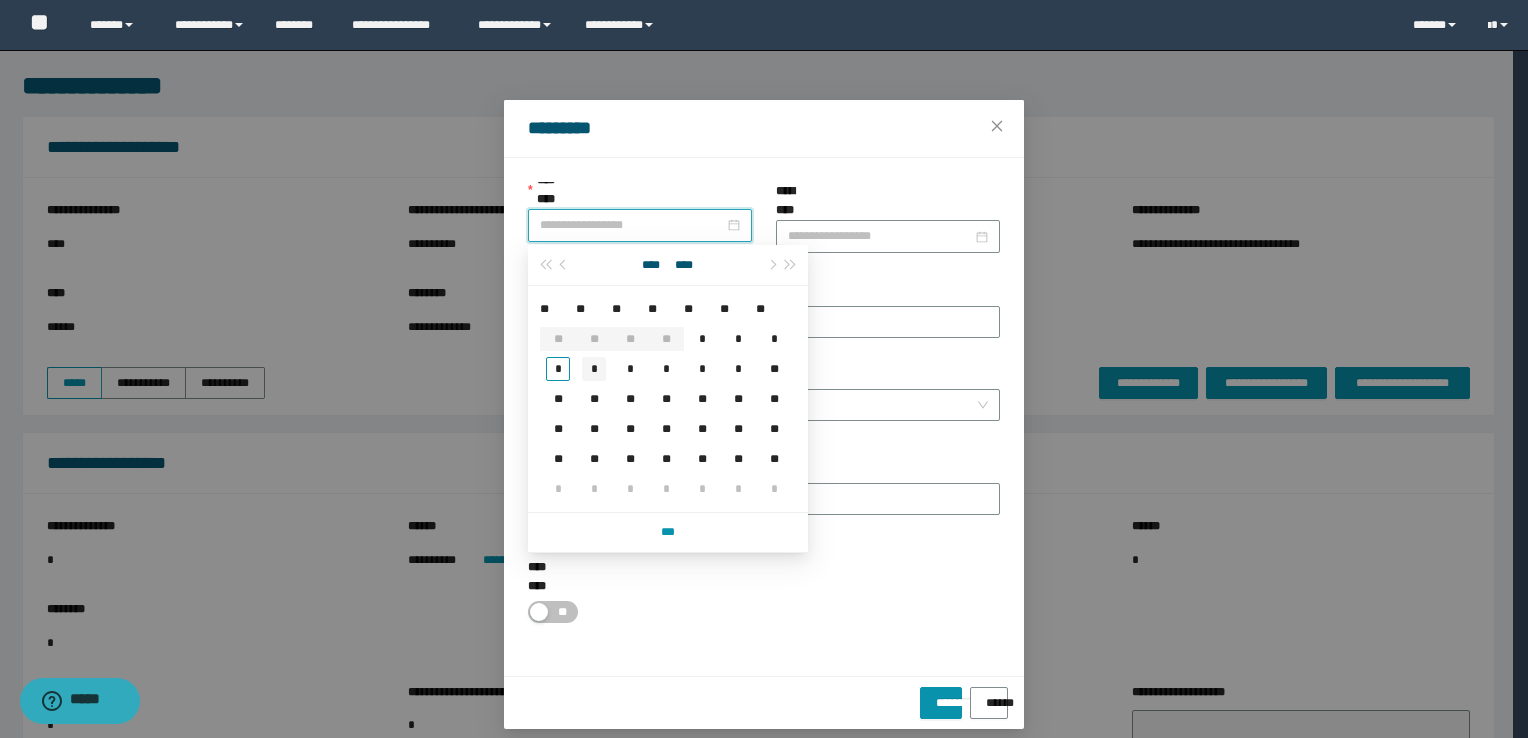 type on "**********" 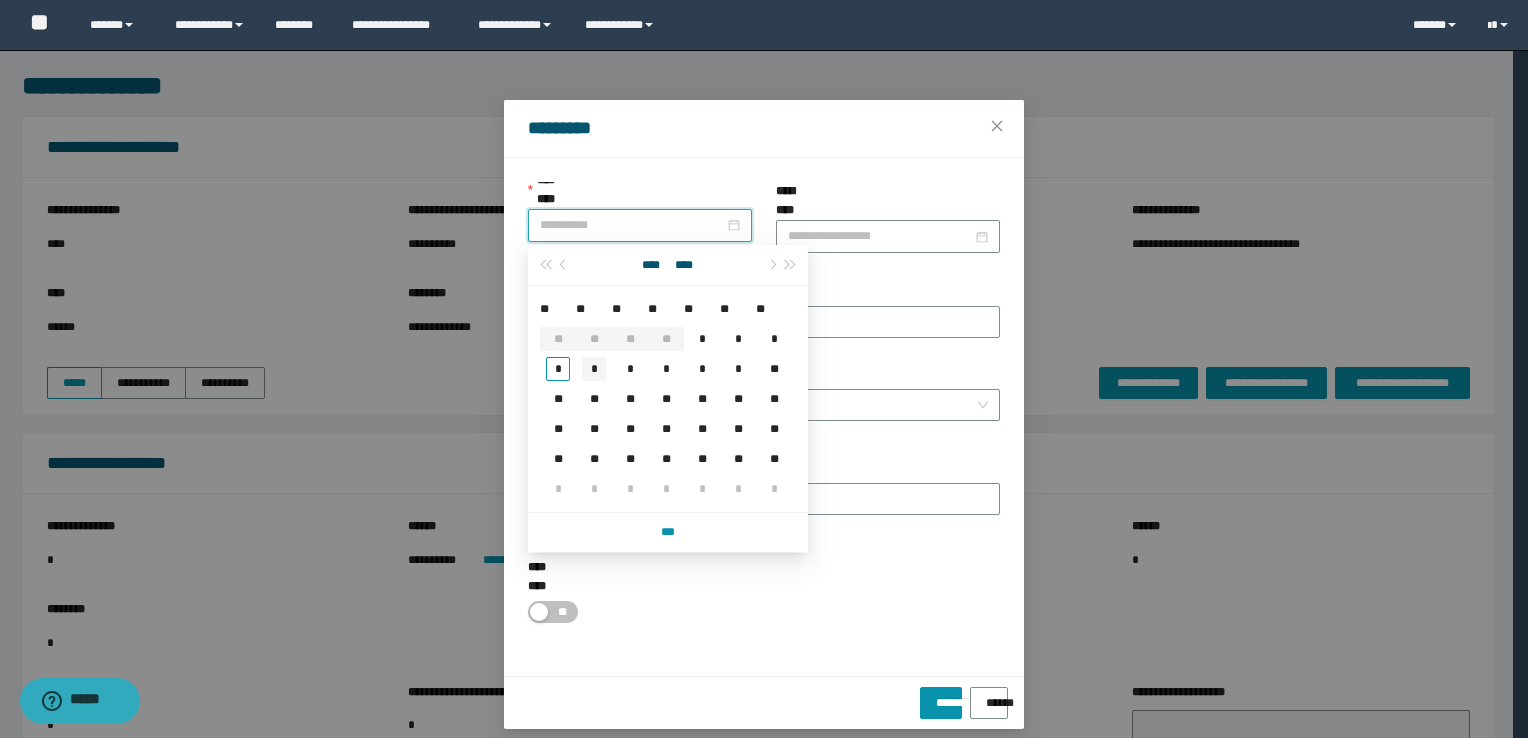 click on "*" at bounding box center [594, 369] 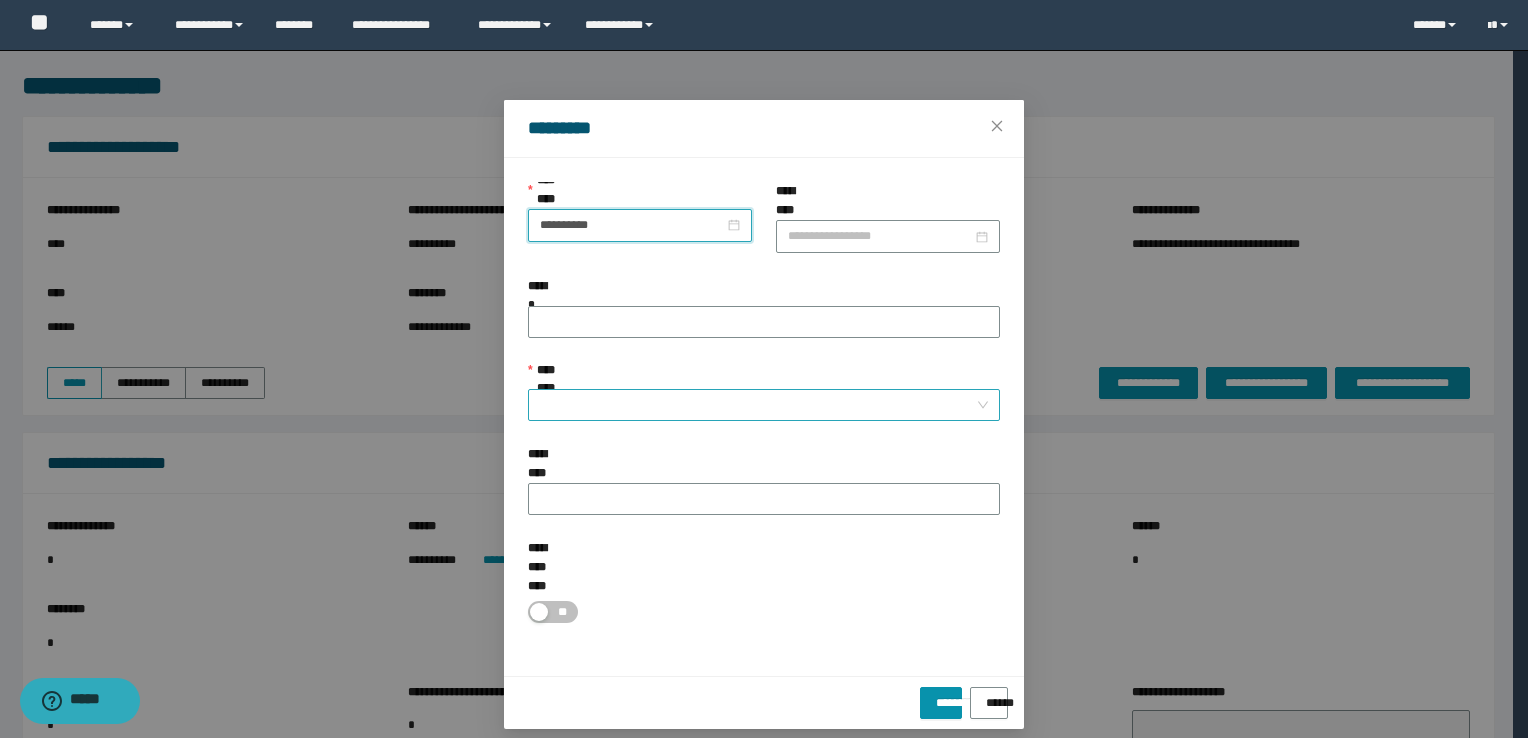 click on "**********" at bounding box center (758, 405) 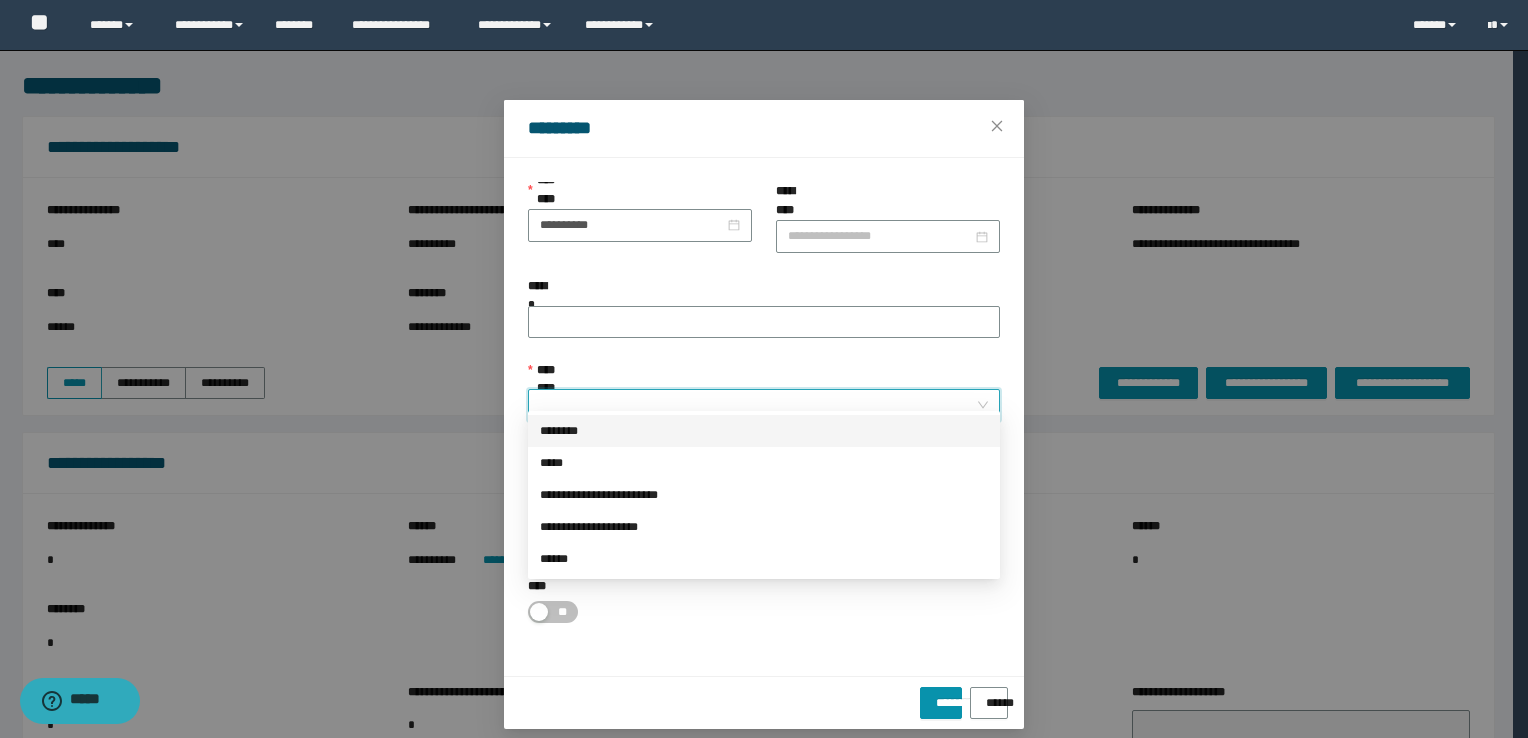 click on "********" at bounding box center [764, 431] 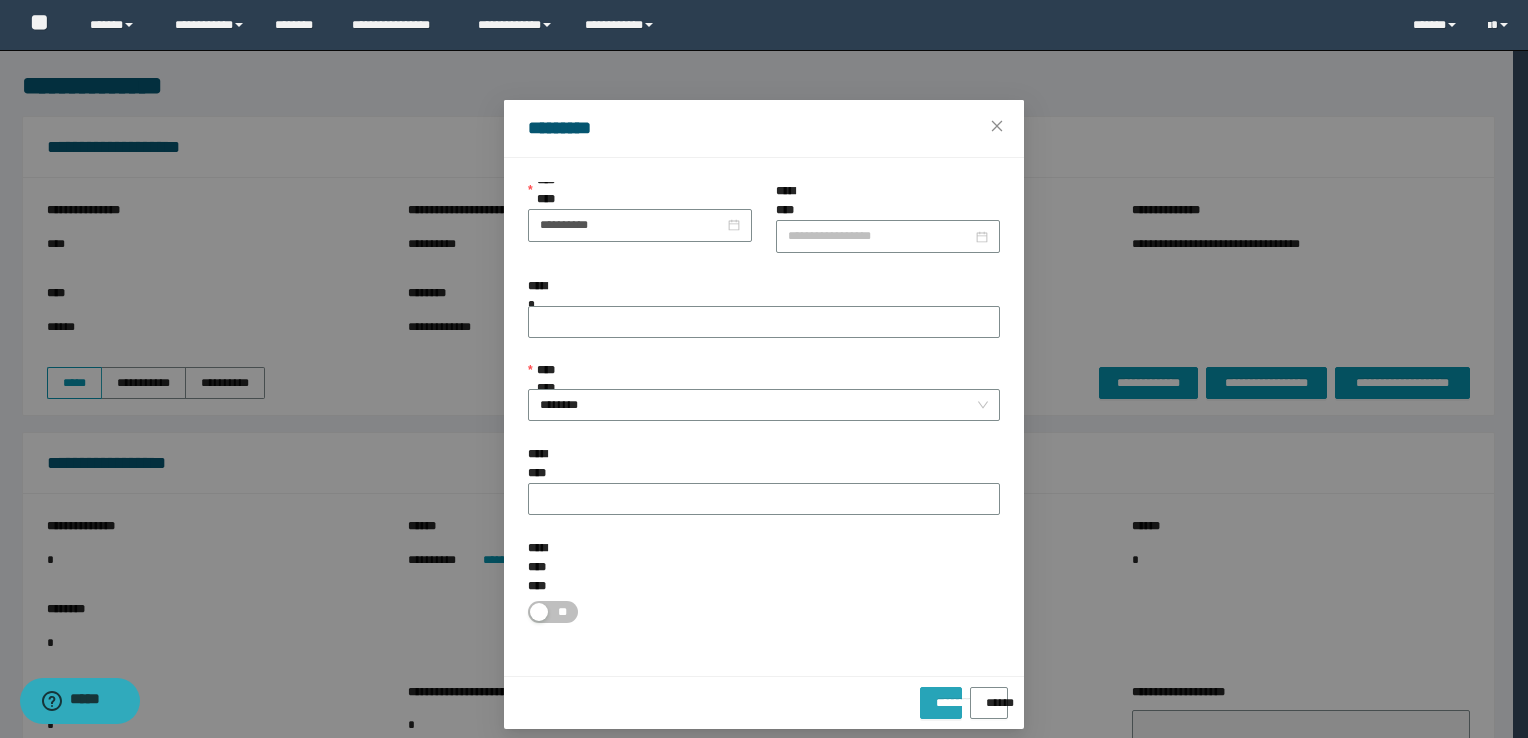click on "*********" at bounding box center [940, 696] 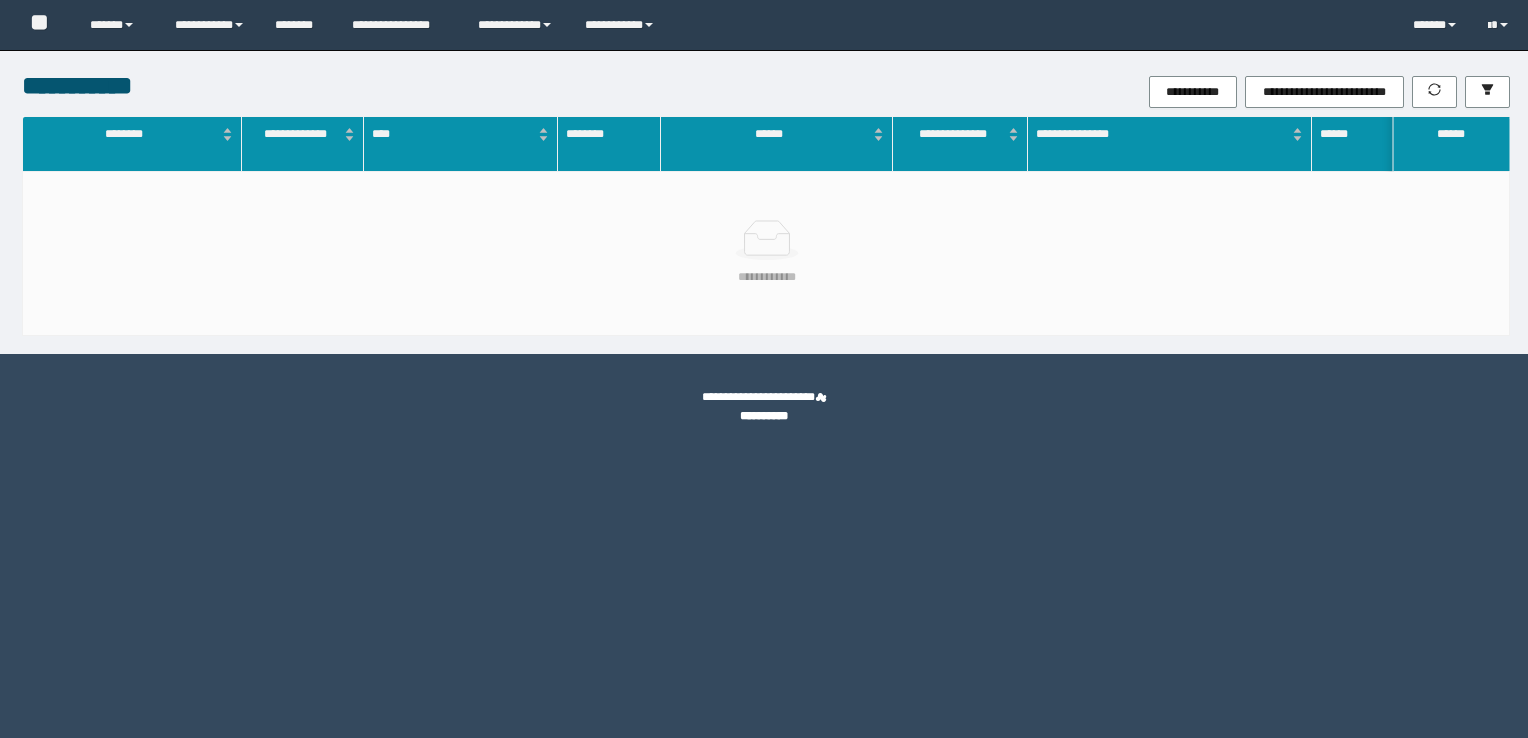 scroll, scrollTop: 0, scrollLeft: 0, axis: both 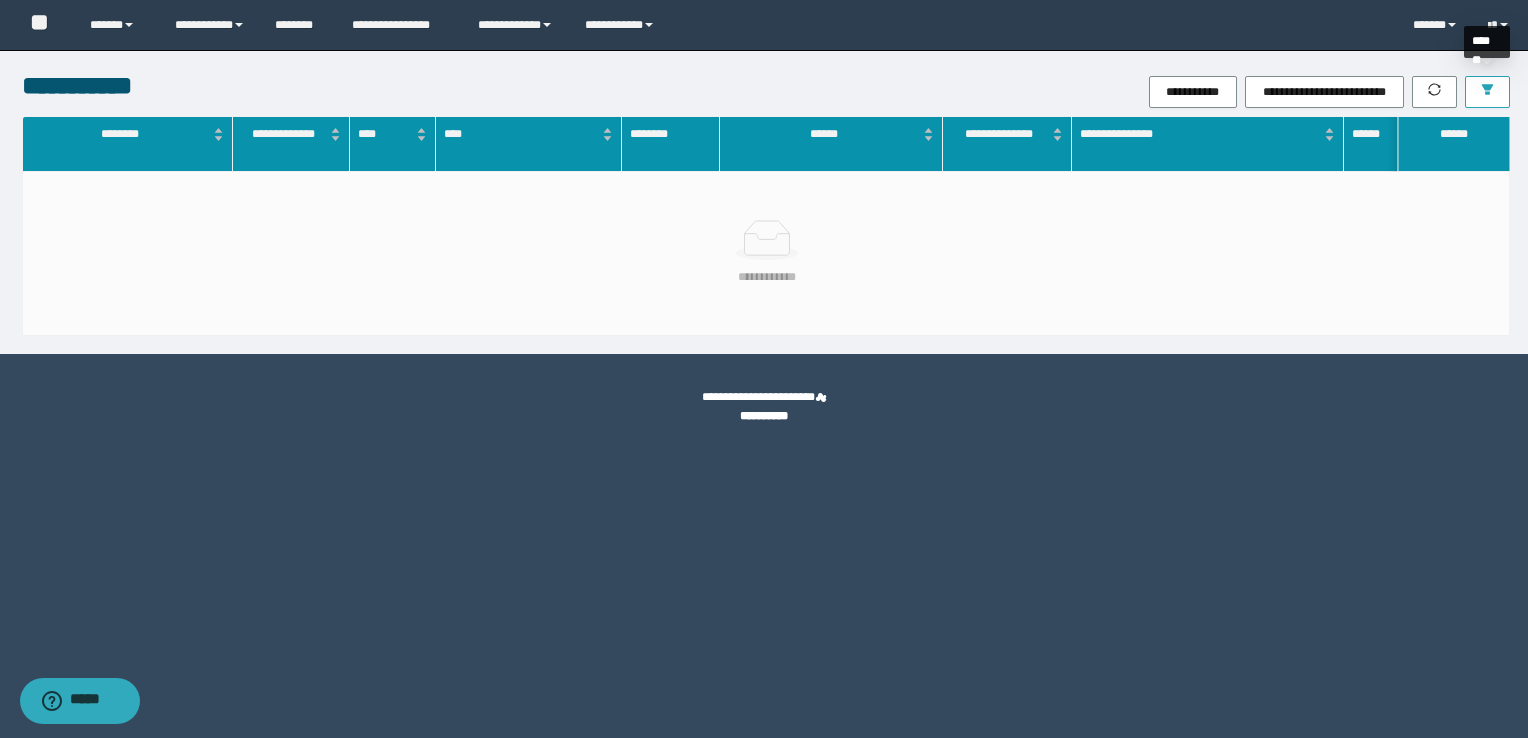 click at bounding box center [1487, 92] 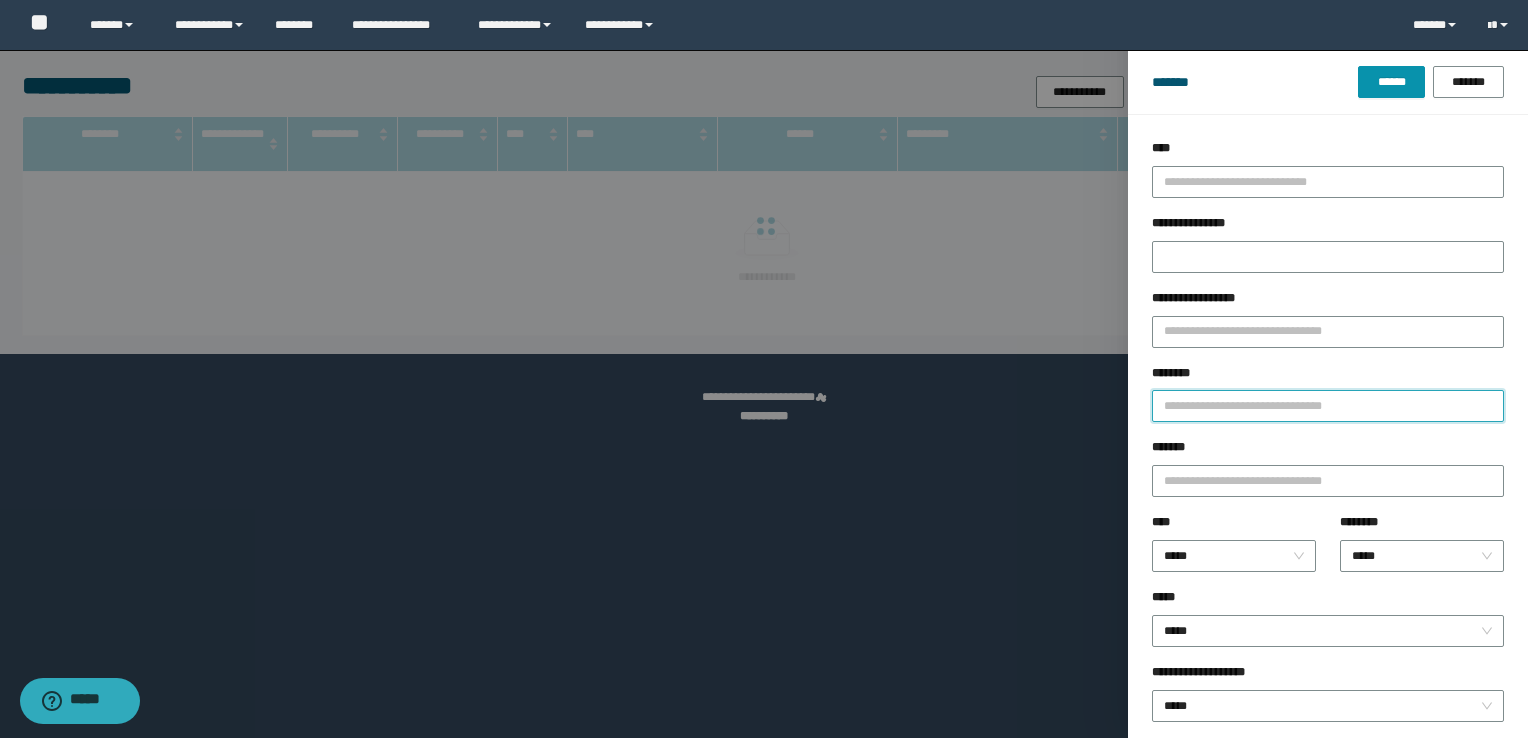 click on "********" at bounding box center (1328, 406) 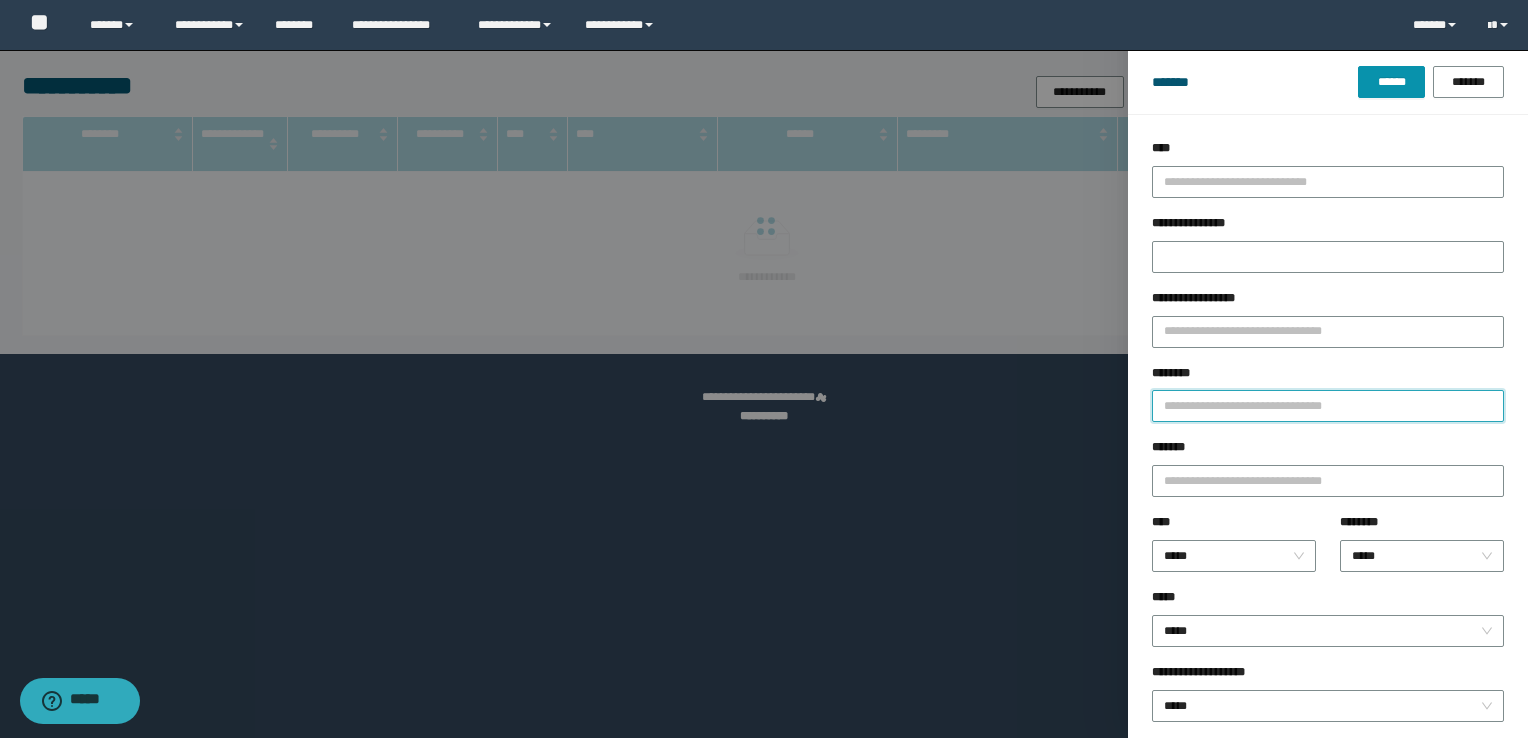 paste on "**********" 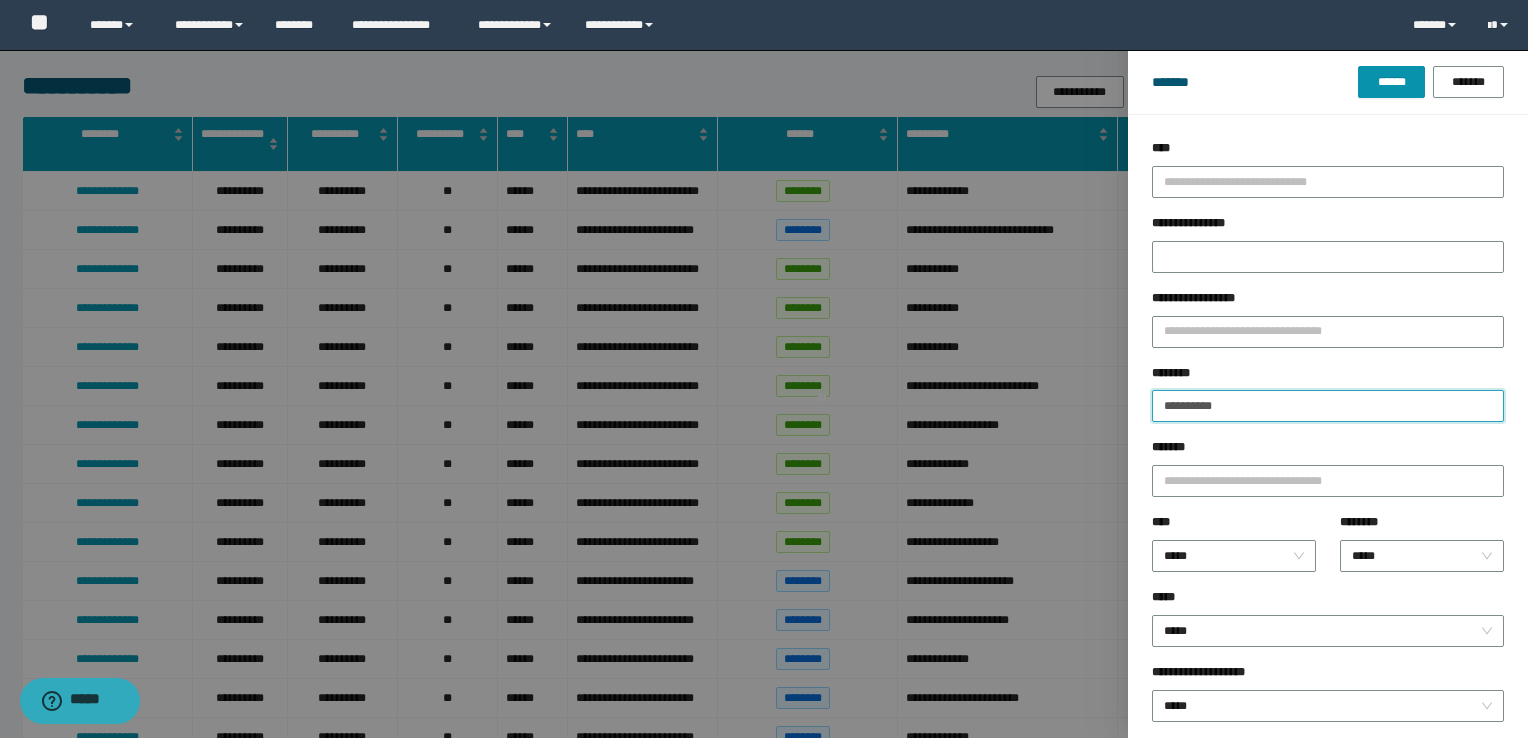 type 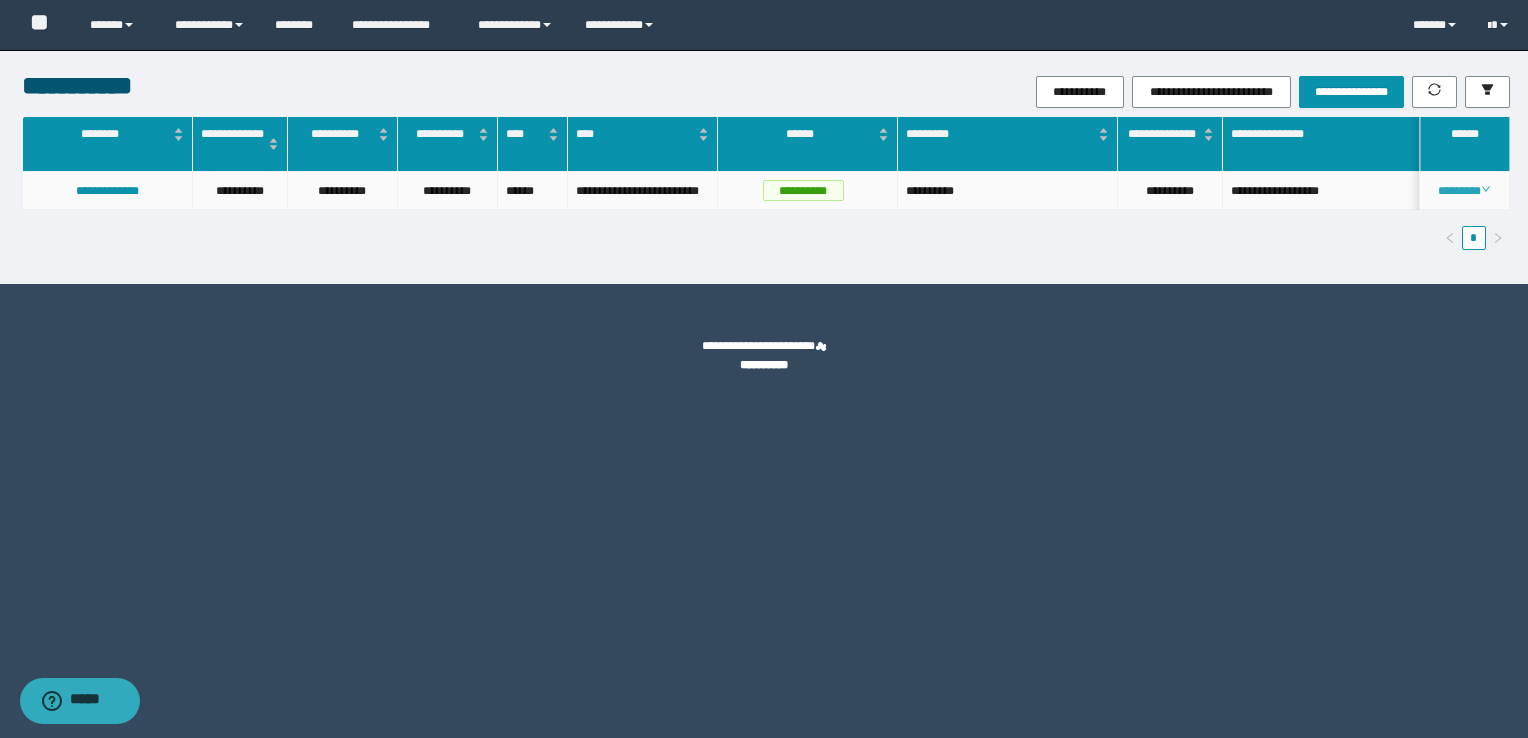 click on "********" at bounding box center [1464, 191] 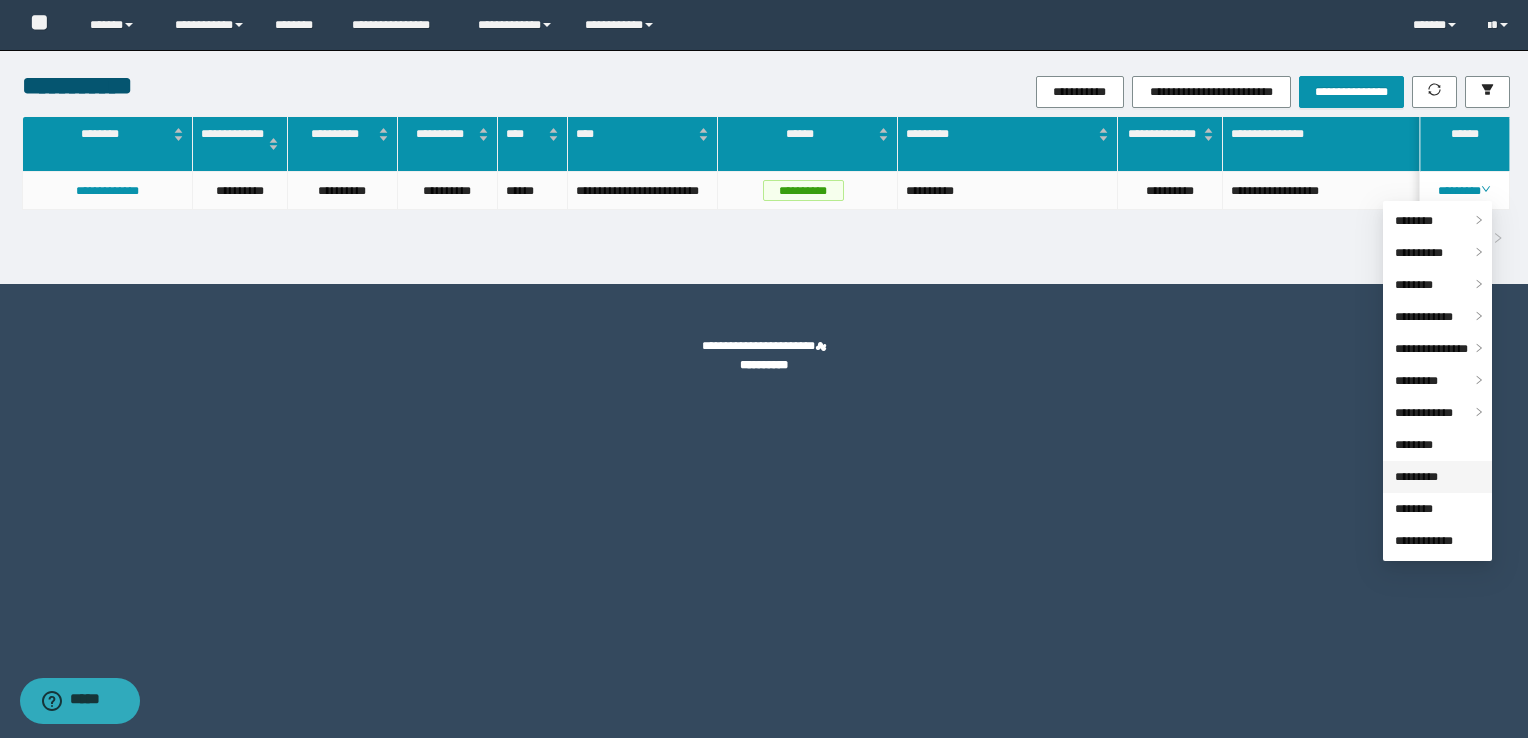 click on "*********" at bounding box center [1416, 477] 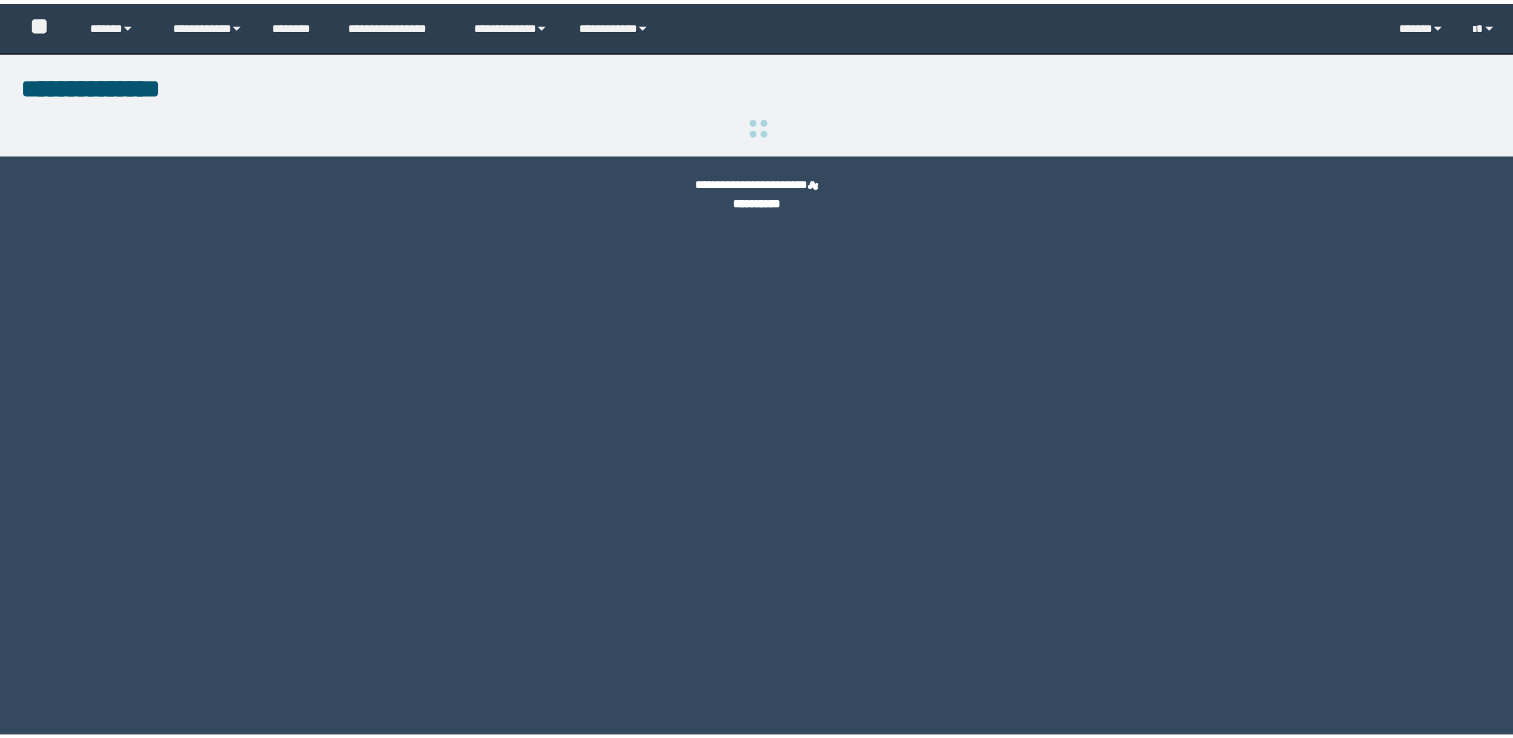 scroll, scrollTop: 0, scrollLeft: 0, axis: both 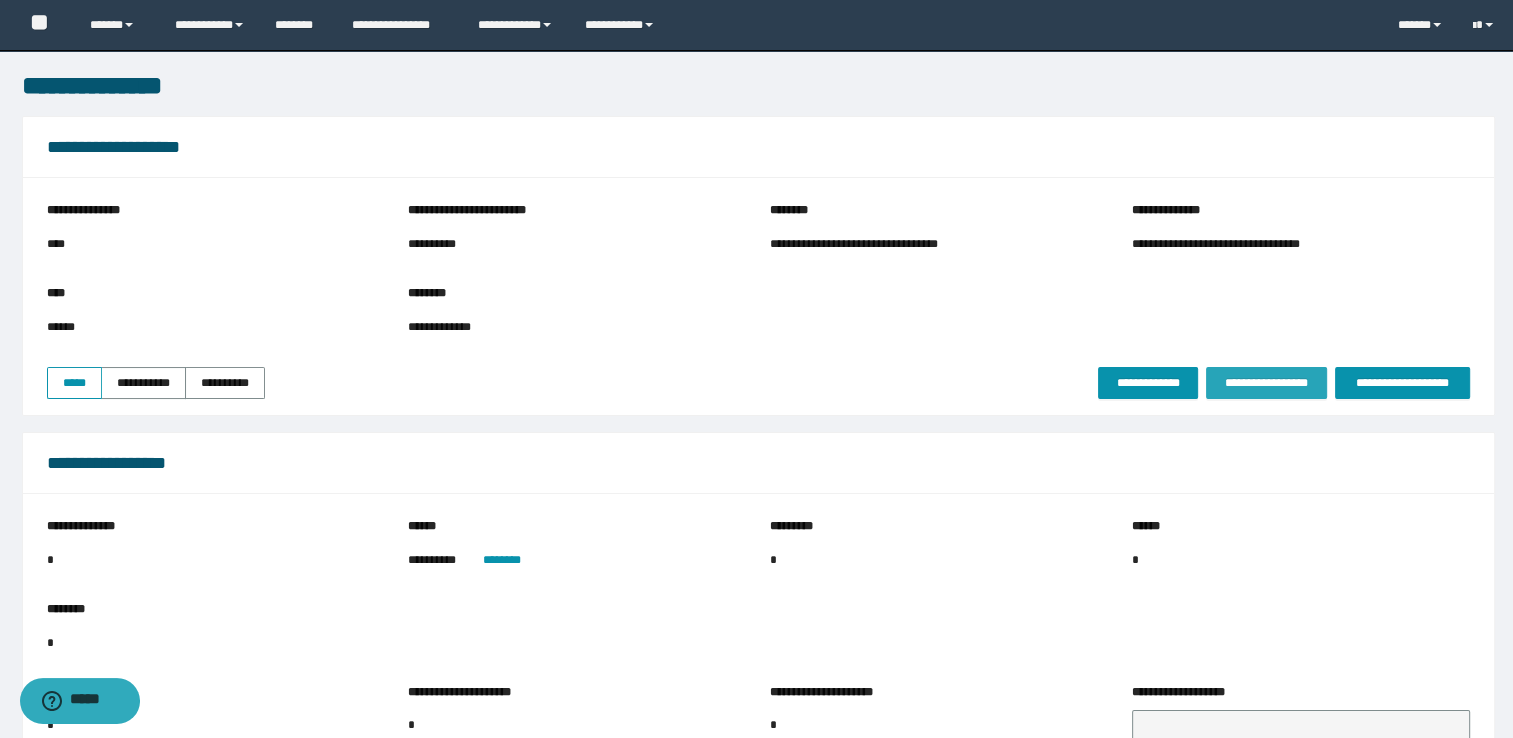 click on "**********" at bounding box center (1266, 383) 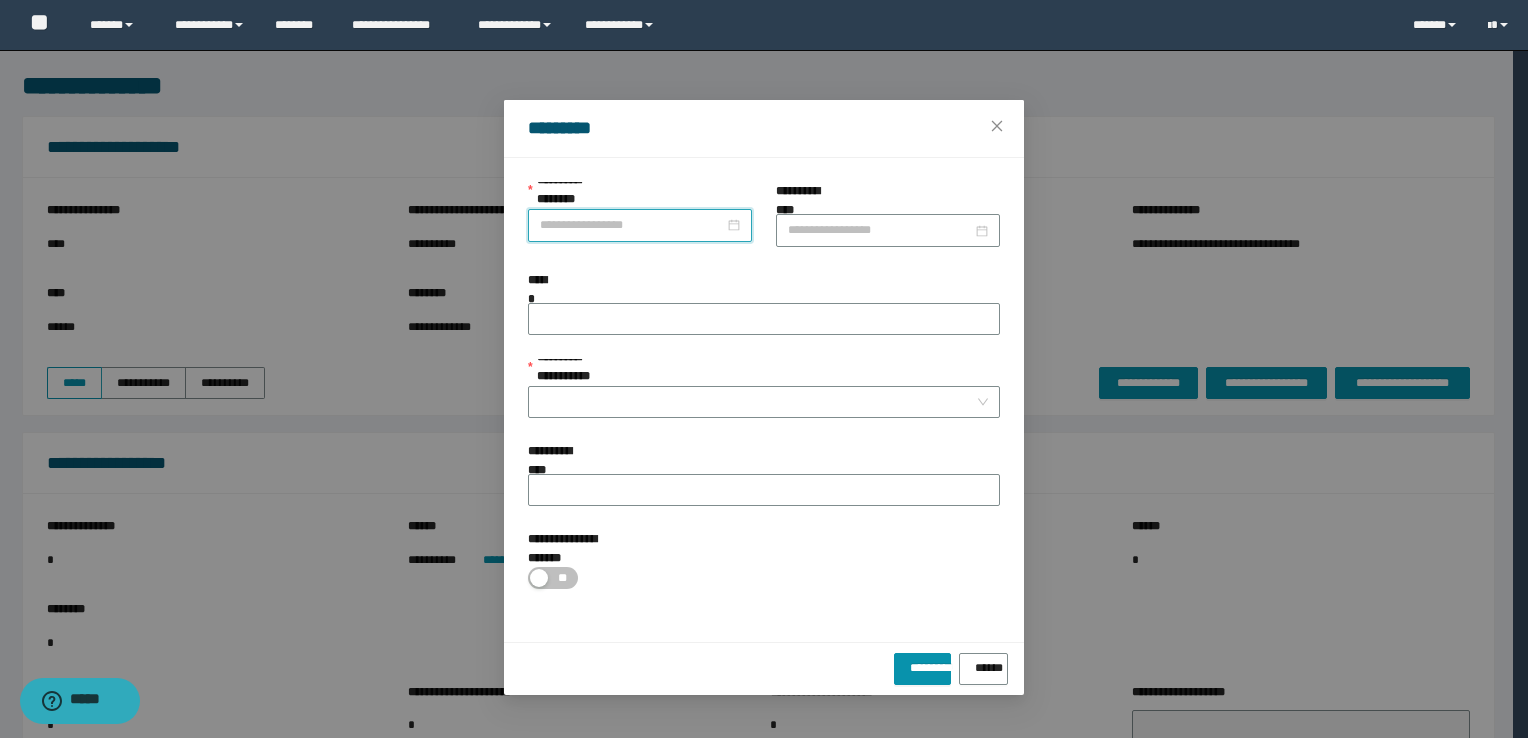 click on "**********" at bounding box center (632, 225) 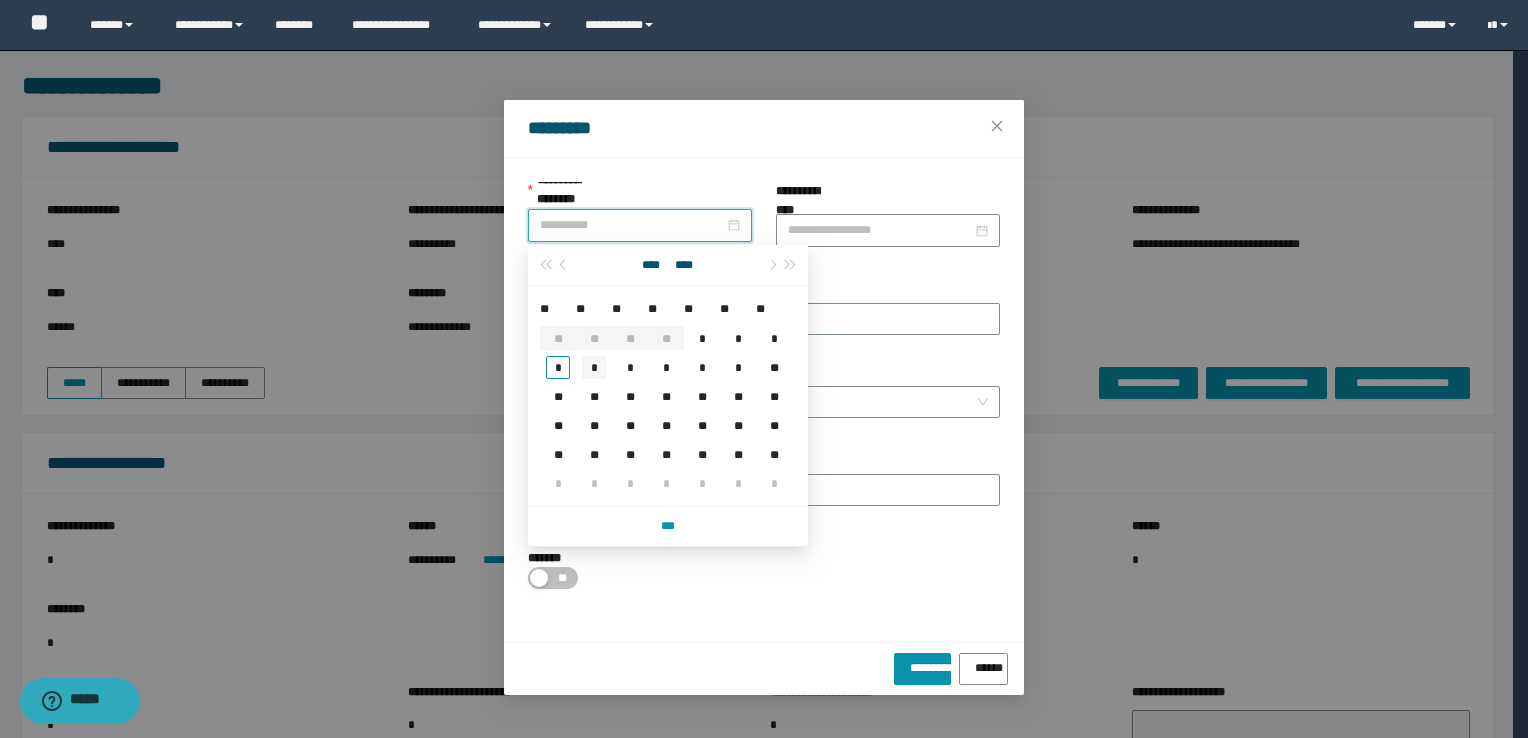 type on "**********" 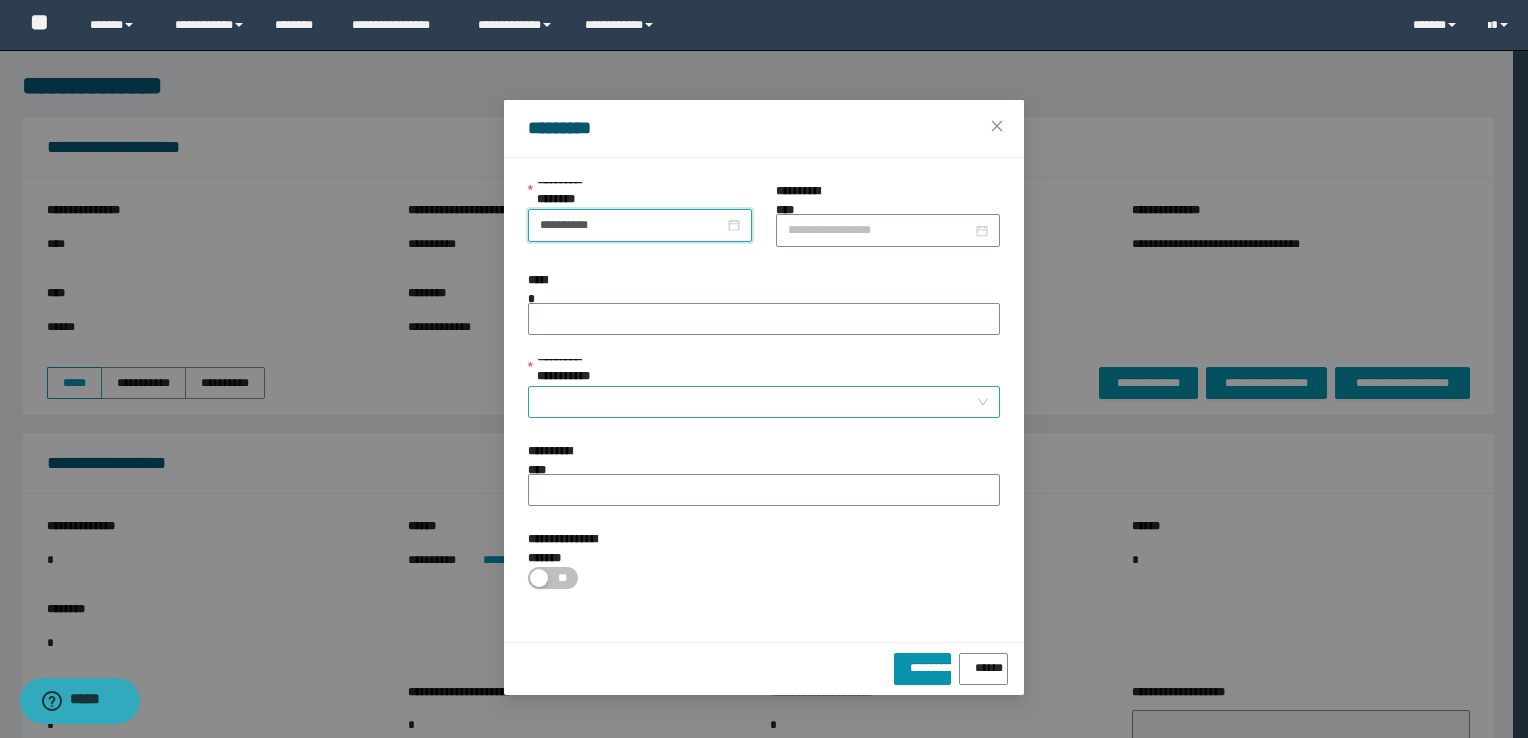 click on "**********" at bounding box center (758, 402) 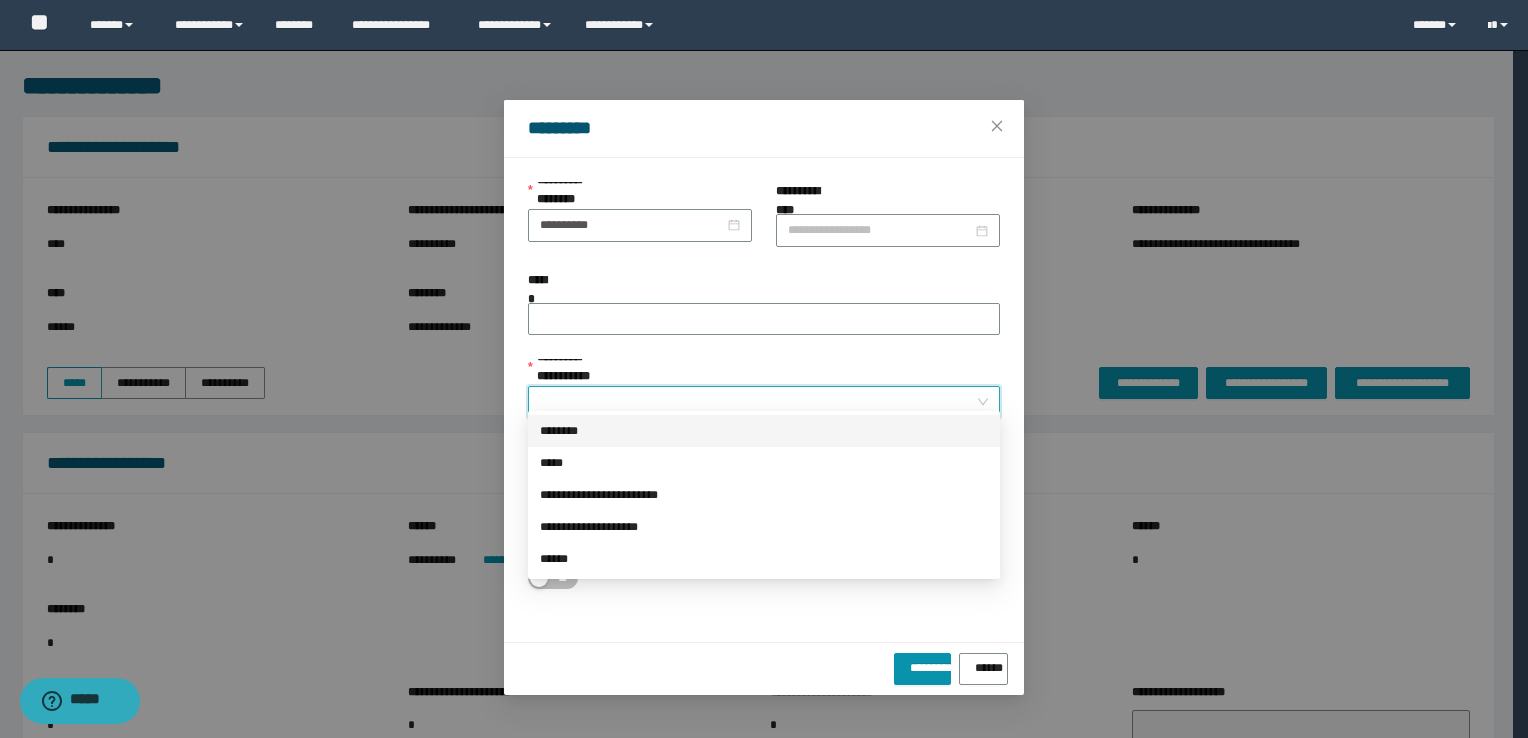 click on "********" at bounding box center (764, 431) 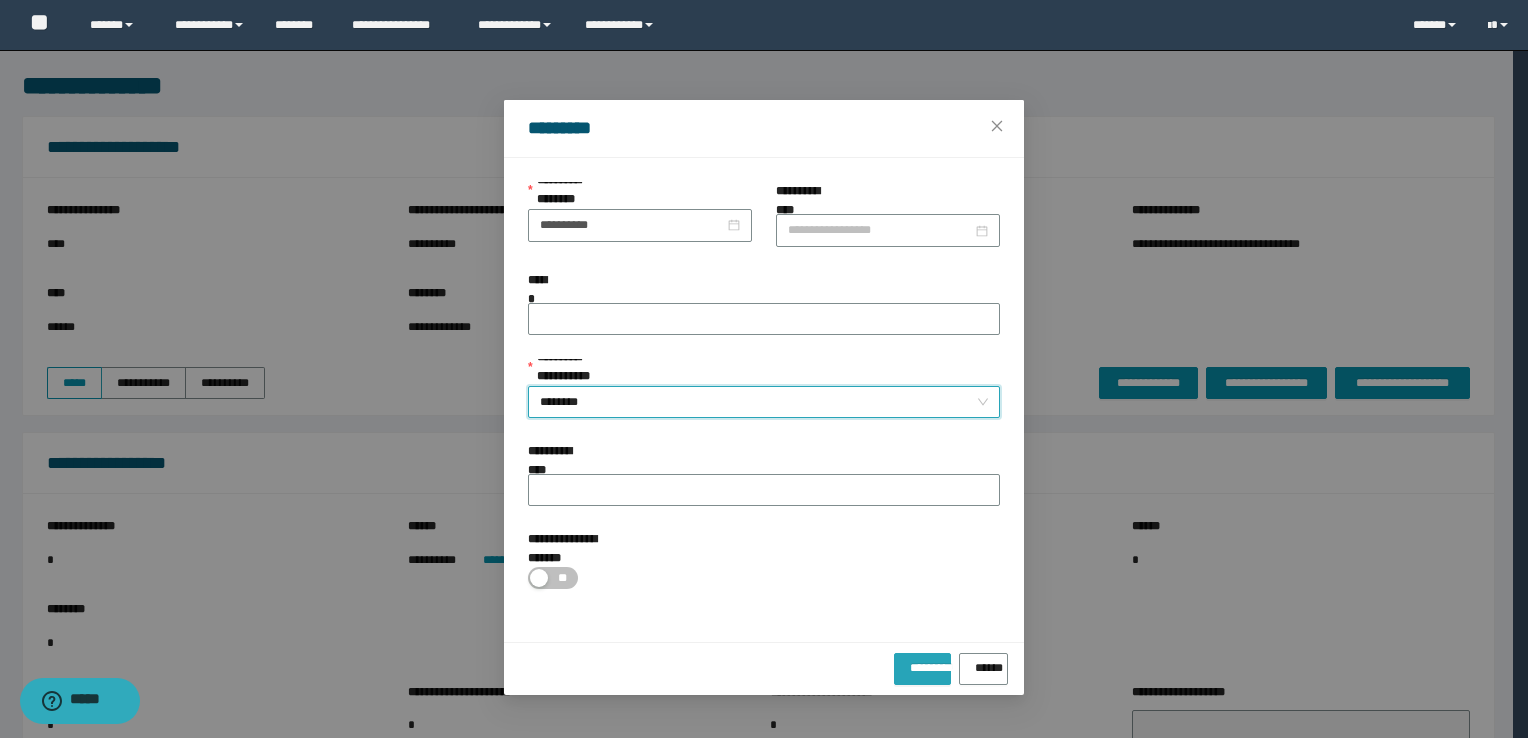 click on "*********" at bounding box center [922, 664] 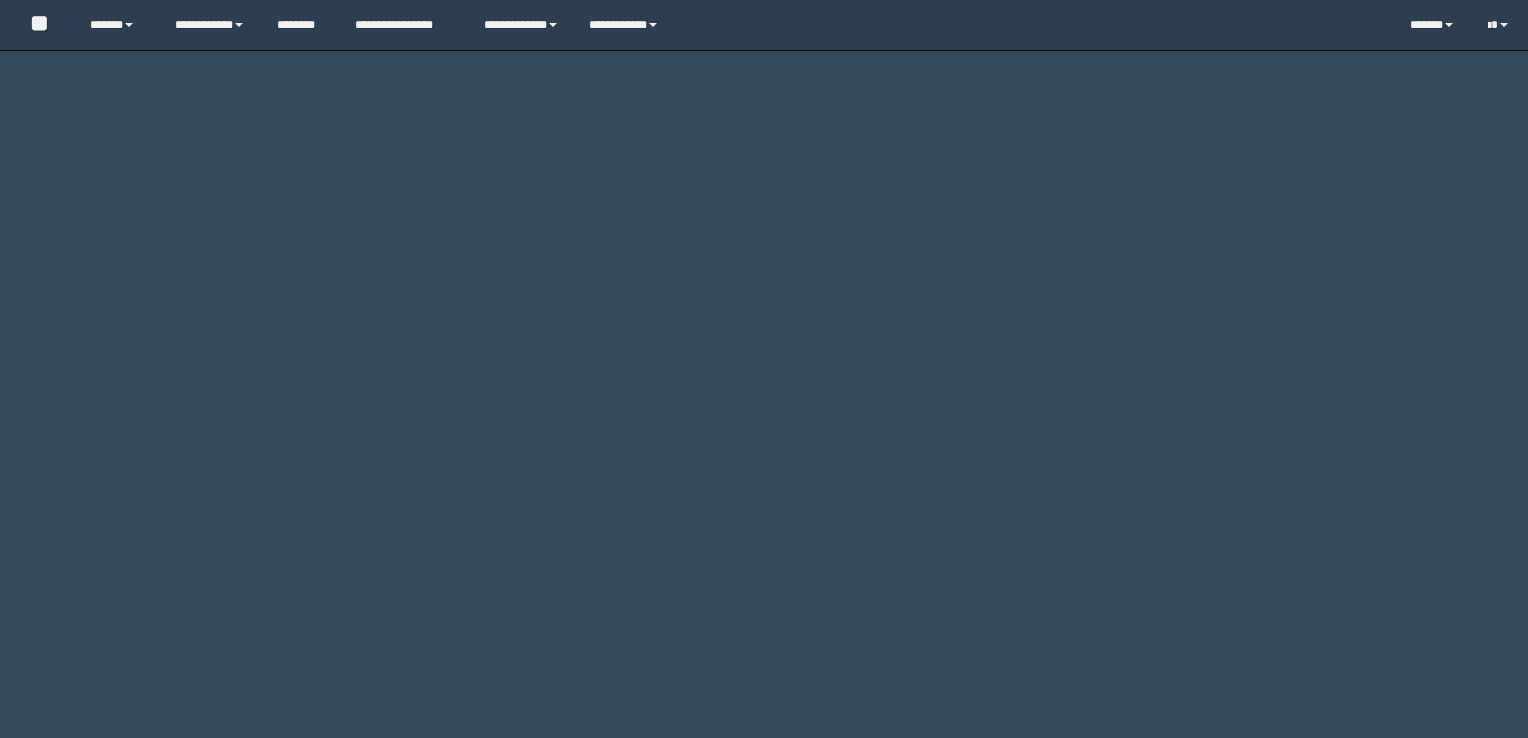 scroll, scrollTop: 0, scrollLeft: 0, axis: both 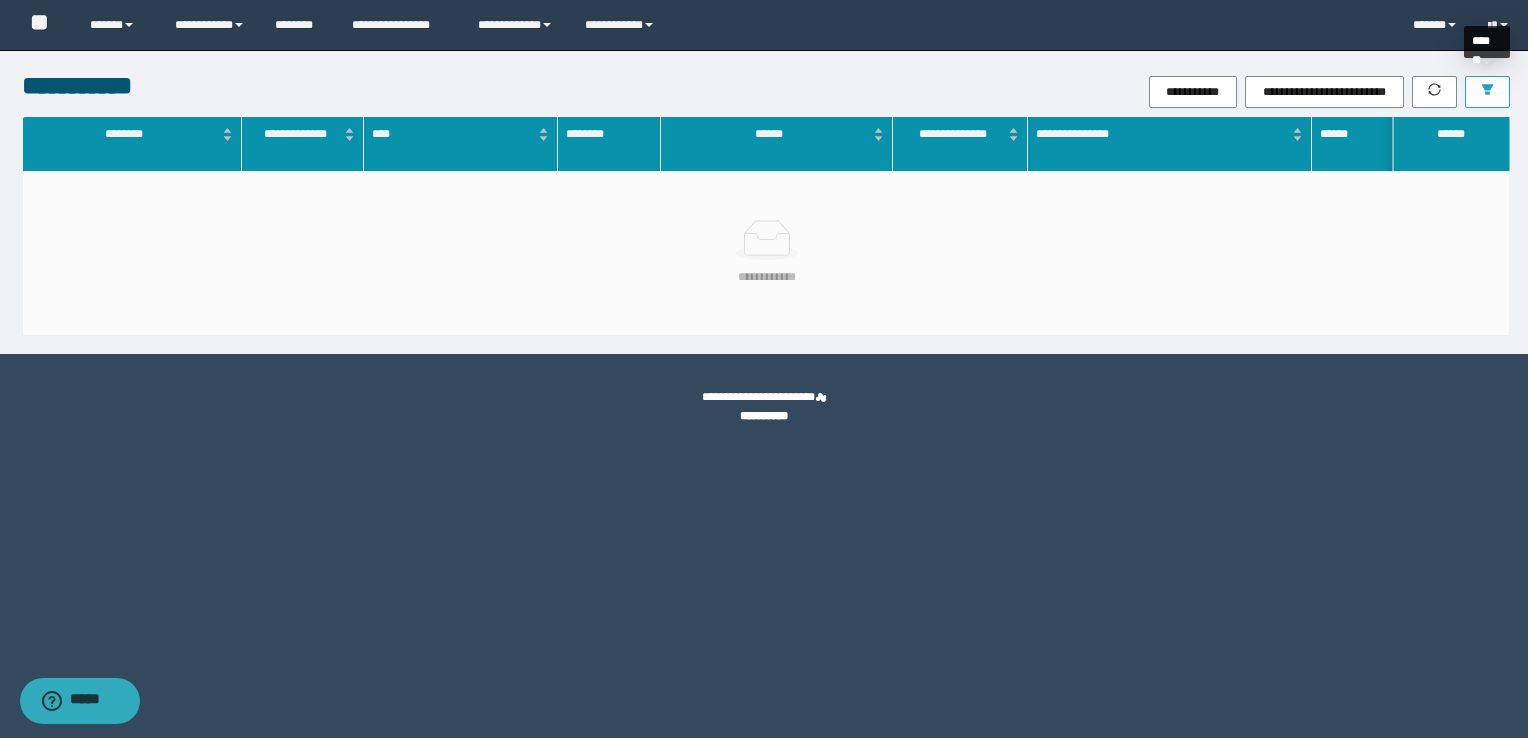 click at bounding box center (1487, 92) 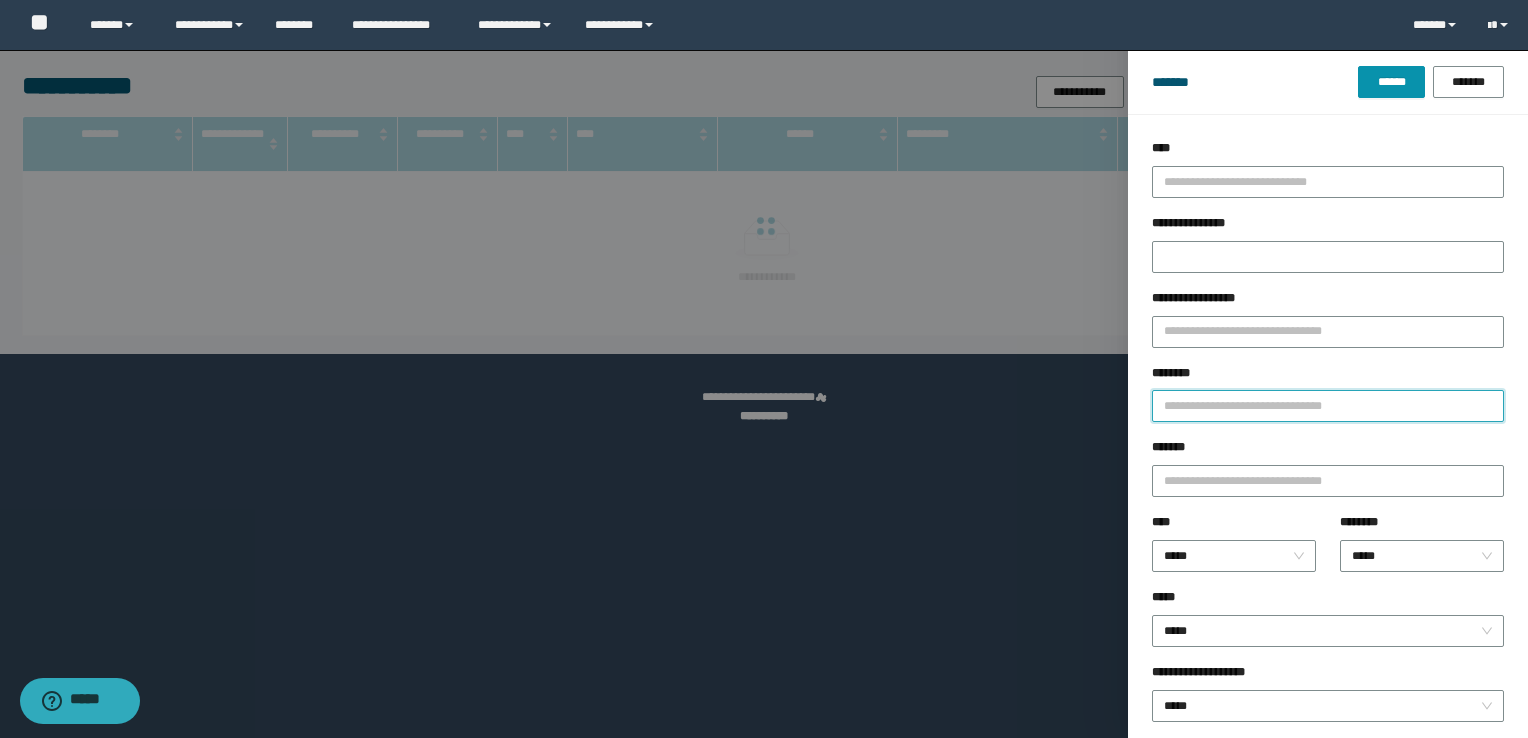 click on "********" at bounding box center (1328, 406) 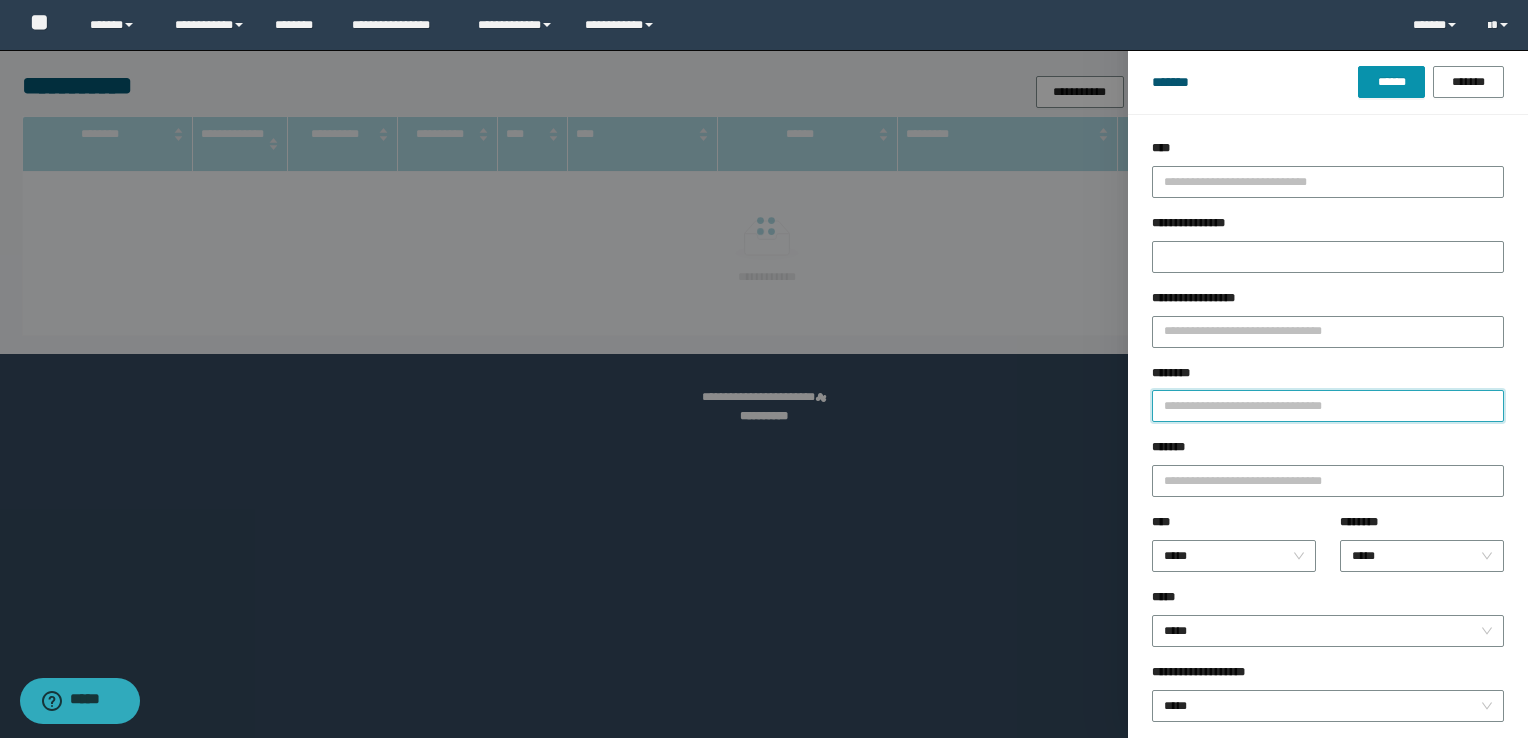 paste on "**********" 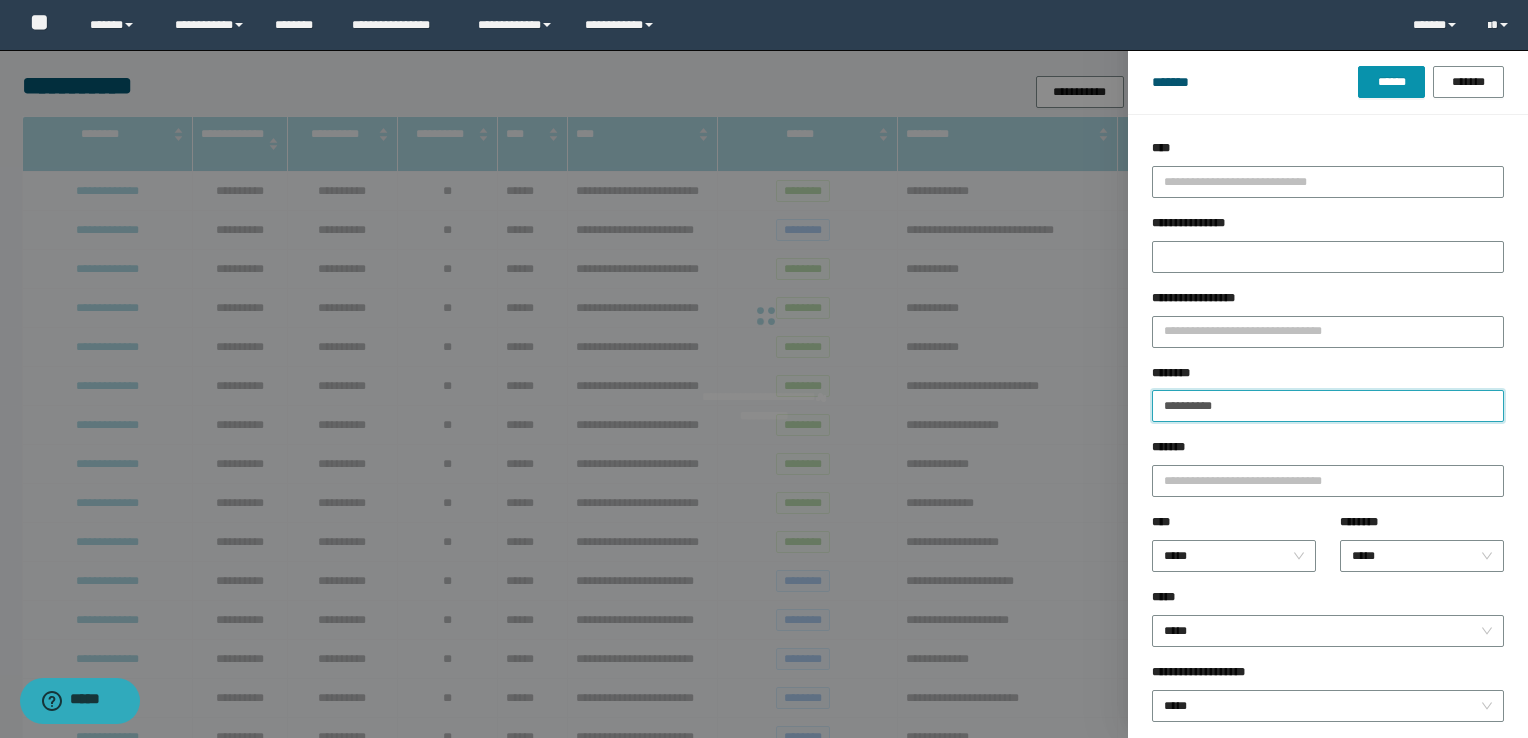 type on "**********" 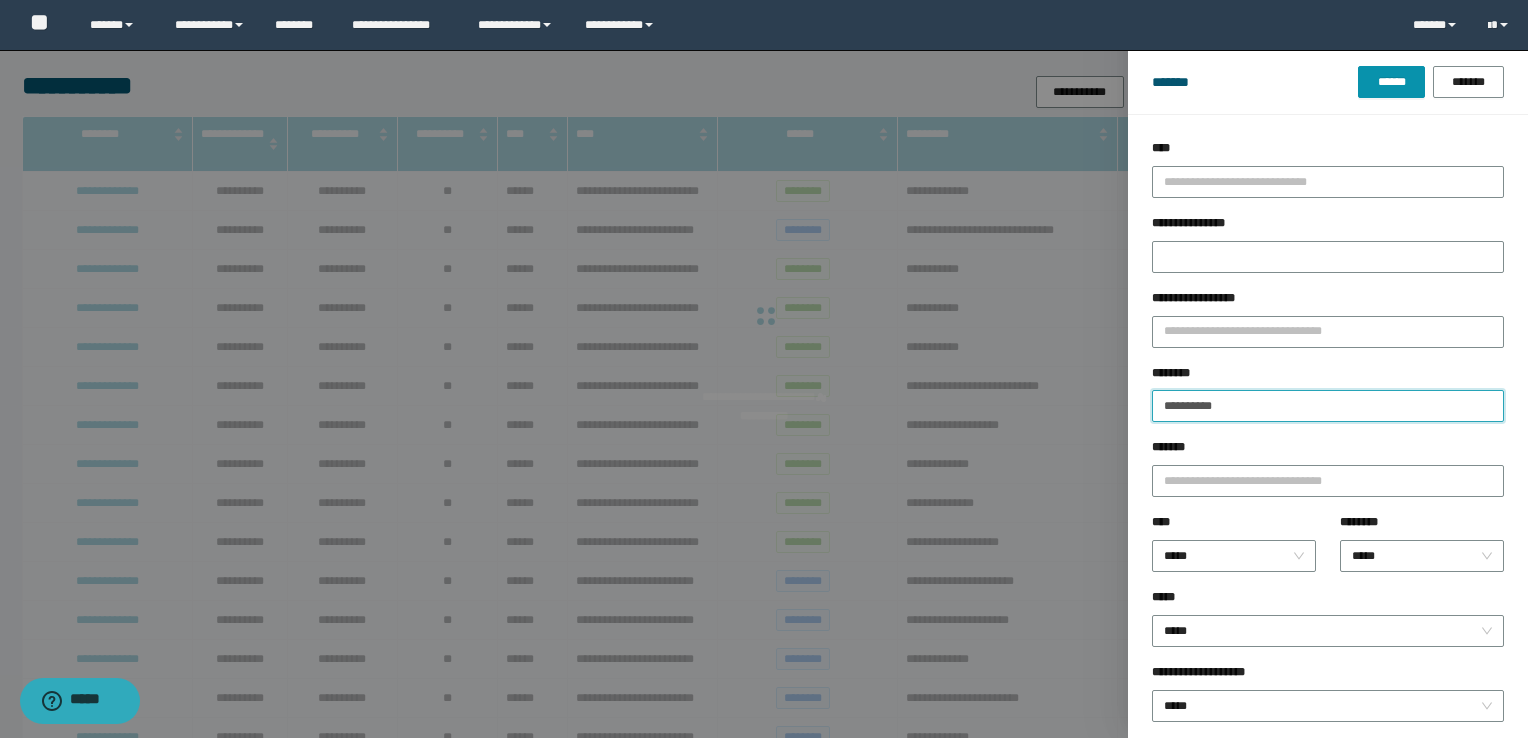 click on "******" at bounding box center (1391, 82) 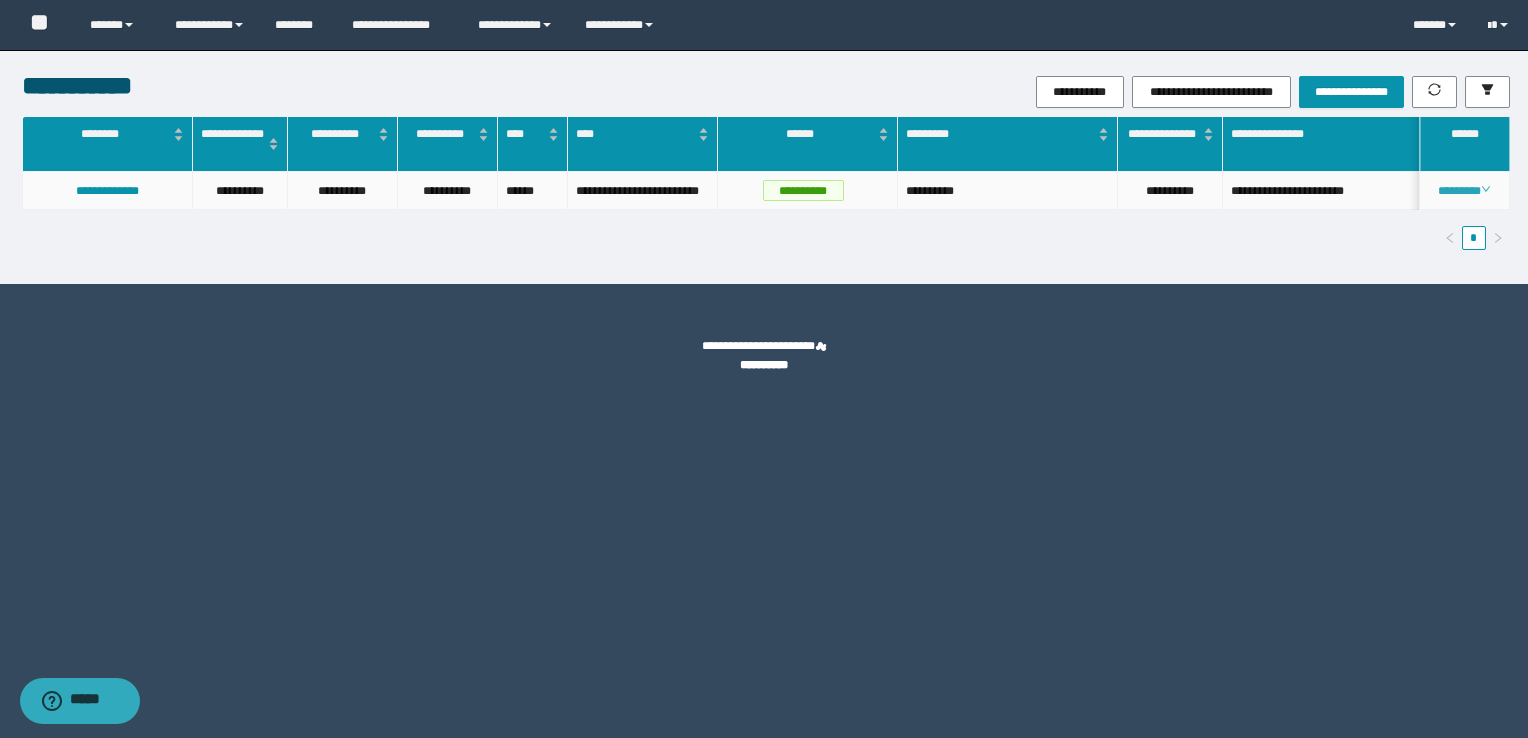 click on "********" at bounding box center [1464, 191] 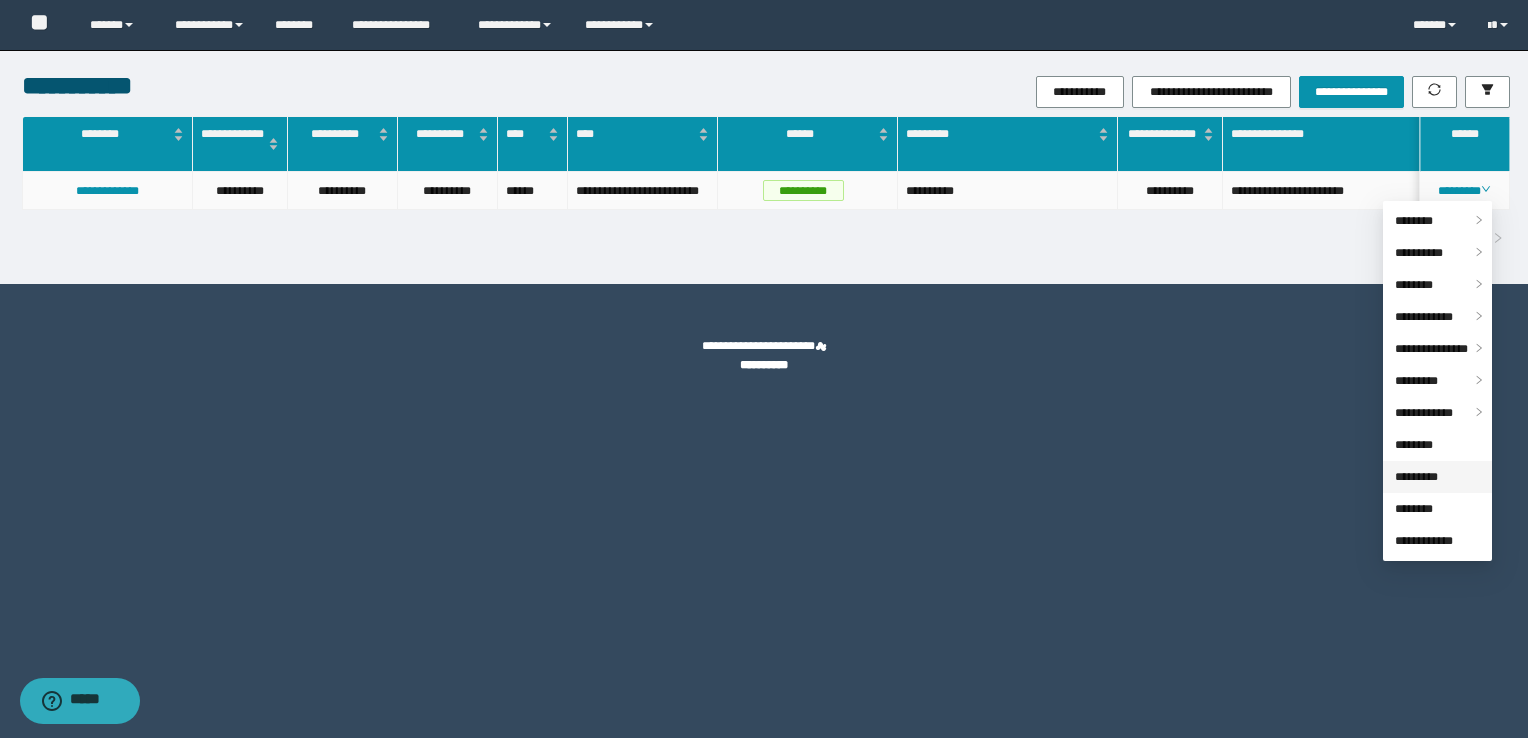 click on "*********" at bounding box center [1416, 477] 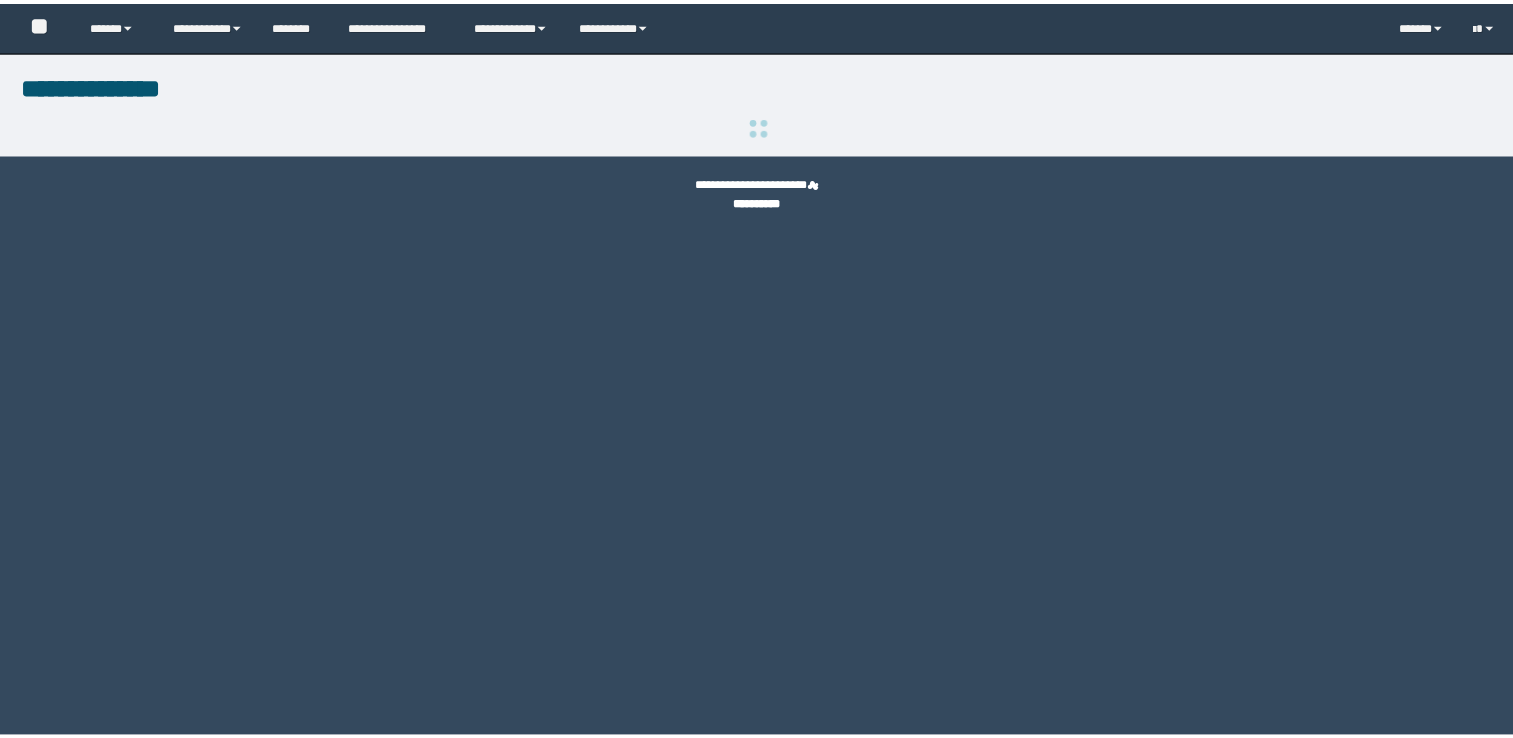 scroll, scrollTop: 0, scrollLeft: 0, axis: both 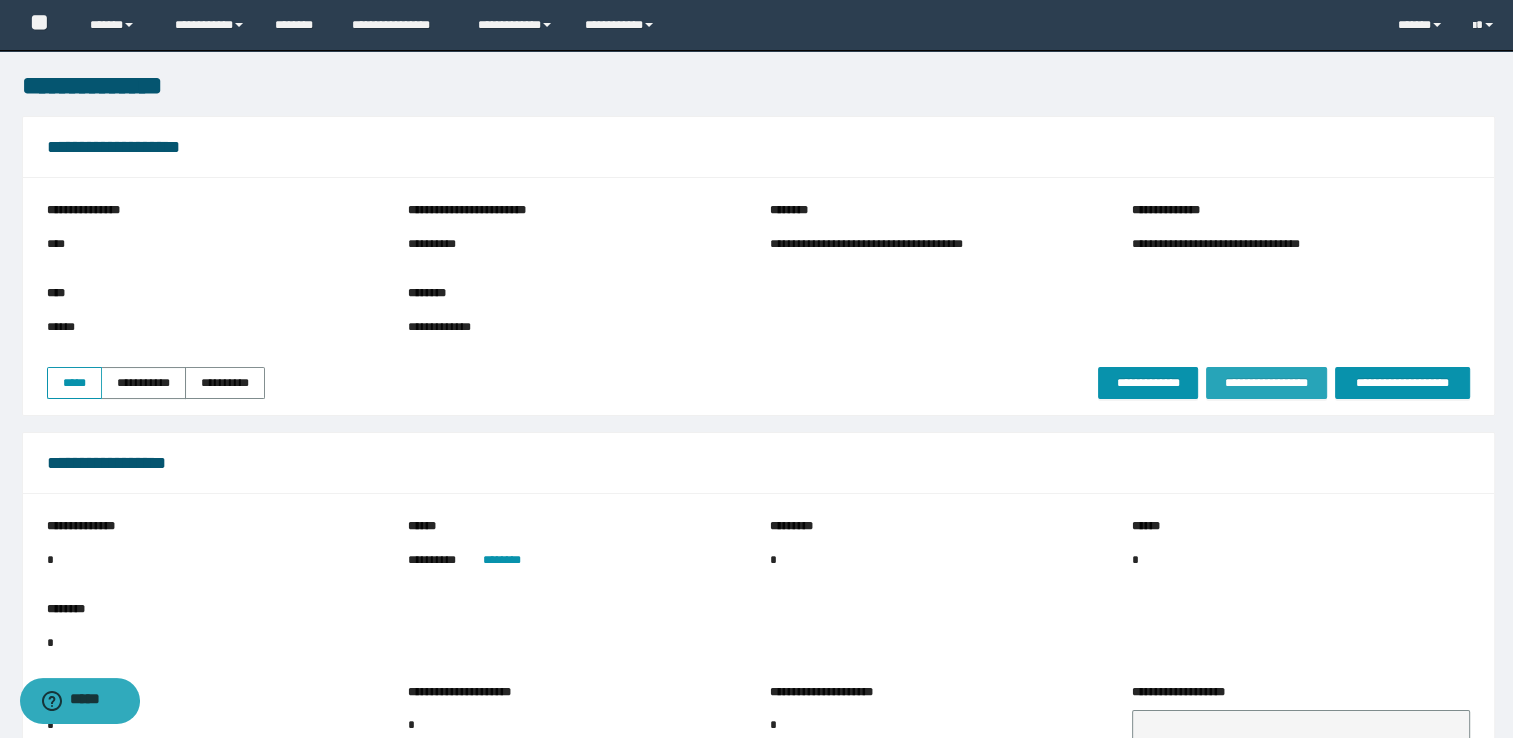 click on "**********" at bounding box center [1266, 383] 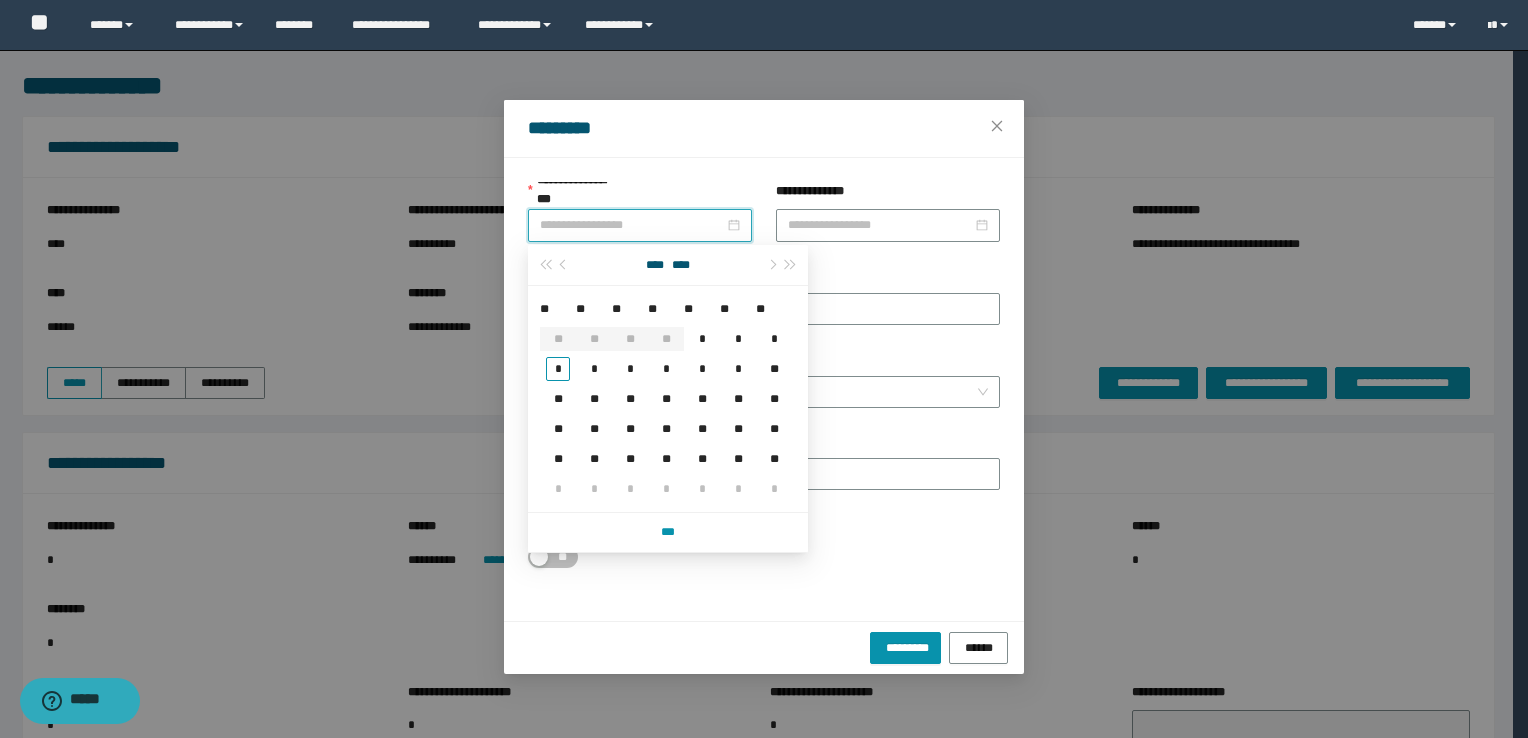 click on "**********" at bounding box center [632, 225] 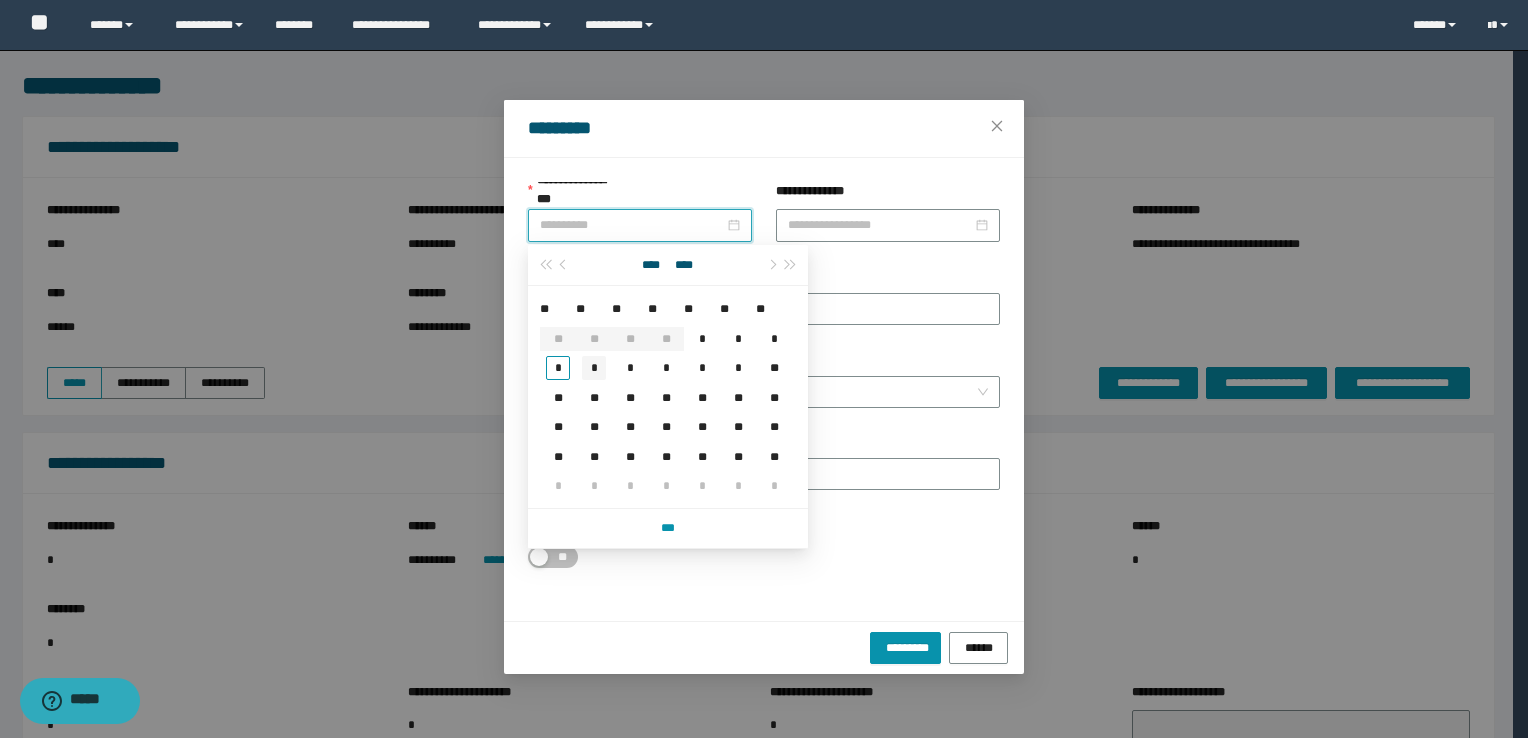 type on "**********" 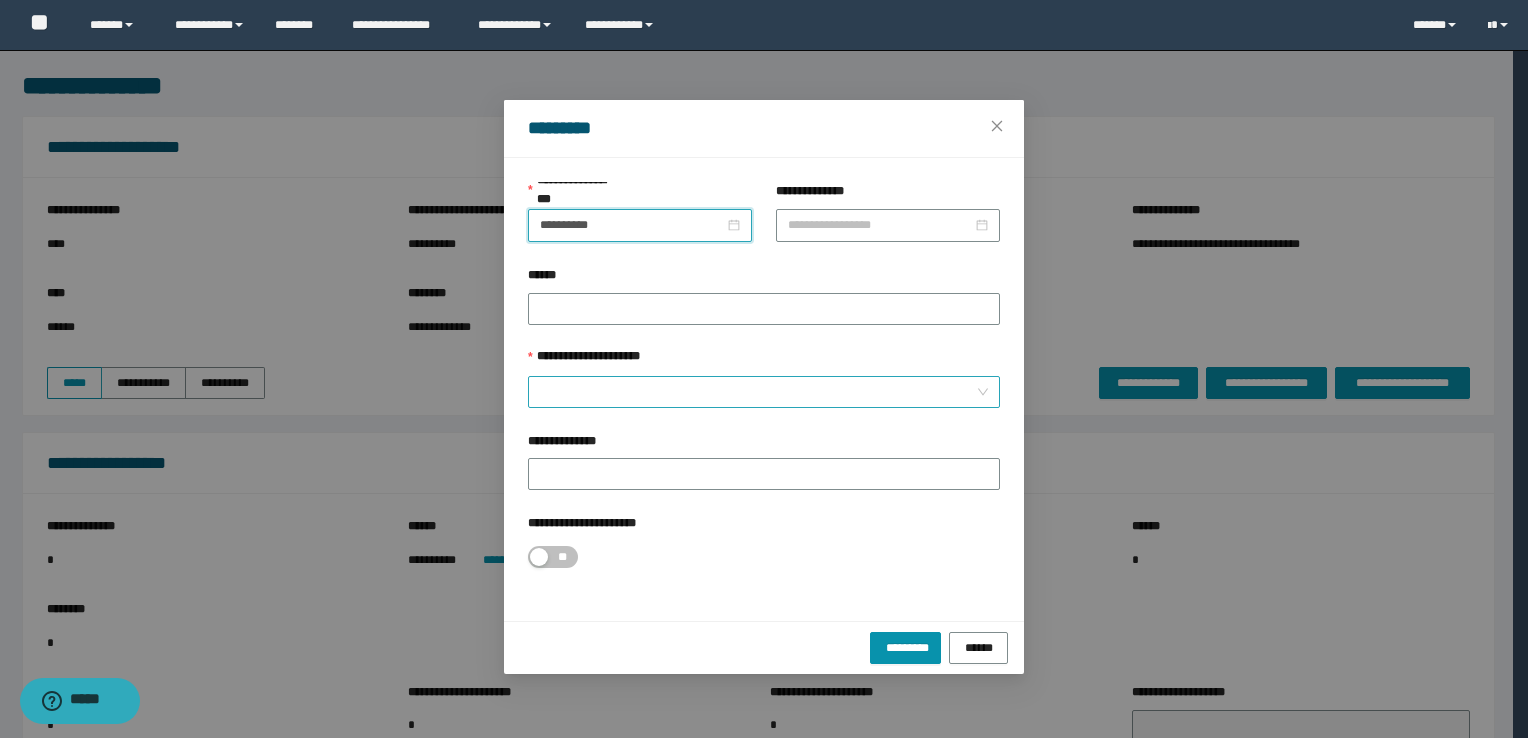click on "**********" at bounding box center [758, 392] 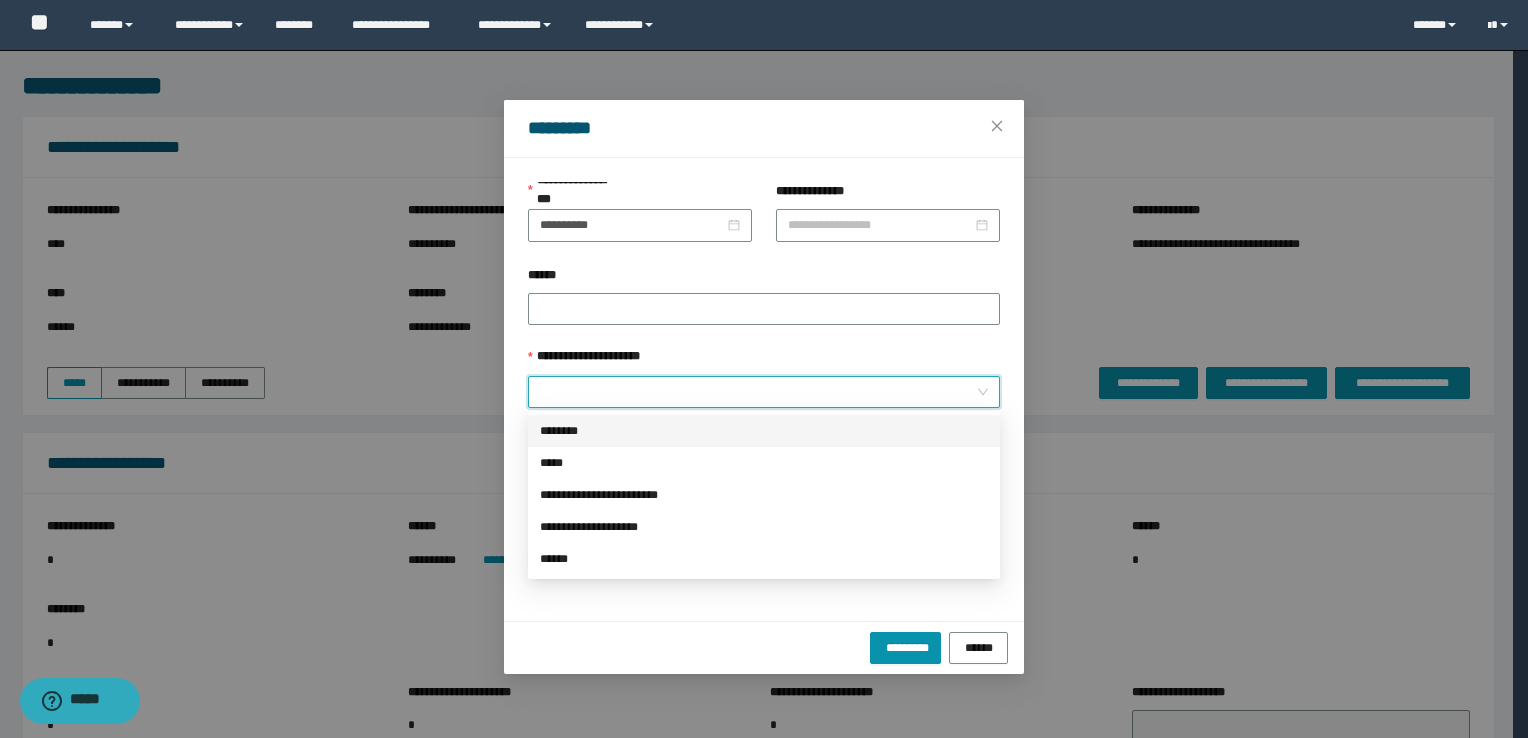 click on "********" at bounding box center (764, 431) 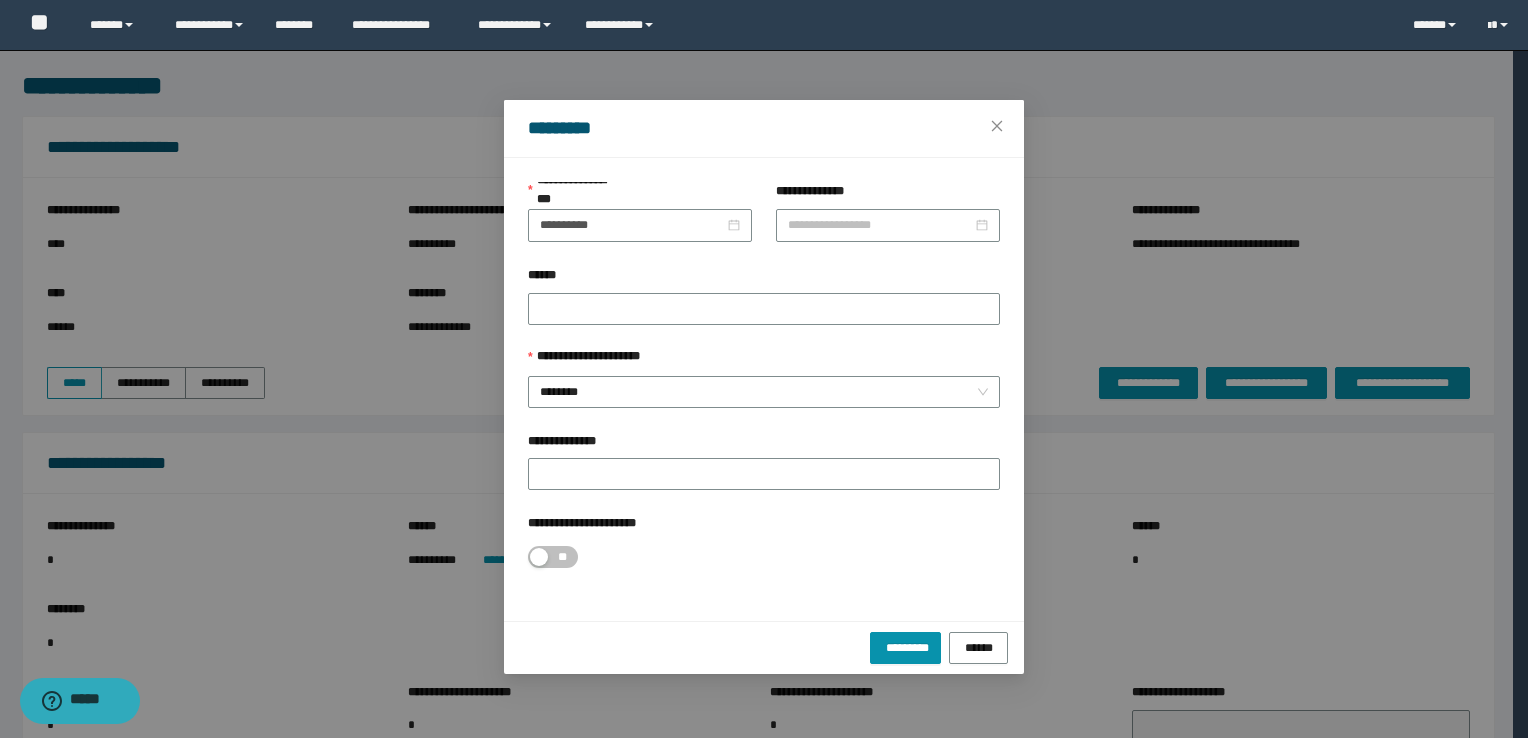 click on "********* ******" at bounding box center [764, 647] 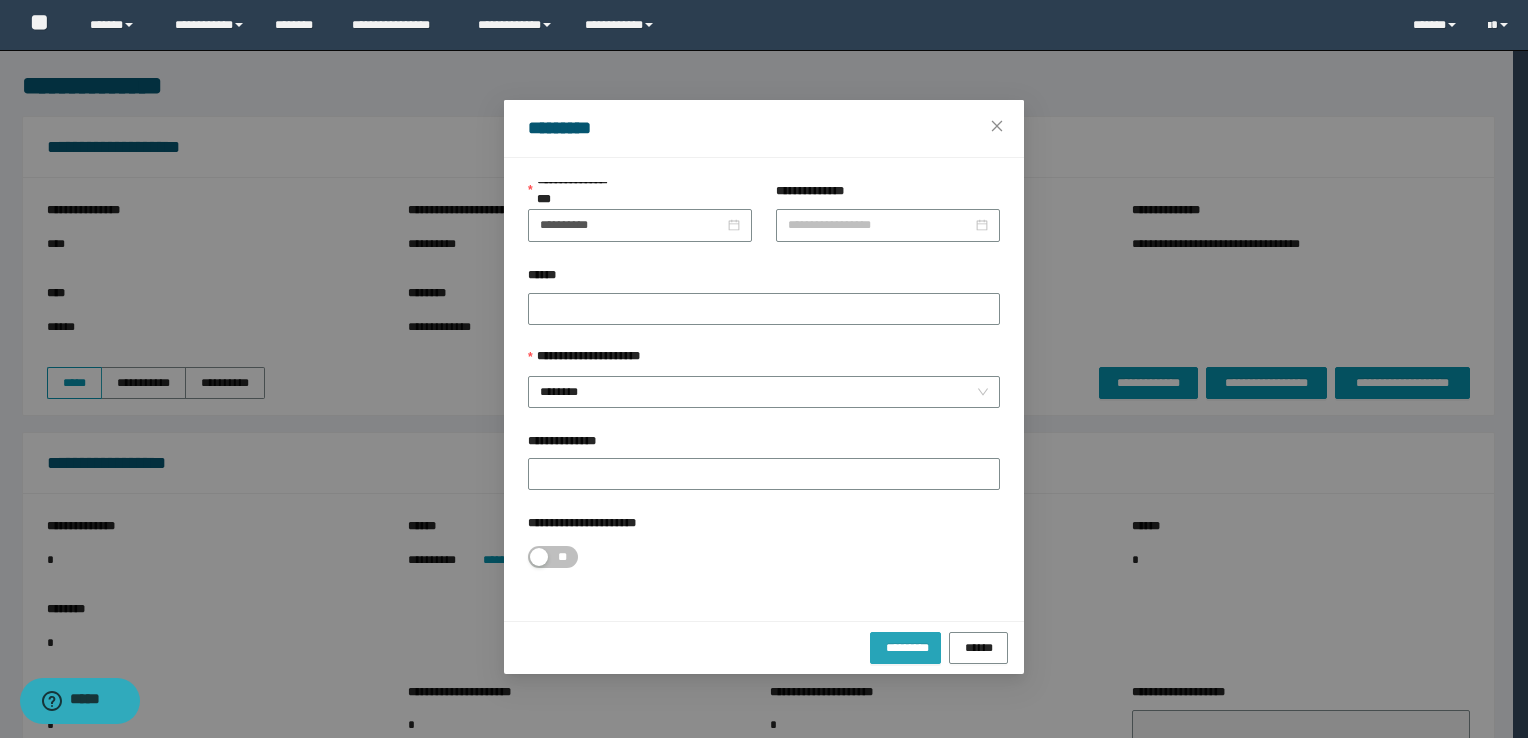 click on "*********" at bounding box center (905, 647) 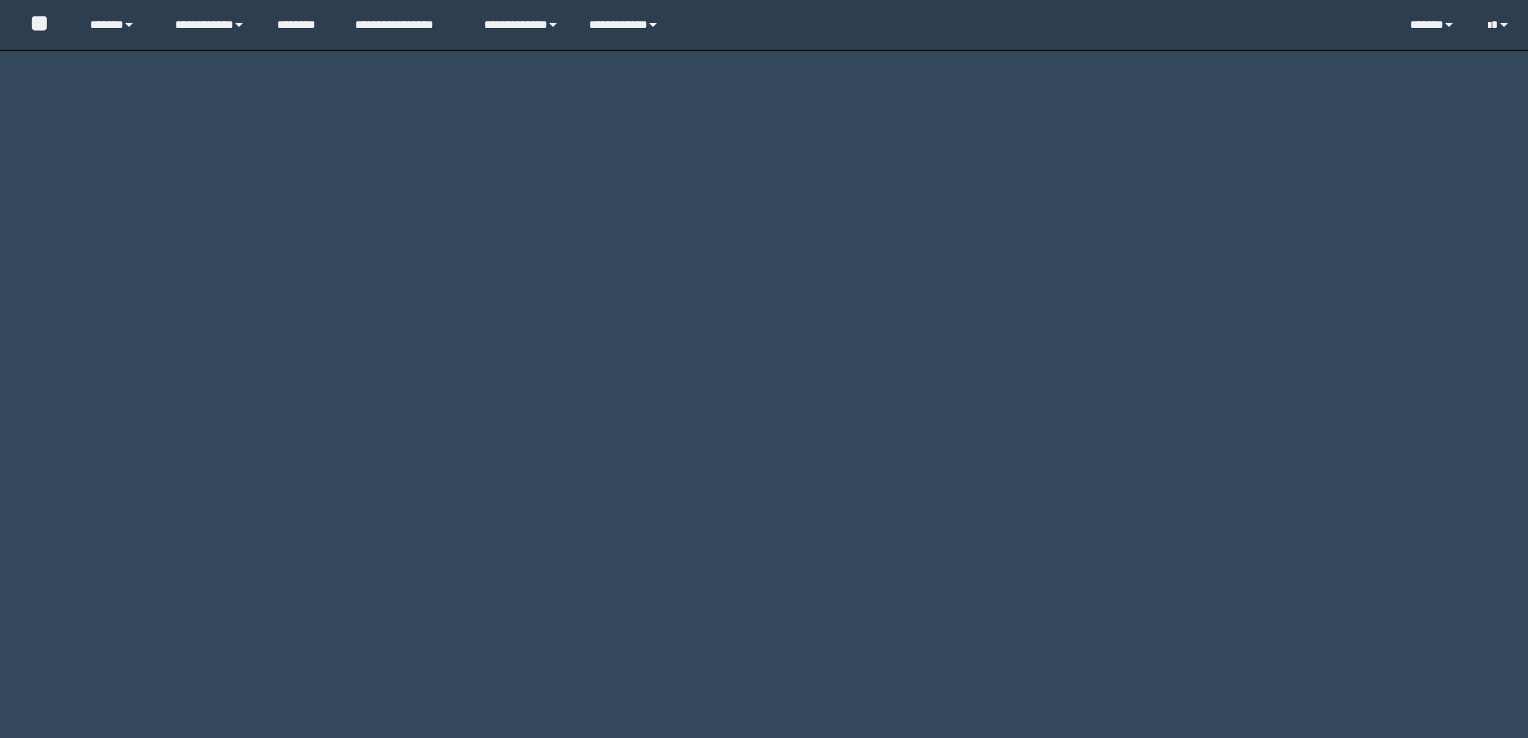 scroll, scrollTop: 0, scrollLeft: 0, axis: both 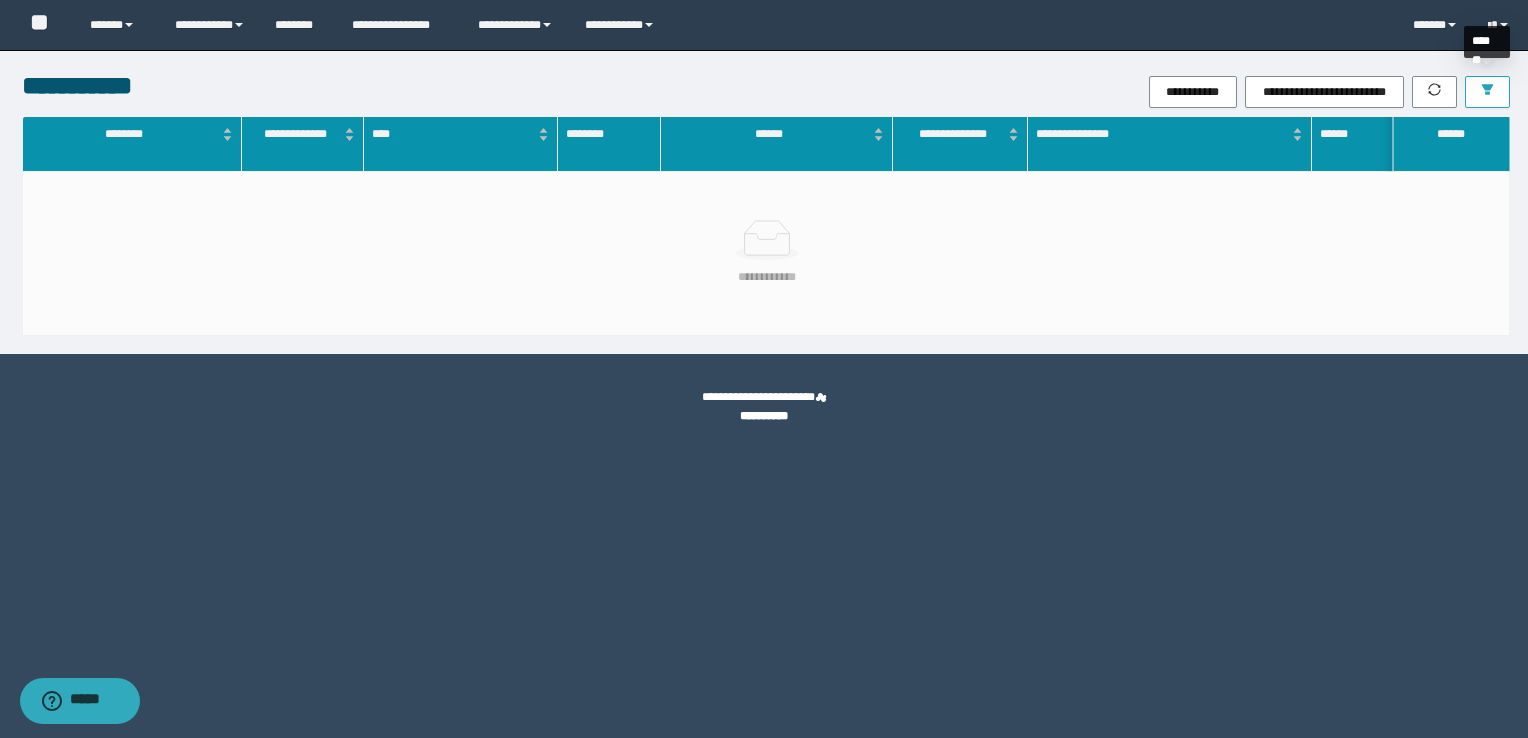 click at bounding box center [1487, 92] 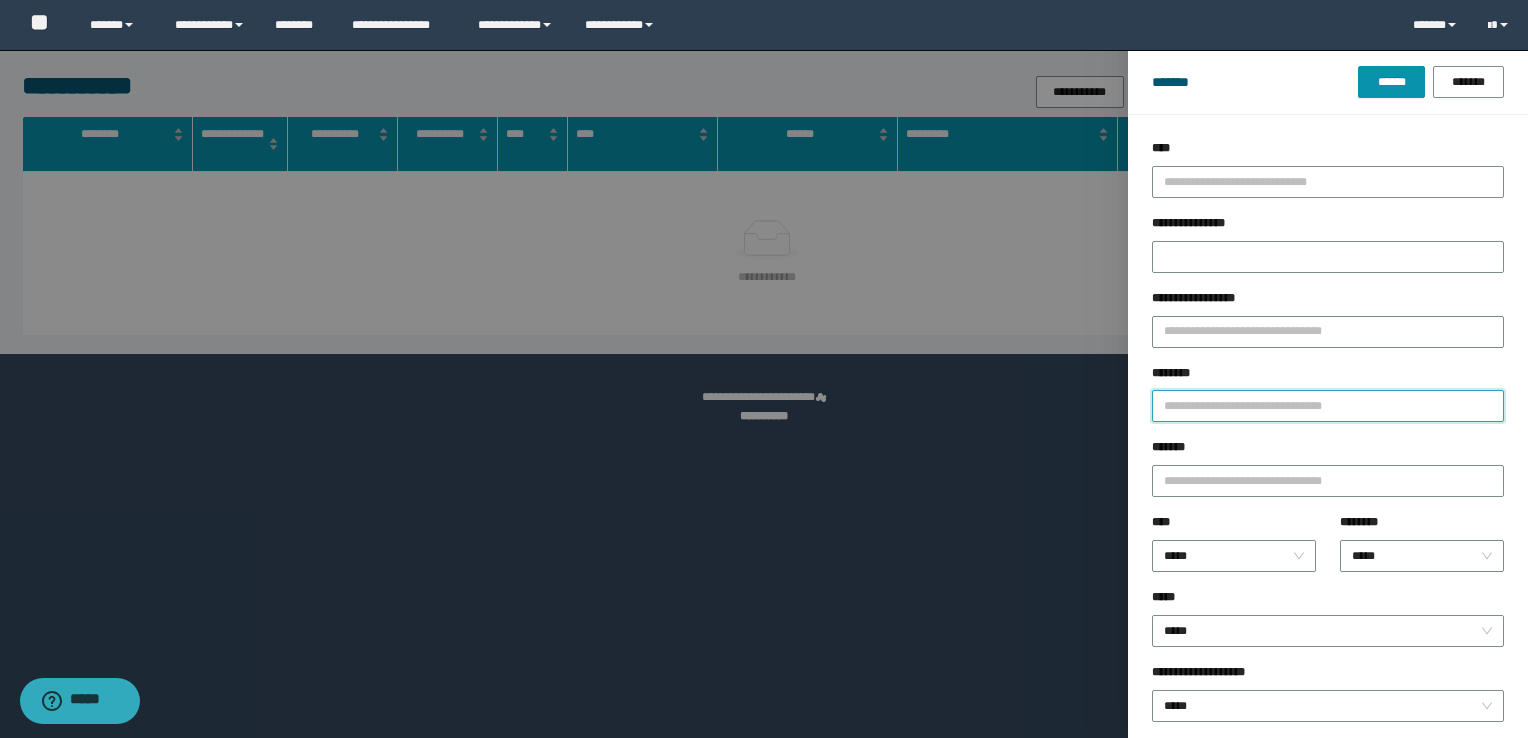 click on "********" at bounding box center [1328, 406] 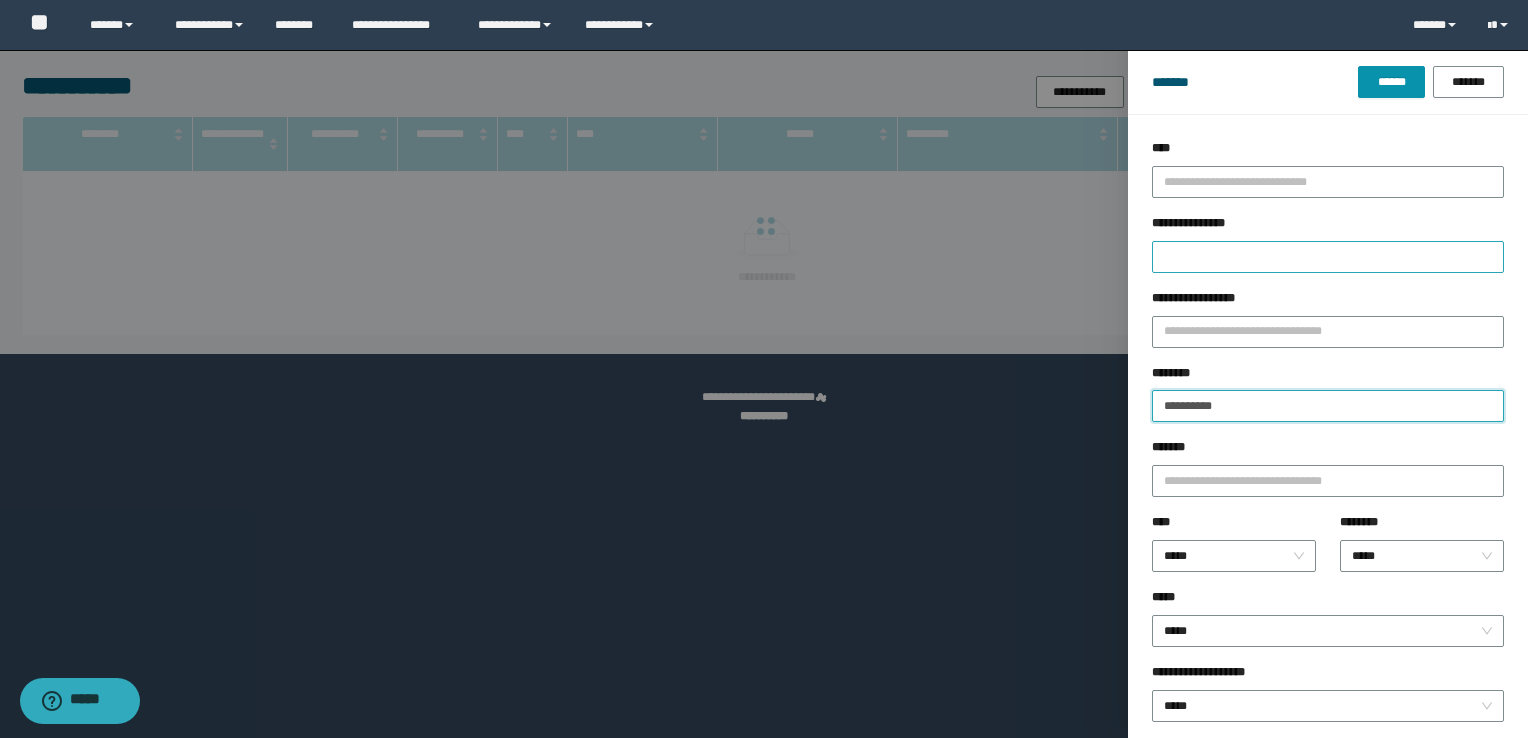 type on "**********" 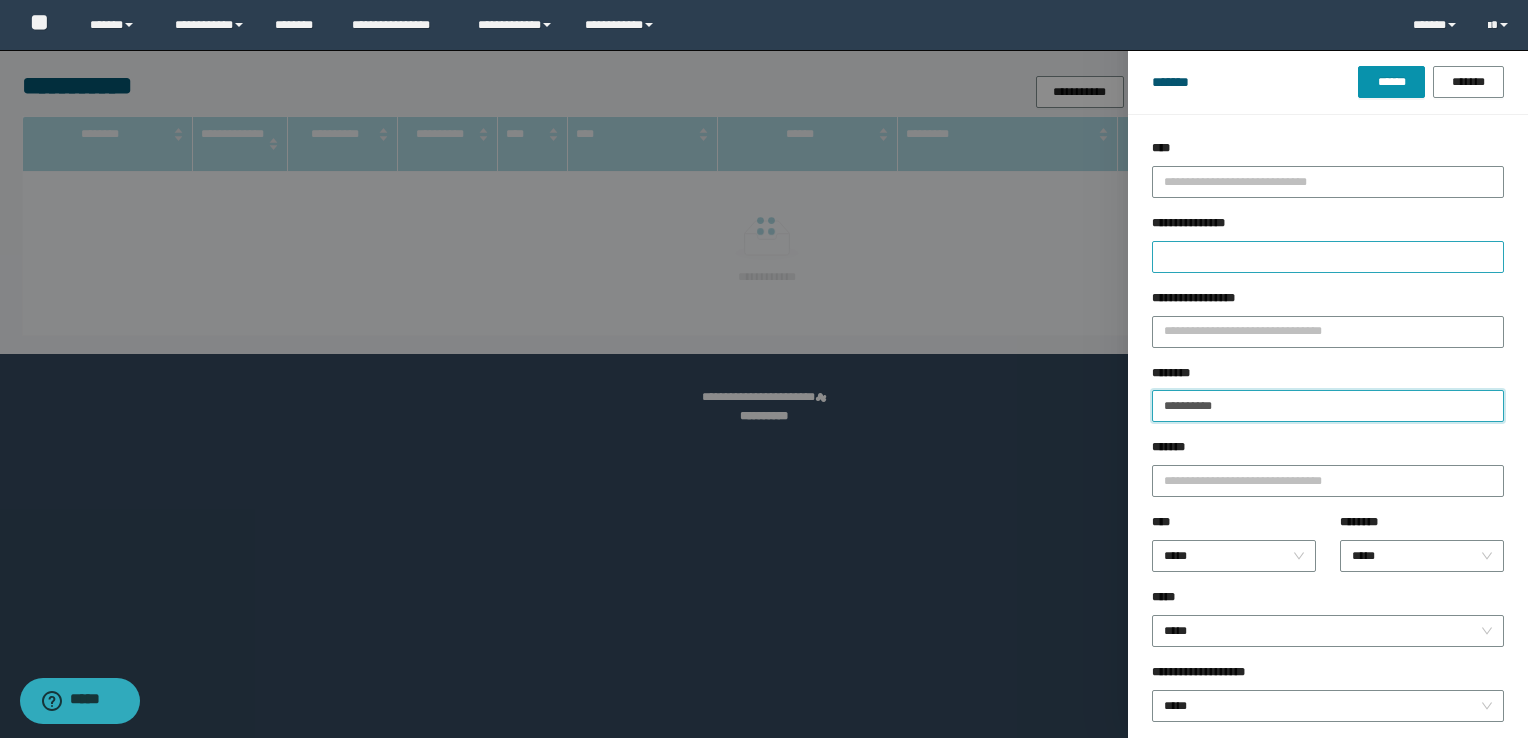 click on "******" at bounding box center [1391, 82] 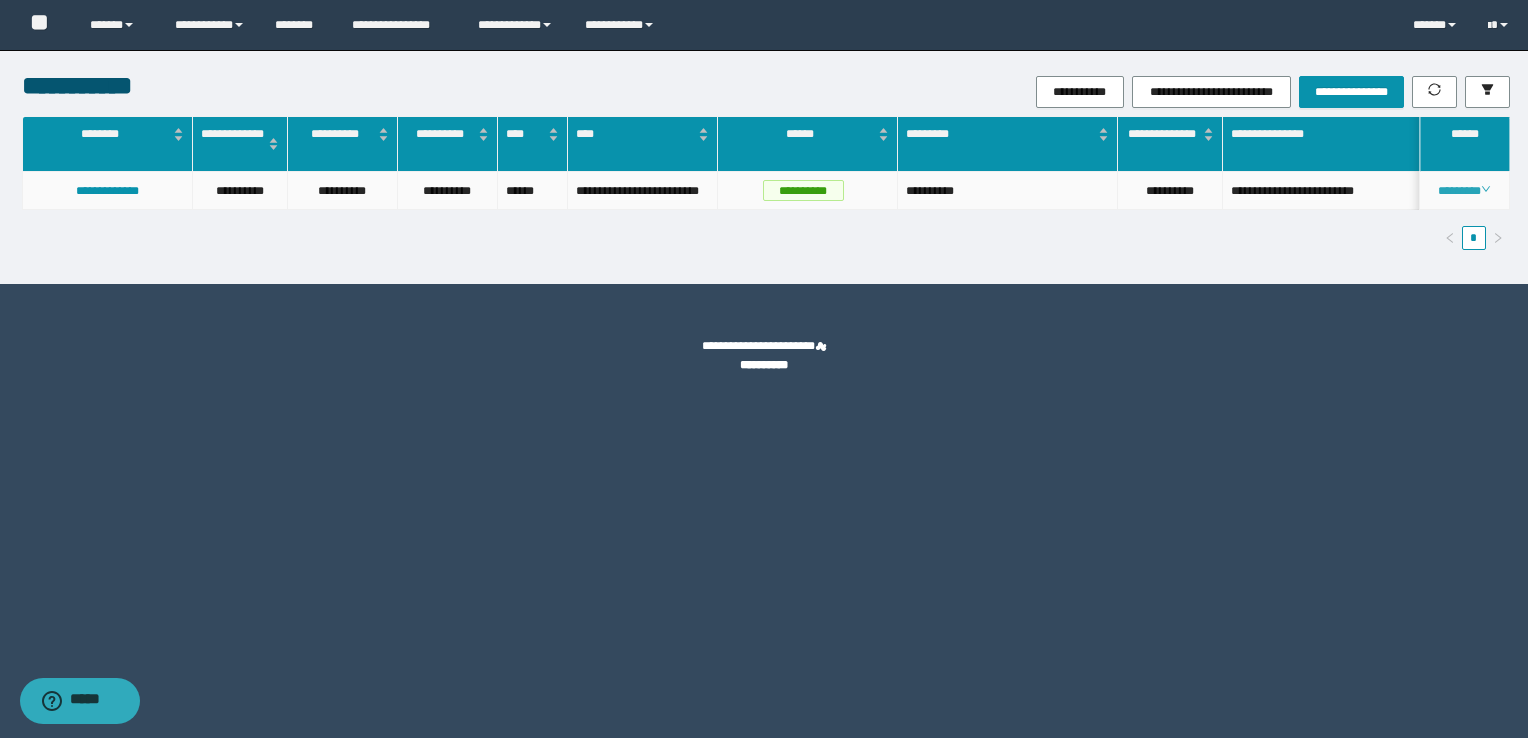 click on "********" at bounding box center [1464, 191] 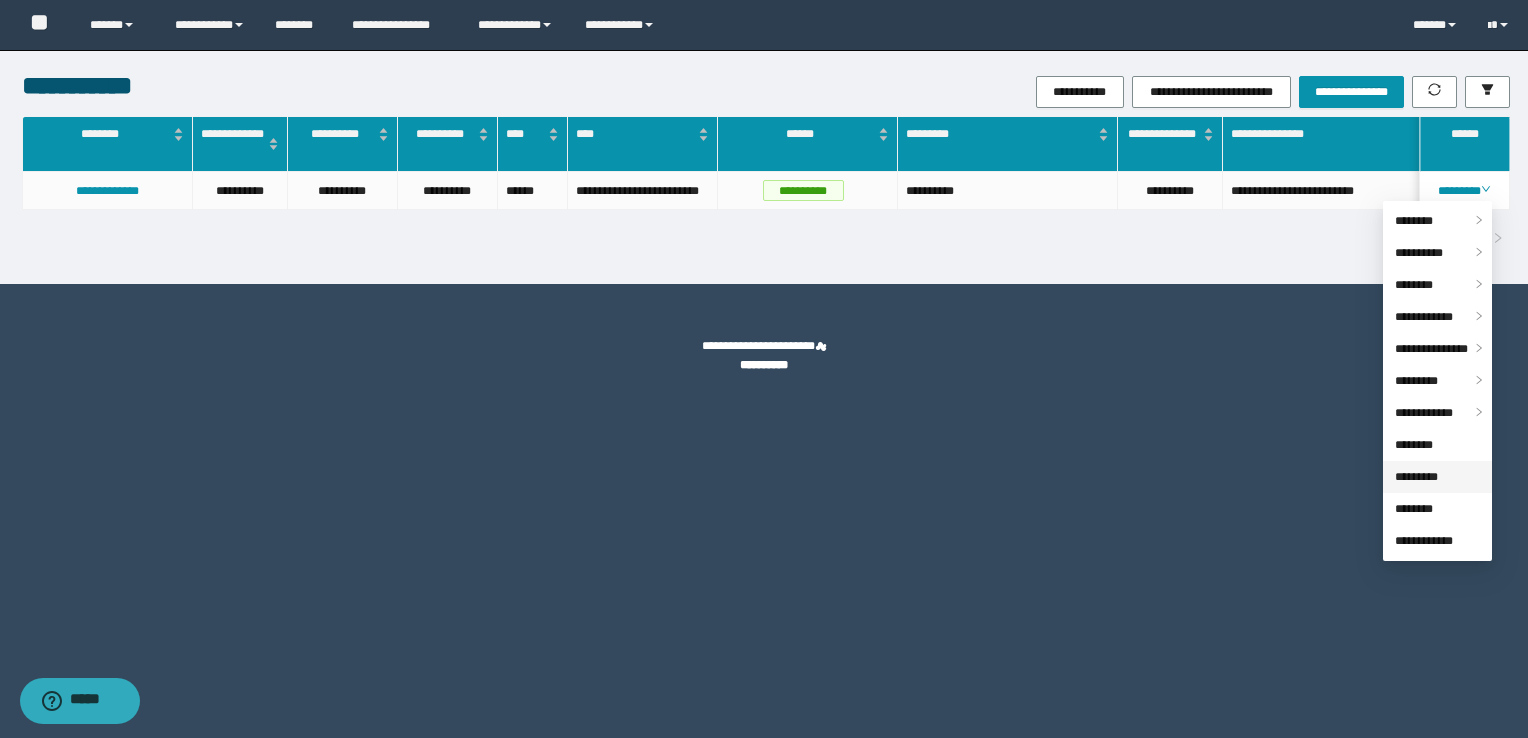 click on "*********" at bounding box center (1416, 477) 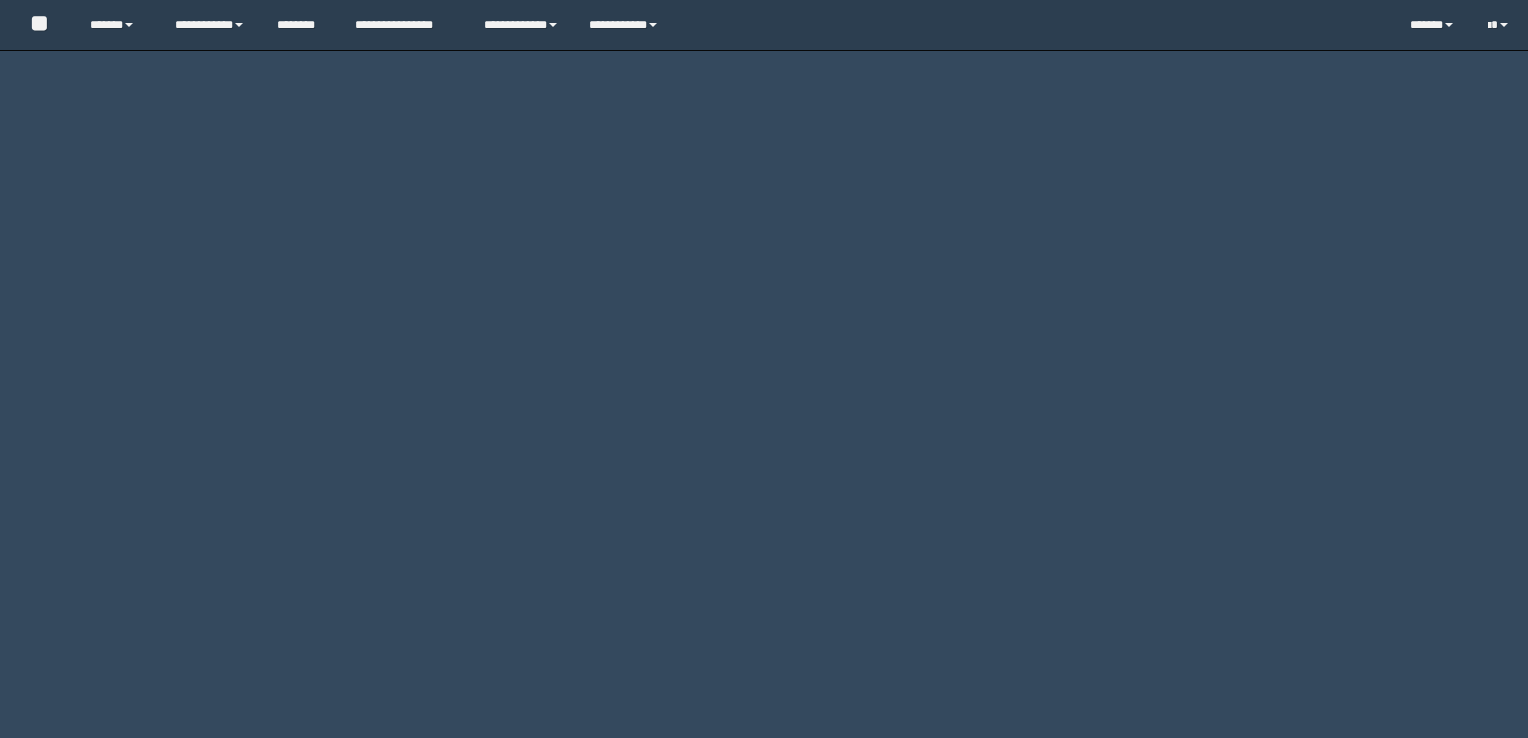 scroll, scrollTop: 0, scrollLeft: 0, axis: both 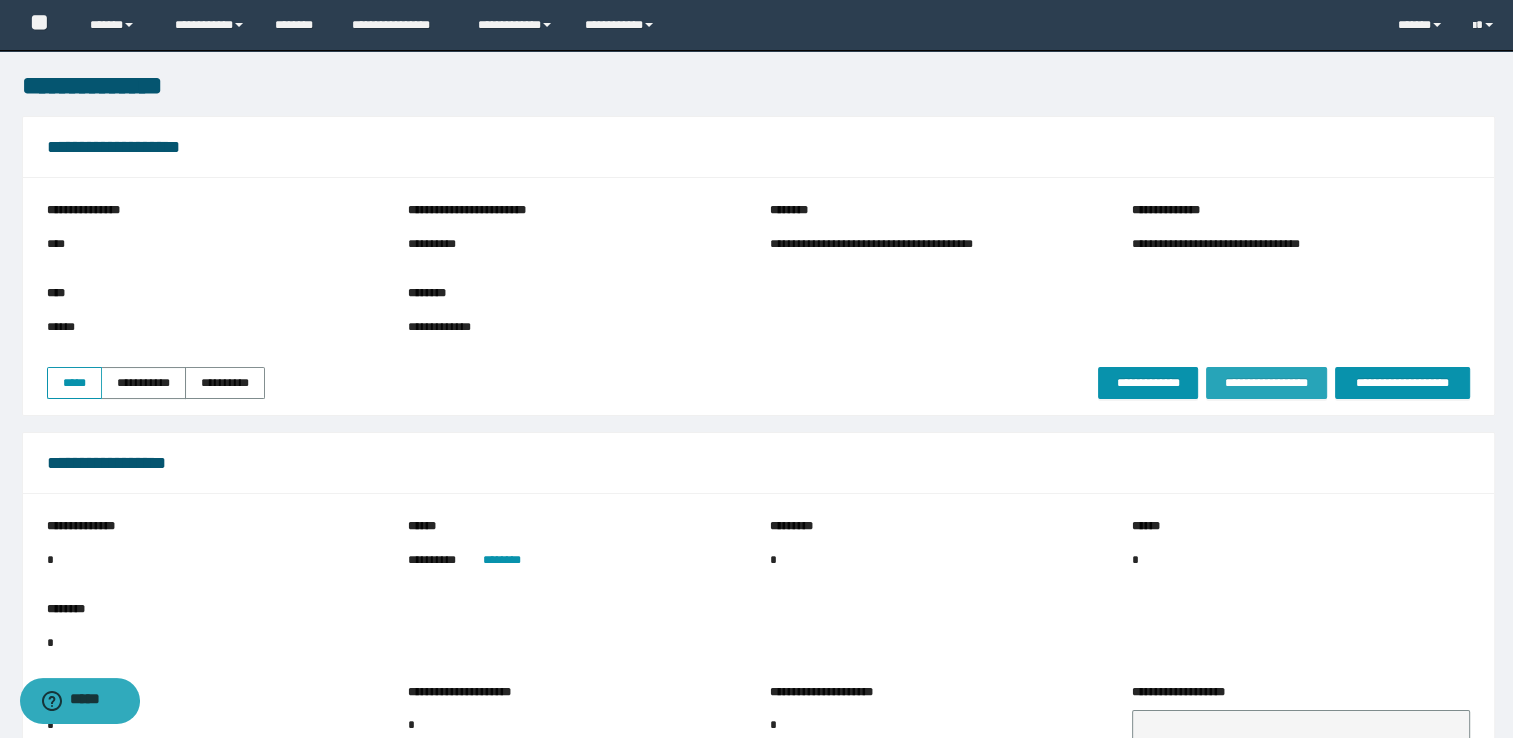 click on "**********" at bounding box center (1266, 383) 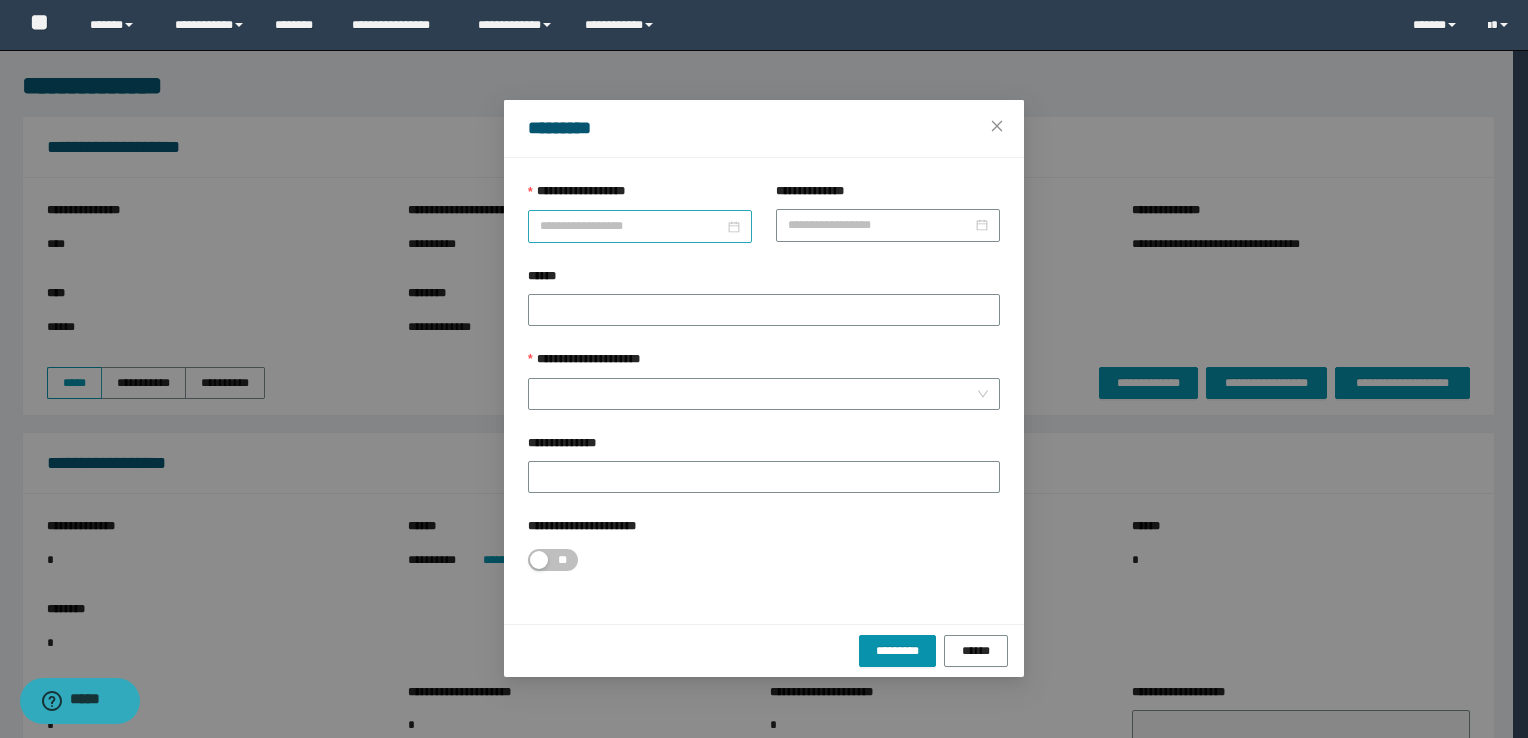click on "**********" at bounding box center [632, 226] 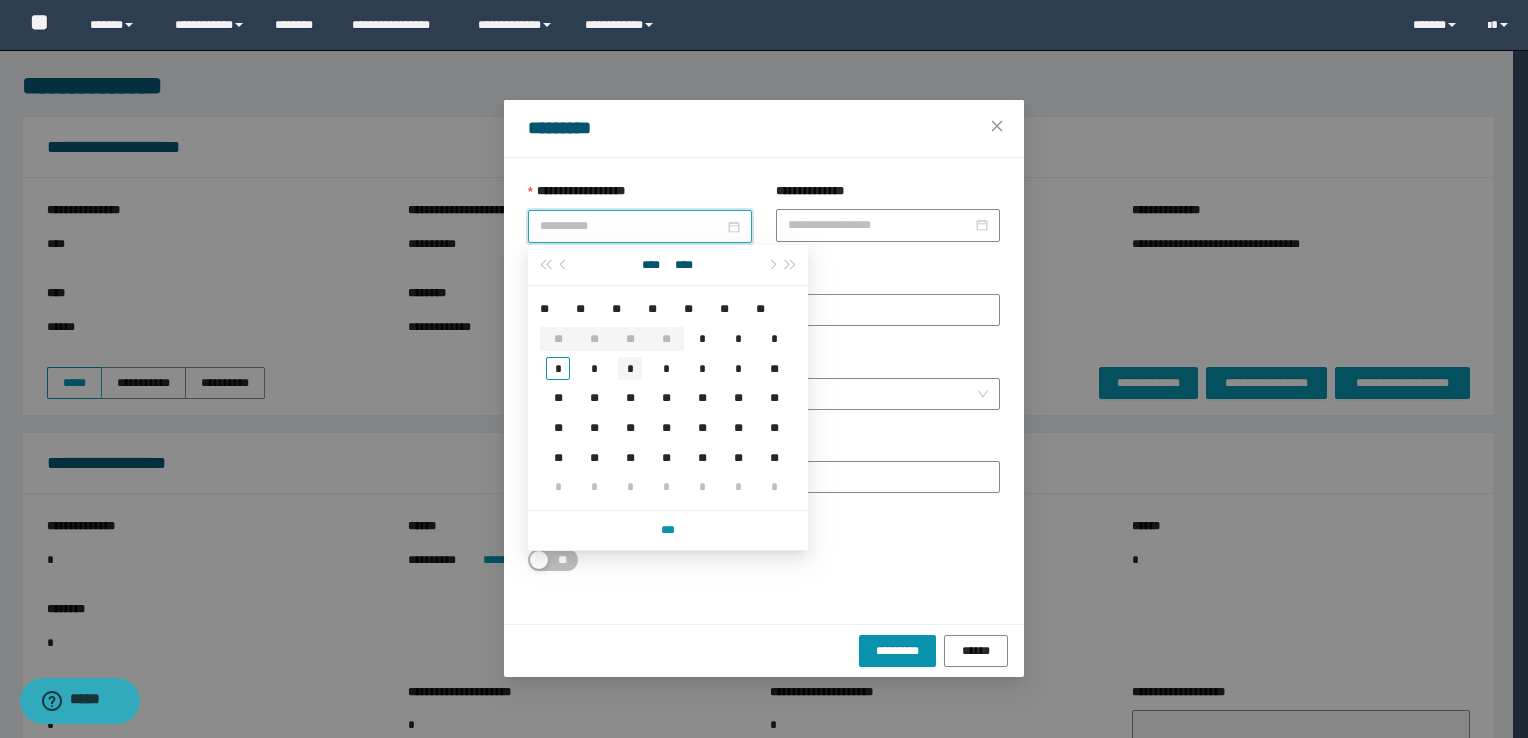 type on "**********" 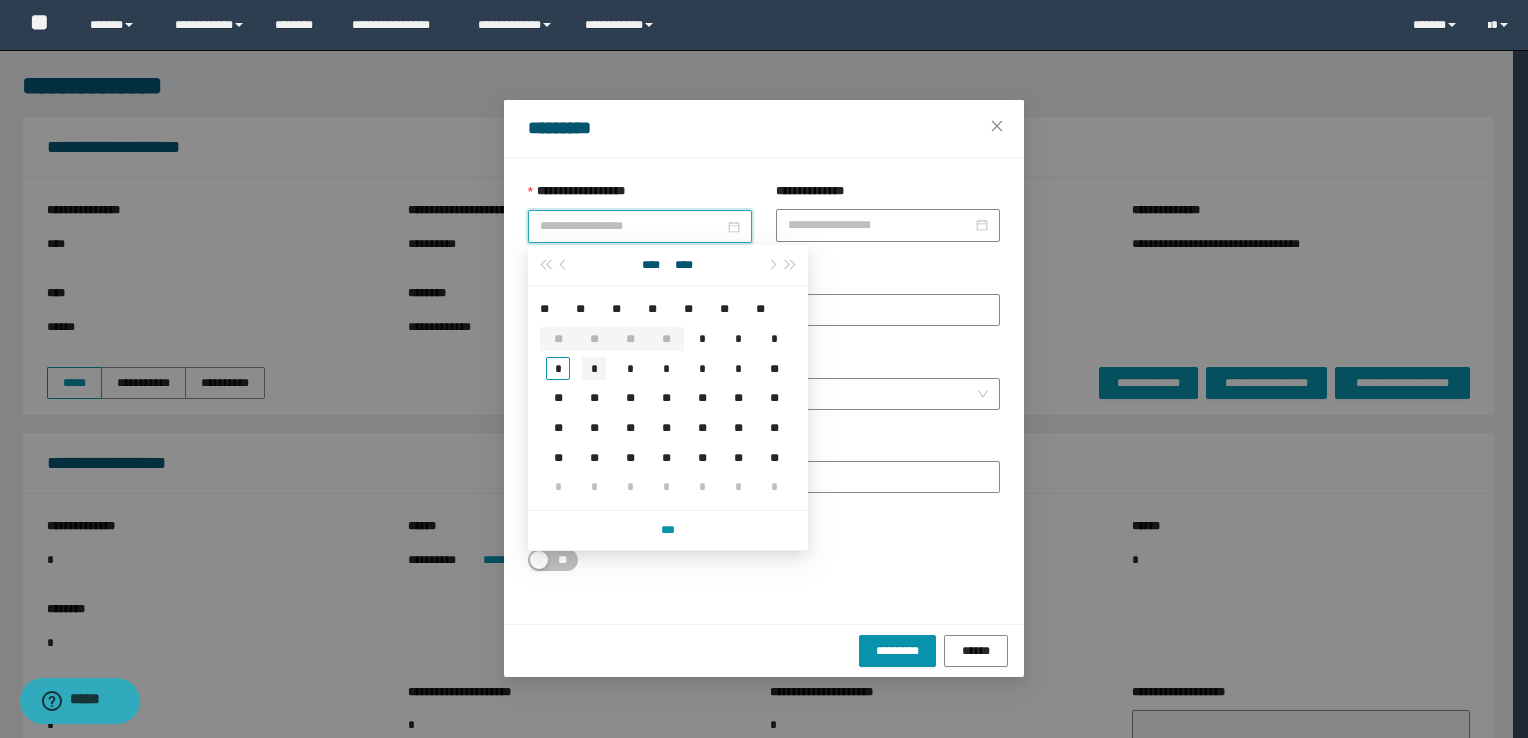 type on "**********" 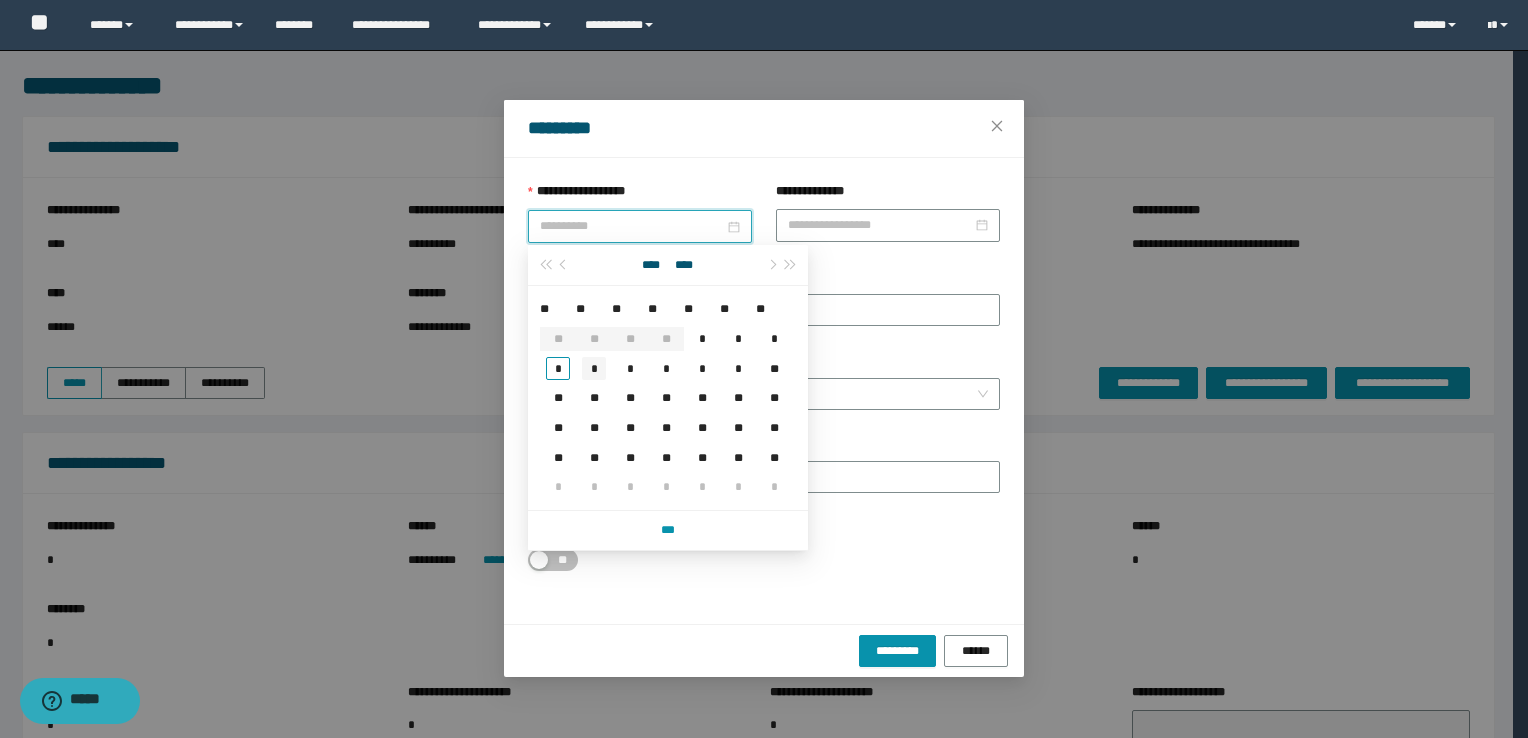 click on "*" at bounding box center (594, 369) 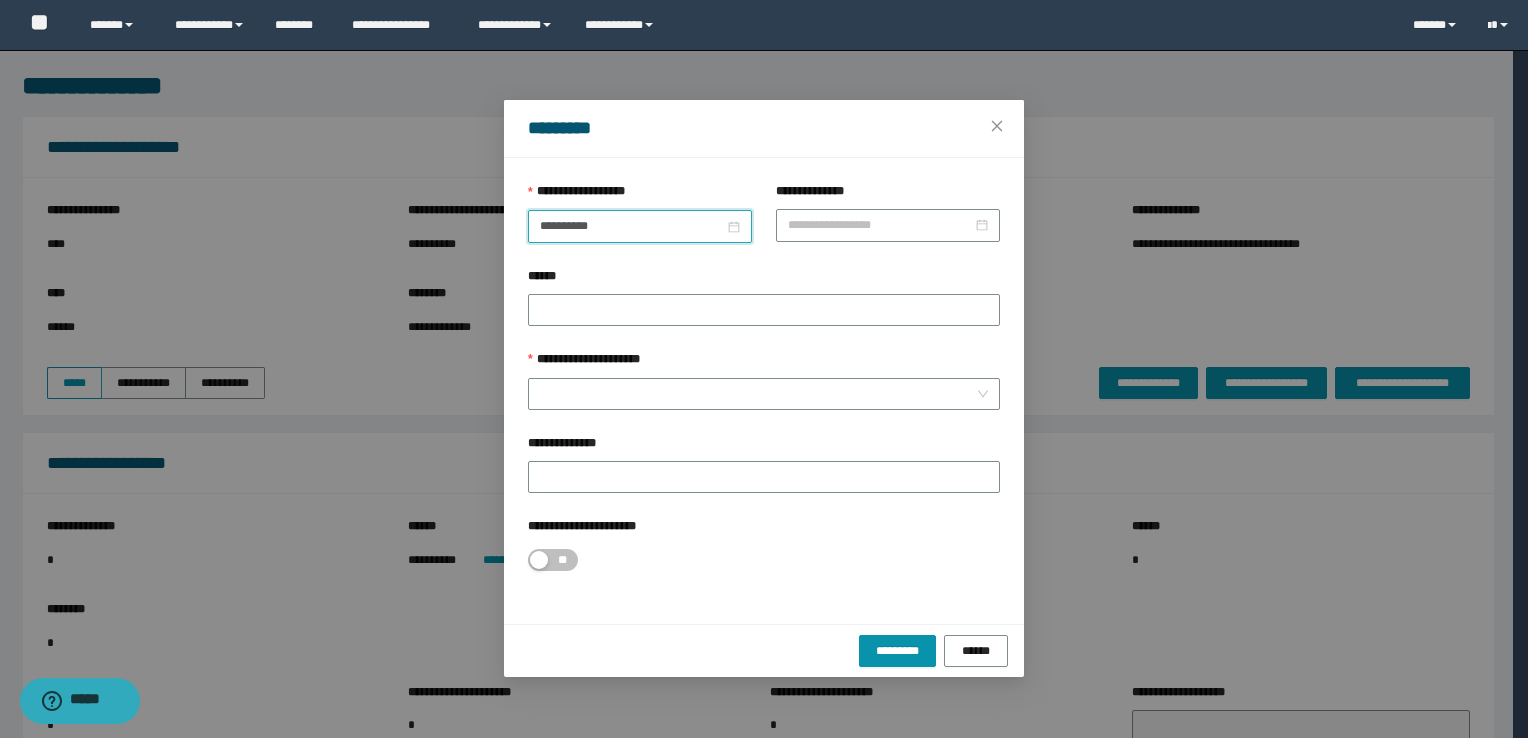 click on "**********" at bounding box center (595, 359) 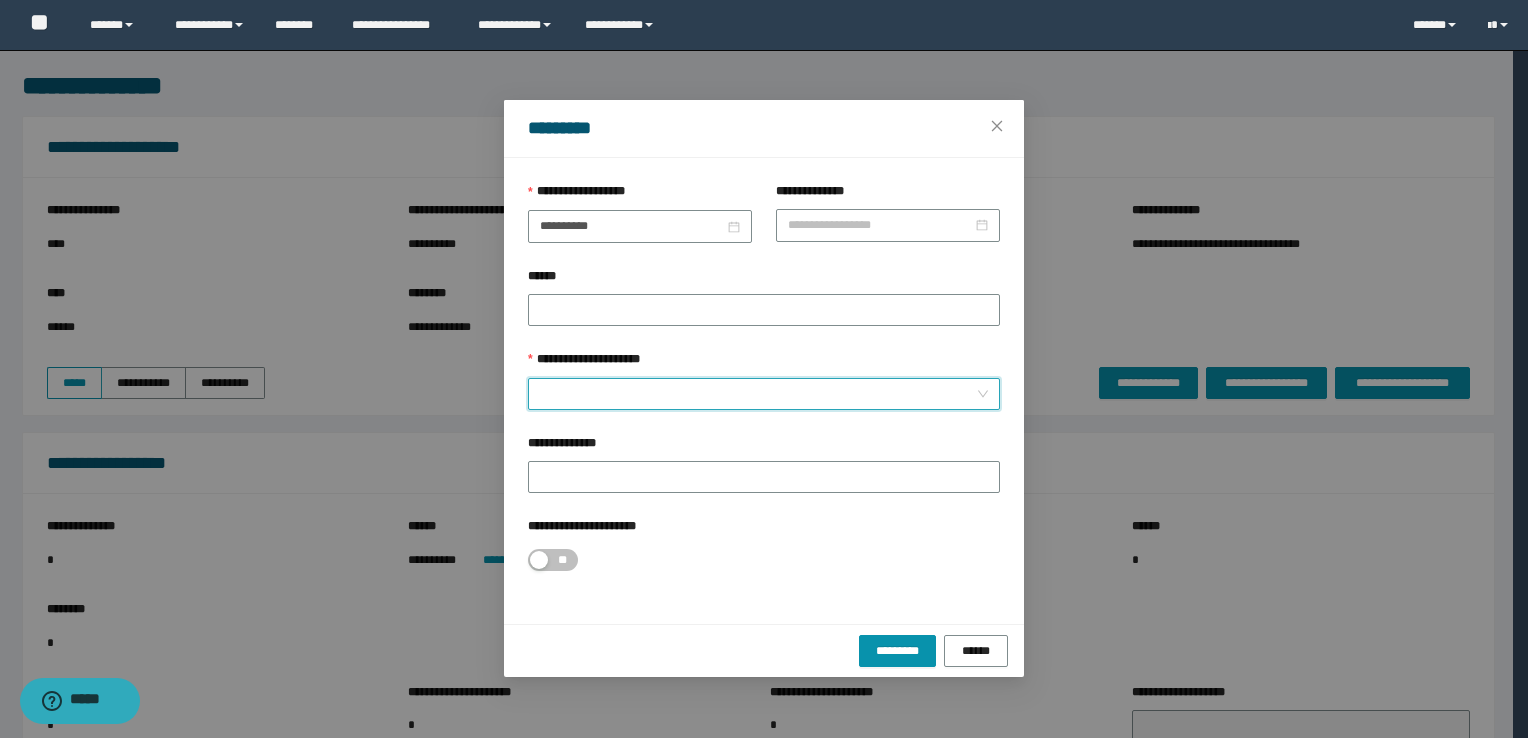 click on "**********" at bounding box center (758, 394) 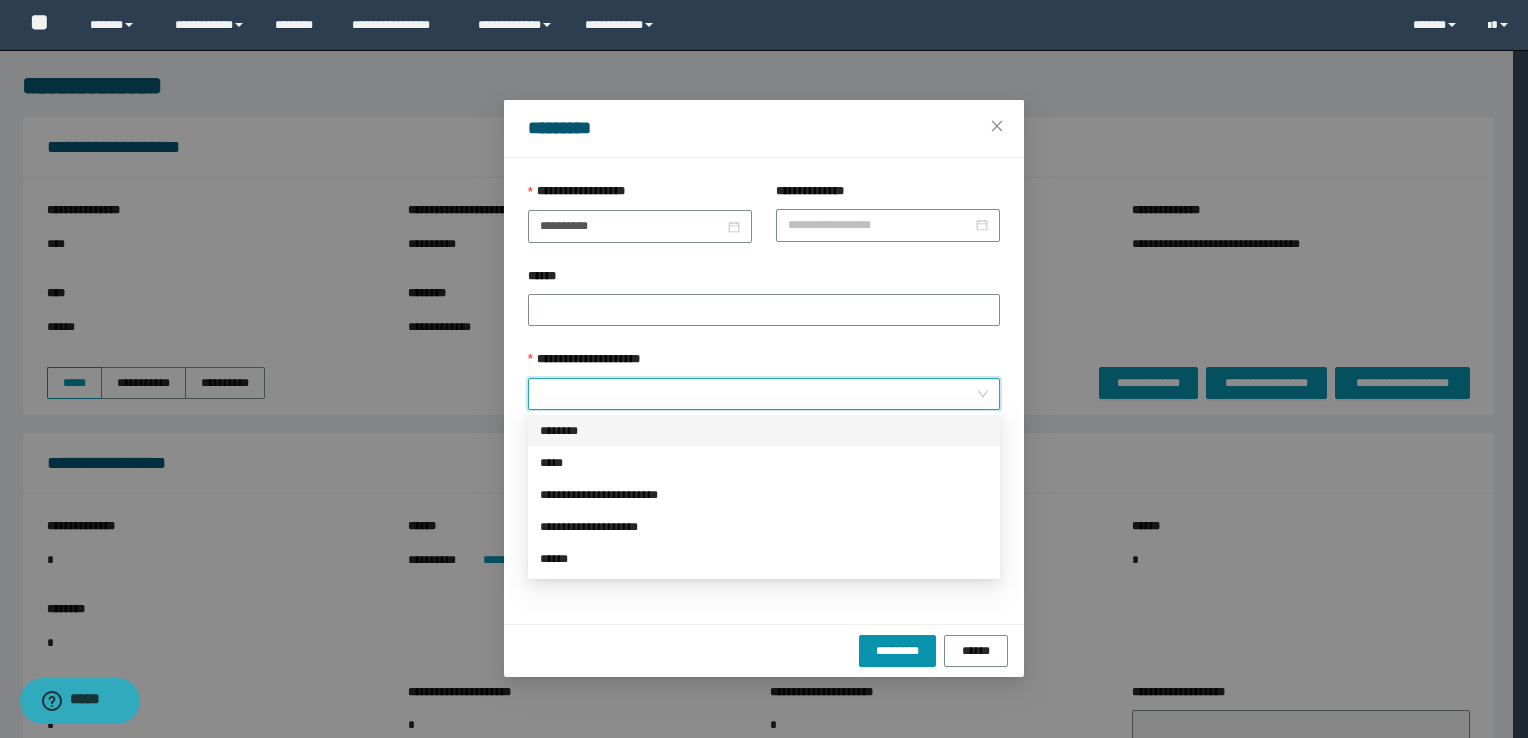 click on "********" at bounding box center [764, 431] 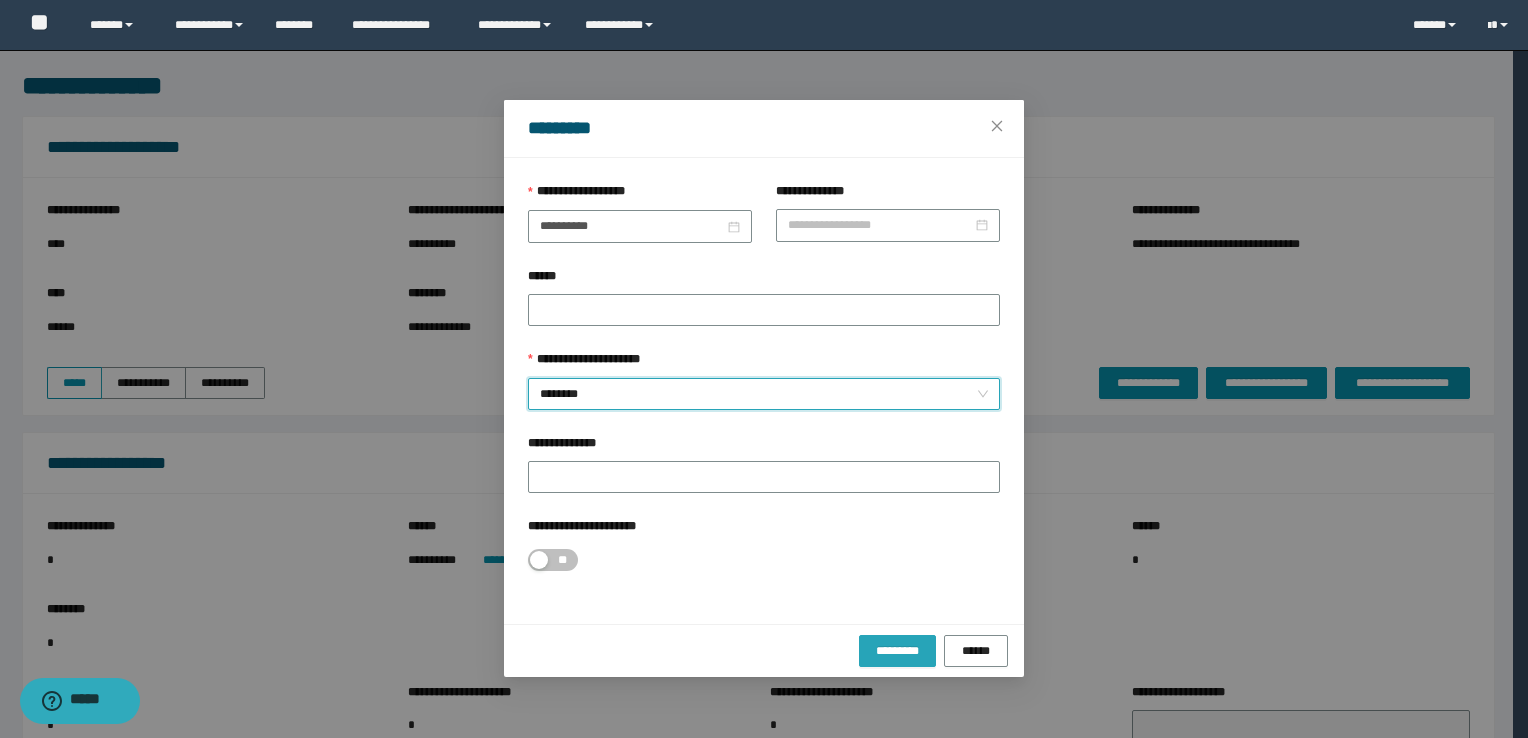 click on "*********" at bounding box center (897, 651) 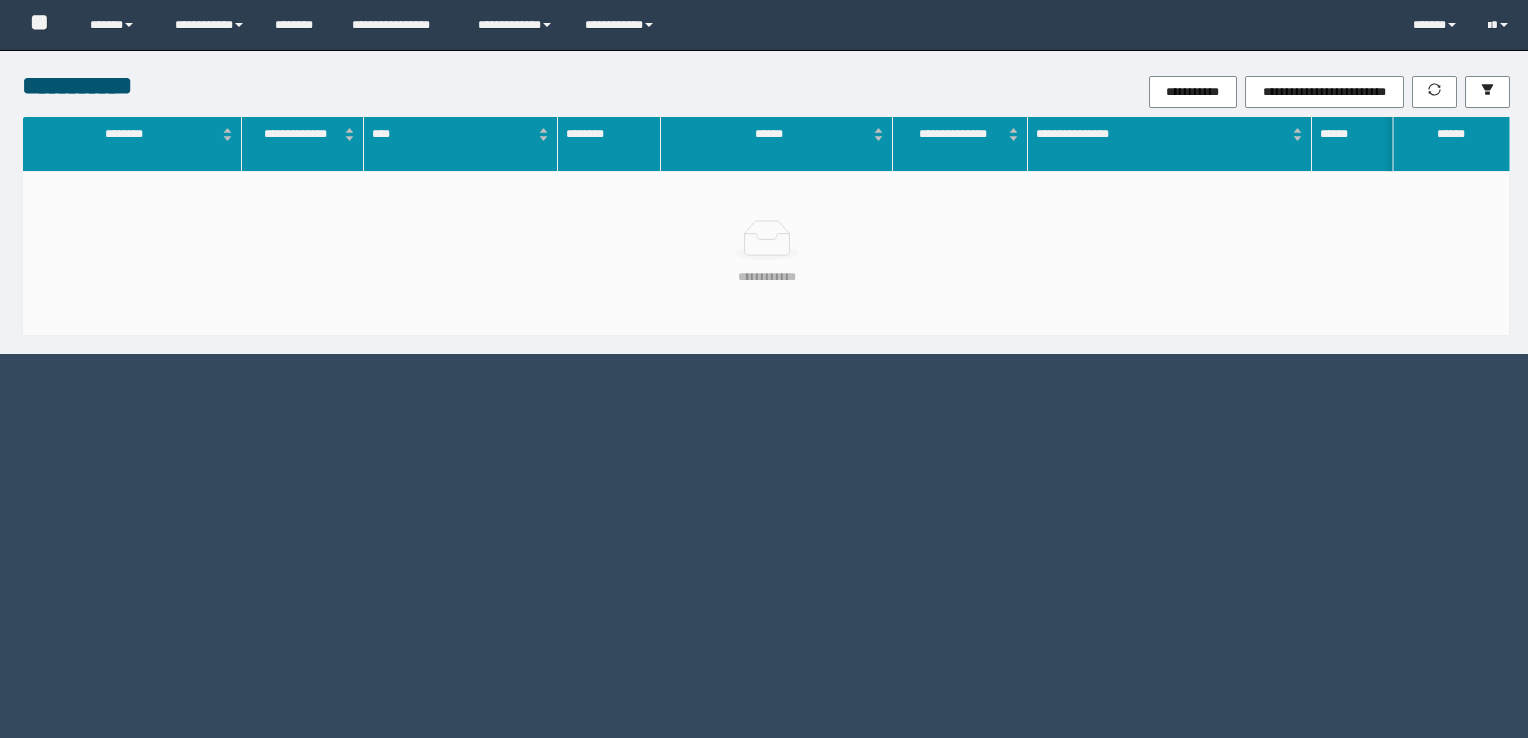scroll, scrollTop: 0, scrollLeft: 0, axis: both 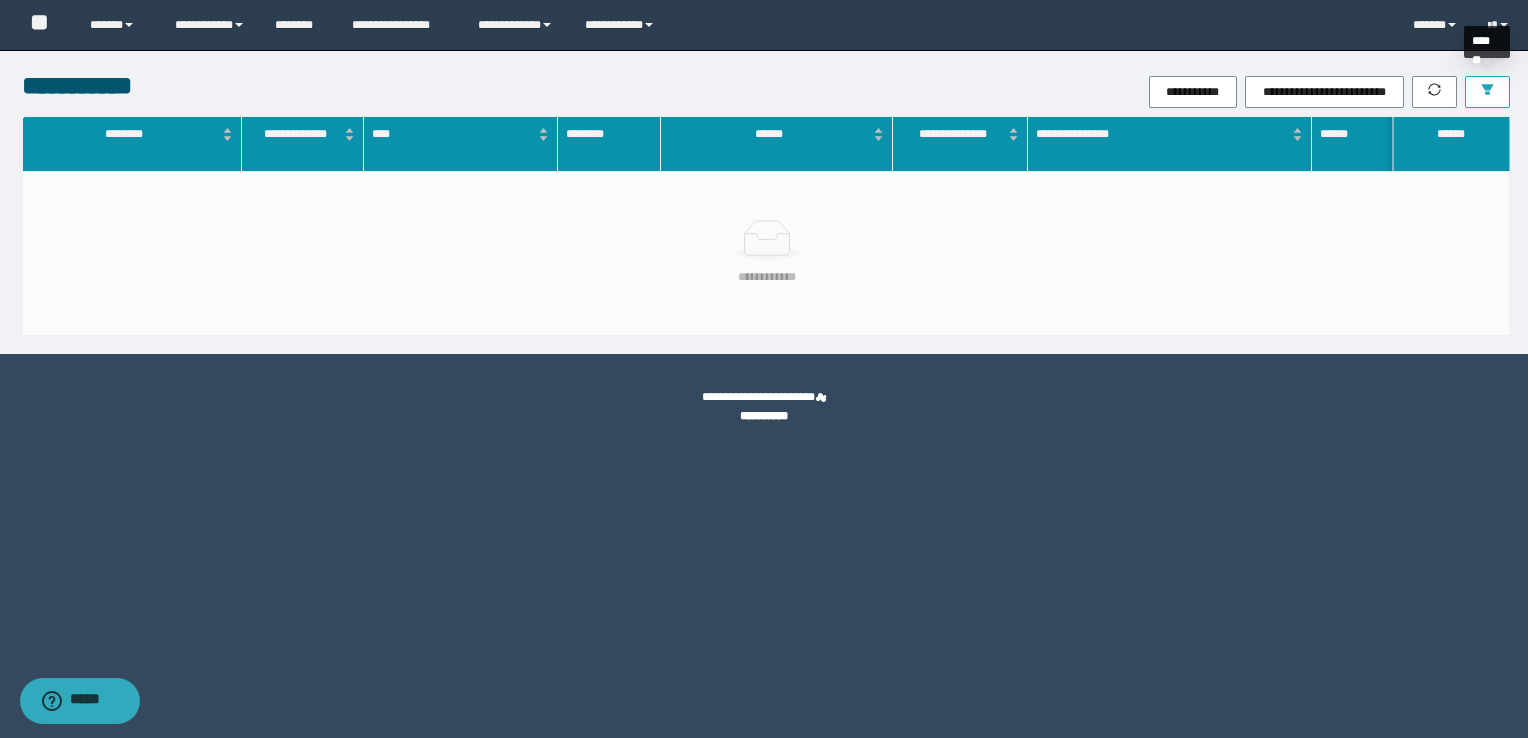 click at bounding box center (1487, 92) 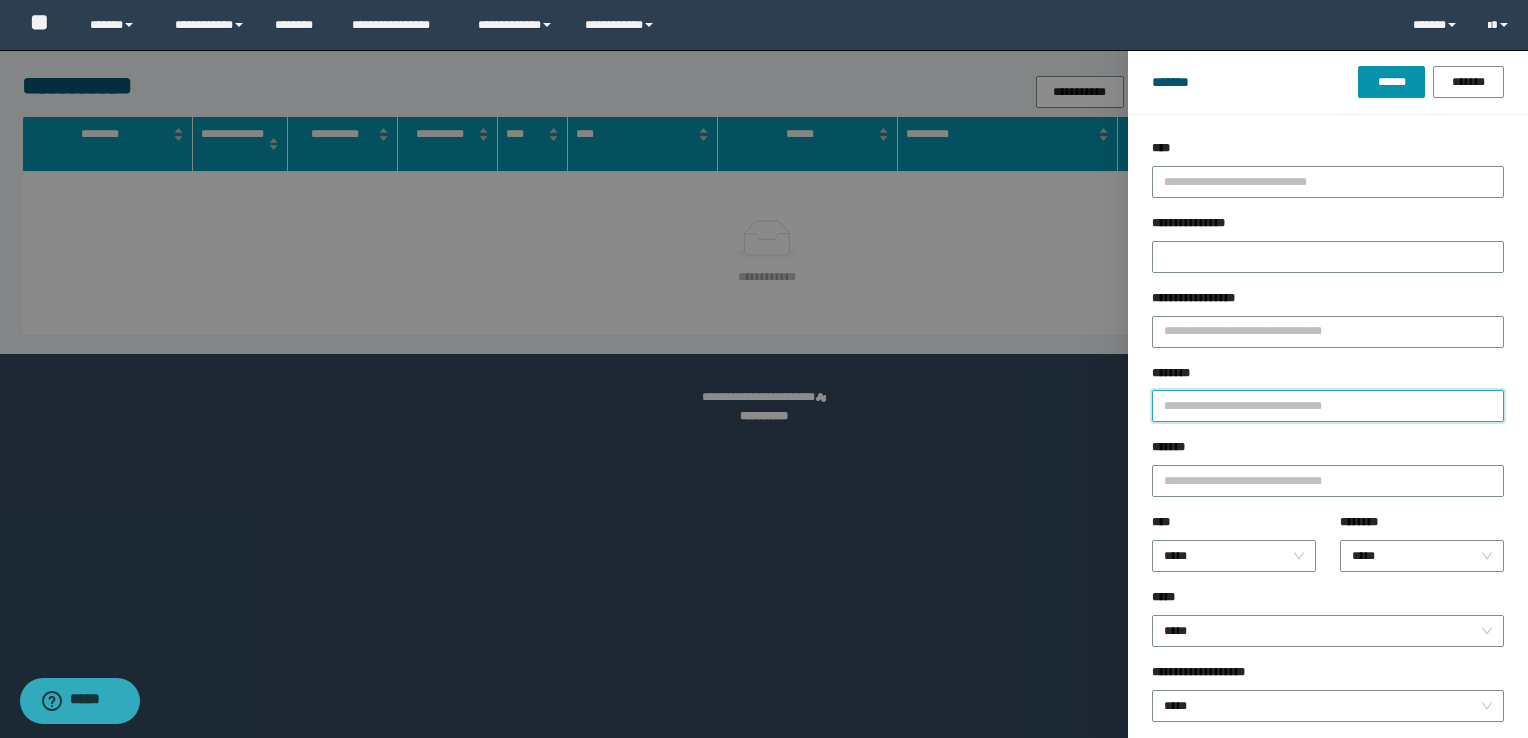 click on "********" at bounding box center (1328, 406) 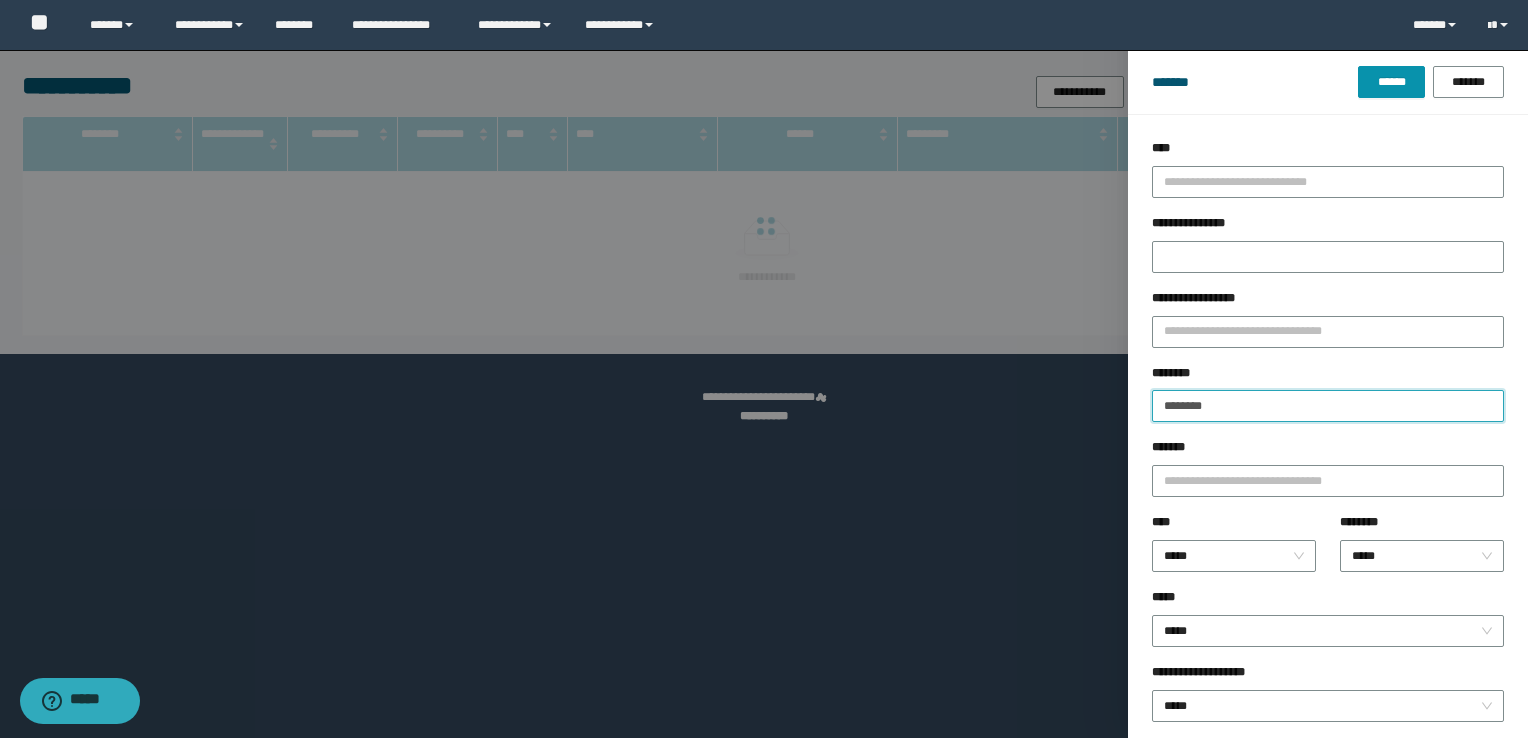 type on "********" 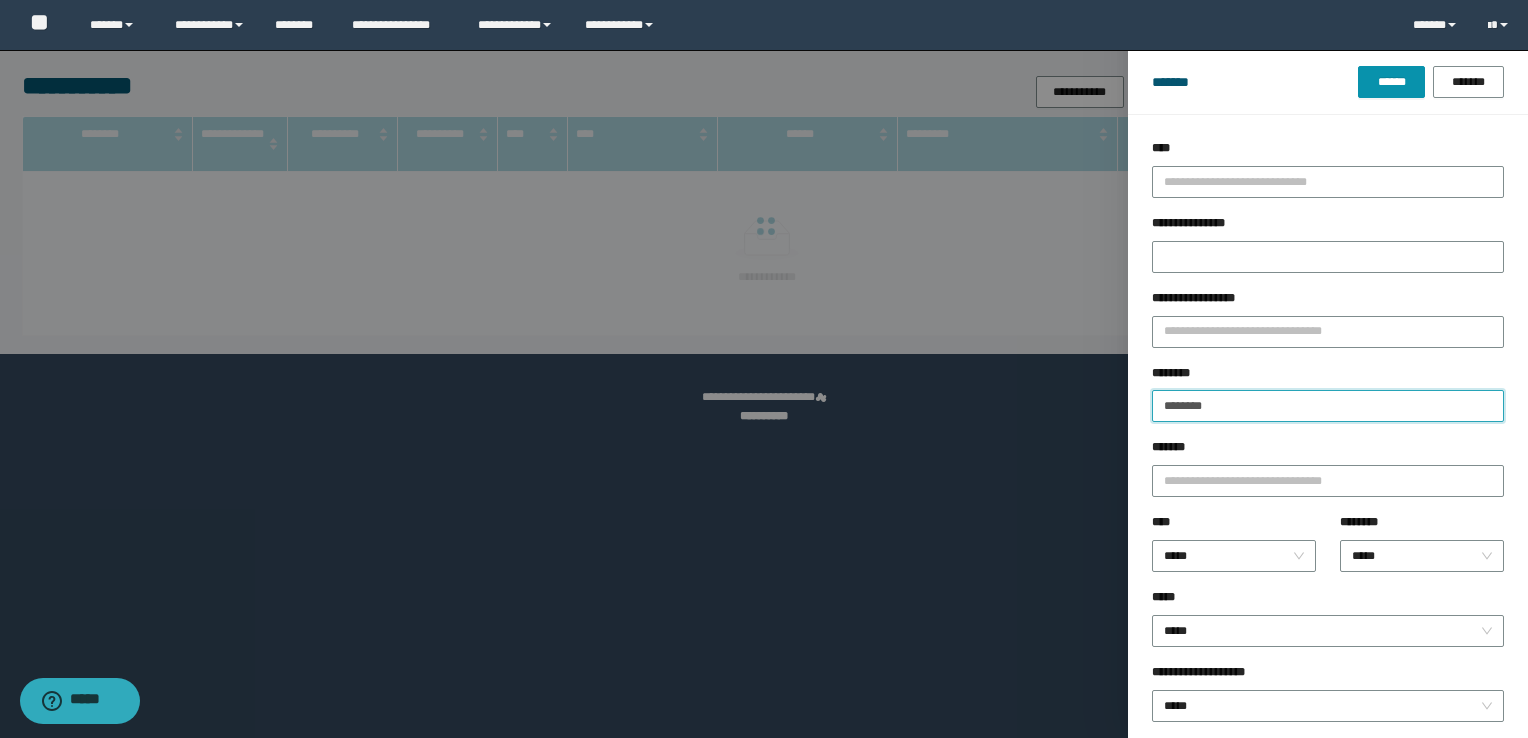 click on "******" at bounding box center [1391, 82] 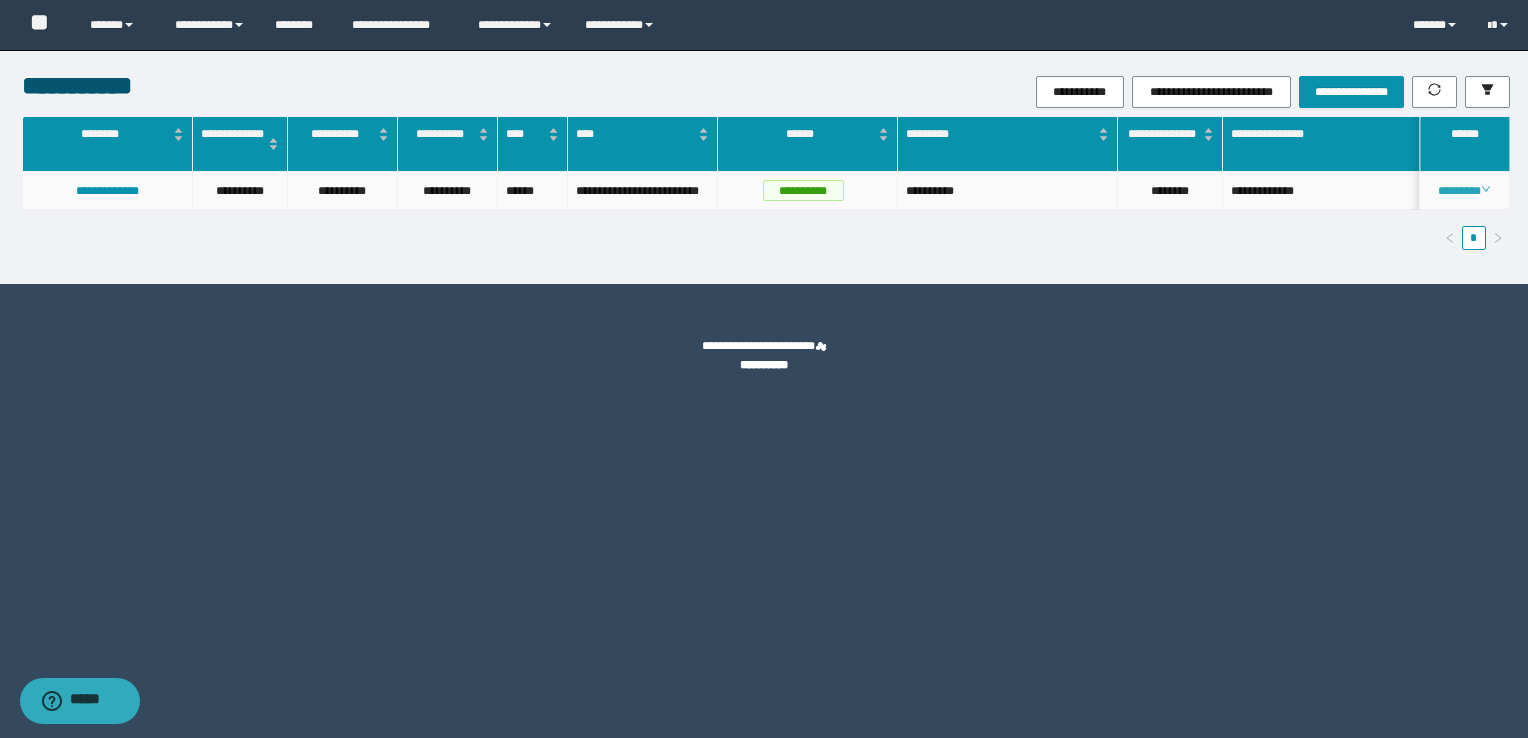 click on "********" at bounding box center (1464, 191) 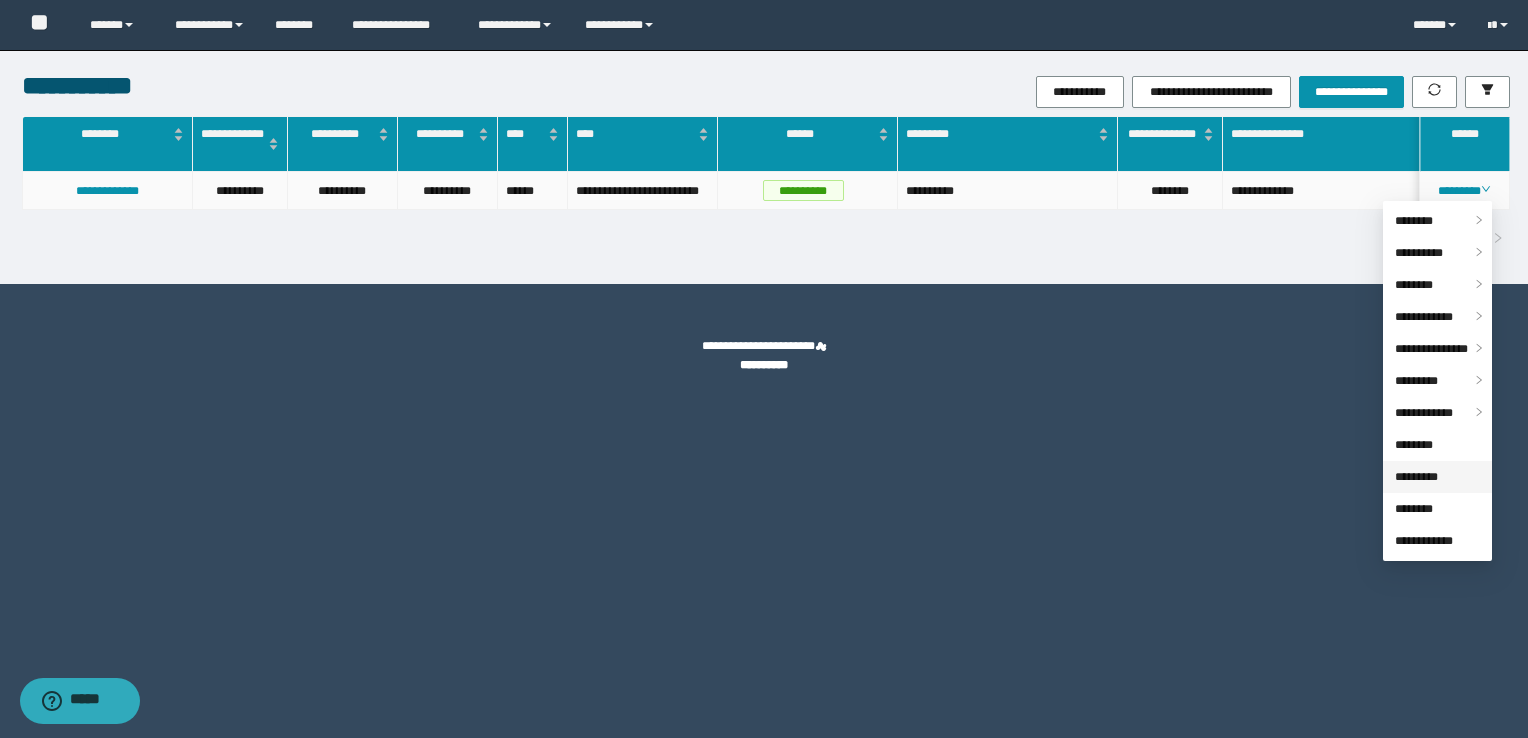 click on "*********" at bounding box center [1416, 477] 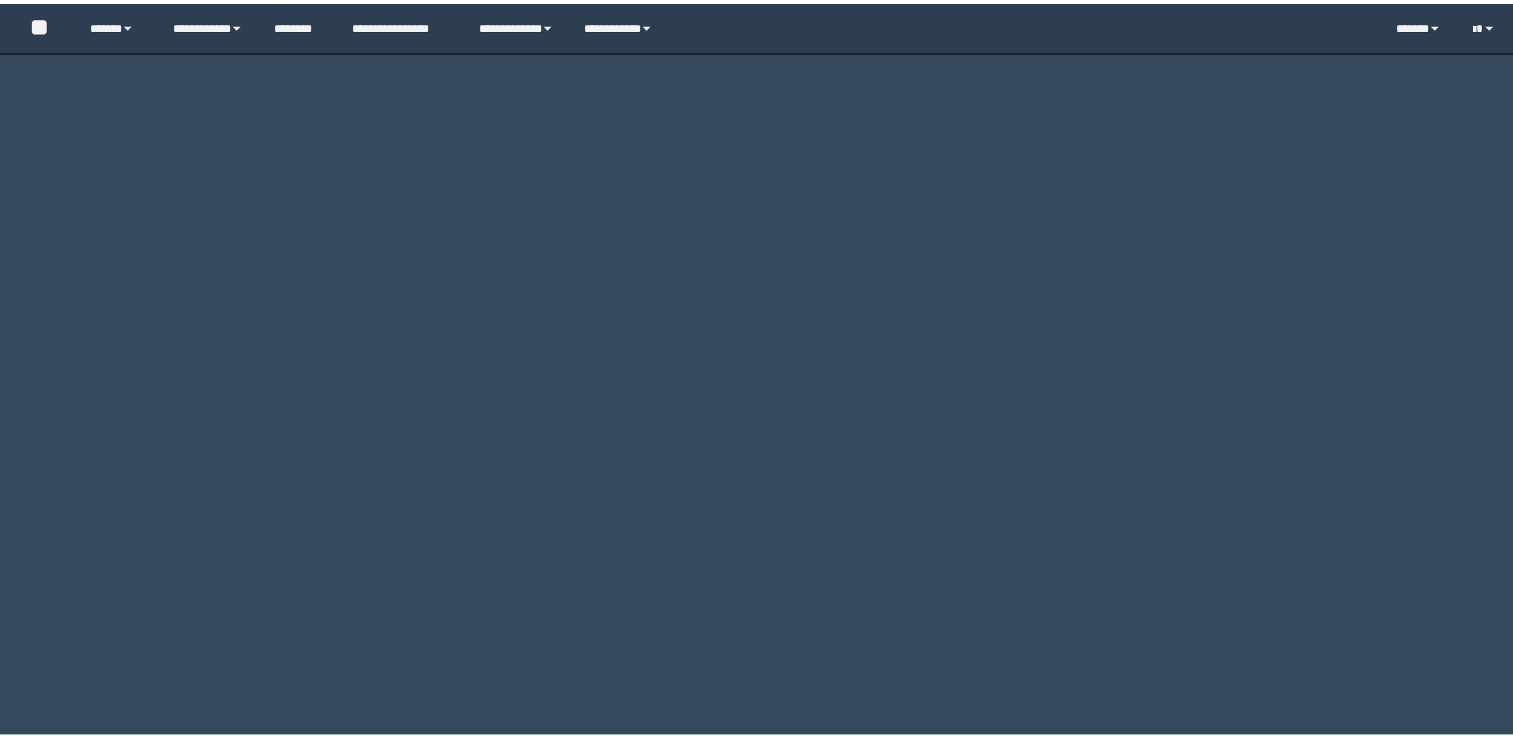 scroll, scrollTop: 0, scrollLeft: 0, axis: both 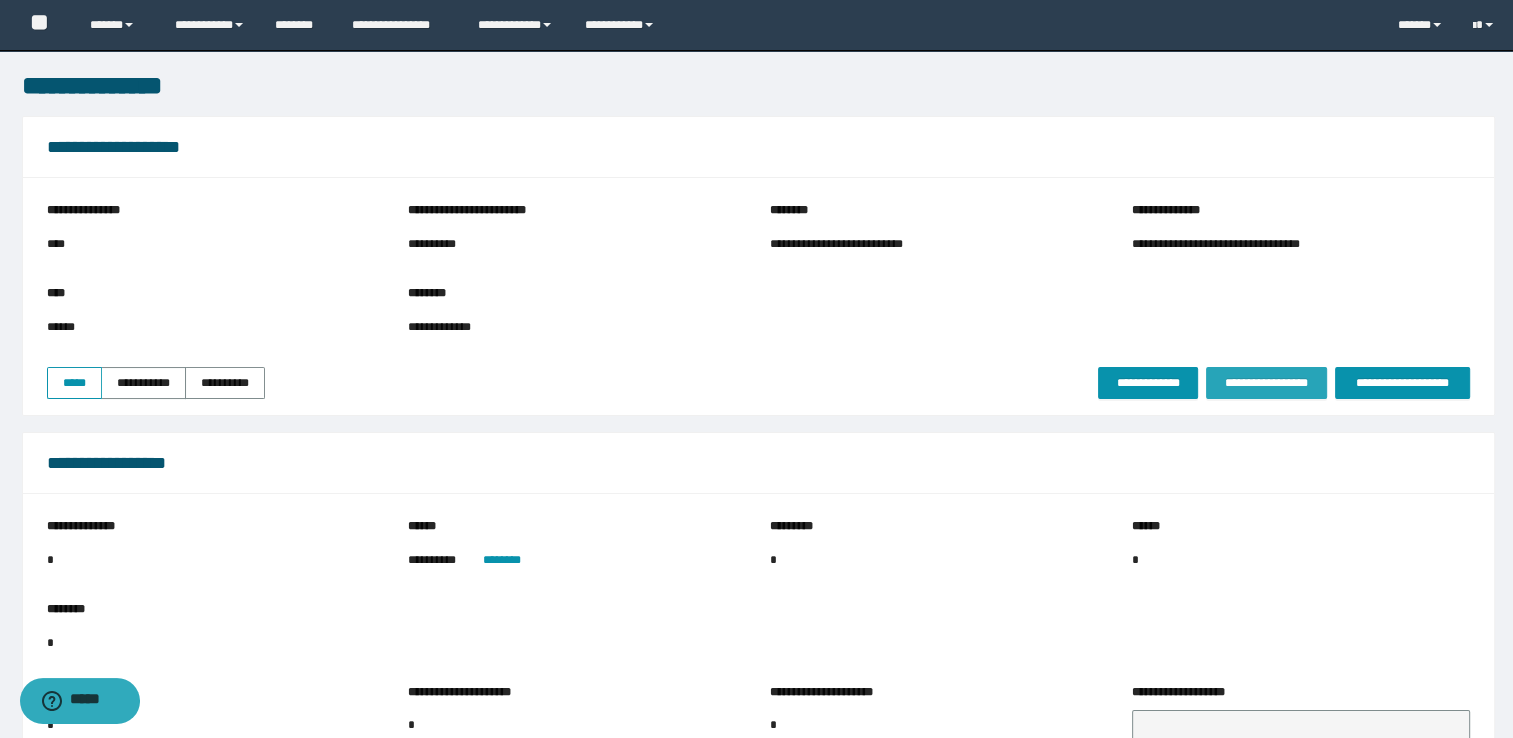 click on "**********" at bounding box center [1266, 383] 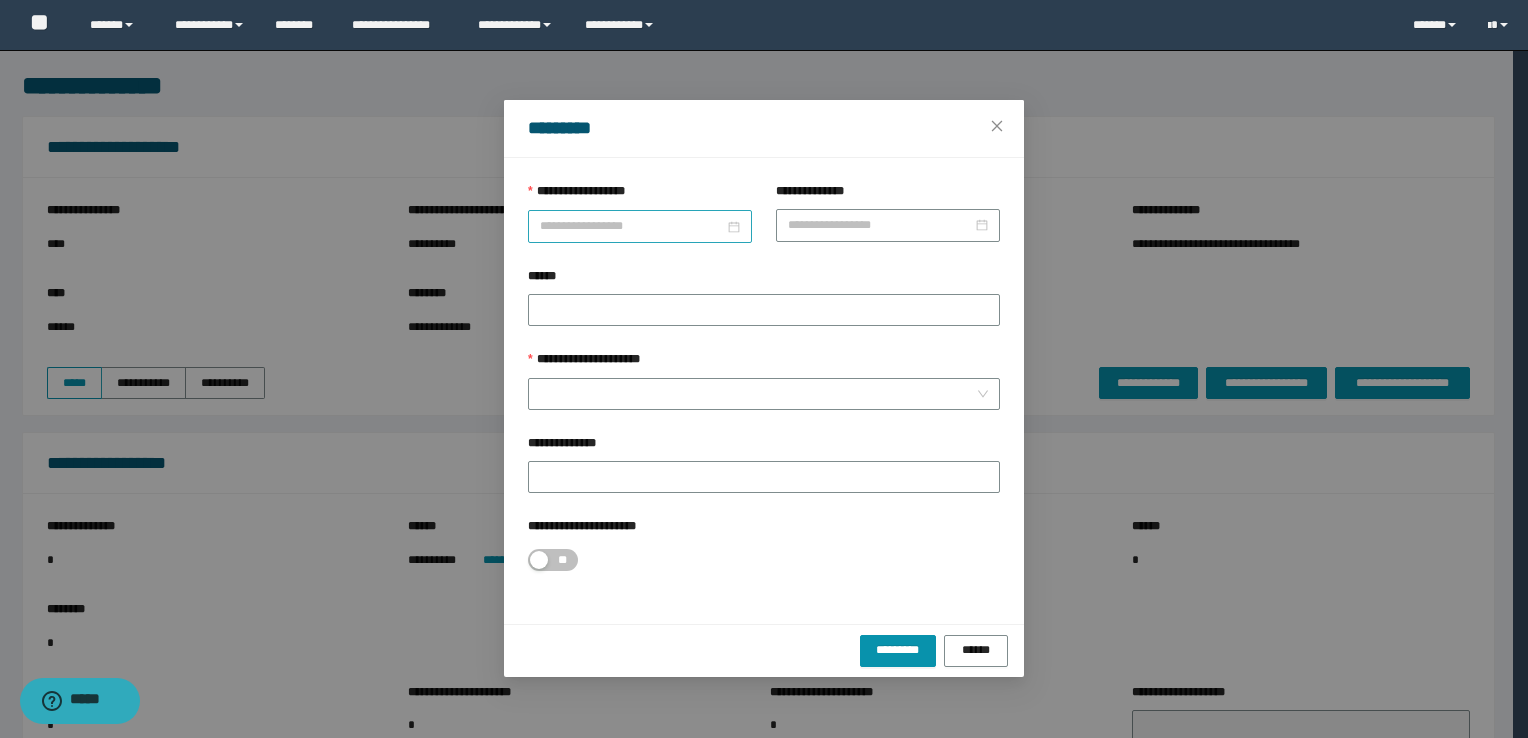 click at bounding box center (640, 226) 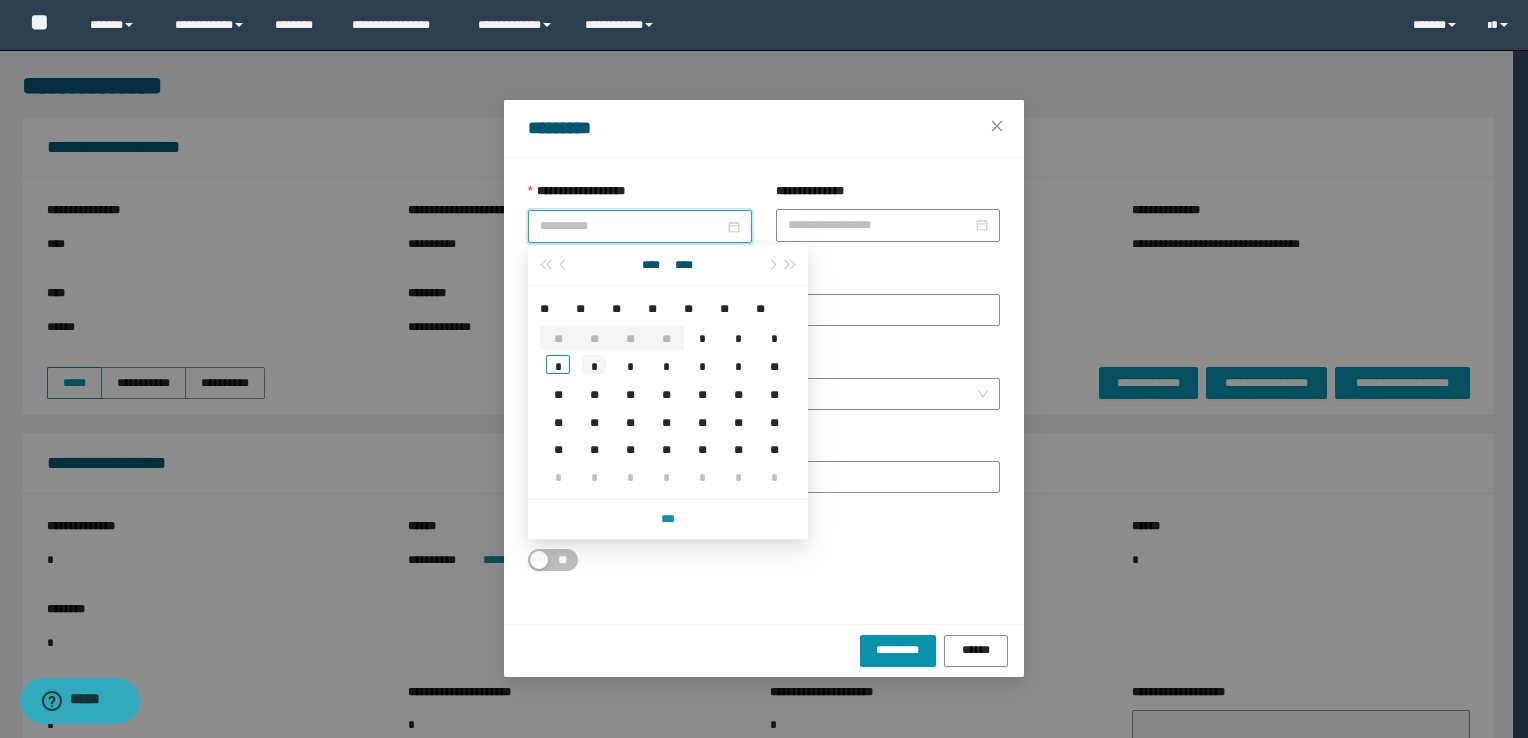type on "**********" 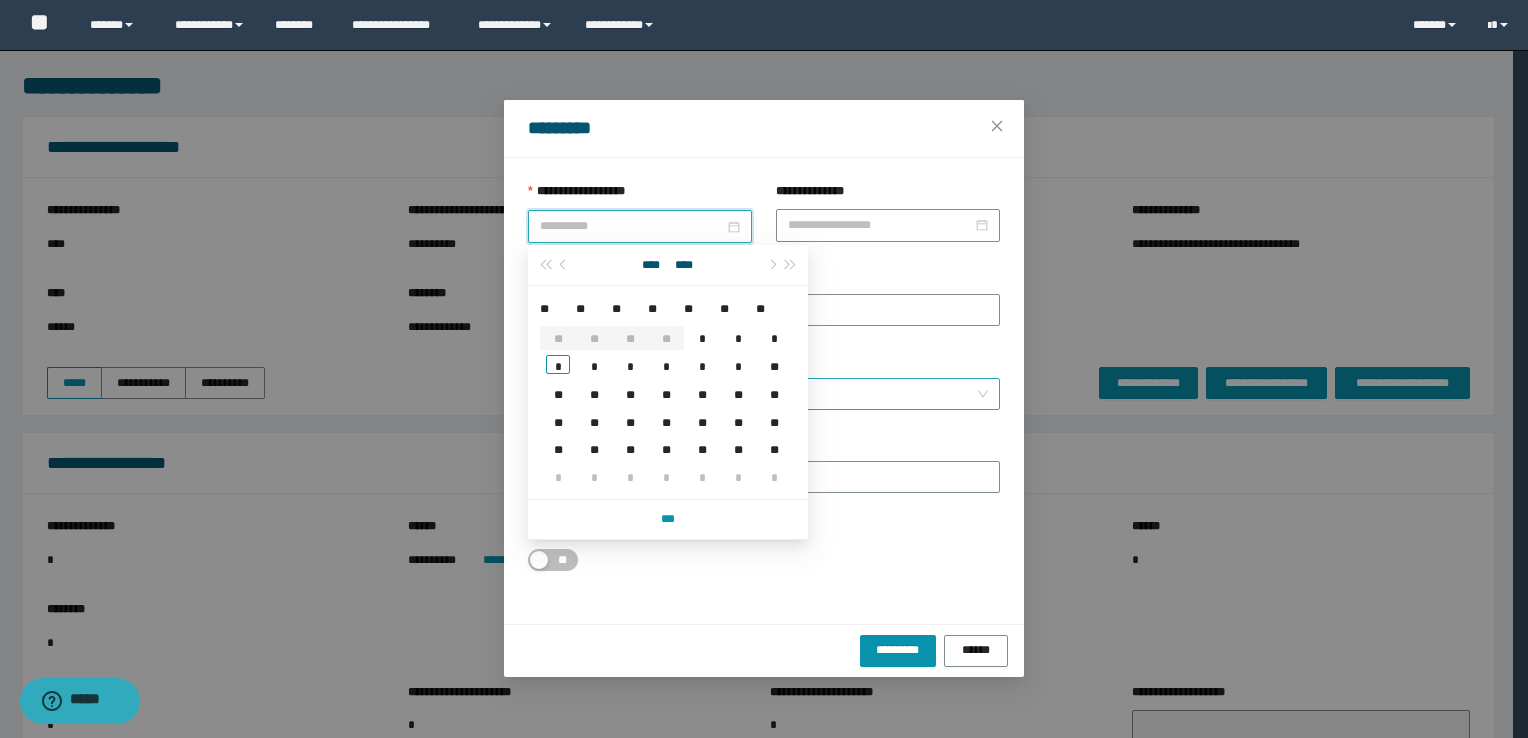 click on "*" at bounding box center (594, 364) 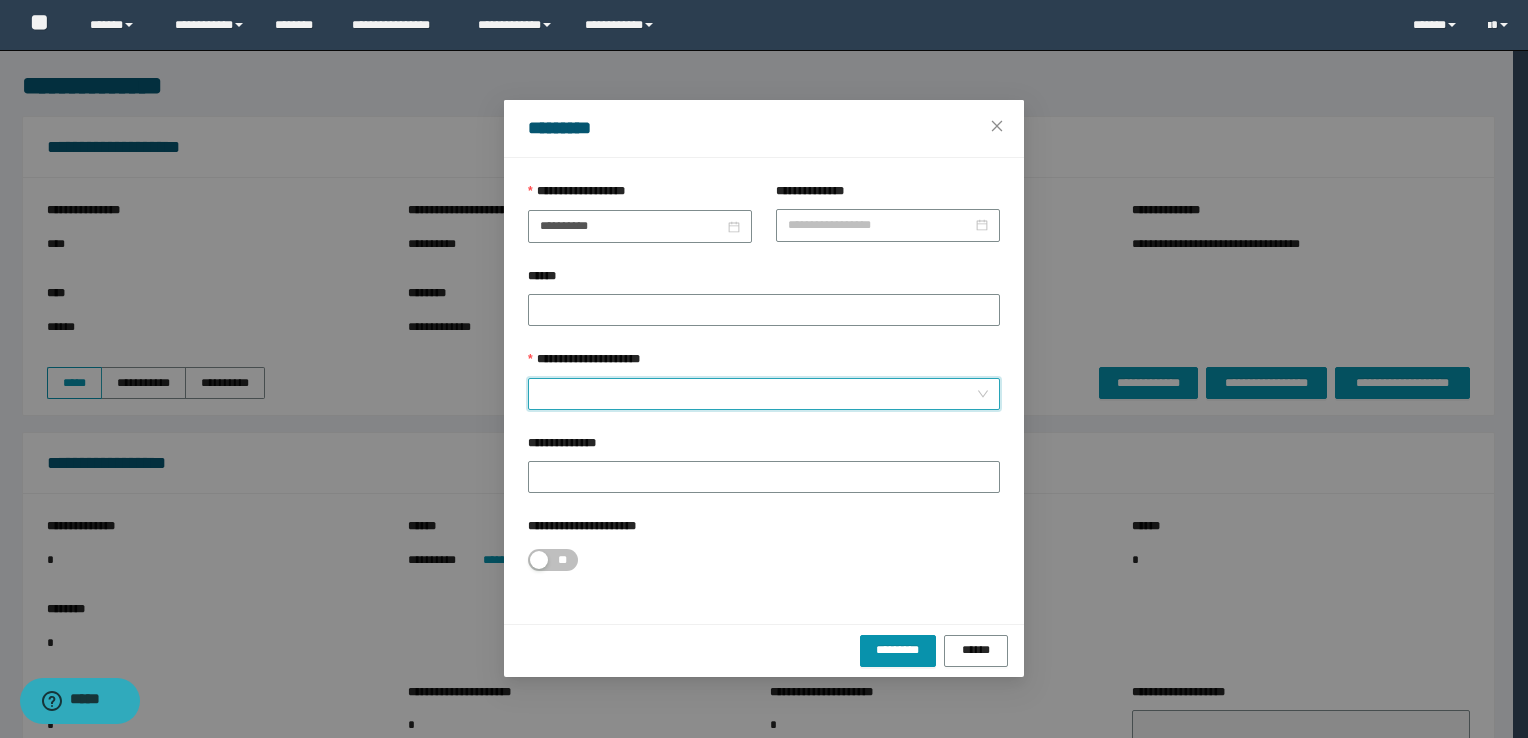click on "**********" at bounding box center (758, 394) 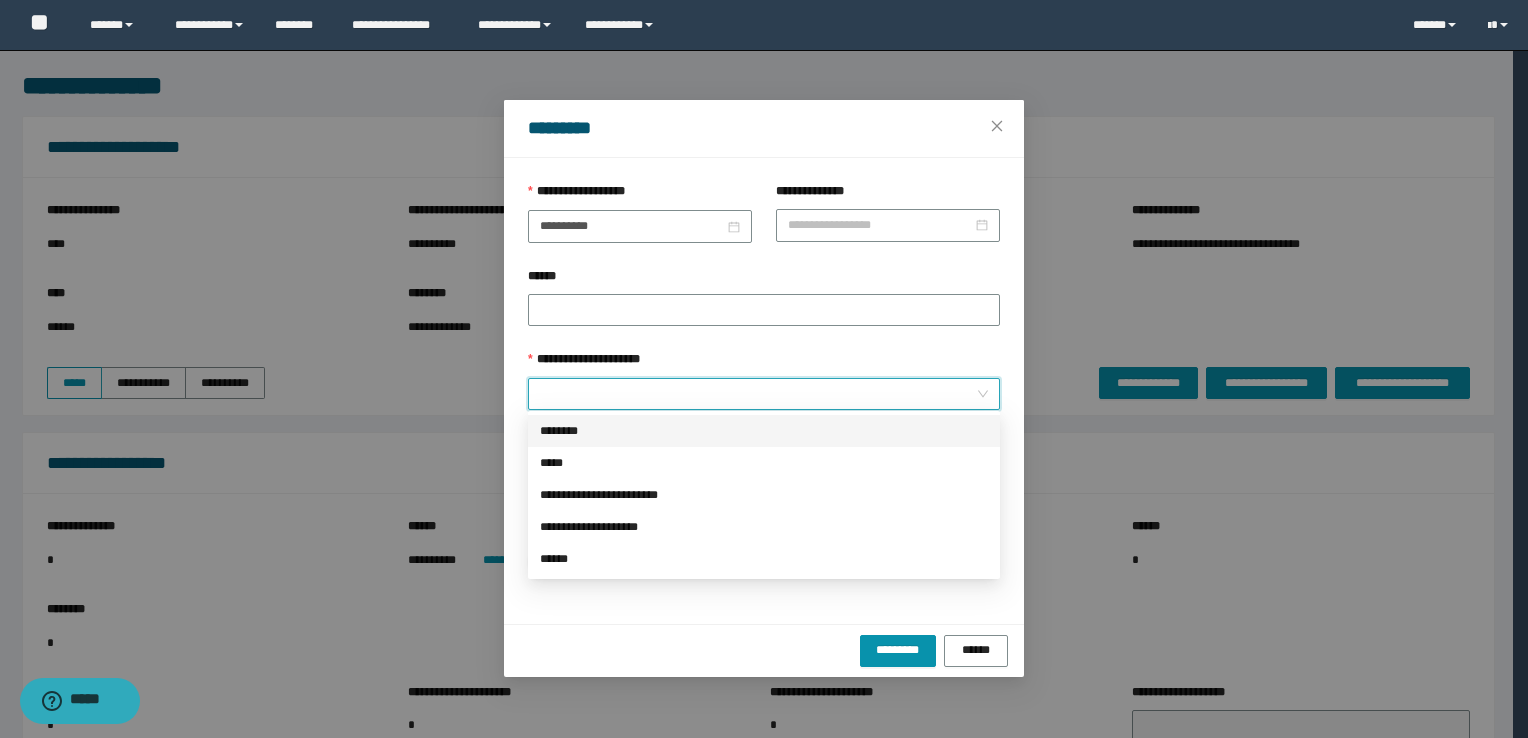 click on "********" at bounding box center (764, 431) 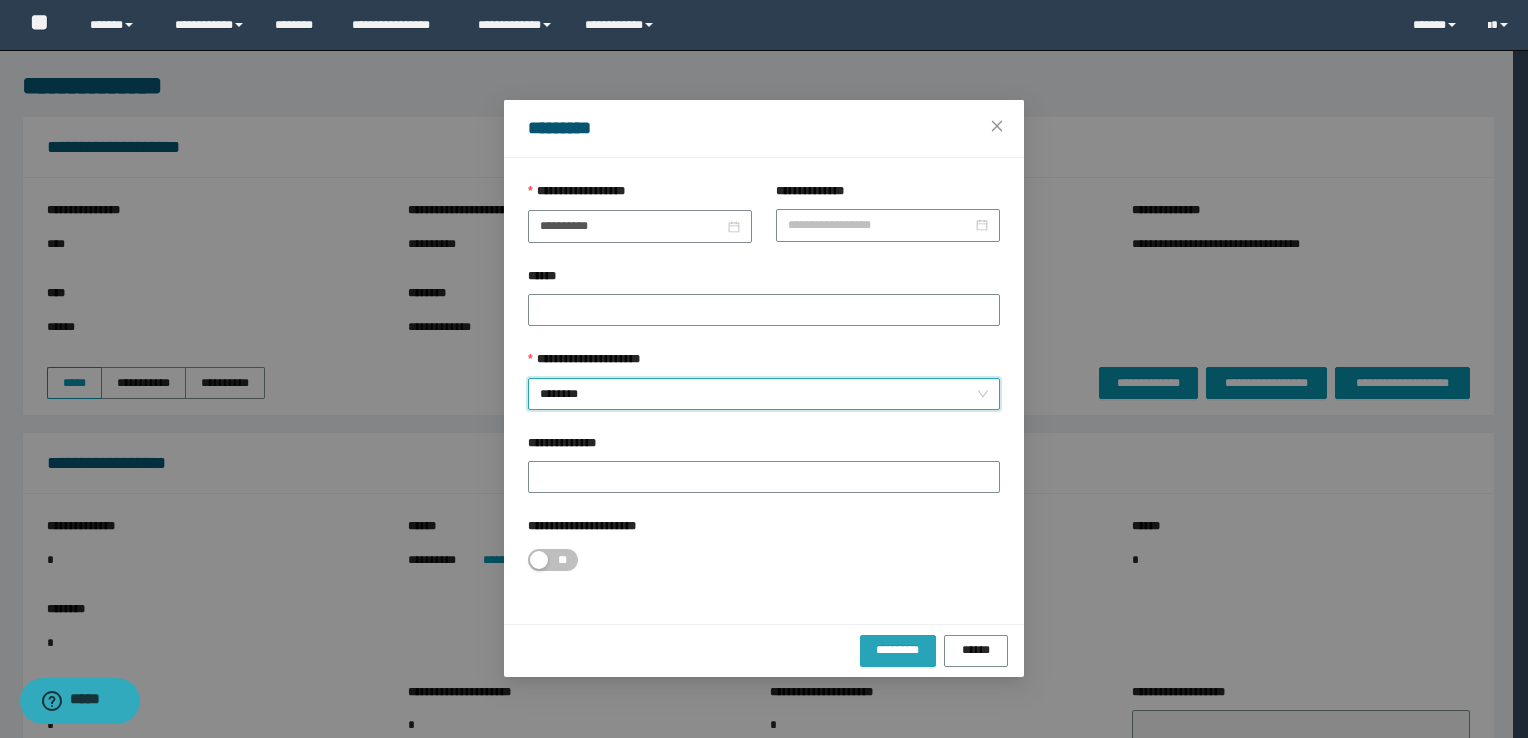 click on "*********" at bounding box center (898, 650) 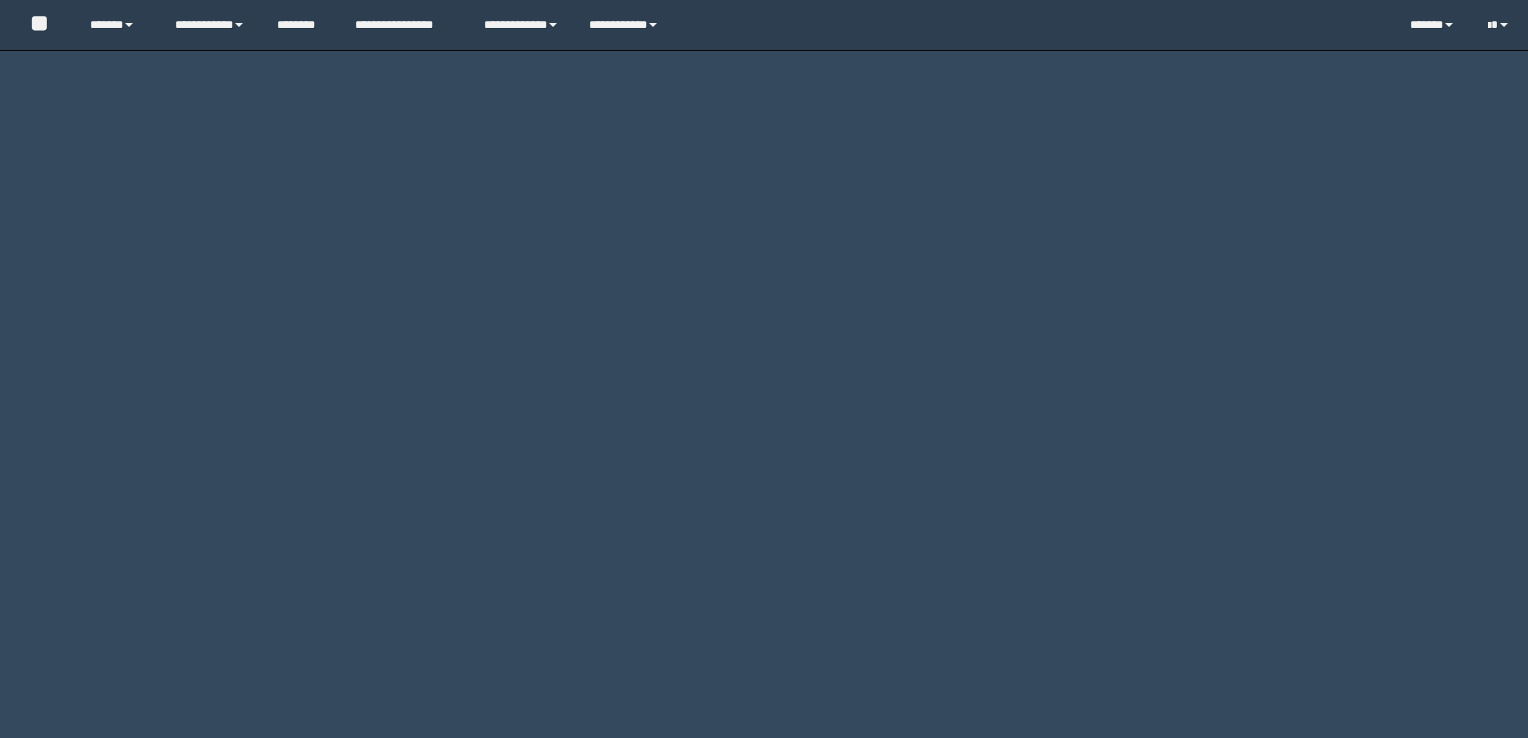 scroll, scrollTop: 0, scrollLeft: 0, axis: both 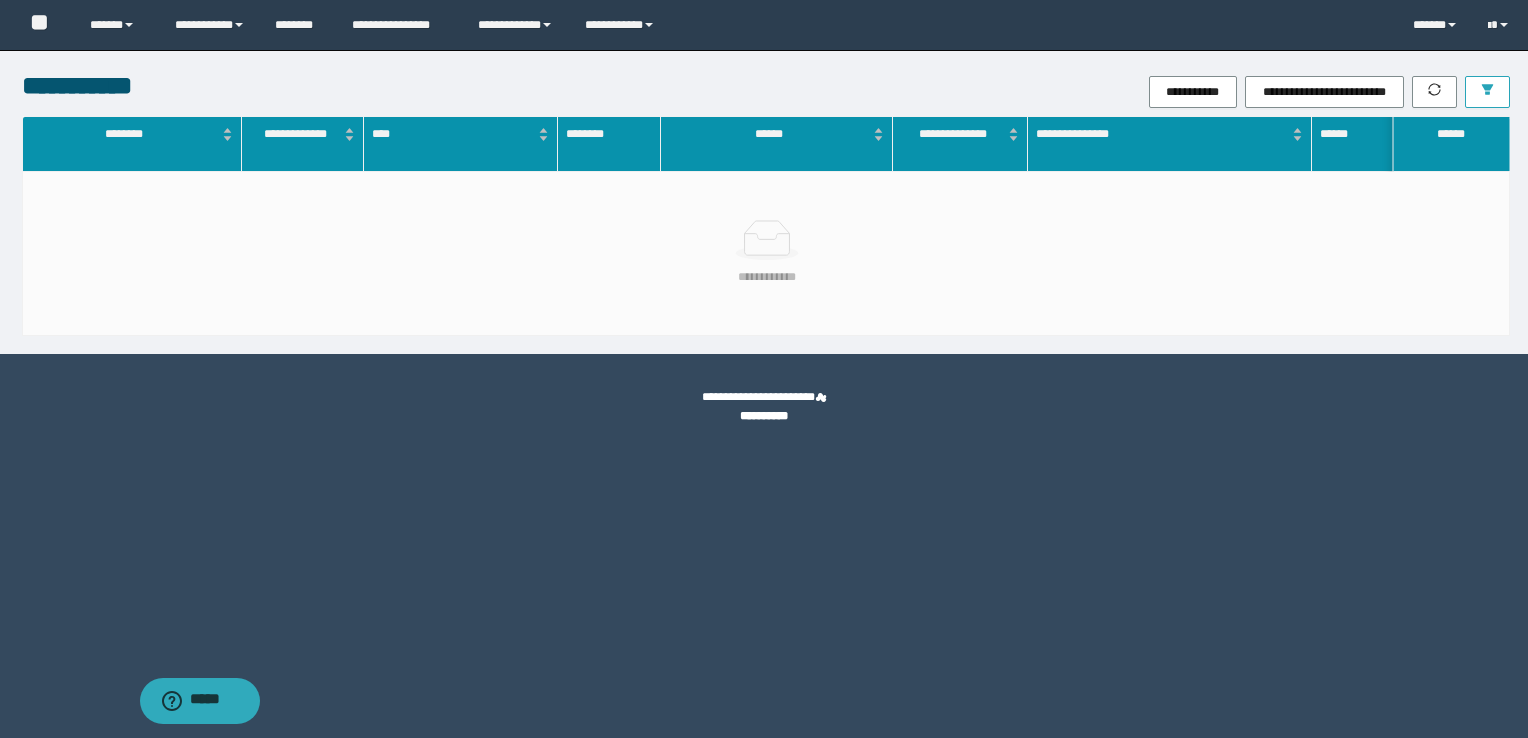 click at bounding box center [1487, 92] 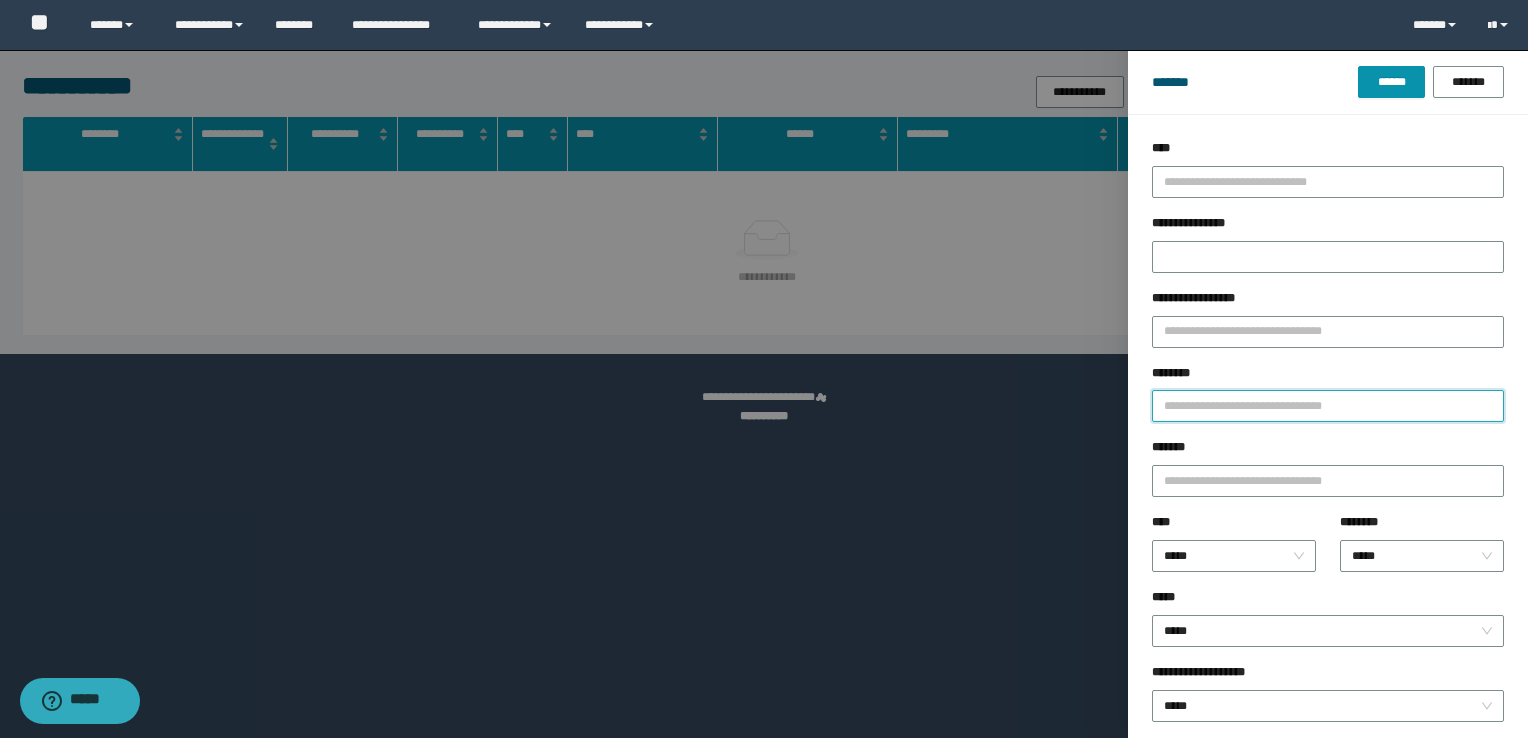 click on "********" at bounding box center (1328, 406) 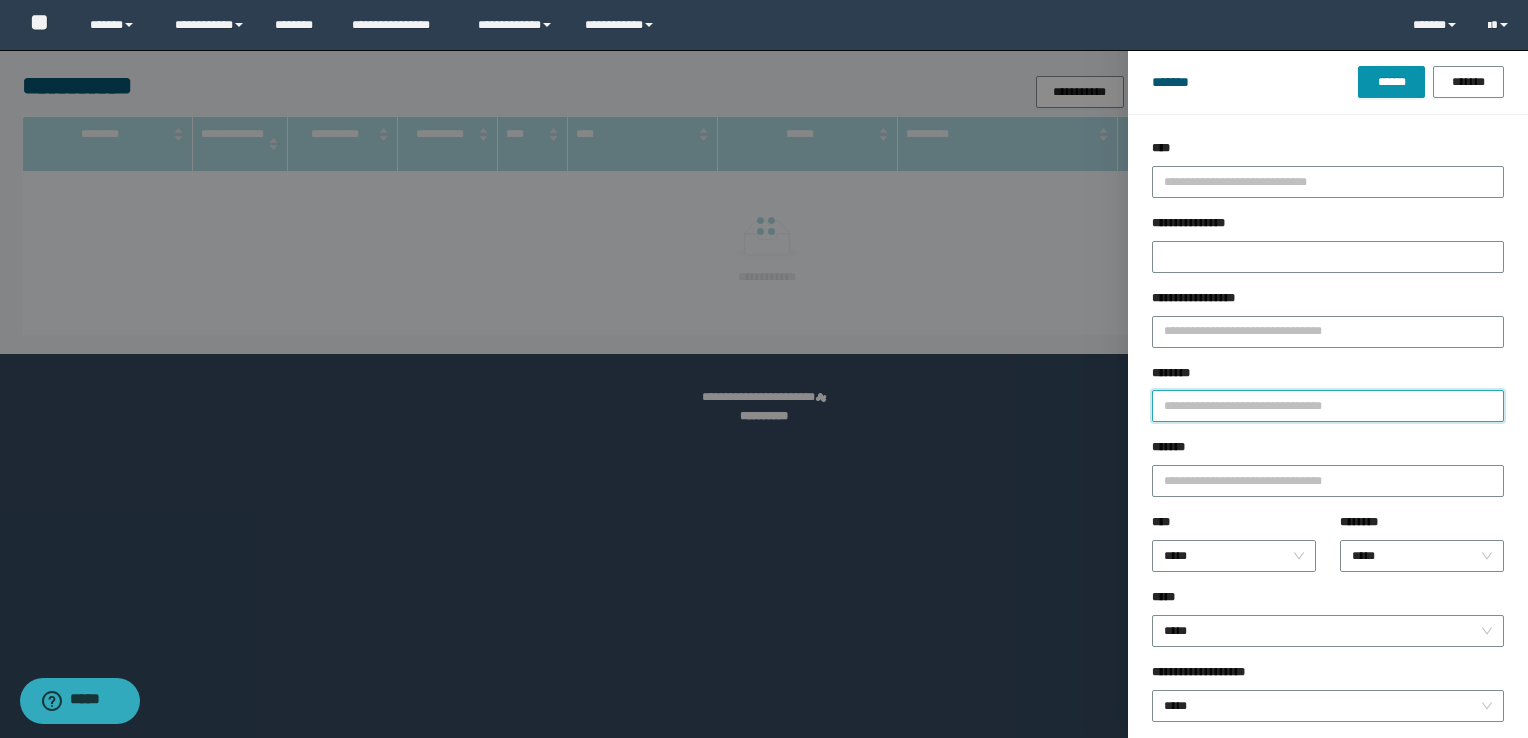 paste on "**********" 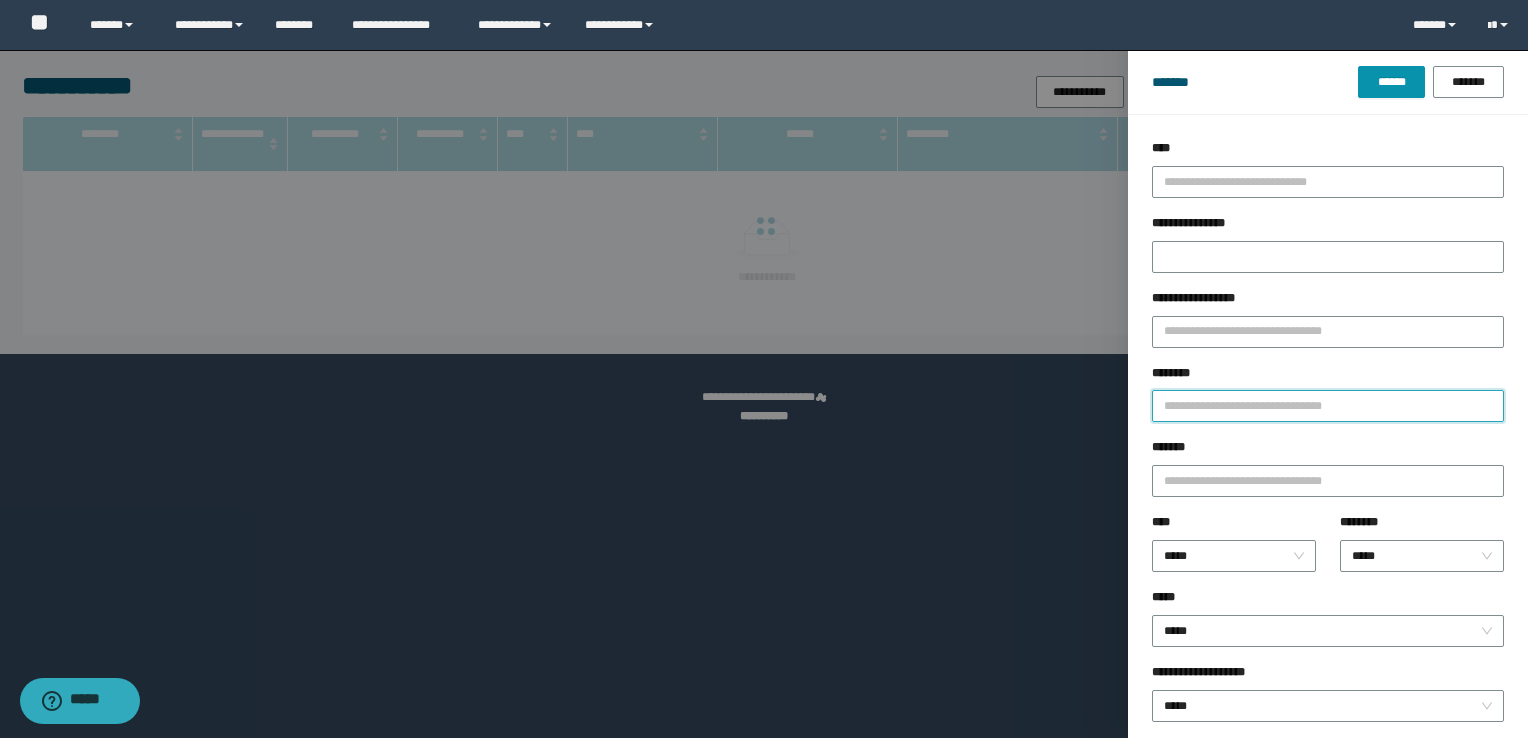 type on "**********" 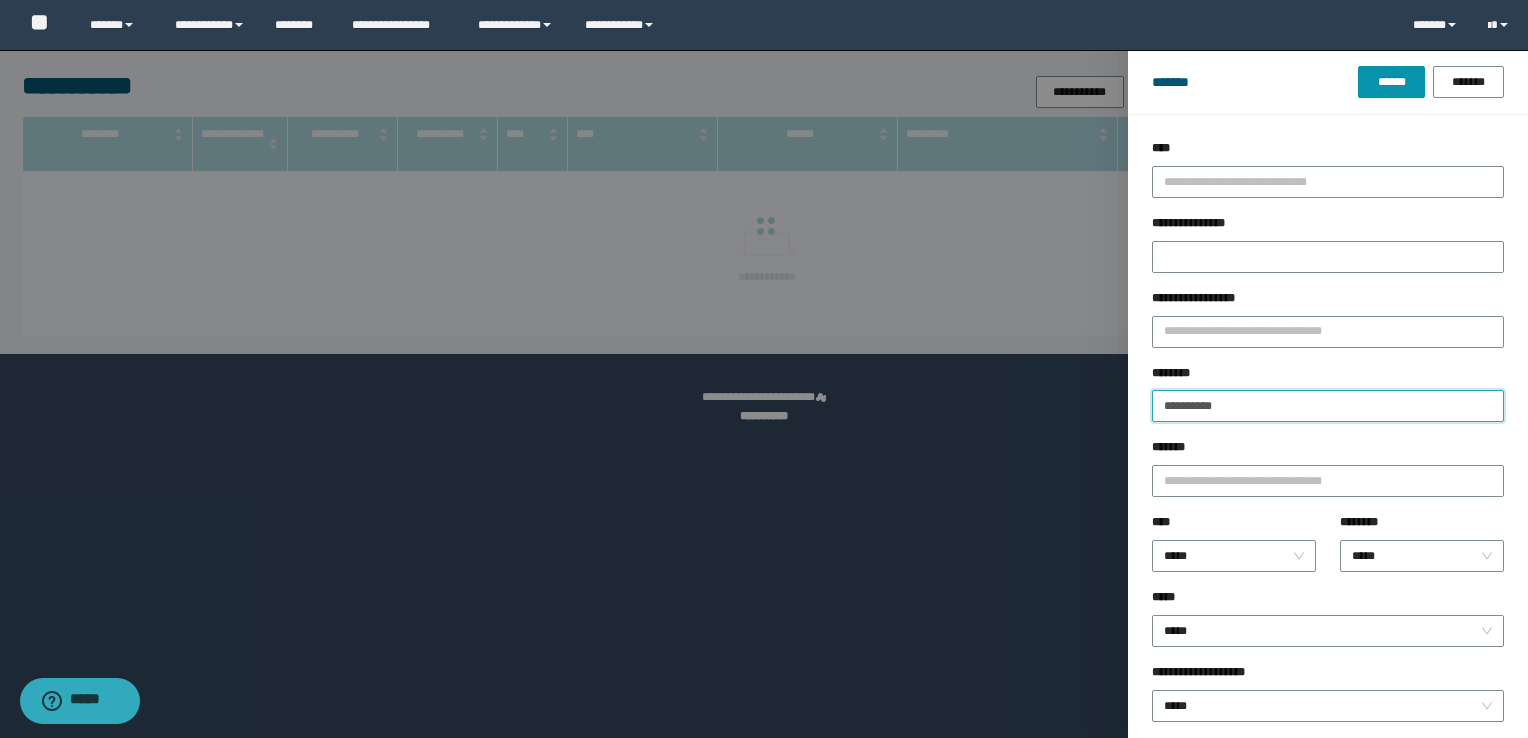 type on "**********" 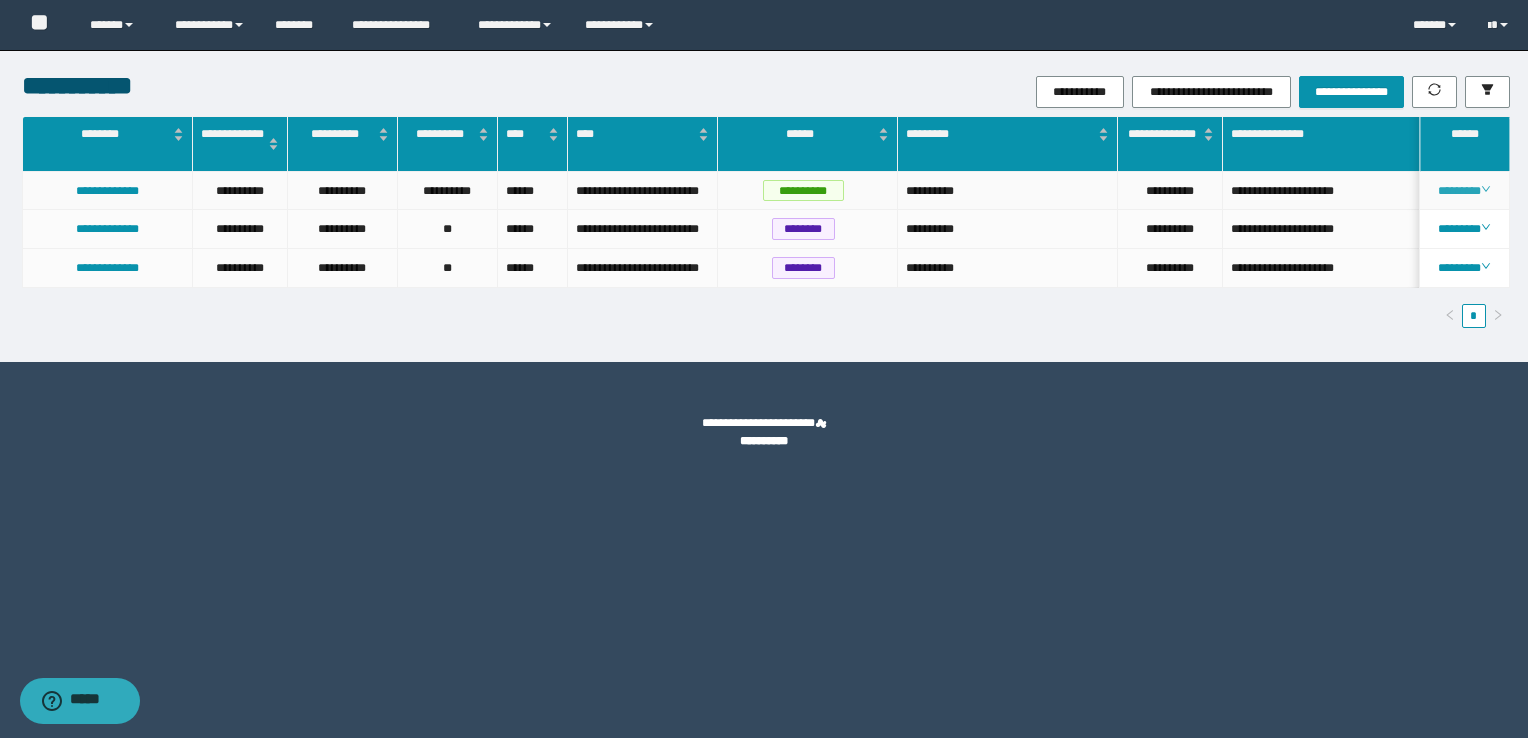 click on "********" at bounding box center [1464, 191] 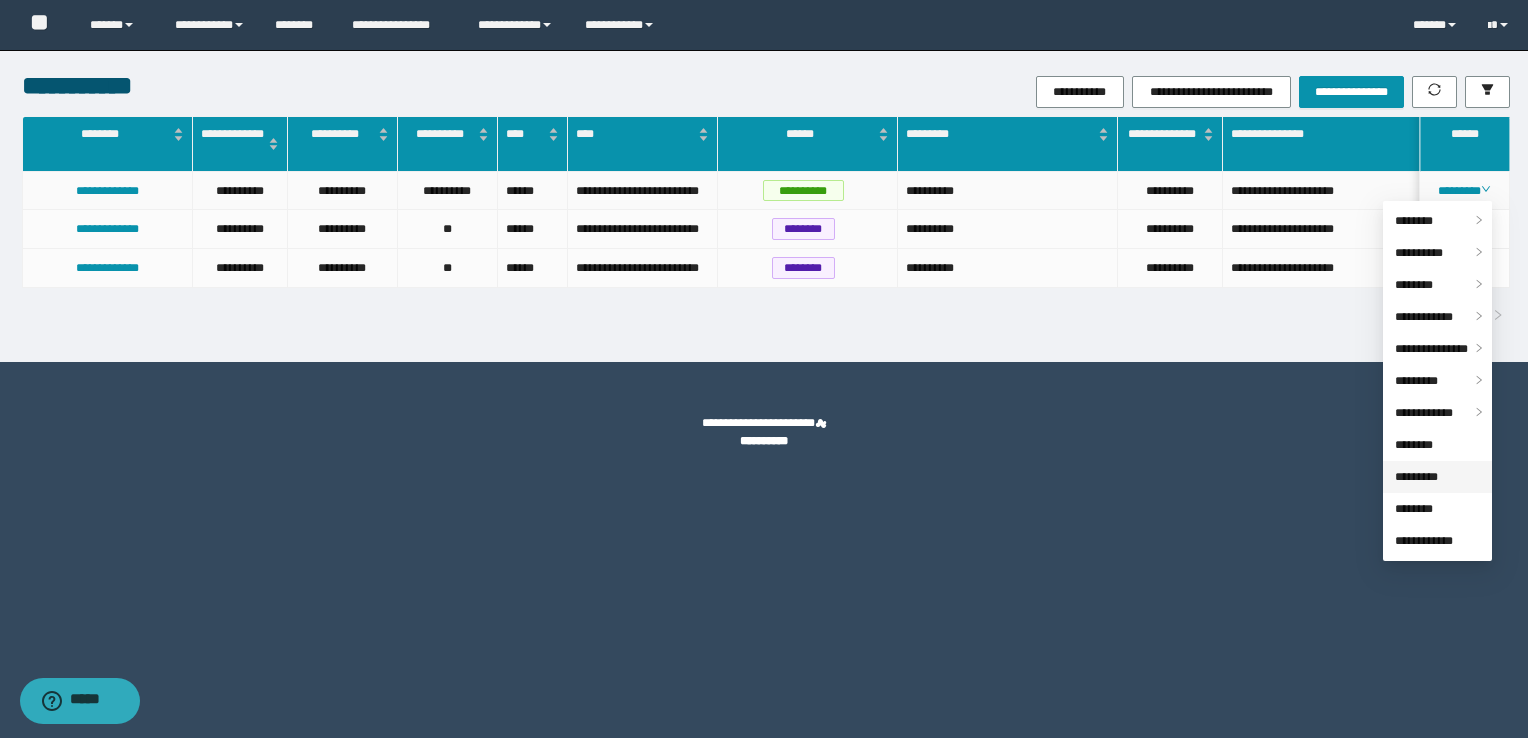 click on "*********" at bounding box center [1416, 477] 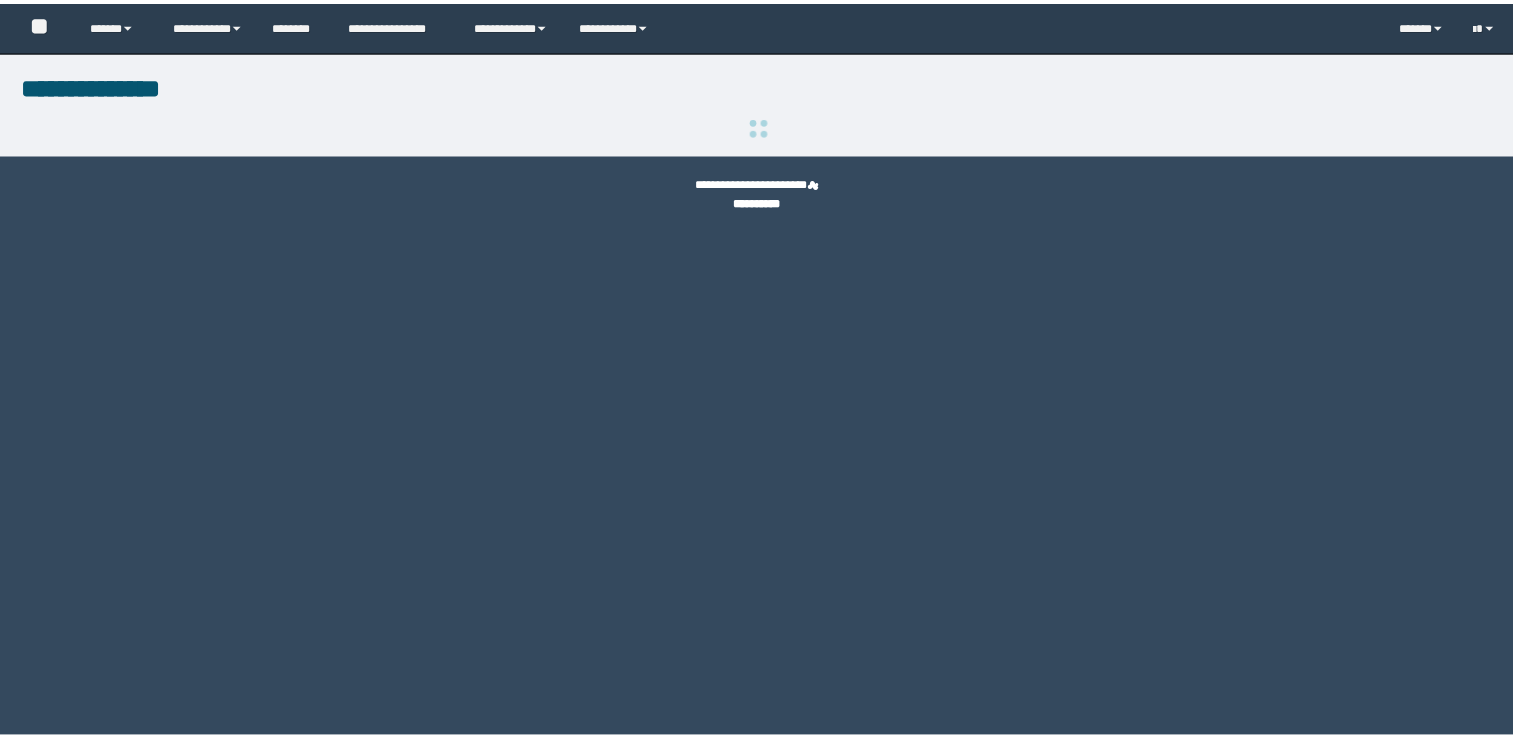 scroll, scrollTop: 0, scrollLeft: 0, axis: both 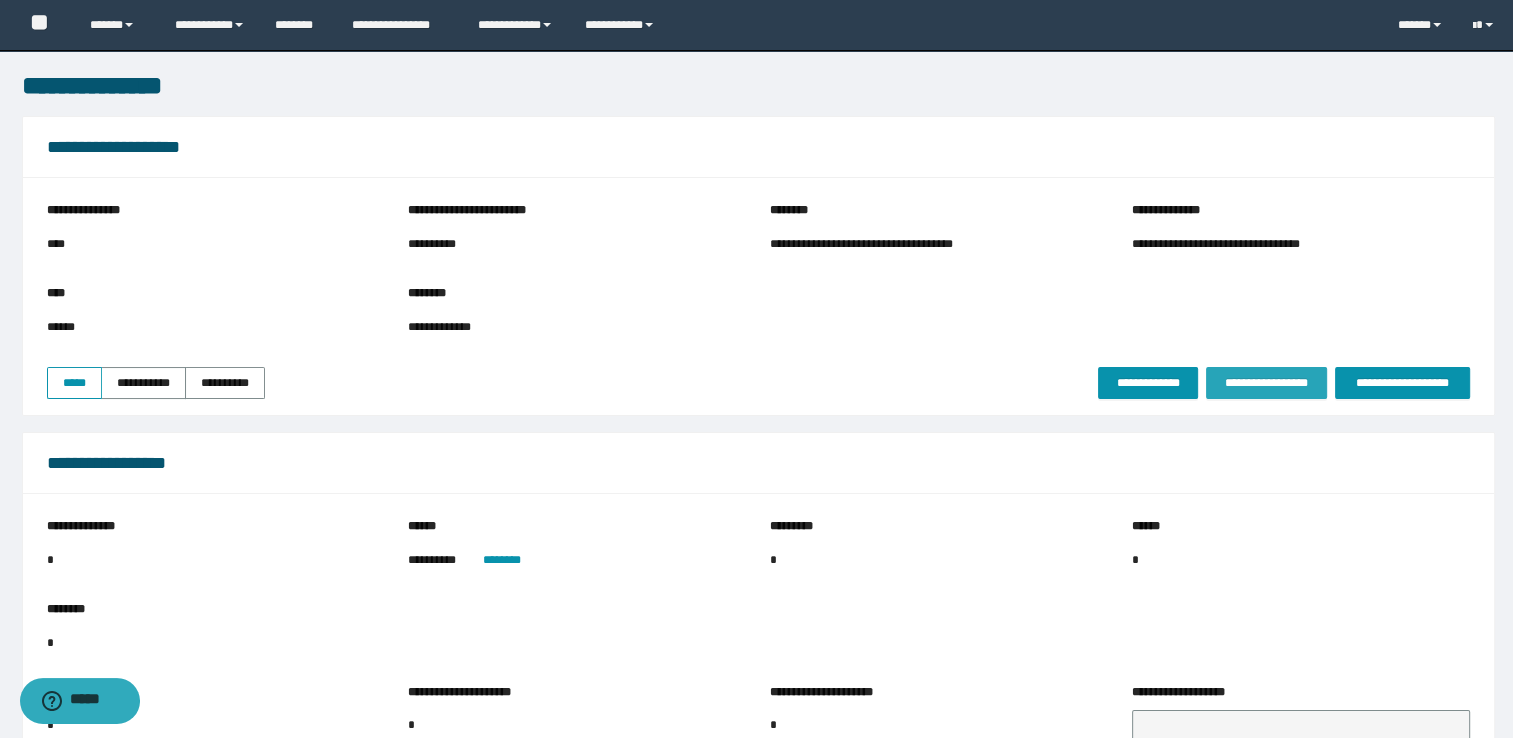 click on "**********" at bounding box center (1266, 383) 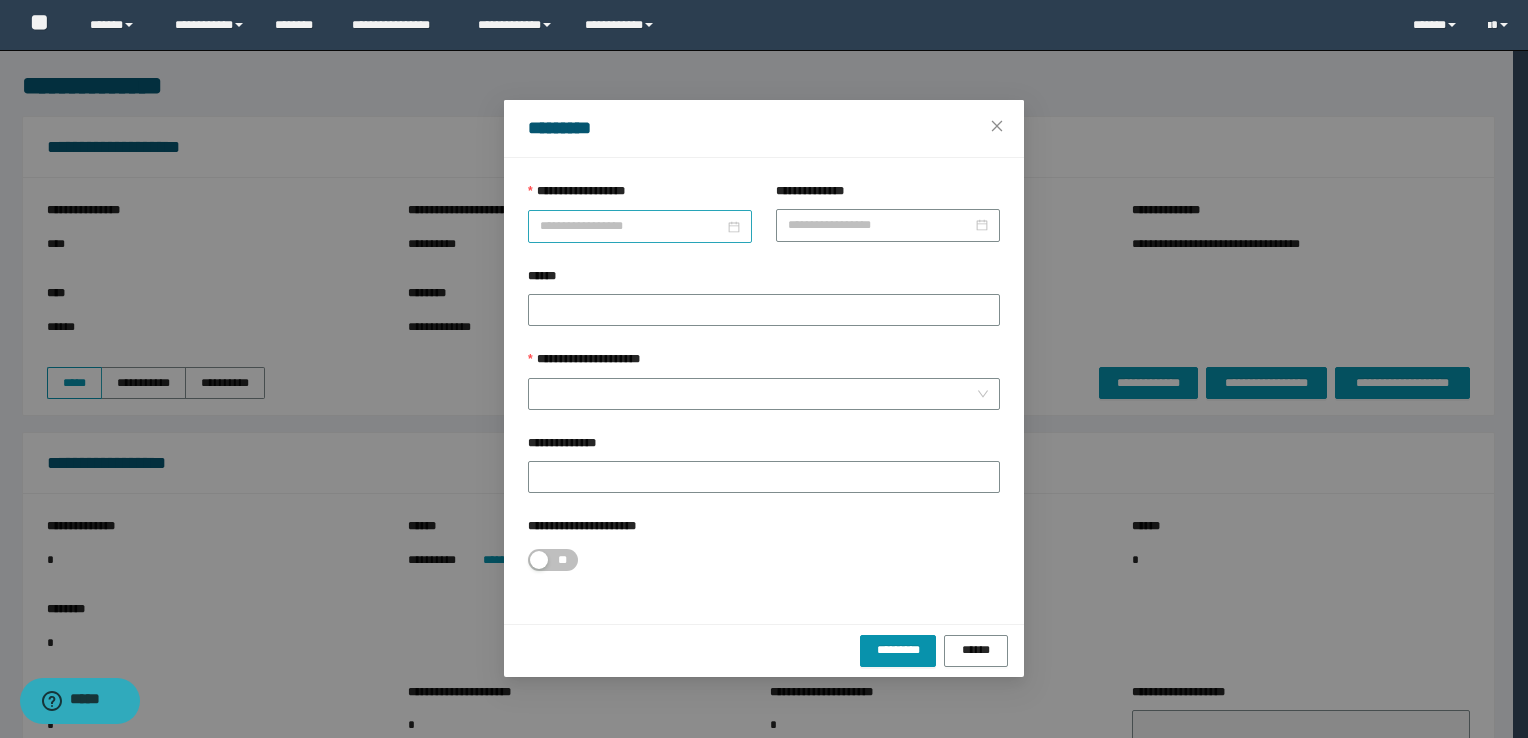 click at bounding box center (640, 226) 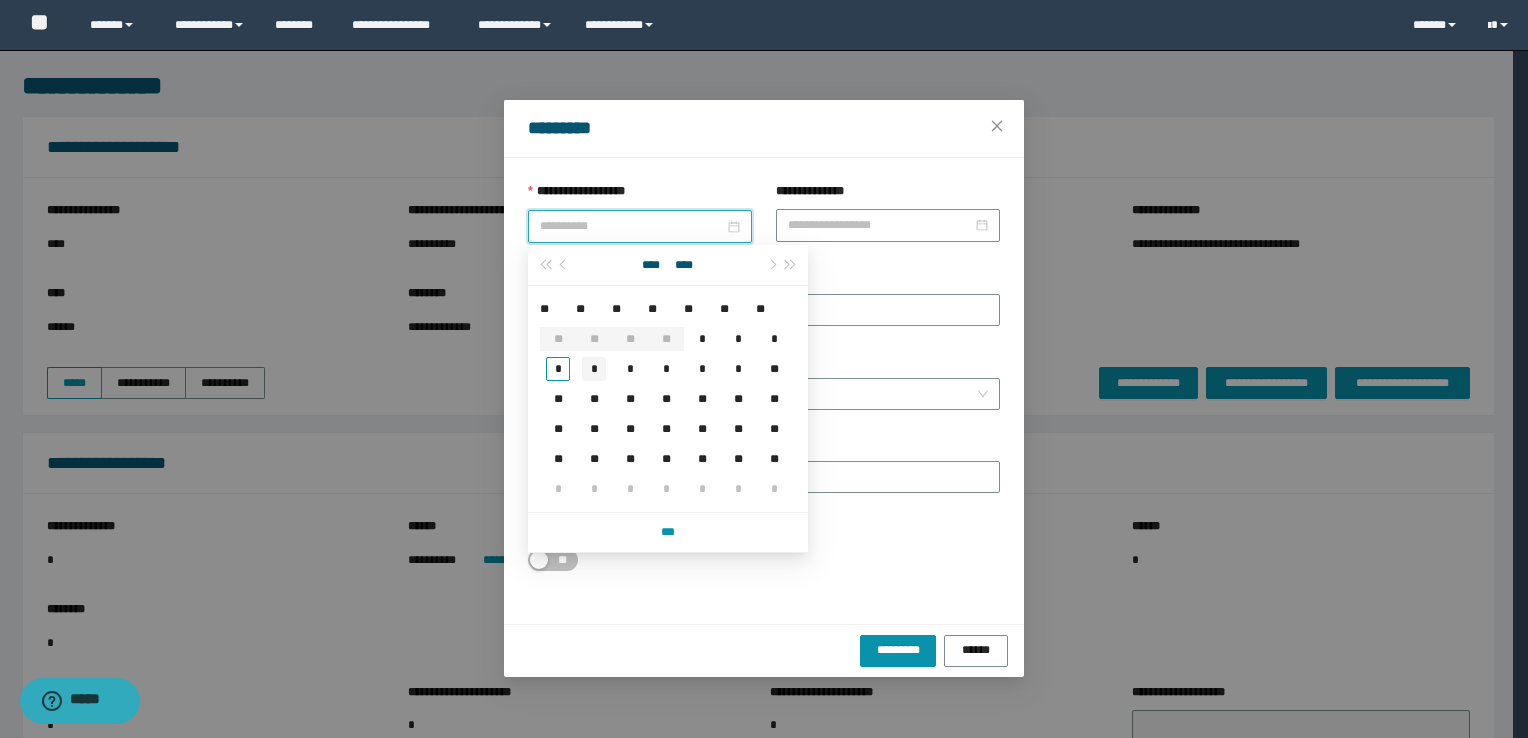 type on "**********" 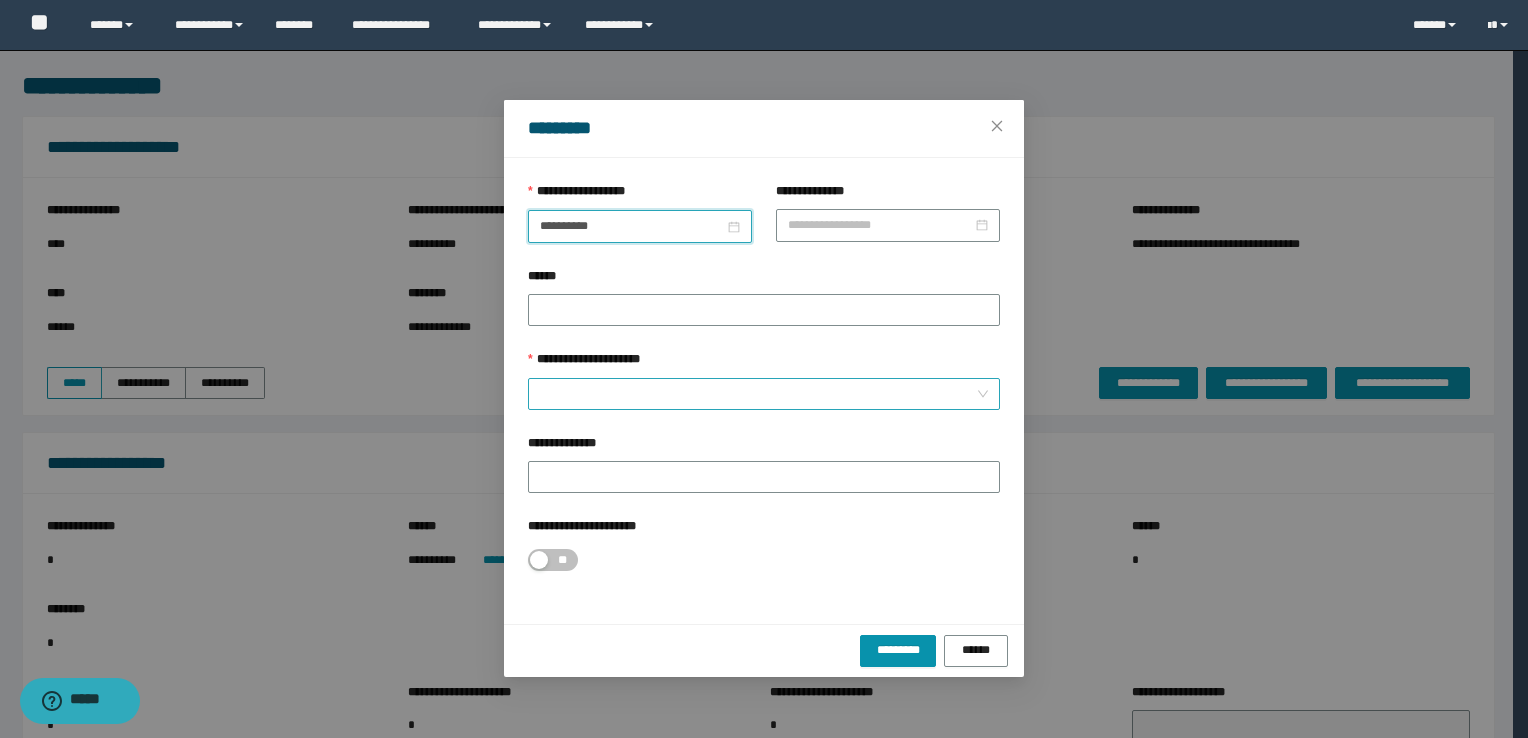 click on "**********" at bounding box center [758, 394] 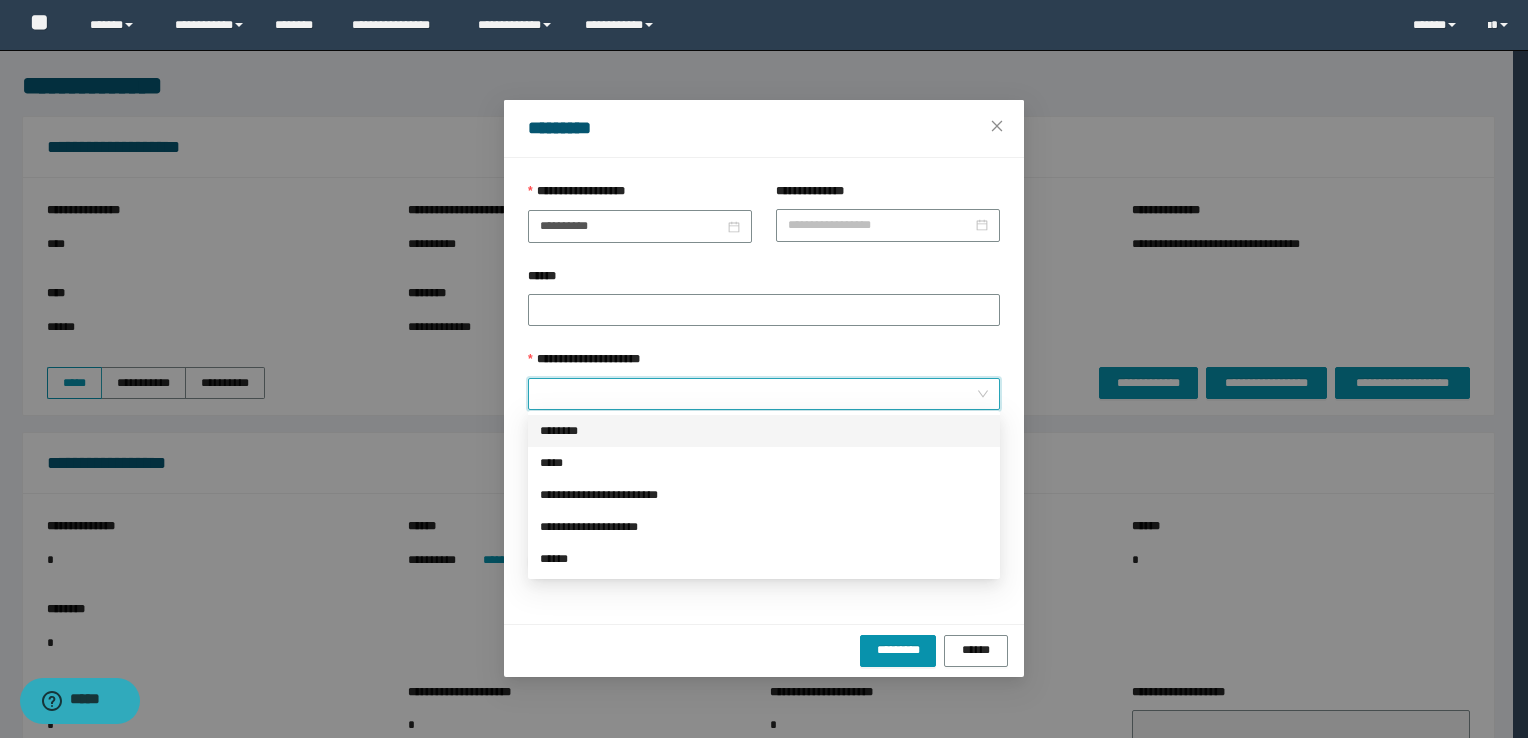click on "********" at bounding box center [764, 431] 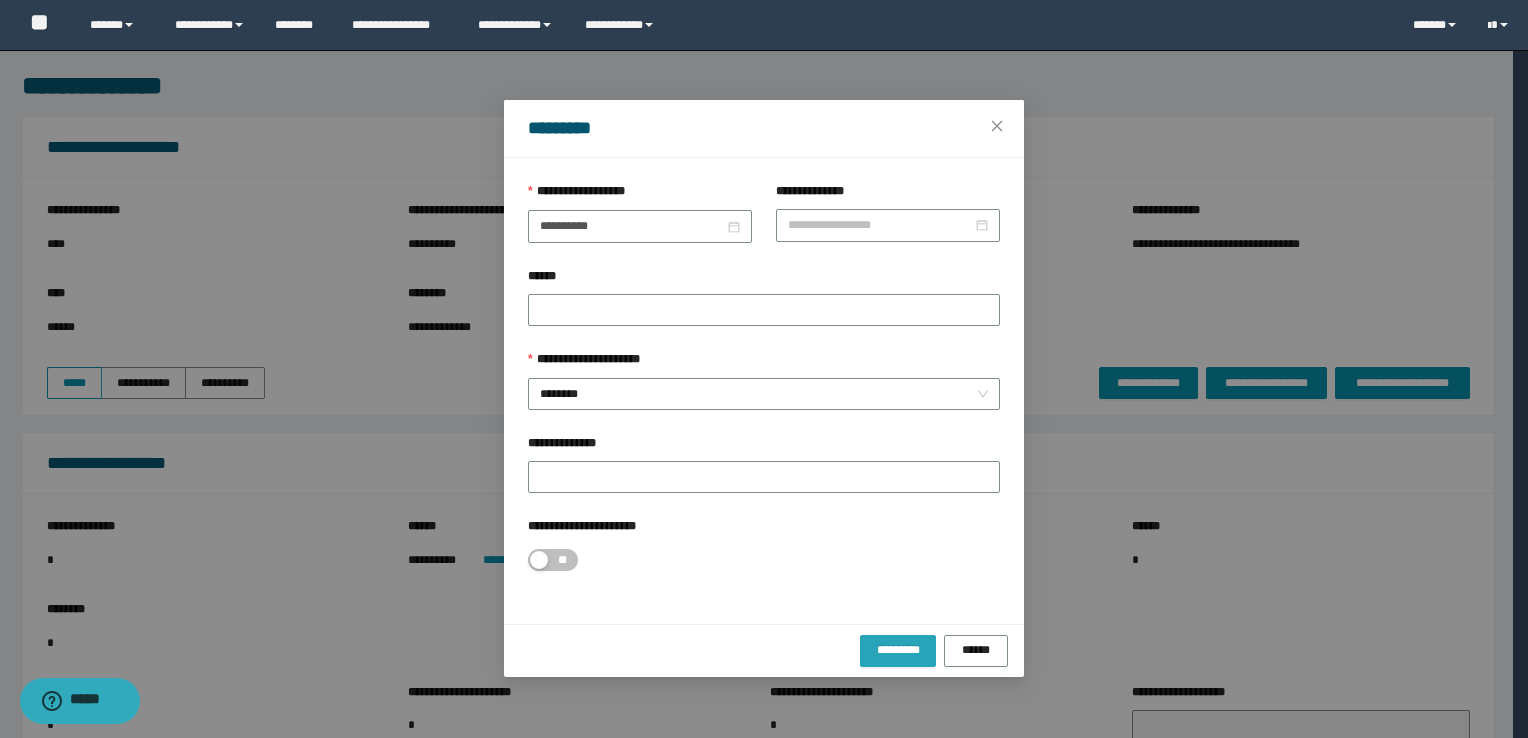 click on "*********" at bounding box center (898, 650) 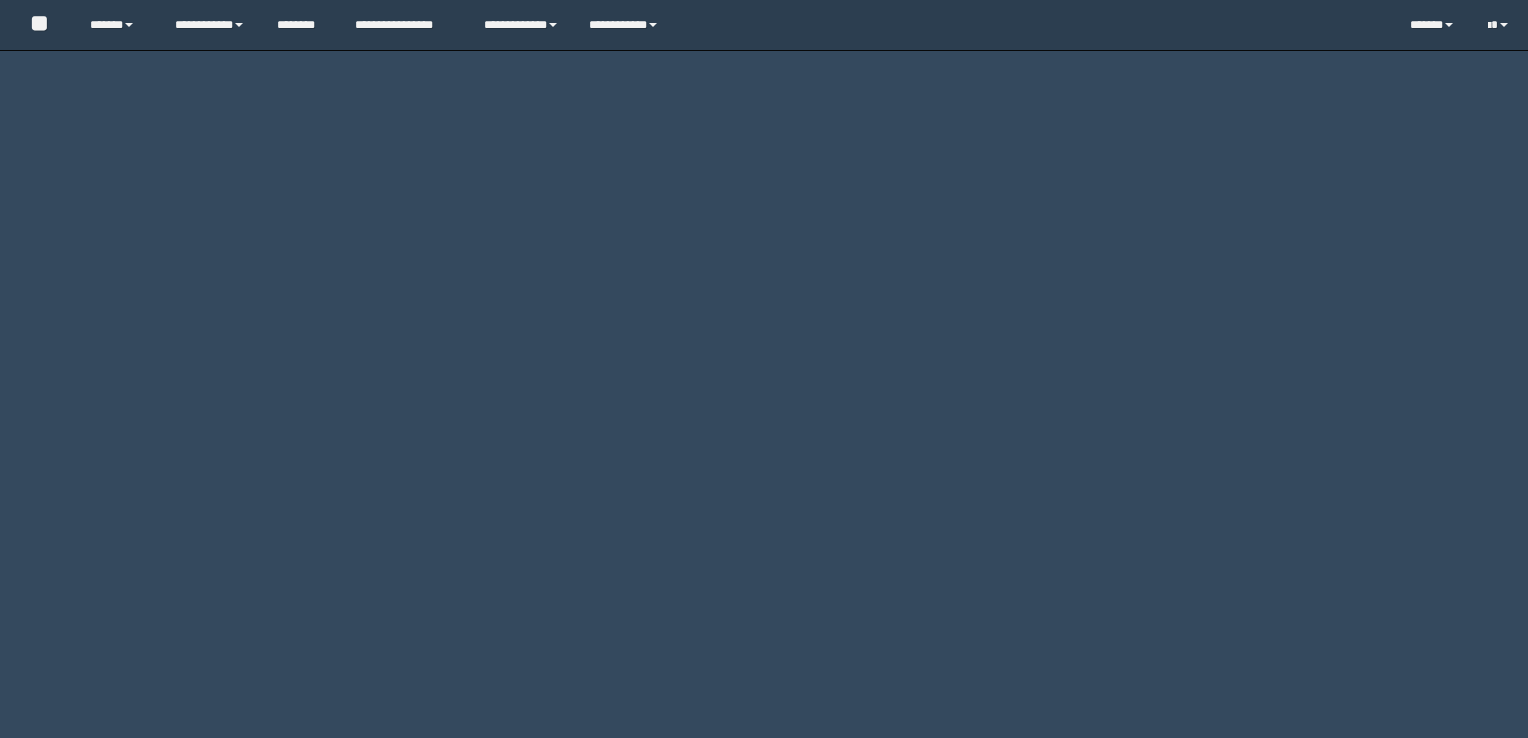 scroll, scrollTop: 0, scrollLeft: 0, axis: both 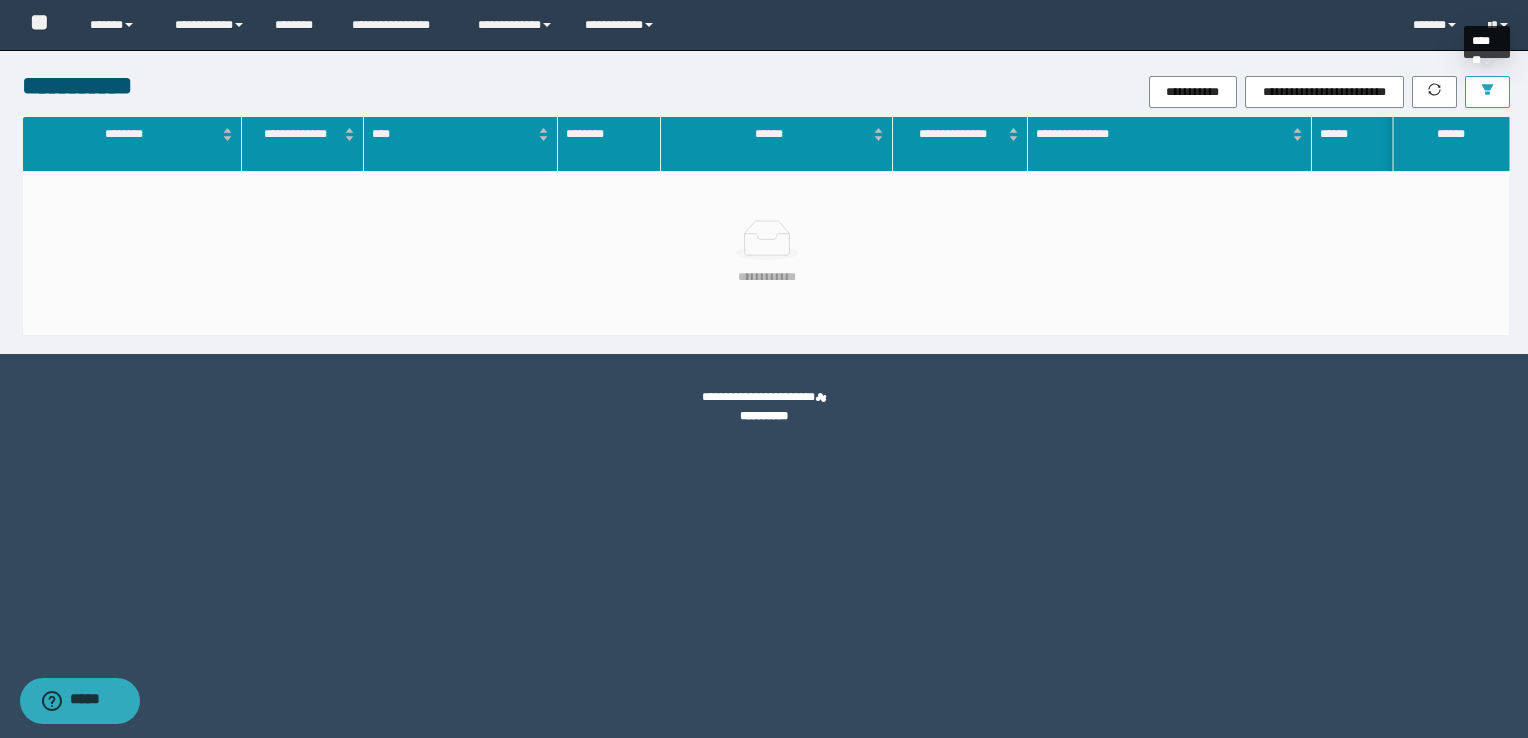 click at bounding box center (1487, 92) 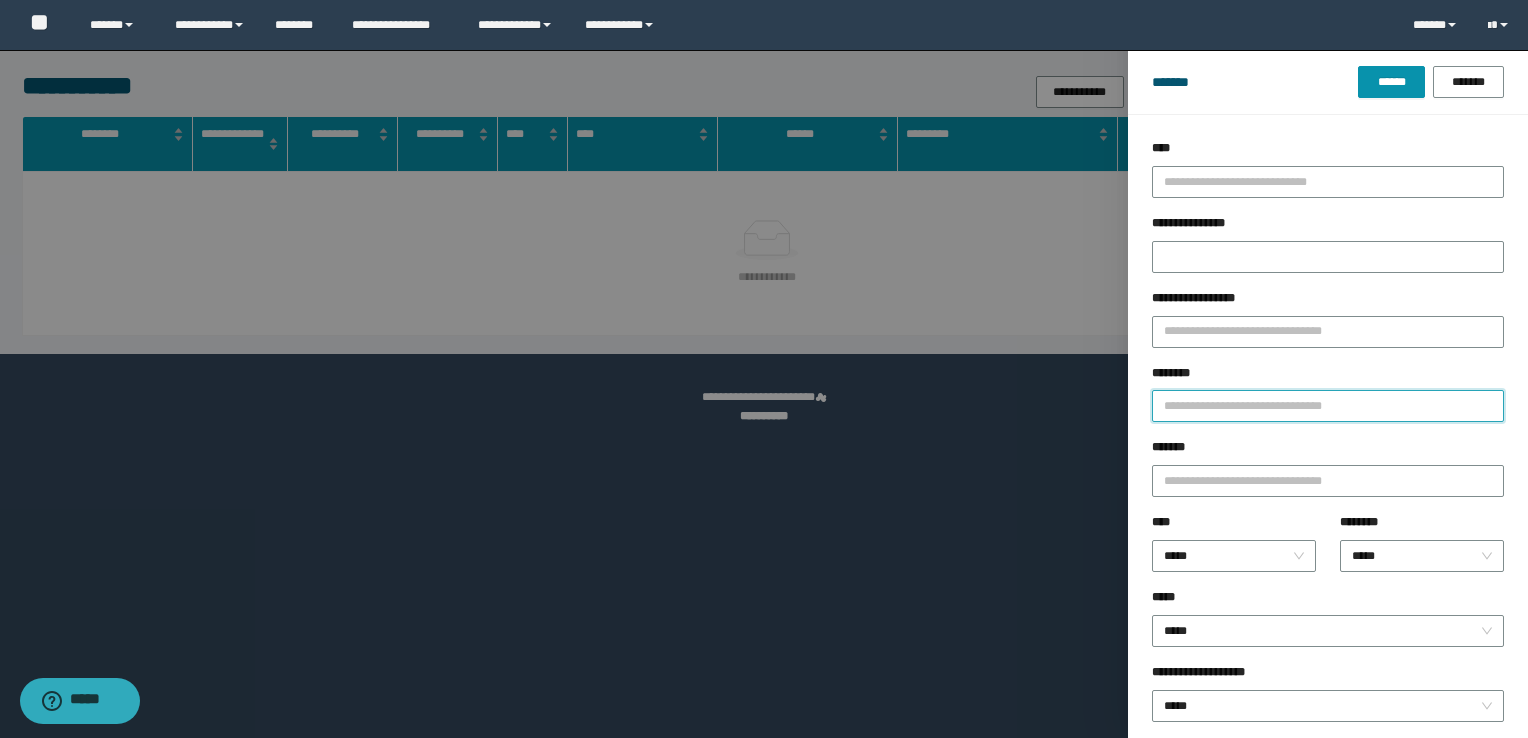 click on "********" at bounding box center [1328, 406] 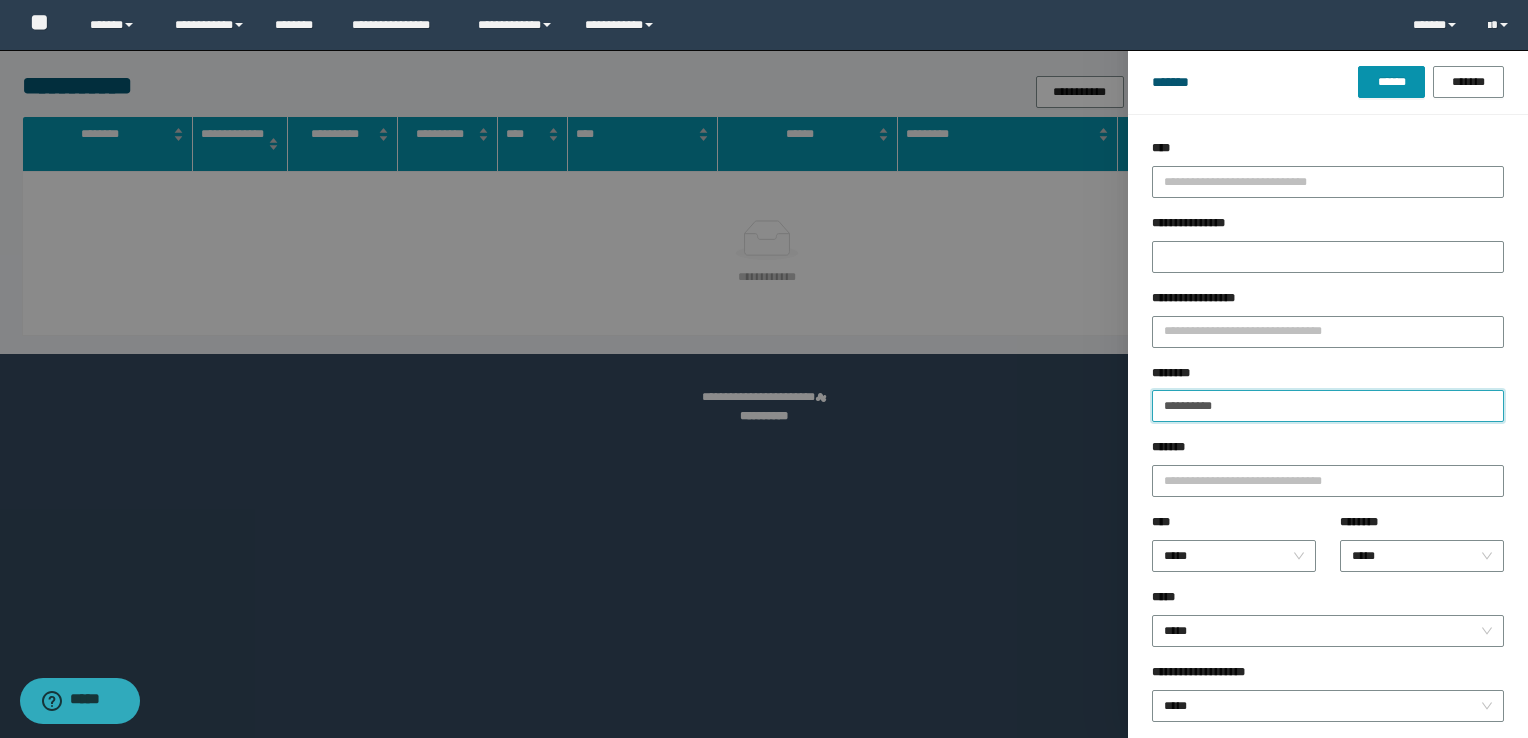 type on "**********" 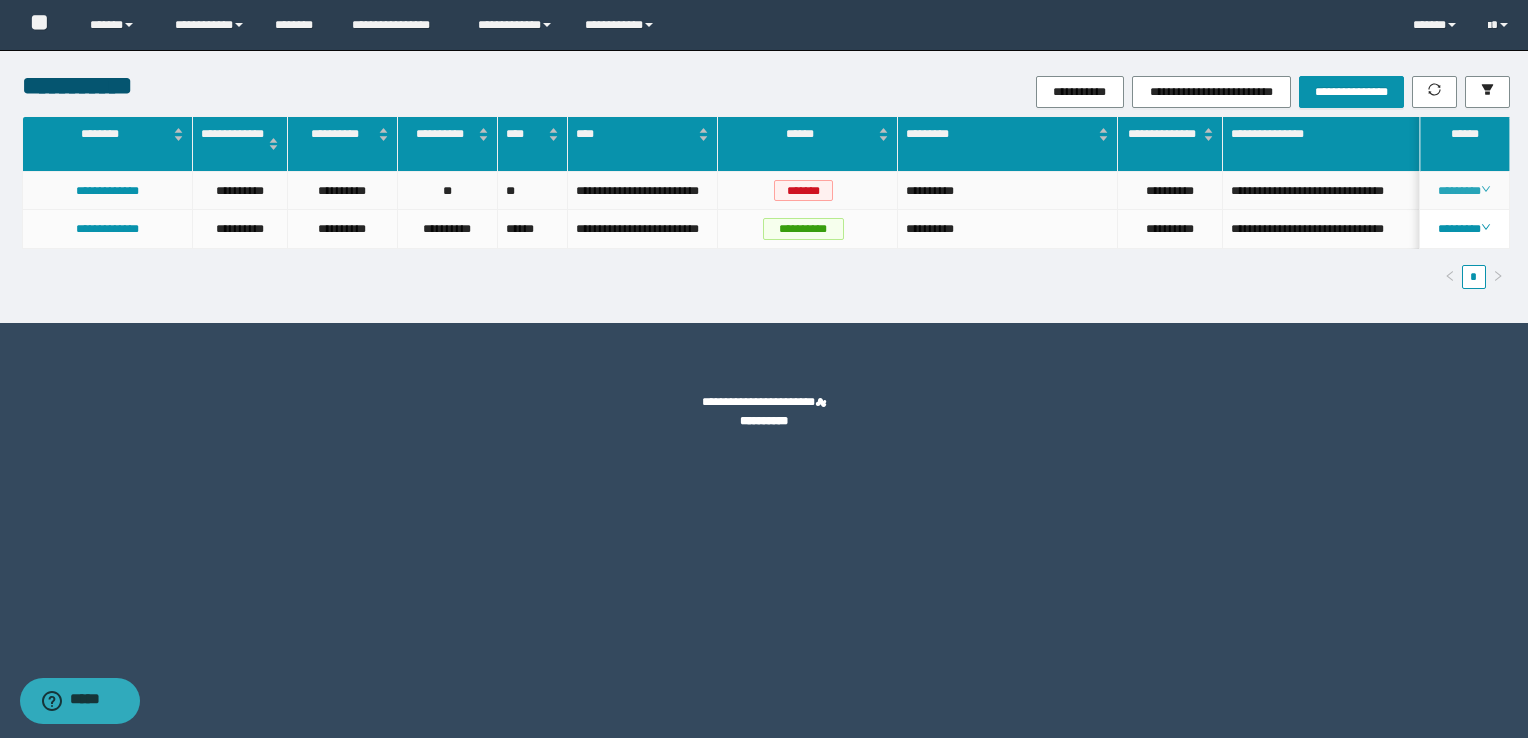 click on "********" at bounding box center [1464, 191] 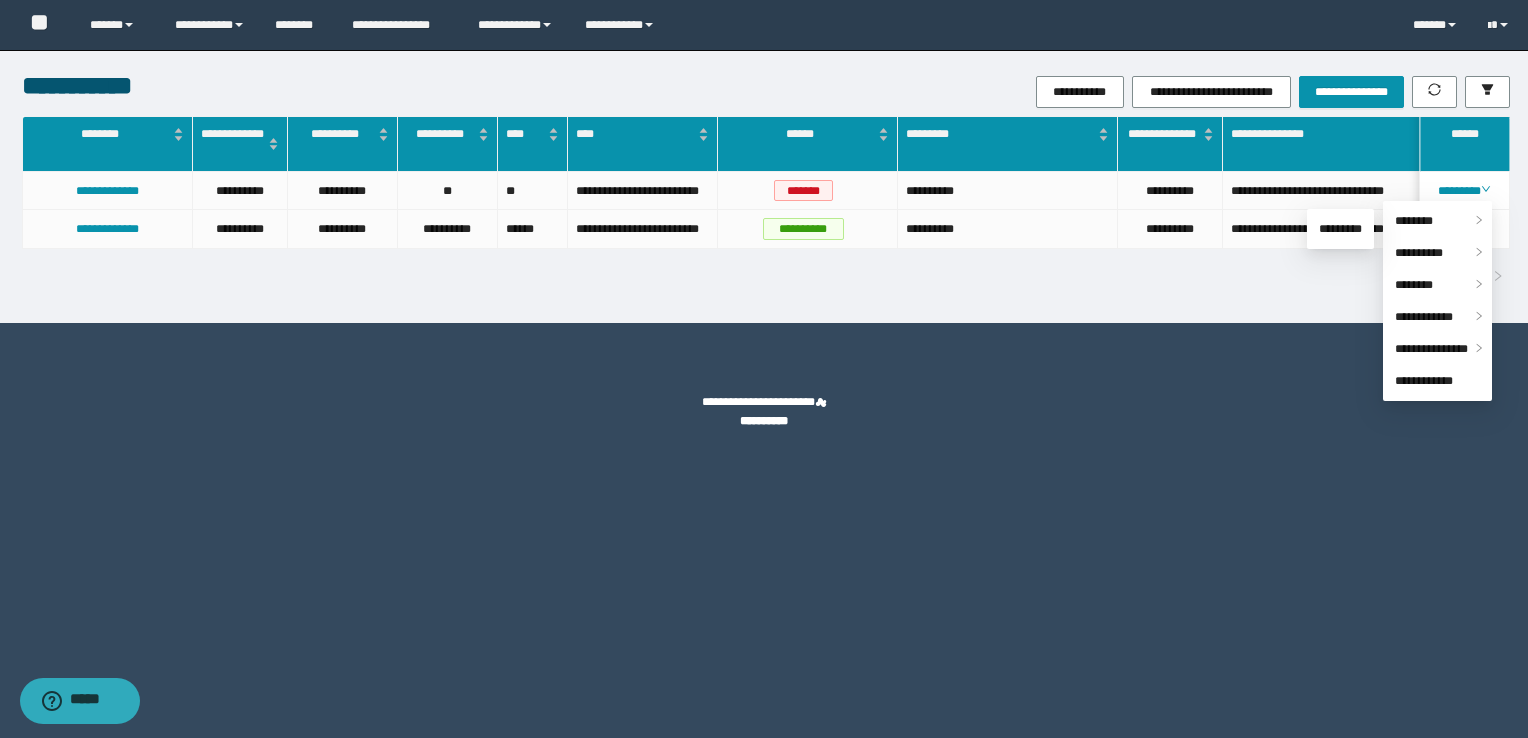 click on "**********" at bounding box center (764, 369) 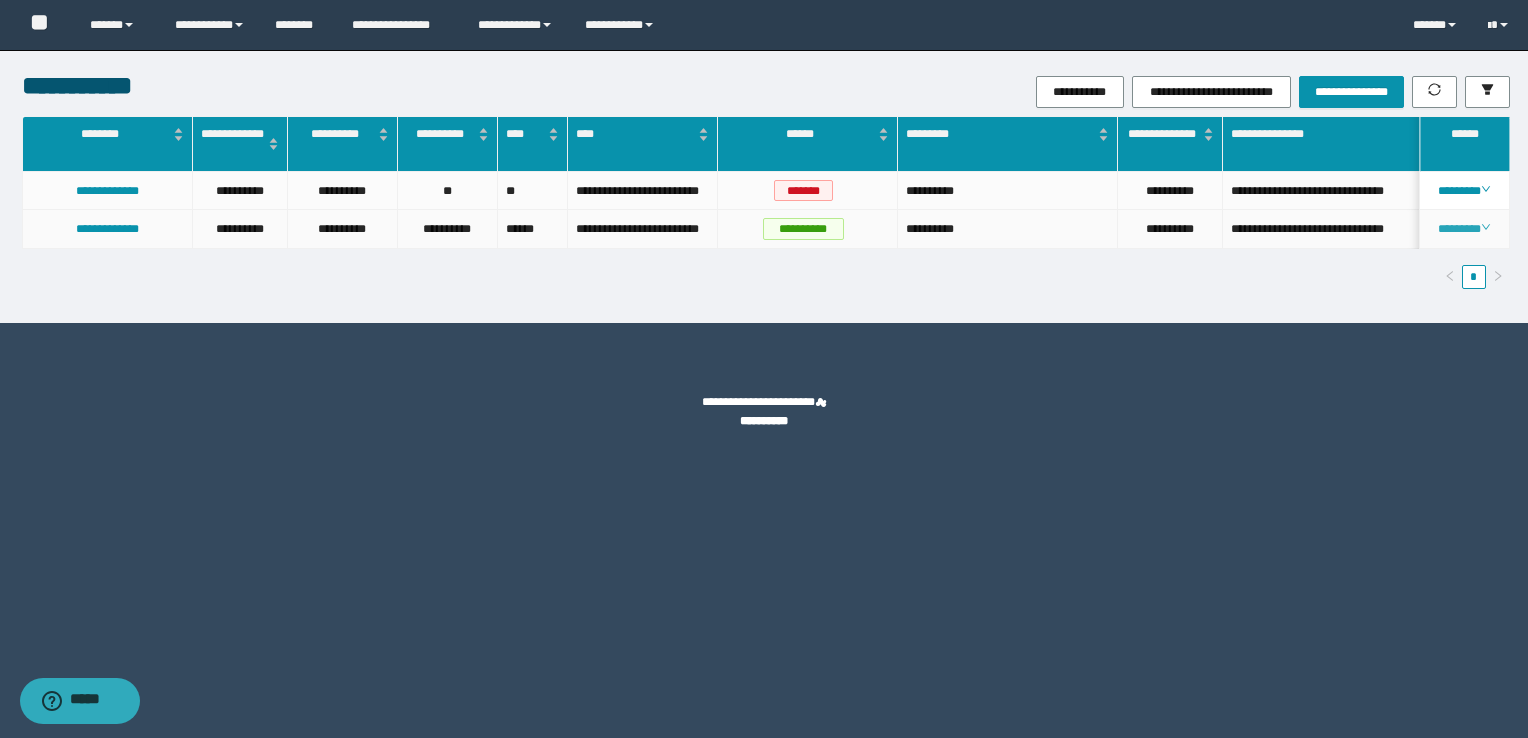 click on "********" at bounding box center (1464, 229) 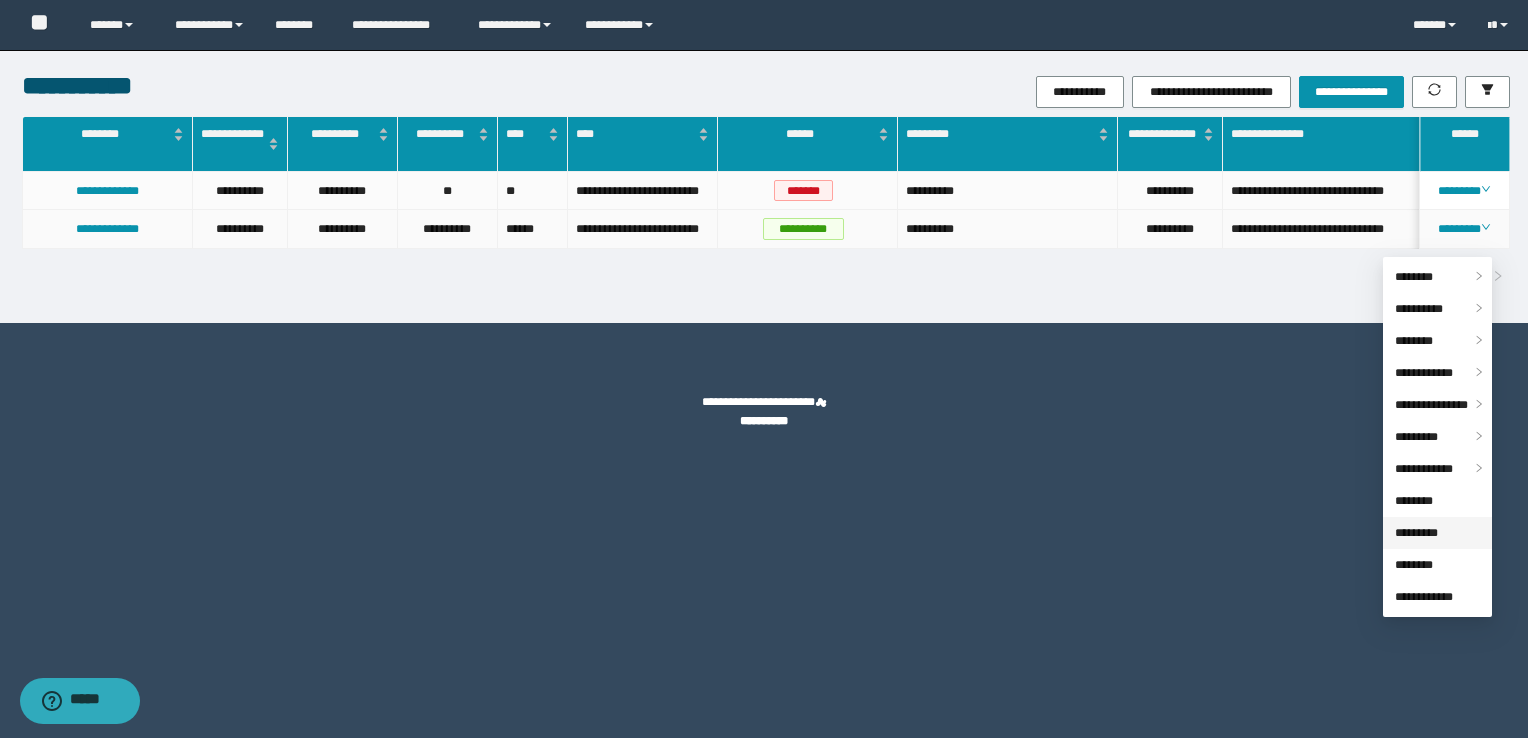 click on "*********" at bounding box center [1416, 533] 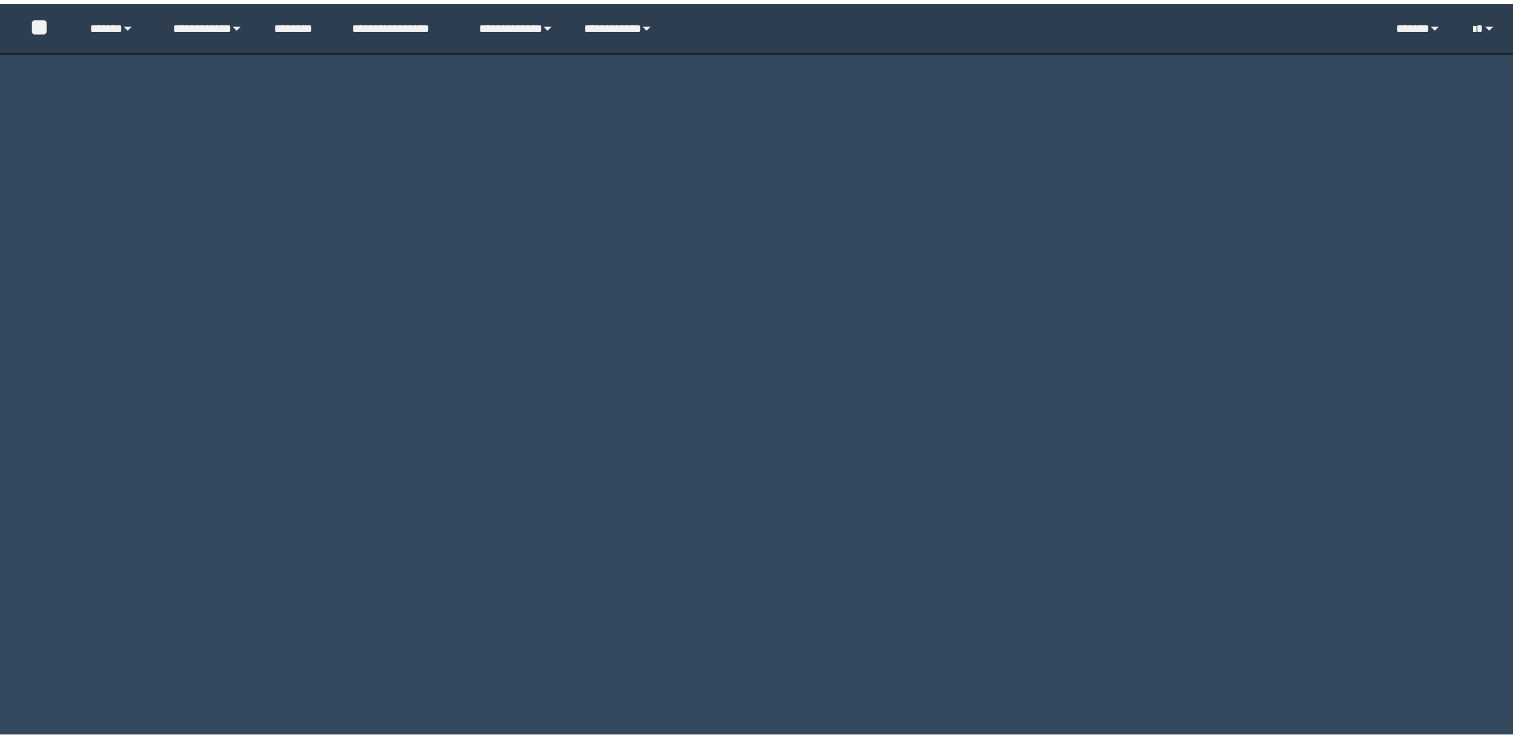 scroll, scrollTop: 0, scrollLeft: 0, axis: both 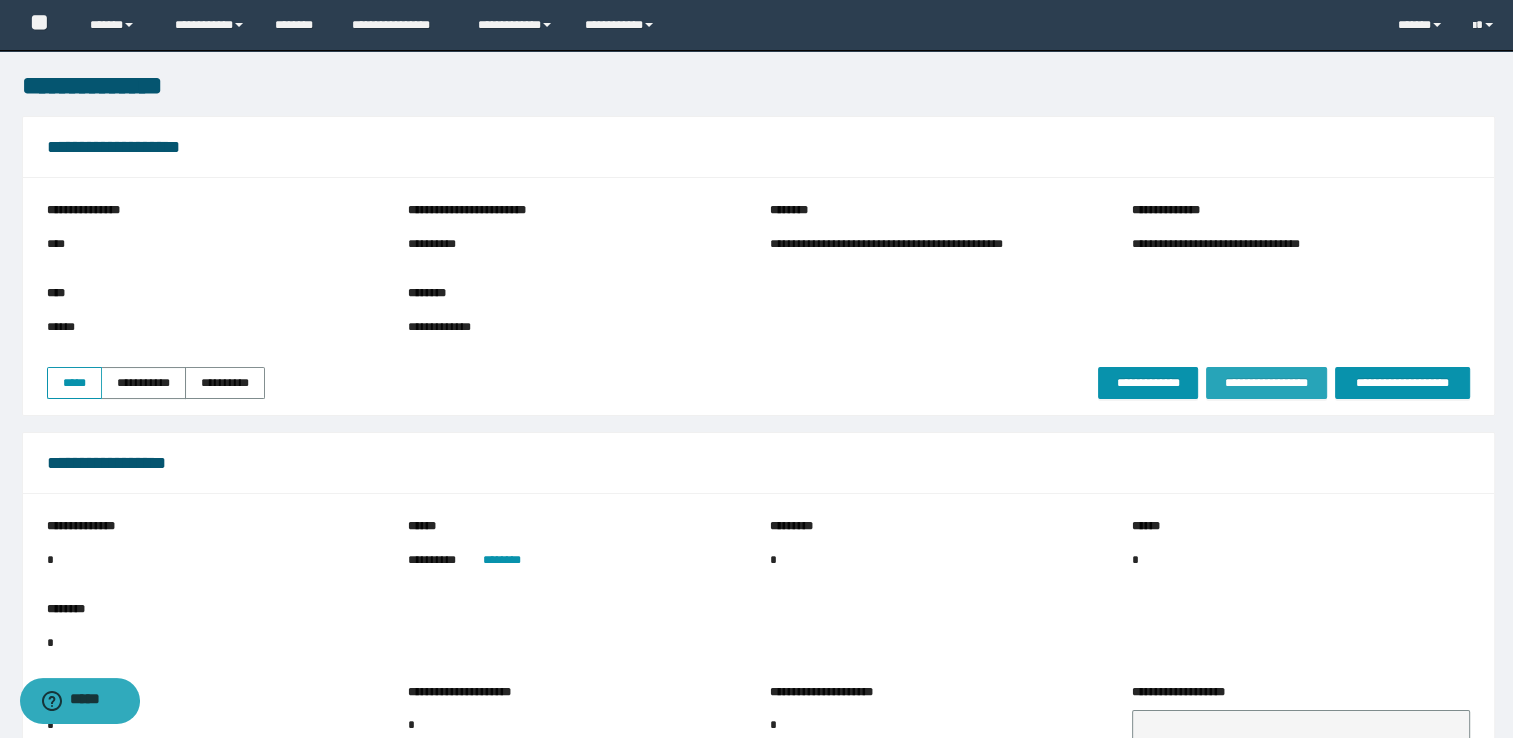 click on "**********" at bounding box center [1266, 383] 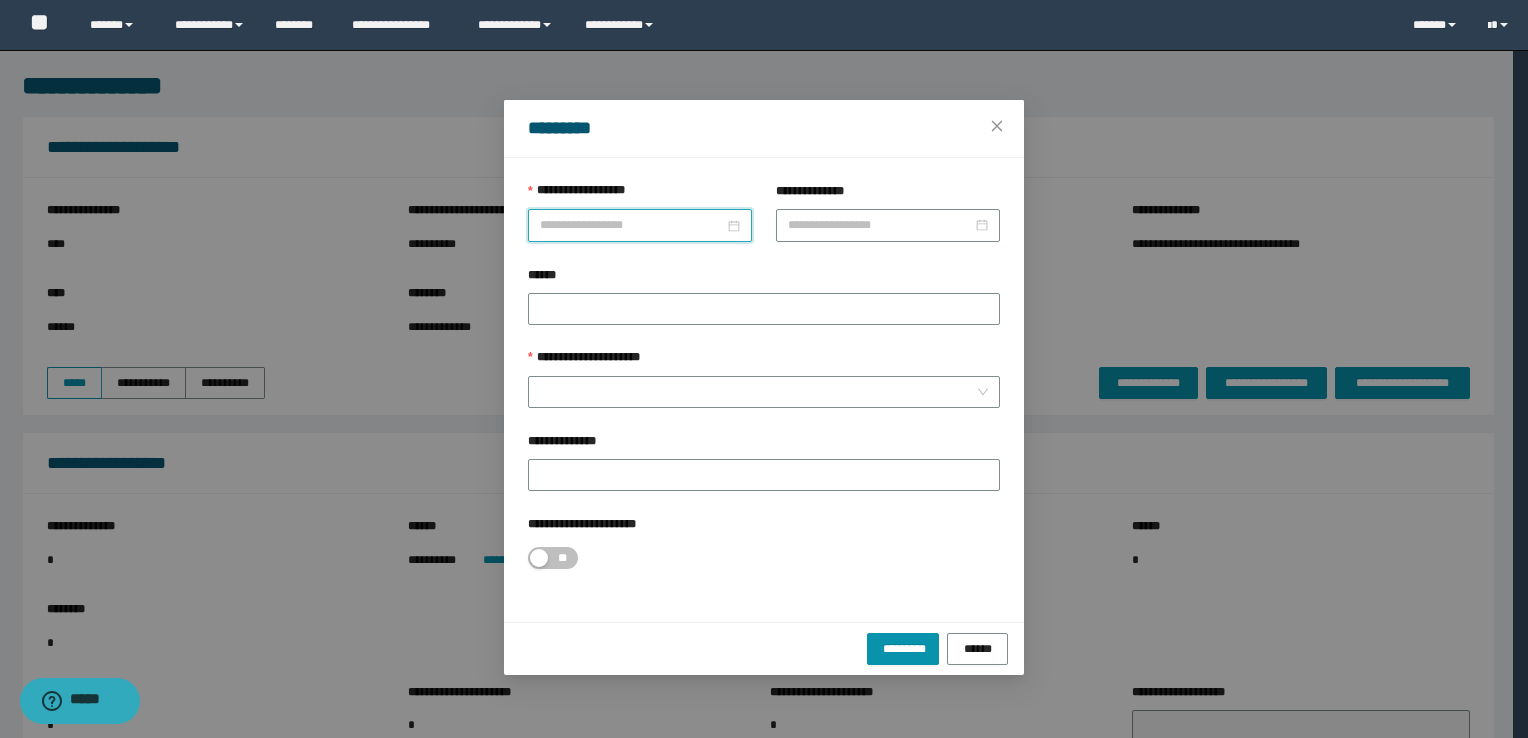 click on "**********" at bounding box center (632, 225) 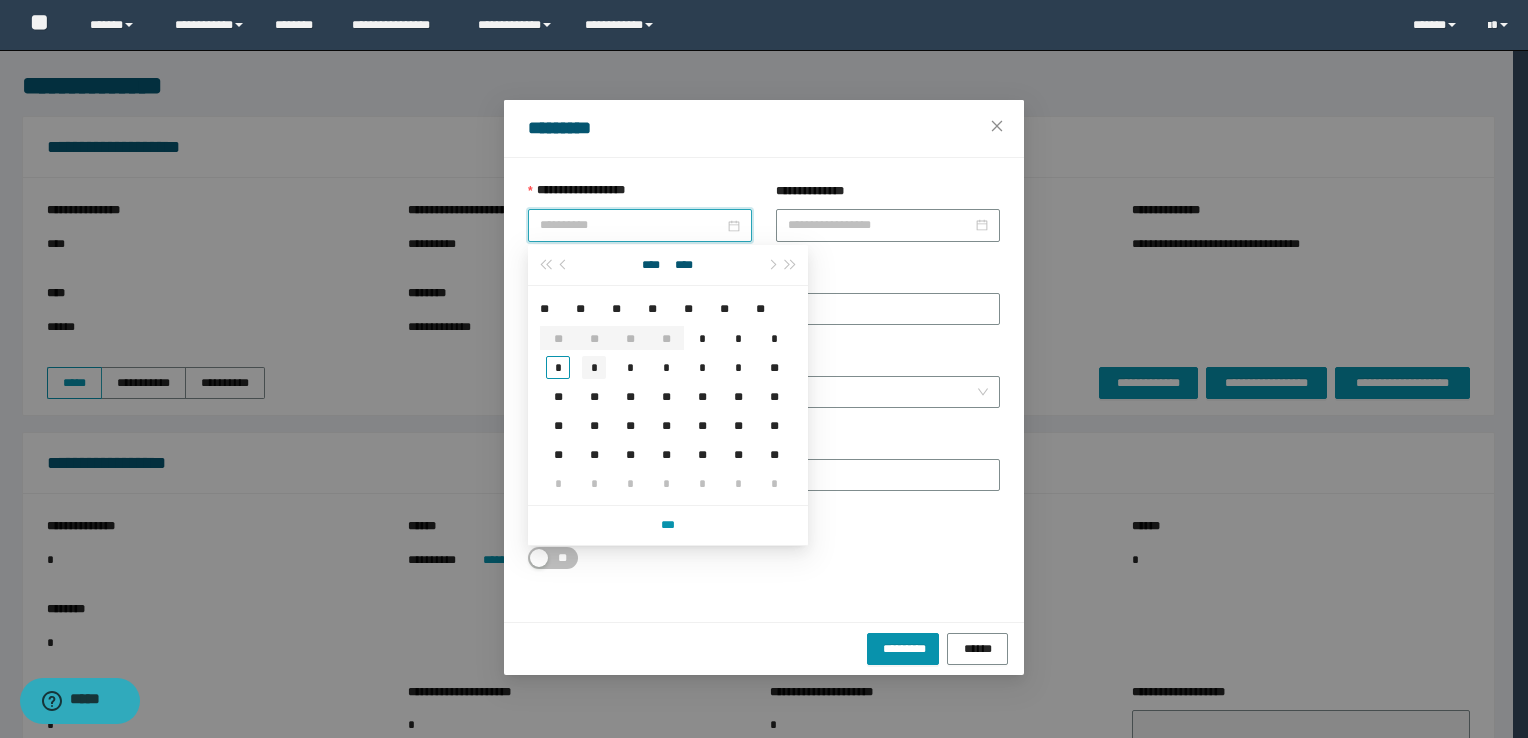 type on "**********" 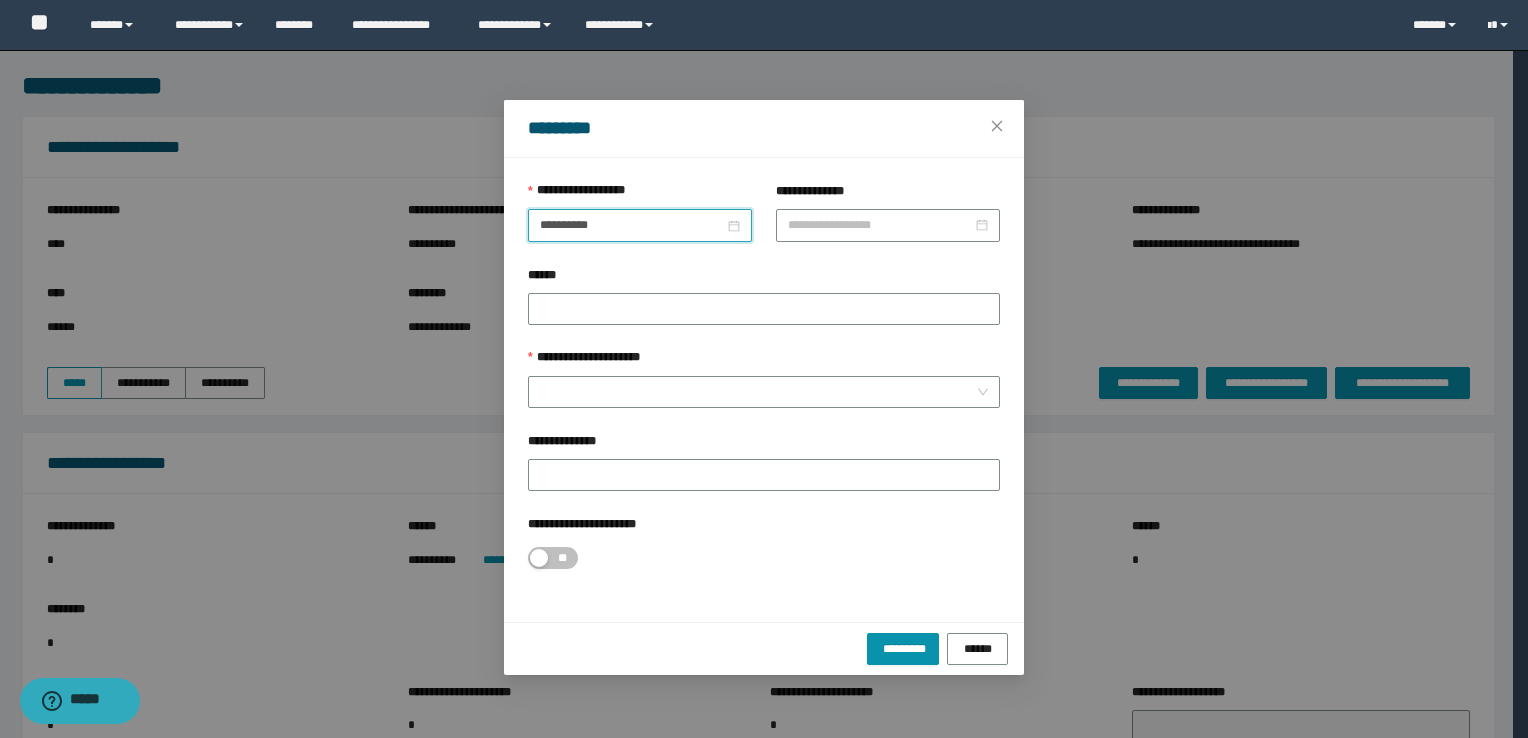 click on "**********" at bounding box center (764, 362) 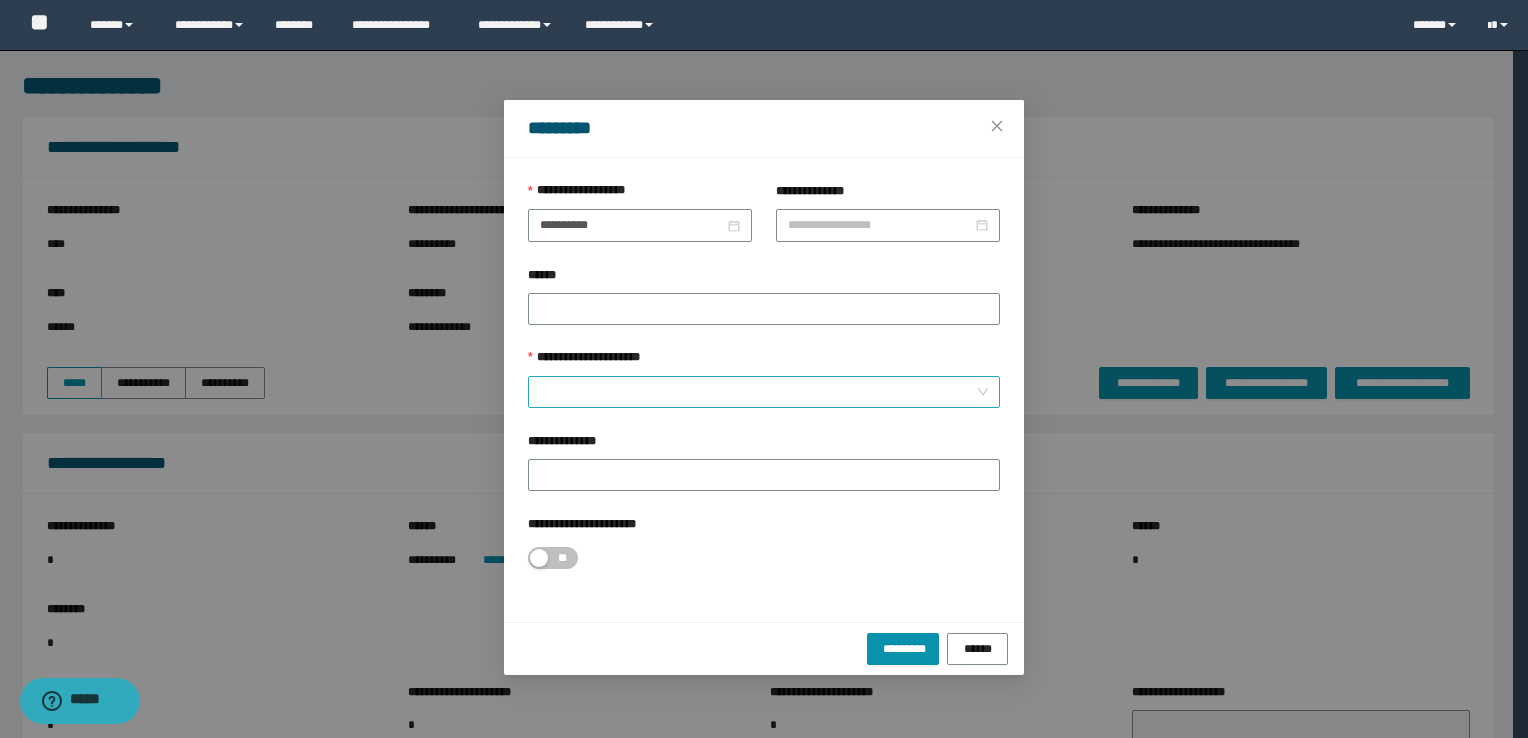 click on "**********" at bounding box center (758, 392) 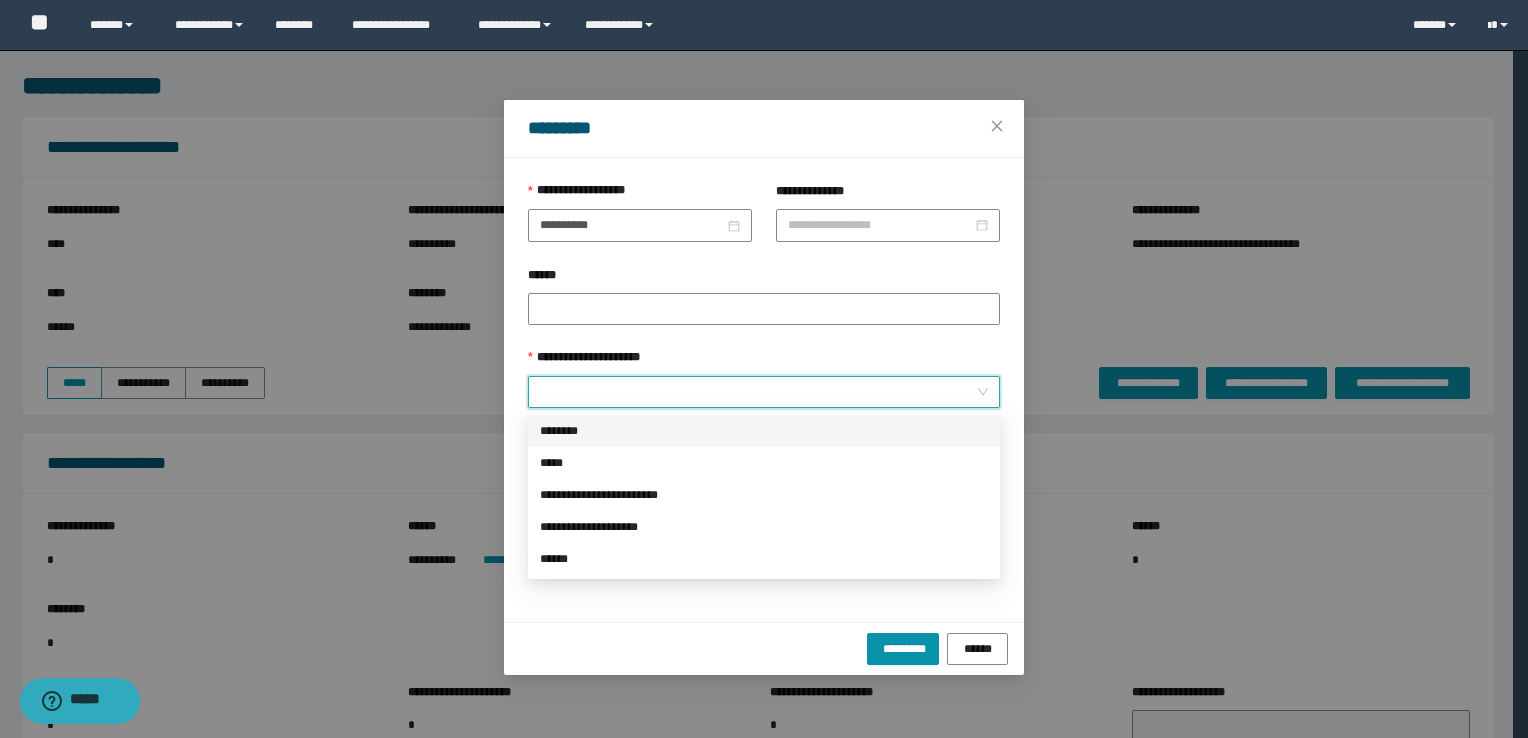 click on "********" at bounding box center (764, 431) 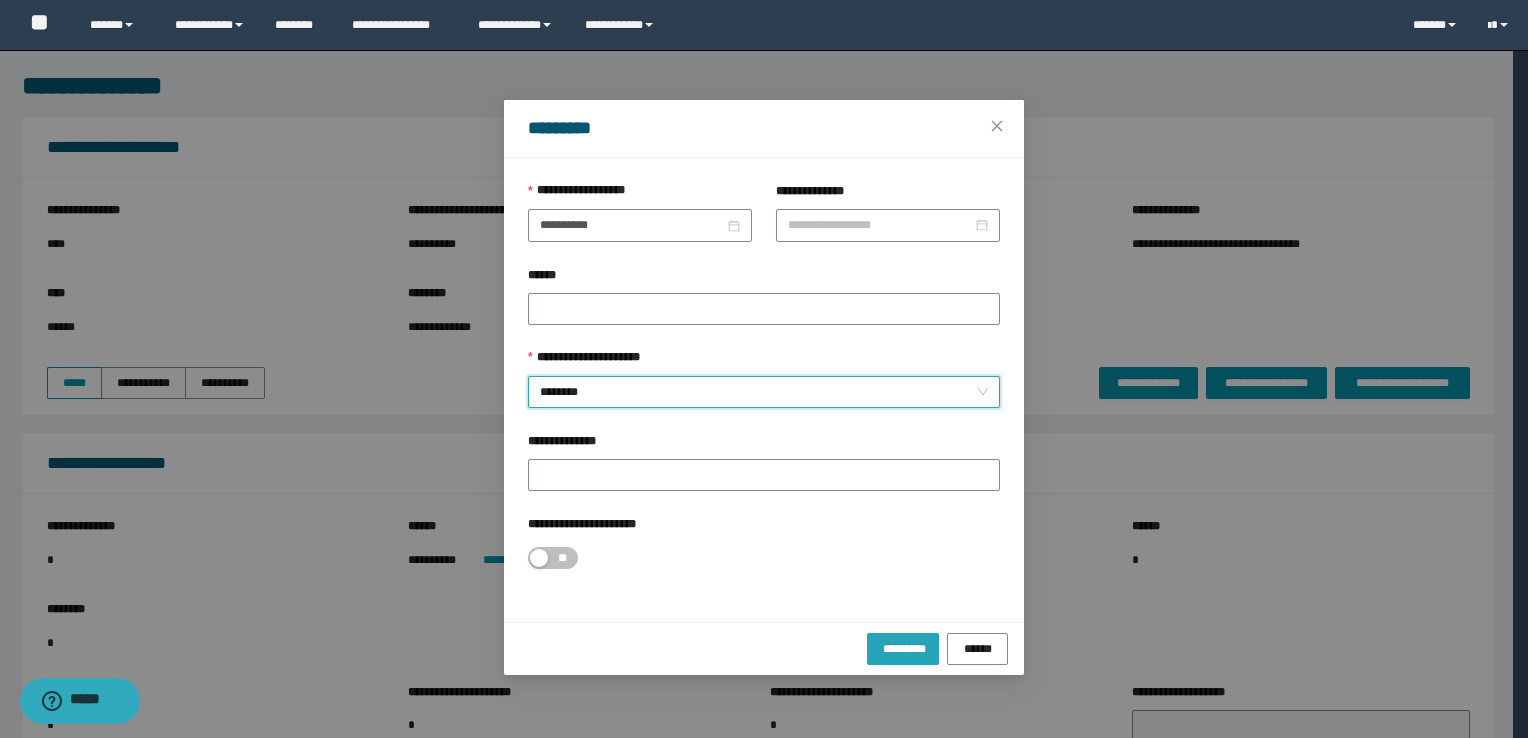 click on "*********" at bounding box center [903, 648] 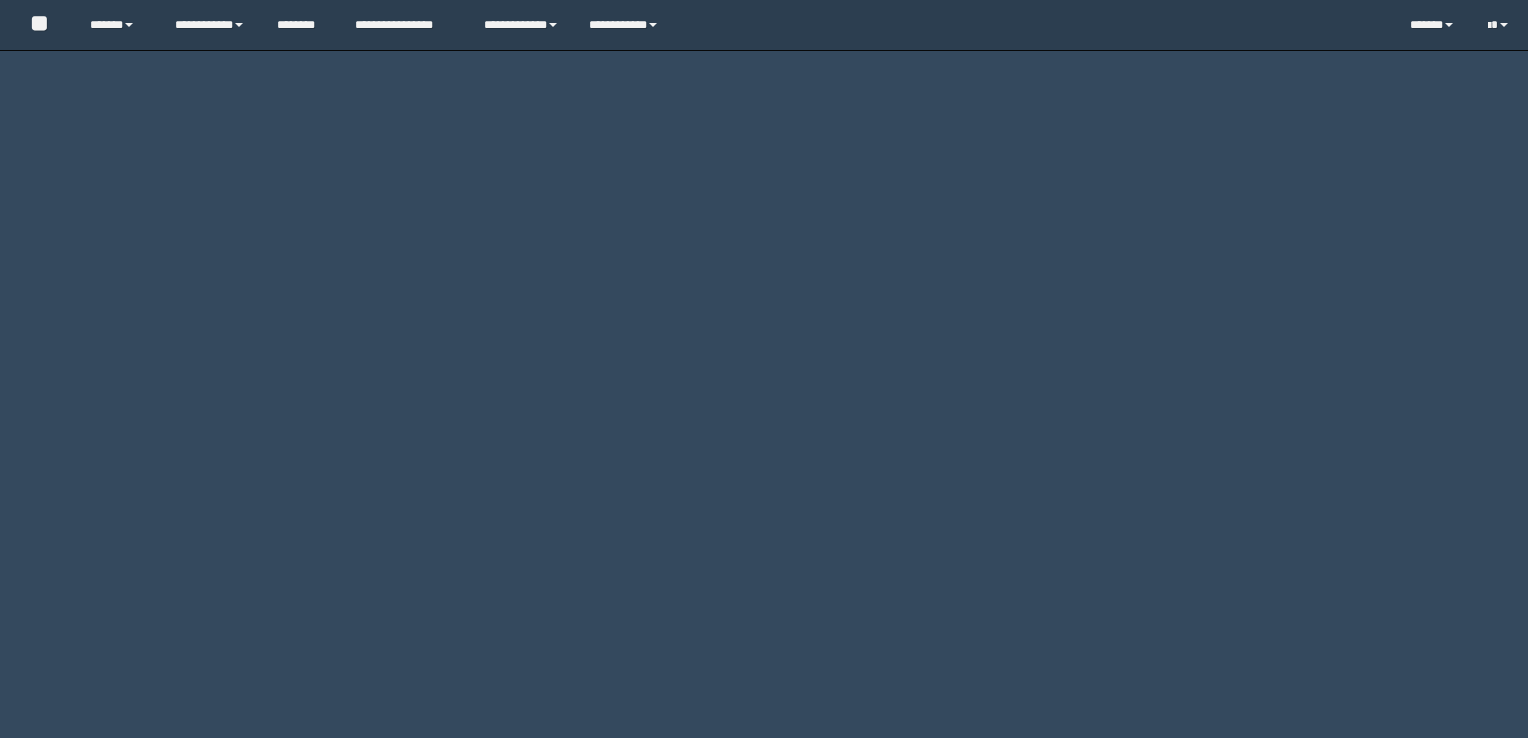 scroll, scrollTop: 0, scrollLeft: 0, axis: both 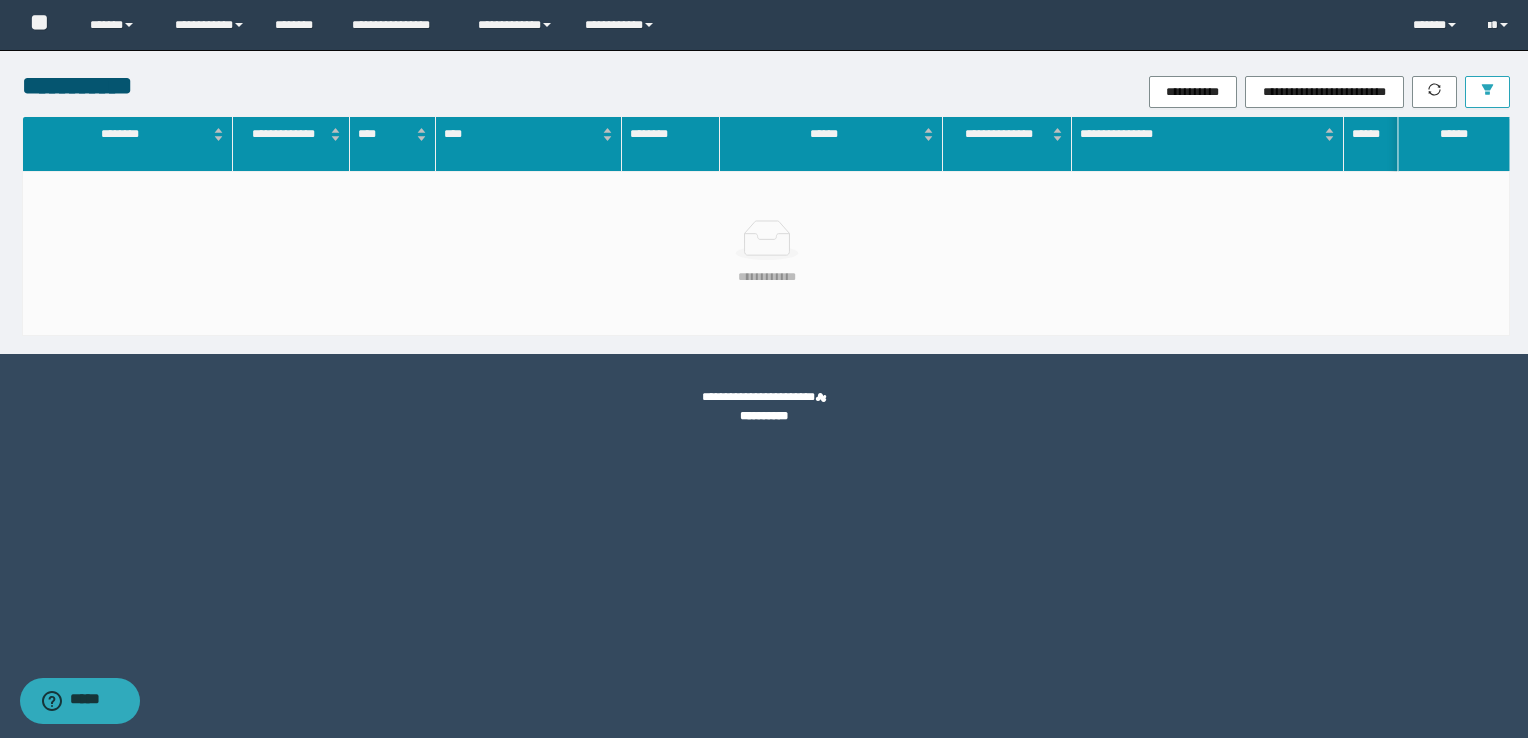 click 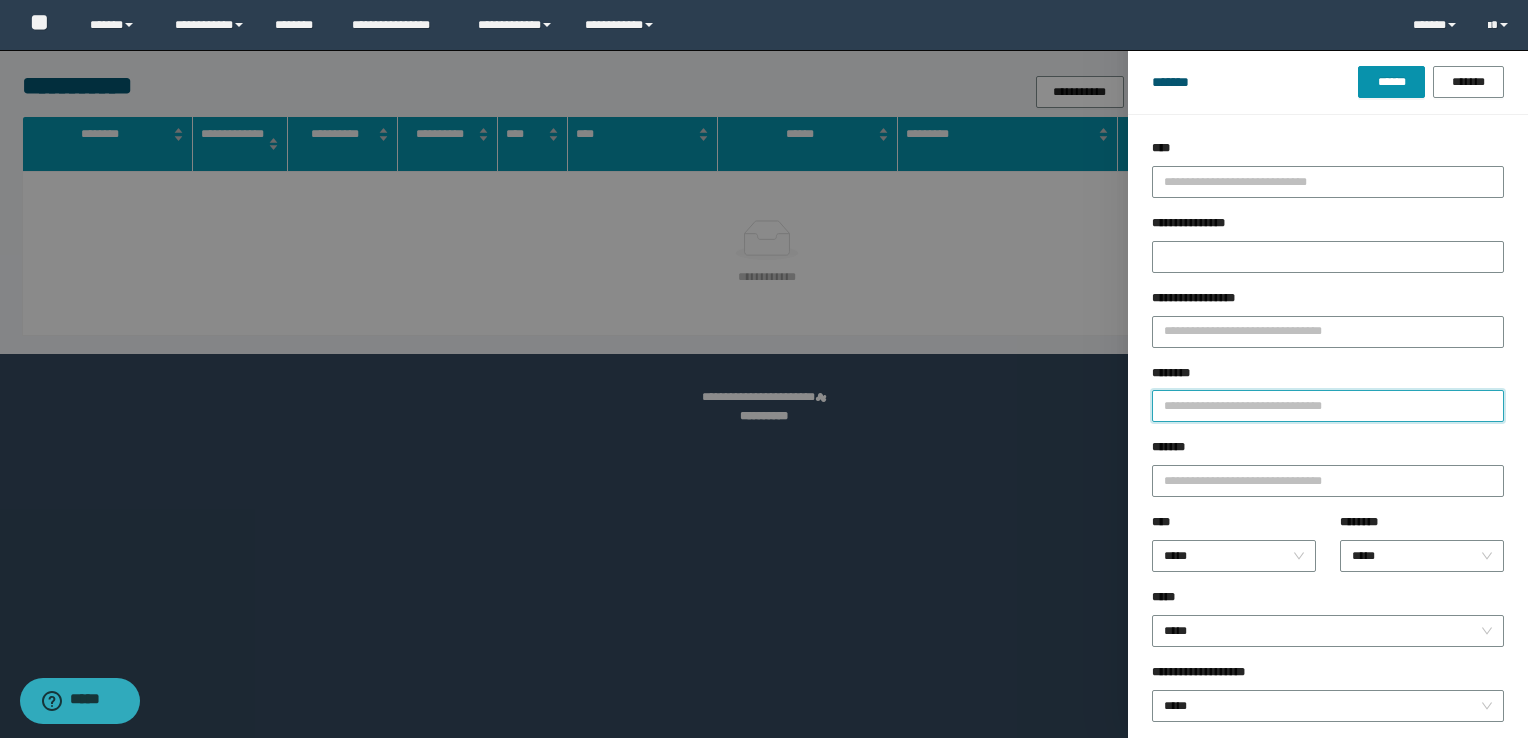 click on "********" at bounding box center [1328, 406] 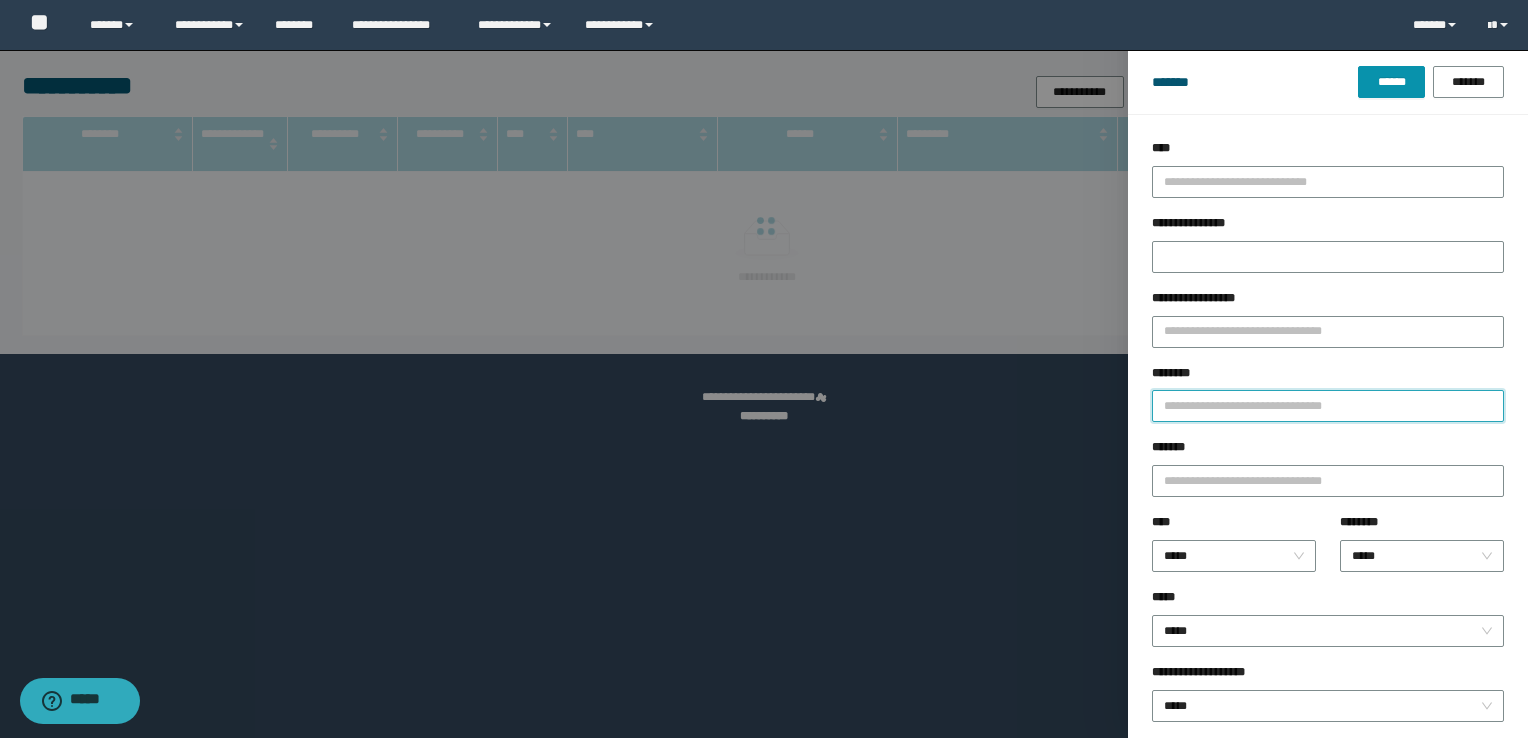 paste on "**********" 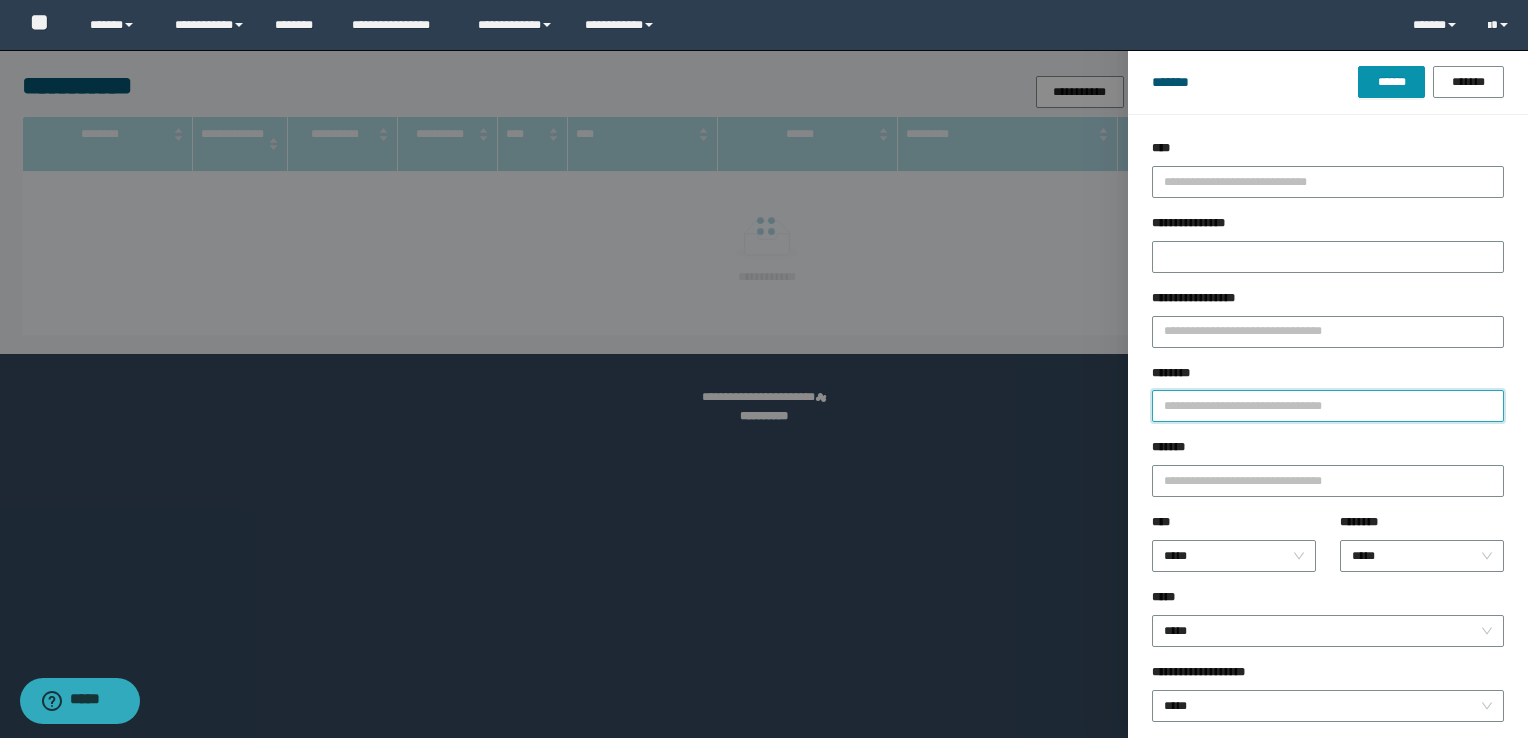 type on "**********" 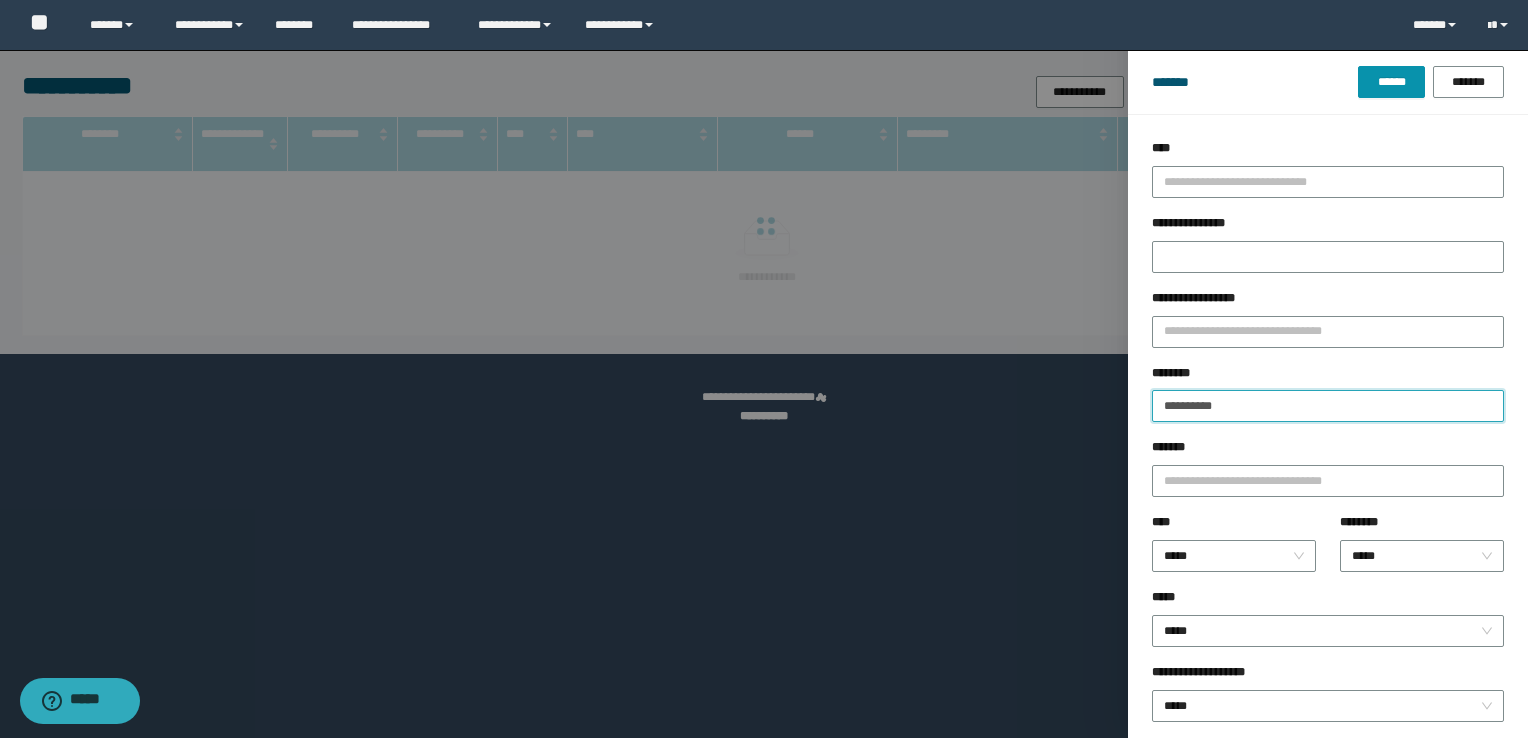 type 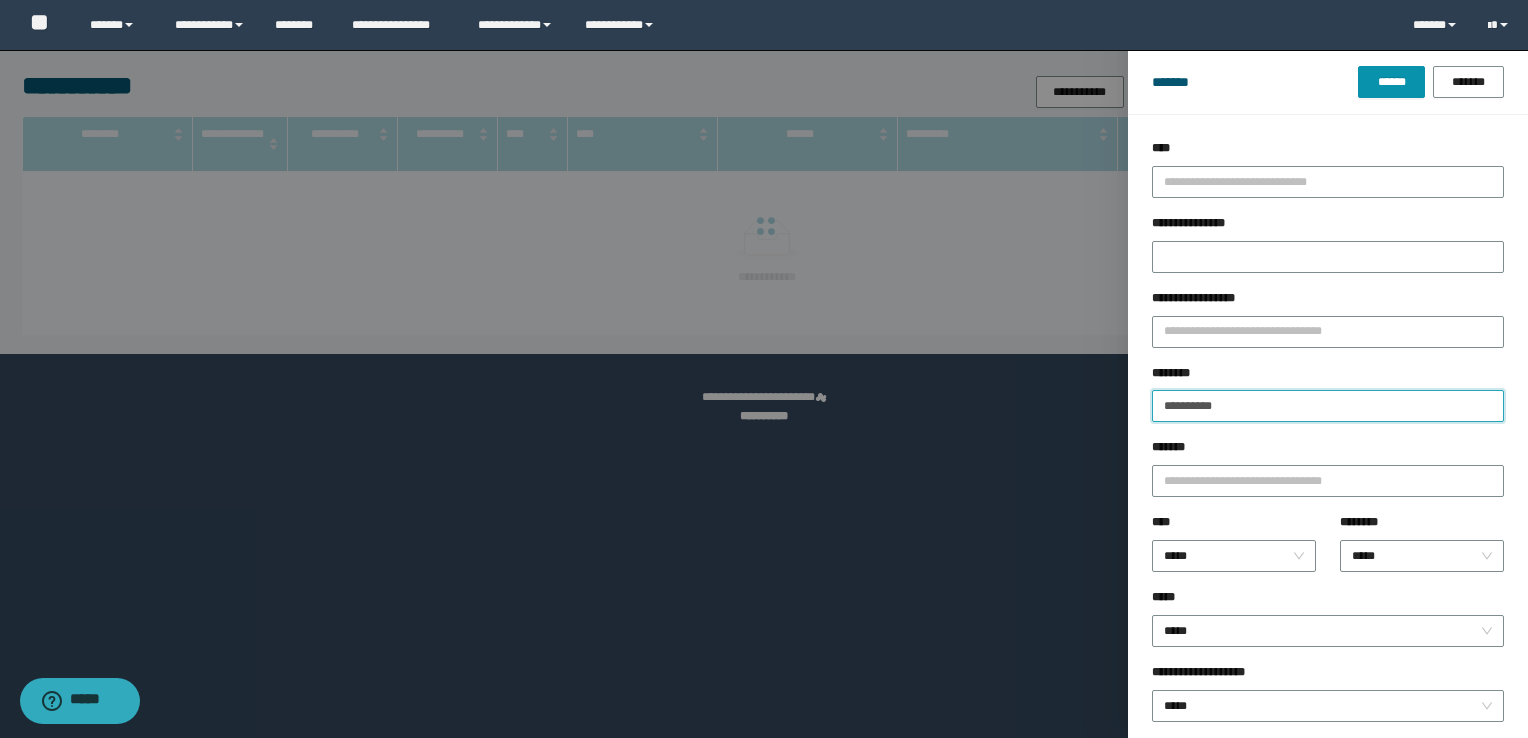 type 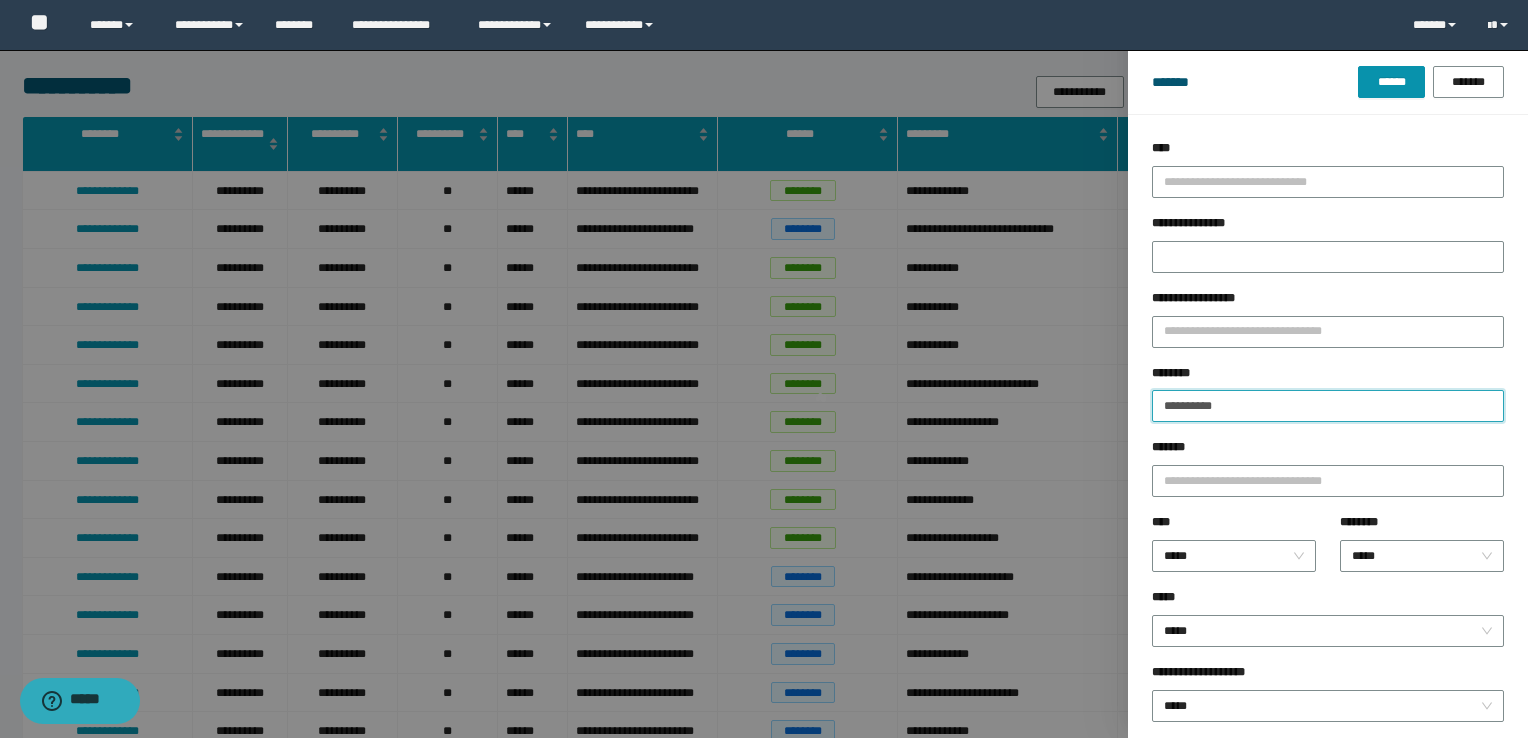 type on "**********" 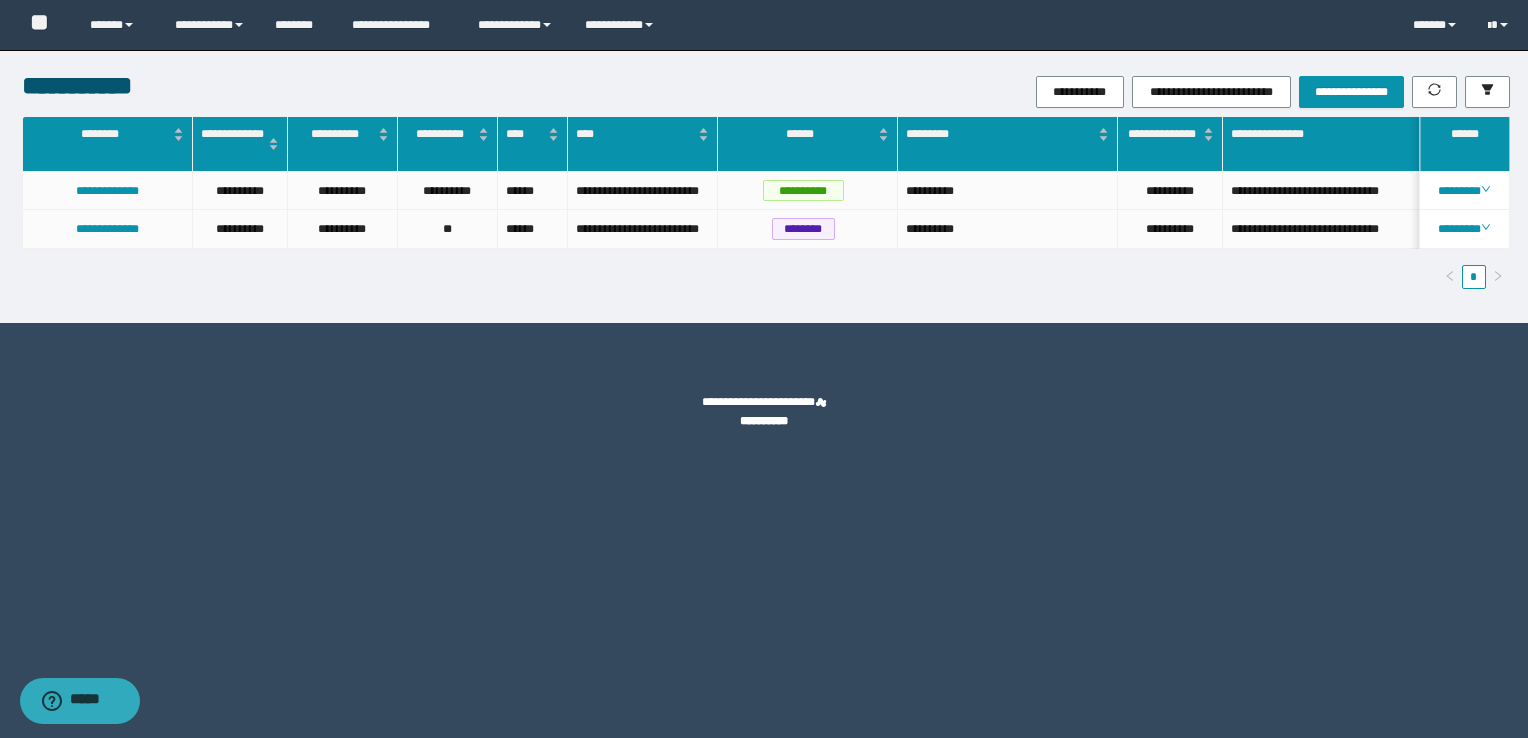 click on "********" at bounding box center (1464, 191) 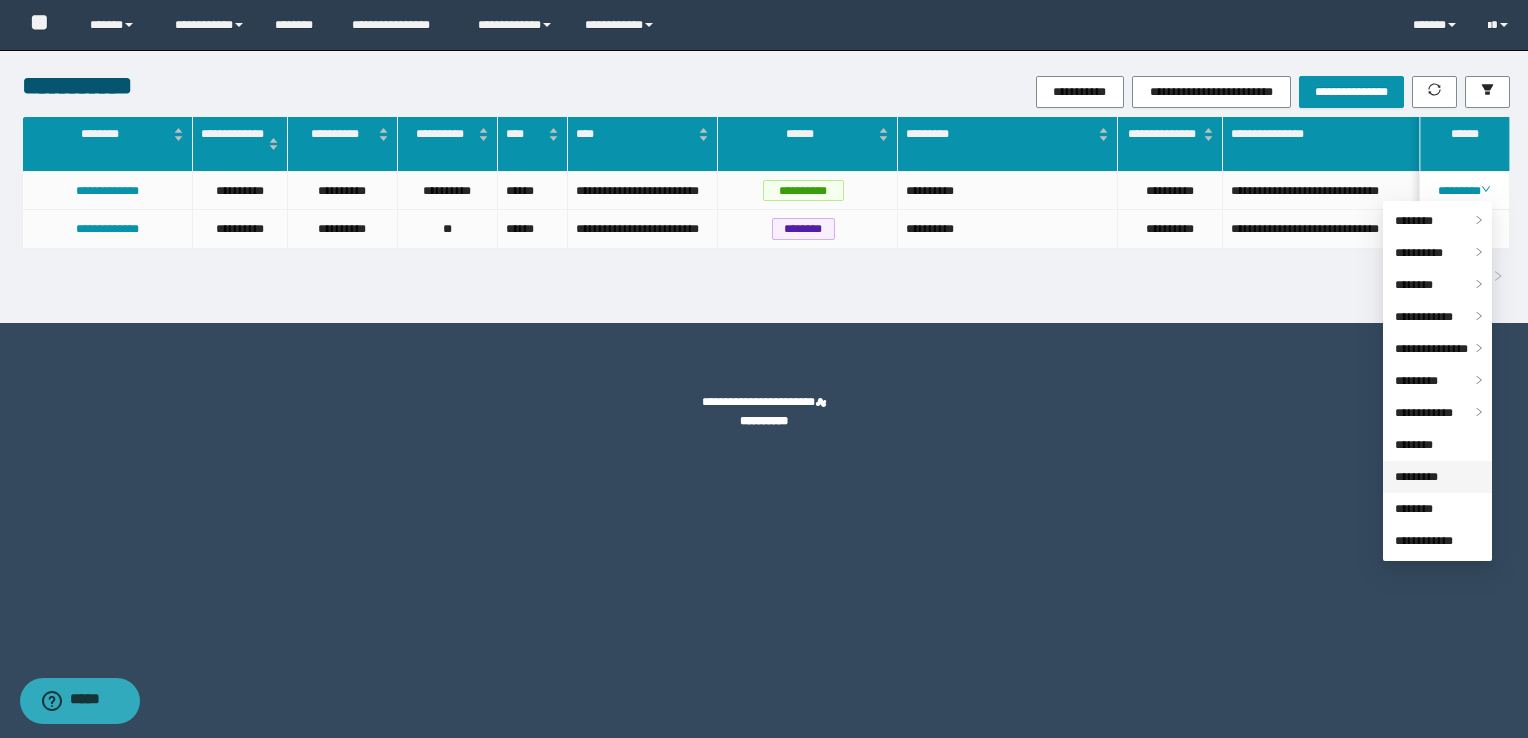 click on "*********" at bounding box center [1416, 477] 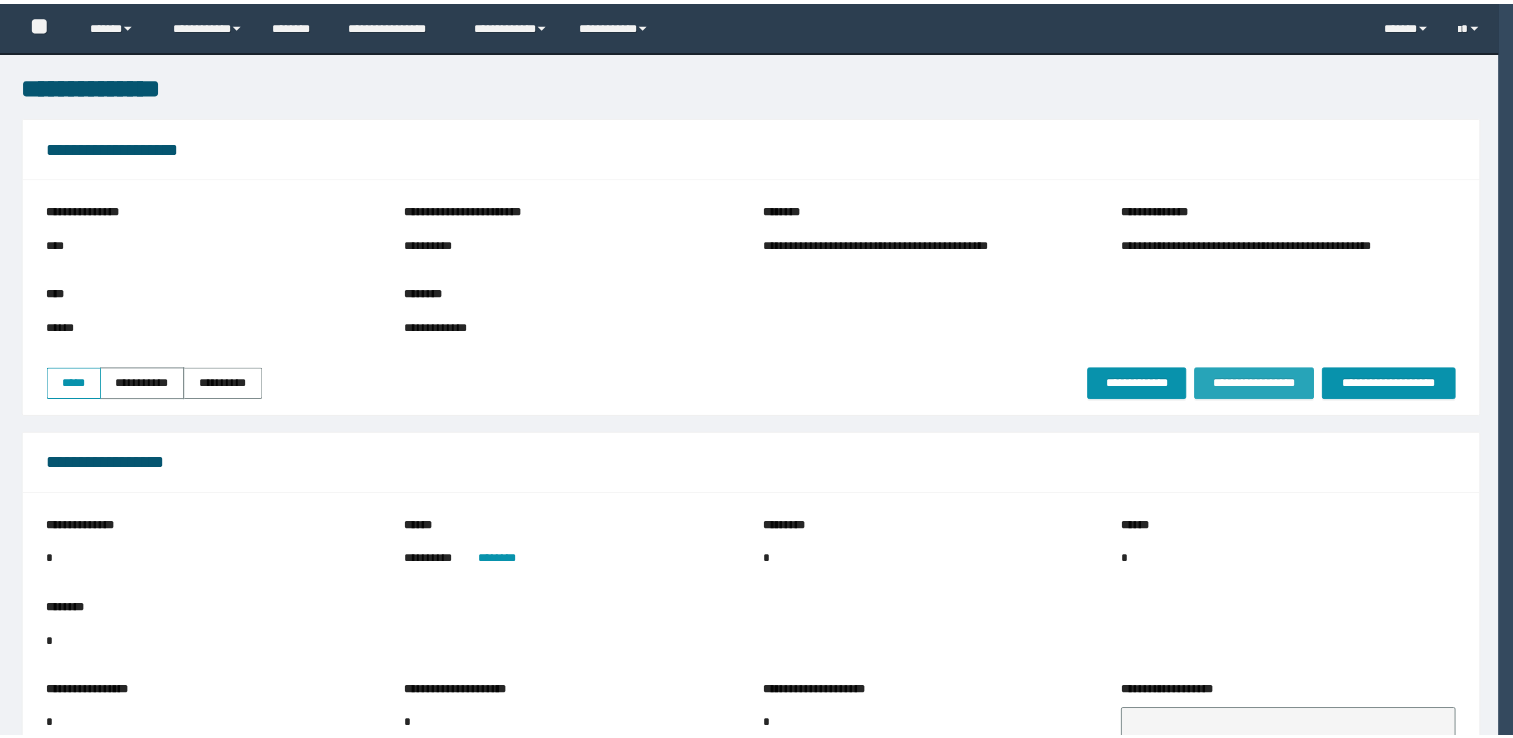 scroll, scrollTop: 0, scrollLeft: 0, axis: both 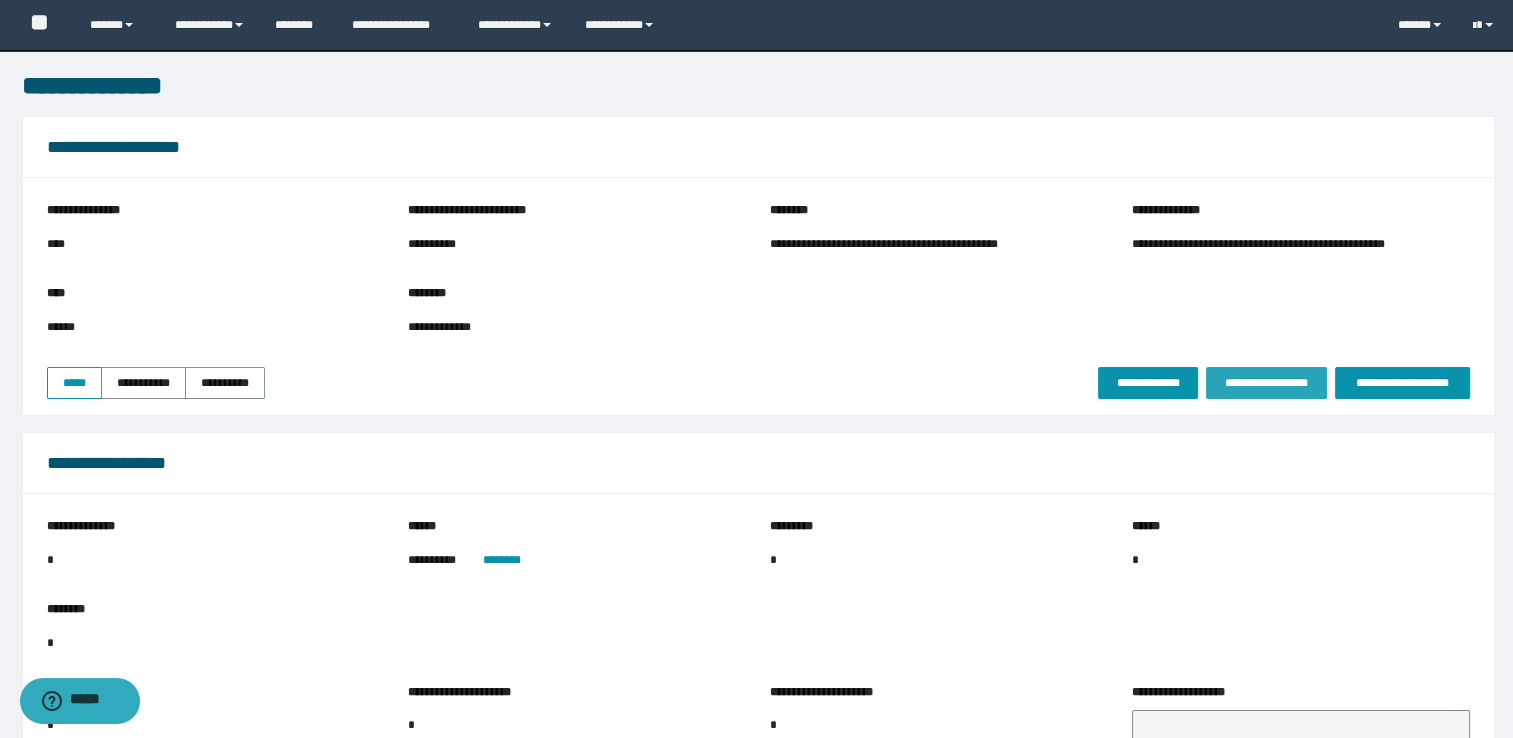 click on "**********" at bounding box center (1266, 383) 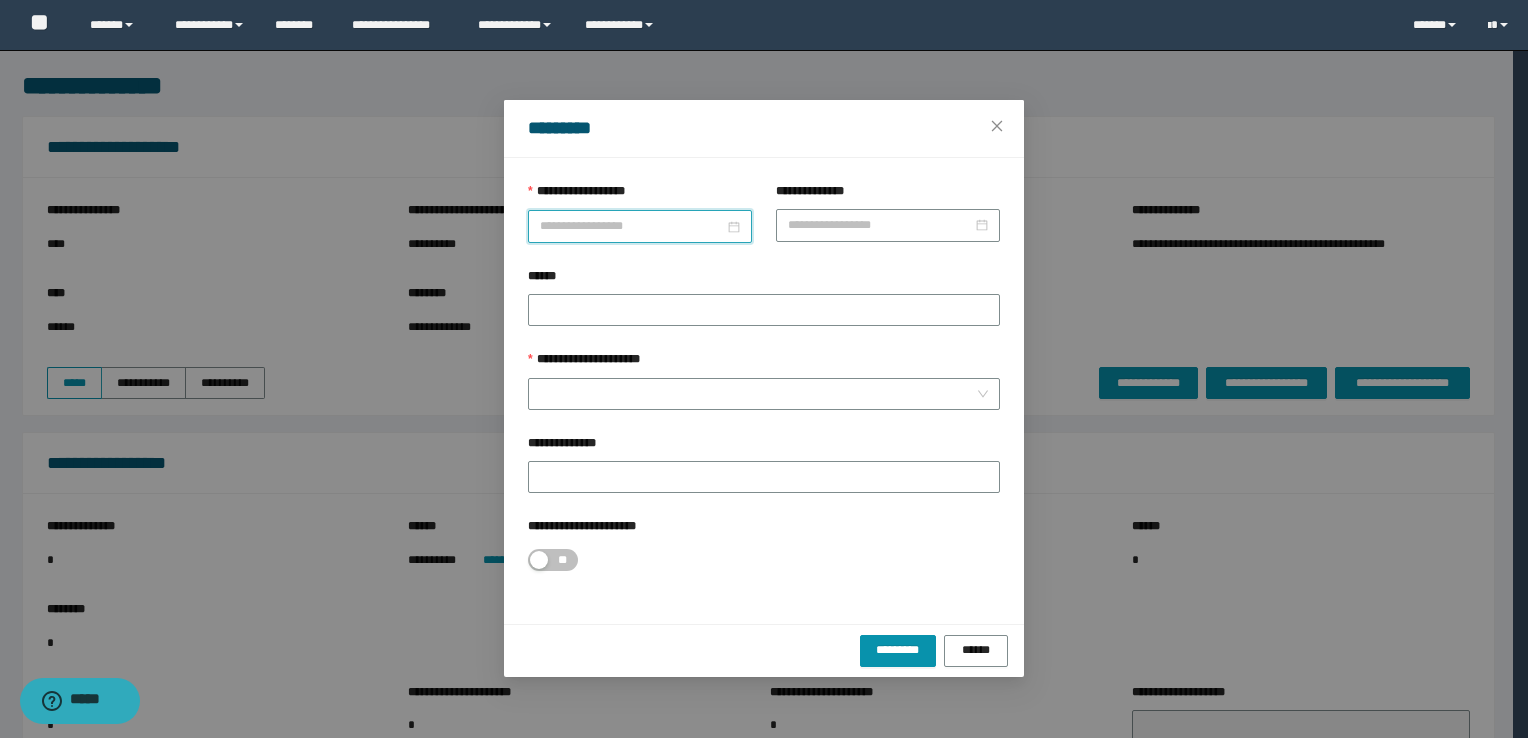 click on "**********" at bounding box center [632, 226] 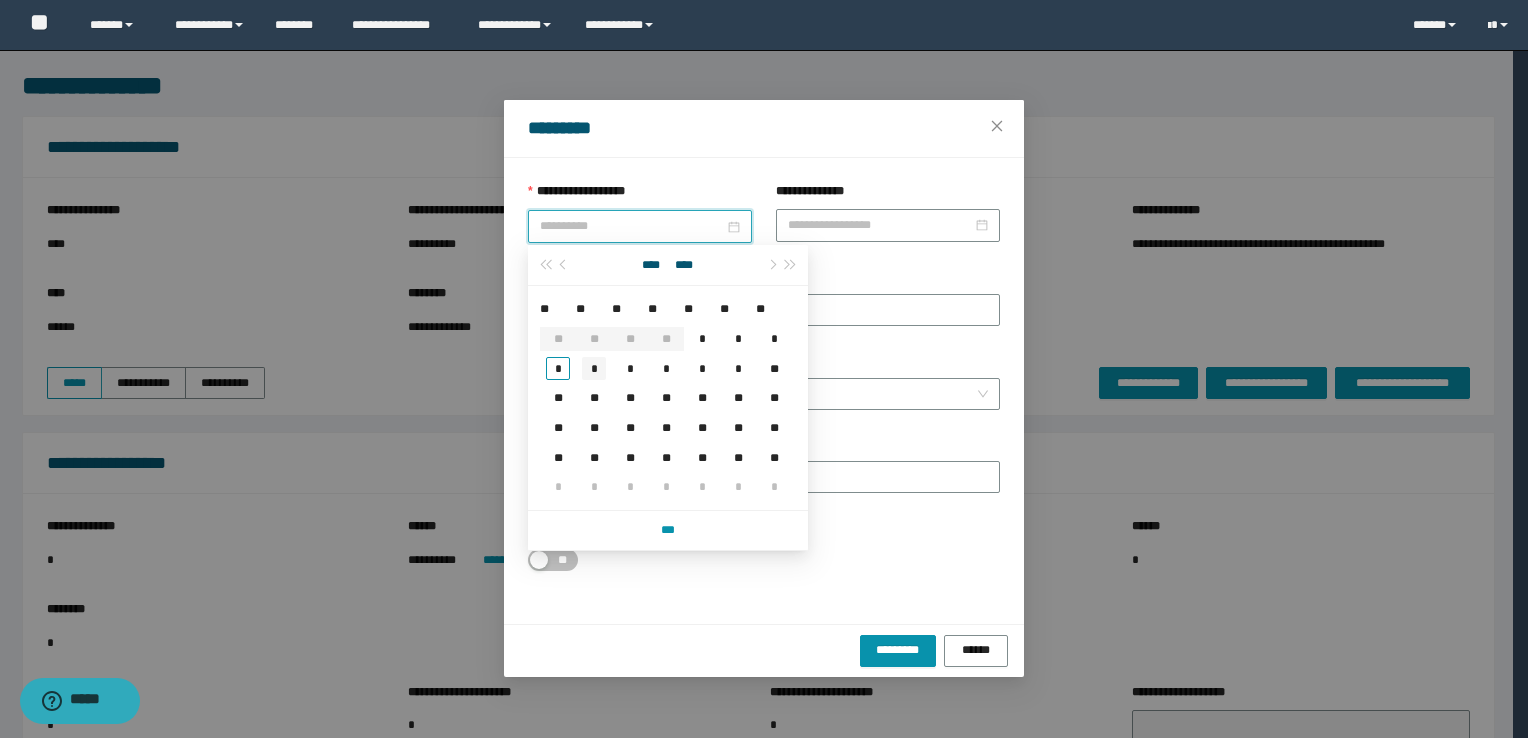 type on "**********" 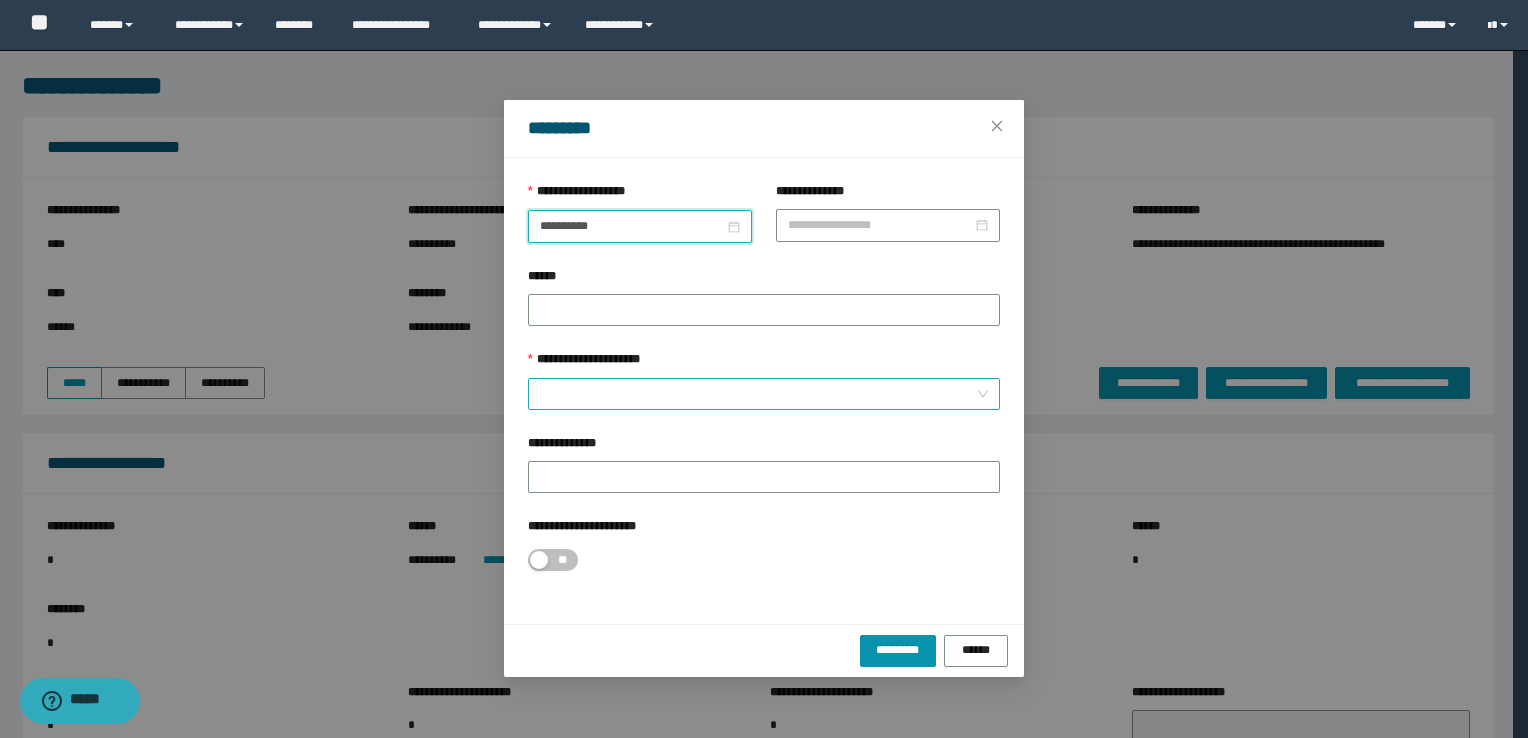 click on "**********" at bounding box center (758, 394) 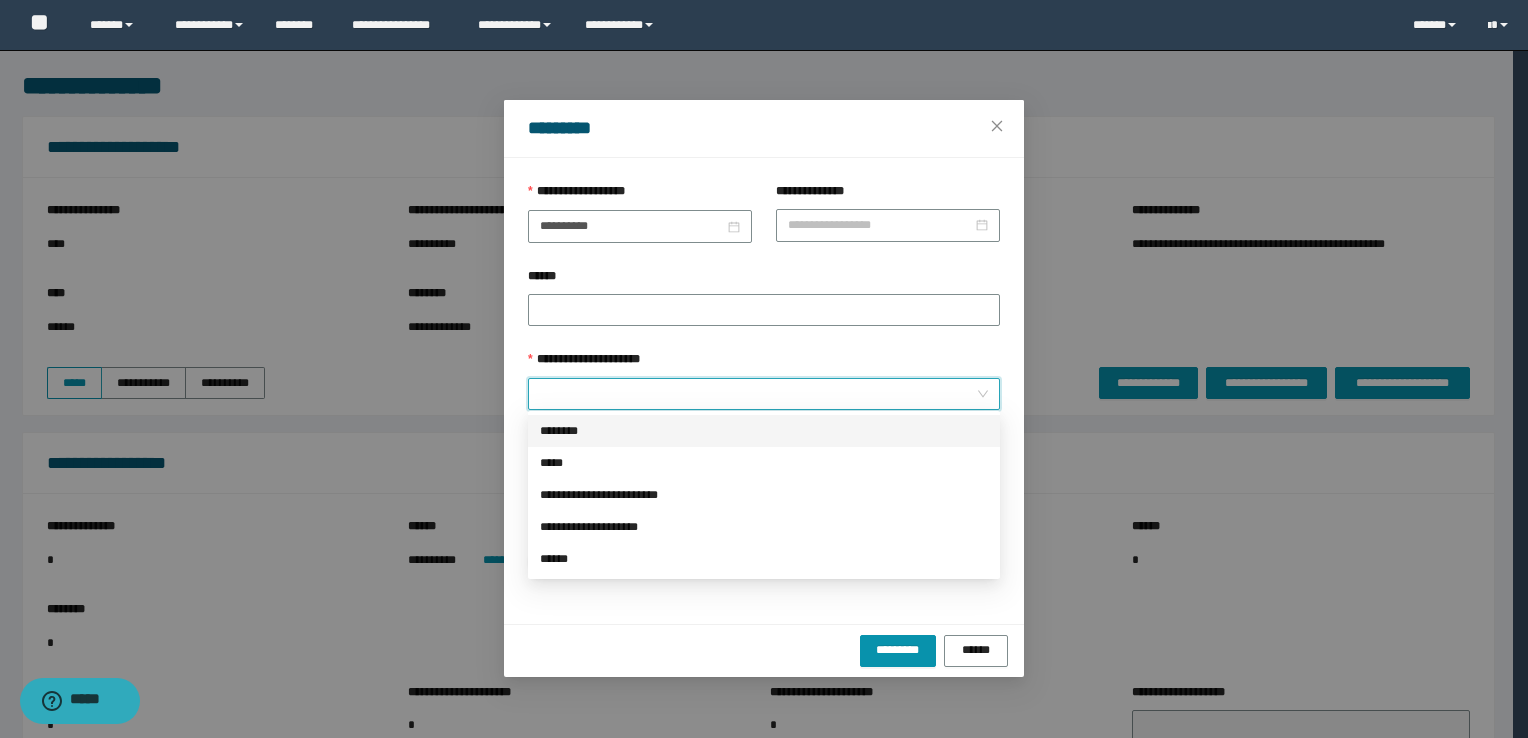 click on "********" at bounding box center (764, 431) 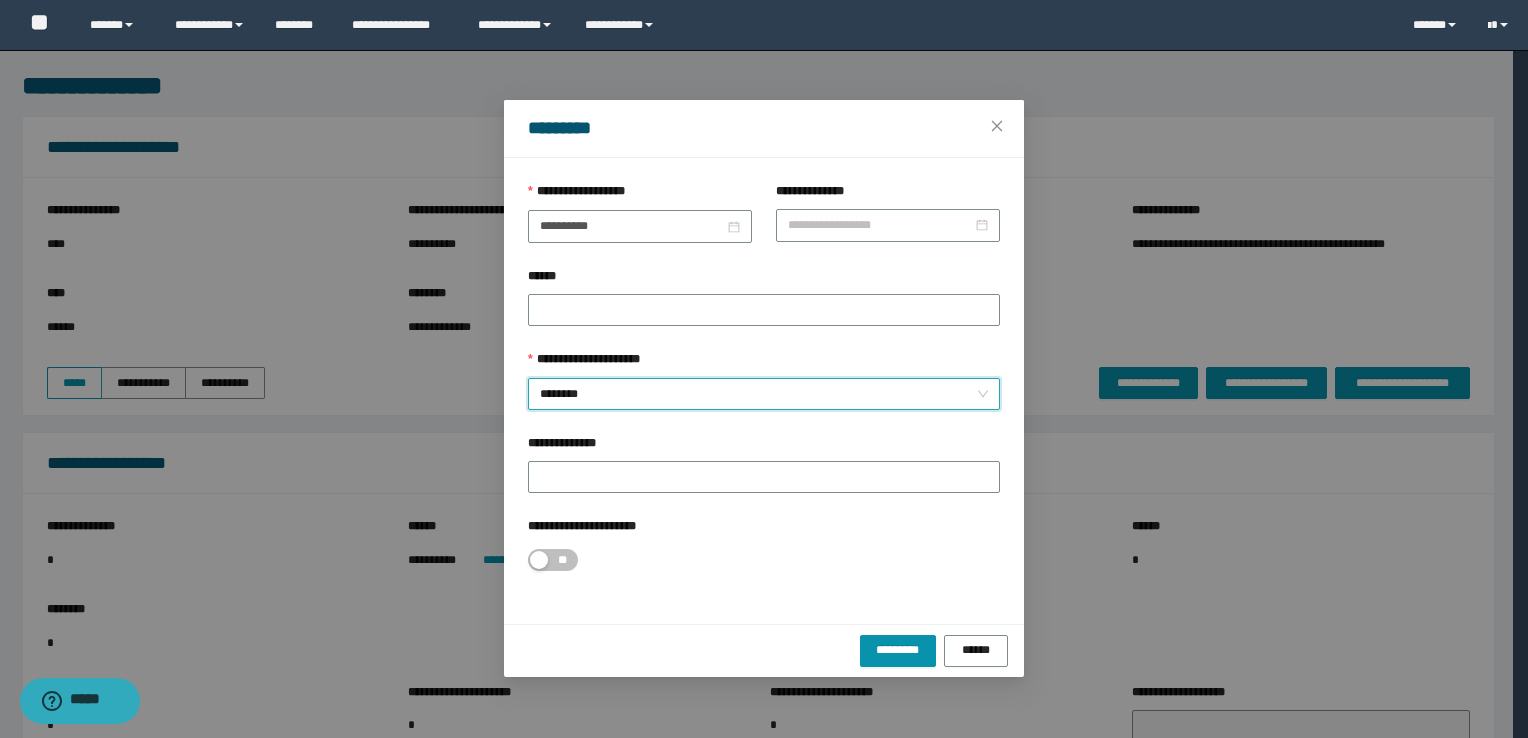 click on "********* ******" at bounding box center [764, 650] 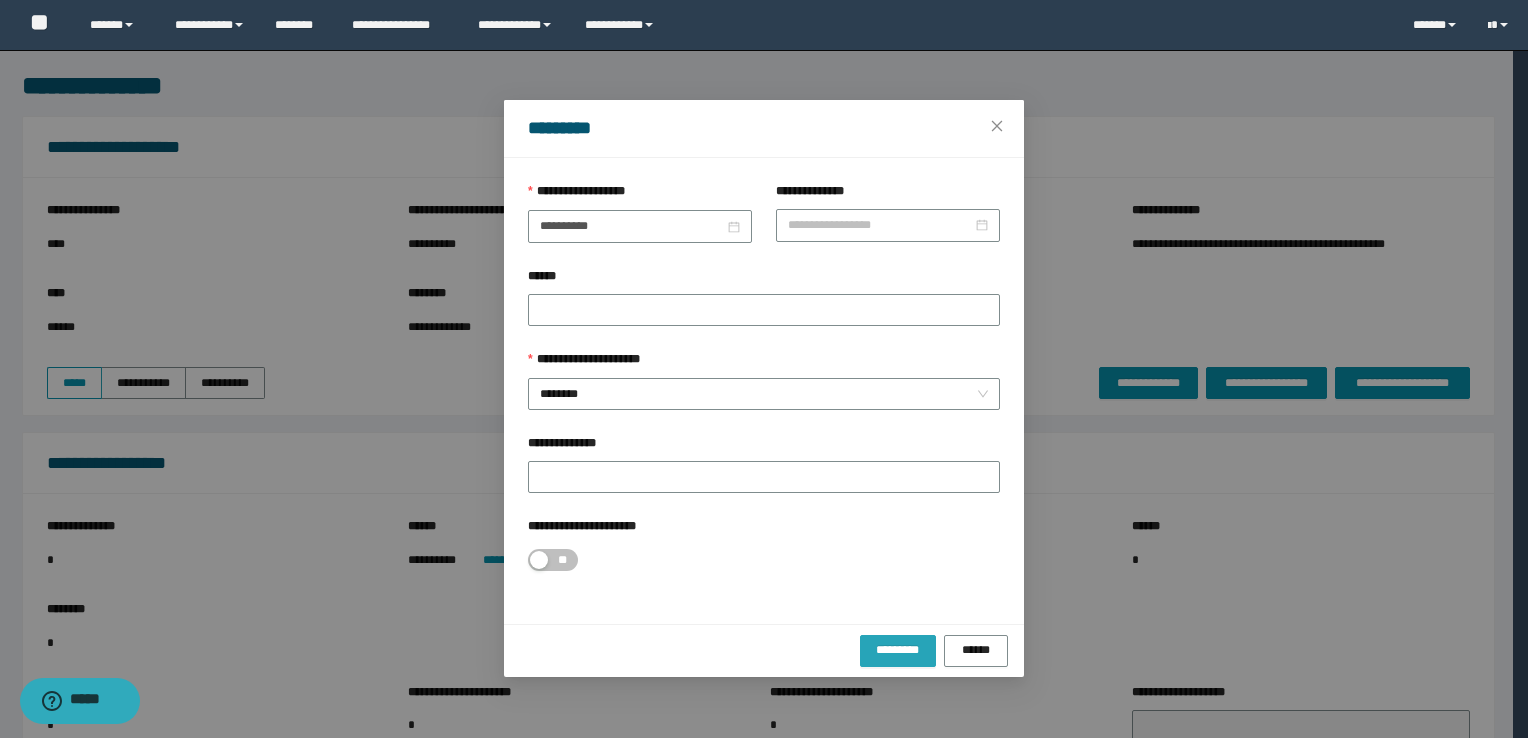 click on "*********" at bounding box center [898, 651] 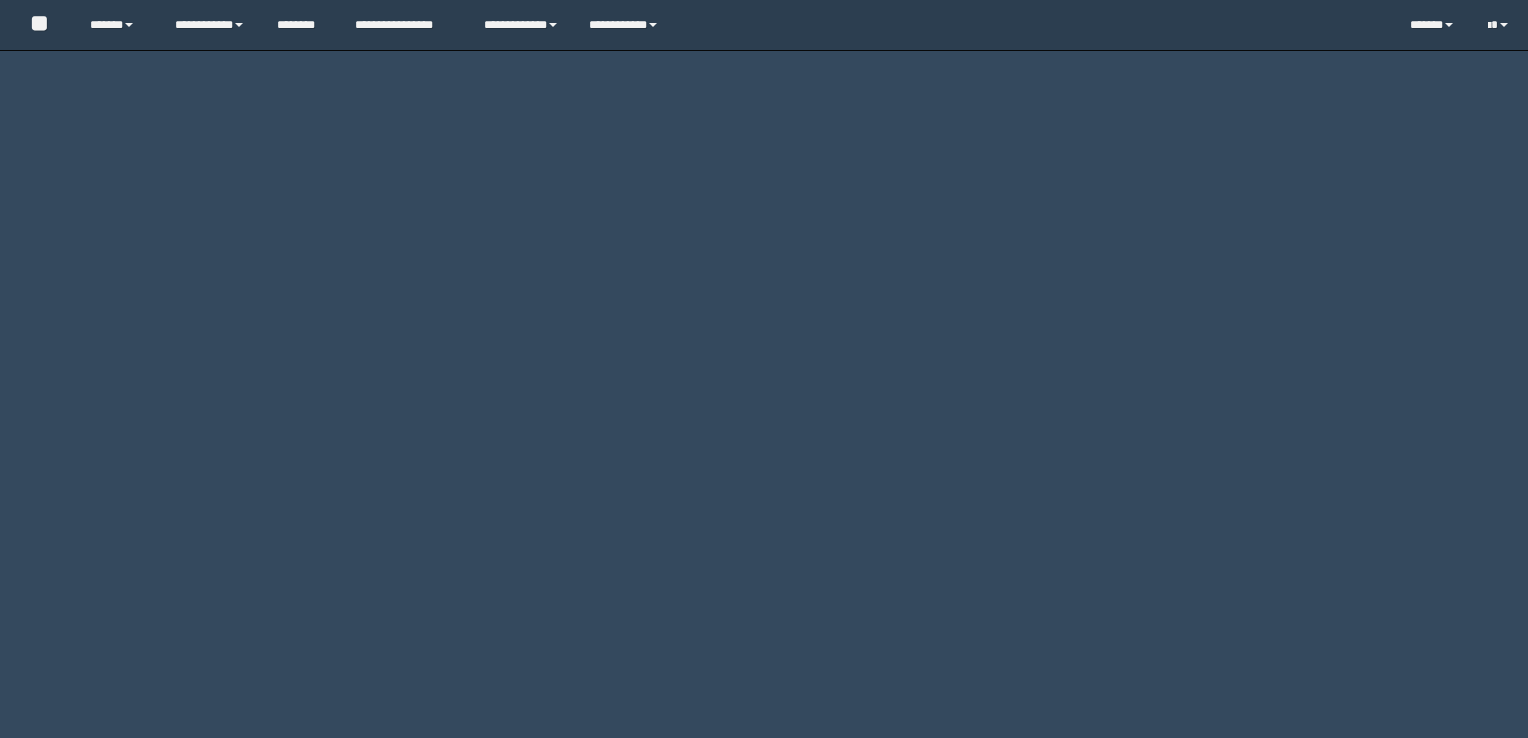 scroll, scrollTop: 0, scrollLeft: 0, axis: both 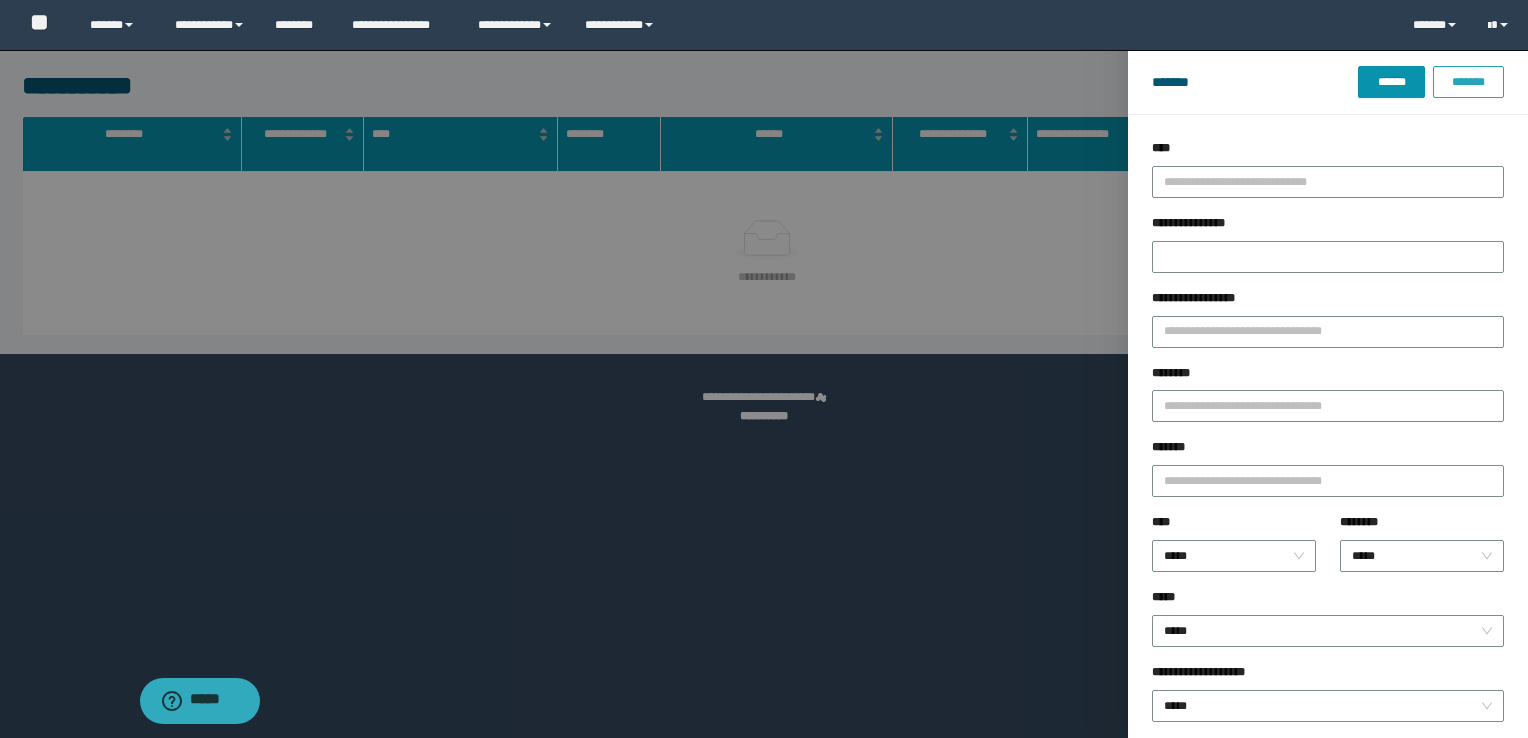 click on "*******" at bounding box center [1468, 82] 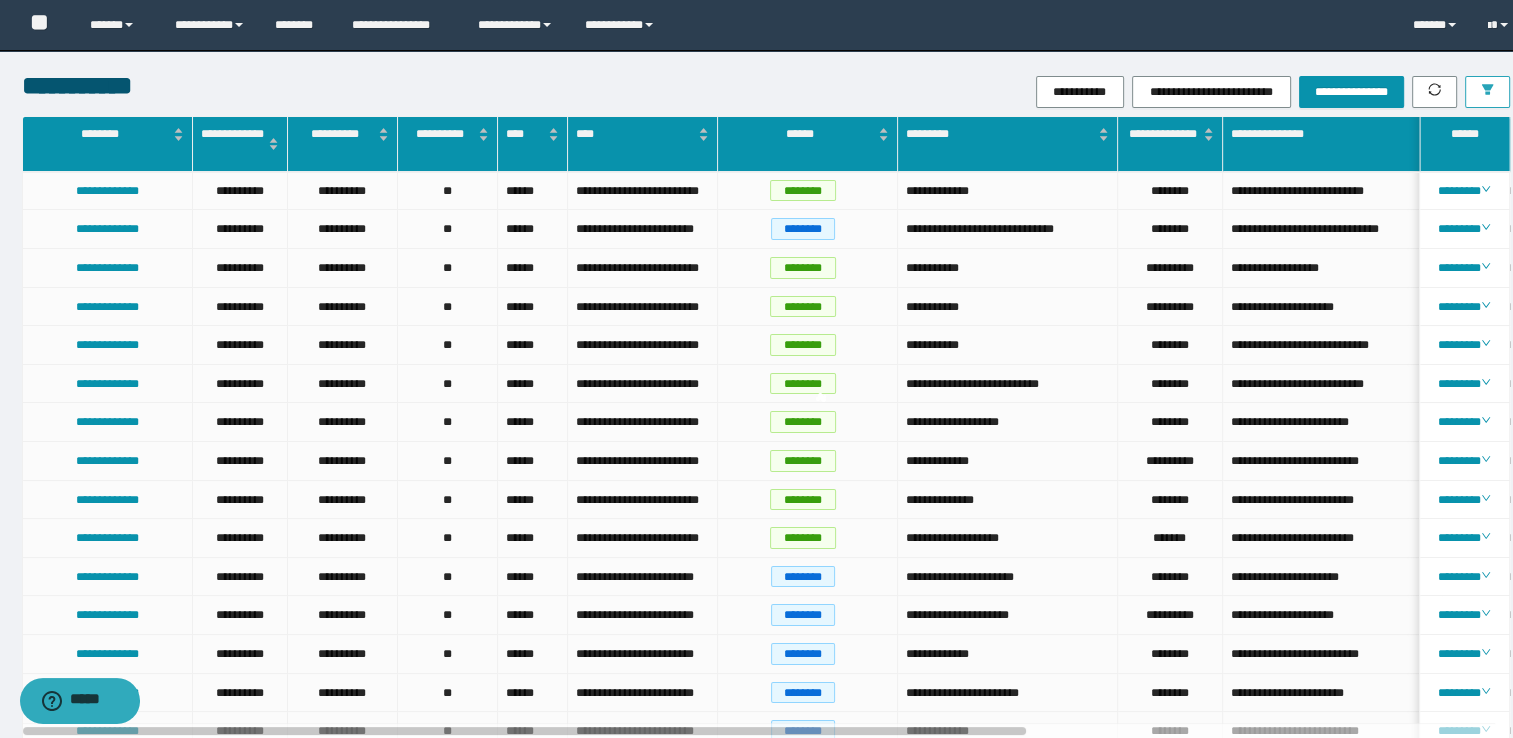 click at bounding box center (1487, 92) 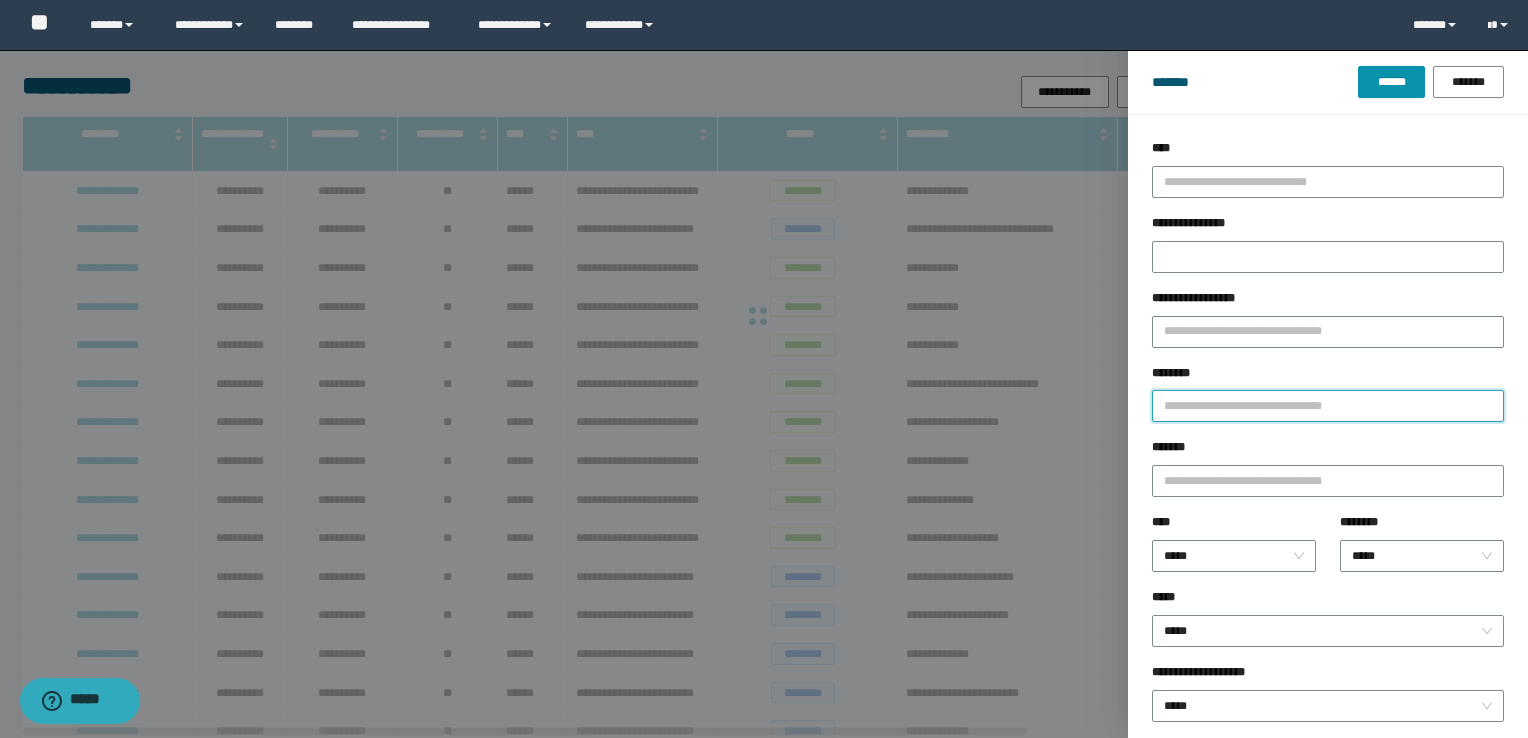 click on "********" at bounding box center [1328, 393] 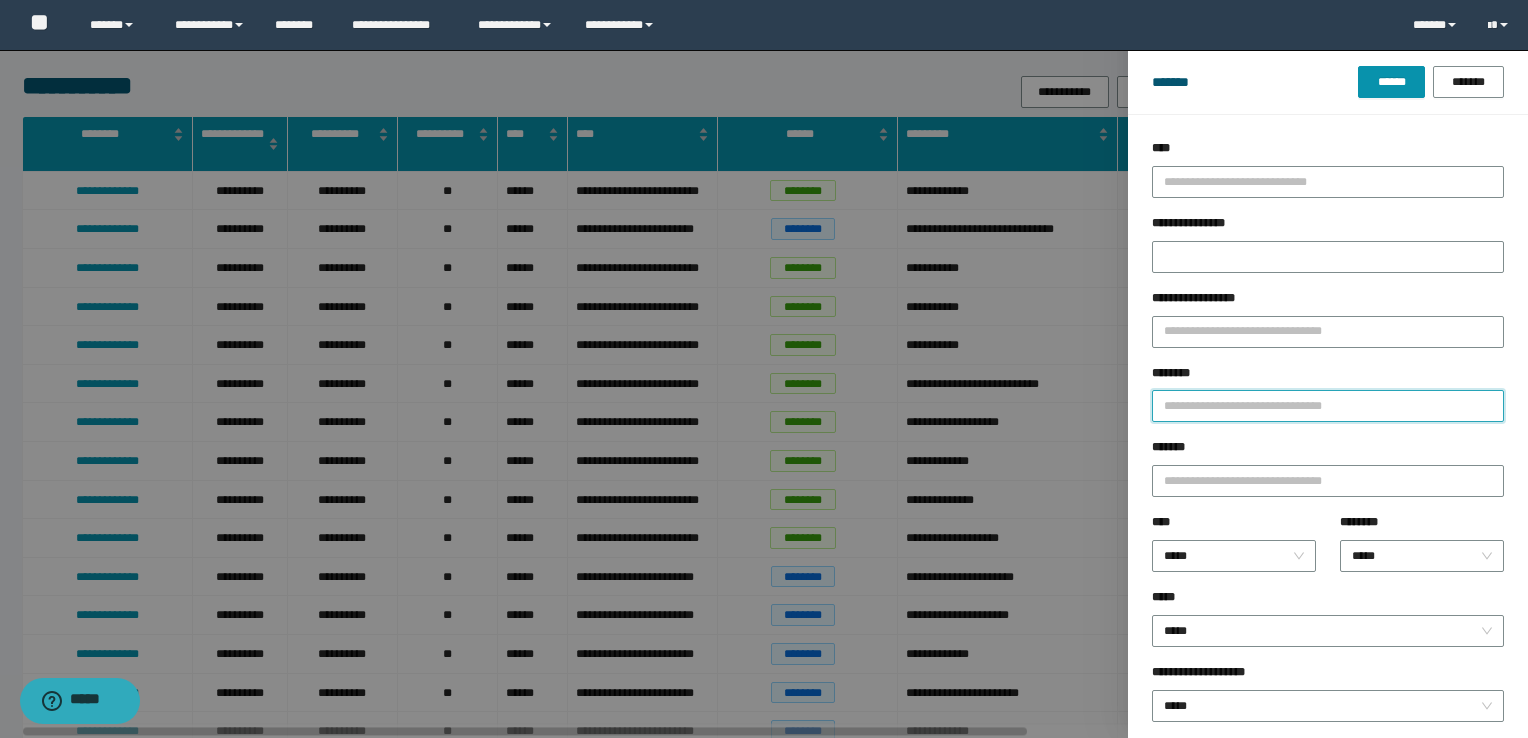 paste on "********" 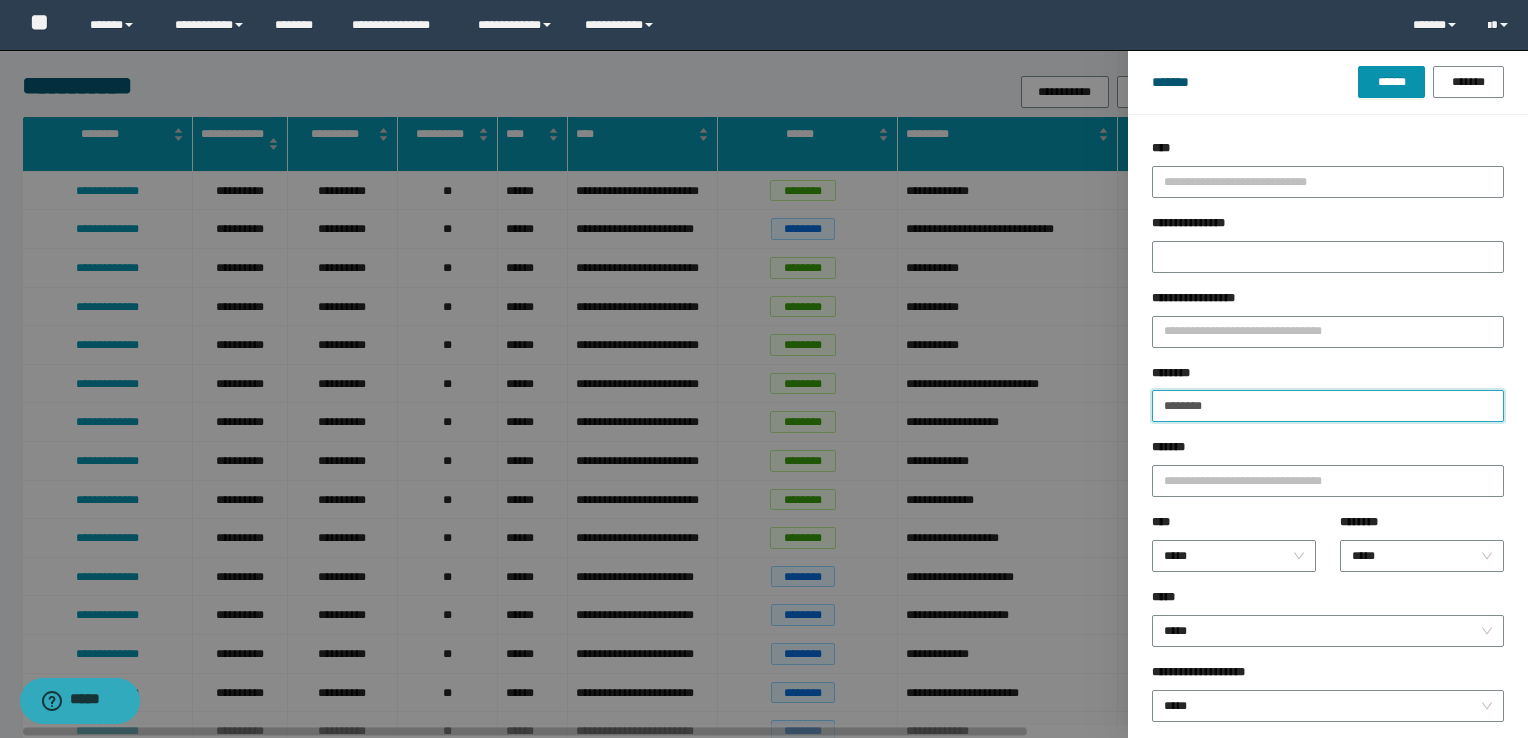 type 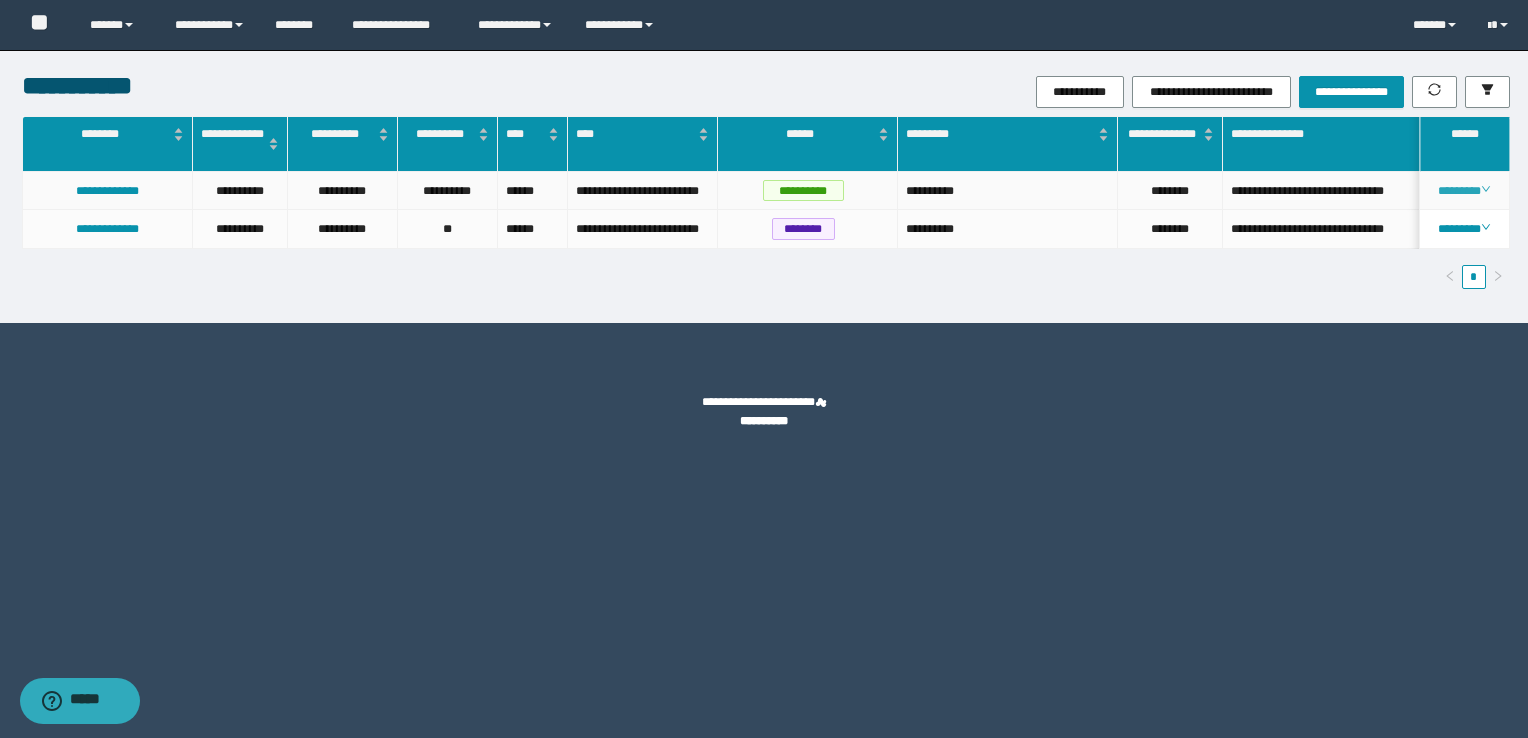 click on "********" at bounding box center [1464, 191] 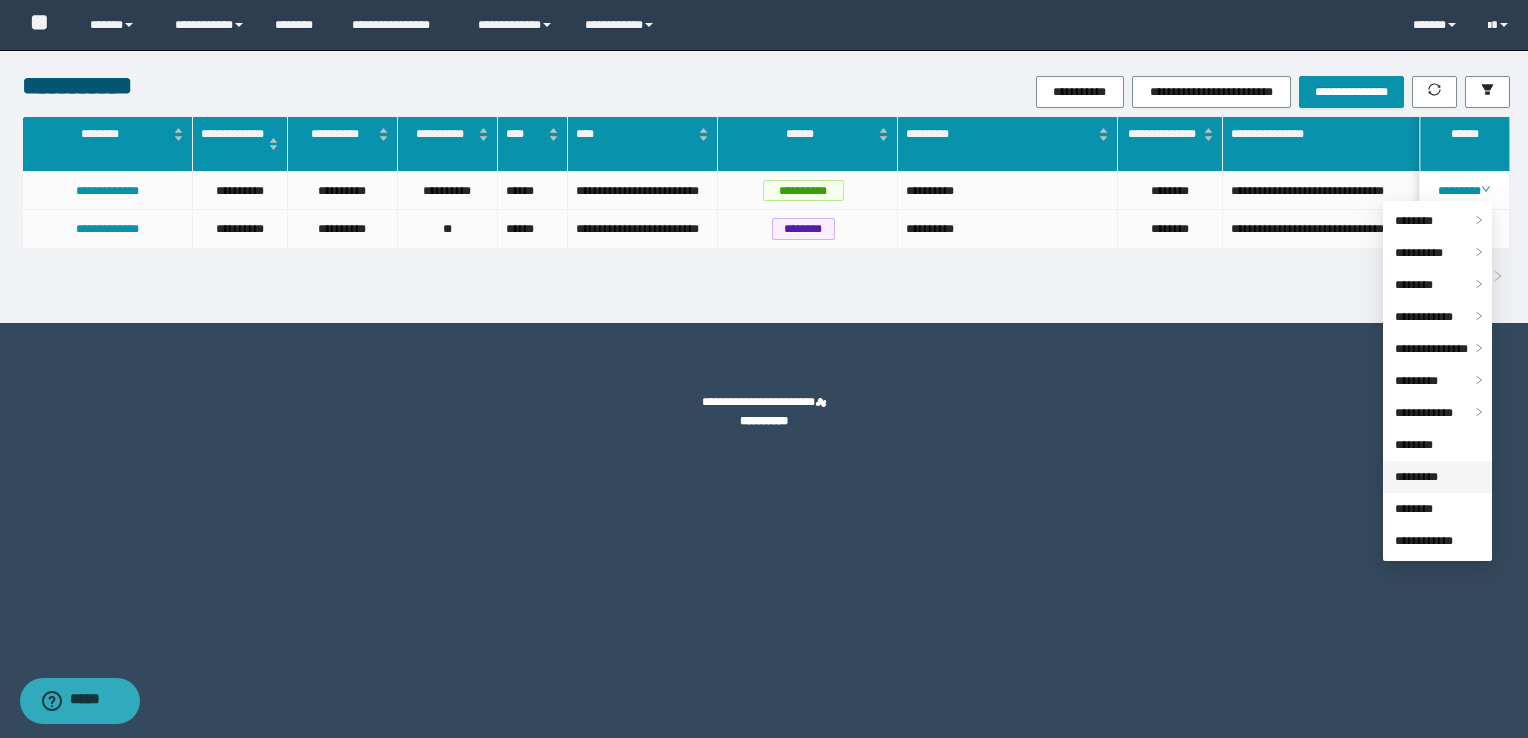 click on "*********" at bounding box center (1416, 477) 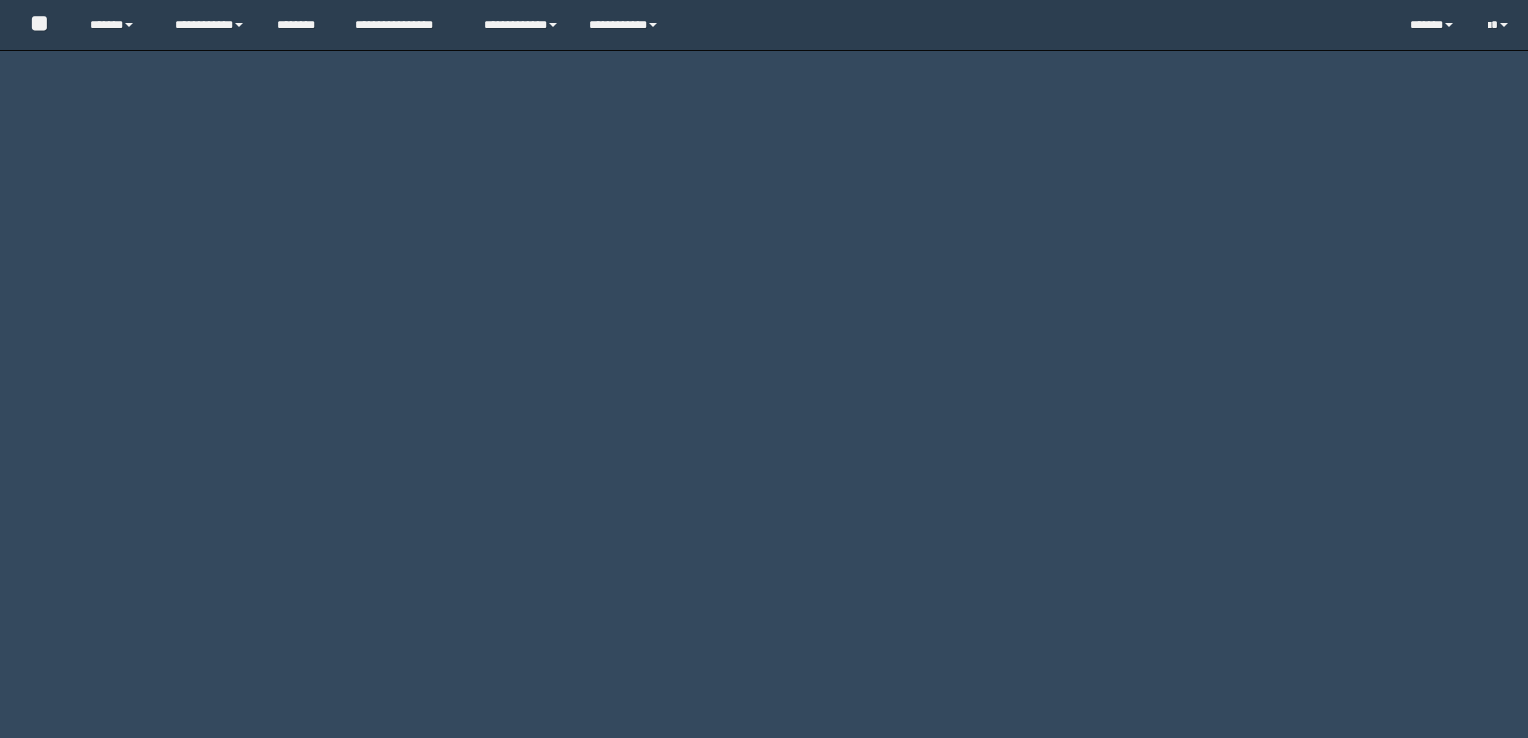 scroll, scrollTop: 0, scrollLeft: 0, axis: both 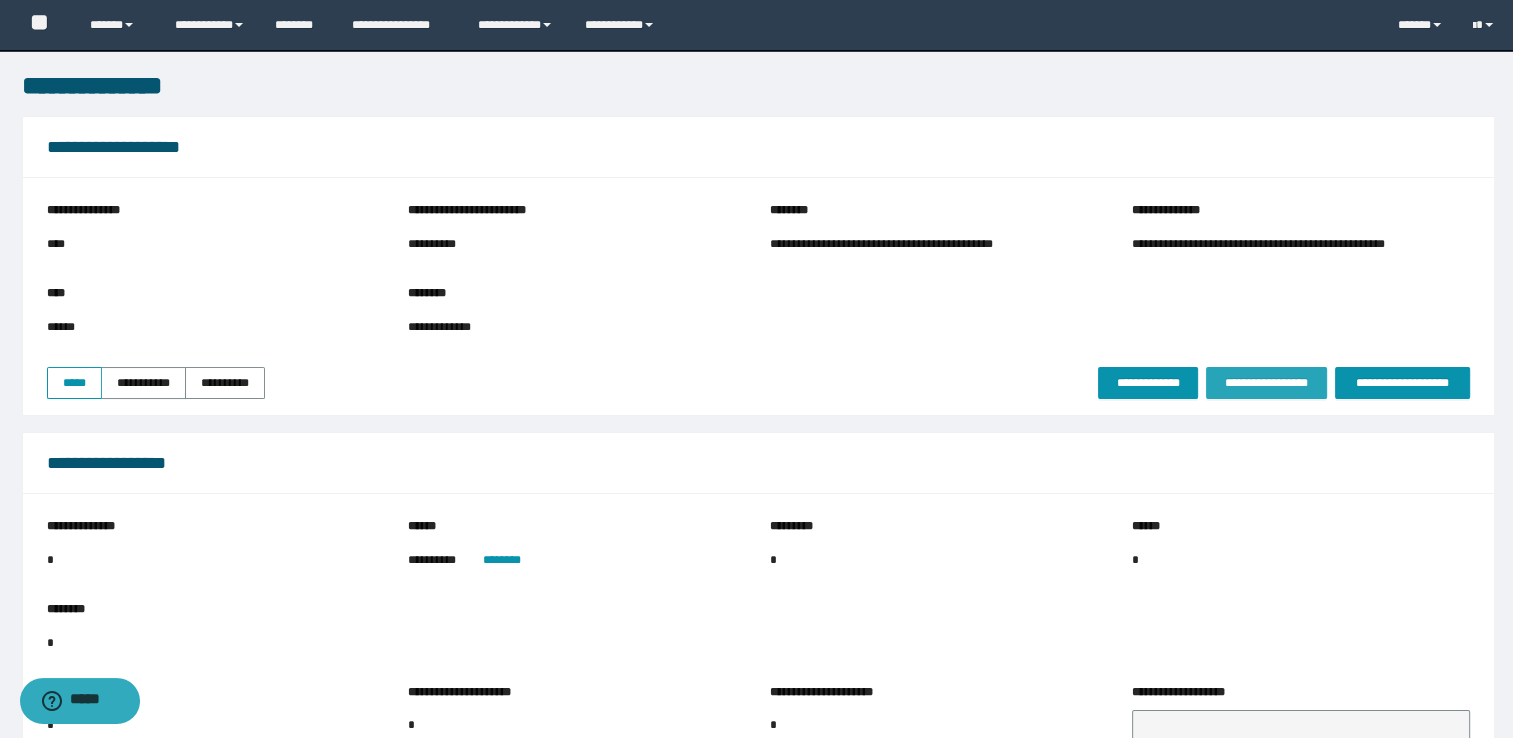 click on "**********" at bounding box center (1266, 383) 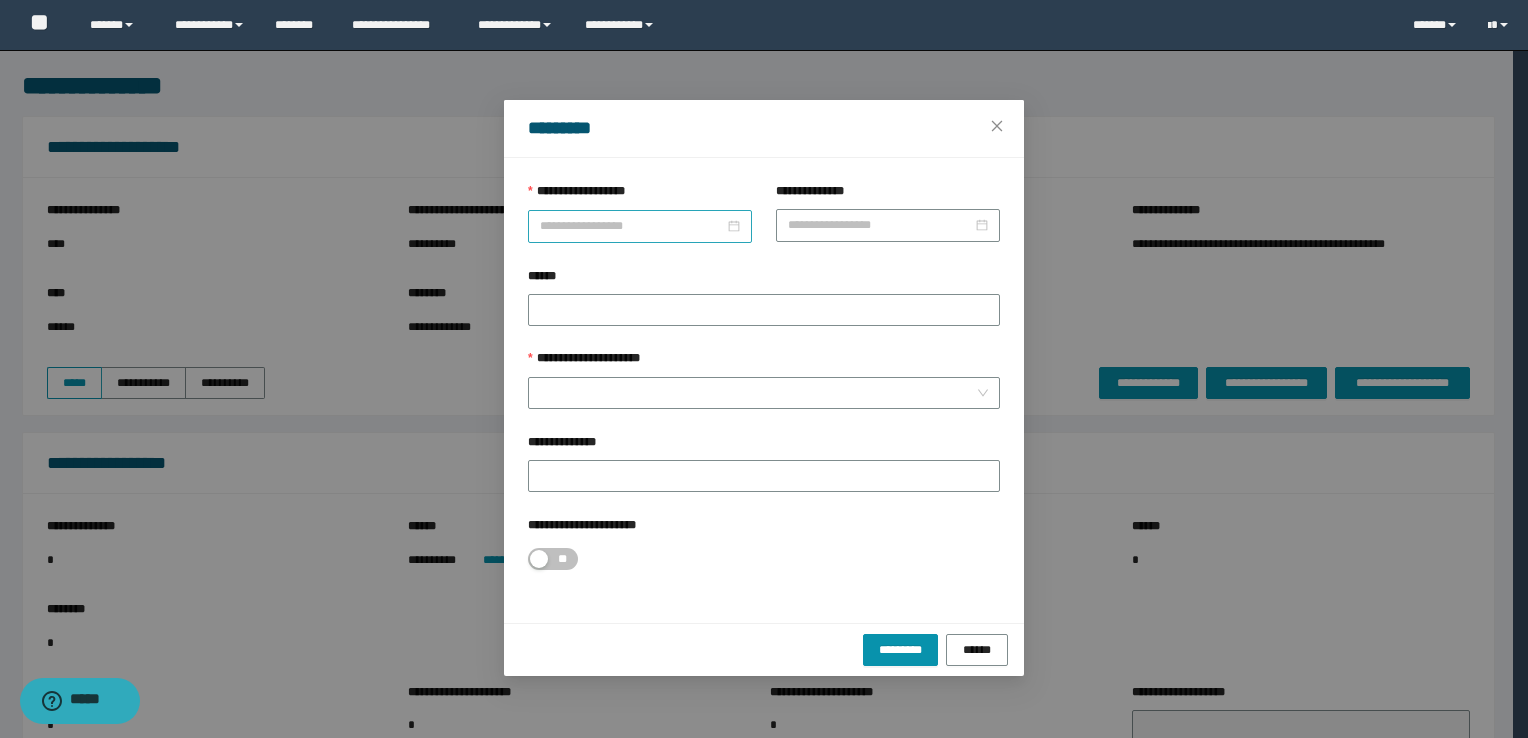 click at bounding box center [640, 226] 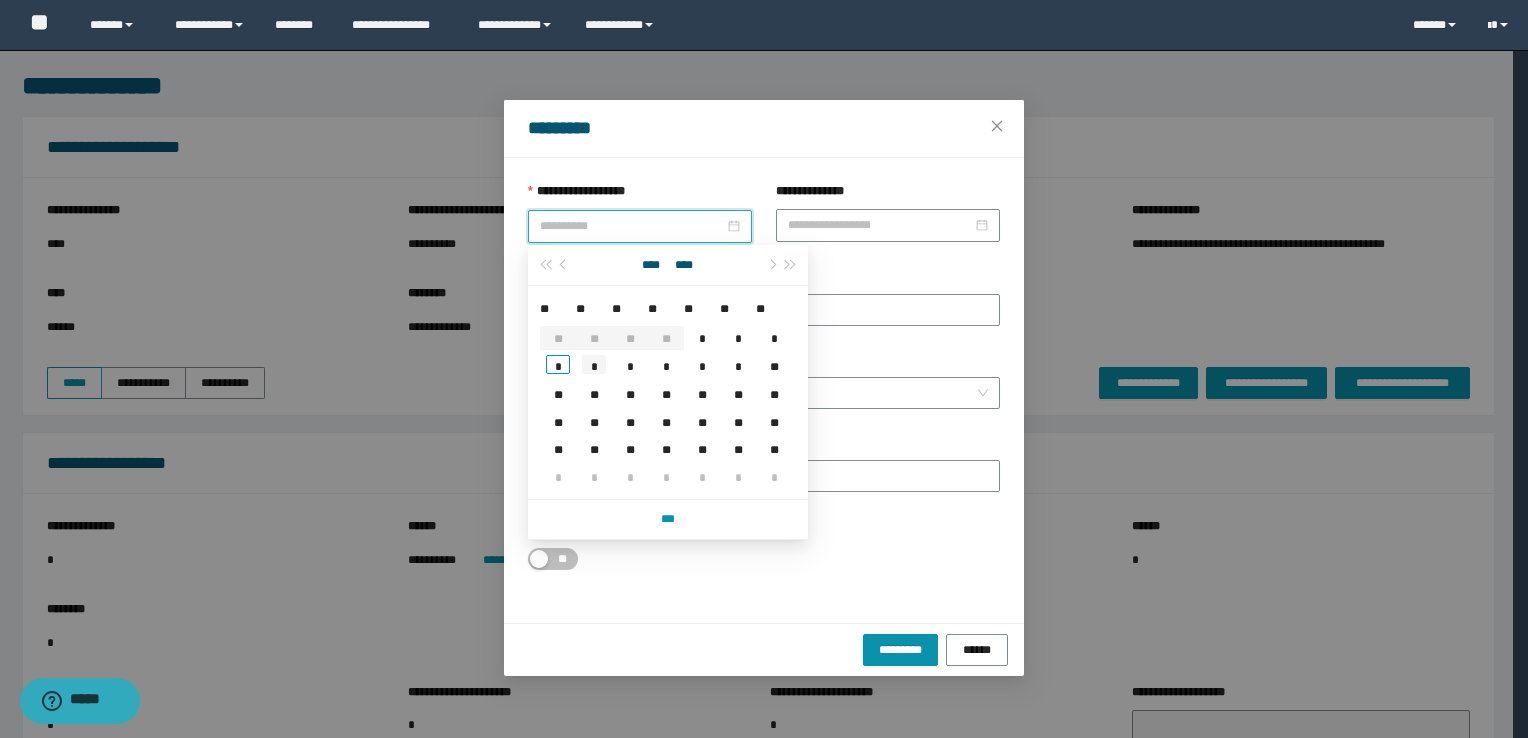 type on "**********" 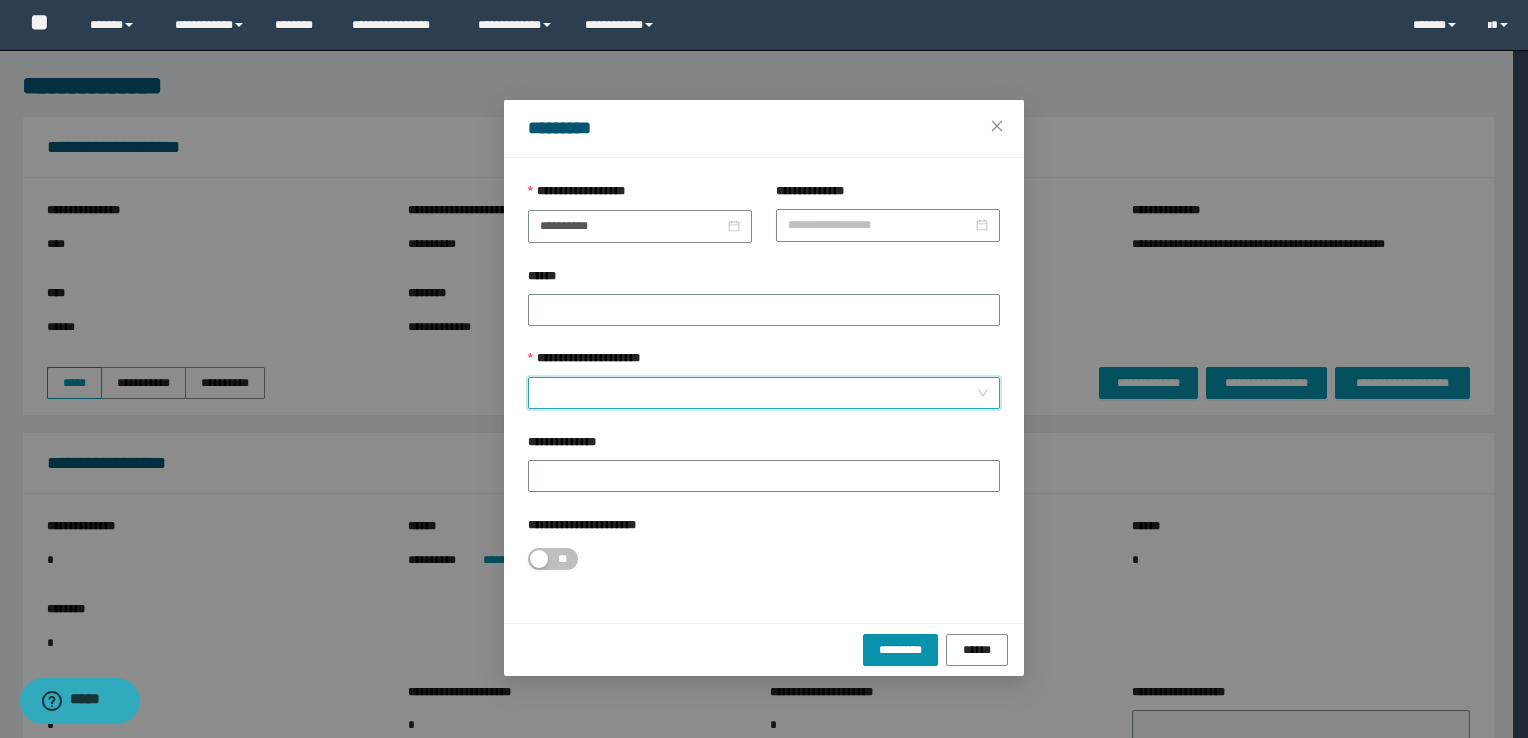click on "**********" at bounding box center (758, 393) 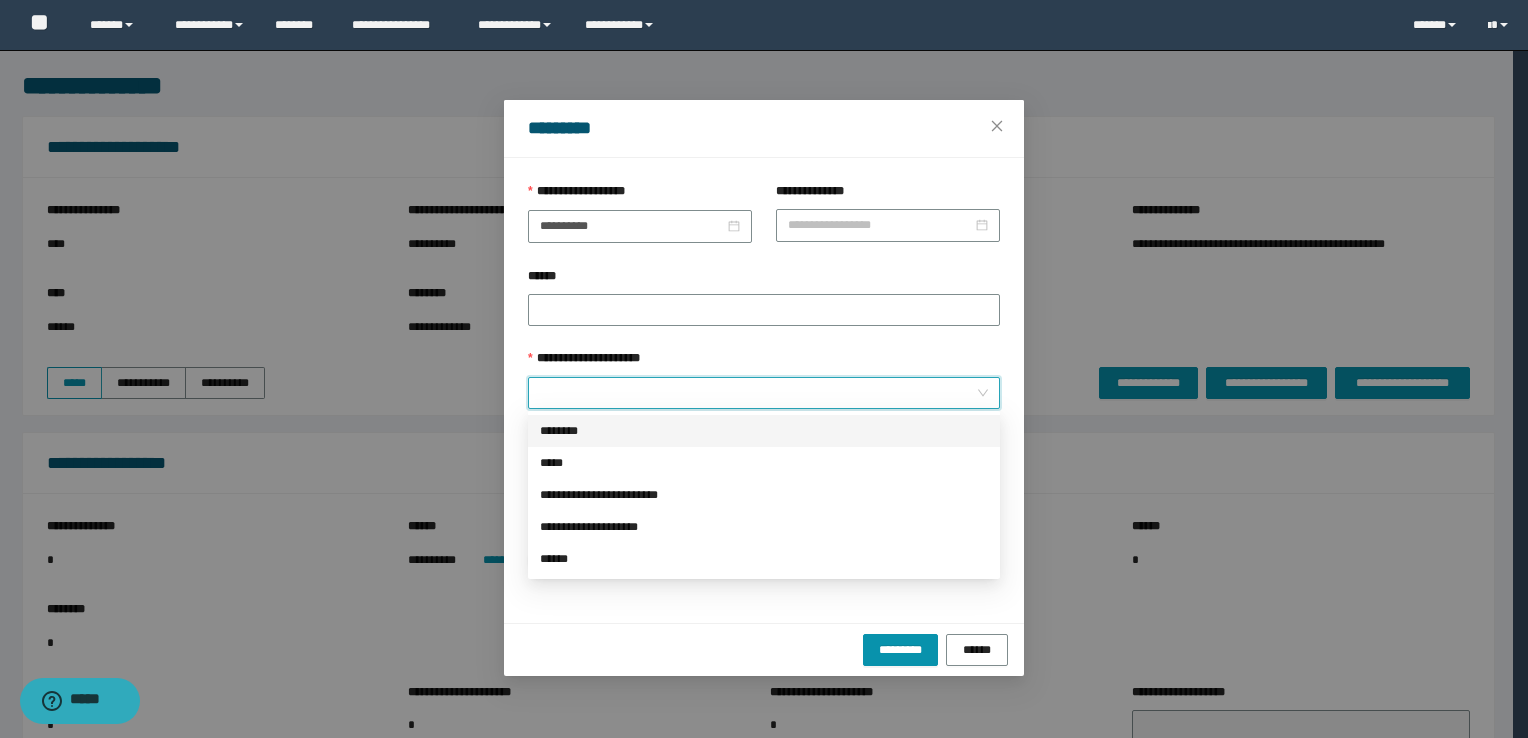 click on "********" at bounding box center [764, 431] 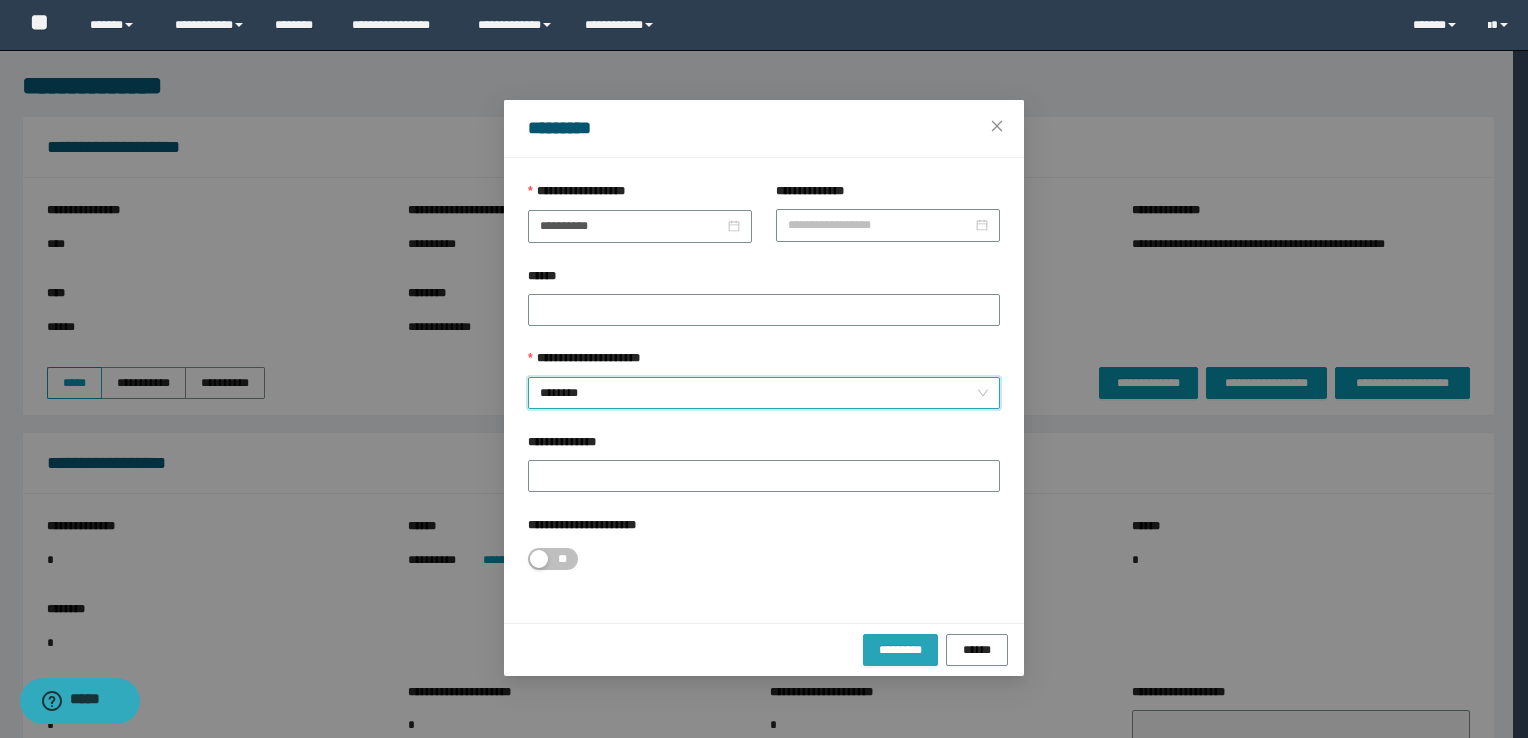 click on "*********" at bounding box center (900, 650) 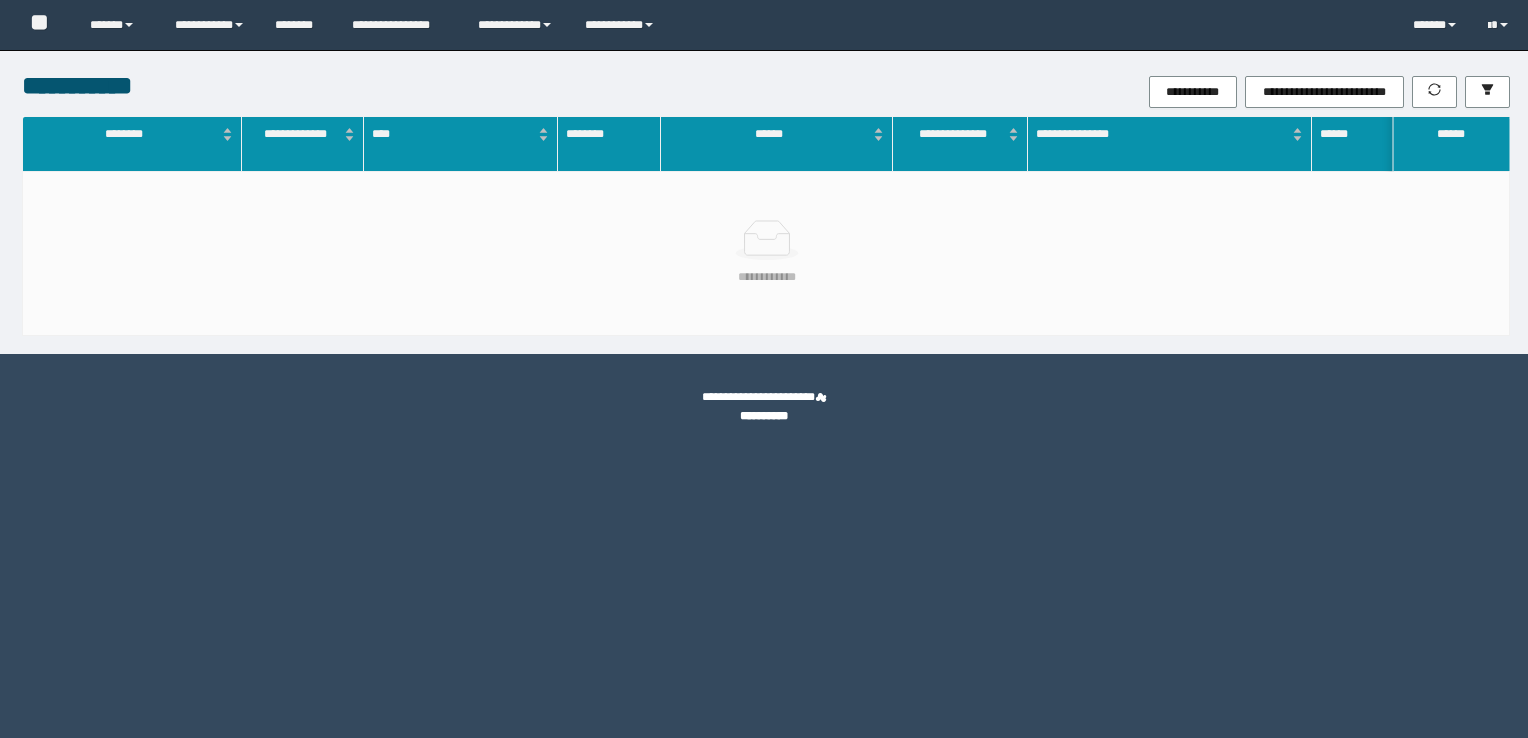 scroll, scrollTop: 0, scrollLeft: 0, axis: both 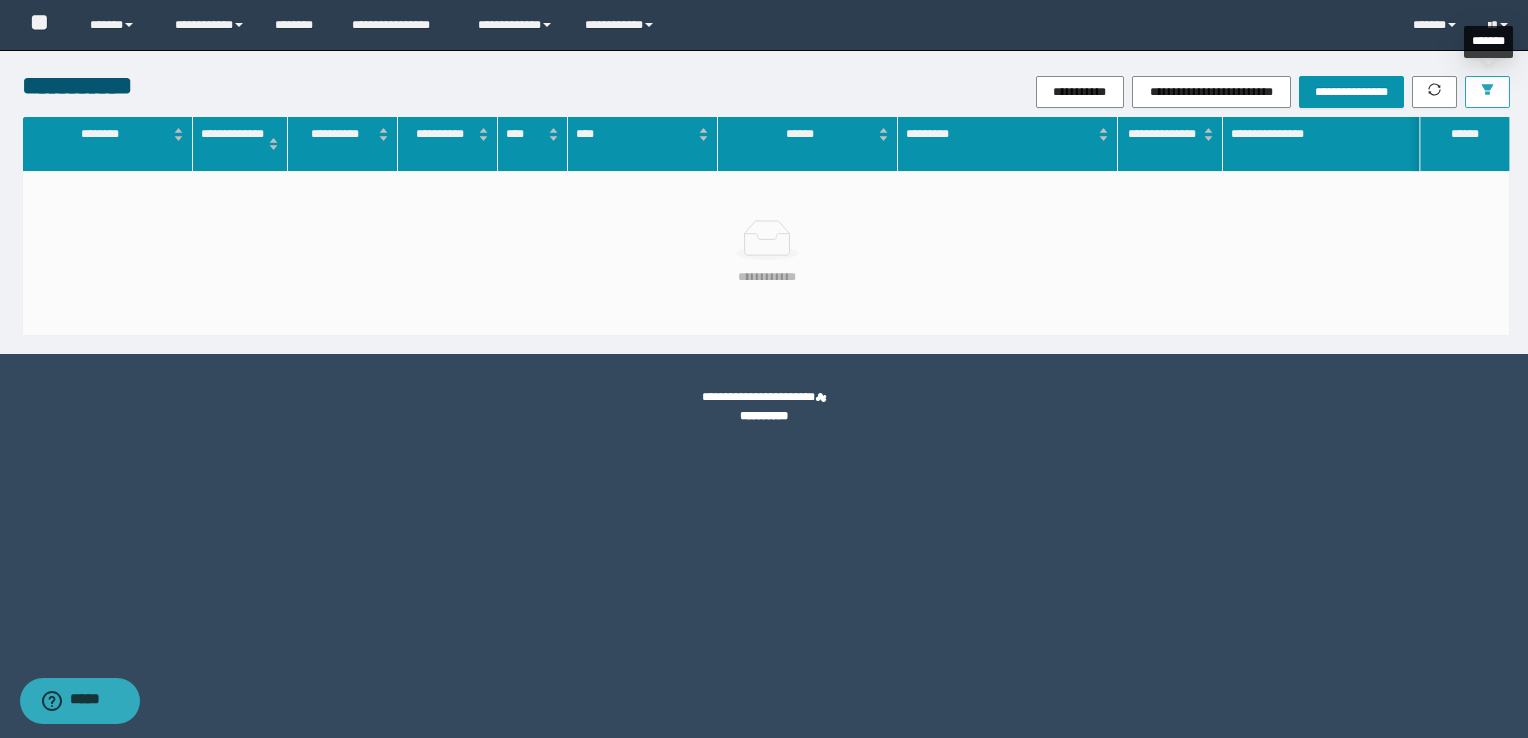 click 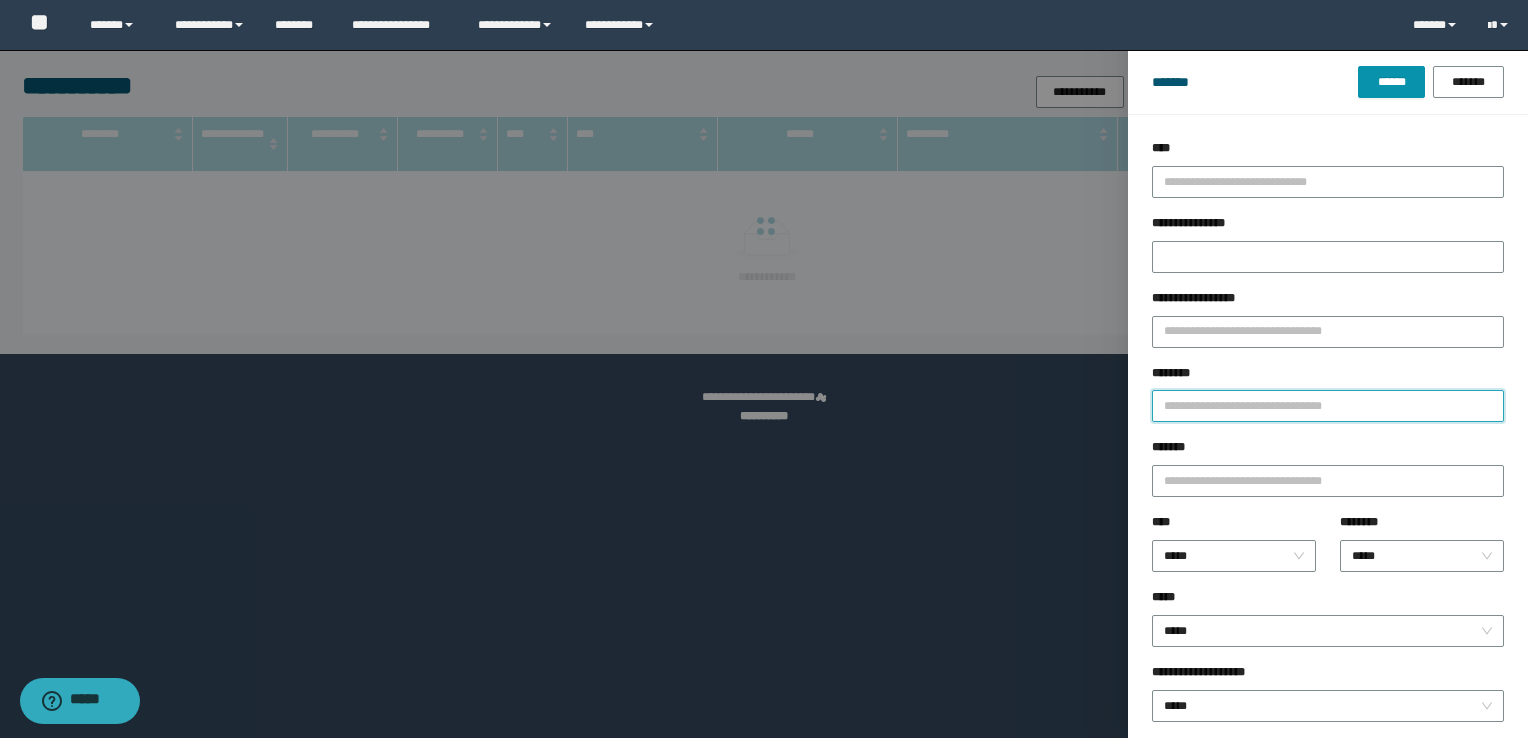 click on "********" at bounding box center (1328, 406) 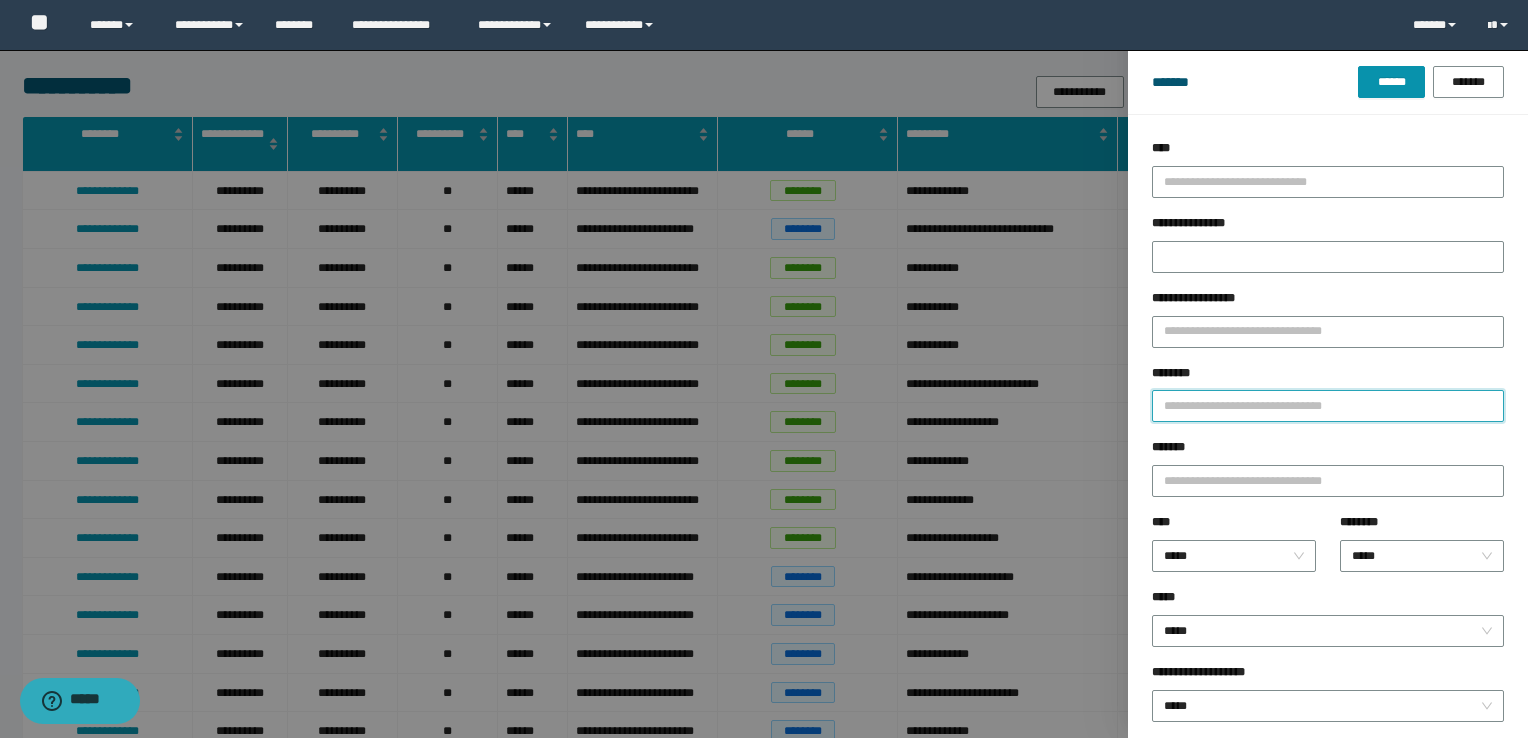 paste on "**********" 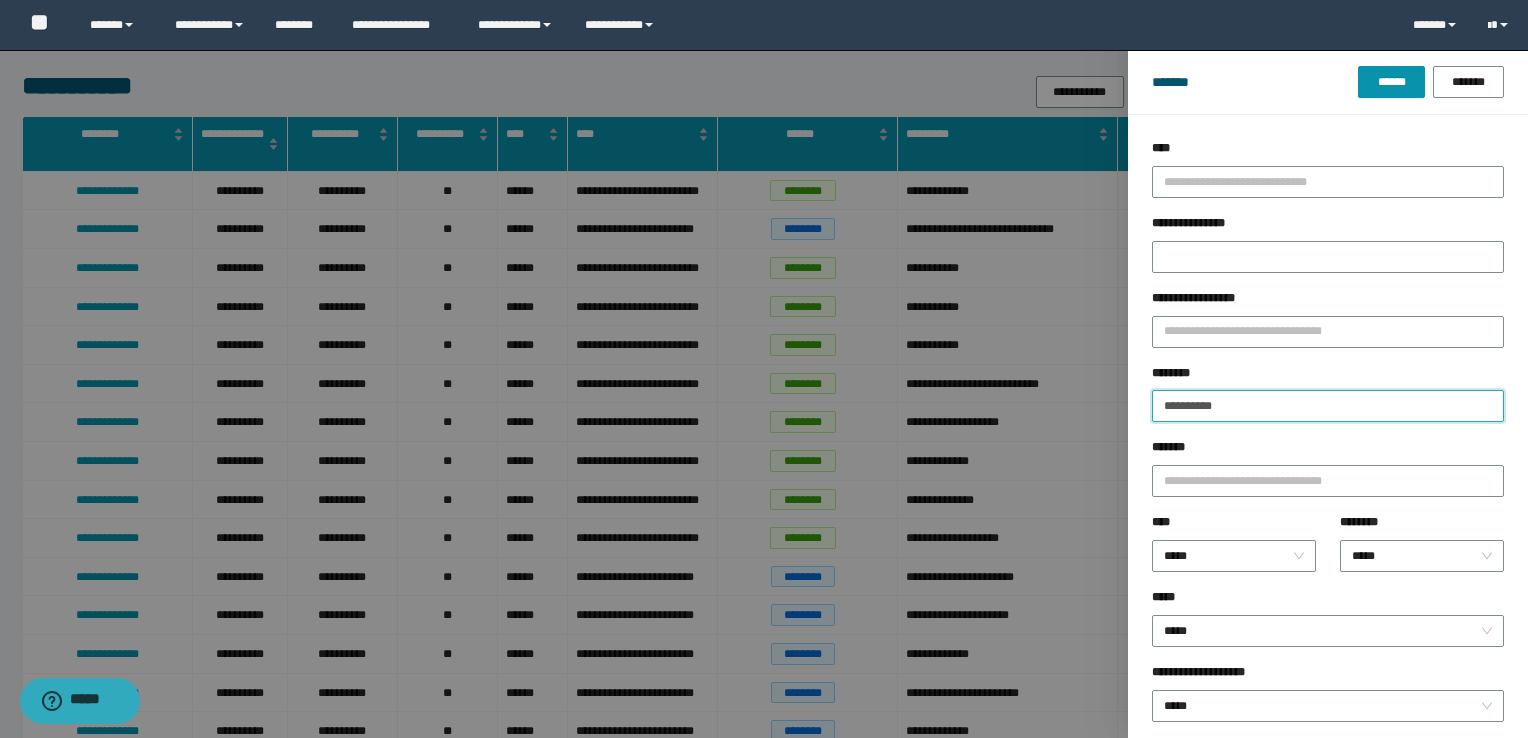 type 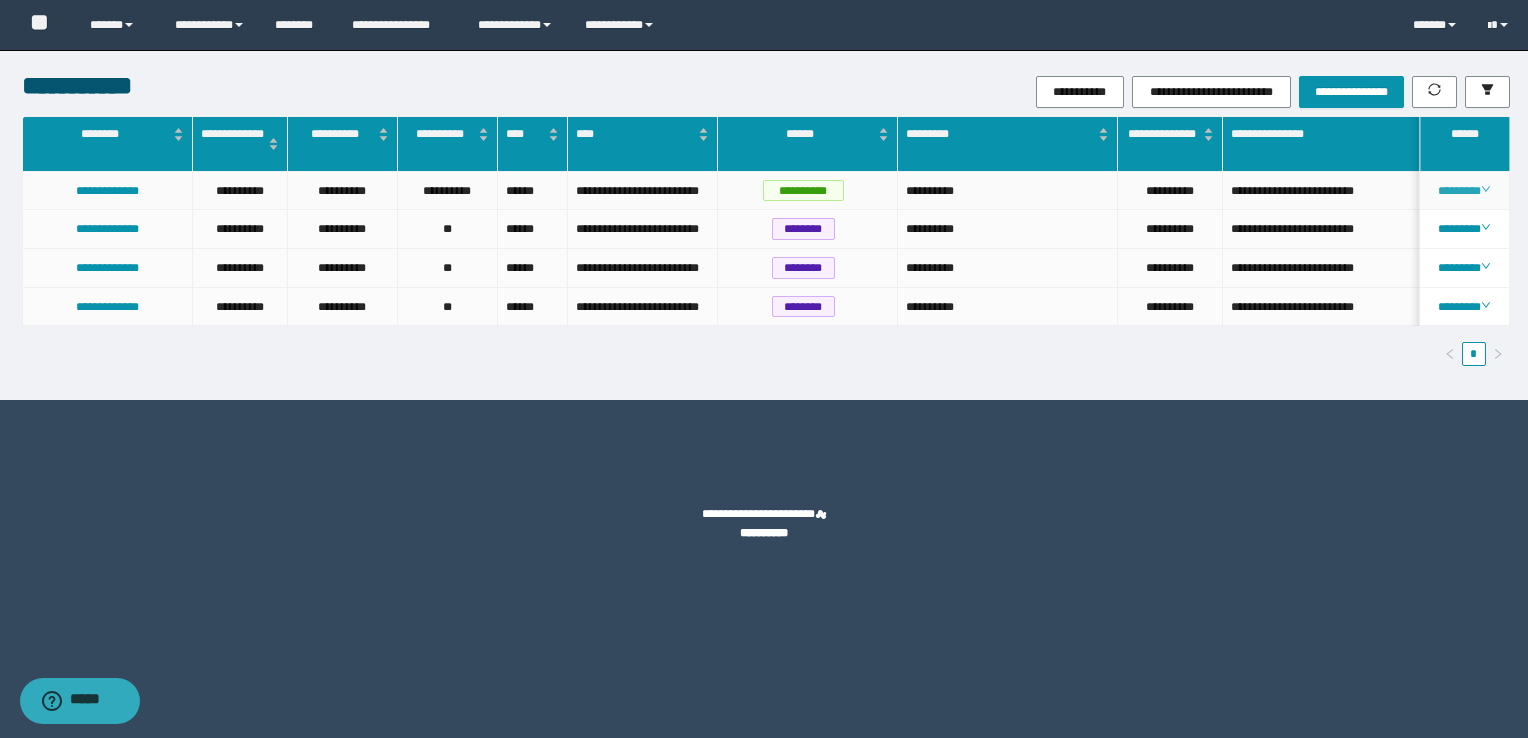 click on "********" at bounding box center [1464, 191] 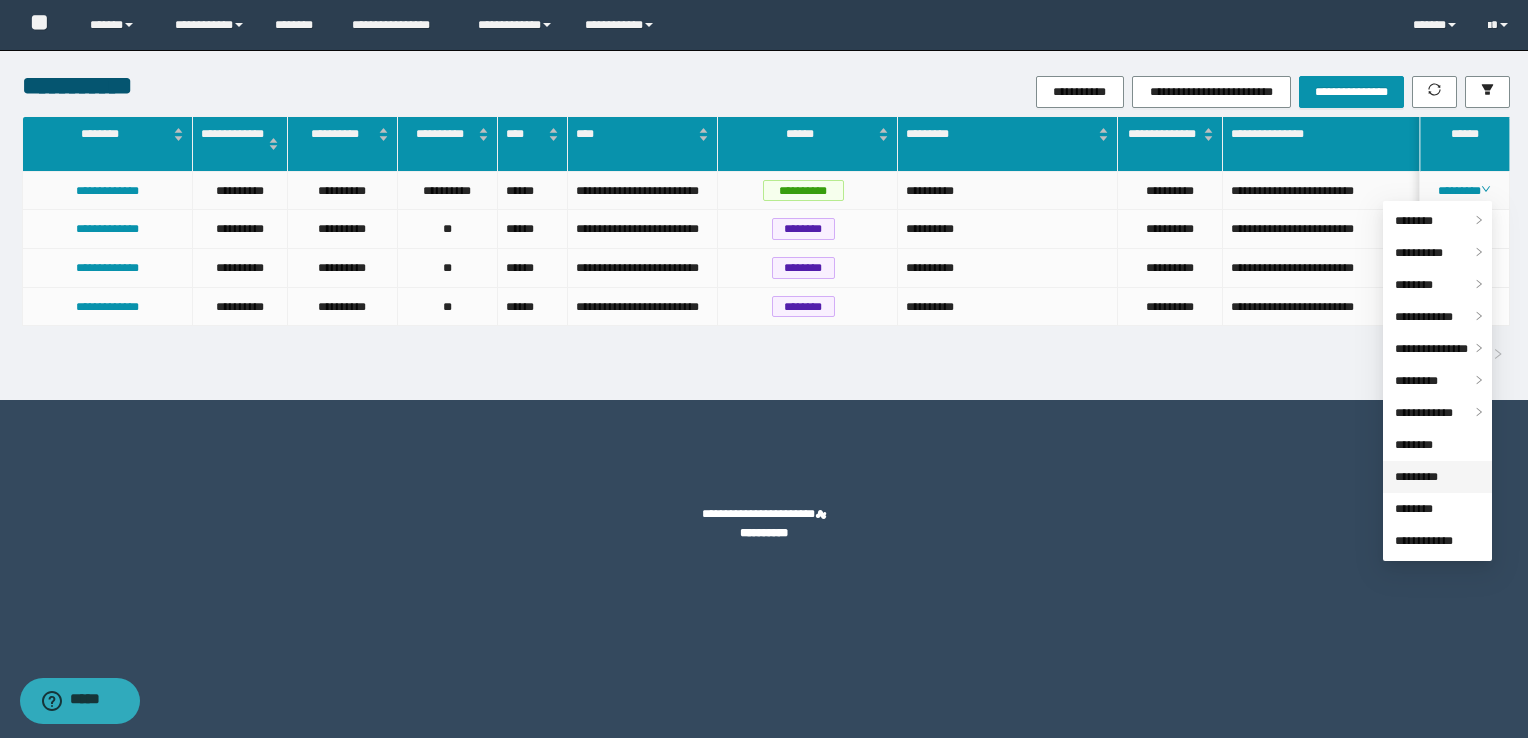 click on "*********" at bounding box center (1416, 477) 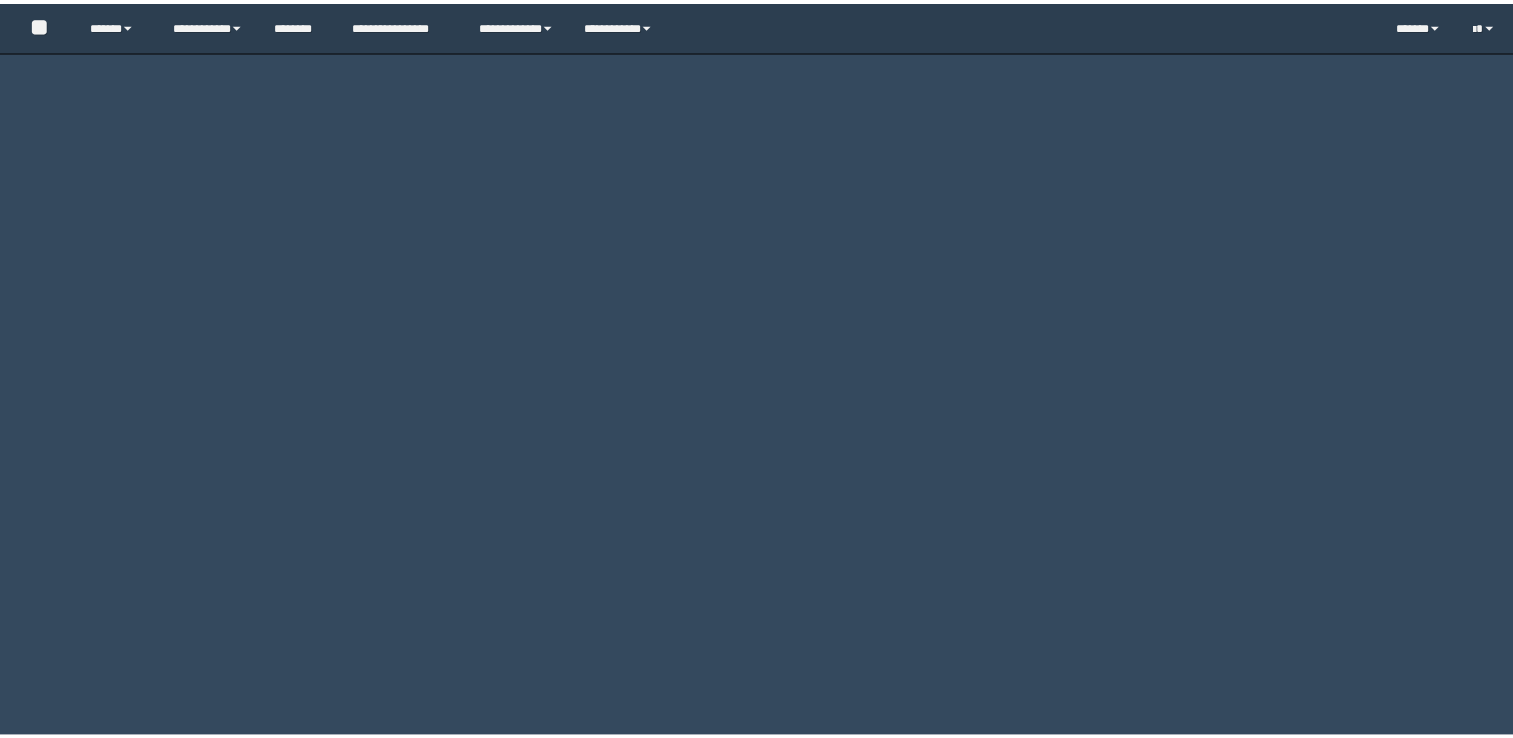scroll, scrollTop: 0, scrollLeft: 0, axis: both 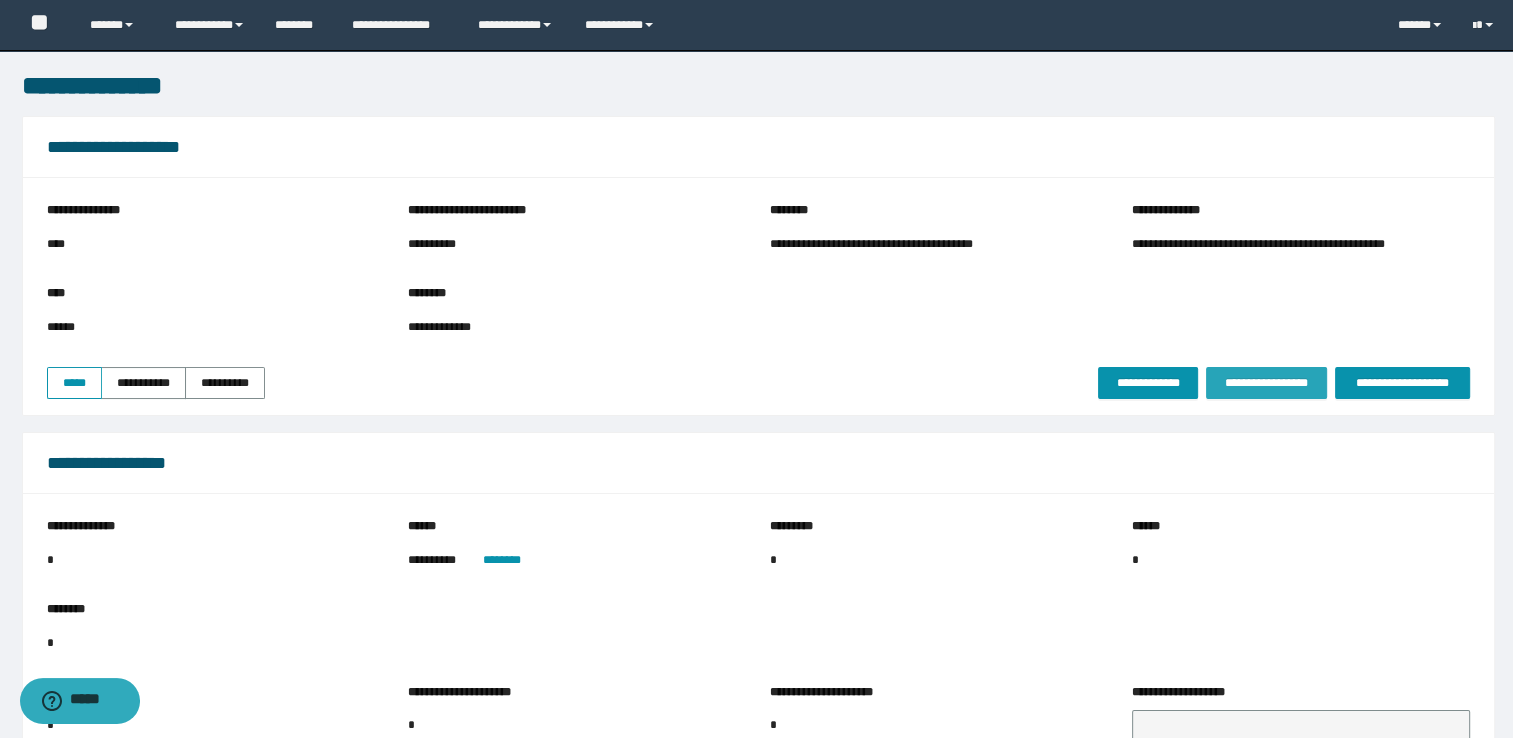click on "**********" at bounding box center (1266, 383) 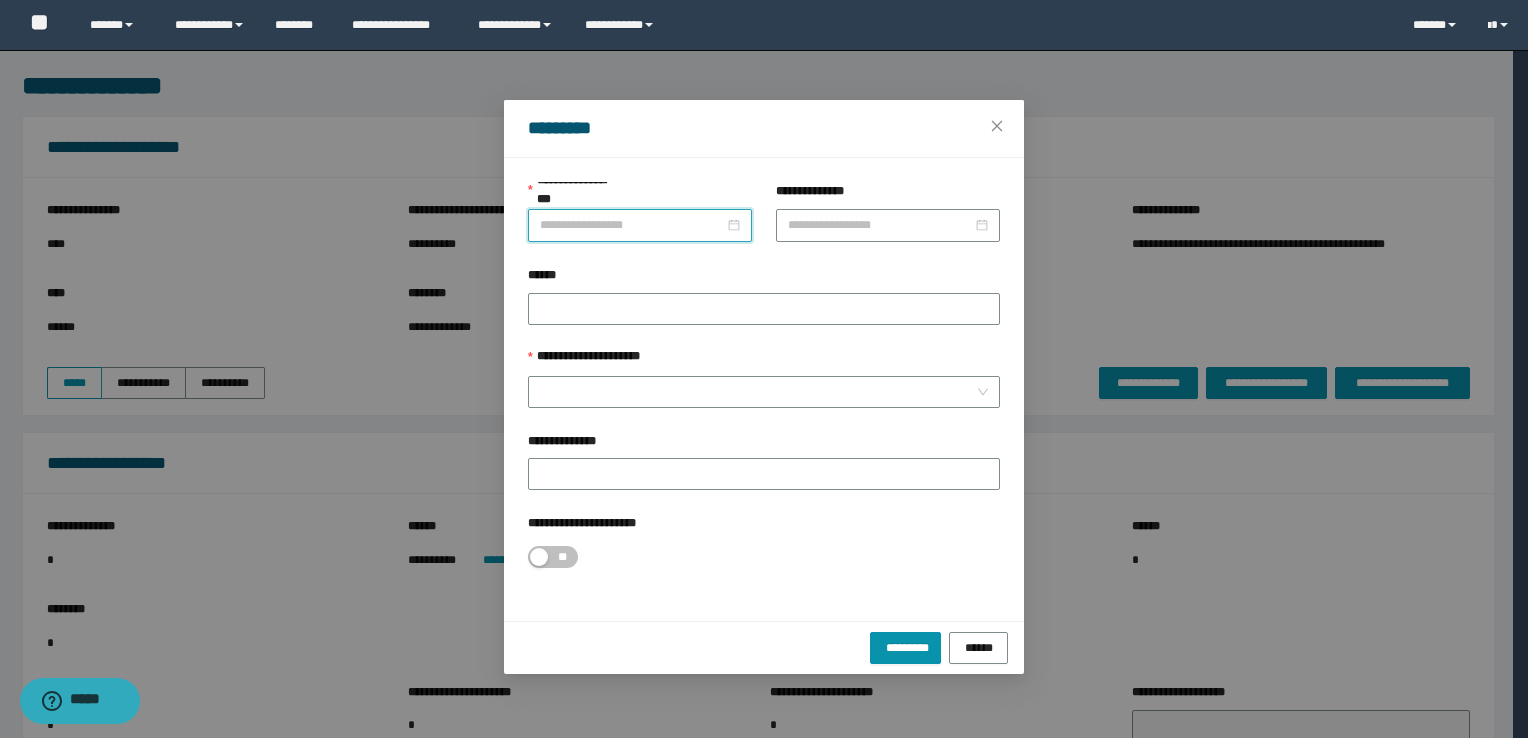 click on "**********" at bounding box center [632, 225] 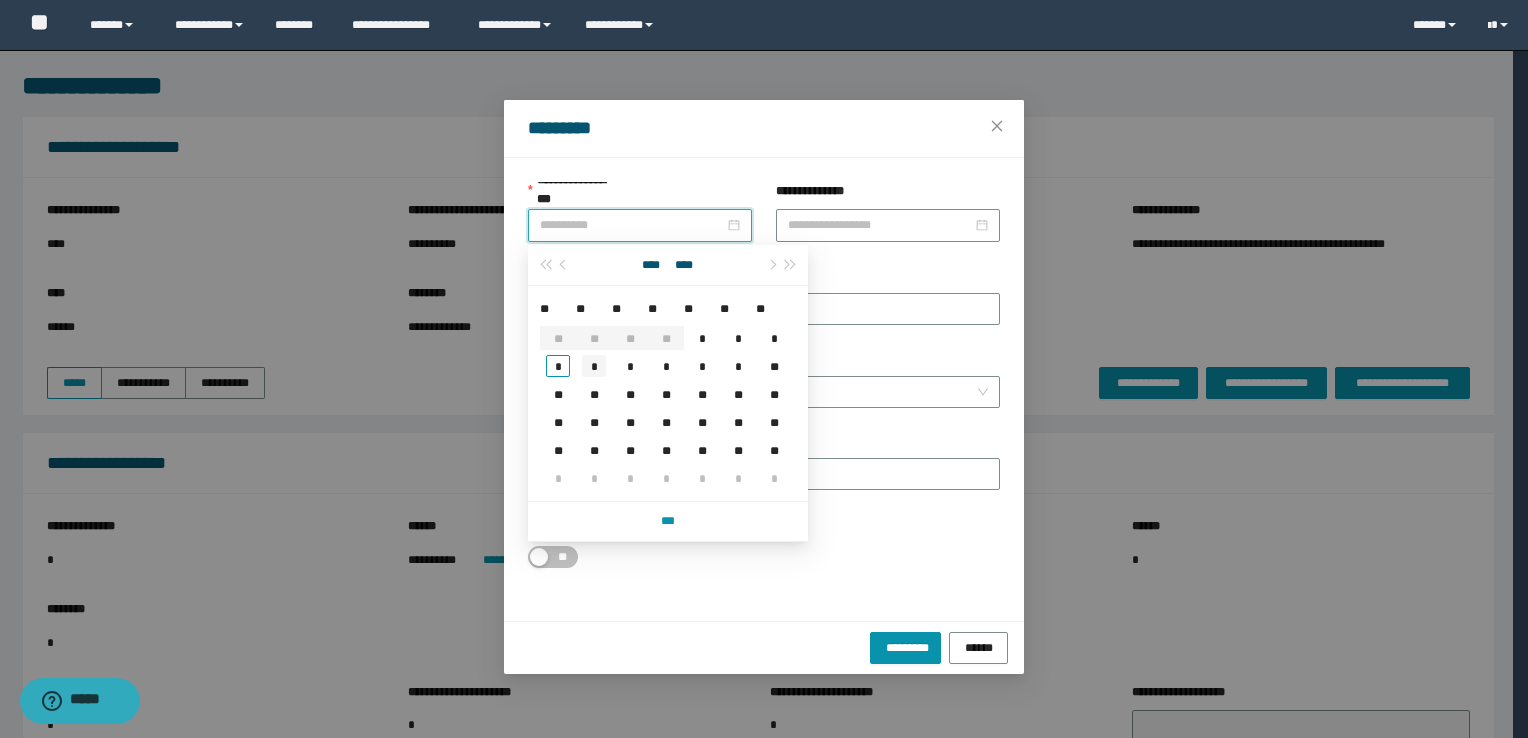 type on "**********" 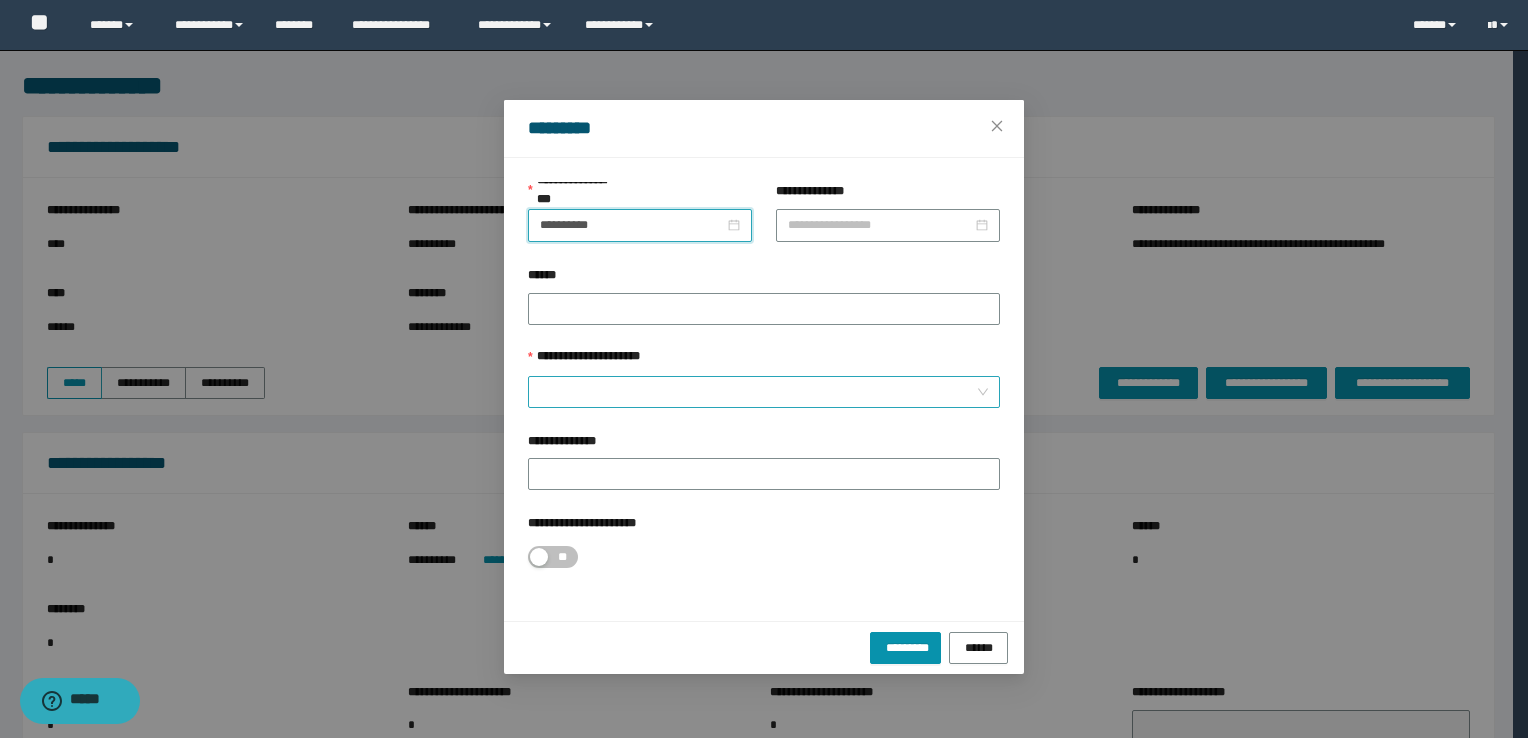click on "**********" at bounding box center (758, 392) 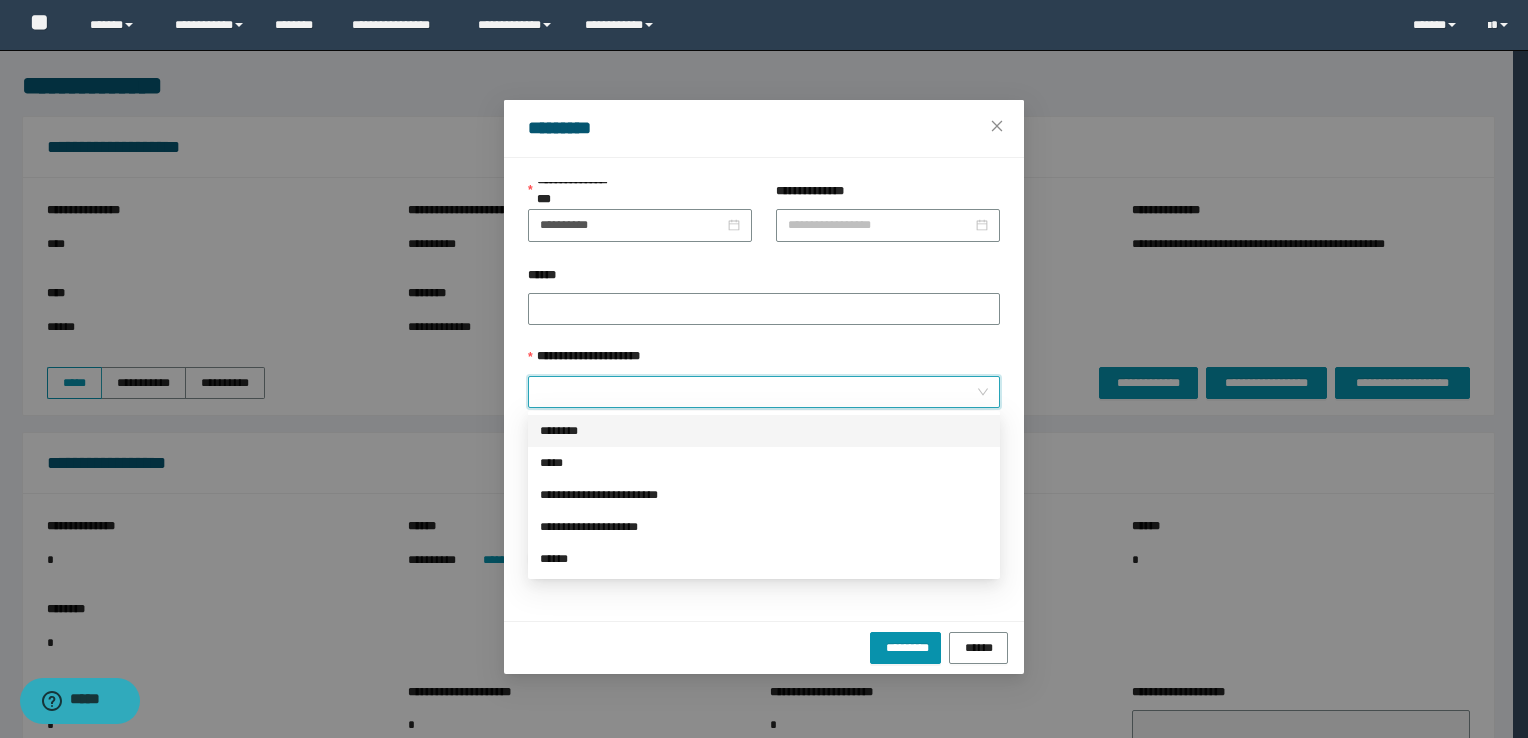 click on "********" at bounding box center (764, 431) 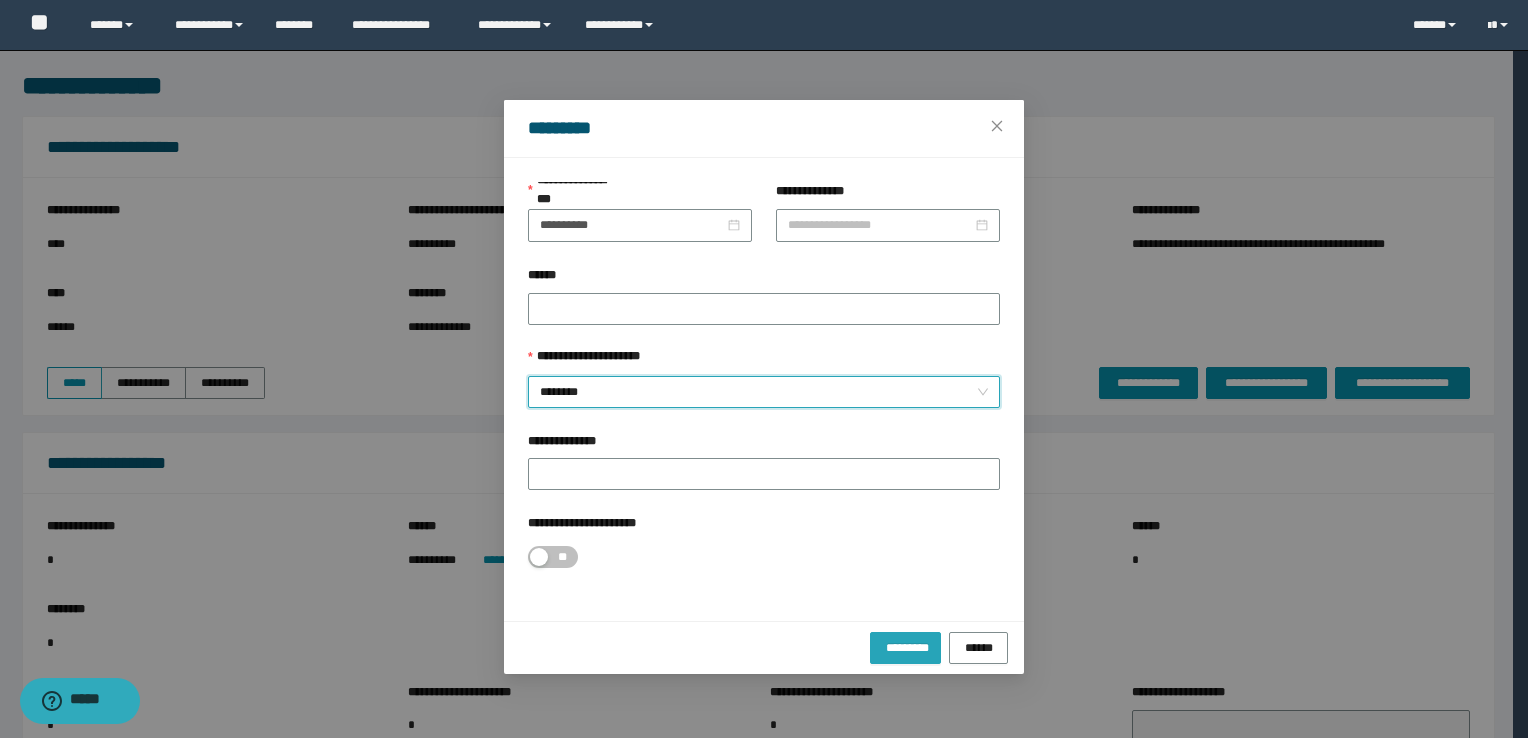 click on "*********" at bounding box center (905, 647) 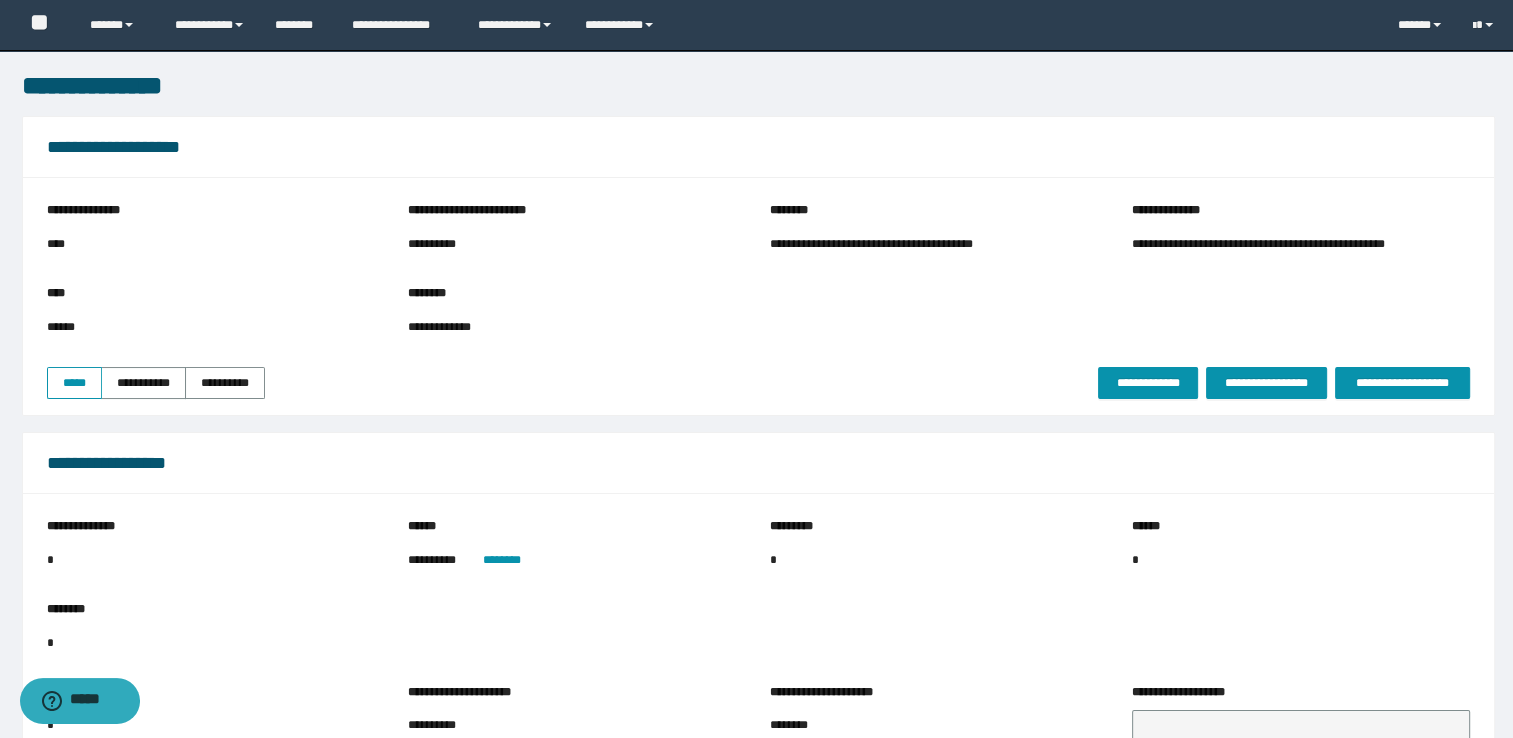 click on "**********" at bounding box center (216, 558) 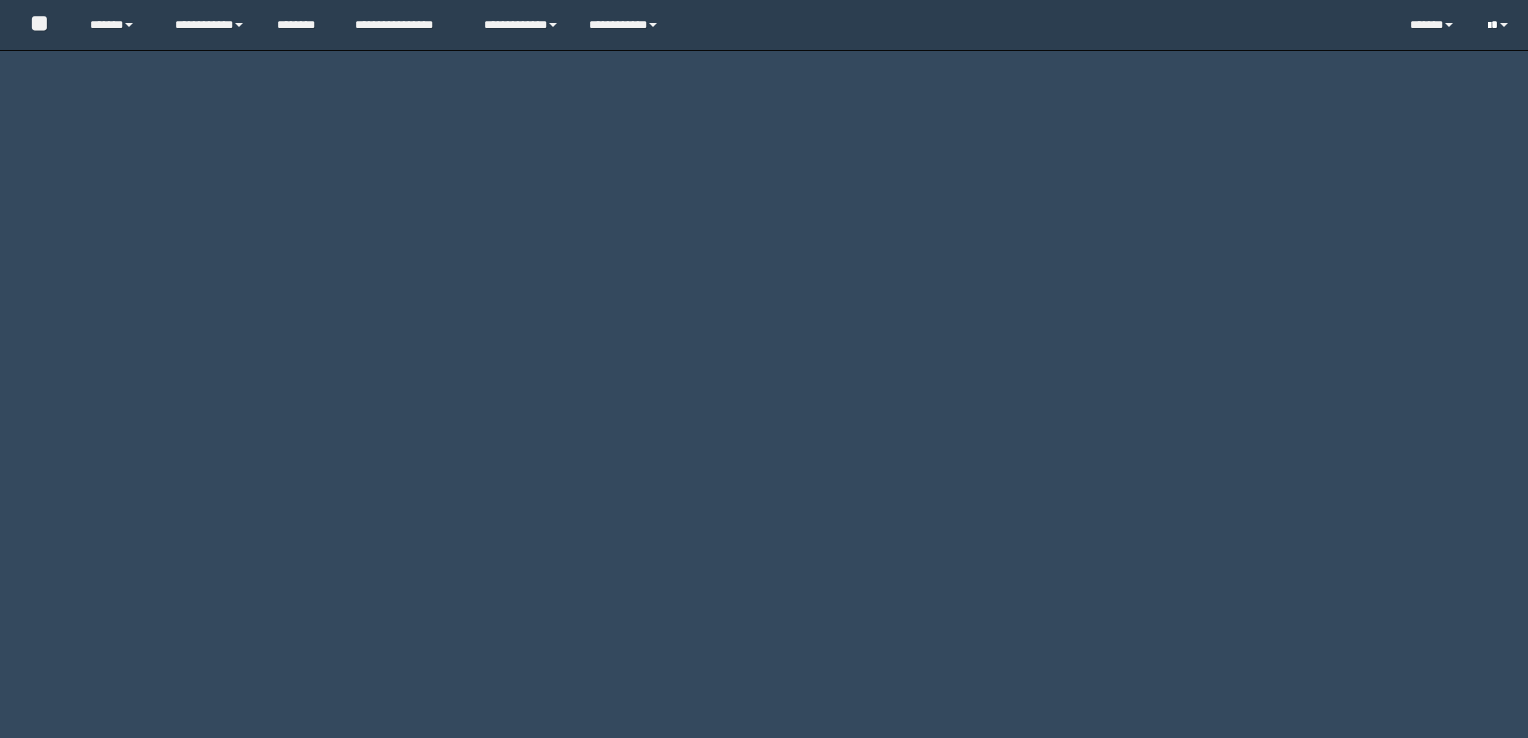 scroll, scrollTop: 0, scrollLeft: 0, axis: both 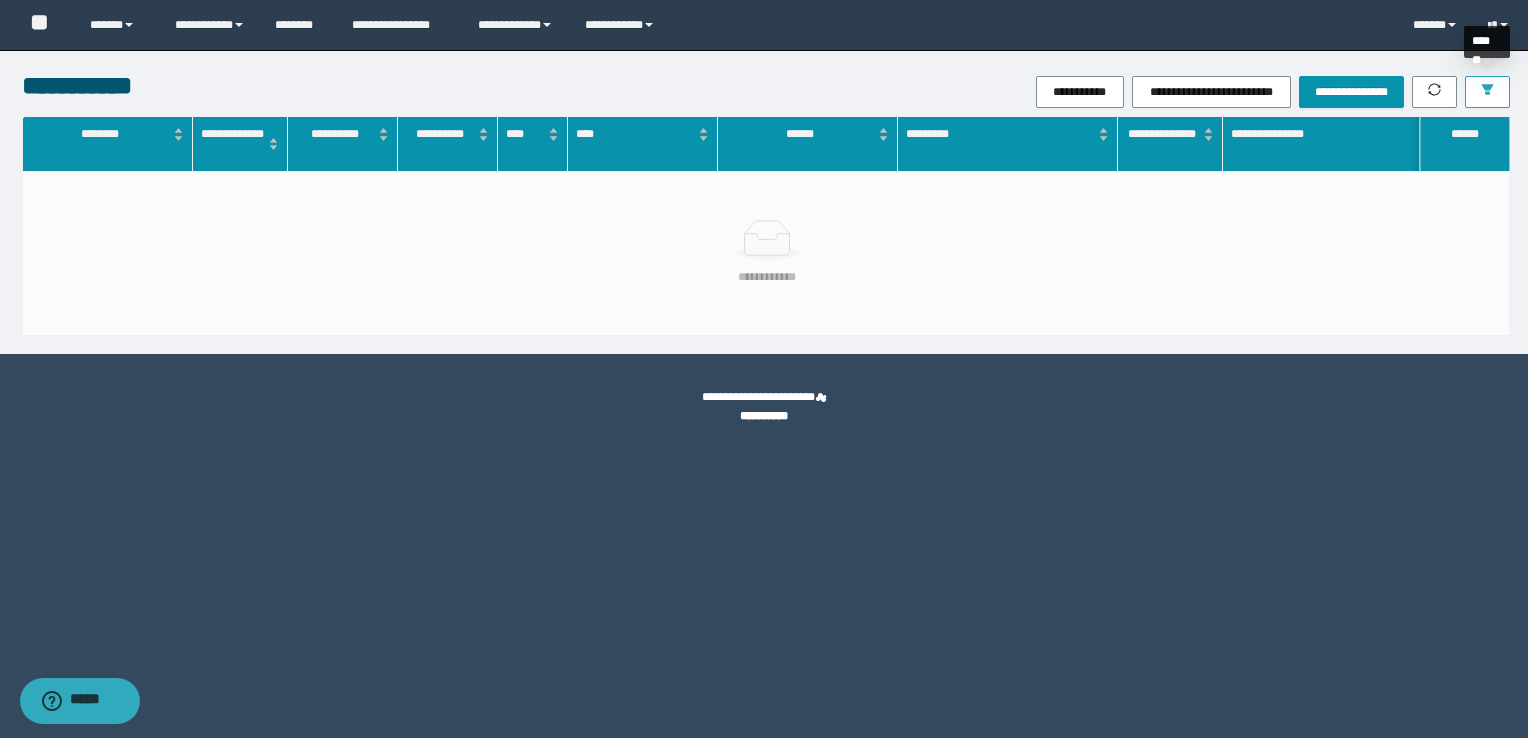click at bounding box center [1487, 92] 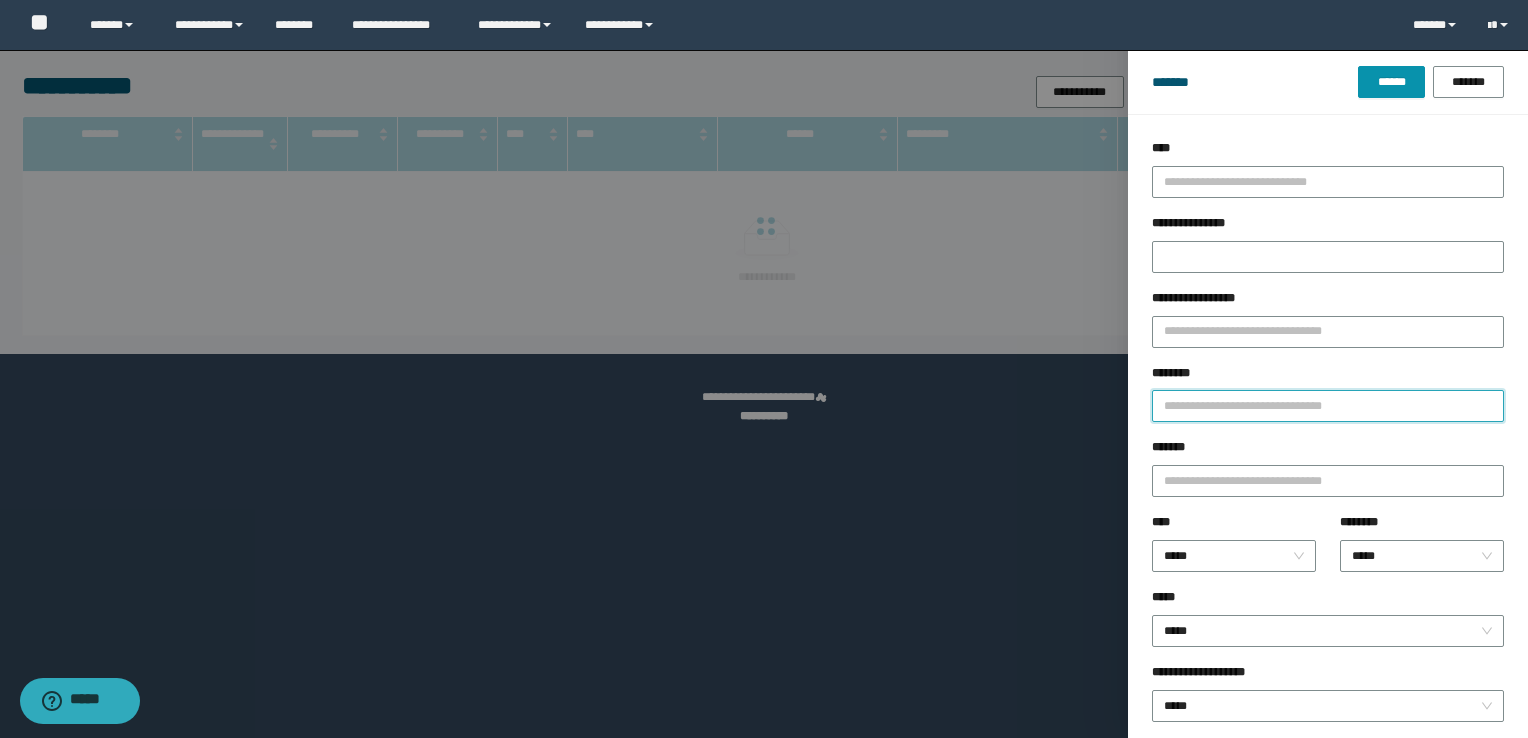click on "********" at bounding box center (1328, 406) 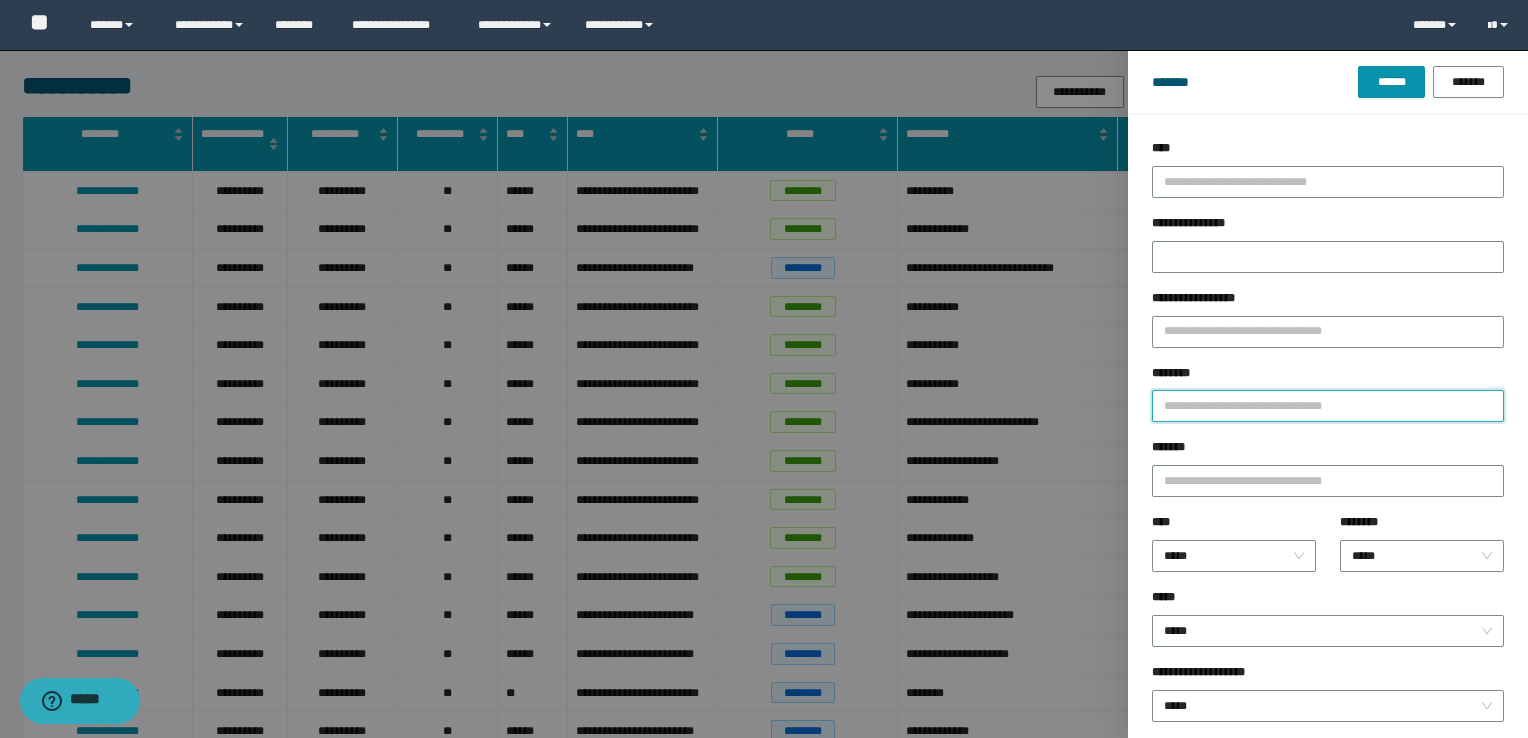 paste on "********" 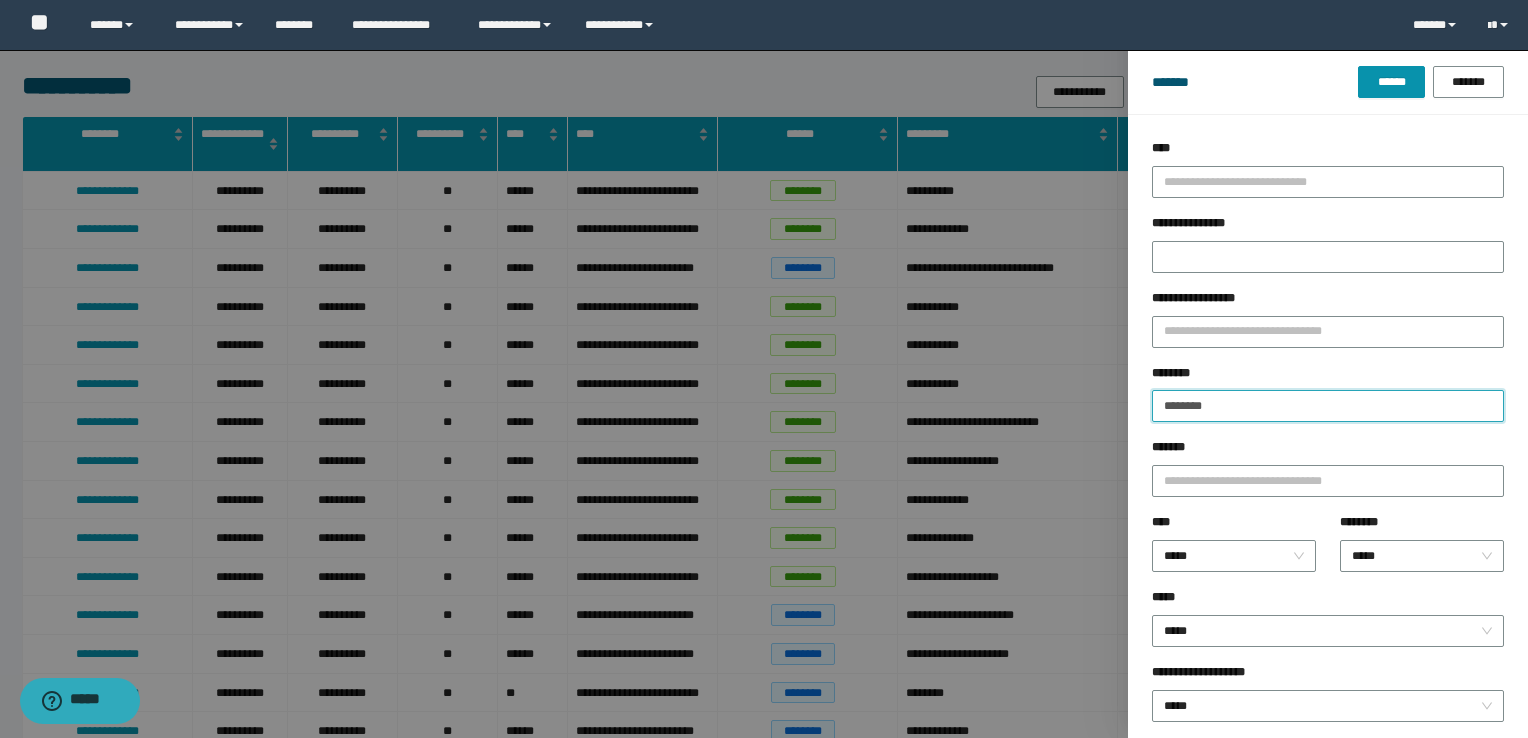 type 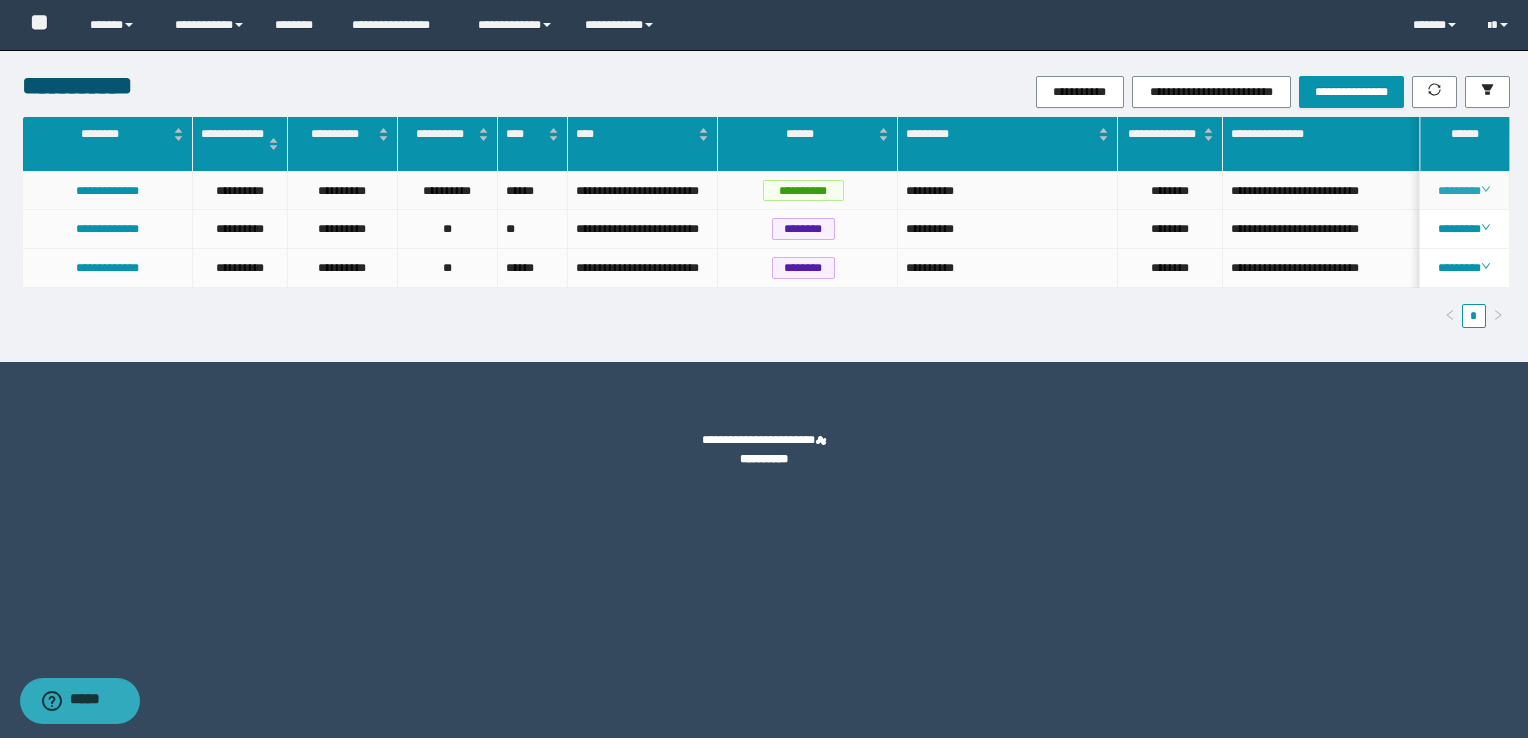 click on "********" at bounding box center (1464, 191) 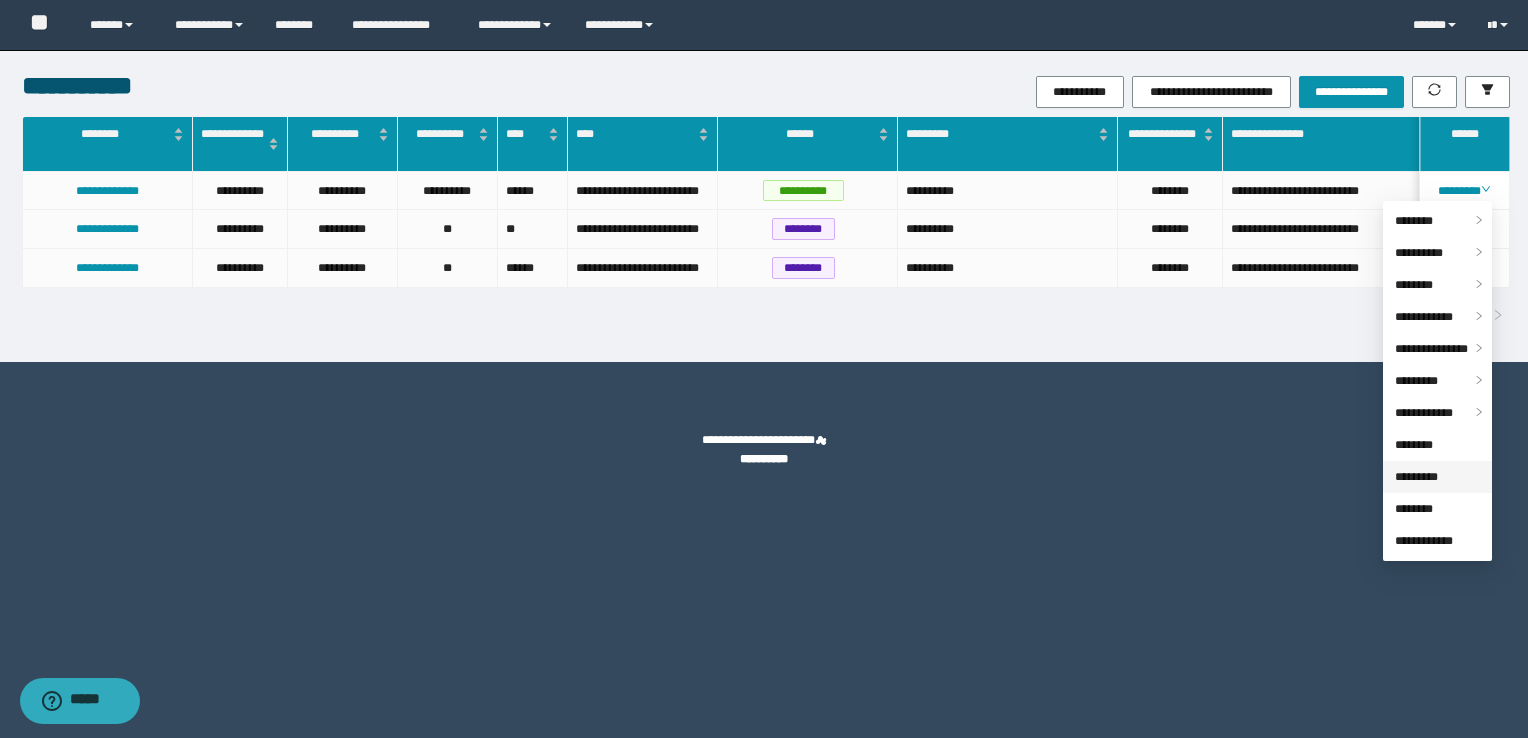 click on "*********" at bounding box center [1416, 477] 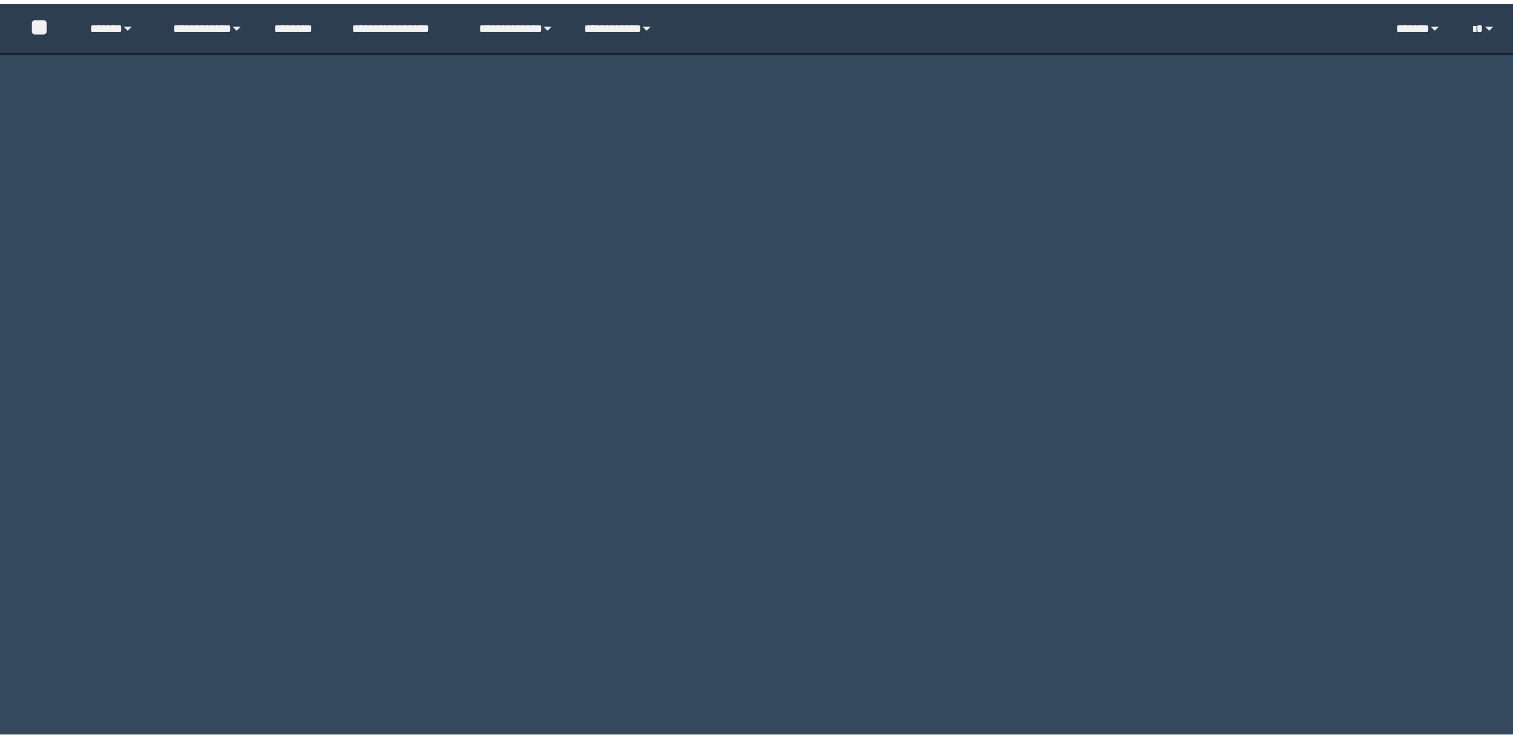 scroll, scrollTop: 0, scrollLeft: 0, axis: both 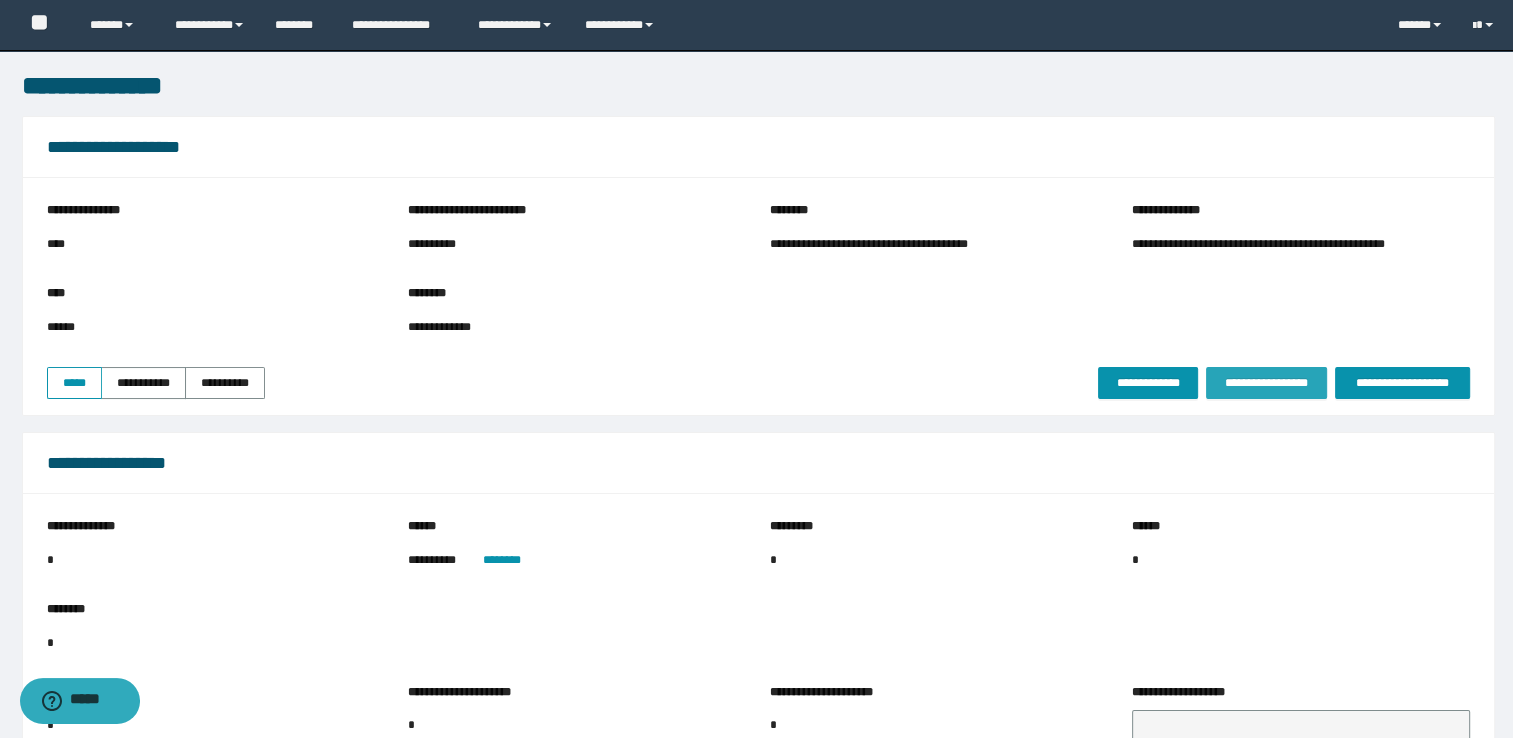 click on "**********" at bounding box center (1266, 383) 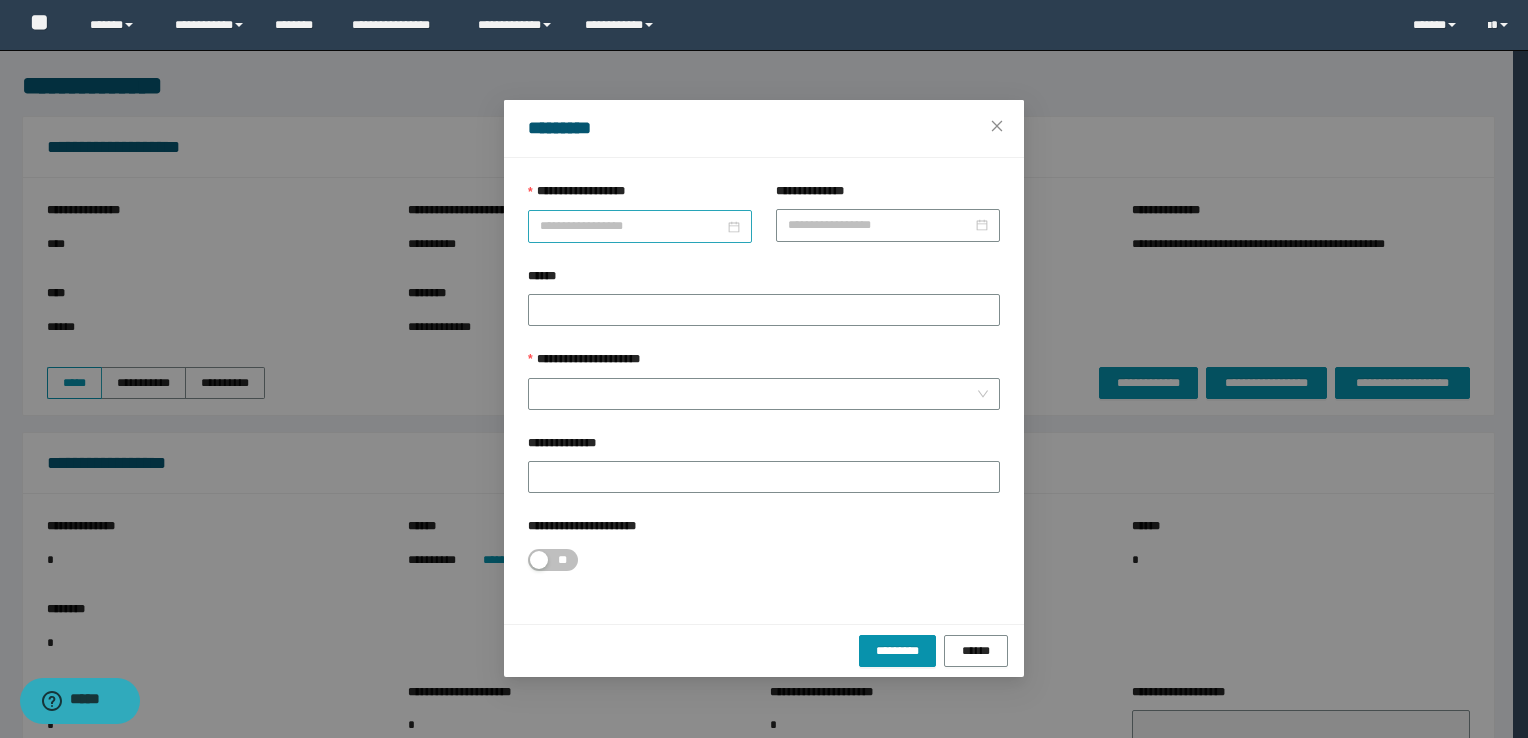 click at bounding box center [640, 226] 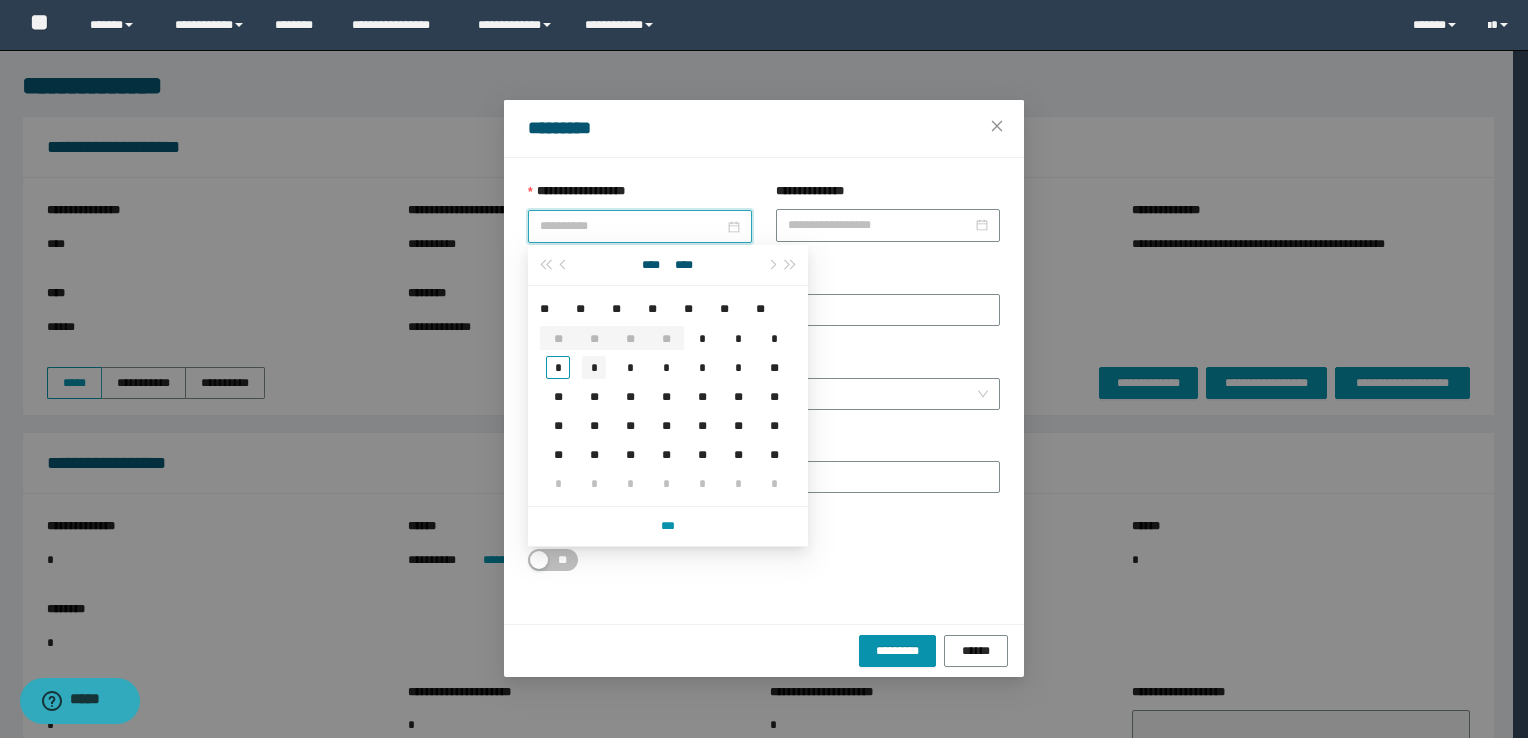 type on "**********" 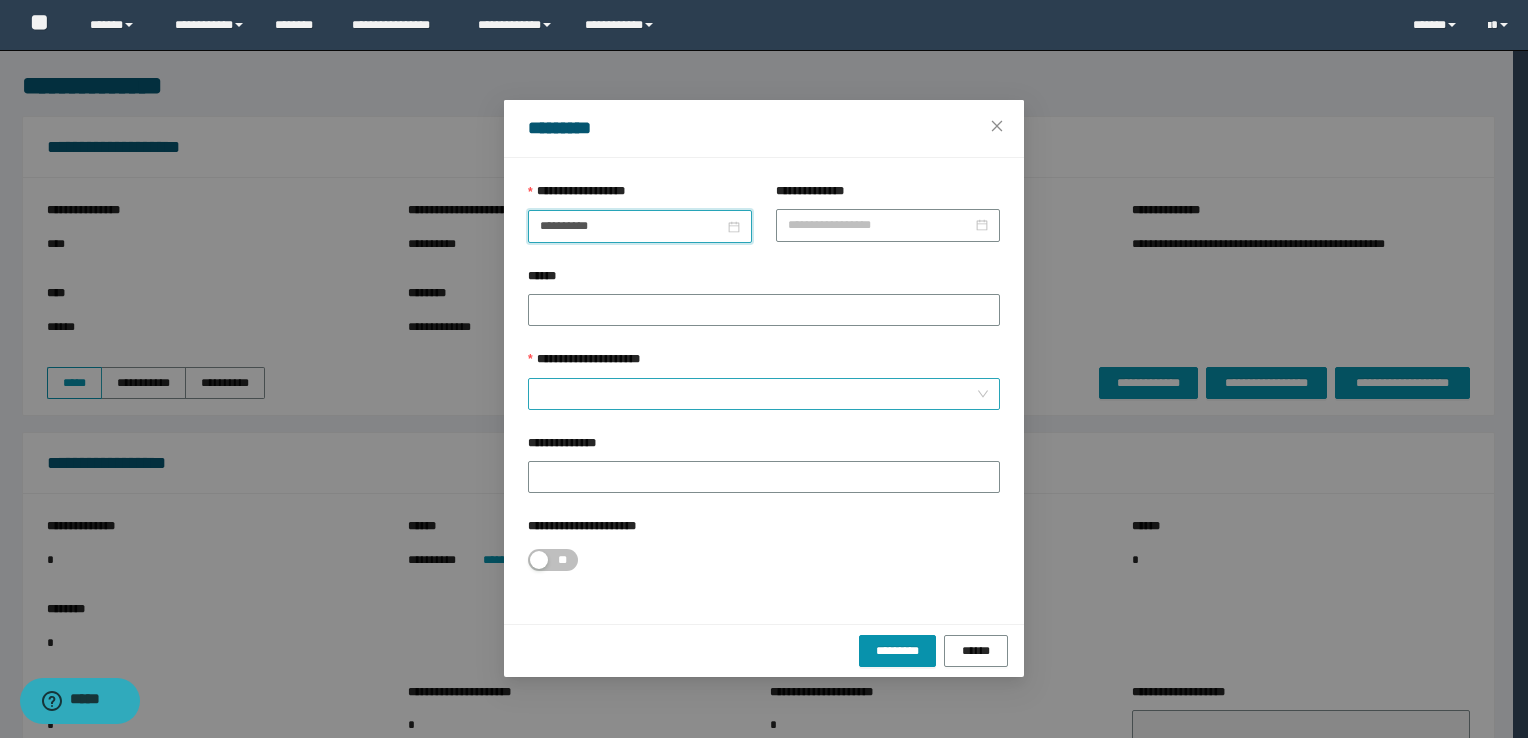 click on "**********" at bounding box center (758, 394) 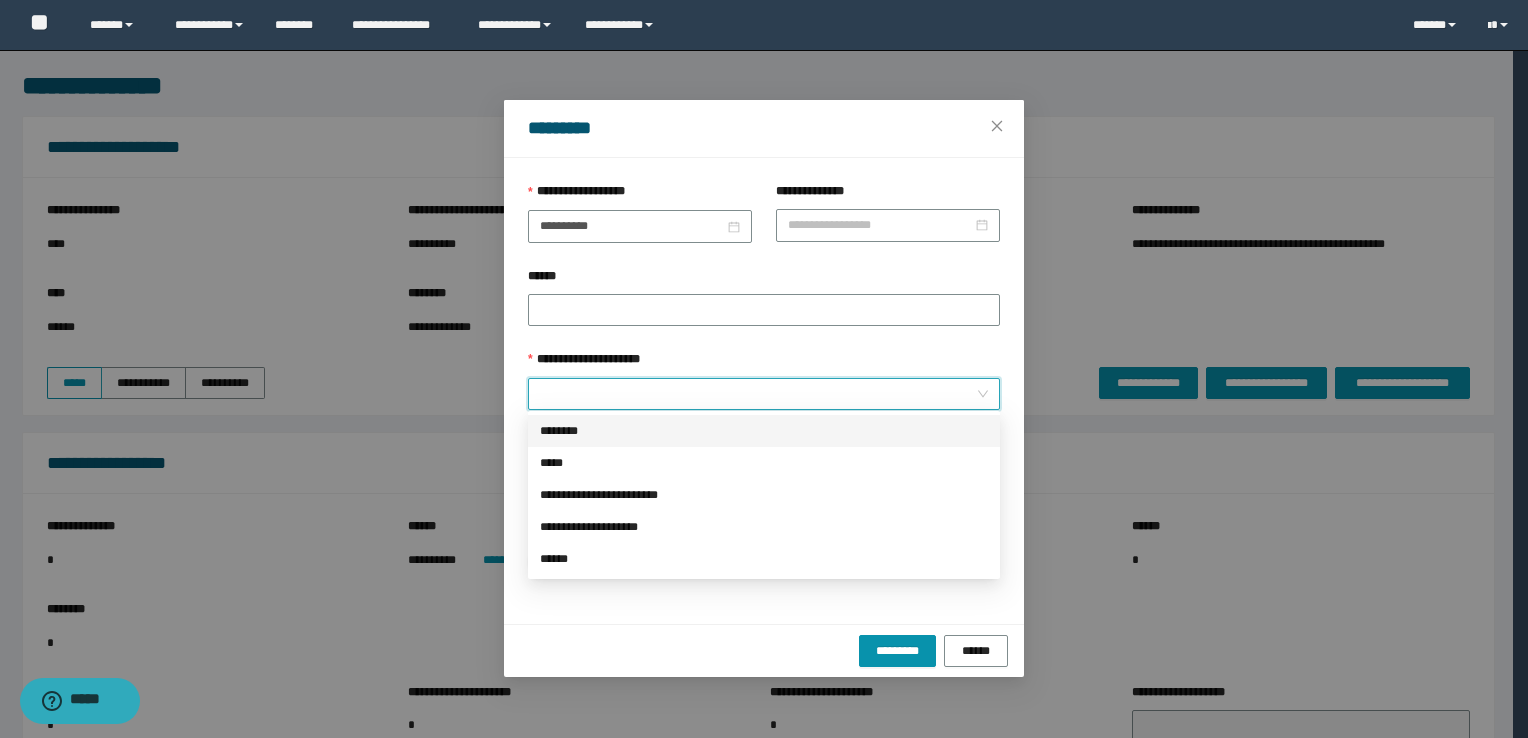 click on "********" at bounding box center [764, 431] 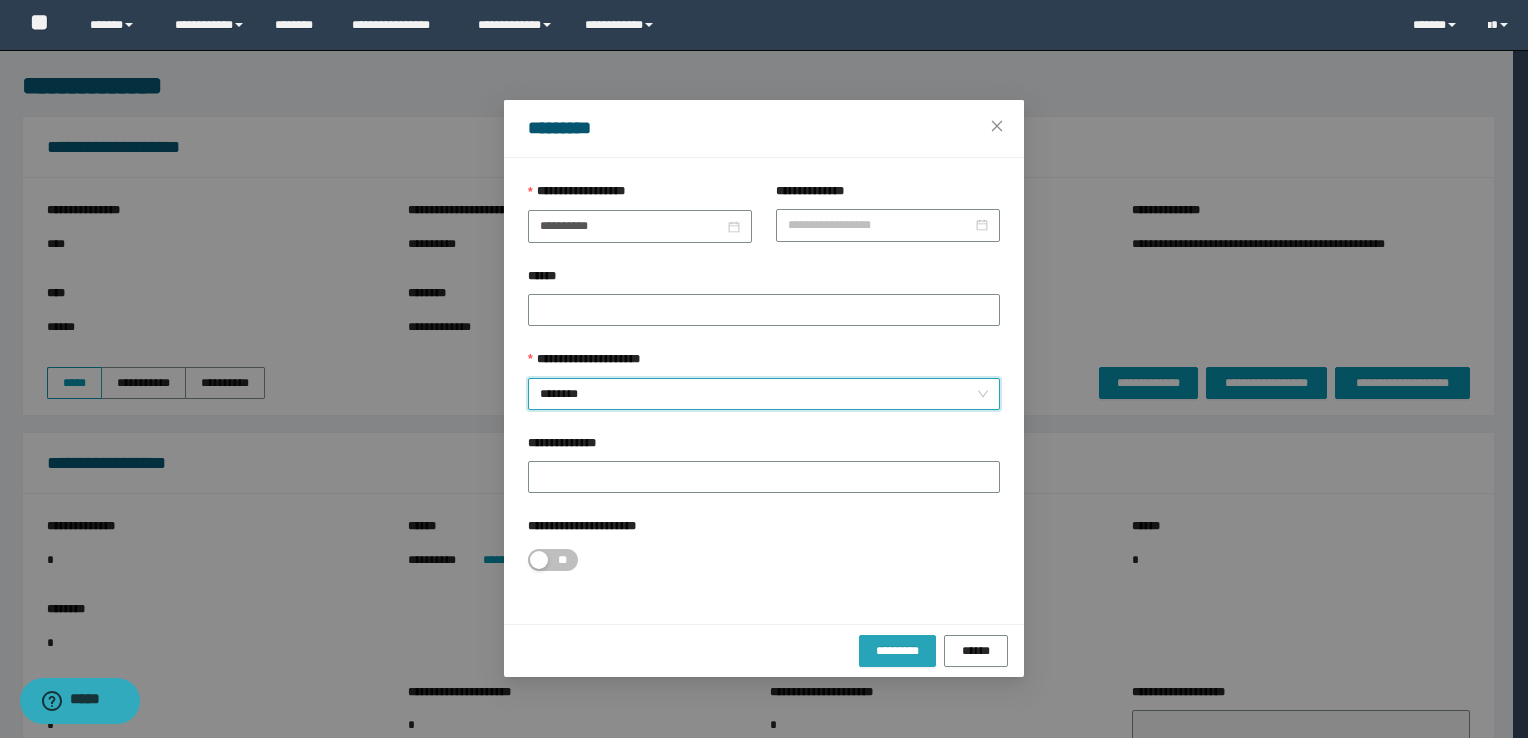 click on "*********" at bounding box center (897, 651) 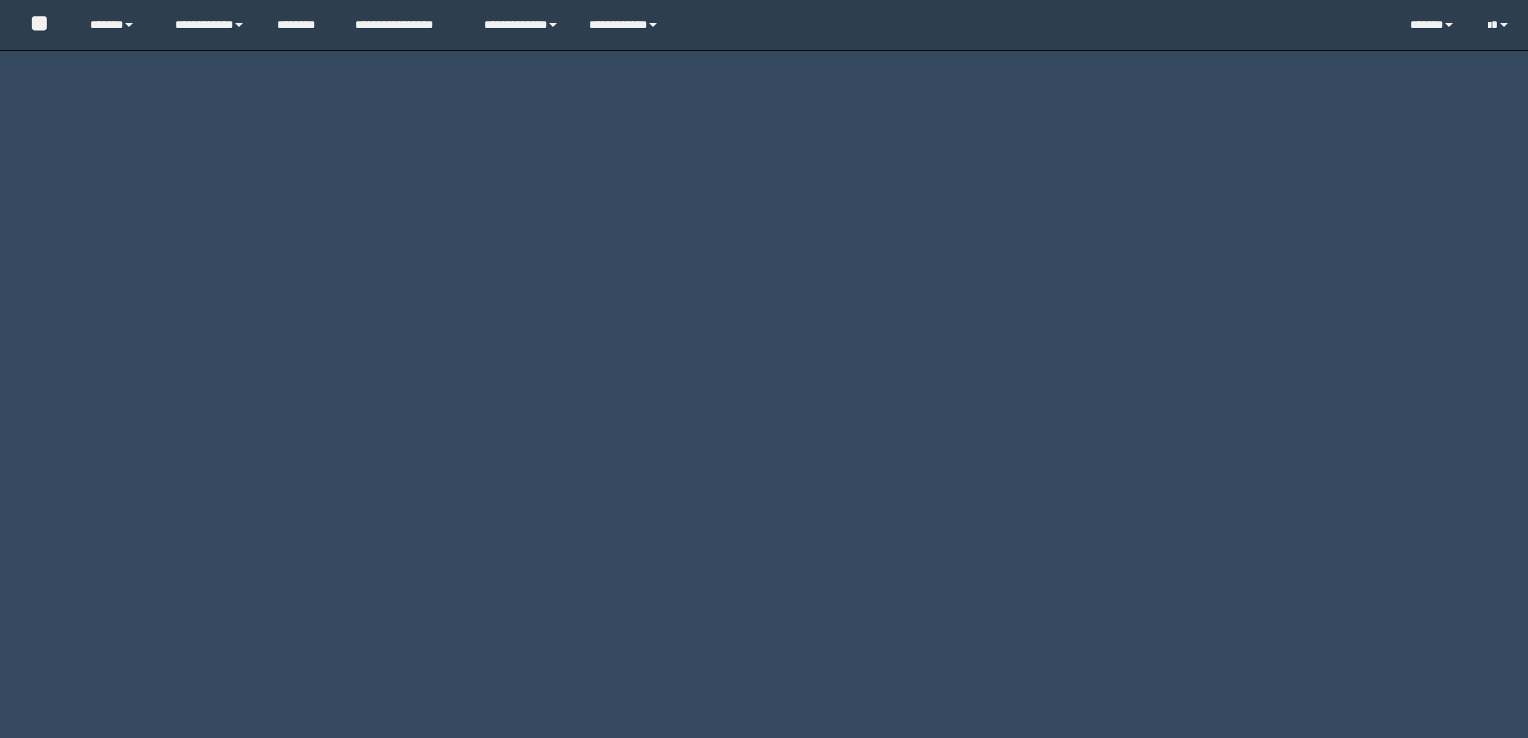 scroll, scrollTop: 0, scrollLeft: 0, axis: both 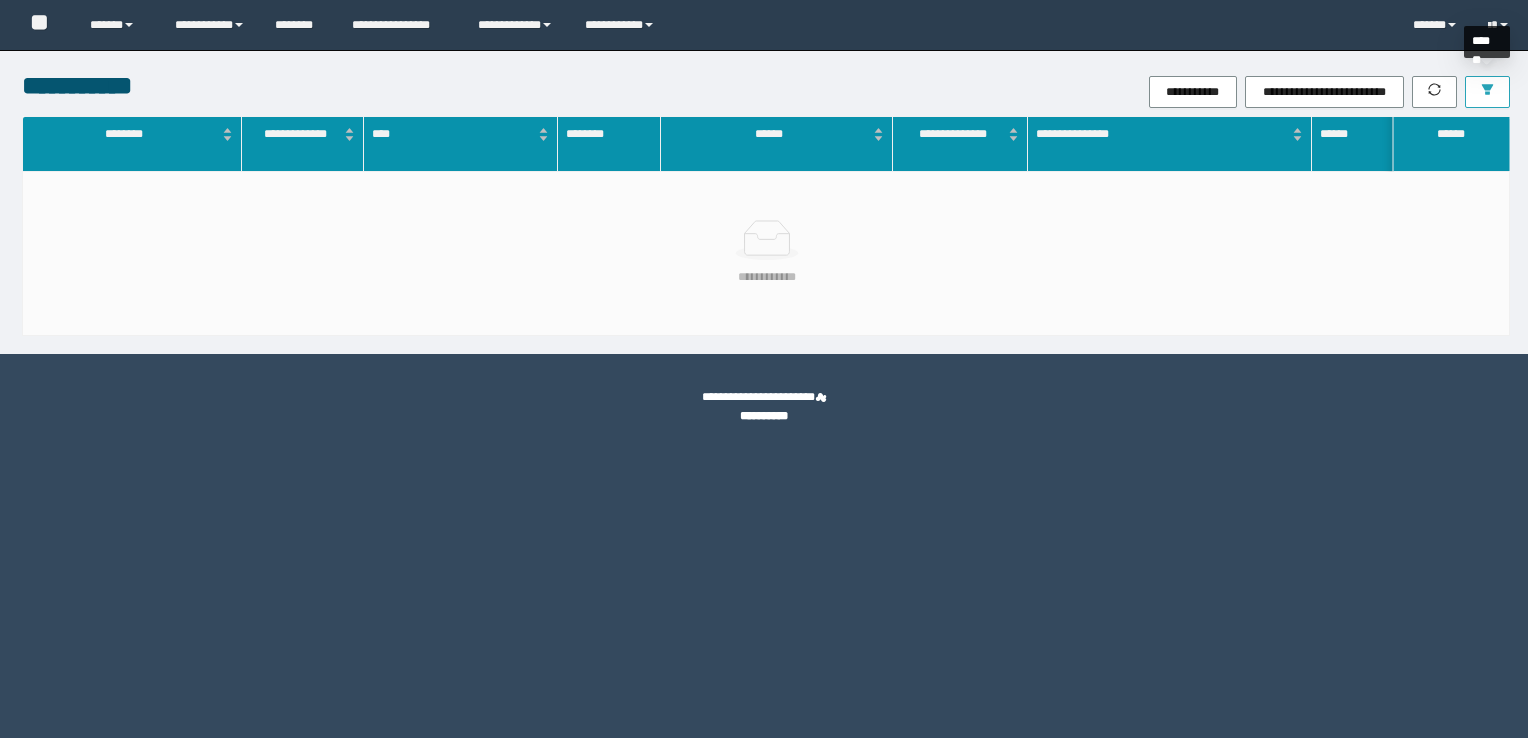 click at bounding box center (1487, 92) 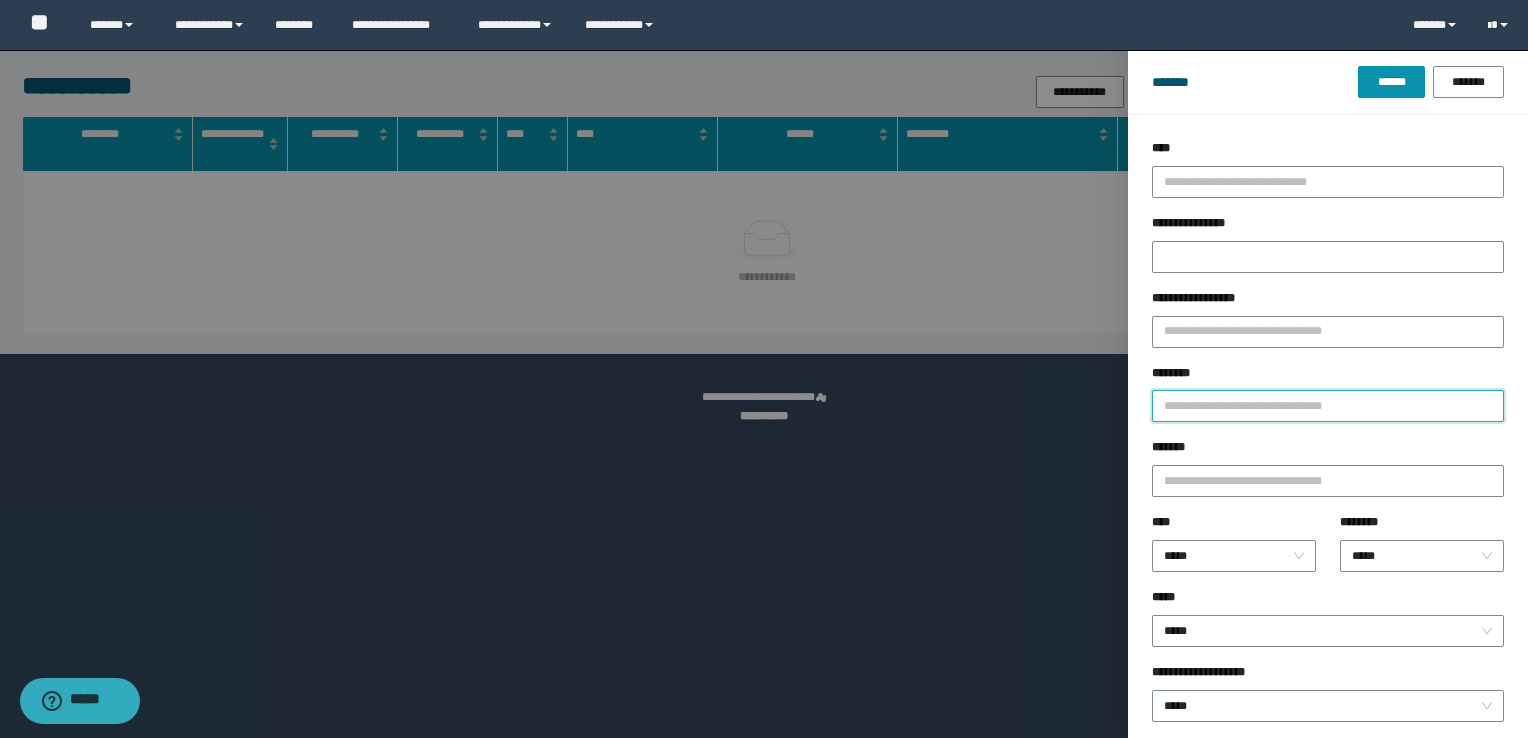 click on "********" at bounding box center [1328, 406] 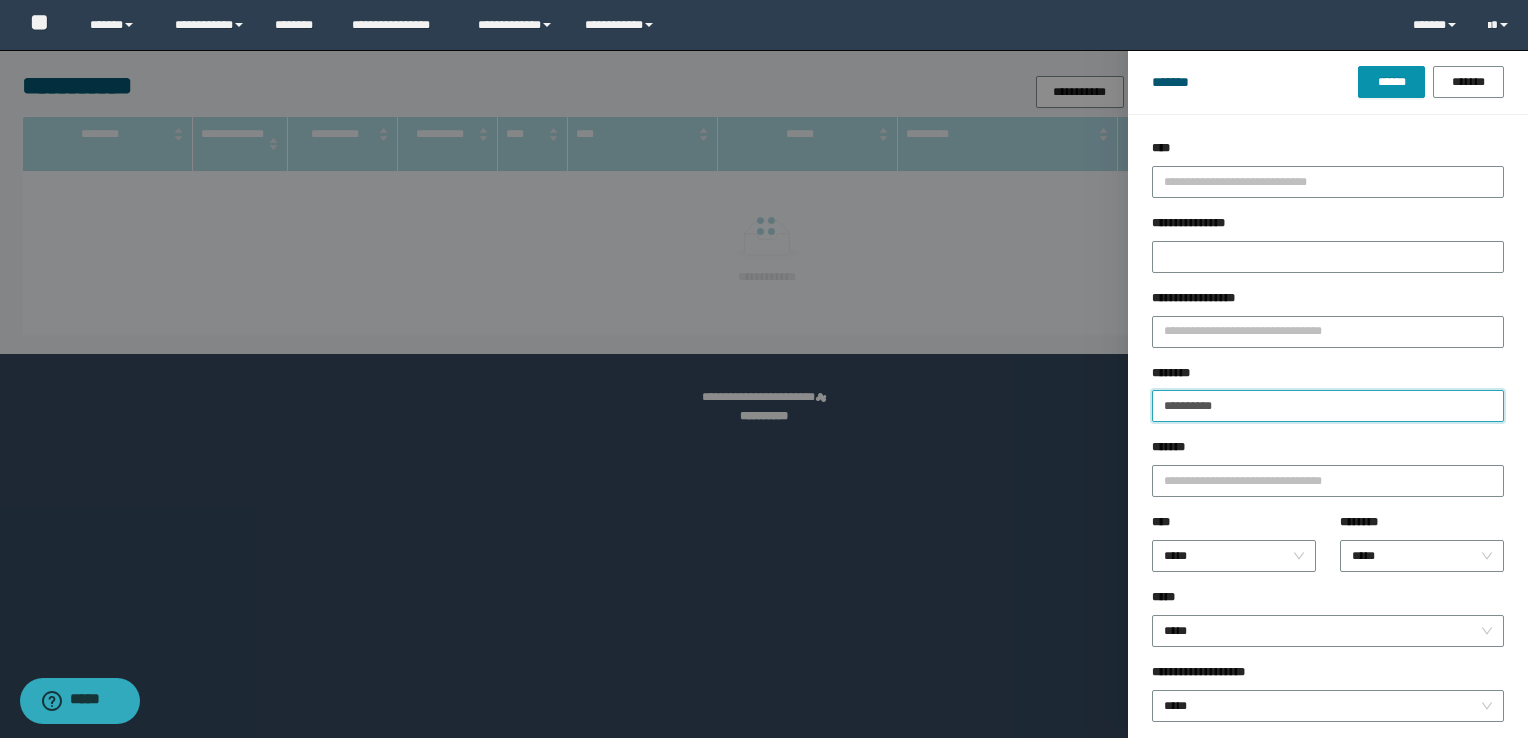 type on "**********" 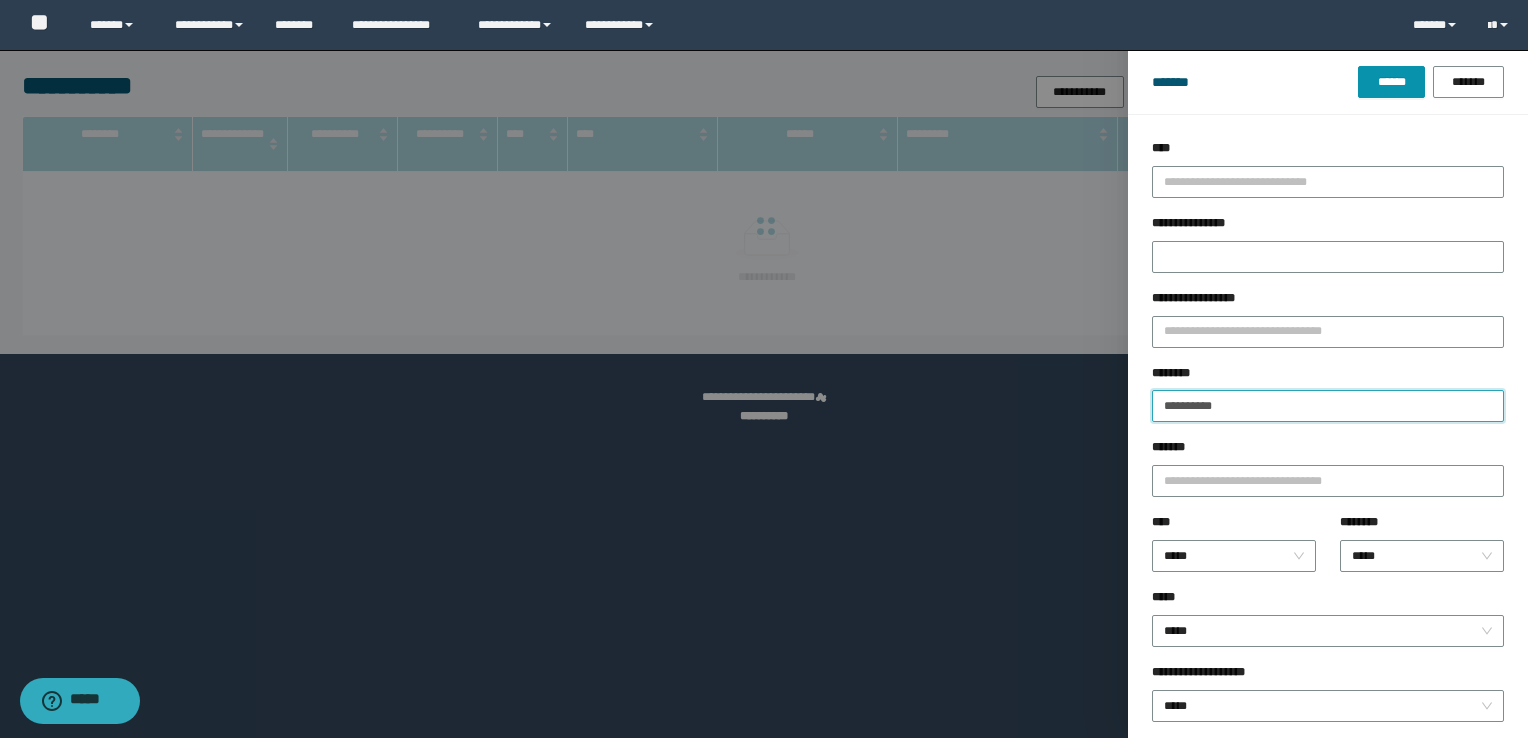 click on "******" at bounding box center (1391, 82) 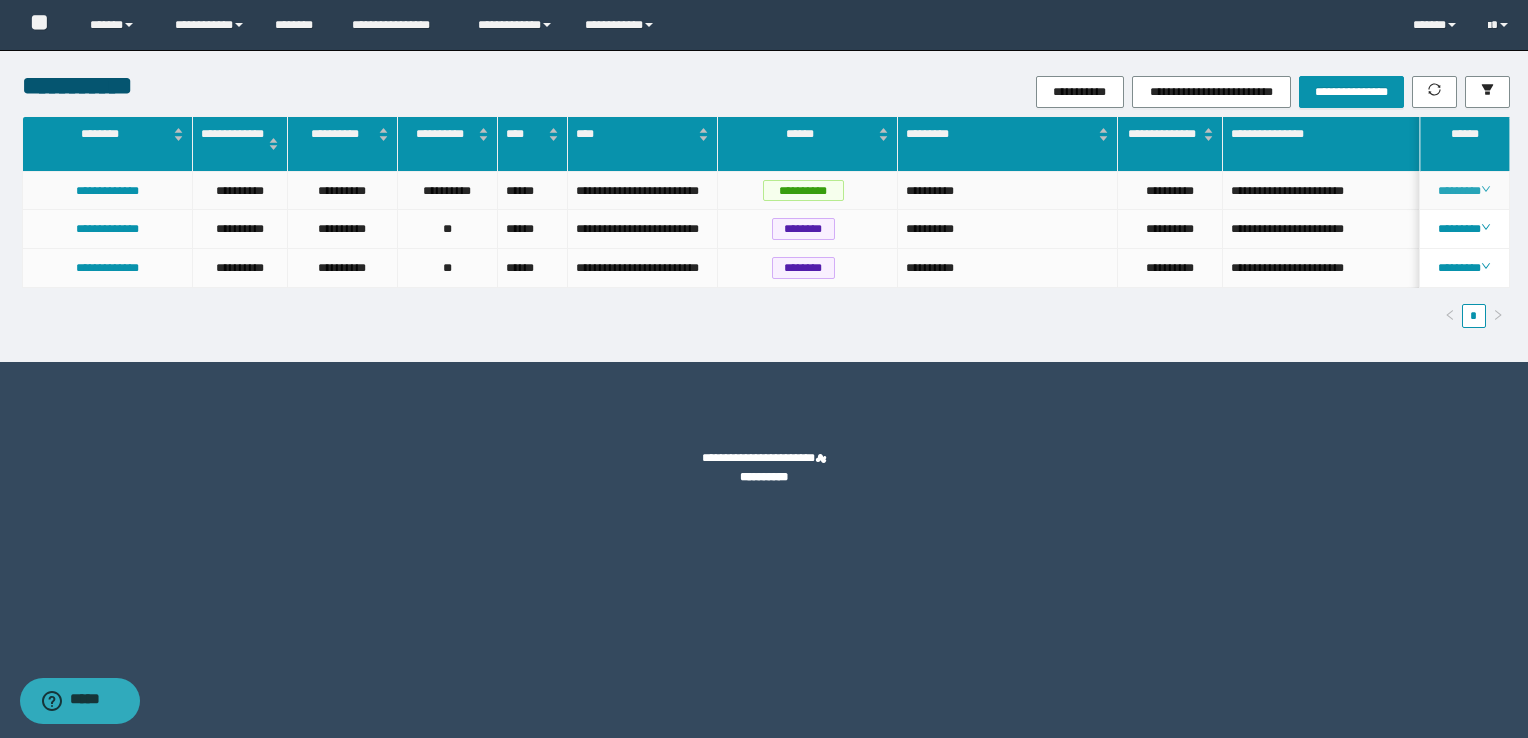 click on "********" at bounding box center (1464, 191) 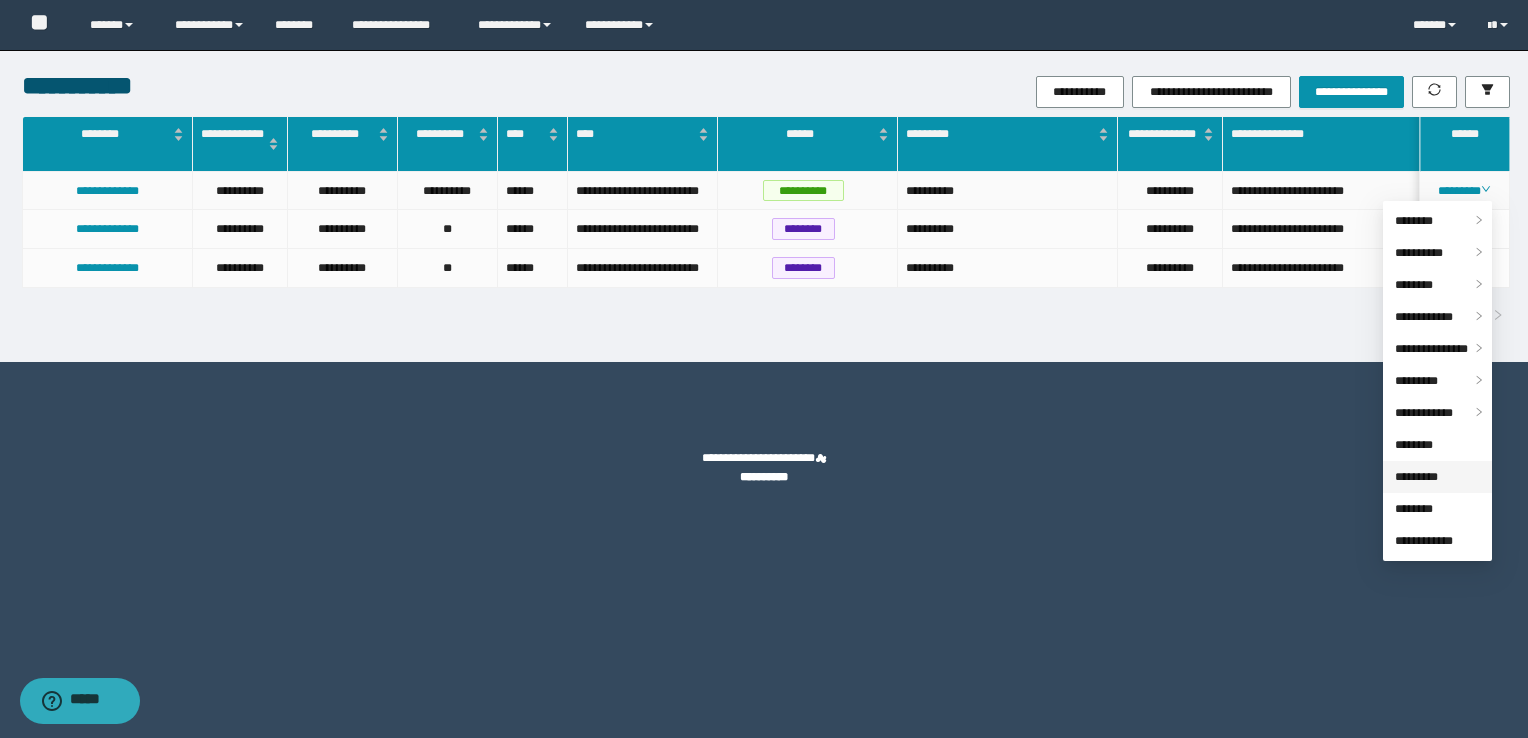 click on "*********" at bounding box center (1416, 477) 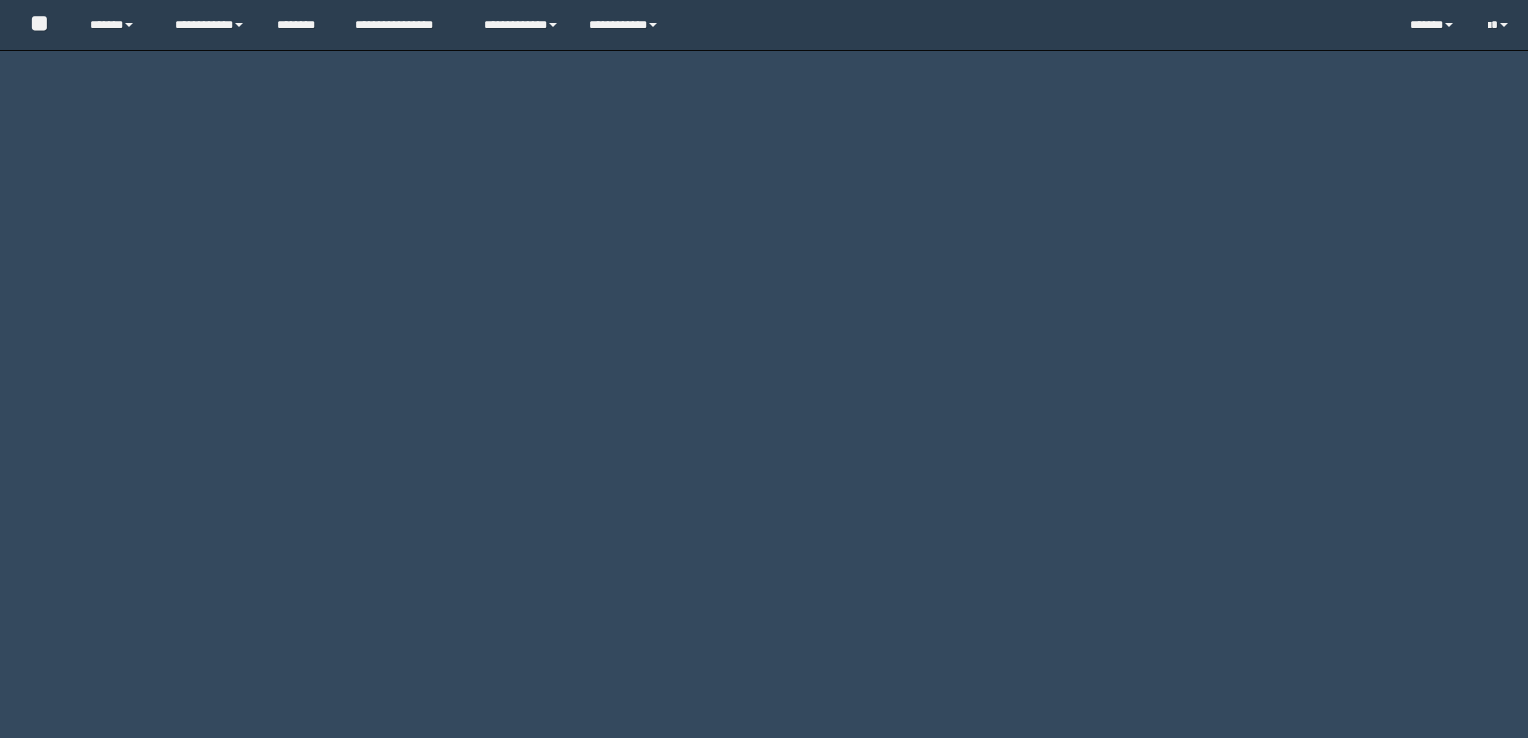scroll, scrollTop: 0, scrollLeft: 0, axis: both 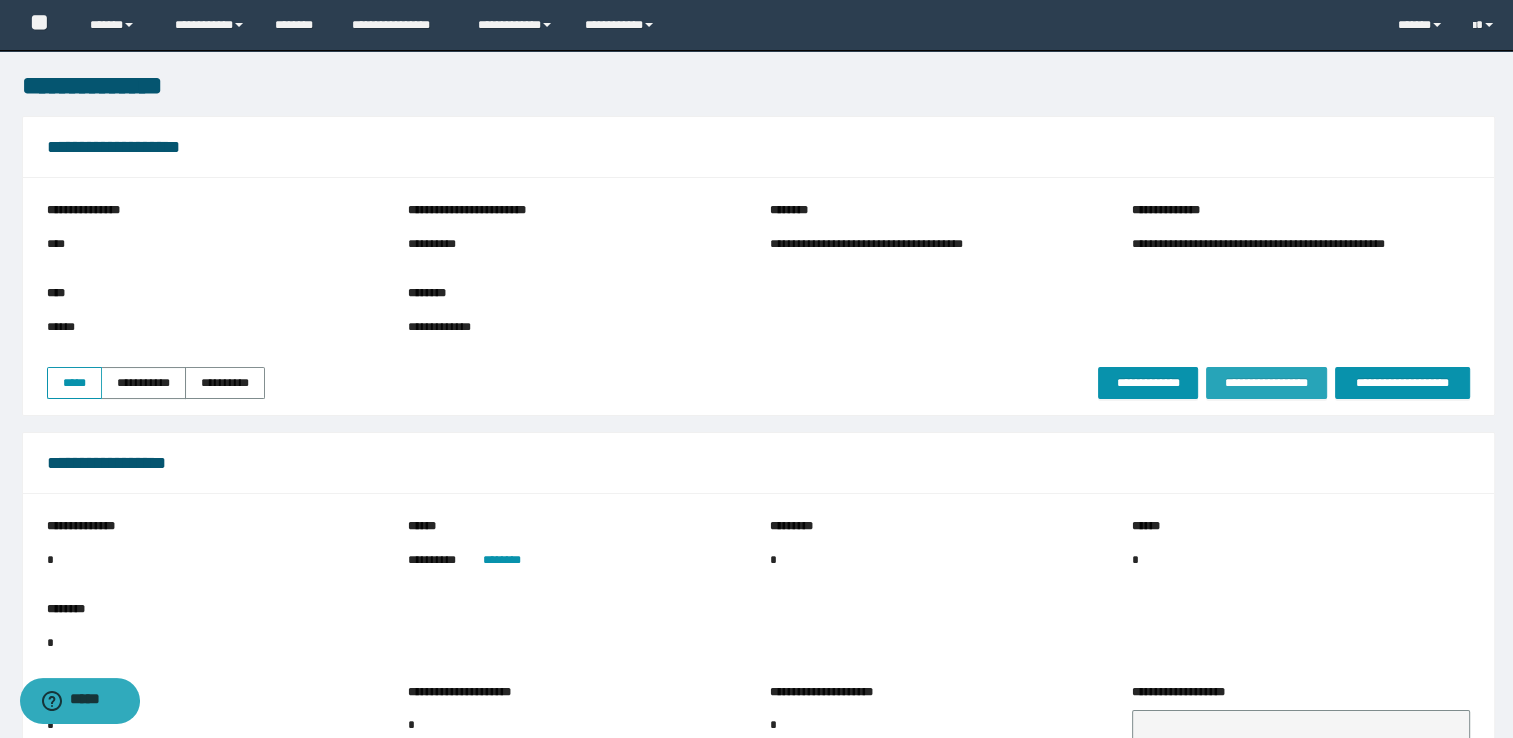 click on "**********" at bounding box center (1266, 383) 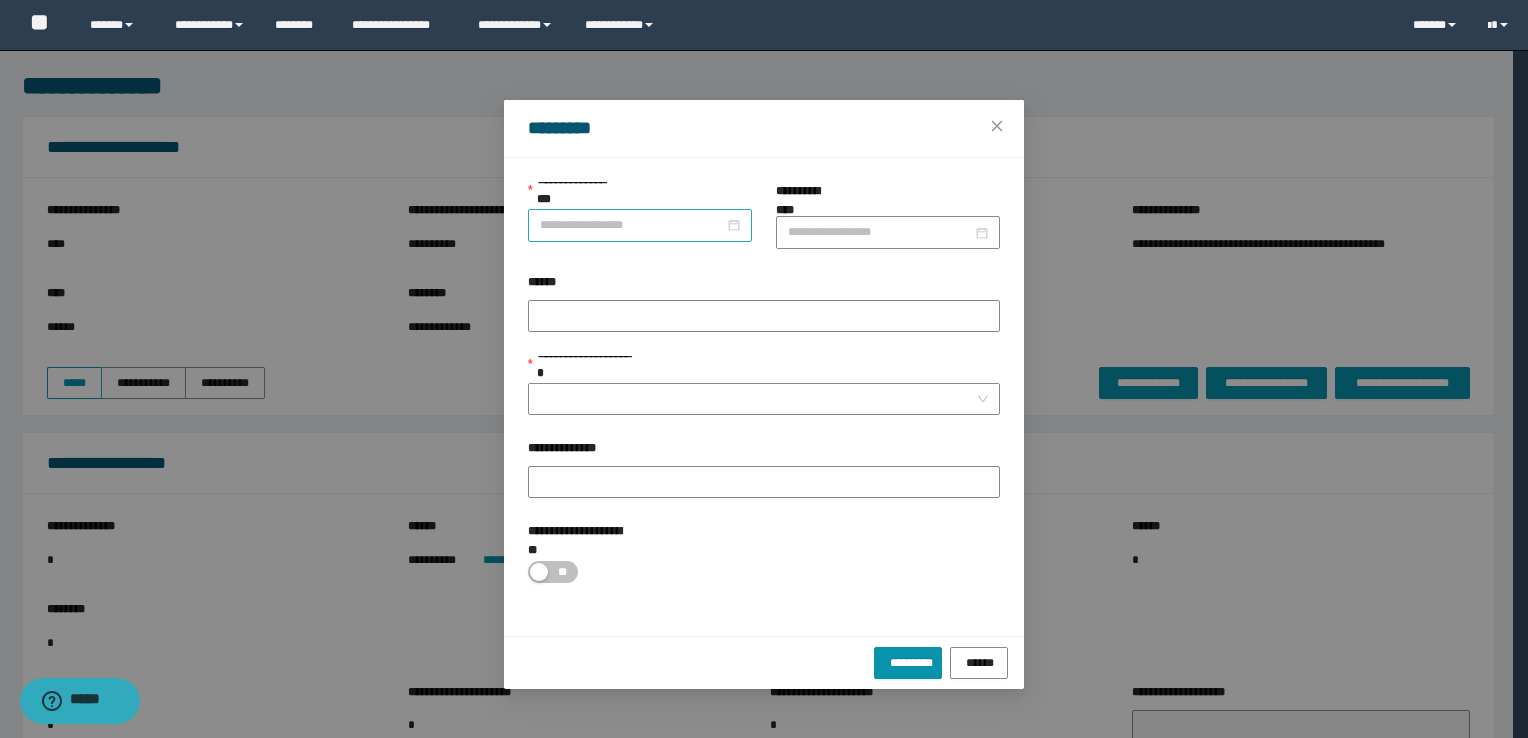 click at bounding box center [640, 225] 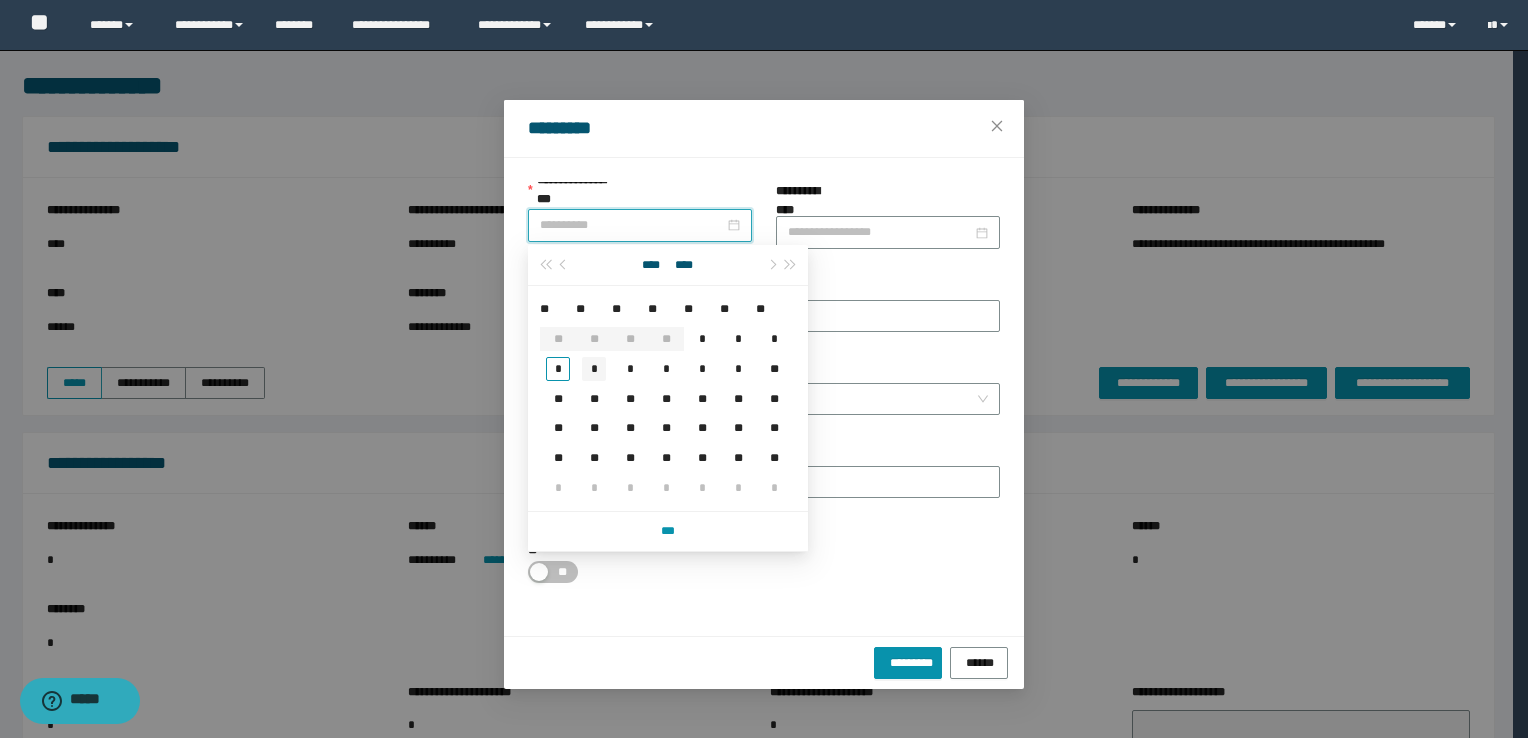 type on "**********" 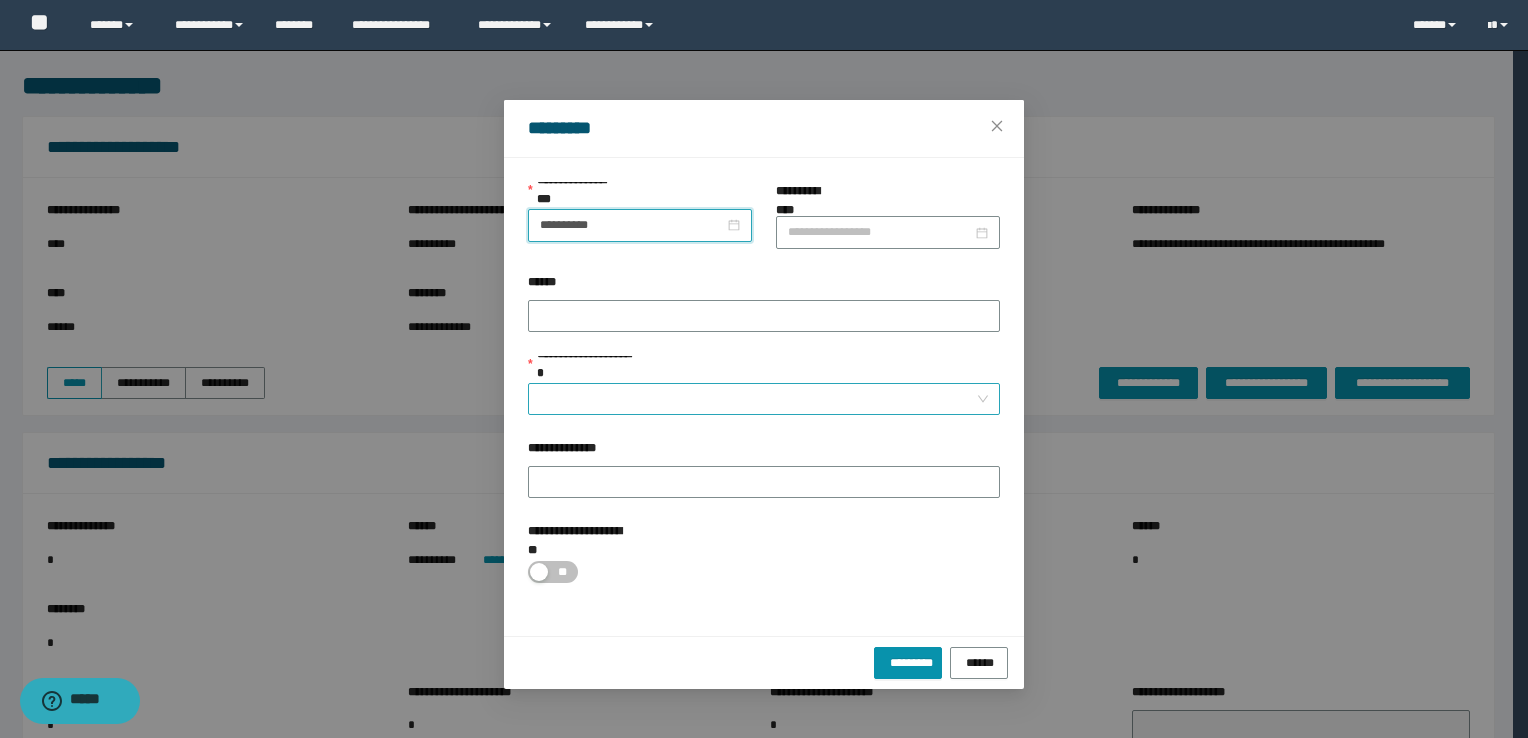 click on "**********" at bounding box center [758, 399] 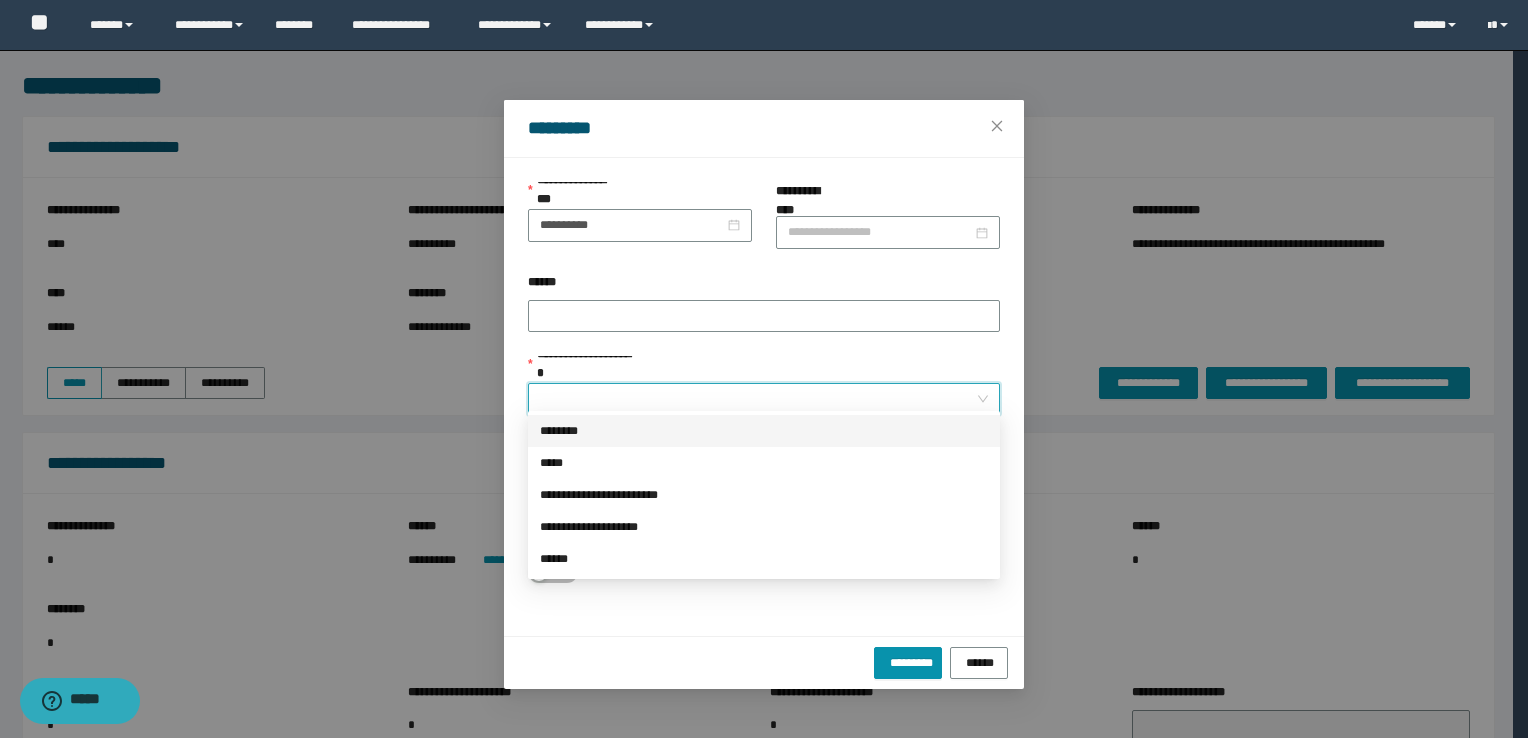 click on "********" at bounding box center [764, 431] 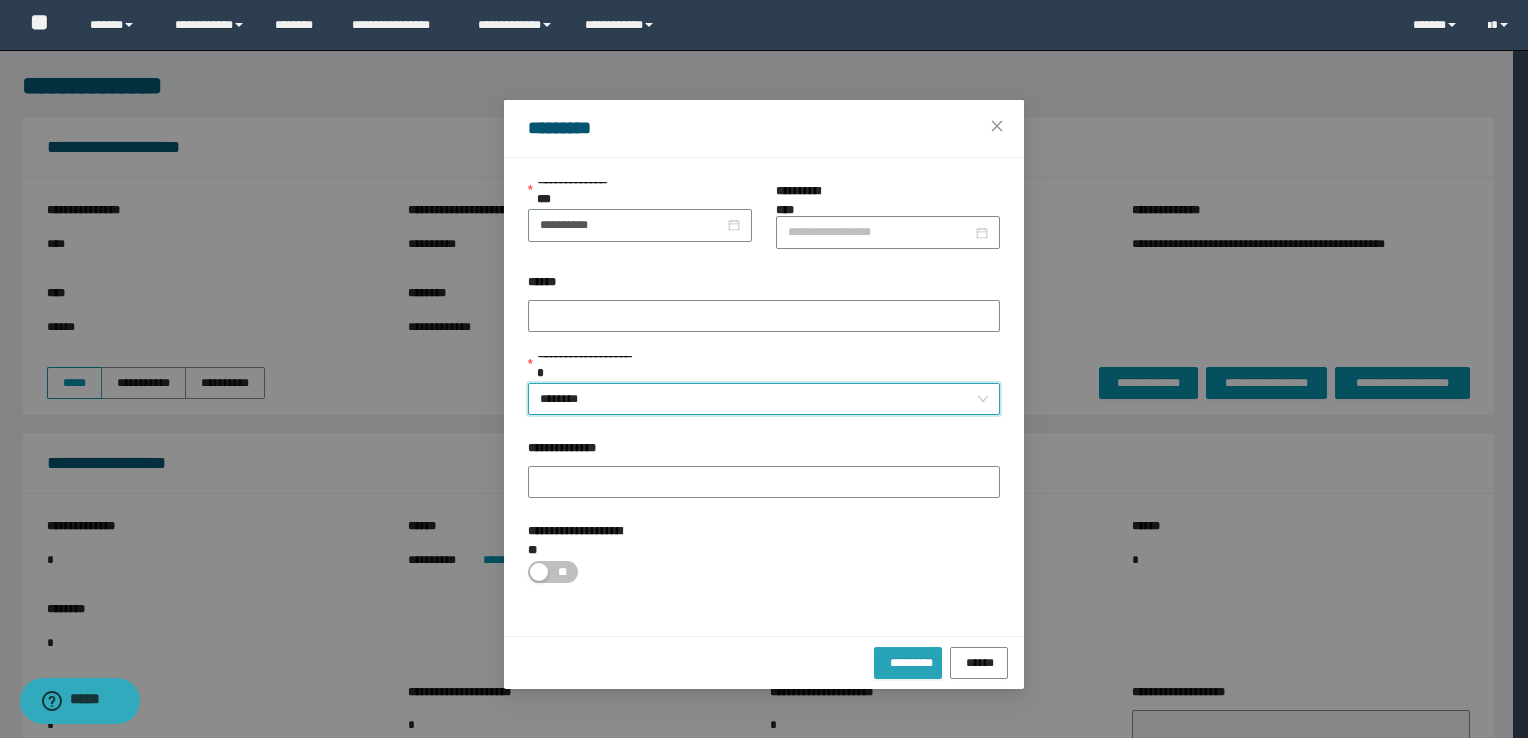 click on "*********" at bounding box center (908, 661) 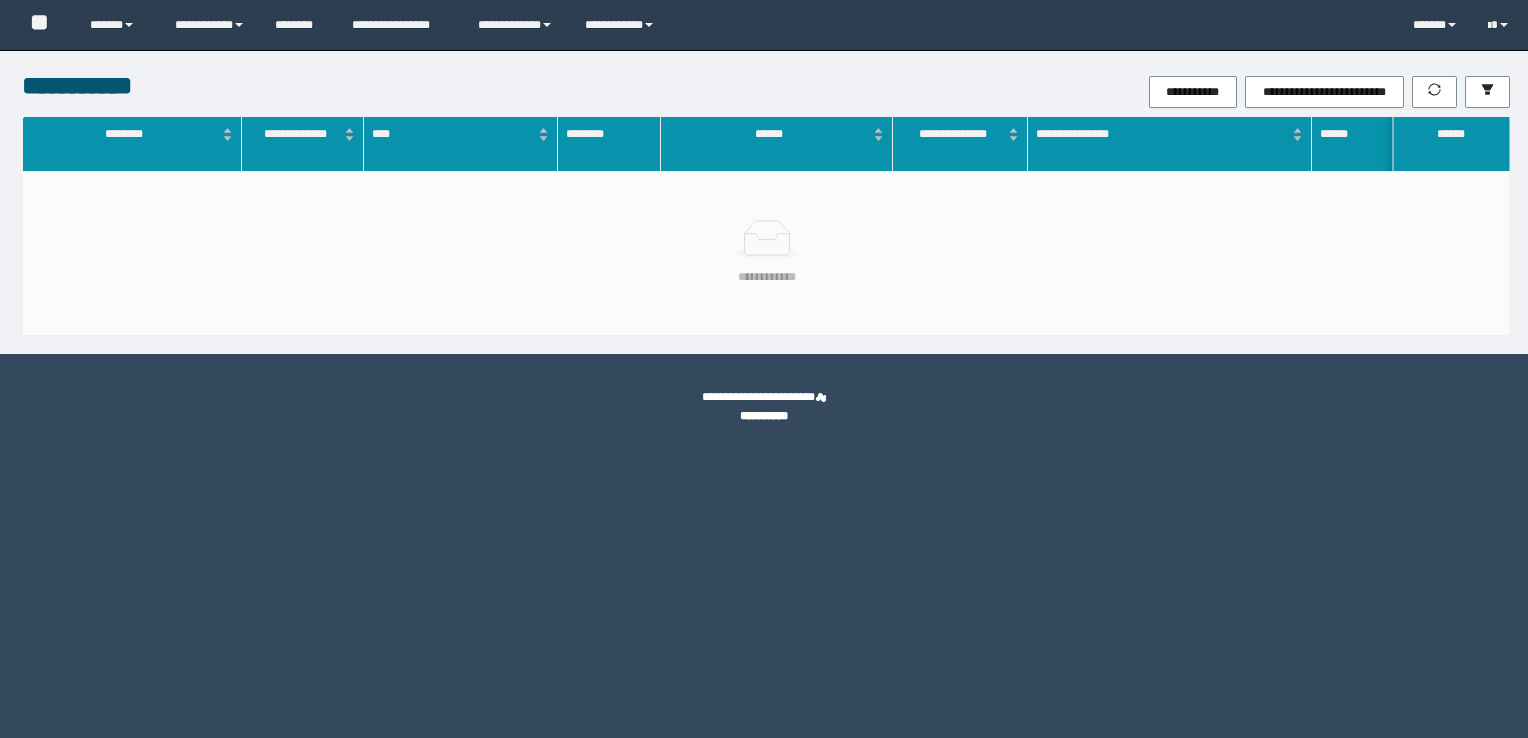 scroll, scrollTop: 0, scrollLeft: 0, axis: both 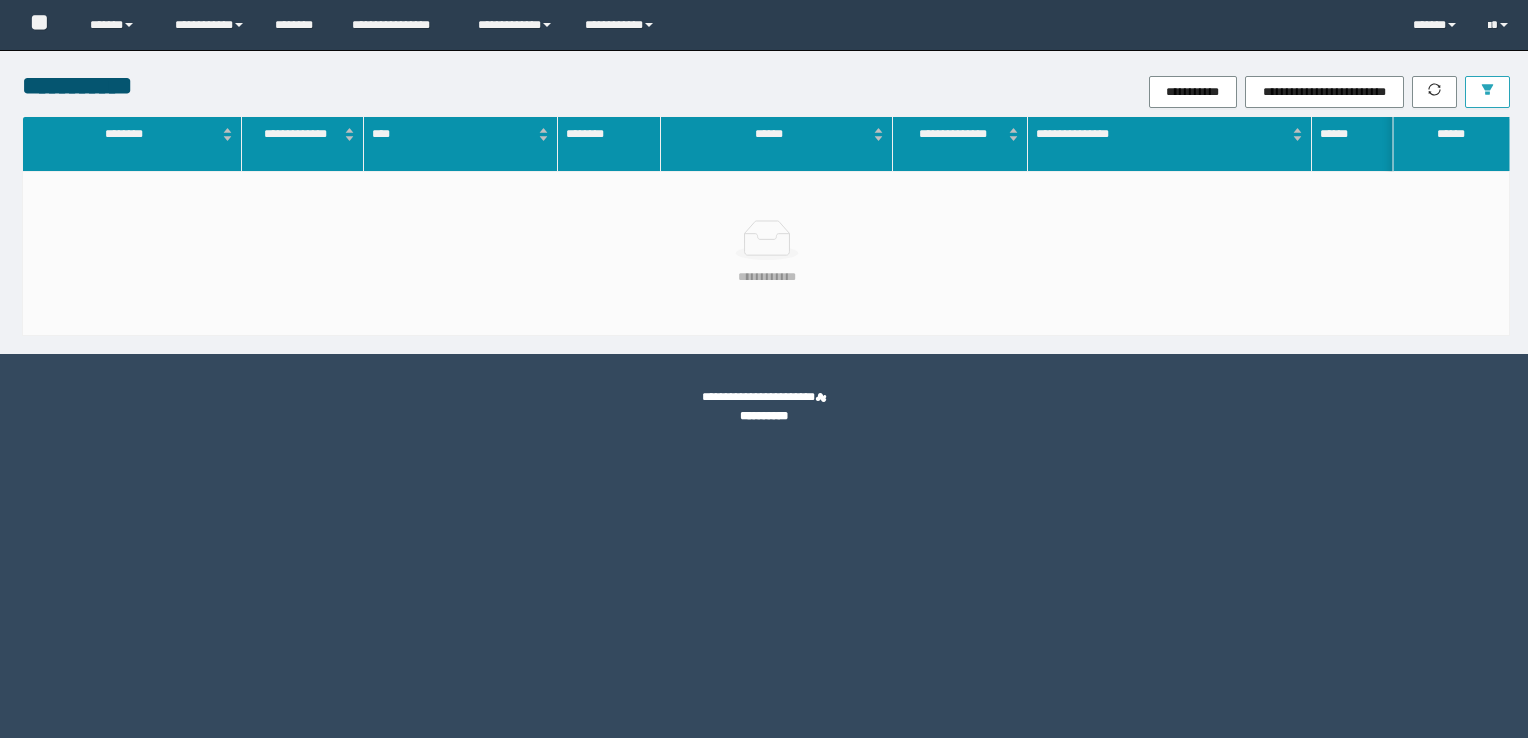 click at bounding box center (1487, 92) 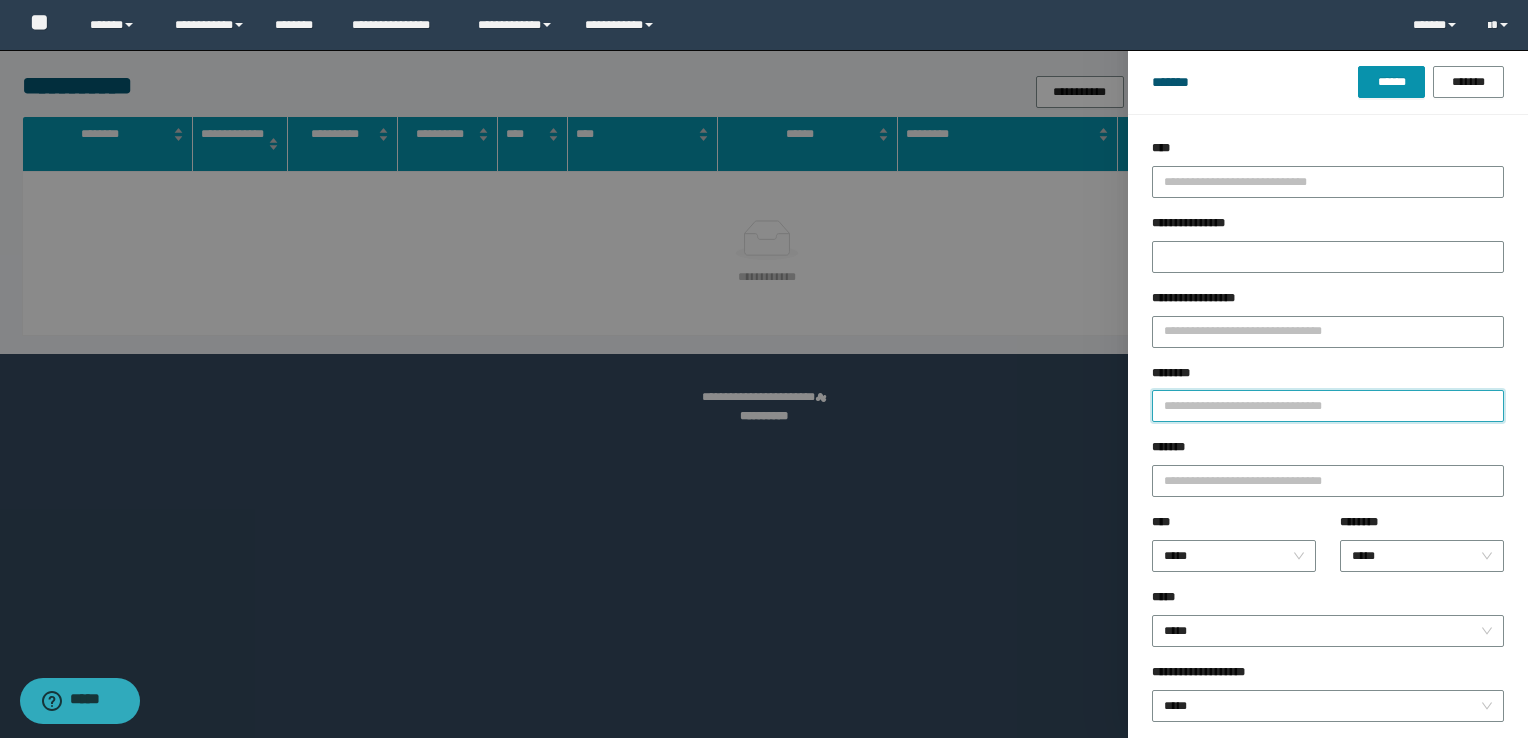 click on "********" at bounding box center [1328, 406] 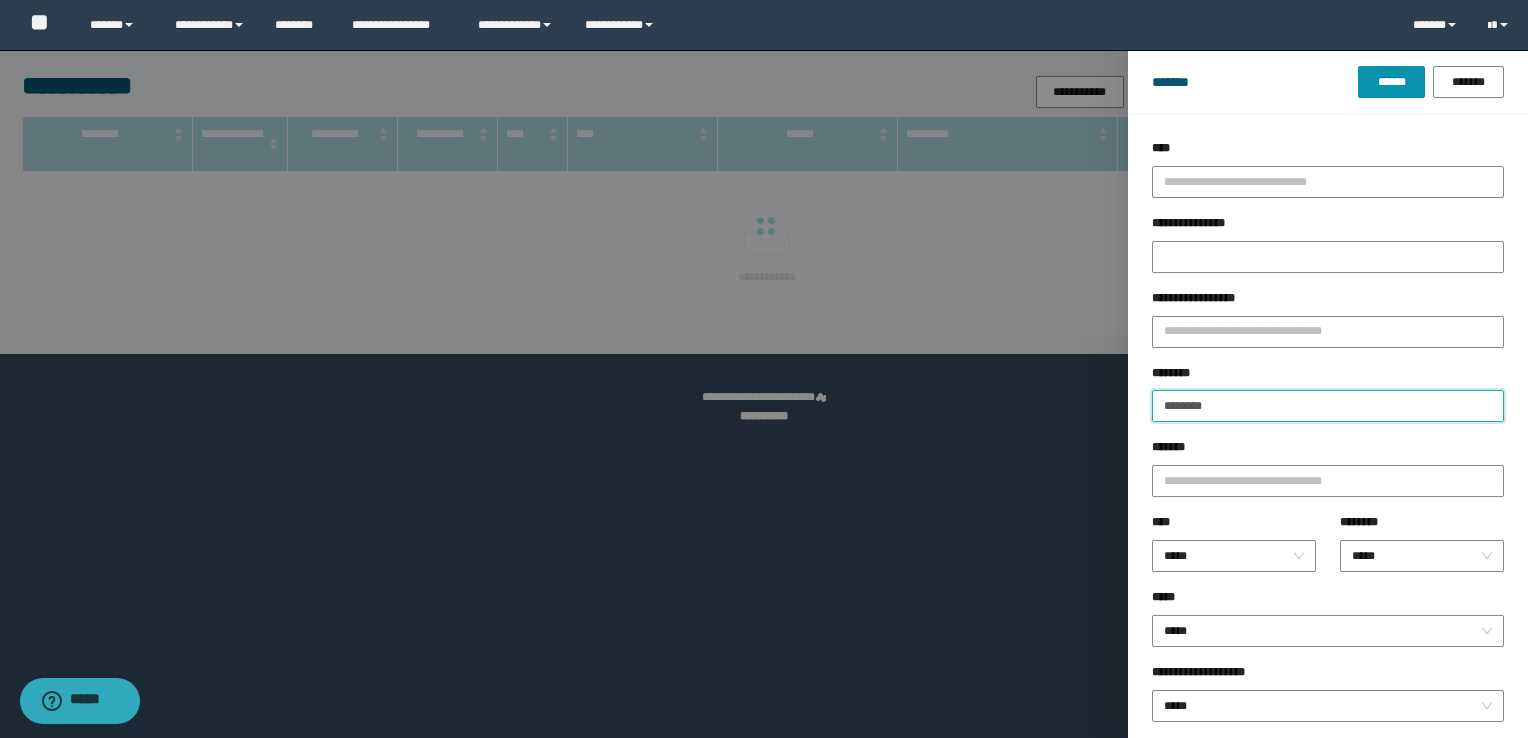 type on "********" 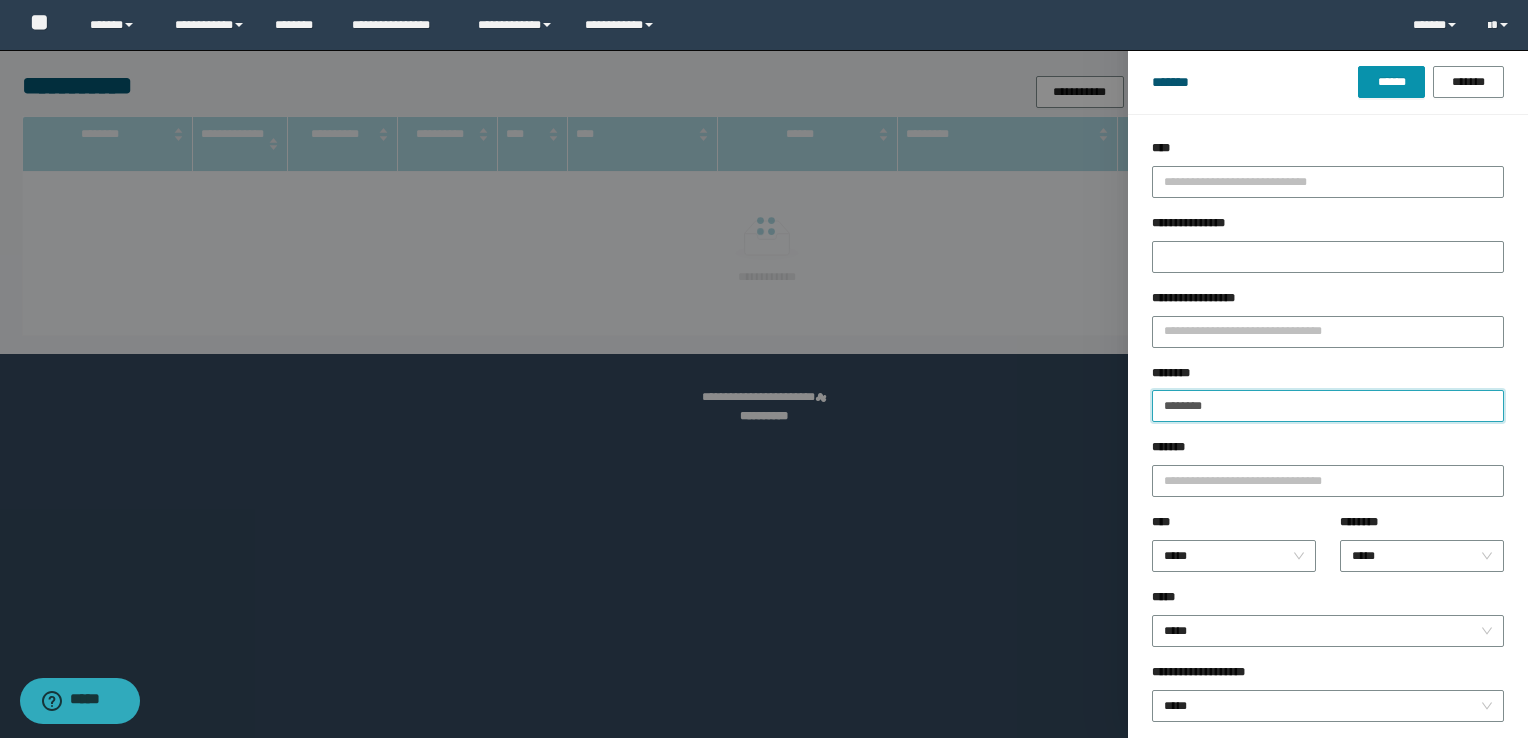 click on "******" at bounding box center (1391, 82) 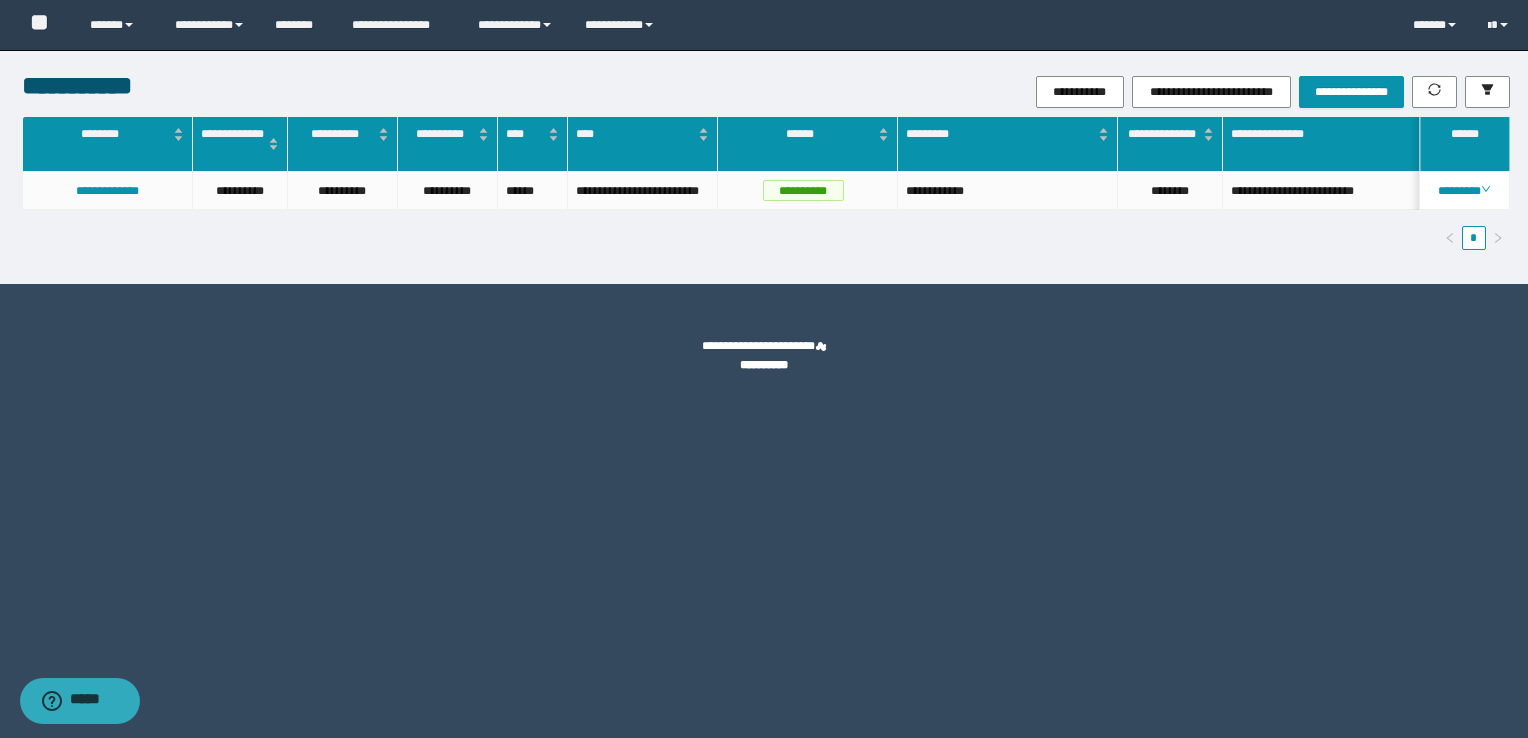 click on "********" at bounding box center (1464, 191) 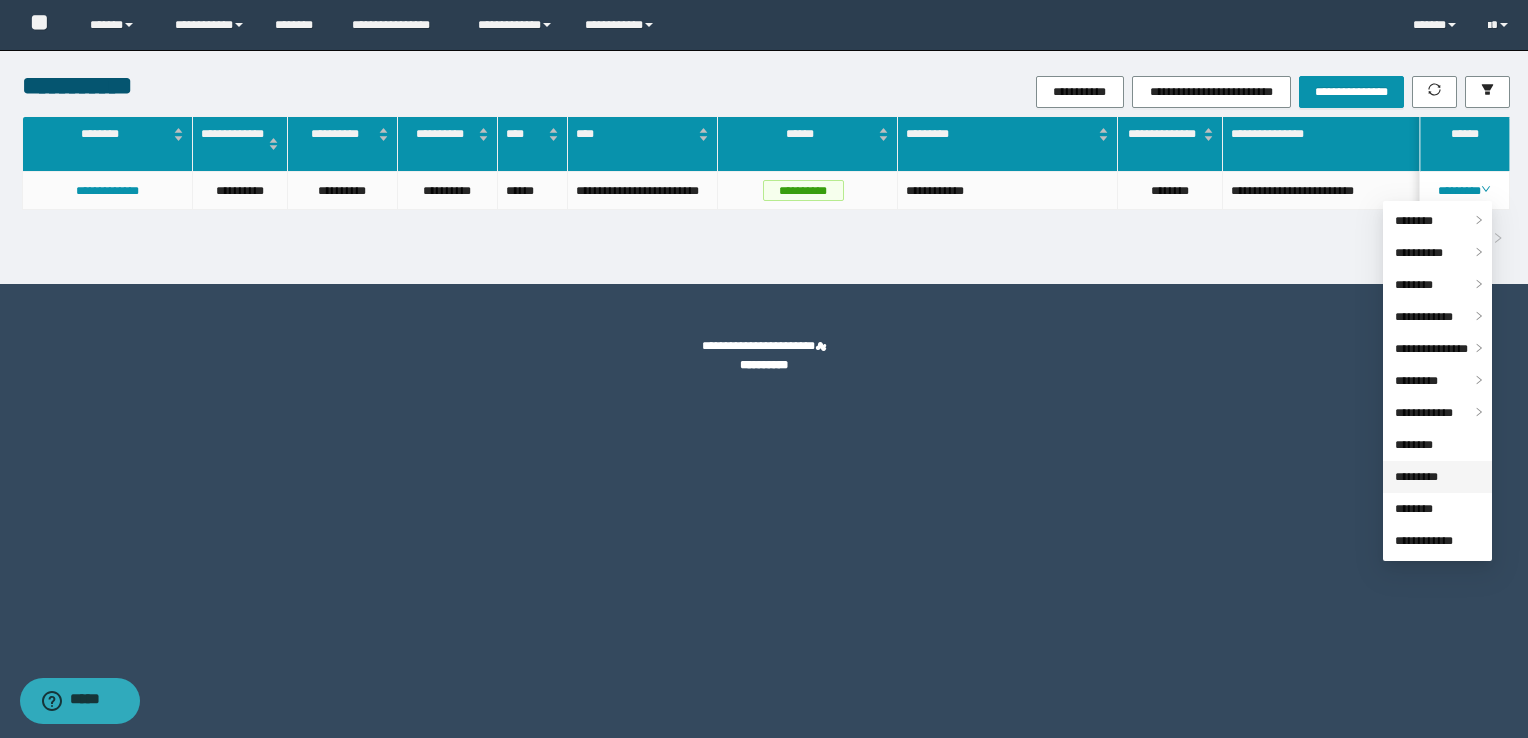 click on "*********" at bounding box center (1416, 477) 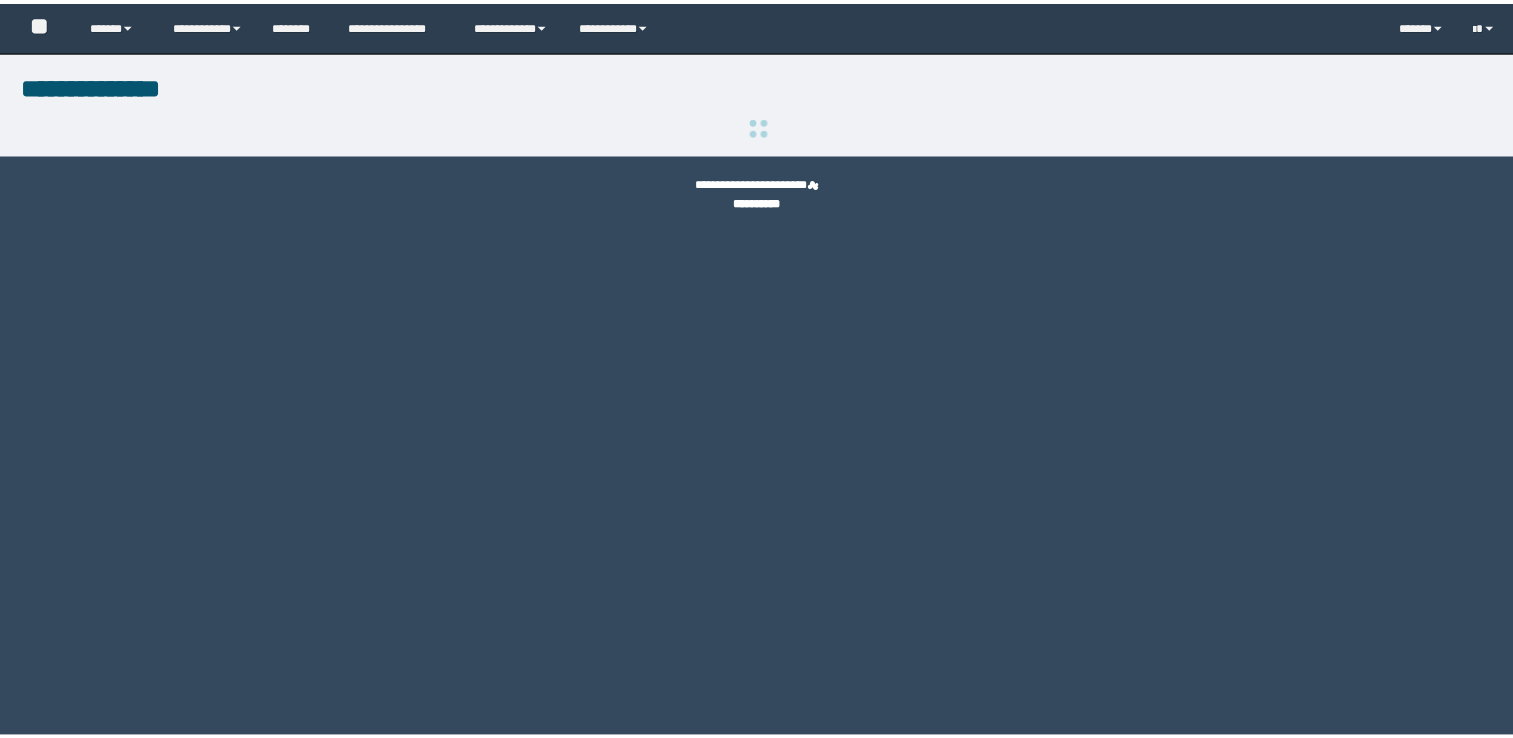 scroll, scrollTop: 0, scrollLeft: 0, axis: both 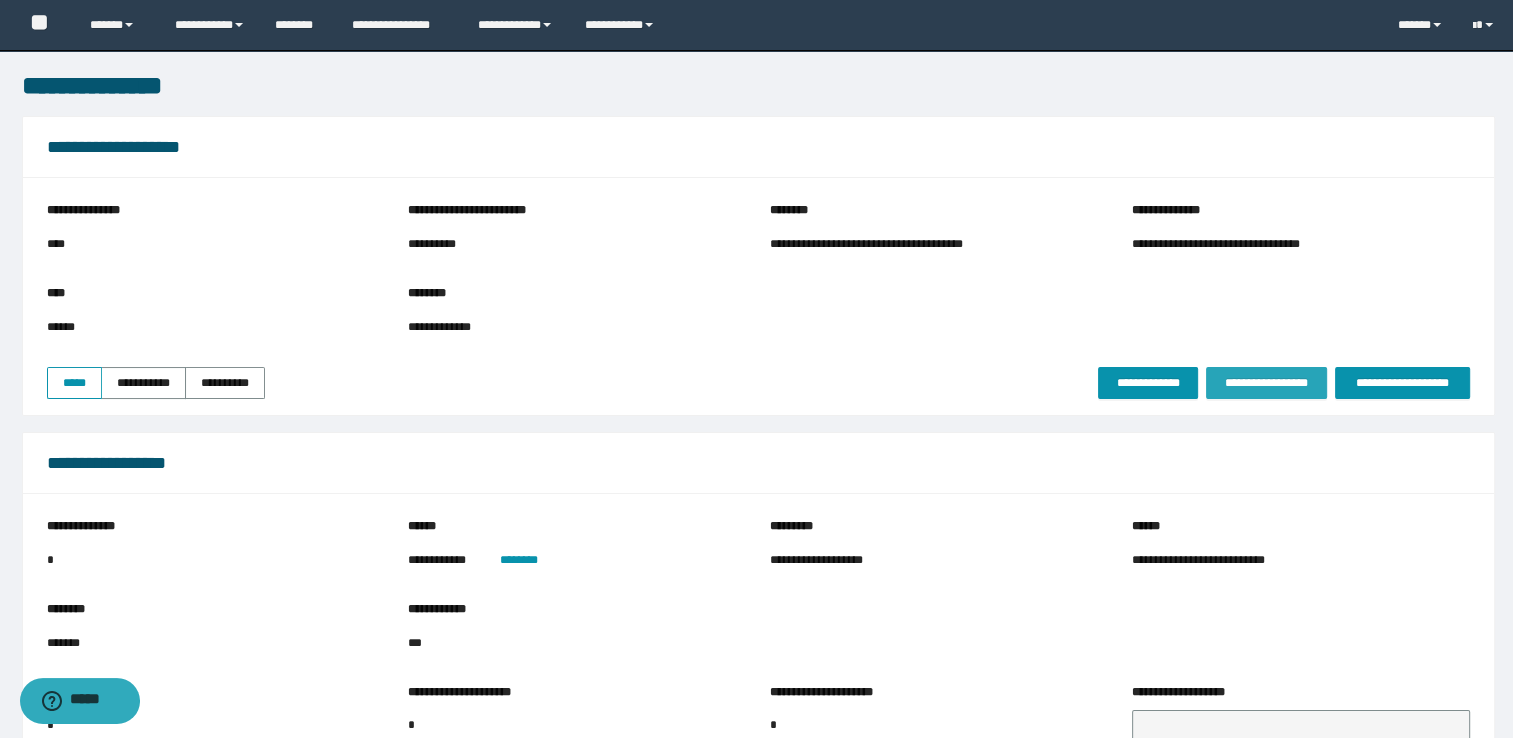click on "**********" at bounding box center [1266, 383] 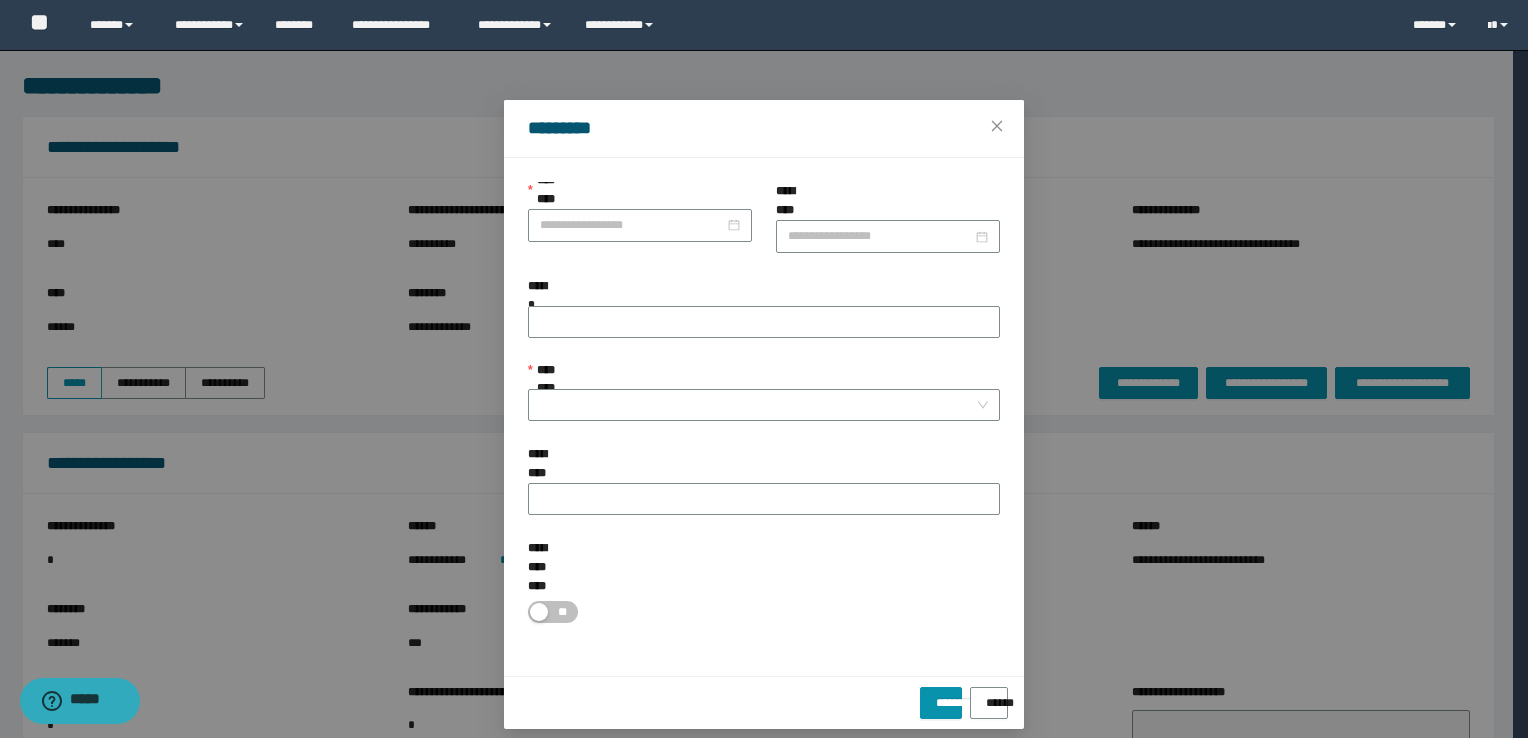 click on "**********" at bounding box center (640, 229) 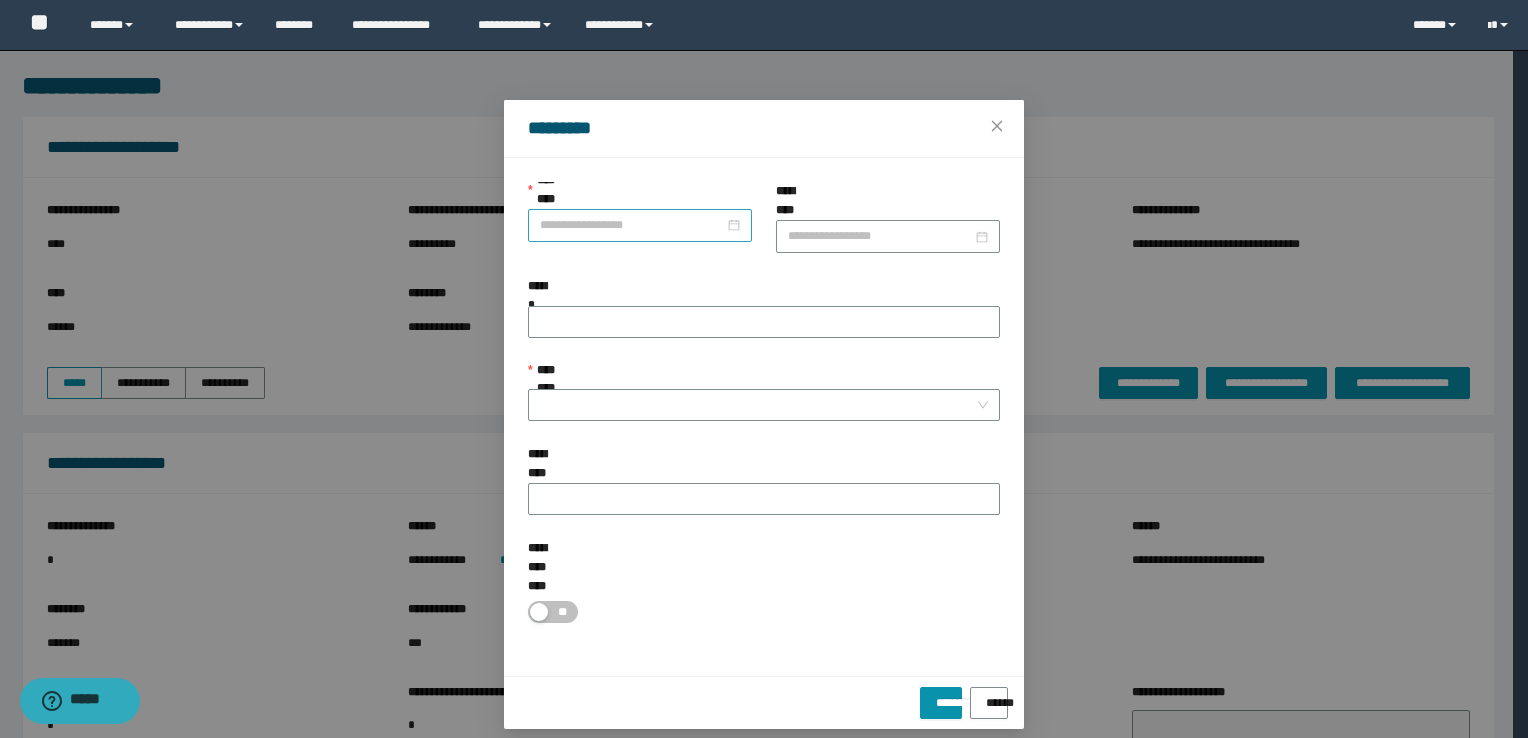 click on "**********" at bounding box center (632, 225) 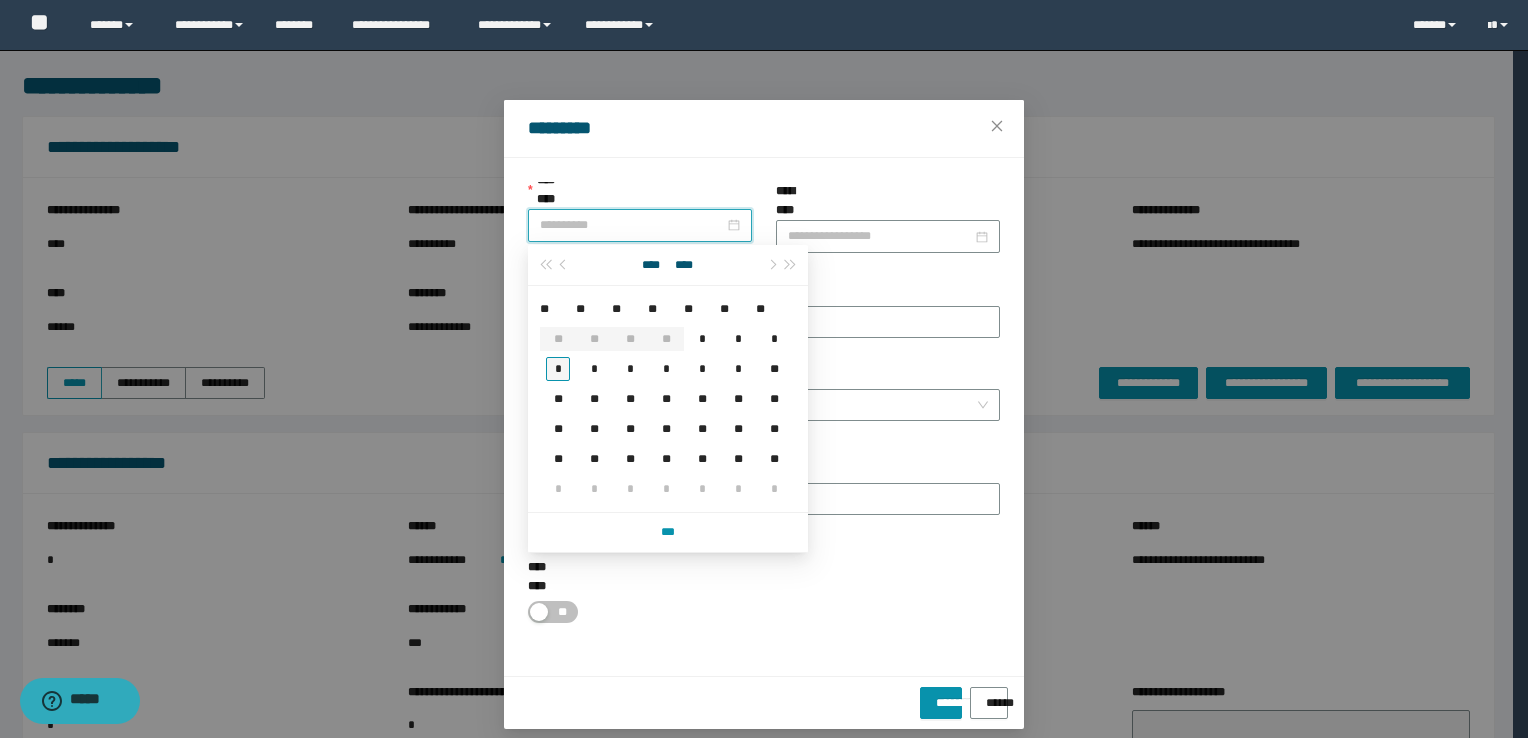 type on "**********" 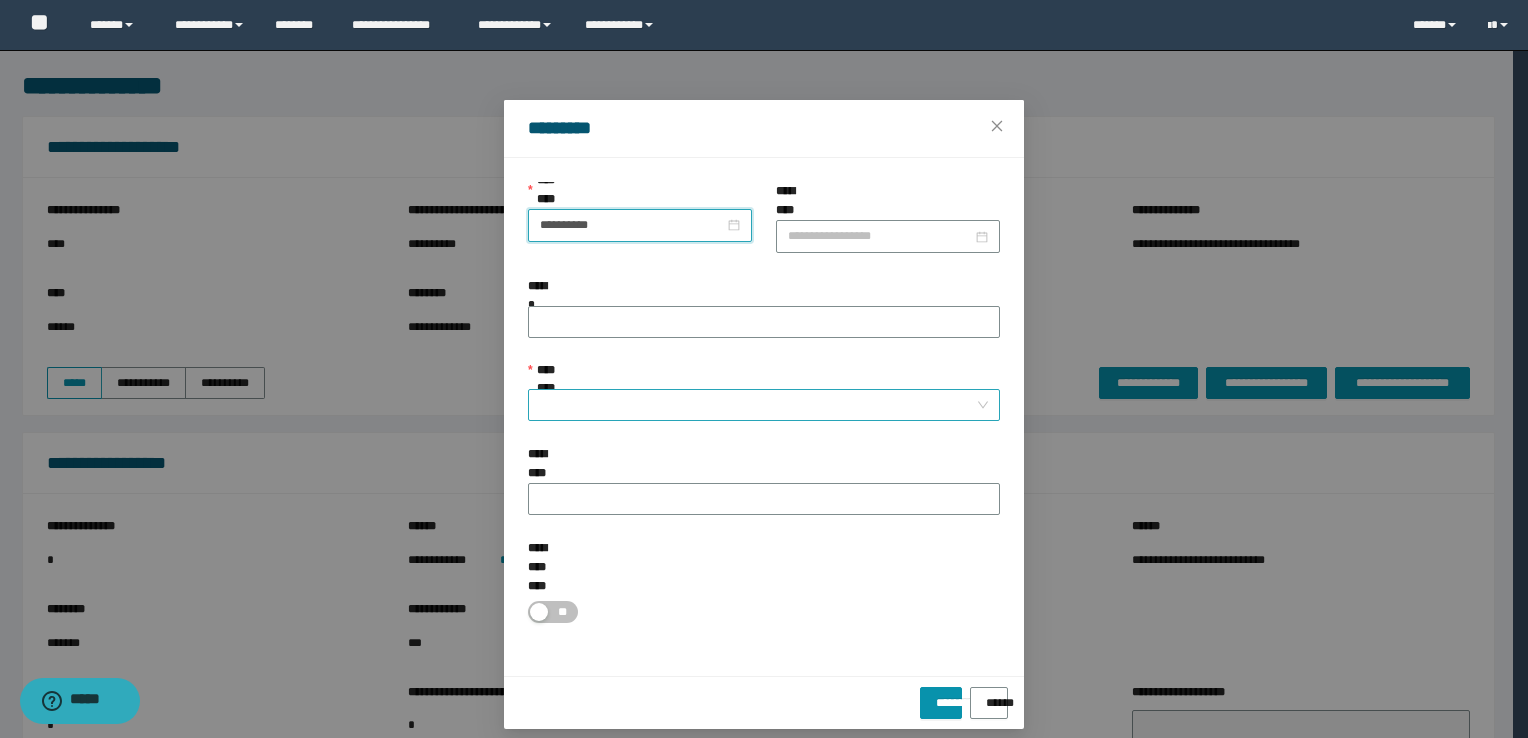 click on "**********" at bounding box center (758, 405) 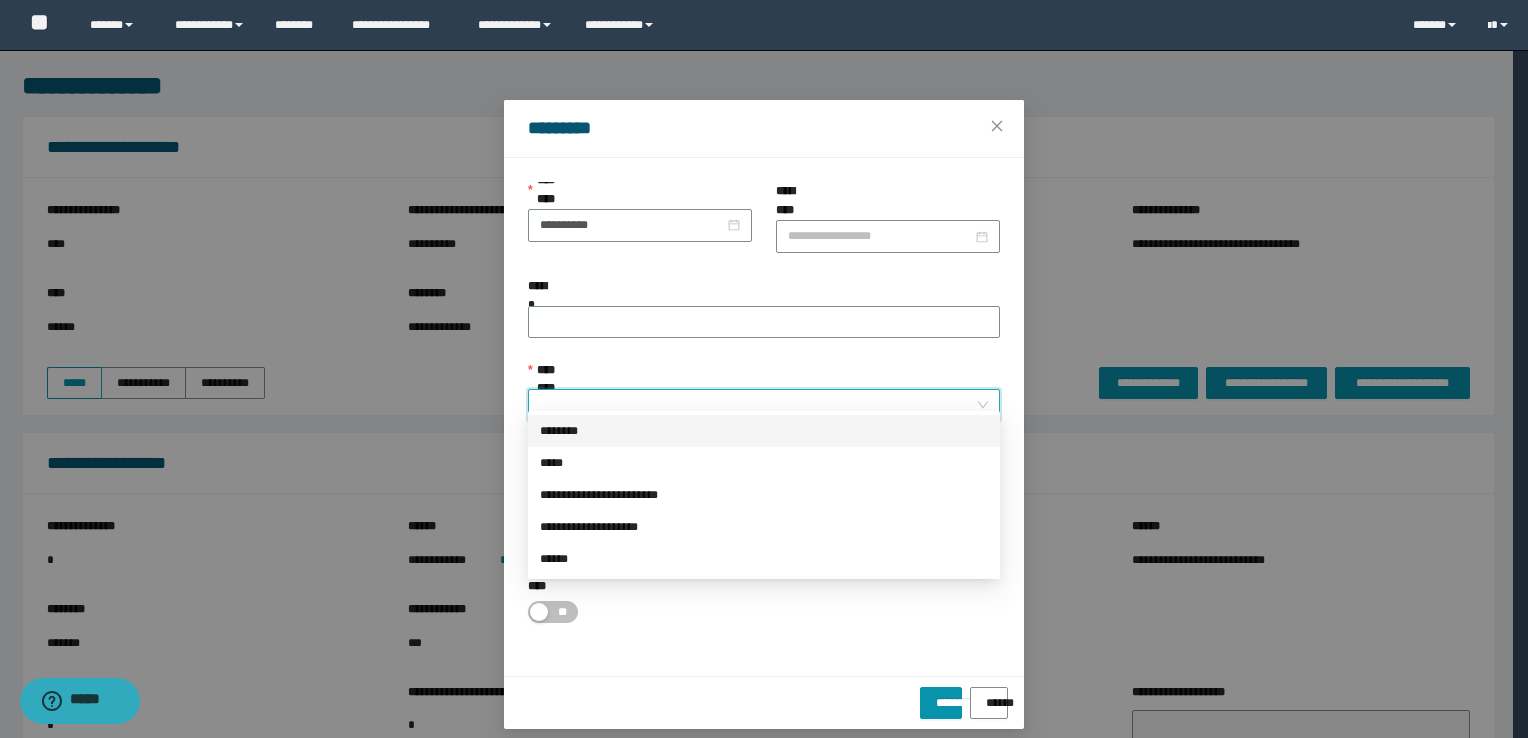click on "********" at bounding box center (764, 431) 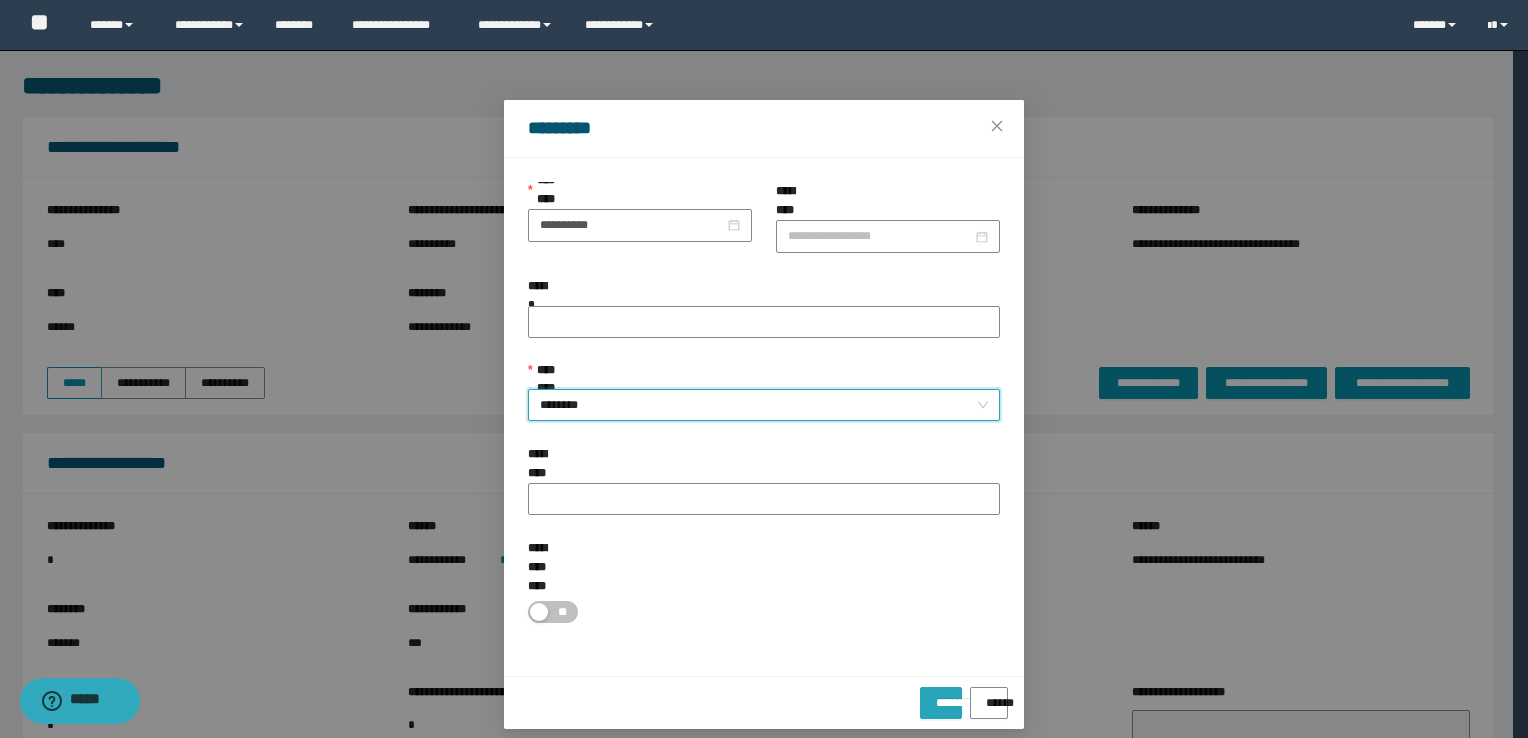 click on "*********" at bounding box center (940, 696) 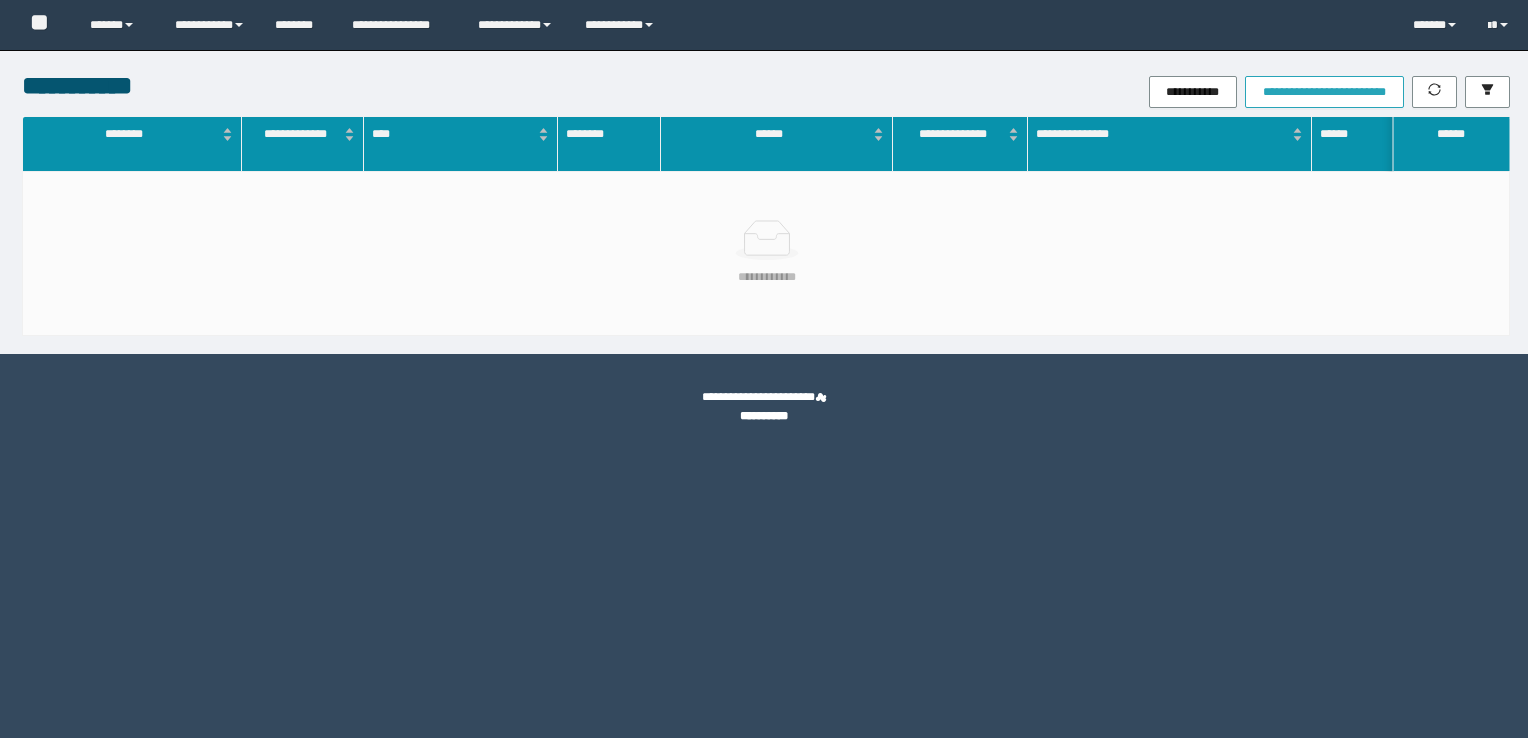 scroll, scrollTop: 0, scrollLeft: 0, axis: both 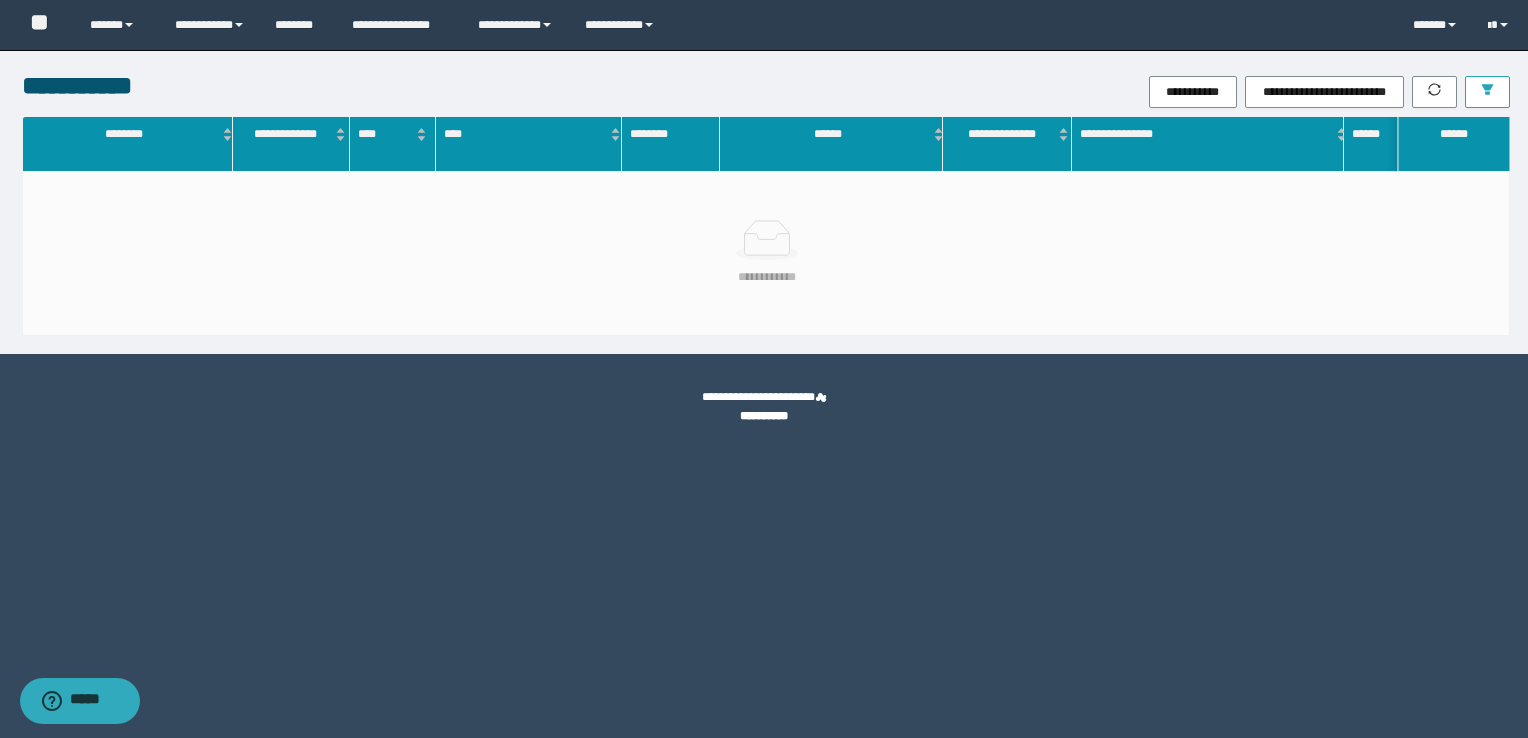 click 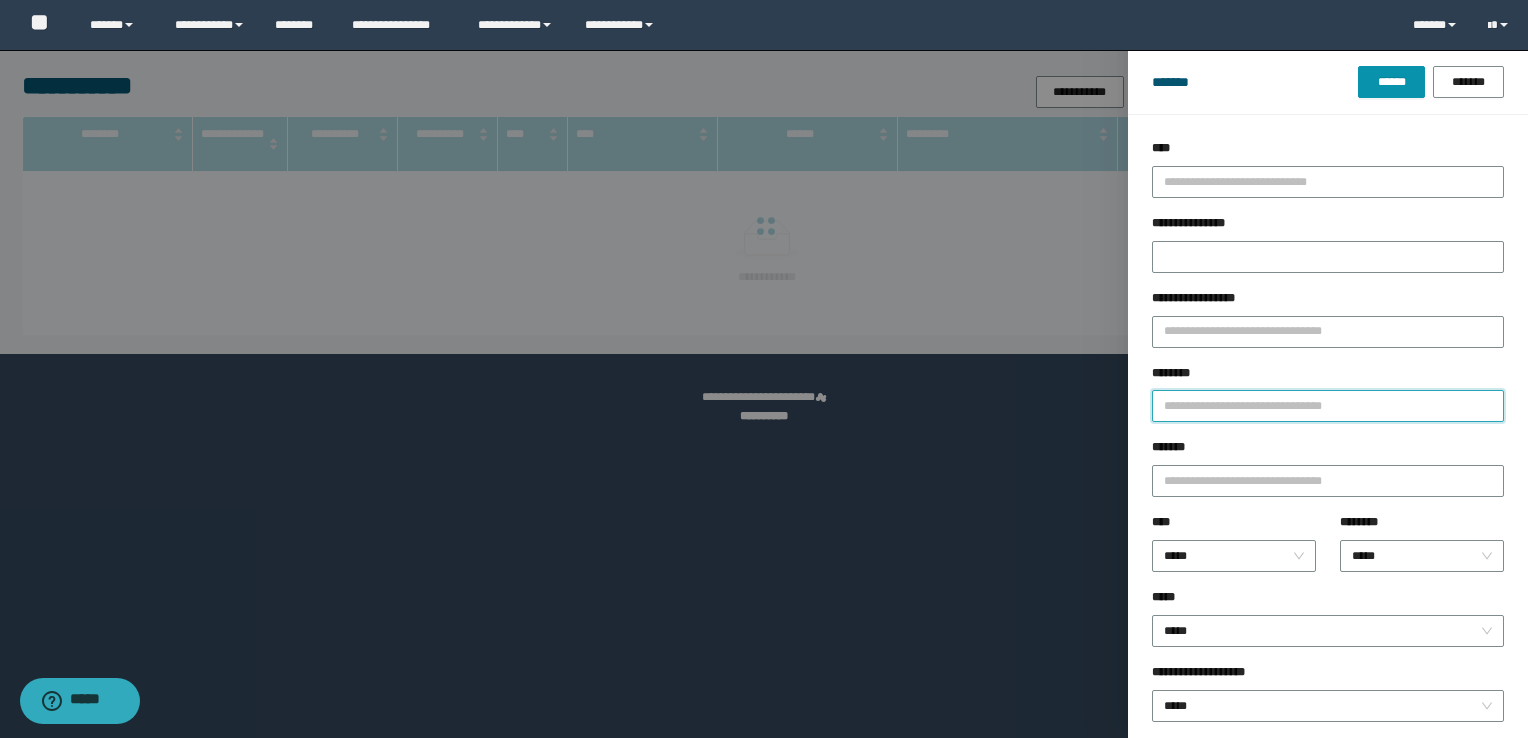 click on "********" at bounding box center (1328, 406) 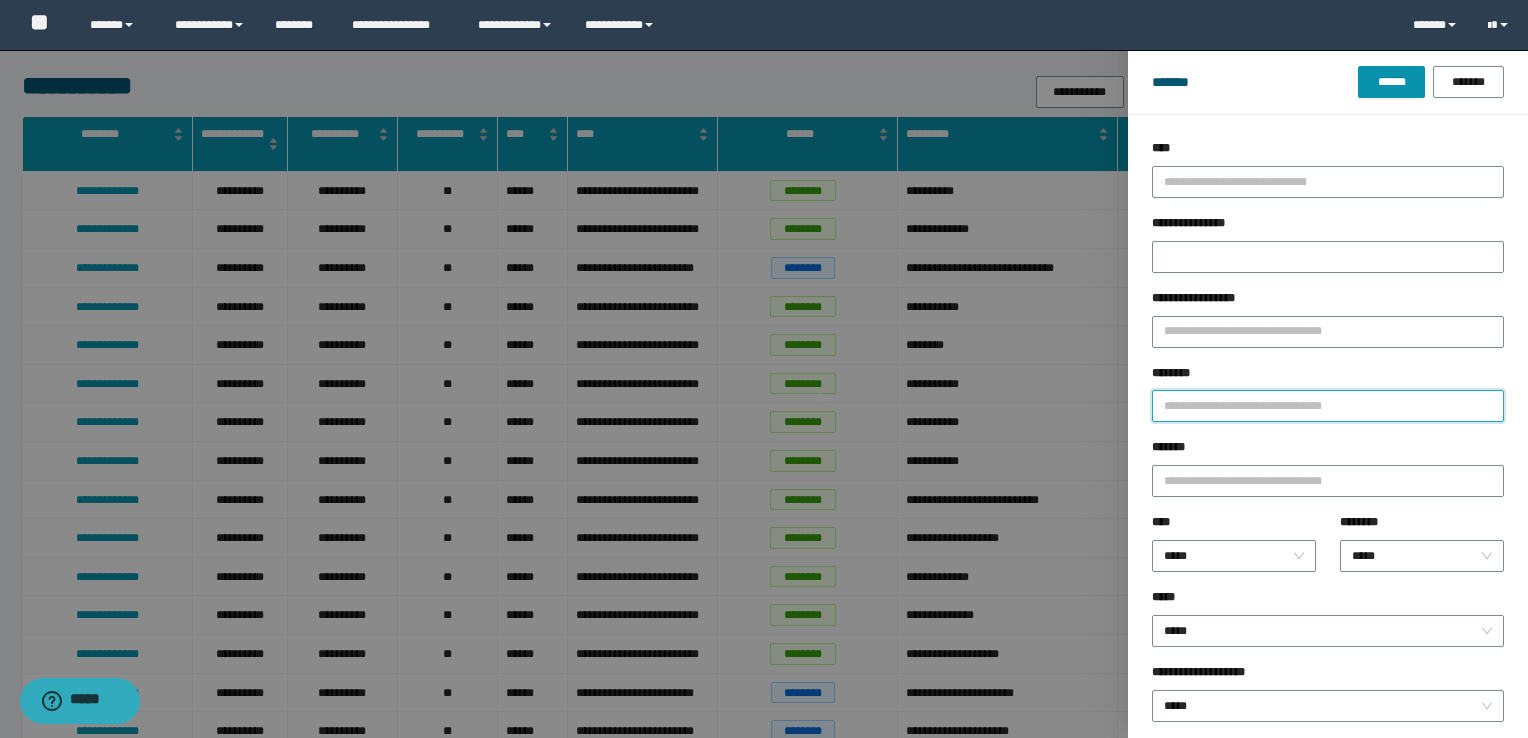paste on "********" 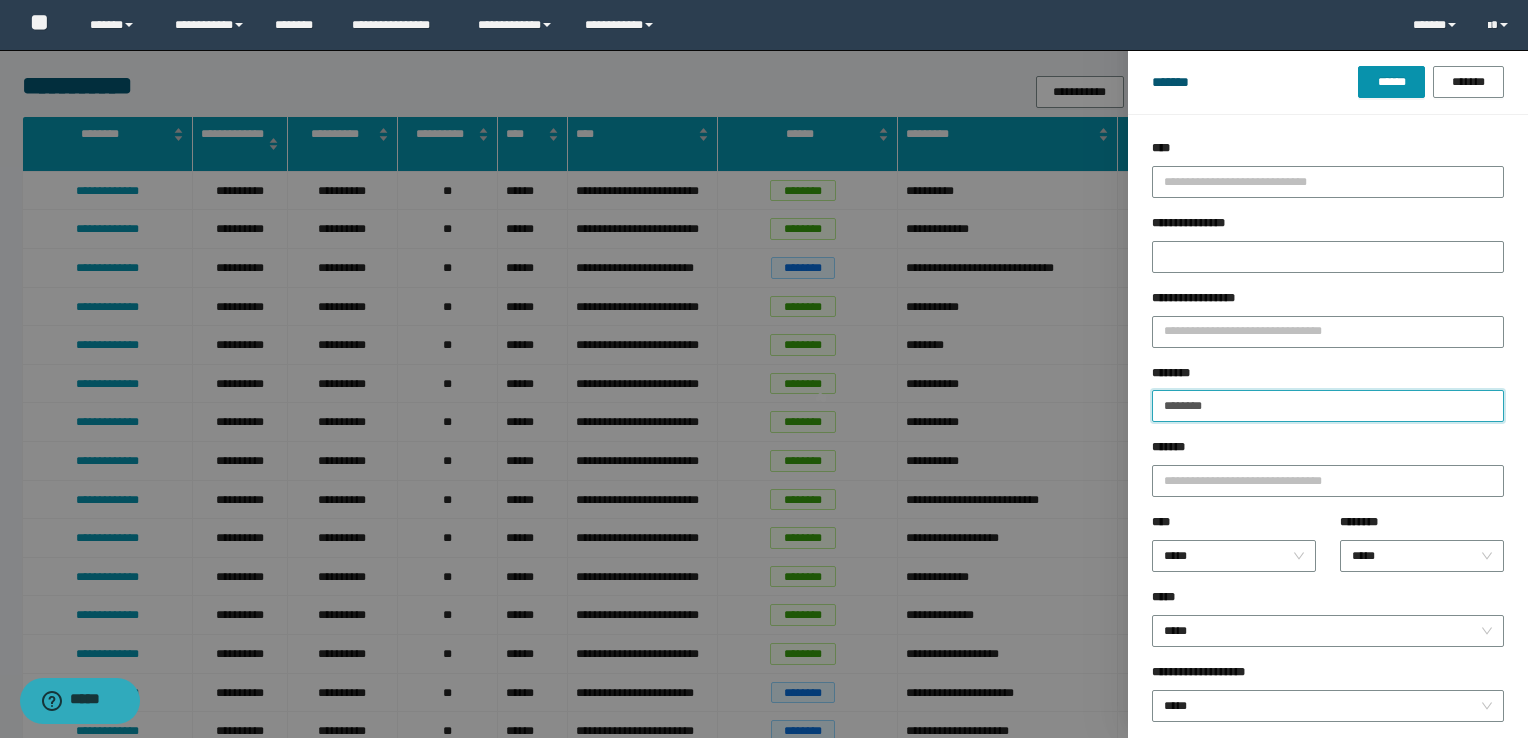 type 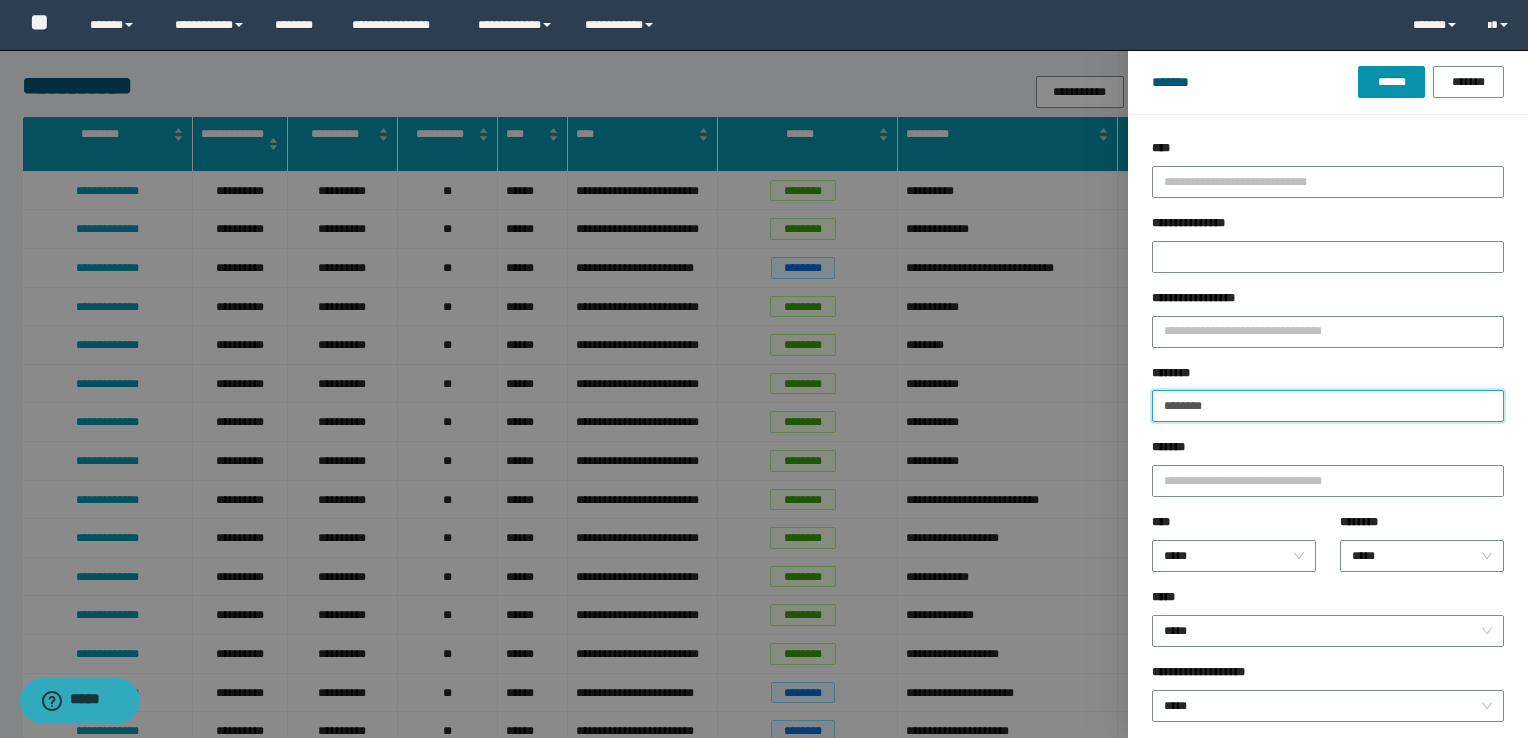 type on "********" 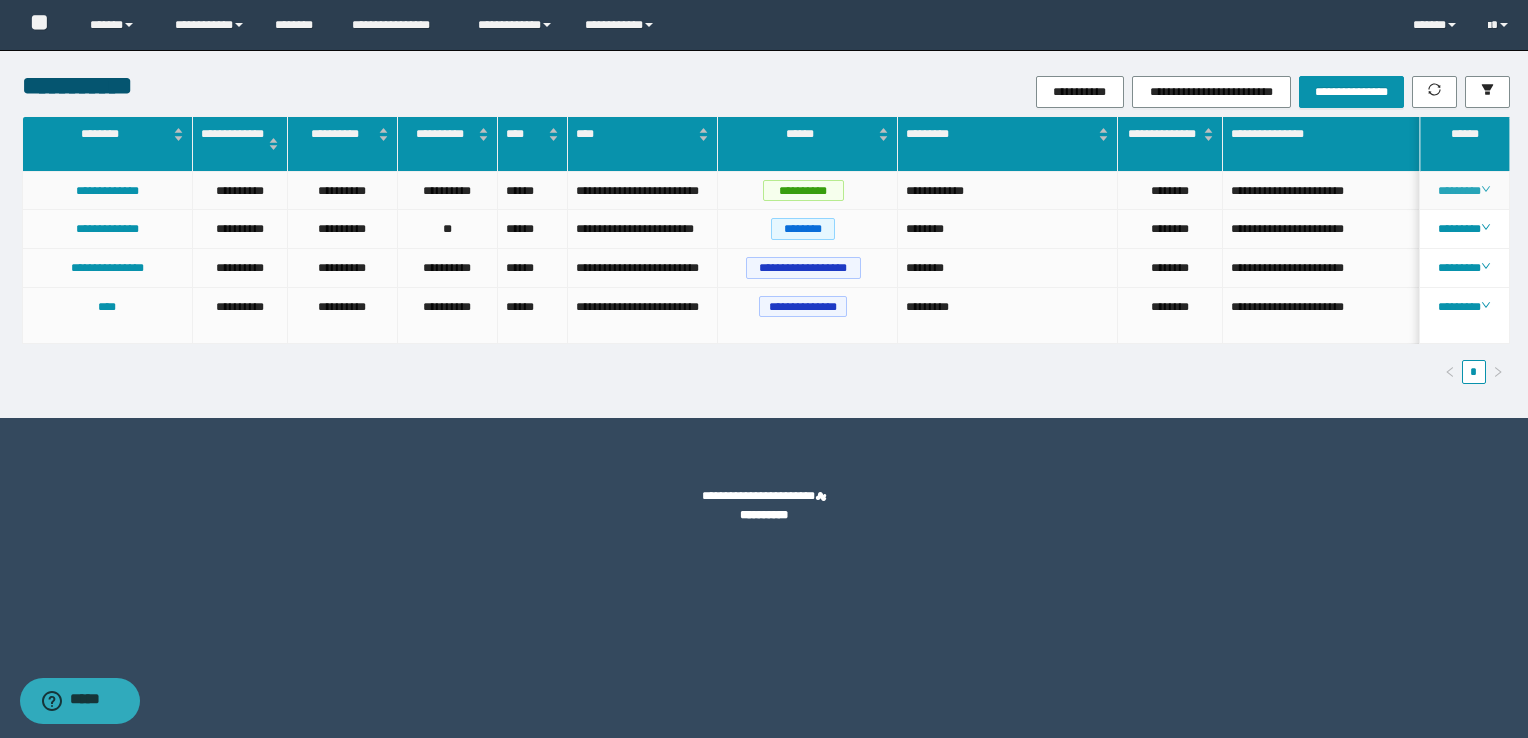 click on "********" at bounding box center [1464, 191] 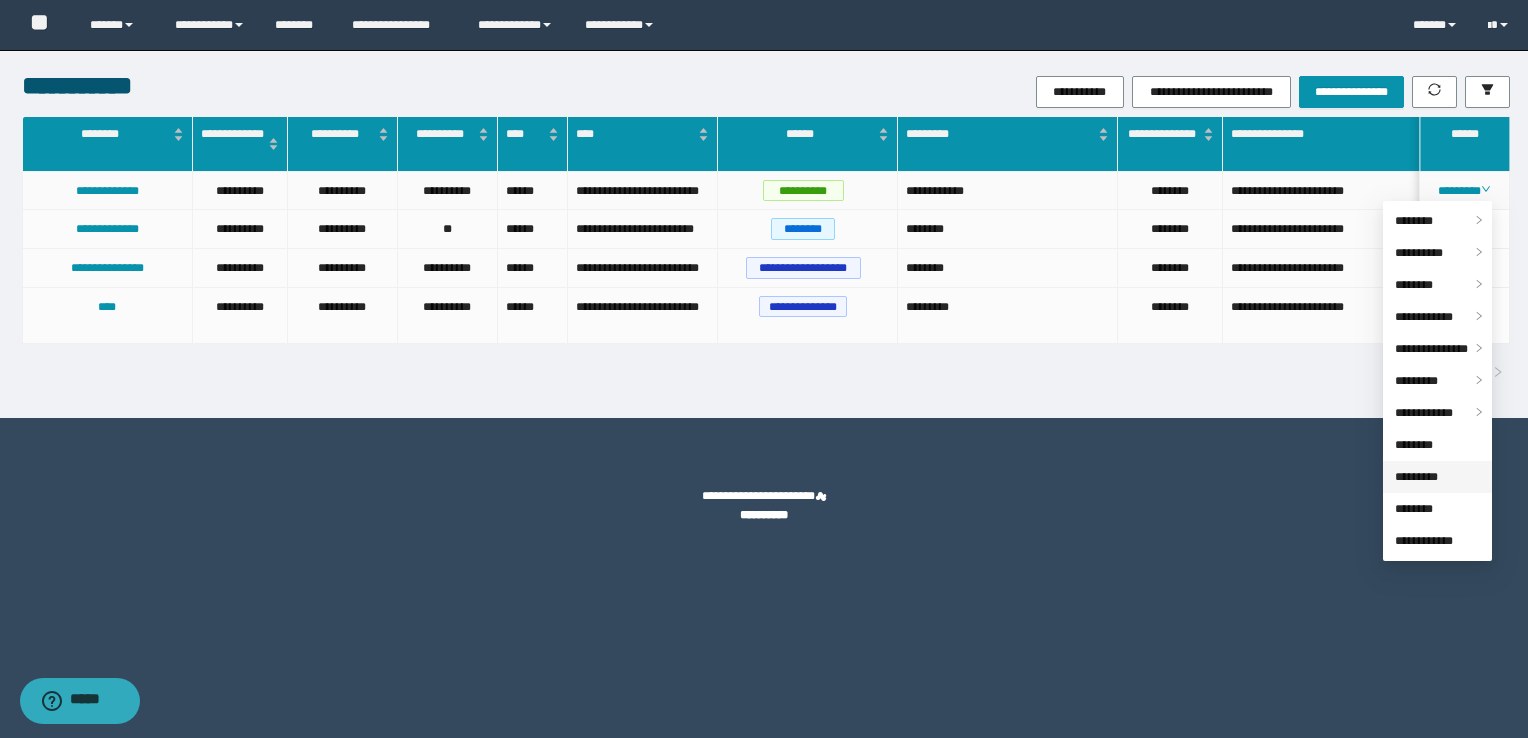 click on "*********" at bounding box center (1416, 477) 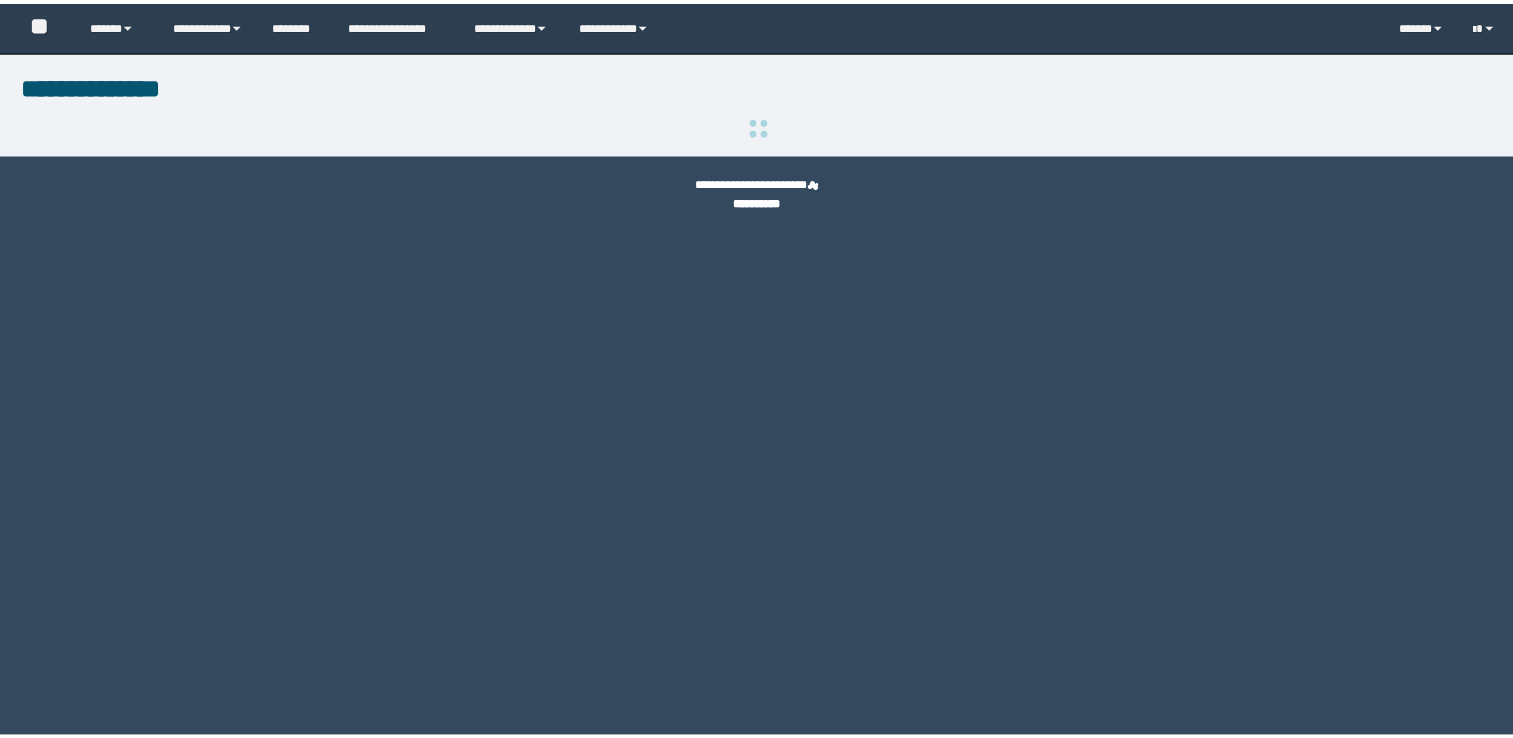scroll, scrollTop: 0, scrollLeft: 0, axis: both 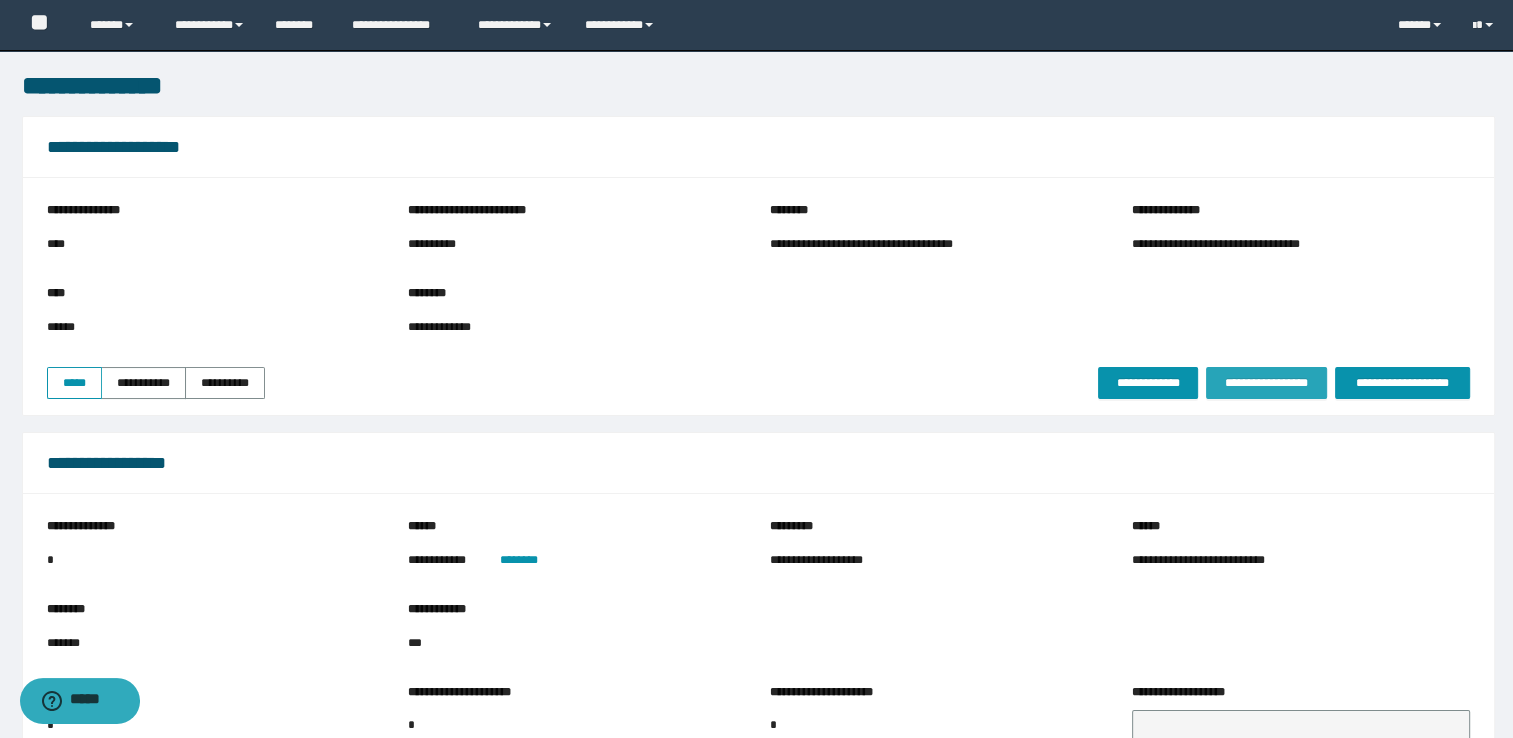 click on "**********" at bounding box center [758, 296] 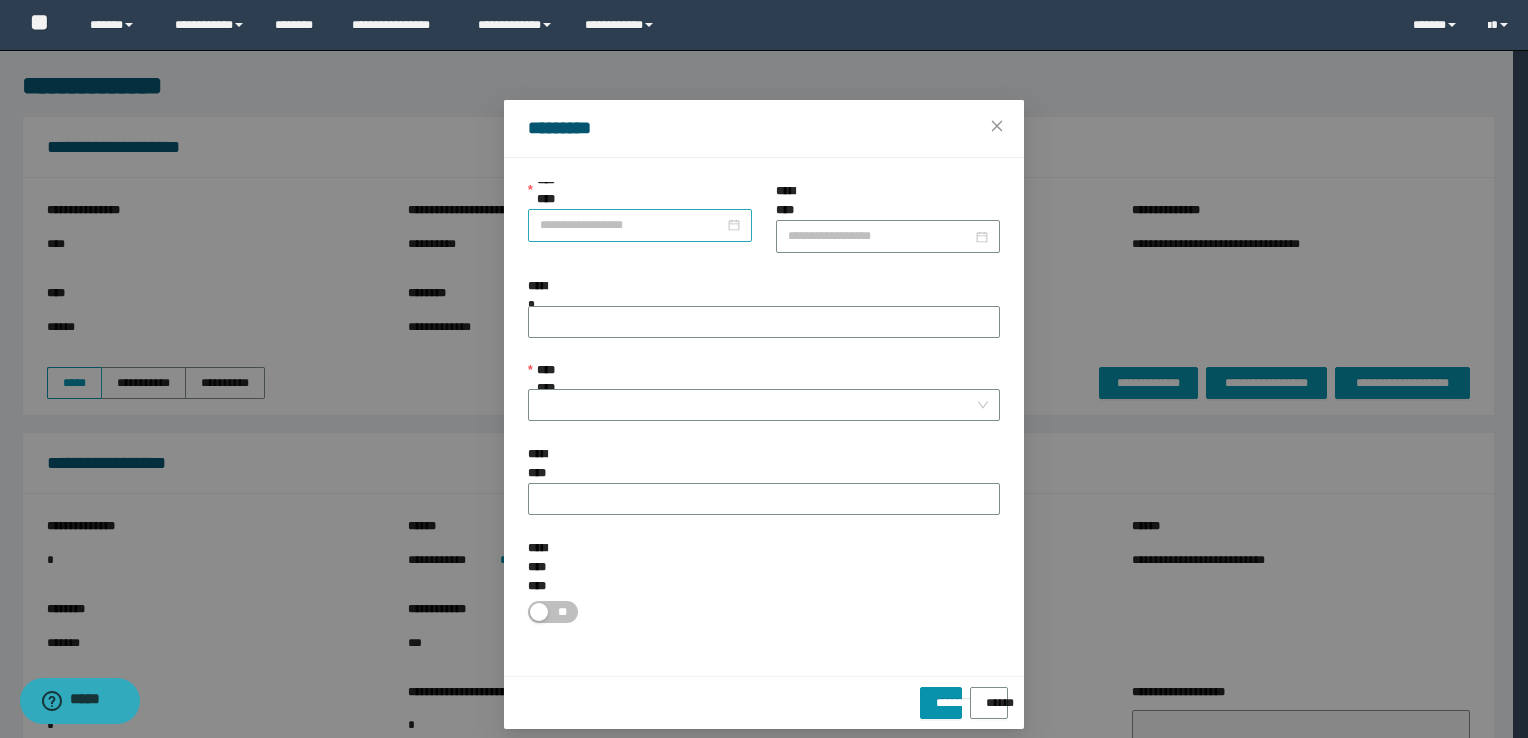 click on "**********" at bounding box center [632, 225] 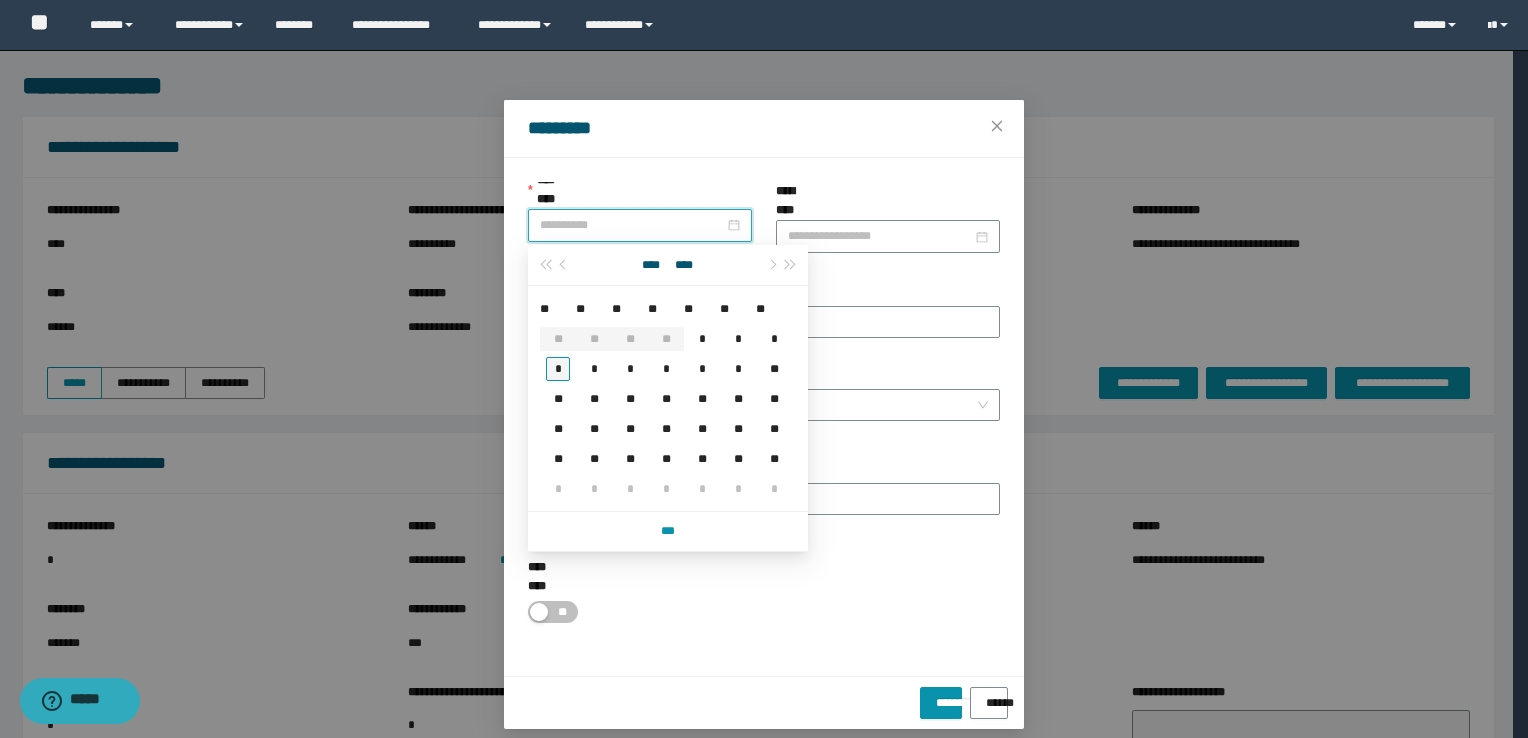type on "**********" 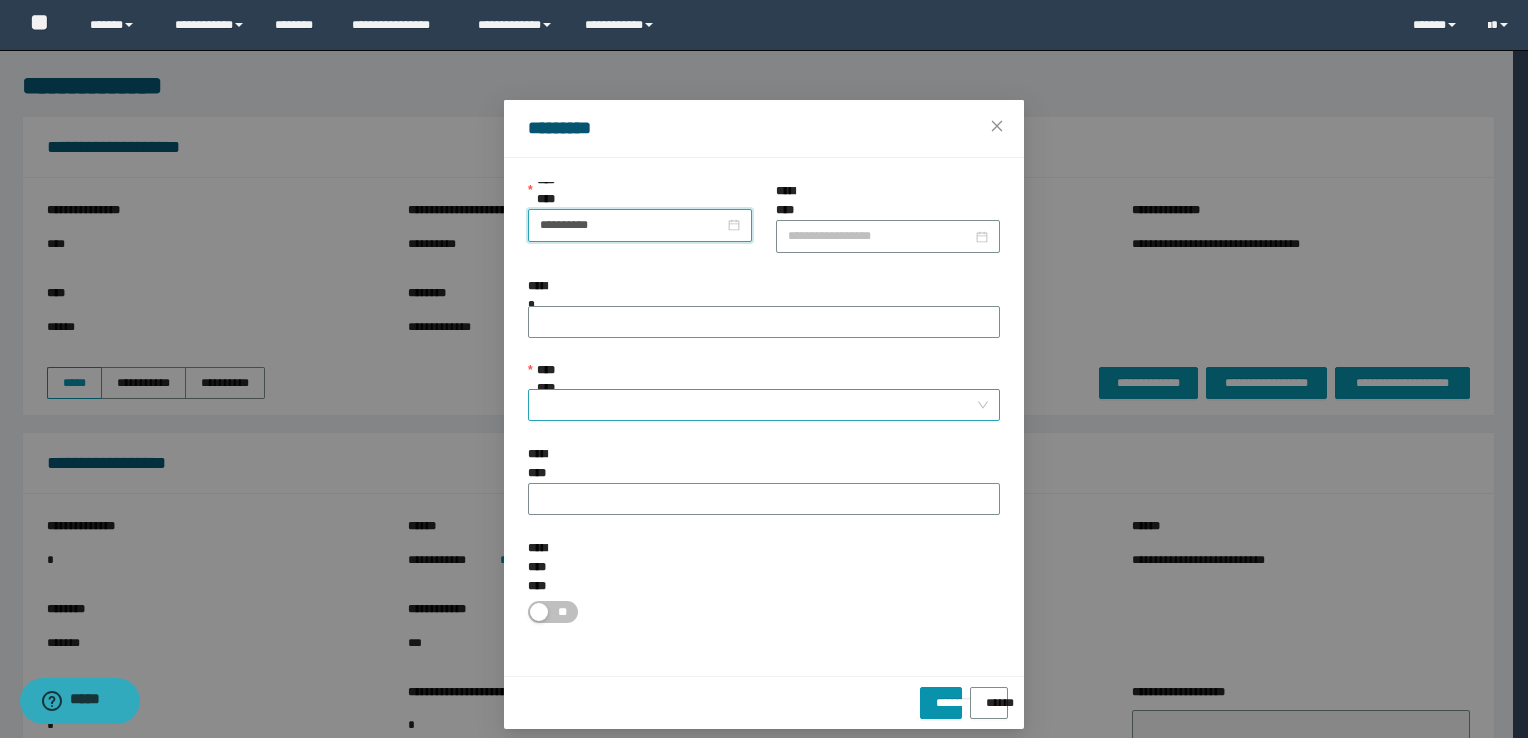 click on "**********" at bounding box center [758, 405] 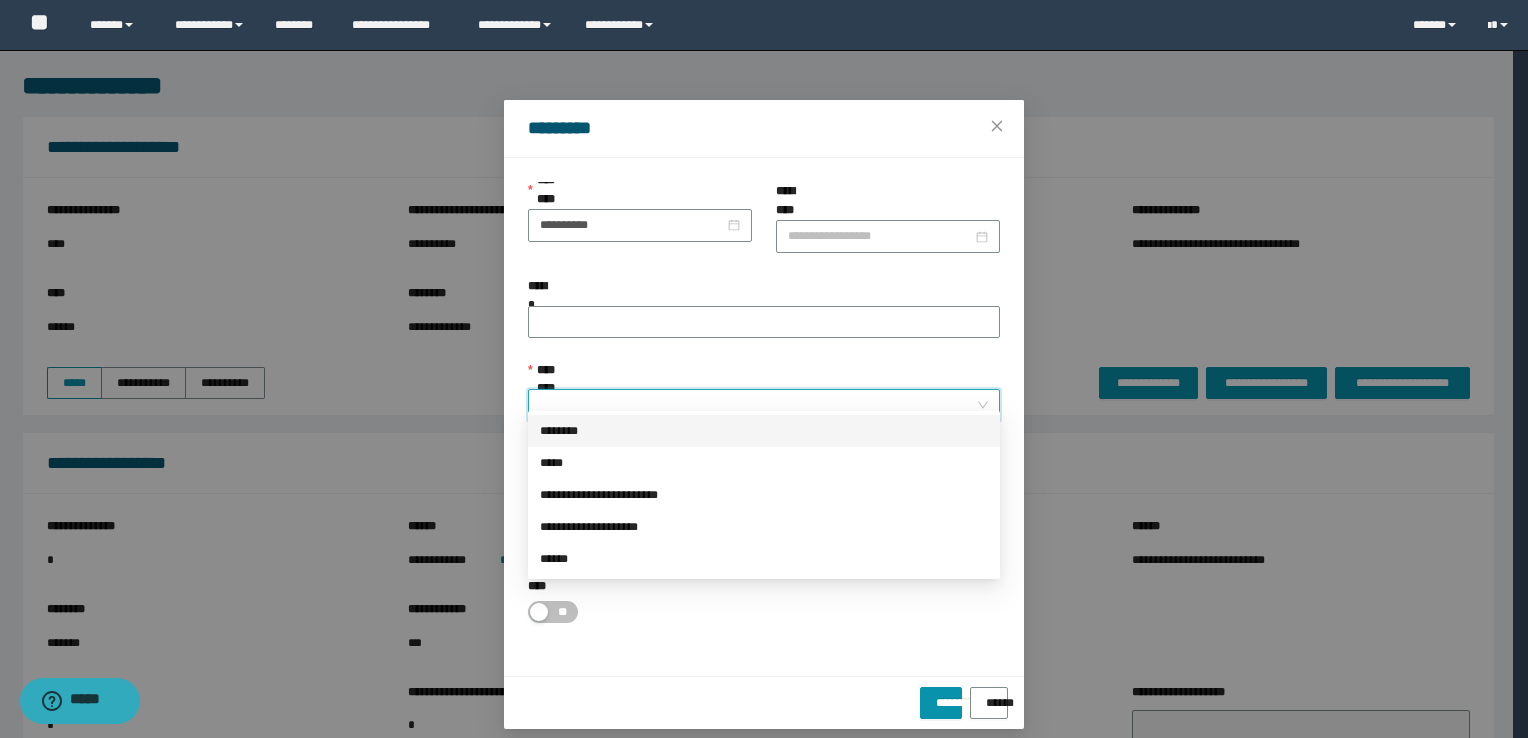 click on "********" at bounding box center (764, 431) 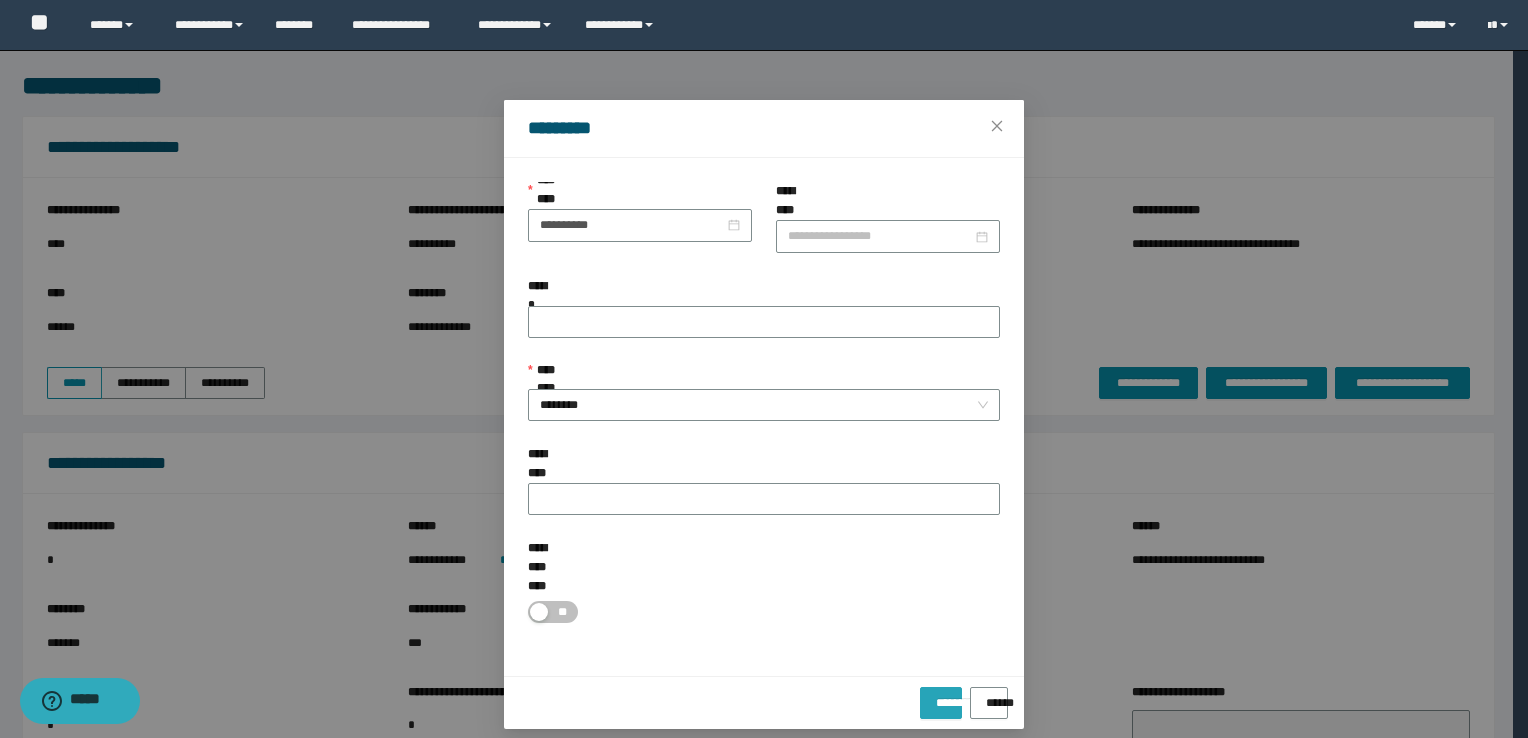 click on "*********" at bounding box center [940, 696] 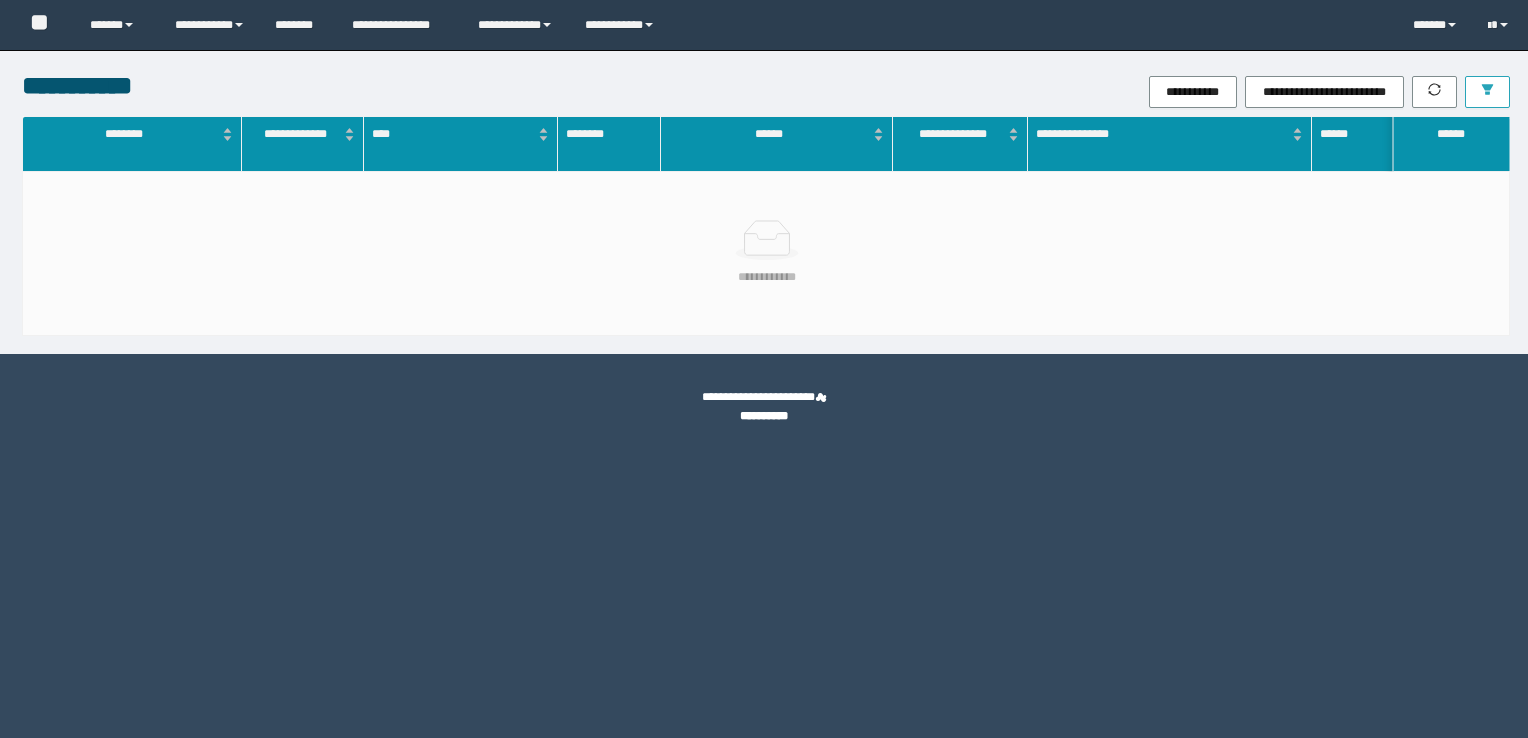 scroll, scrollTop: 0, scrollLeft: 0, axis: both 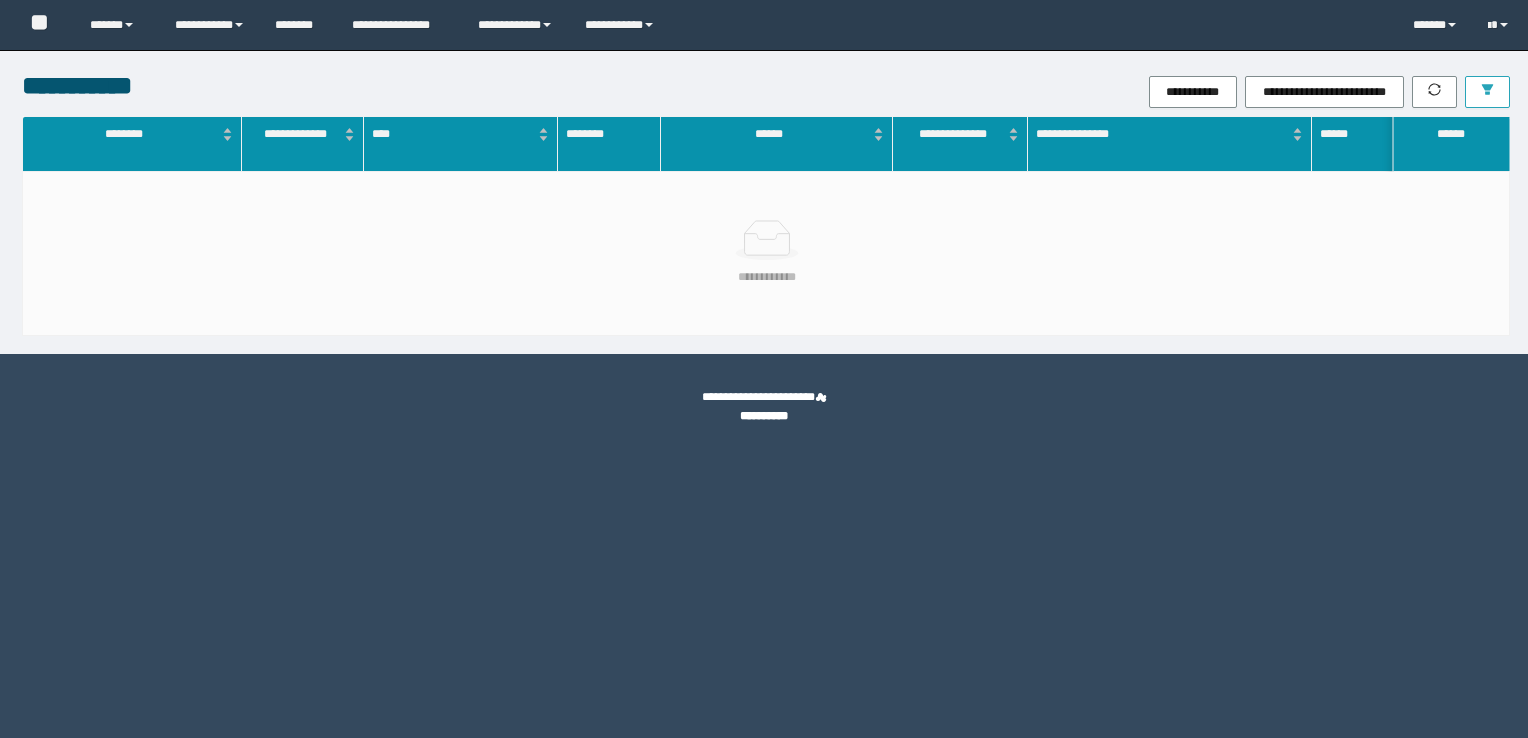 click at bounding box center [1487, 92] 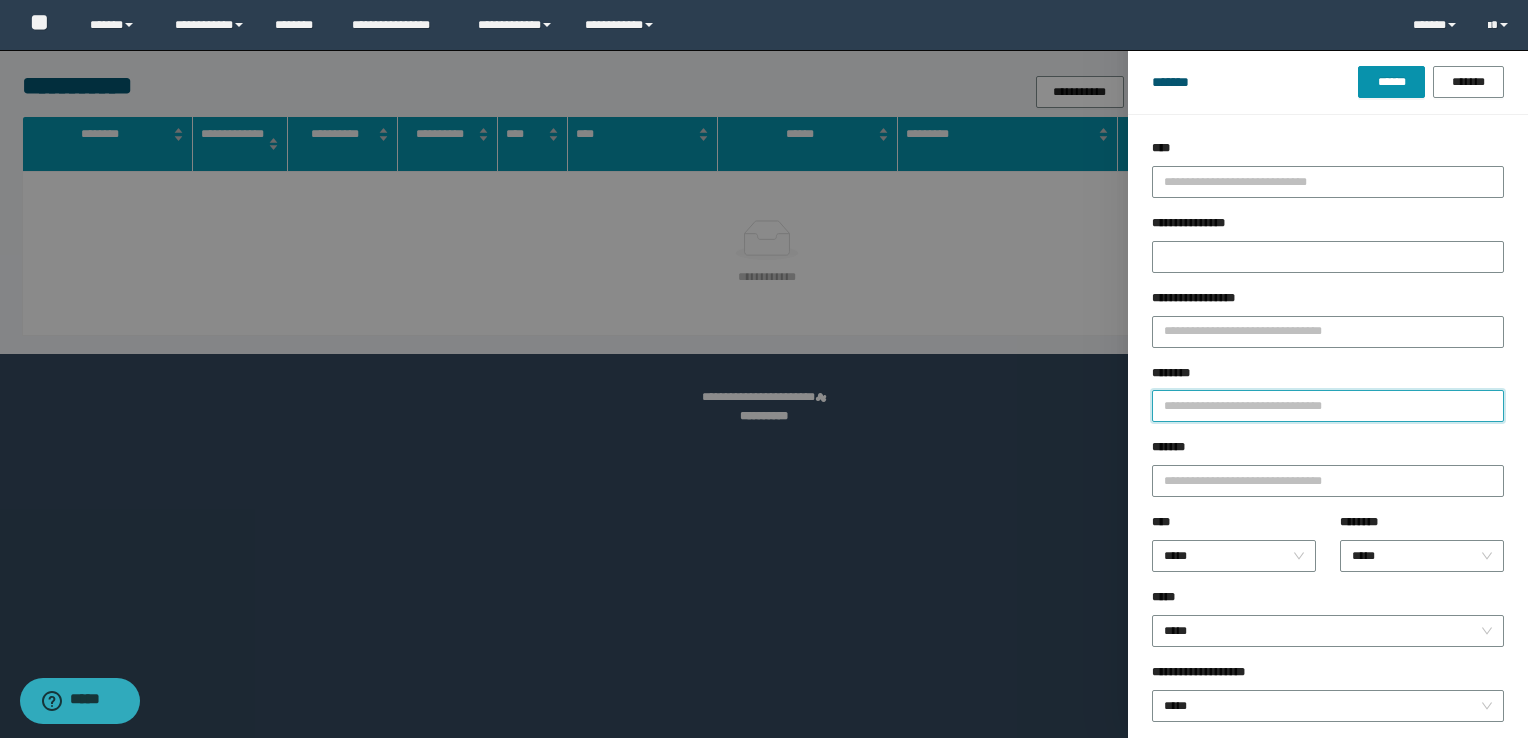 click on "********" at bounding box center [1328, 406] 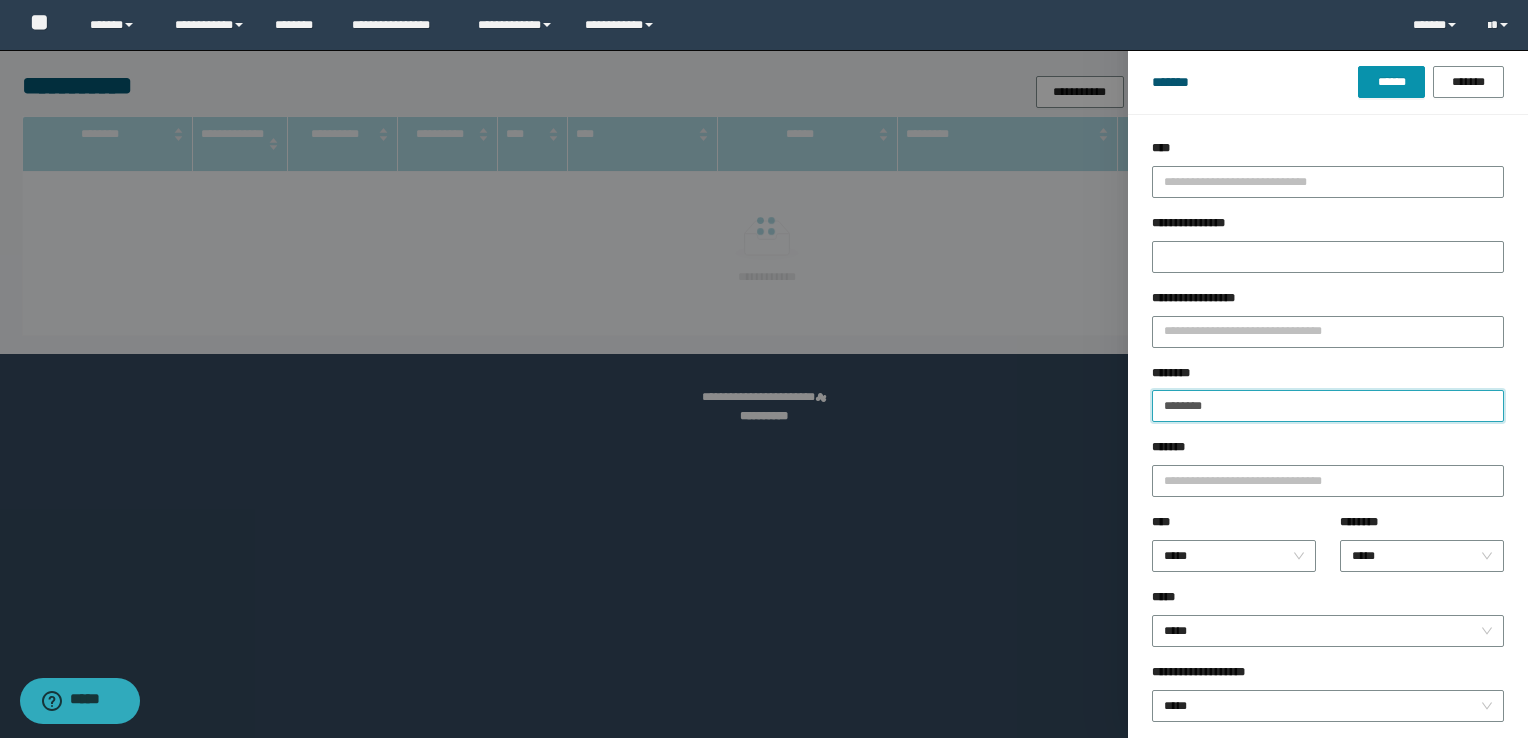 type on "********" 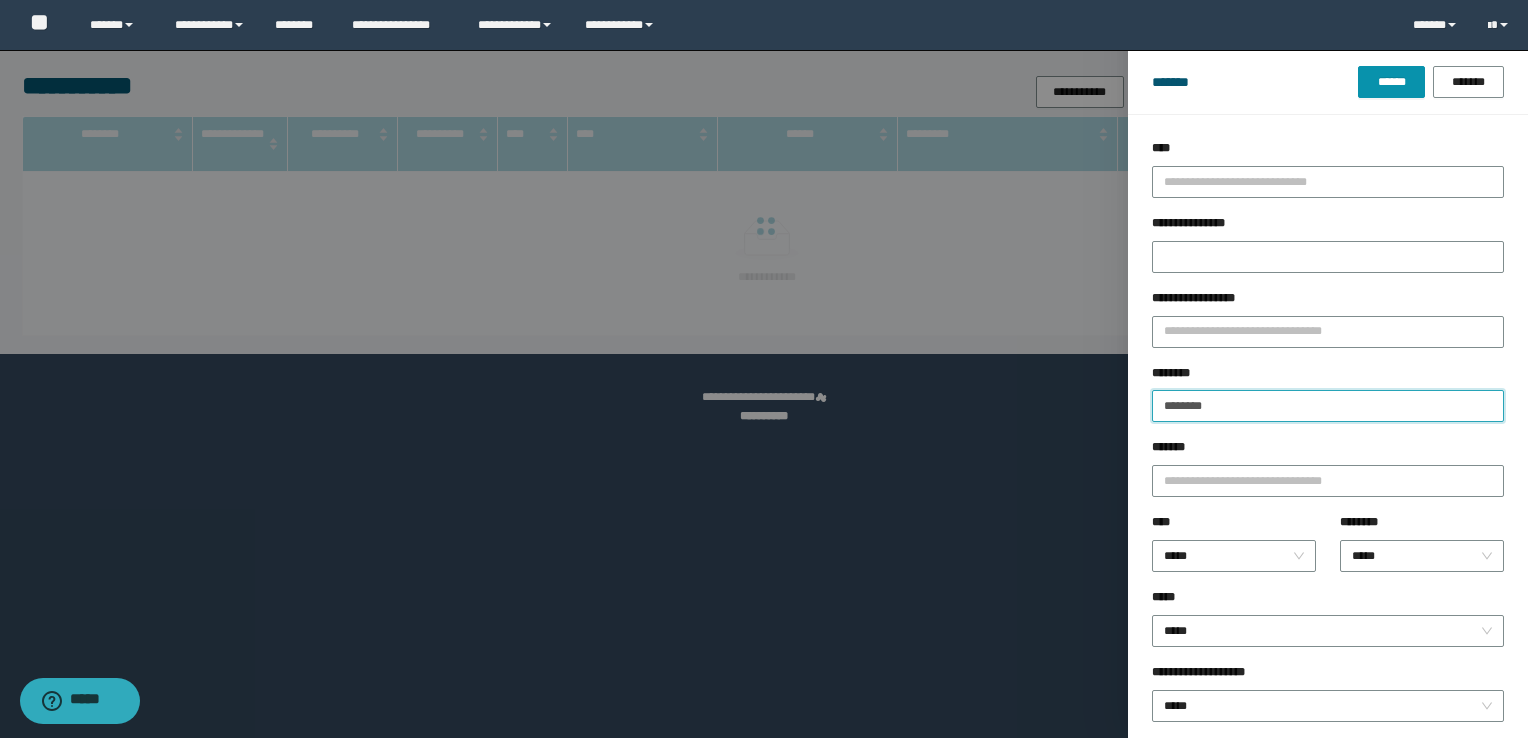 click on "******" at bounding box center (1391, 82) 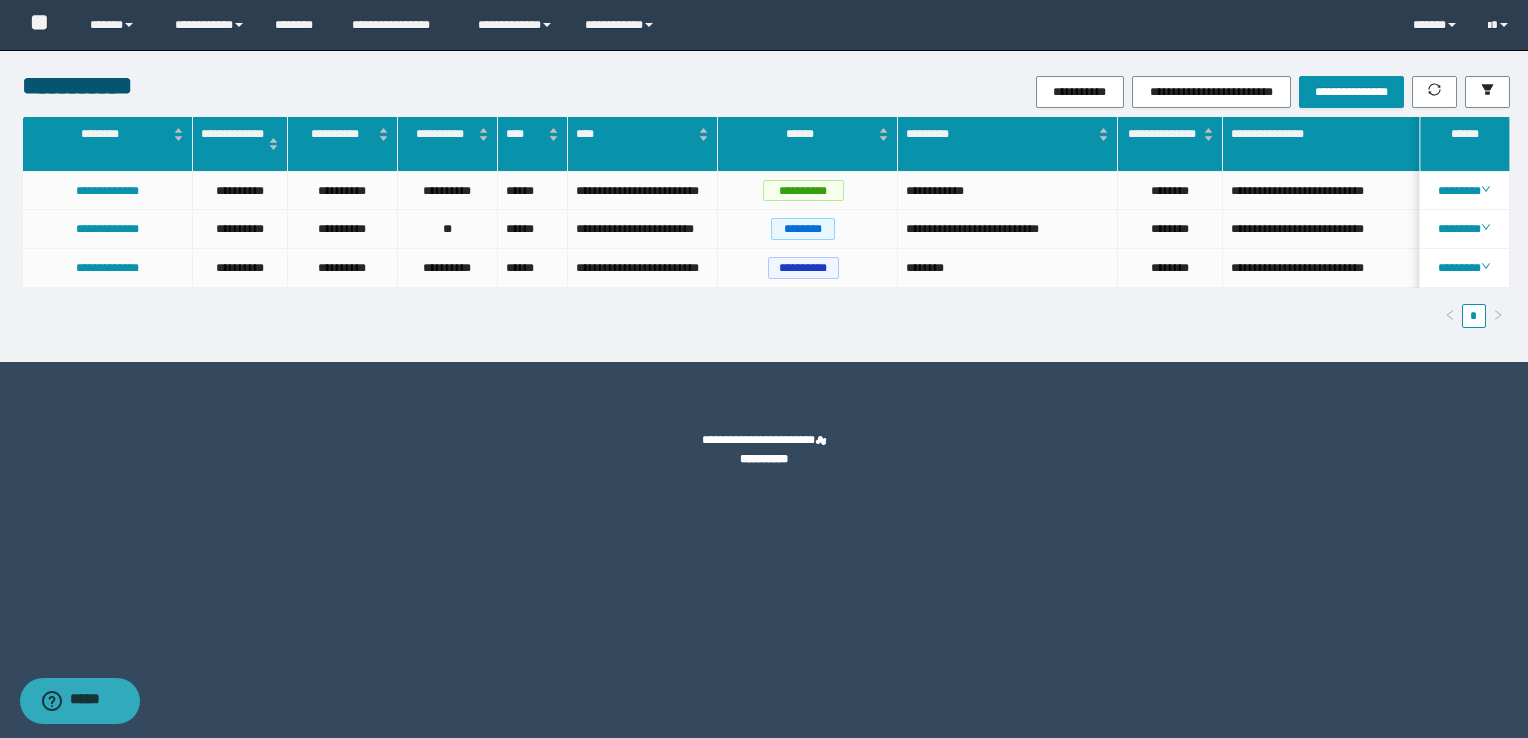 click on "********" at bounding box center [1464, 191] 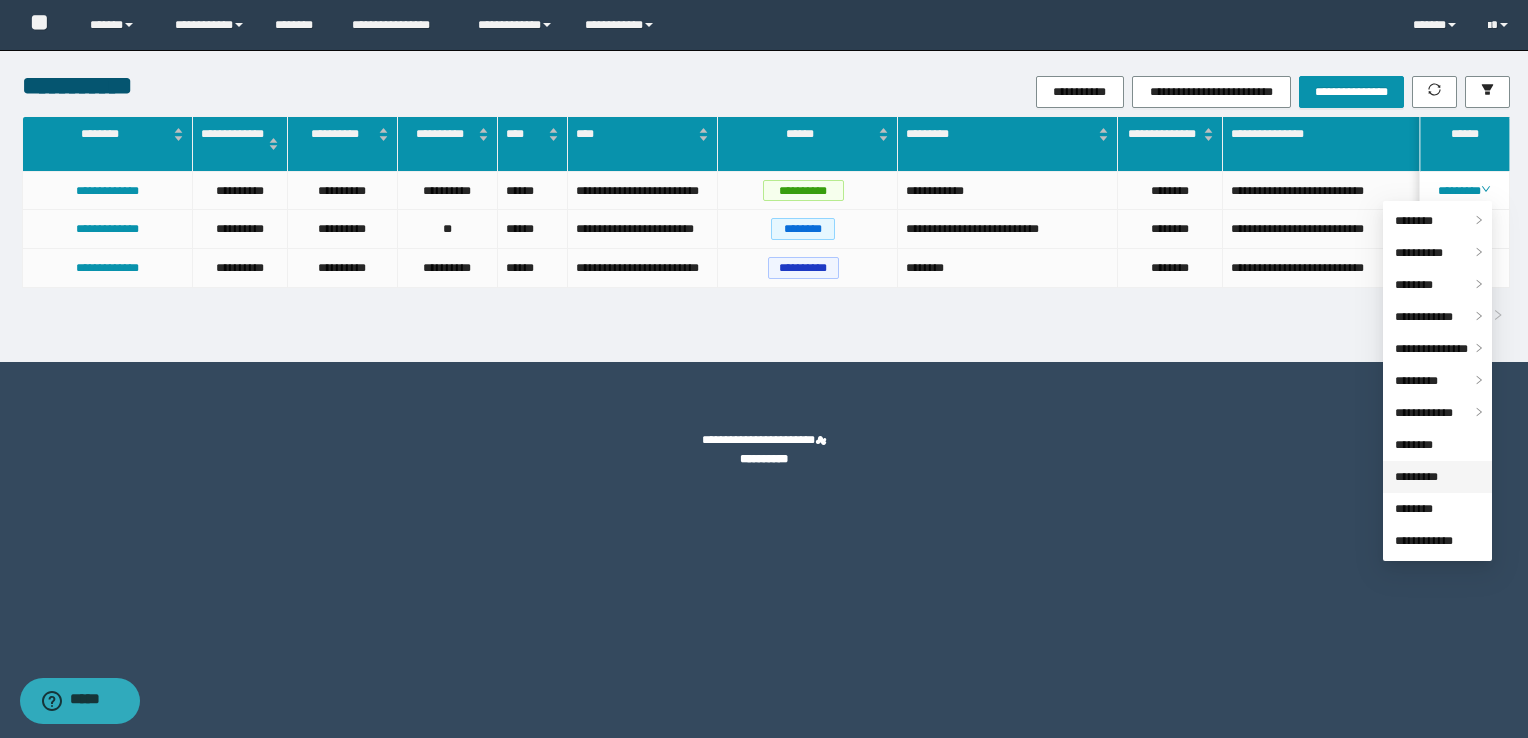 click on "*********" at bounding box center [1416, 477] 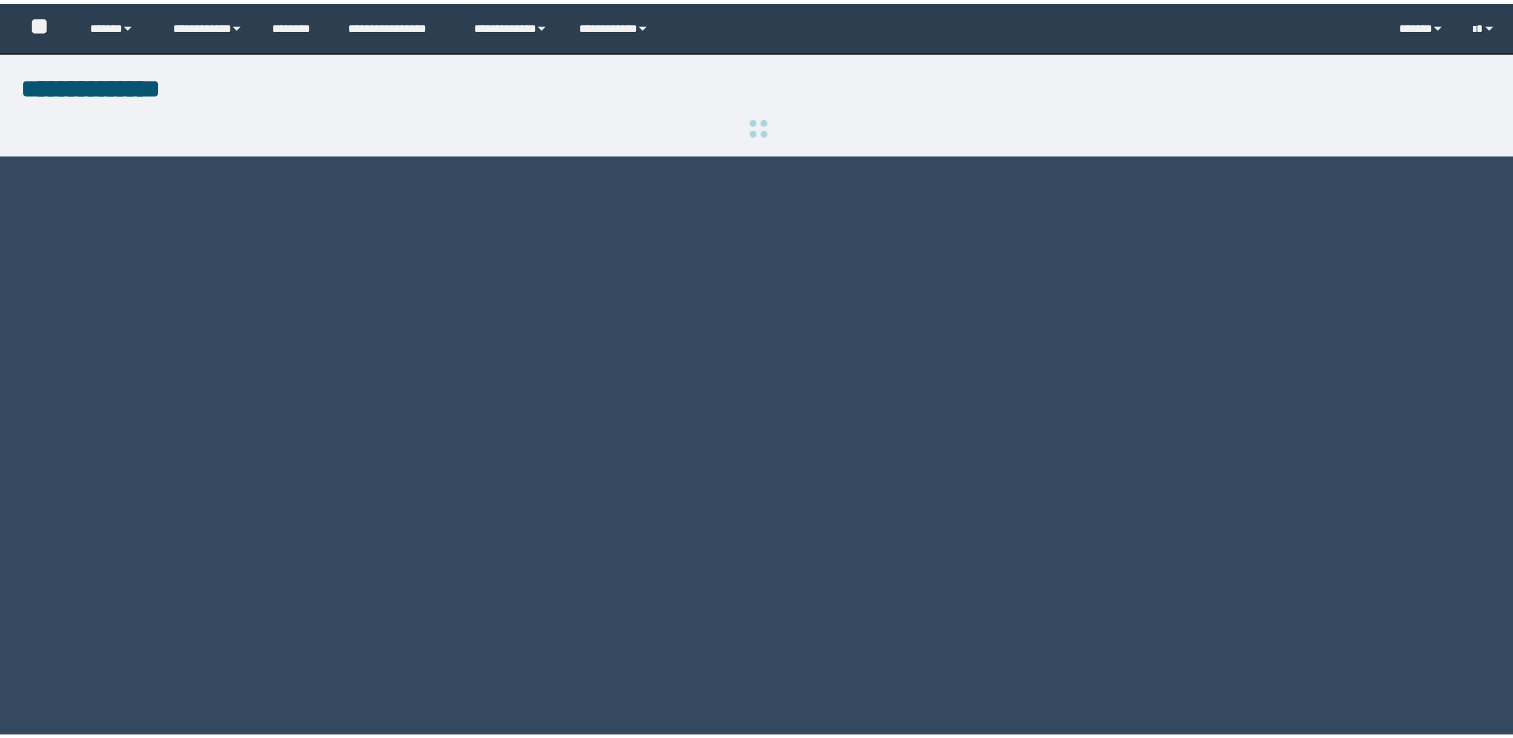 scroll, scrollTop: 0, scrollLeft: 0, axis: both 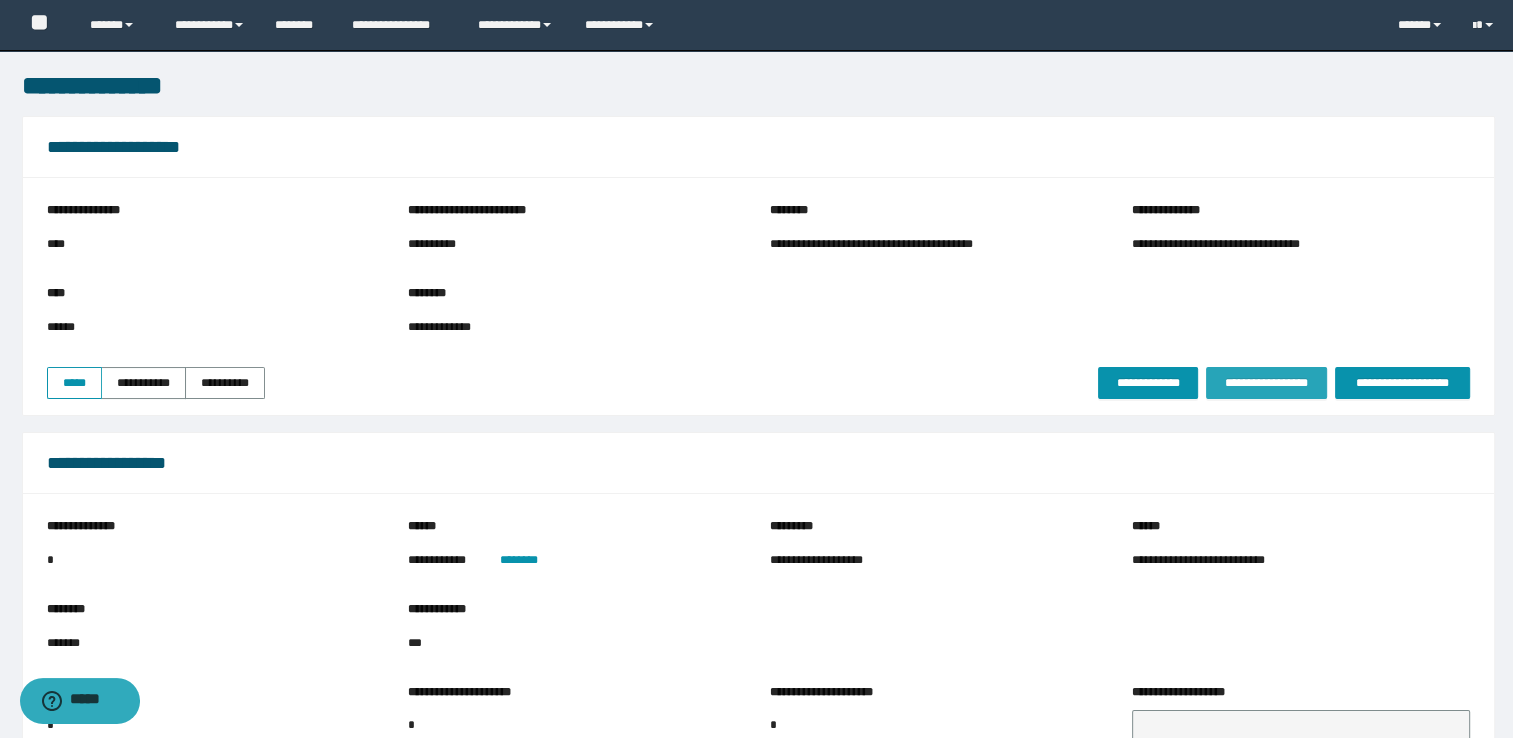 click on "**********" at bounding box center (1266, 383) 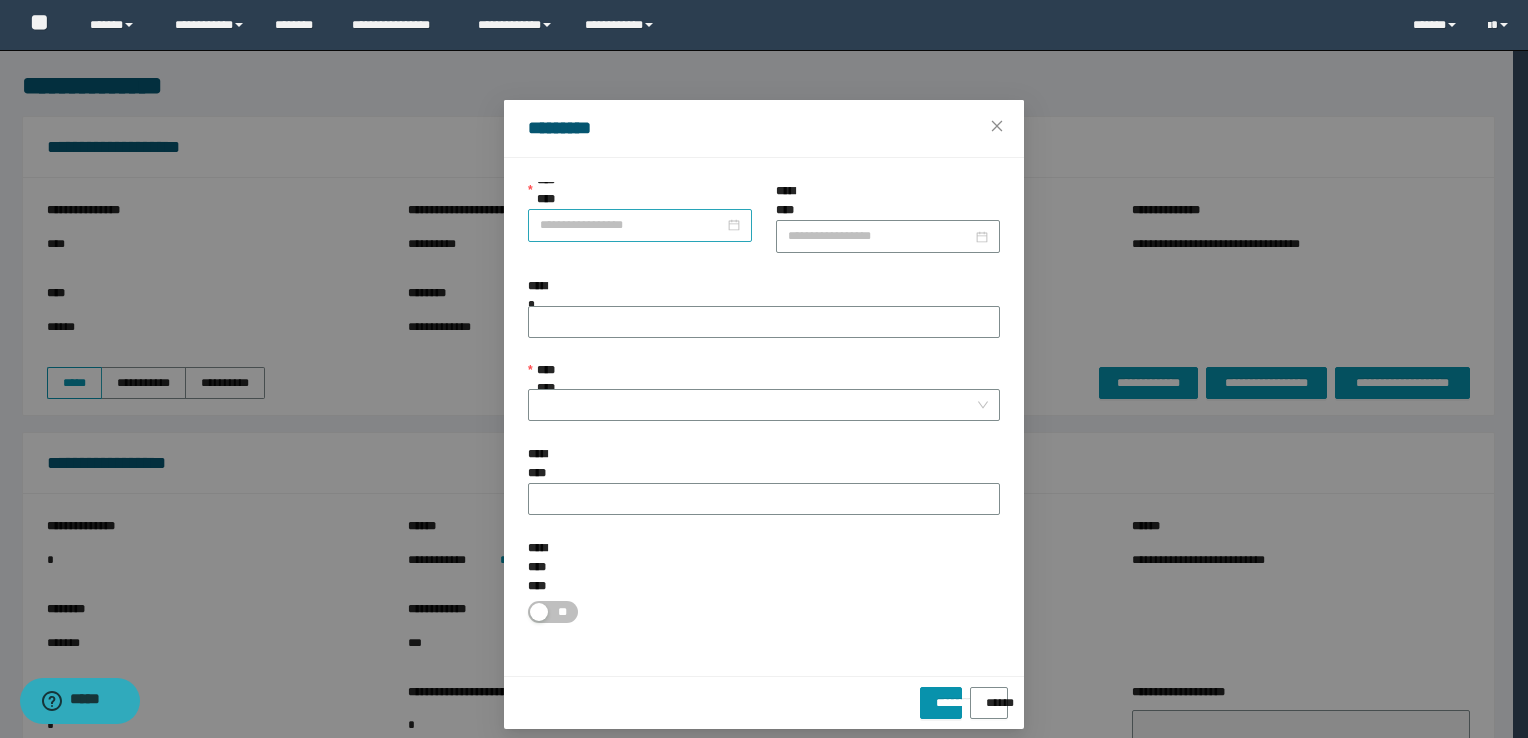 click at bounding box center (640, 225) 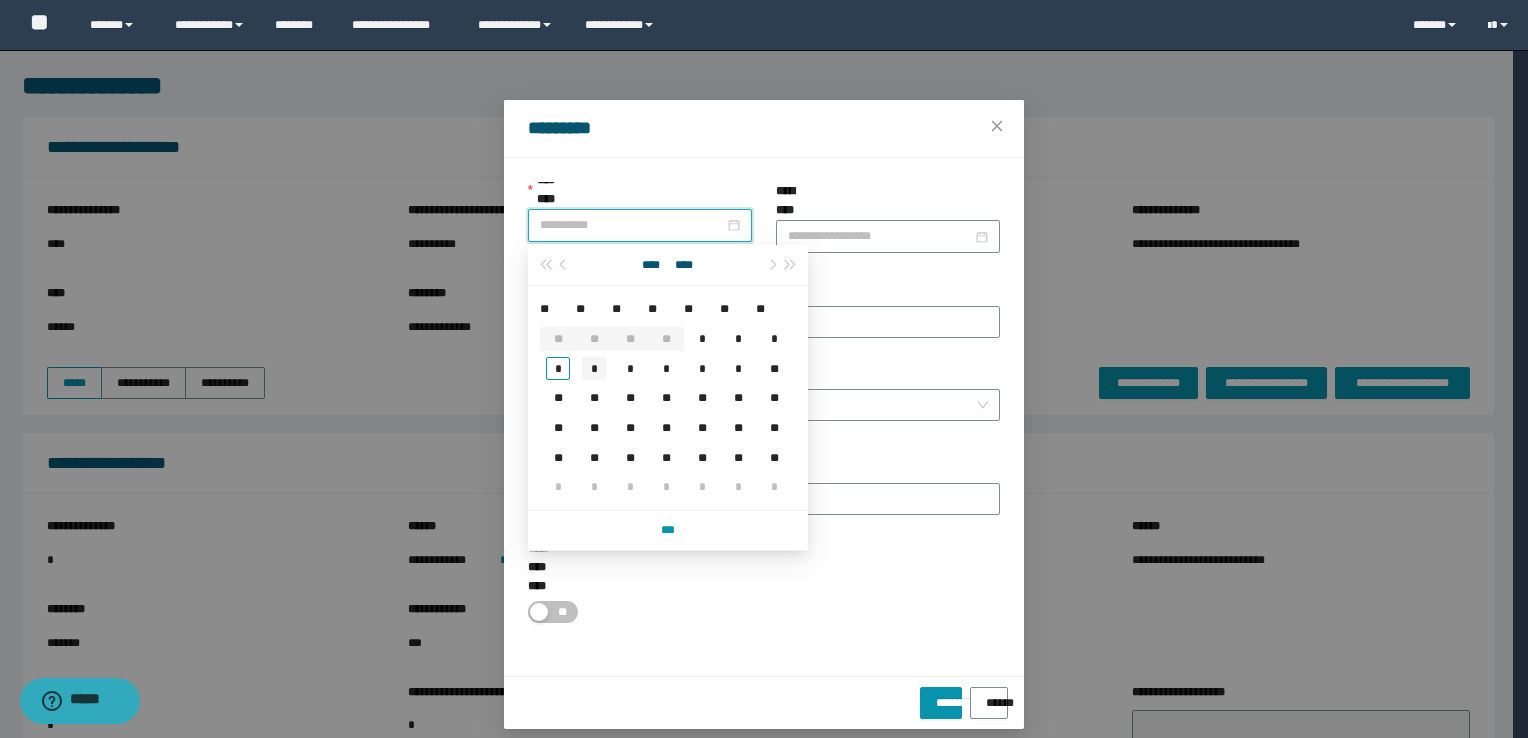 click on "*" at bounding box center (594, 369) 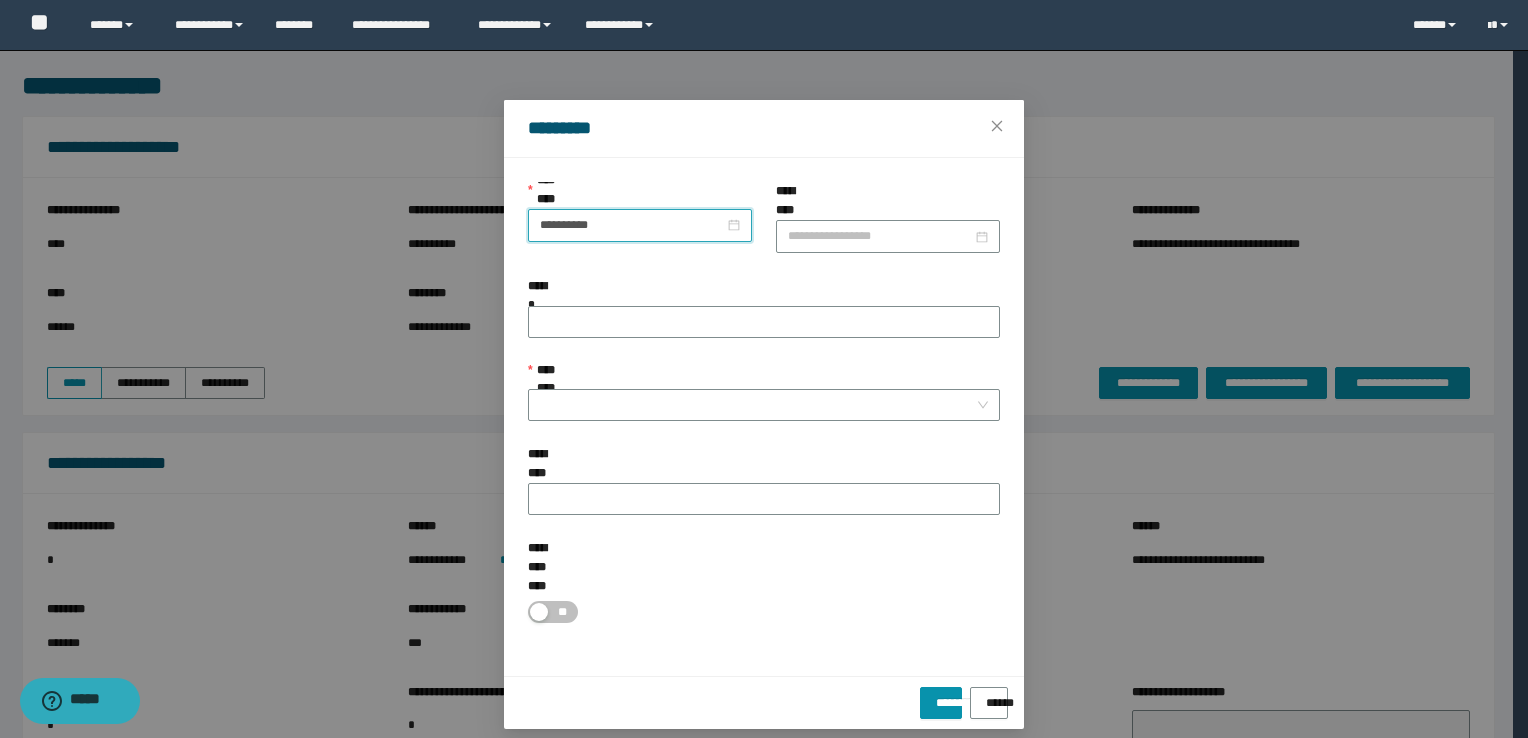 click on "**********" at bounding box center [640, 225] 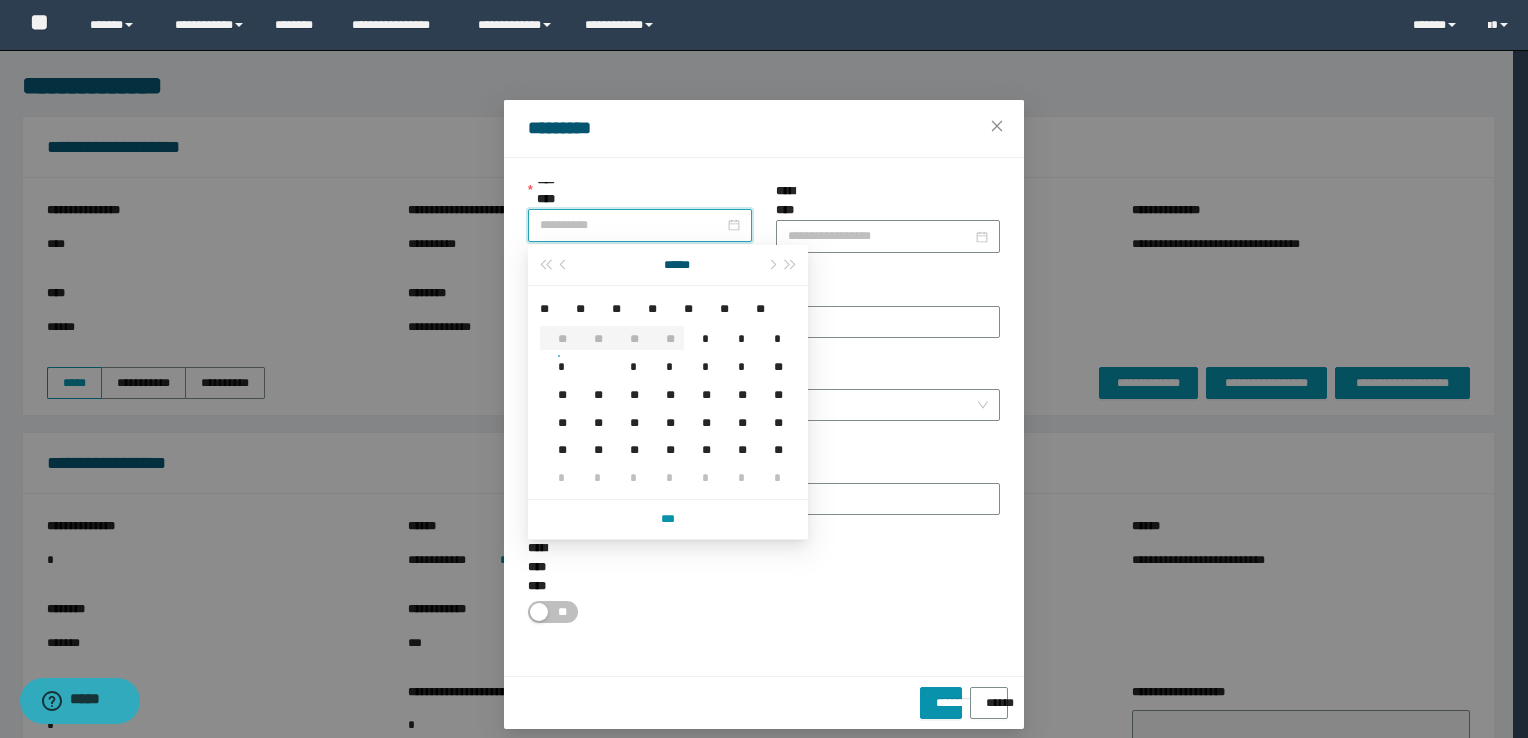 type on "**********" 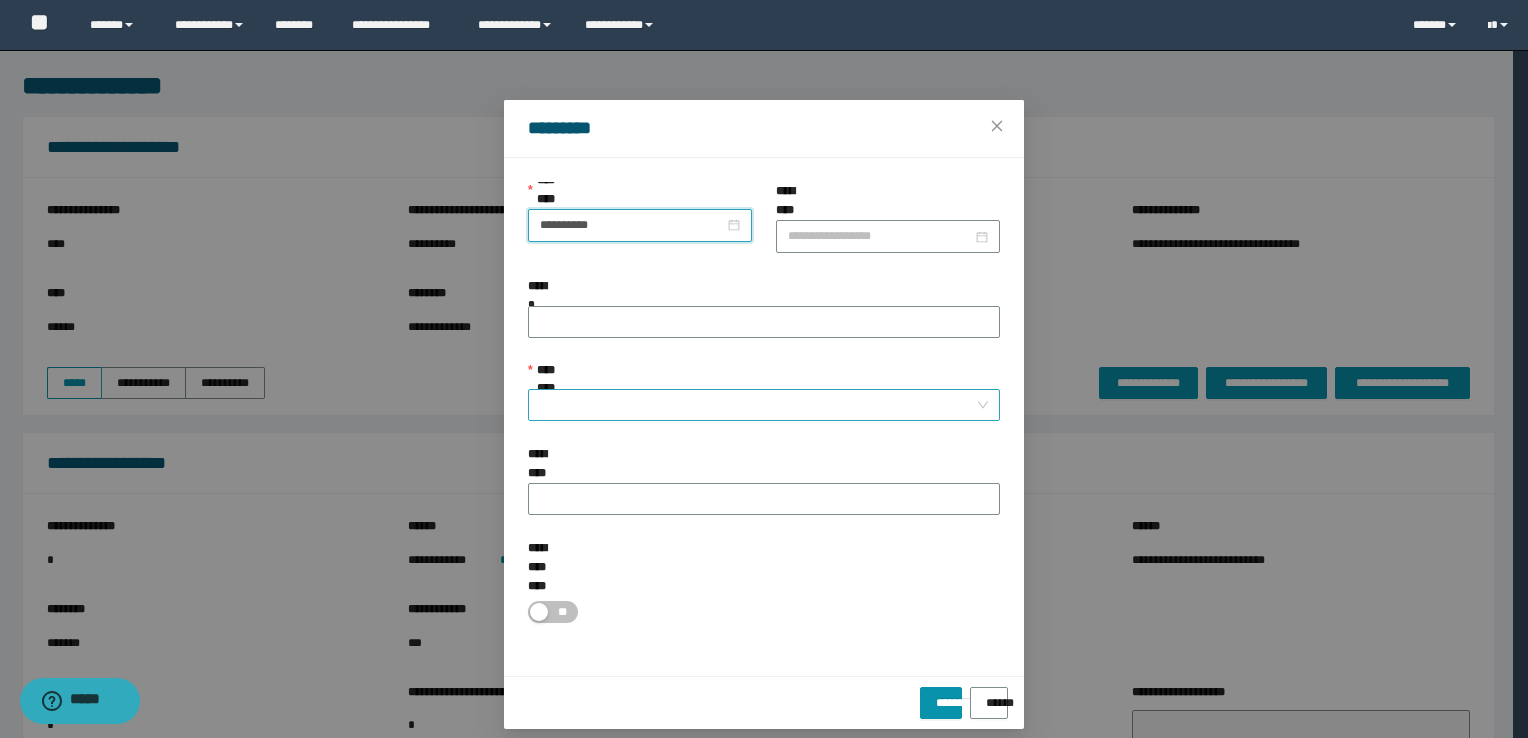 click on "**********" at bounding box center (758, 405) 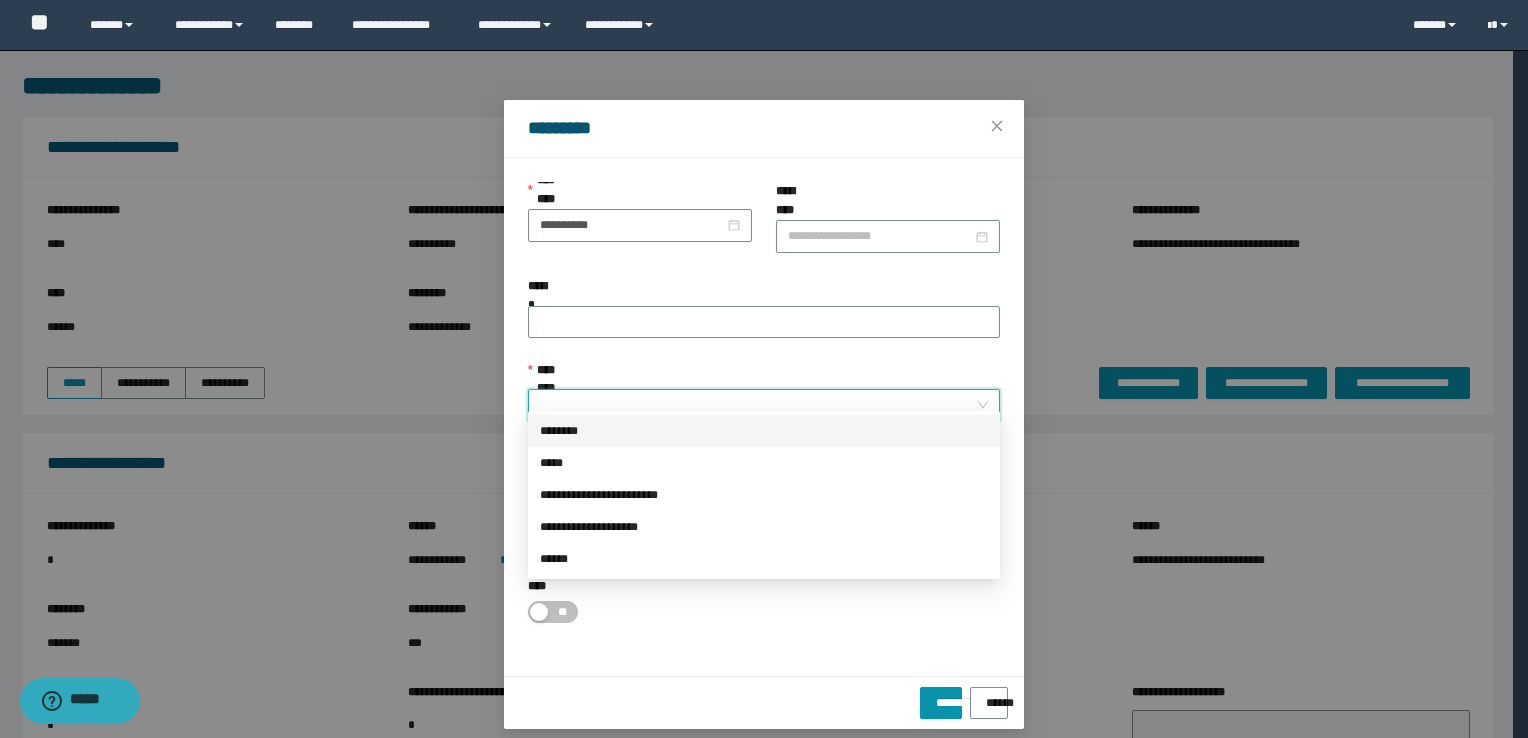 click on "********" at bounding box center [764, 431] 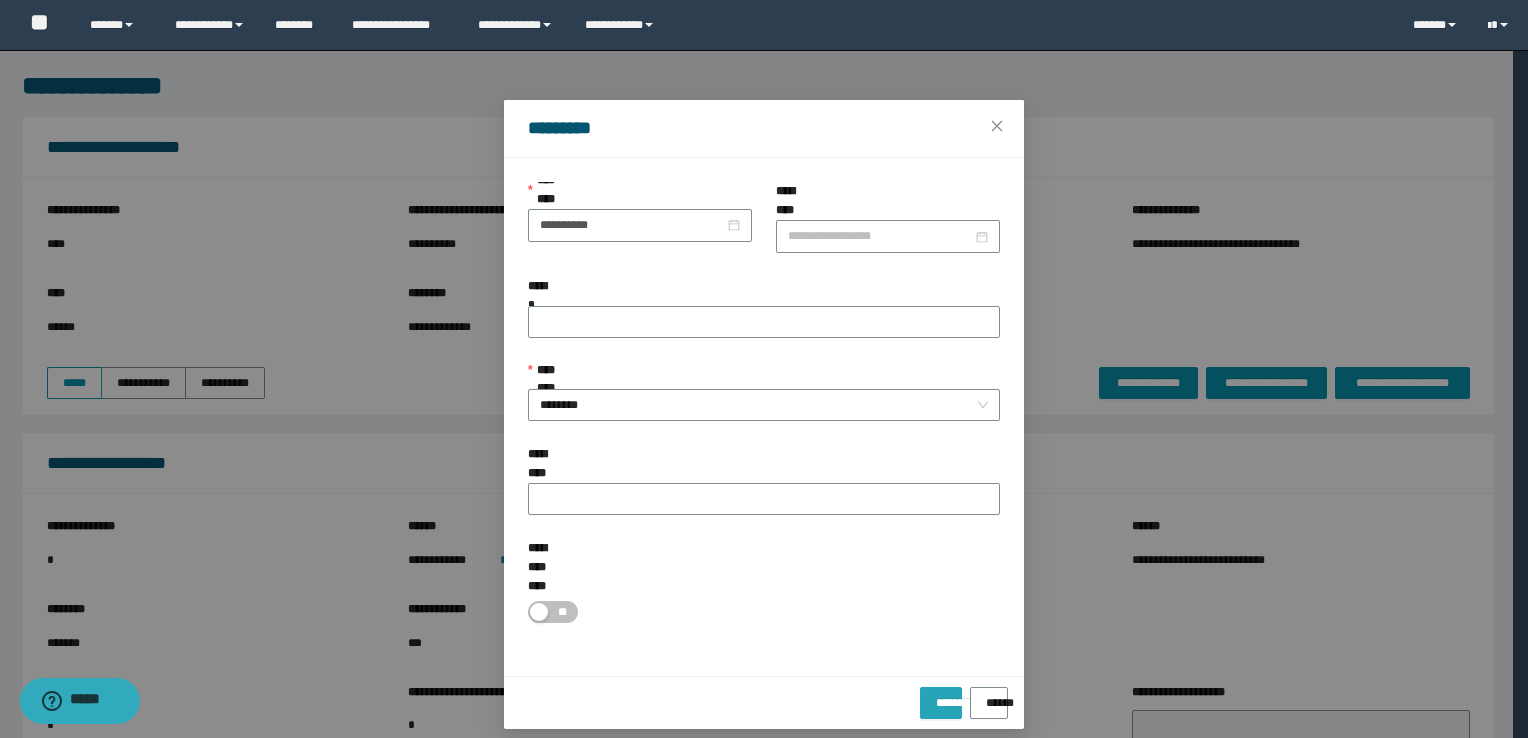 click on "*********" at bounding box center [940, 696] 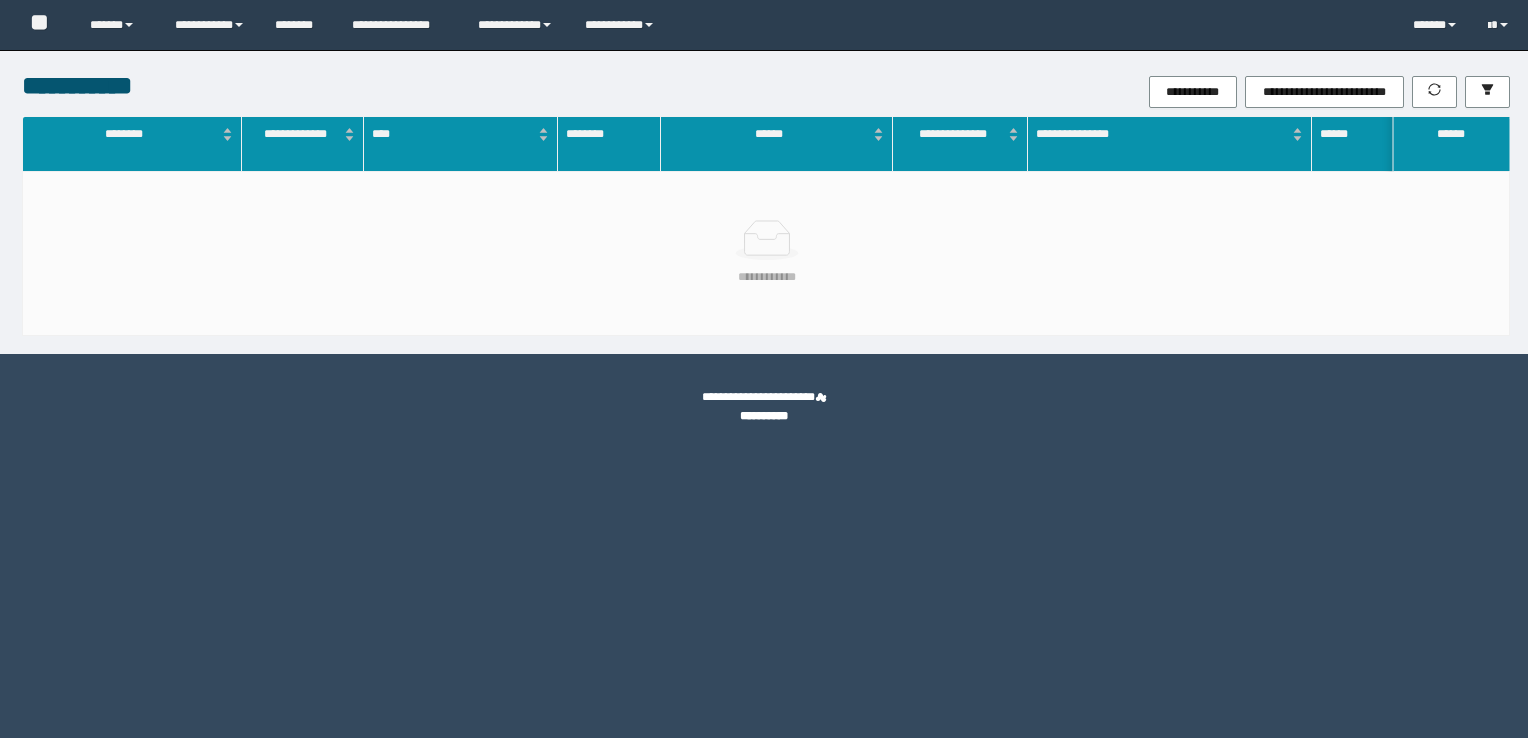 scroll, scrollTop: 0, scrollLeft: 0, axis: both 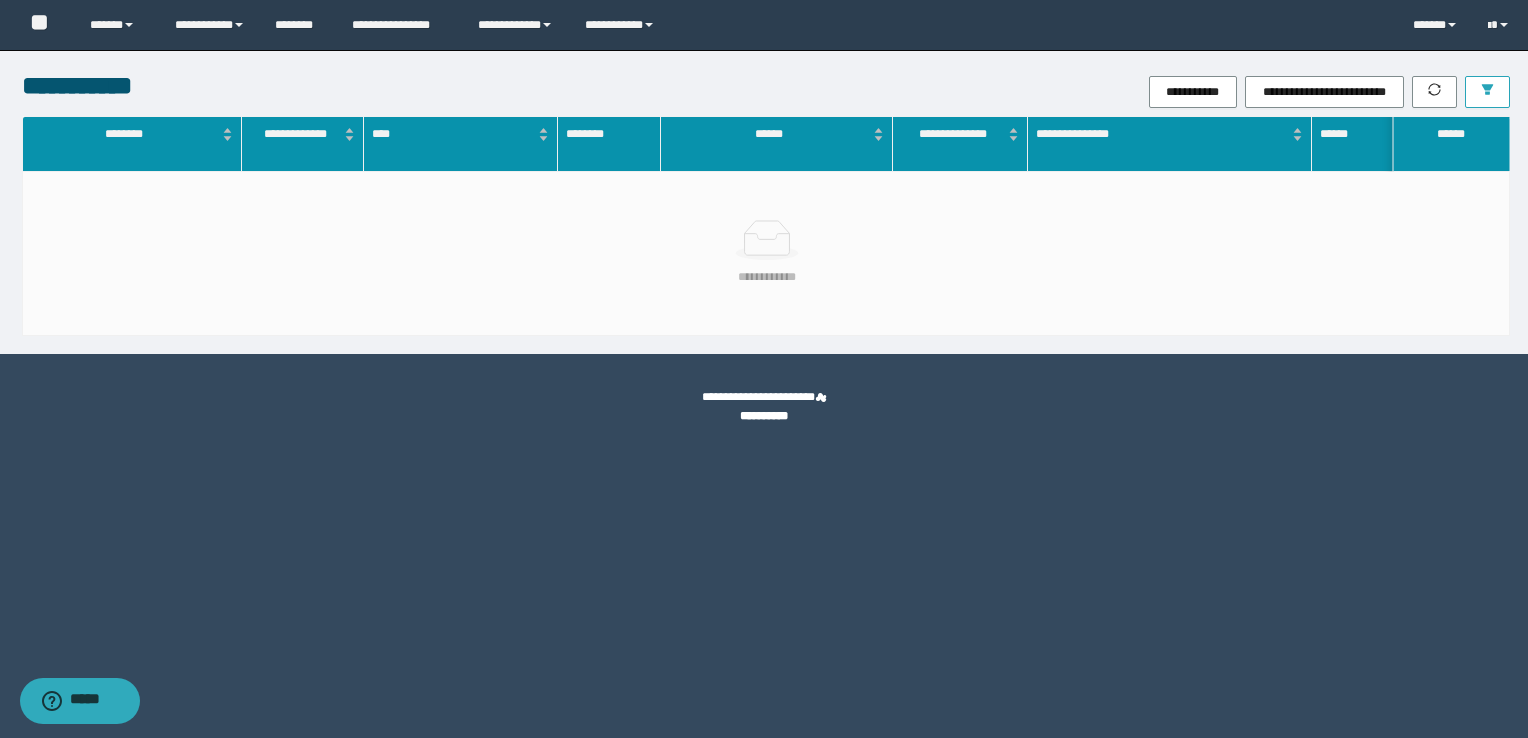 click at bounding box center [1487, 92] 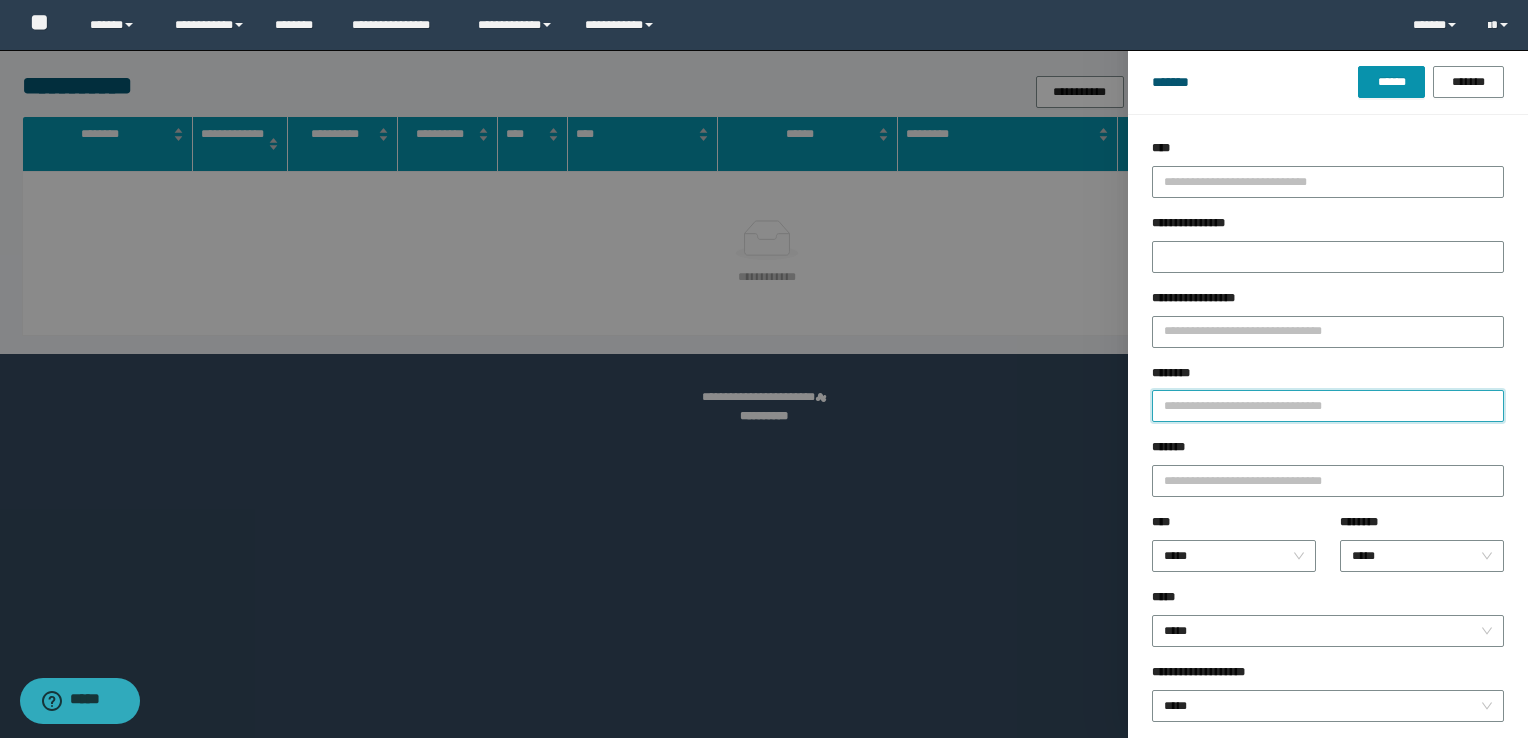click on "********" at bounding box center [1328, 406] 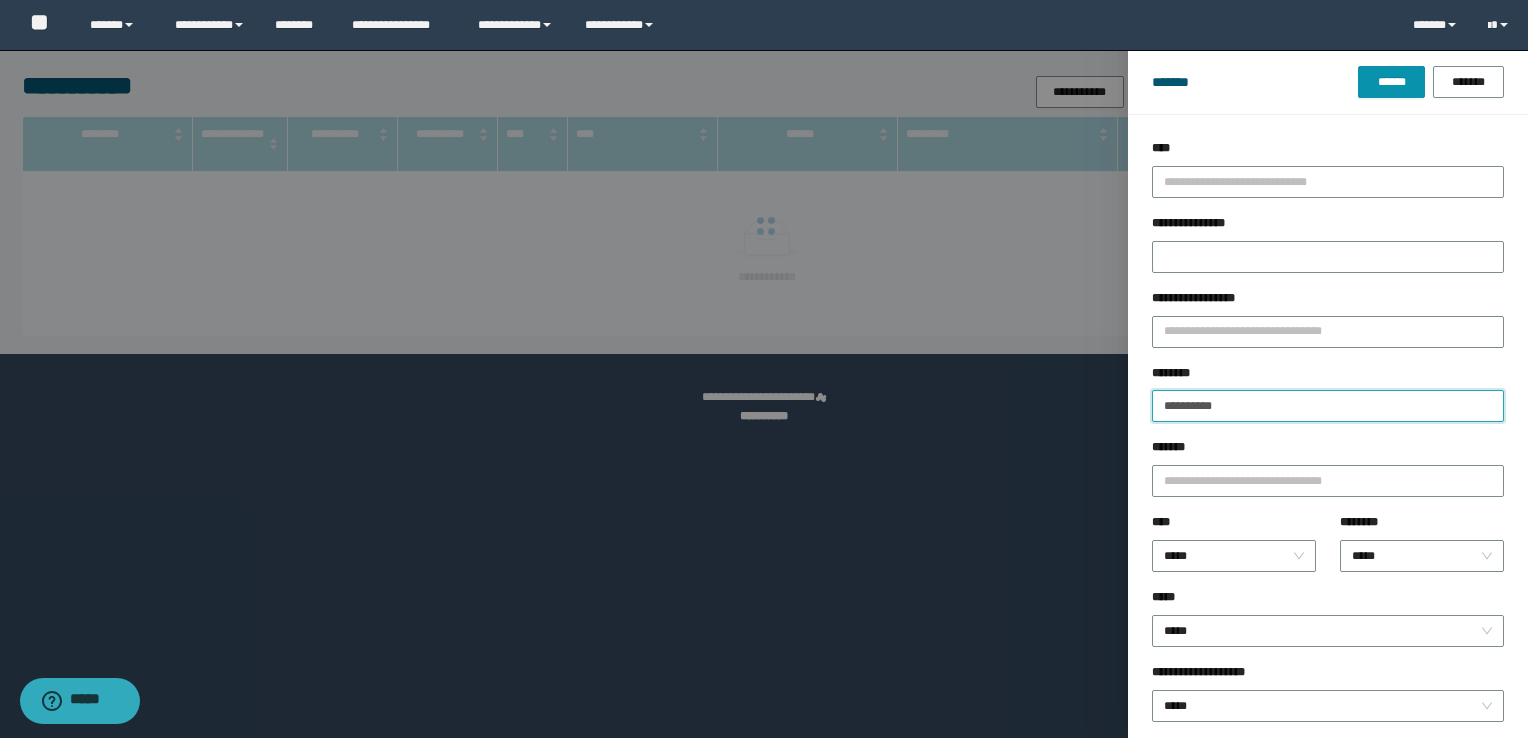 type on "**********" 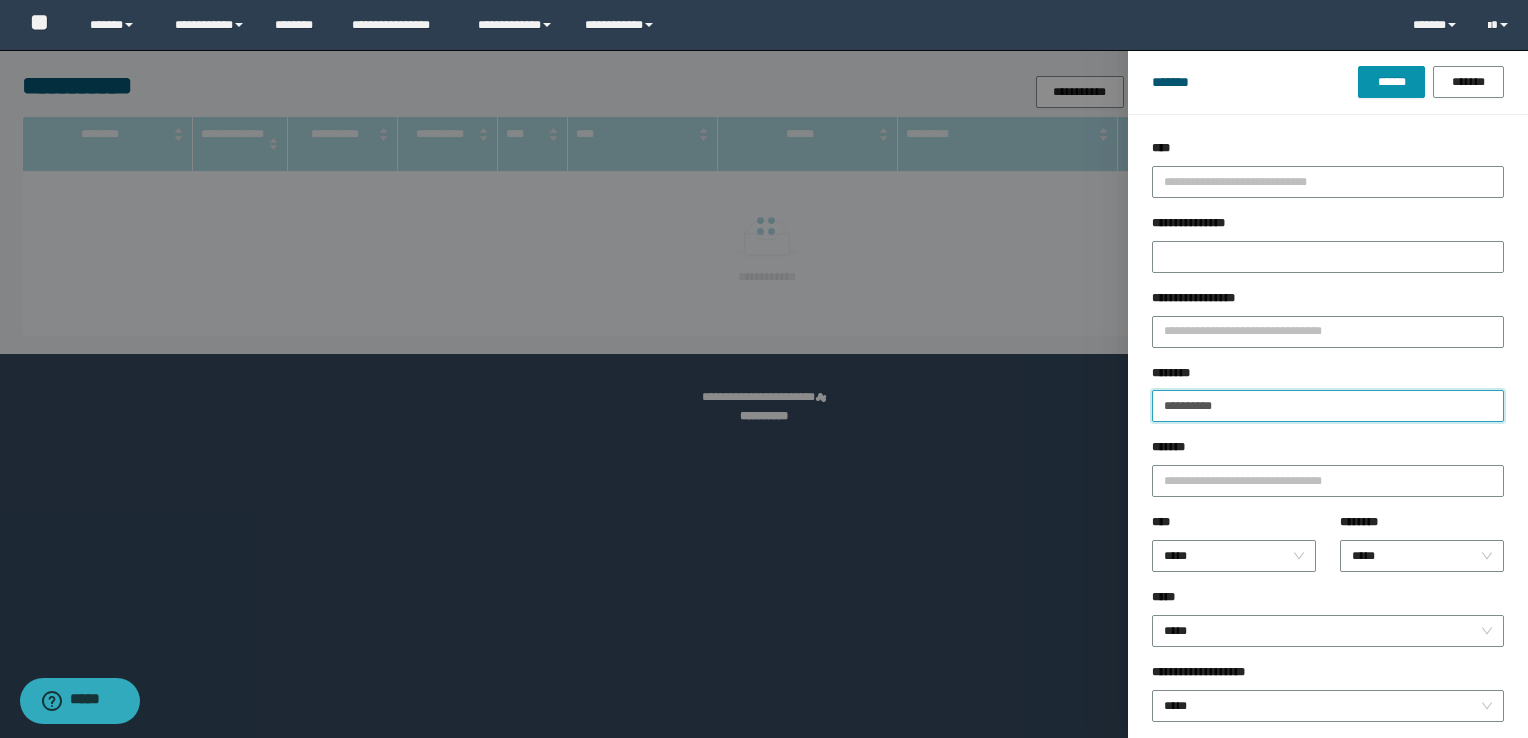 click on "******" at bounding box center [1391, 82] 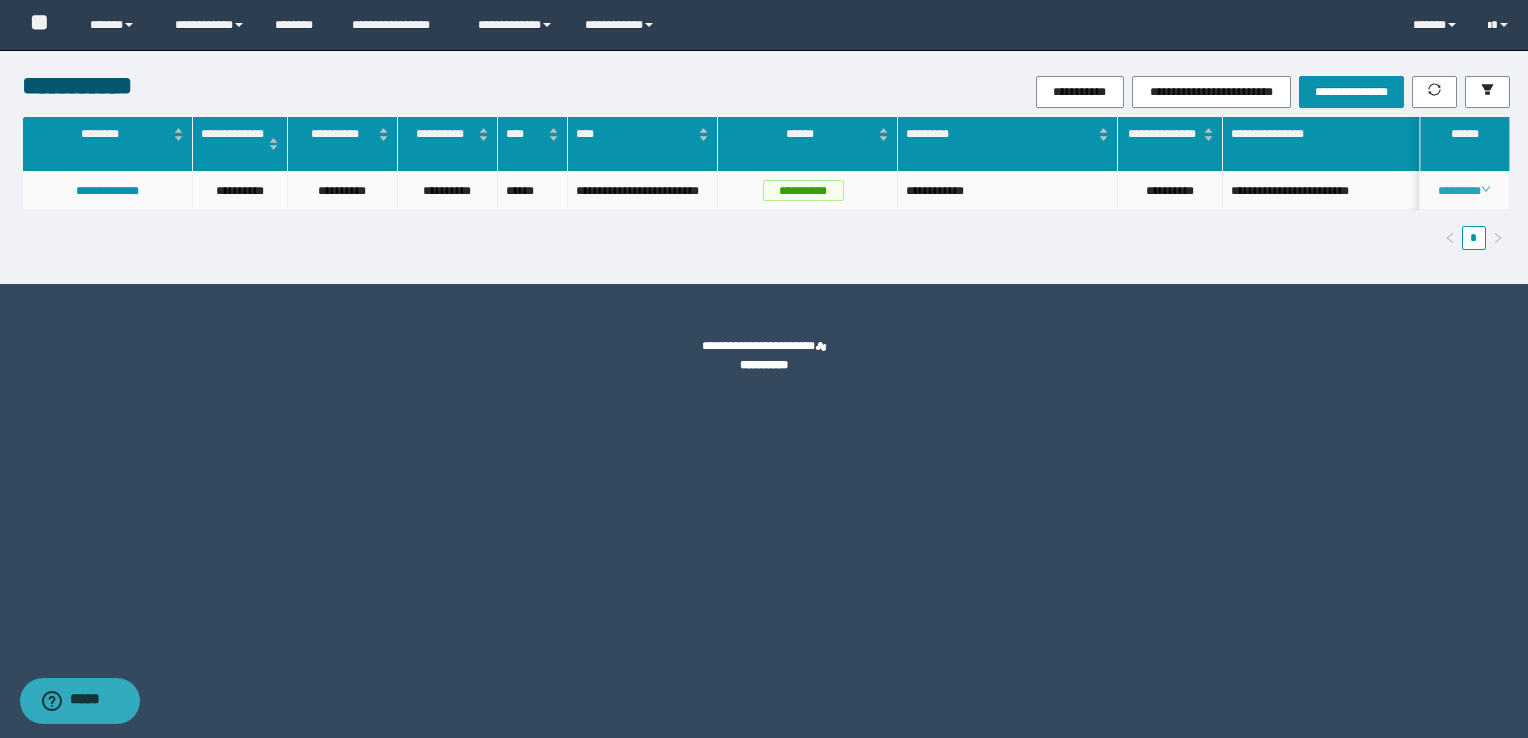click on "********" at bounding box center (1464, 191) 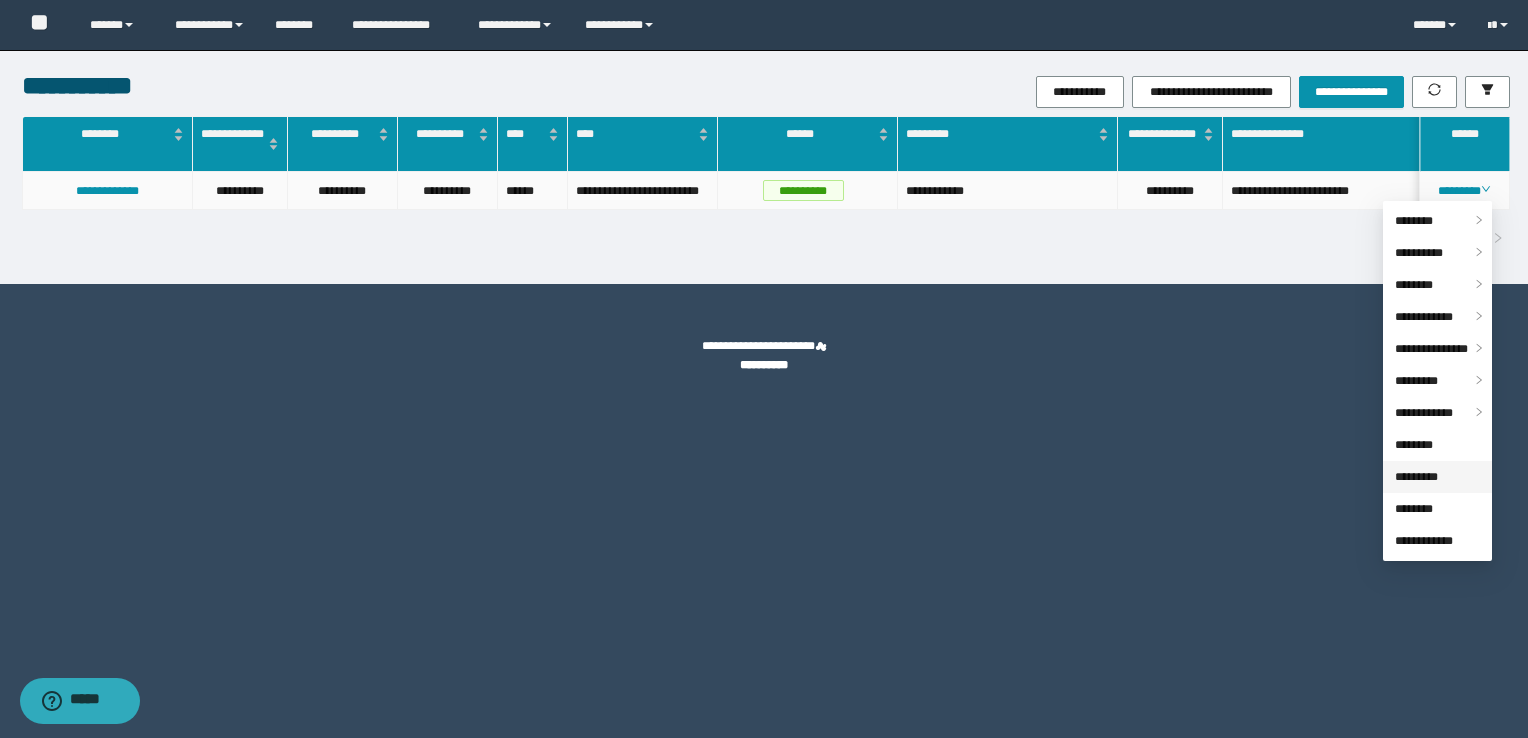 click on "*********" at bounding box center [1416, 477] 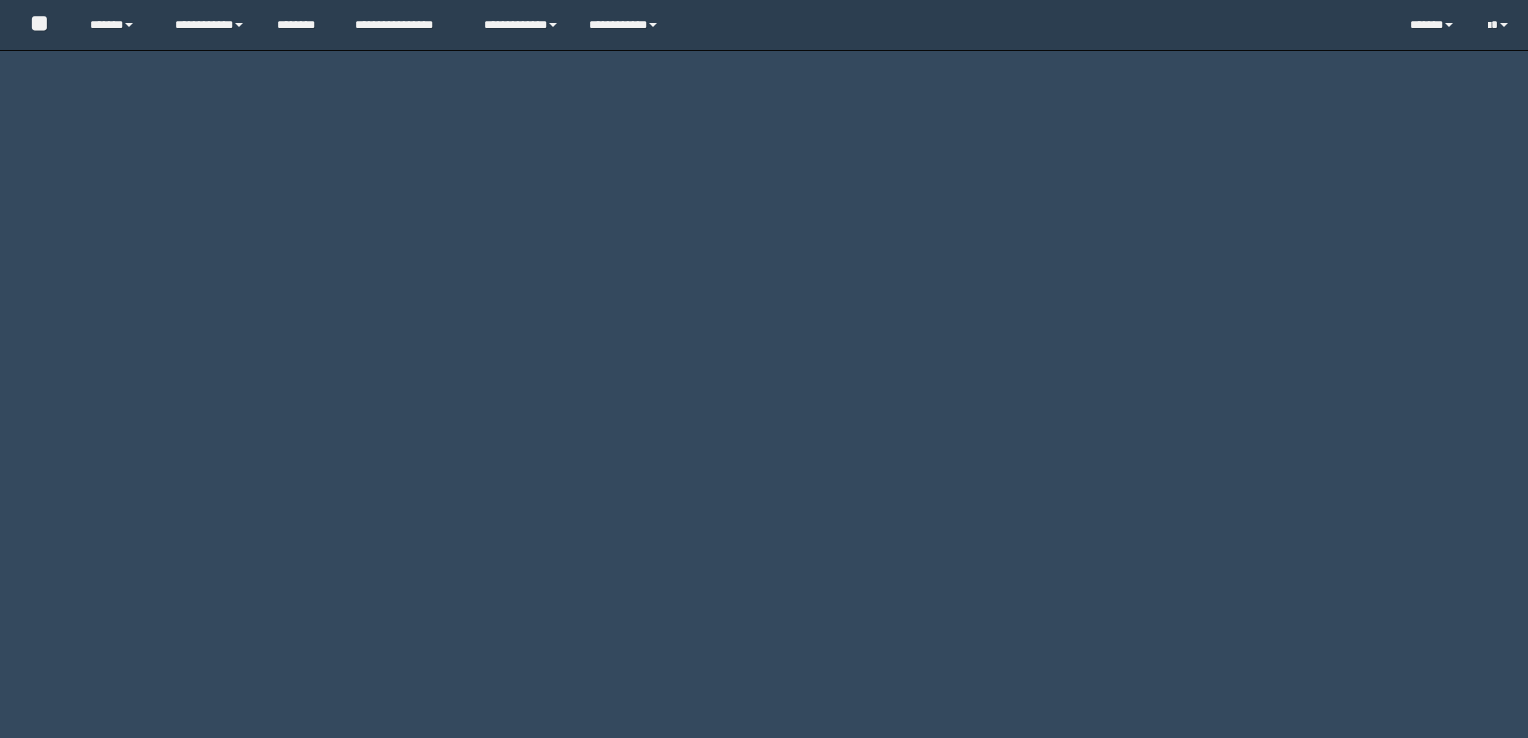 scroll, scrollTop: 0, scrollLeft: 0, axis: both 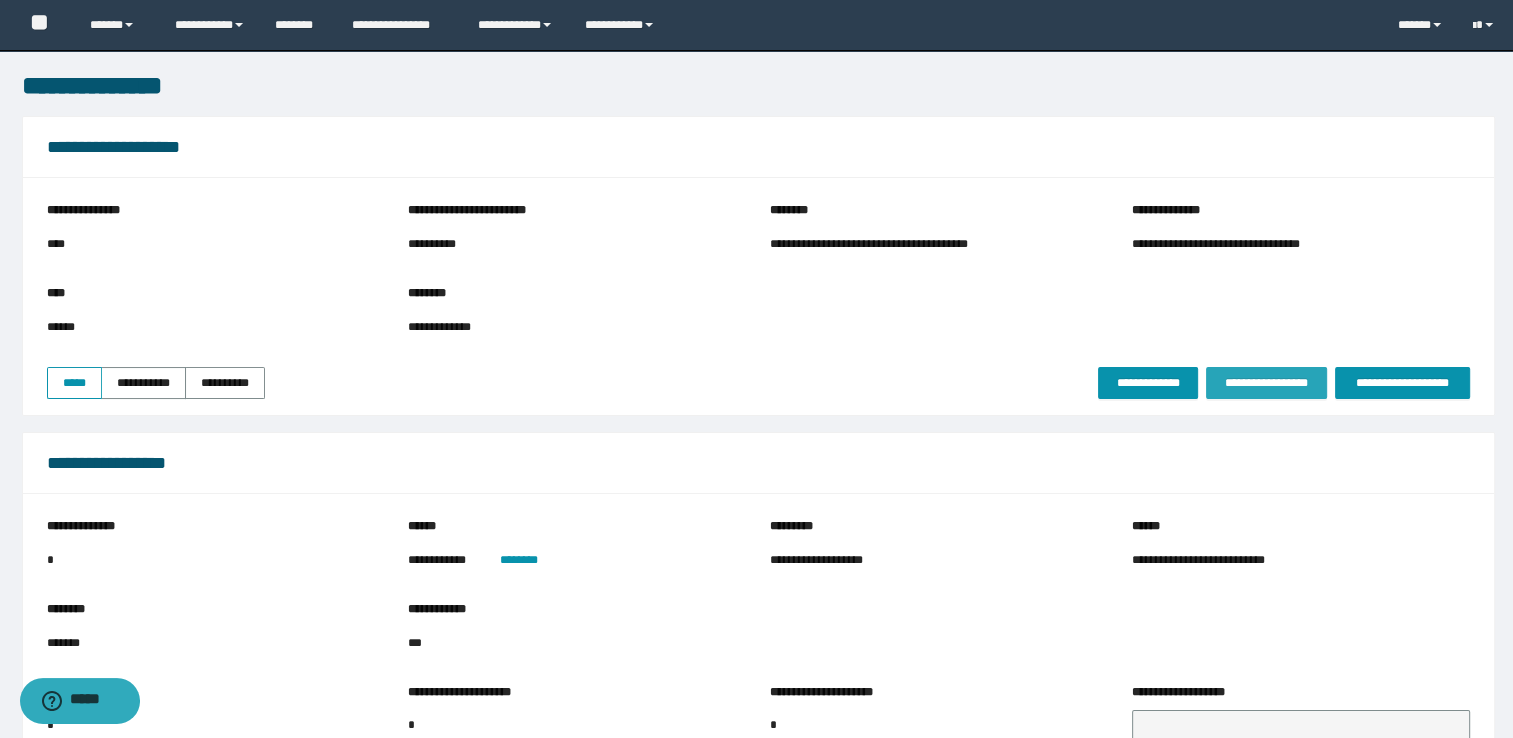 click on "**********" at bounding box center [1266, 383] 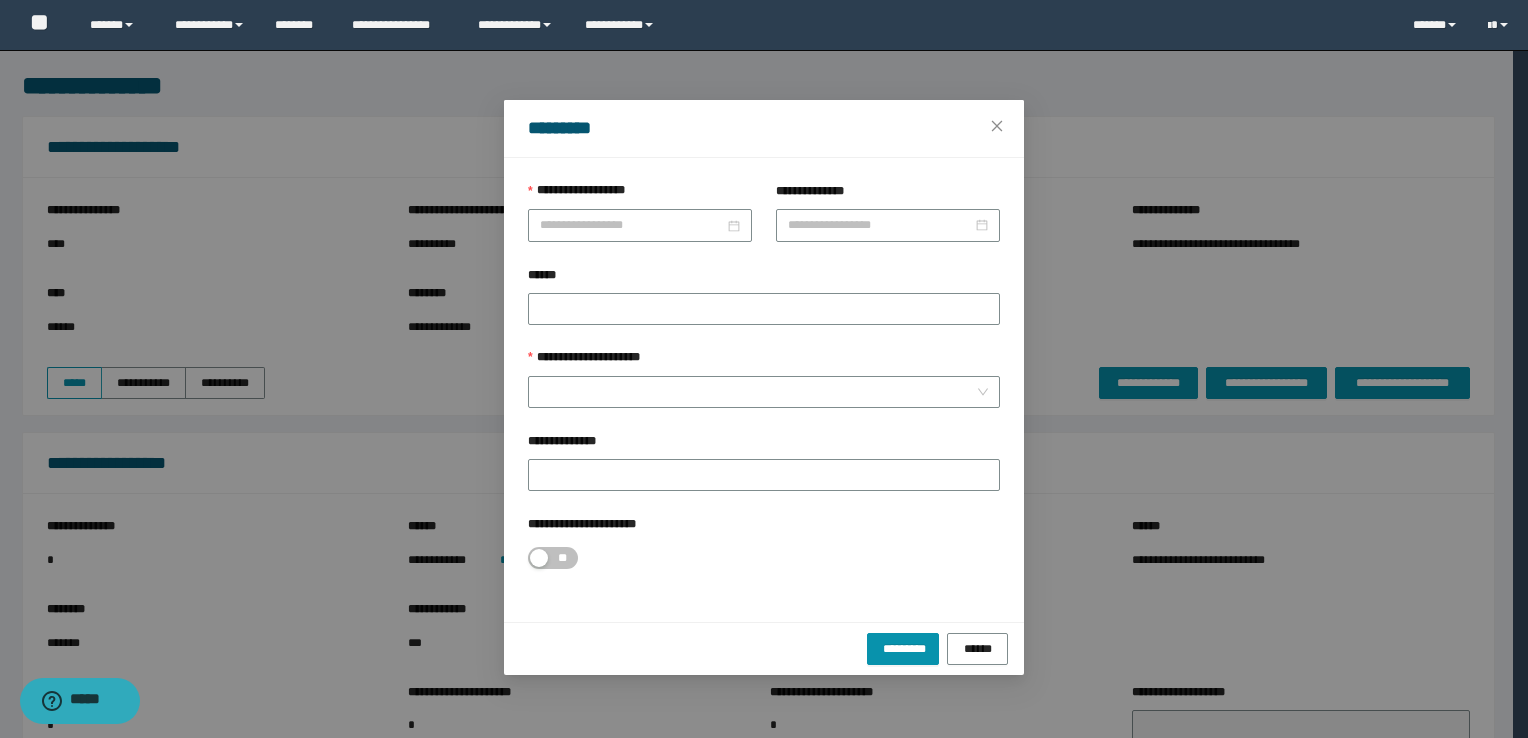 click on "**********" at bounding box center [640, 195] 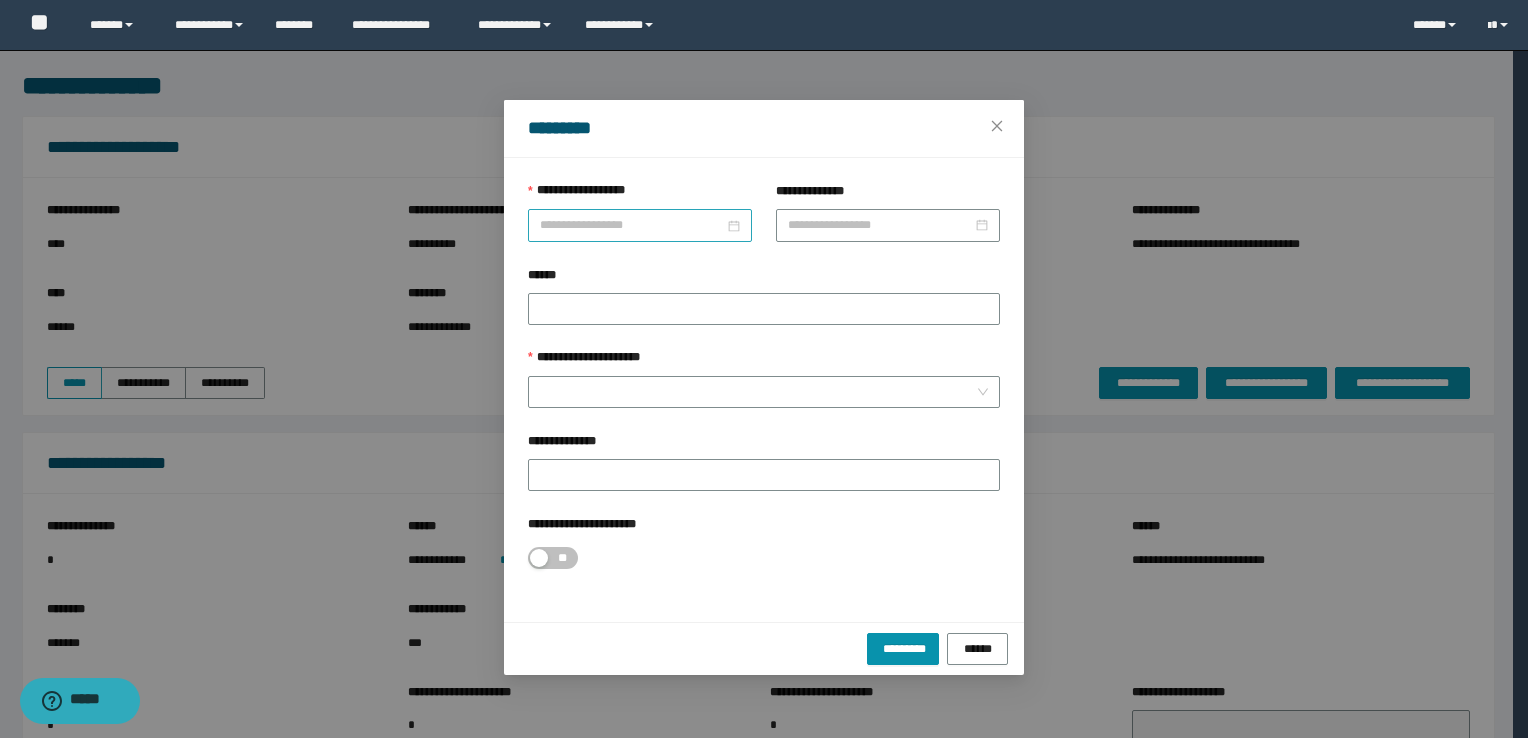 click at bounding box center [640, 225] 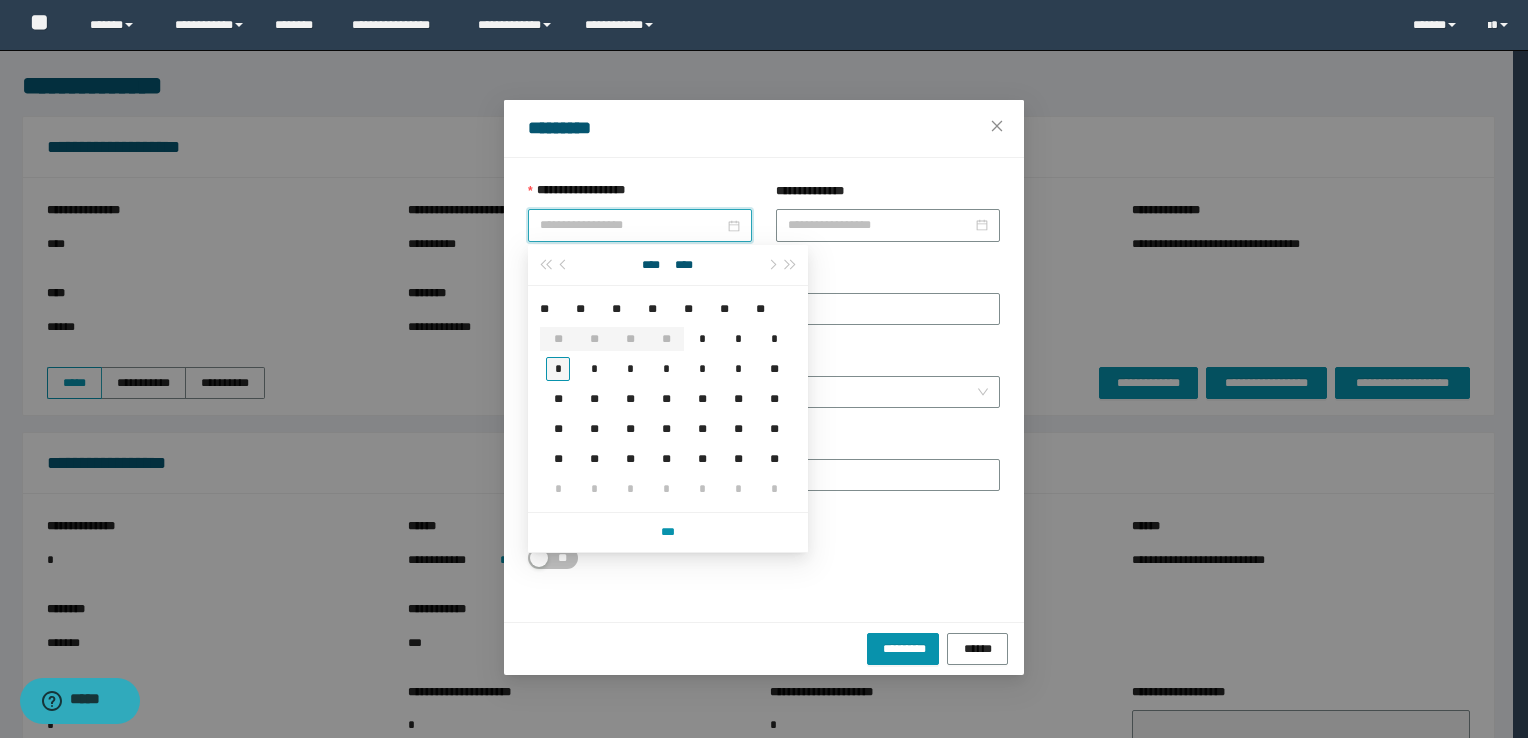 type on "**********" 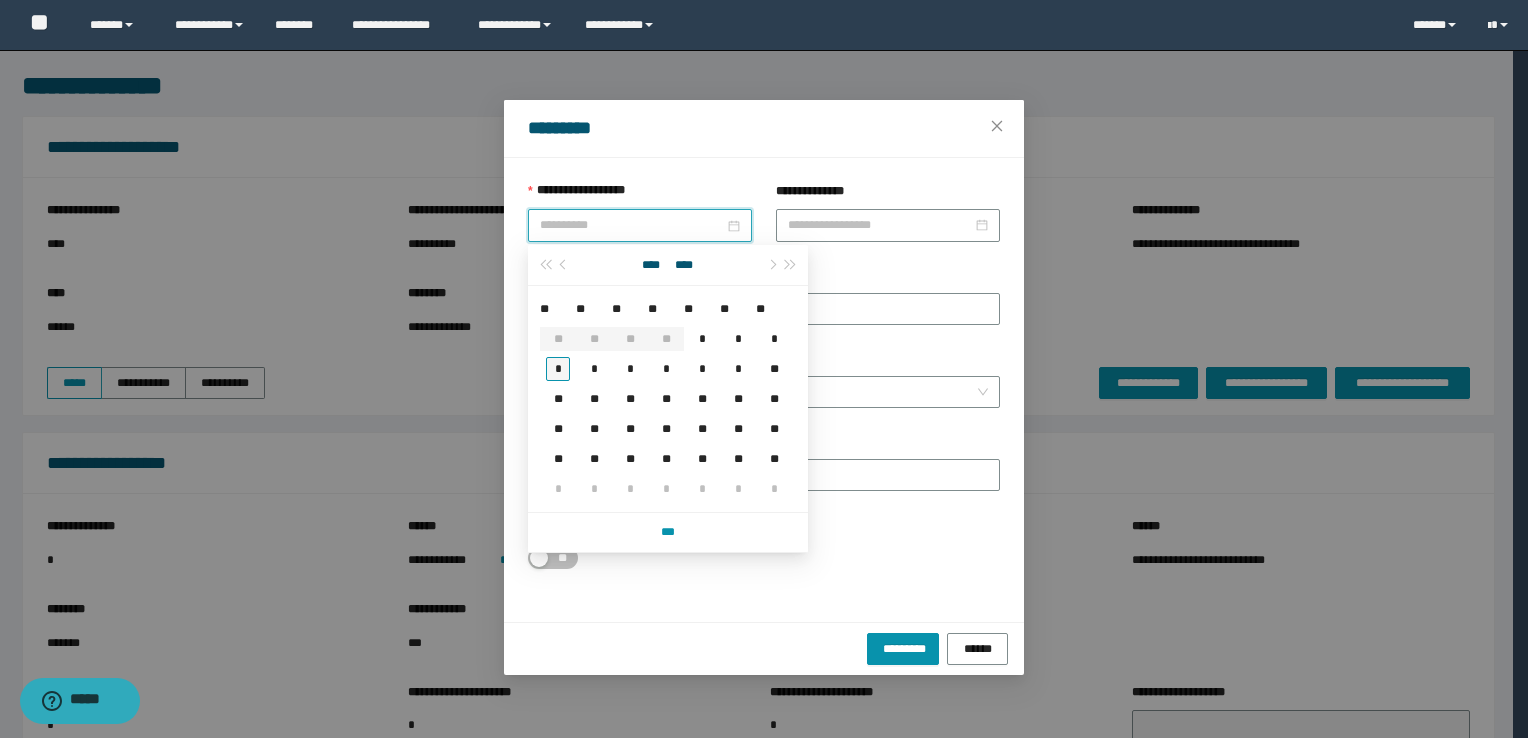 click on "*" at bounding box center (558, 369) 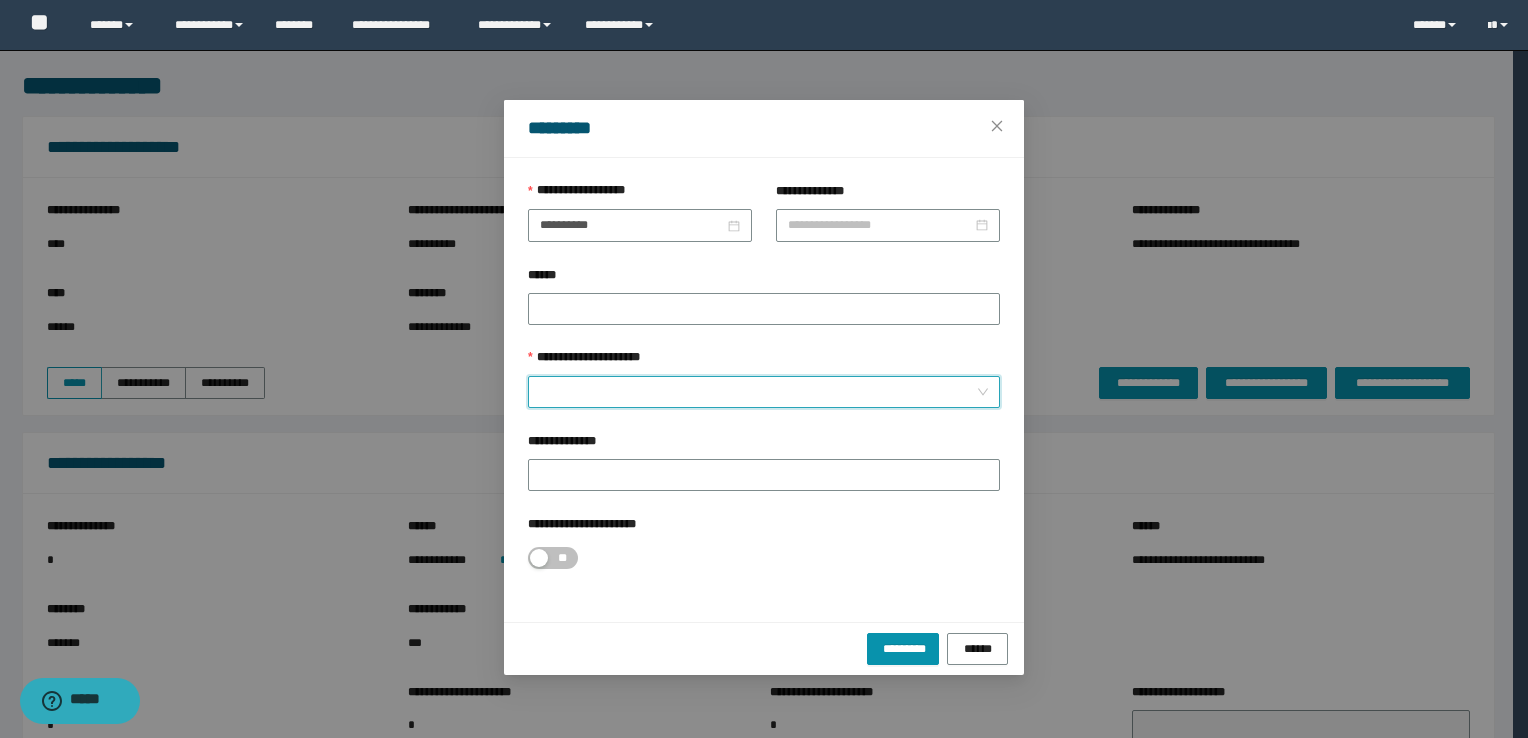 click on "**********" at bounding box center [758, 392] 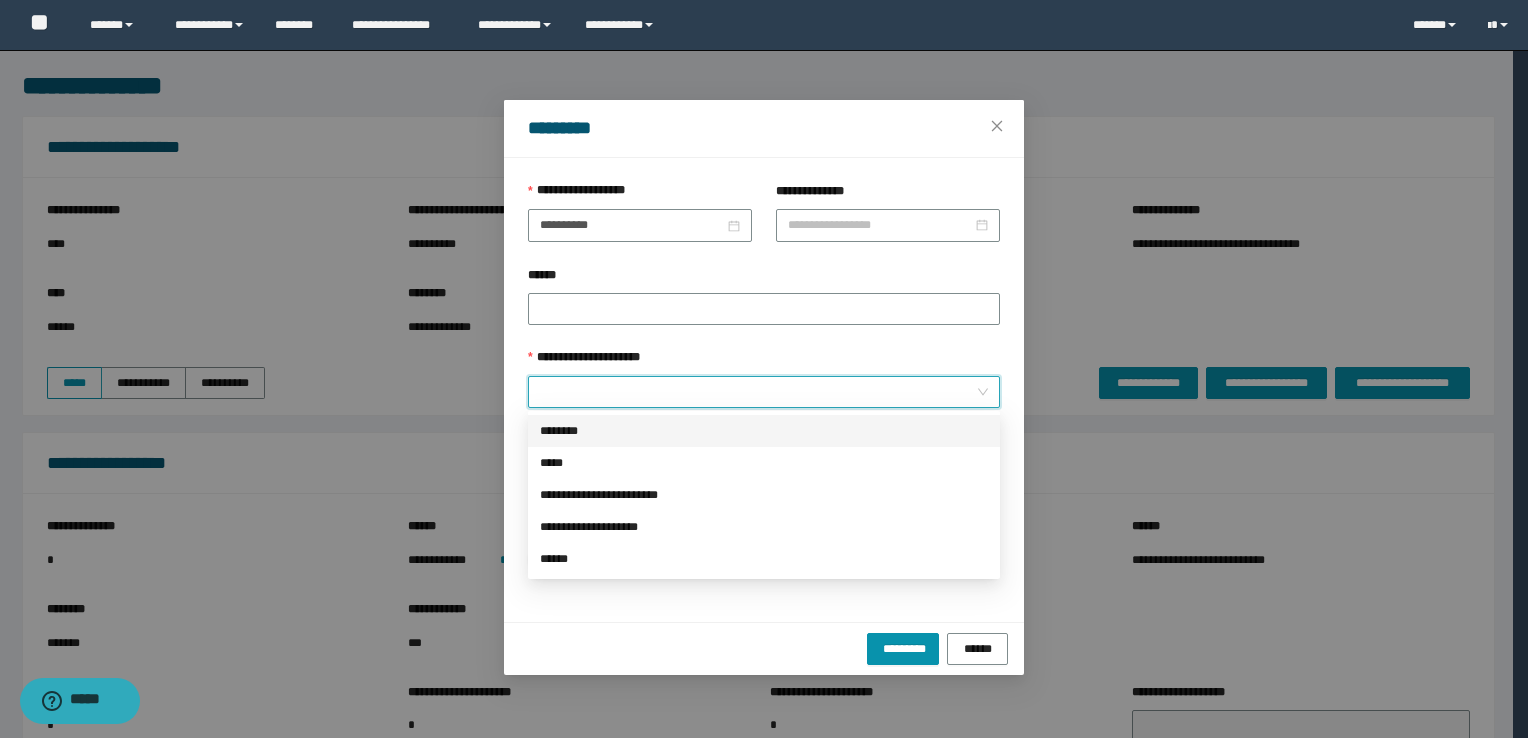 click on "********" at bounding box center [764, 431] 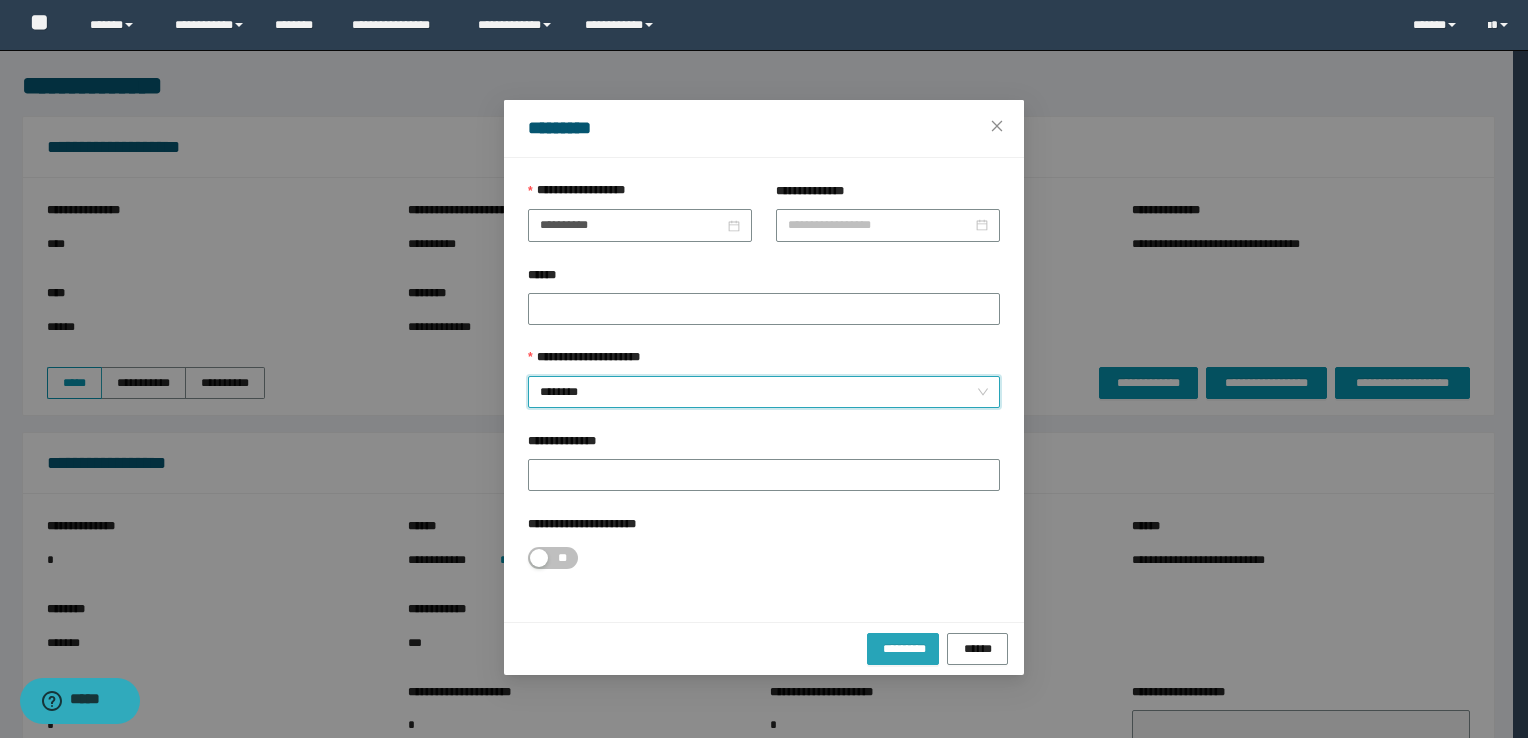 click on "*********" at bounding box center [903, 649] 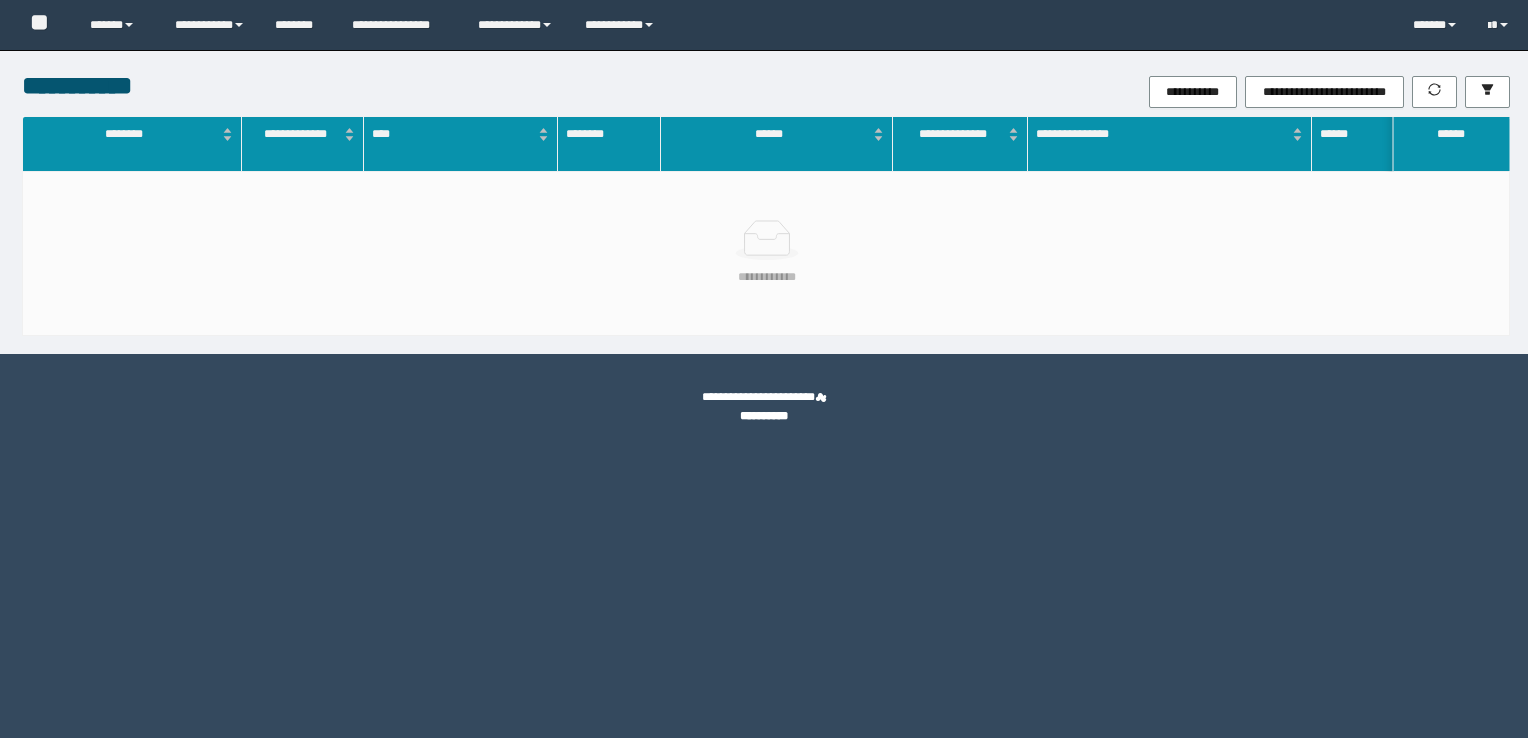 scroll, scrollTop: 0, scrollLeft: 0, axis: both 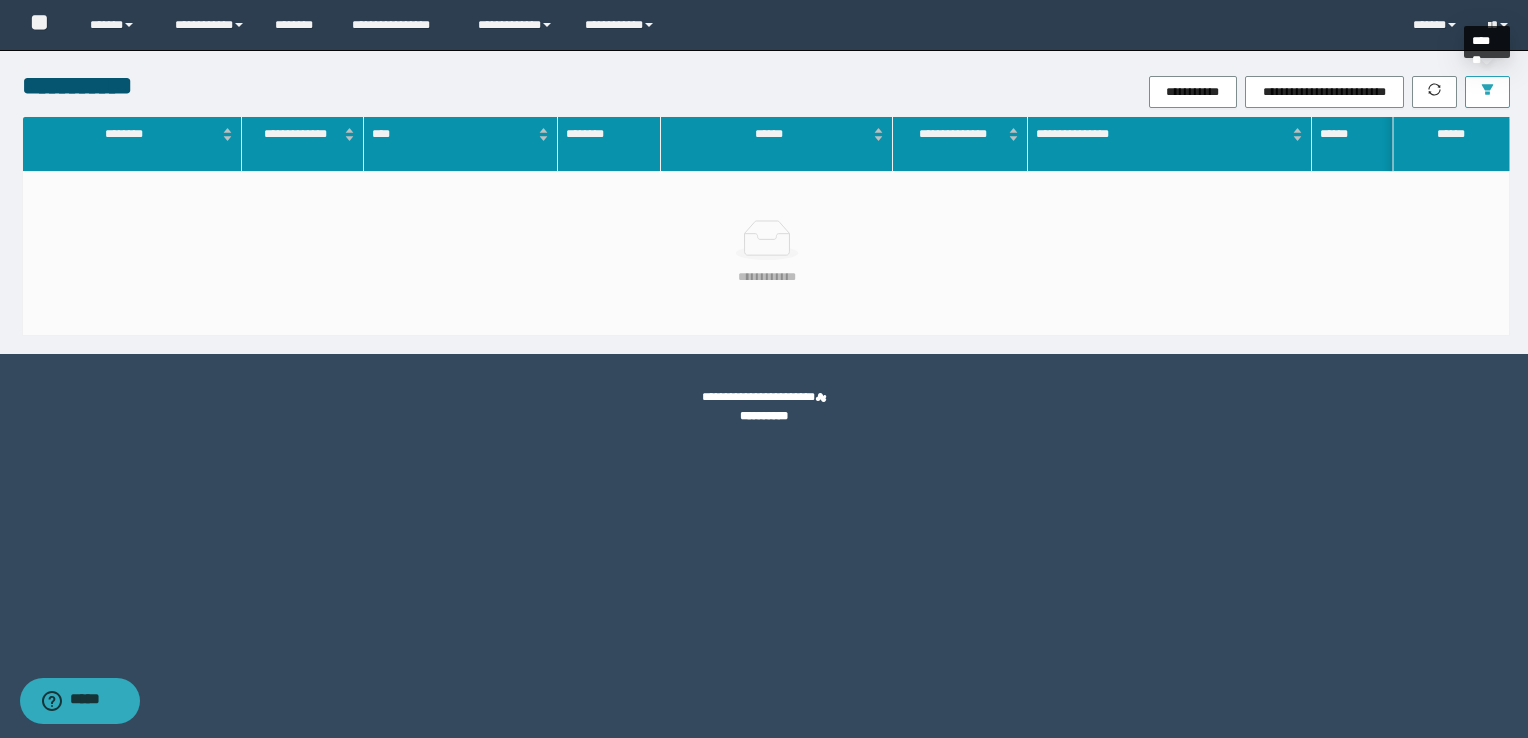 click 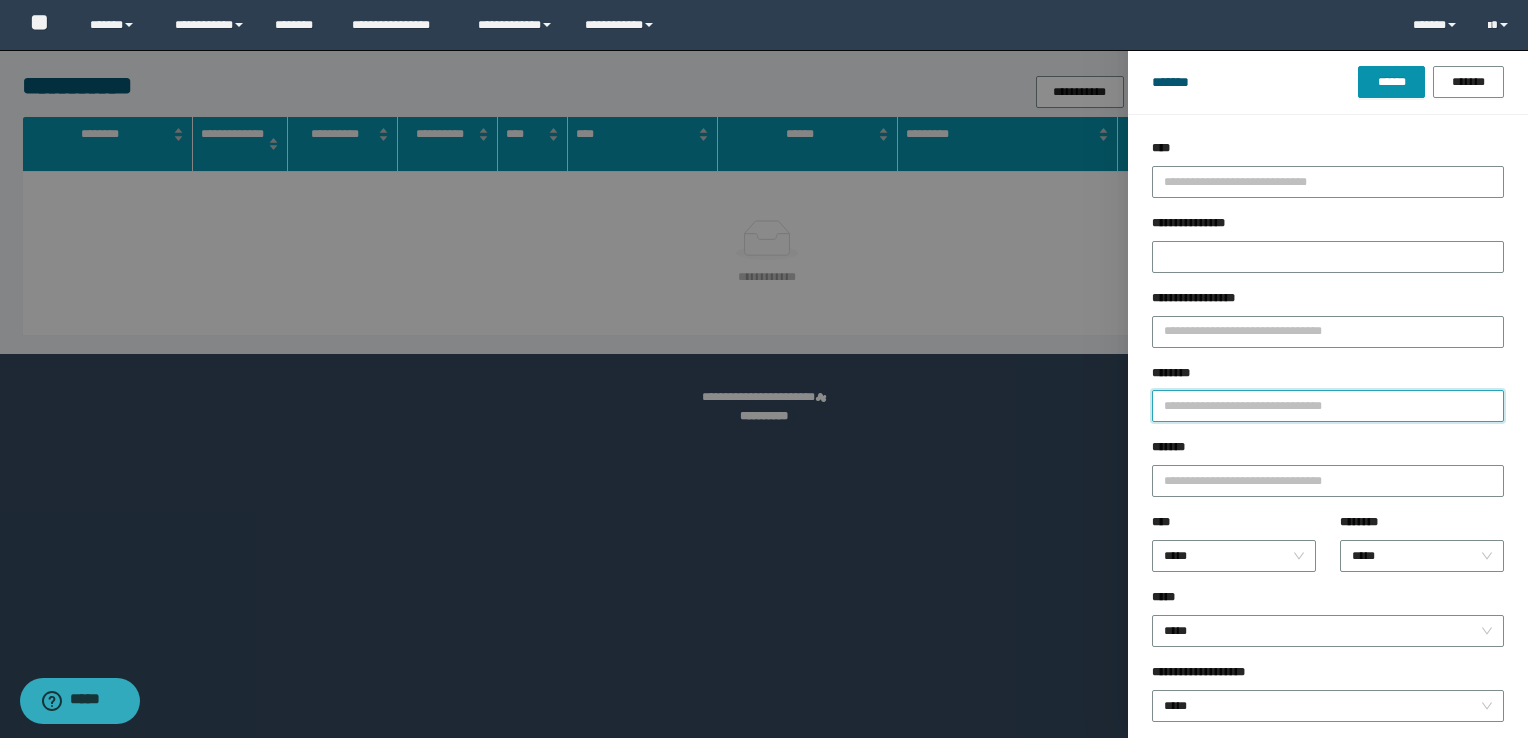 click on "********" at bounding box center (1328, 406) 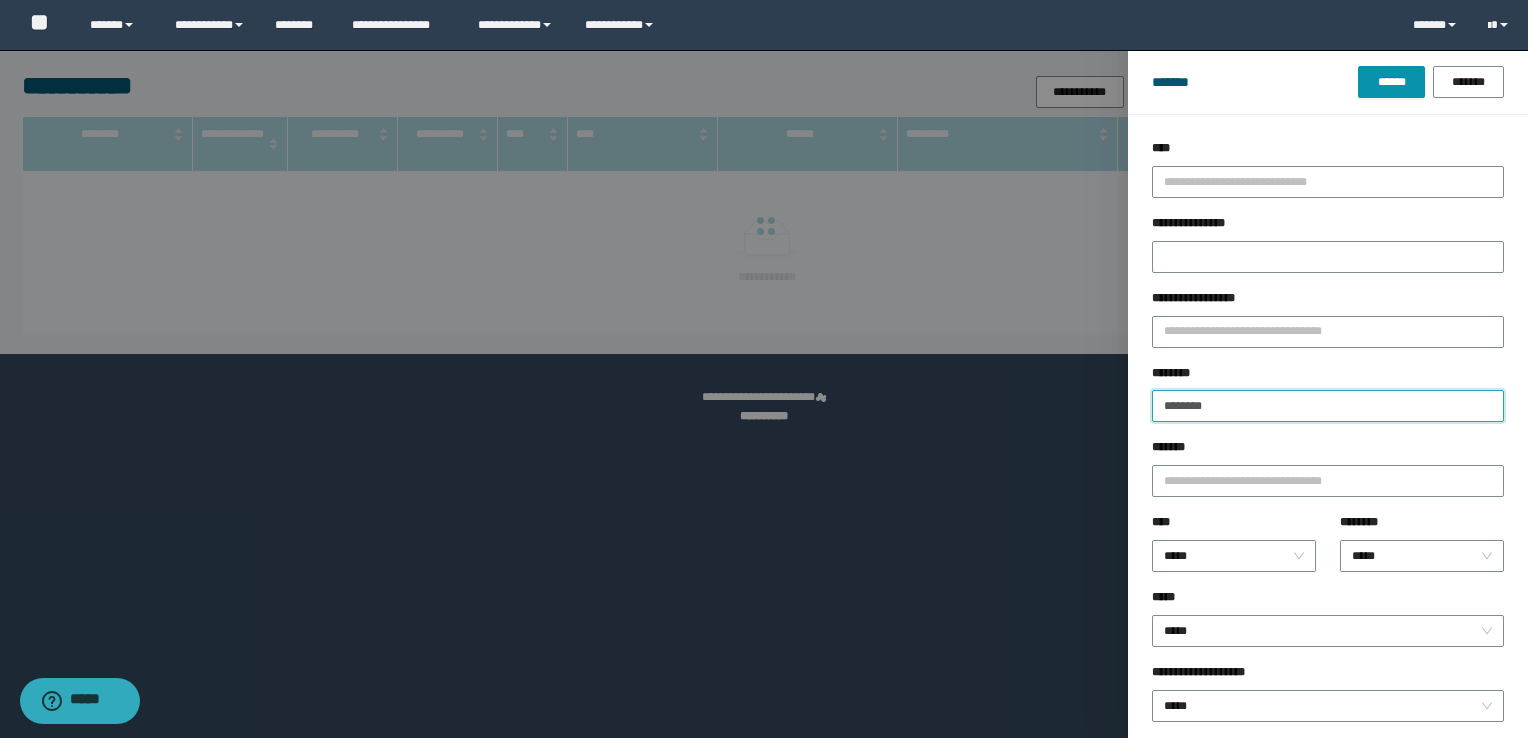 type on "********" 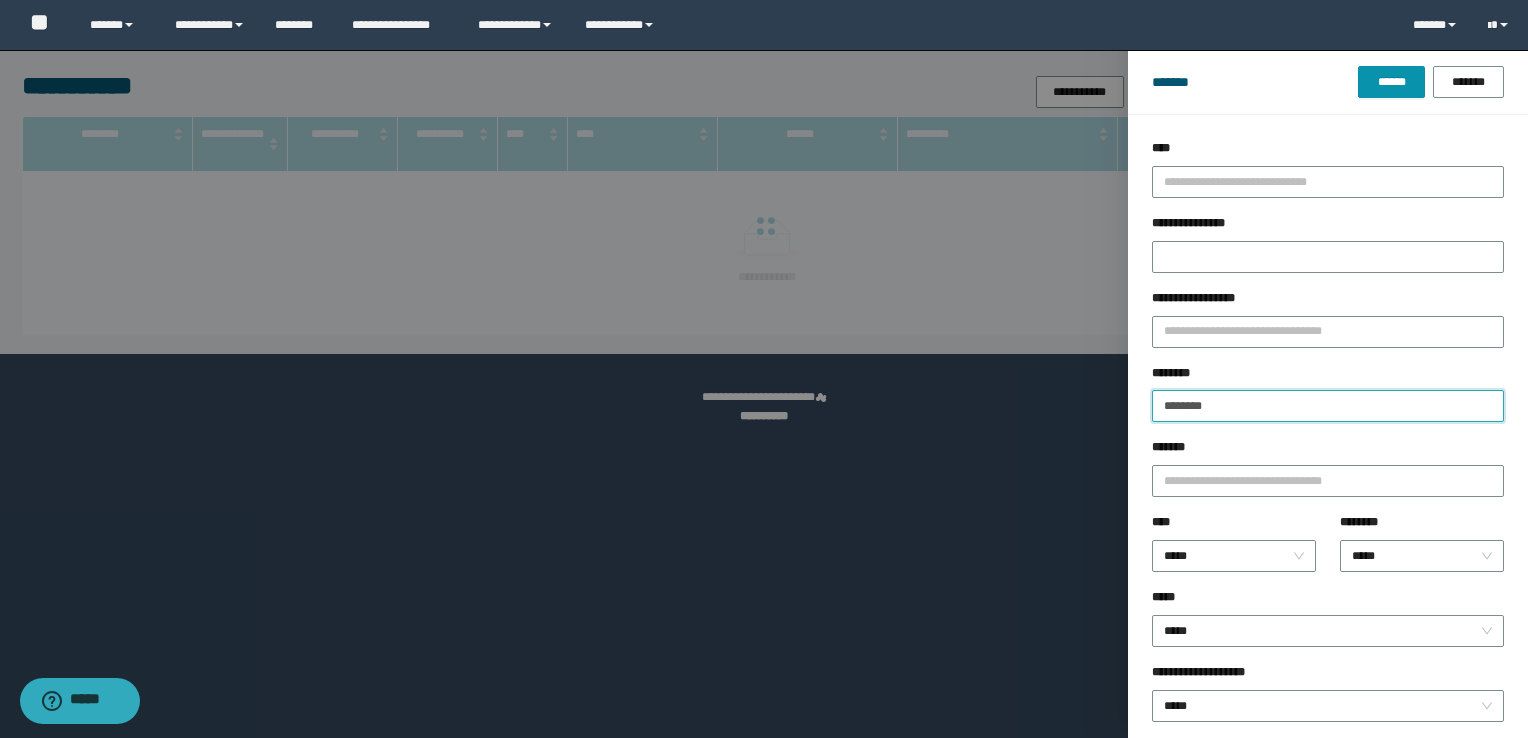 click on "******" at bounding box center (1391, 82) 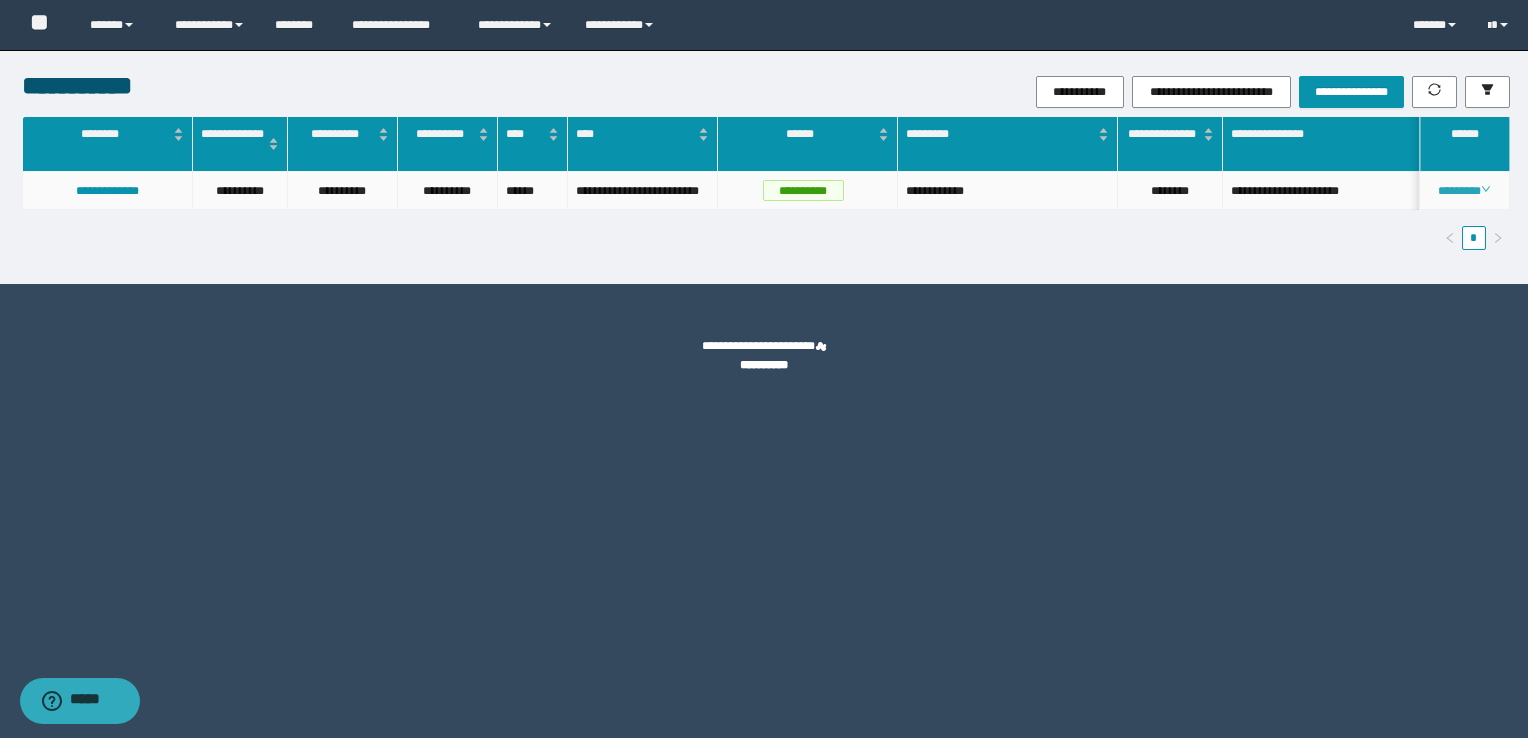 click 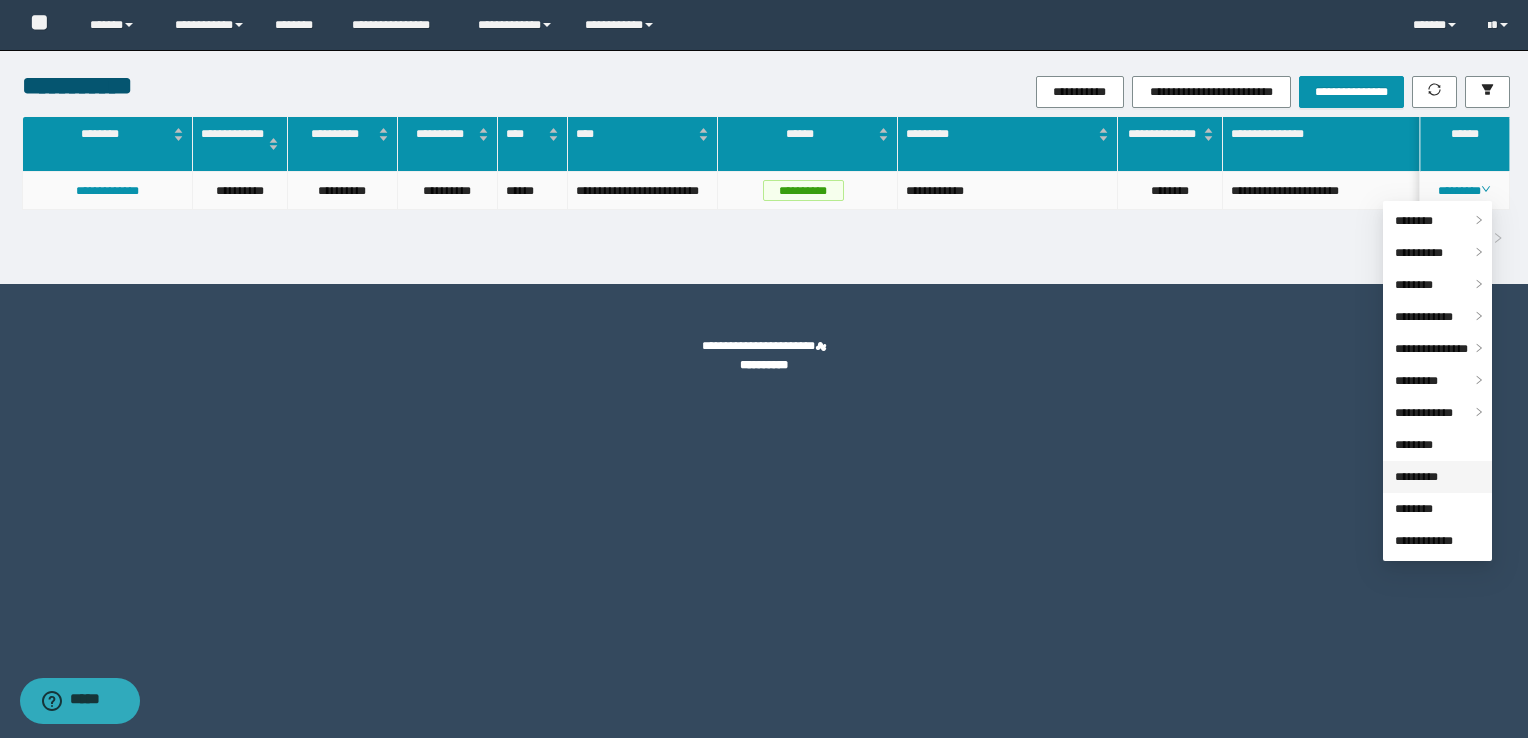 click on "*********" at bounding box center [1416, 477] 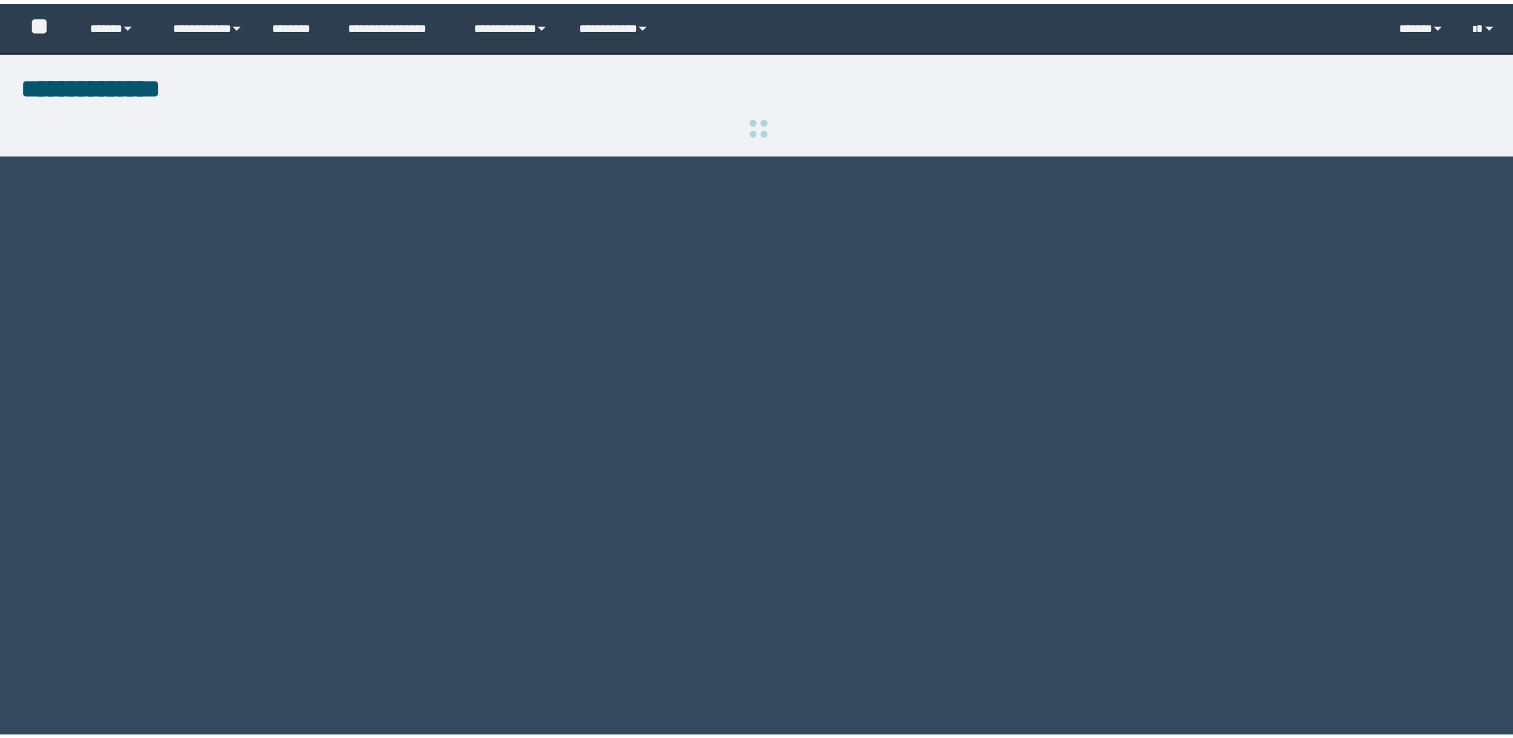 scroll, scrollTop: 0, scrollLeft: 0, axis: both 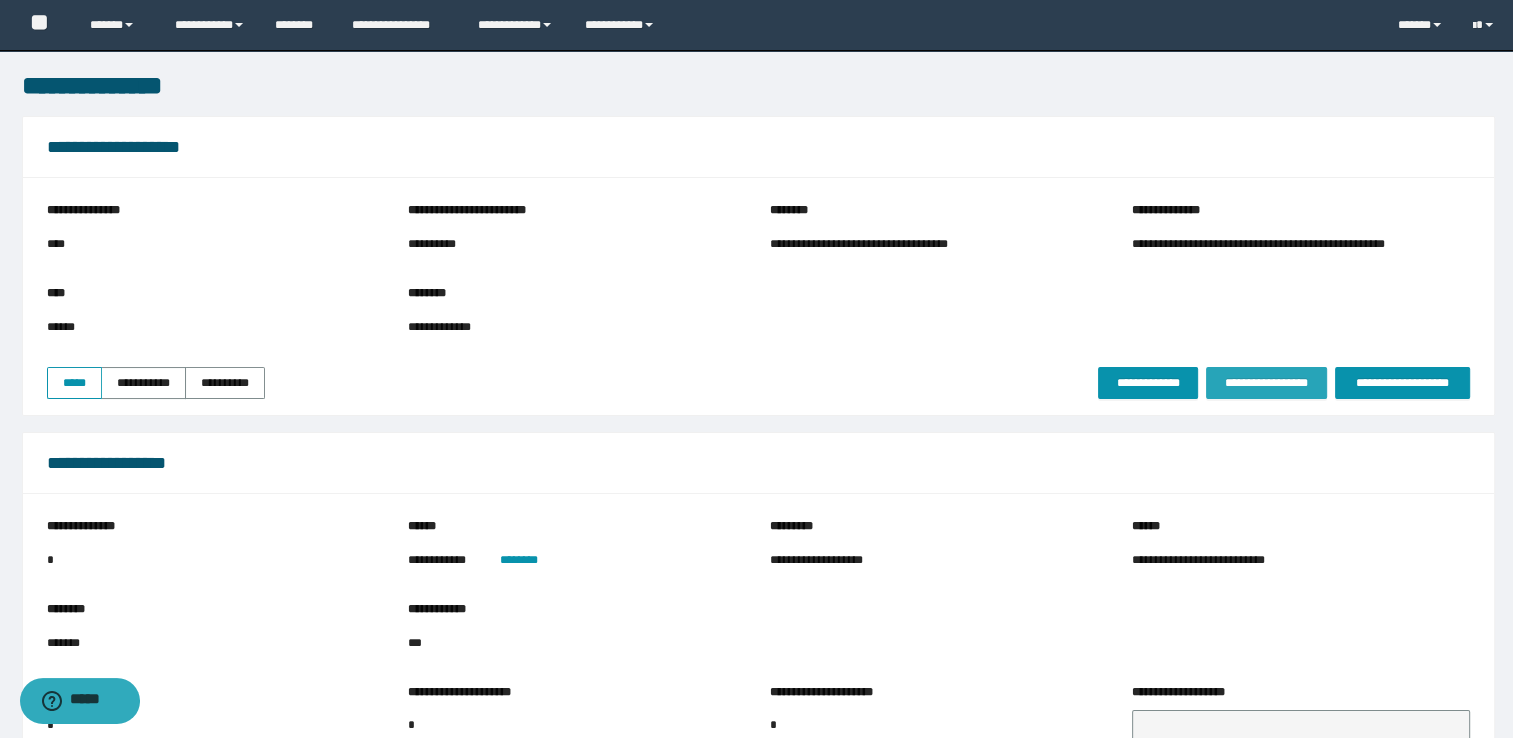 click on "**********" at bounding box center [1266, 383] 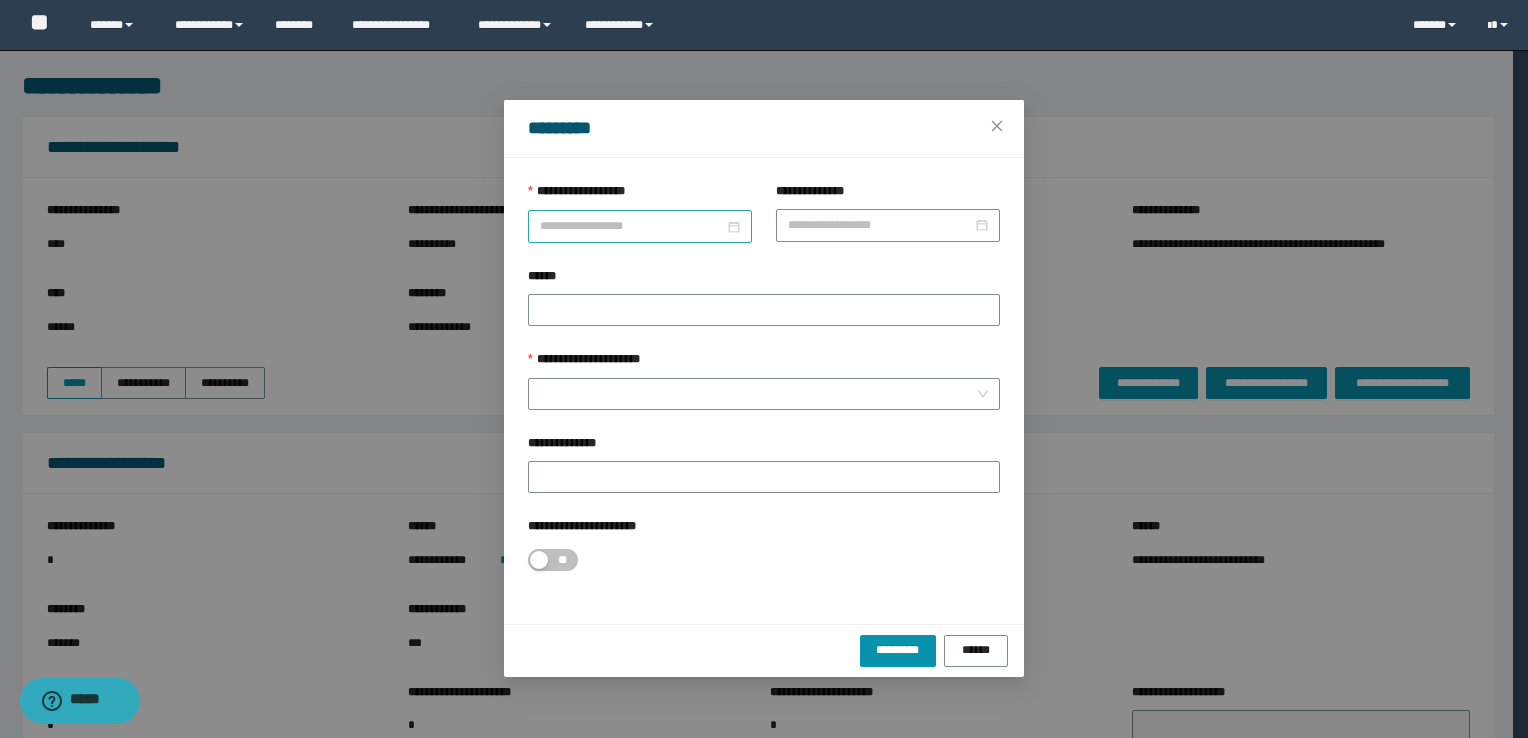 click on "**********" at bounding box center [632, 226] 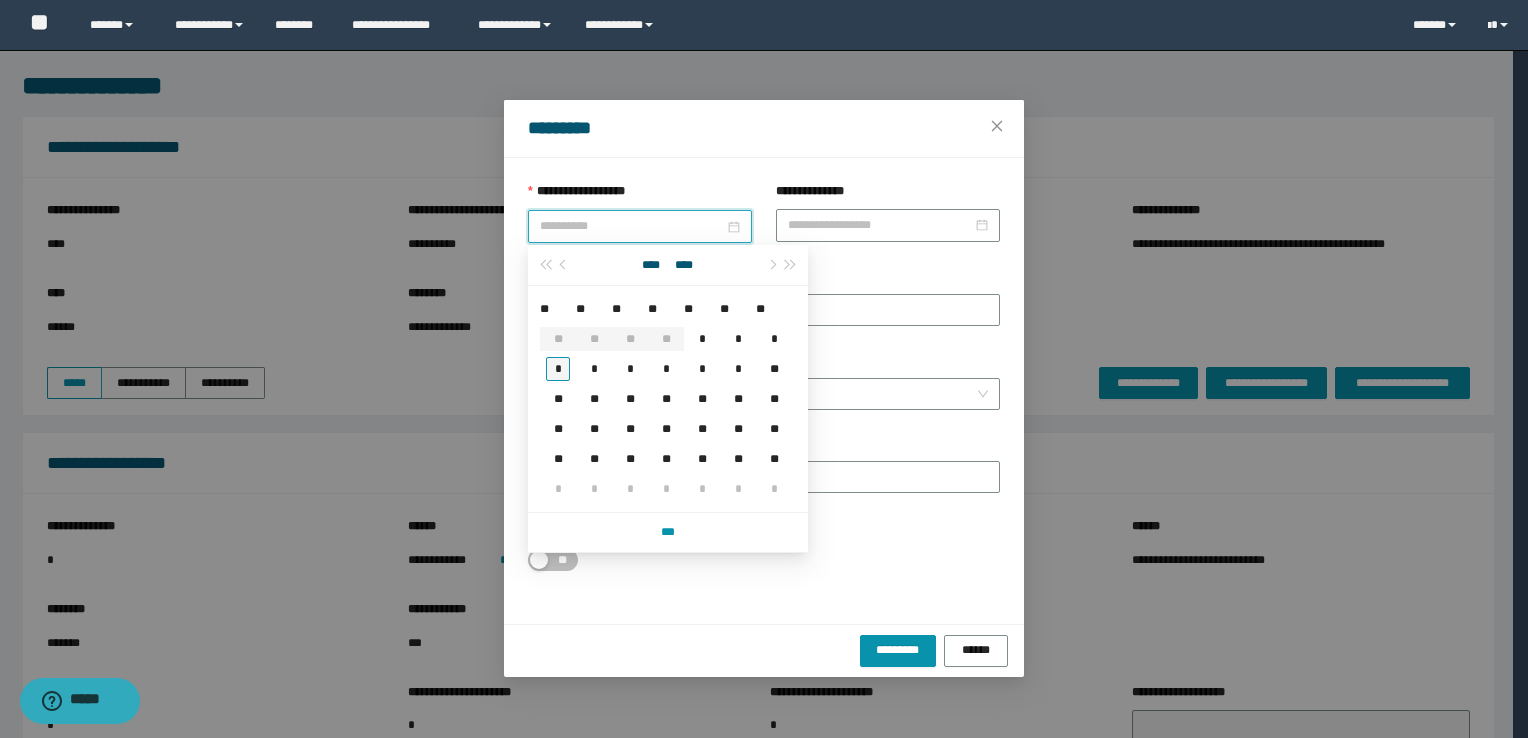 type on "**********" 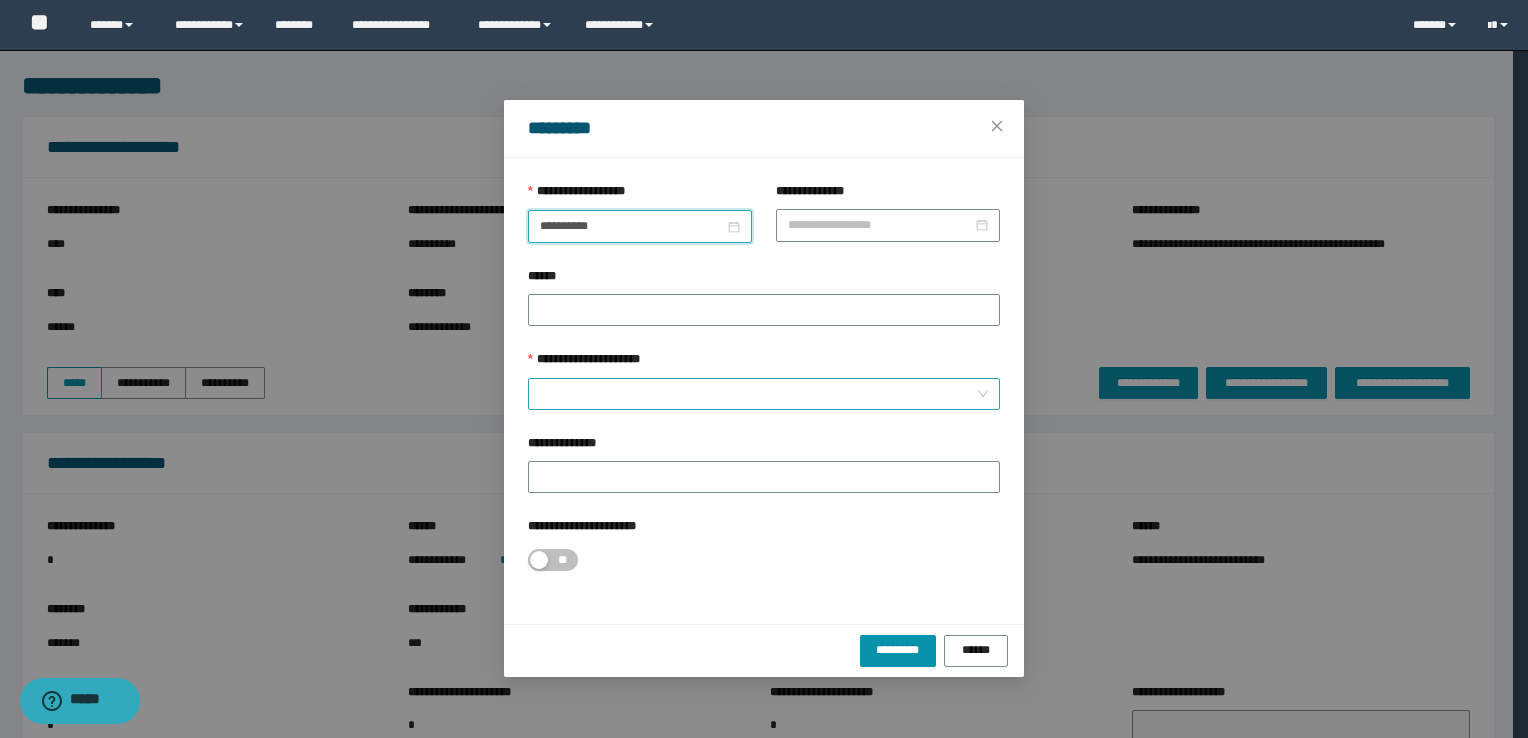 click on "**********" at bounding box center [758, 394] 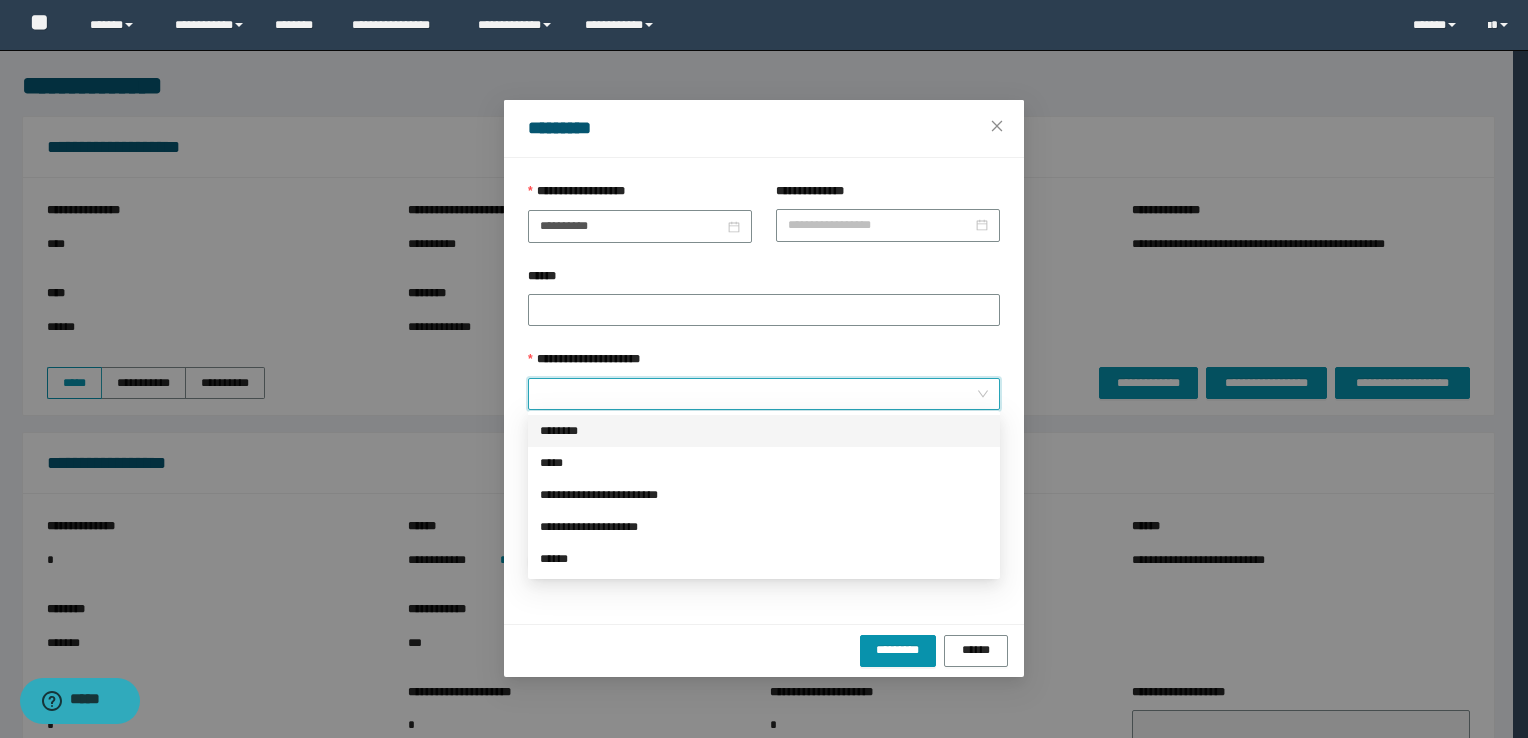 click on "********" at bounding box center (764, 431) 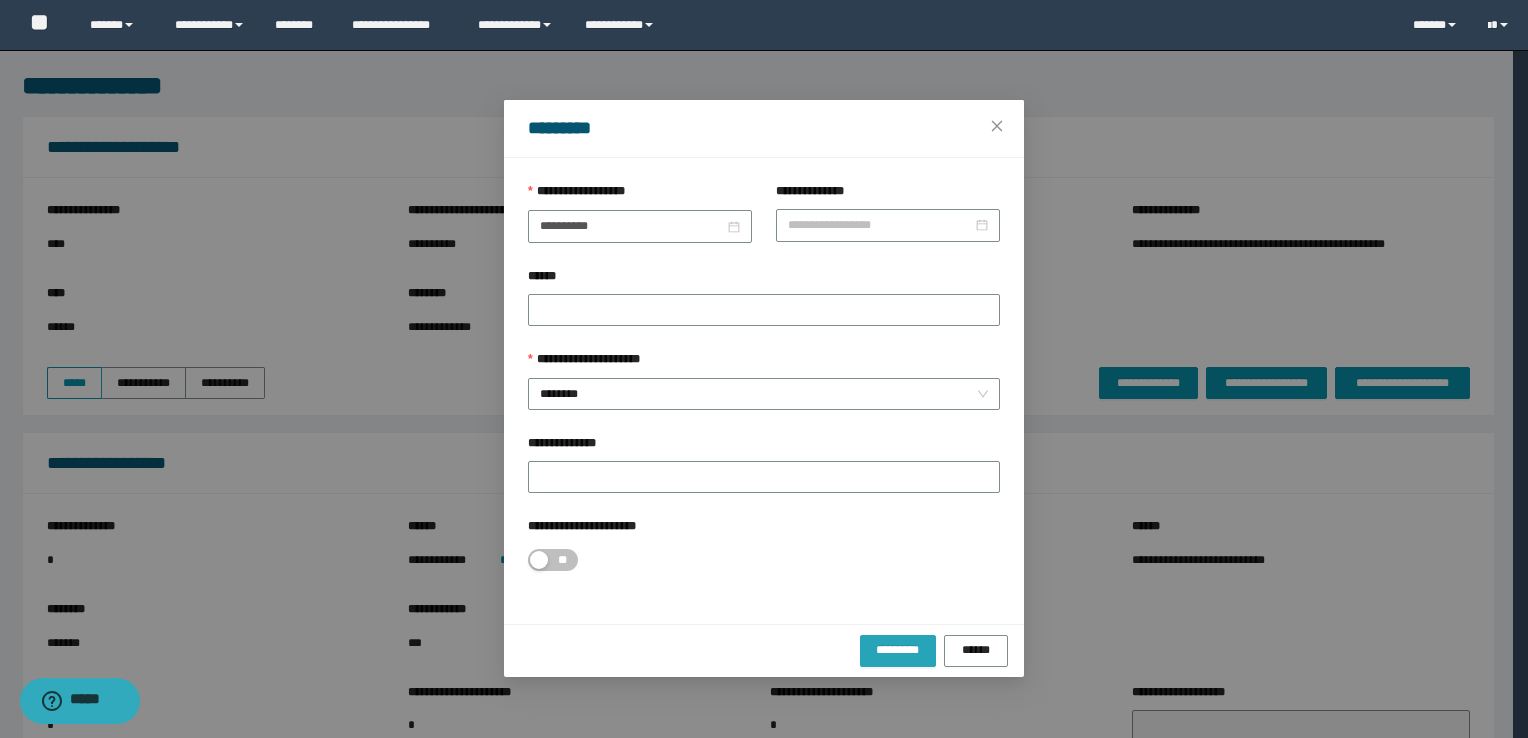 click on "*********" at bounding box center (898, 650) 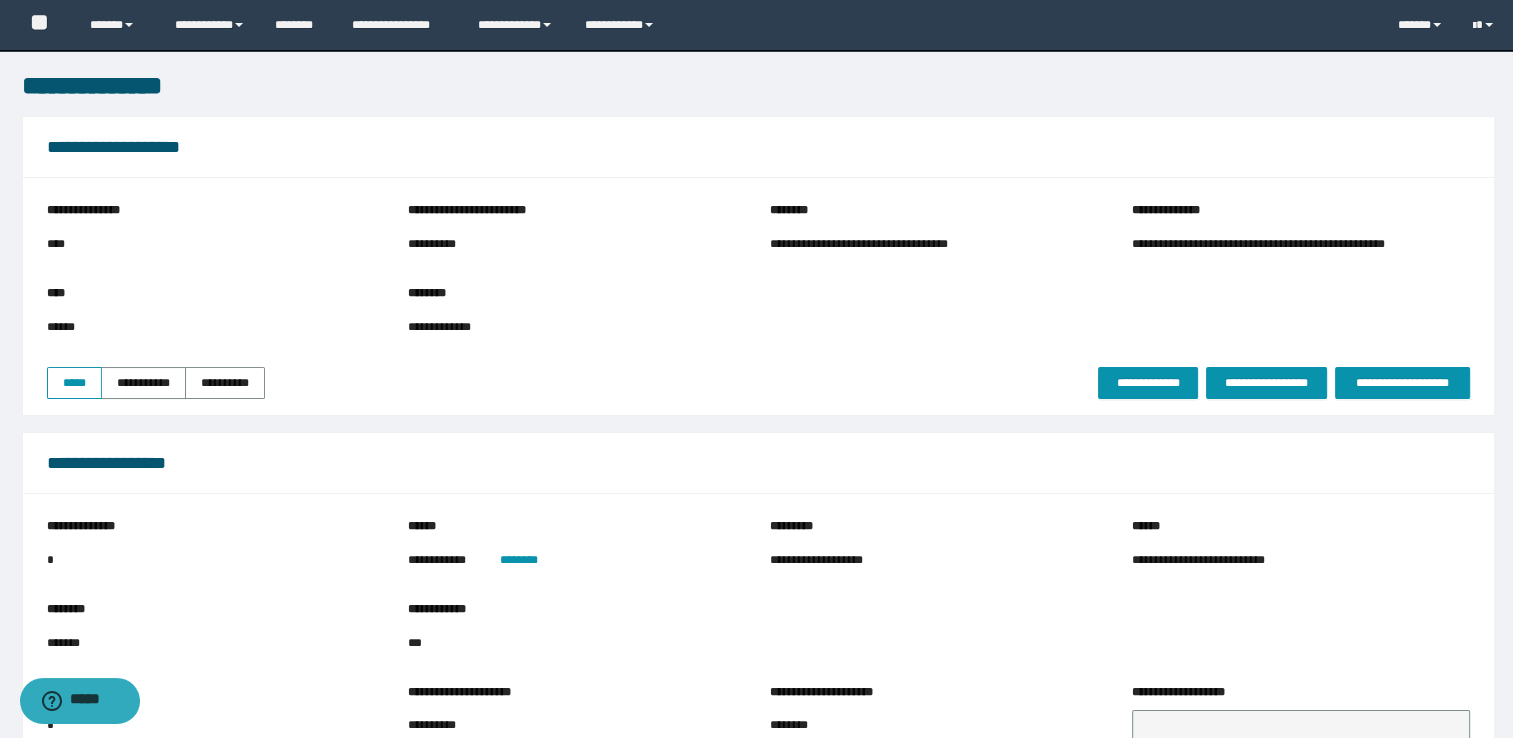 click on "**********" at bounding box center (577, 242) 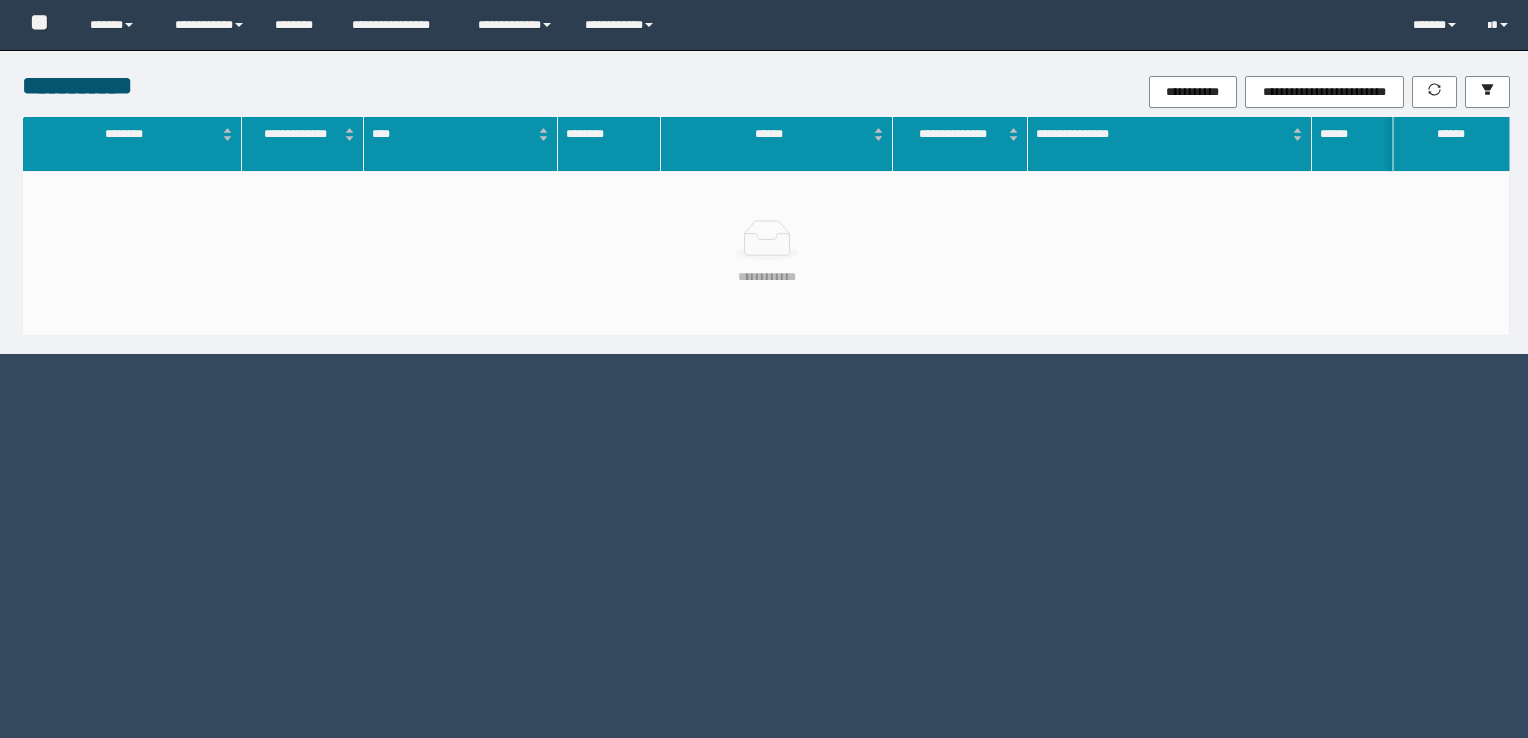 scroll, scrollTop: 0, scrollLeft: 0, axis: both 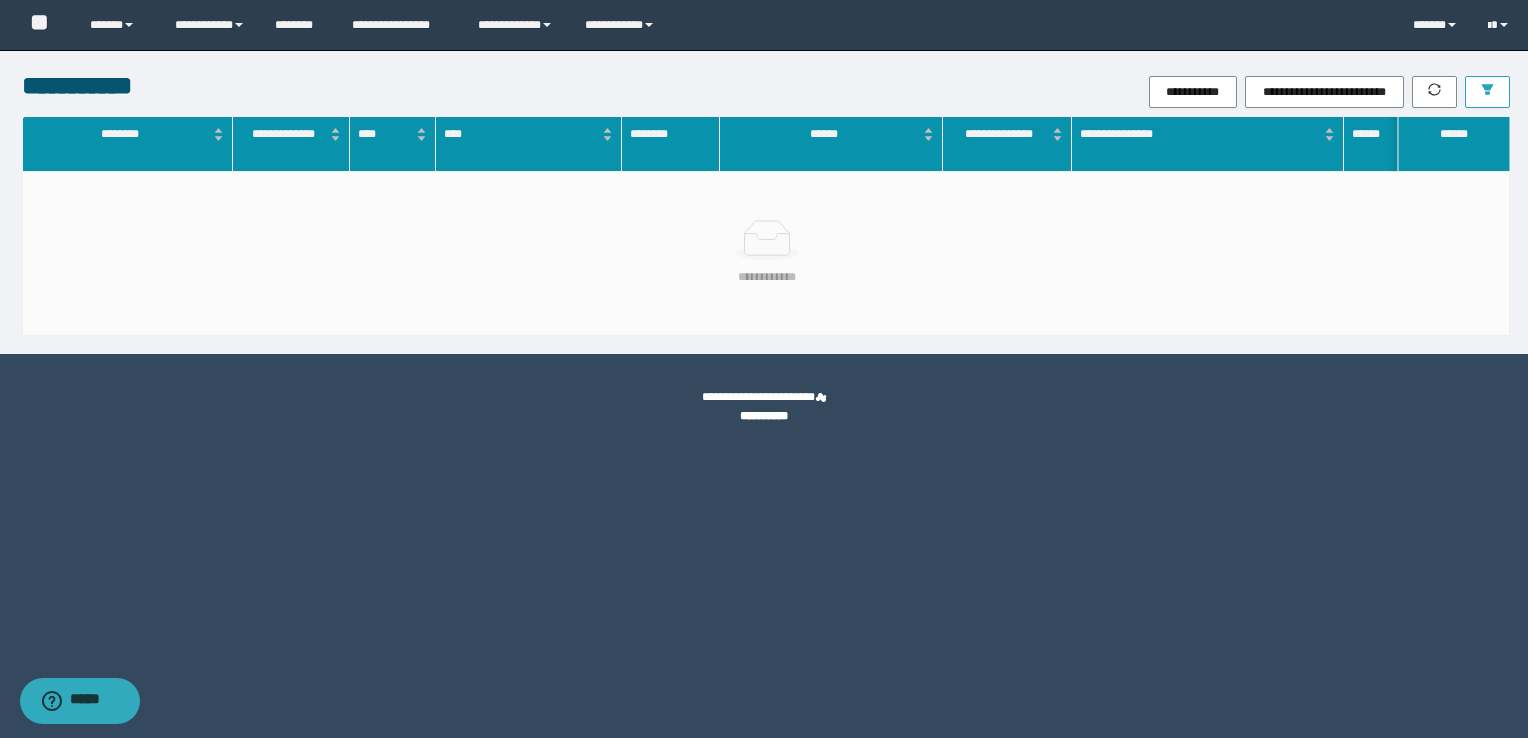 click at bounding box center (1487, 92) 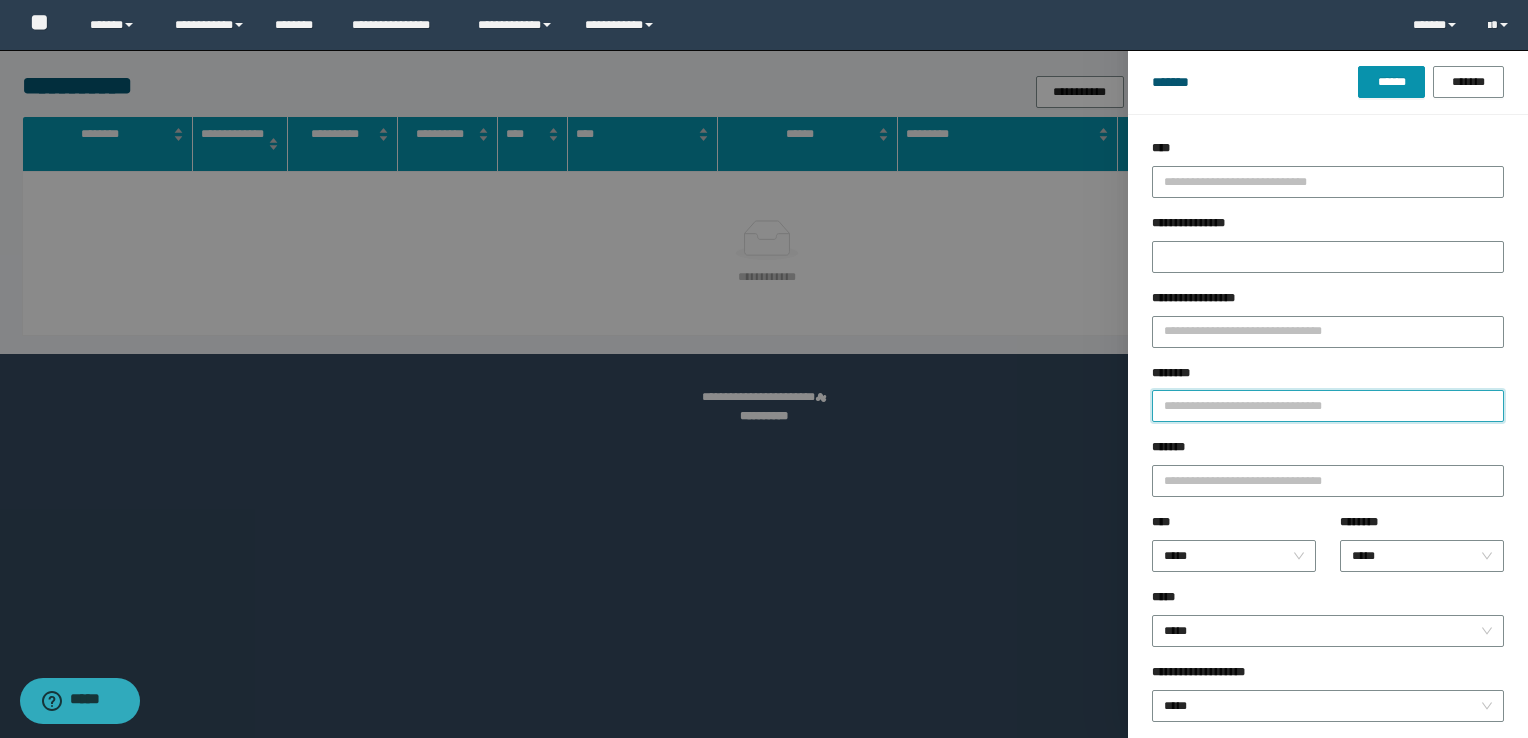 click on "********" at bounding box center [1328, 406] 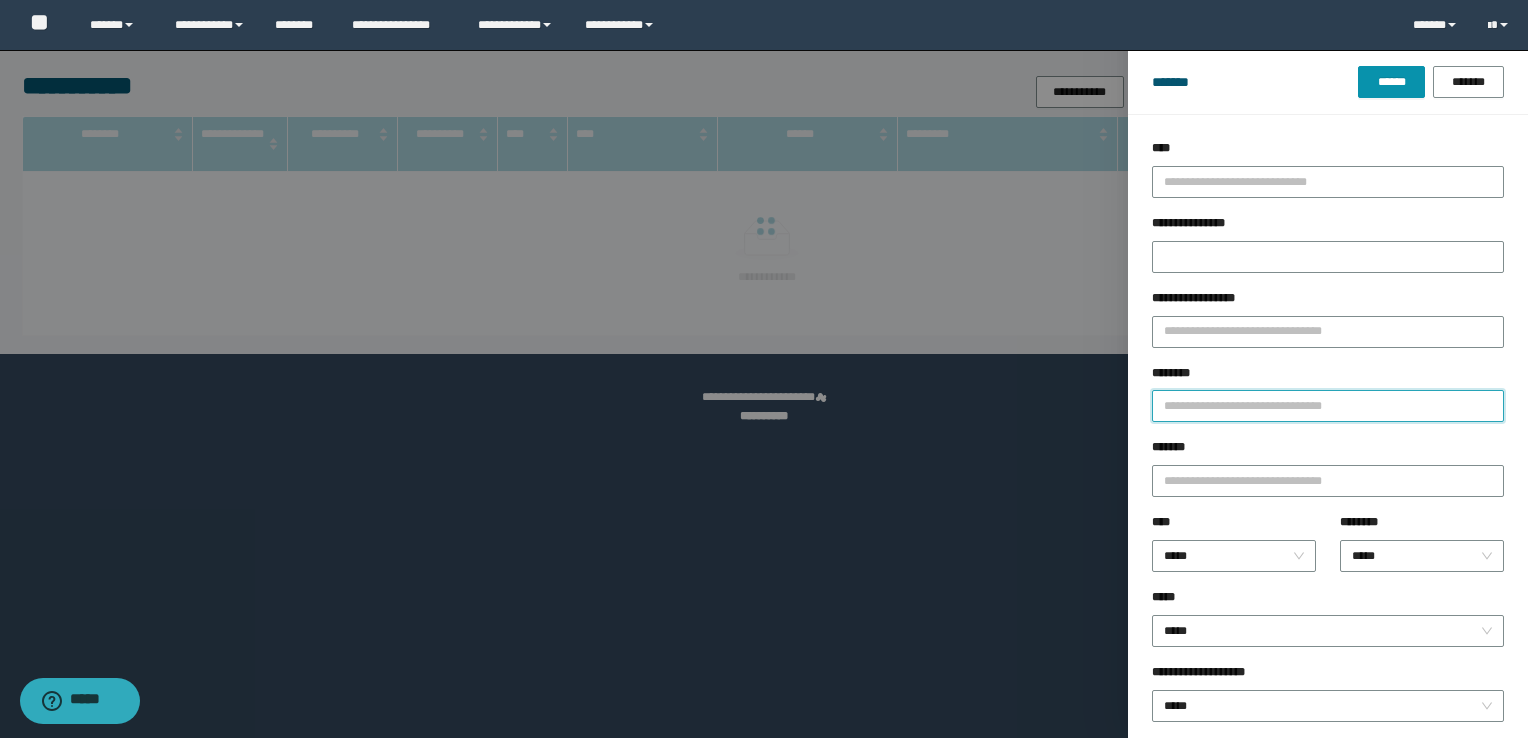 paste on "********" 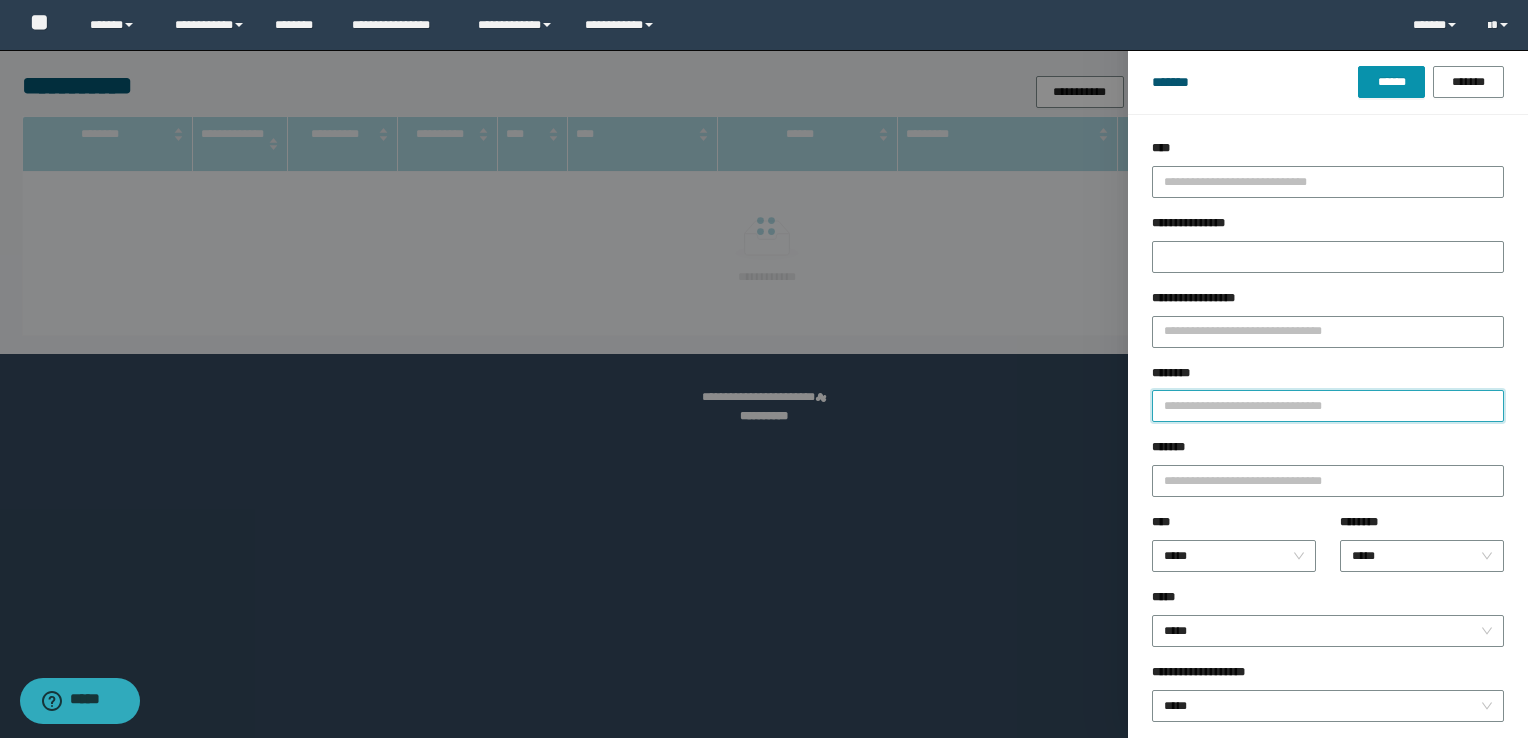 type on "********" 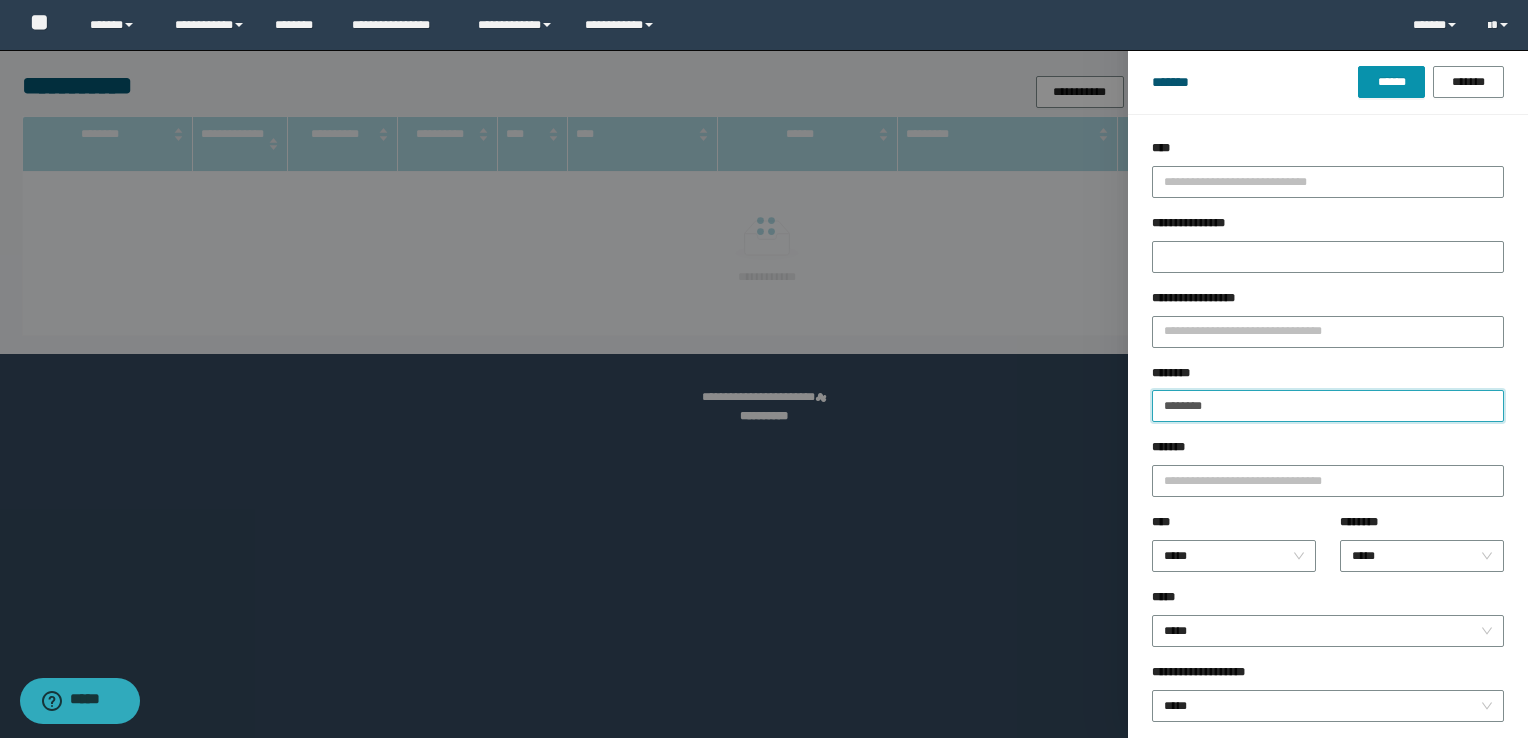 type on "********" 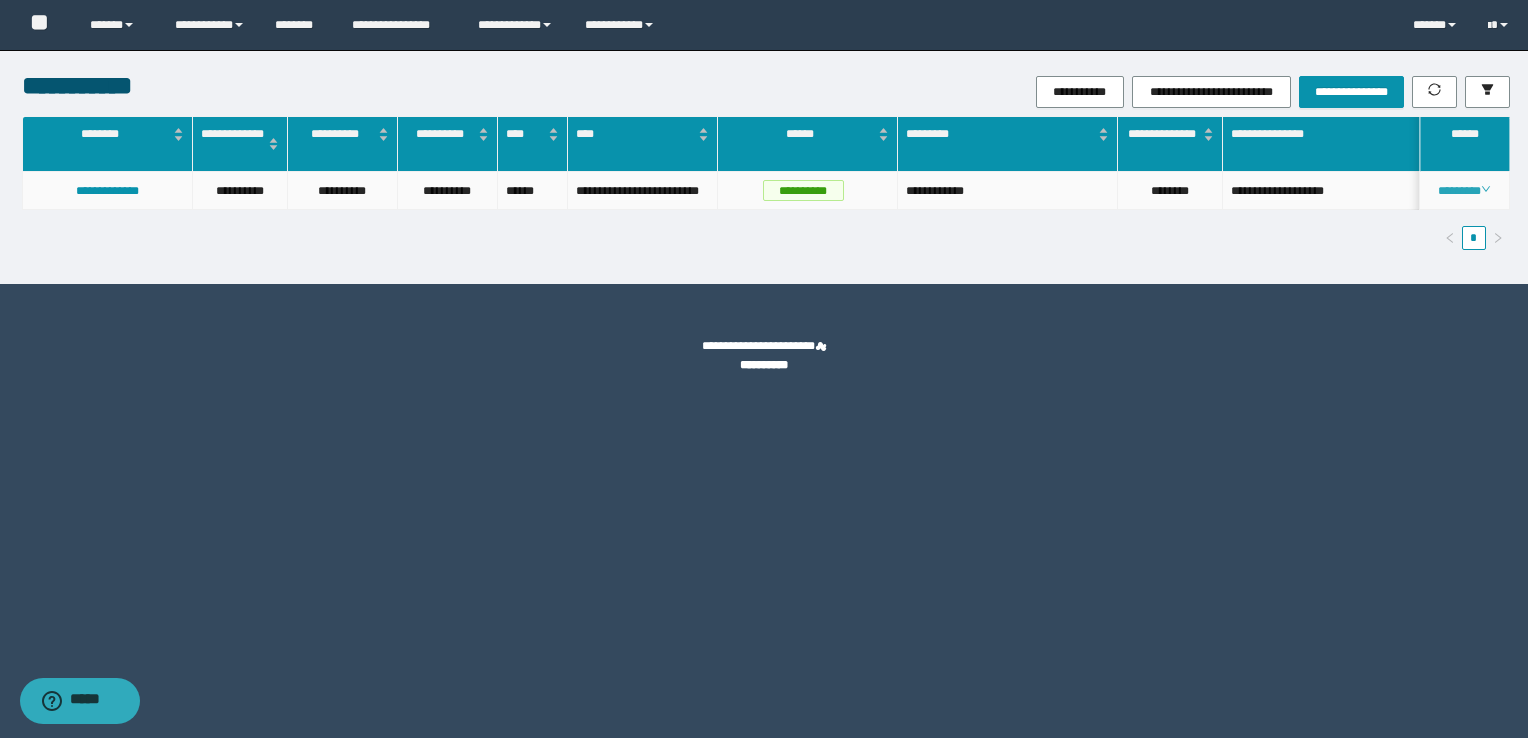 click on "********" at bounding box center [1464, 191] 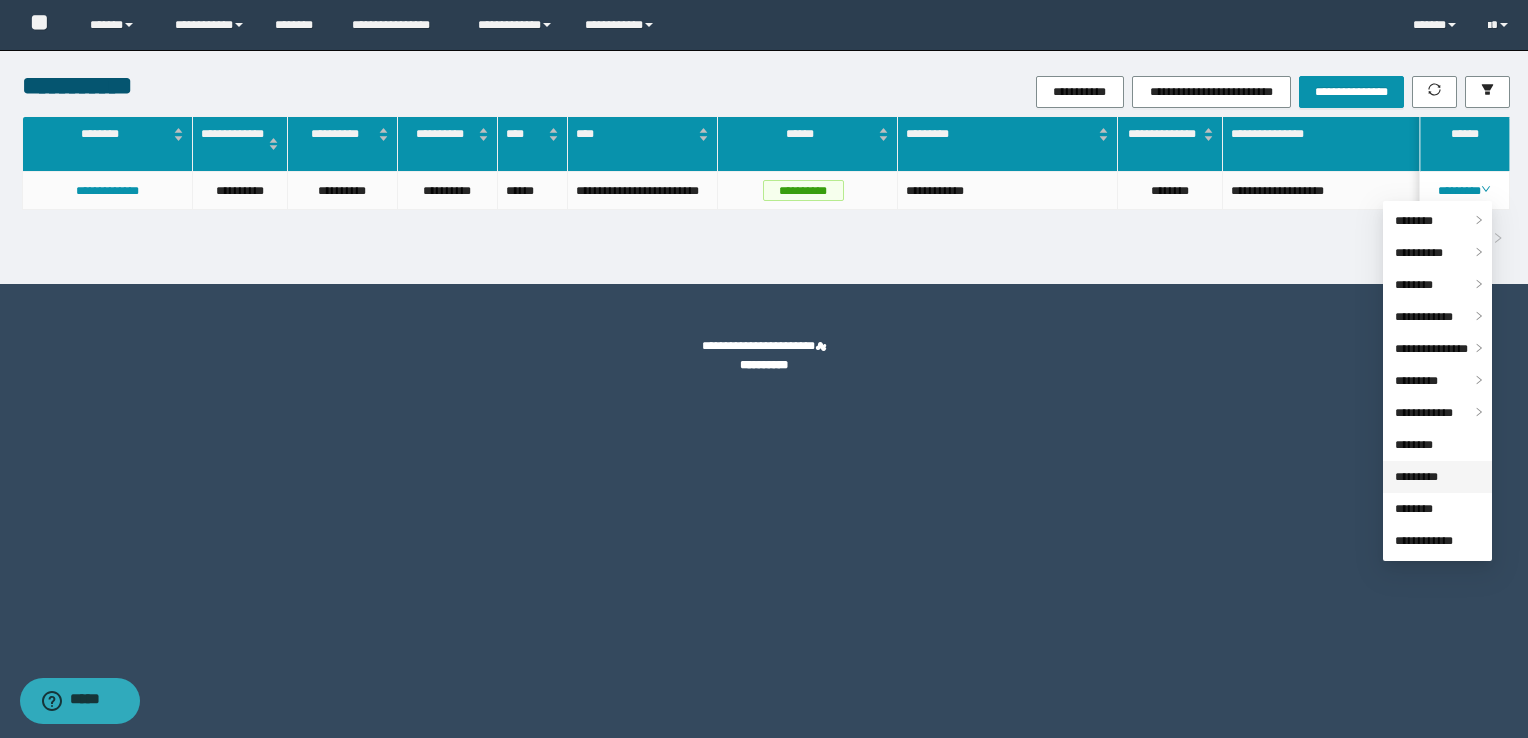 click on "*********" at bounding box center (1416, 477) 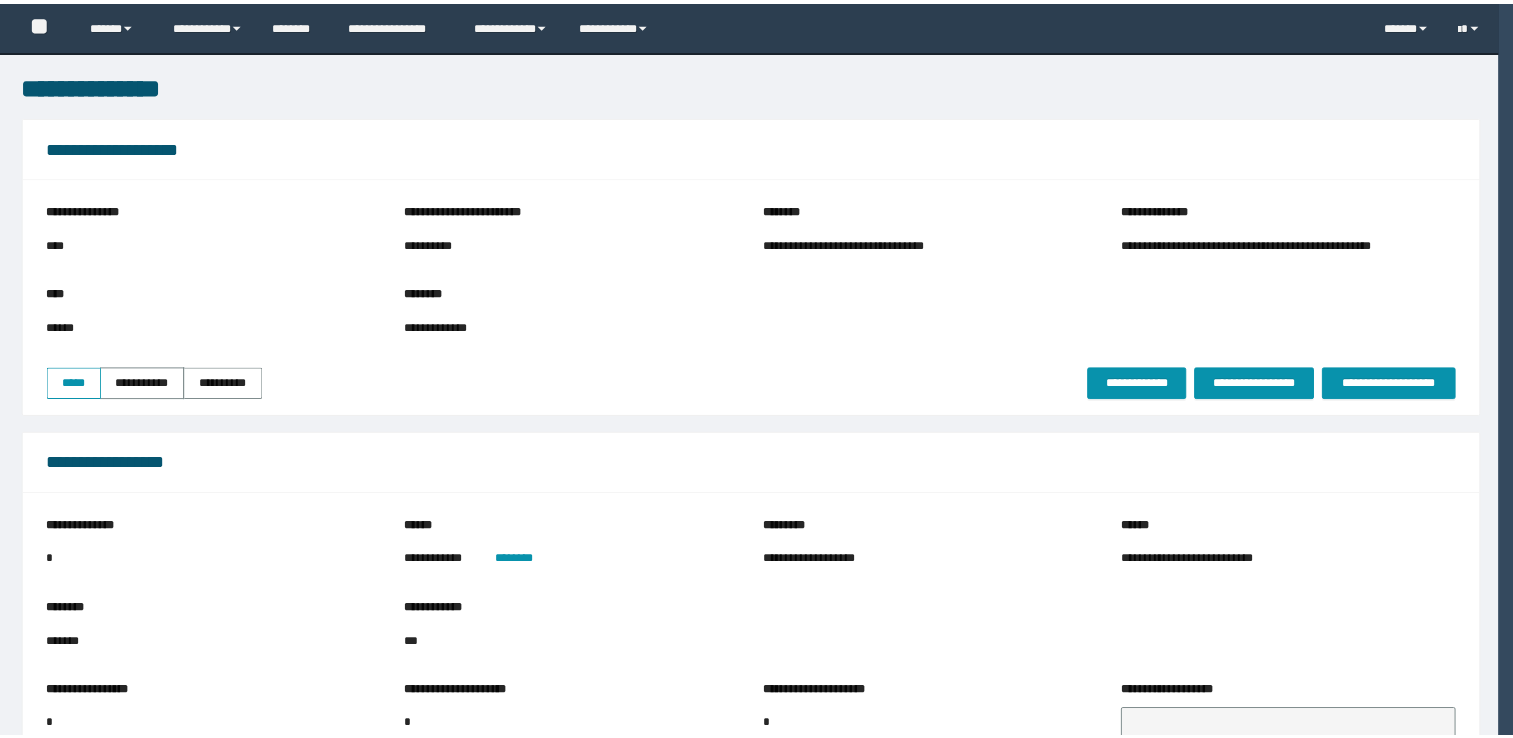 scroll, scrollTop: 0, scrollLeft: 0, axis: both 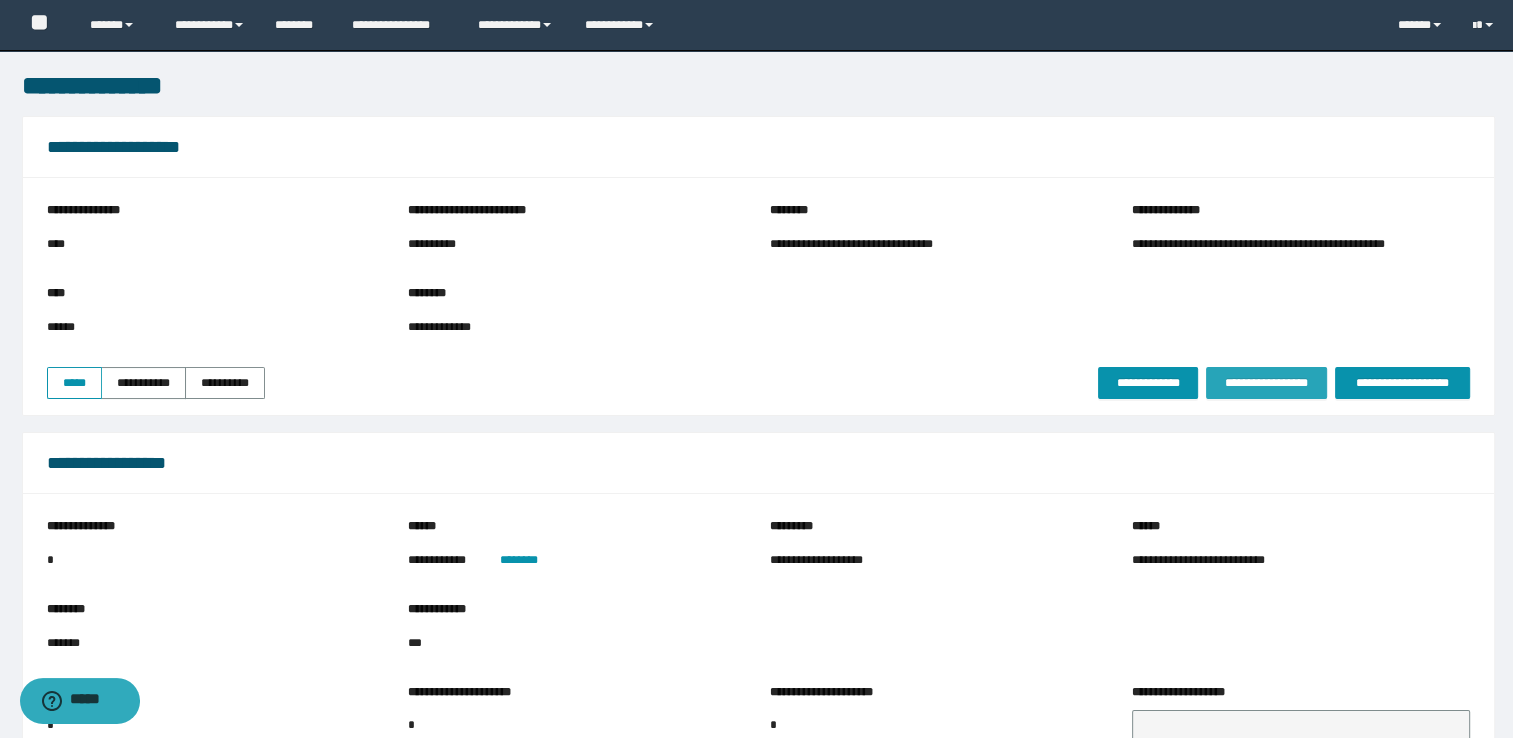 click on "**********" at bounding box center (1266, 383) 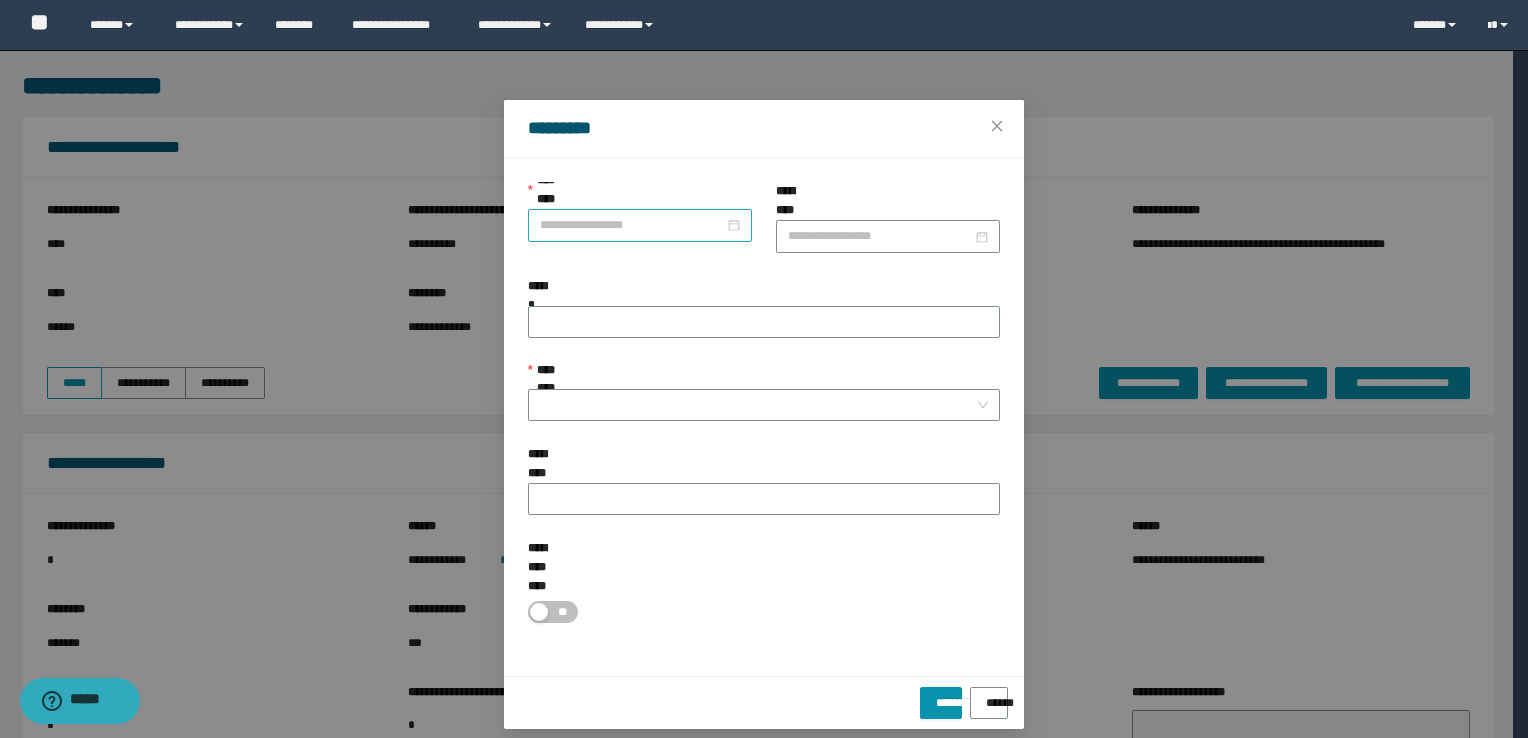 click on "**********" at bounding box center (632, 225) 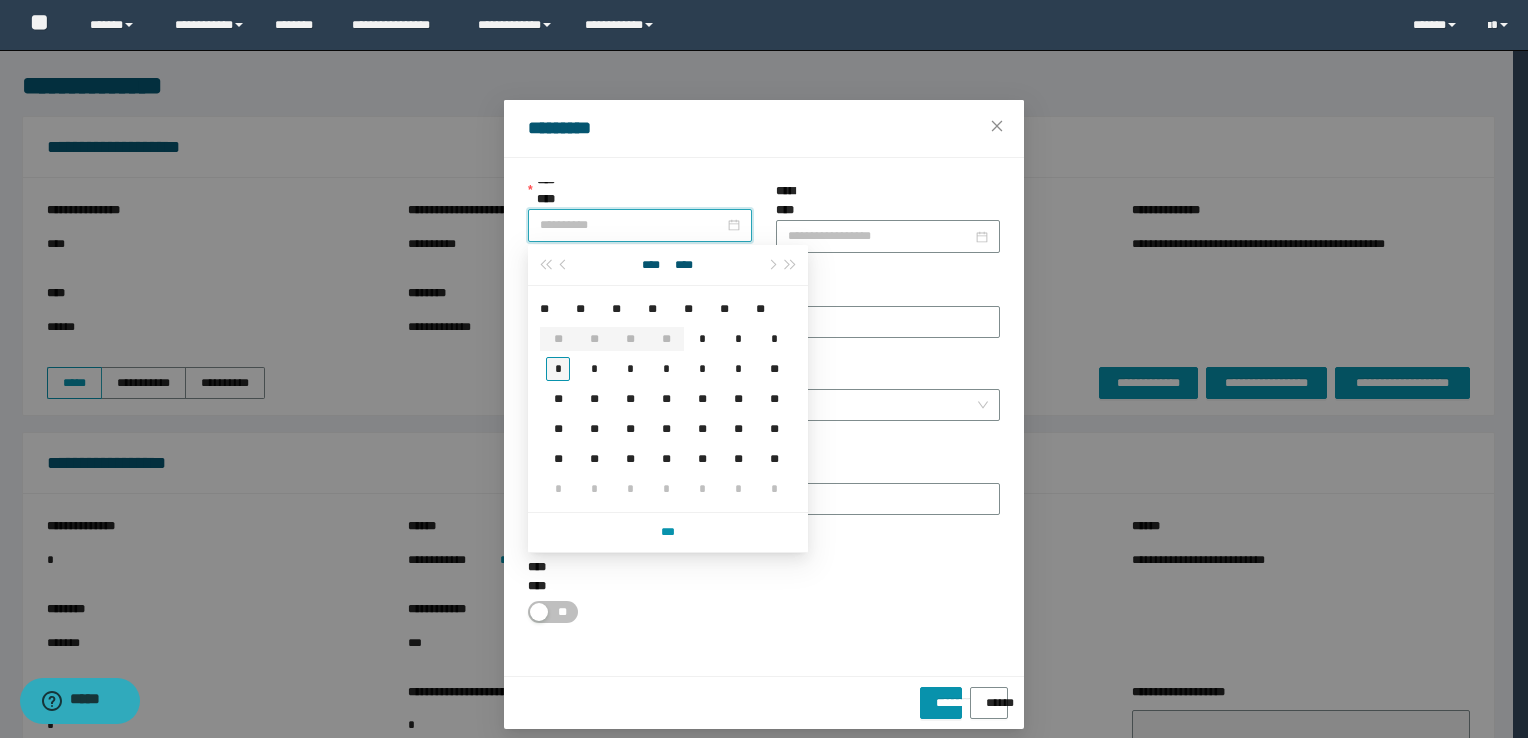 type on "**********" 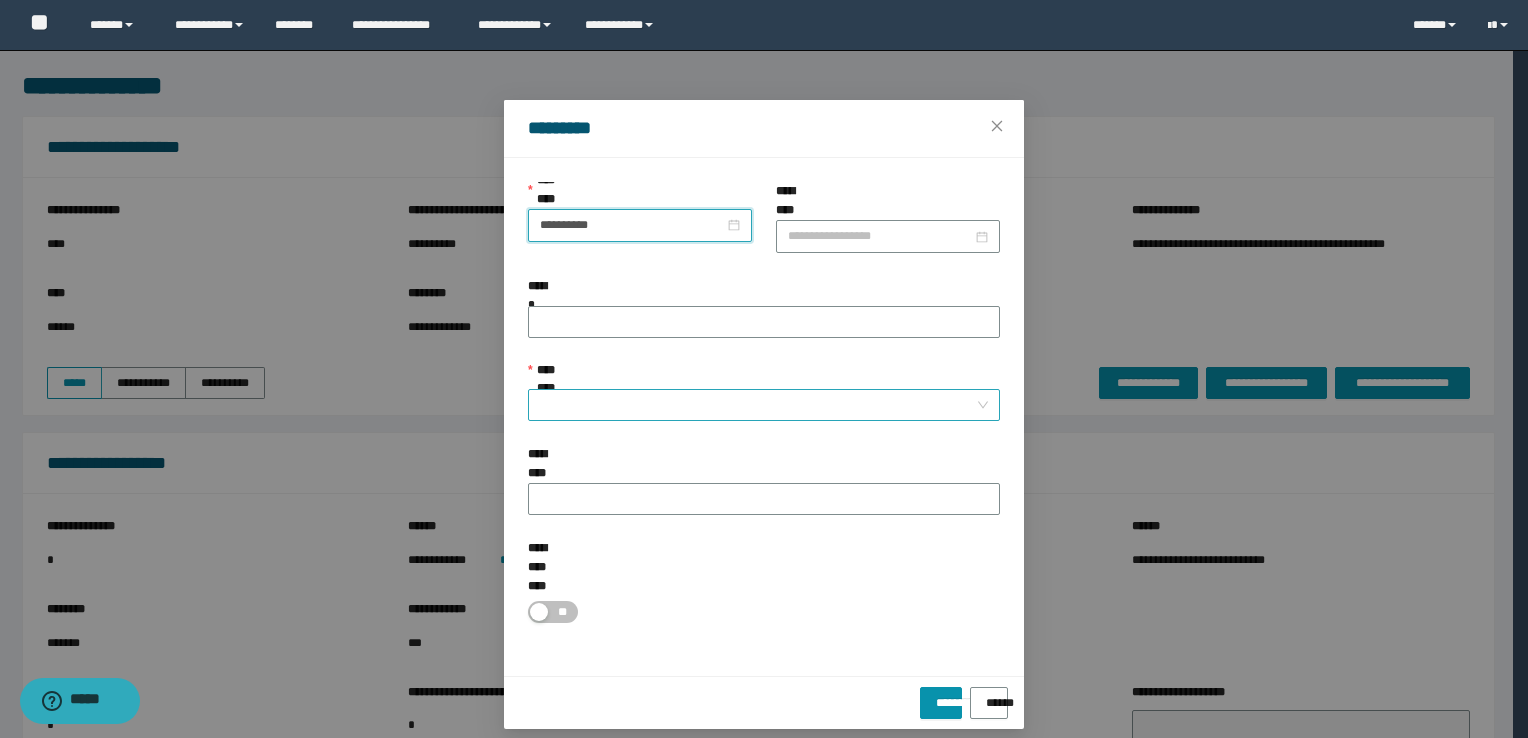 click on "**********" at bounding box center (758, 405) 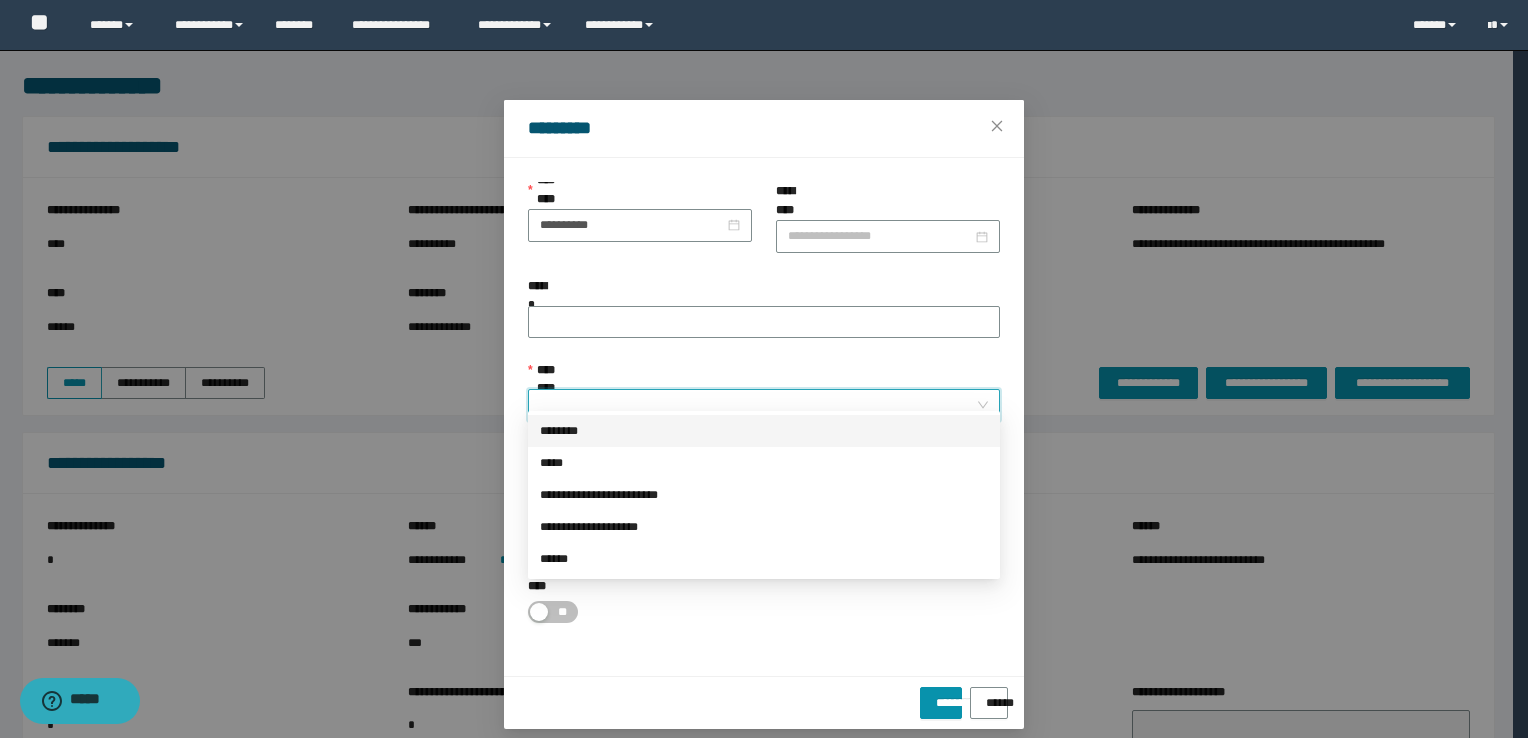 click on "********" at bounding box center [764, 431] 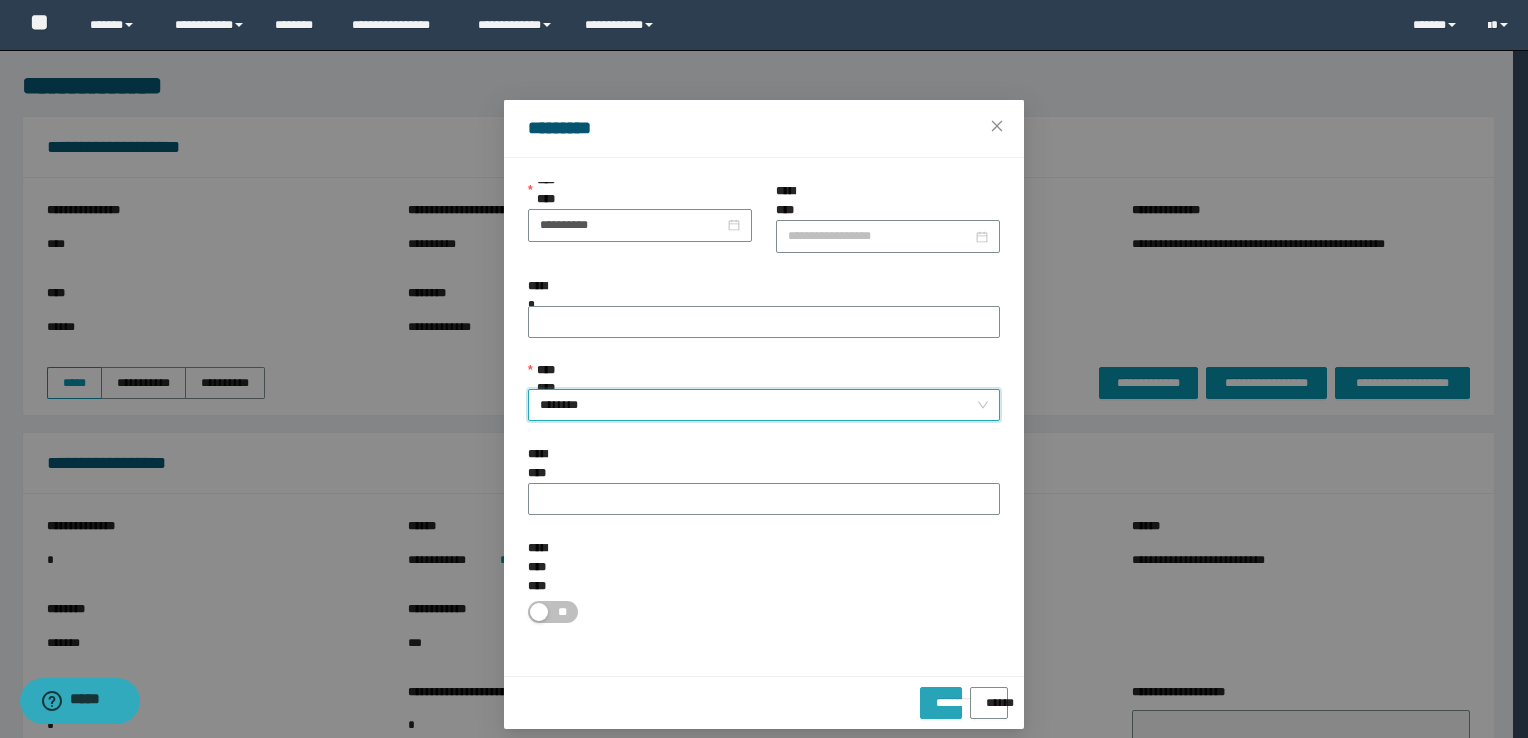click on "*********" at bounding box center [940, 703] 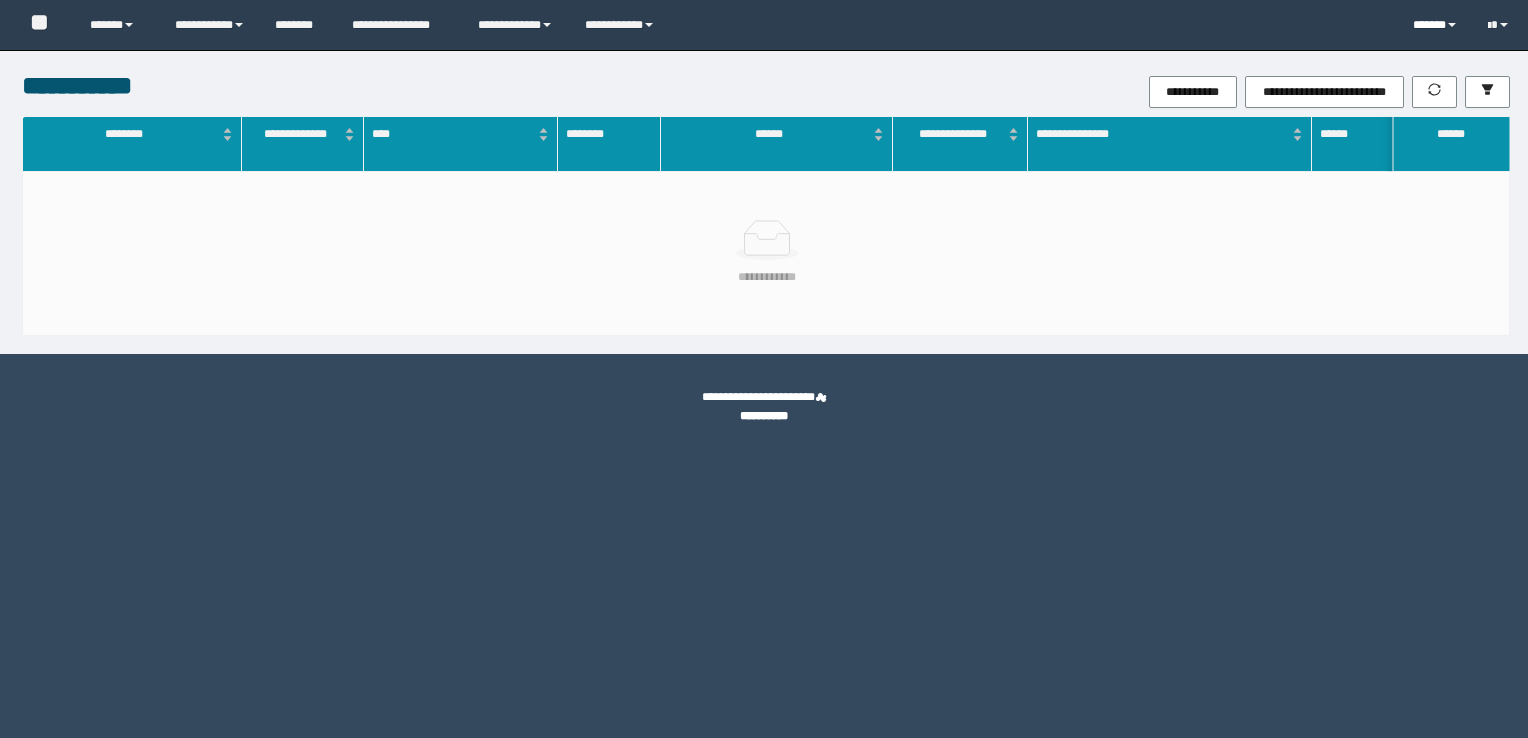 scroll, scrollTop: 0, scrollLeft: 0, axis: both 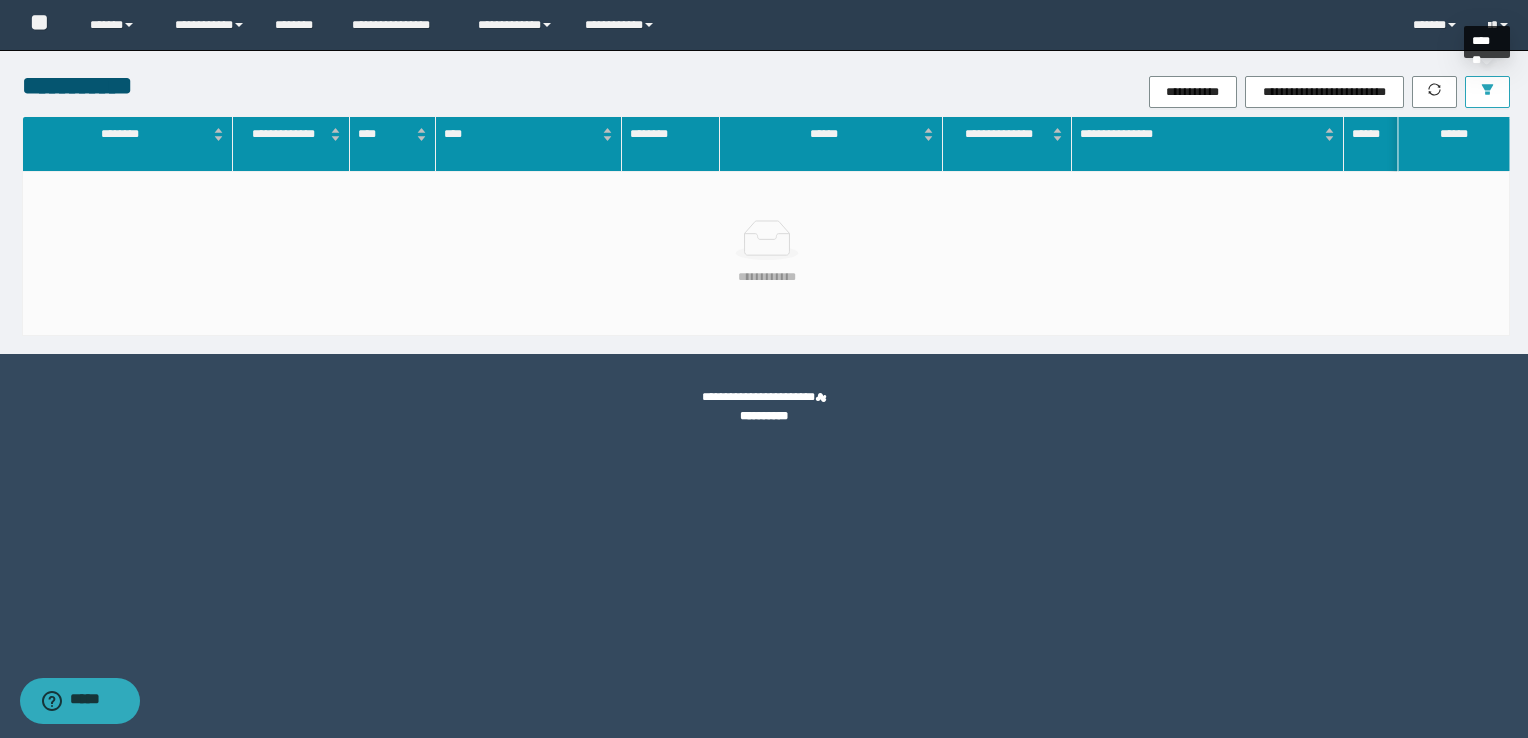click 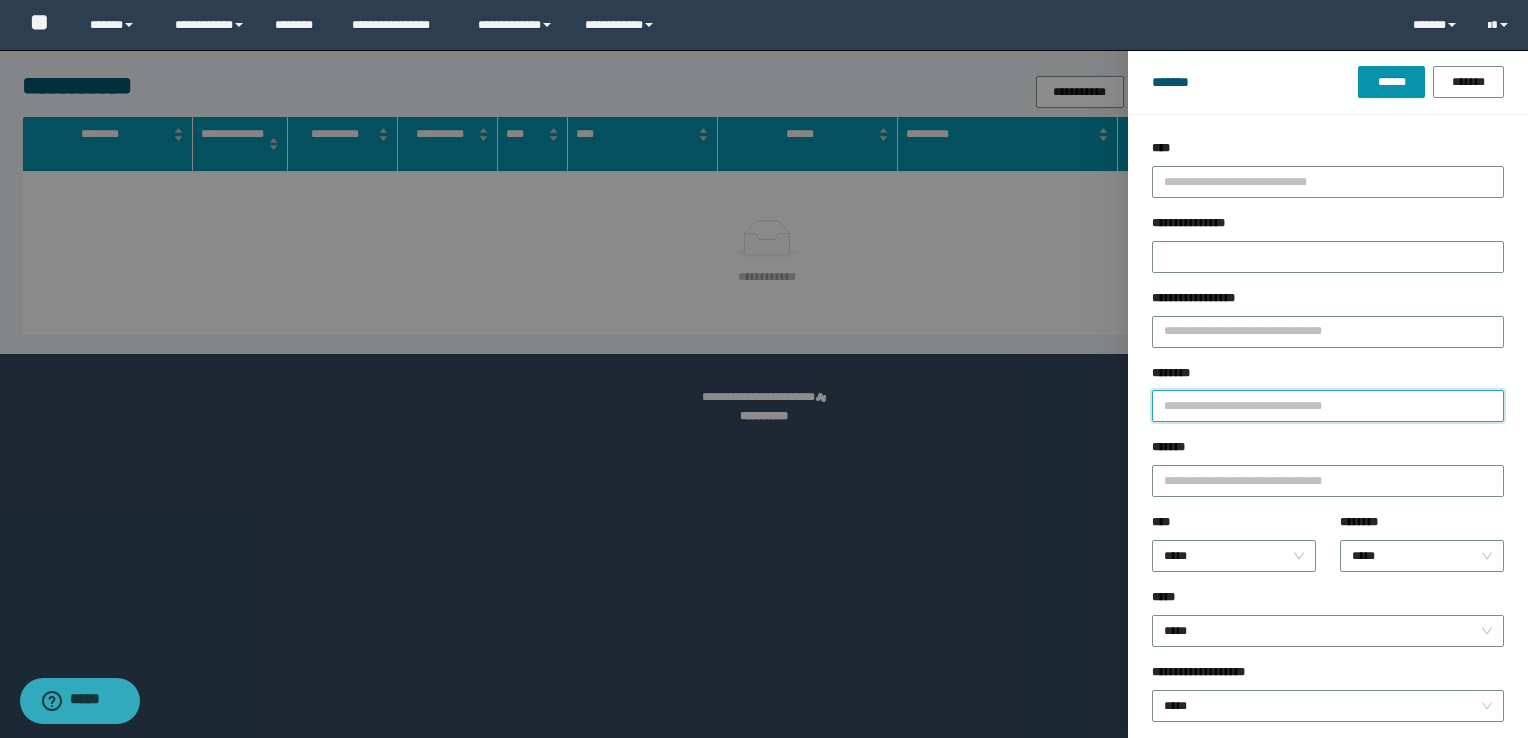 click on "********" at bounding box center (1328, 406) 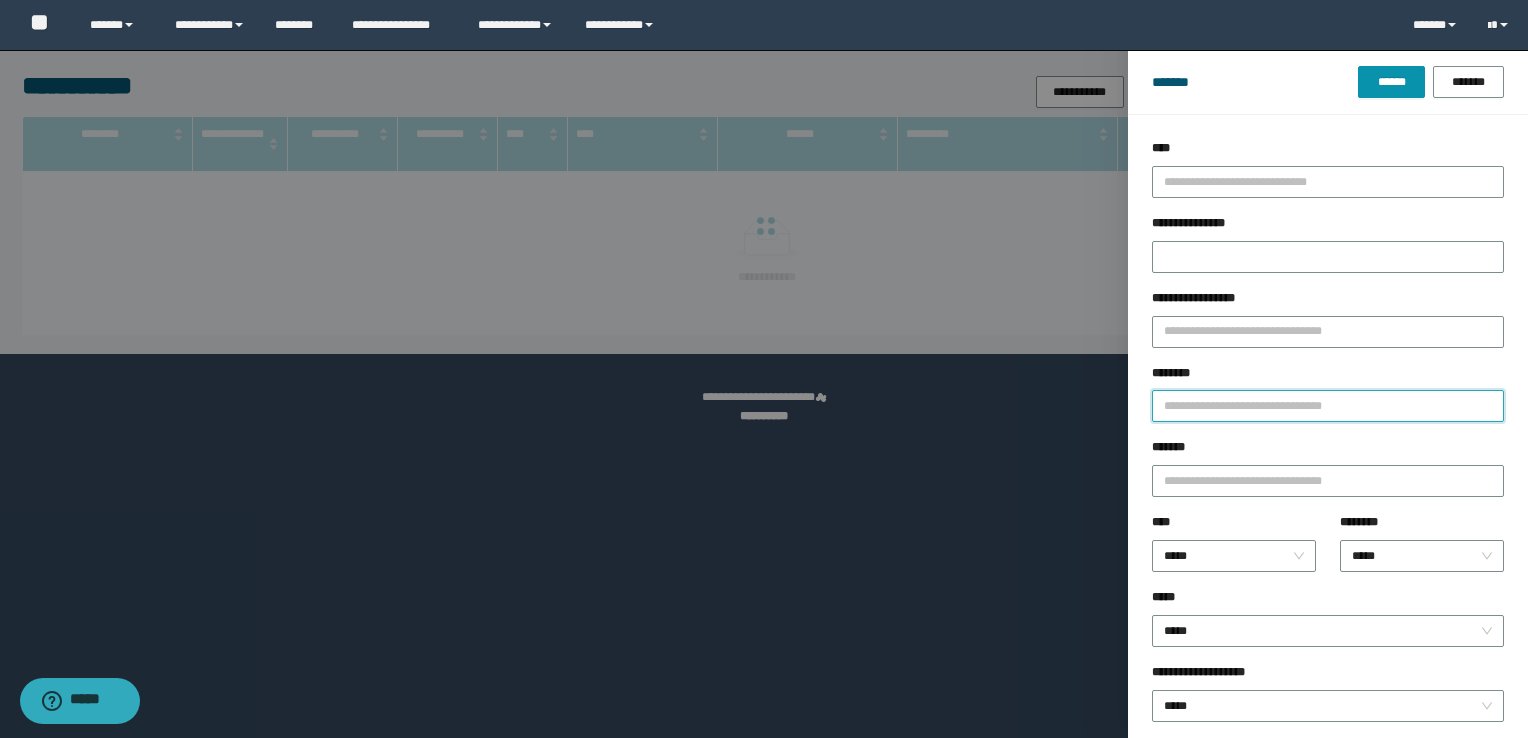 paste on "*******" 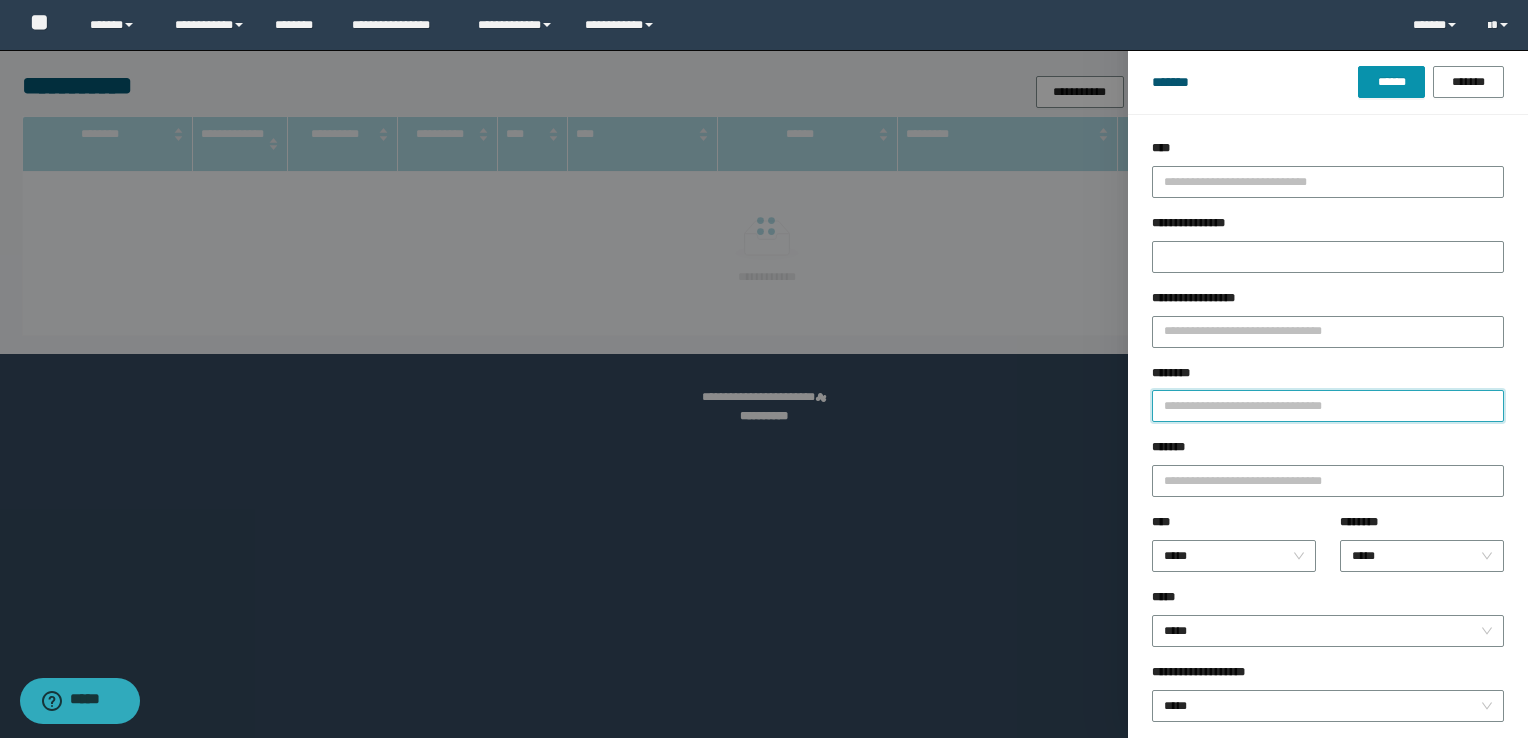 type on "*******" 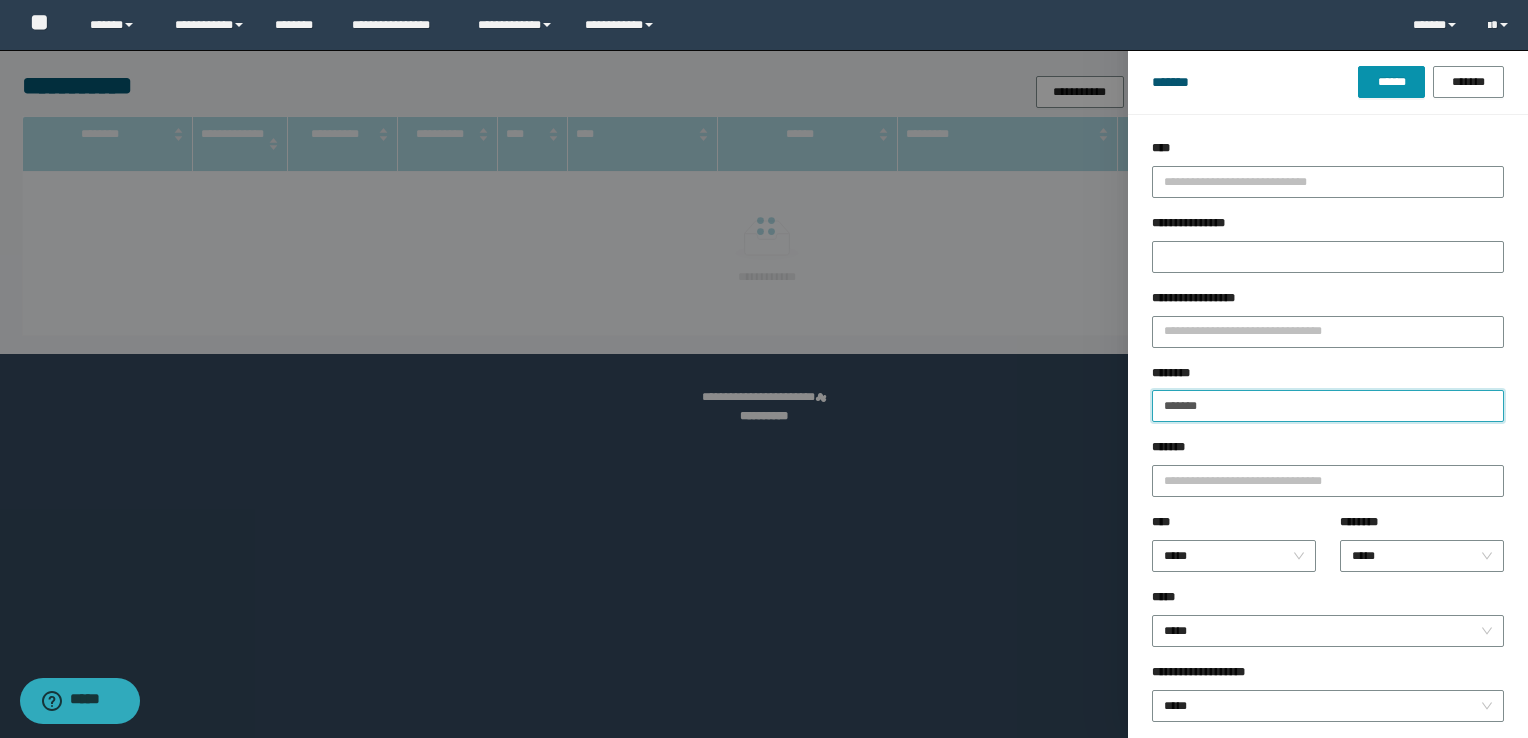 type on "*******" 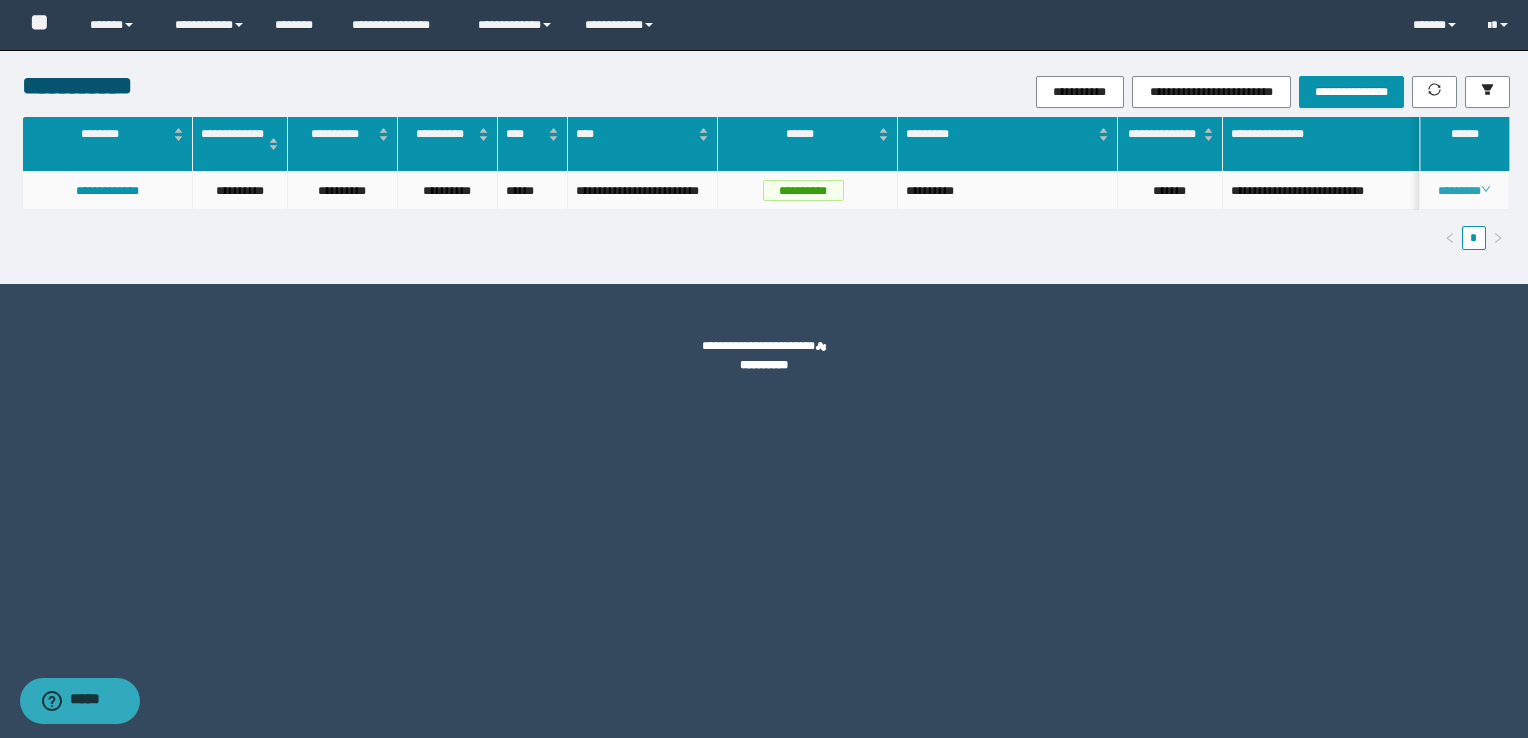 click on "********" at bounding box center [1464, 191] 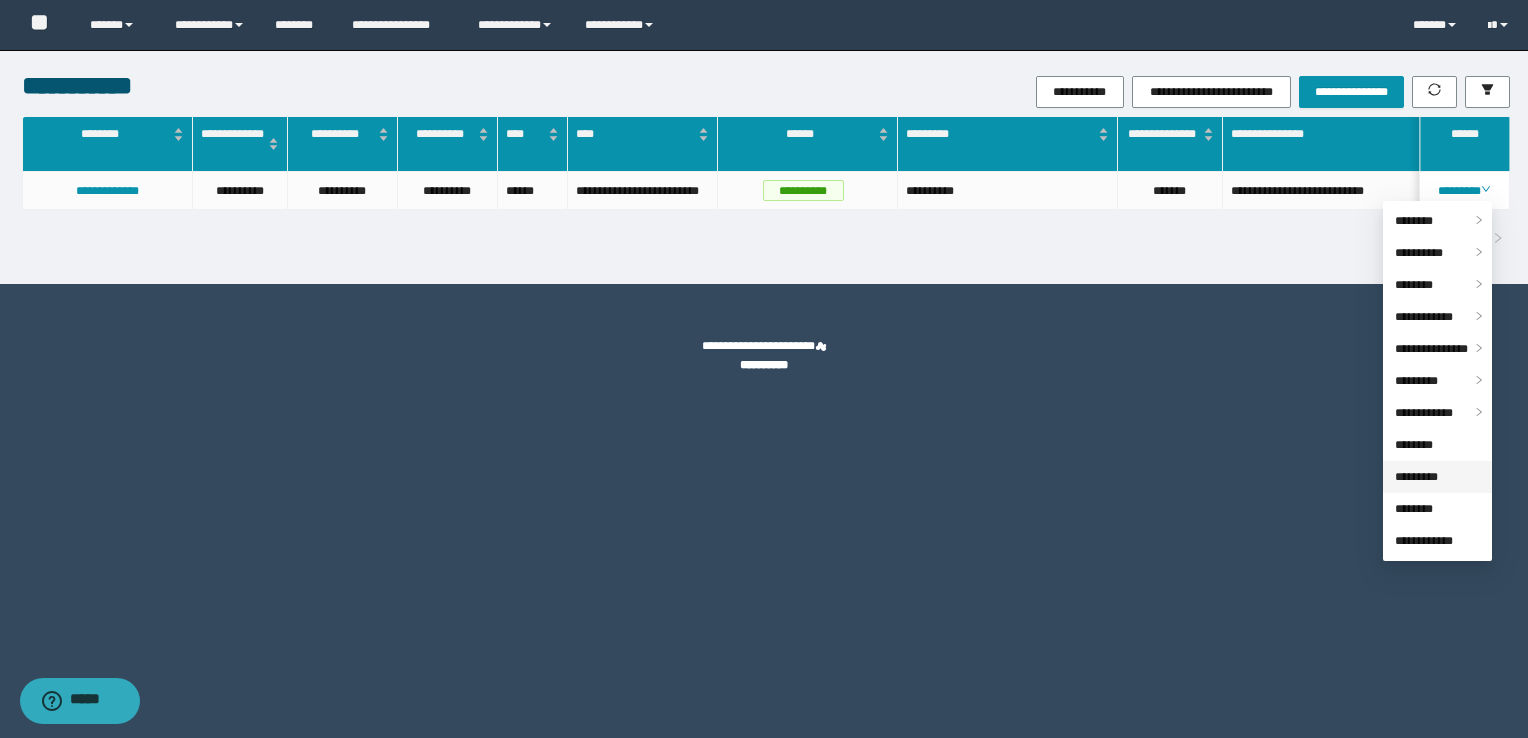click on "*********" at bounding box center [1416, 477] 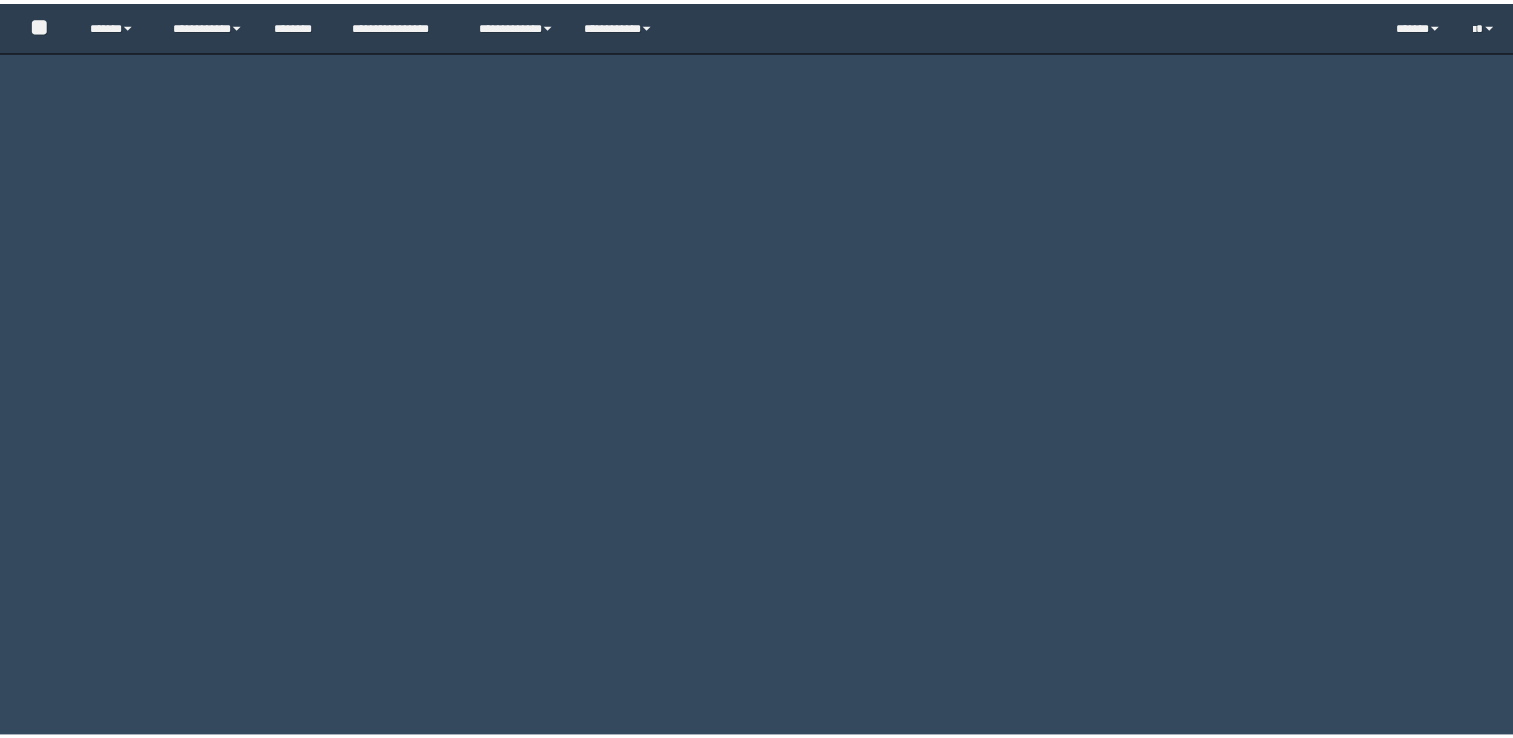 scroll, scrollTop: 0, scrollLeft: 0, axis: both 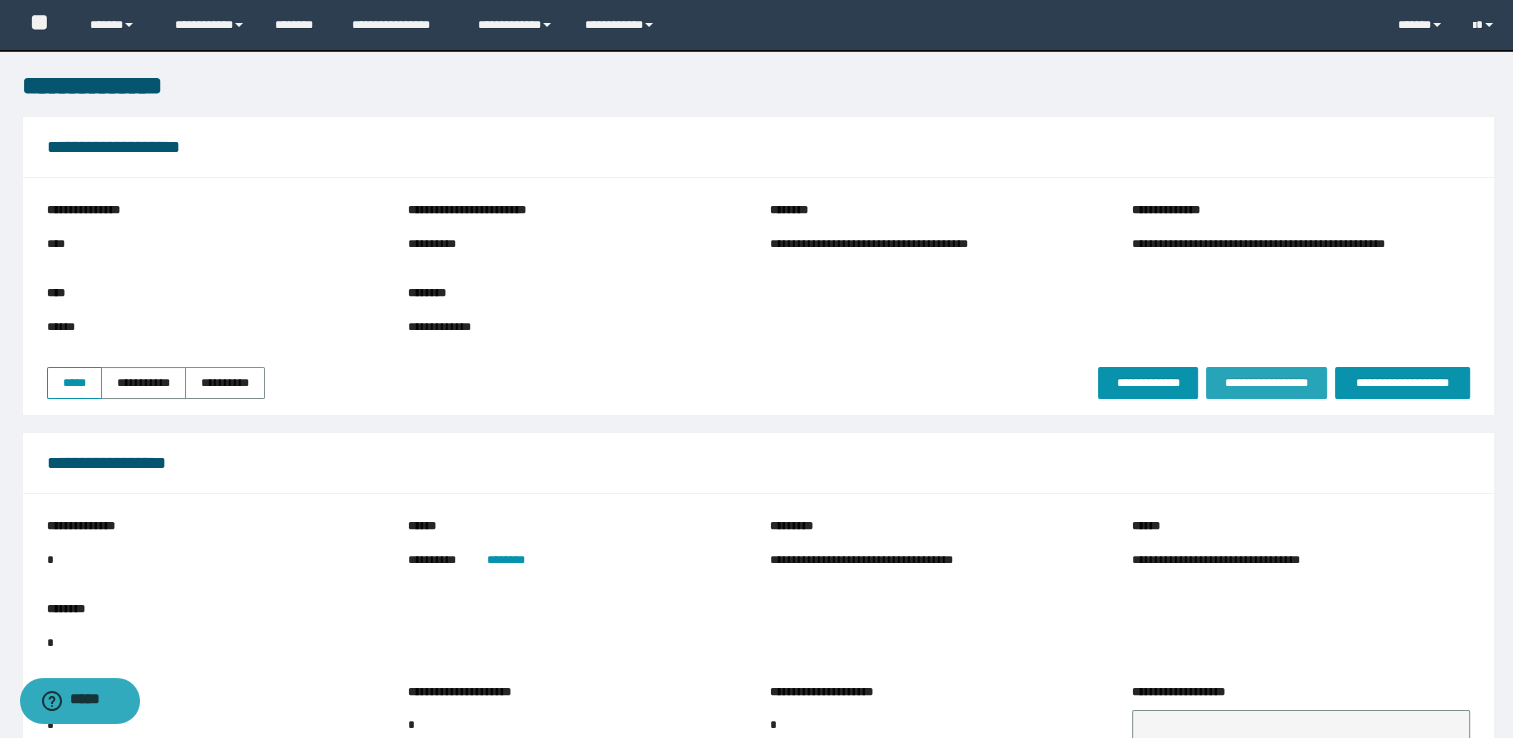 click on "**********" at bounding box center (1266, 383) 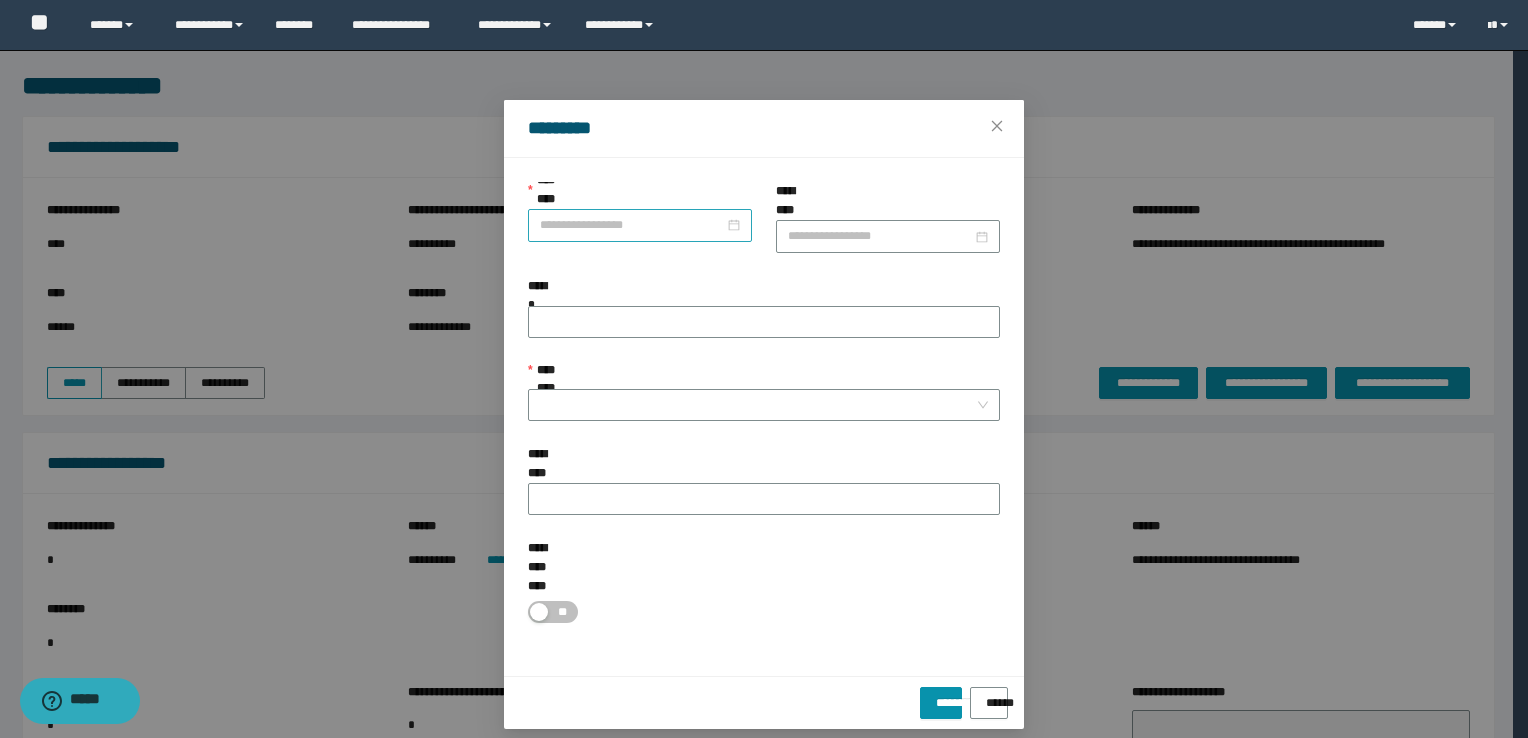 click at bounding box center [640, 225] 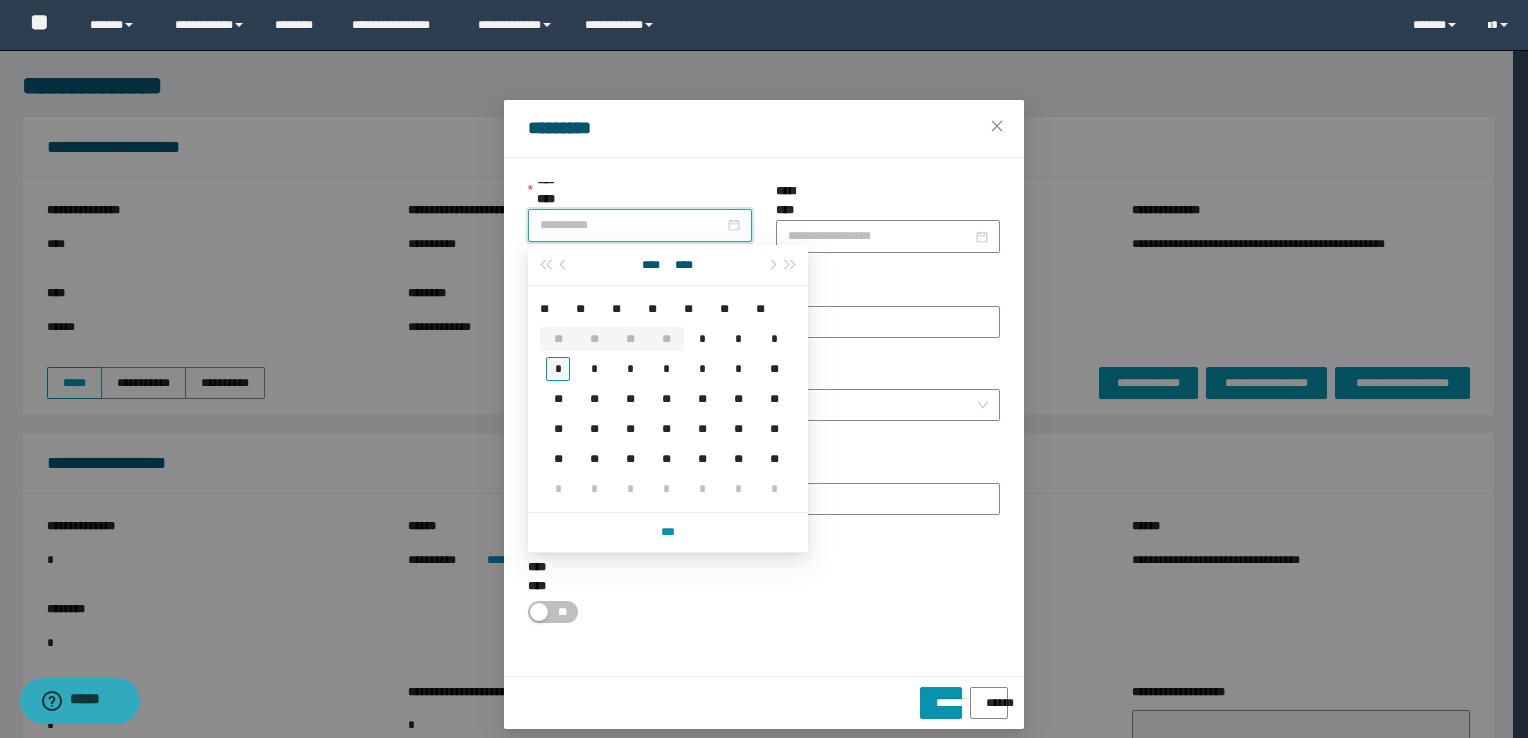 type on "**********" 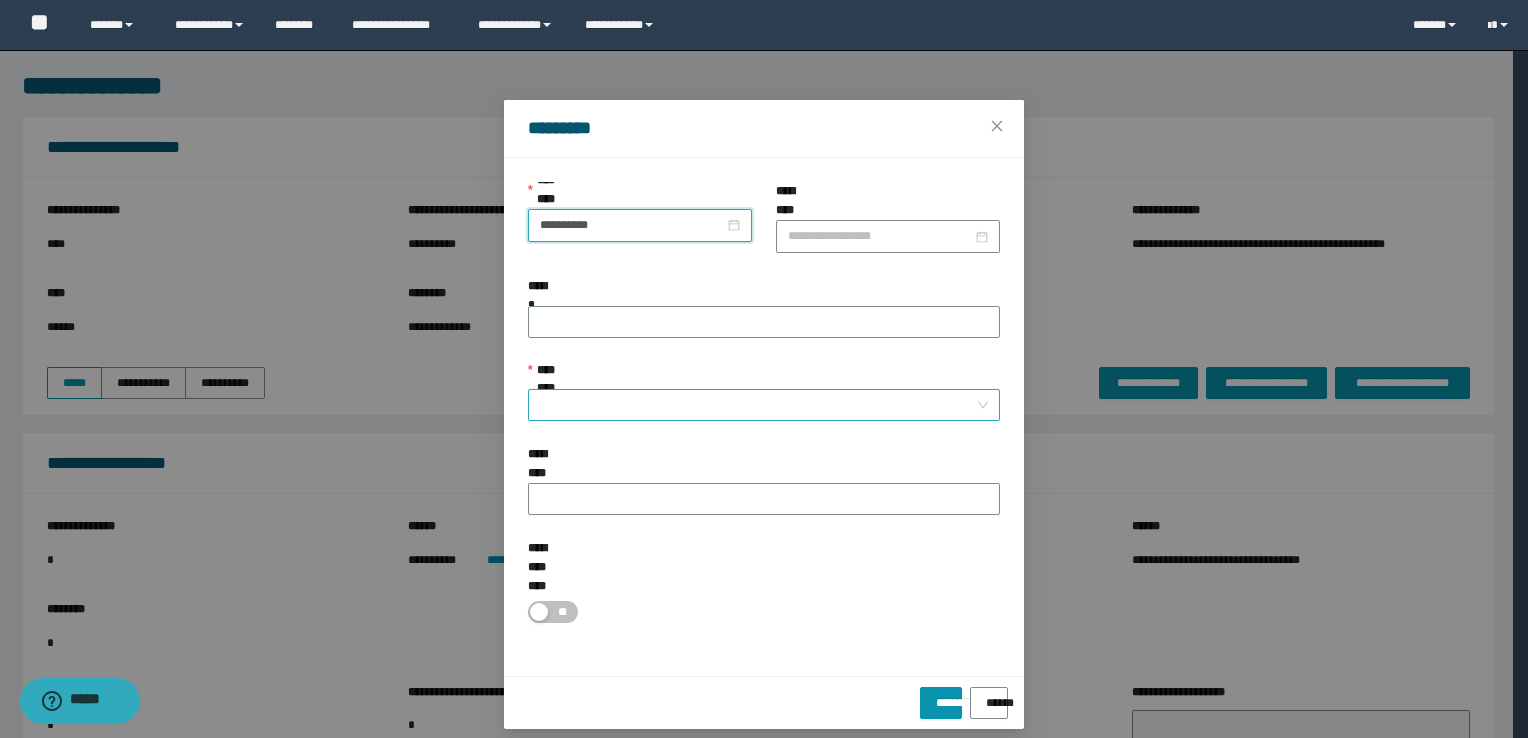 click on "**********" at bounding box center (758, 405) 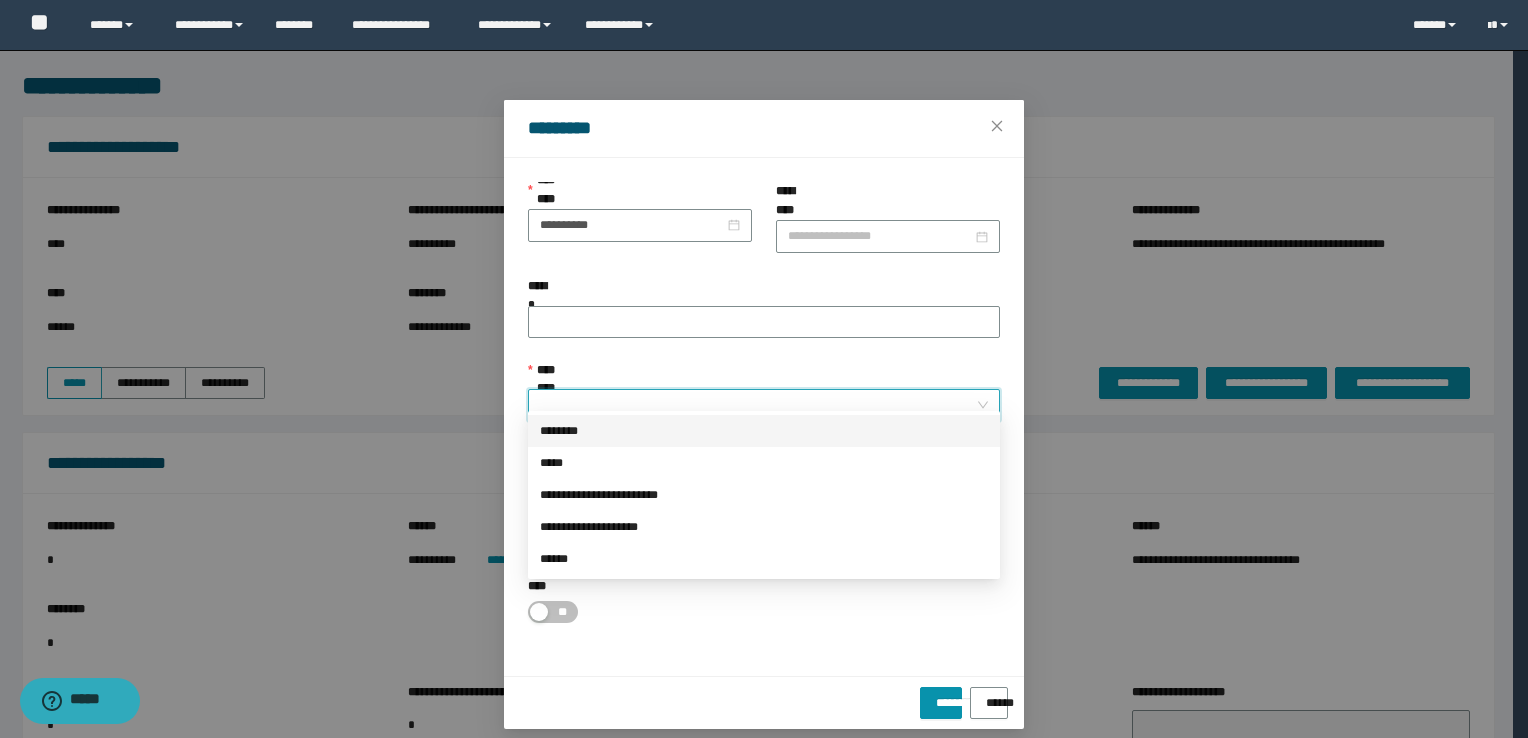 click on "********" at bounding box center (764, 431) 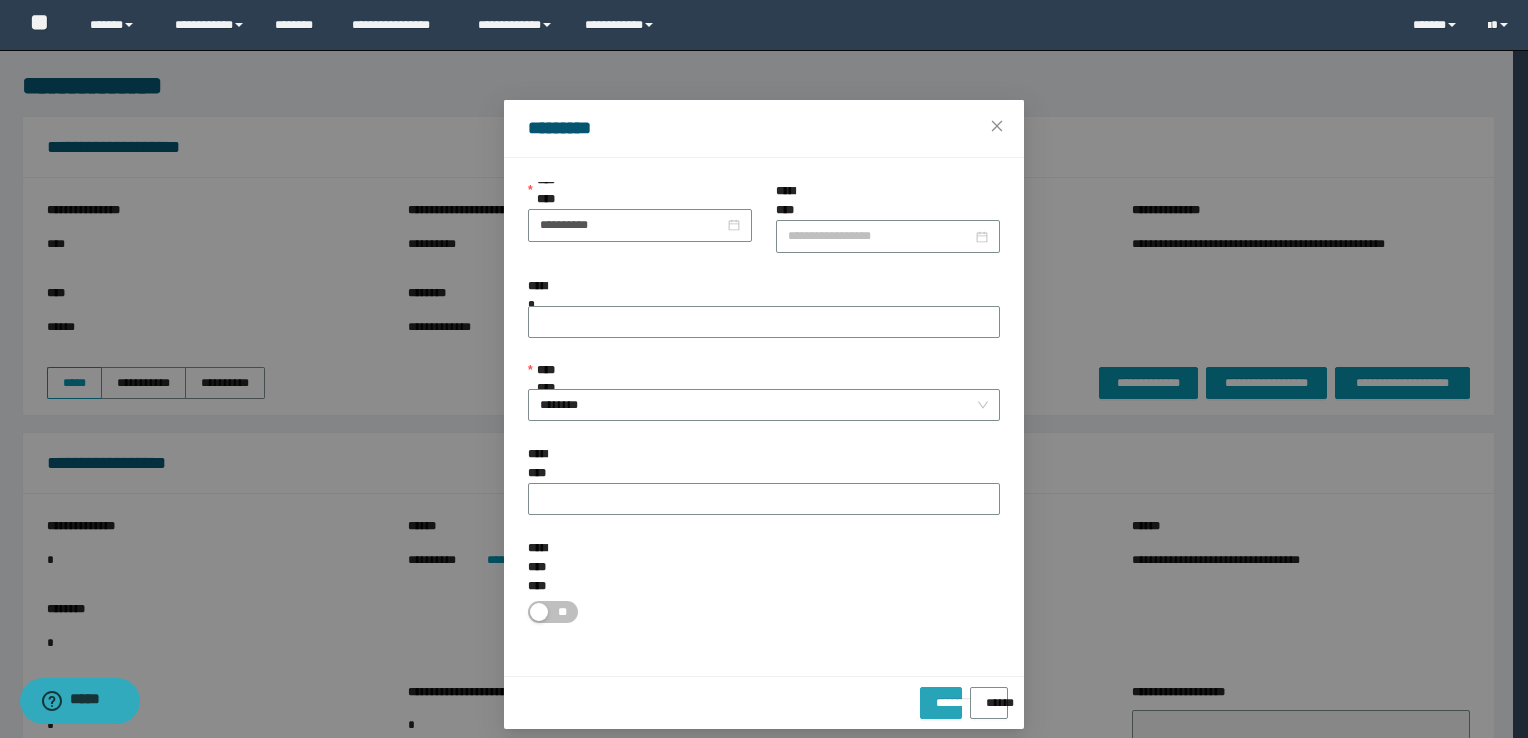 click on "*********" at bounding box center (940, 696) 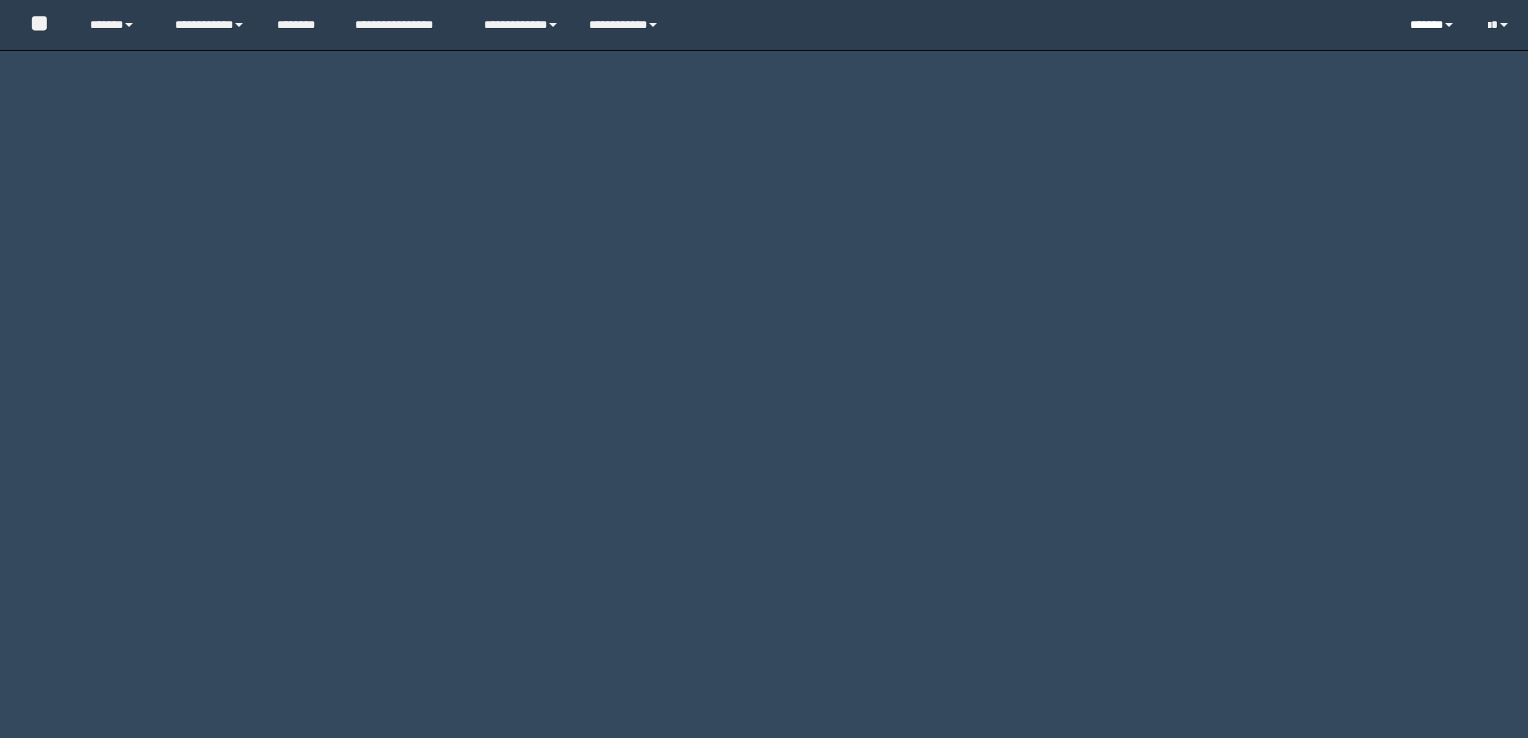 scroll, scrollTop: 0, scrollLeft: 0, axis: both 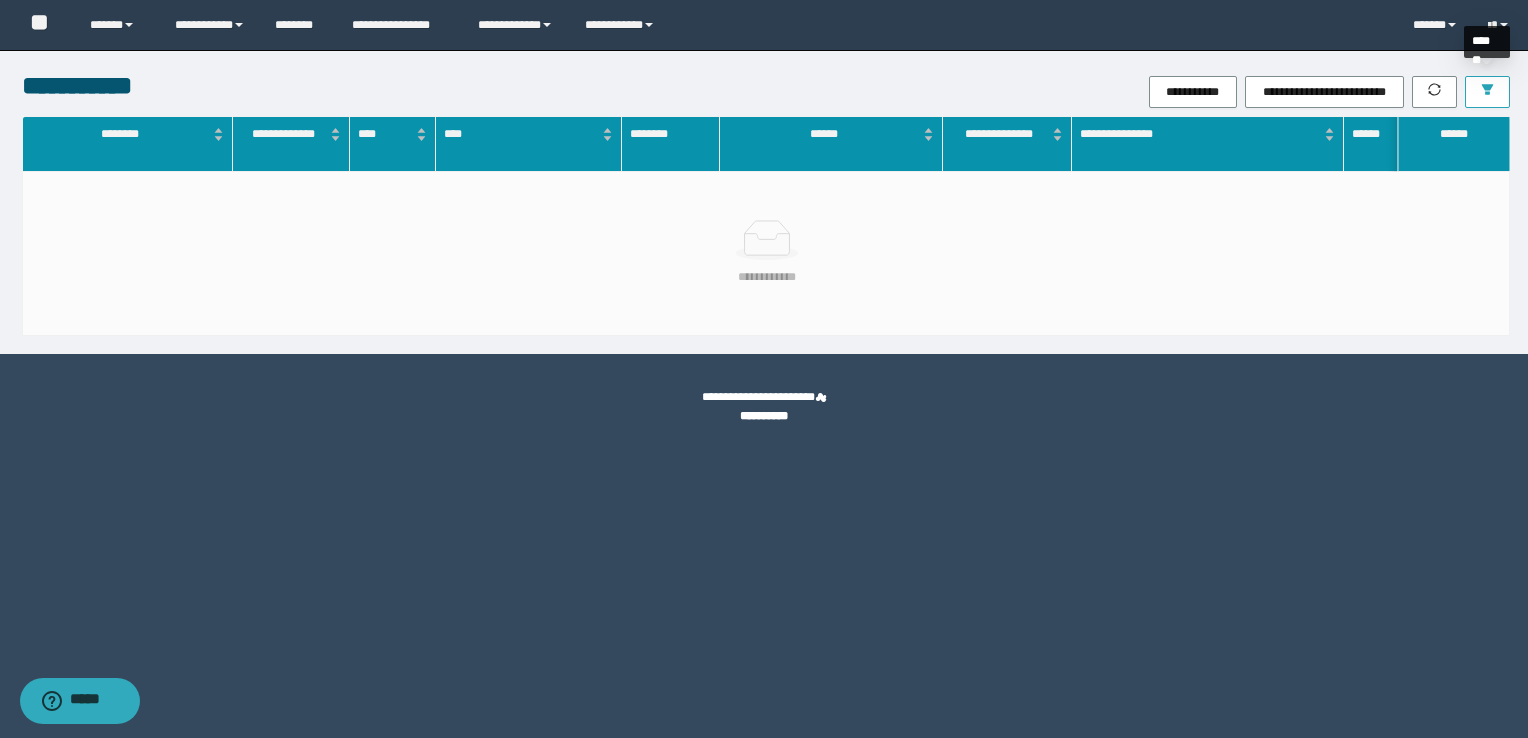 click at bounding box center (1487, 92) 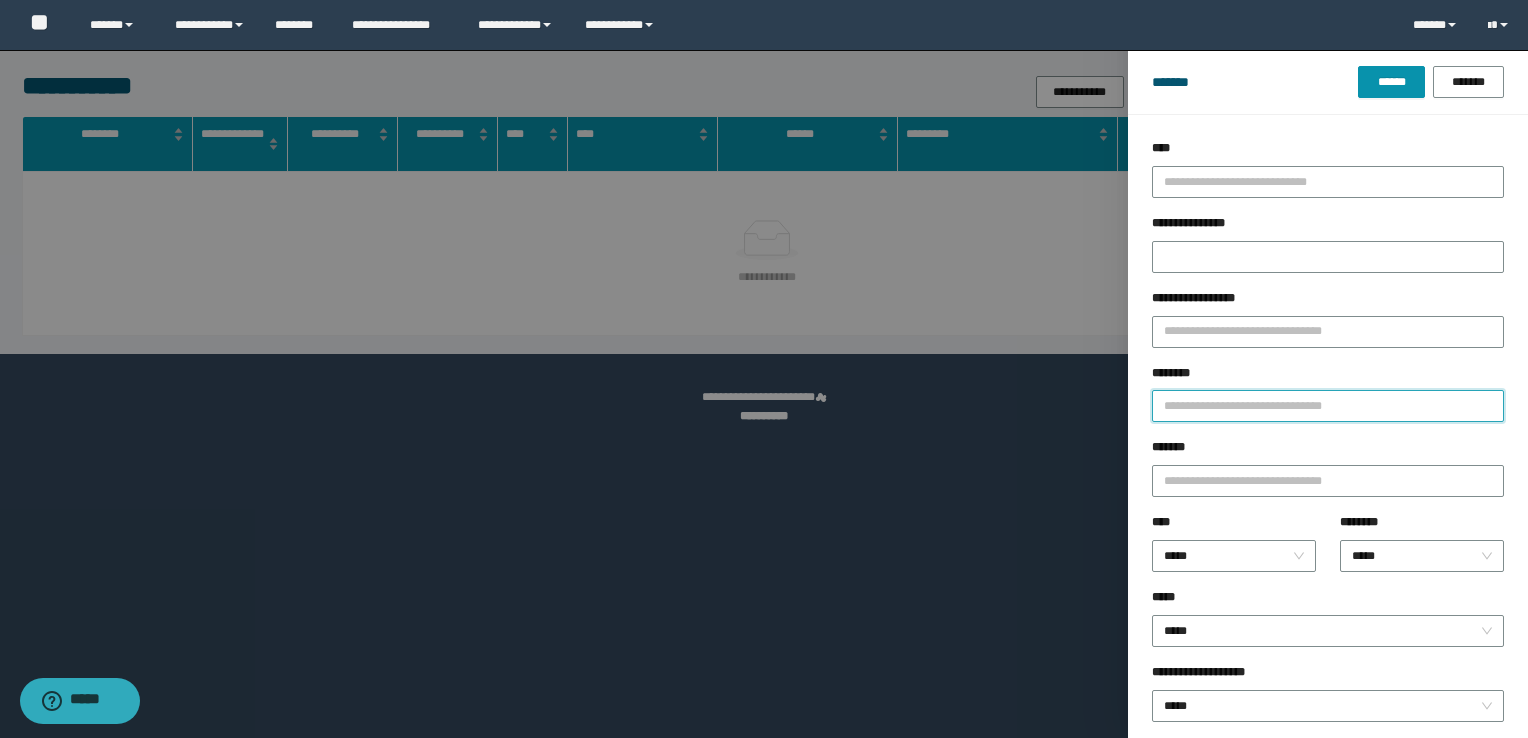 click on "********" at bounding box center [1328, 406] 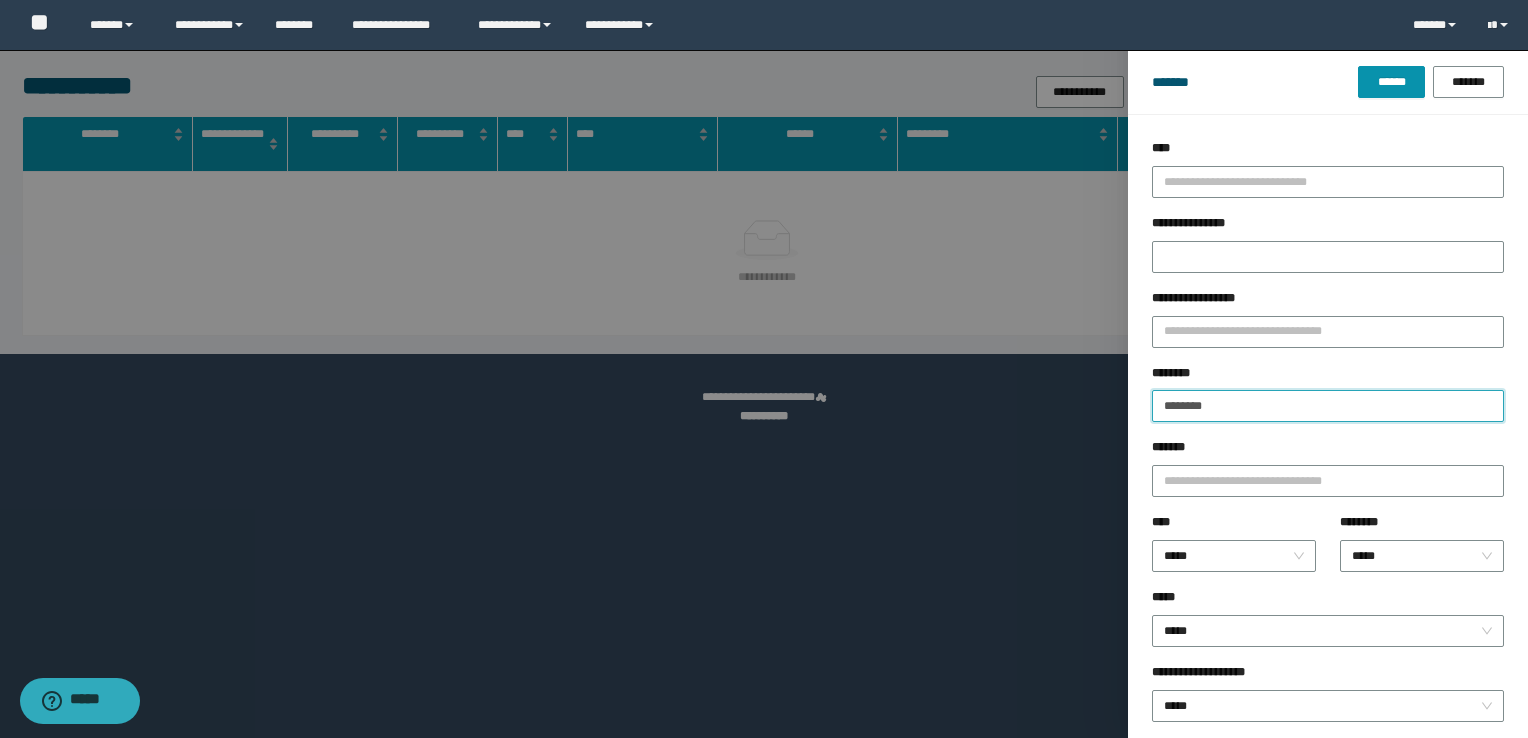 type on "********" 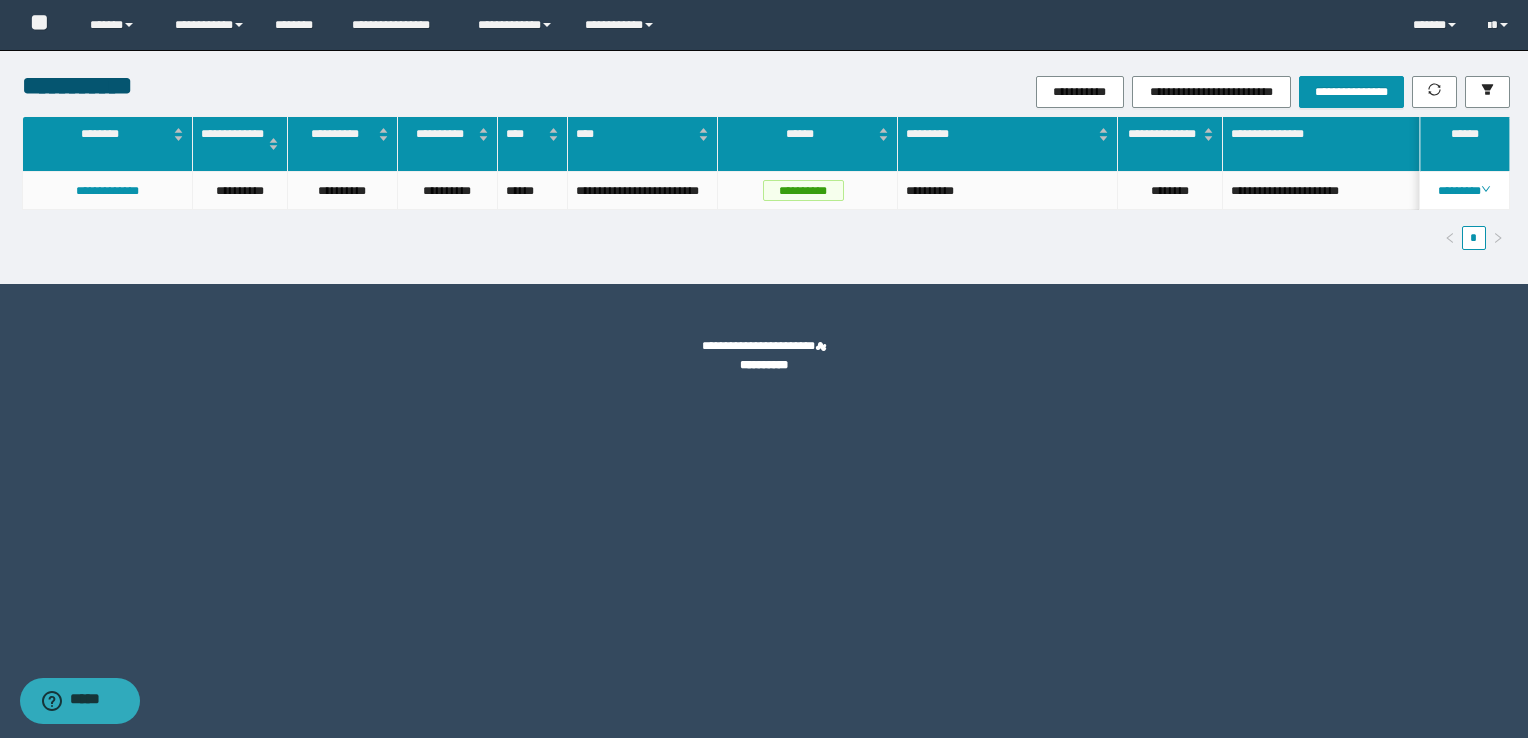 click on "**********" at bounding box center [764, 356] 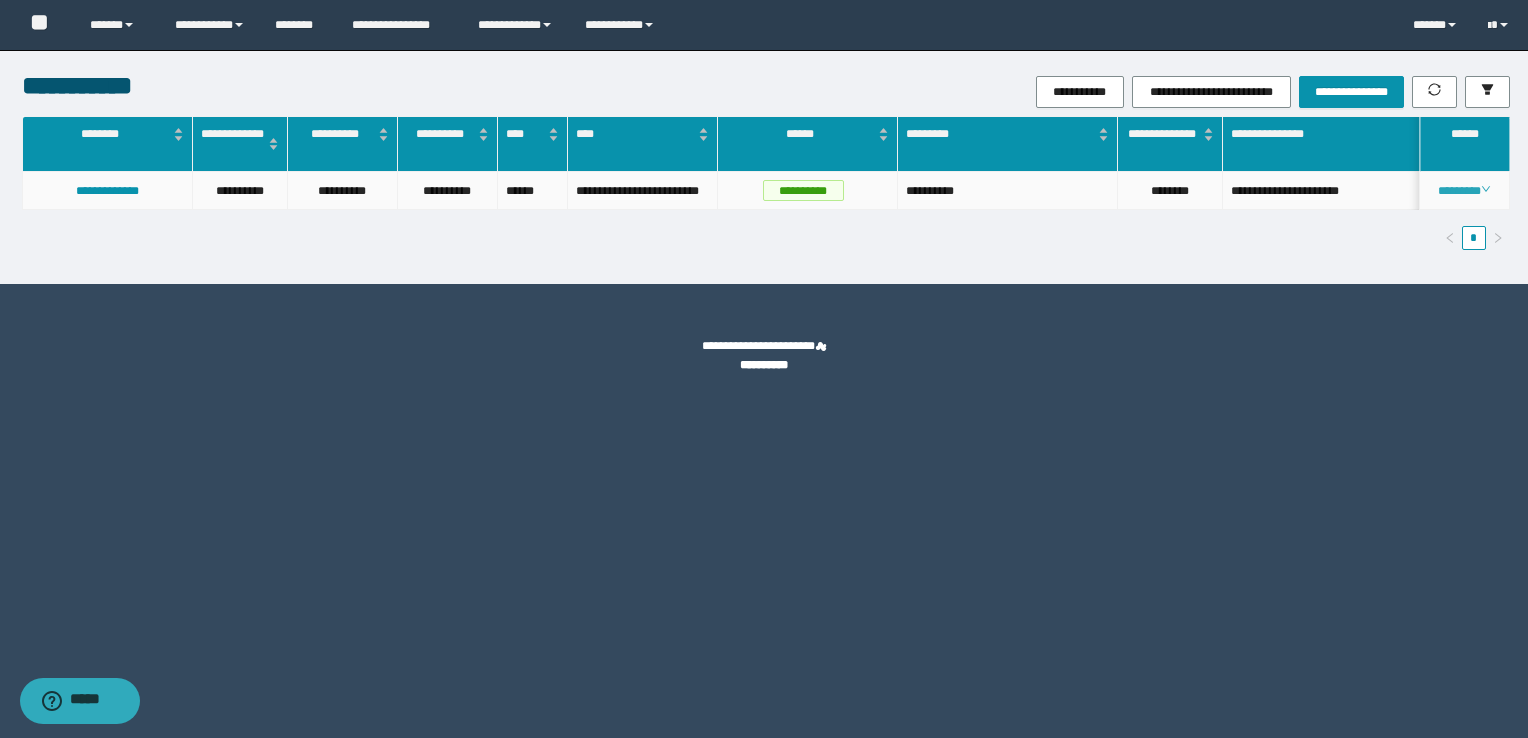 click on "********" at bounding box center (1464, 191) 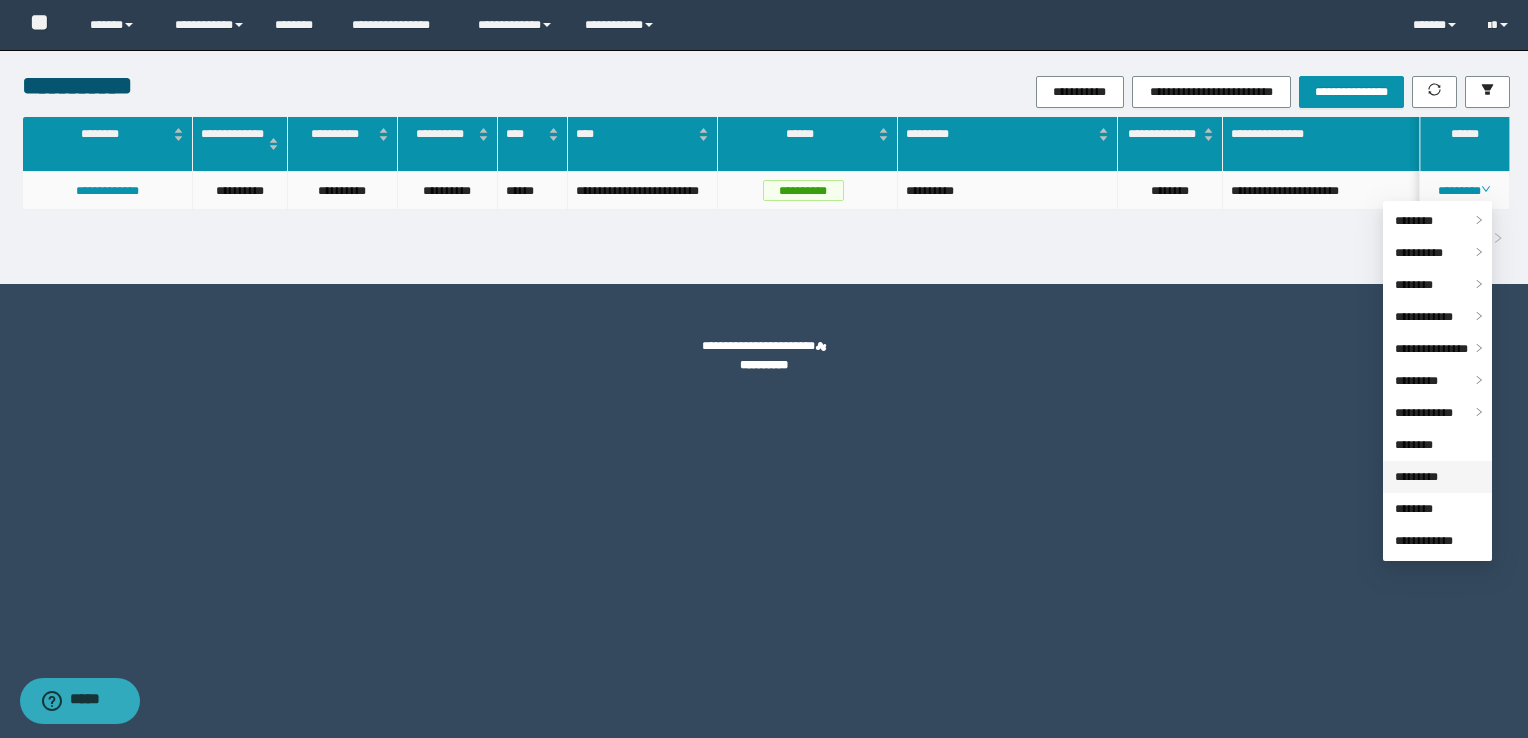 click on "*********" at bounding box center (1416, 477) 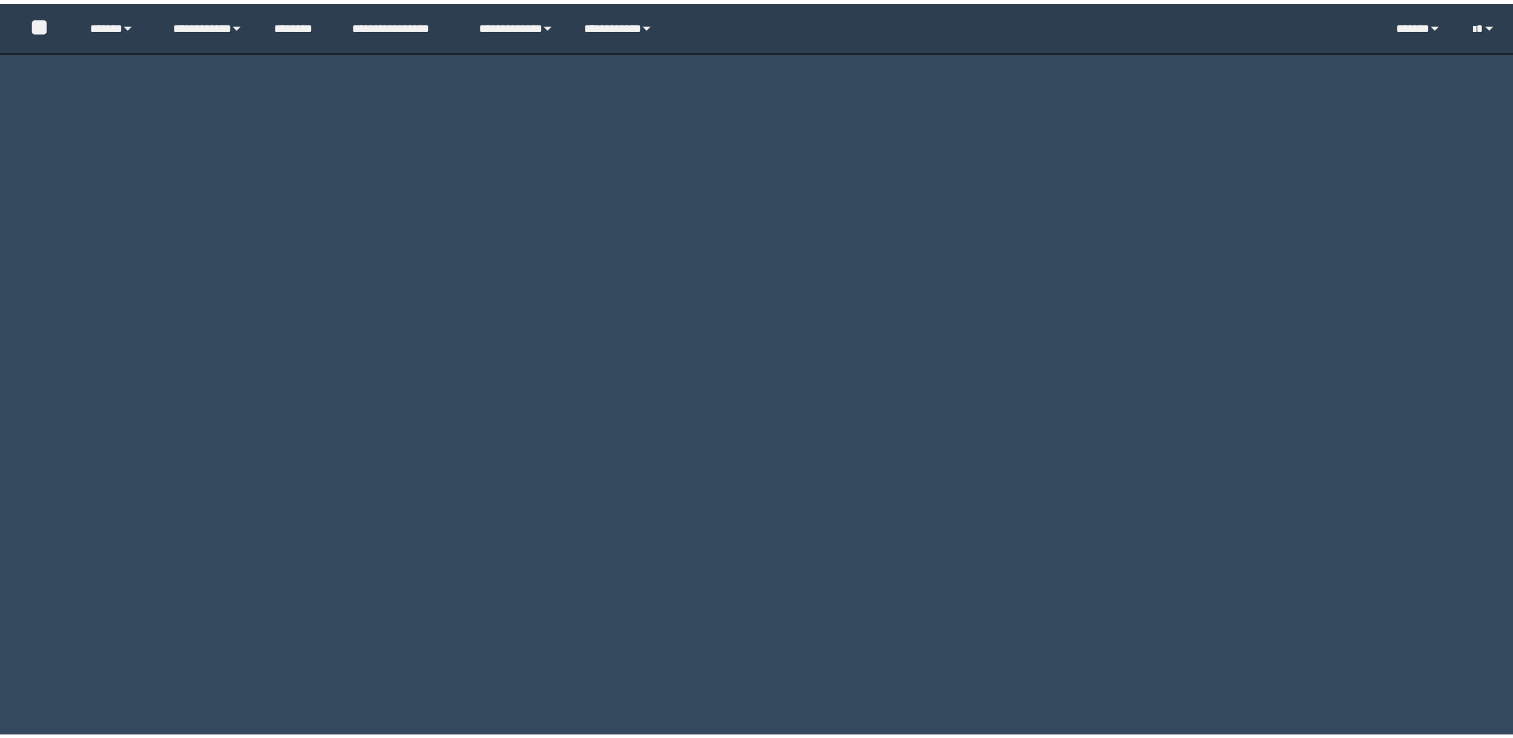 scroll, scrollTop: 0, scrollLeft: 0, axis: both 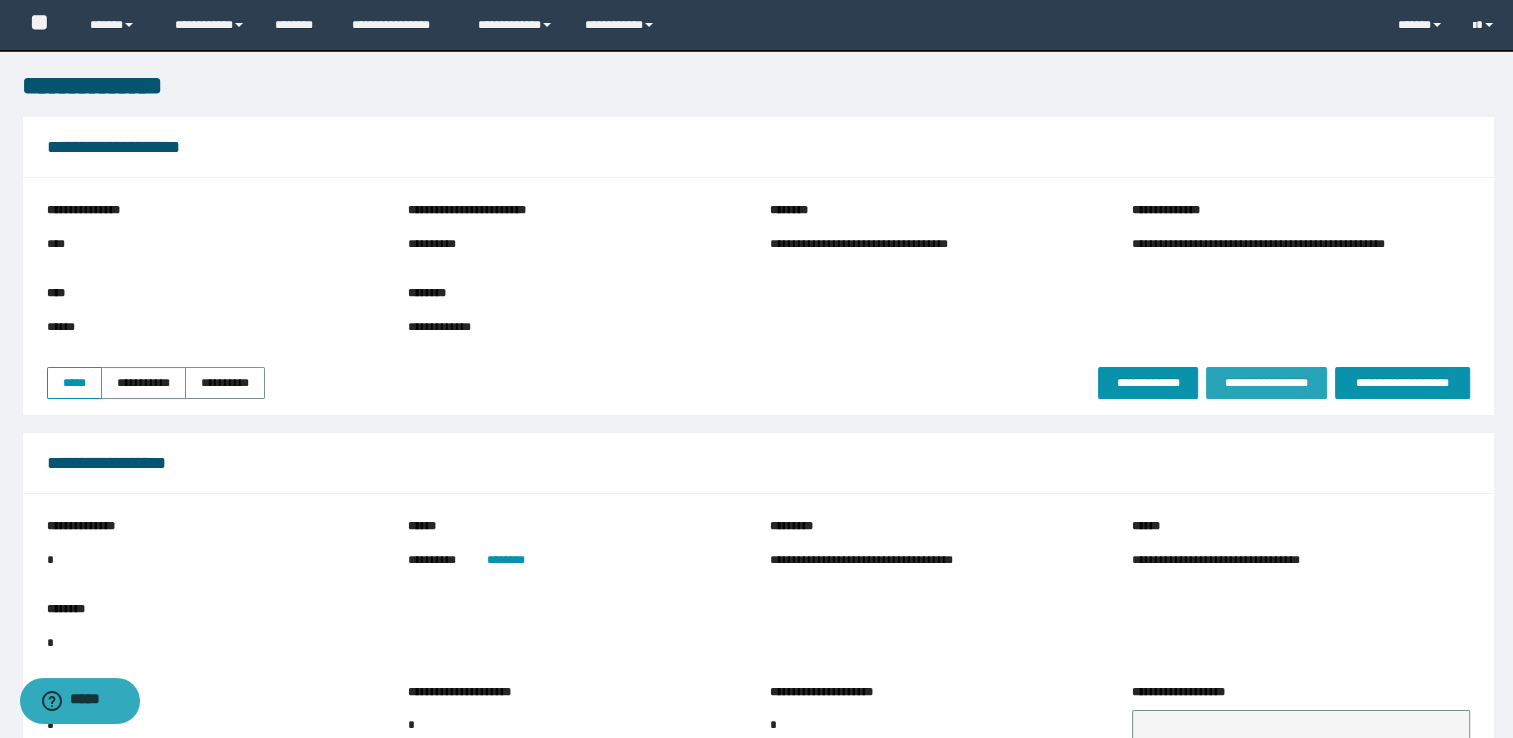 click on "**********" at bounding box center [1266, 383] 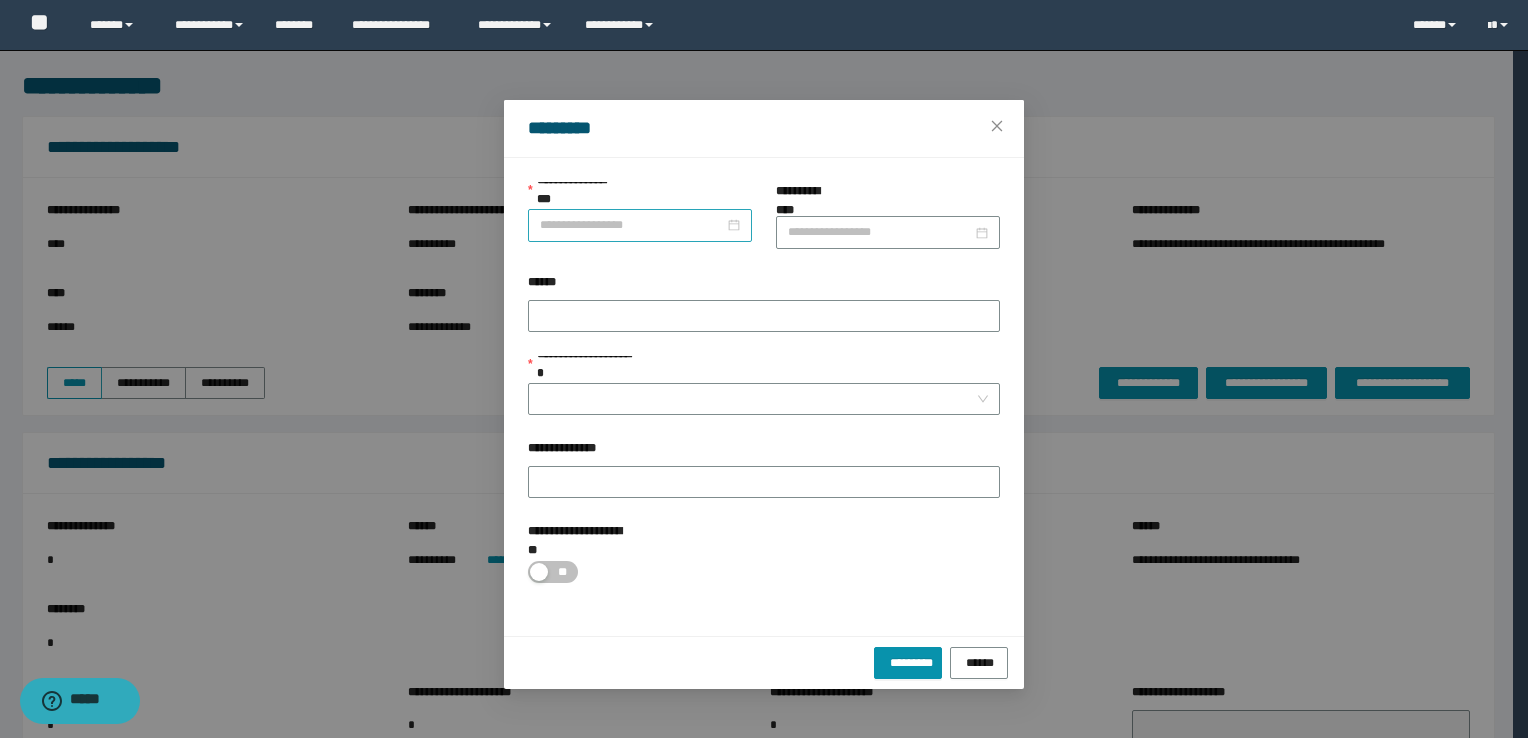 click on "**********" at bounding box center [632, 225] 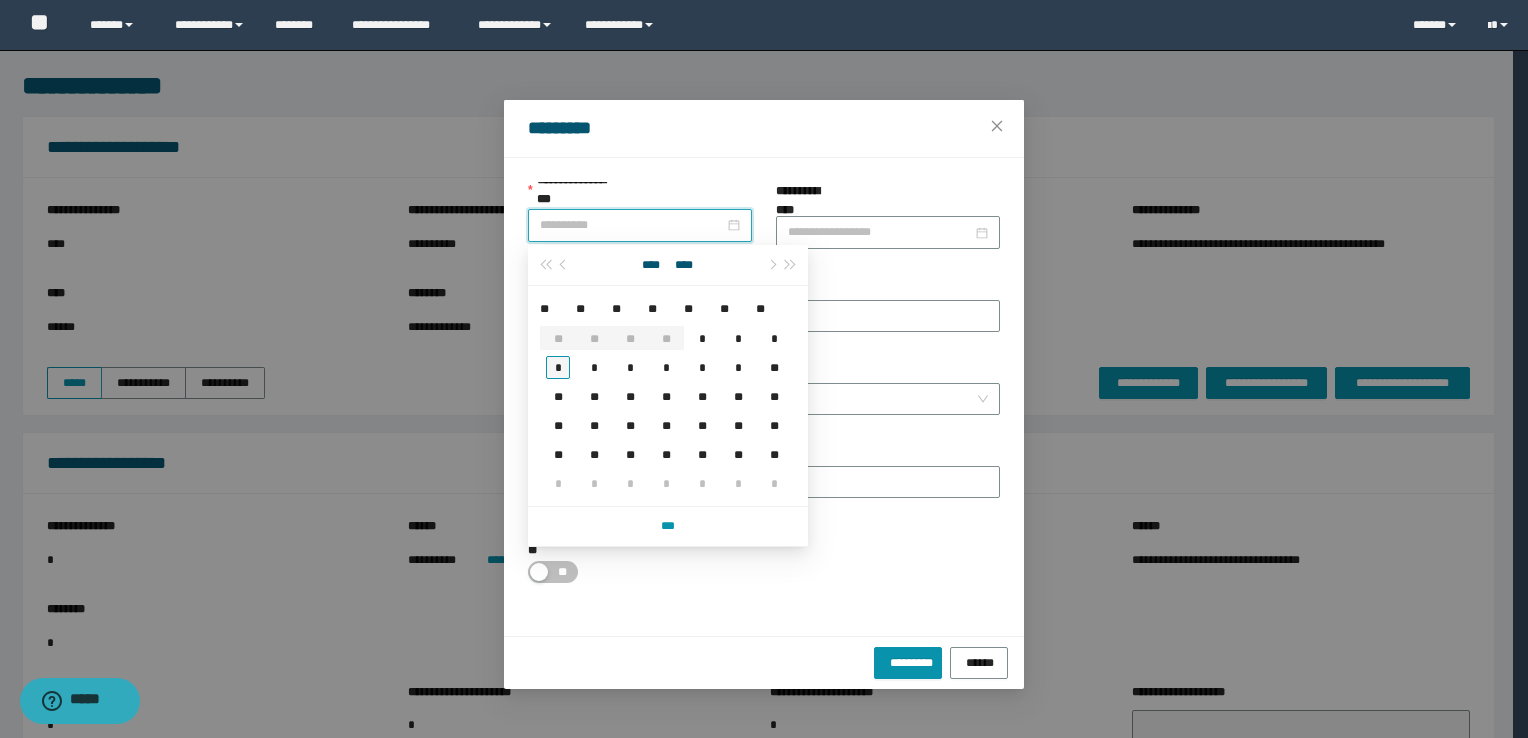 type on "**********" 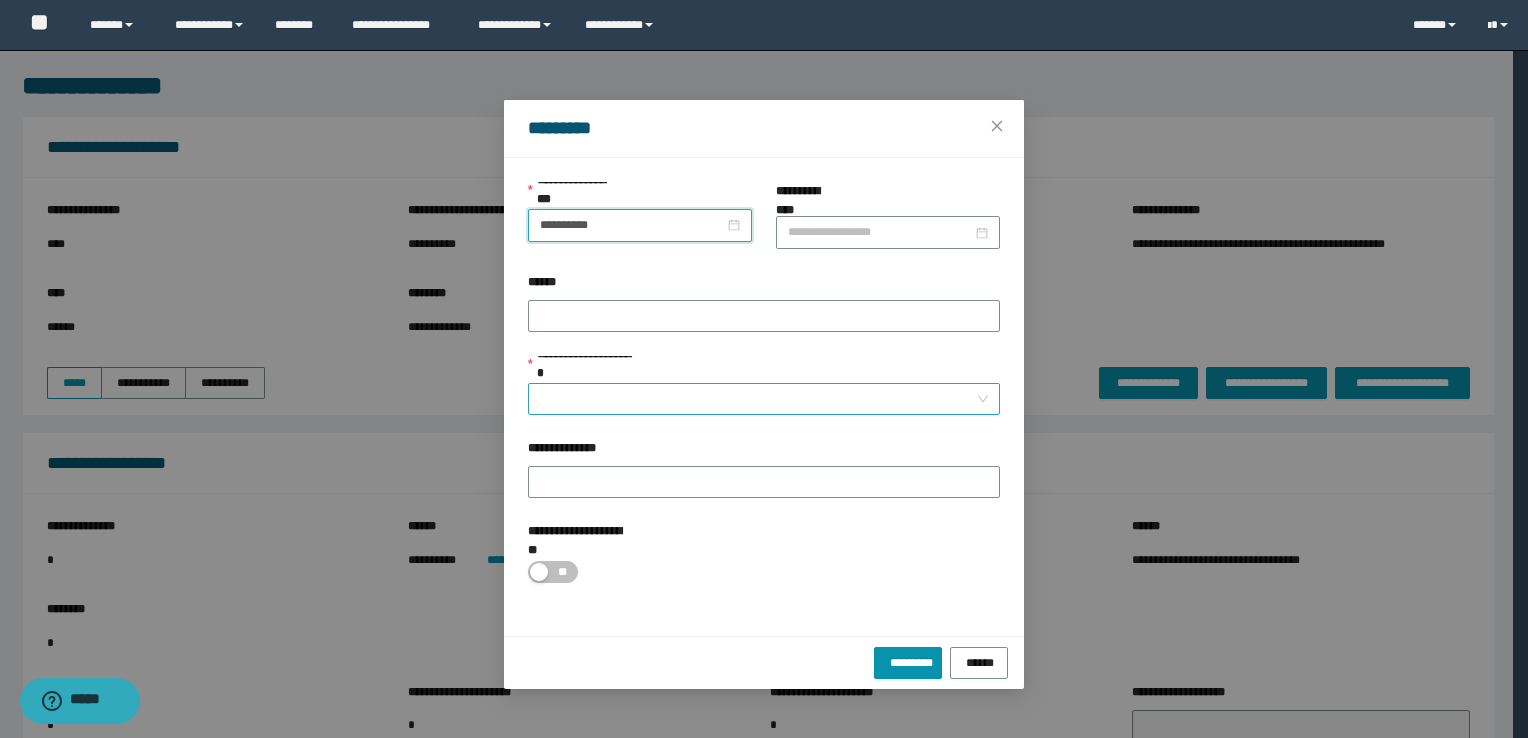 click on "**********" at bounding box center (758, 399) 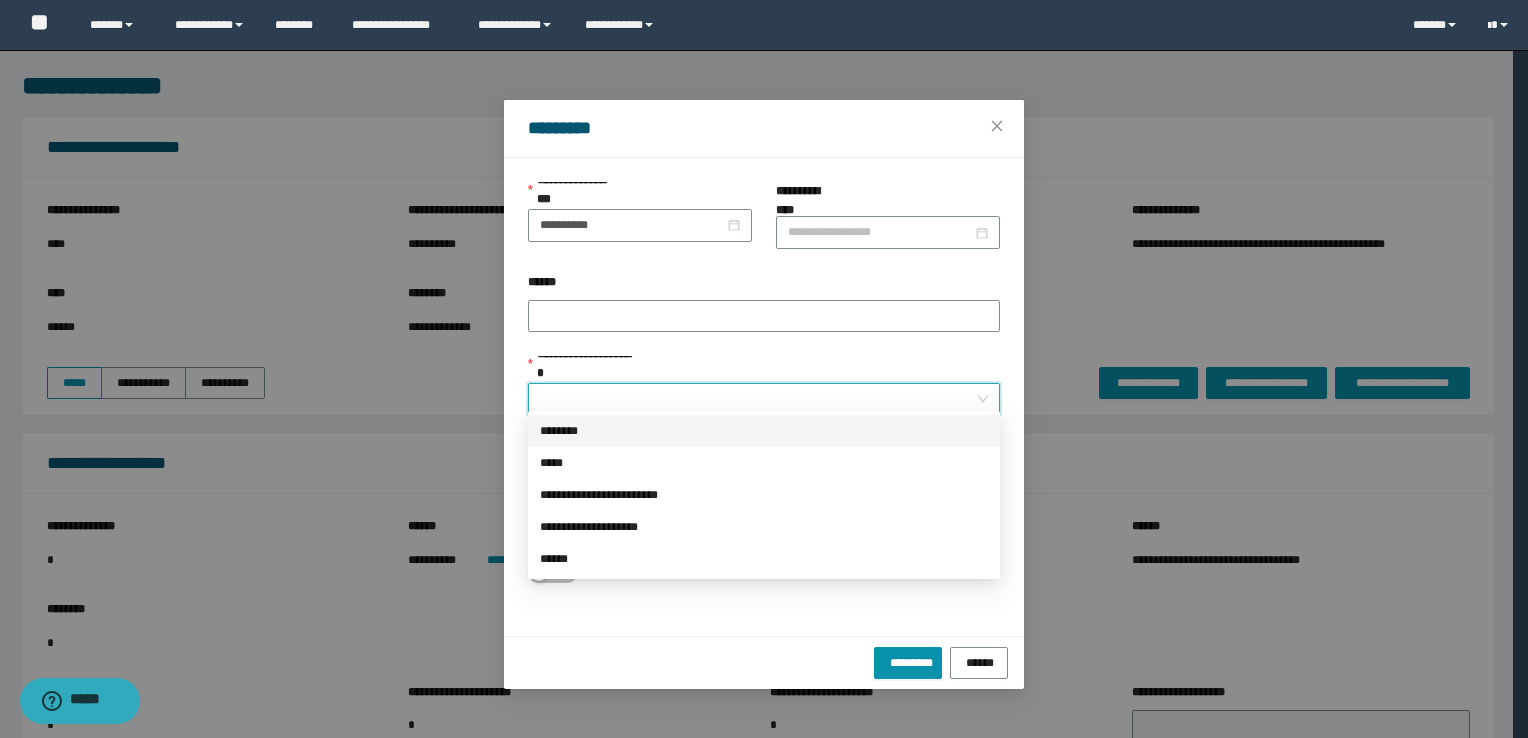 click on "********" at bounding box center (764, 431) 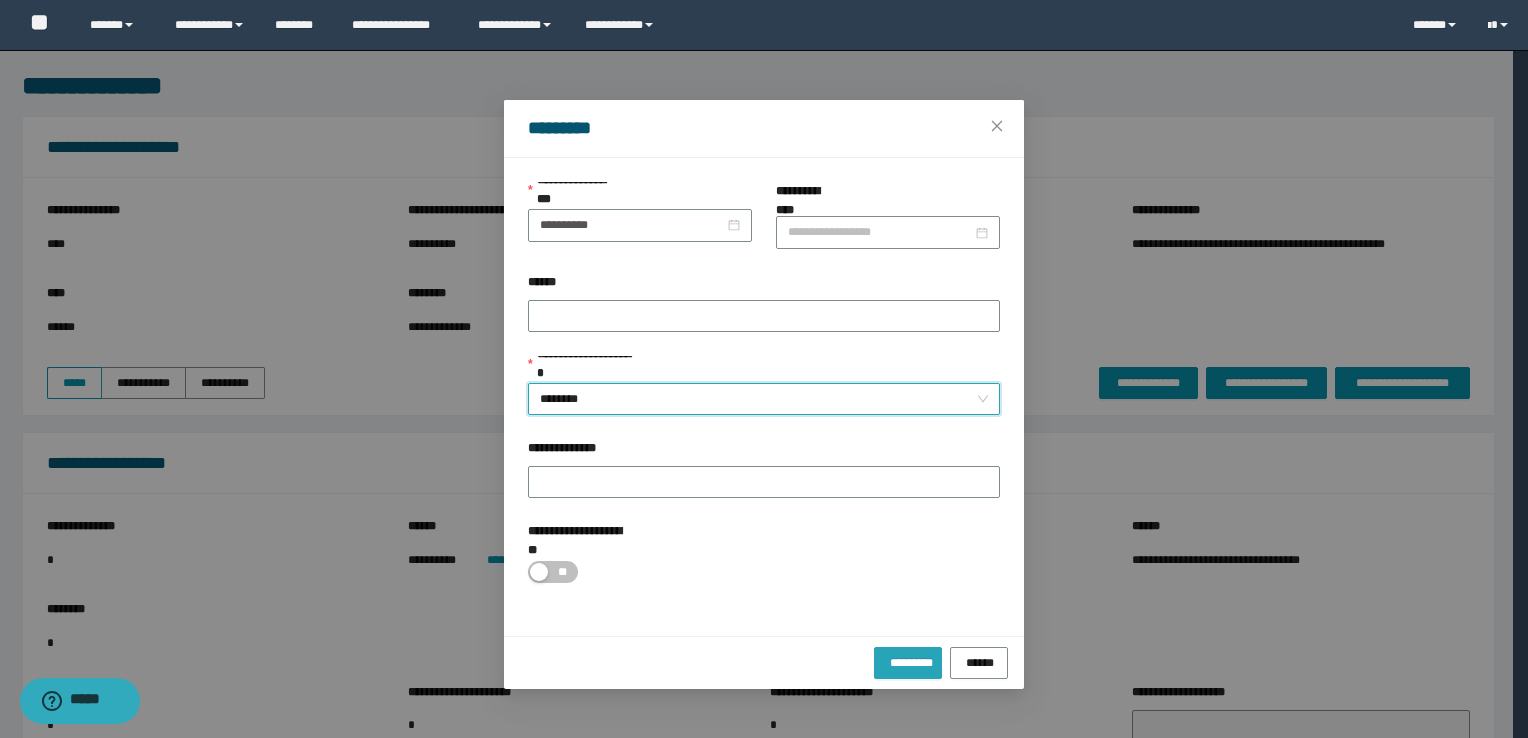 click on "*********" at bounding box center (908, 661) 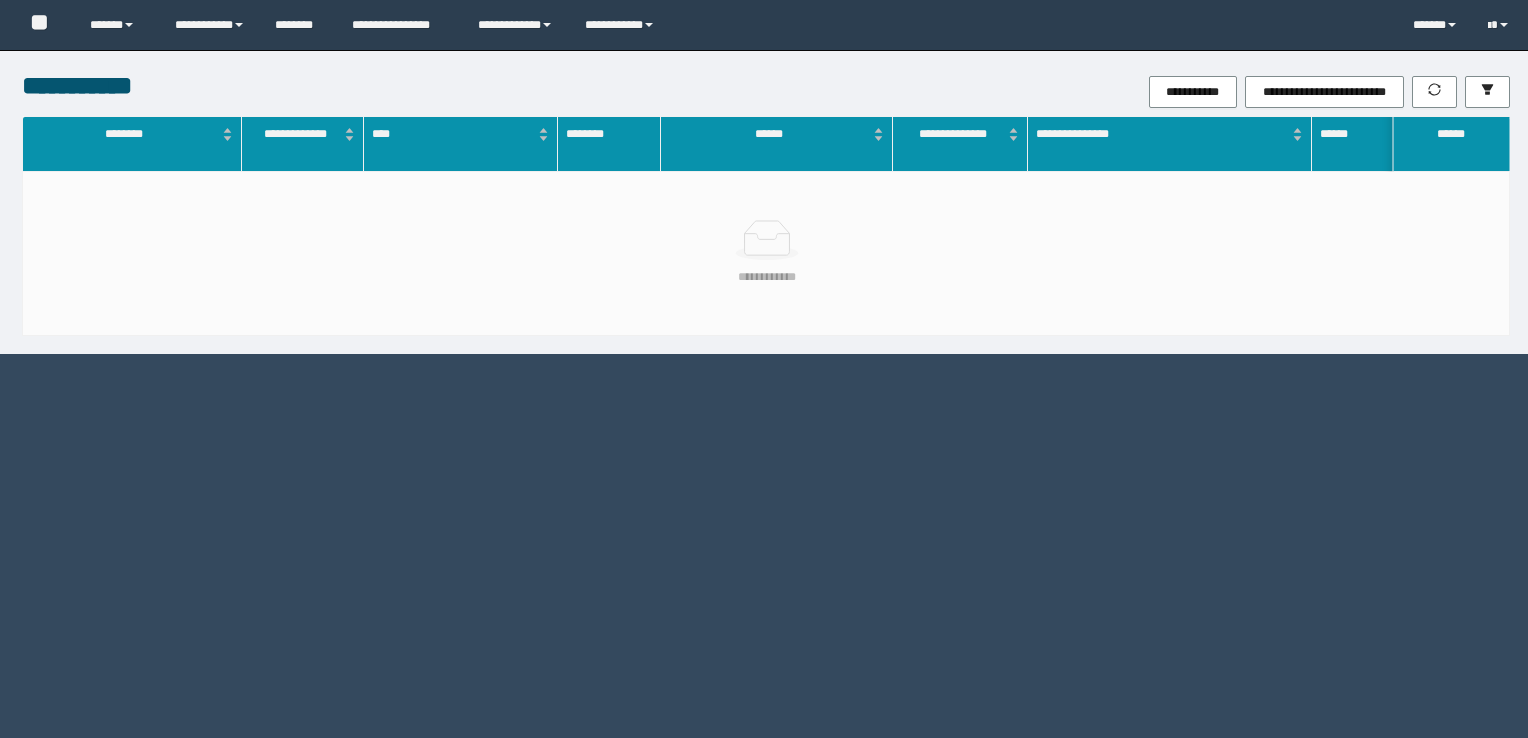 scroll, scrollTop: 0, scrollLeft: 0, axis: both 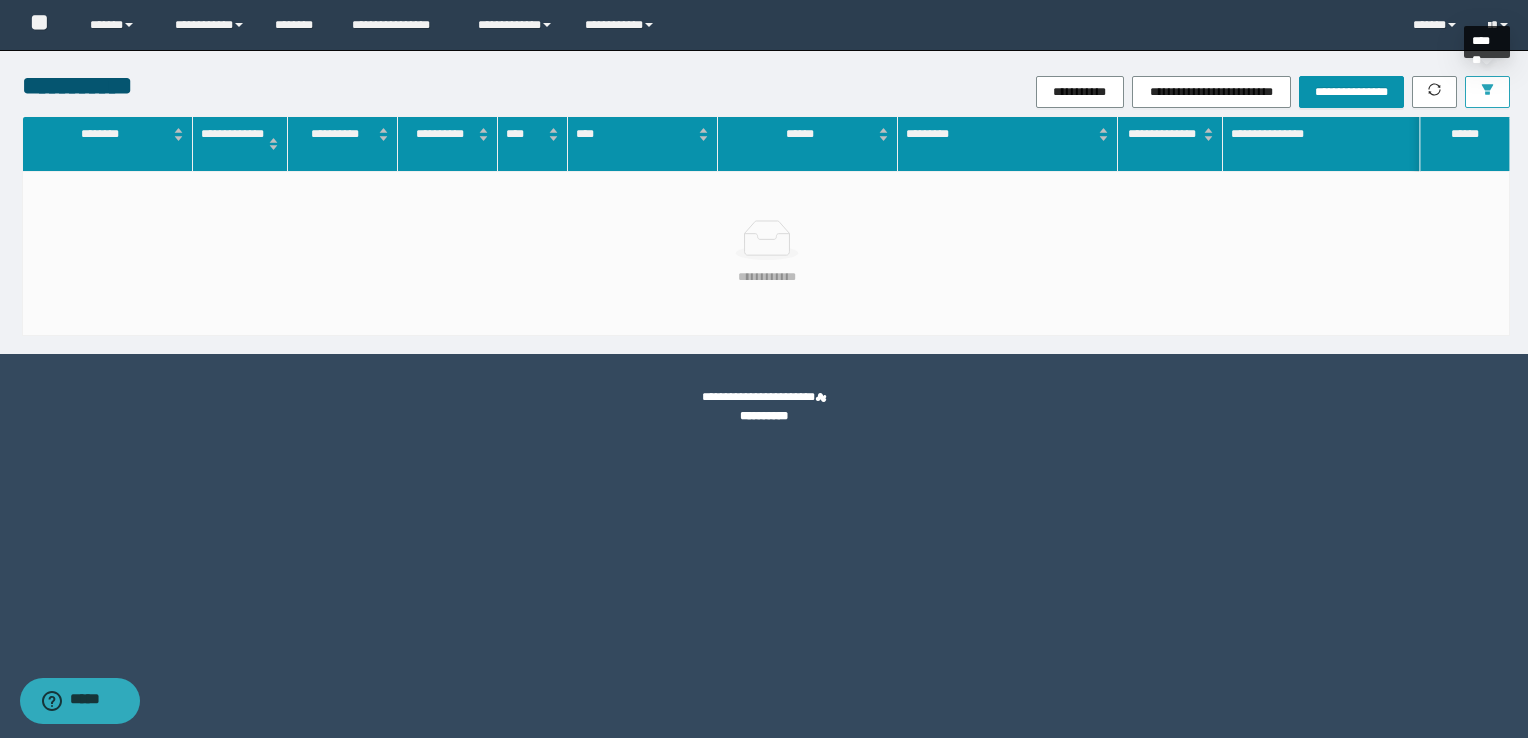 click at bounding box center (1487, 92) 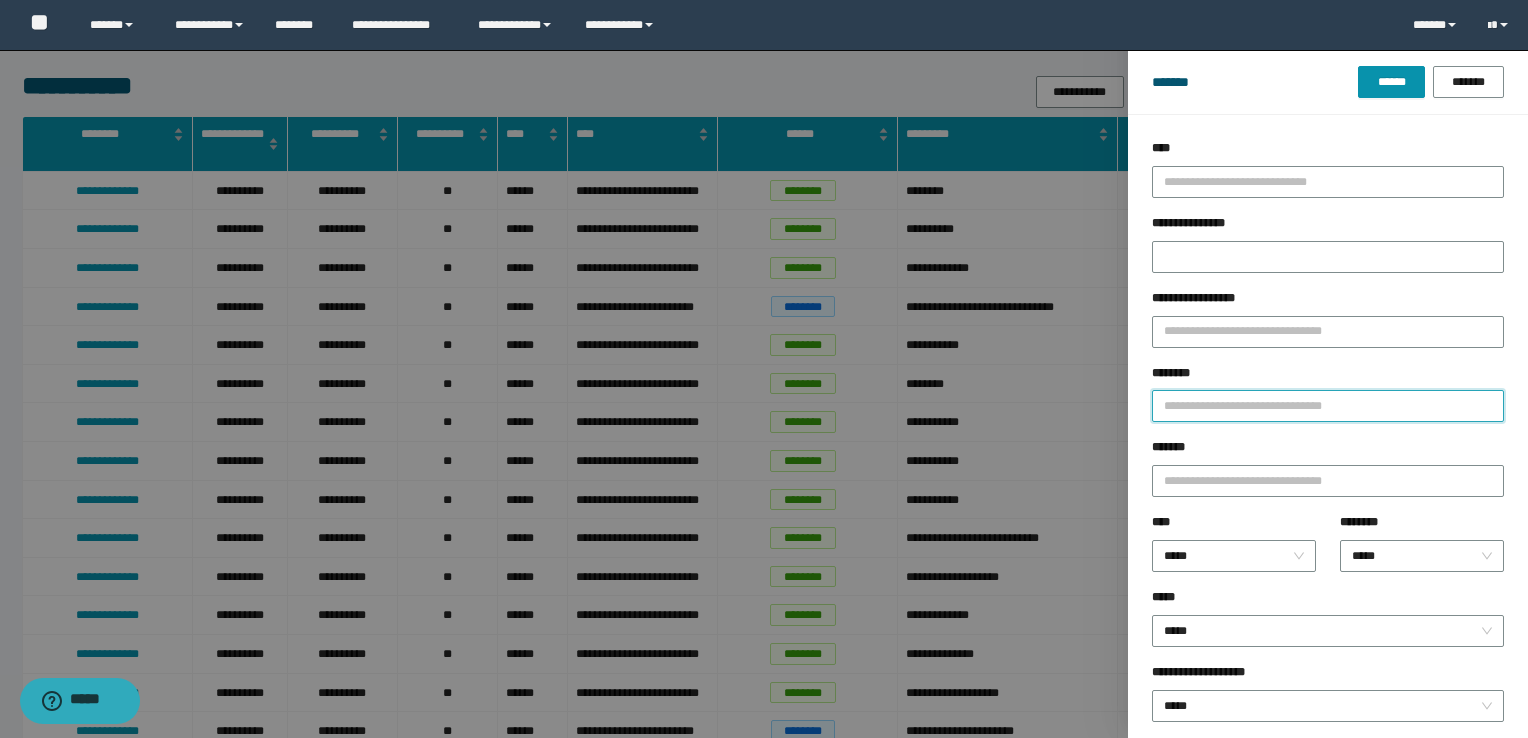 click on "********" at bounding box center [1328, 406] 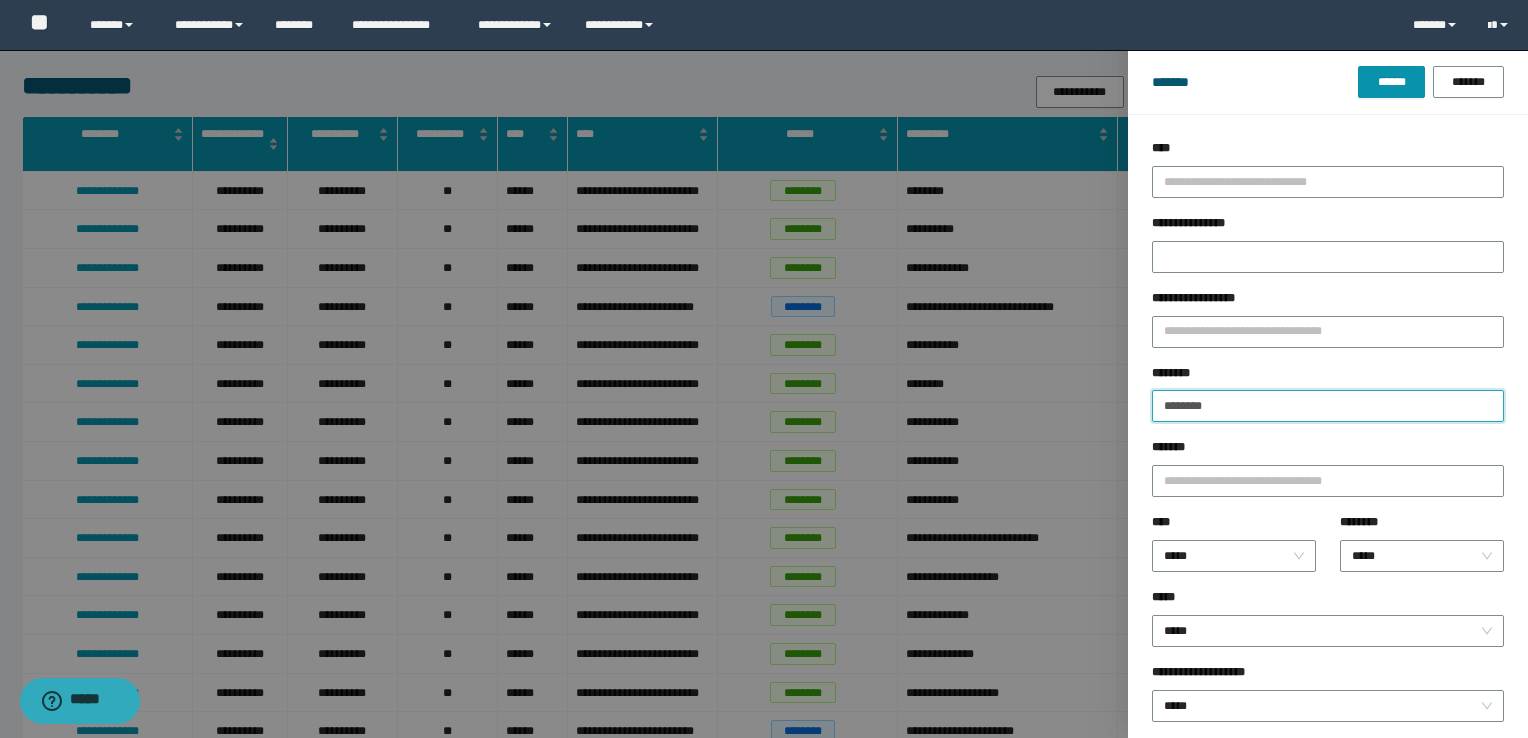 type on "********" 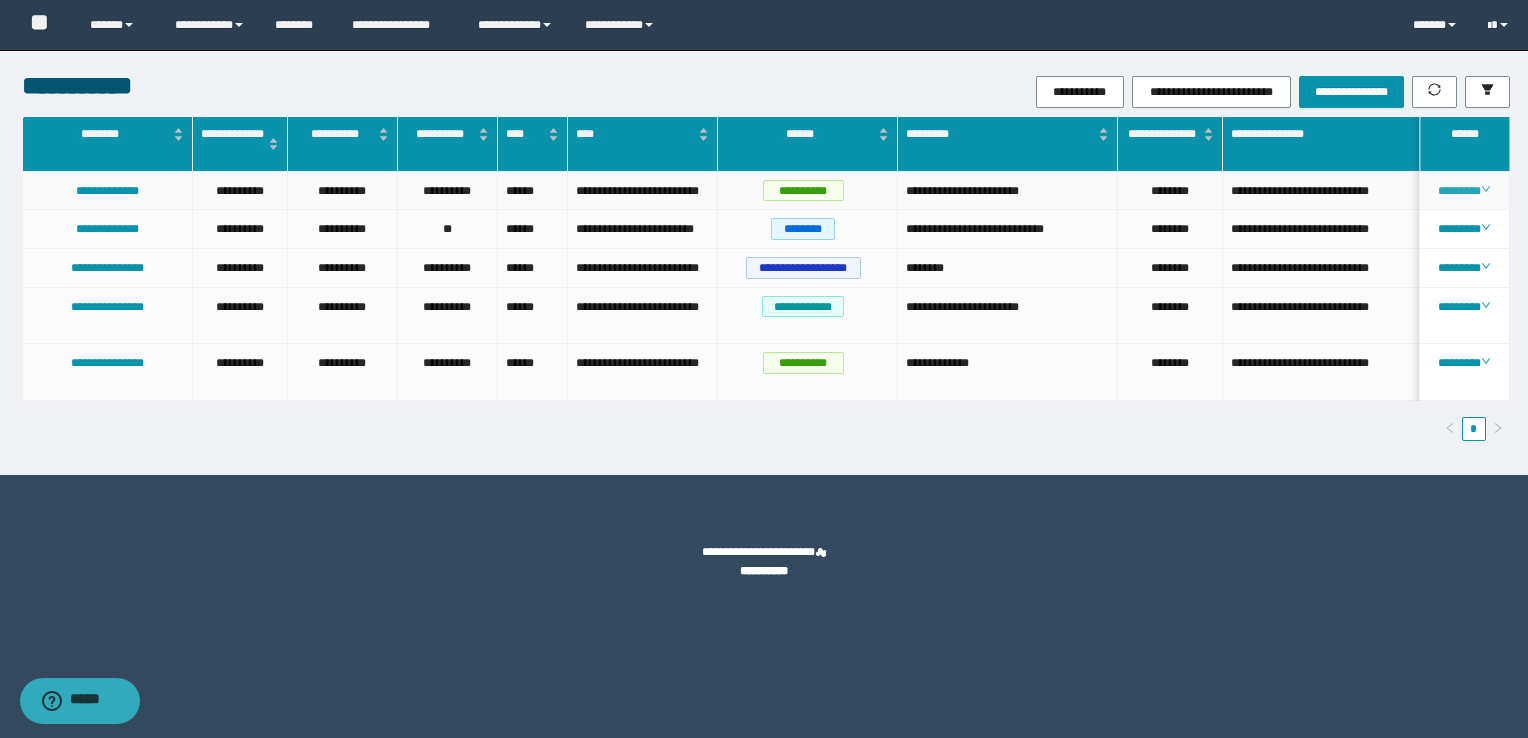 click on "********" at bounding box center (1464, 191) 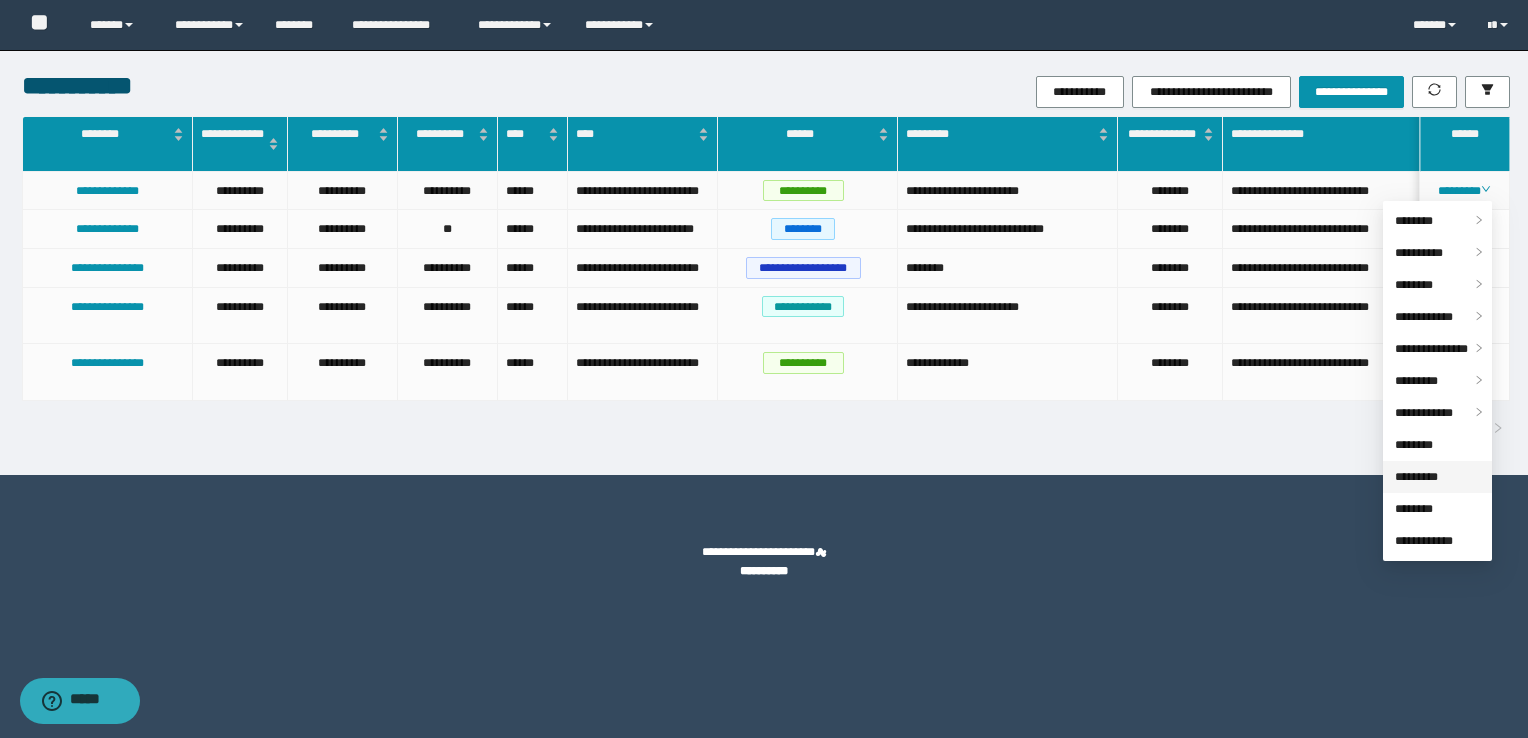 click on "*********" at bounding box center (1416, 477) 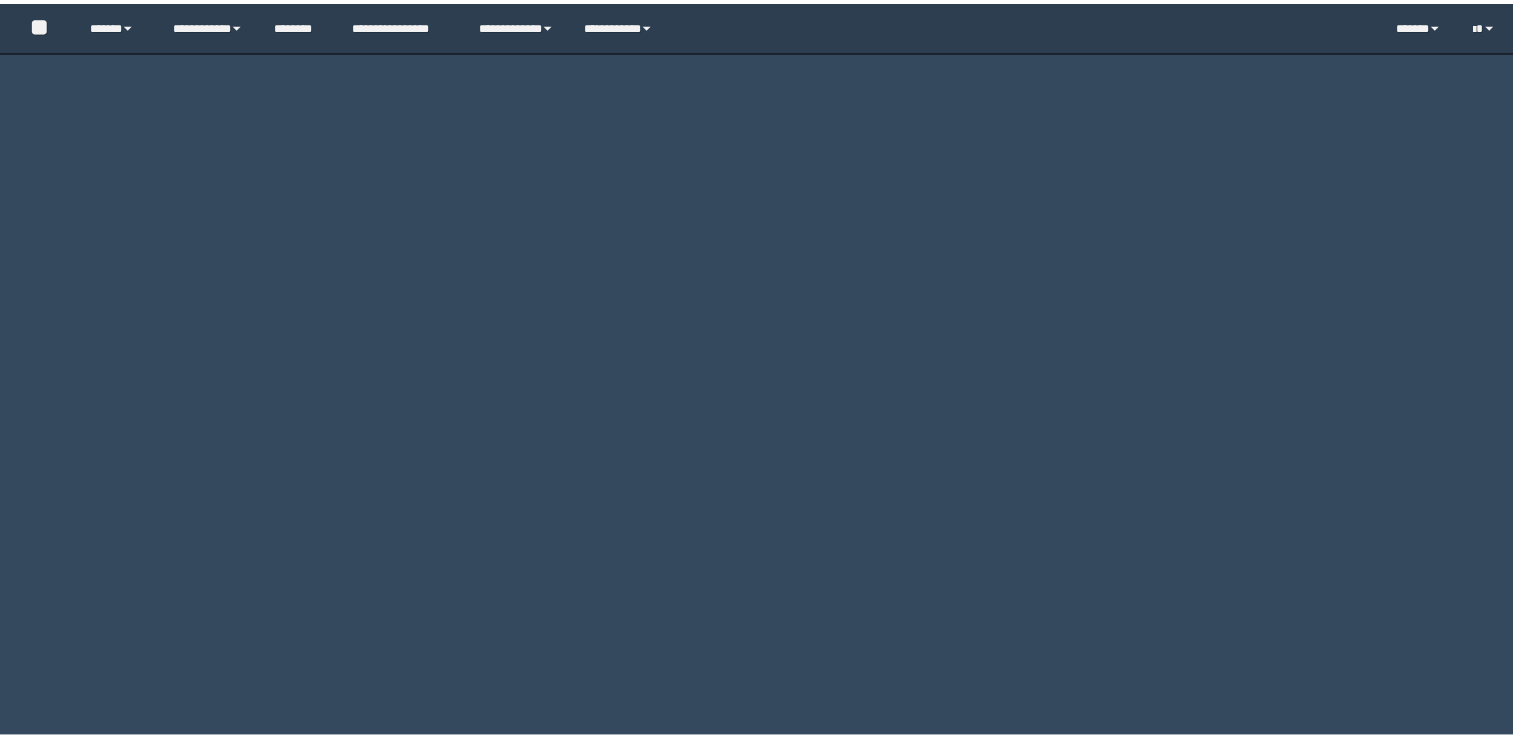 scroll, scrollTop: 0, scrollLeft: 0, axis: both 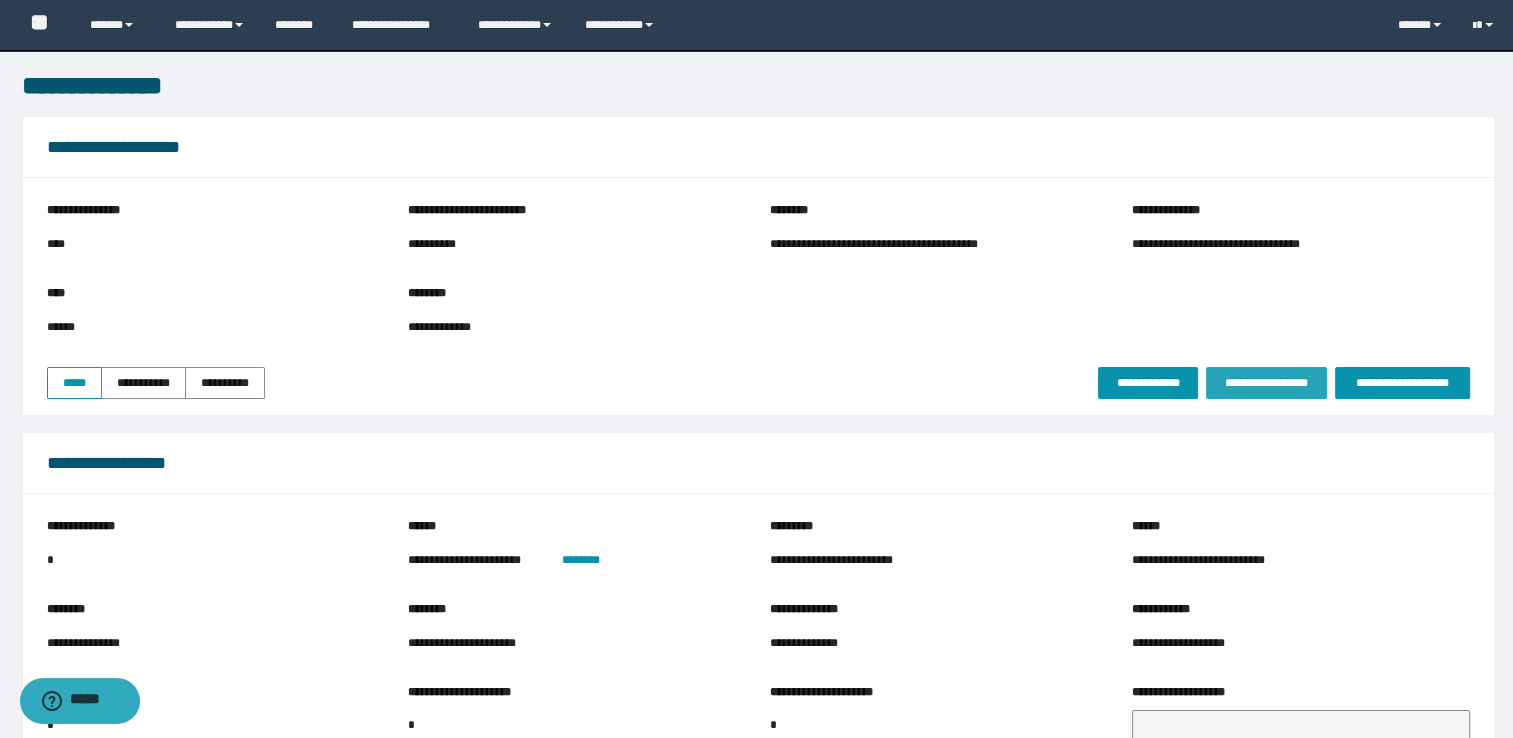 click on "**********" at bounding box center [1266, 383] 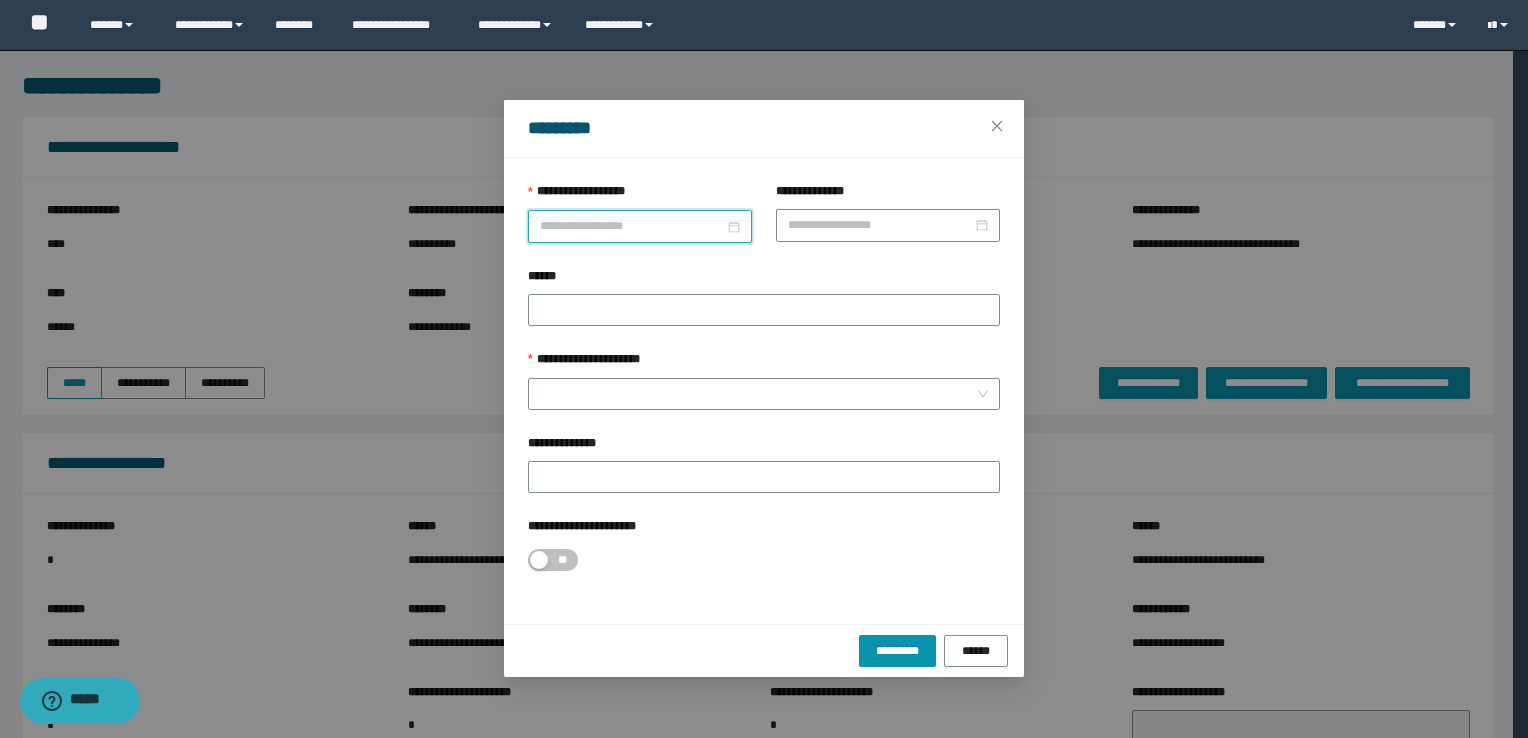 drag, startPoint x: 580, startPoint y: 226, endPoint x: 572, endPoint y: 250, distance: 25.298222 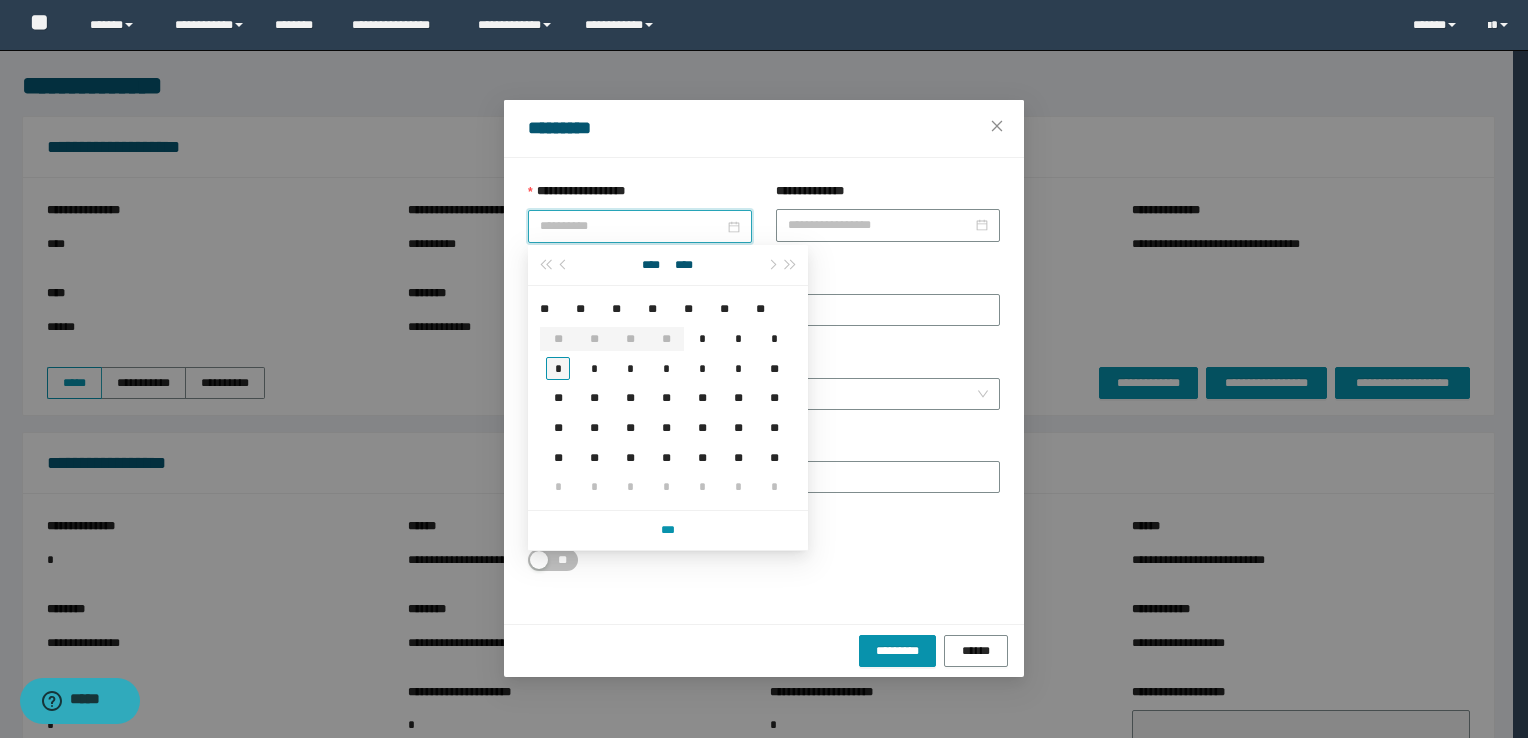 type on "**********" 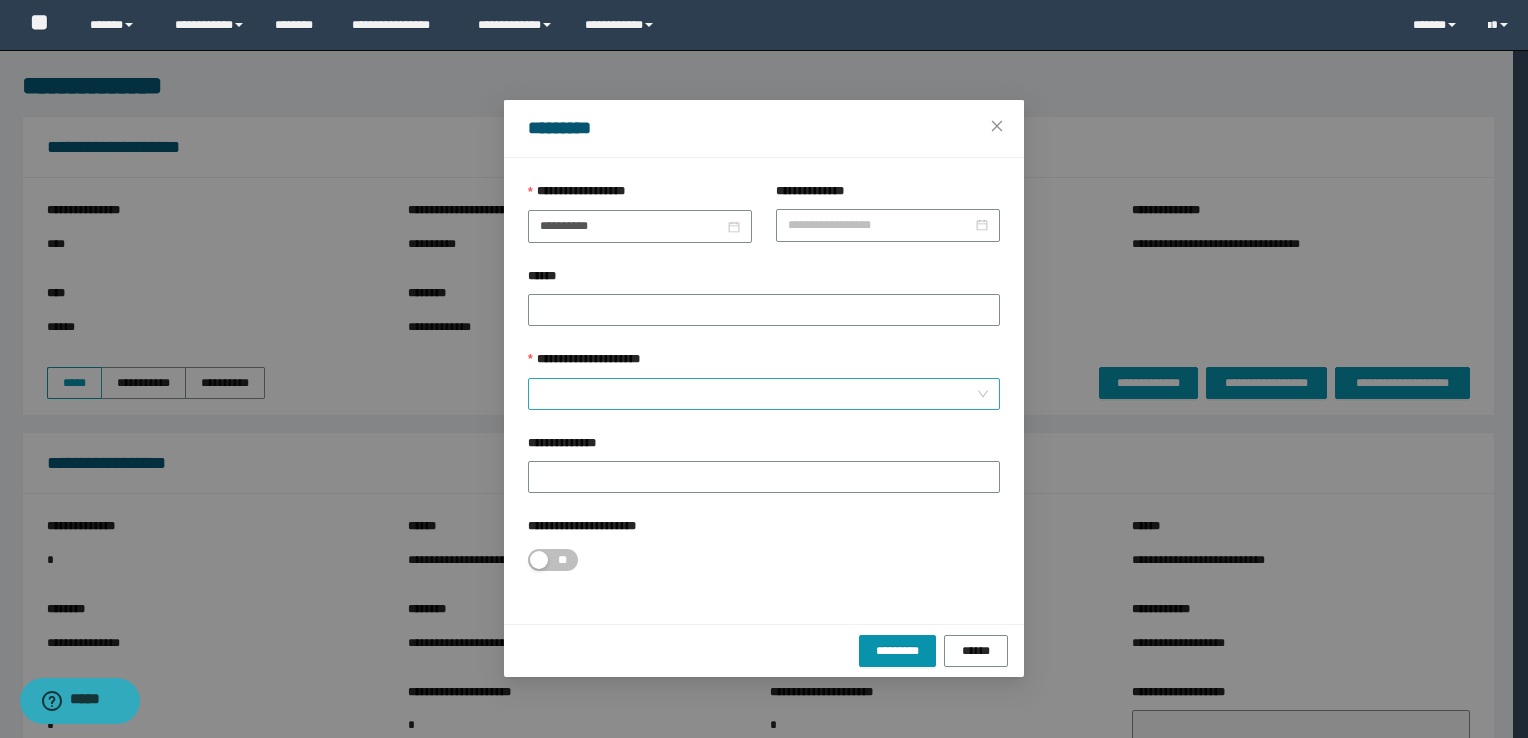 click on "**********" at bounding box center (758, 394) 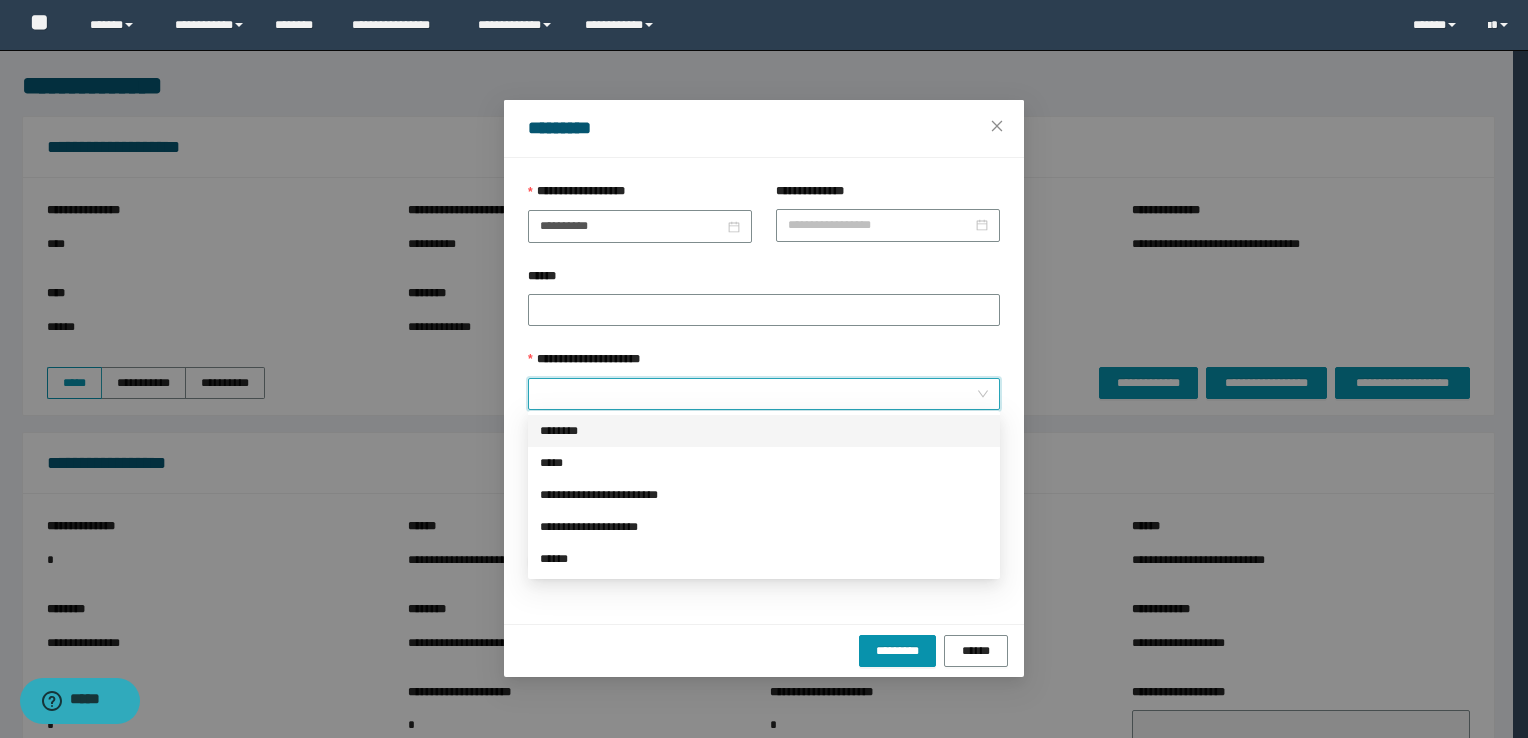 click on "********" at bounding box center [764, 431] 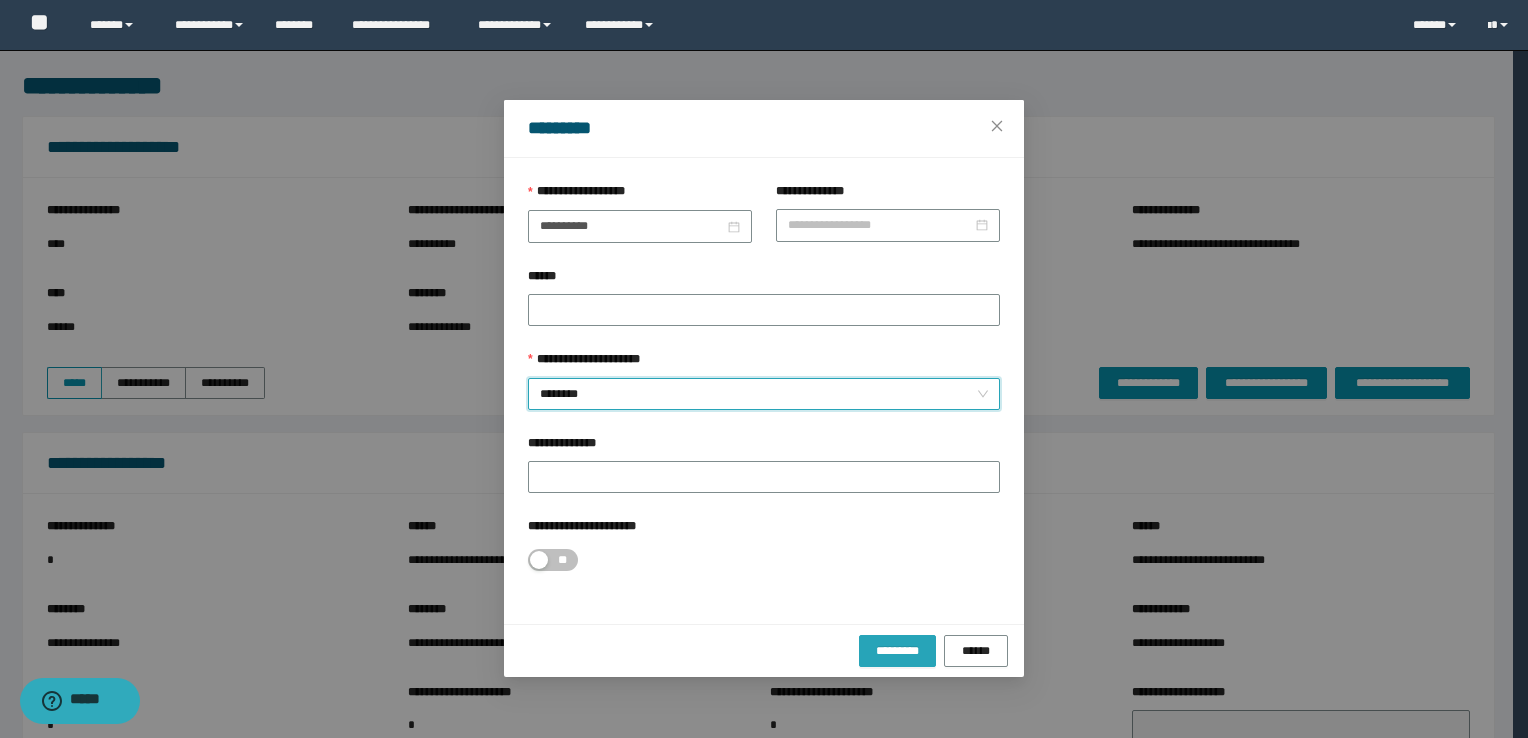 click on "*********" at bounding box center (897, 651) 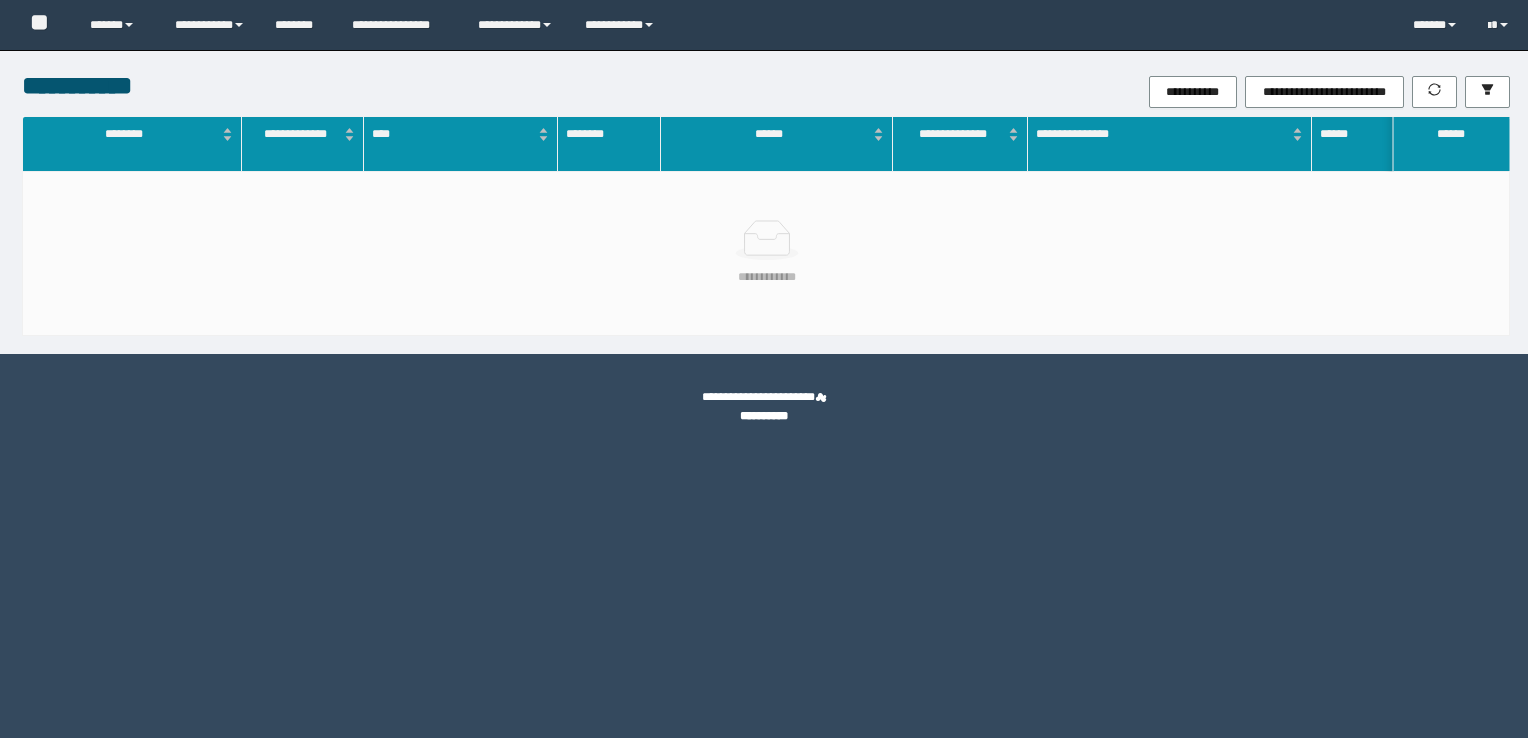 scroll, scrollTop: 0, scrollLeft: 0, axis: both 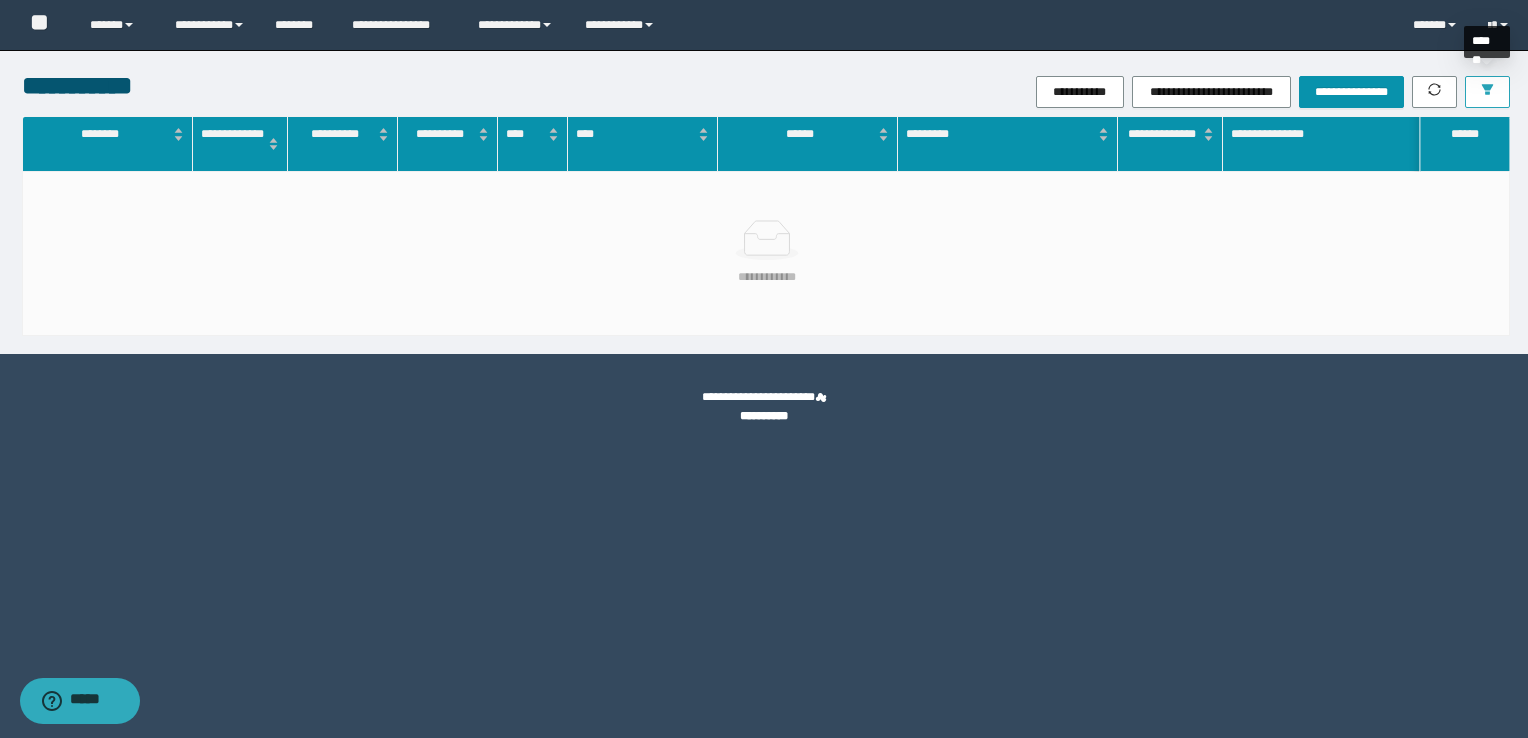 click 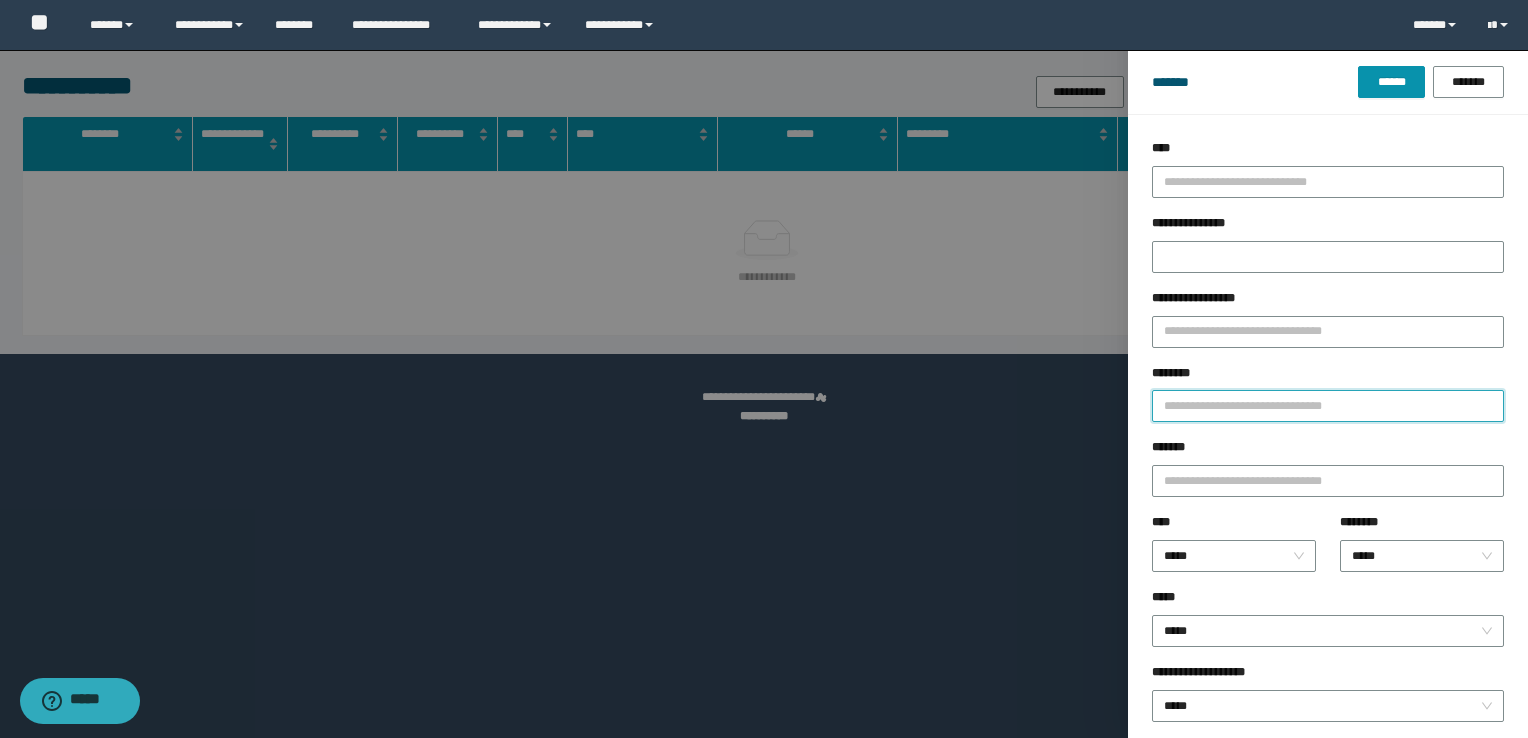 click on "********" at bounding box center [1328, 406] 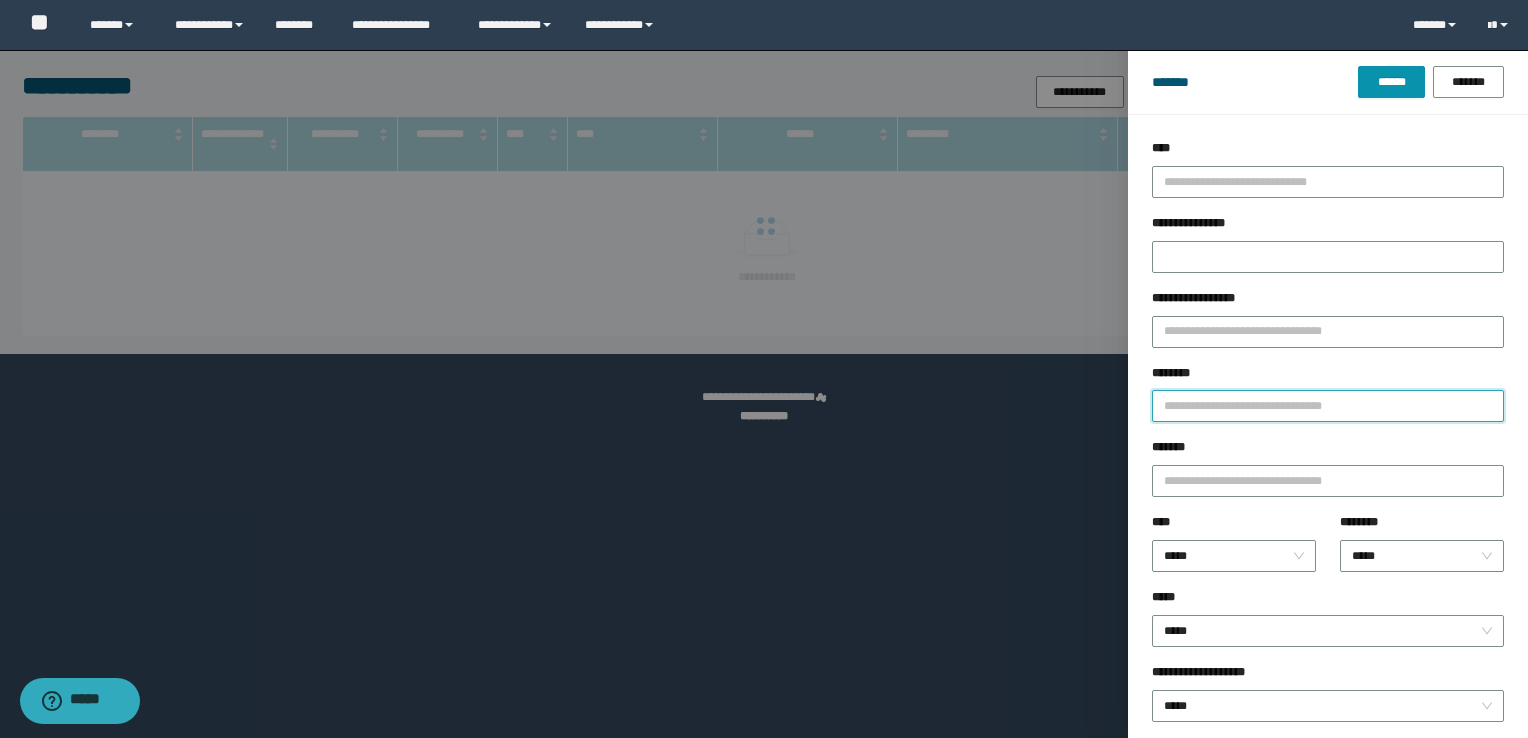 paste on "**********" 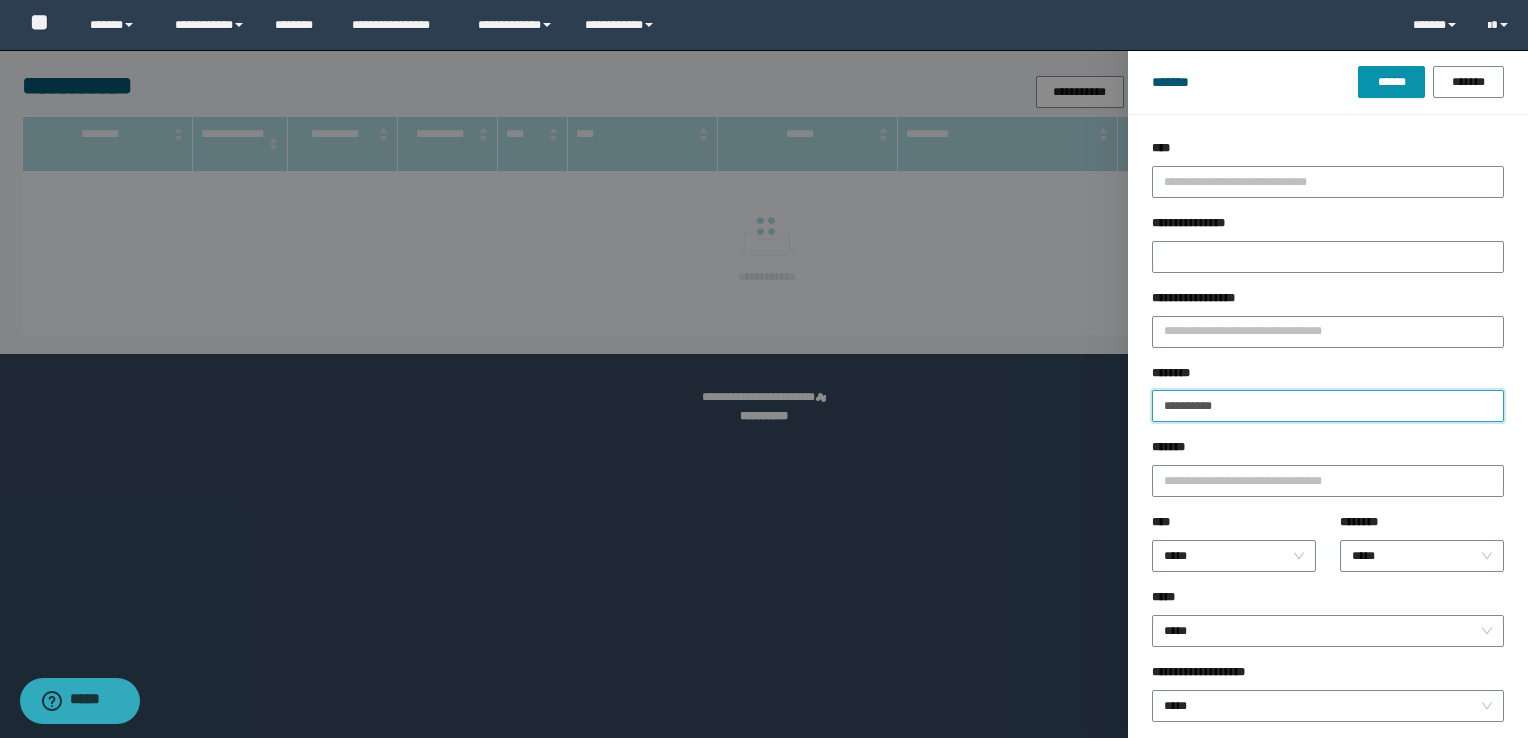 type on "**********" 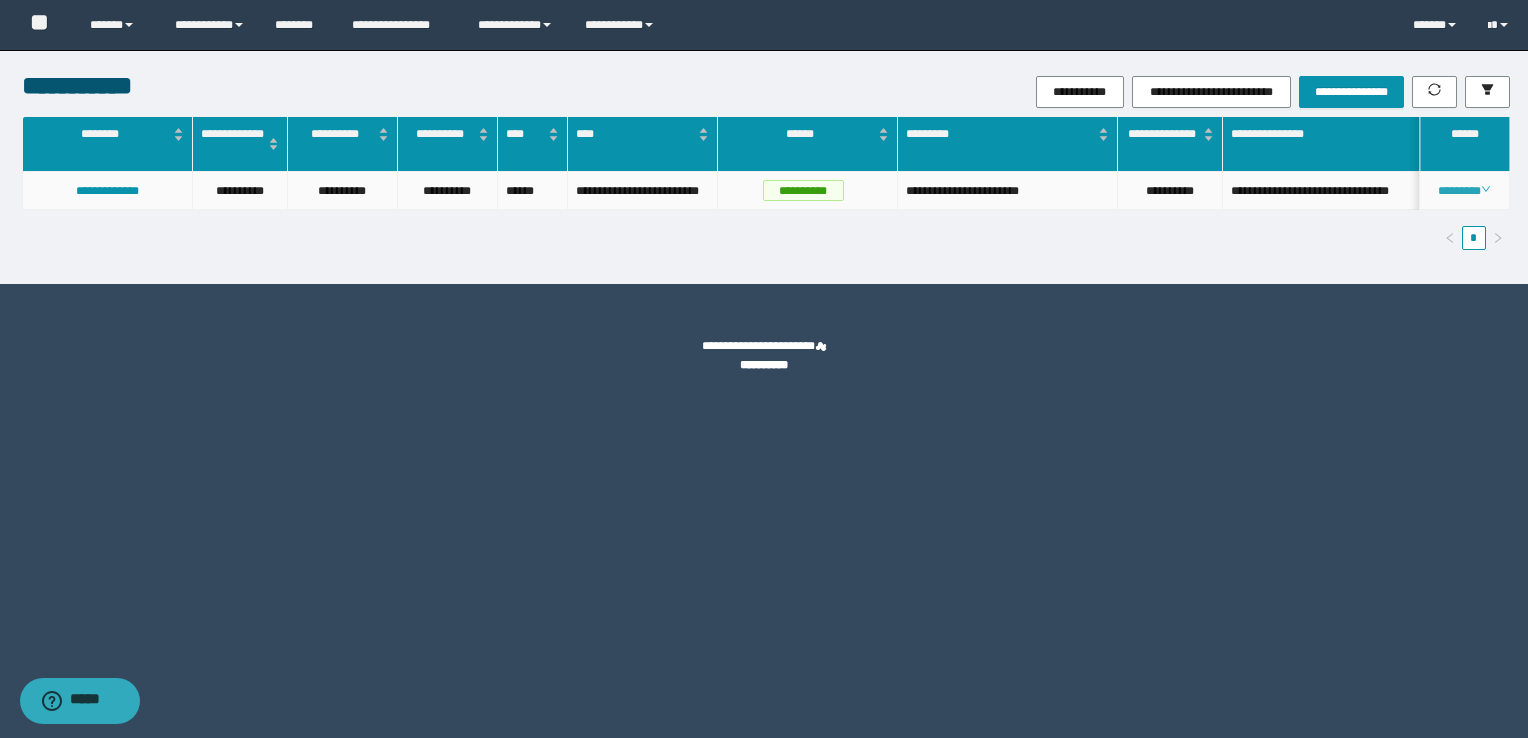 click on "********" at bounding box center (1464, 191) 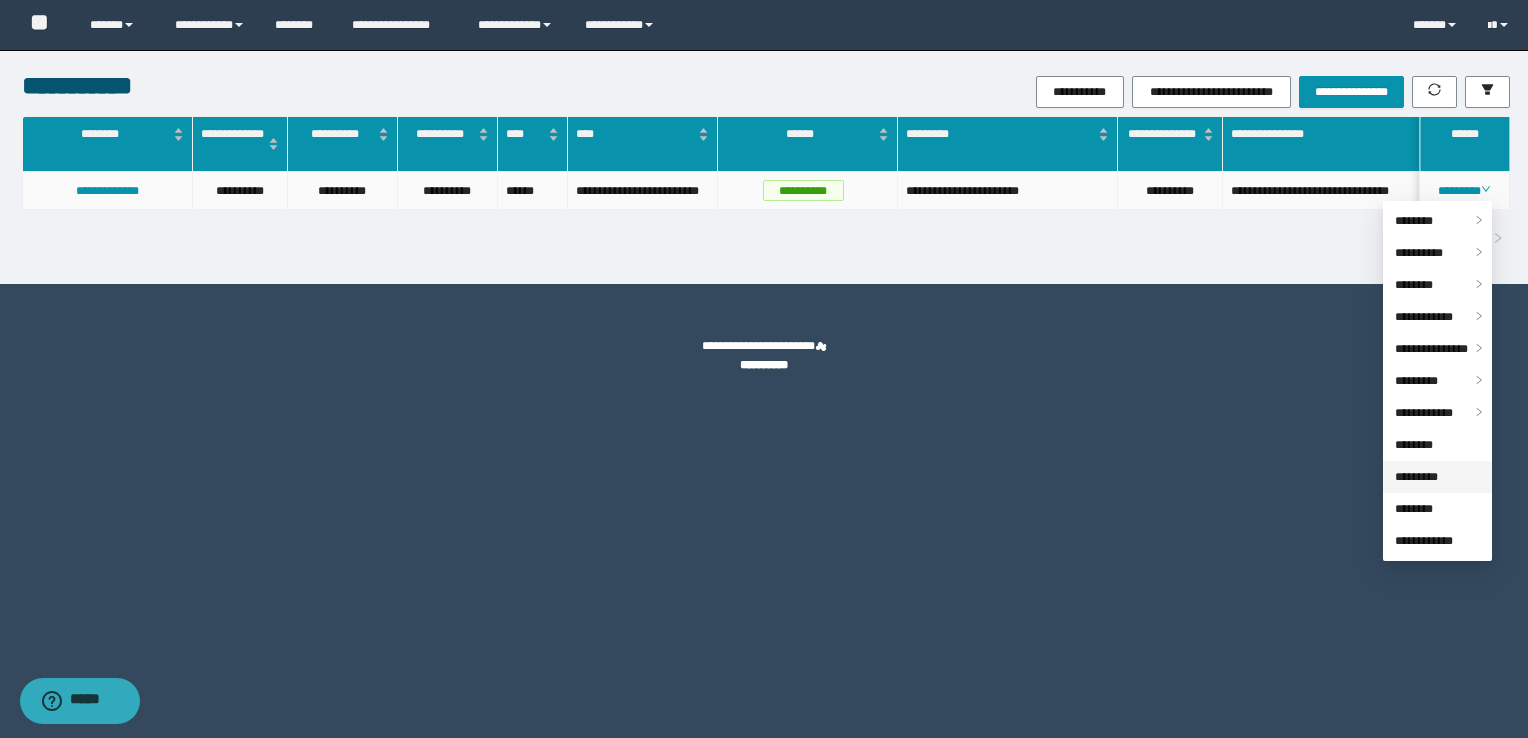 click on "*********" at bounding box center [1416, 477] 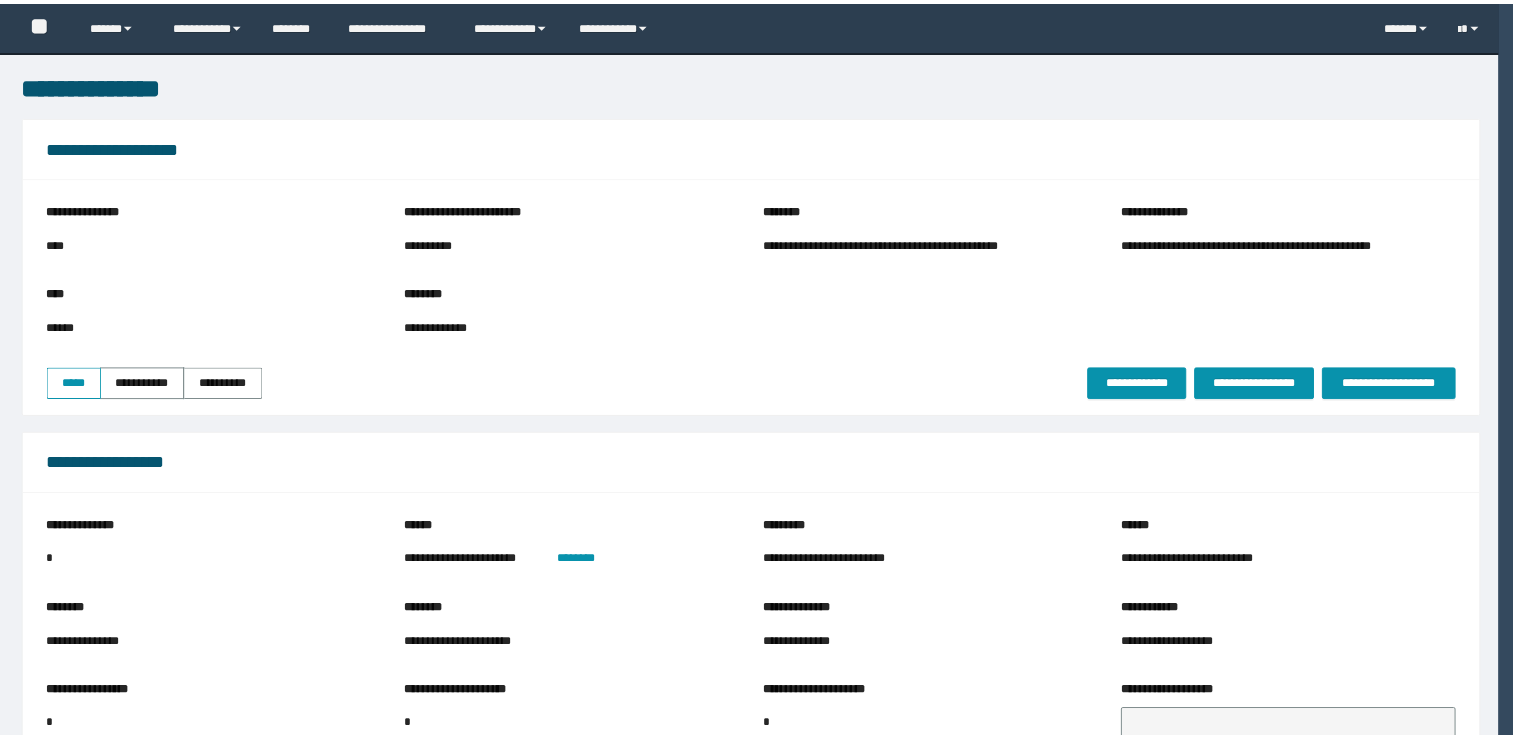 scroll, scrollTop: 0, scrollLeft: 0, axis: both 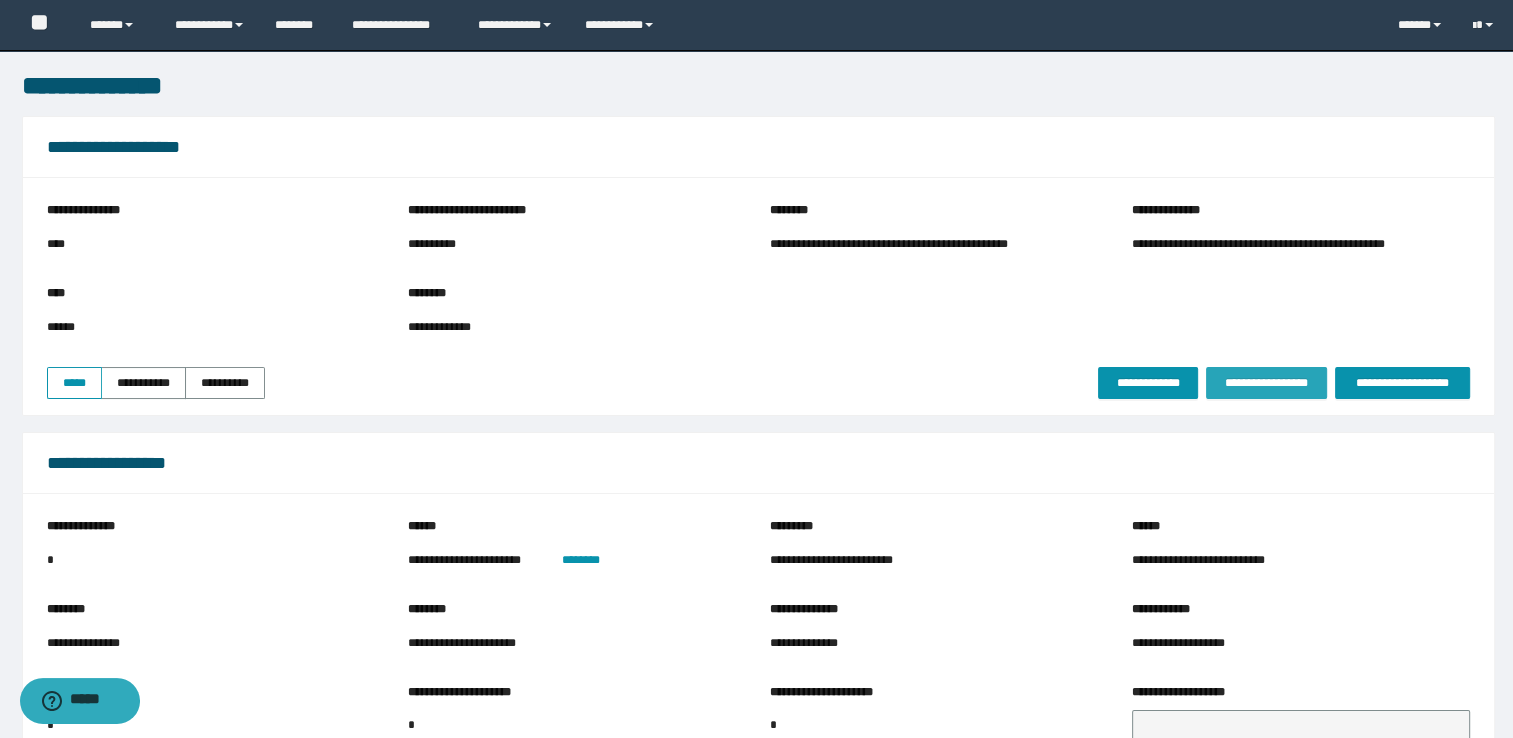 click on "**********" at bounding box center (1266, 383) 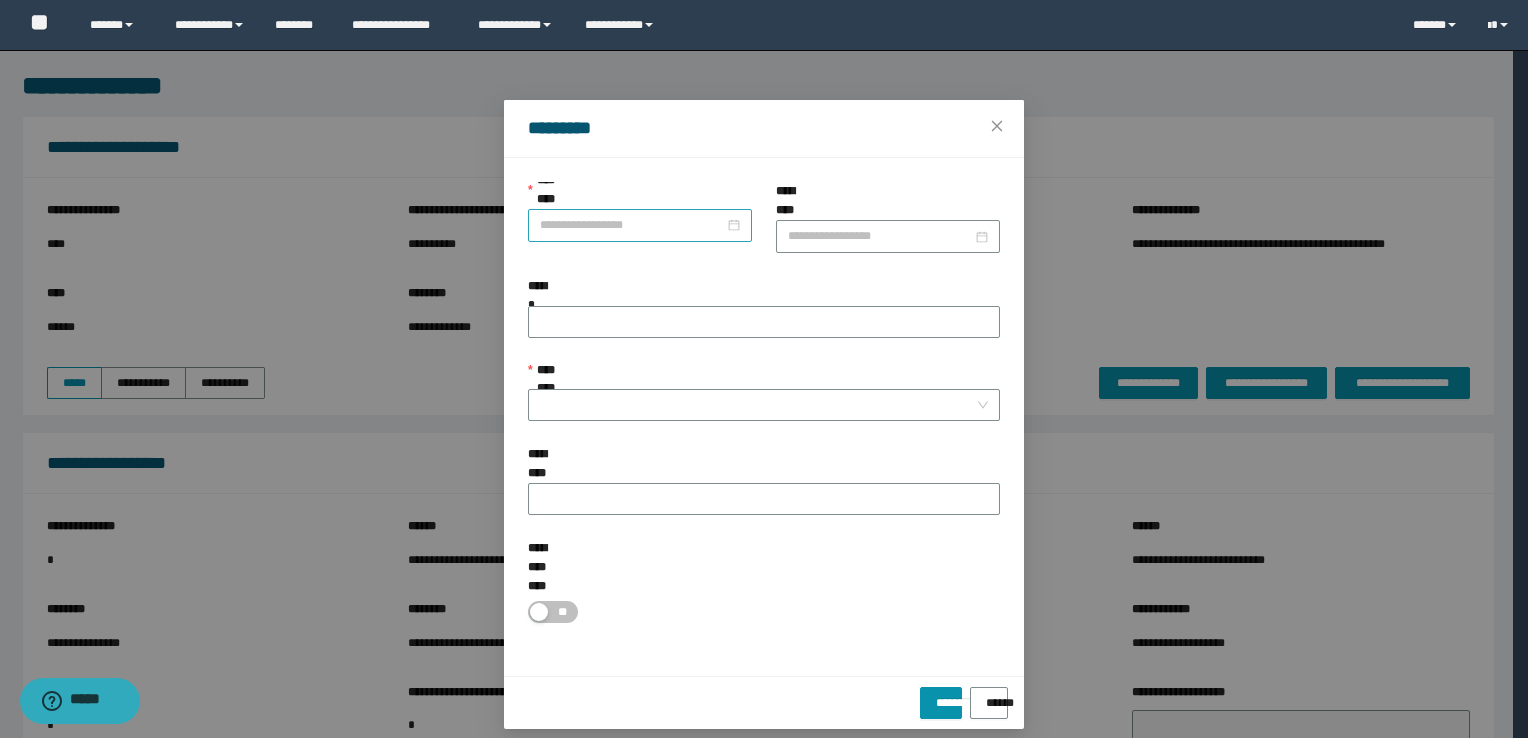 click on "**********" at bounding box center [632, 225] 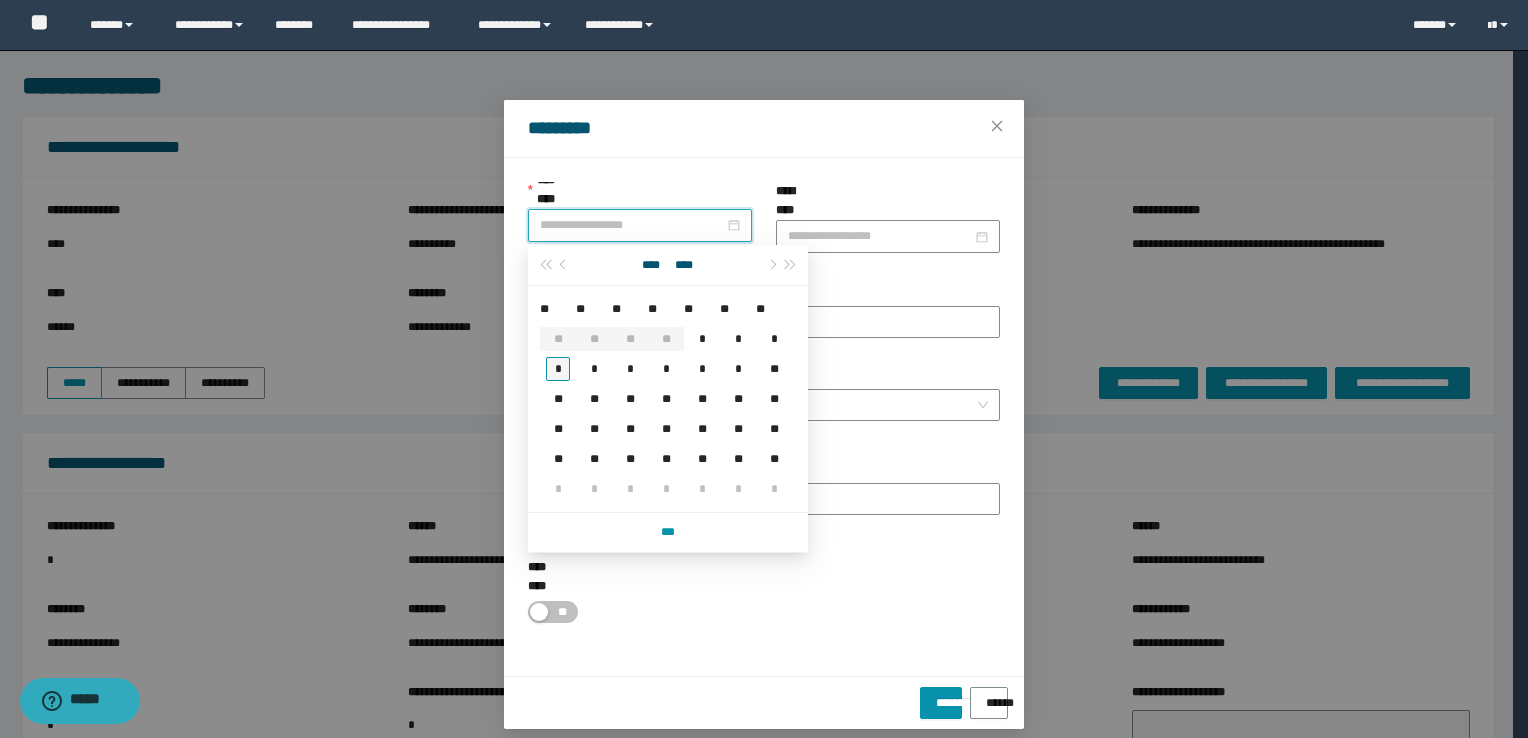 type on "**********" 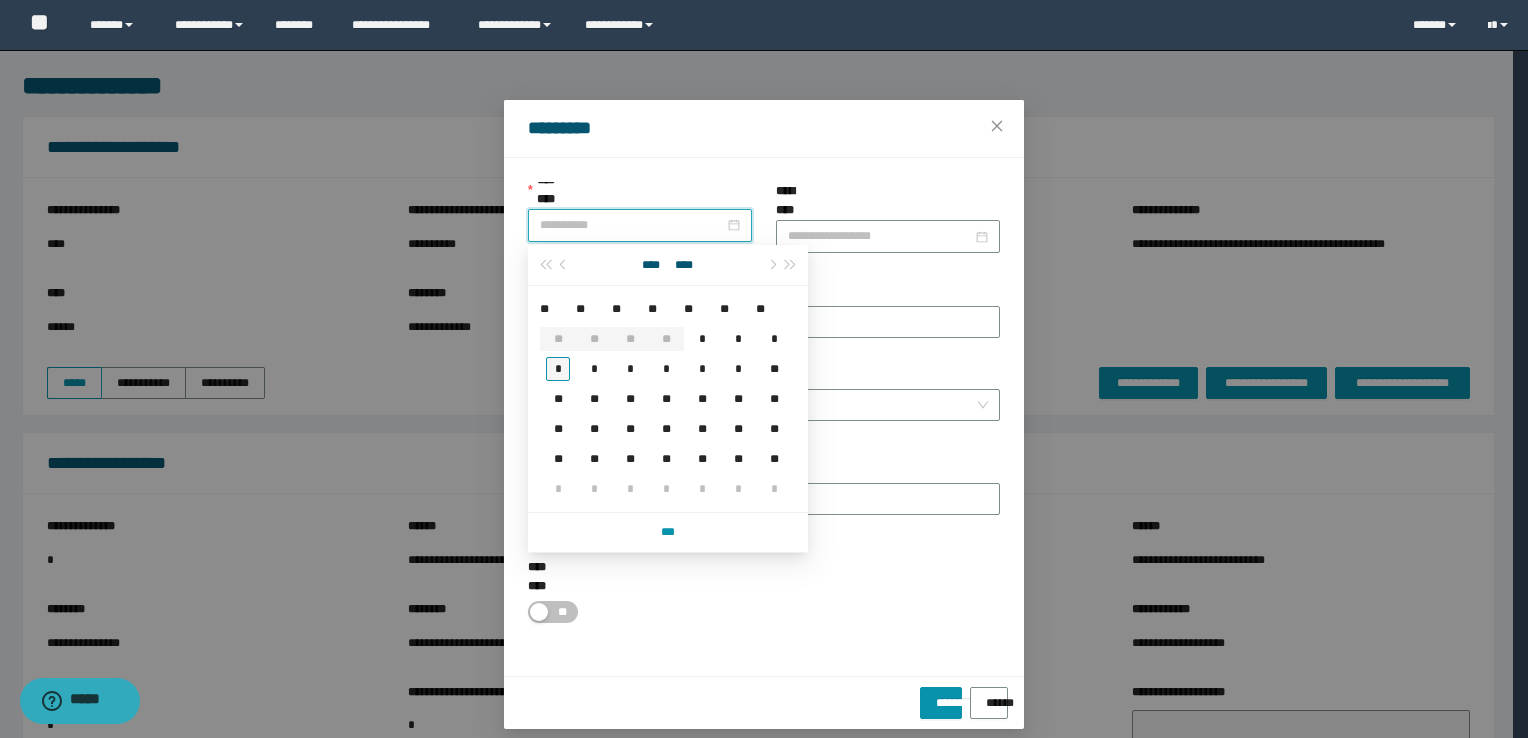 click on "*" at bounding box center (558, 369) 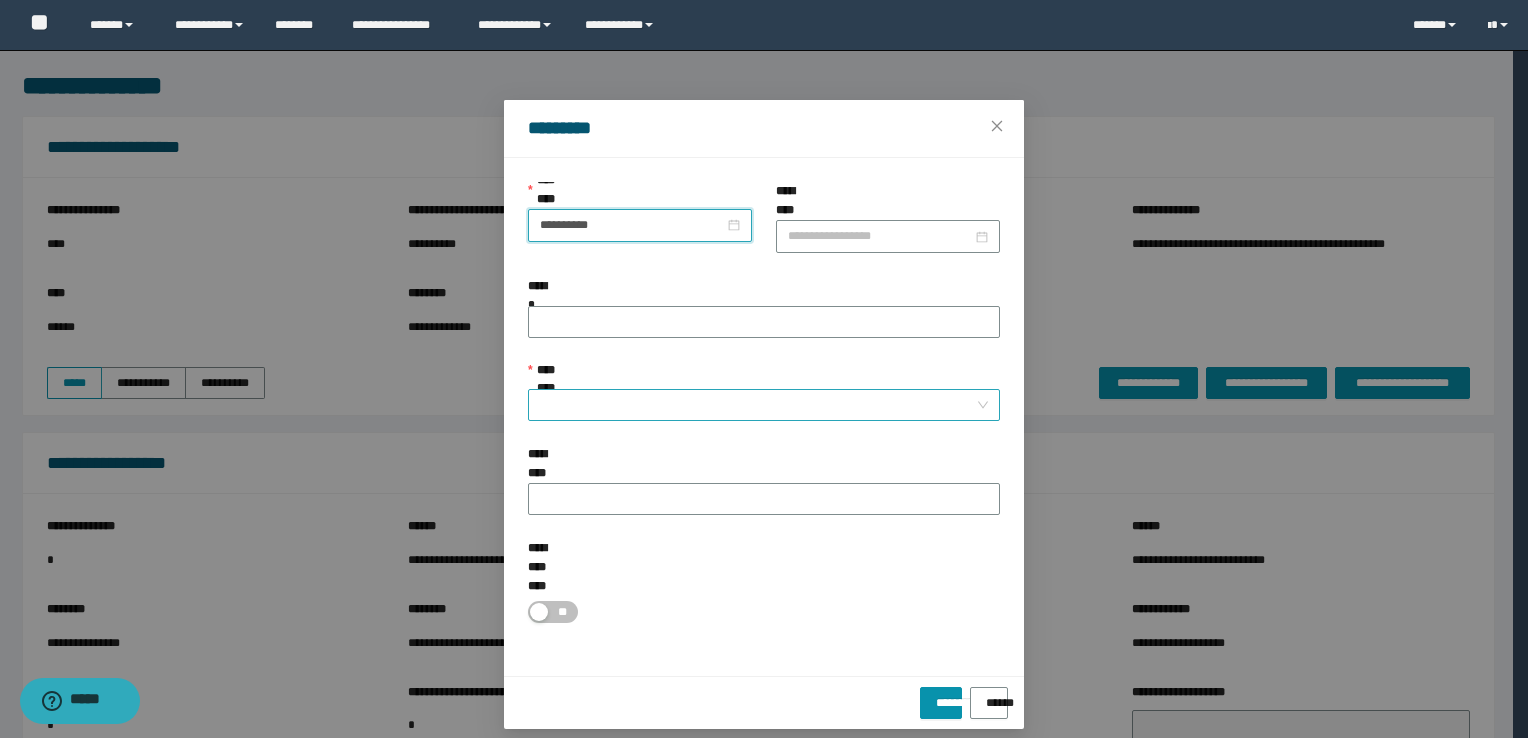 click on "**********" at bounding box center [758, 405] 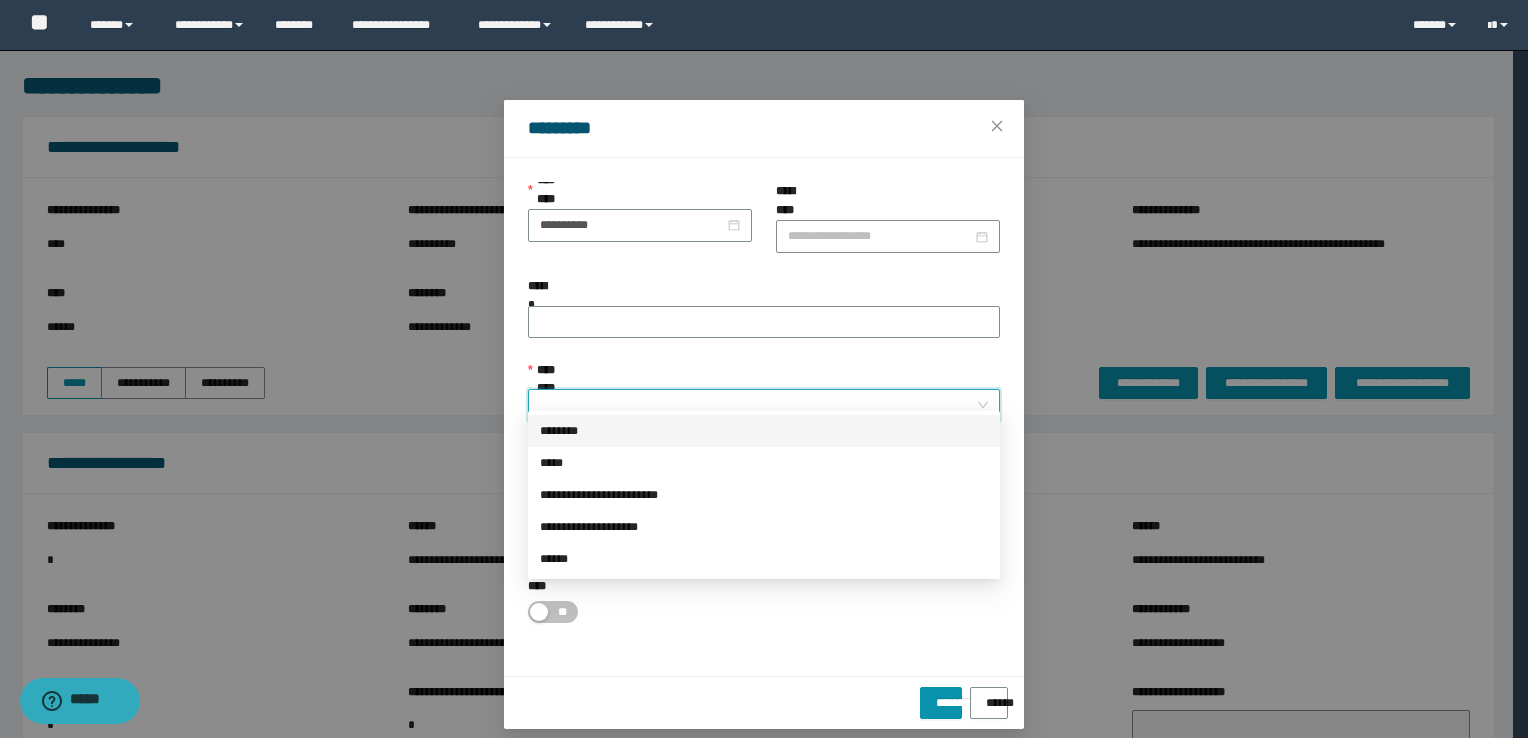 click on "********" at bounding box center (764, 431) 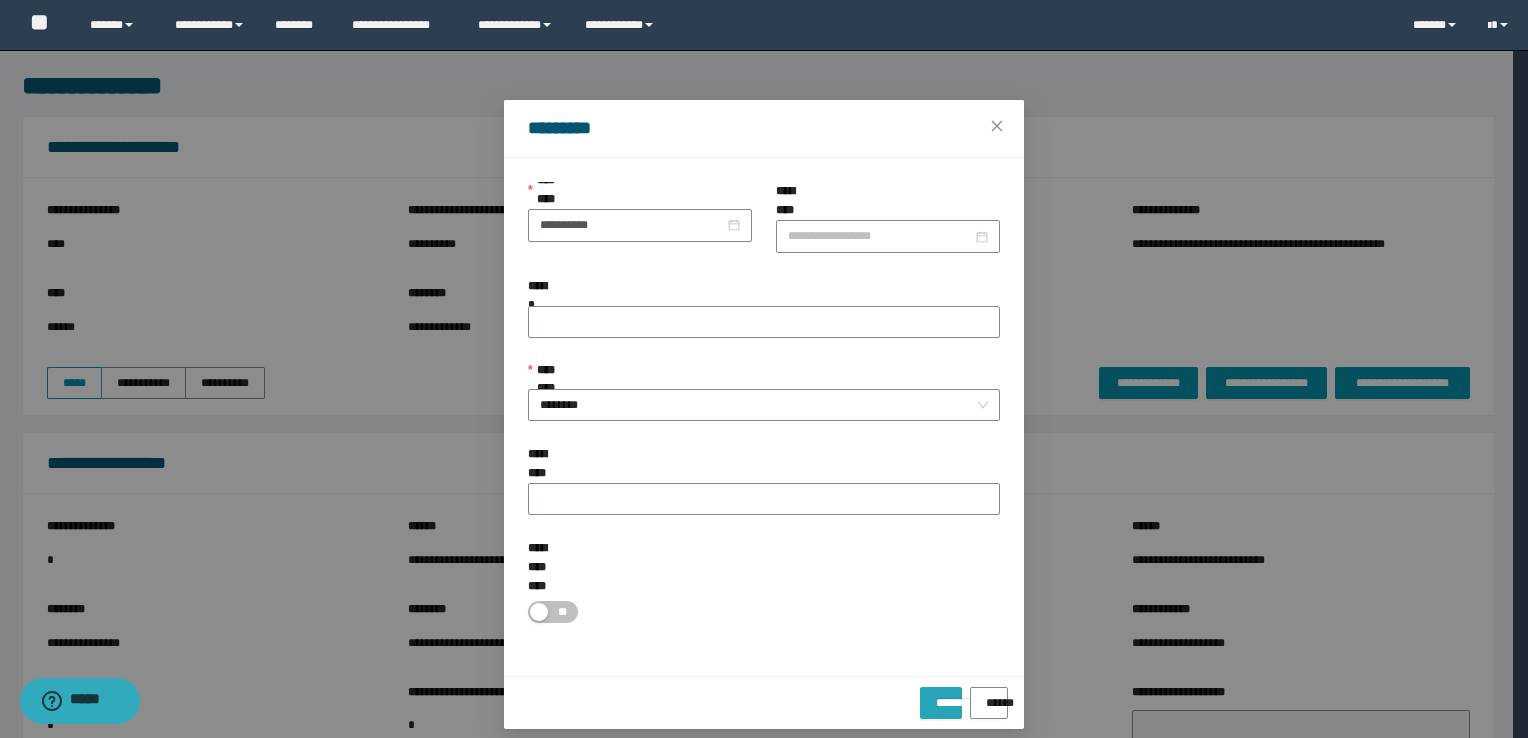 click on "*********" at bounding box center (940, 696) 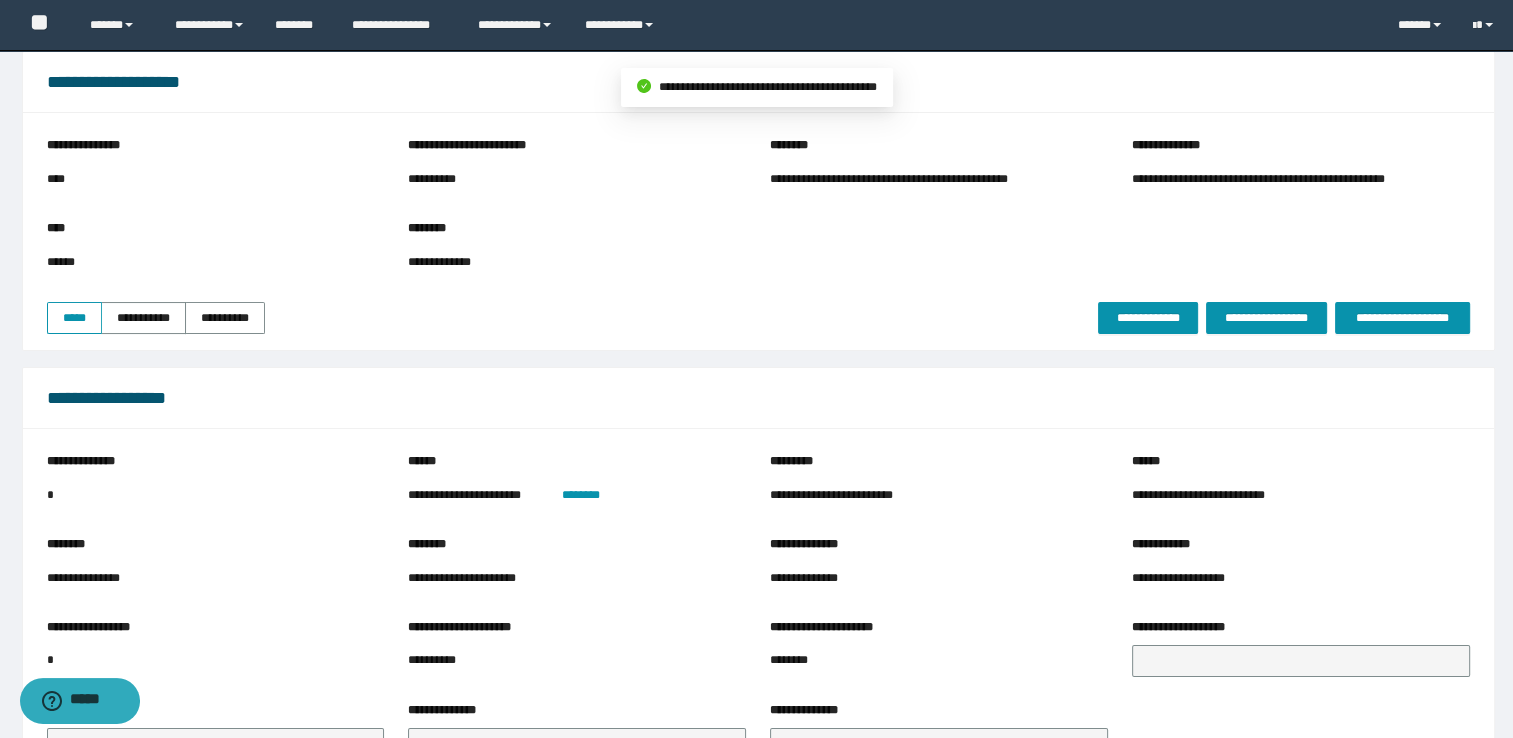 scroll, scrollTop: 100, scrollLeft: 0, axis: vertical 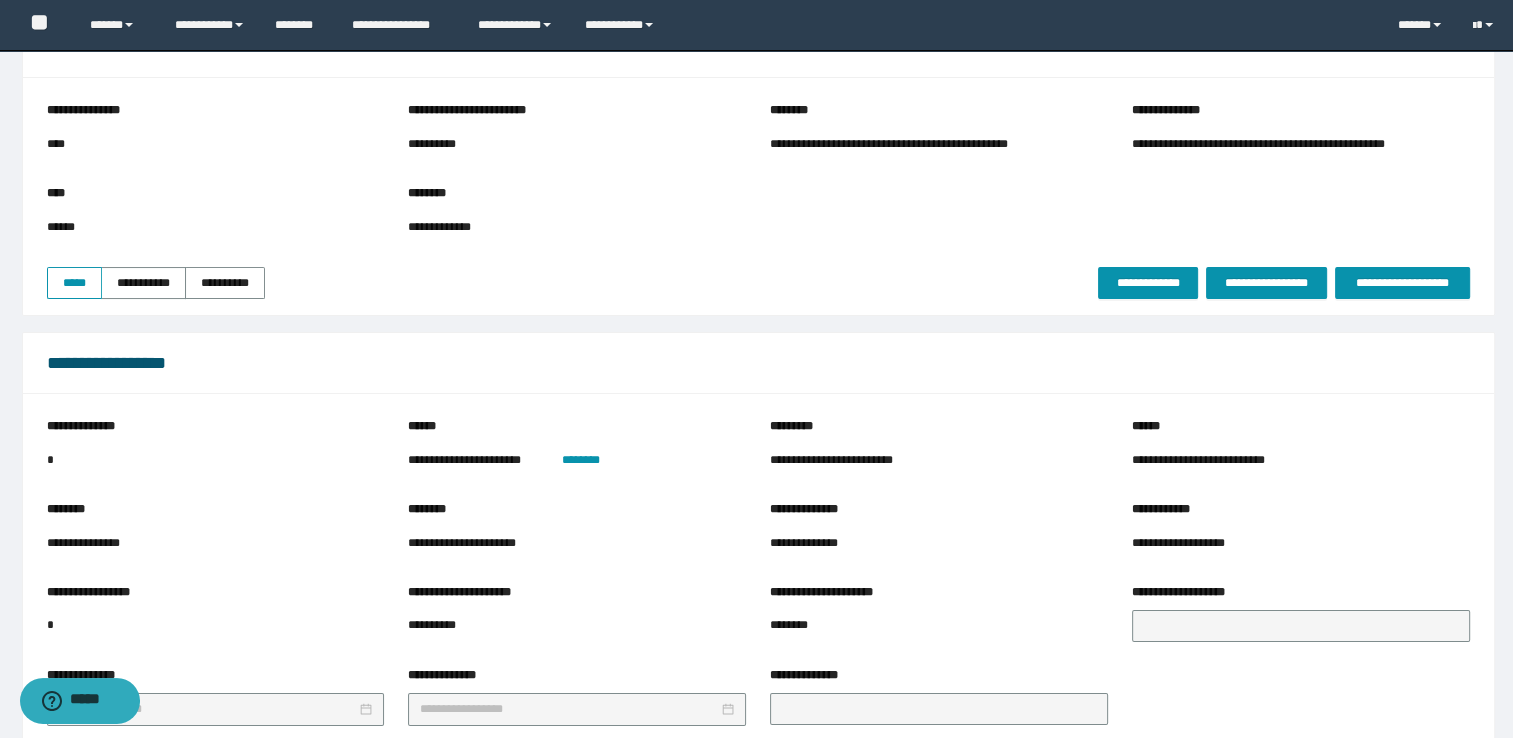 click on "**********" at bounding box center [758, 599] 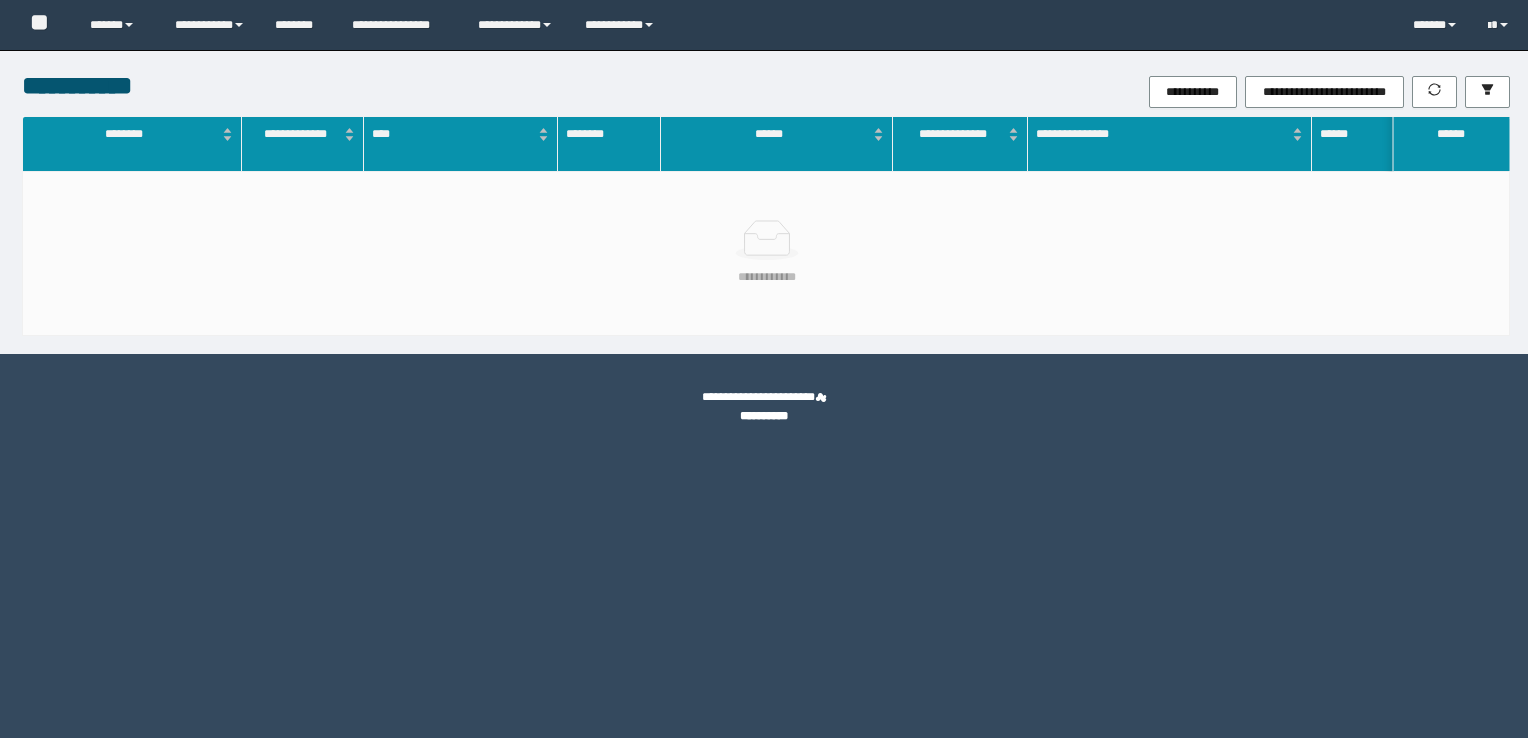 scroll, scrollTop: 0, scrollLeft: 0, axis: both 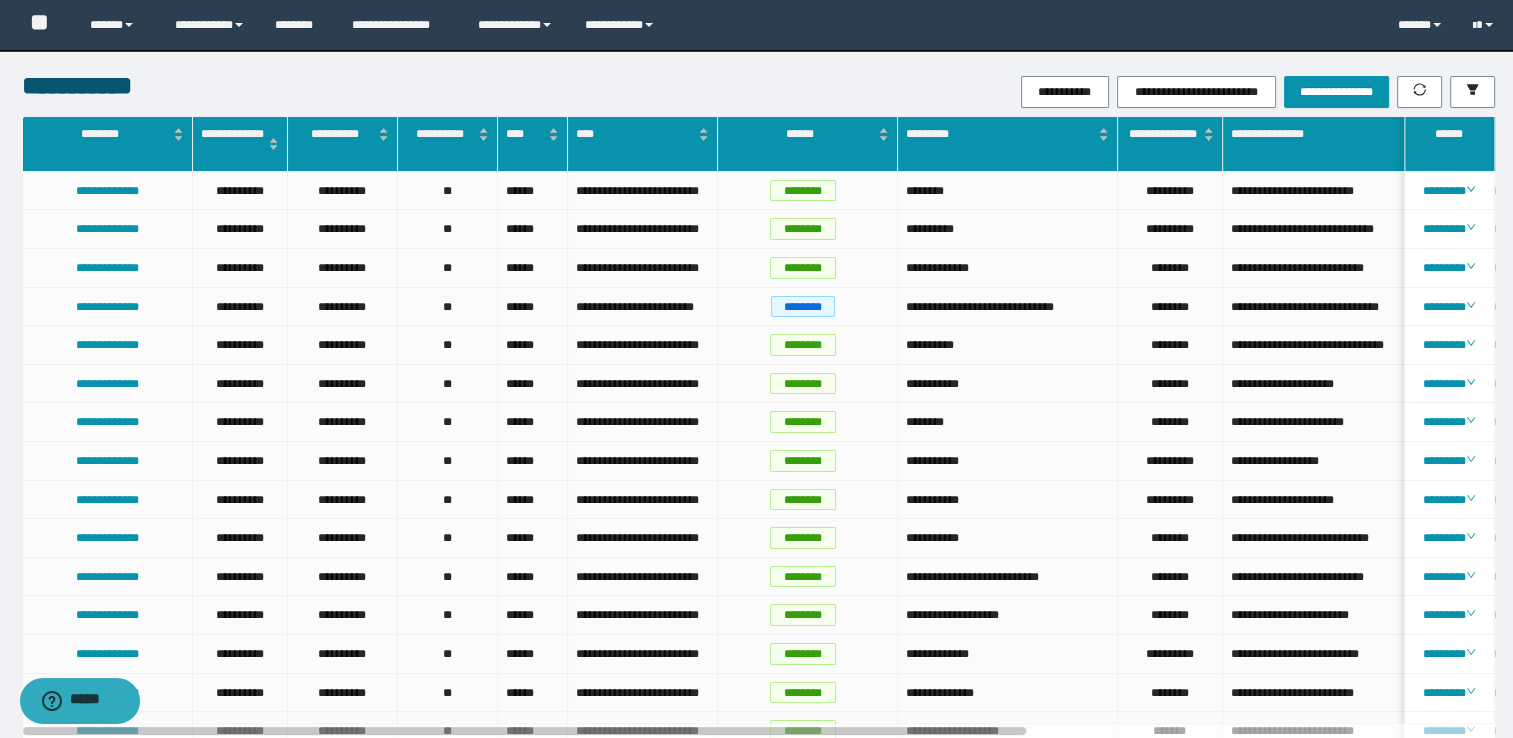 click on "**********" at bounding box center (1004, 92) 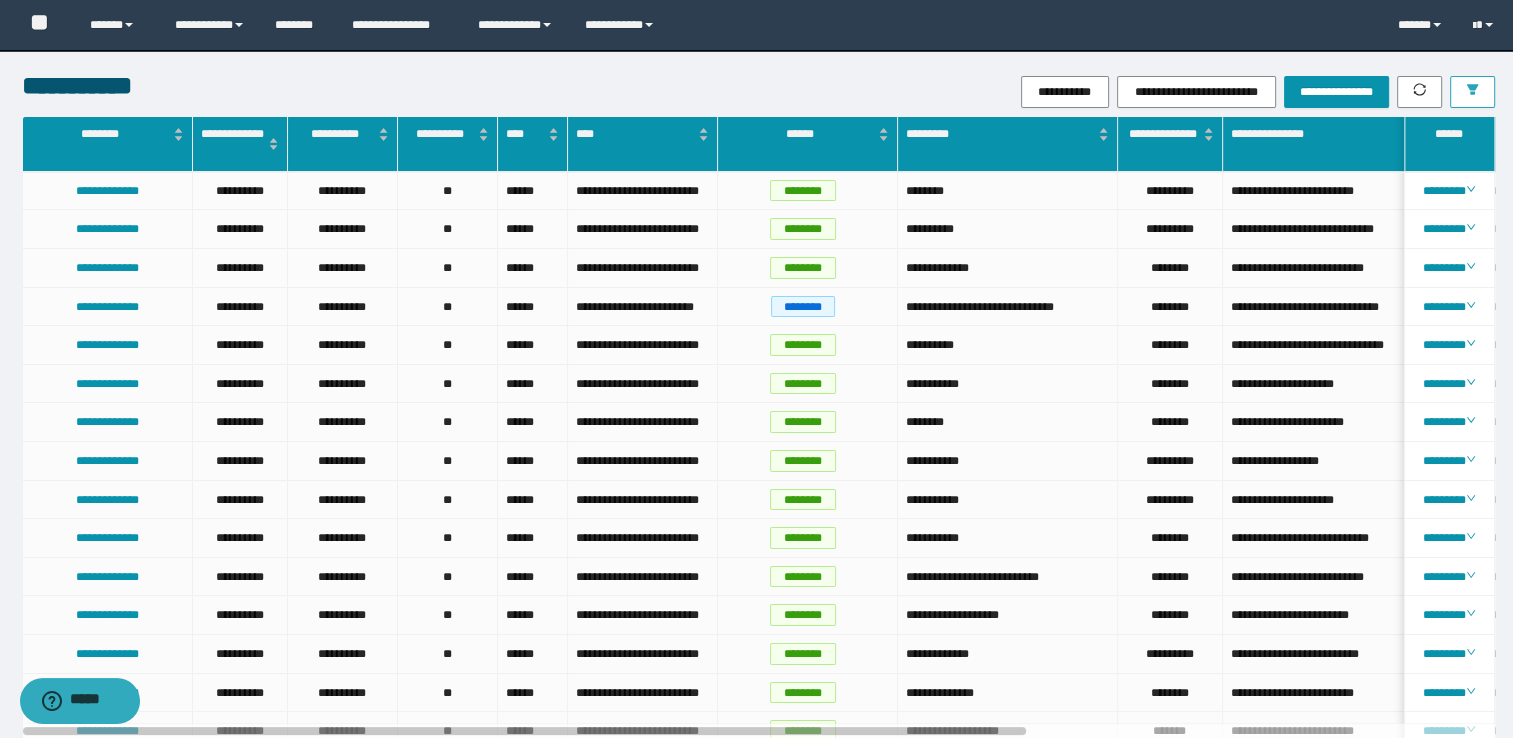 click at bounding box center [1472, 92] 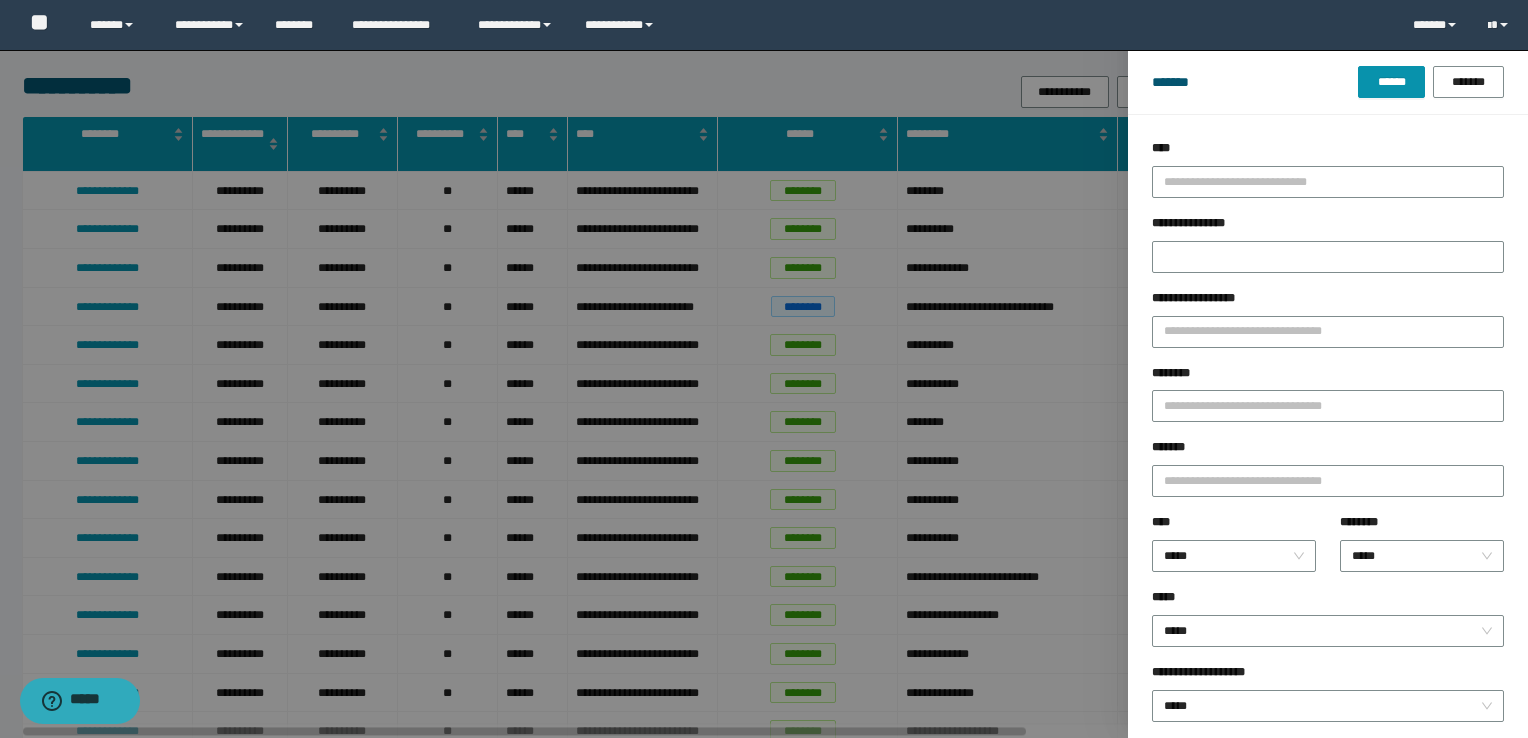click on "********" at bounding box center (1328, 377) 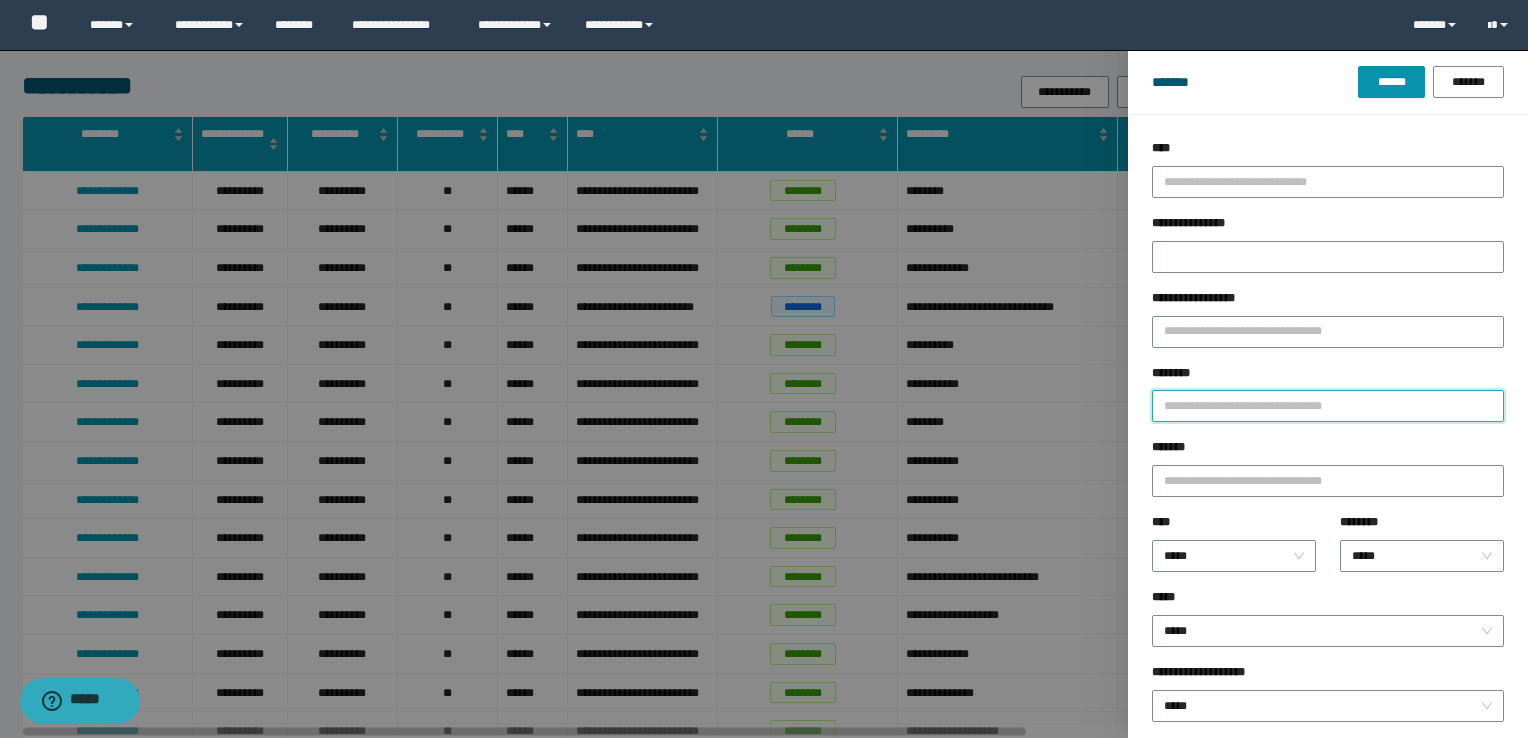 click on "********" at bounding box center [1328, 406] 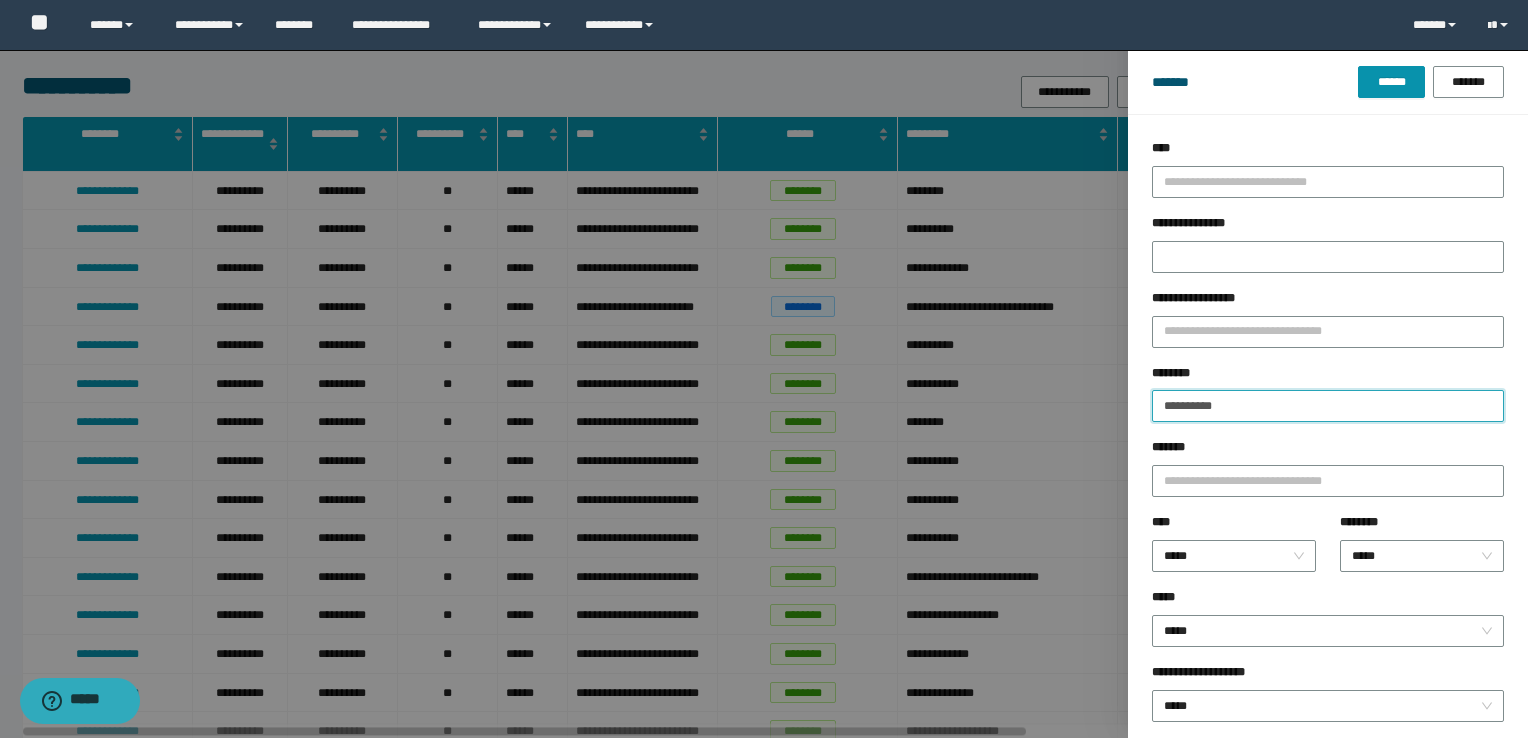 type on "**********" 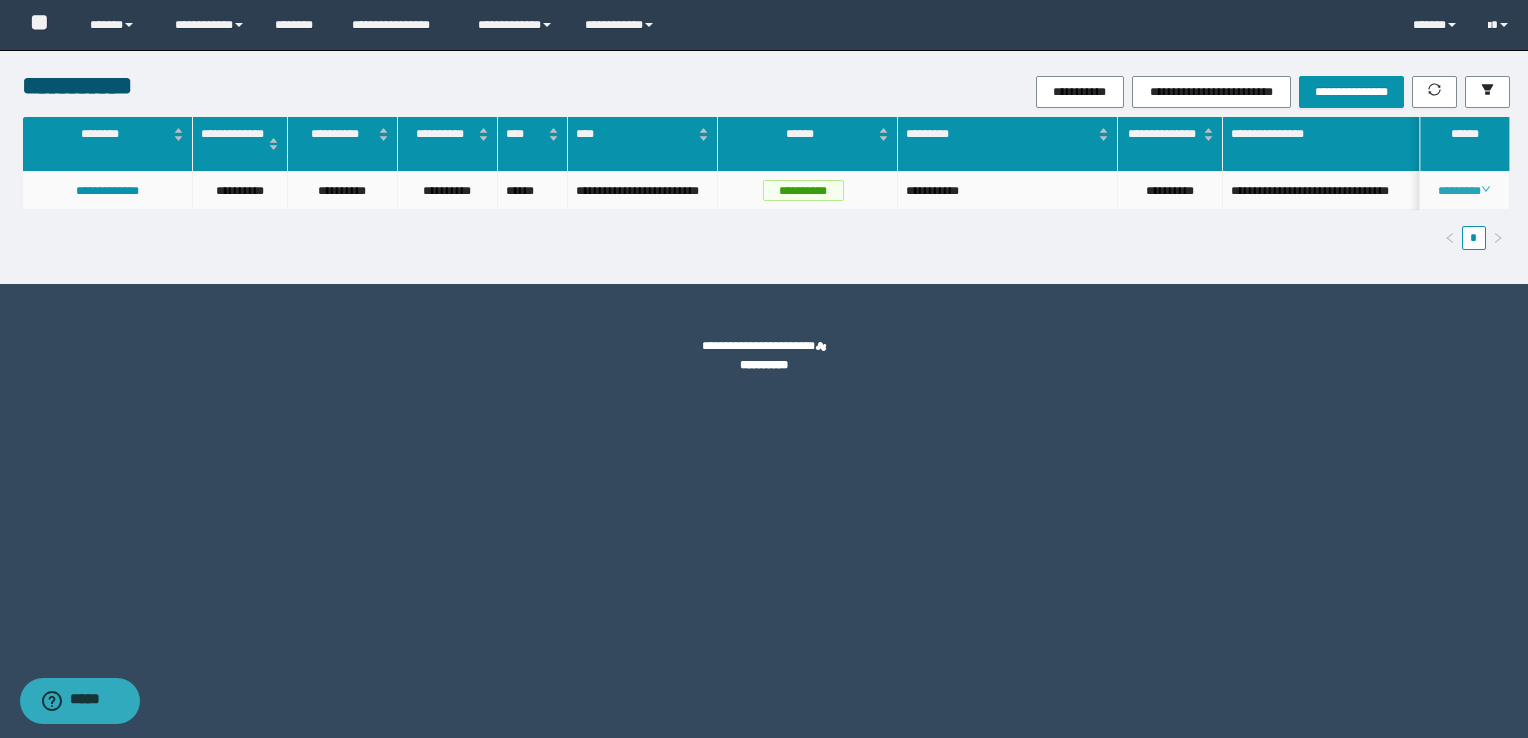 click on "********" at bounding box center (1464, 191) 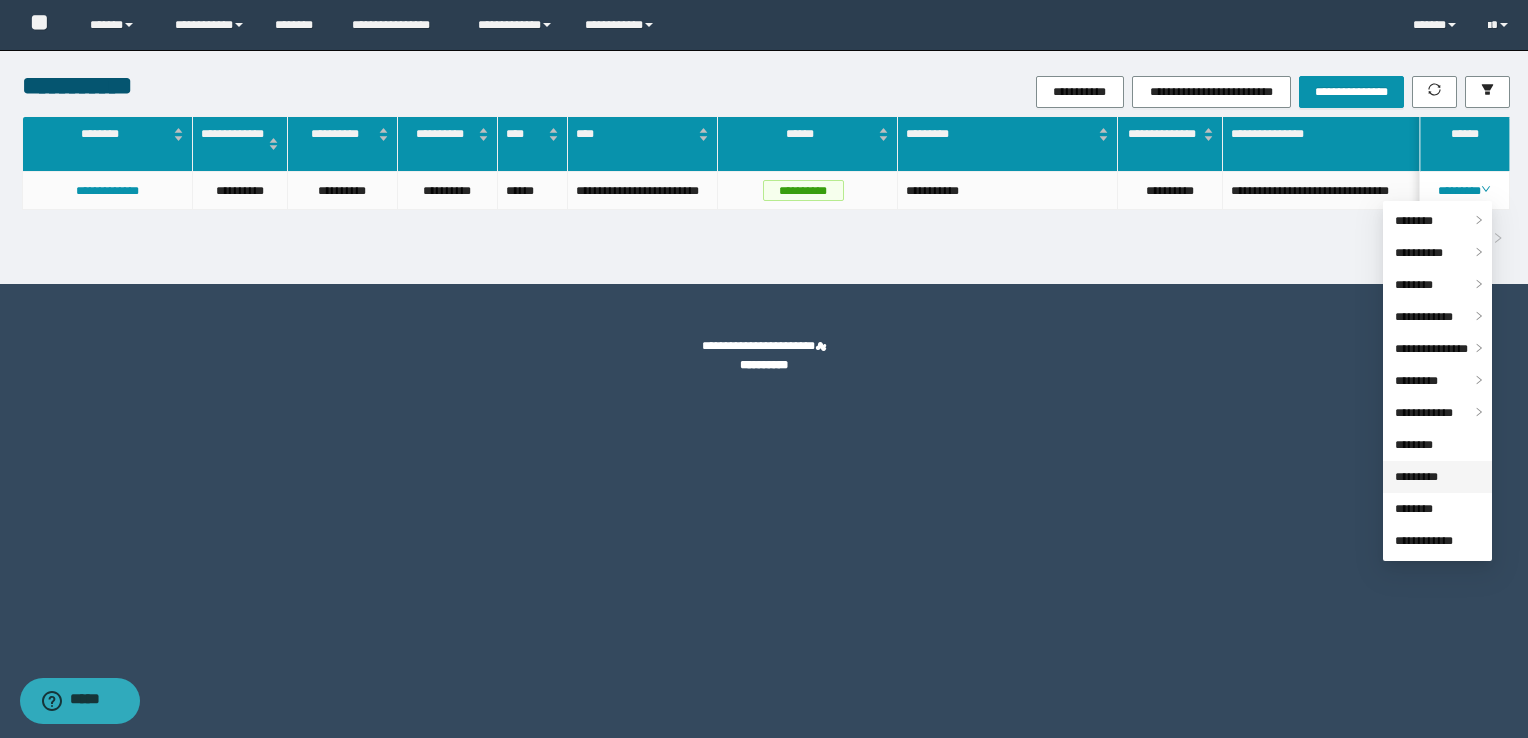 click on "*********" at bounding box center [1416, 477] 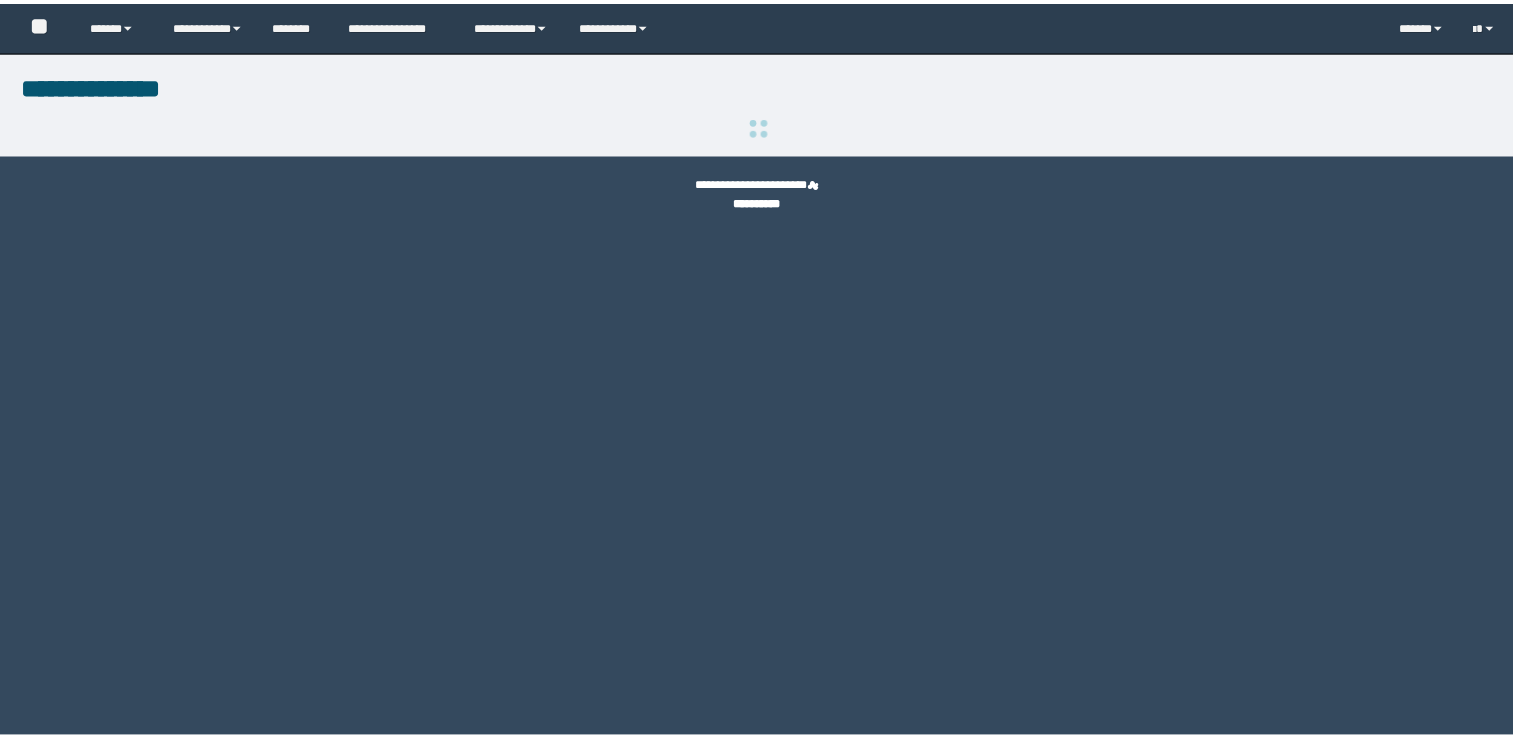 scroll, scrollTop: 0, scrollLeft: 0, axis: both 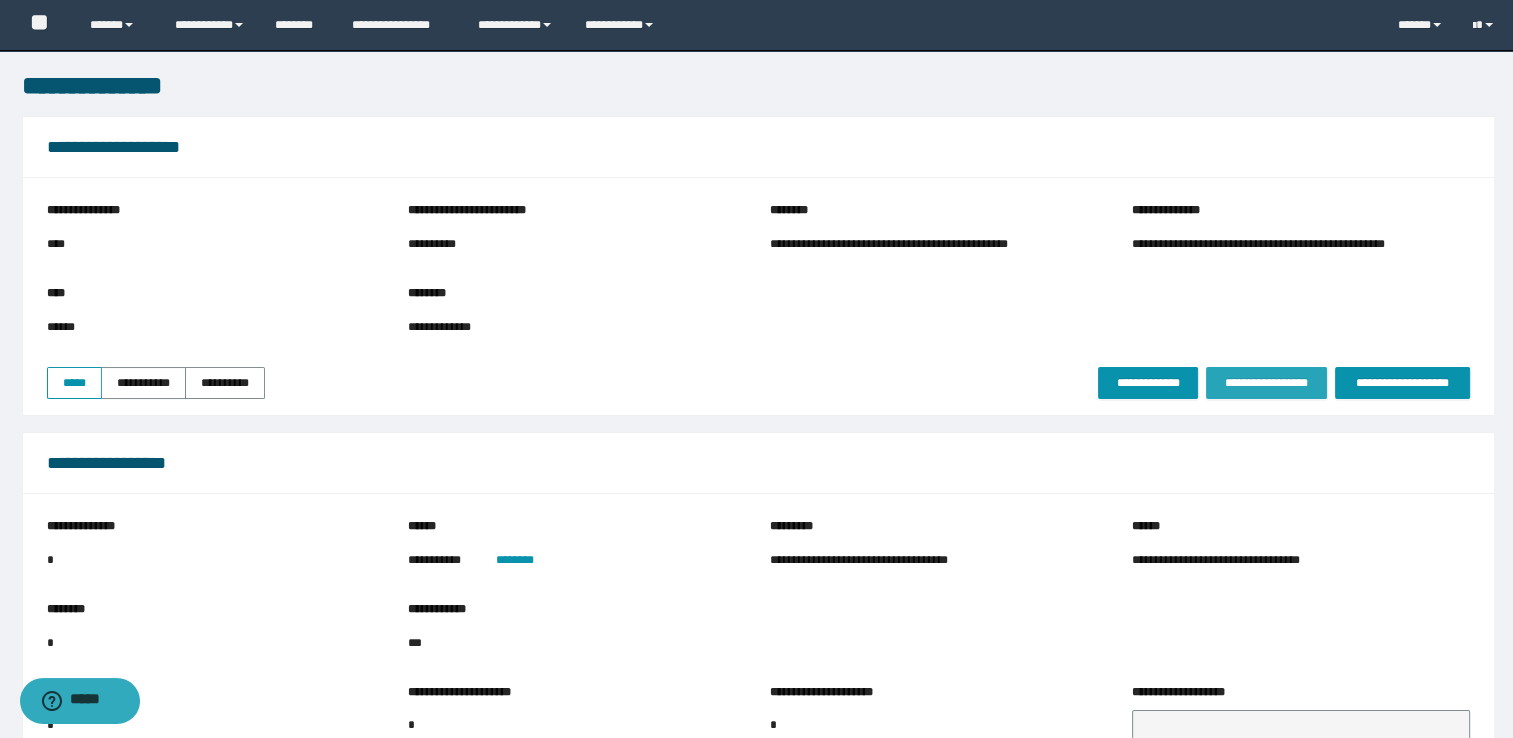 click on "**********" at bounding box center (1266, 383) 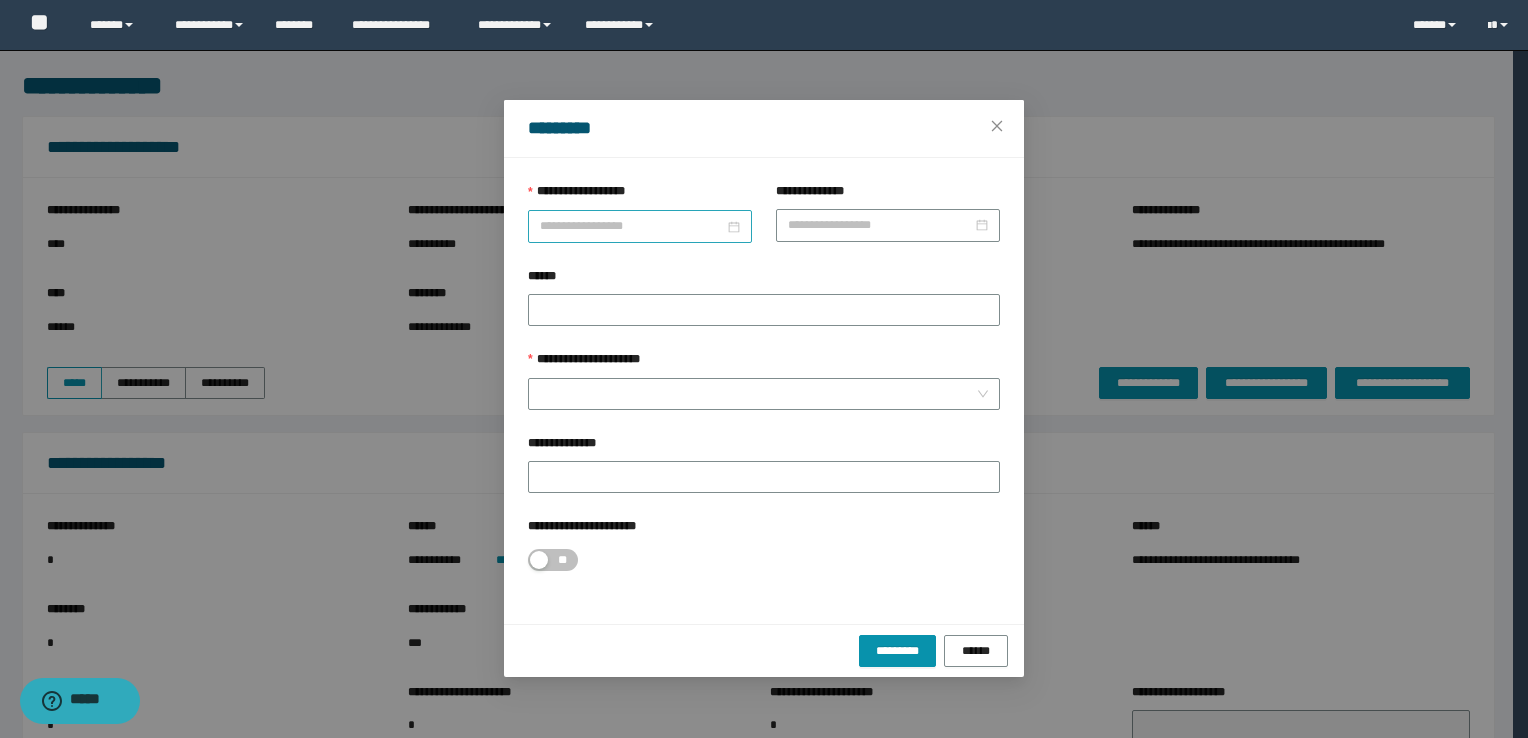 click on "**********" at bounding box center (632, 226) 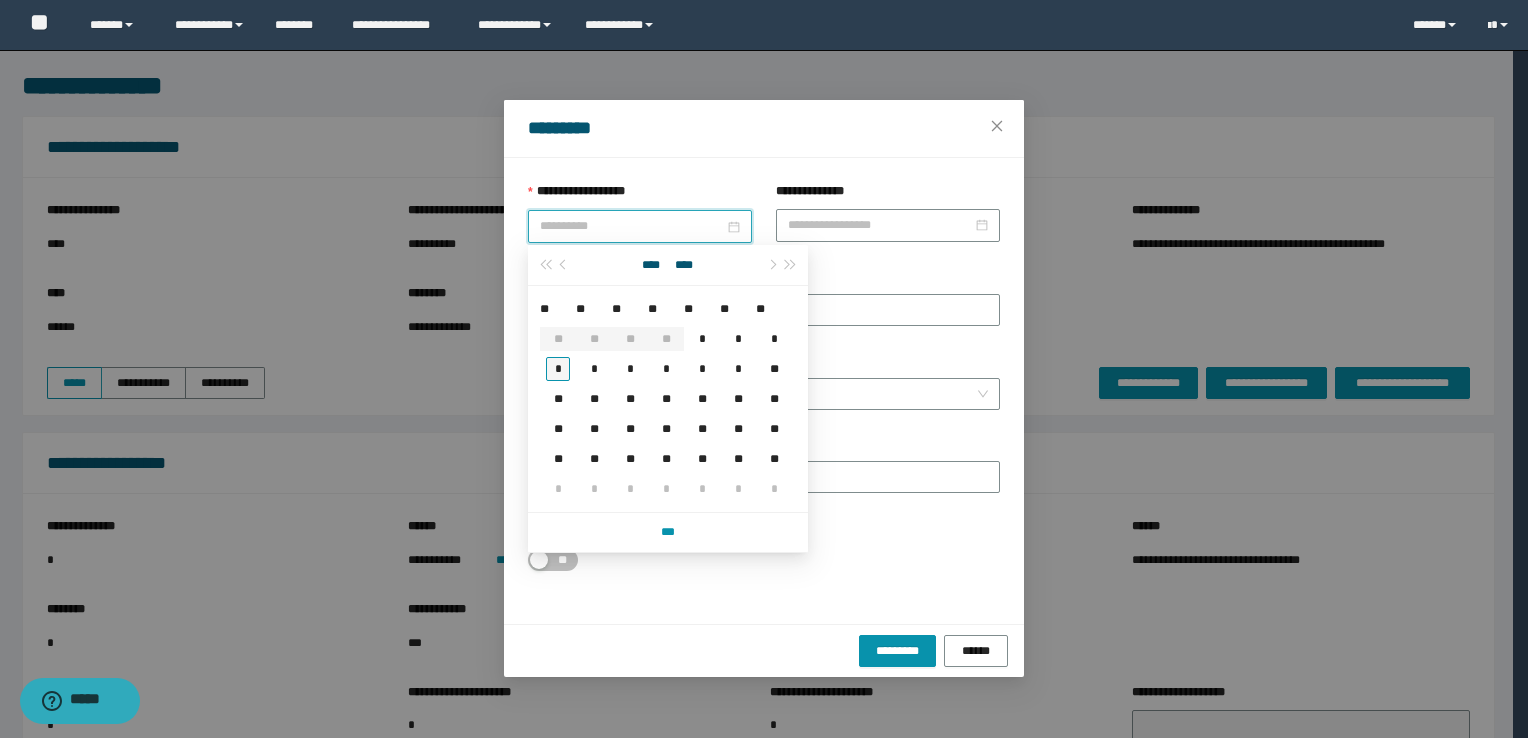 type on "**********" 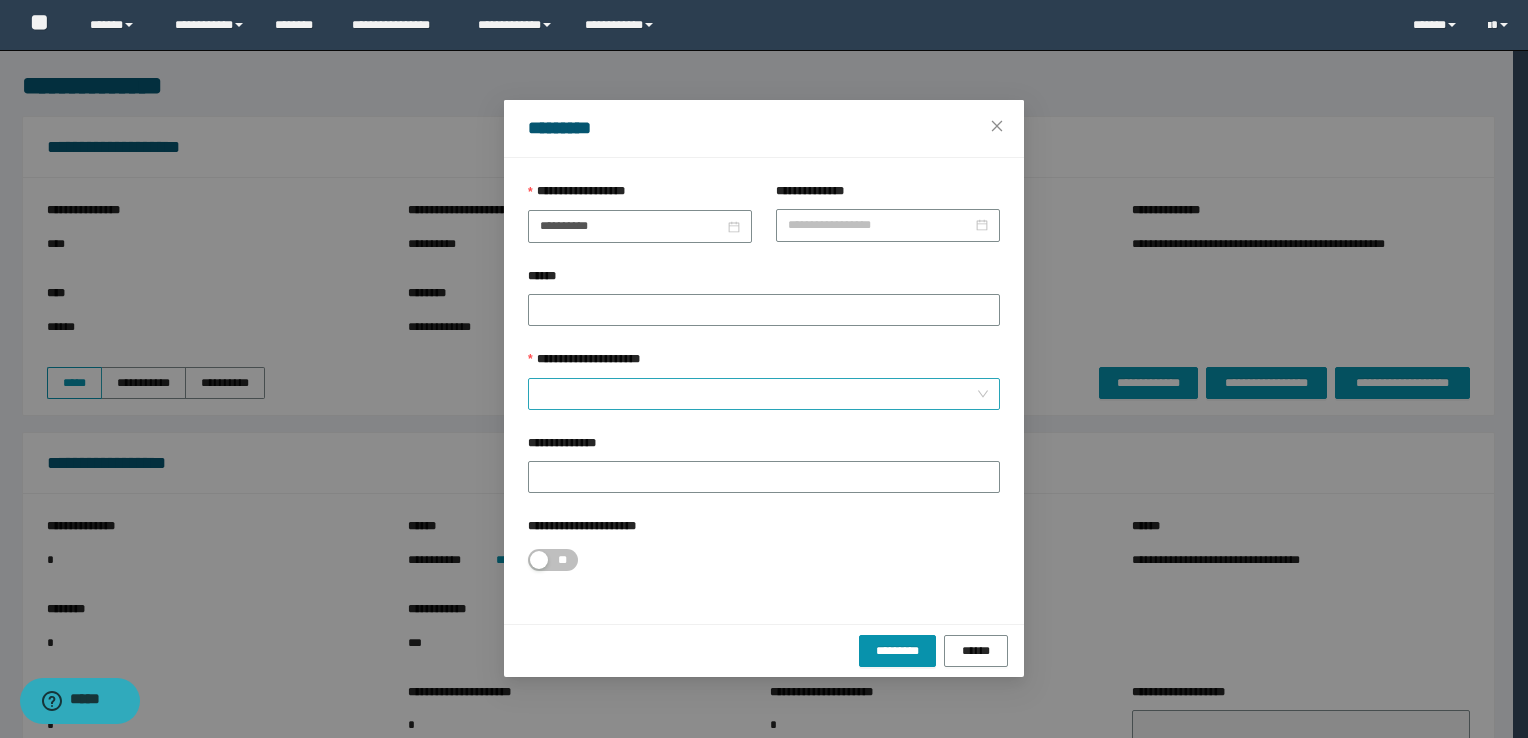 click on "**********" at bounding box center [758, 394] 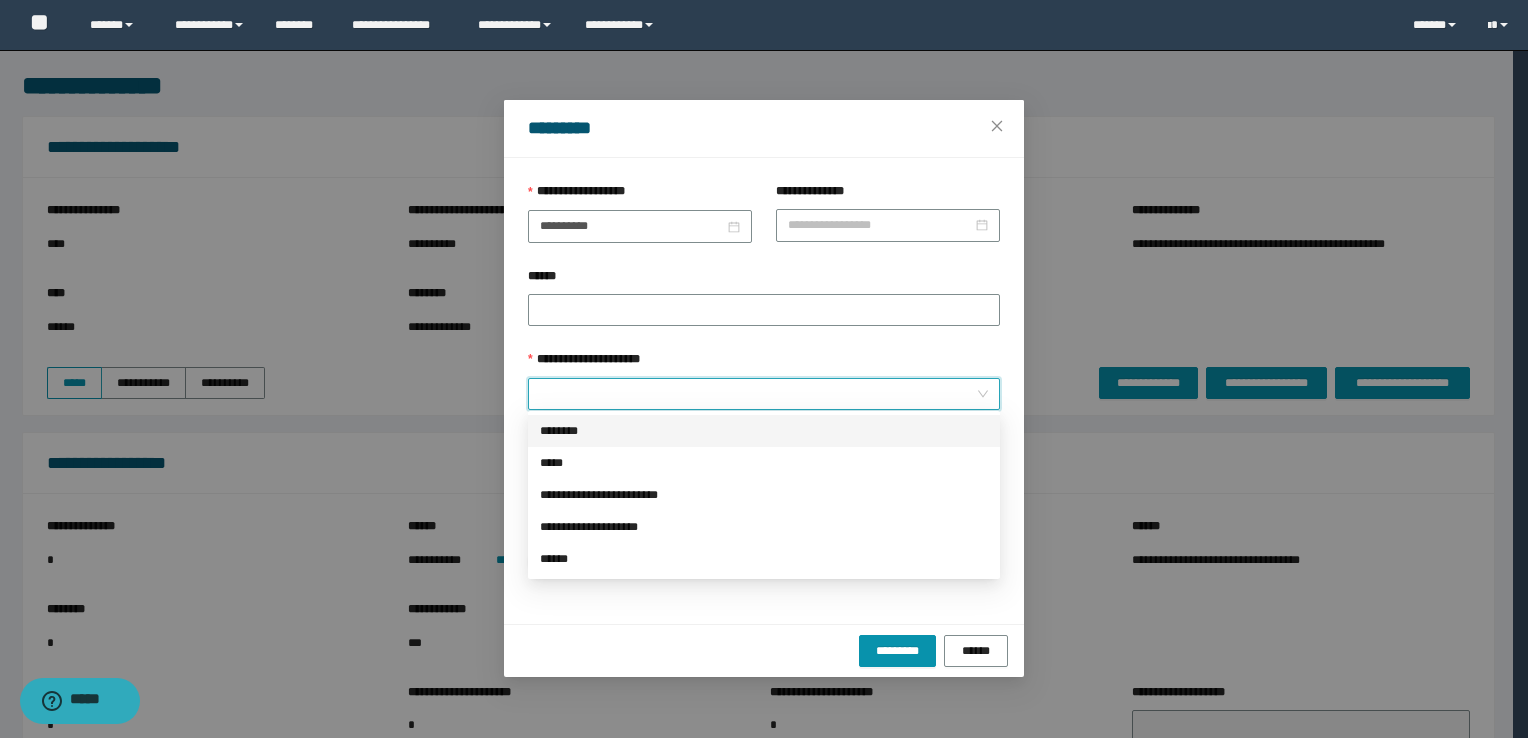 click on "********" at bounding box center (764, 431) 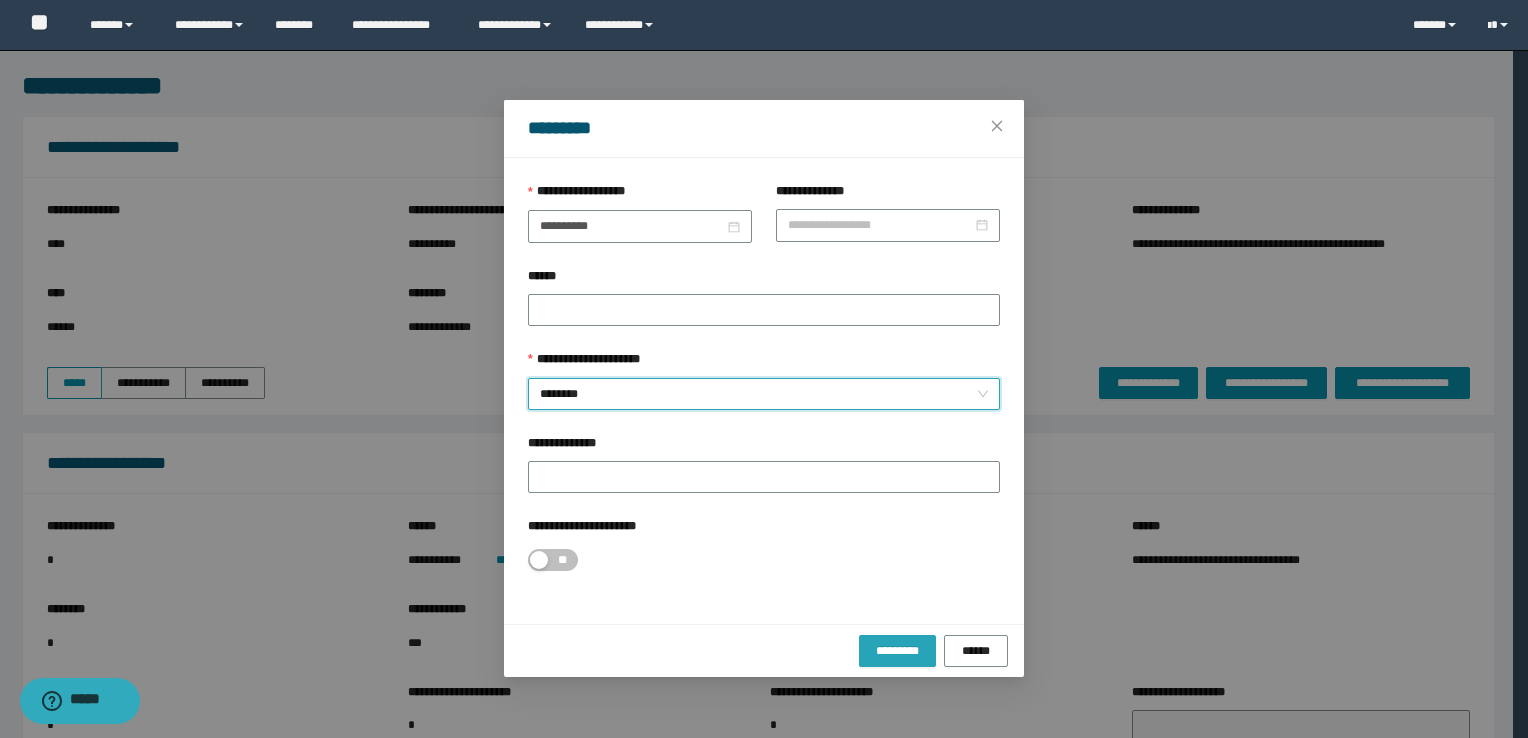 click on "*********" at bounding box center [897, 651] 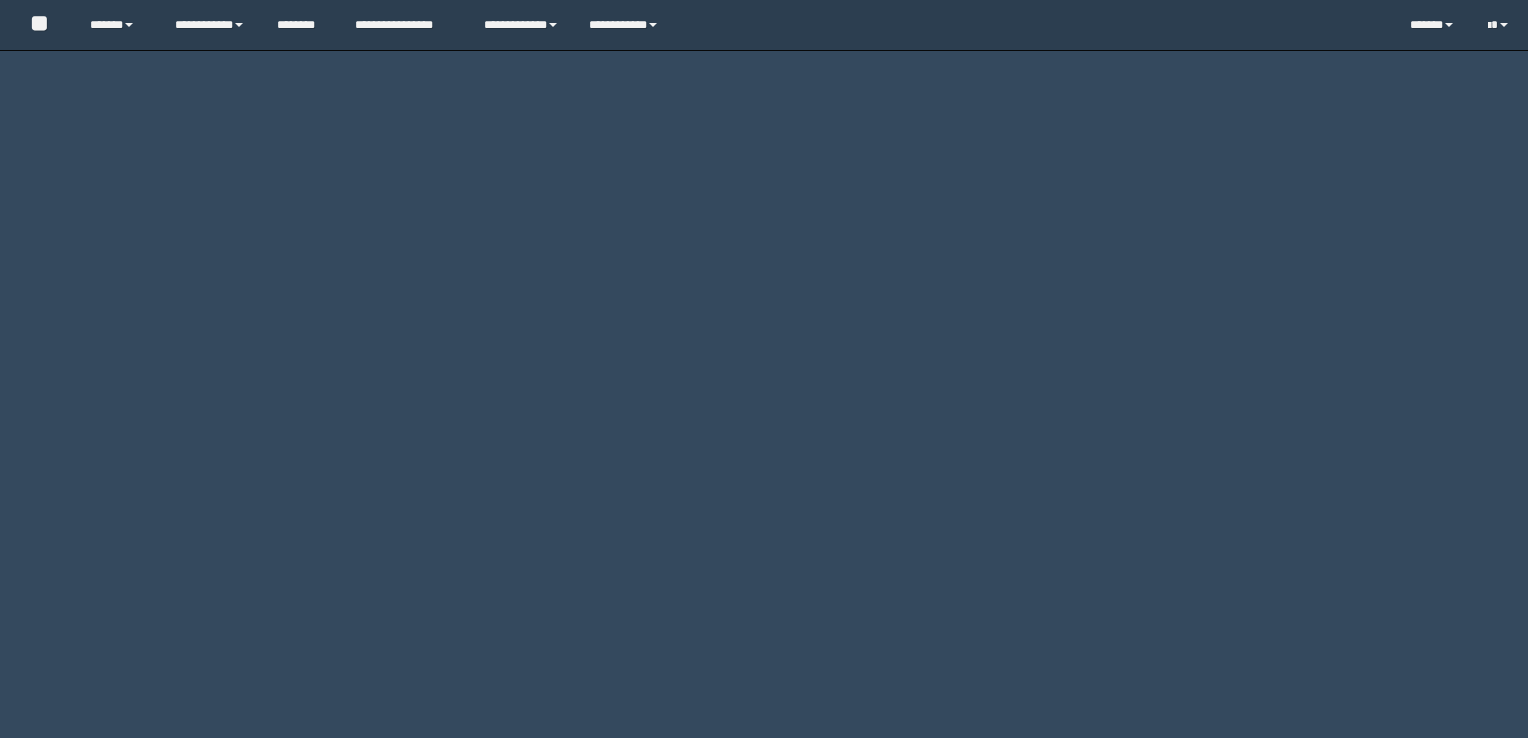 scroll, scrollTop: 0, scrollLeft: 0, axis: both 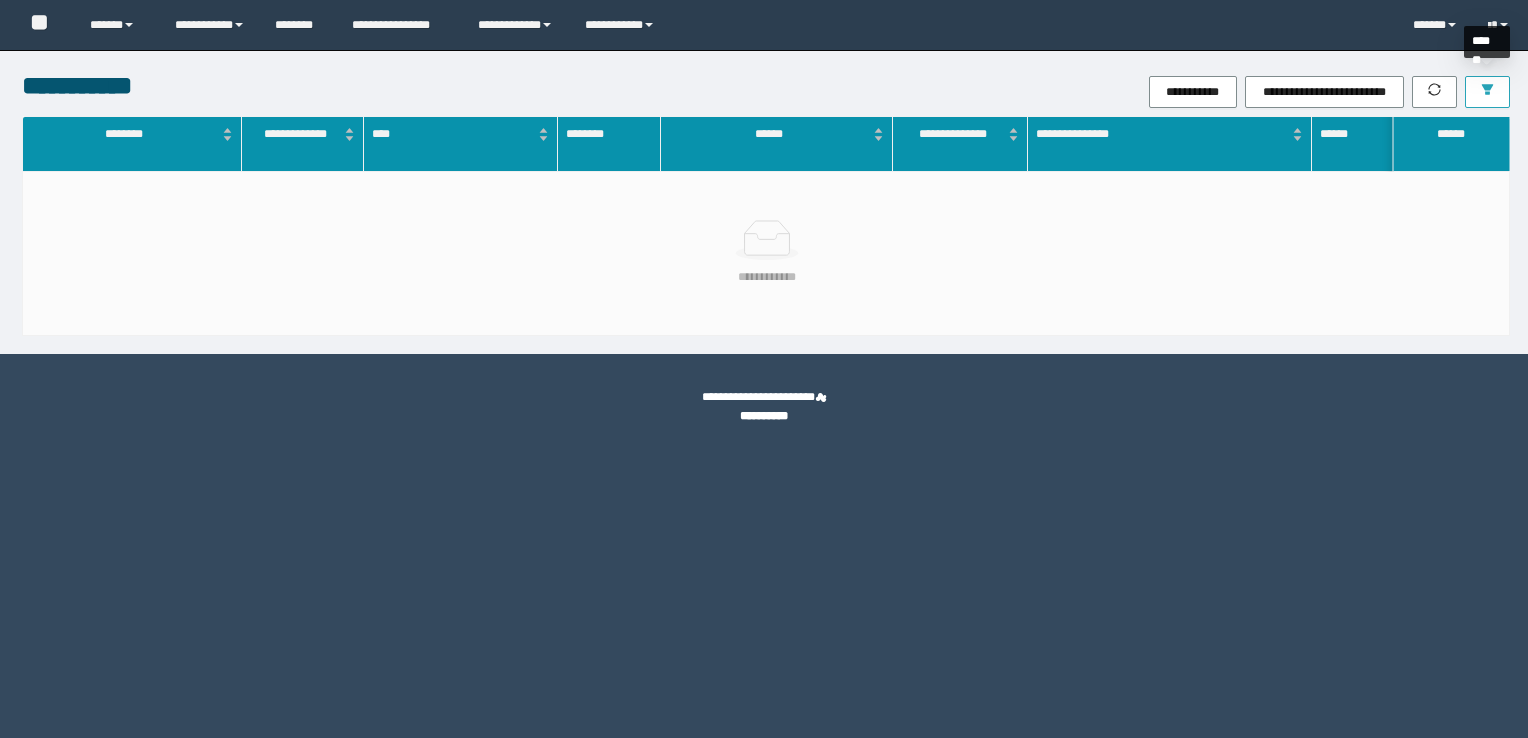 click 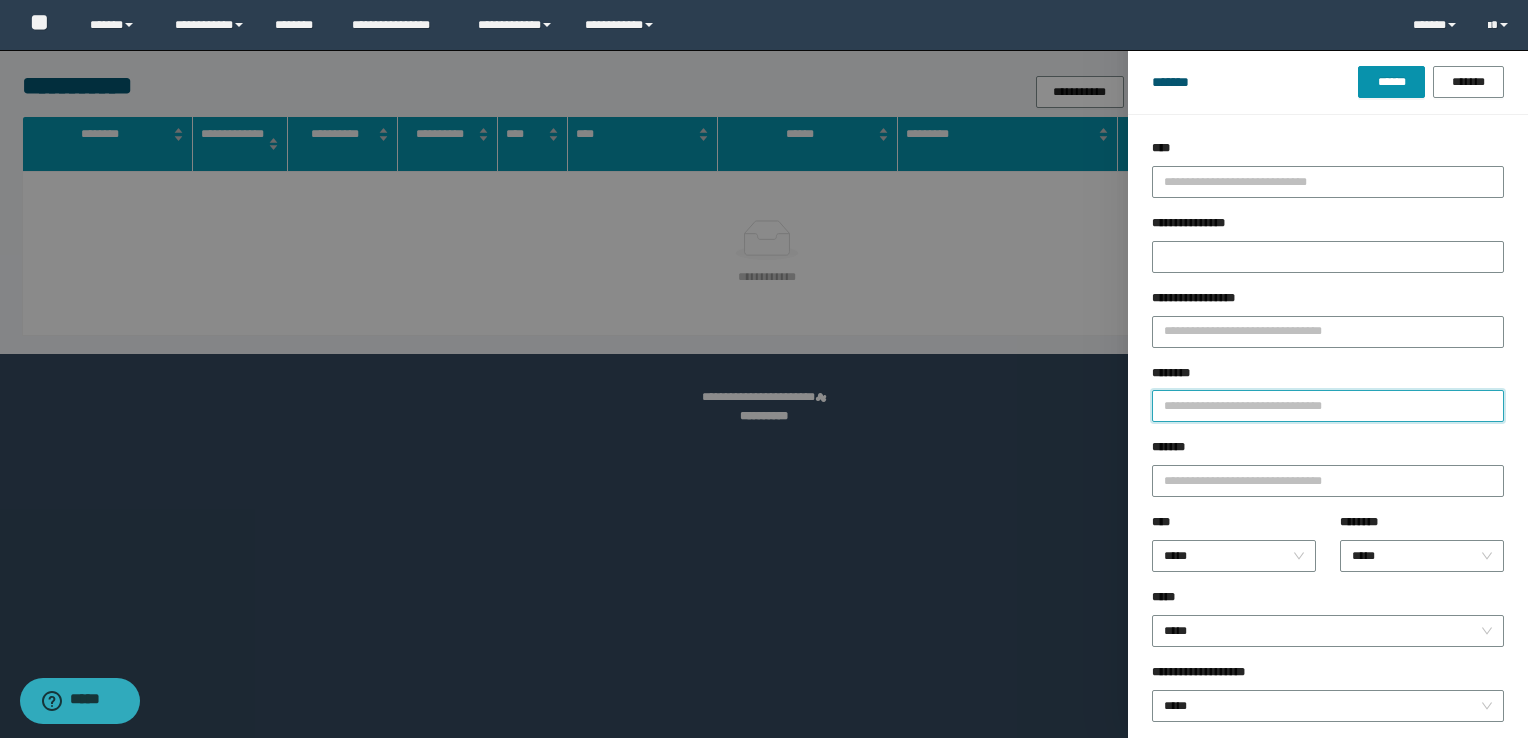 click on "********" at bounding box center (1328, 406) 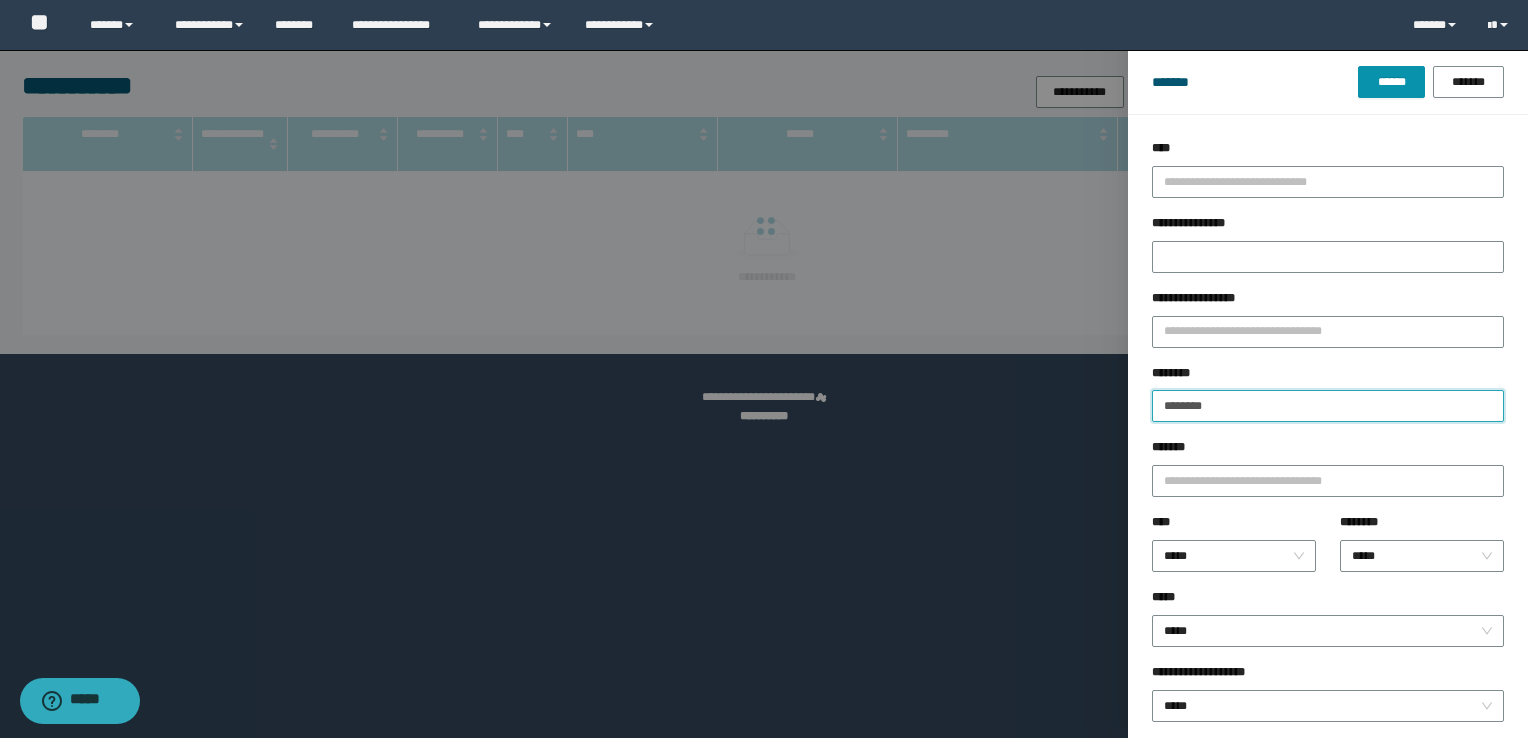 type on "********" 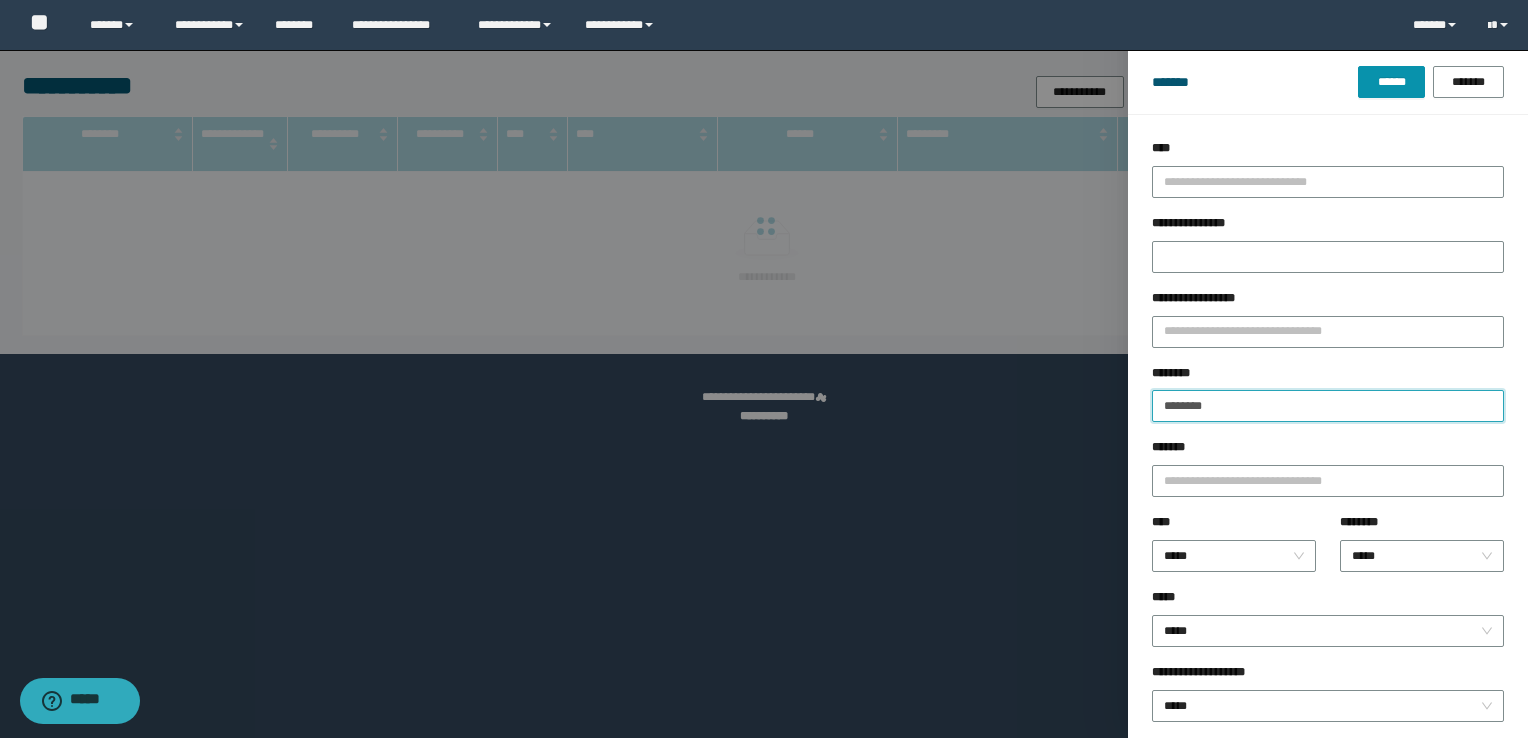 click on "******" at bounding box center (1391, 82) 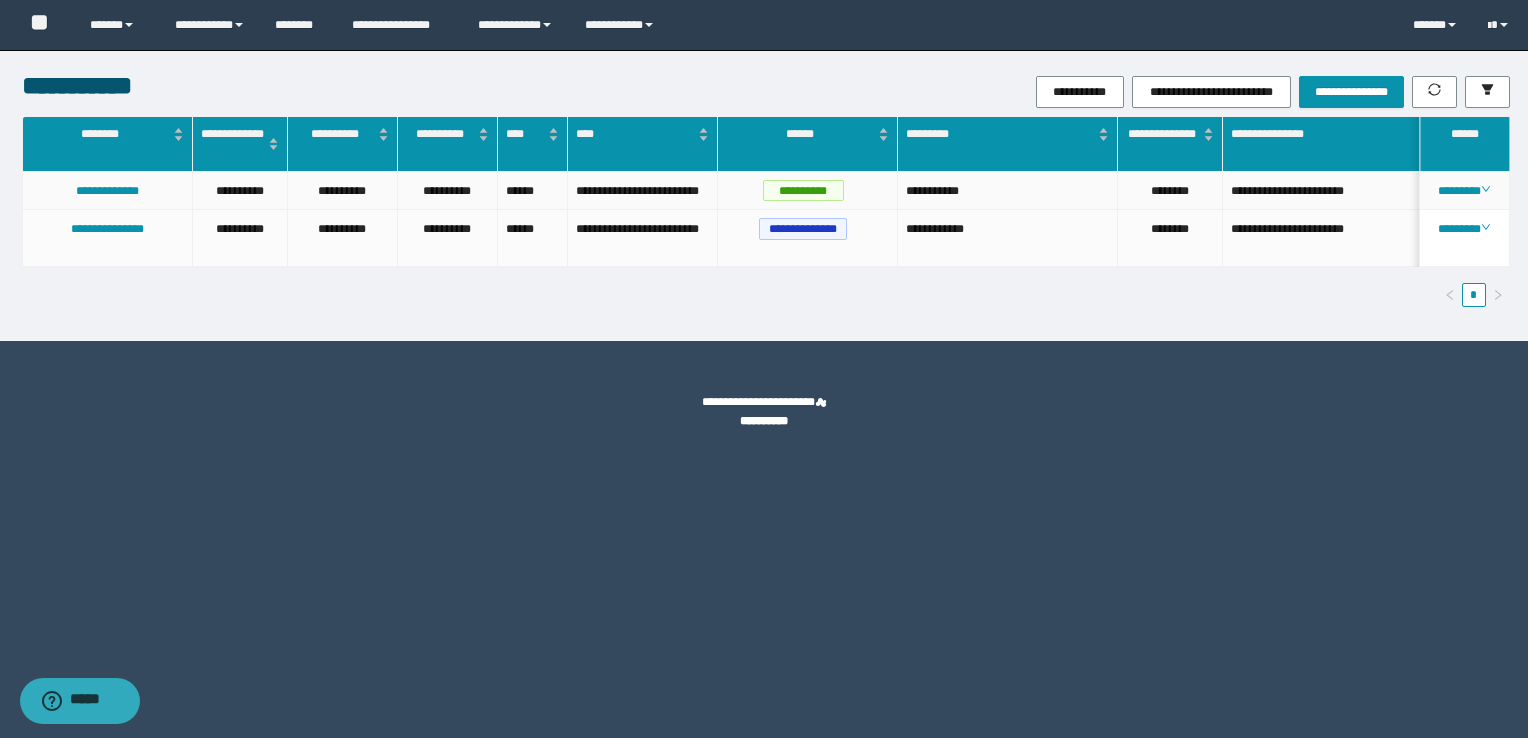 click on "********" at bounding box center [1464, 191] 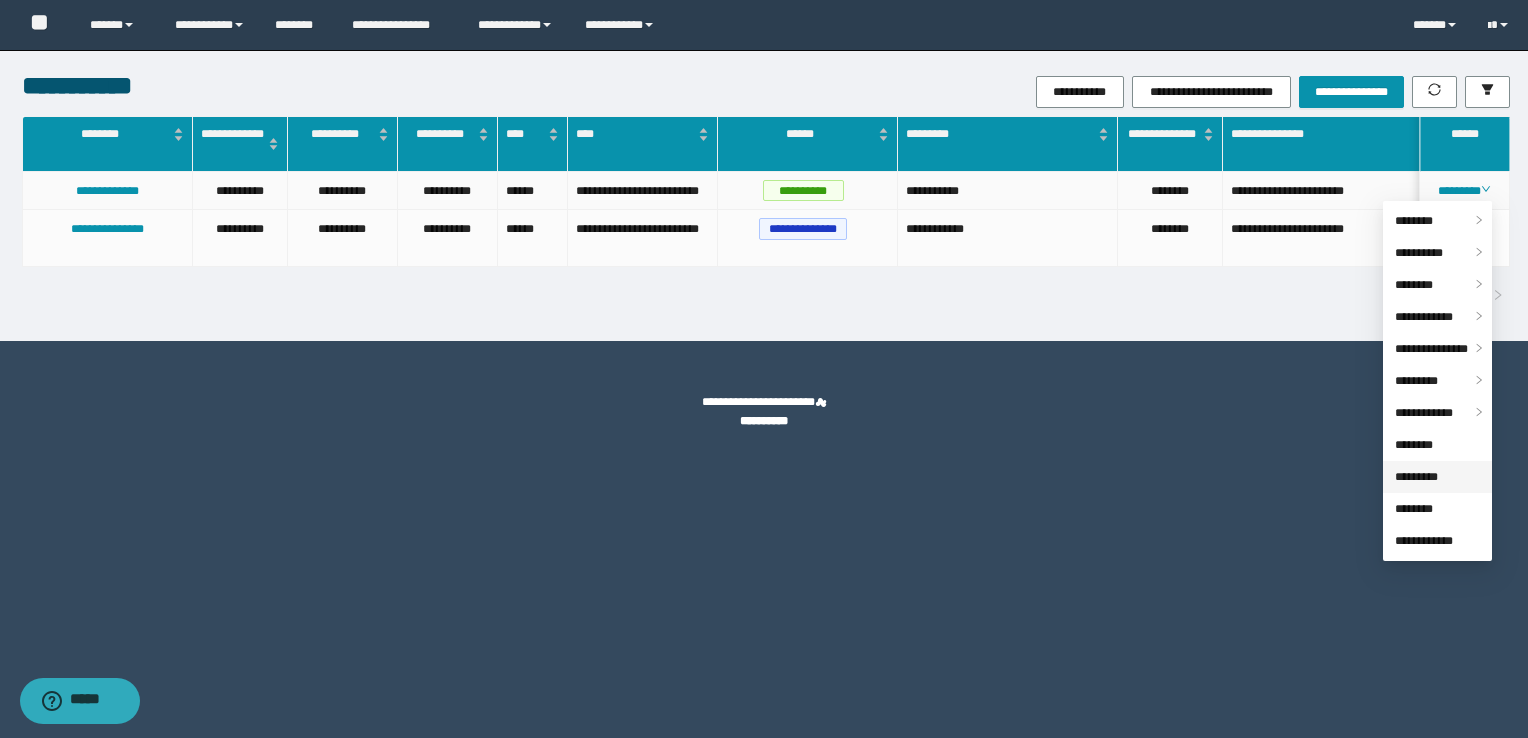 click on "*********" at bounding box center [1416, 477] 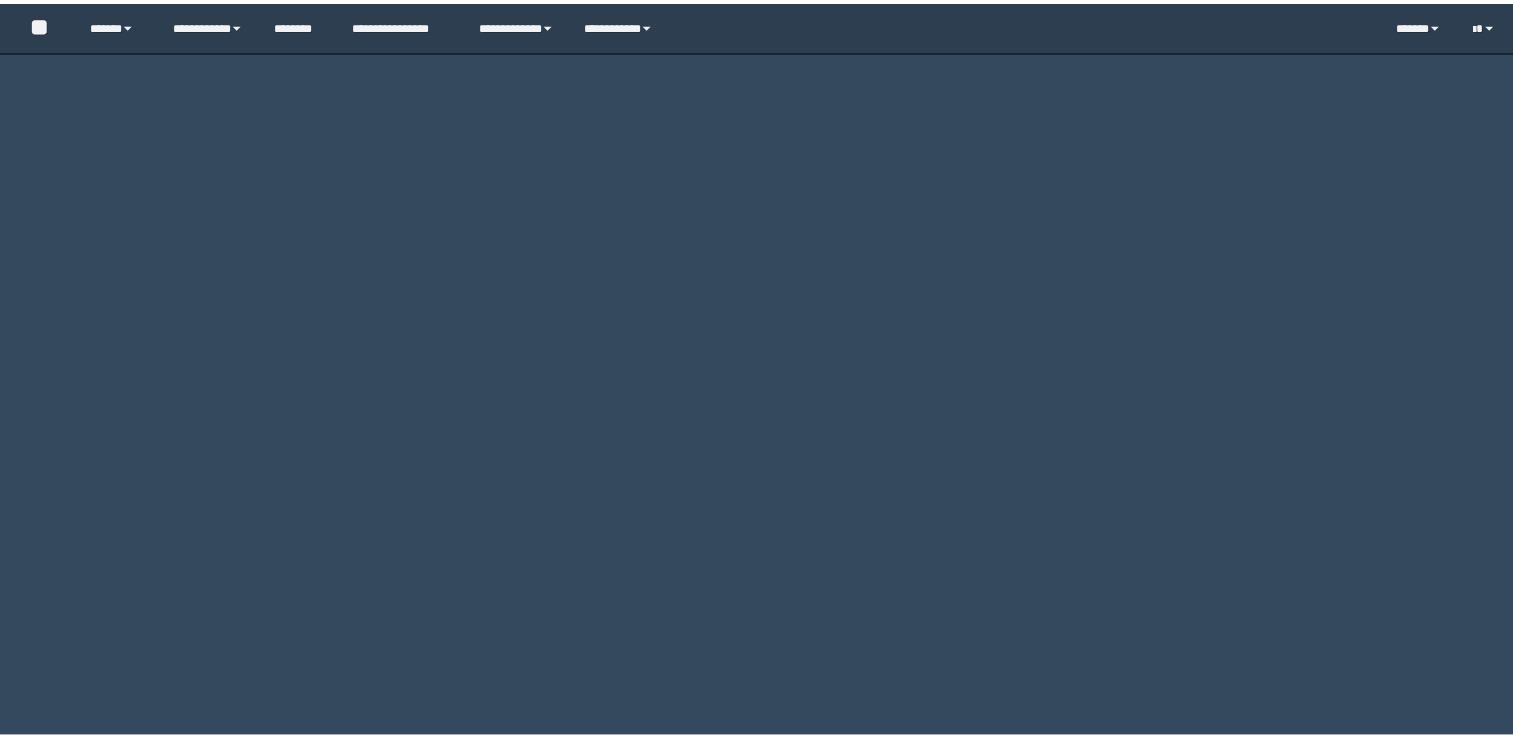 scroll, scrollTop: 0, scrollLeft: 0, axis: both 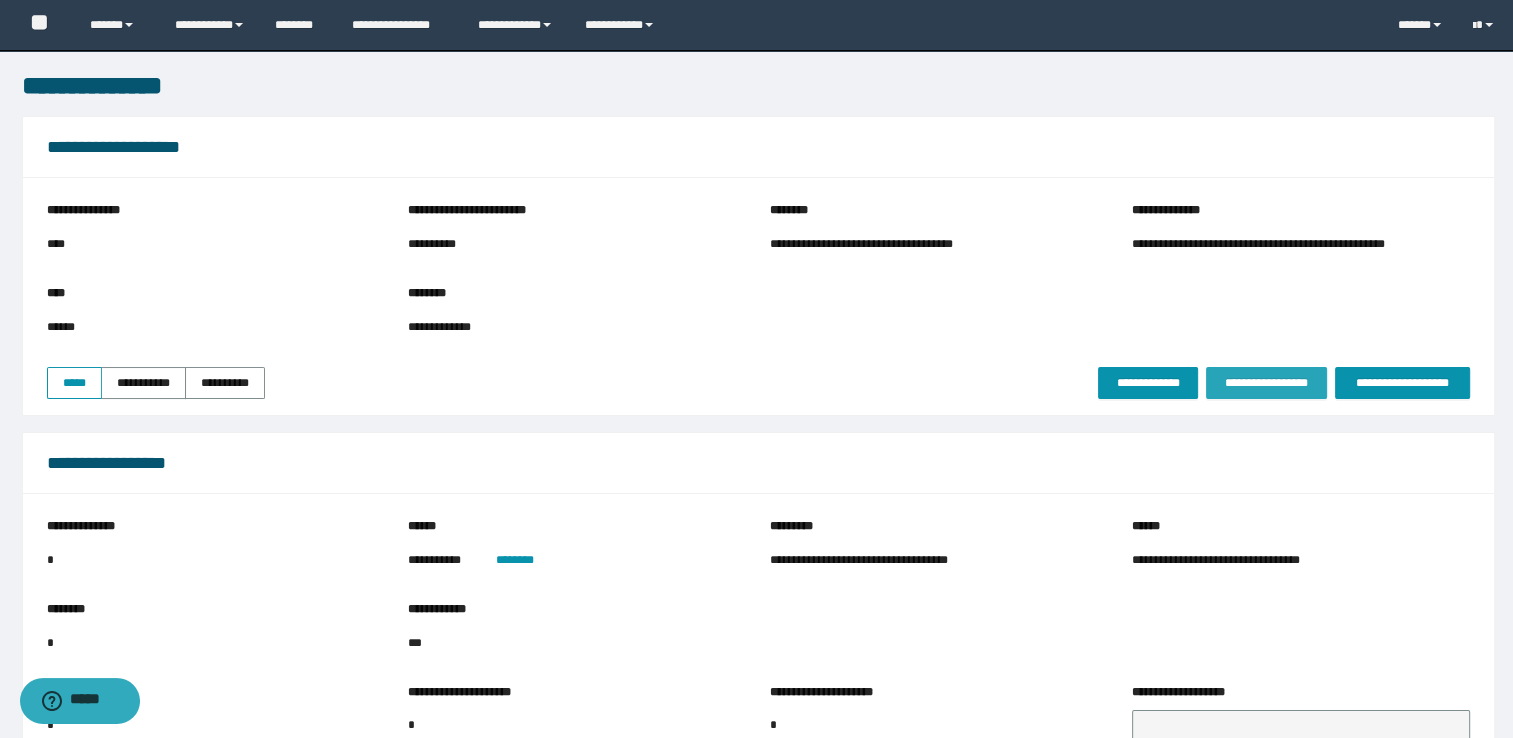 click on "**********" at bounding box center (1266, 383) 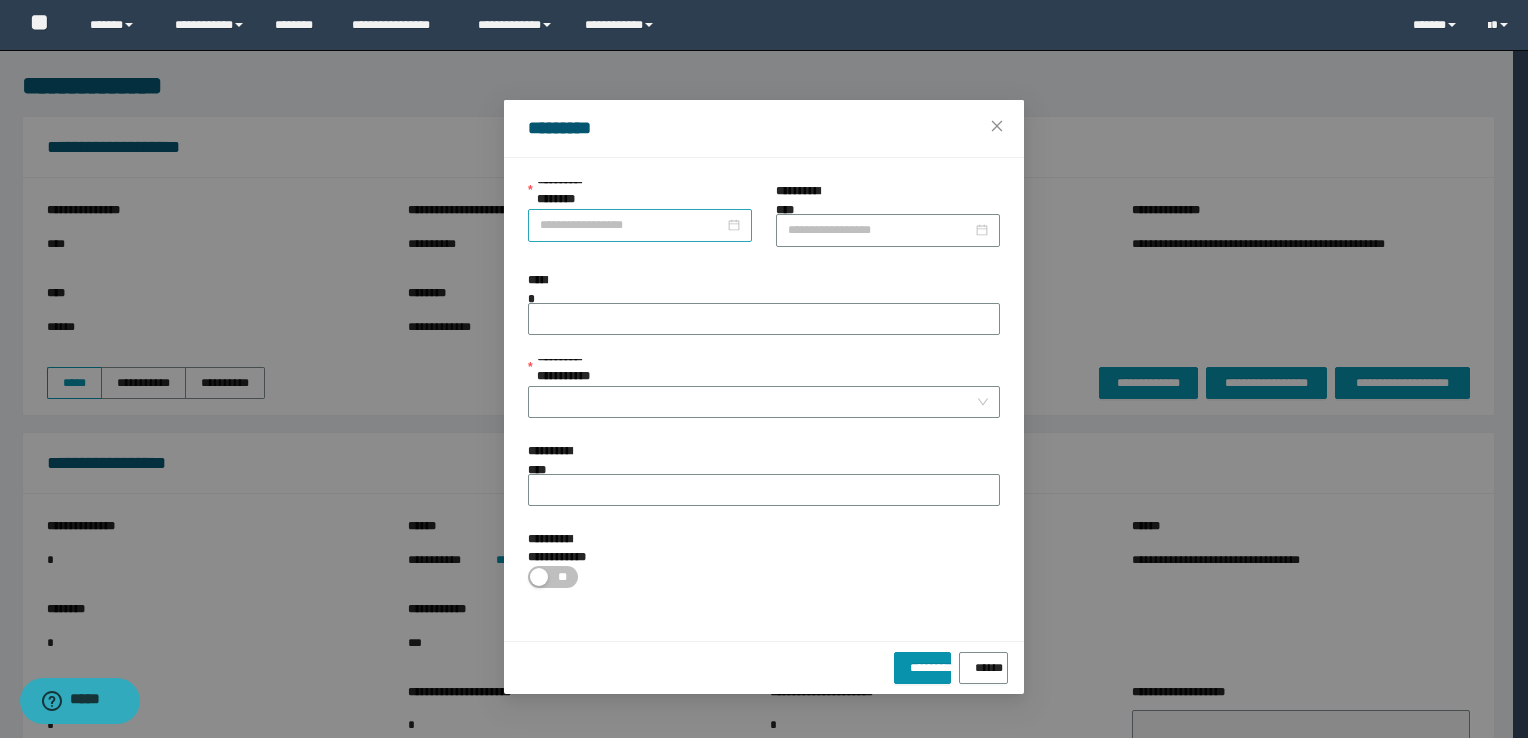 click at bounding box center [640, 225] 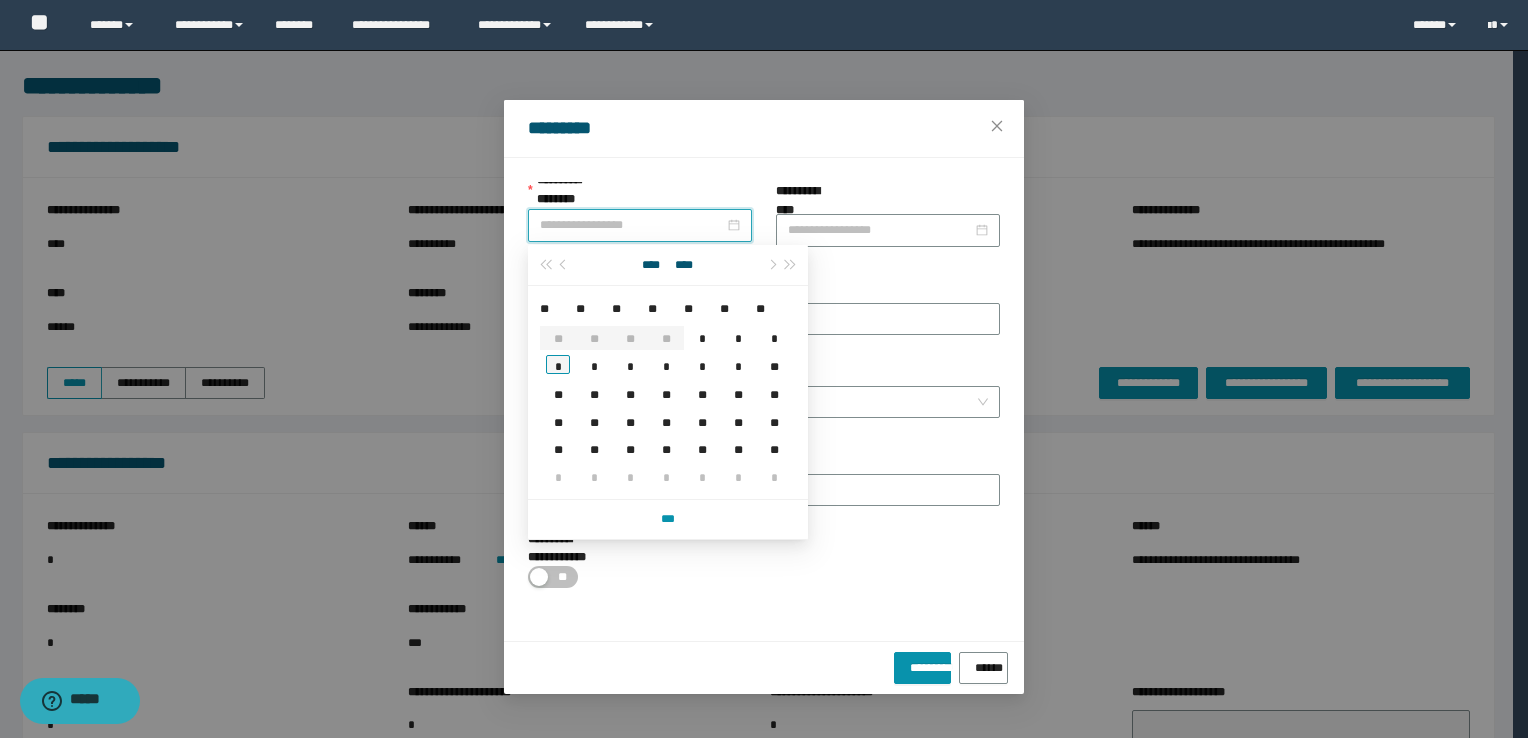 type on "**********" 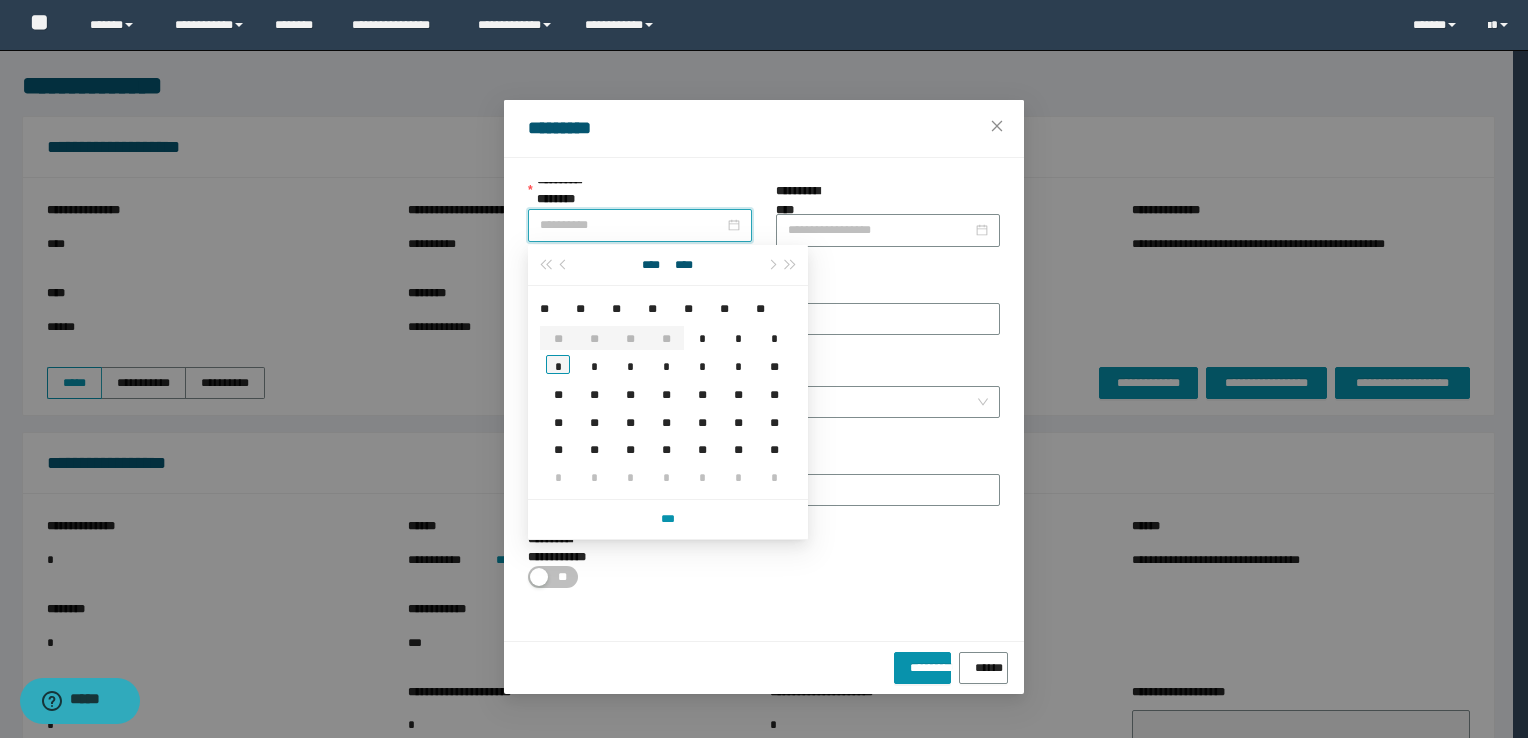 click on "*" at bounding box center (558, 364) 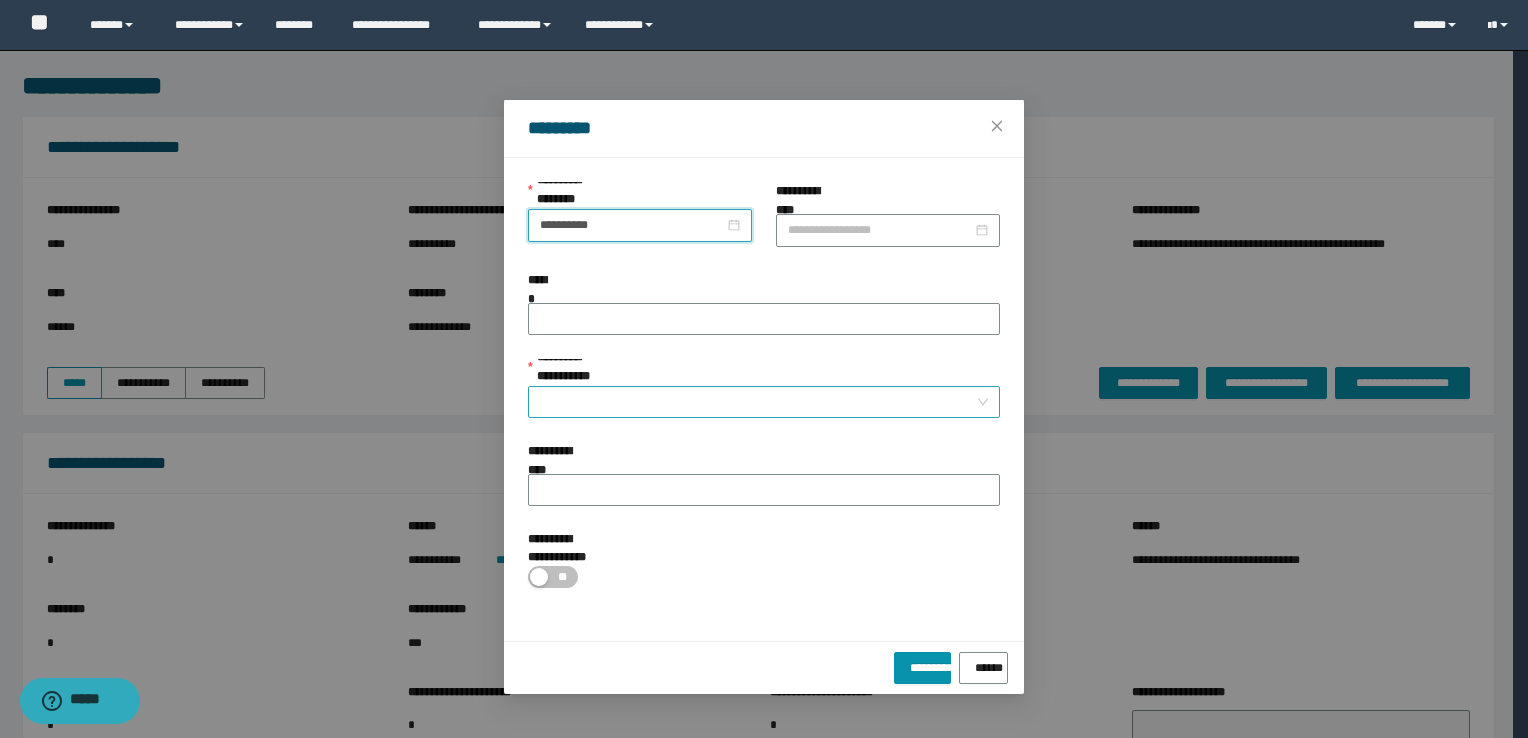click on "**********" at bounding box center (758, 402) 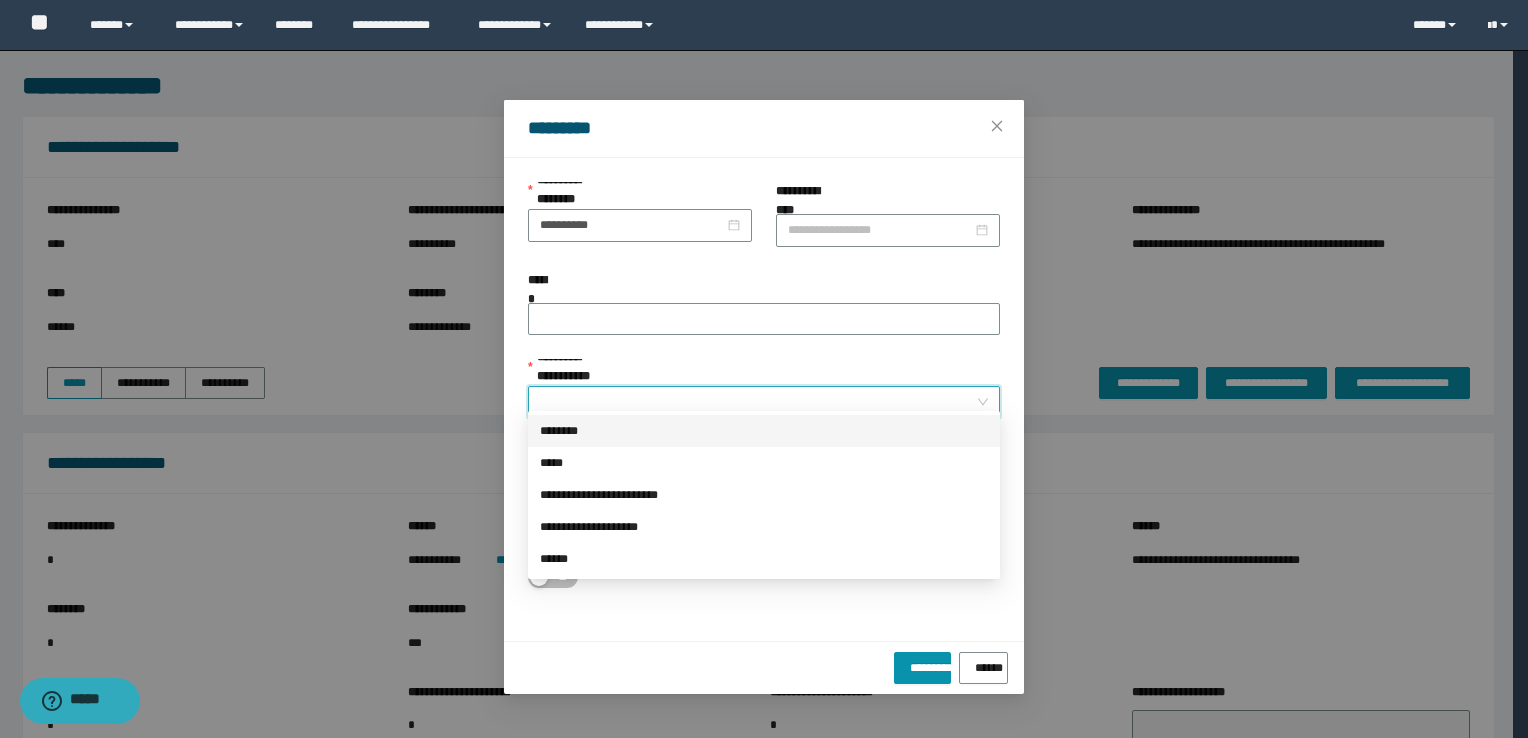 click on "********" at bounding box center [764, 431] 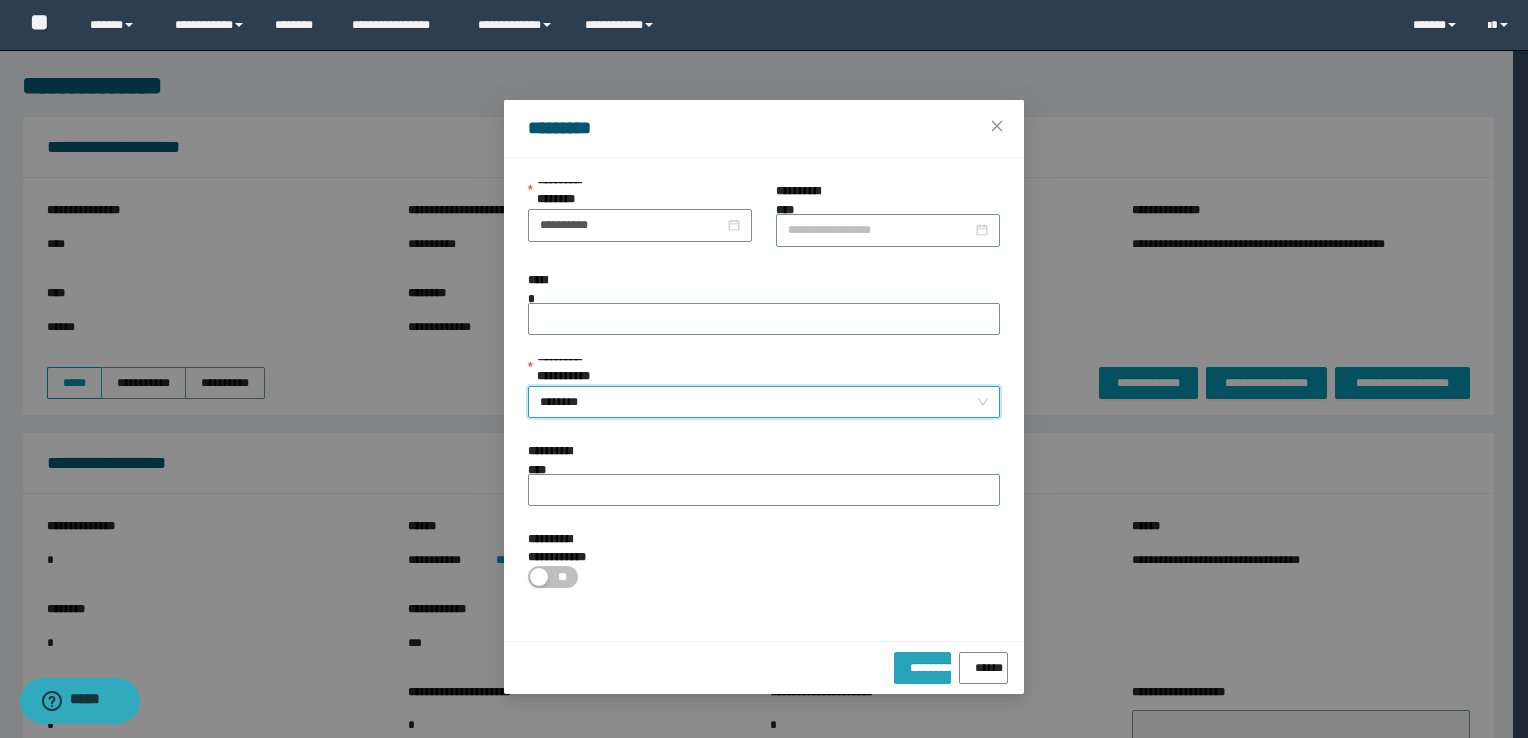 click on "*********" at bounding box center (922, 664) 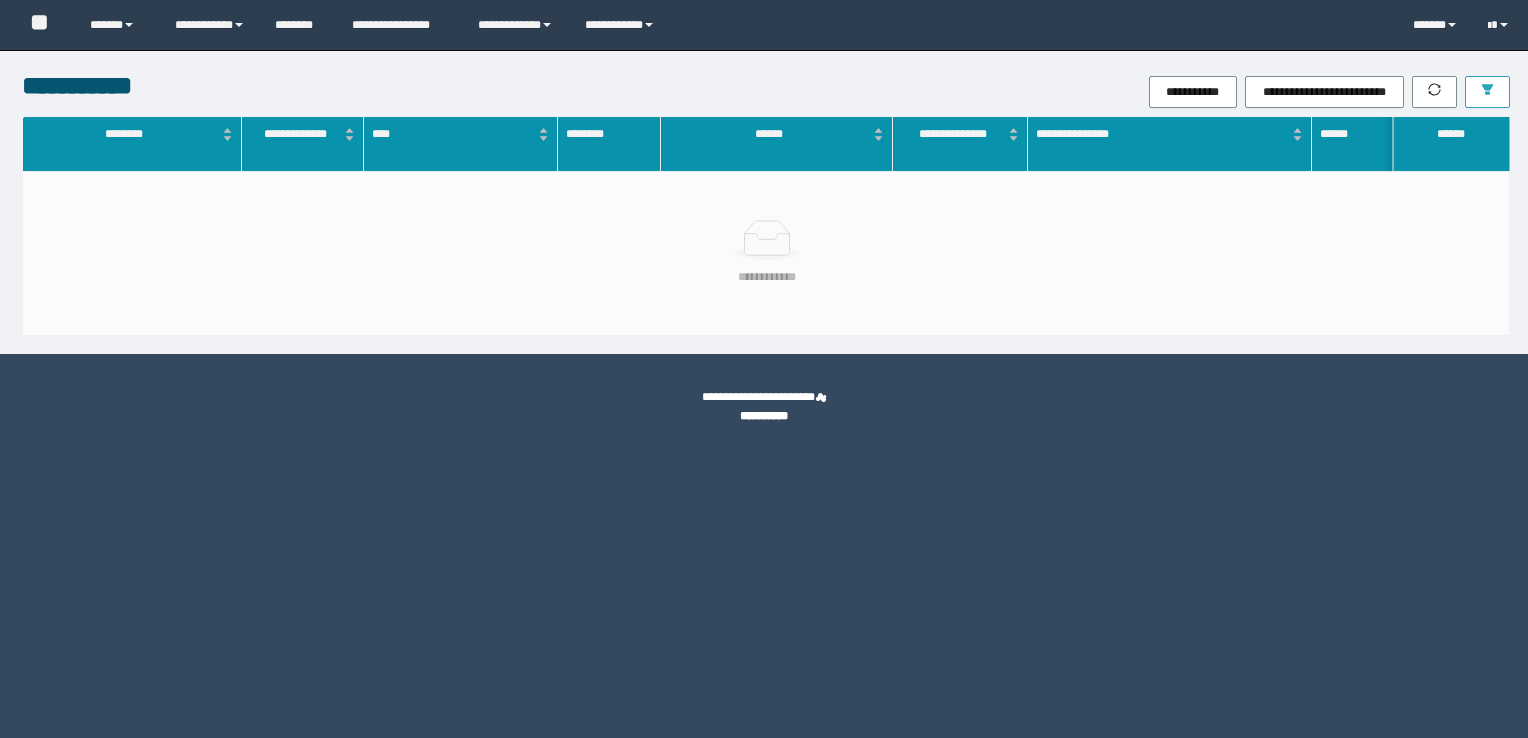 scroll, scrollTop: 0, scrollLeft: 0, axis: both 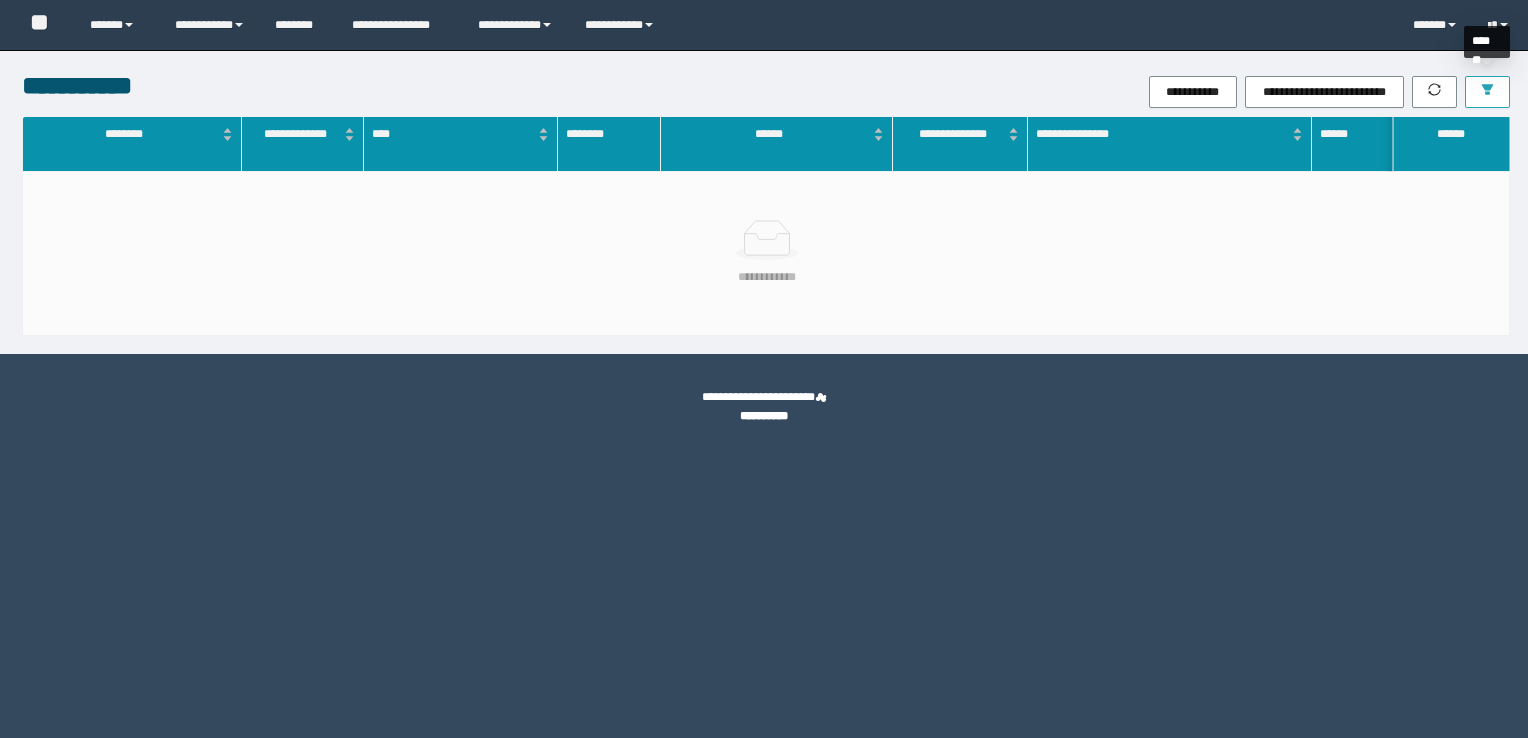 click at bounding box center [1487, 92] 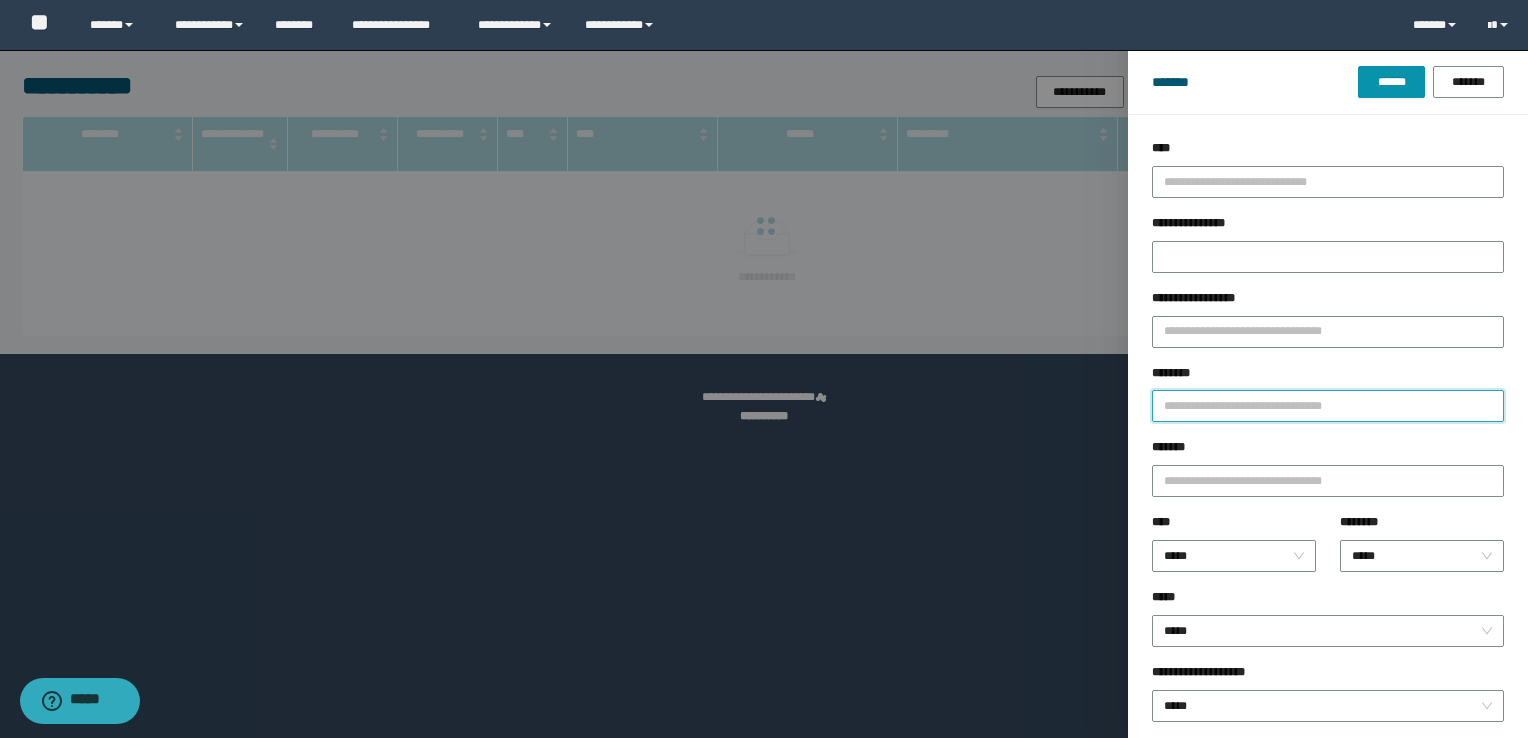 click on "********" at bounding box center (1328, 406) 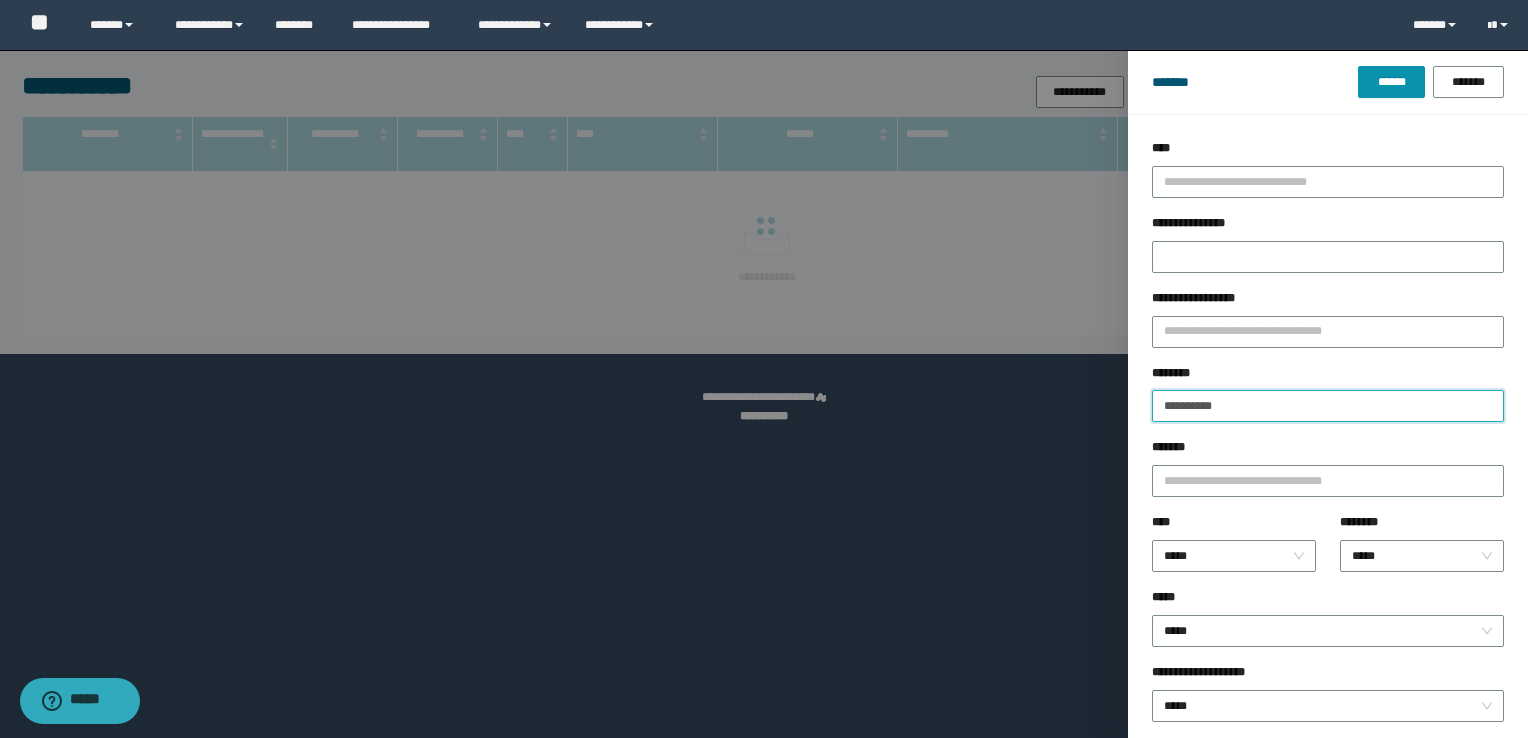 type 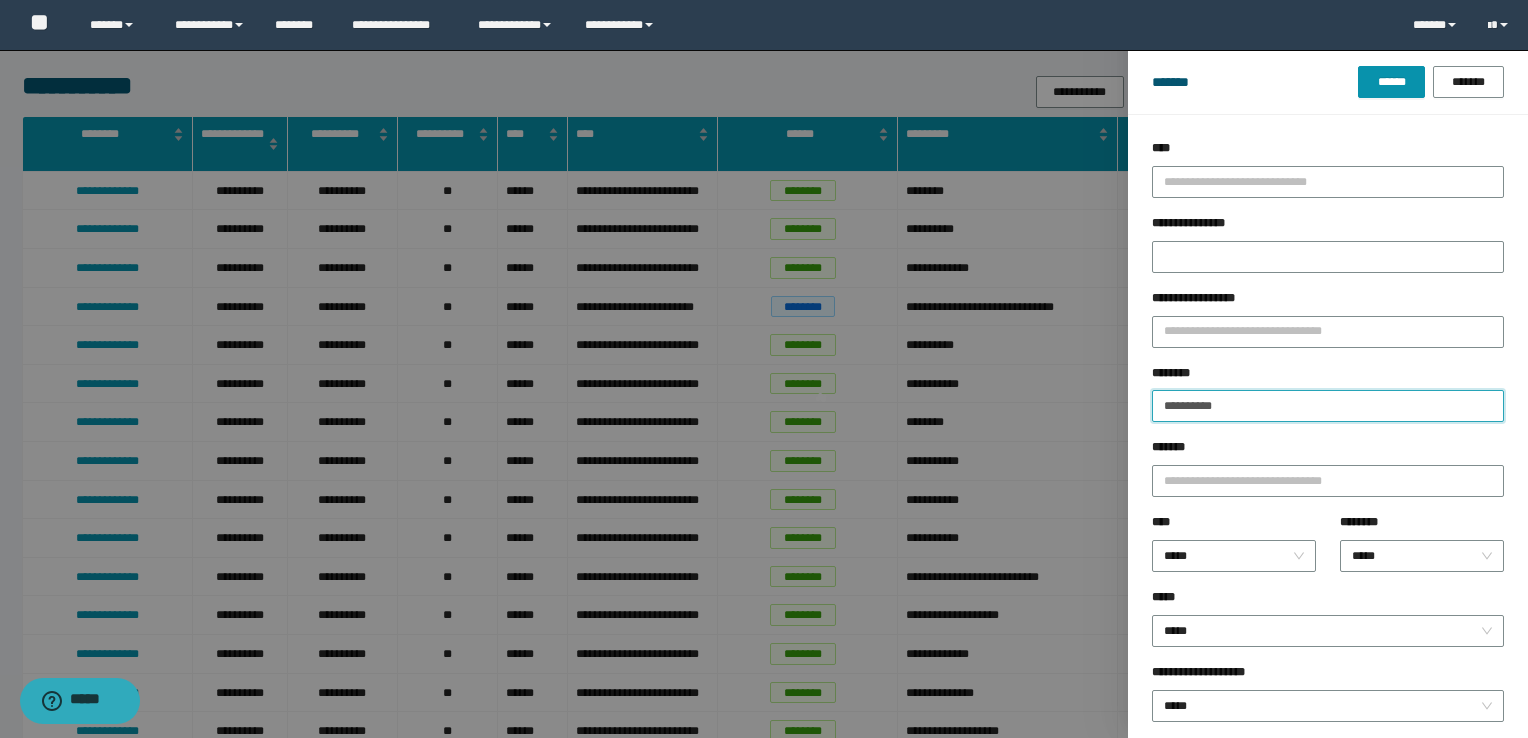 type on "**********" 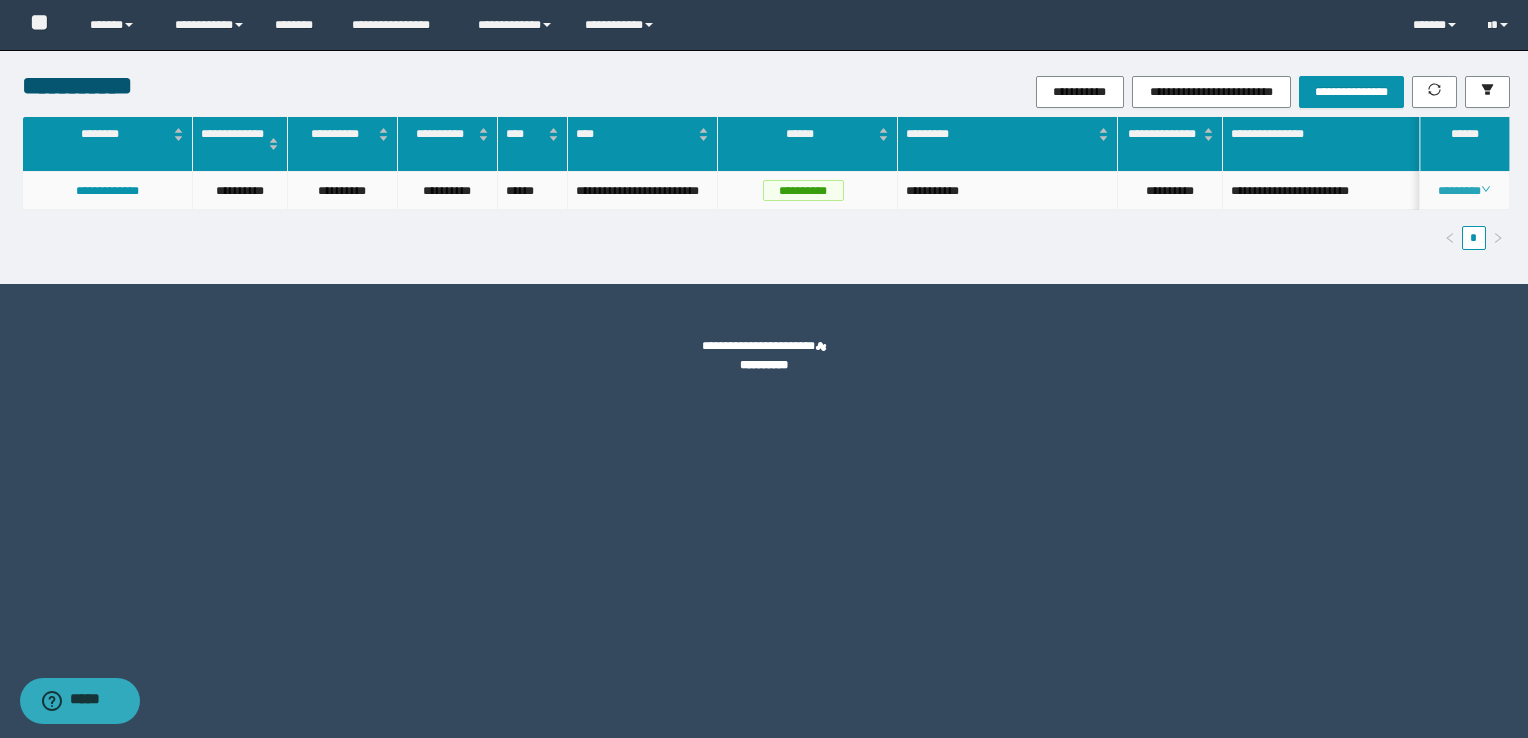 click on "********" at bounding box center [1464, 191] 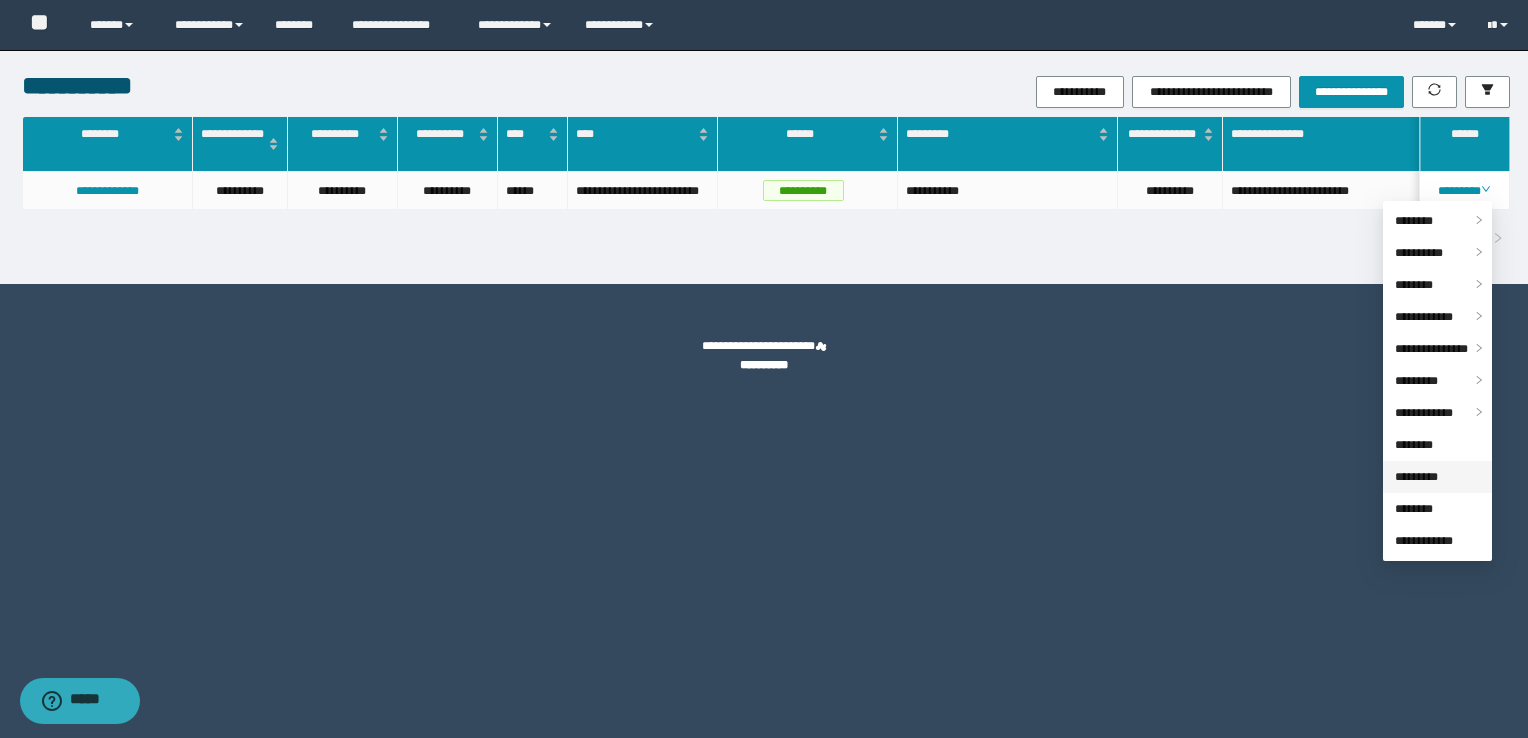 click on "*********" at bounding box center [1416, 477] 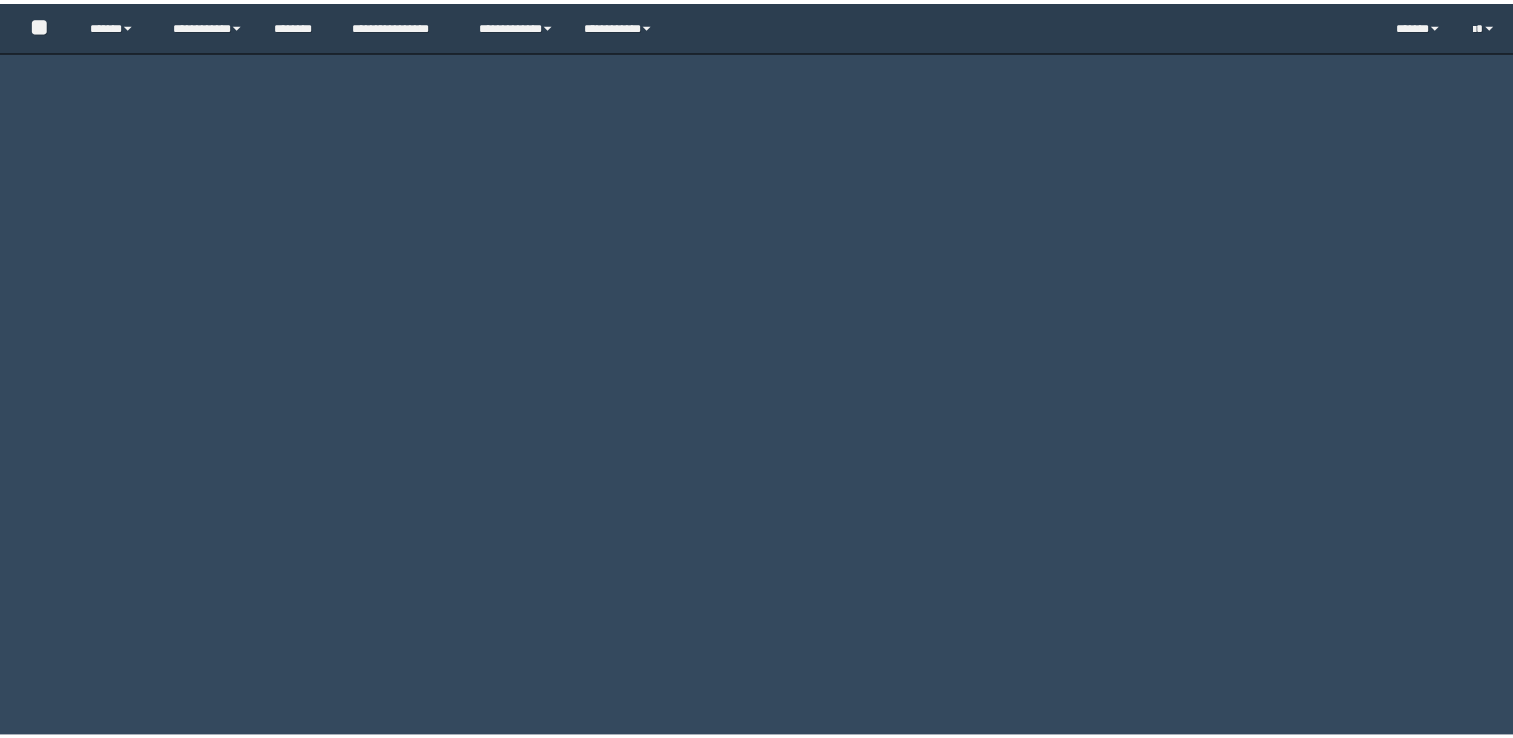 scroll, scrollTop: 0, scrollLeft: 0, axis: both 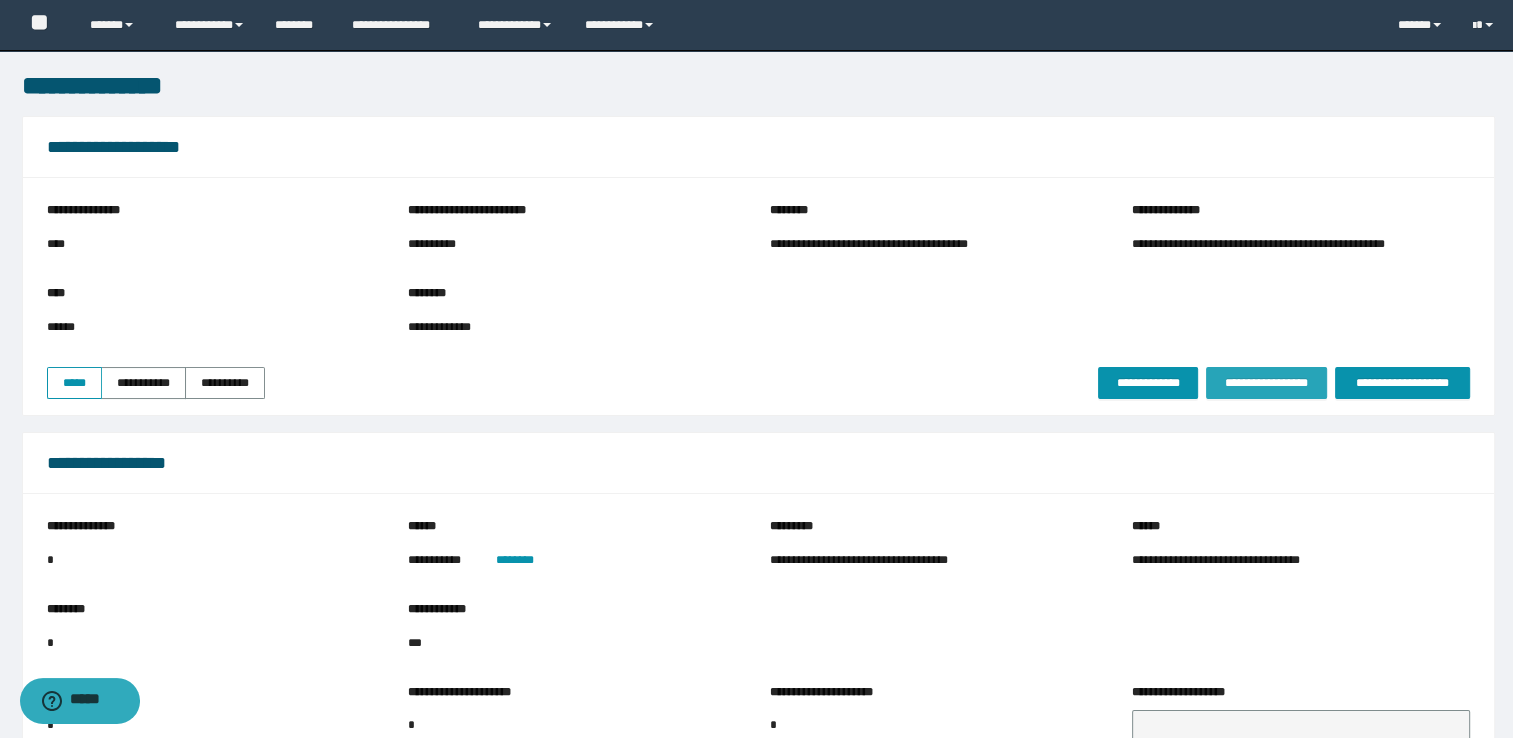 click on "**********" at bounding box center (1266, 383) 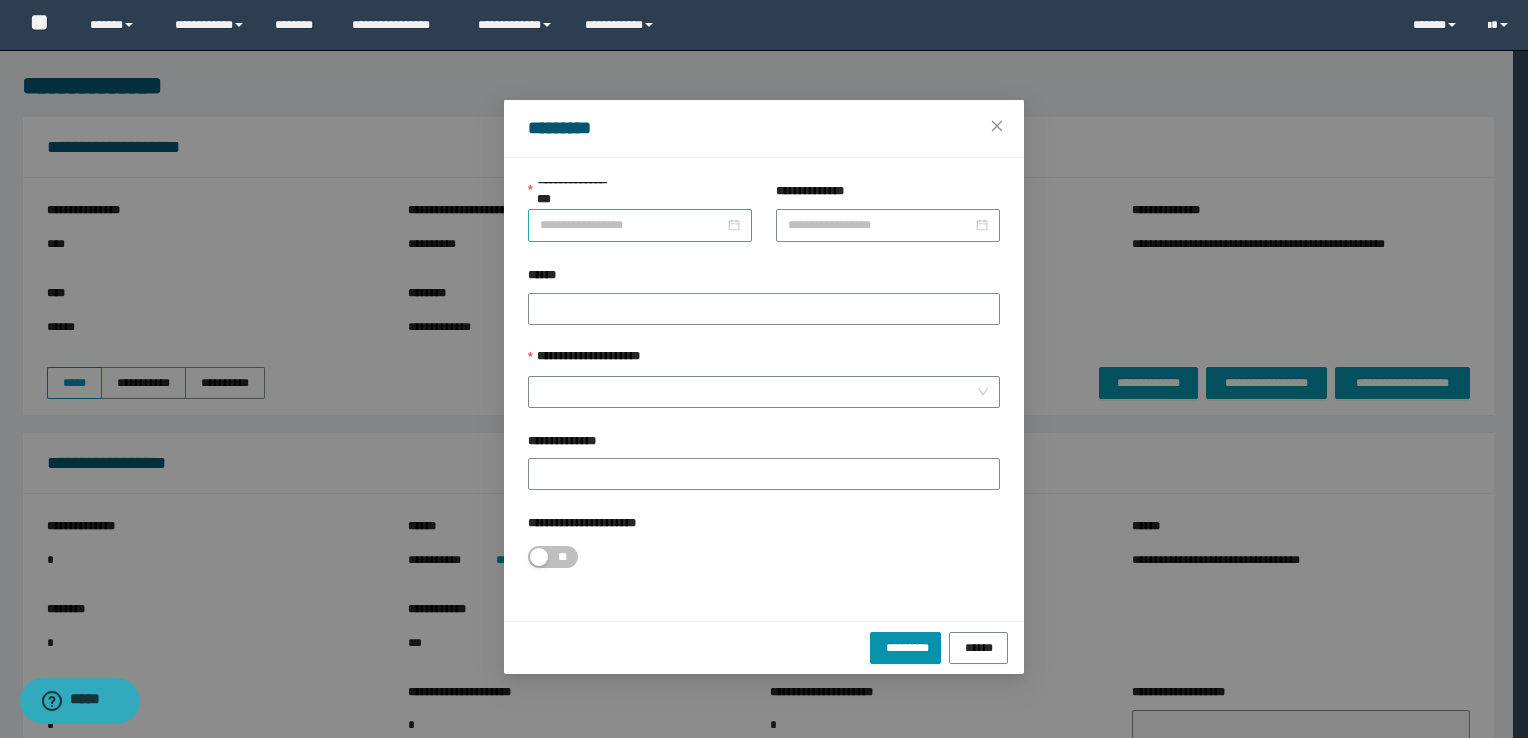 click at bounding box center [640, 225] 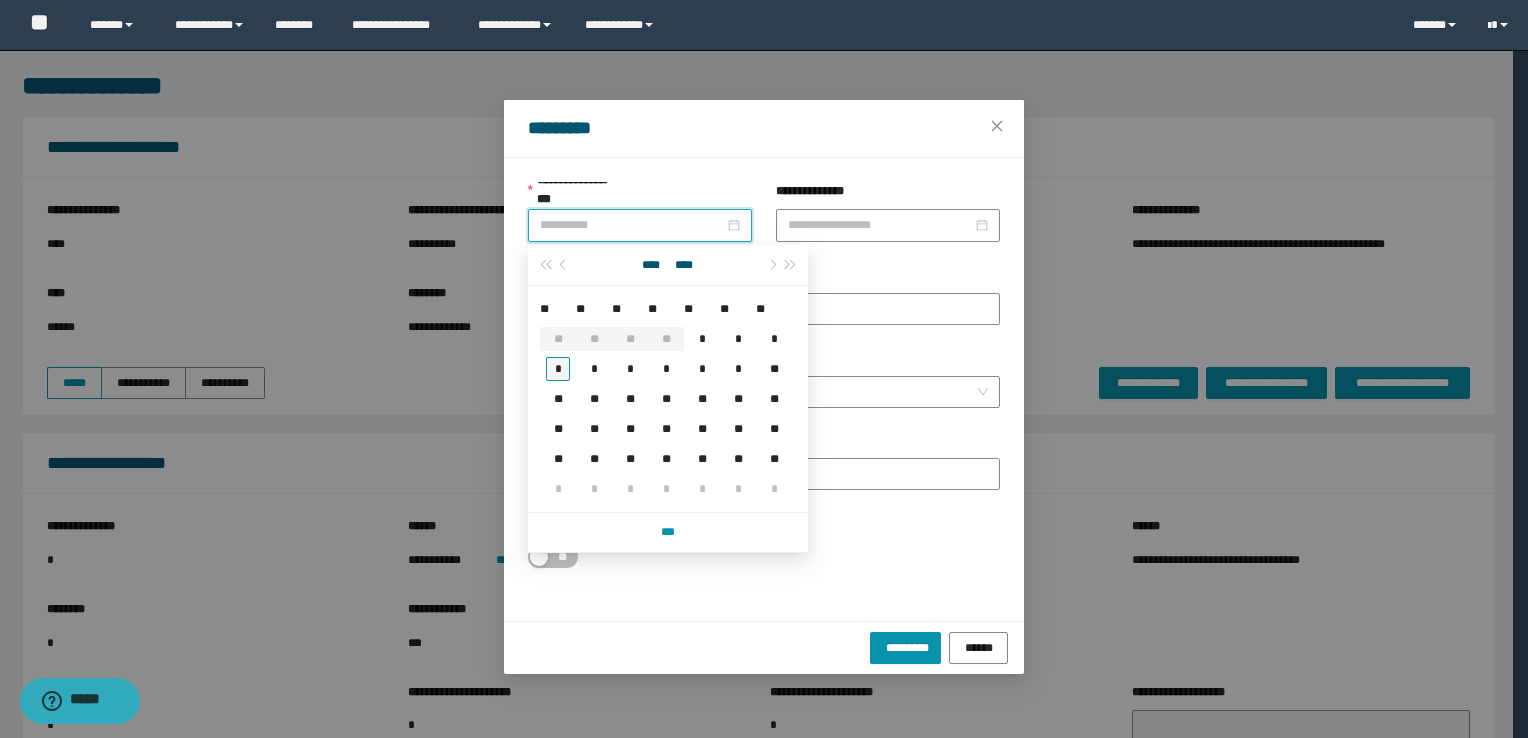type on "**********" 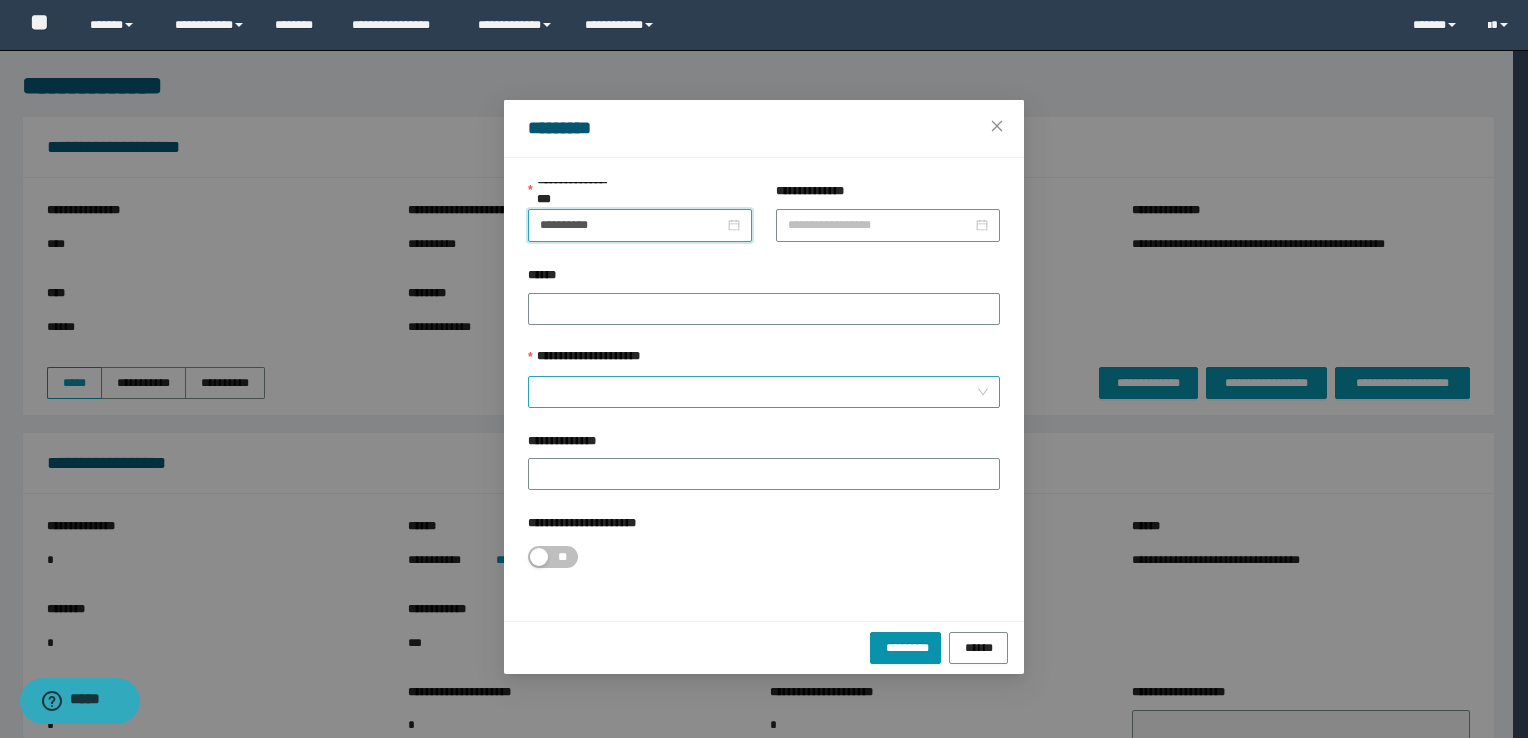 click on "**********" at bounding box center [758, 392] 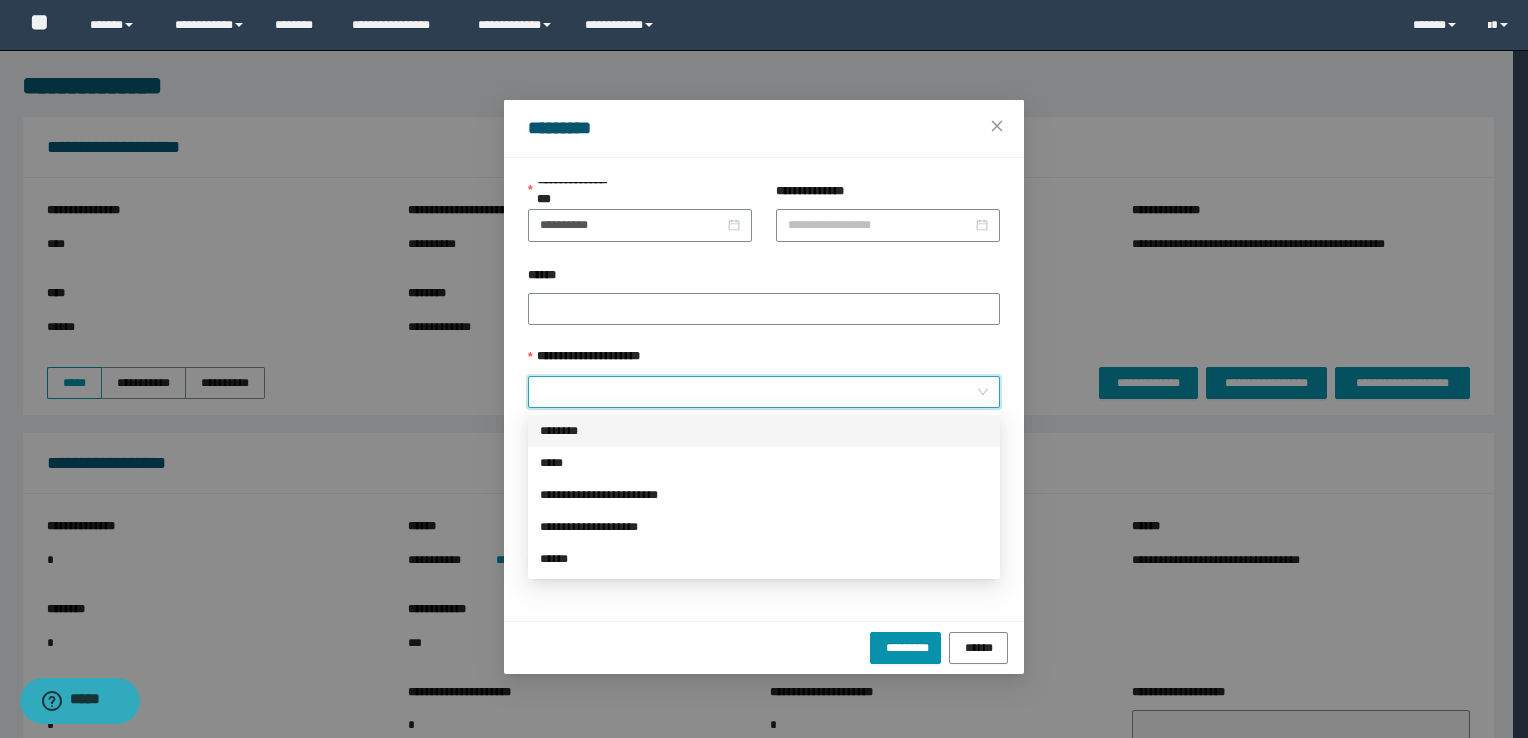 click on "********" at bounding box center (764, 431) 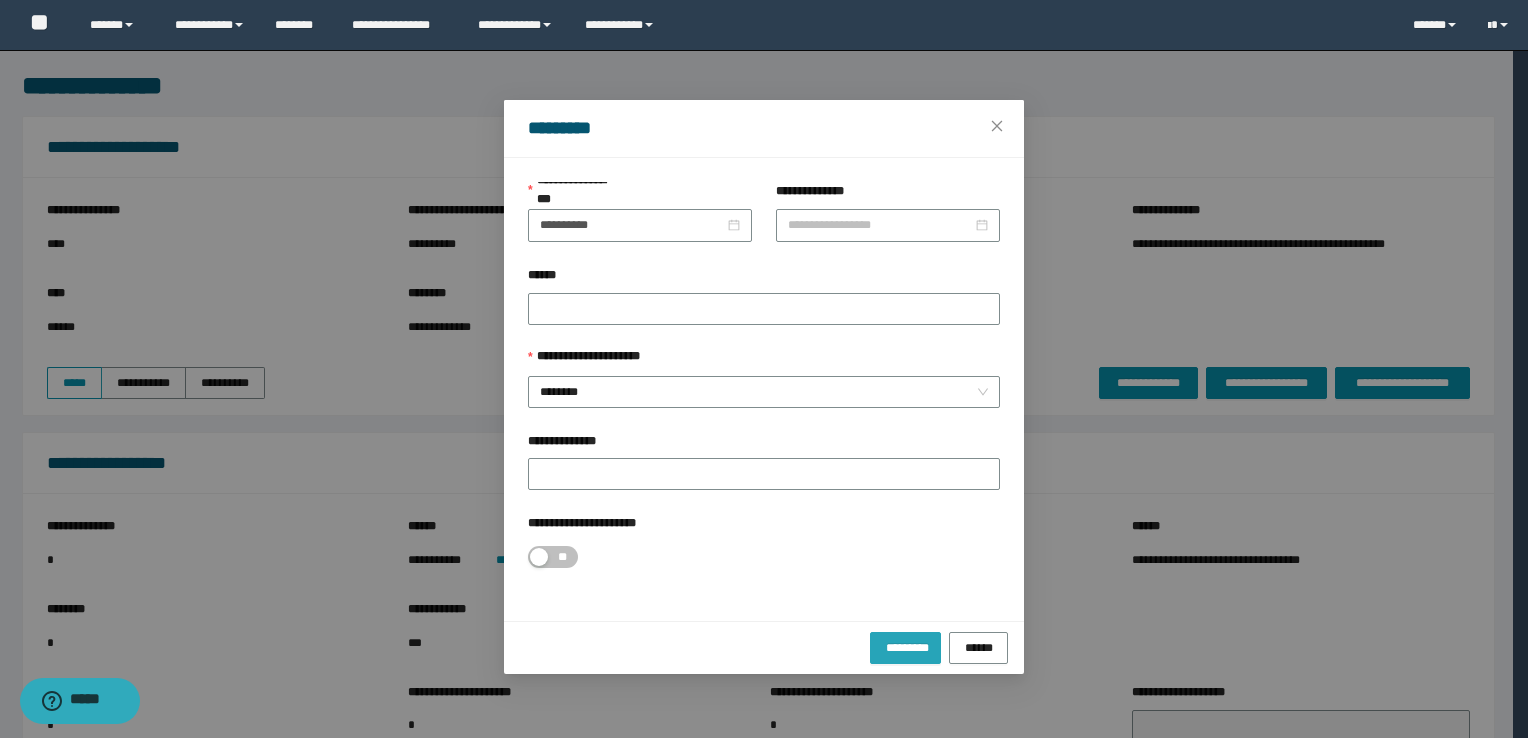 click on "*********" at bounding box center (905, 648) 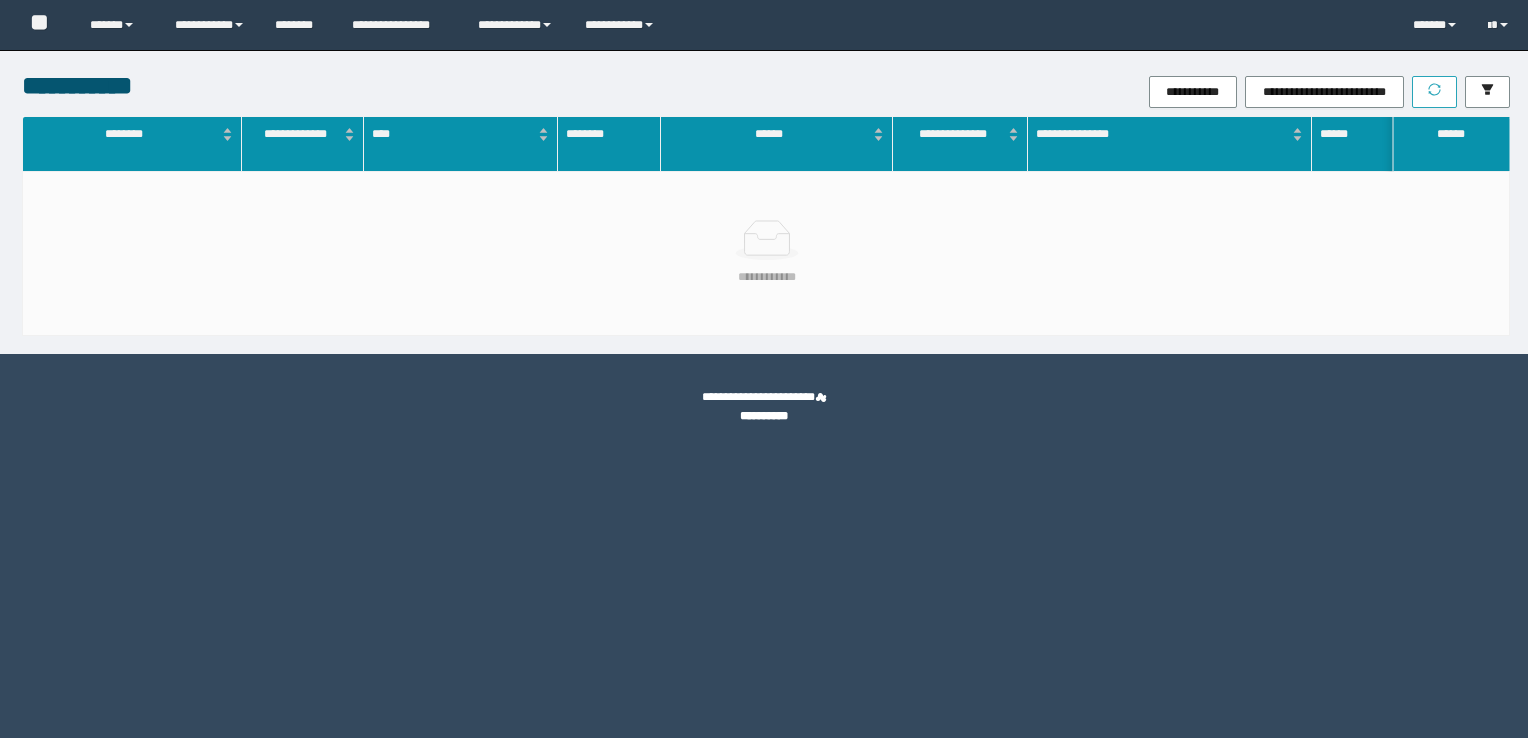 scroll, scrollTop: 0, scrollLeft: 0, axis: both 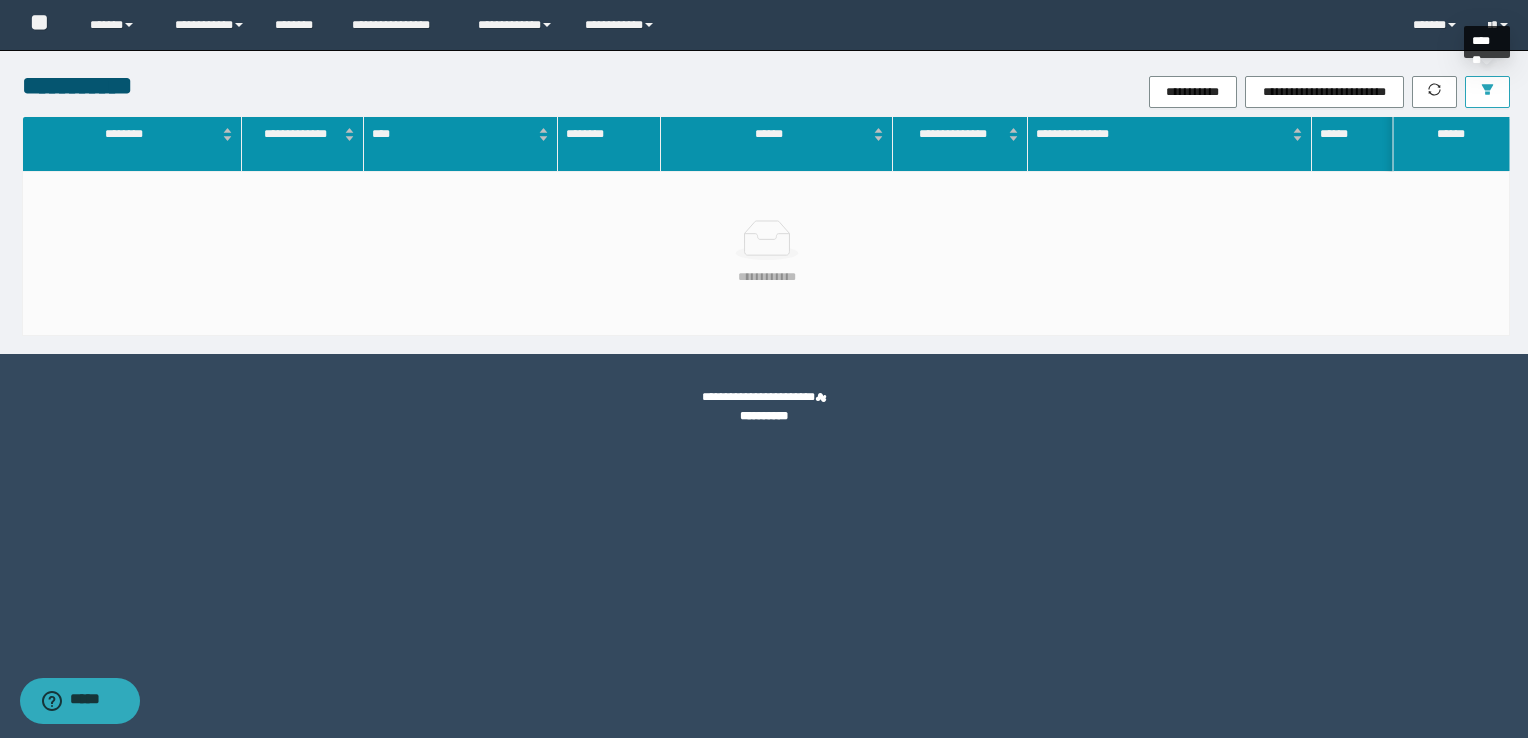 click 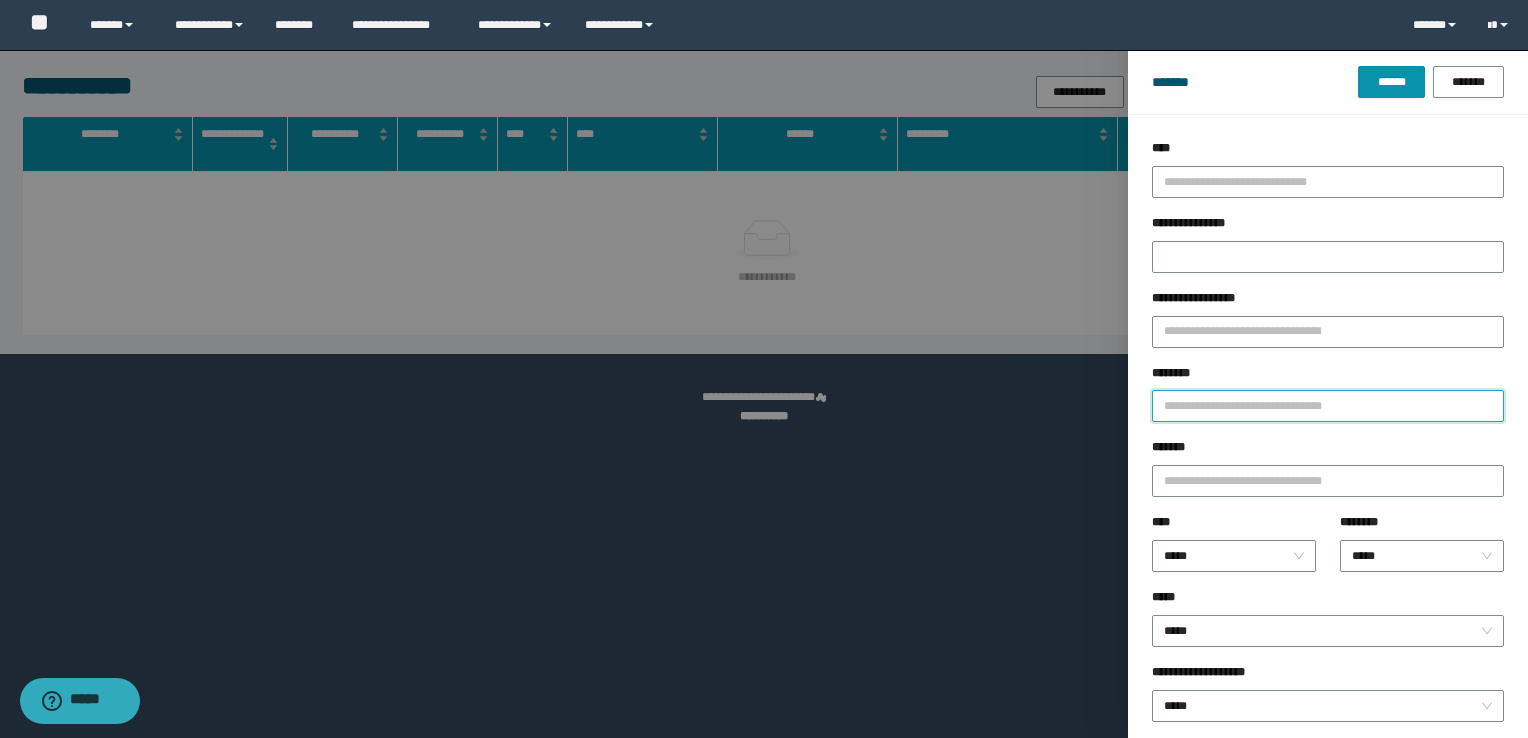 click on "********" at bounding box center (1328, 406) 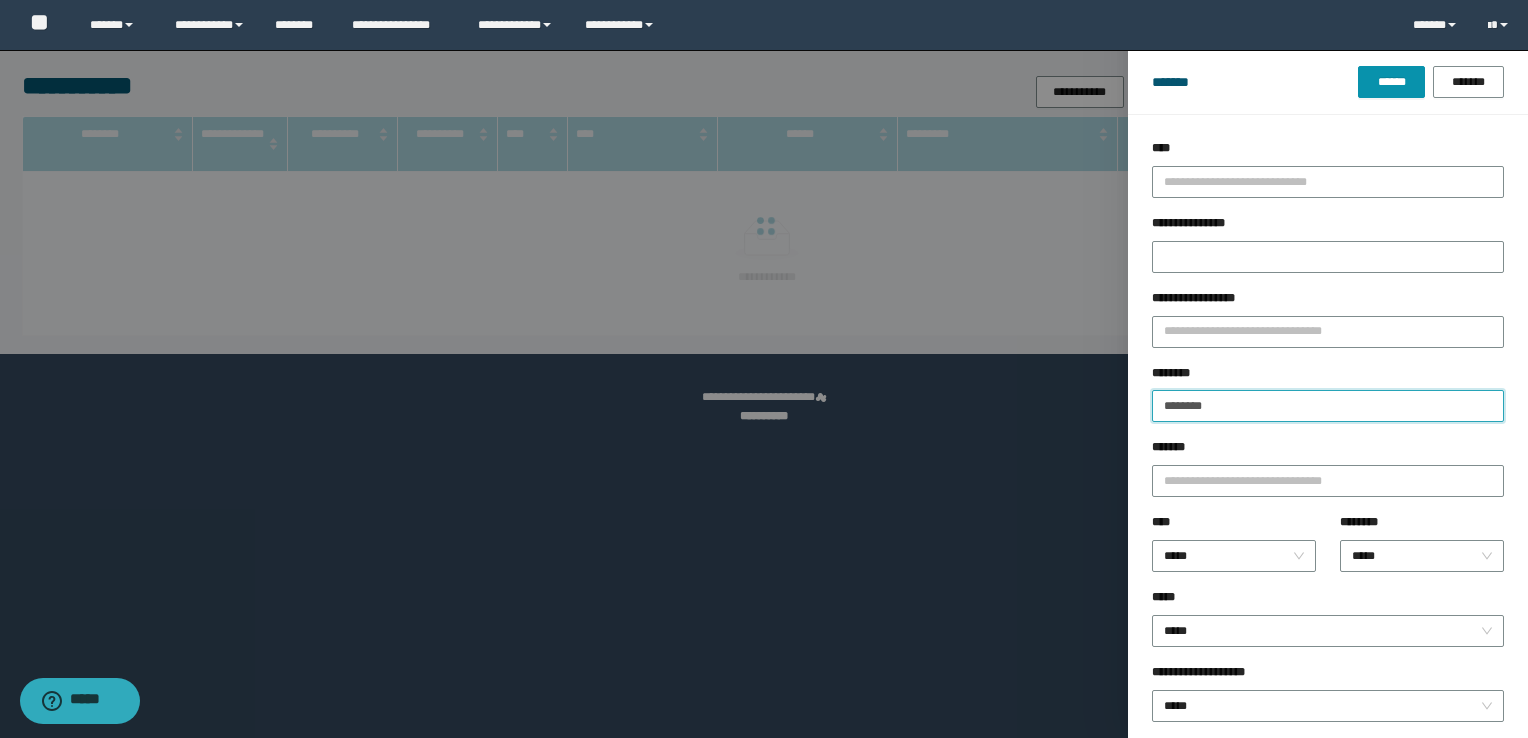 type on "********" 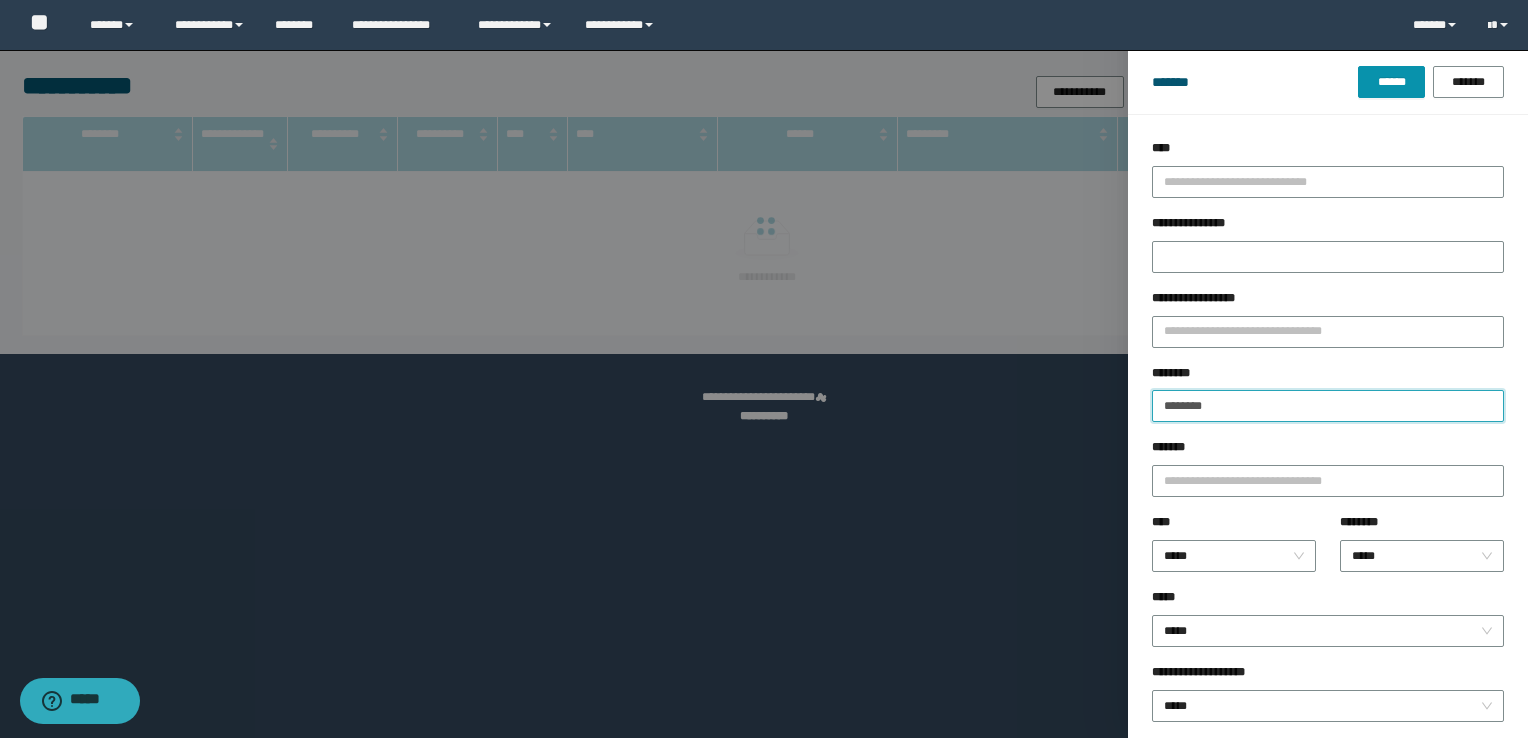 click on "******" at bounding box center [1391, 82] 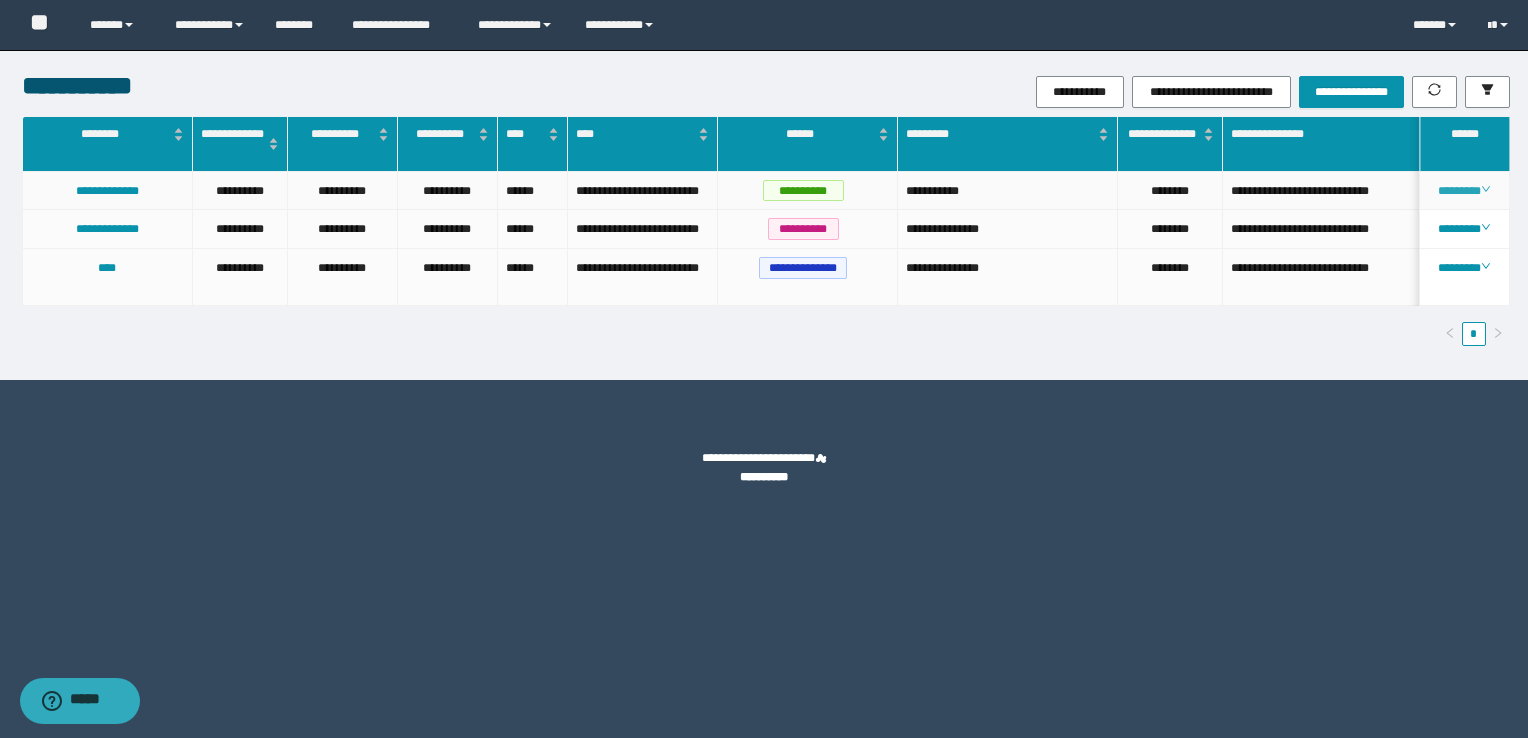 click on "********" at bounding box center (1464, 191) 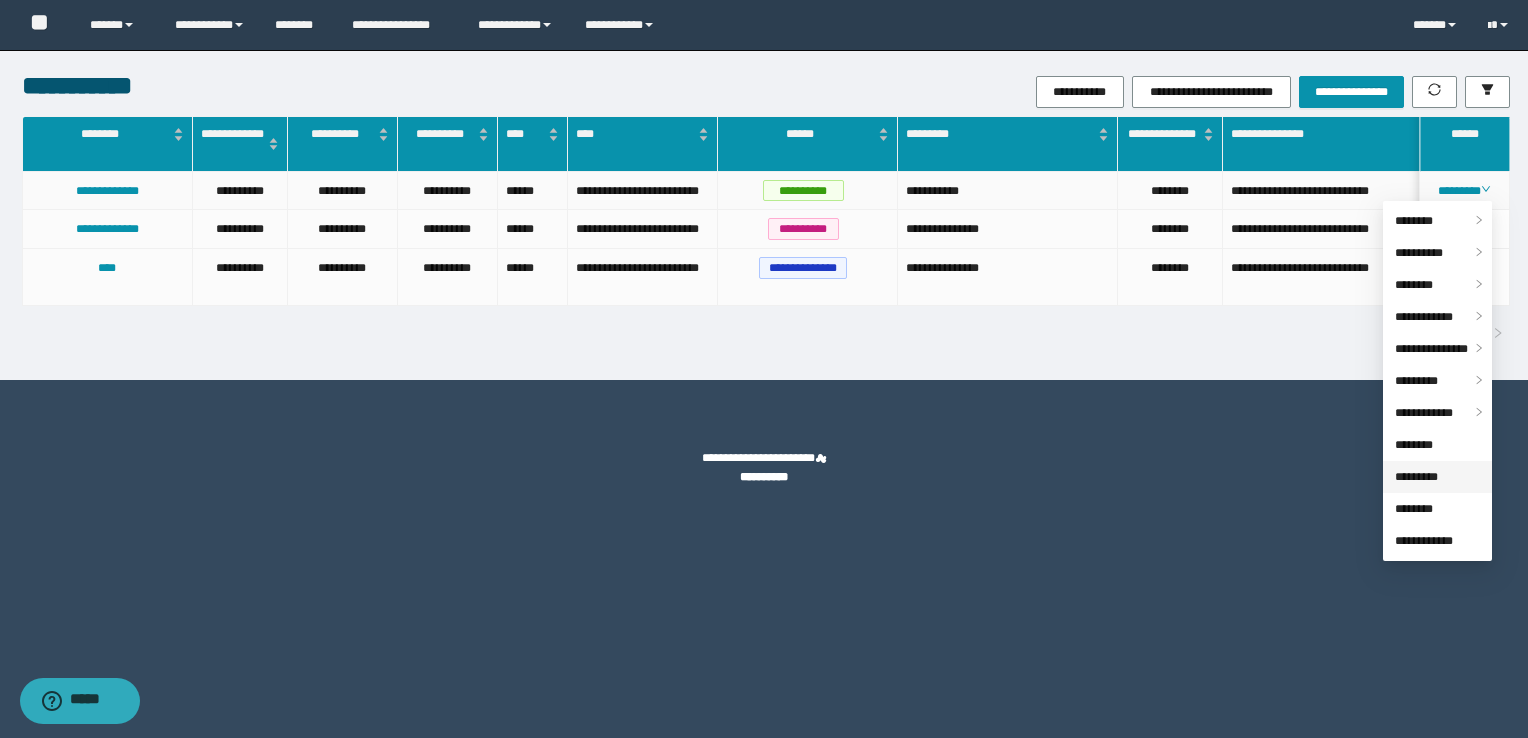 click on "*********" at bounding box center (1416, 477) 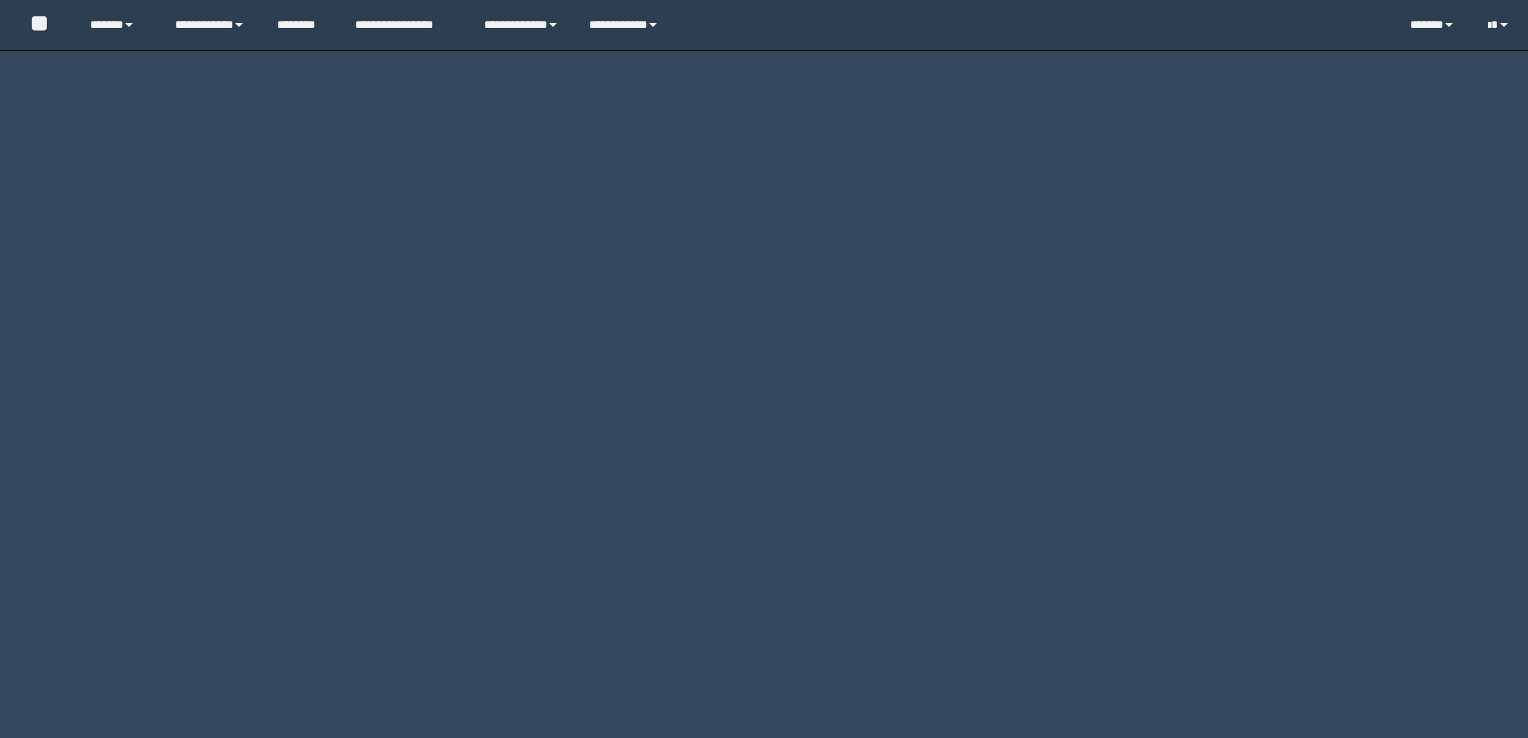 scroll, scrollTop: 0, scrollLeft: 0, axis: both 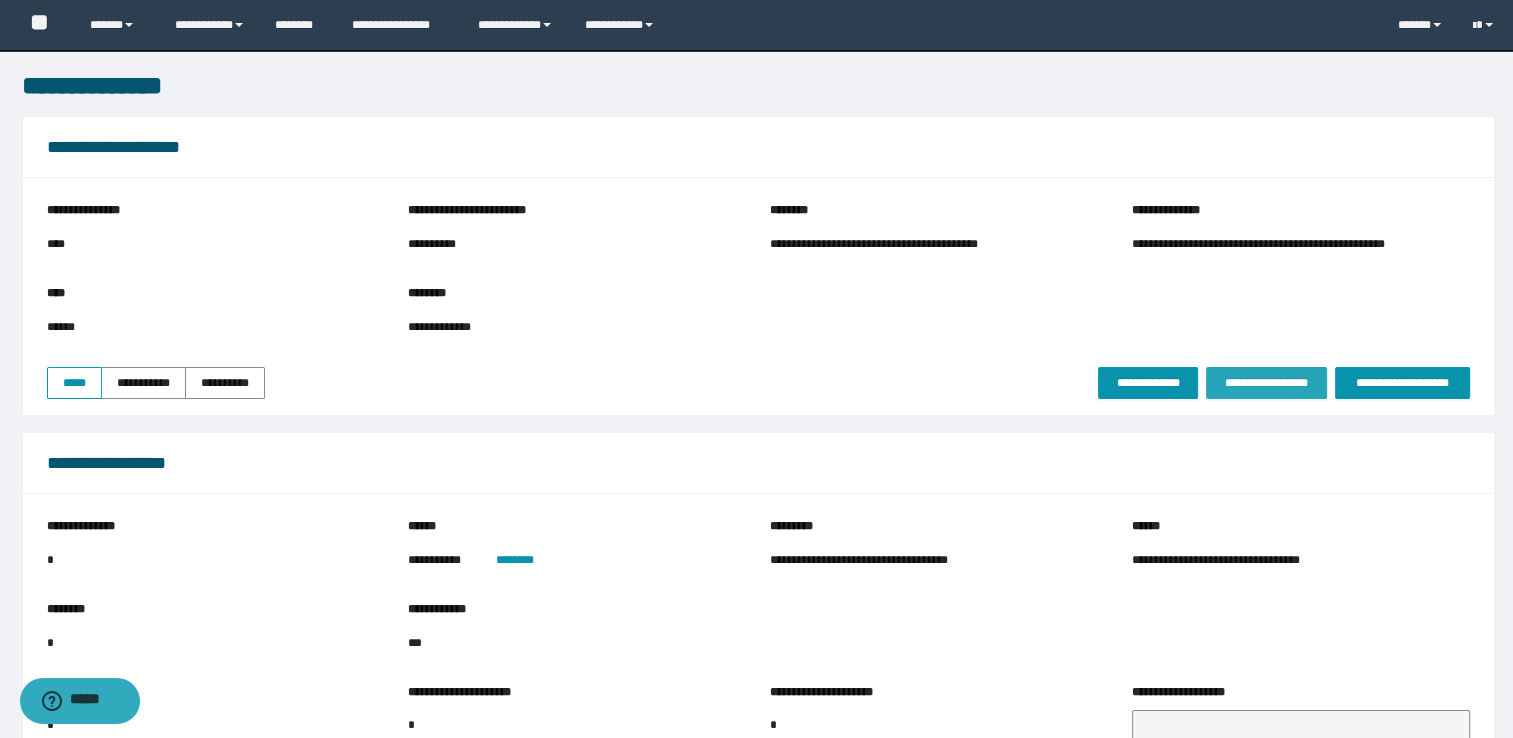 click on "**********" at bounding box center (1266, 383) 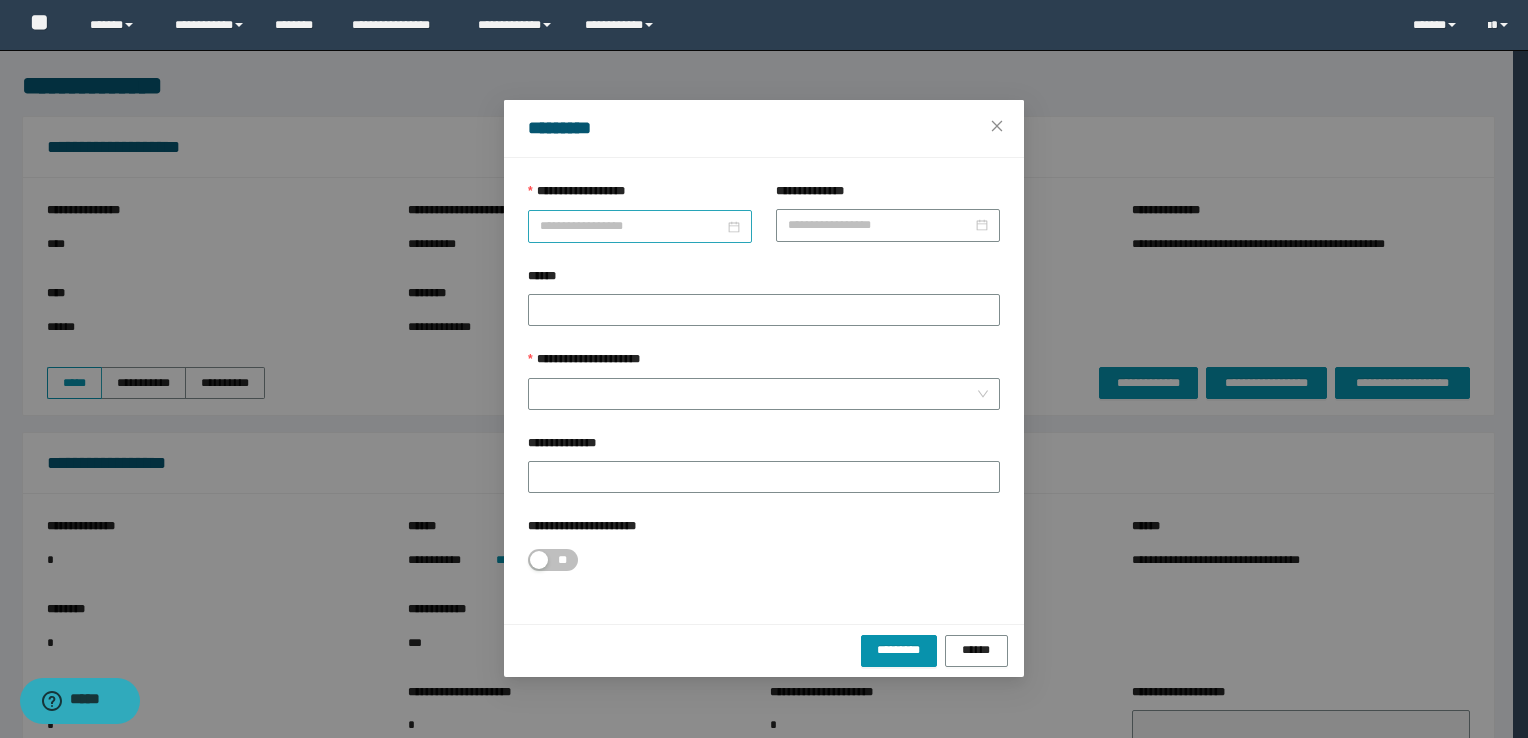 click on "**********" at bounding box center (632, 226) 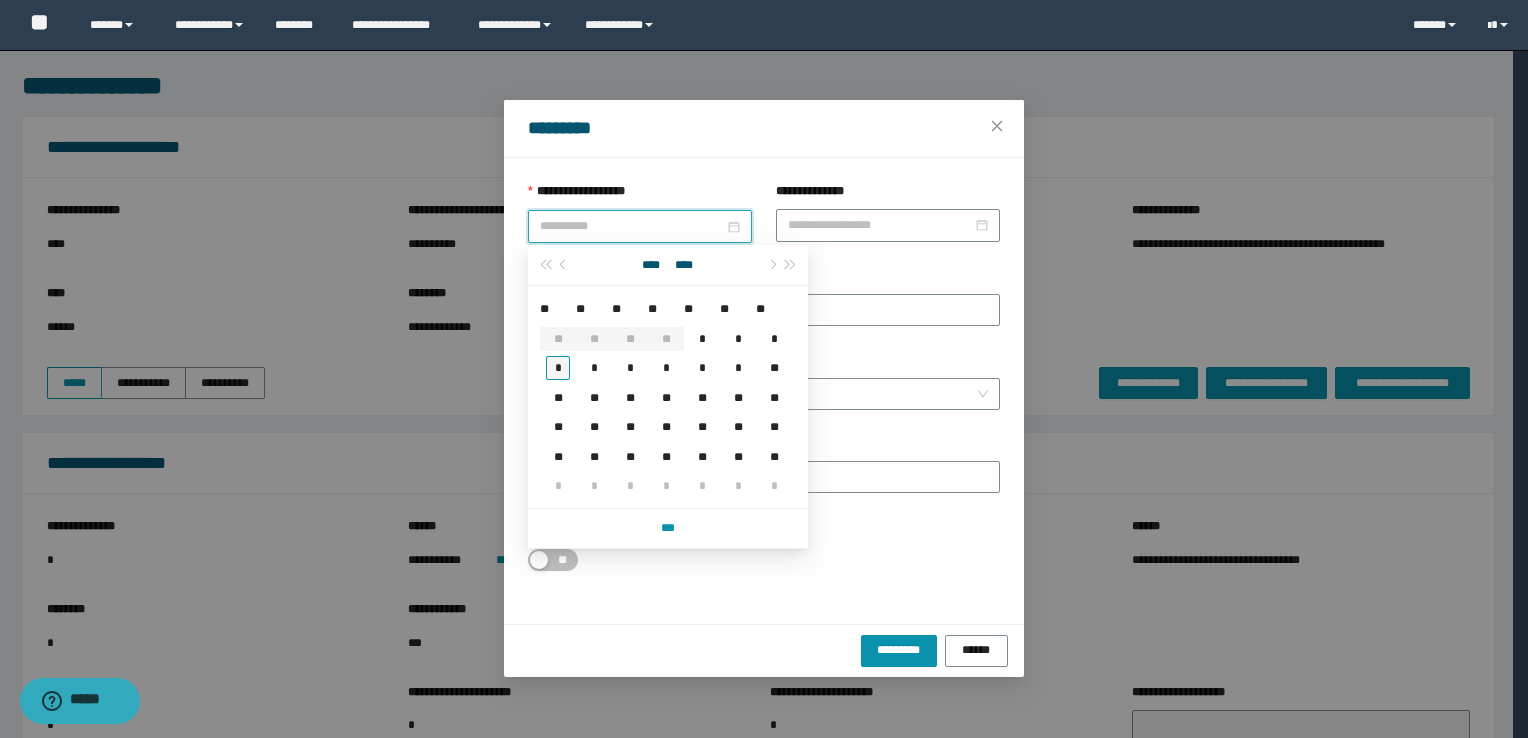 type on "**********" 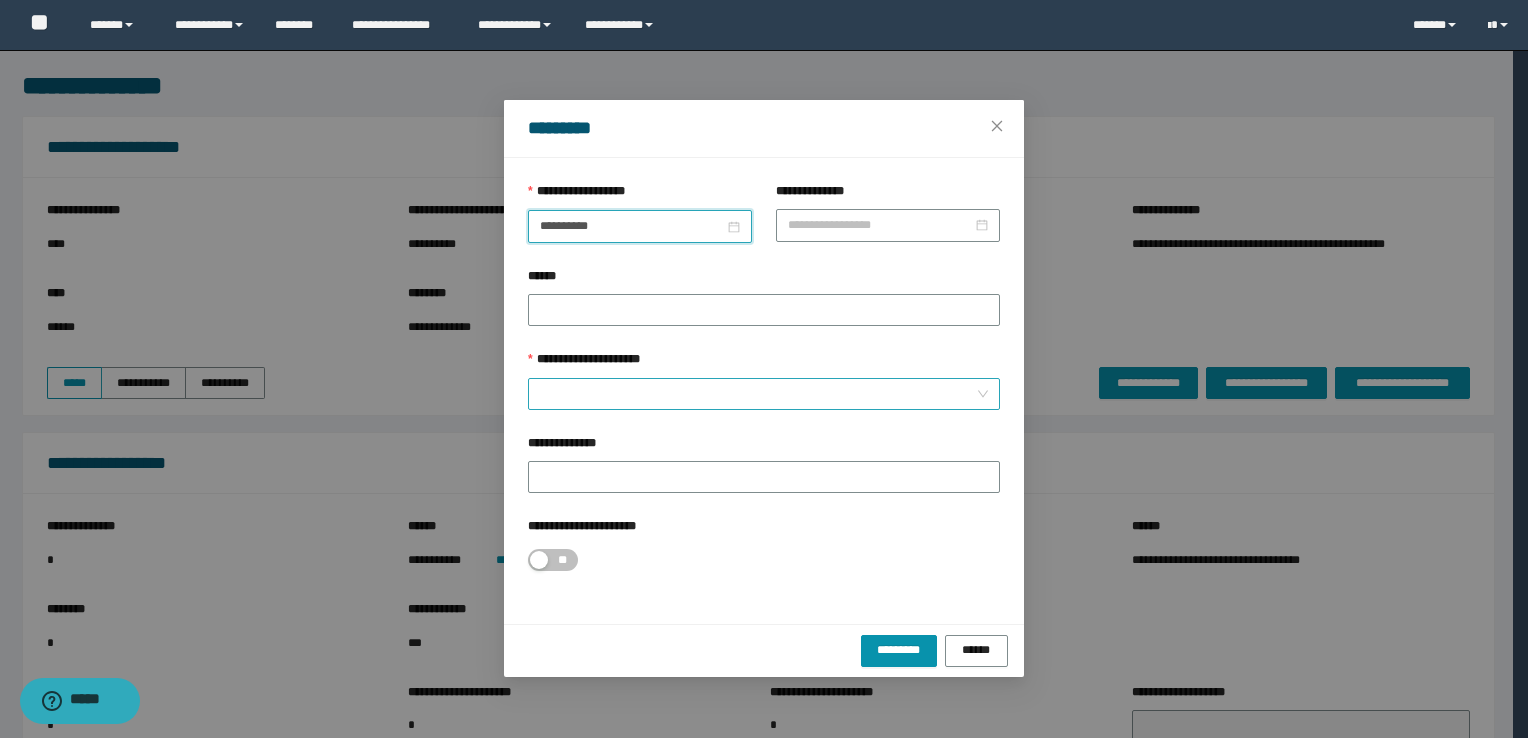 click on "**********" at bounding box center [758, 394] 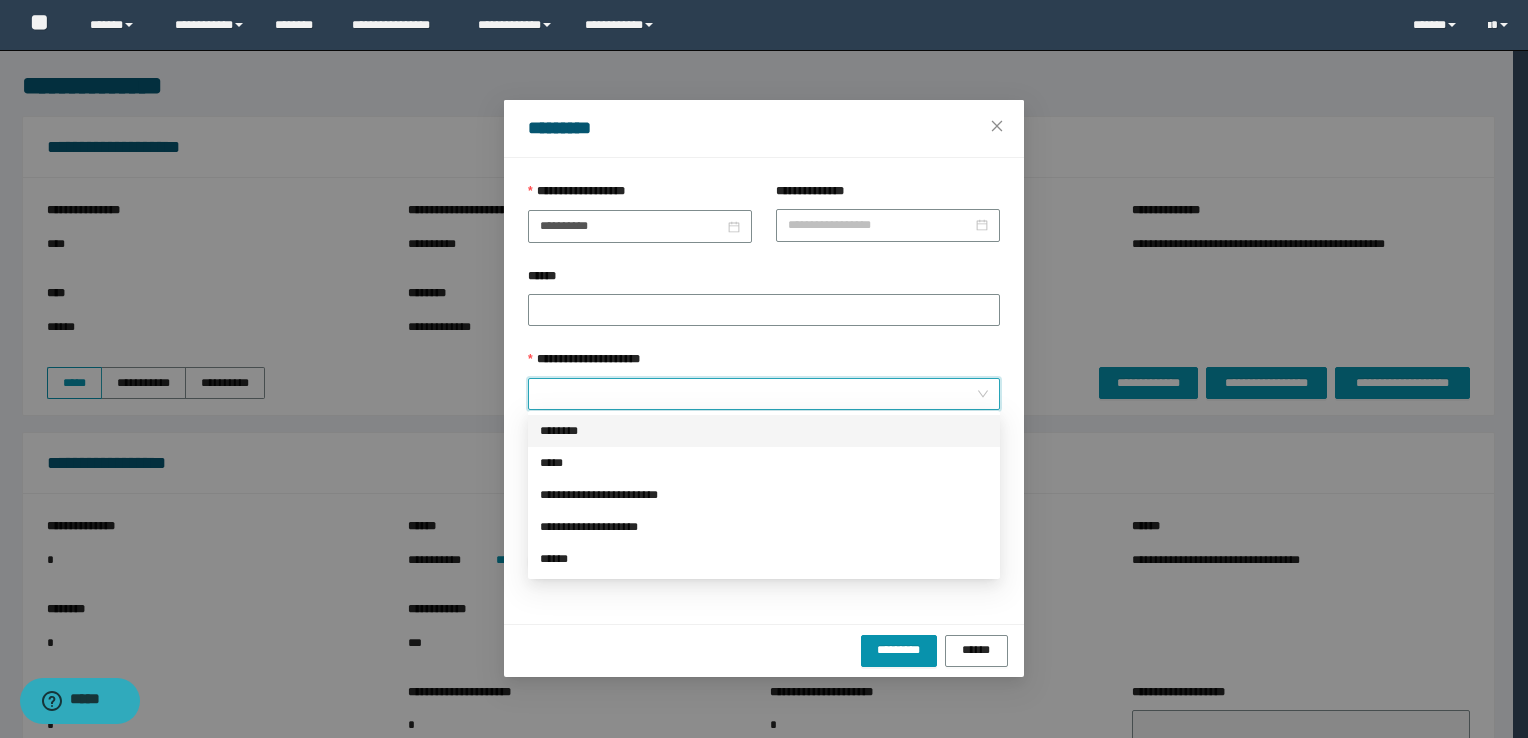 click on "********" at bounding box center (764, 431) 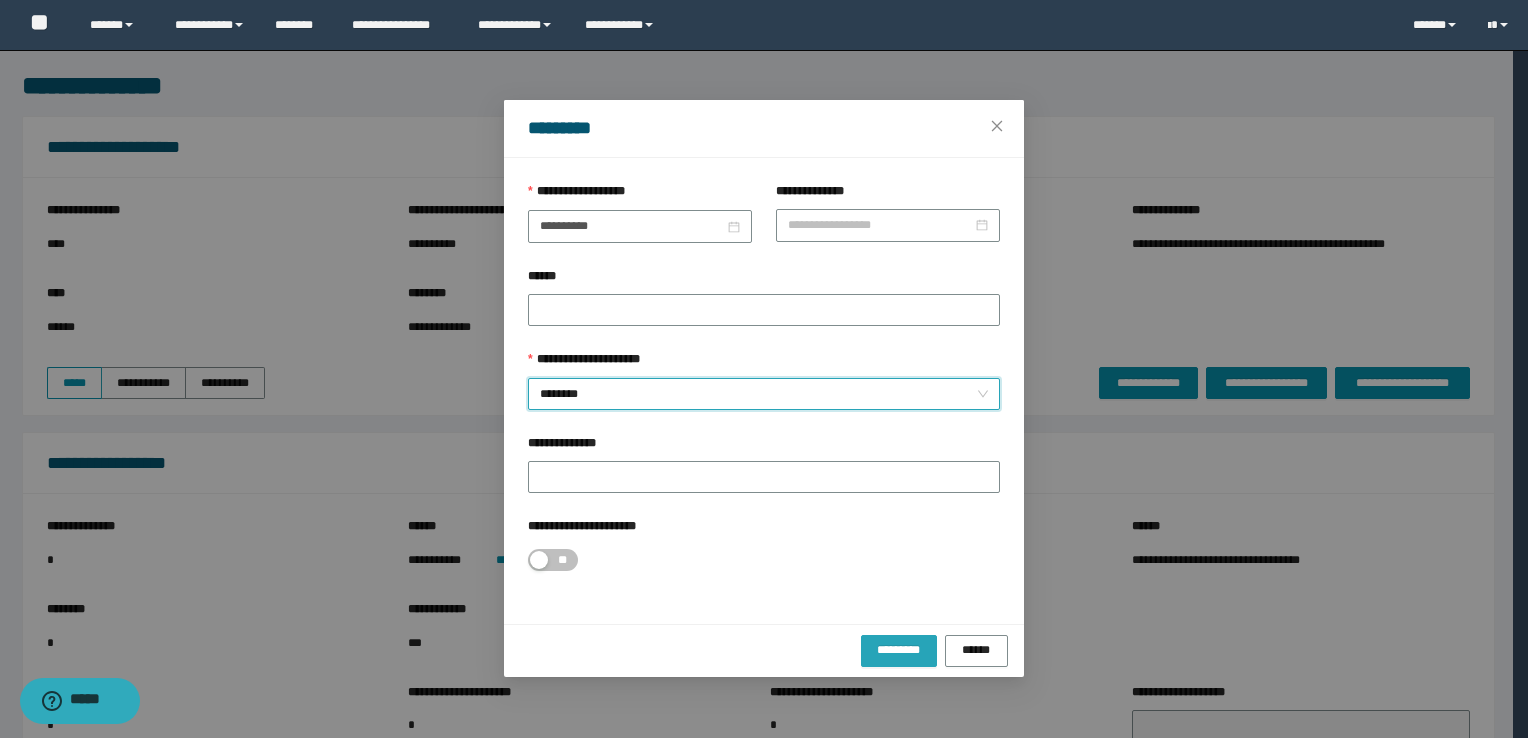 click on "*********" at bounding box center (899, 650) 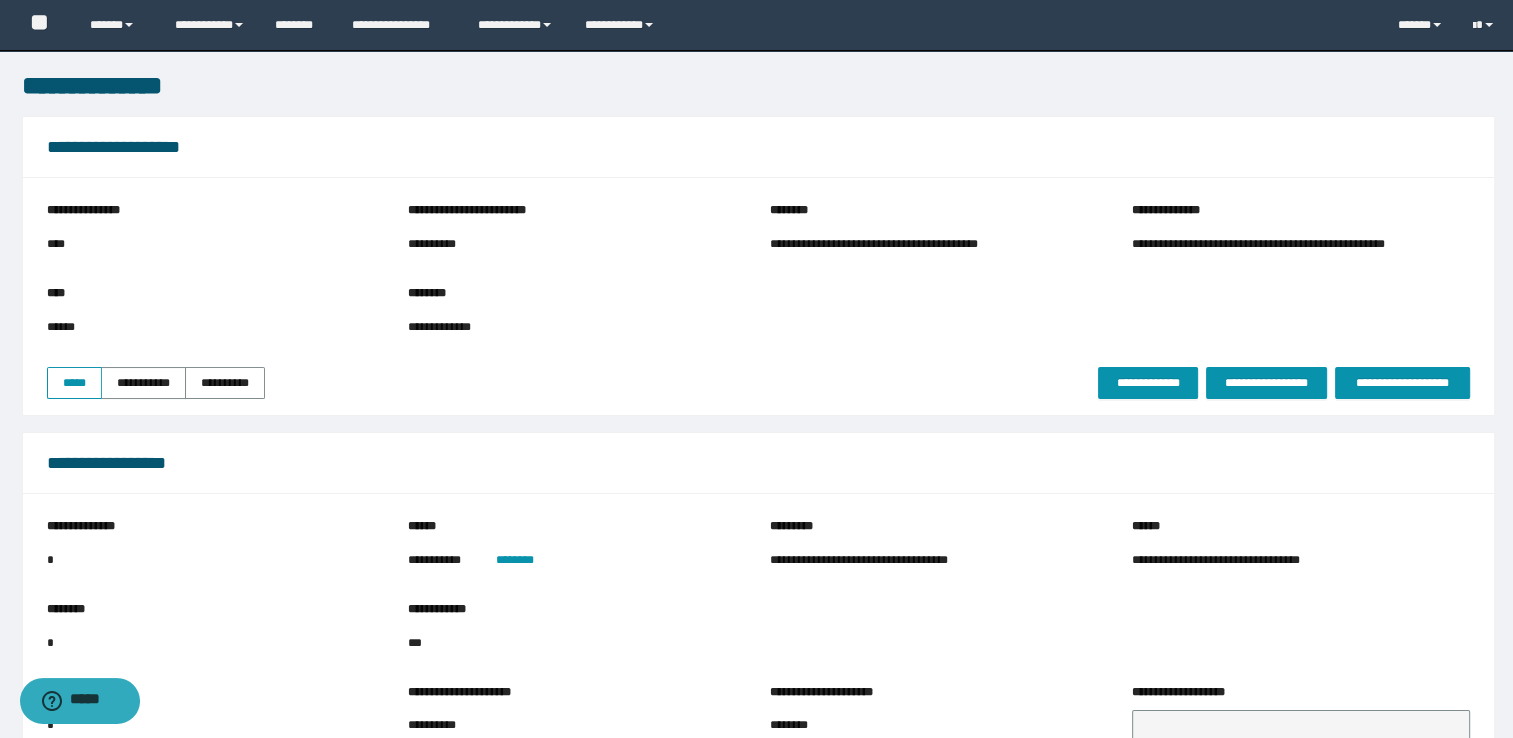 drag, startPoint x: 1330, startPoint y: 471, endPoint x: 1321, endPoint y: 458, distance: 15.811388 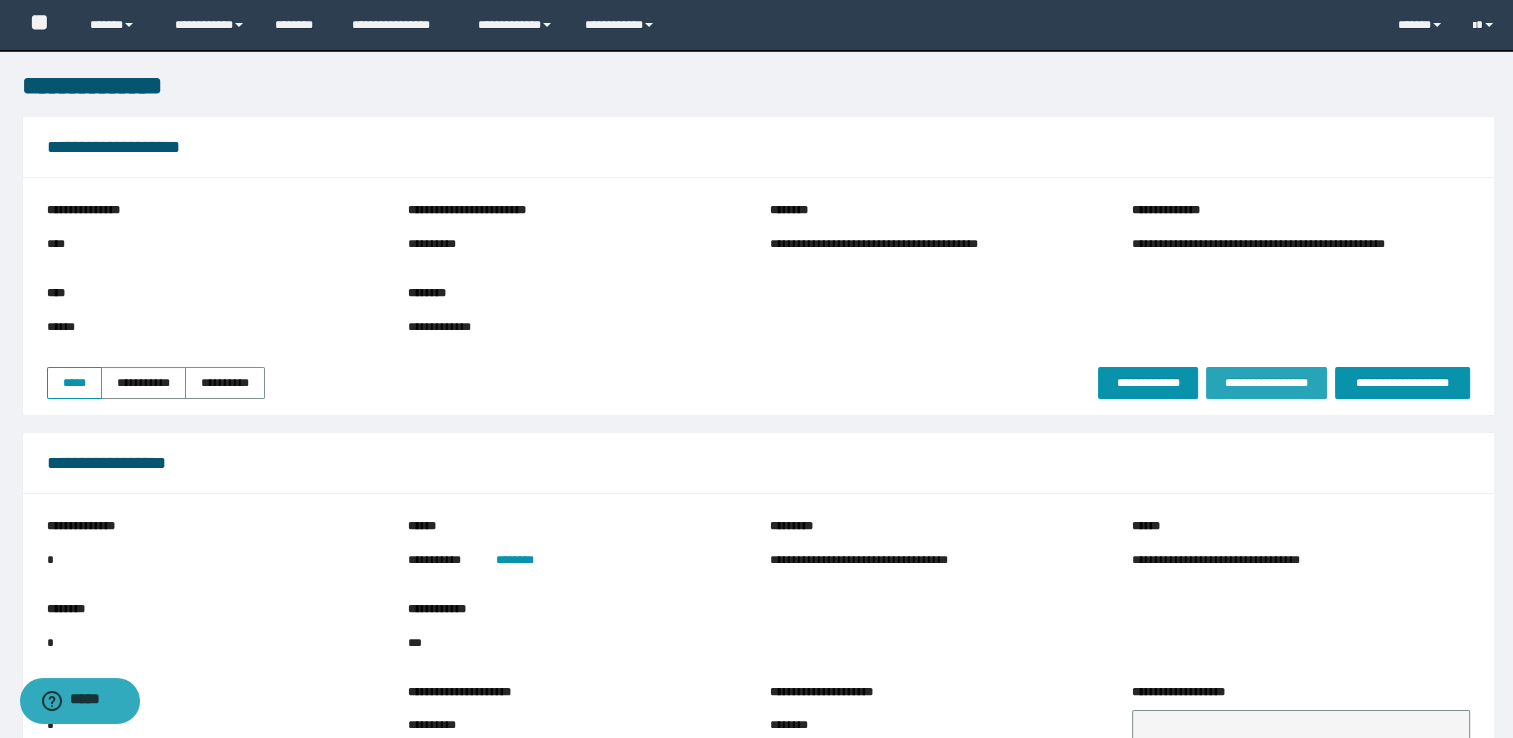 click on "**********" at bounding box center (1266, 383) 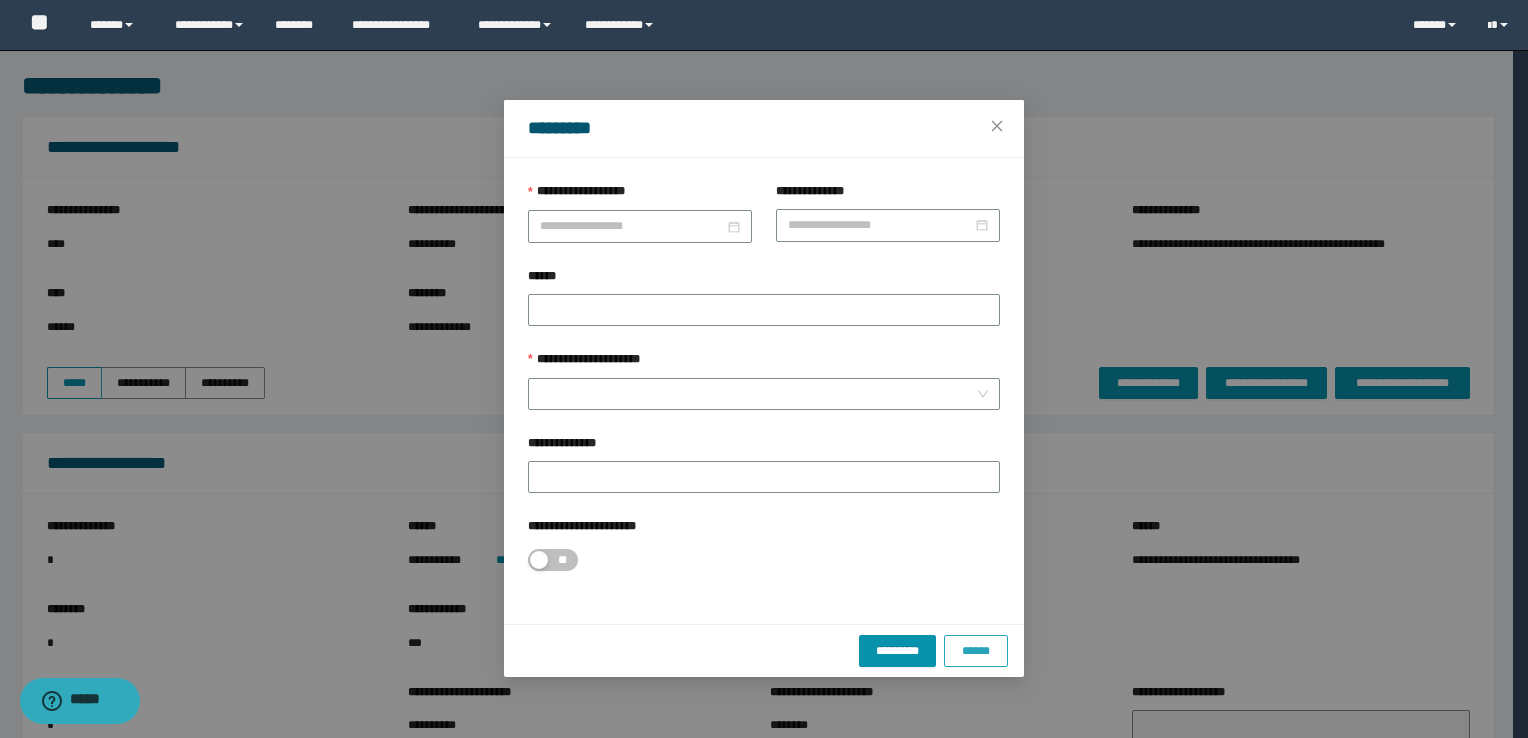 click on "******" at bounding box center (976, 651) 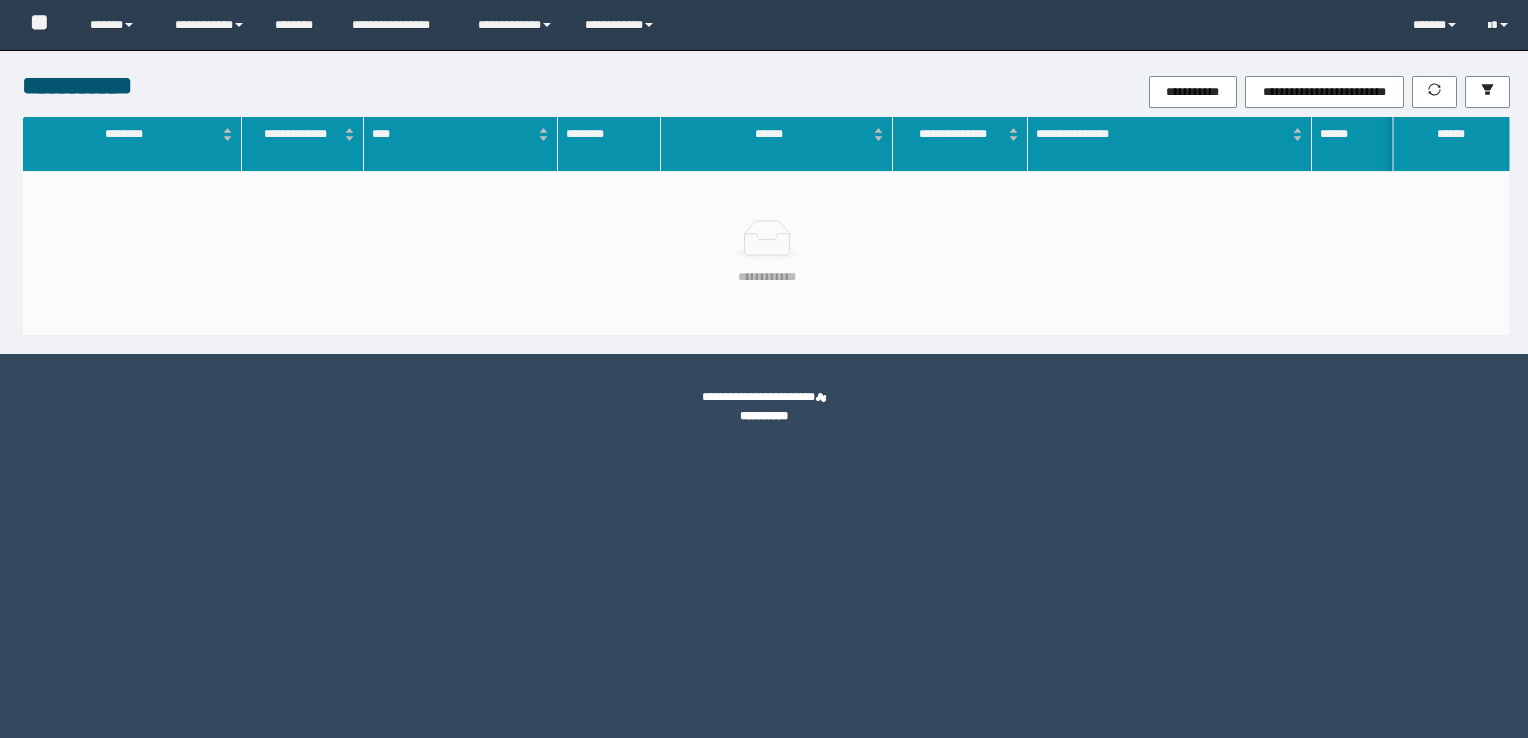 scroll, scrollTop: 0, scrollLeft: 0, axis: both 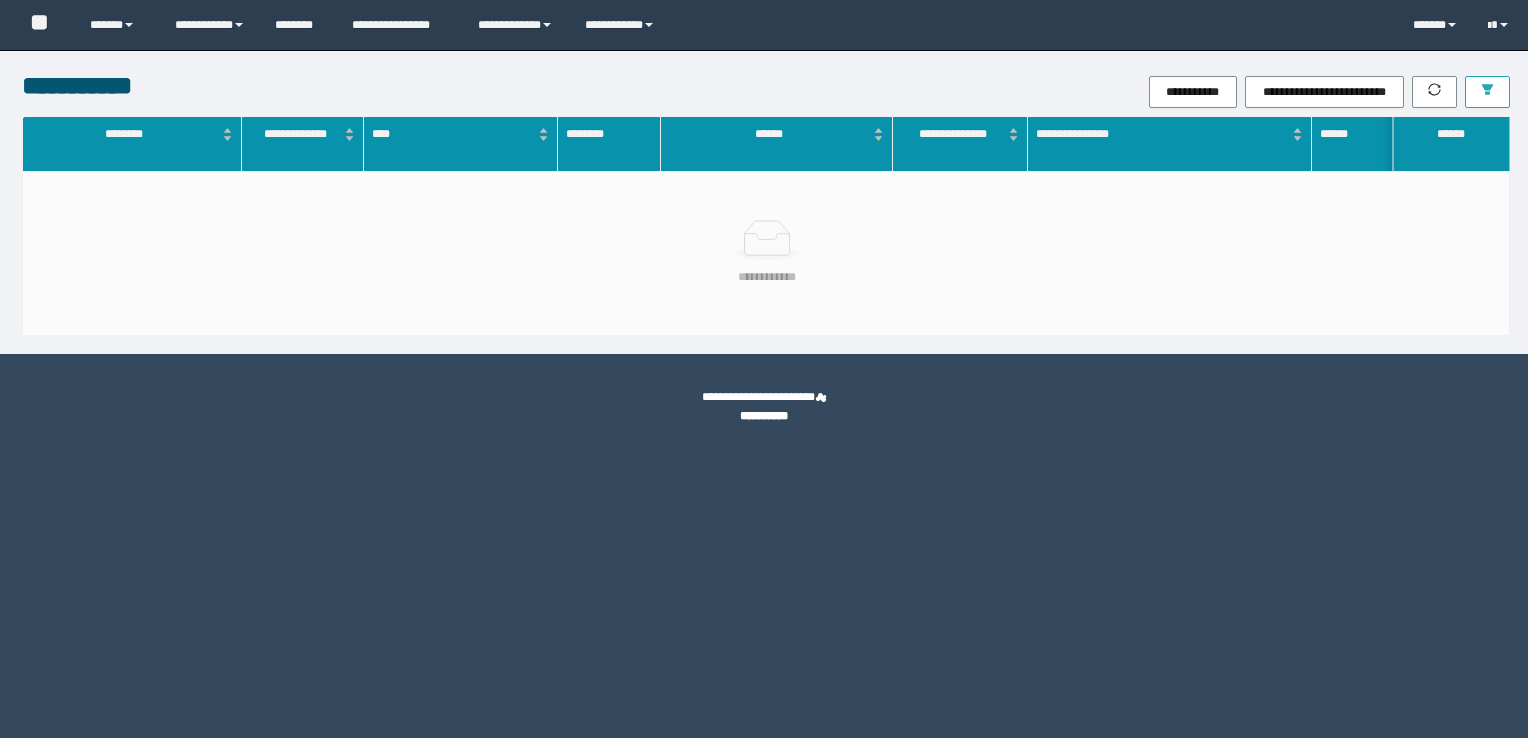 click at bounding box center [1487, 92] 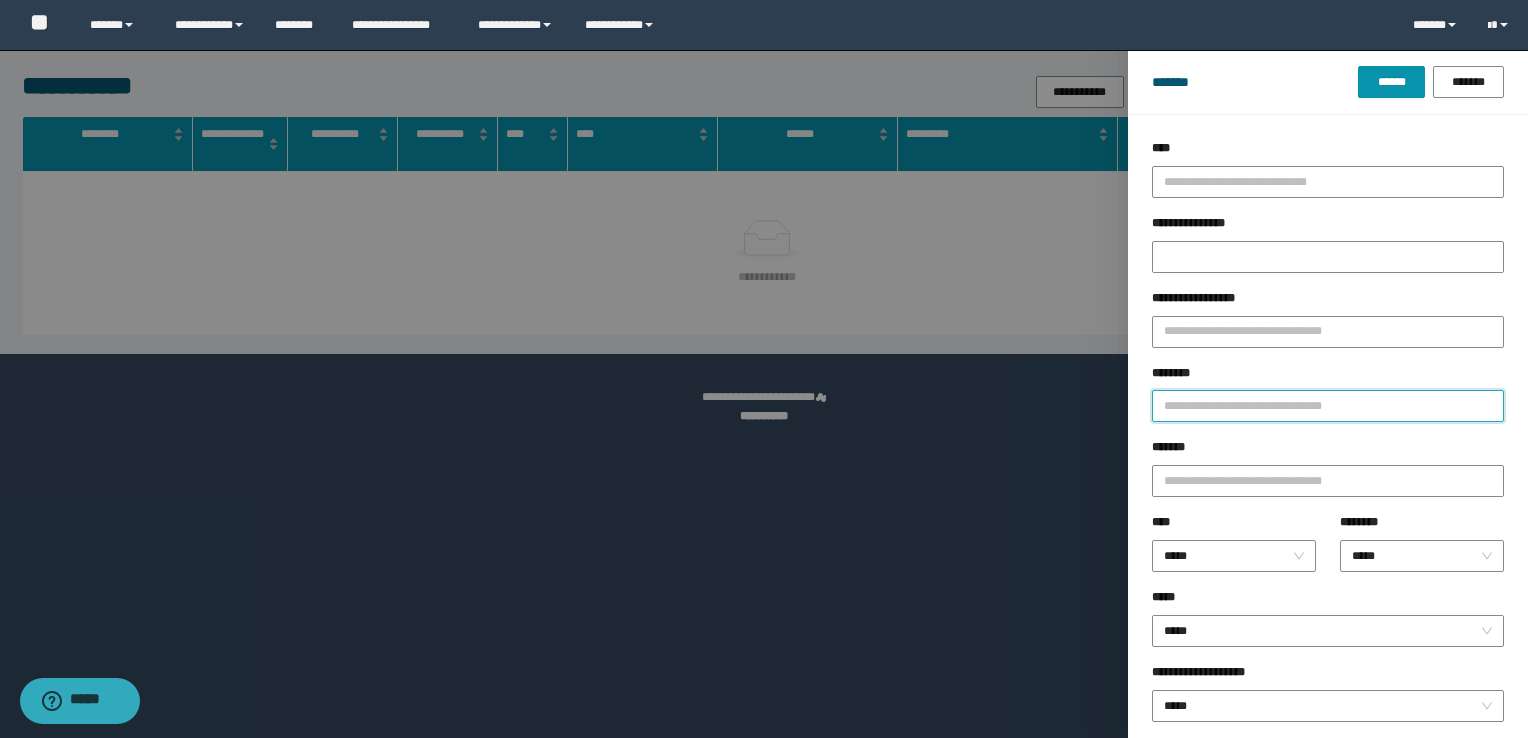 click on "********" at bounding box center (1328, 406) 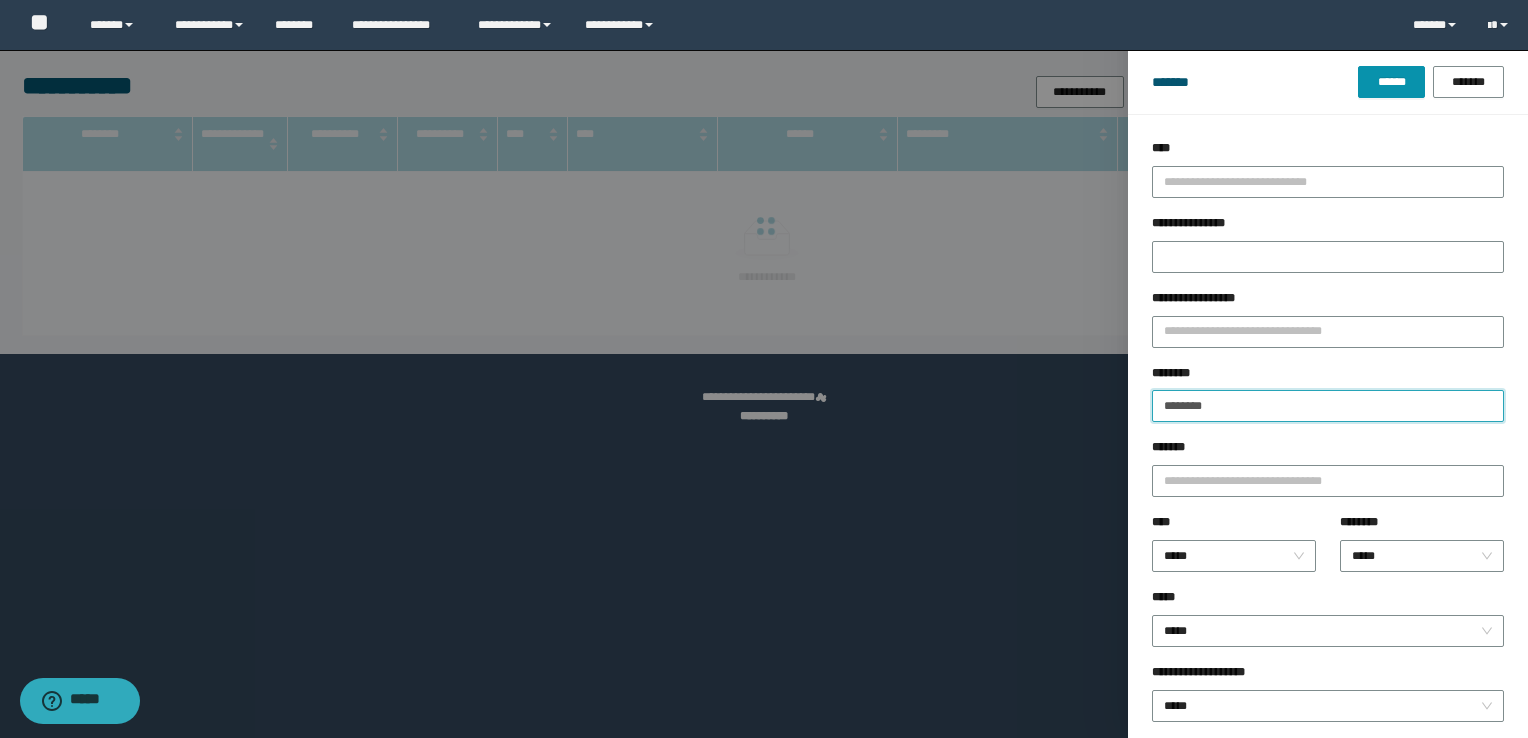 type on "********" 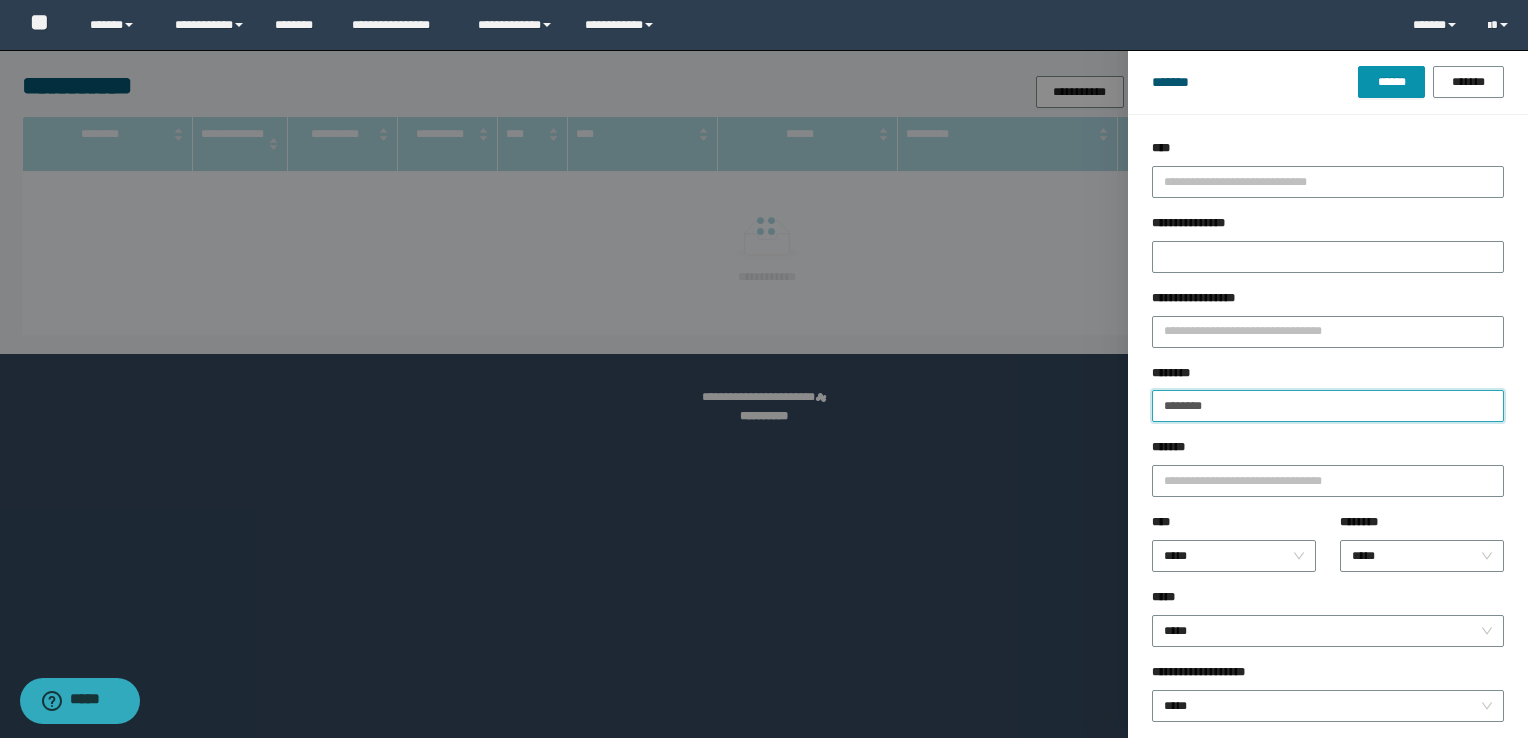 click on "******" at bounding box center [1391, 82] 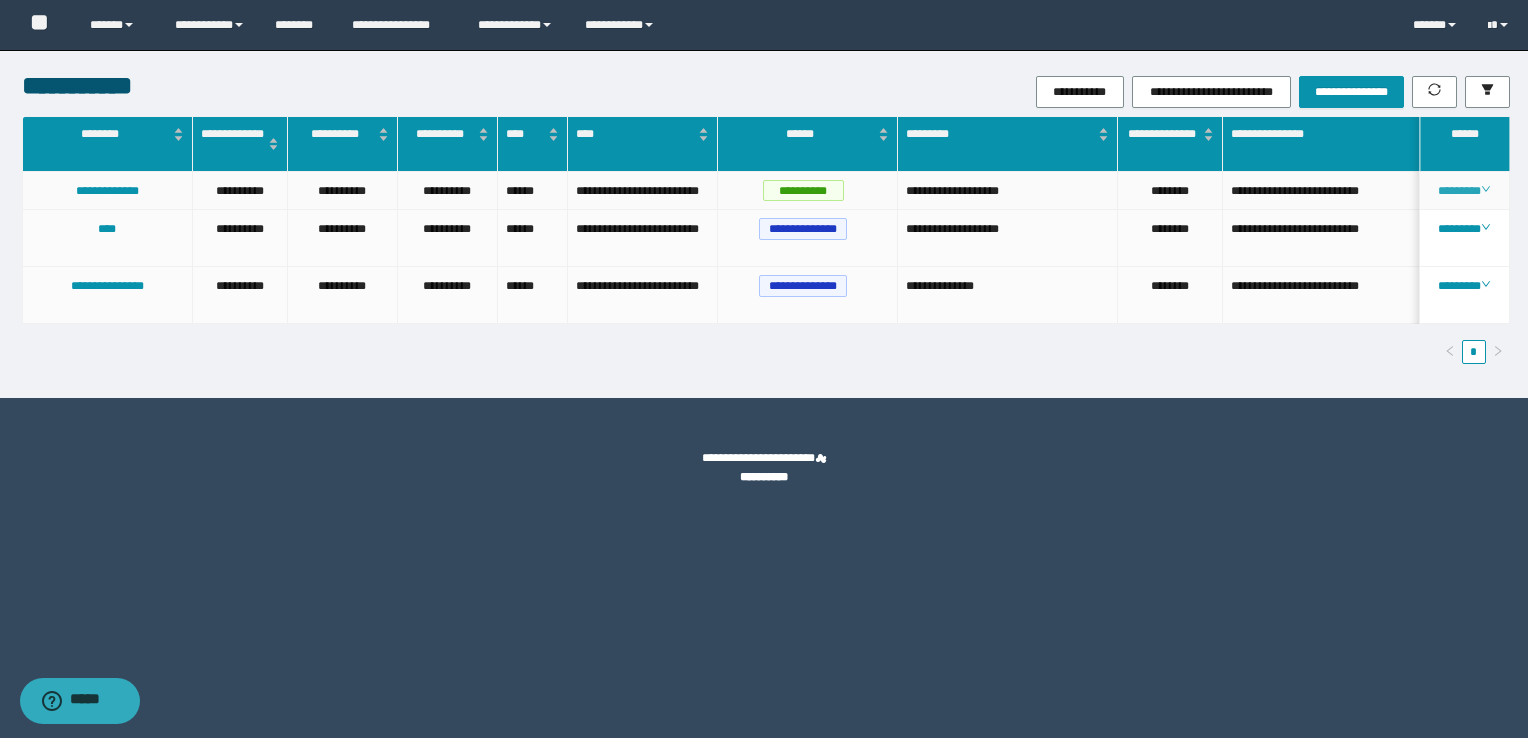 click on "********" at bounding box center [1464, 191] 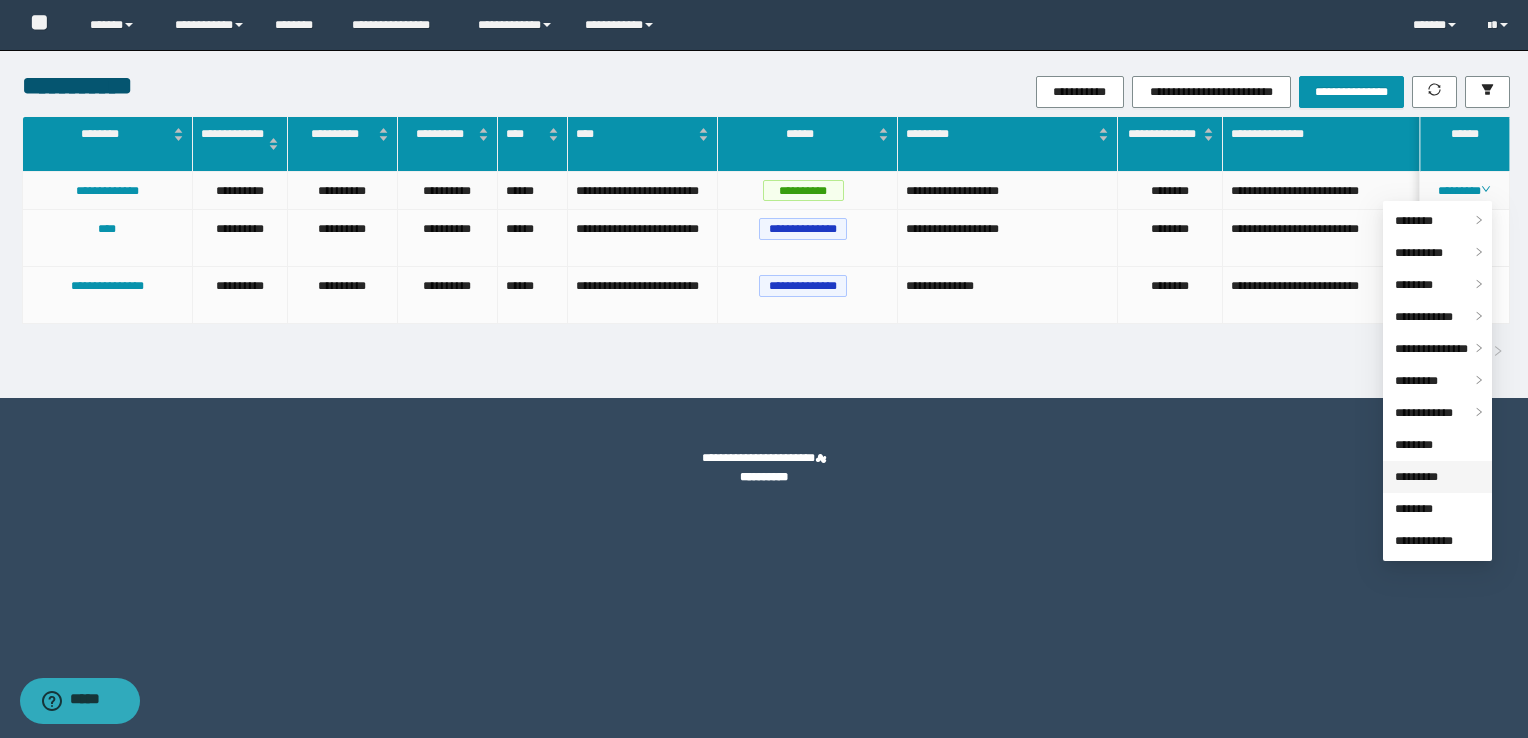 click on "*********" at bounding box center (1416, 477) 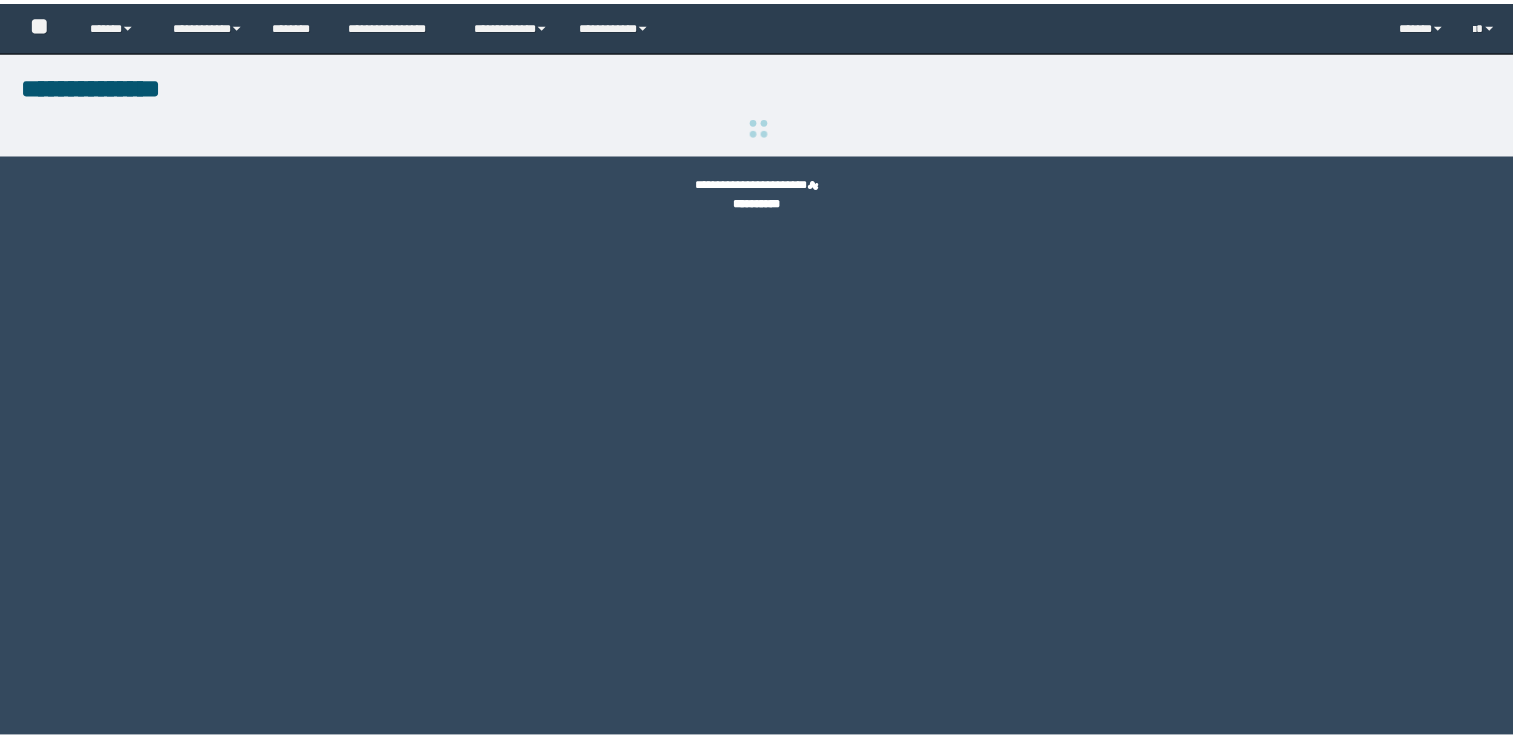scroll, scrollTop: 0, scrollLeft: 0, axis: both 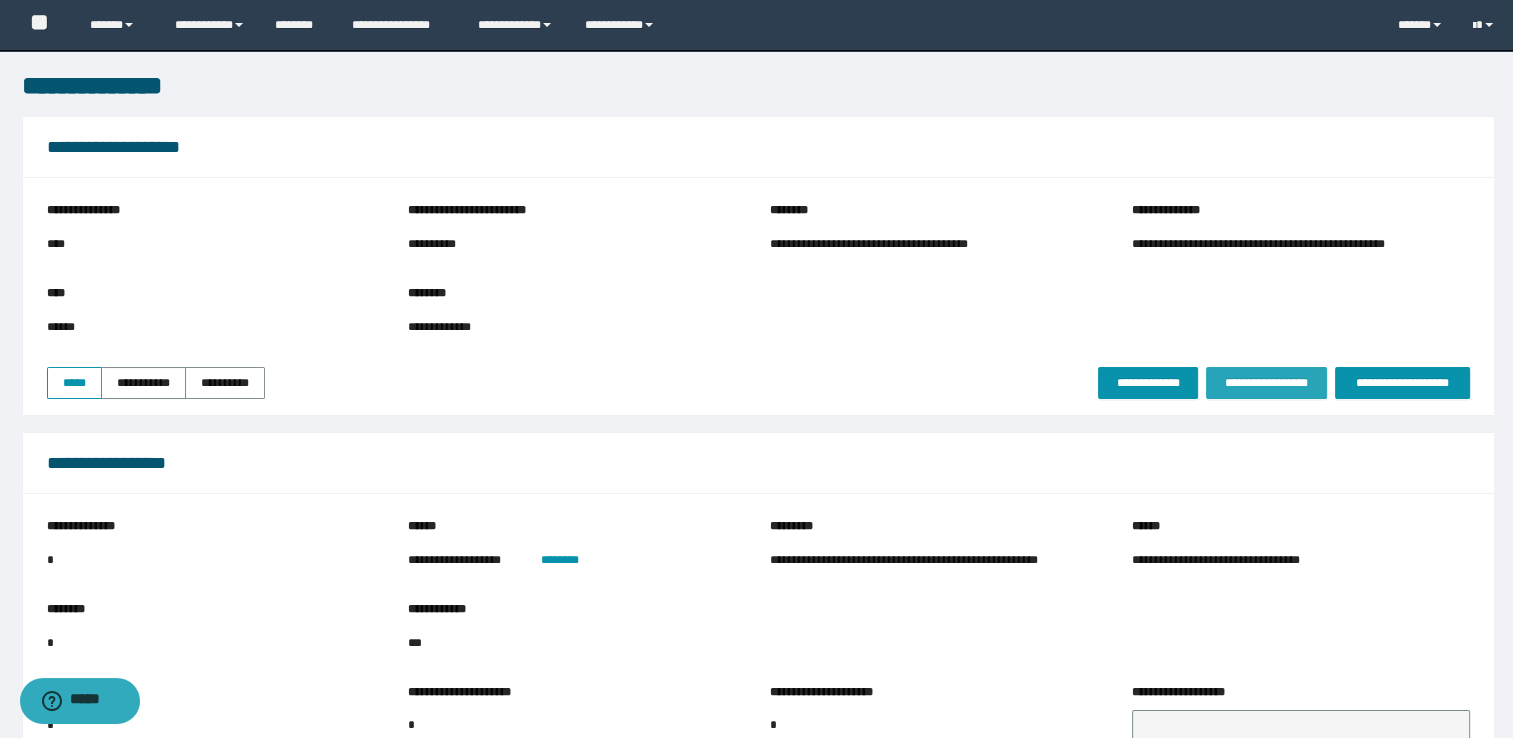 click on "**********" at bounding box center (1266, 383) 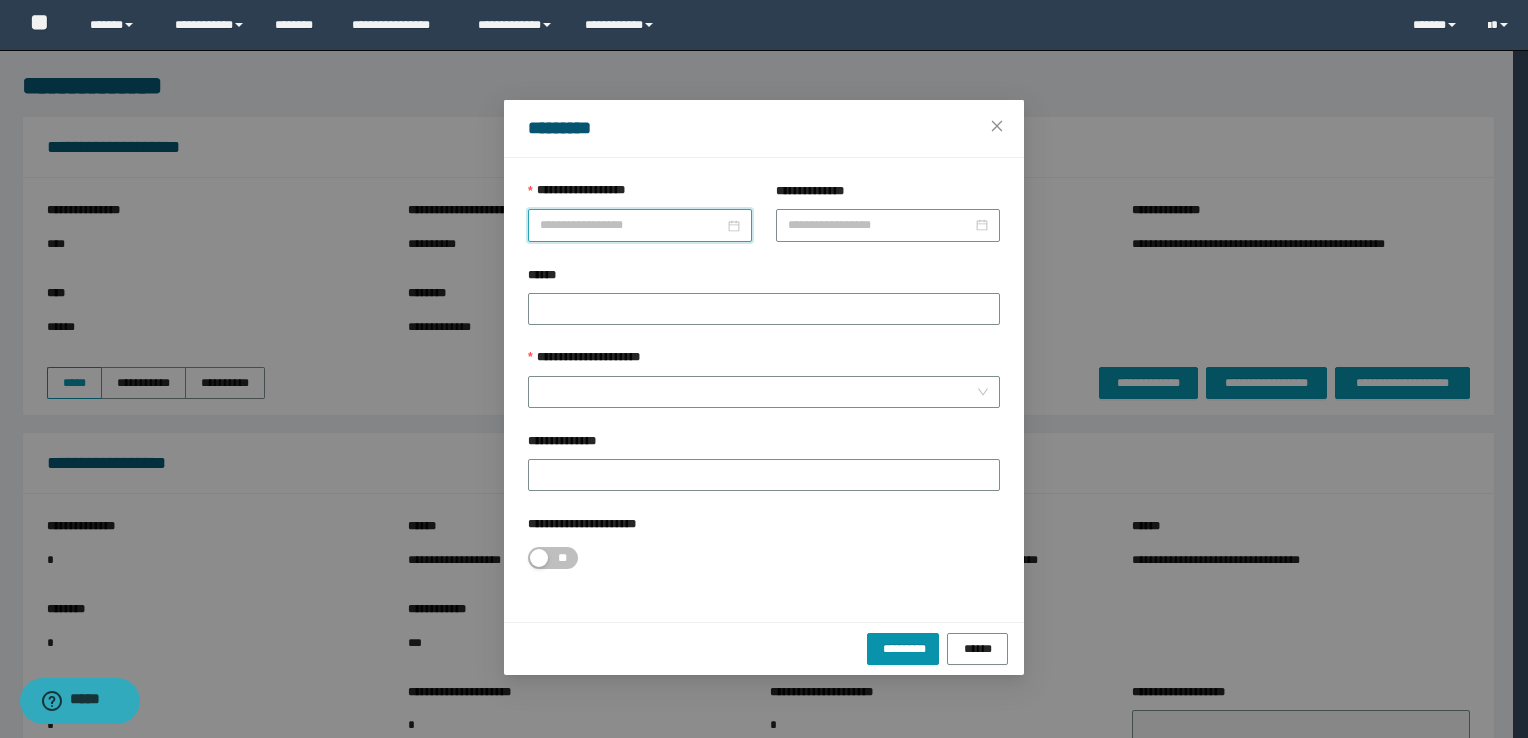 click on "**********" at bounding box center [632, 225] 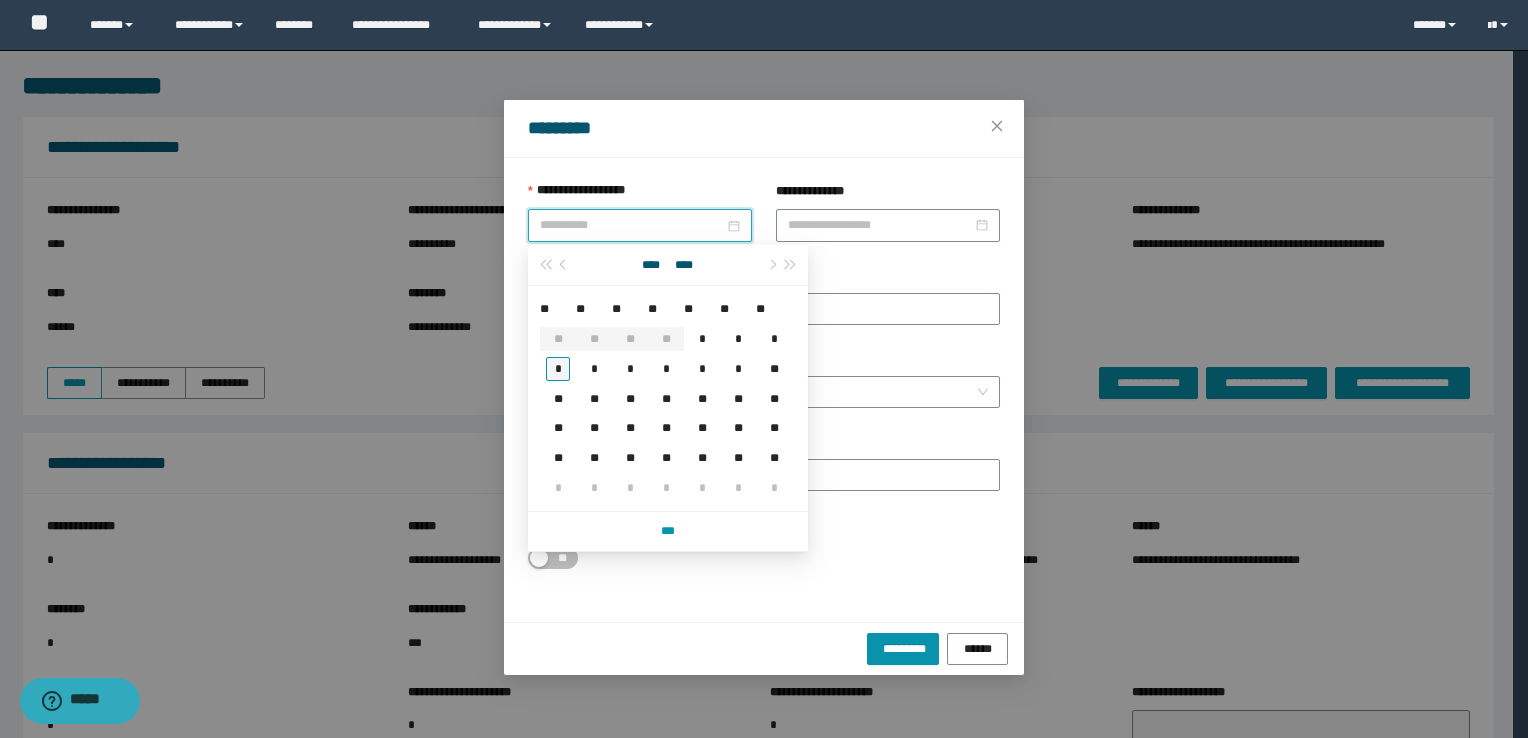 type on "**********" 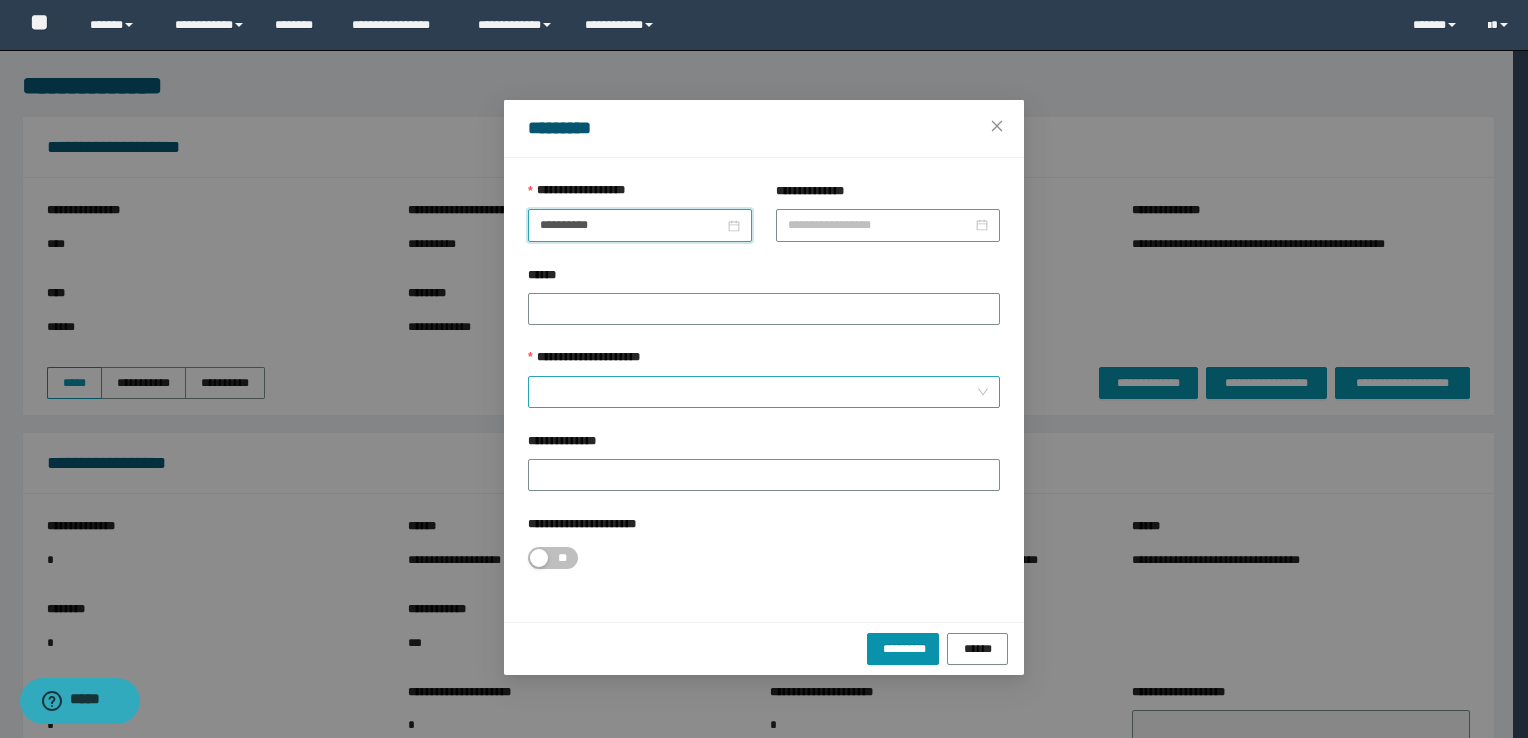click on "**********" at bounding box center [758, 392] 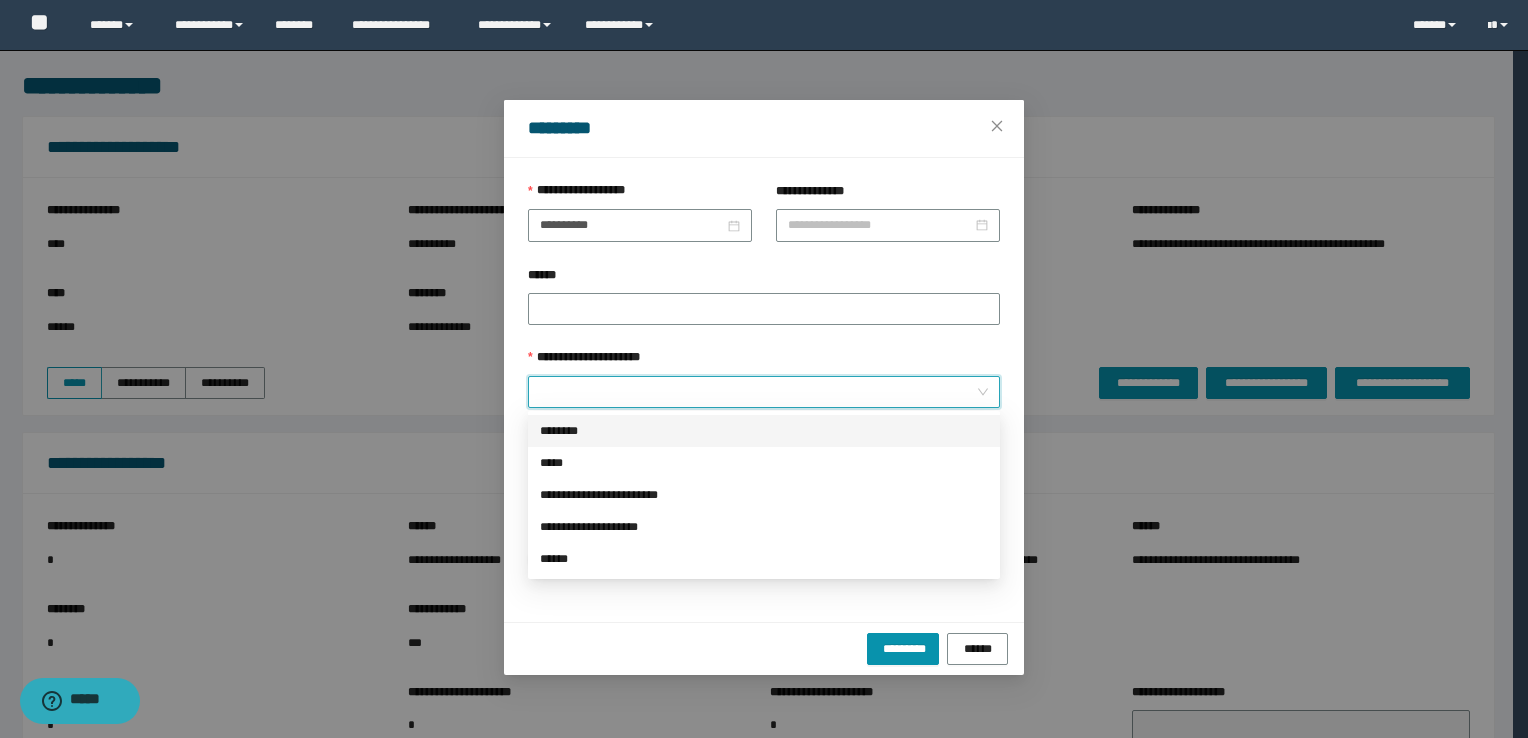 click on "********" at bounding box center (764, 431) 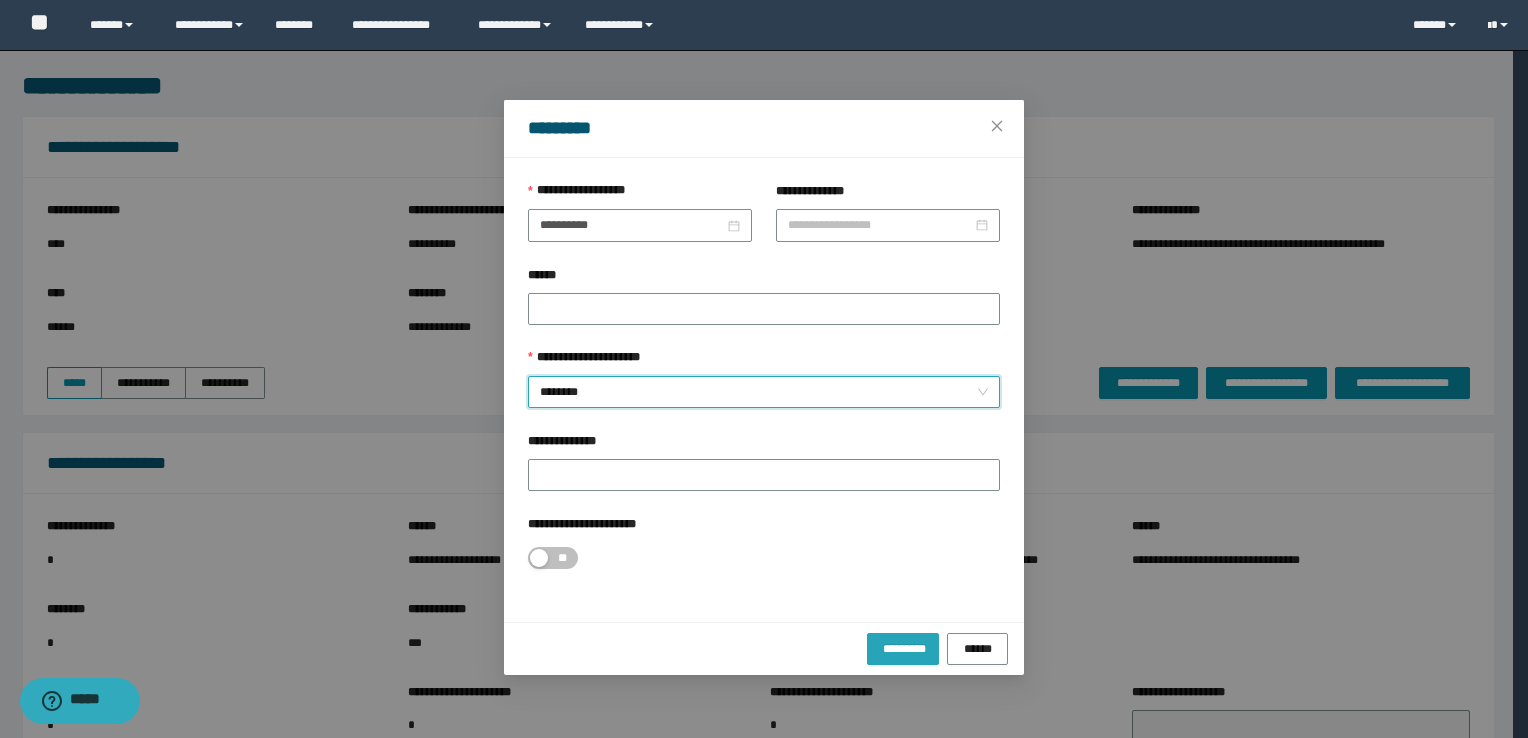 click on "*********" at bounding box center (903, 648) 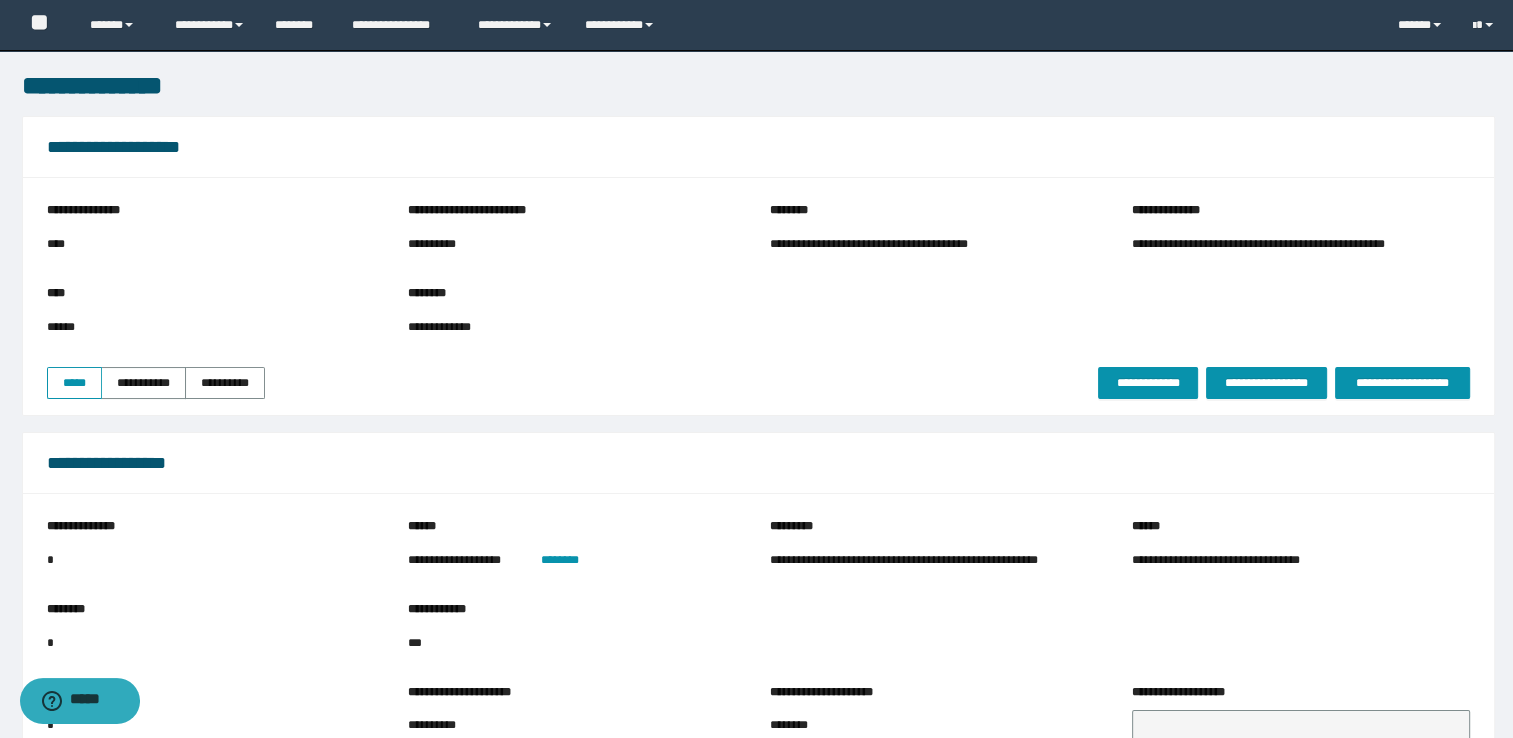 click on "******" at bounding box center [1301, 530] 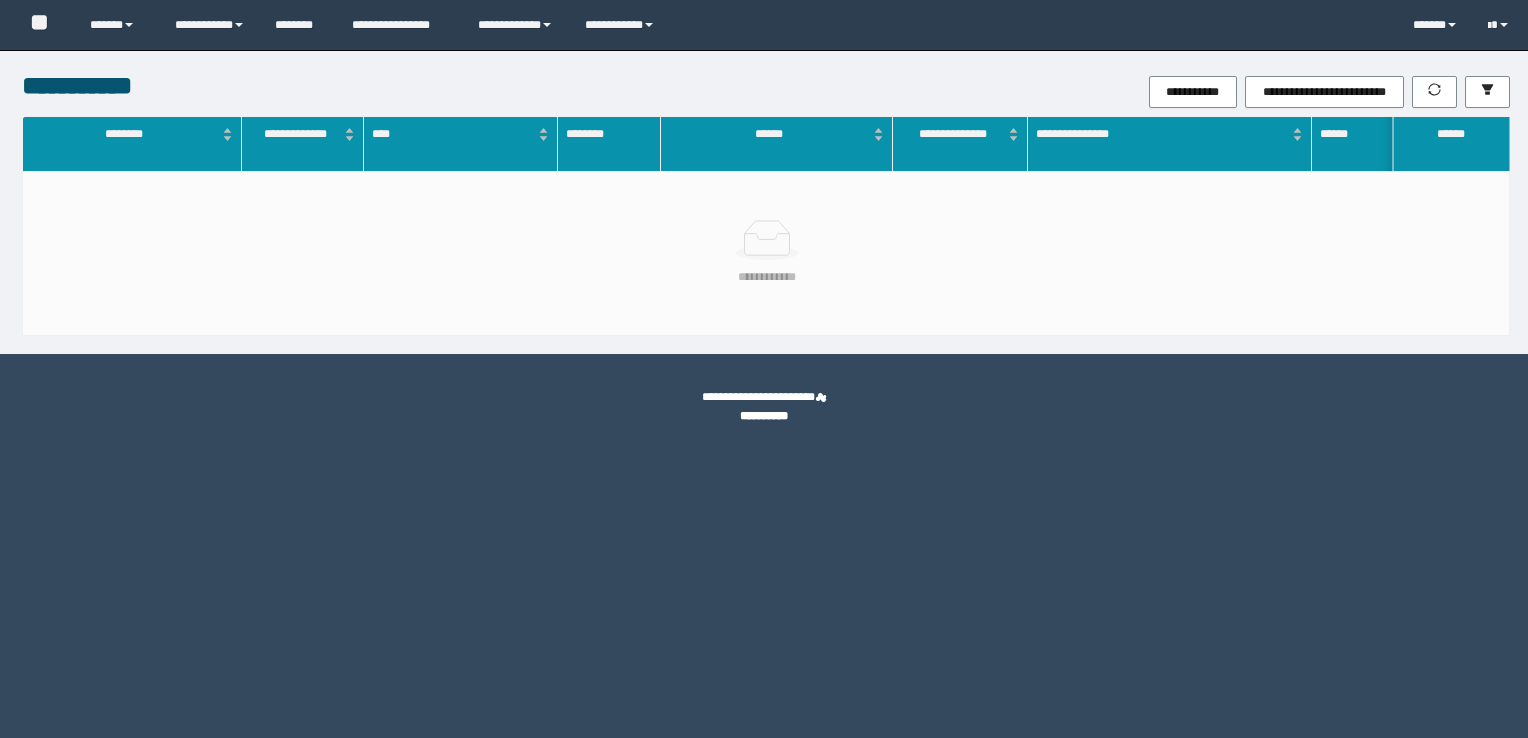 scroll, scrollTop: 0, scrollLeft: 0, axis: both 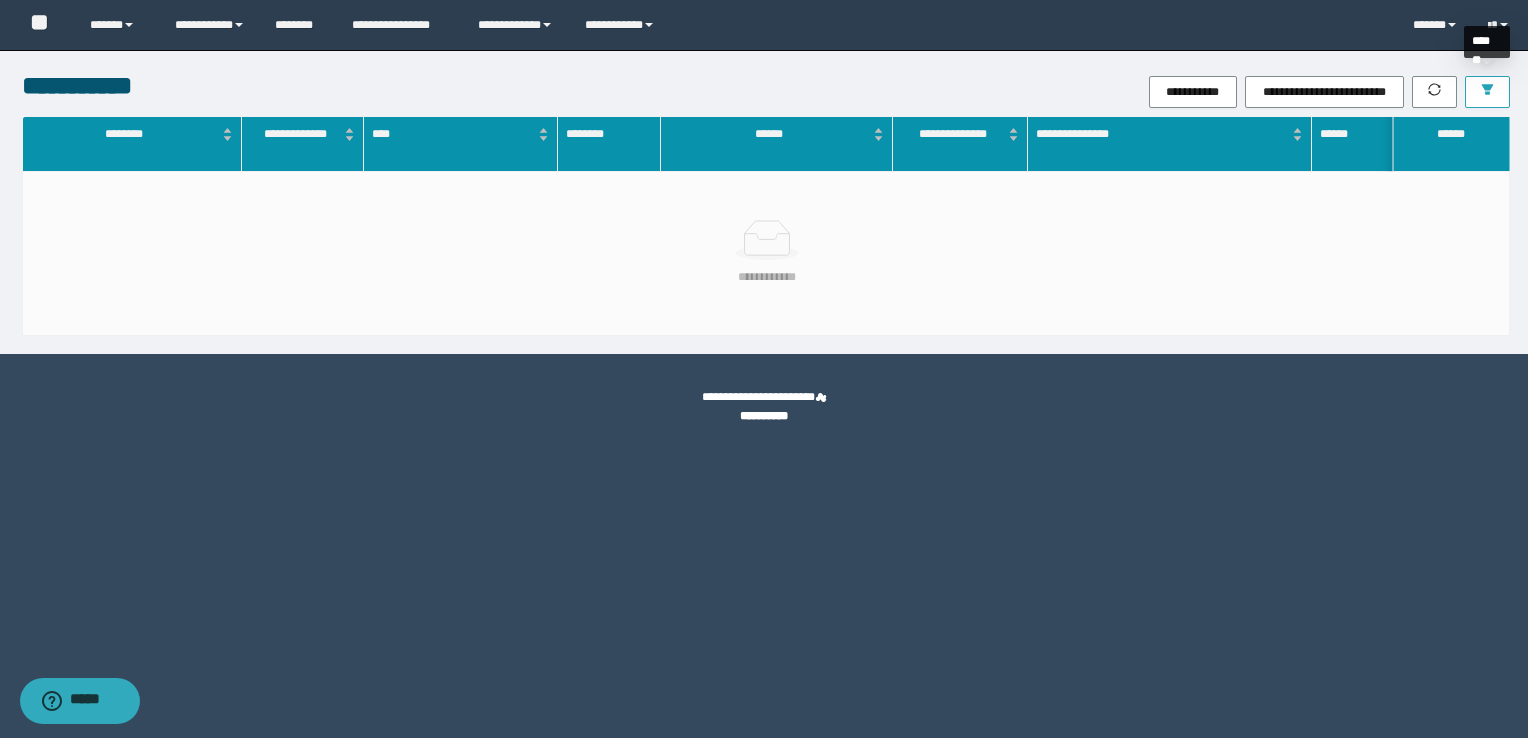 click at bounding box center (1487, 92) 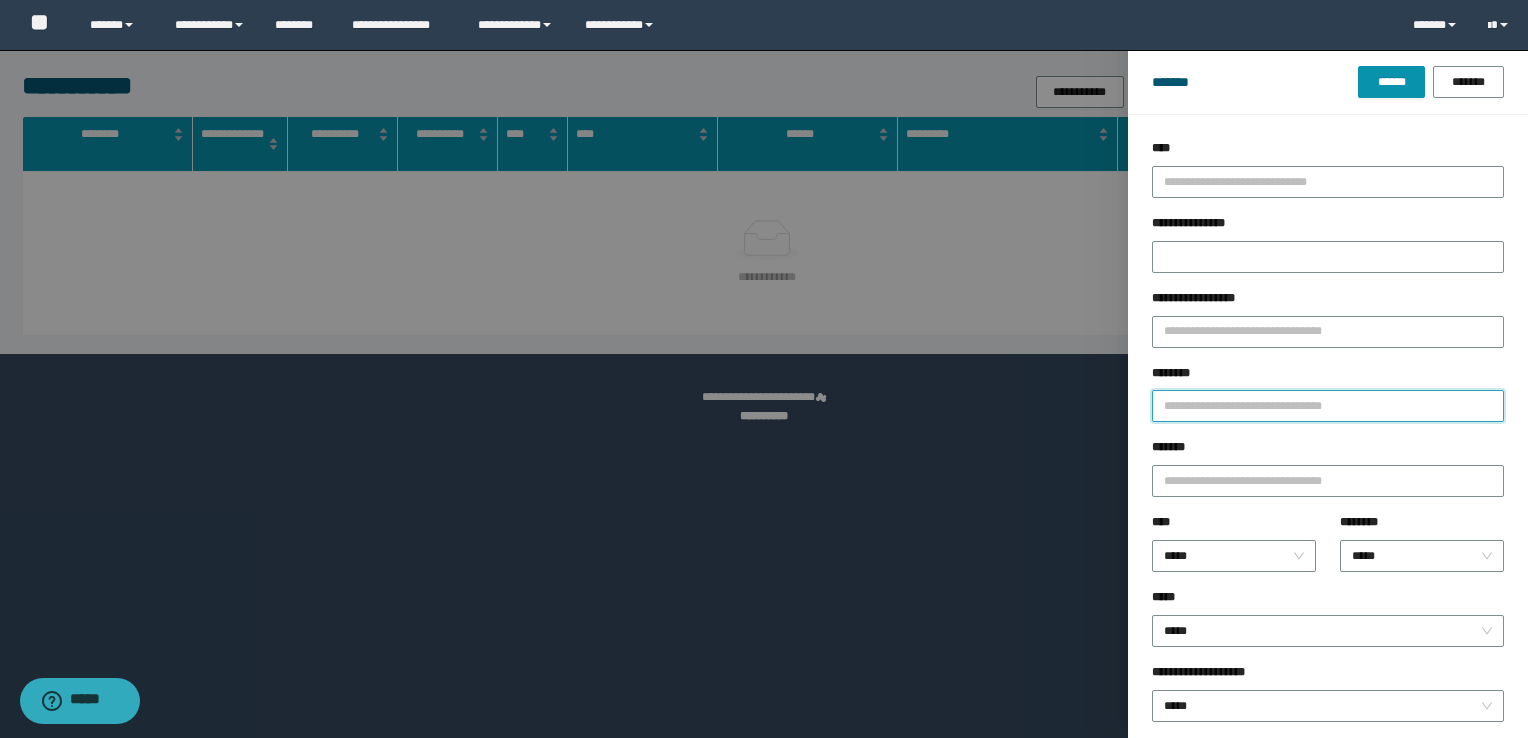 click on "********" at bounding box center (1328, 406) 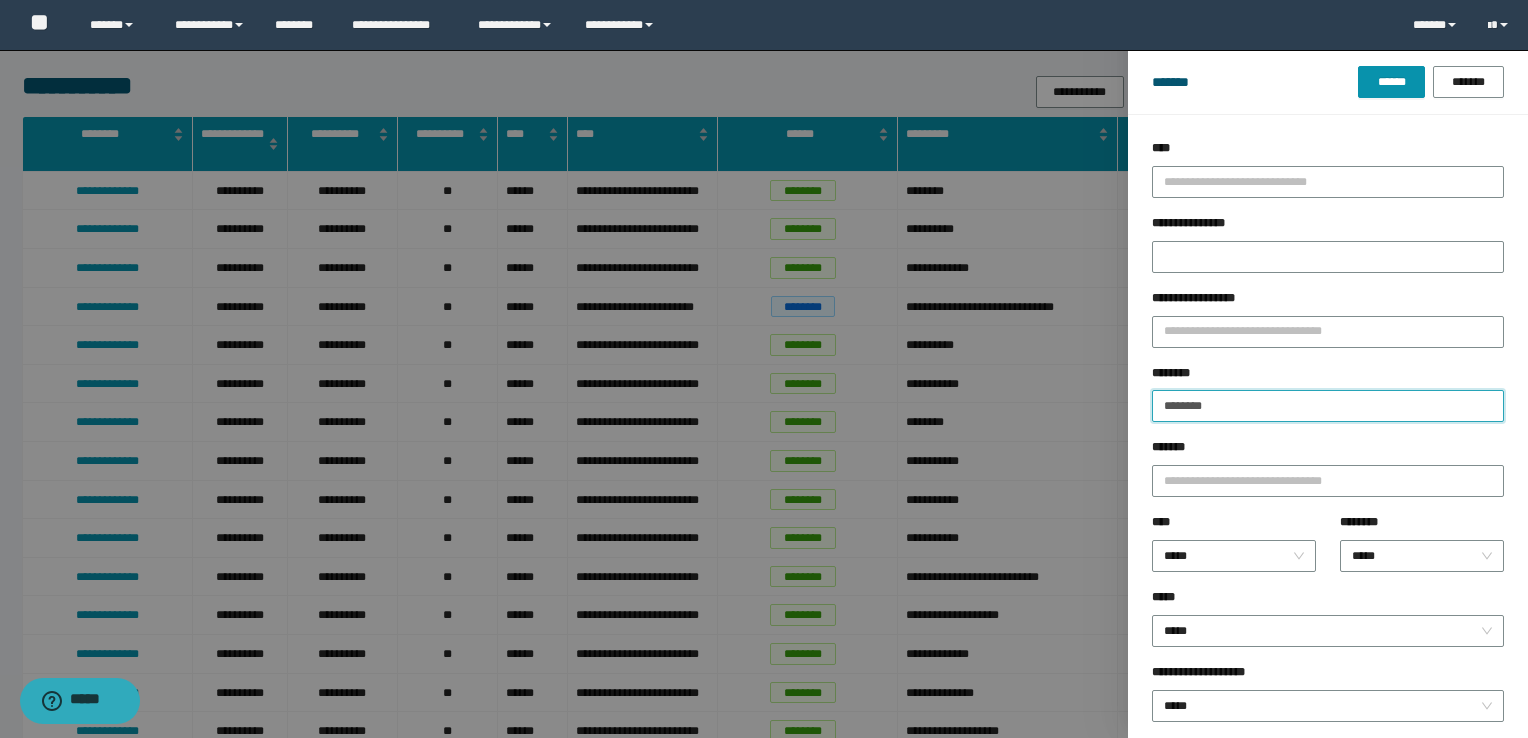 type on "********" 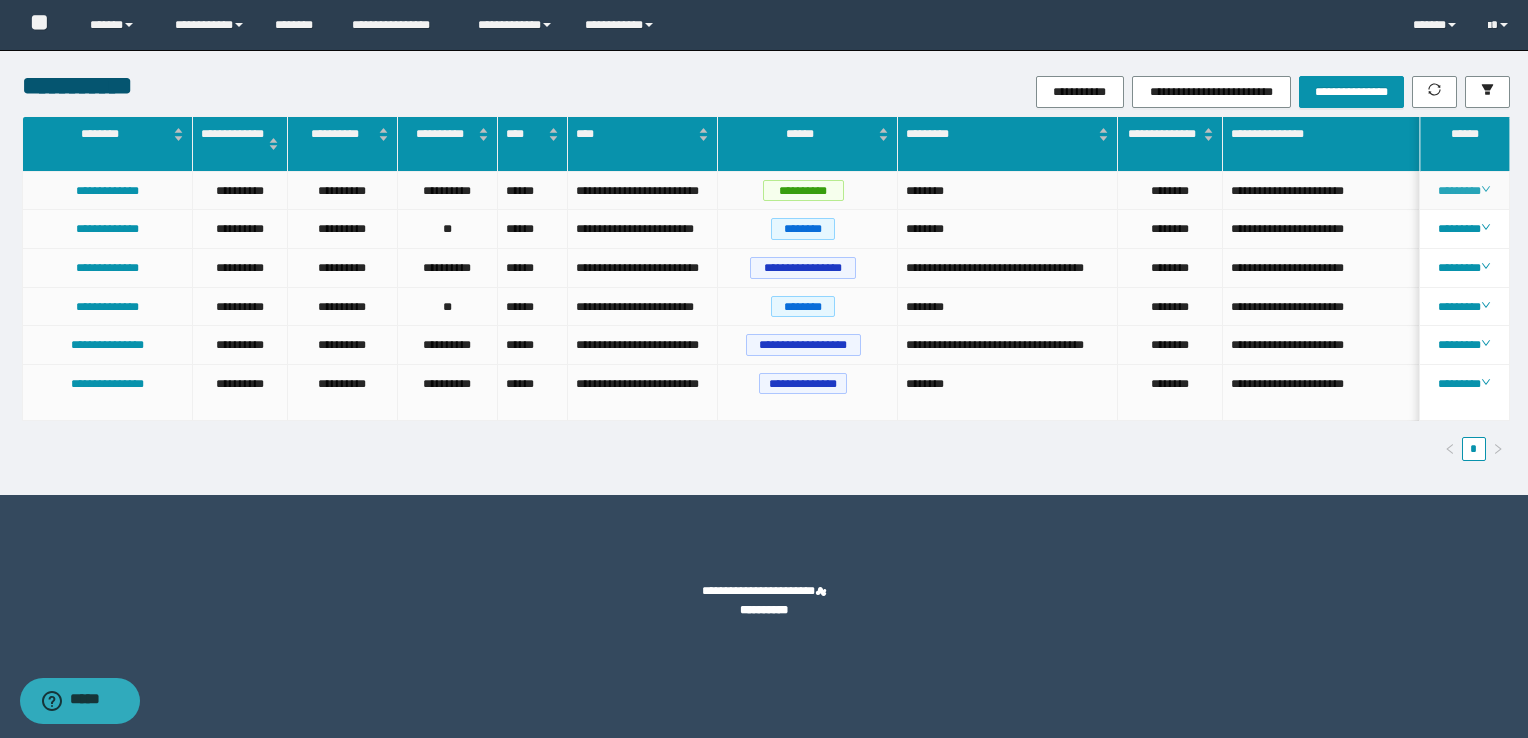 click on "********" at bounding box center [1464, 191] 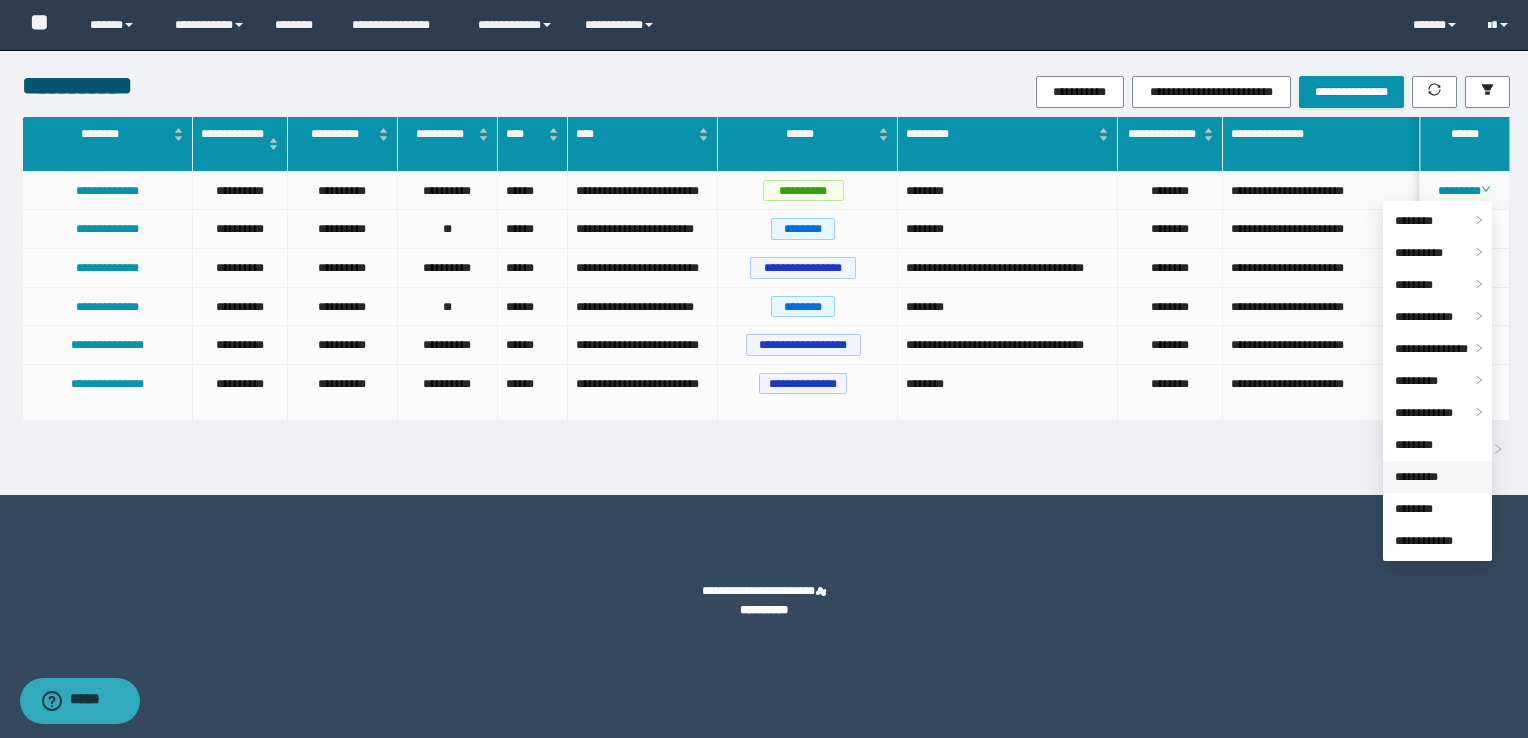 click on "*********" at bounding box center (1416, 477) 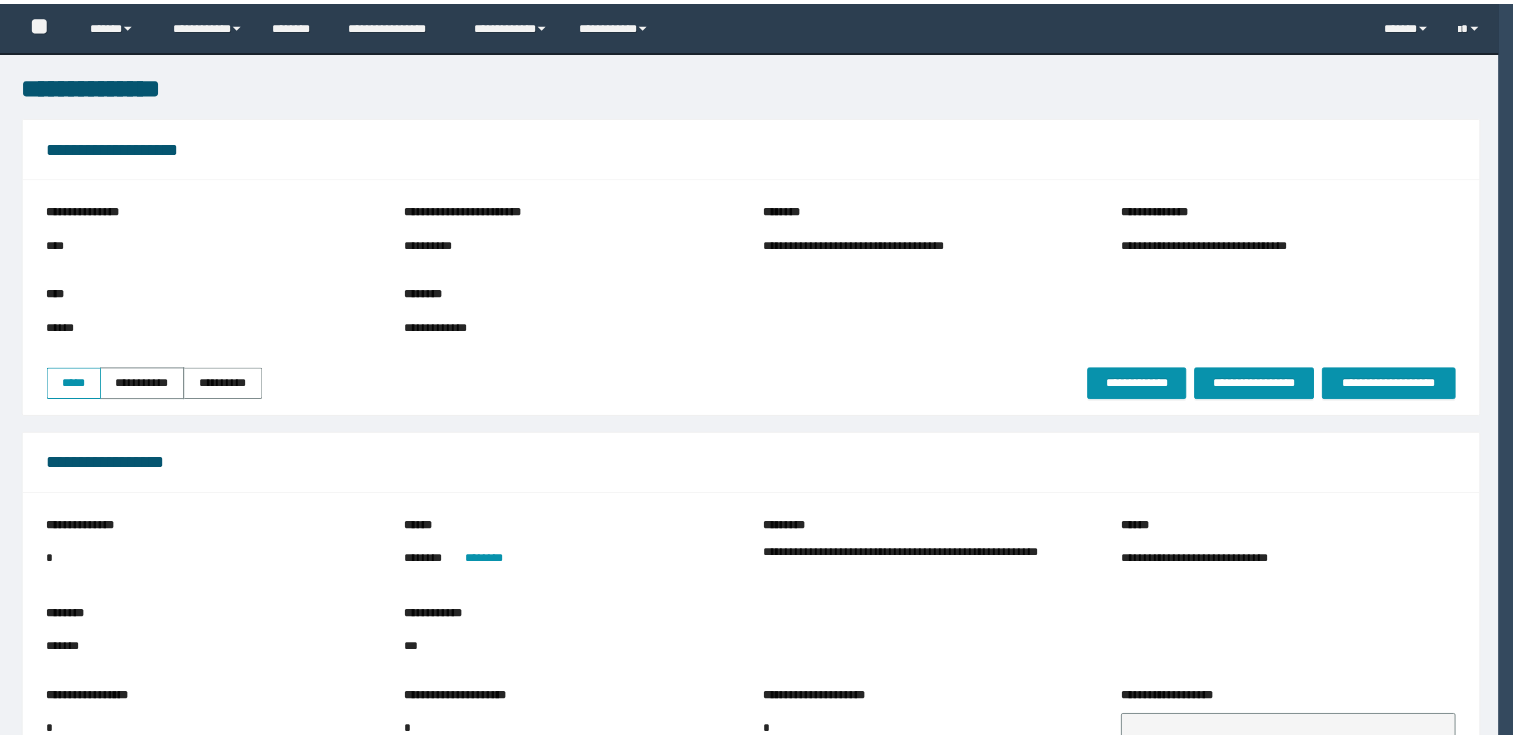 scroll, scrollTop: 0, scrollLeft: 0, axis: both 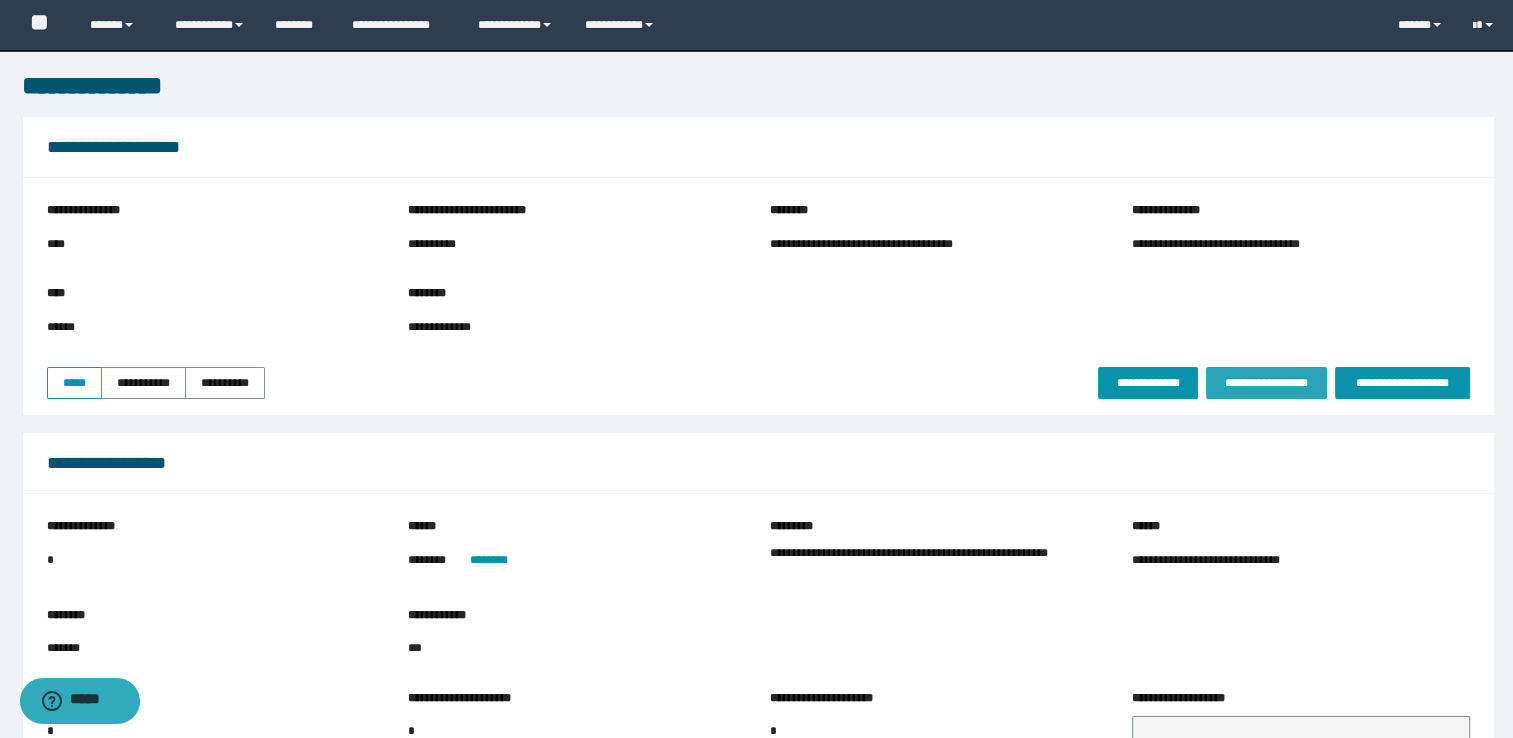 click on "**********" at bounding box center (1266, 383) 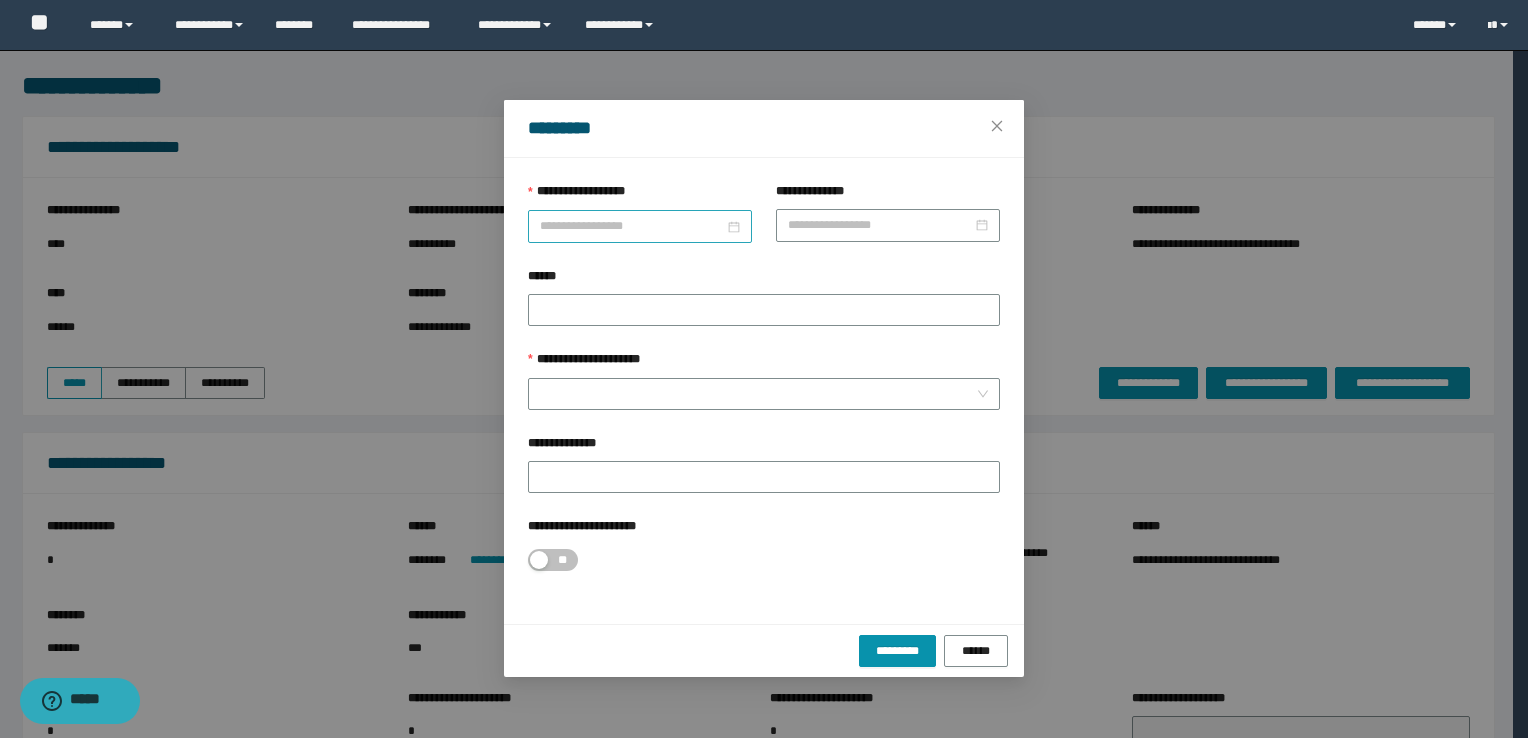 click on "**********" at bounding box center [632, 226] 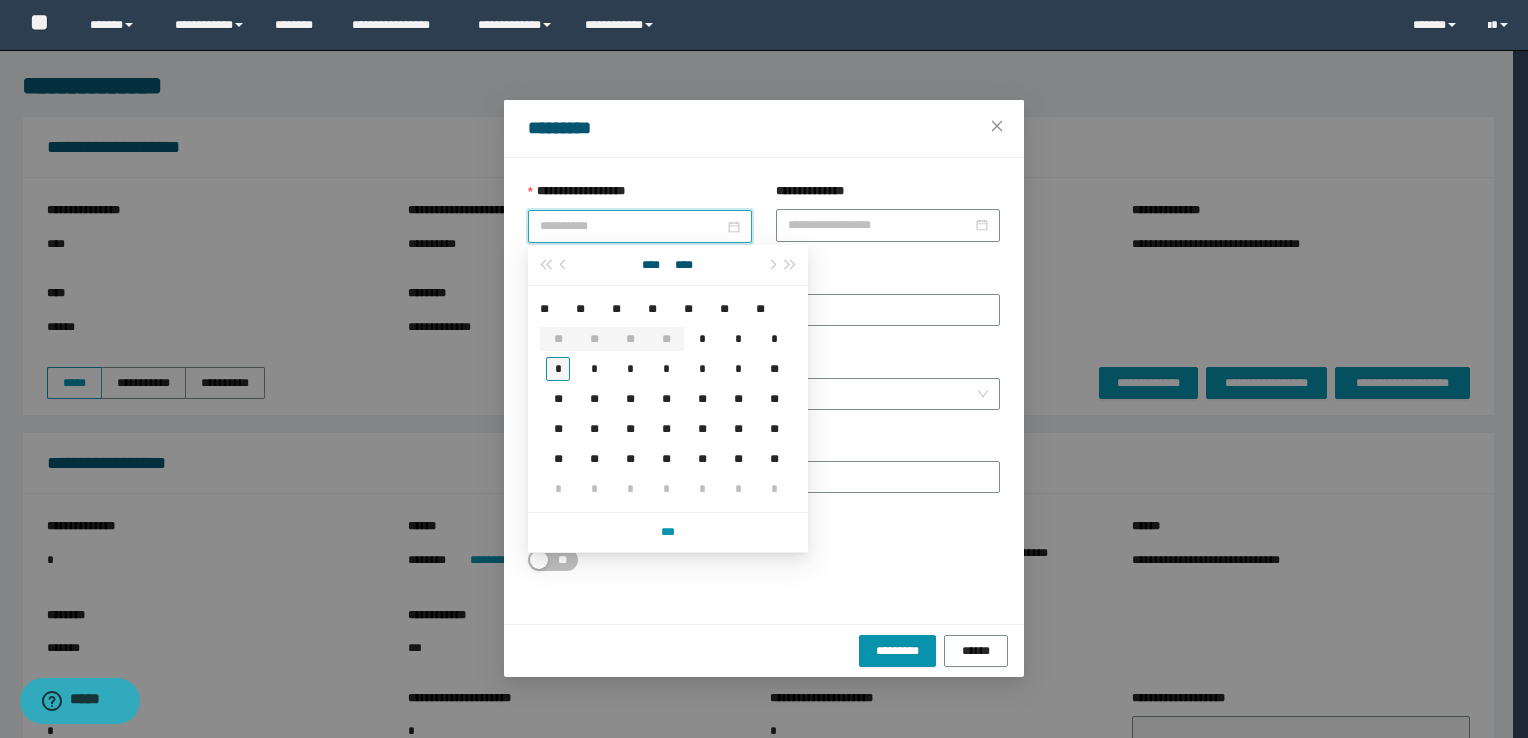 type on "**********" 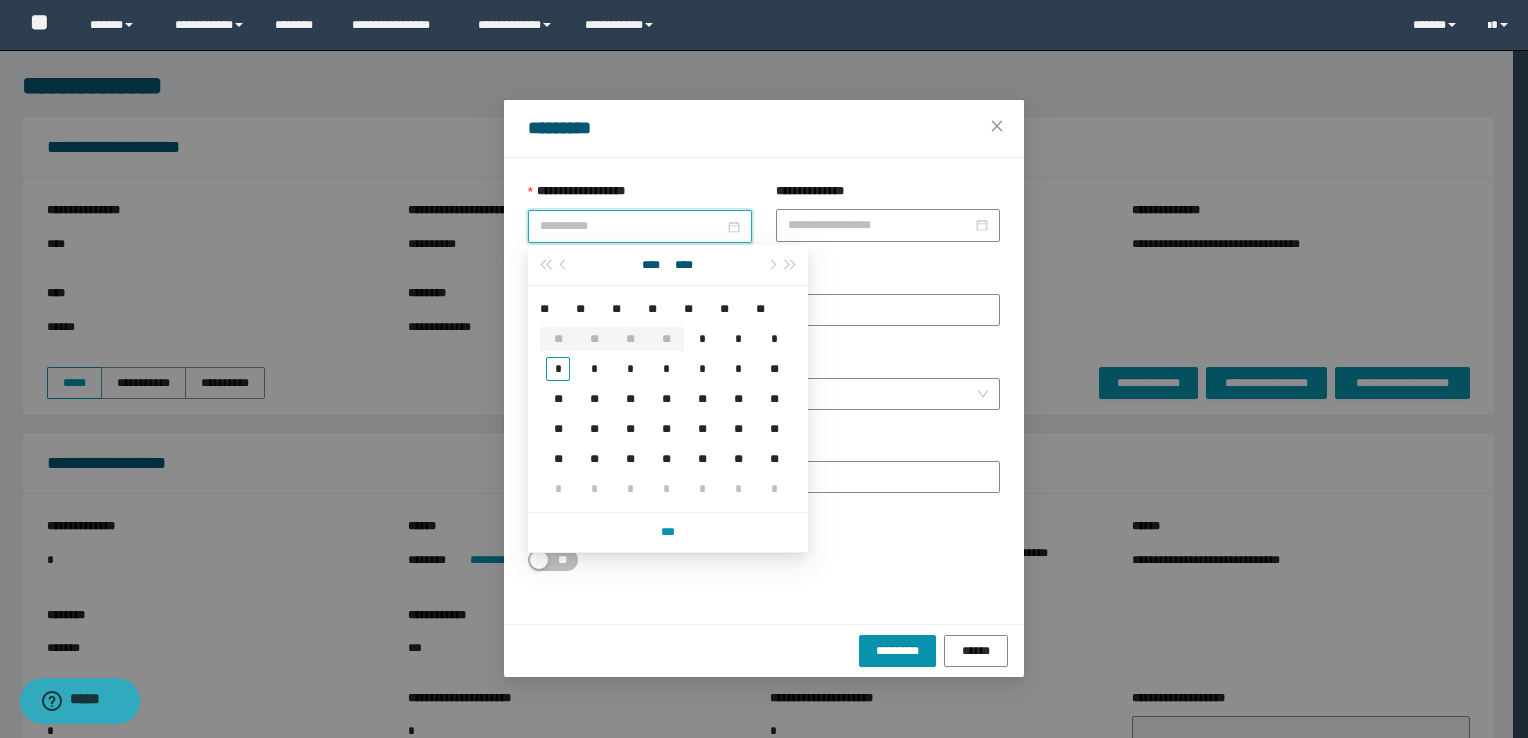 click on "*" at bounding box center (558, 369) 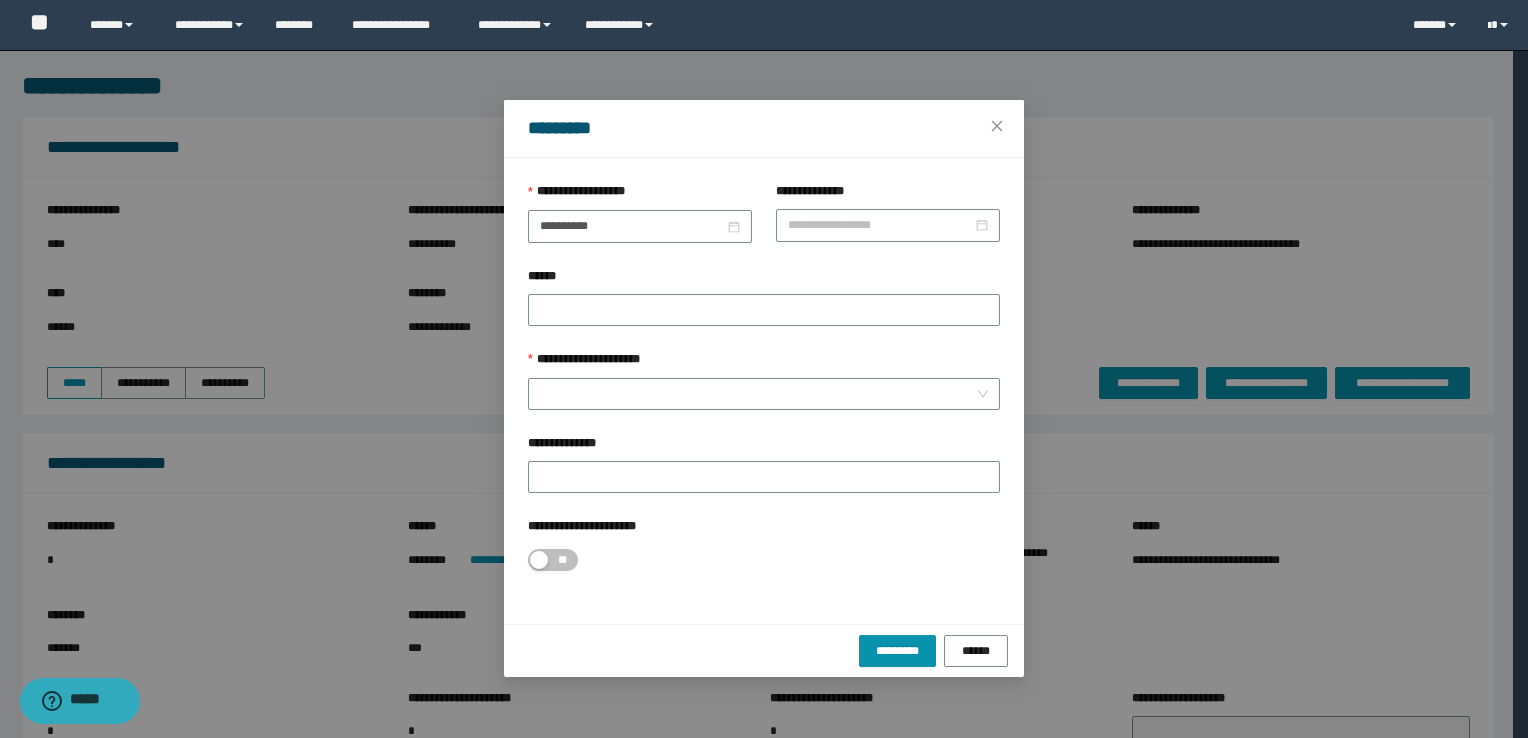 click on "**********" at bounding box center (764, 364) 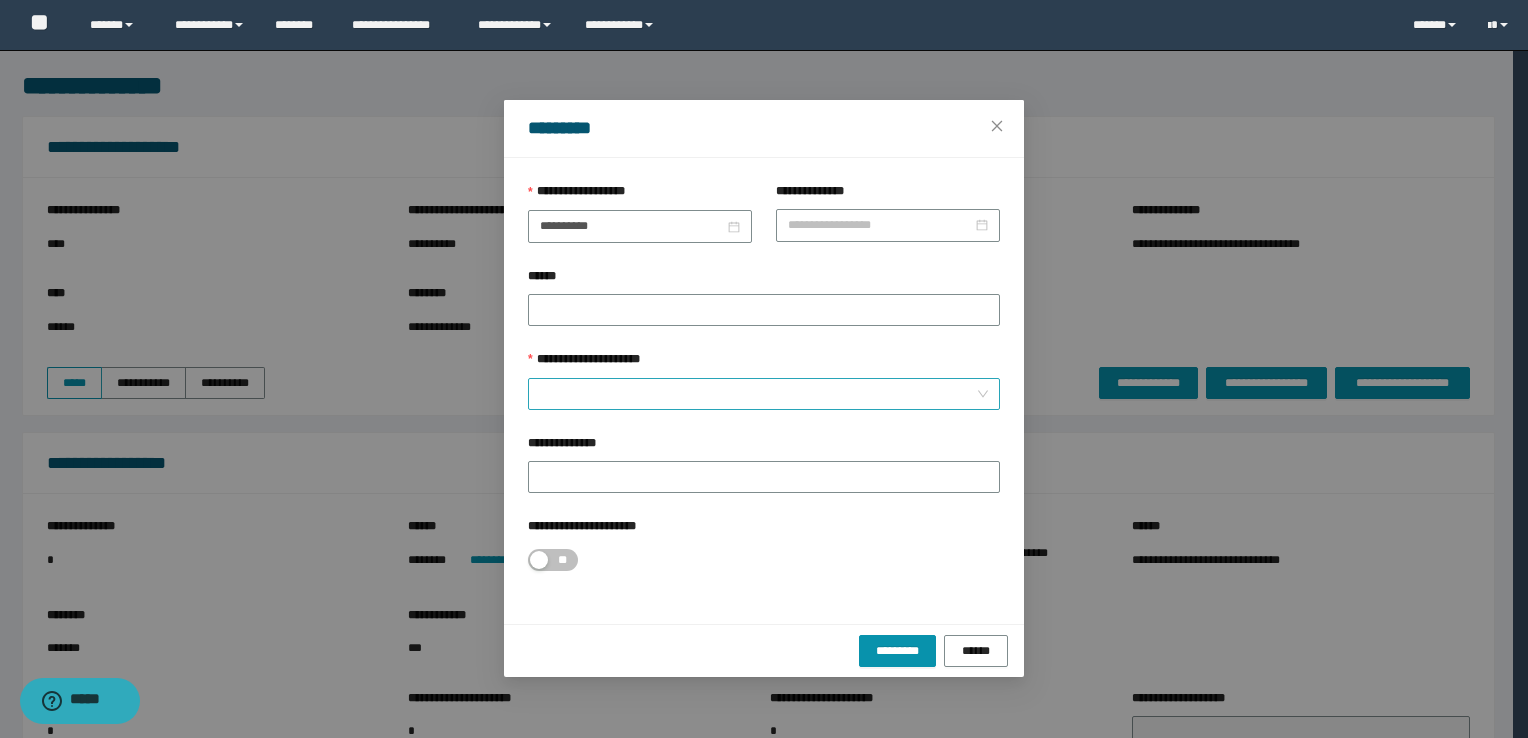 click on "**********" at bounding box center [758, 394] 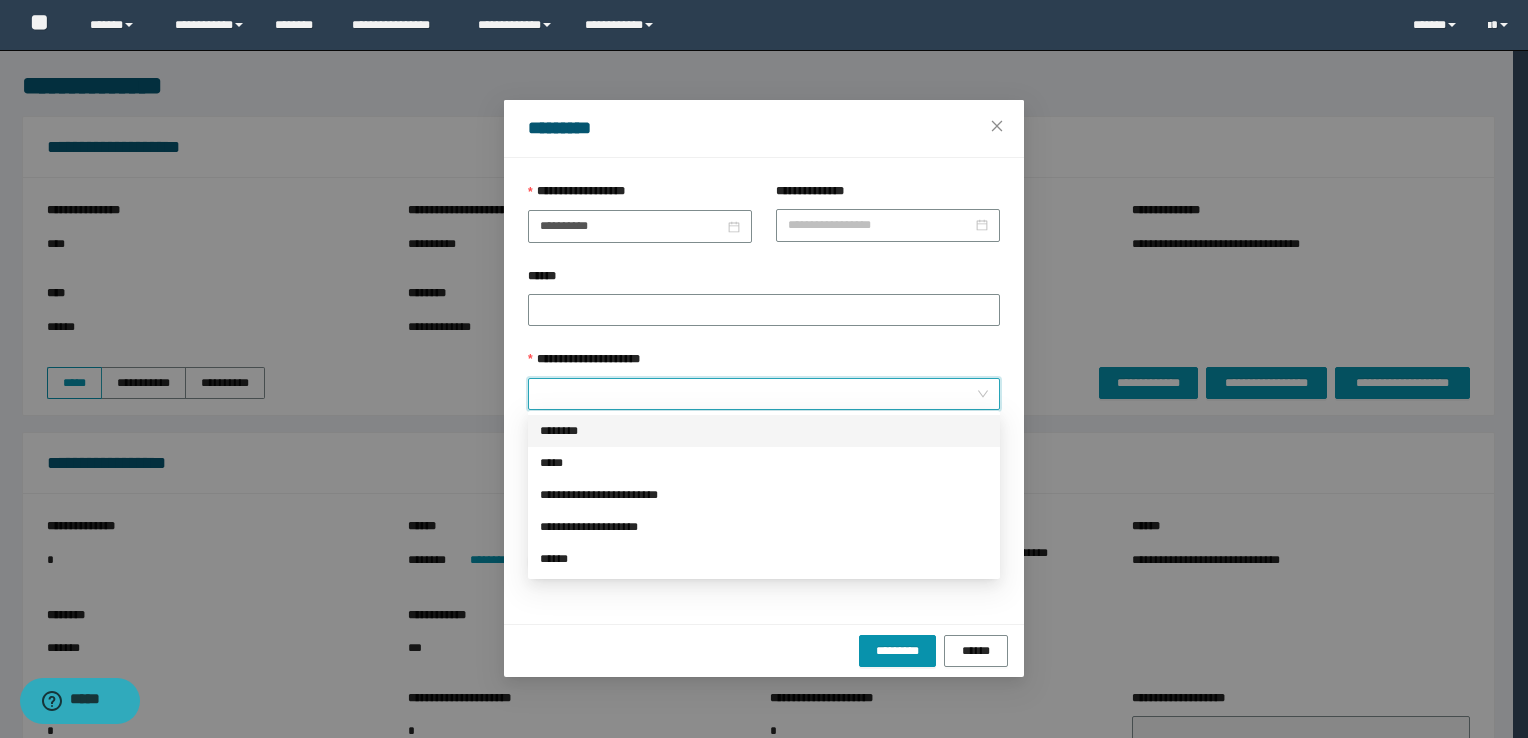 click on "********" at bounding box center (764, 431) 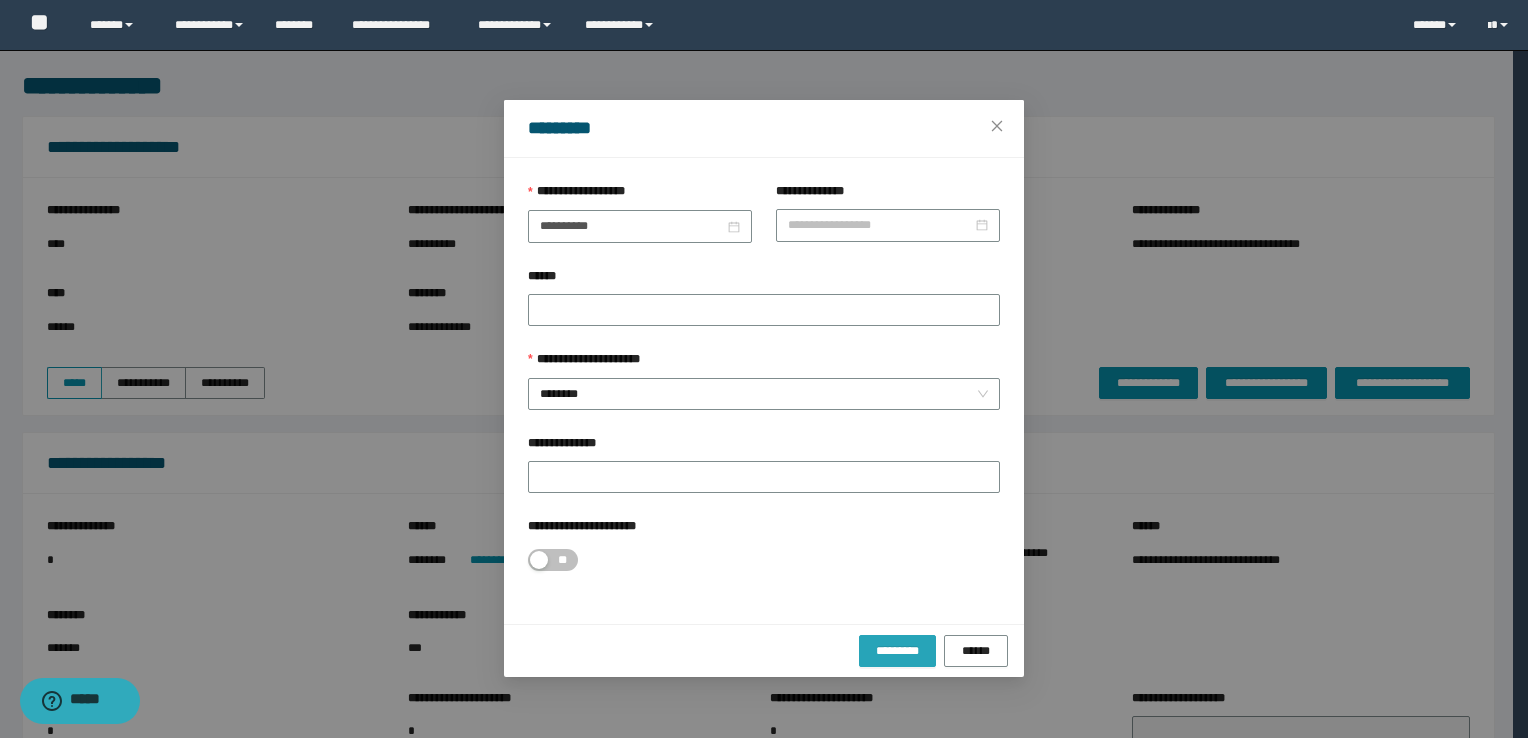 click on "*********" at bounding box center (897, 651) 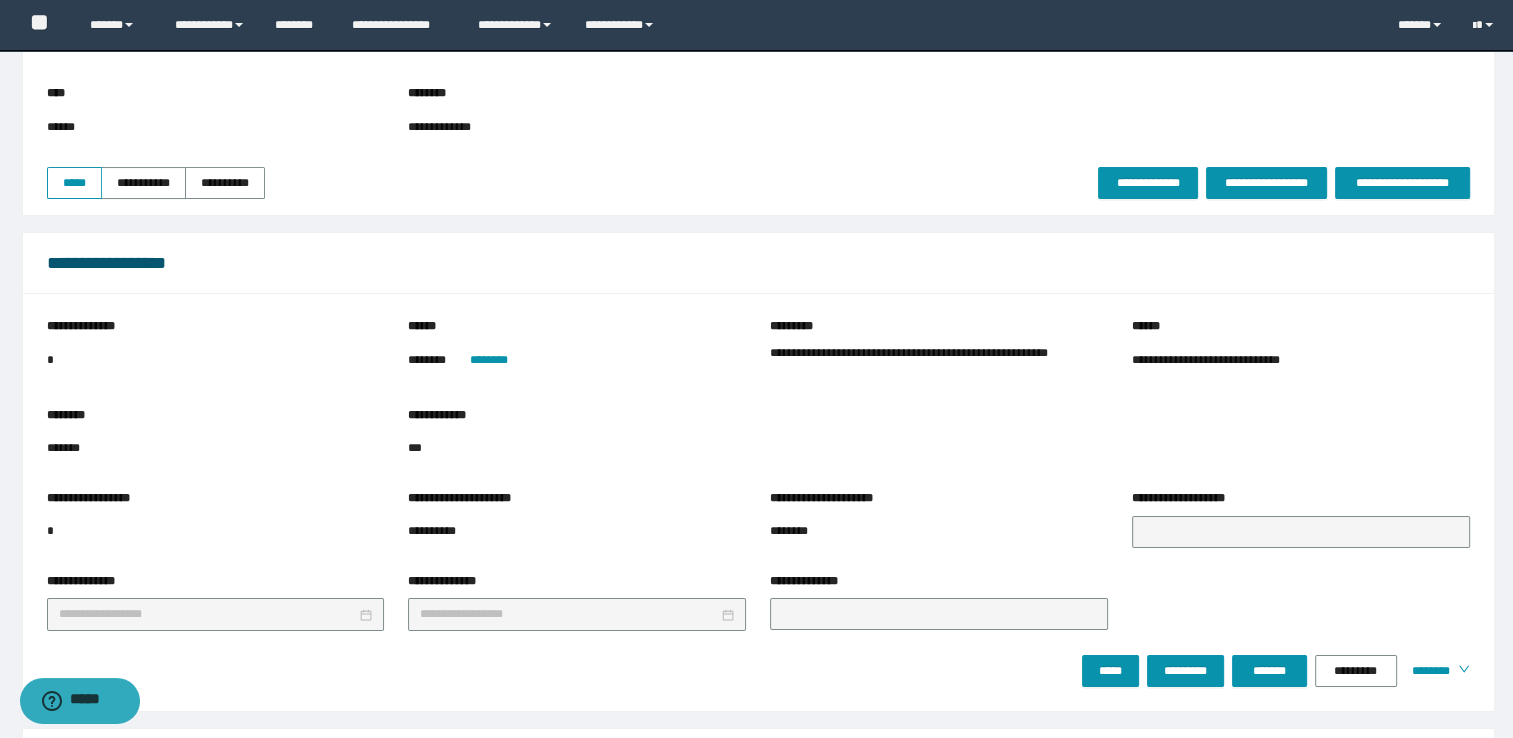 scroll, scrollTop: 0, scrollLeft: 0, axis: both 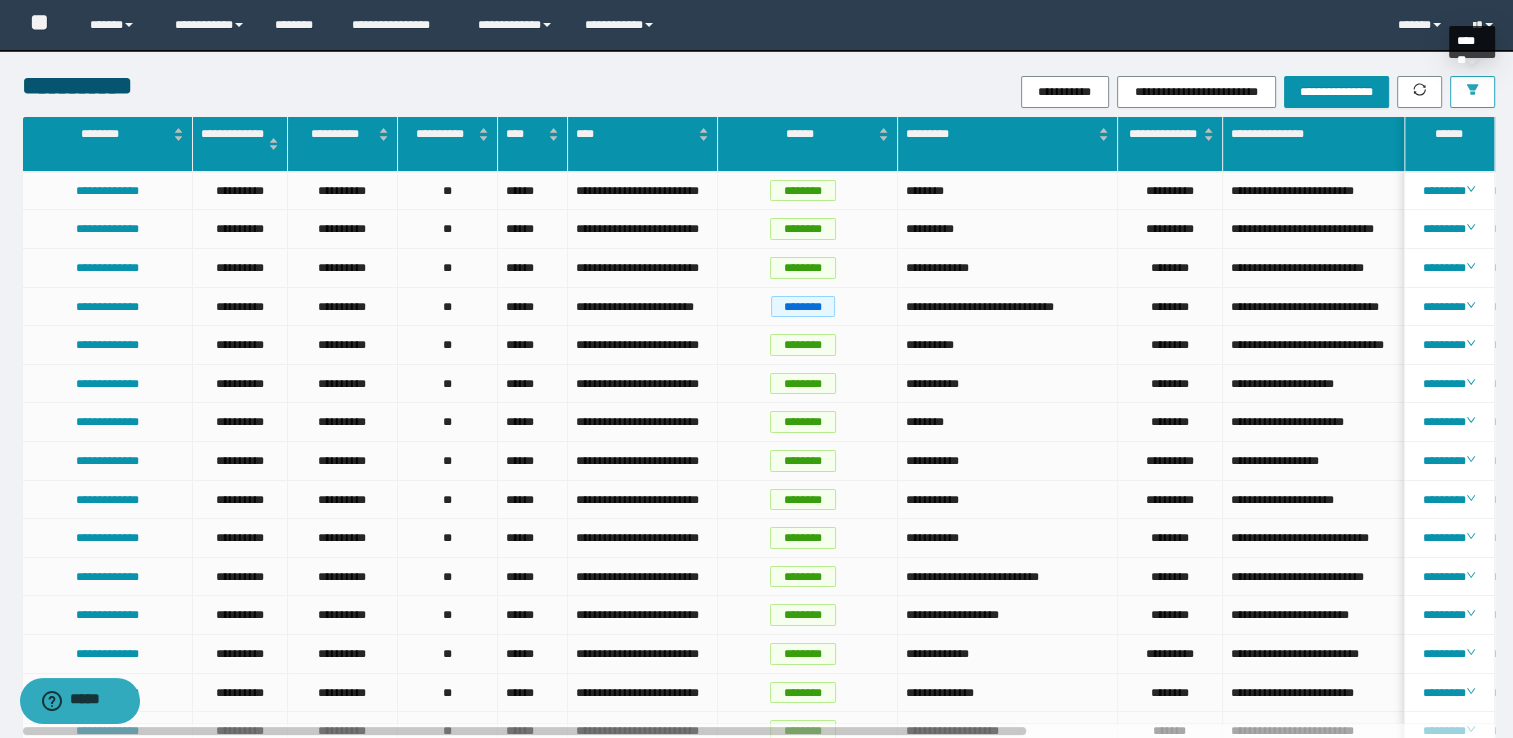 click at bounding box center (1472, 92) 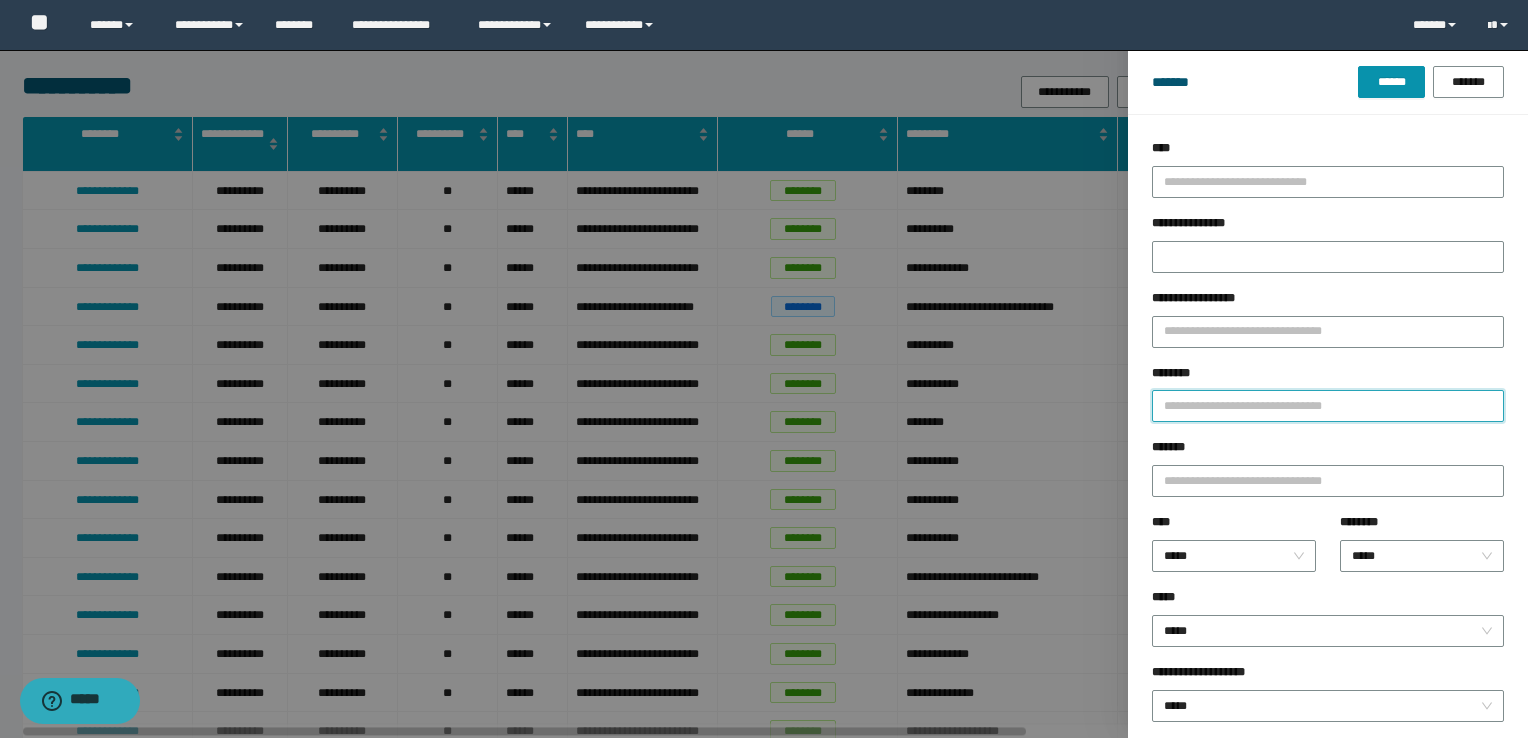 click on "********" at bounding box center [1328, 406] 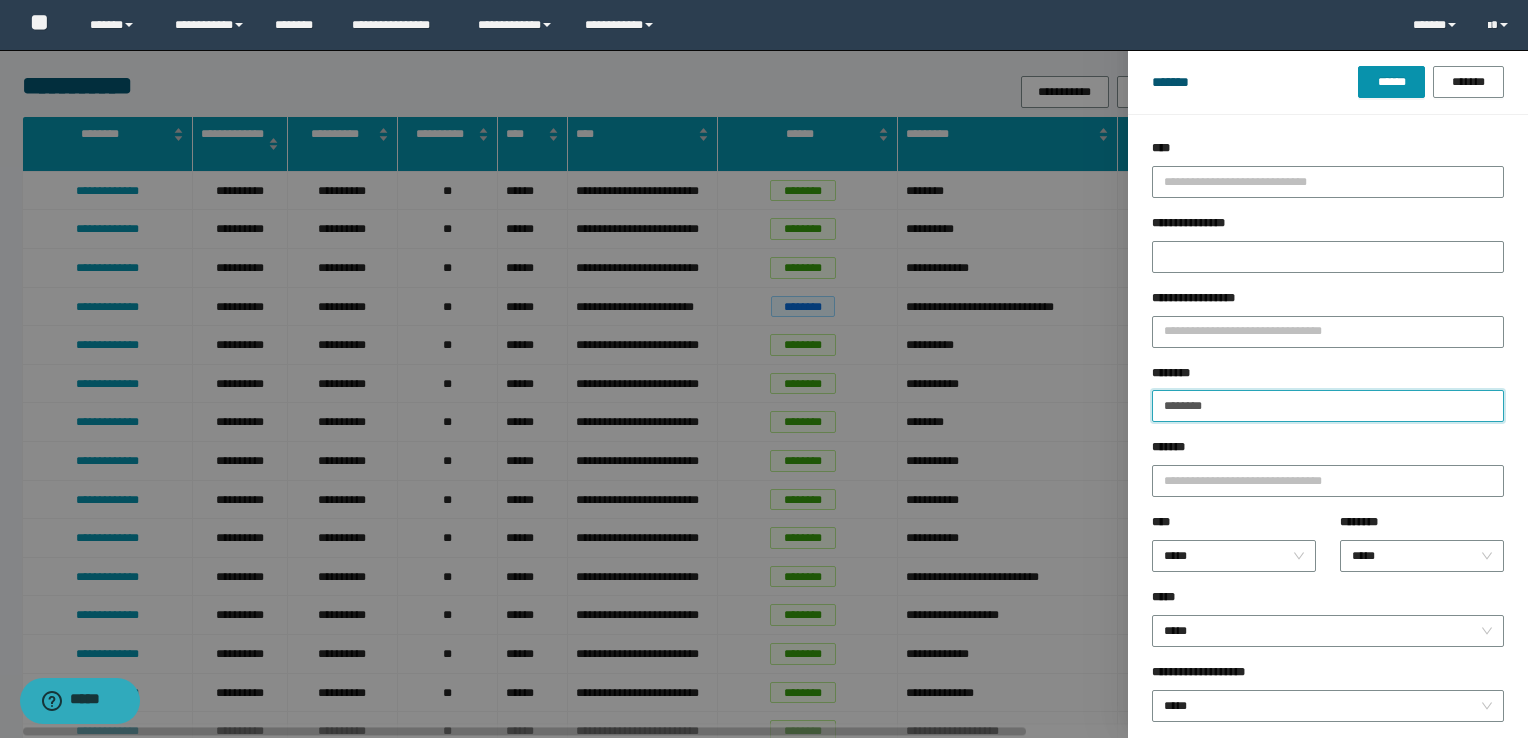 type on "********" 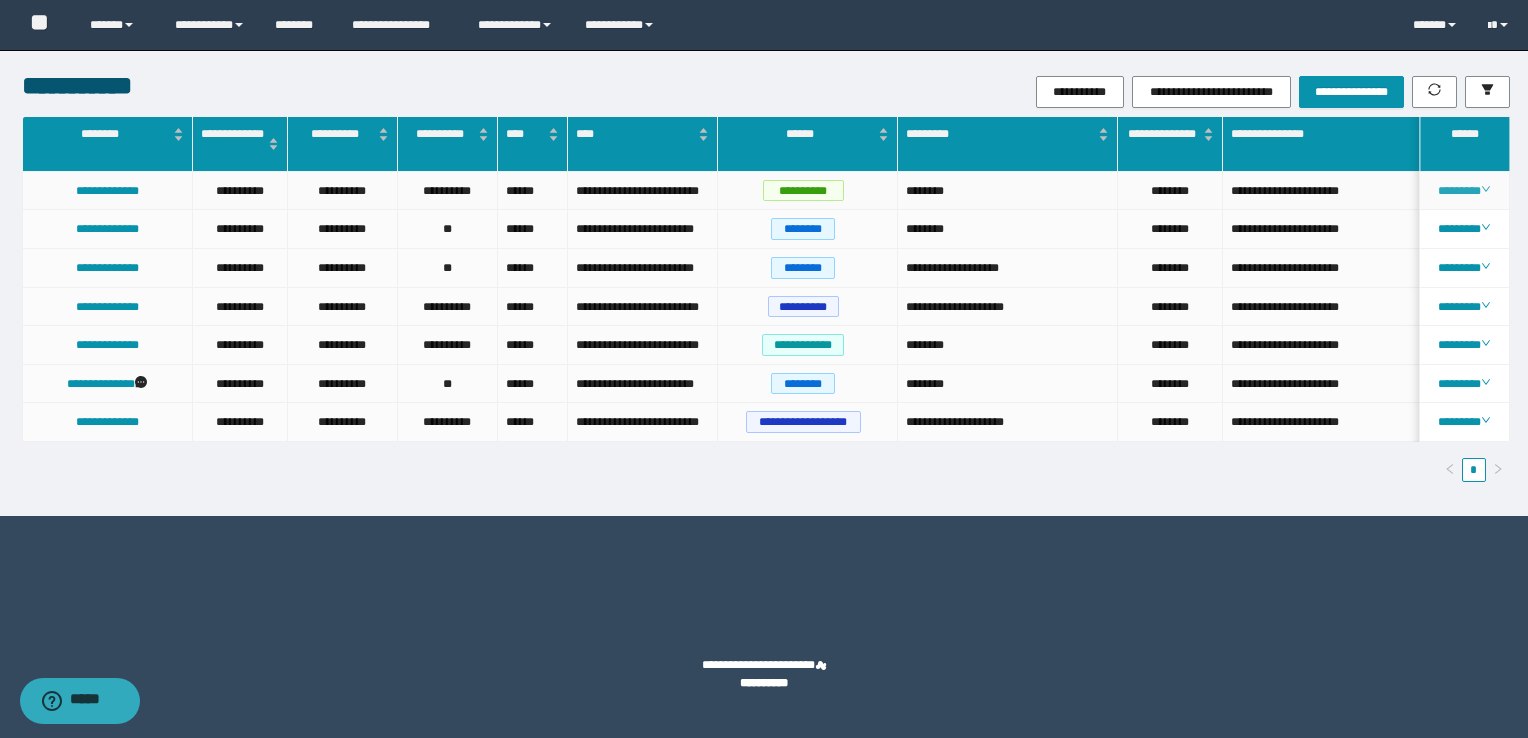 click on "********" at bounding box center (1464, 191) 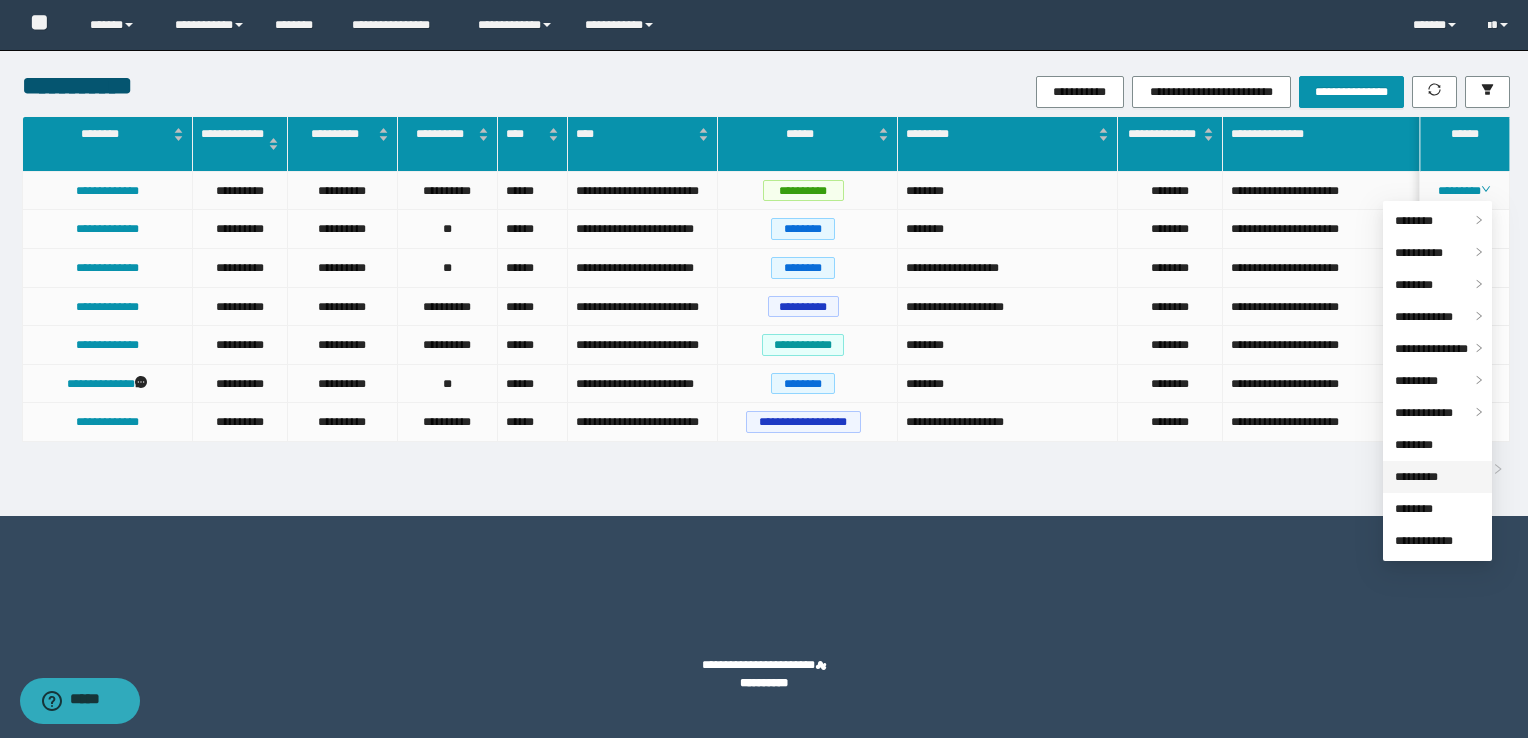 click on "*********" at bounding box center [1416, 477] 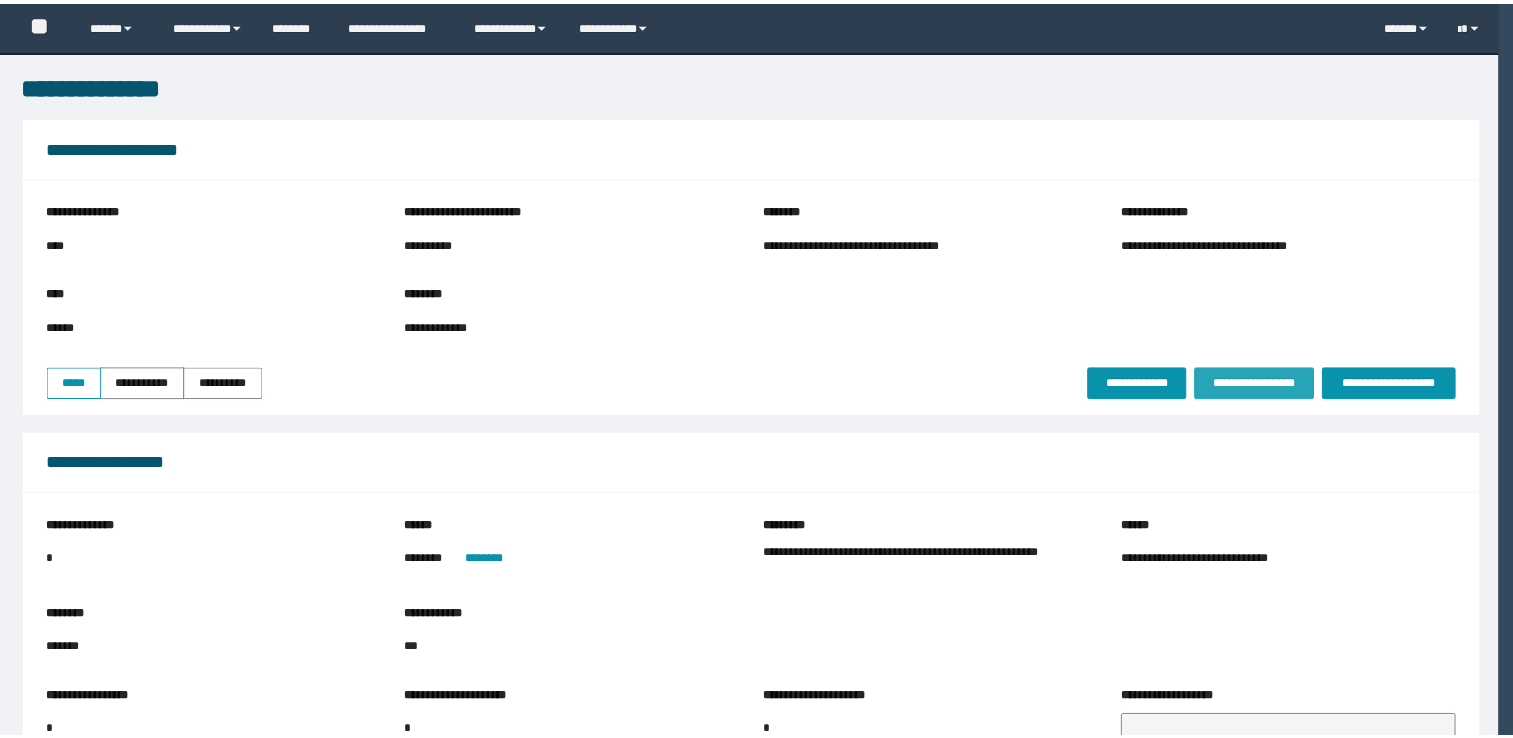 scroll, scrollTop: 0, scrollLeft: 0, axis: both 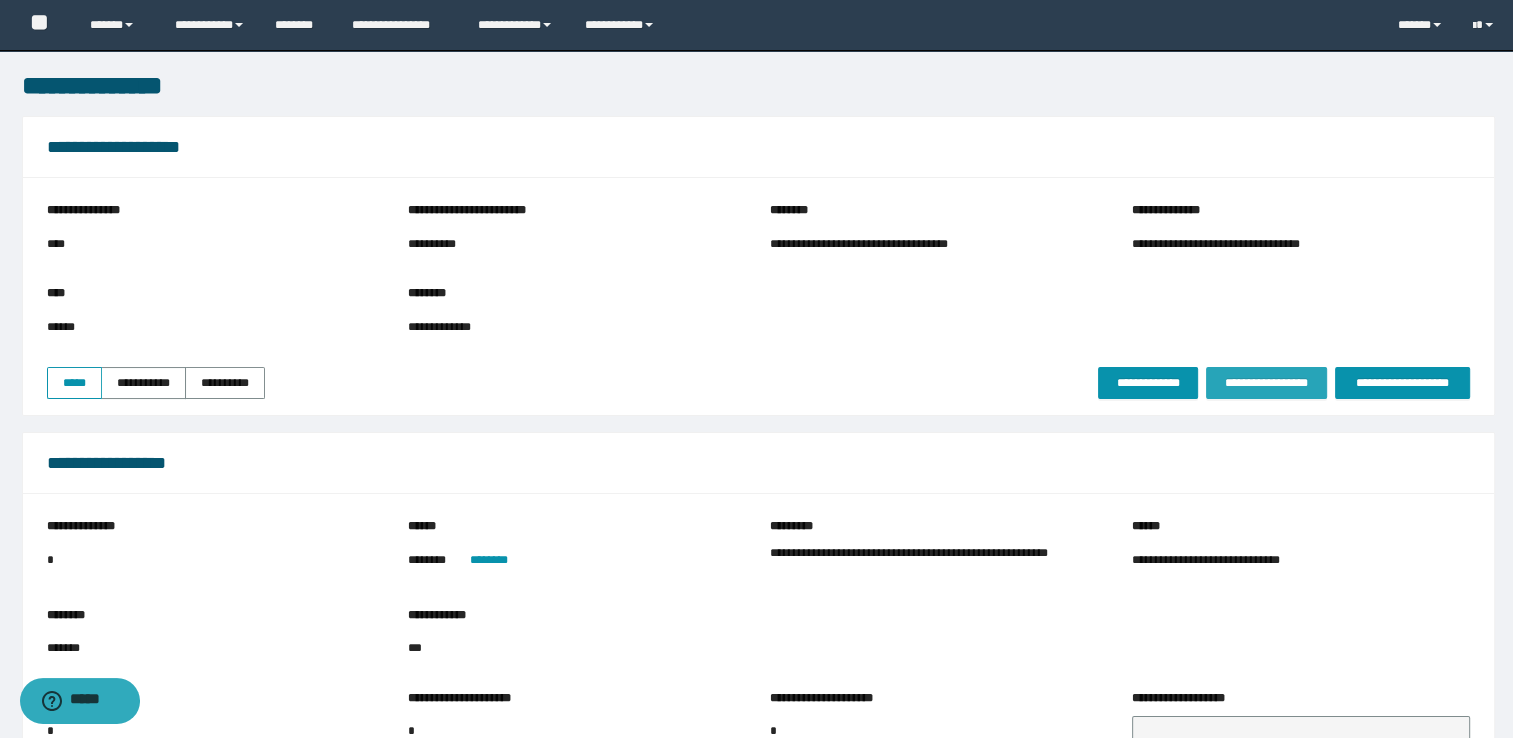 click on "**********" at bounding box center [1266, 383] 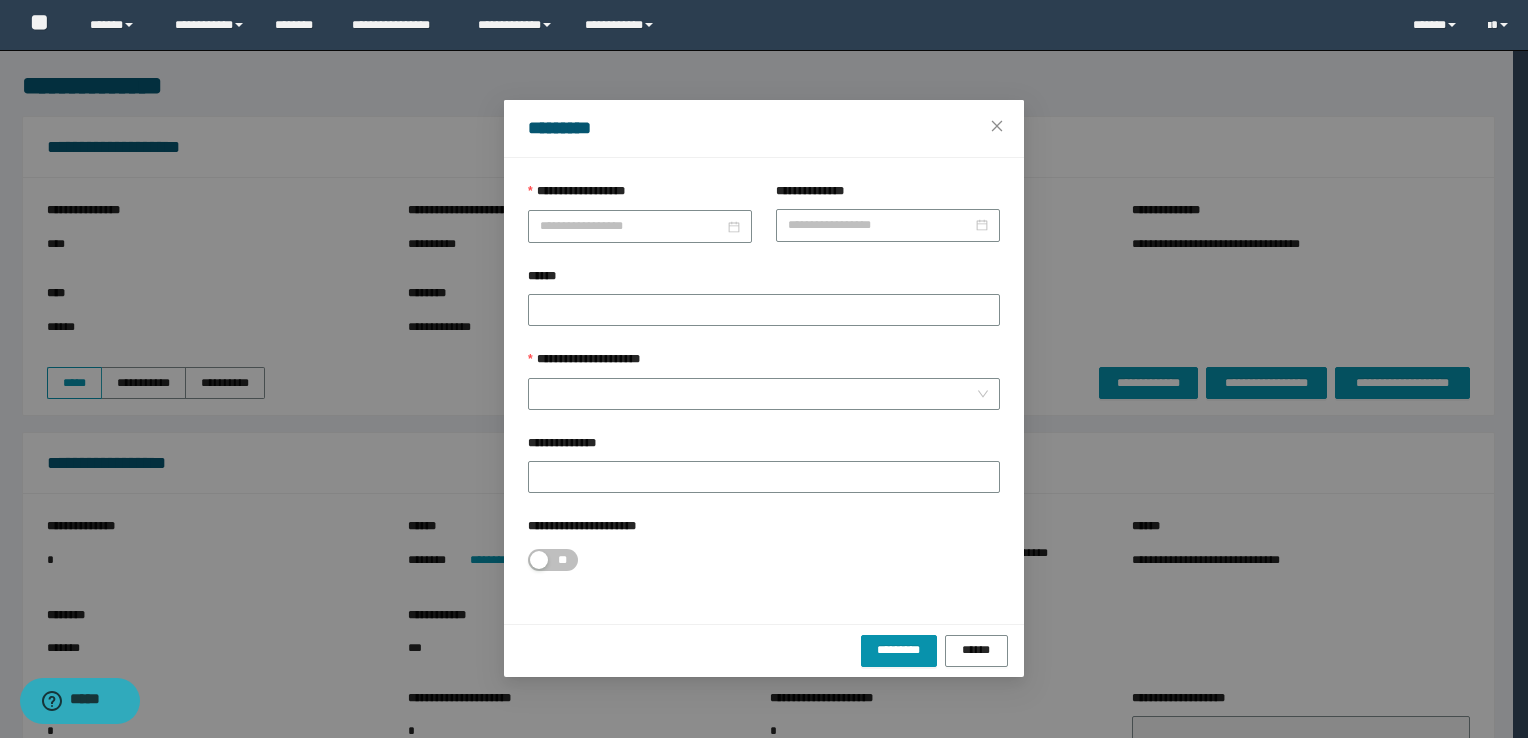click on "**********" at bounding box center (640, 224) 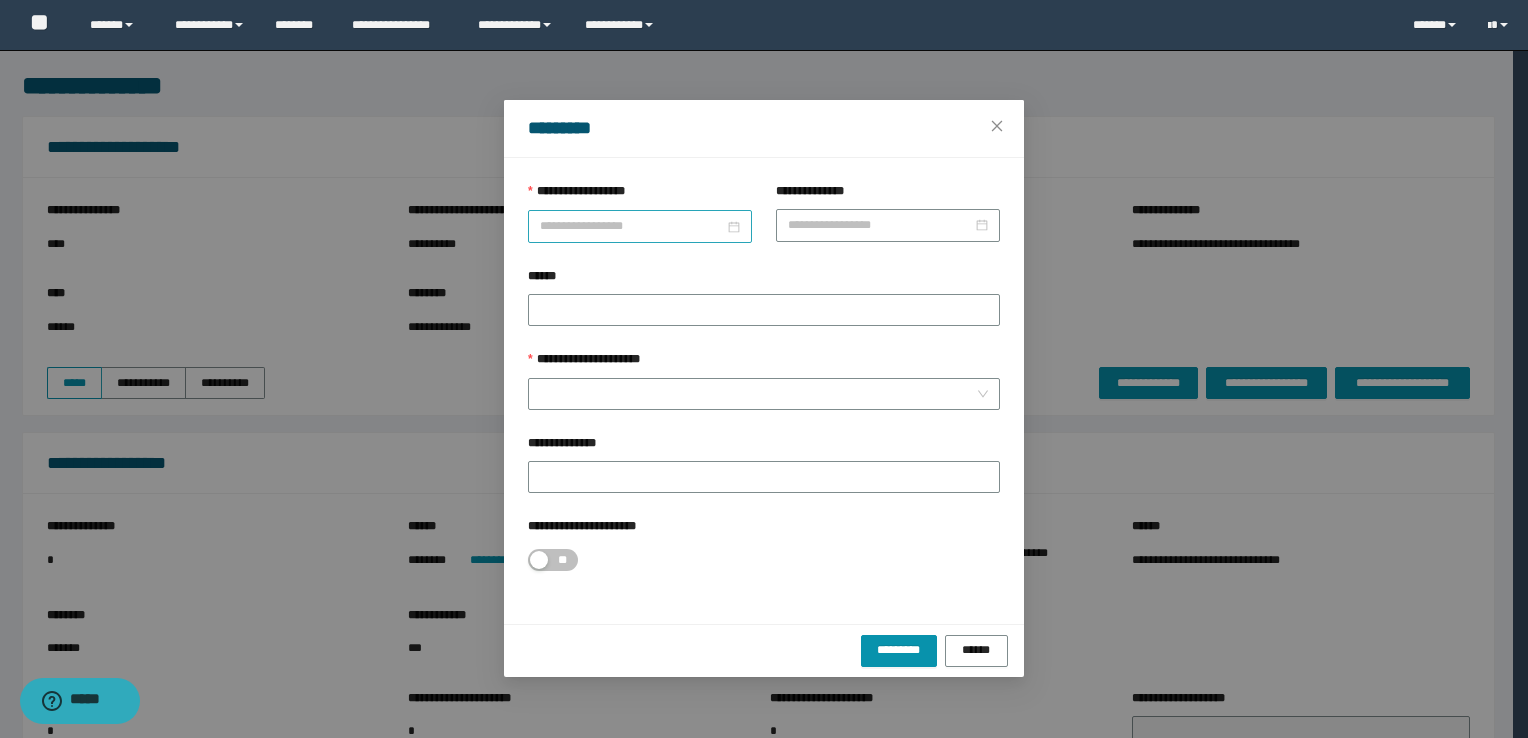 click on "**********" at bounding box center (632, 226) 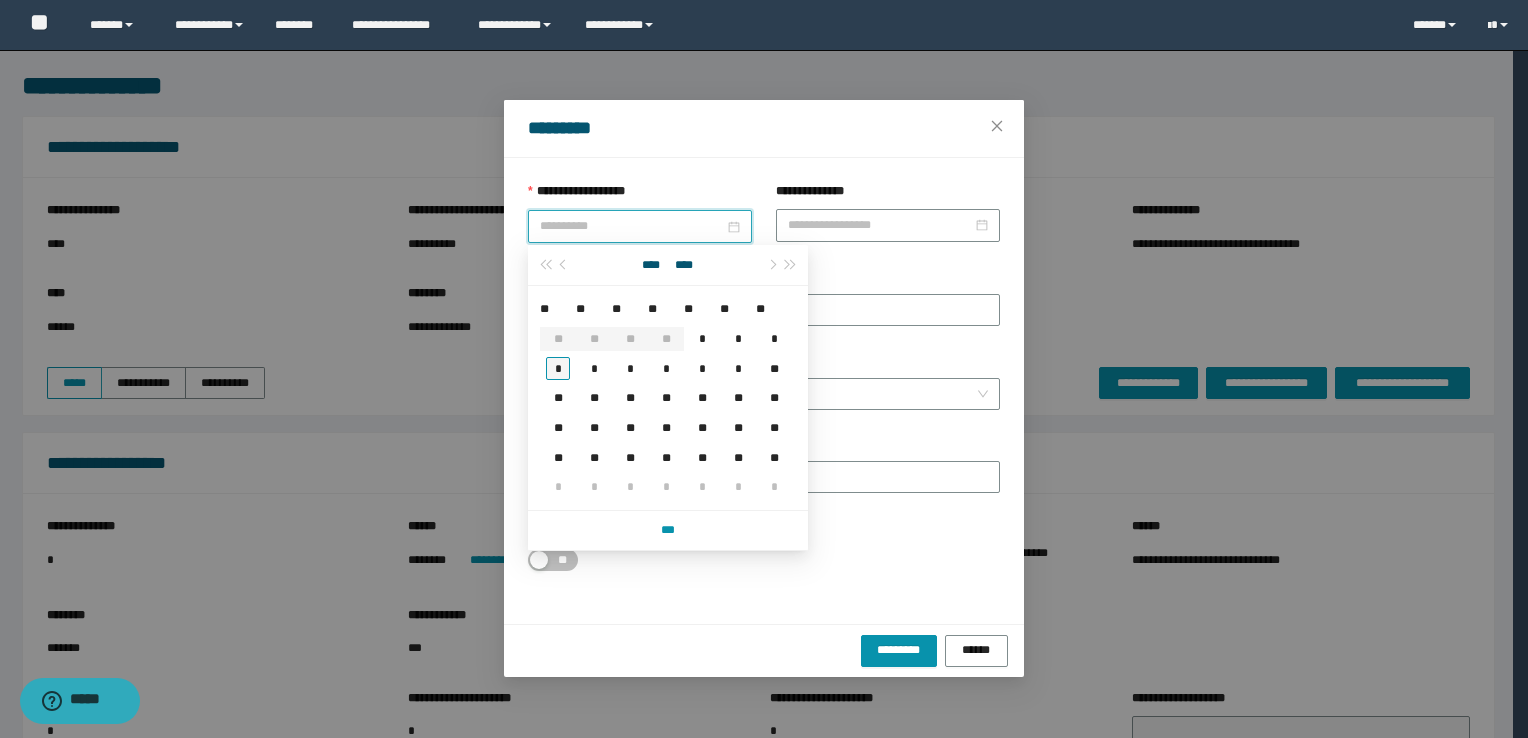 type on "**********" 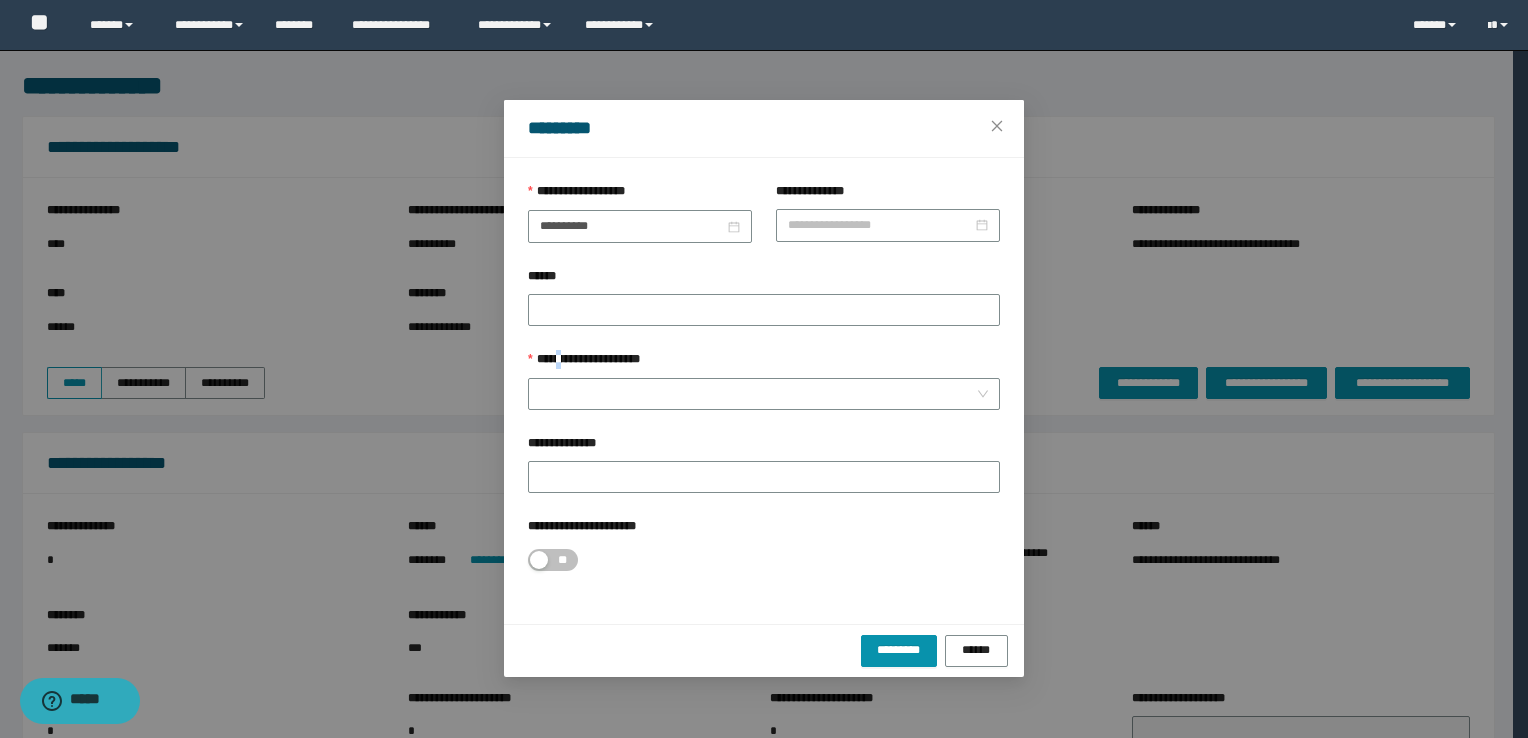 click on "**********" at bounding box center (593, 359) 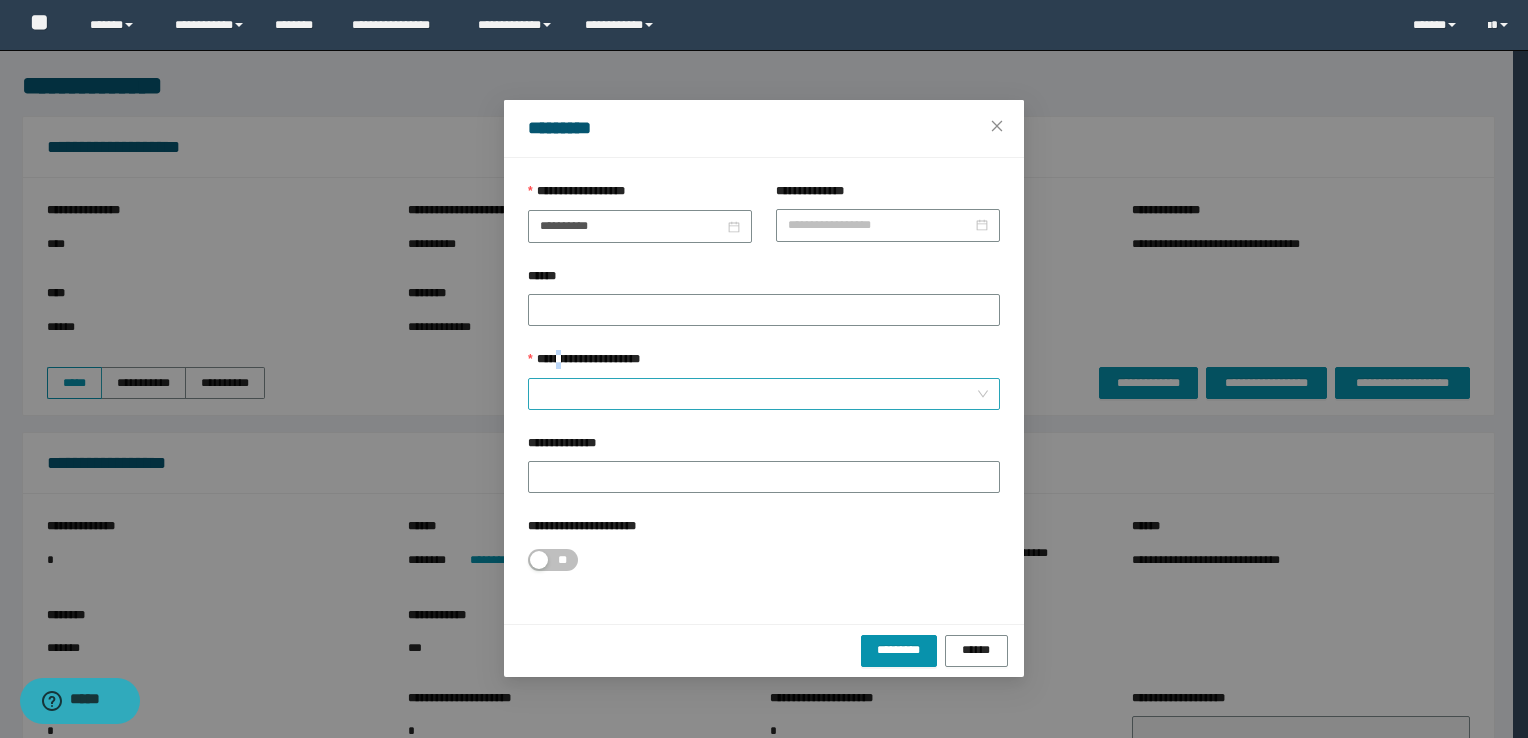 drag, startPoint x: 572, startPoint y: 365, endPoint x: 585, endPoint y: 390, distance: 28.178005 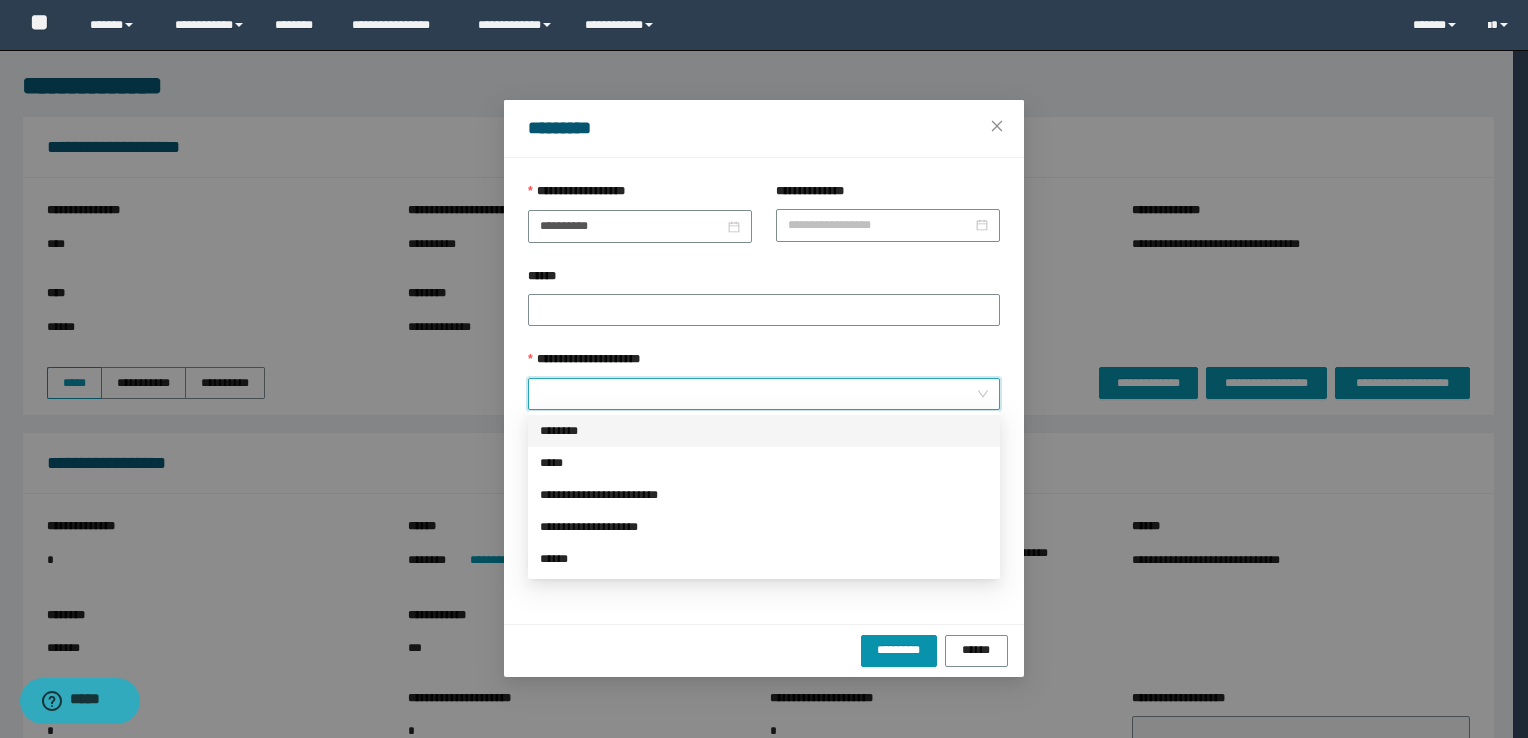 click on "********" at bounding box center (764, 431) 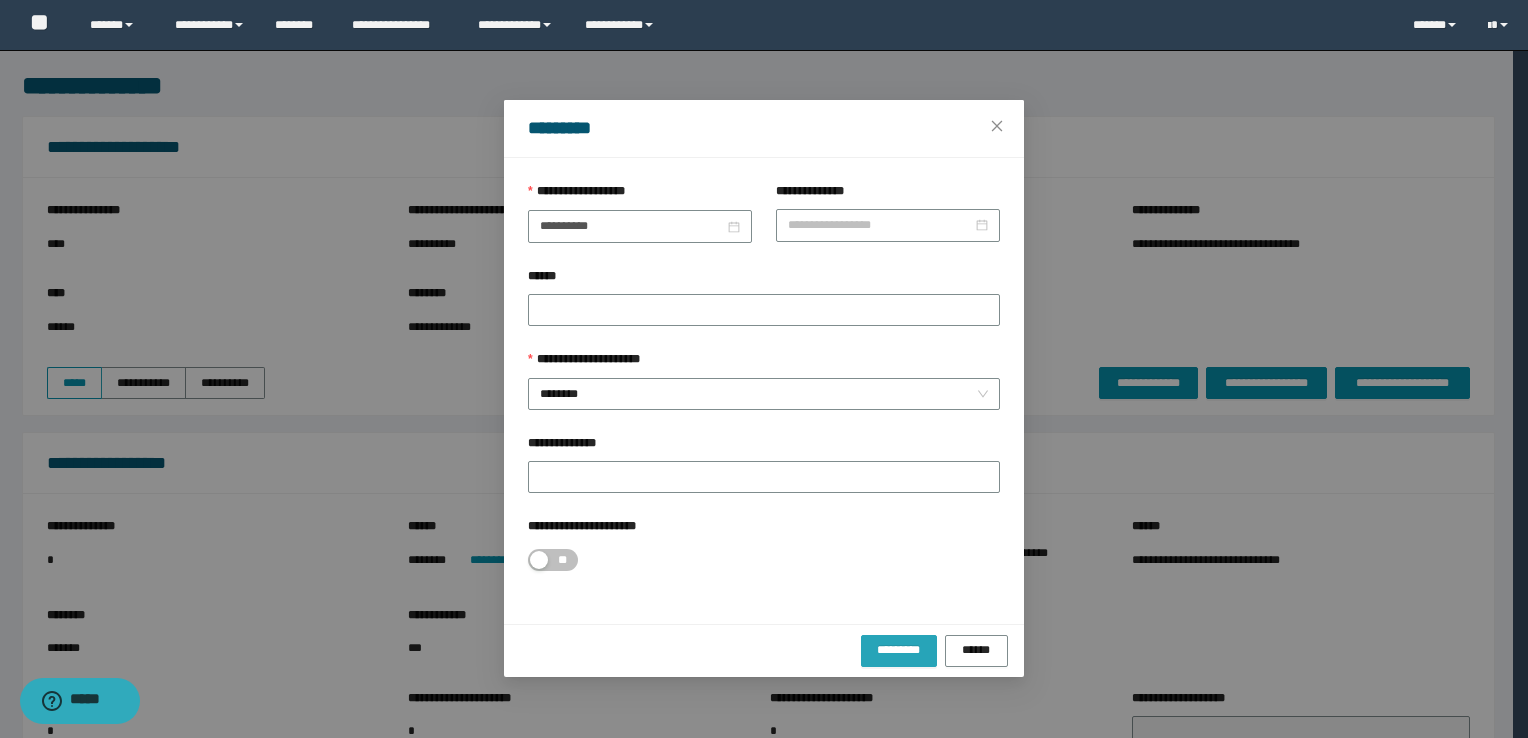 click on "*********" at bounding box center (899, 650) 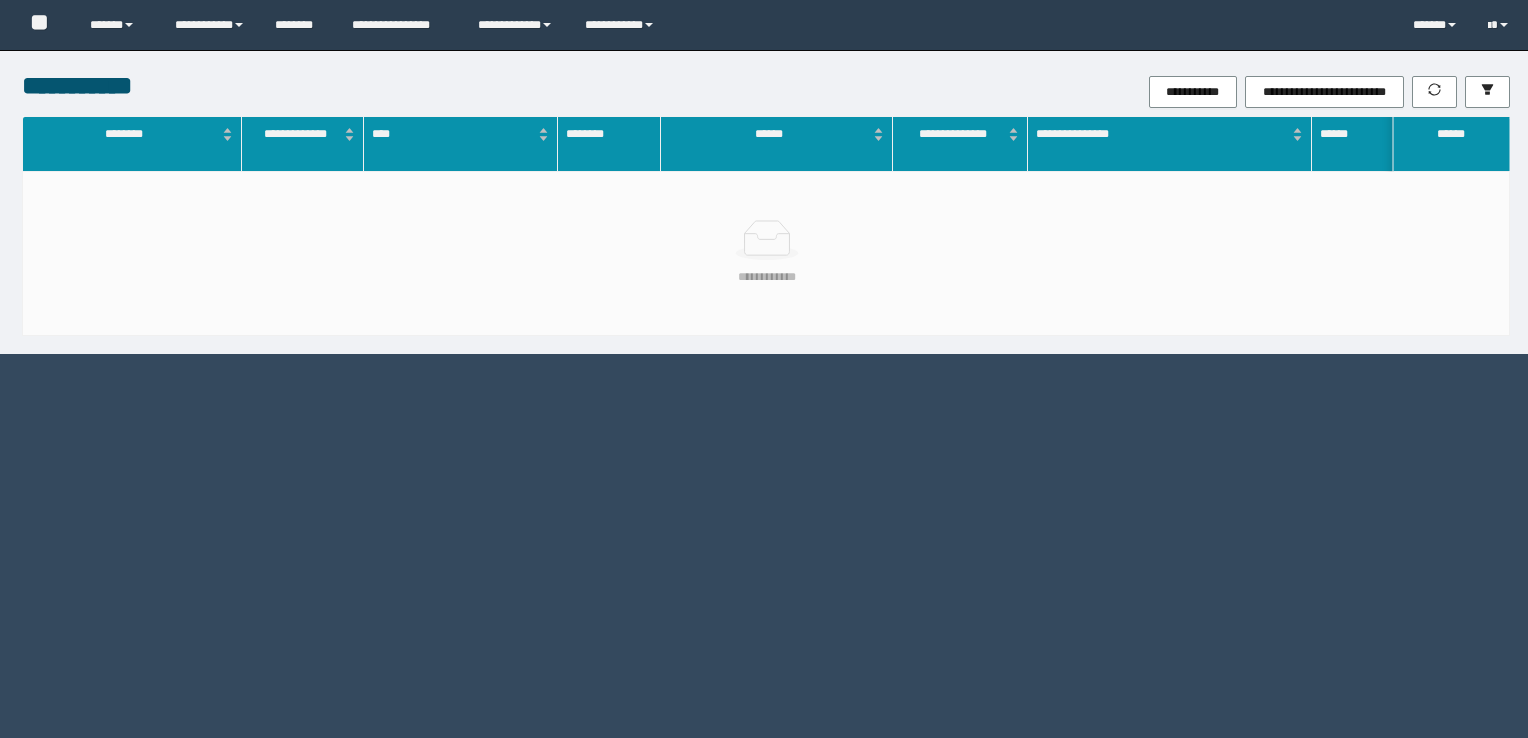 scroll, scrollTop: 0, scrollLeft: 0, axis: both 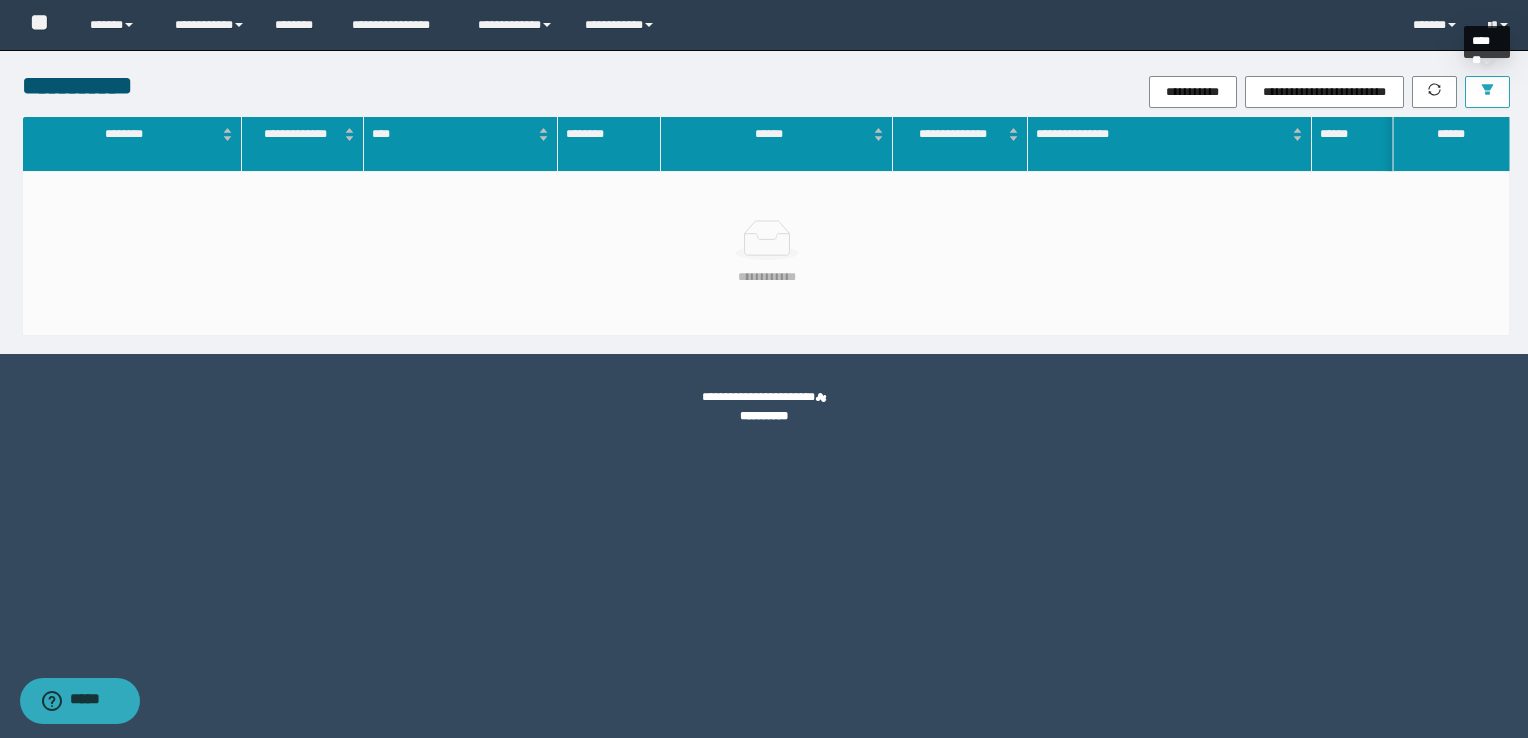click at bounding box center [1487, 92] 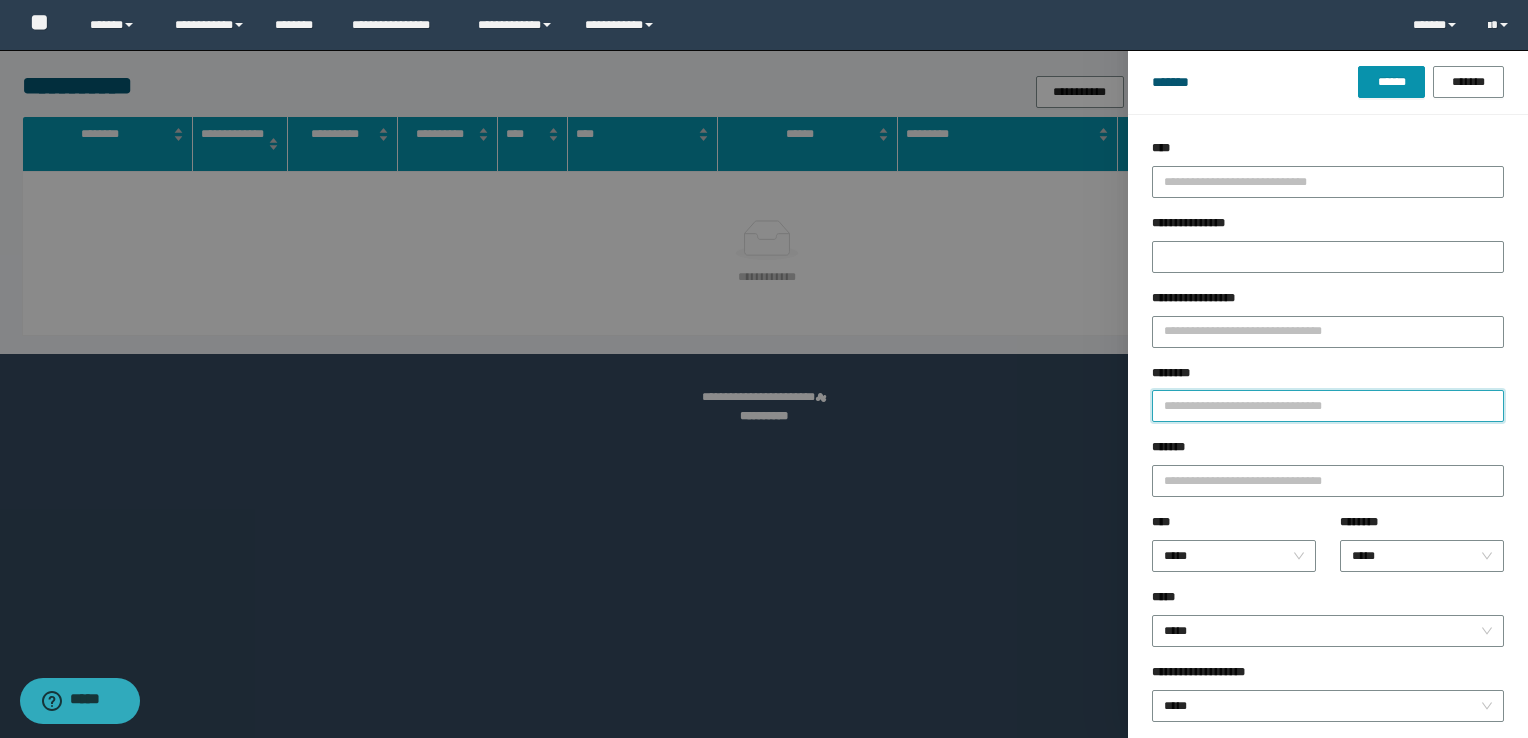 click on "********" at bounding box center [1328, 406] 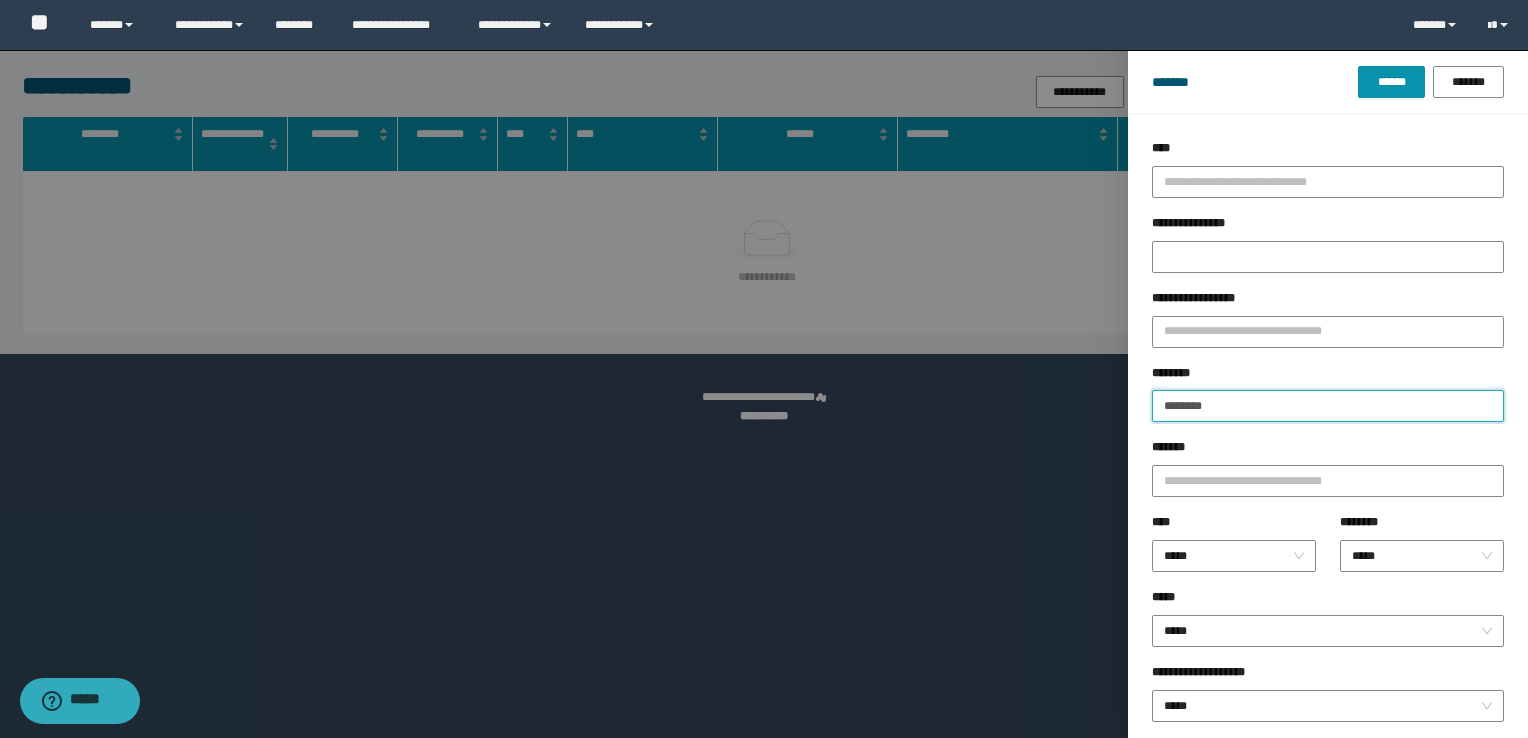 type on "********" 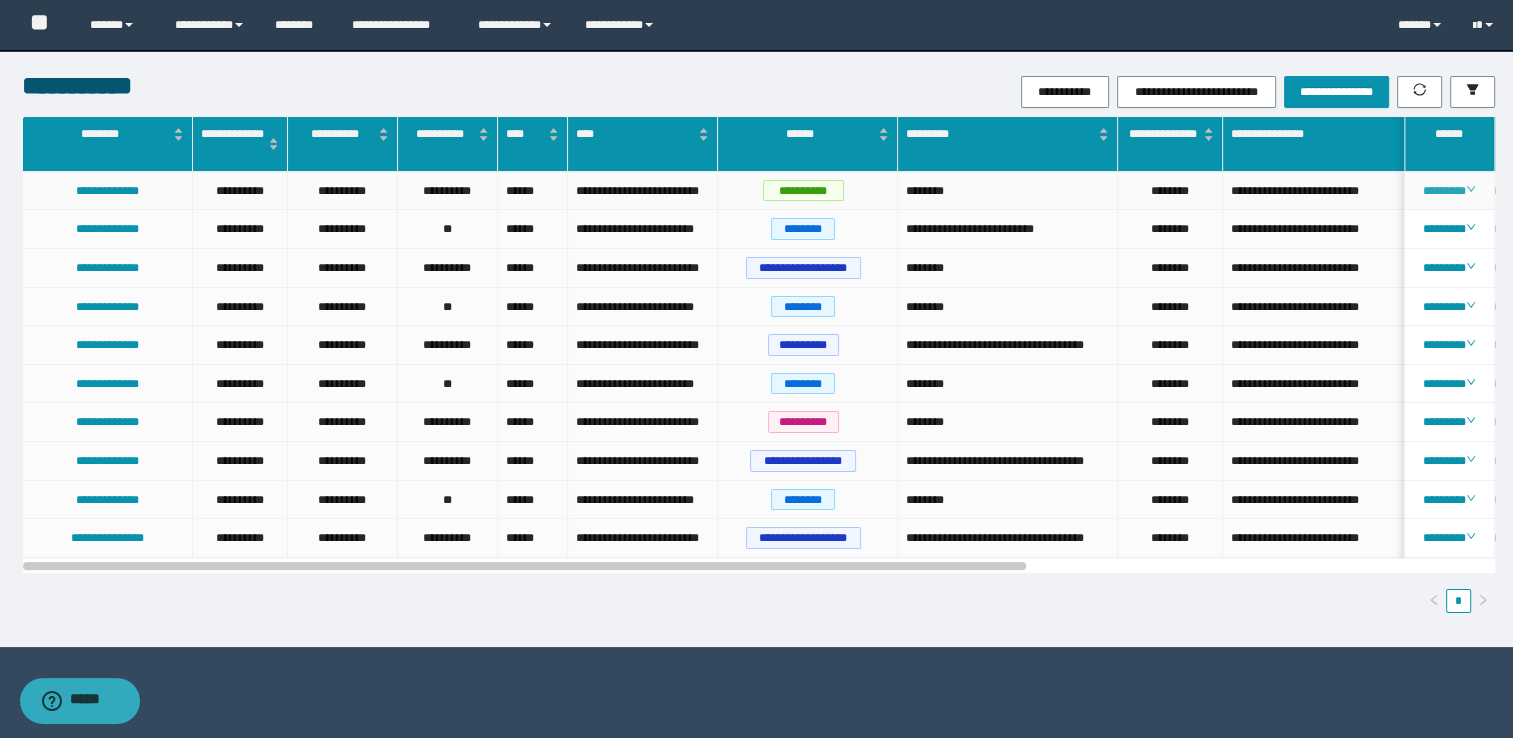 click on "********" at bounding box center (1449, 191) 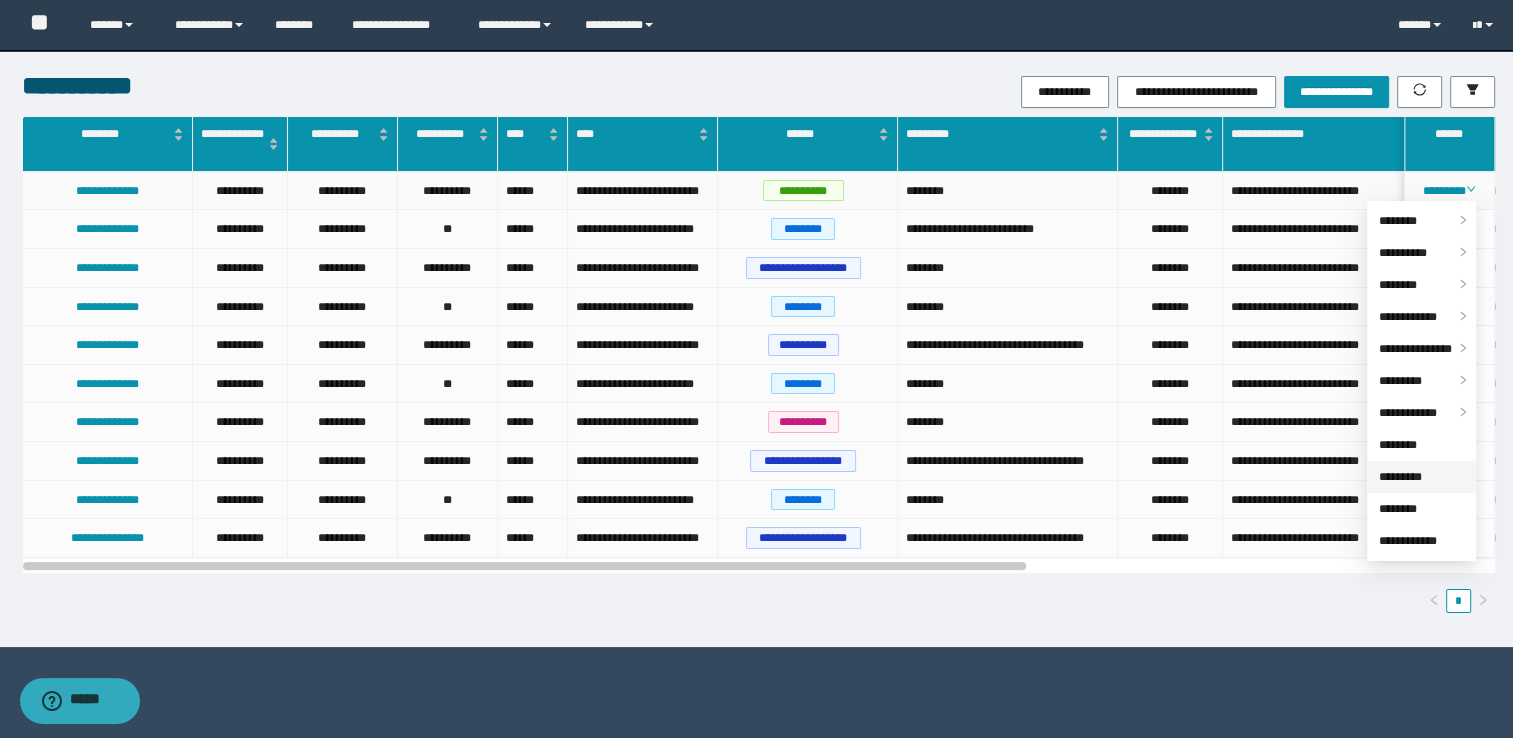 click on "*********" at bounding box center [1400, 477] 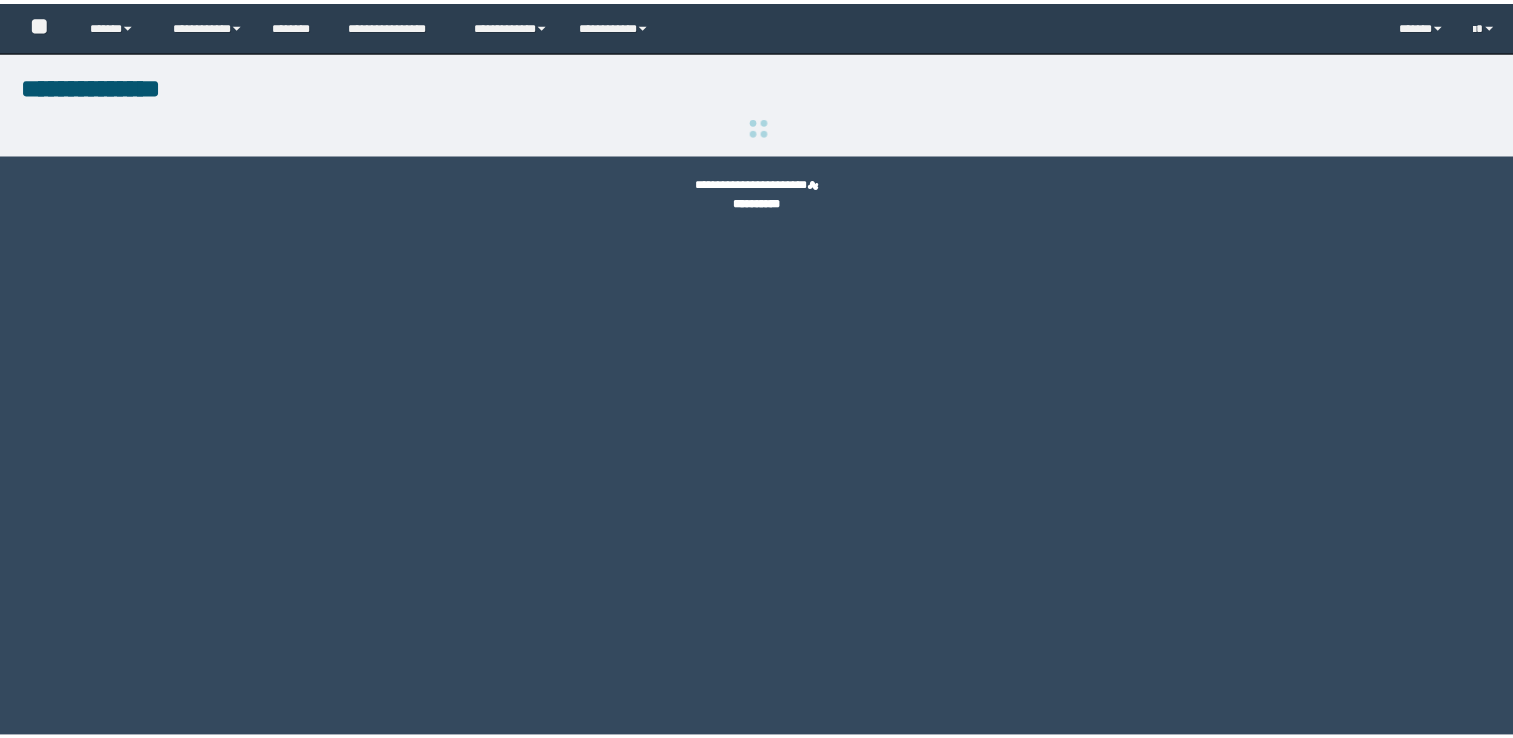 scroll, scrollTop: 0, scrollLeft: 0, axis: both 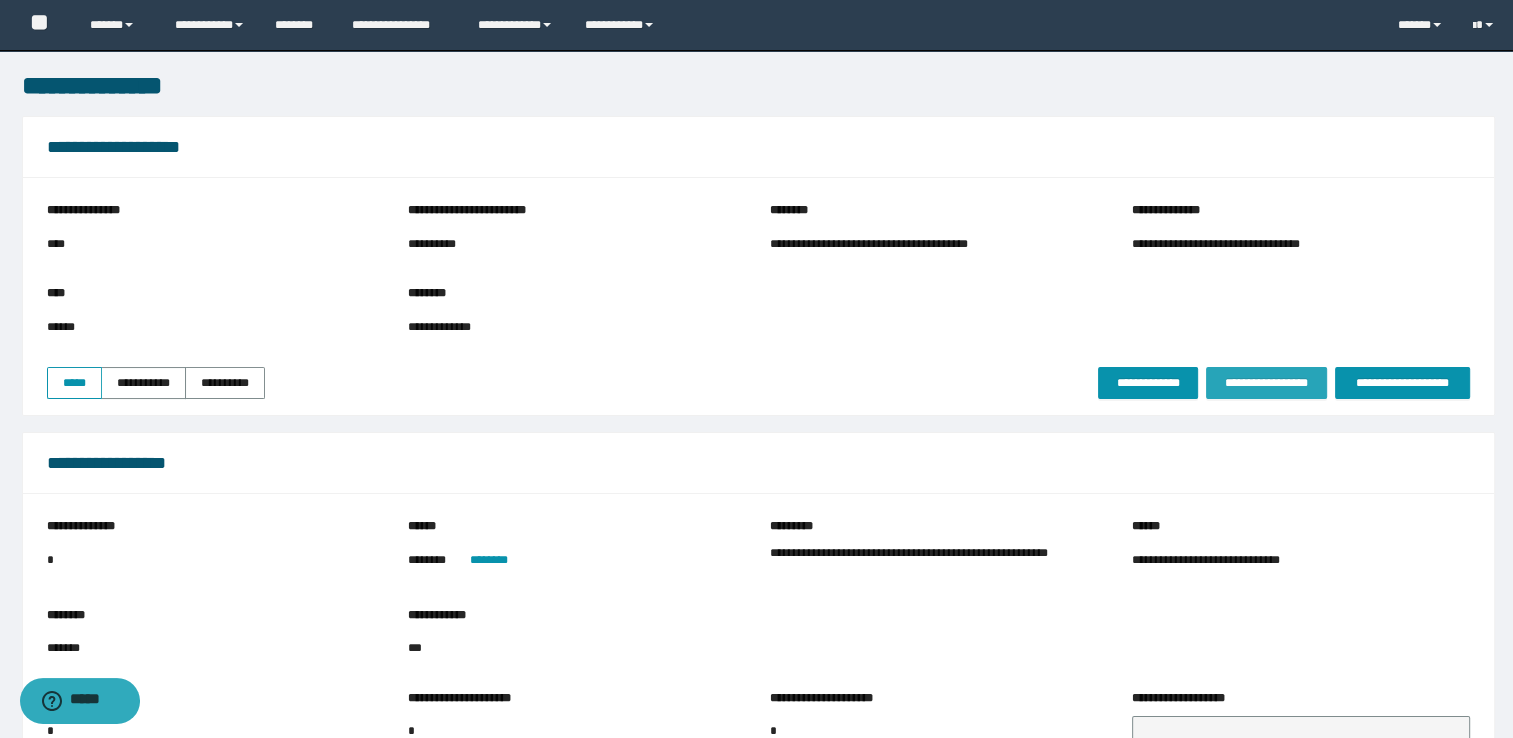 click on "**********" at bounding box center (1266, 383) 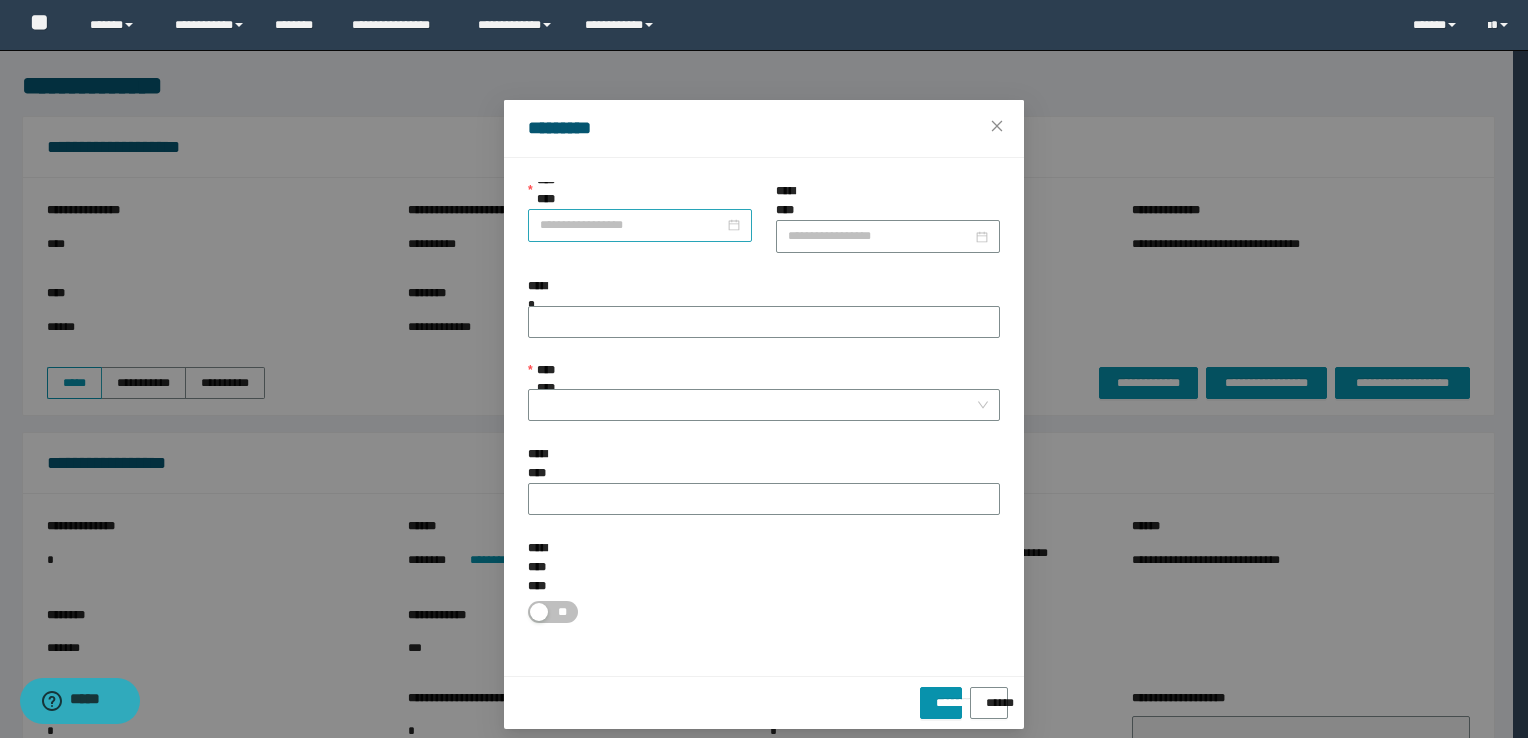 click on "**********" at bounding box center [632, 225] 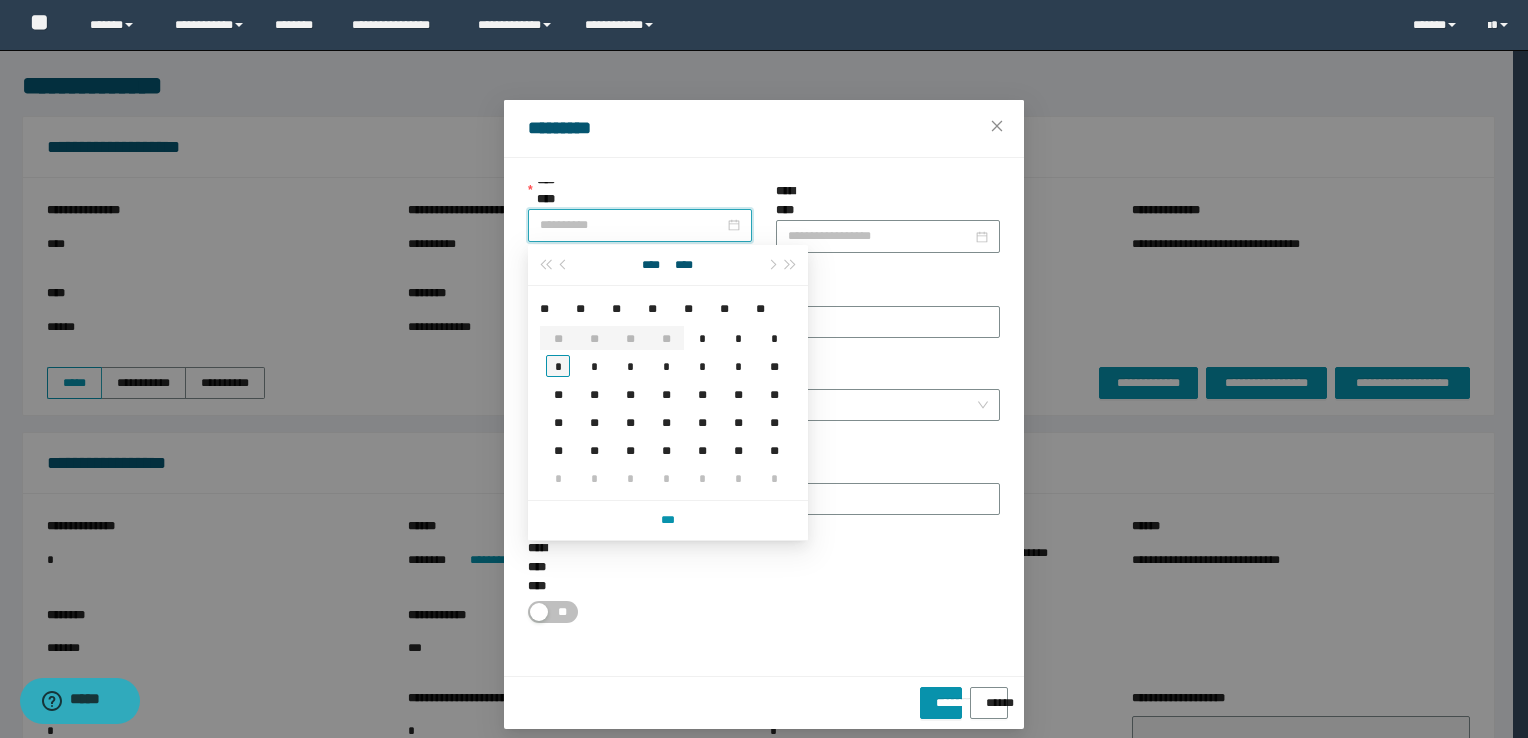 type on "**********" 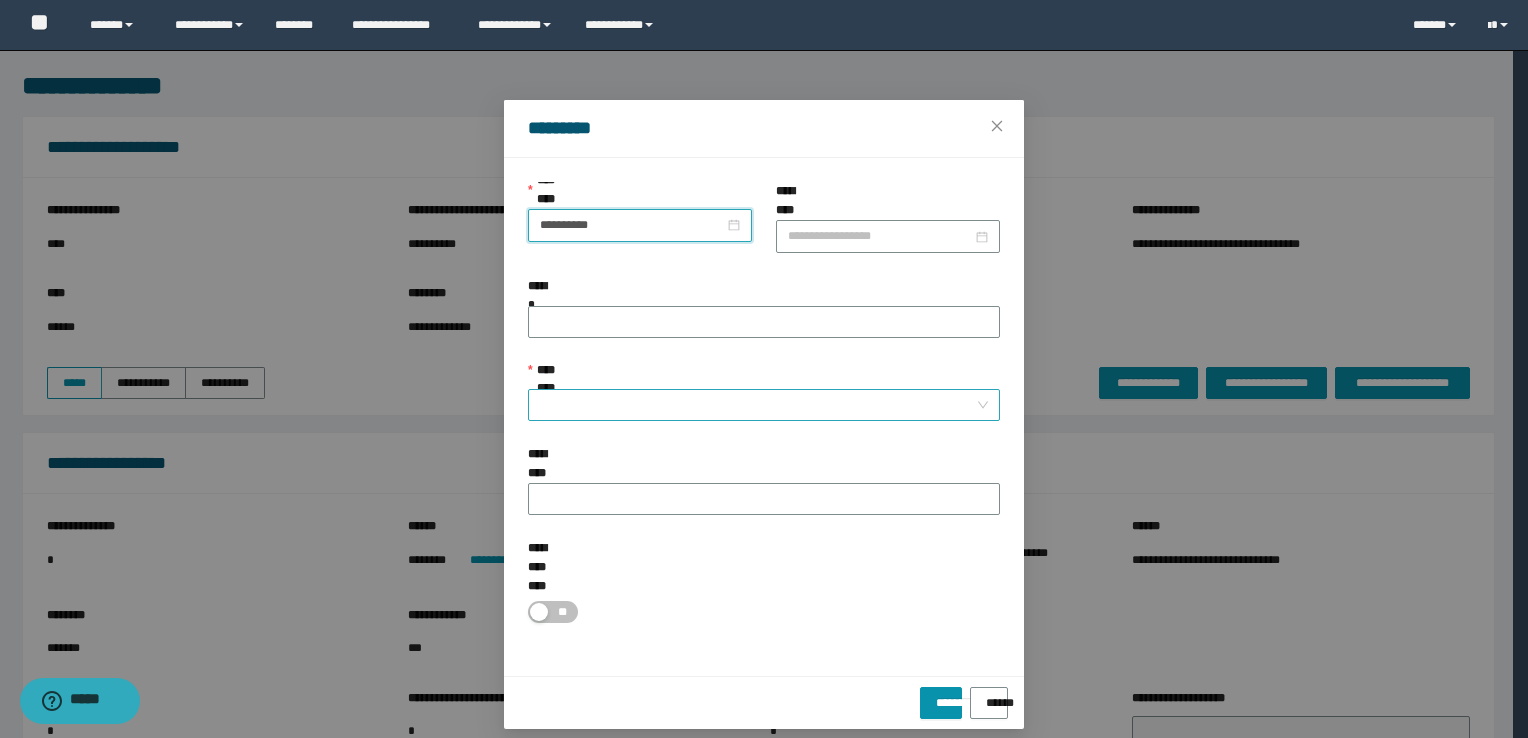 click on "**********" at bounding box center (758, 405) 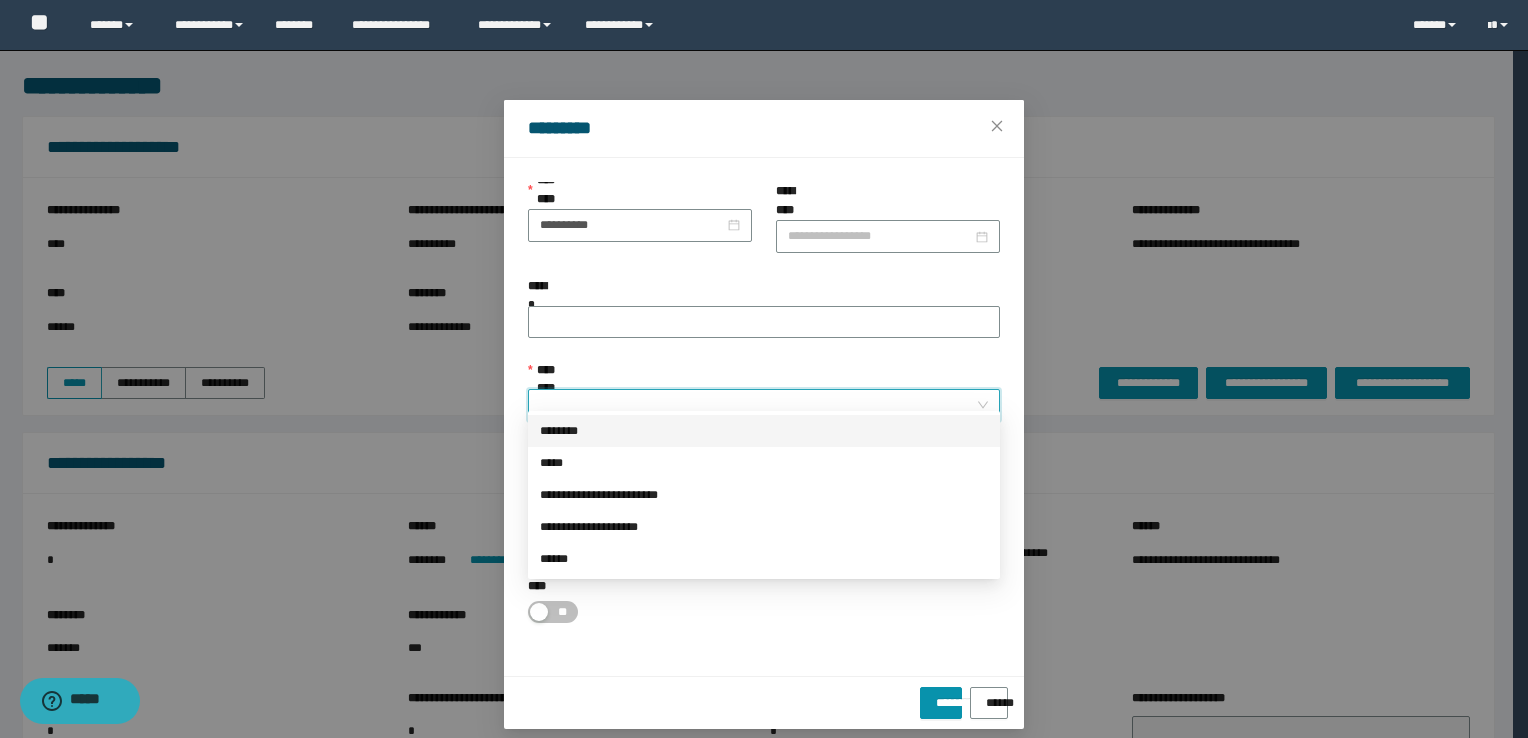 click on "********" at bounding box center (764, 431) 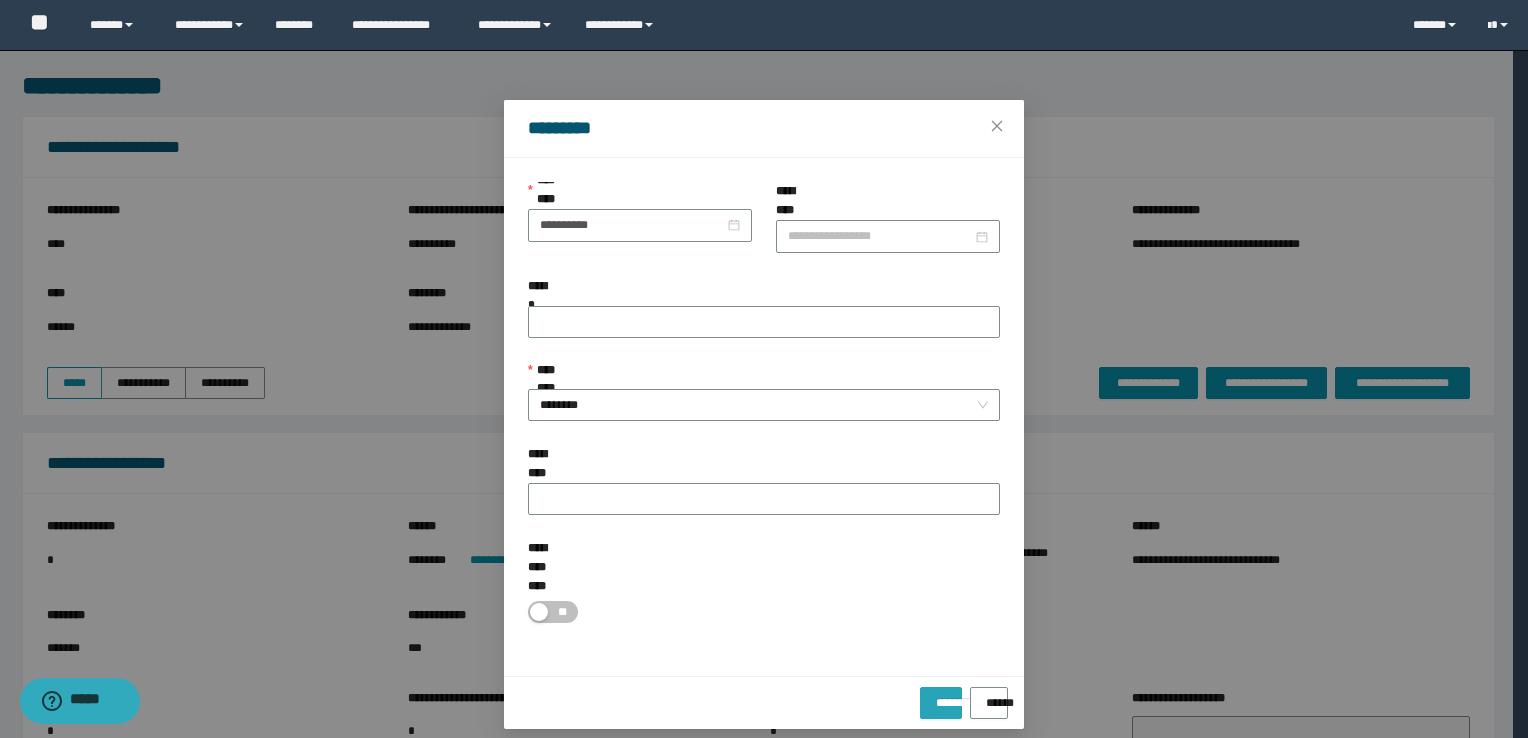 click on "*********" at bounding box center [940, 696] 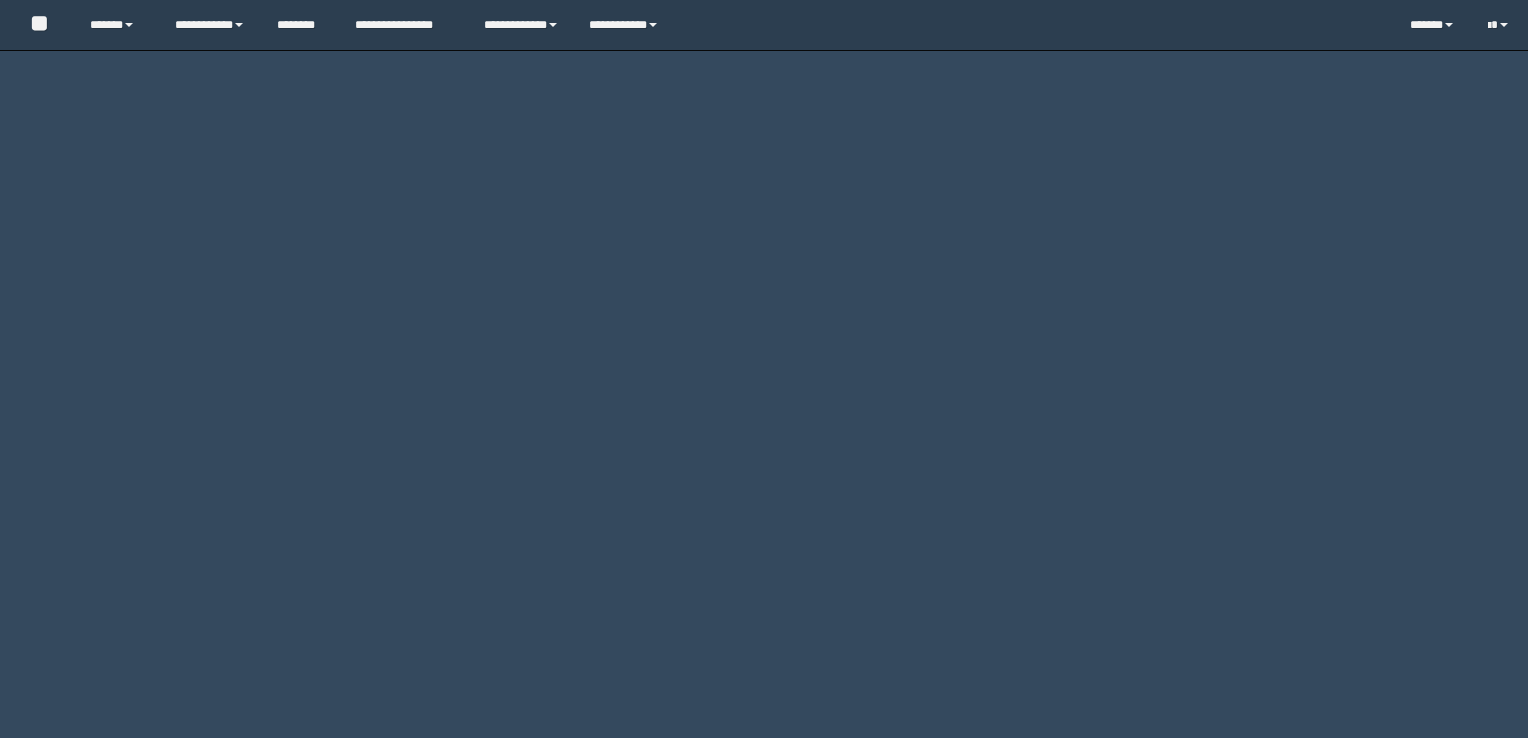 scroll, scrollTop: 0, scrollLeft: 0, axis: both 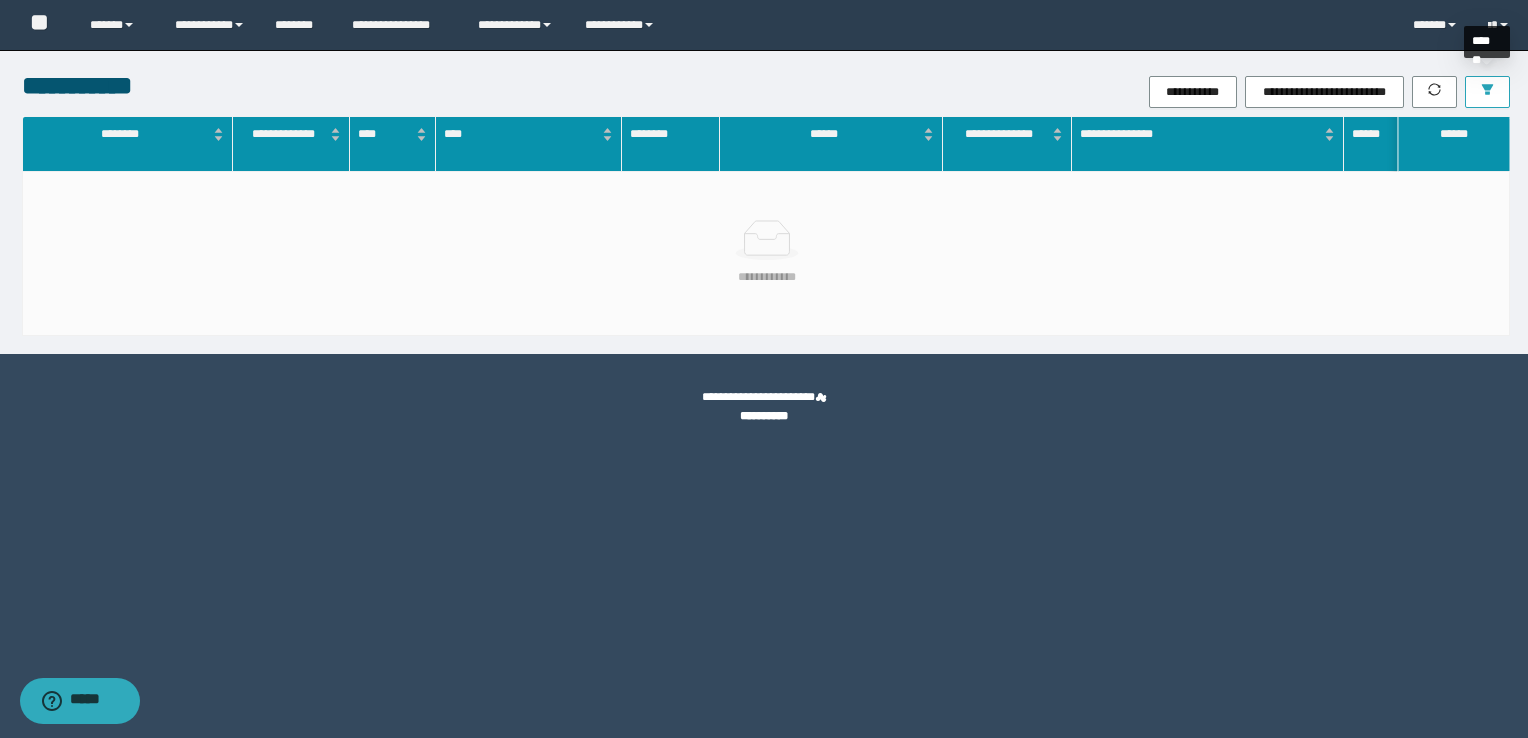 click at bounding box center [1487, 92] 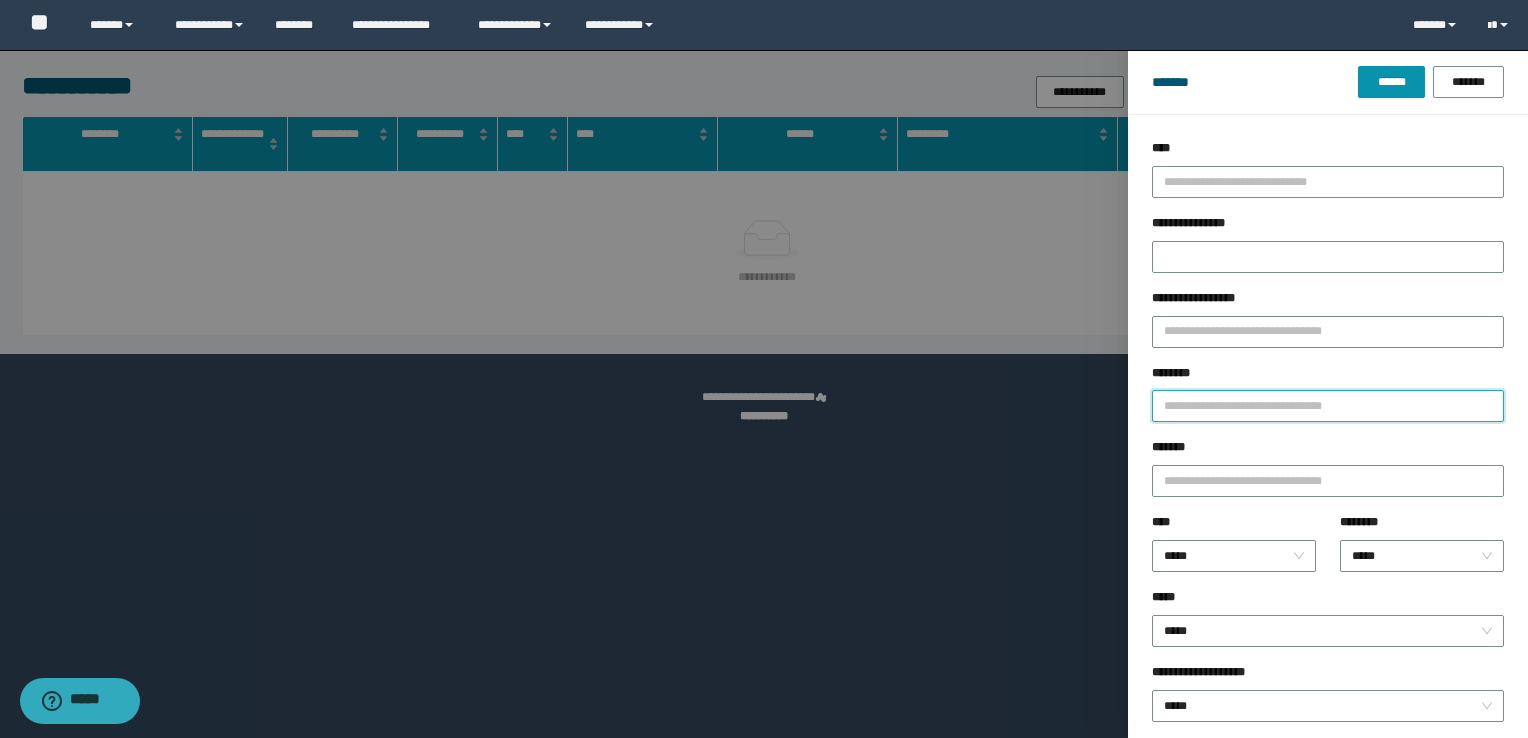 click on "********" at bounding box center [1328, 406] 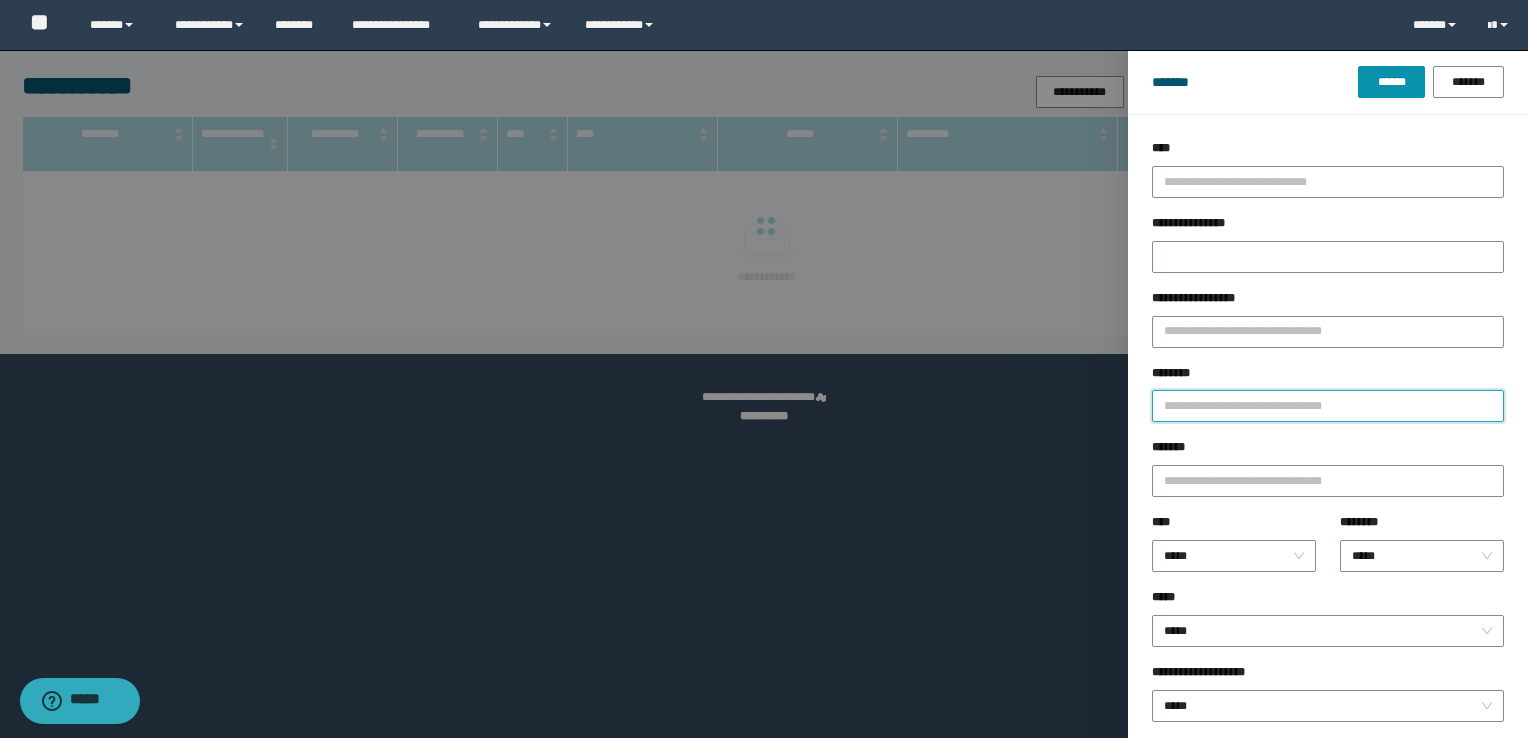 paste on "********" 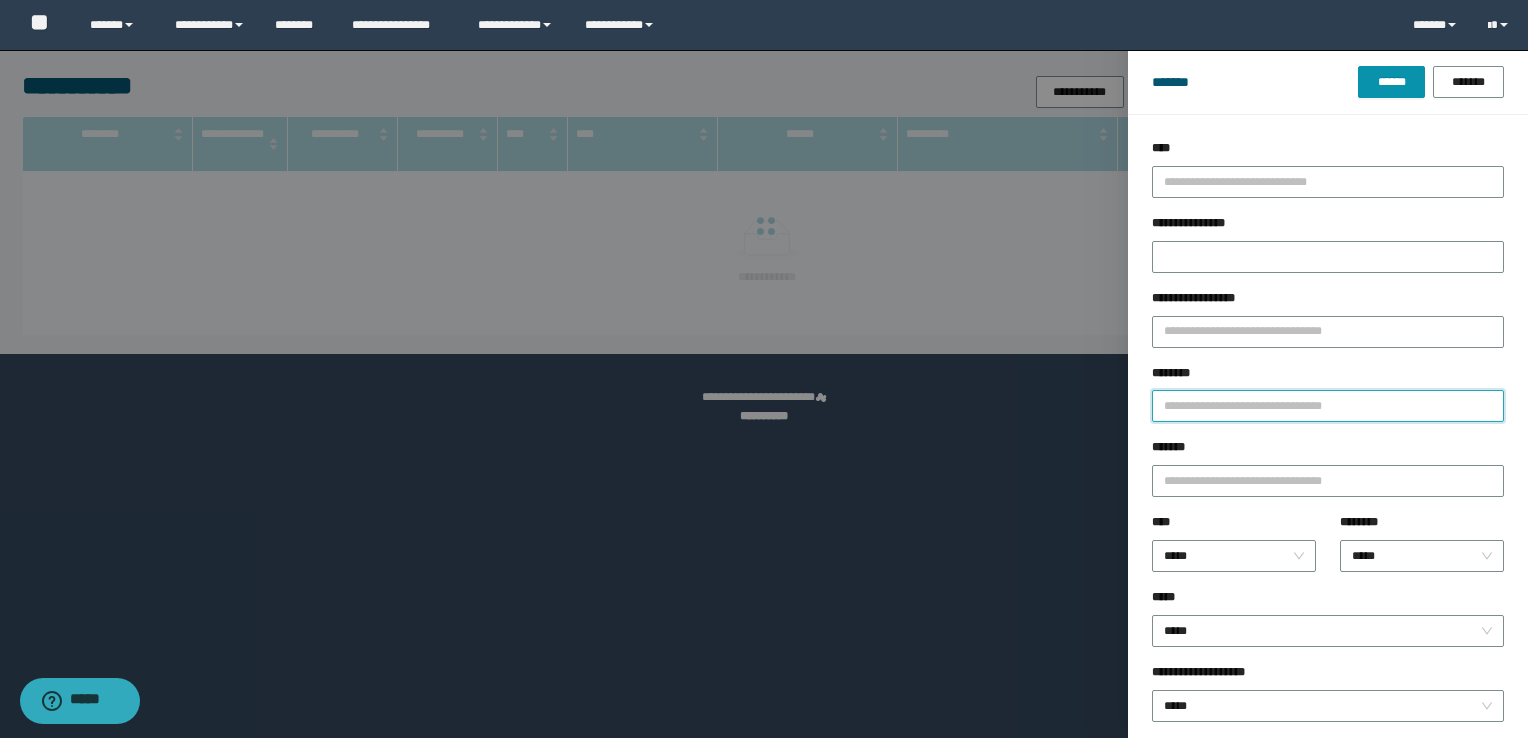 type on "********" 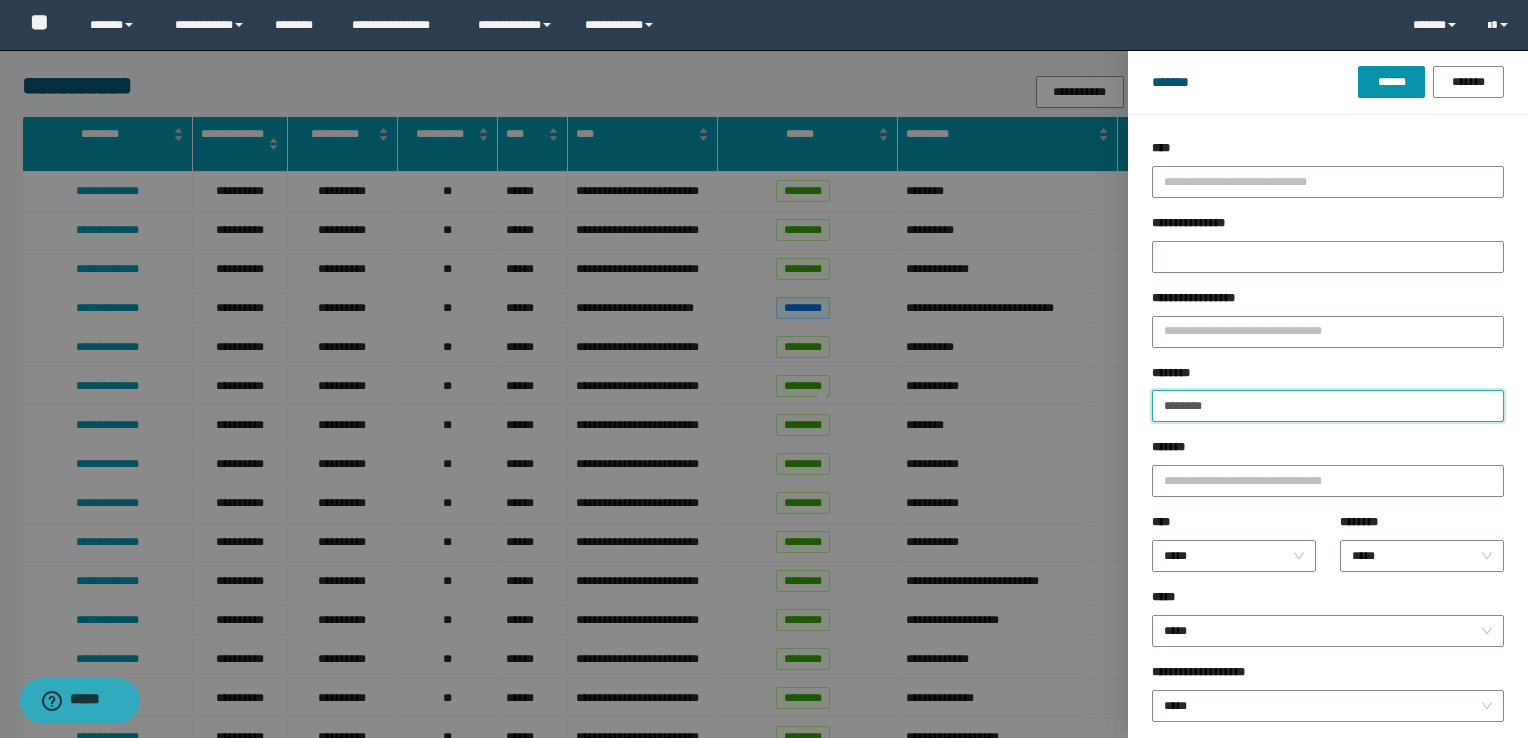 type 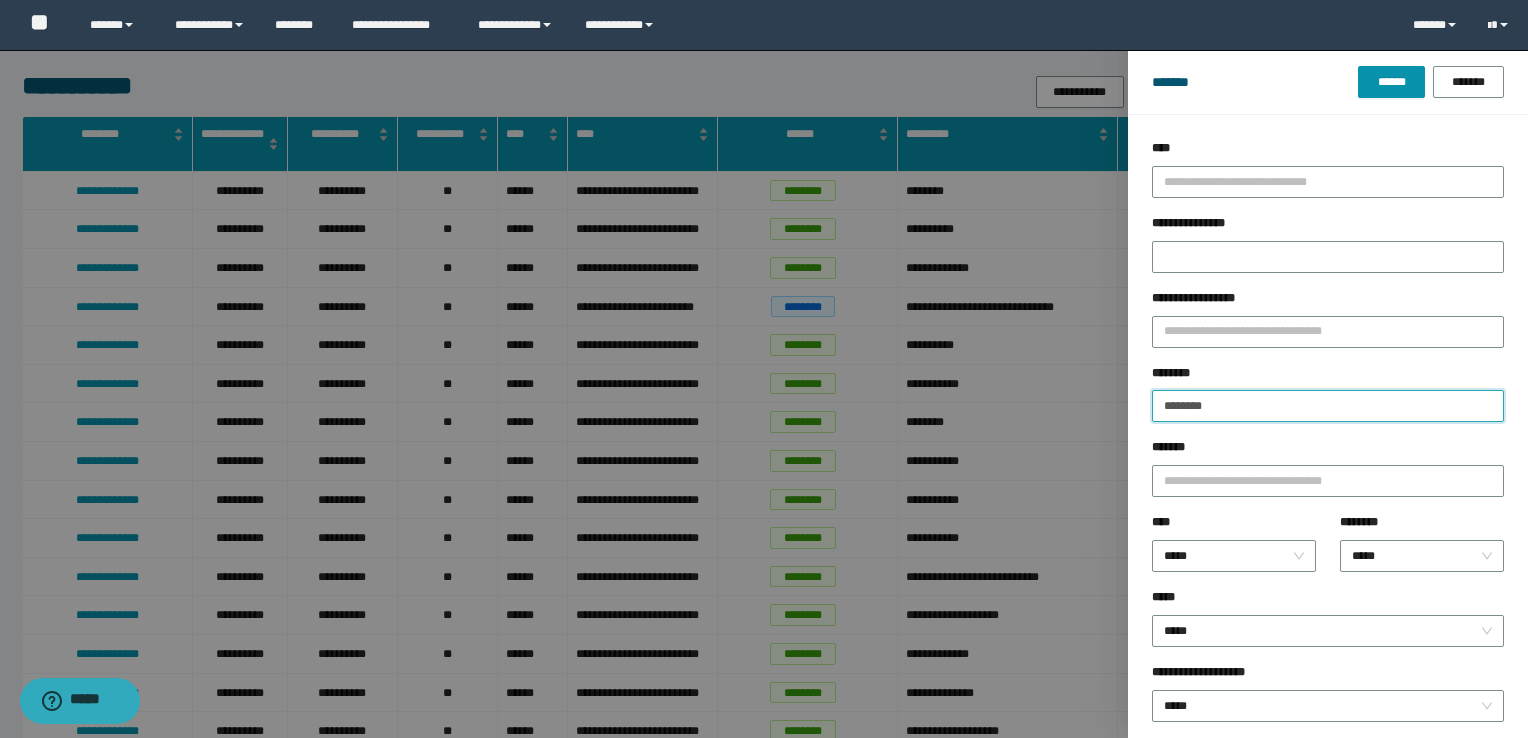 type on "********" 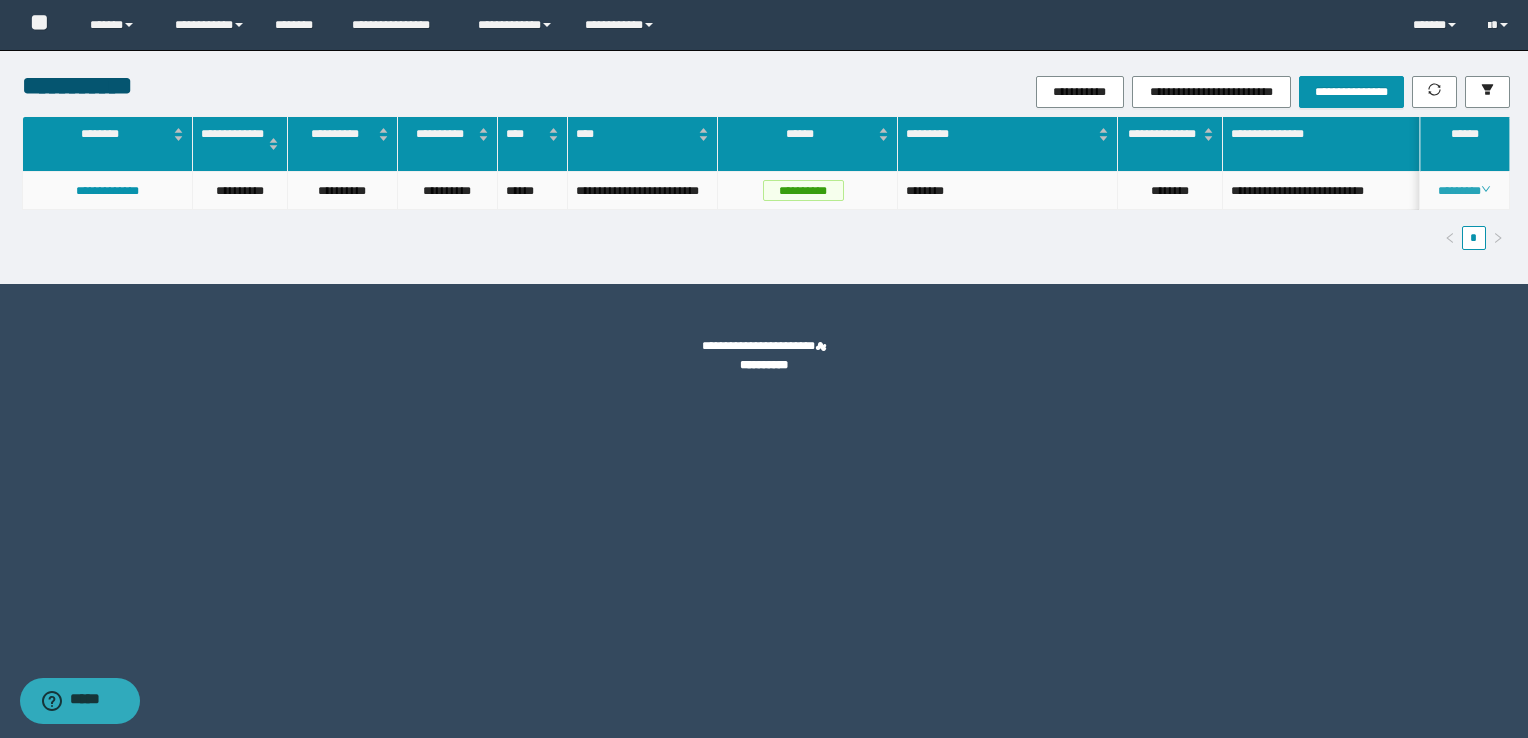 click on "********" at bounding box center (1464, 191) 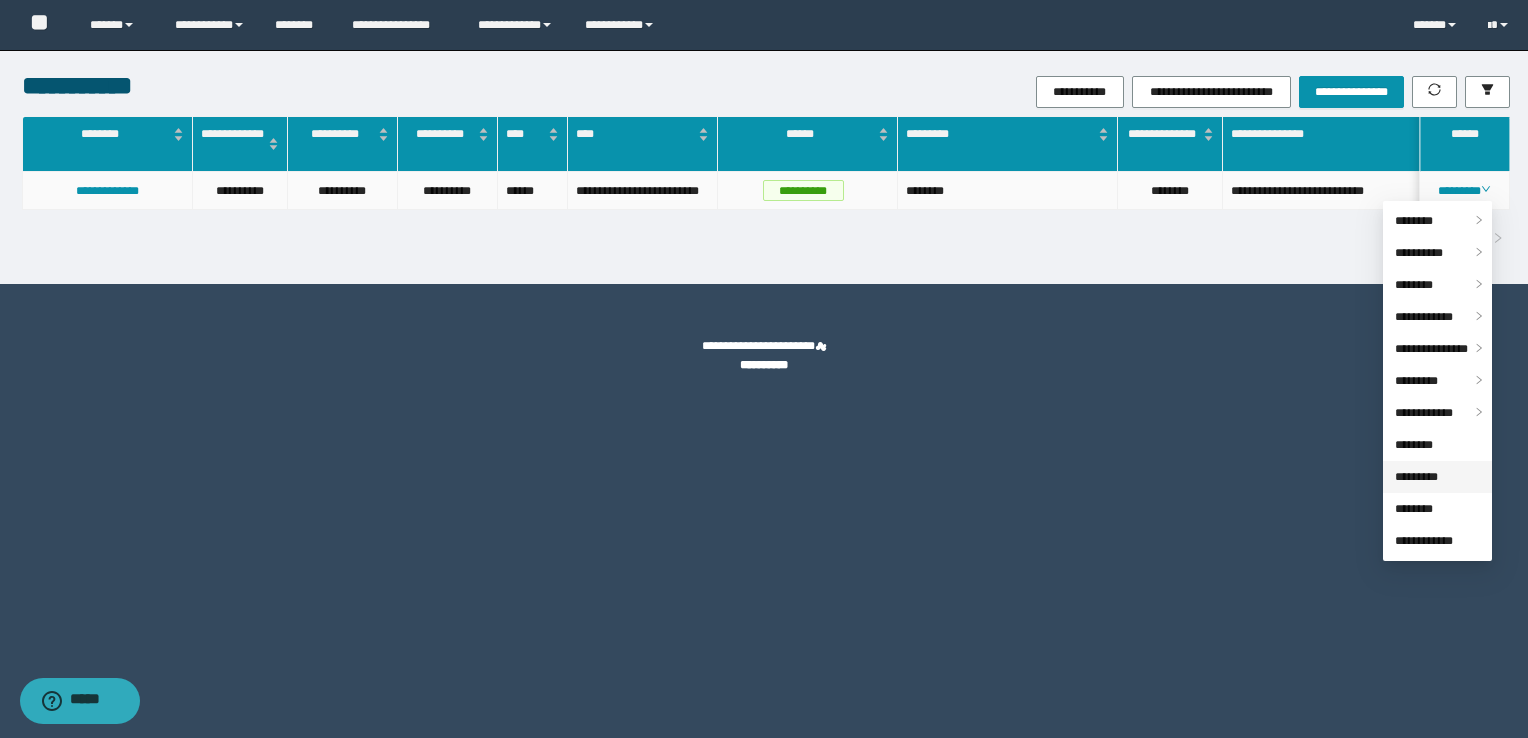 click on "*********" at bounding box center (1416, 477) 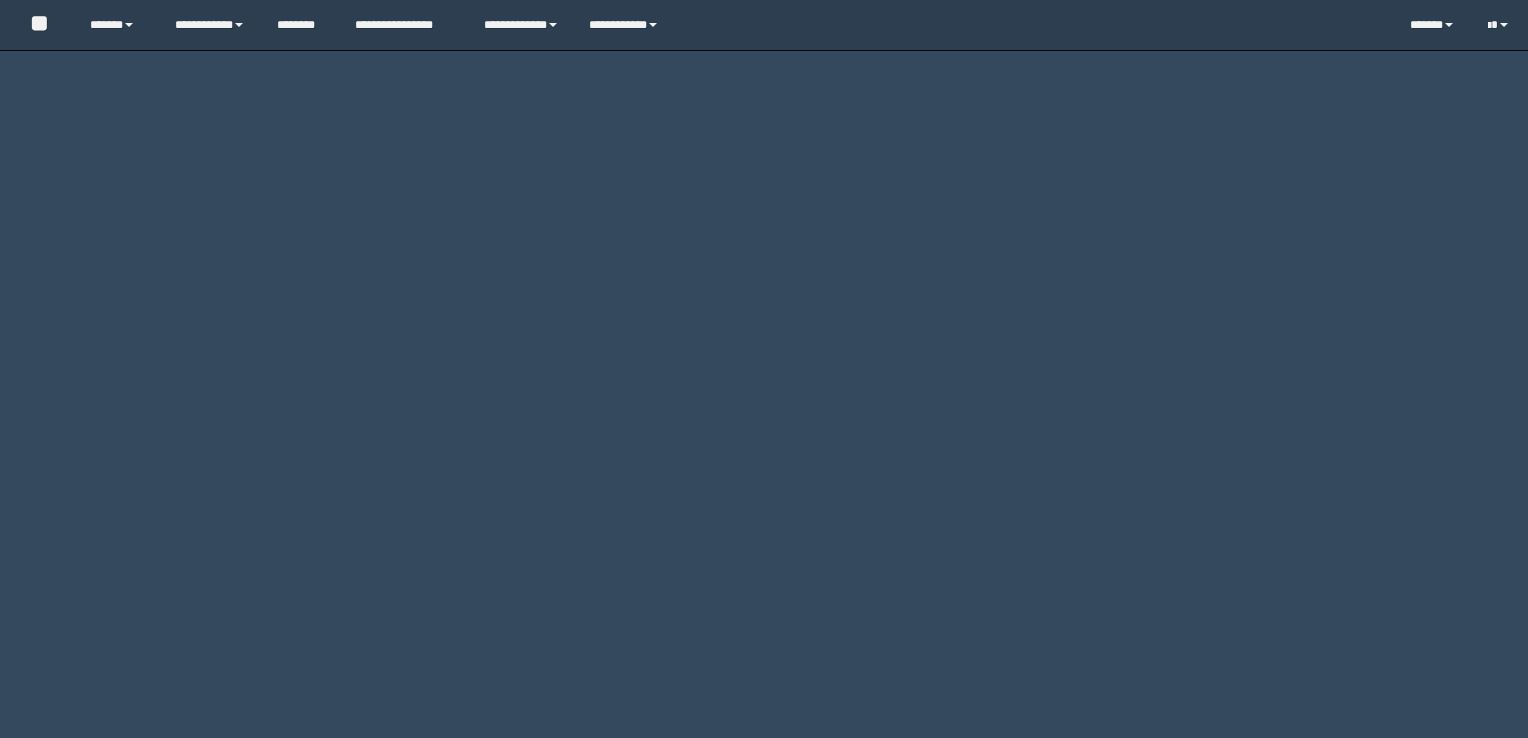 scroll, scrollTop: 0, scrollLeft: 0, axis: both 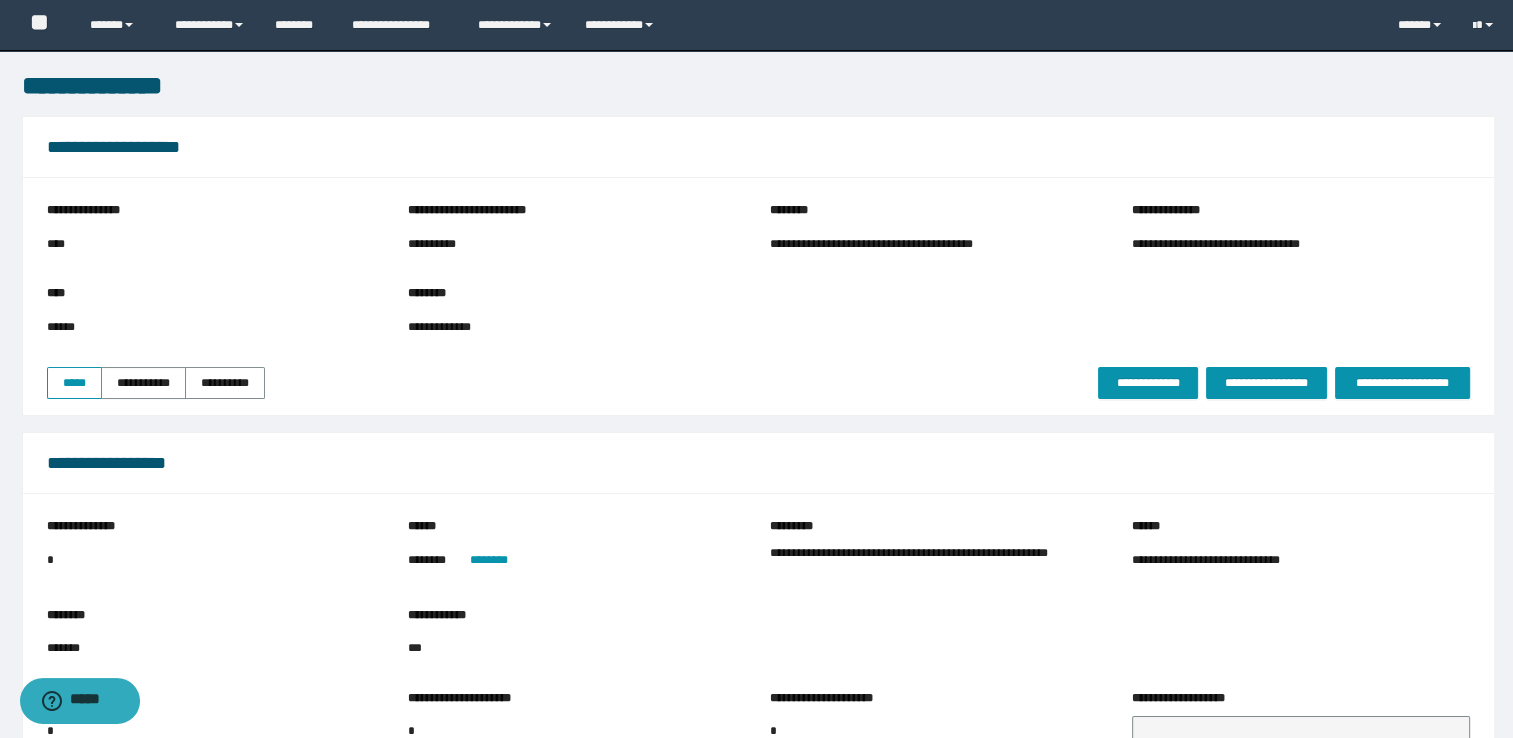 click on "**********" at bounding box center [758, 325] 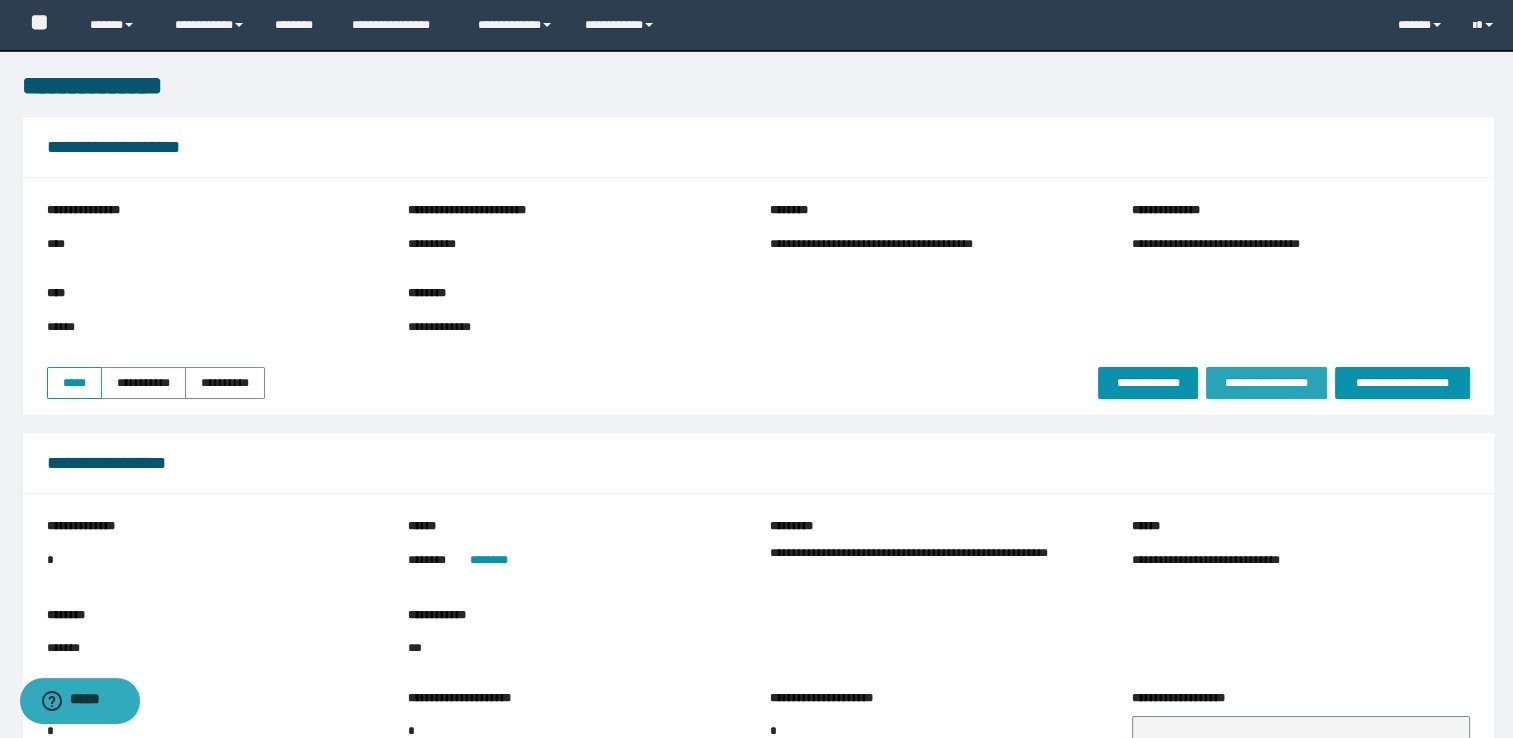 click on "**********" at bounding box center (1266, 383) 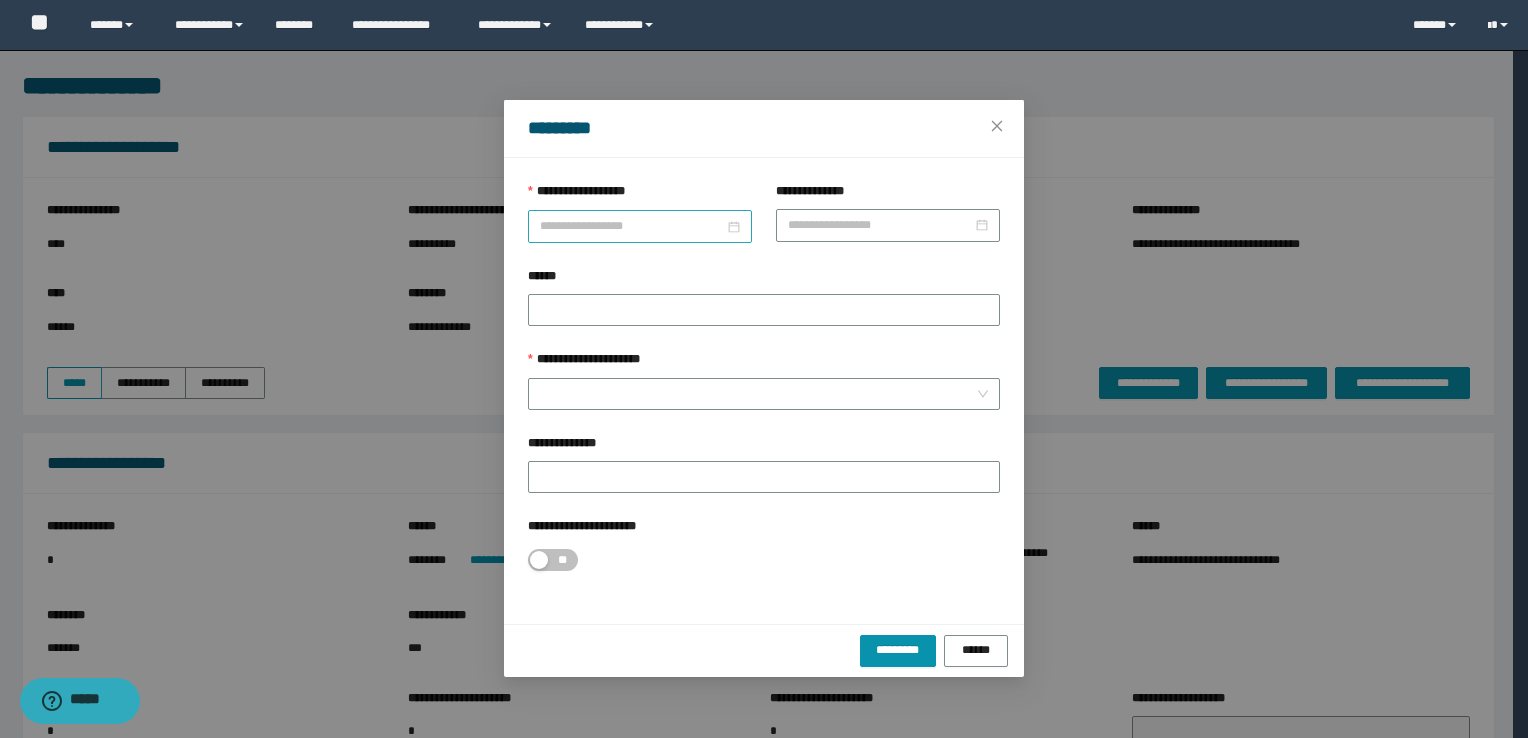 click on "**********" at bounding box center (632, 226) 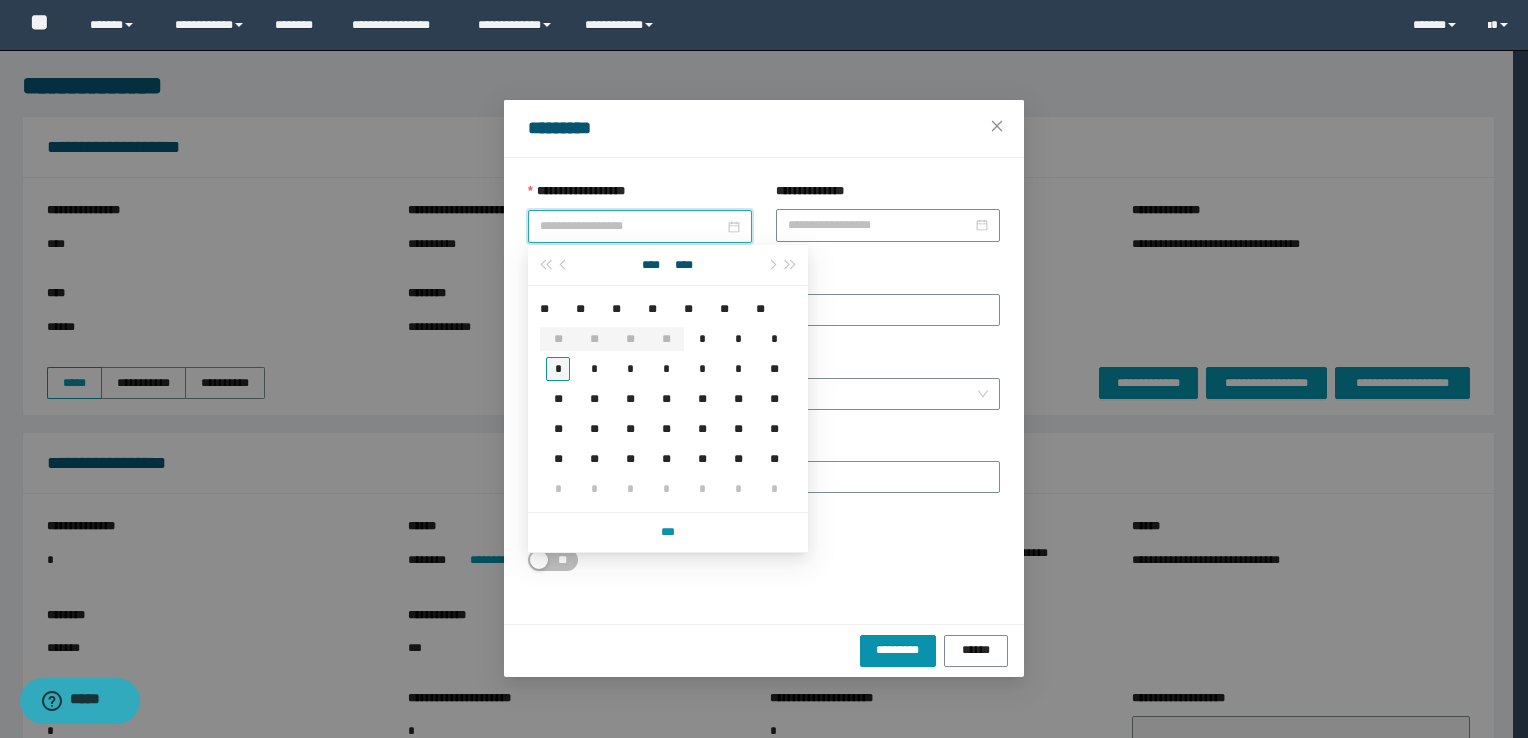 type on "**********" 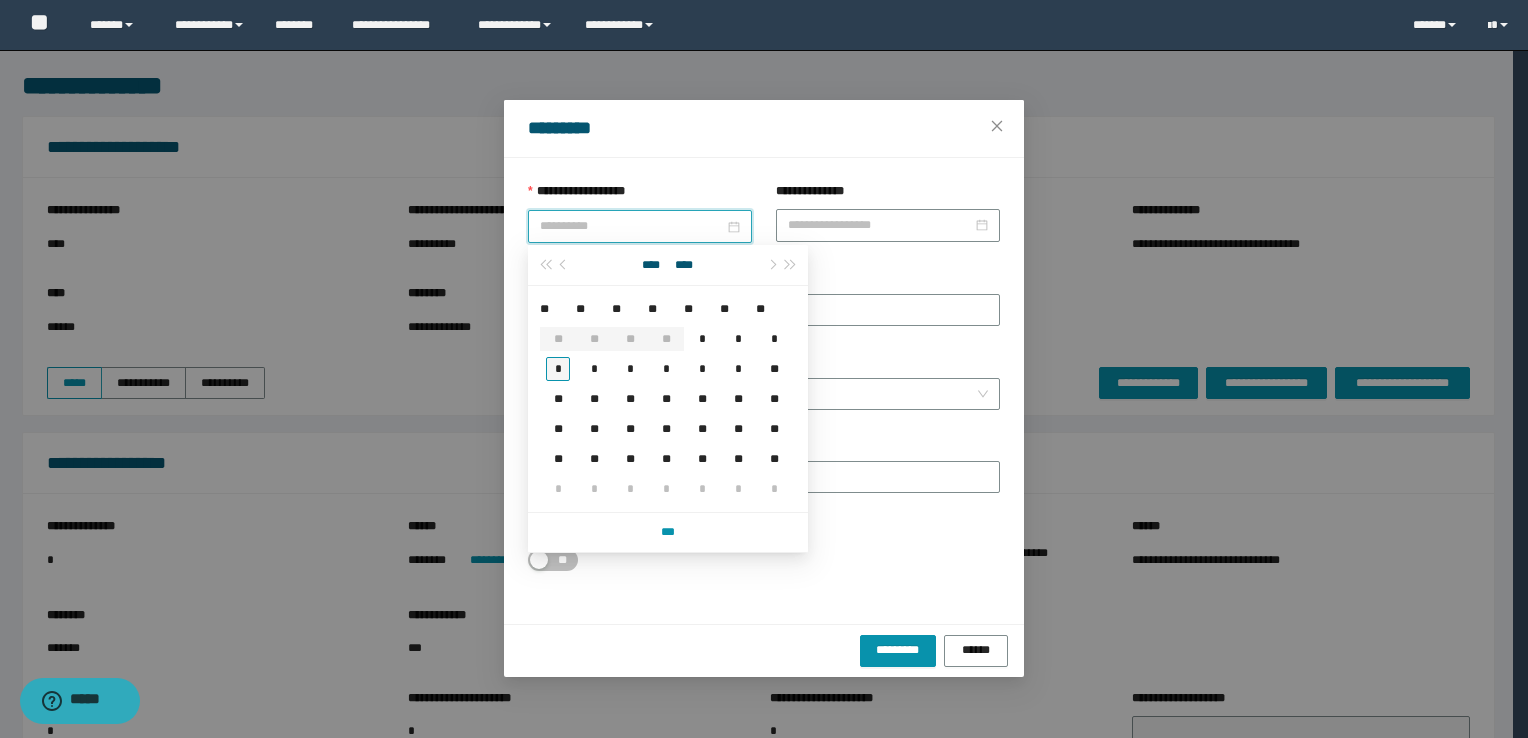 click on "*" at bounding box center [558, 369] 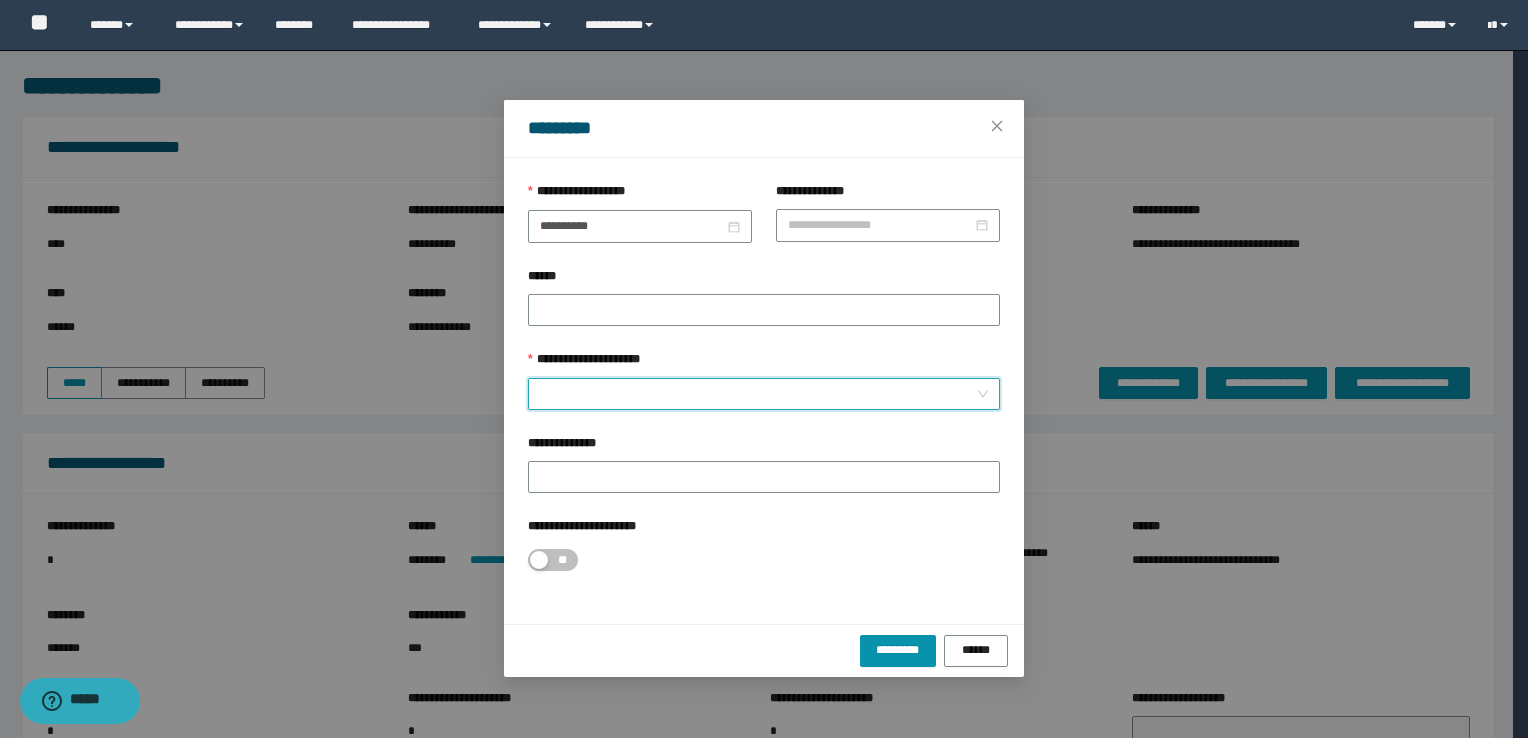 click on "**********" at bounding box center (758, 394) 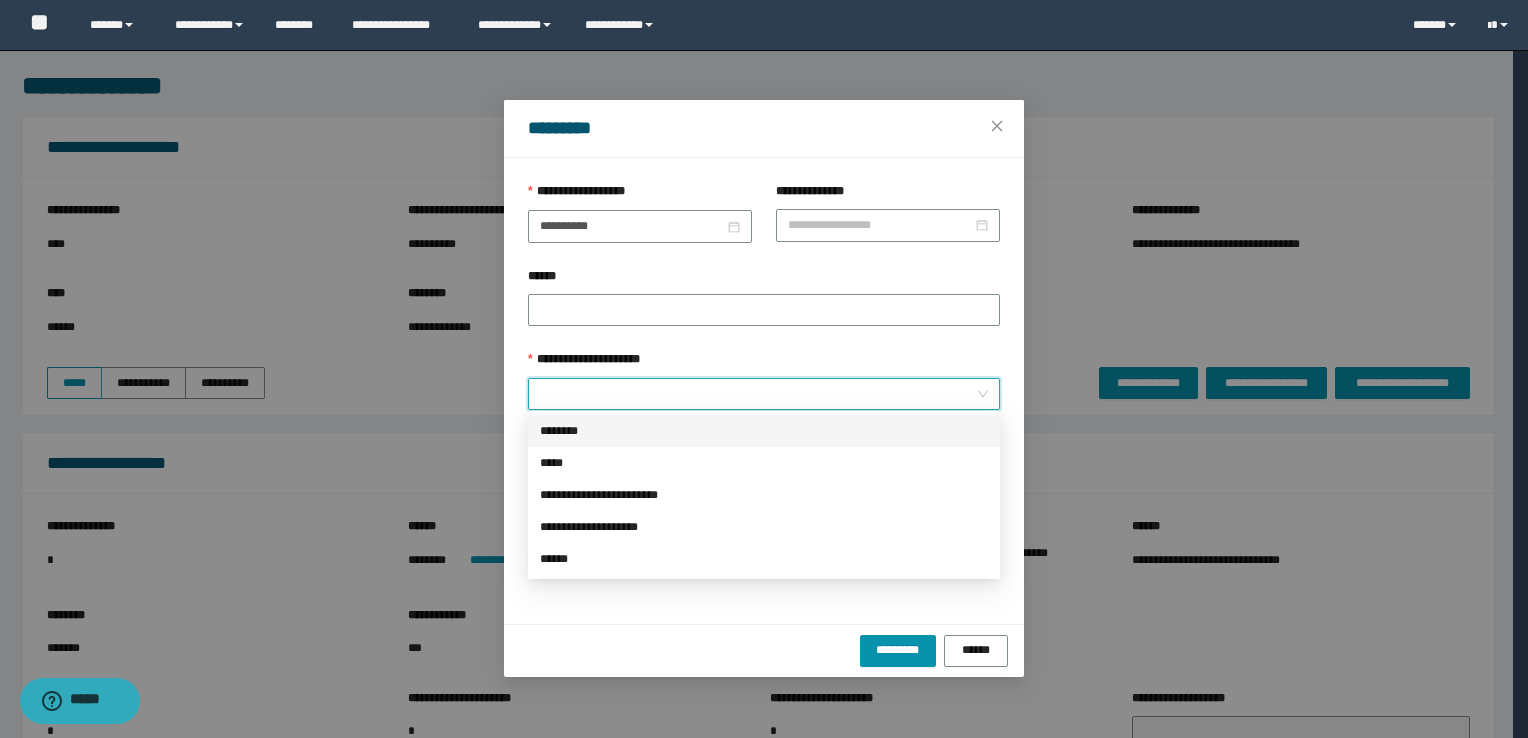 click on "********" at bounding box center (764, 431) 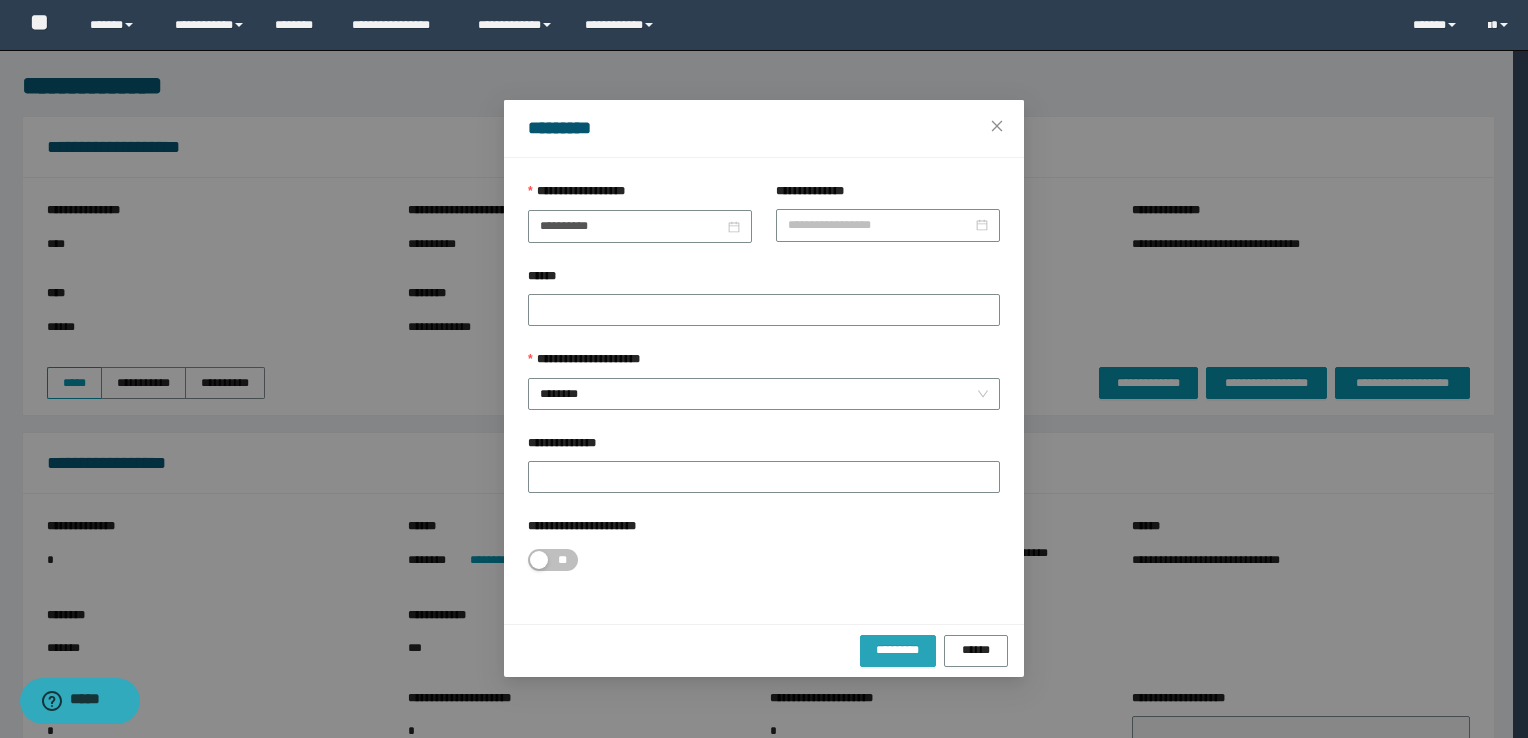 click on "*********" at bounding box center [898, 651] 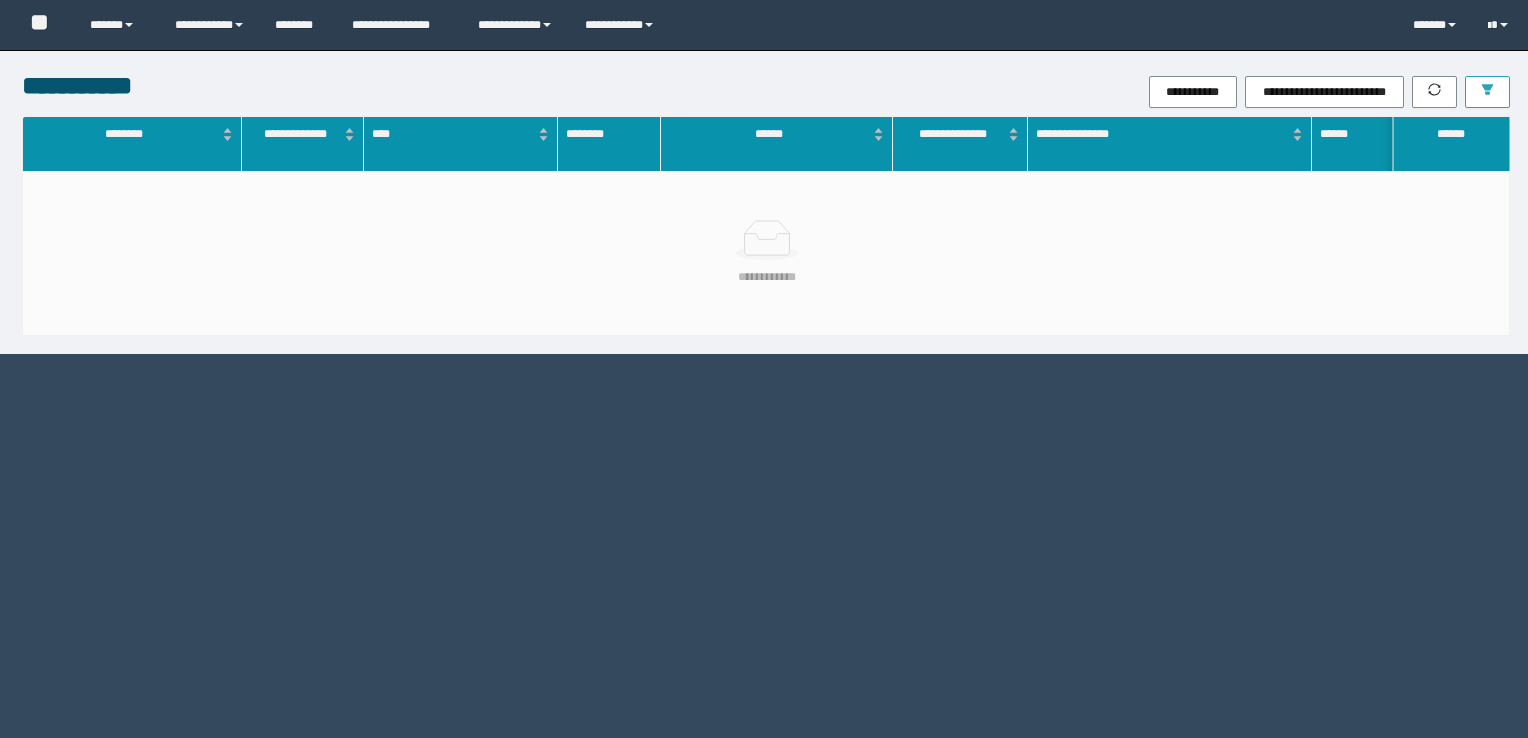 scroll, scrollTop: 0, scrollLeft: 0, axis: both 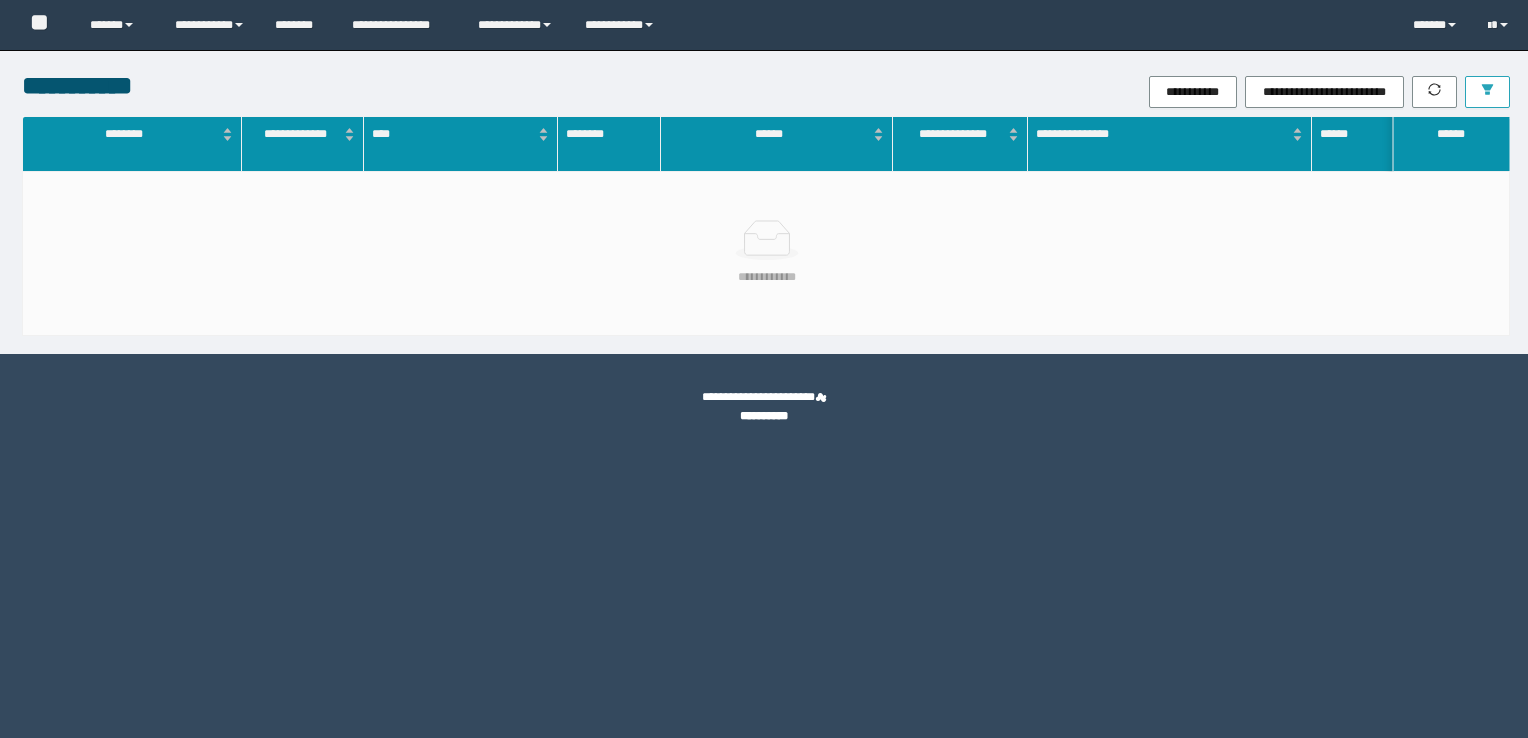 click at bounding box center [1487, 92] 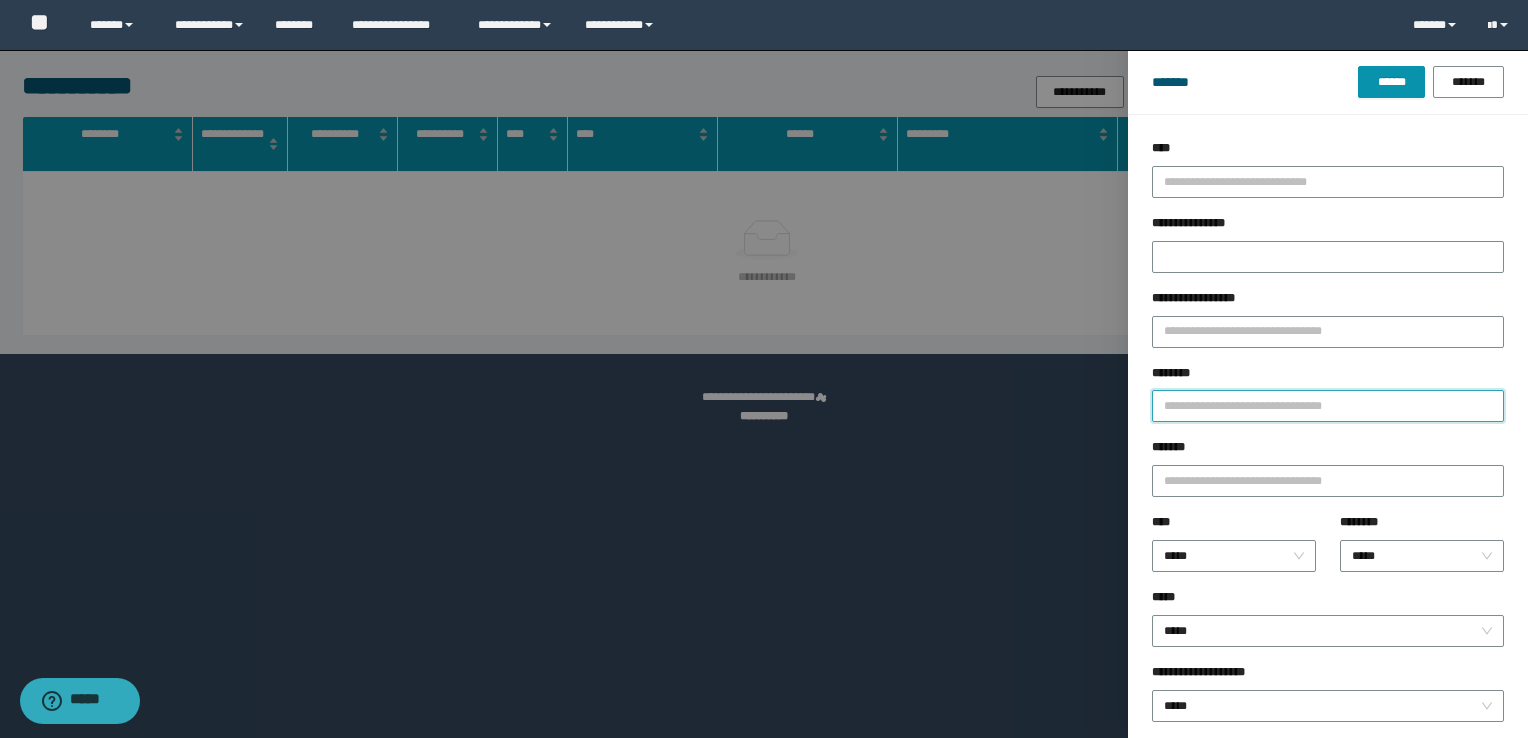 click on "********" at bounding box center [1328, 406] 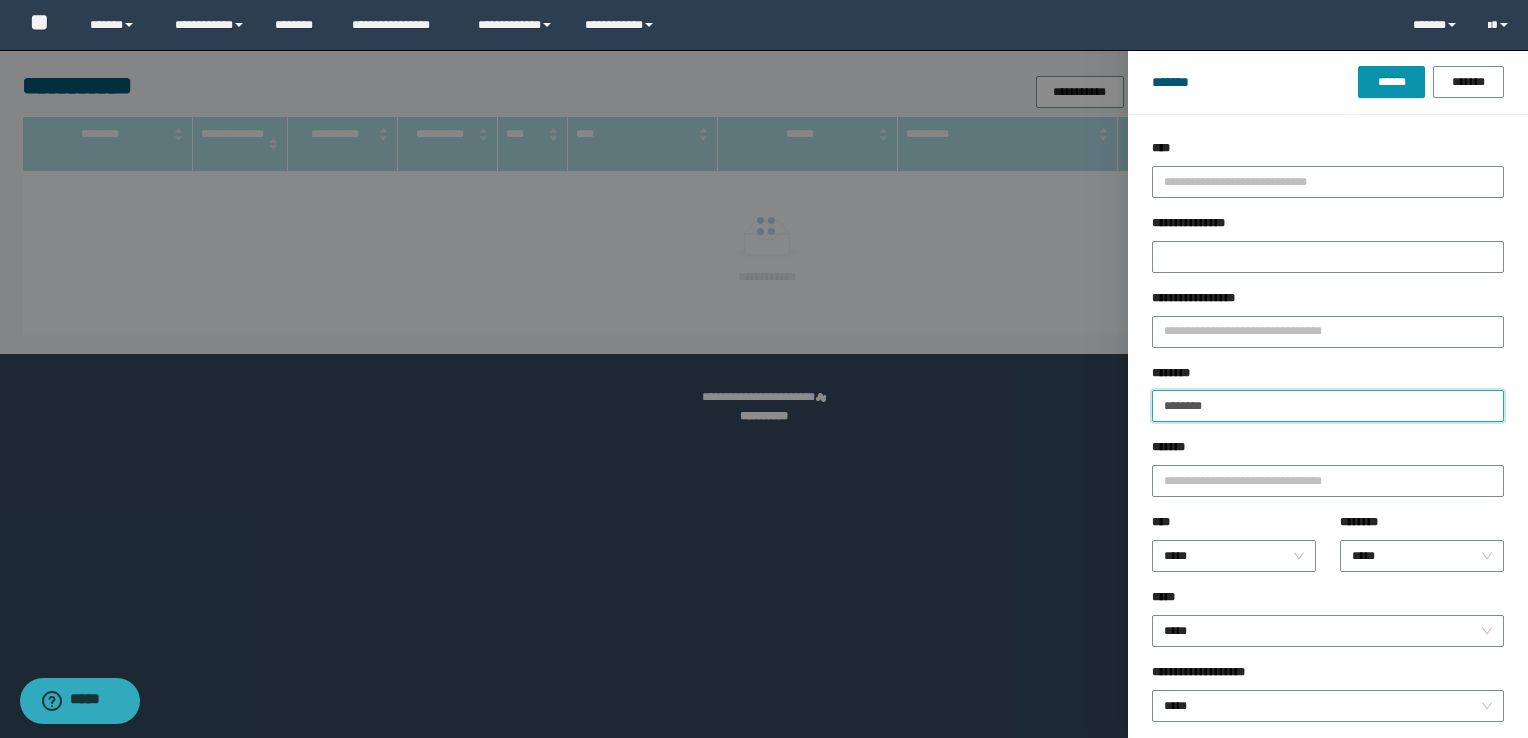 type on "********" 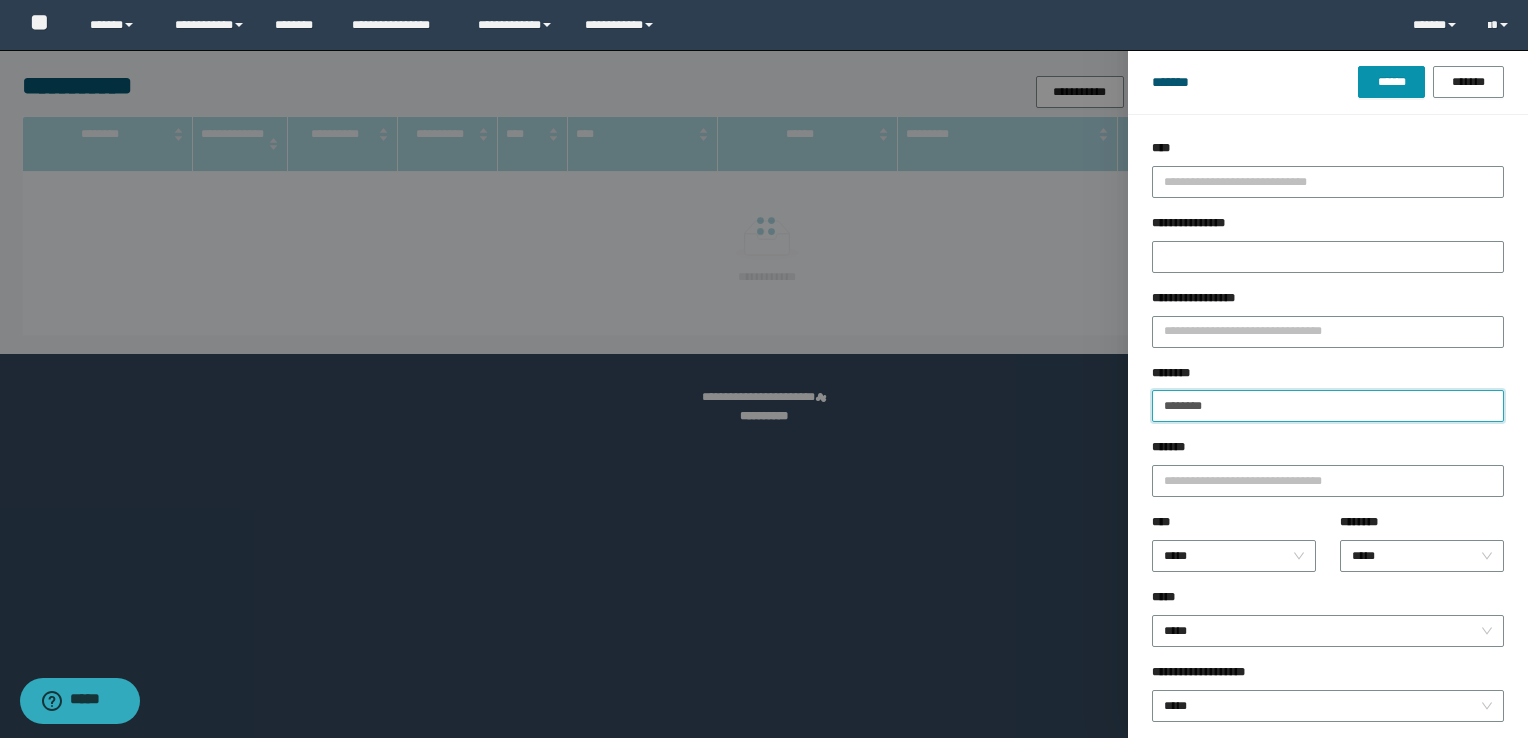 click on "******" at bounding box center [1391, 82] 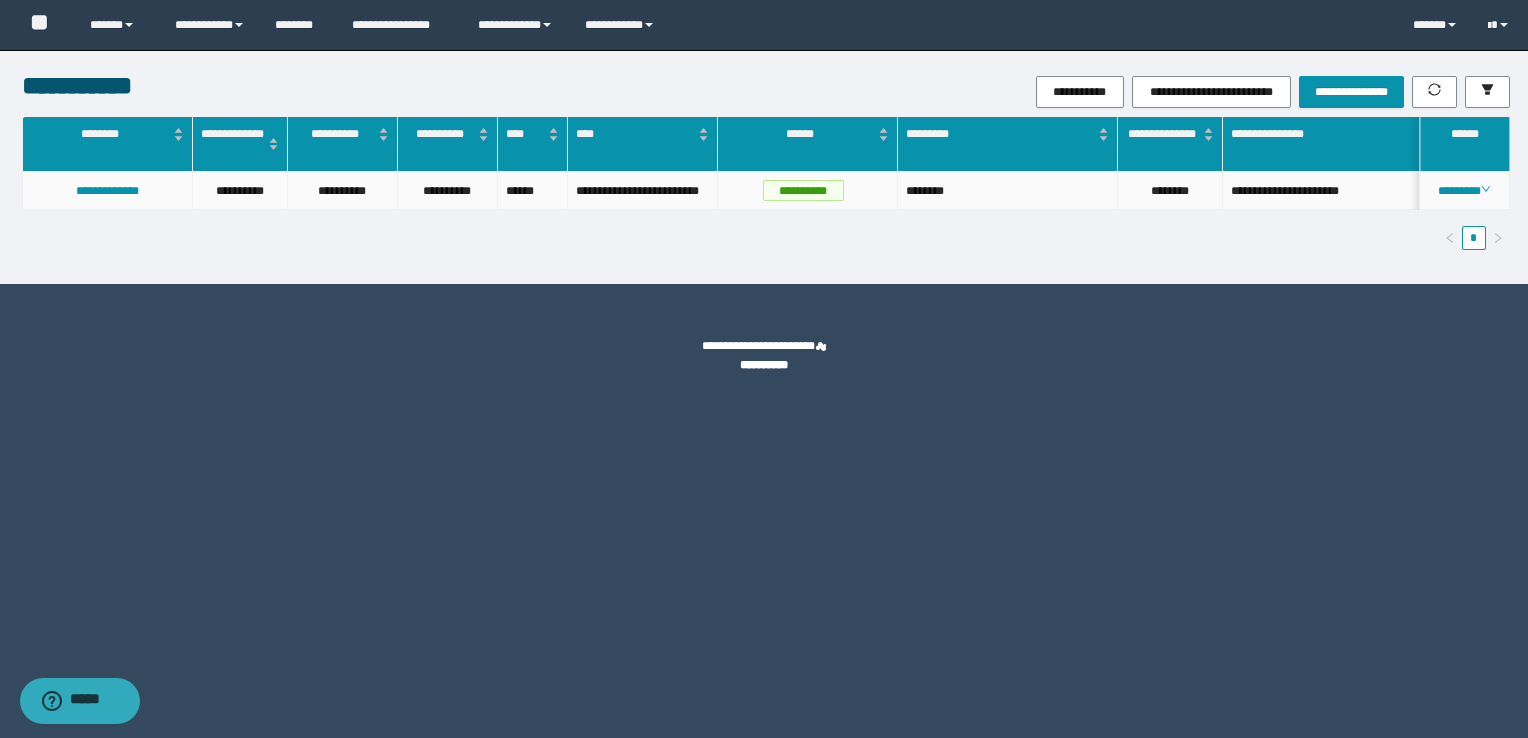 click on "********" at bounding box center [1464, 191] 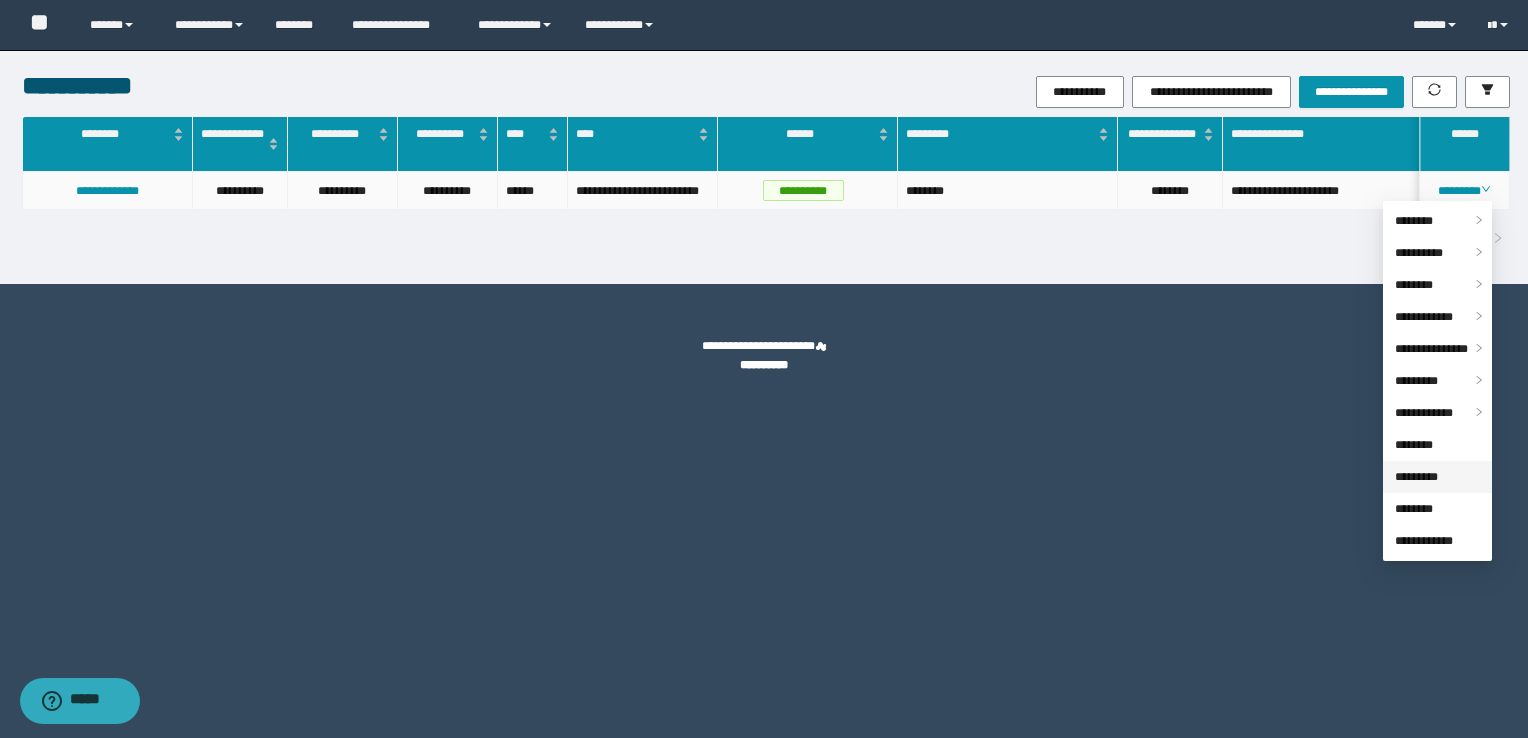 click on "*********" at bounding box center (1416, 477) 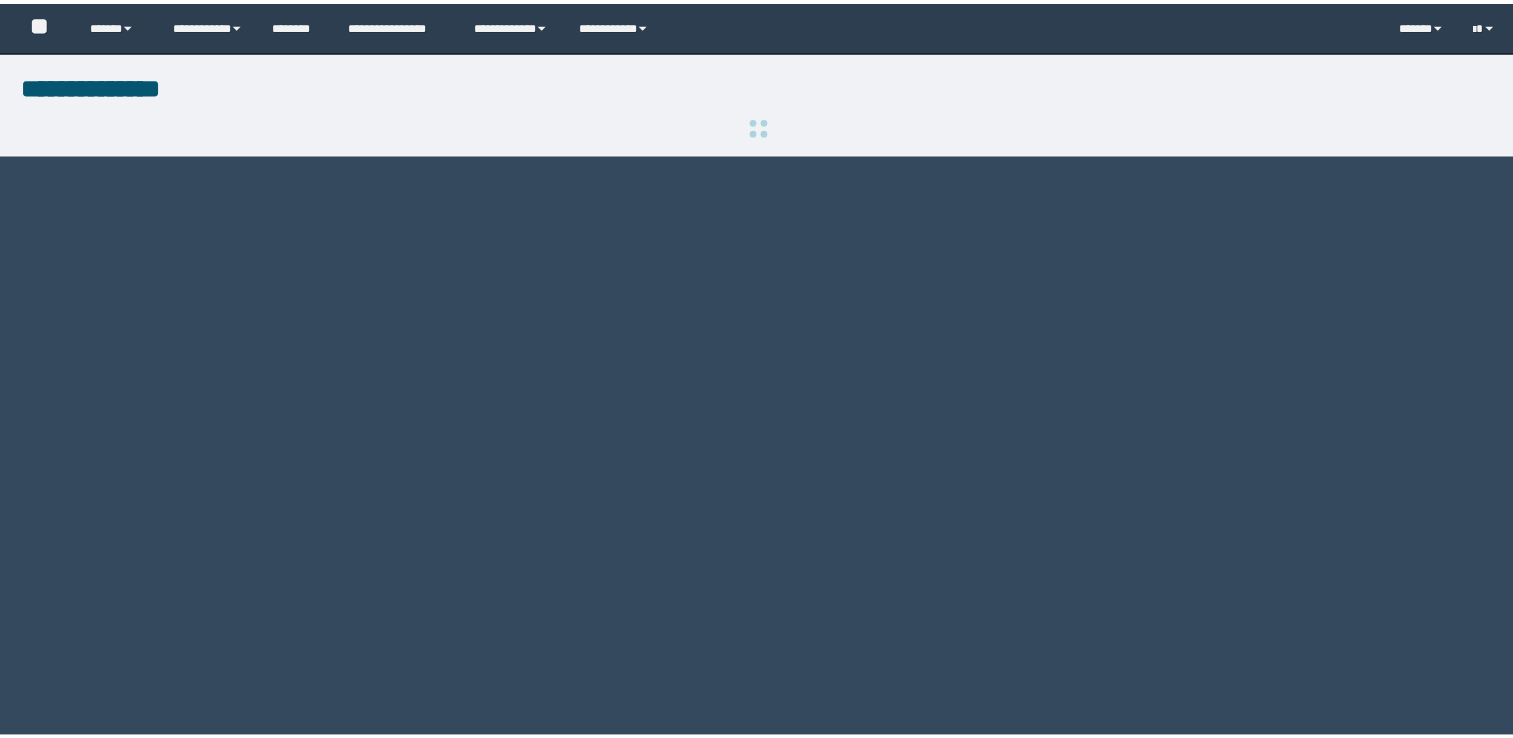 scroll, scrollTop: 0, scrollLeft: 0, axis: both 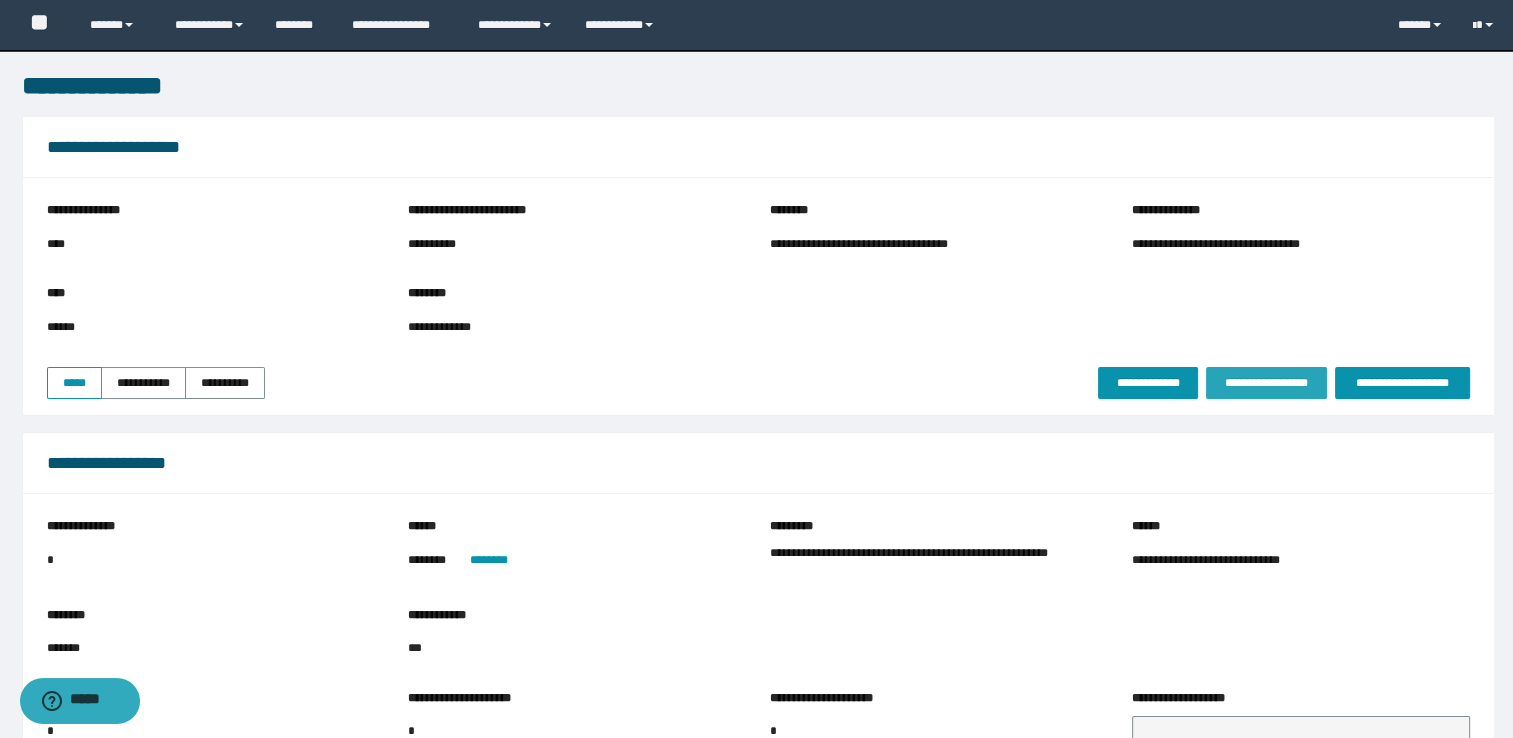 click on "**********" at bounding box center (1266, 383) 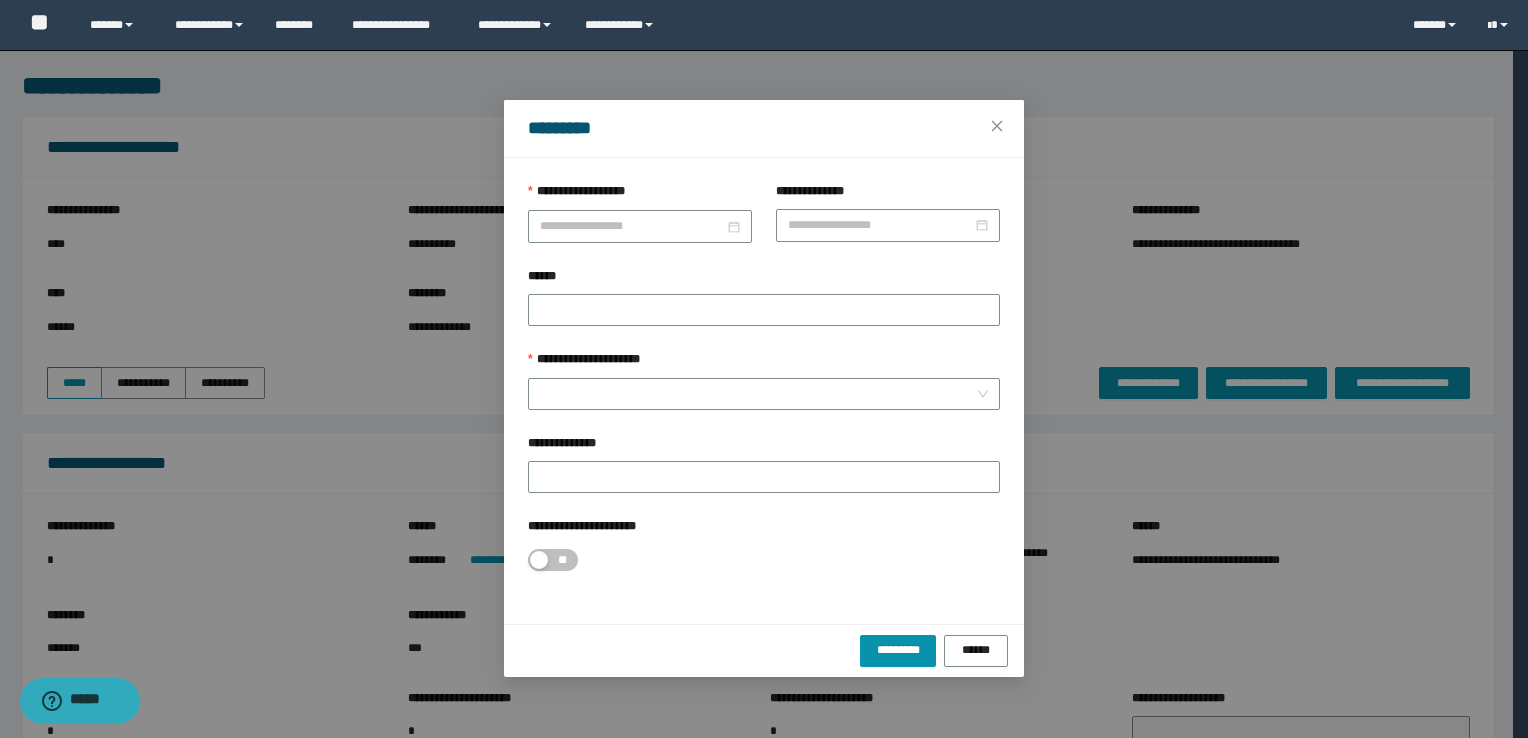 click on "**********" at bounding box center (640, 196) 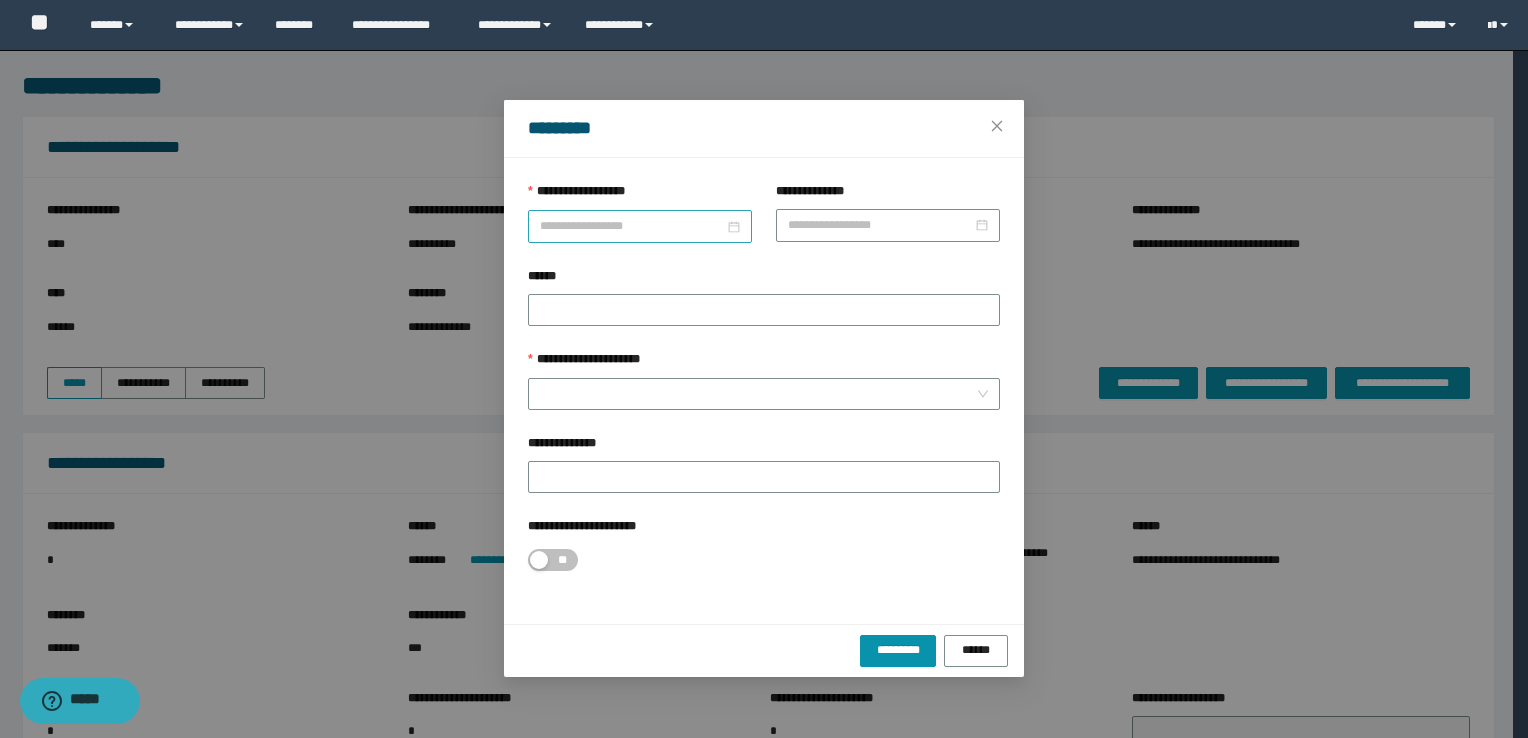 click on "**********" at bounding box center [632, 226] 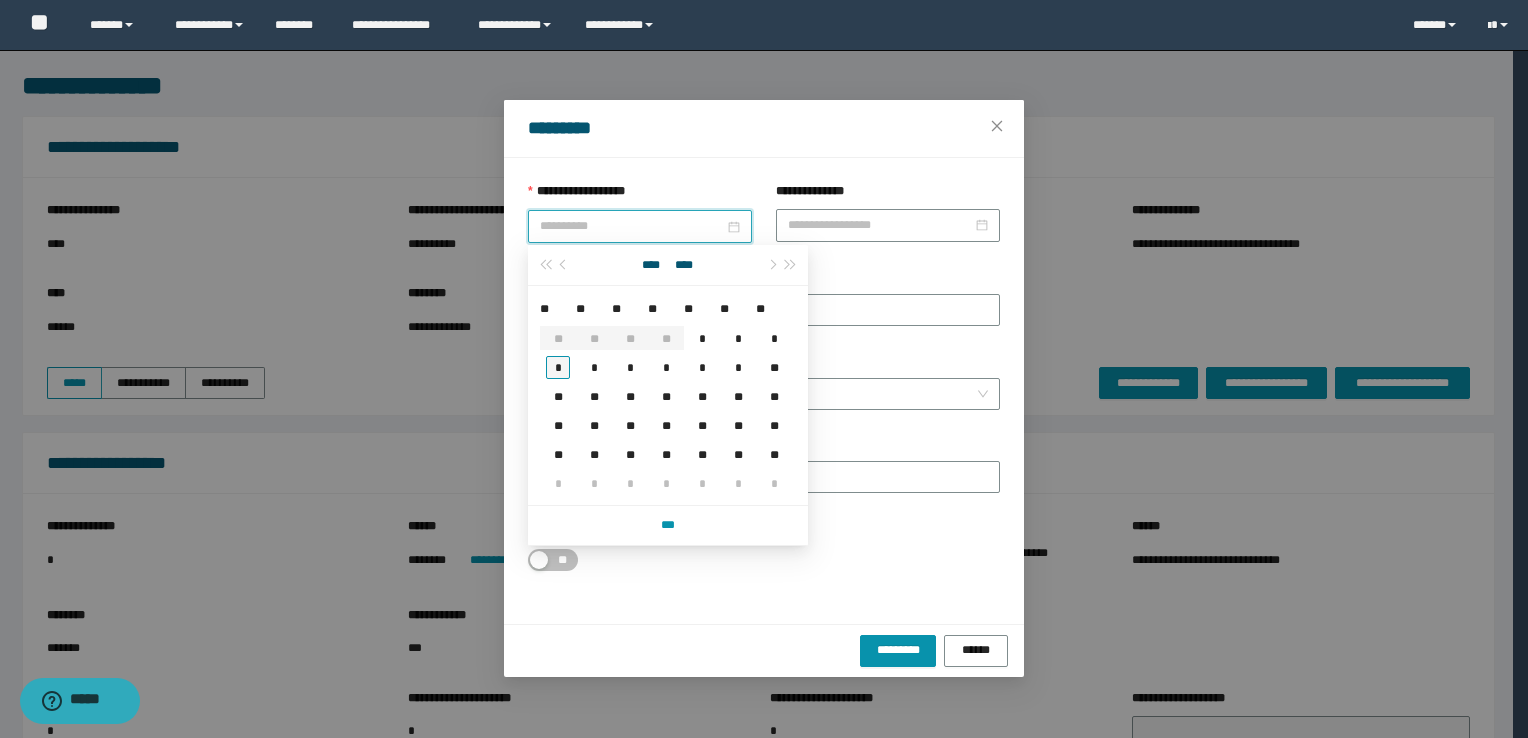 type on "**********" 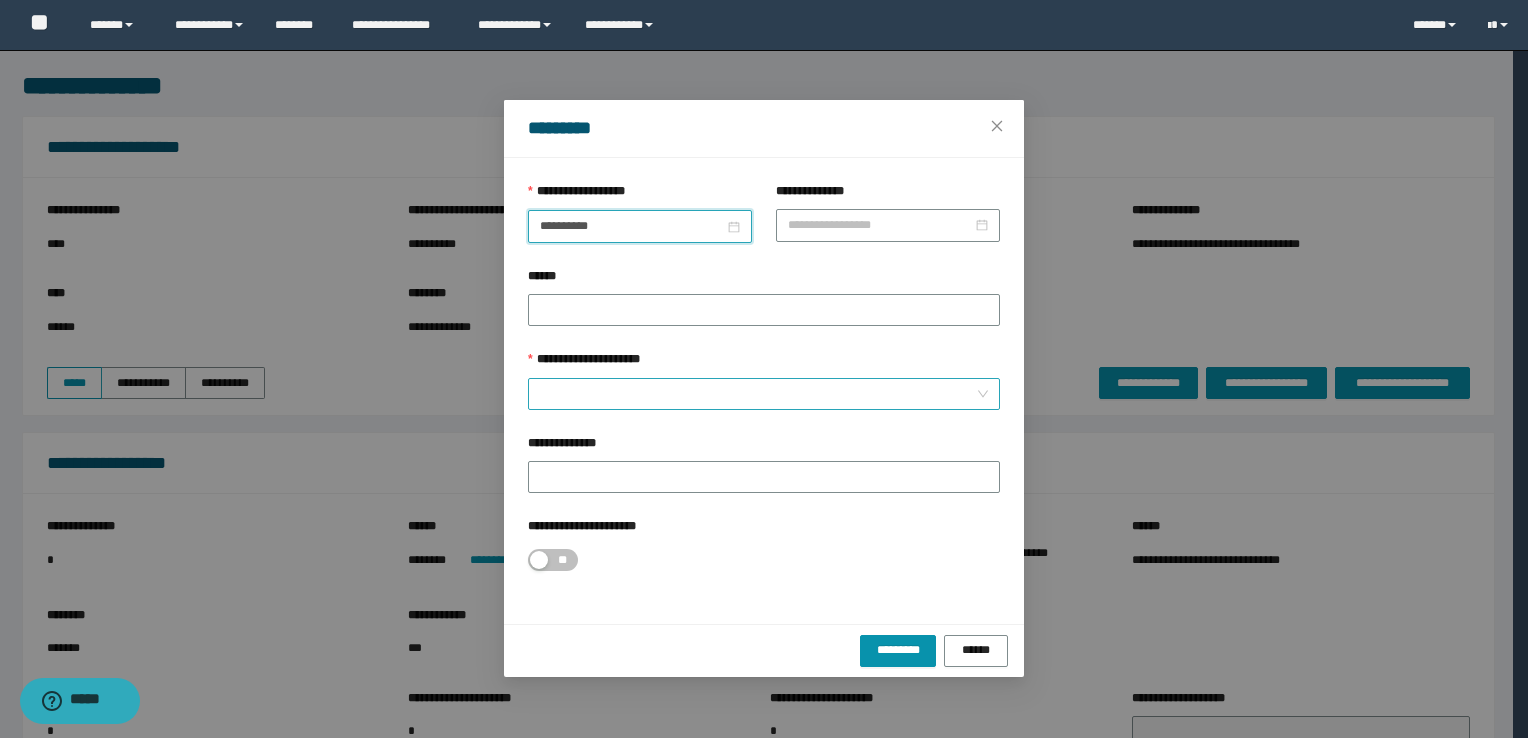 click on "**********" at bounding box center (758, 394) 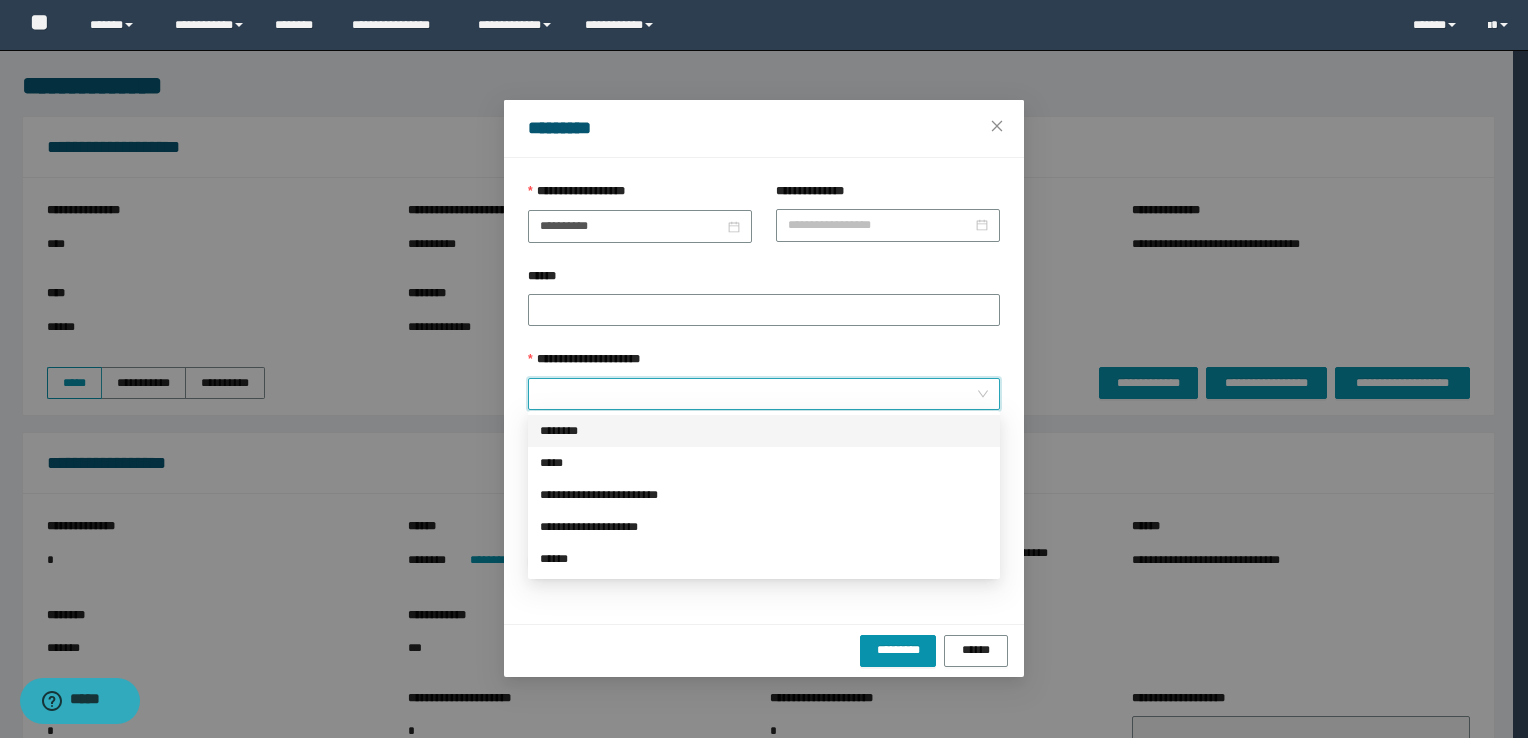 click on "********" at bounding box center [764, 431] 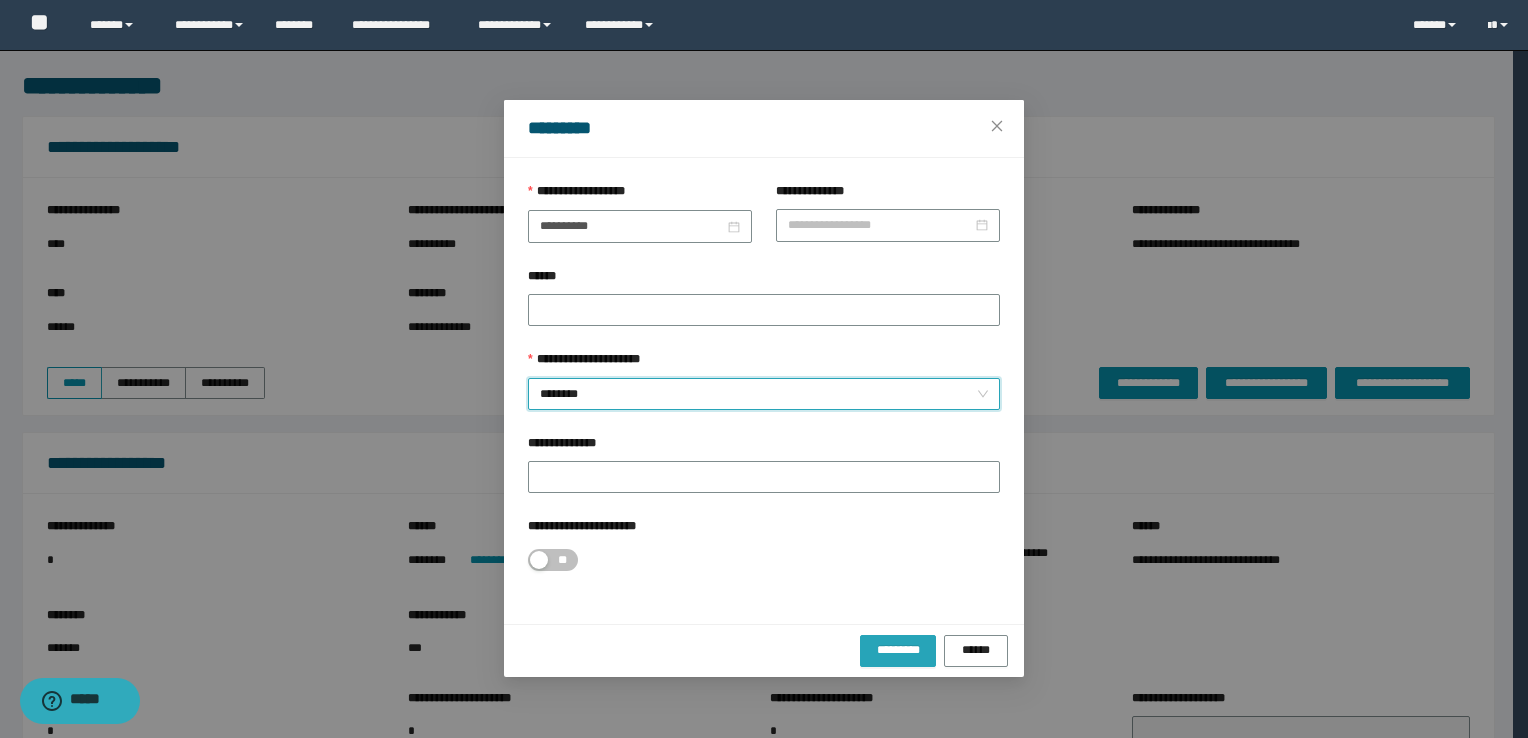 click on "*********" at bounding box center (898, 650) 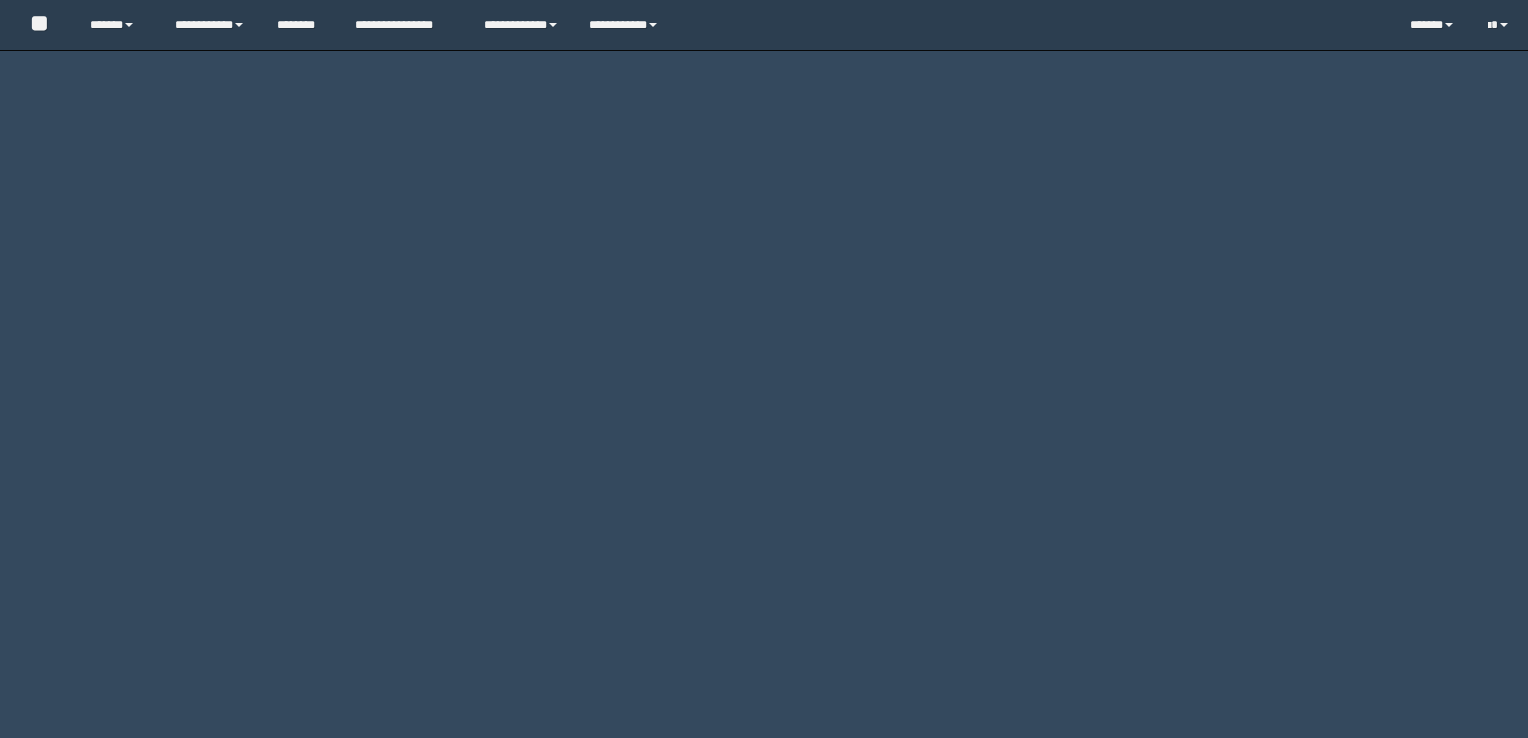scroll, scrollTop: 0, scrollLeft: 0, axis: both 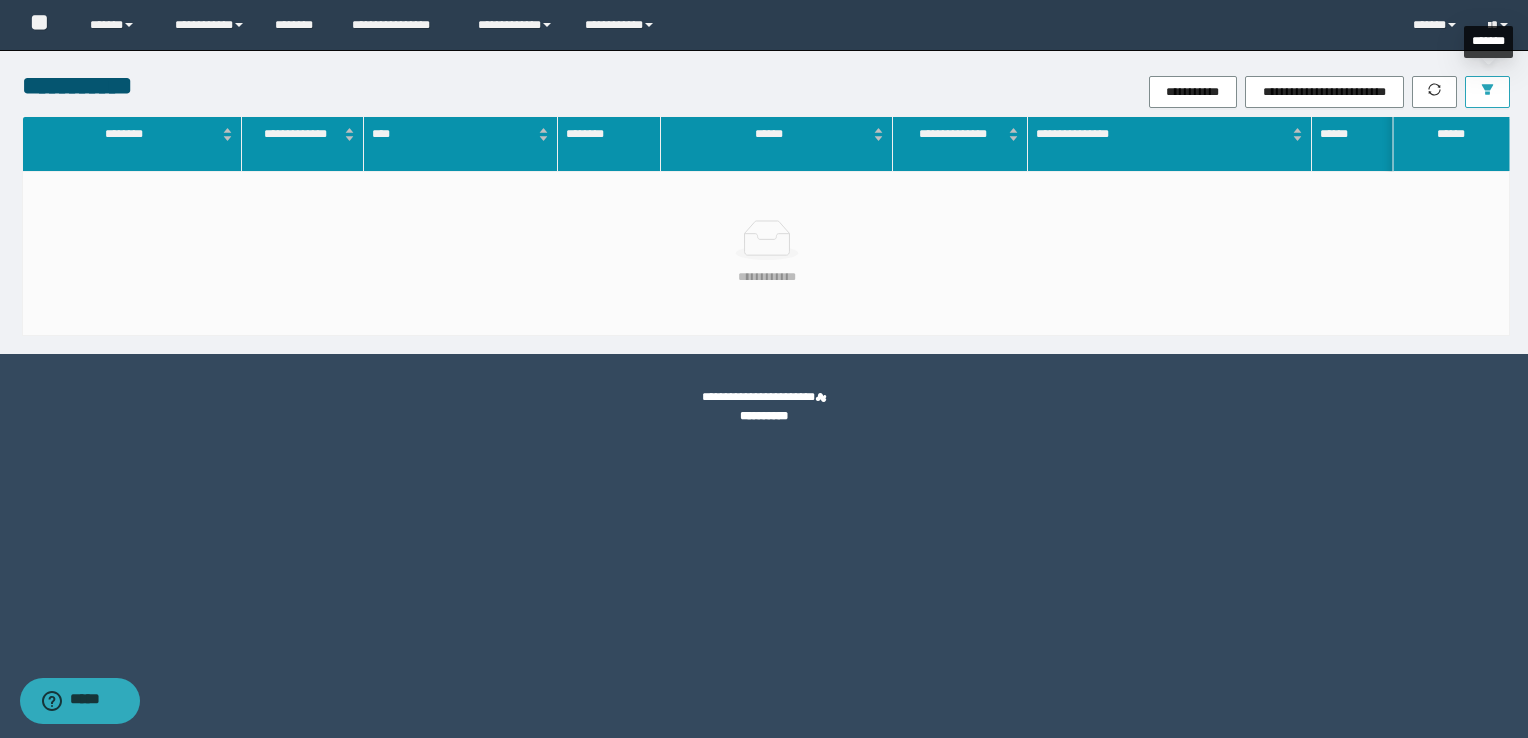 click 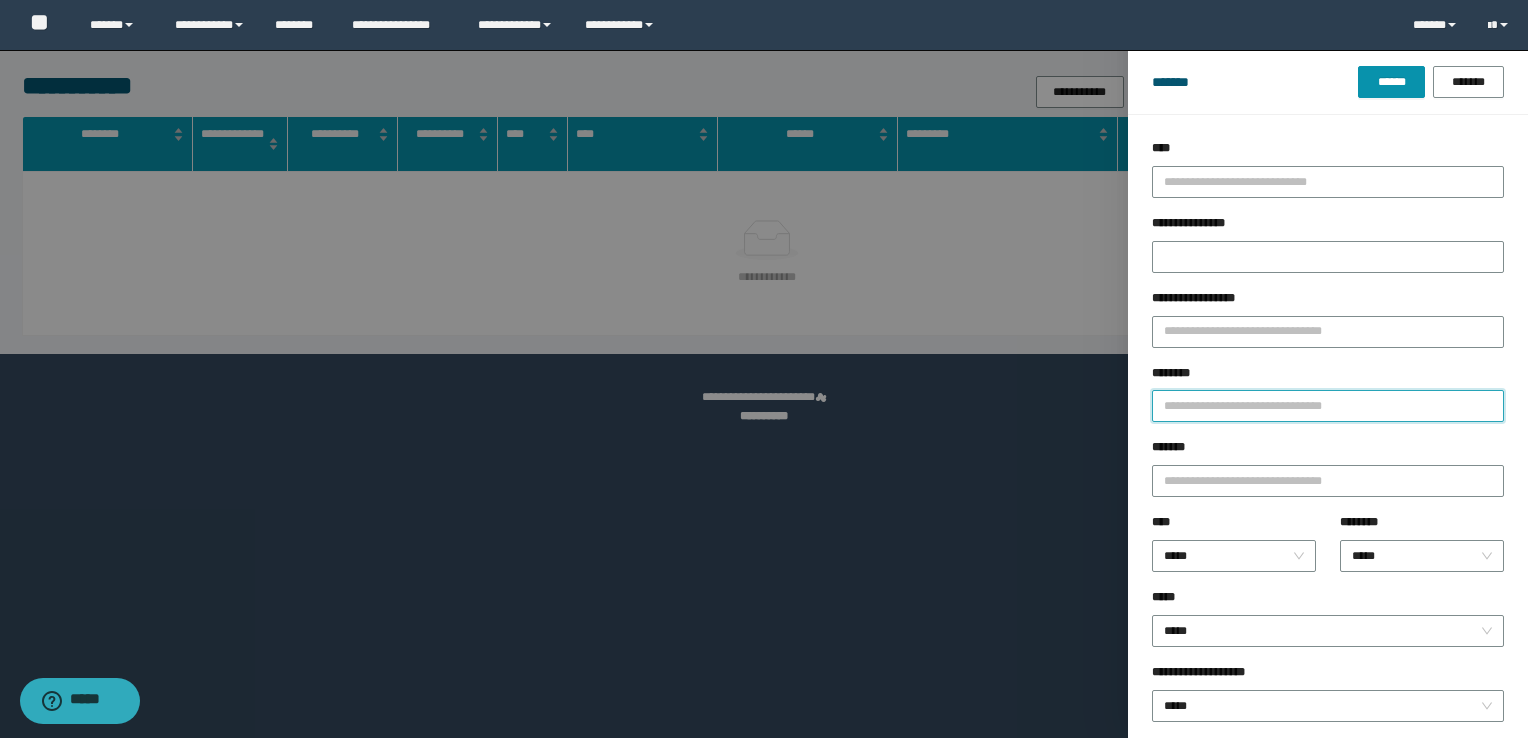 click on "********" at bounding box center [1328, 406] 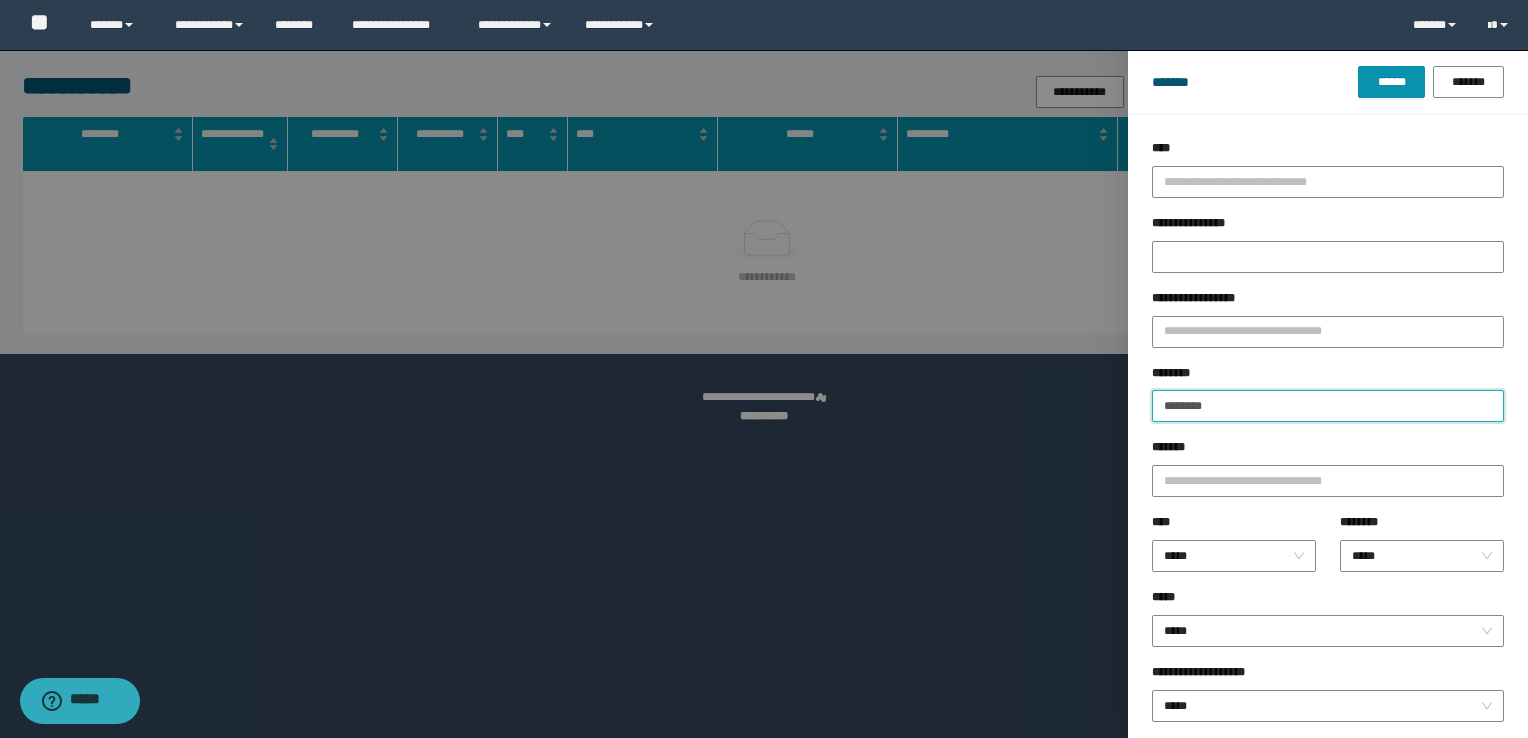 type on "********" 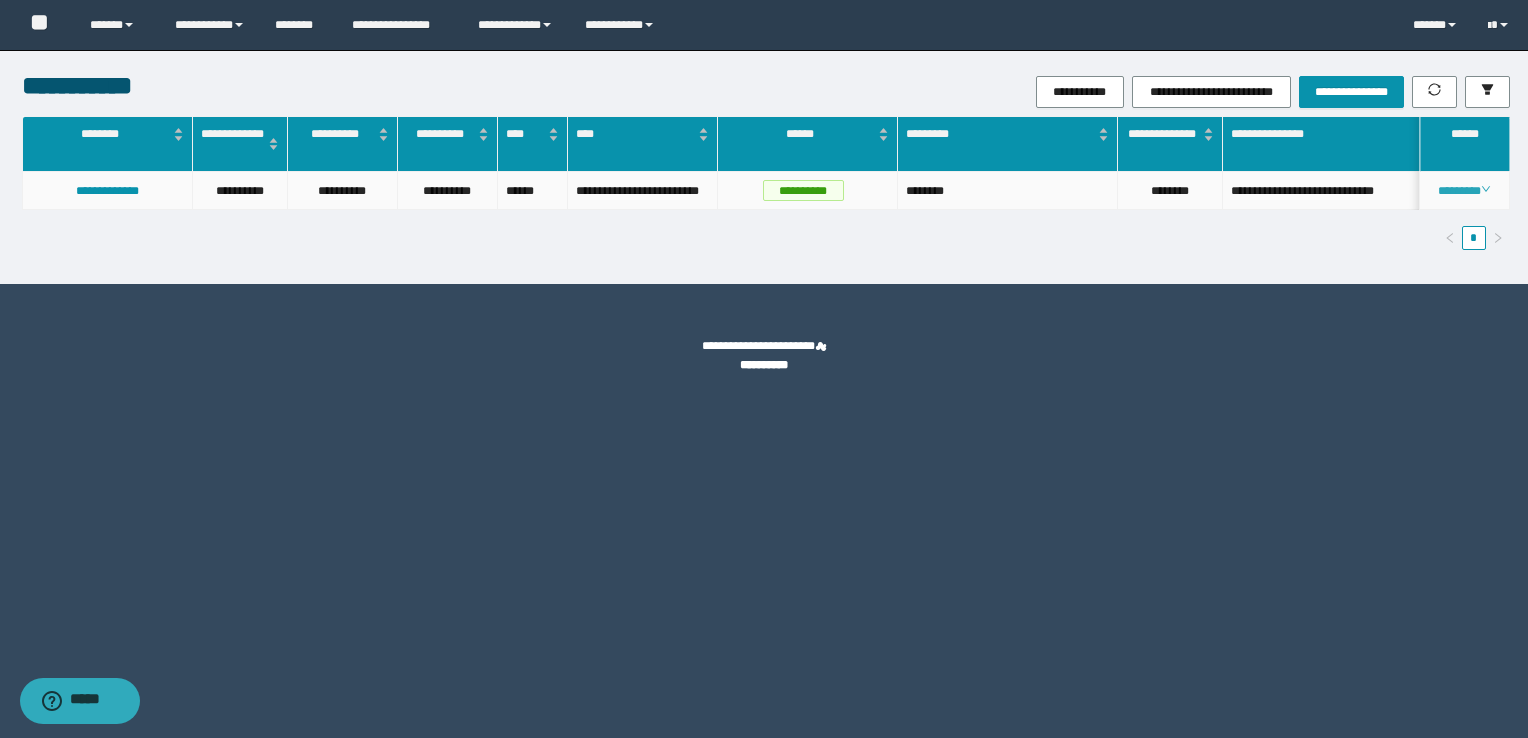 click on "********" at bounding box center (1464, 191) 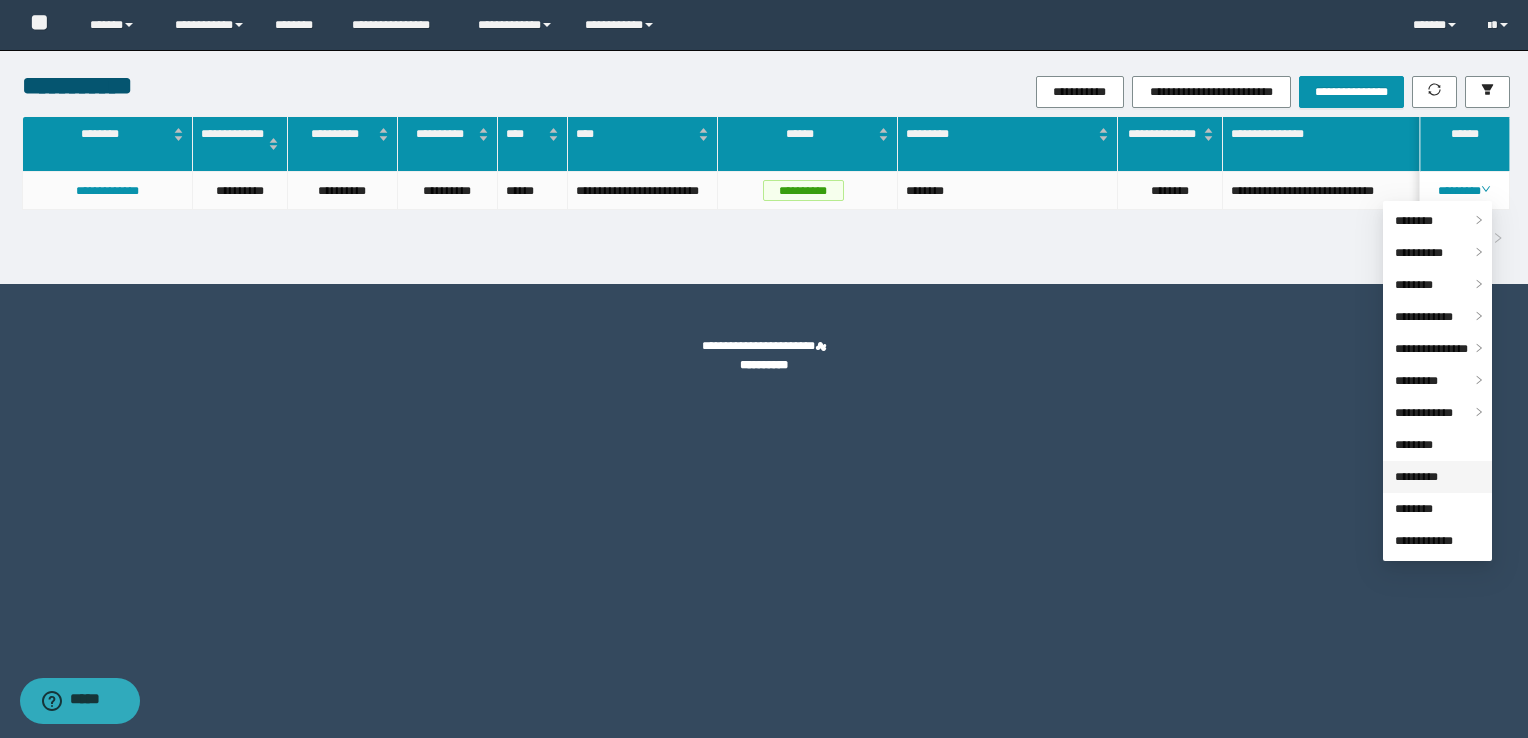 click on "*********" at bounding box center (1416, 477) 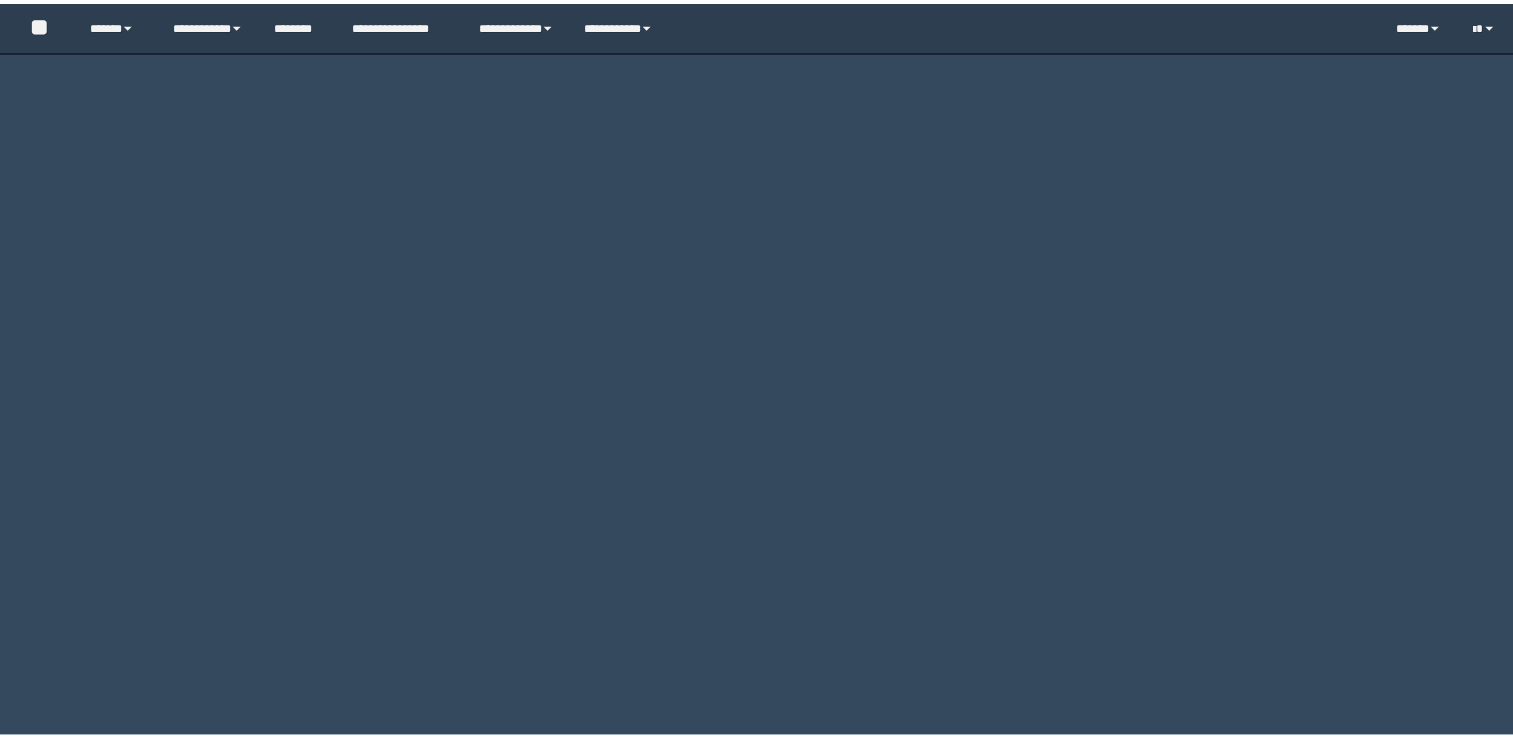 scroll, scrollTop: 0, scrollLeft: 0, axis: both 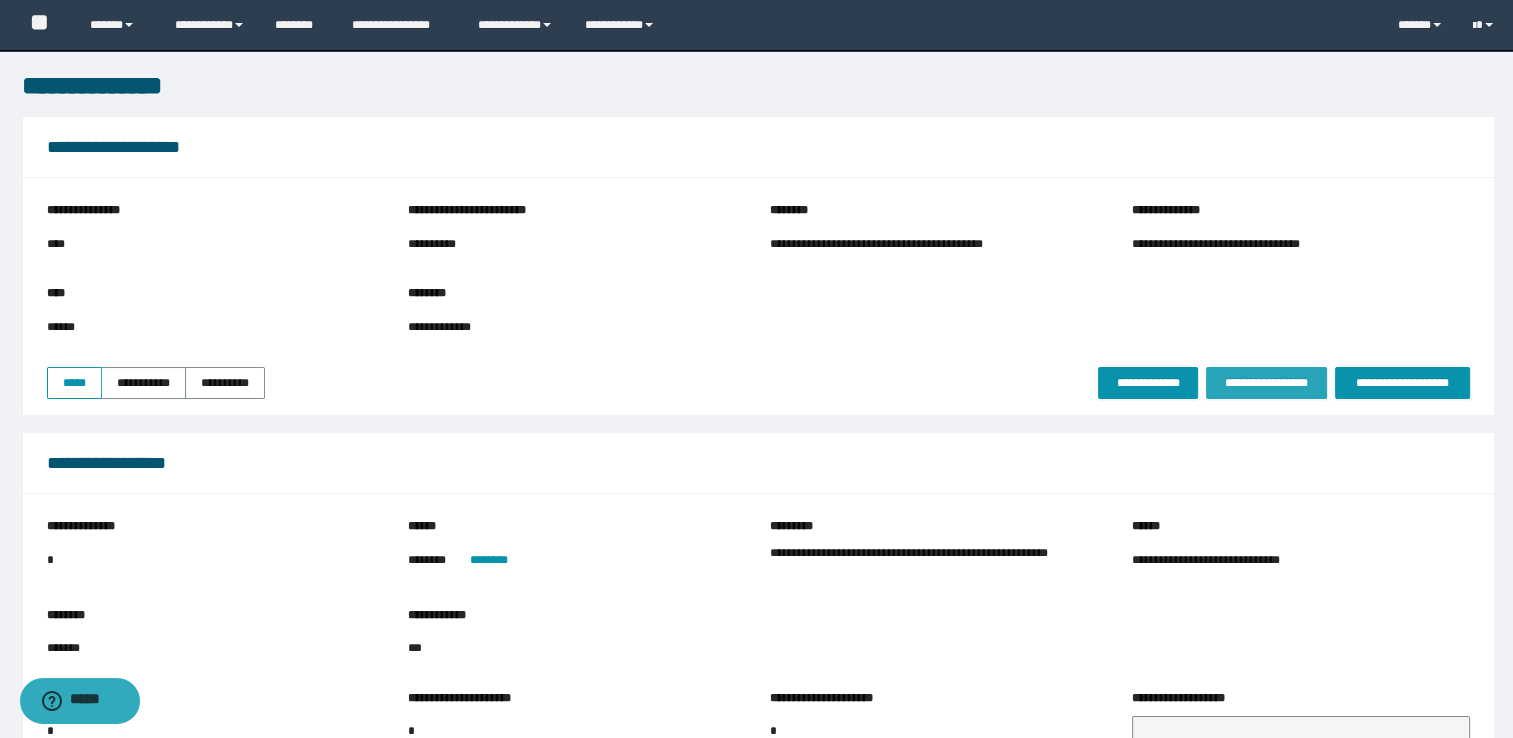 click on "**********" at bounding box center [1266, 383] 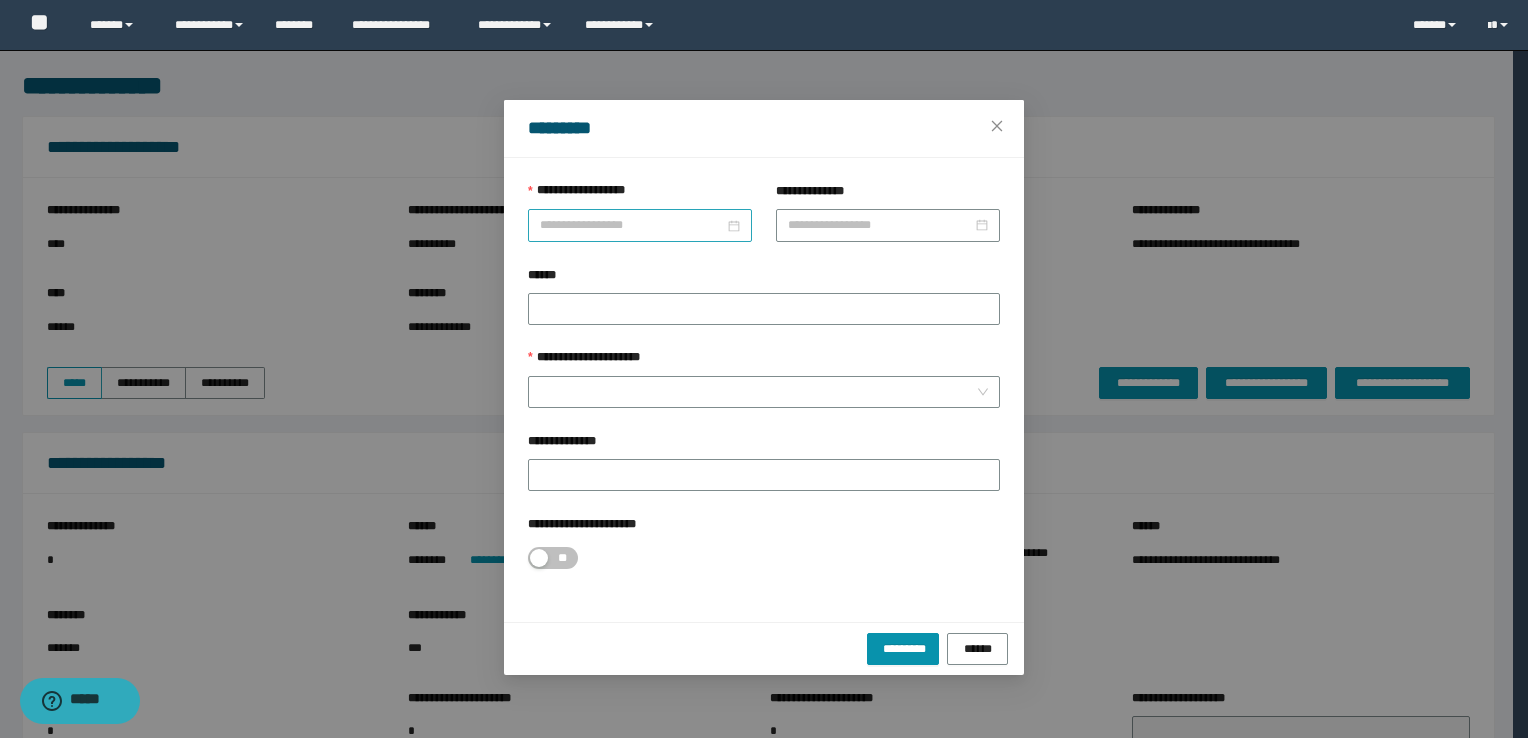 click at bounding box center [640, 225] 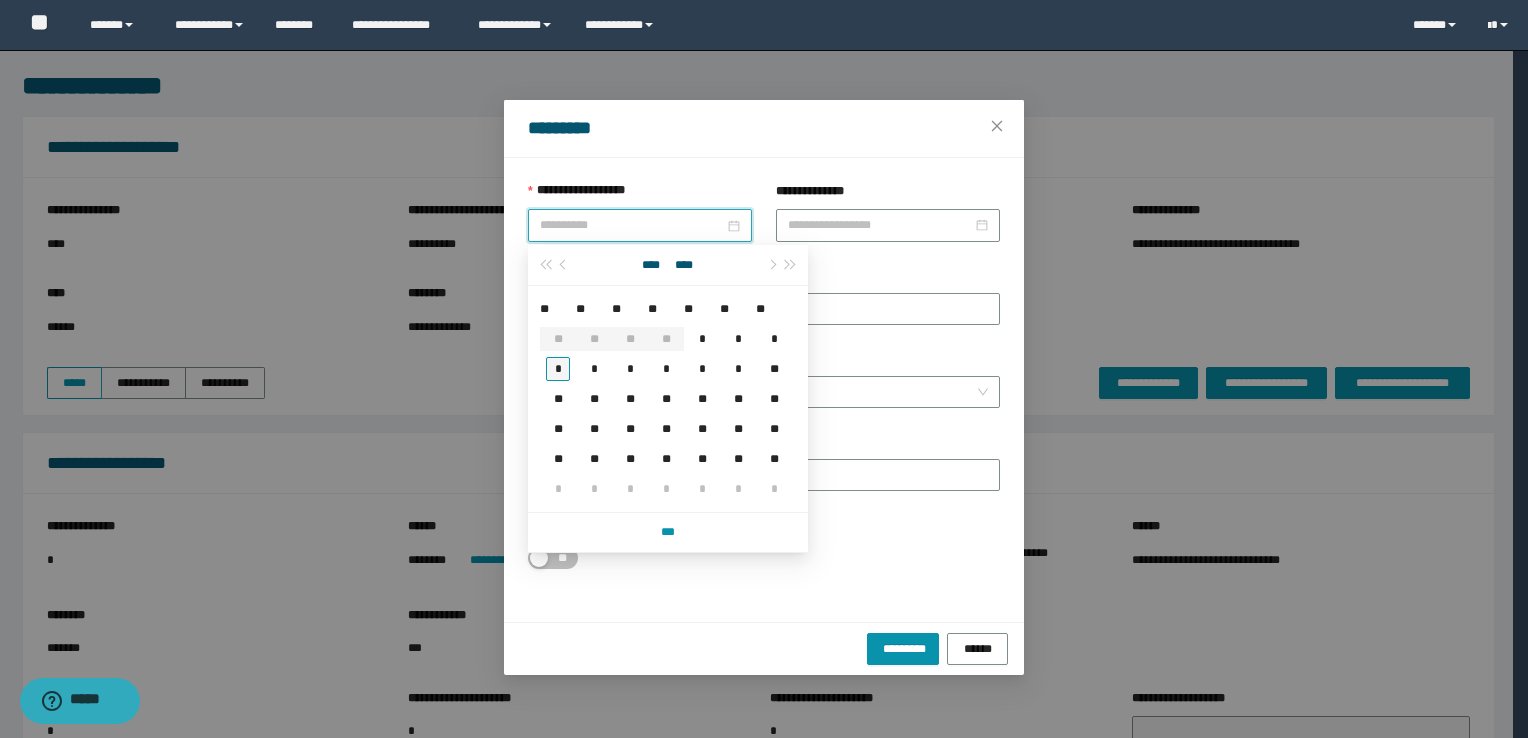 type on "**********" 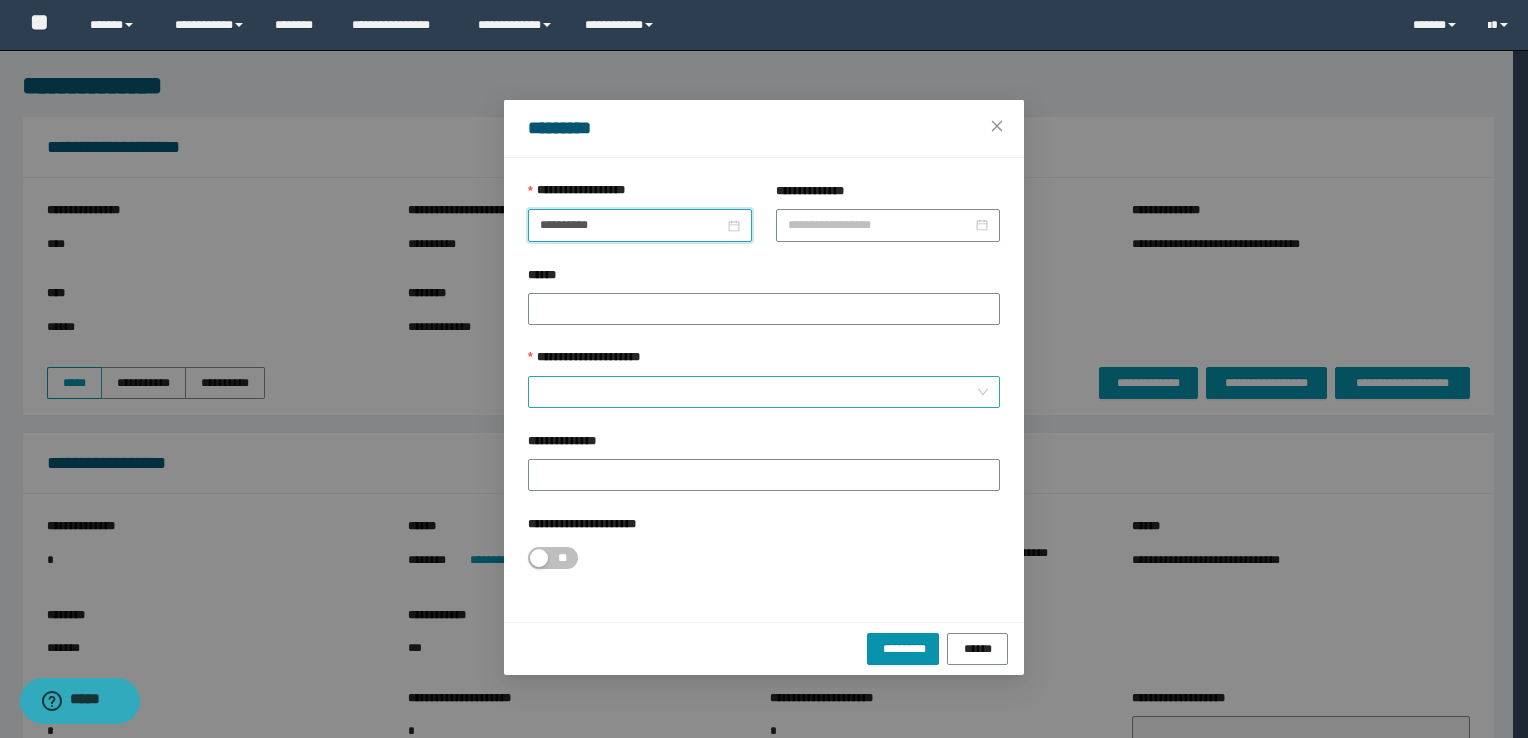 click on "**********" at bounding box center [764, 362] 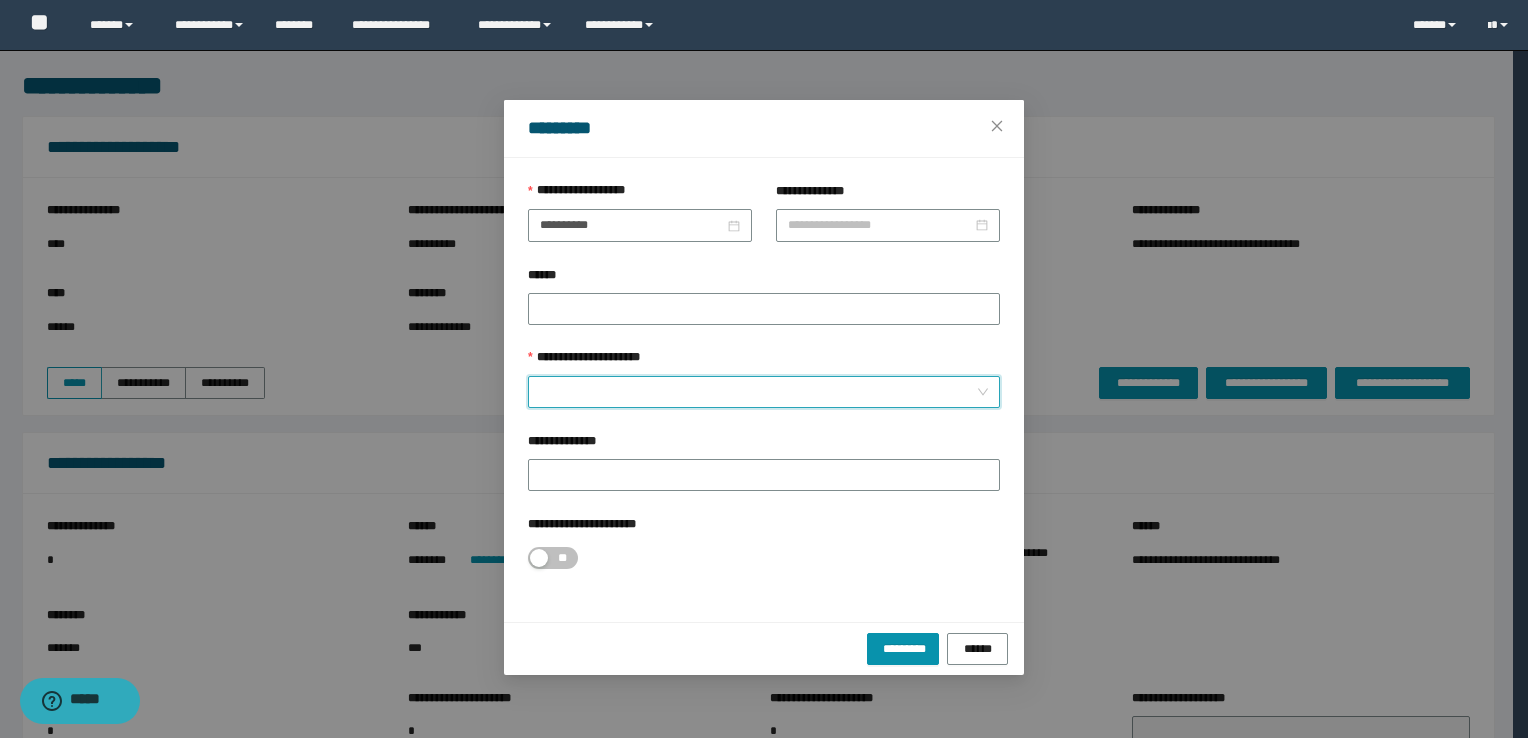 click on "**********" at bounding box center [758, 392] 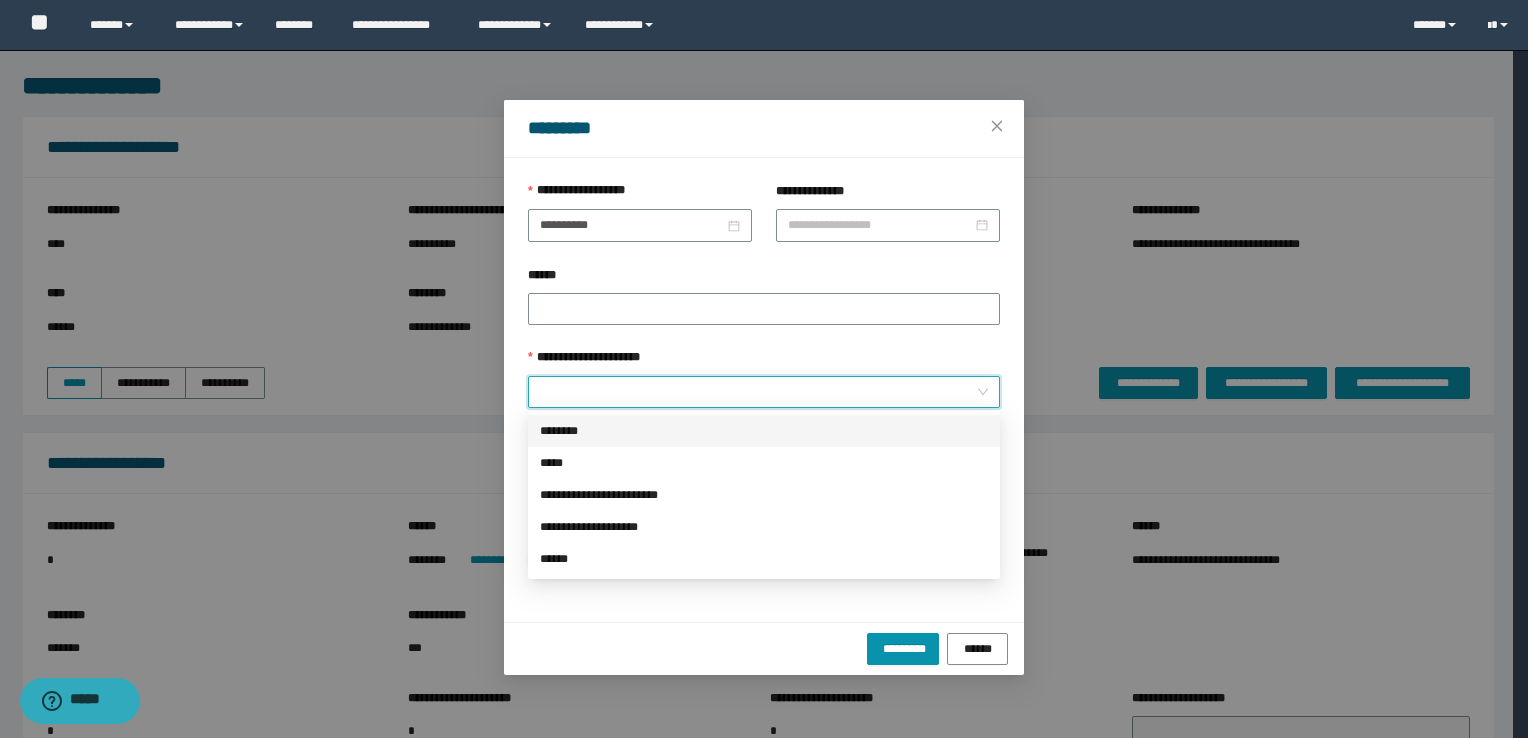 click on "********" at bounding box center [764, 431] 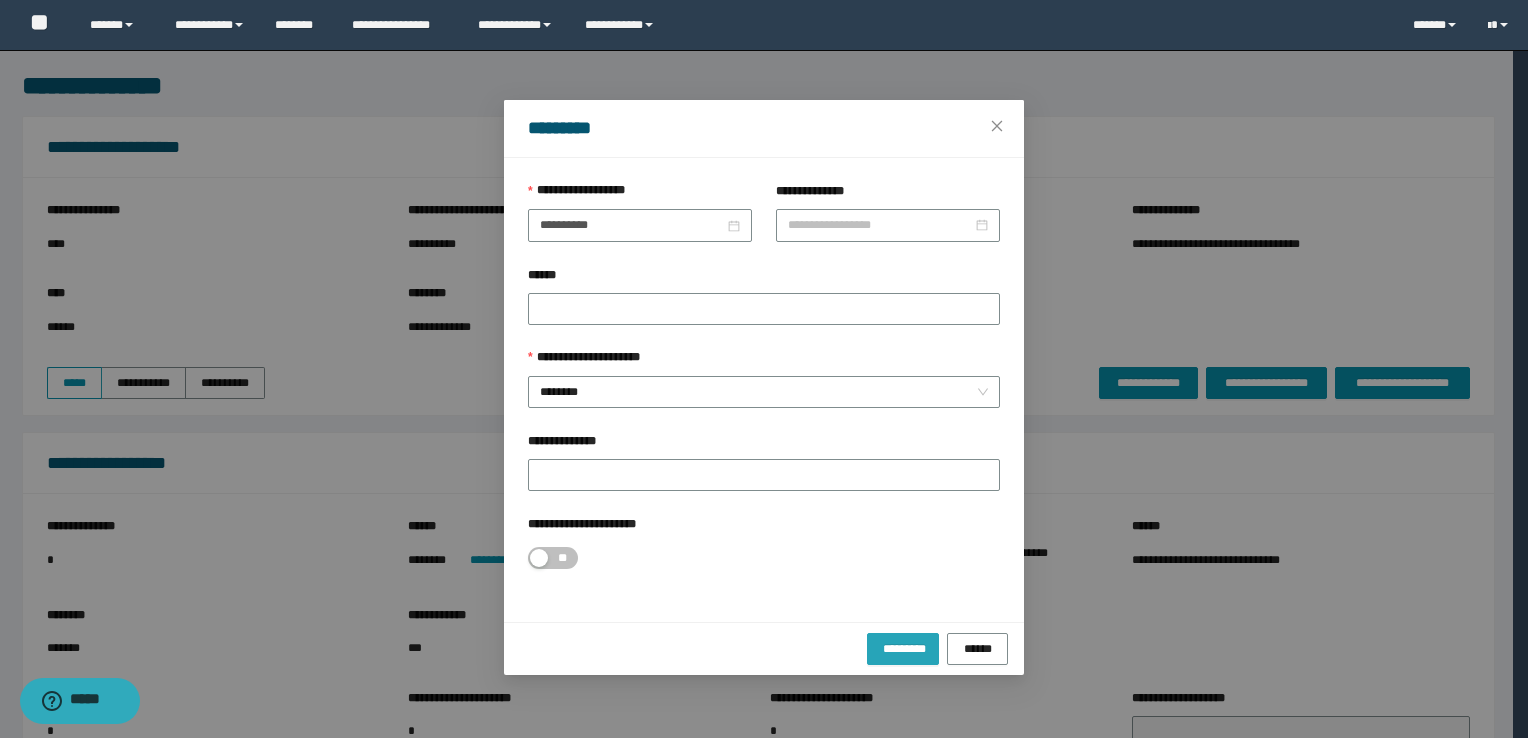 click on "*********" at bounding box center (903, 648) 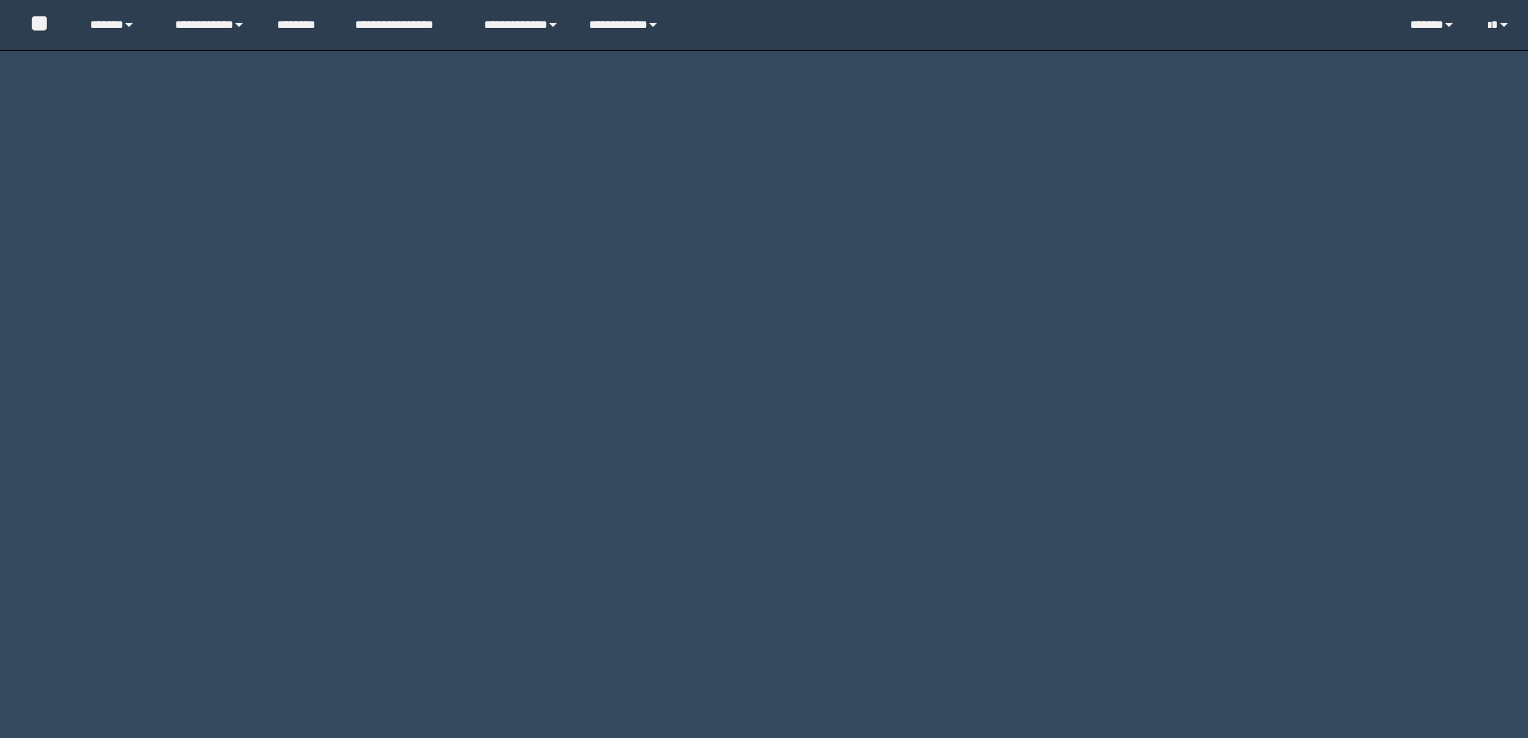 scroll, scrollTop: 0, scrollLeft: 0, axis: both 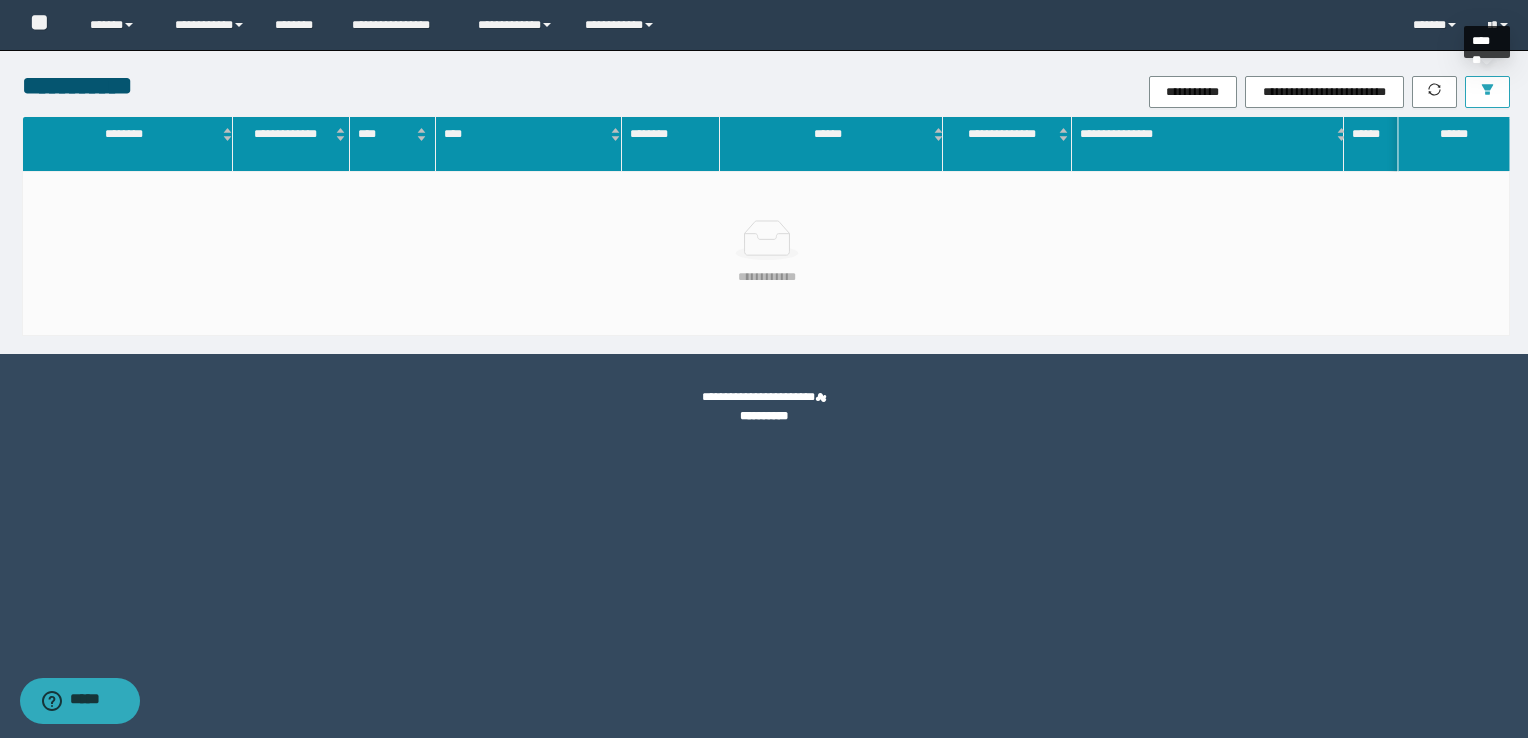 click at bounding box center (1487, 92) 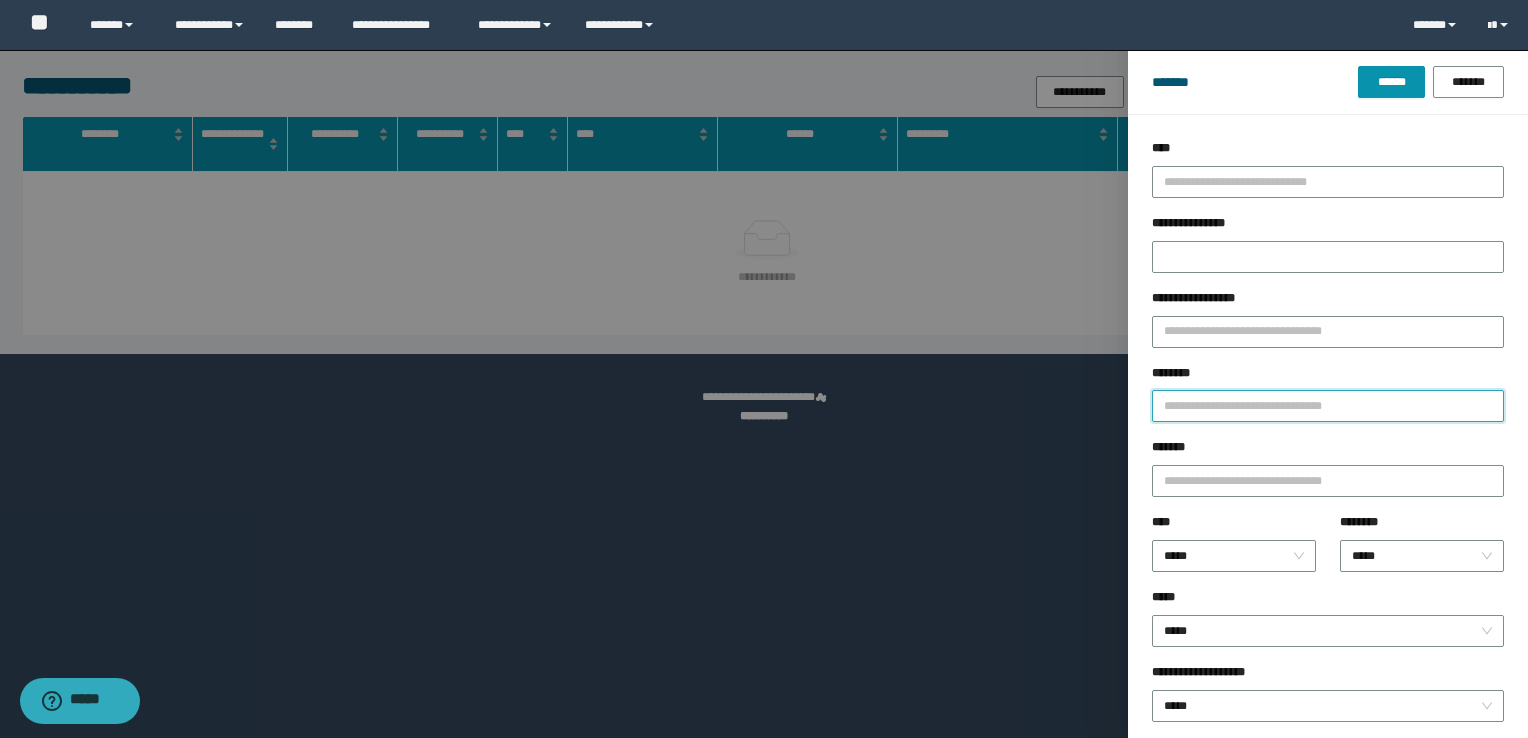 click on "********" at bounding box center (1328, 406) 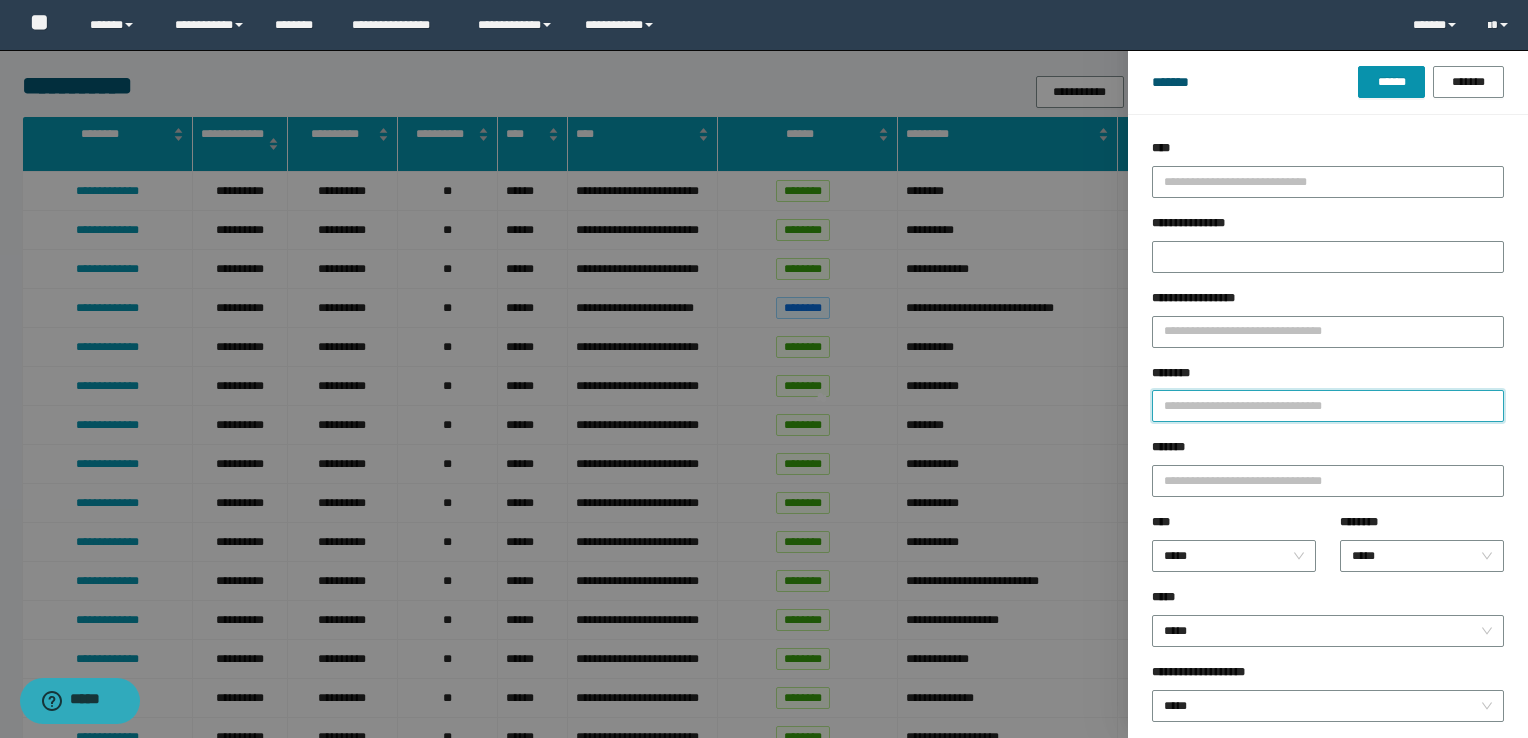 paste on "********" 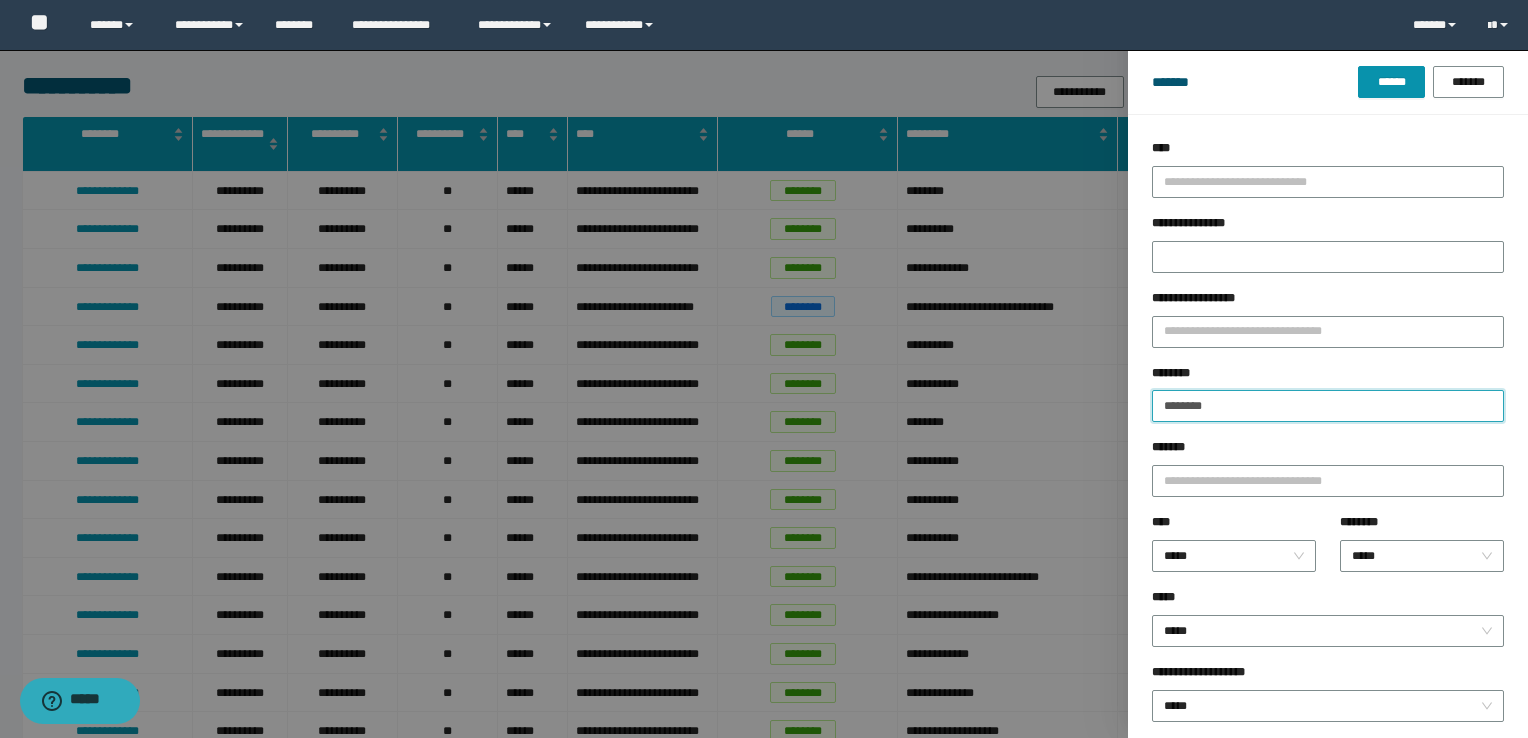 type on "********" 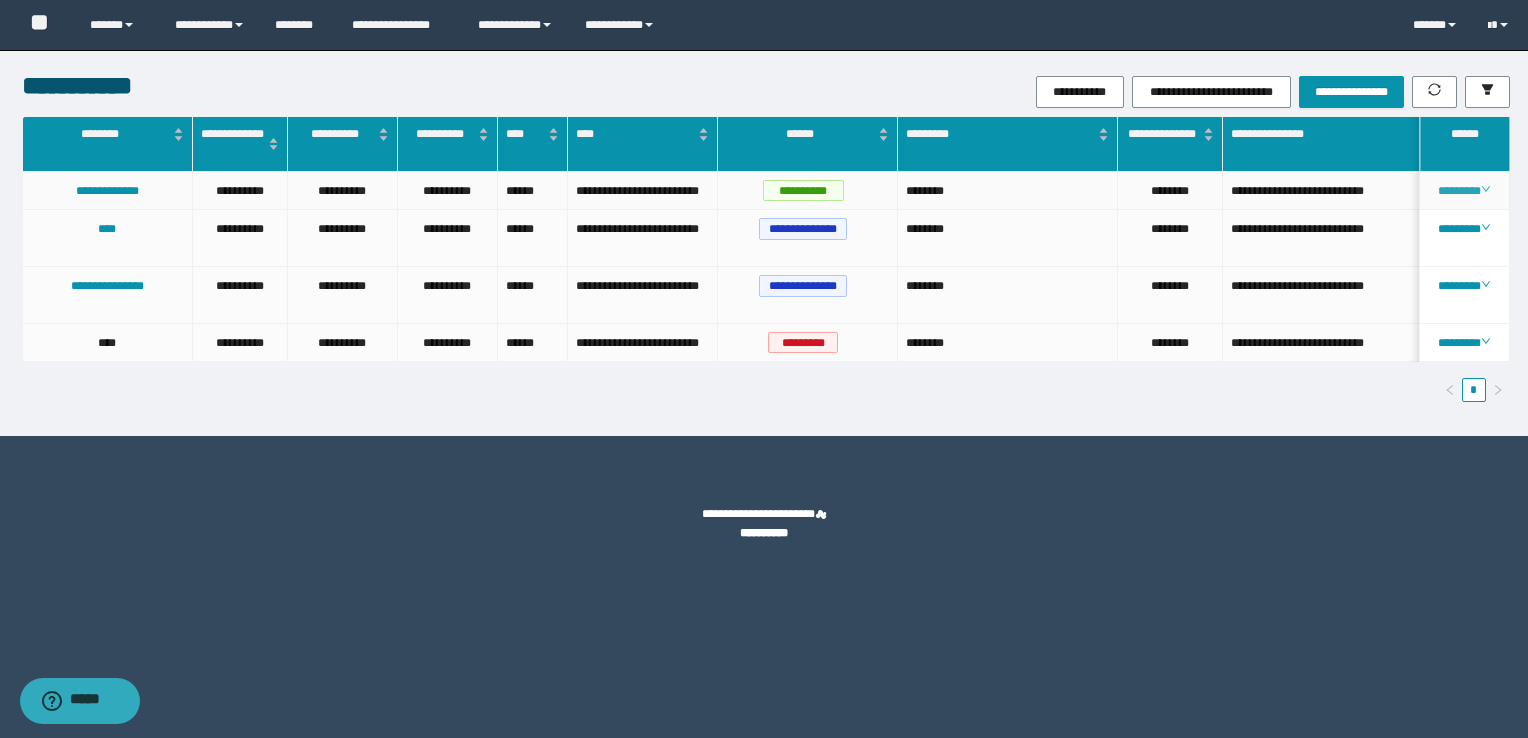 click on "********" at bounding box center [1464, 191] 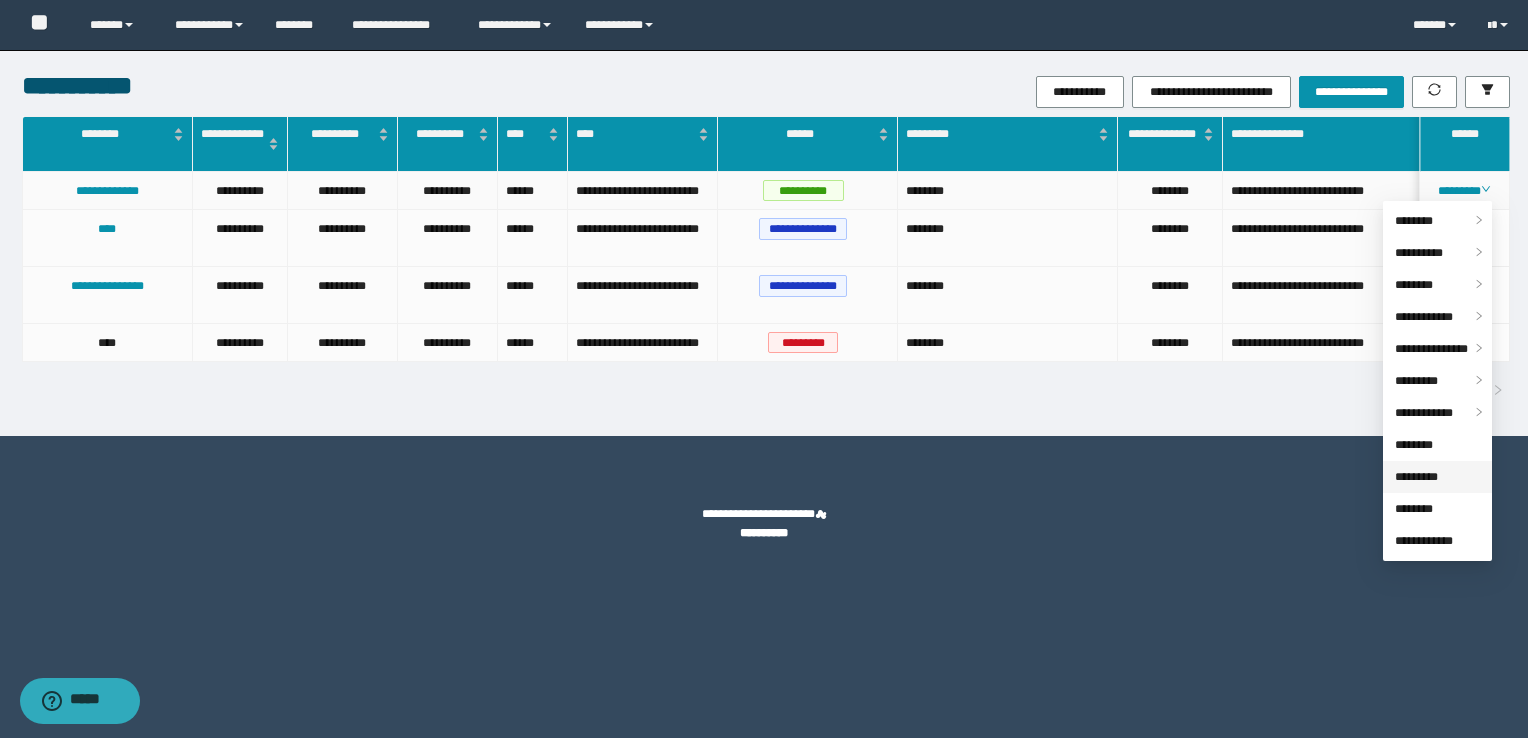 click on "*********" at bounding box center (1416, 477) 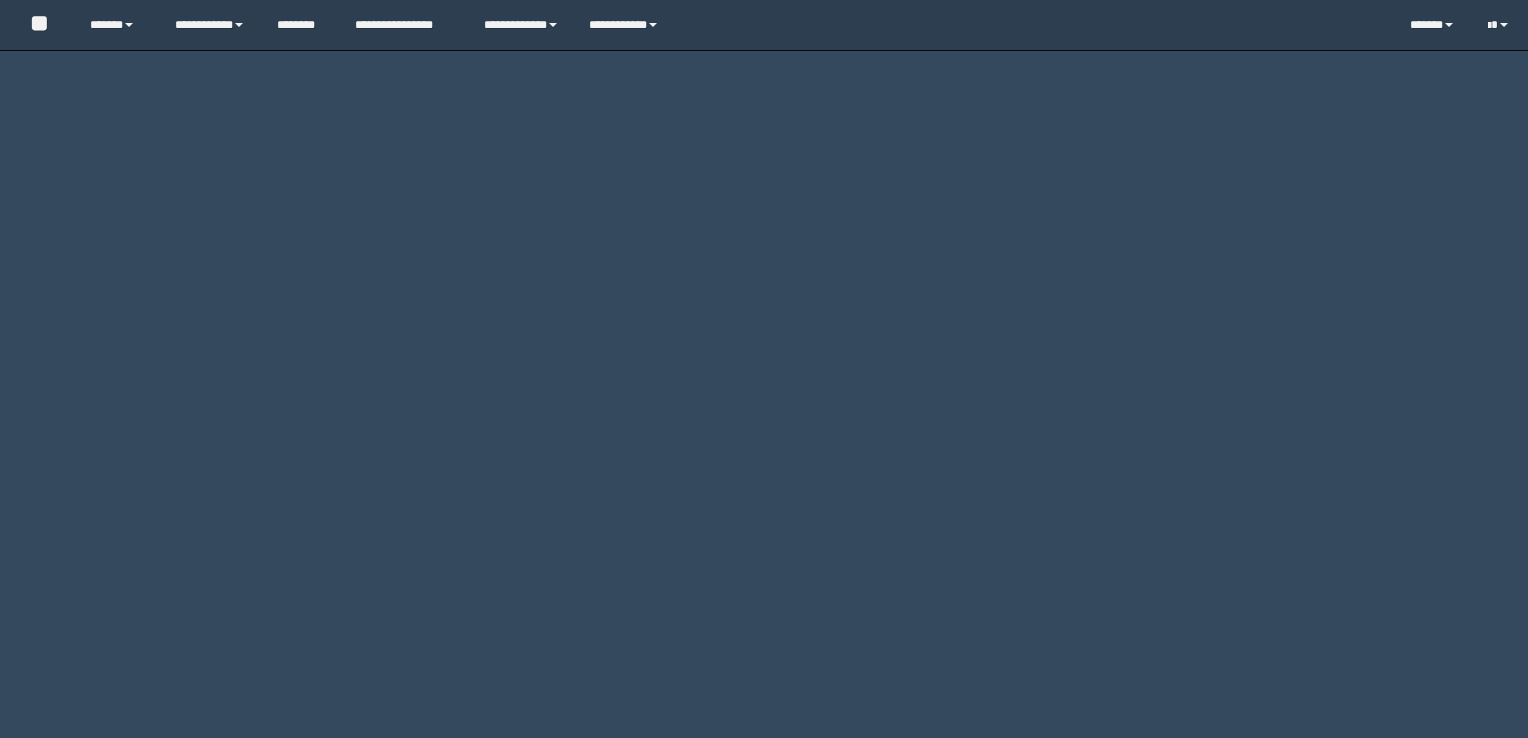 scroll, scrollTop: 0, scrollLeft: 0, axis: both 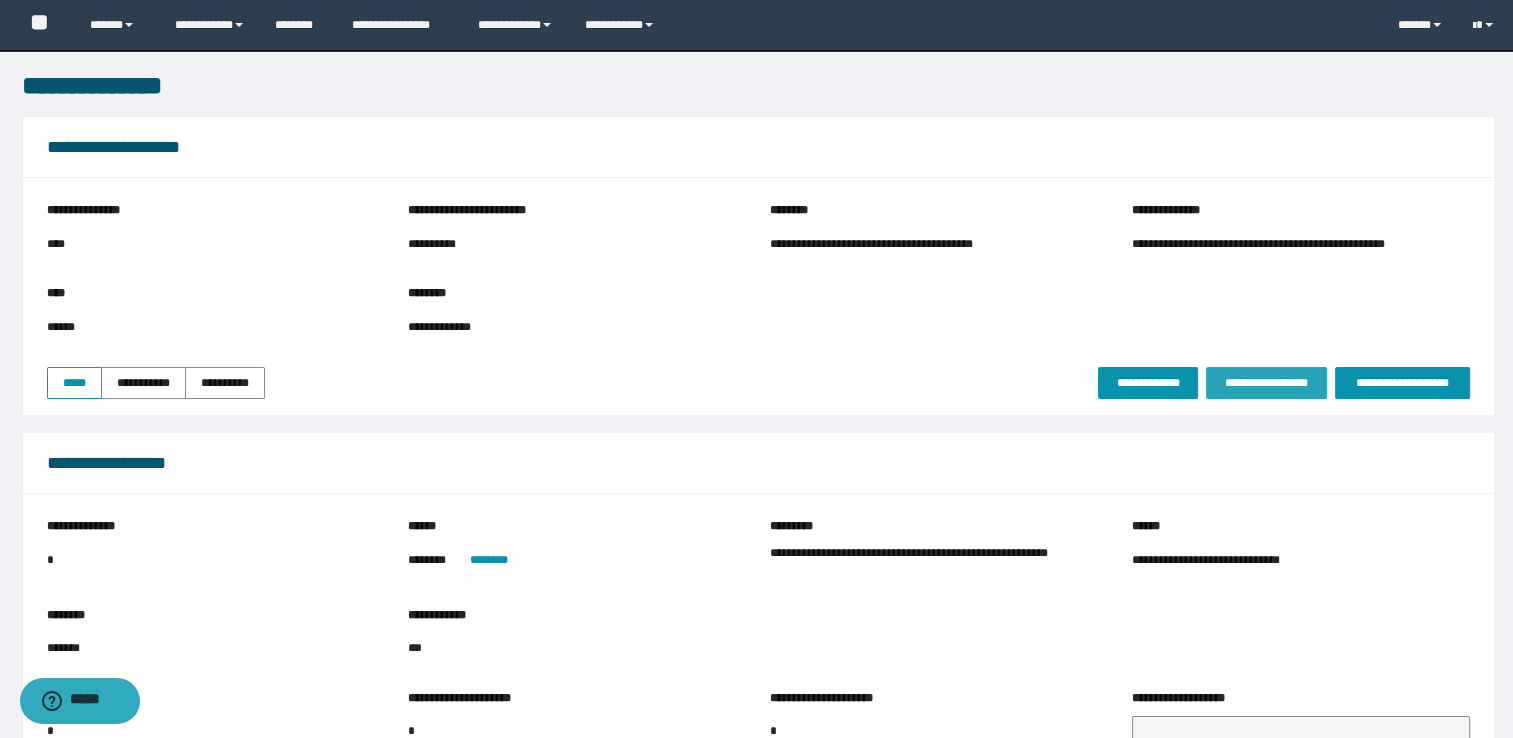 click on "**********" at bounding box center [1266, 383] 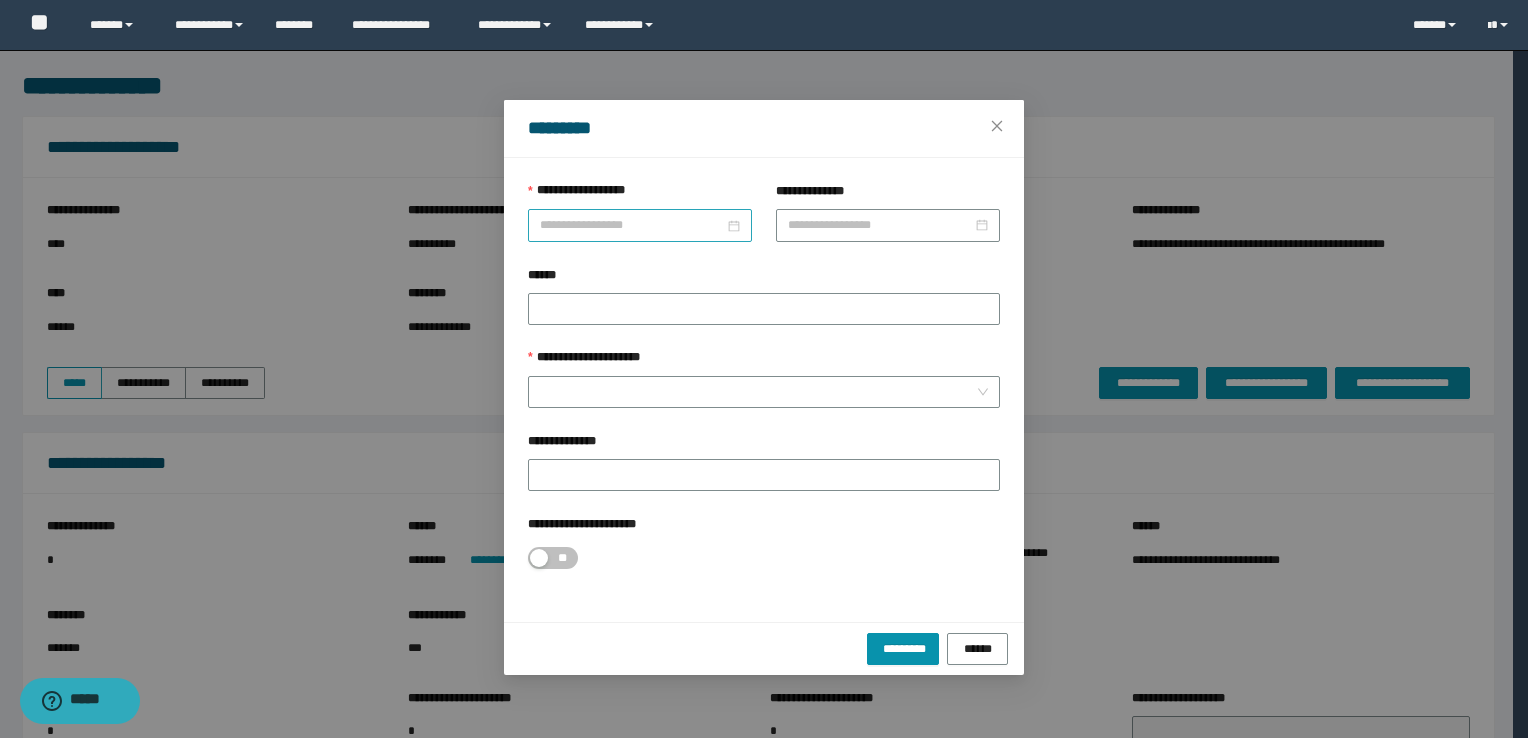 click on "**********" at bounding box center [632, 225] 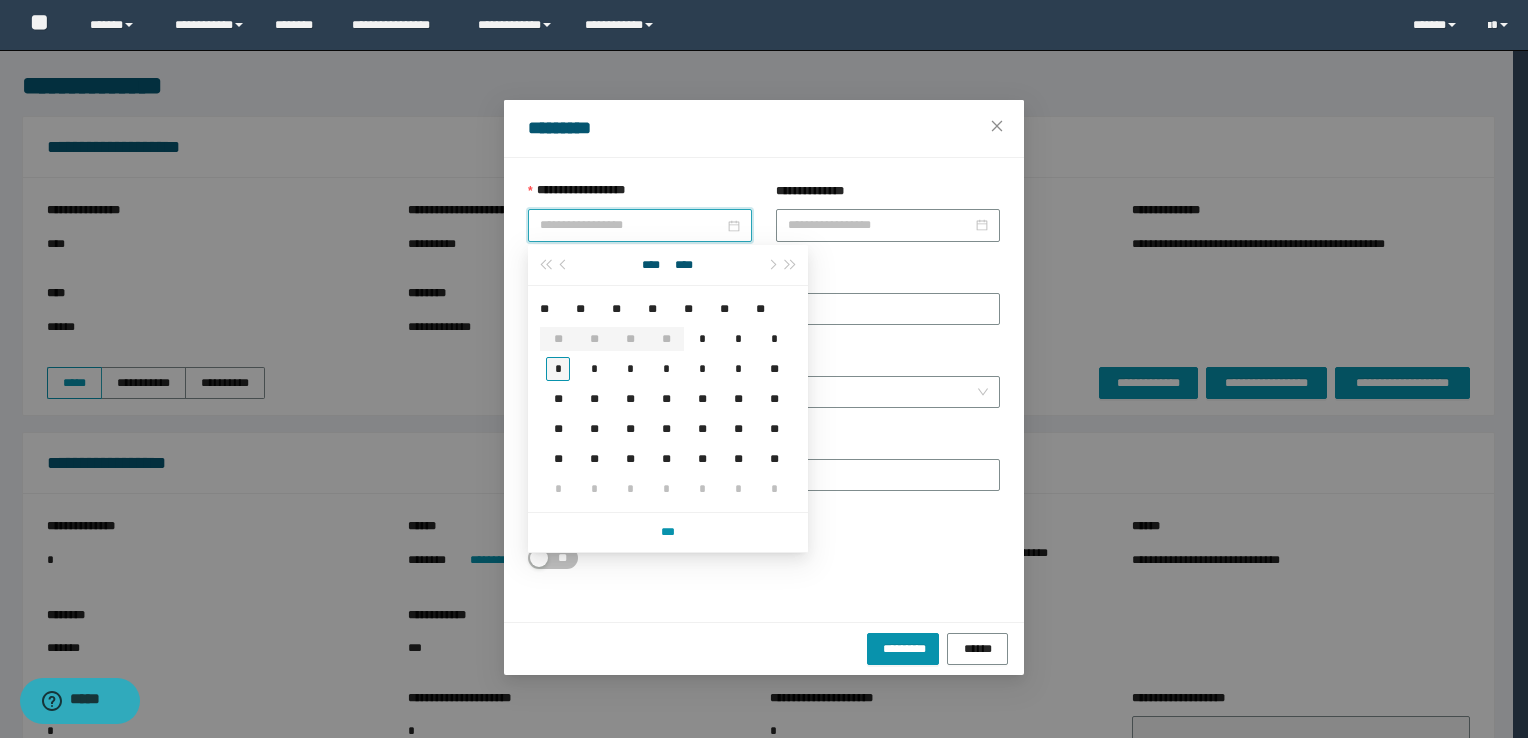 type on "**********" 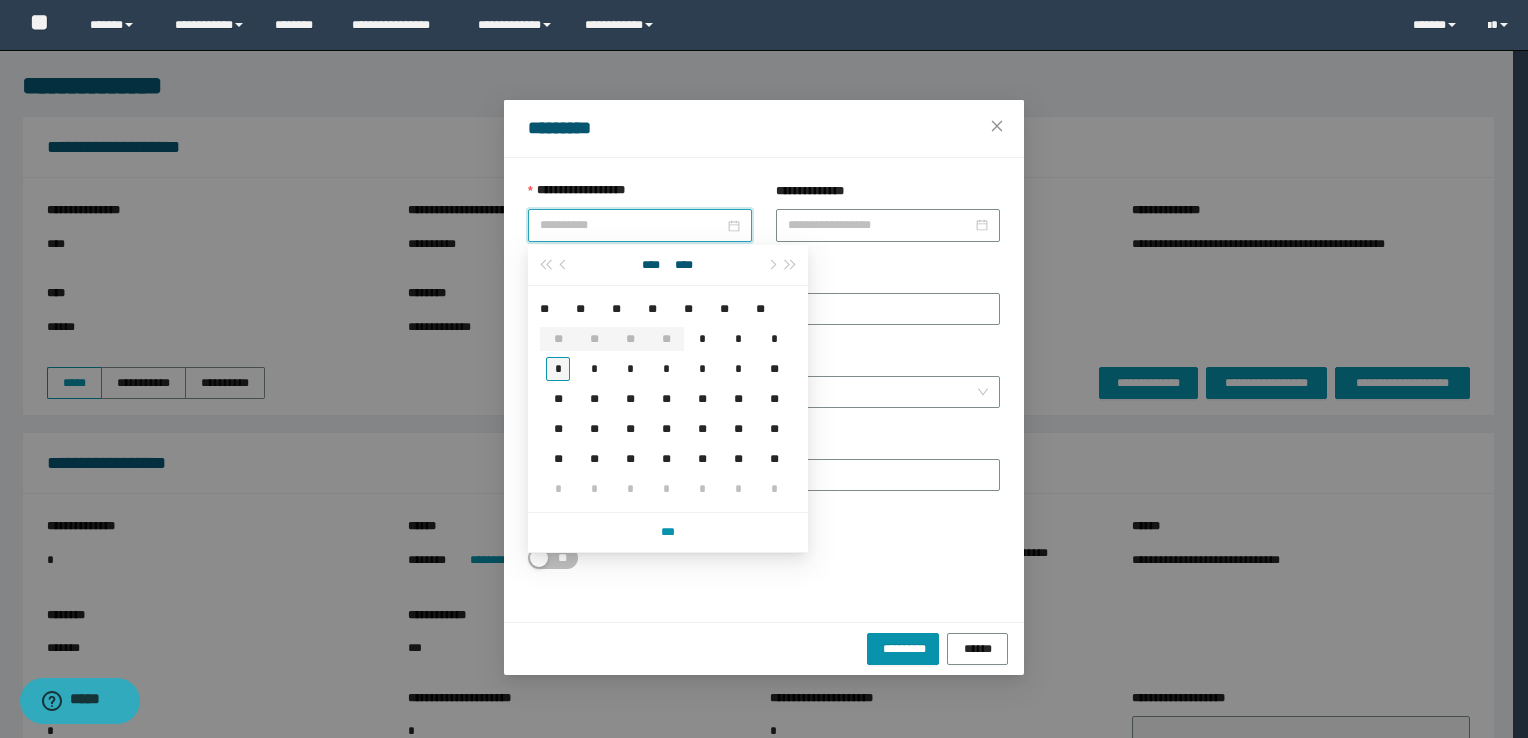click on "*" at bounding box center [558, 369] 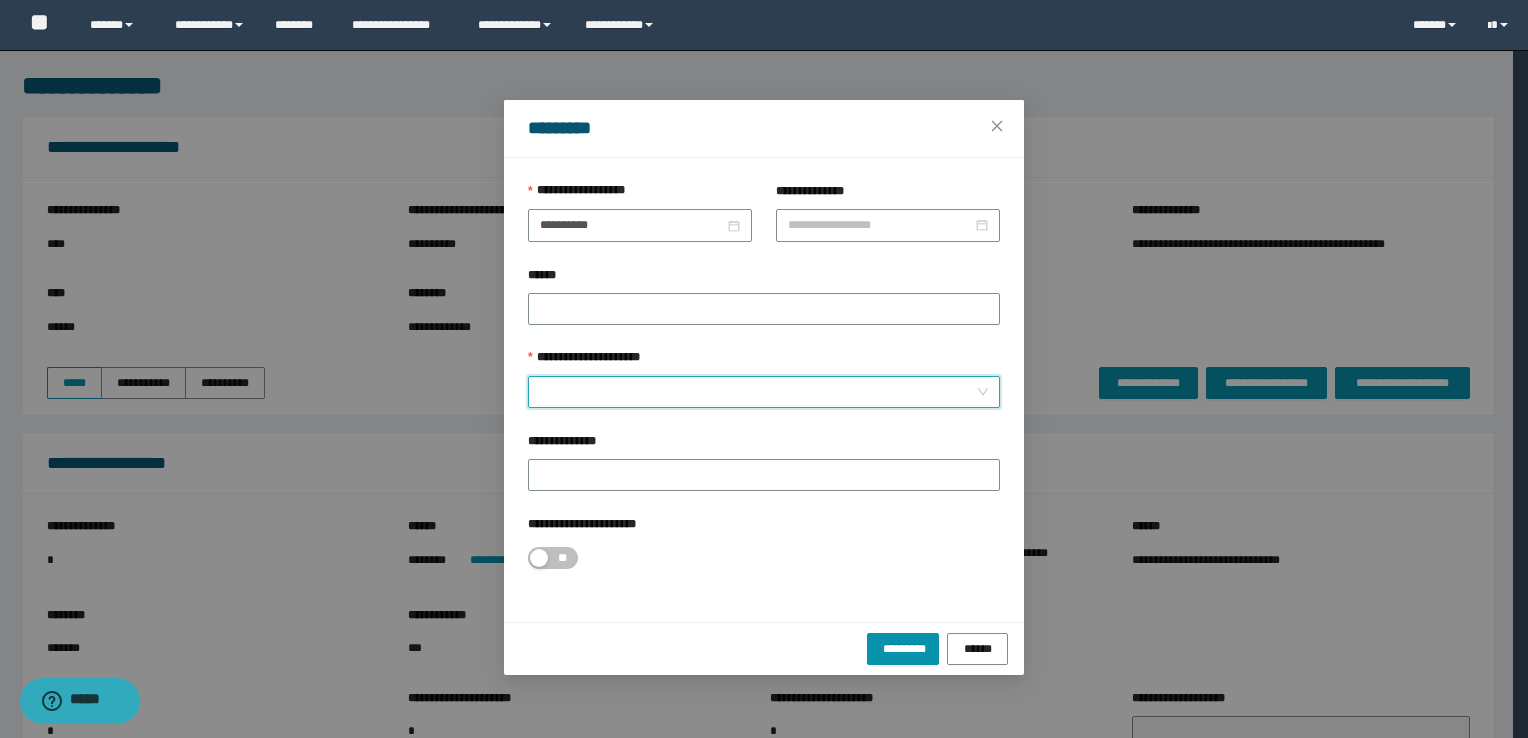 click on "**********" at bounding box center [758, 392] 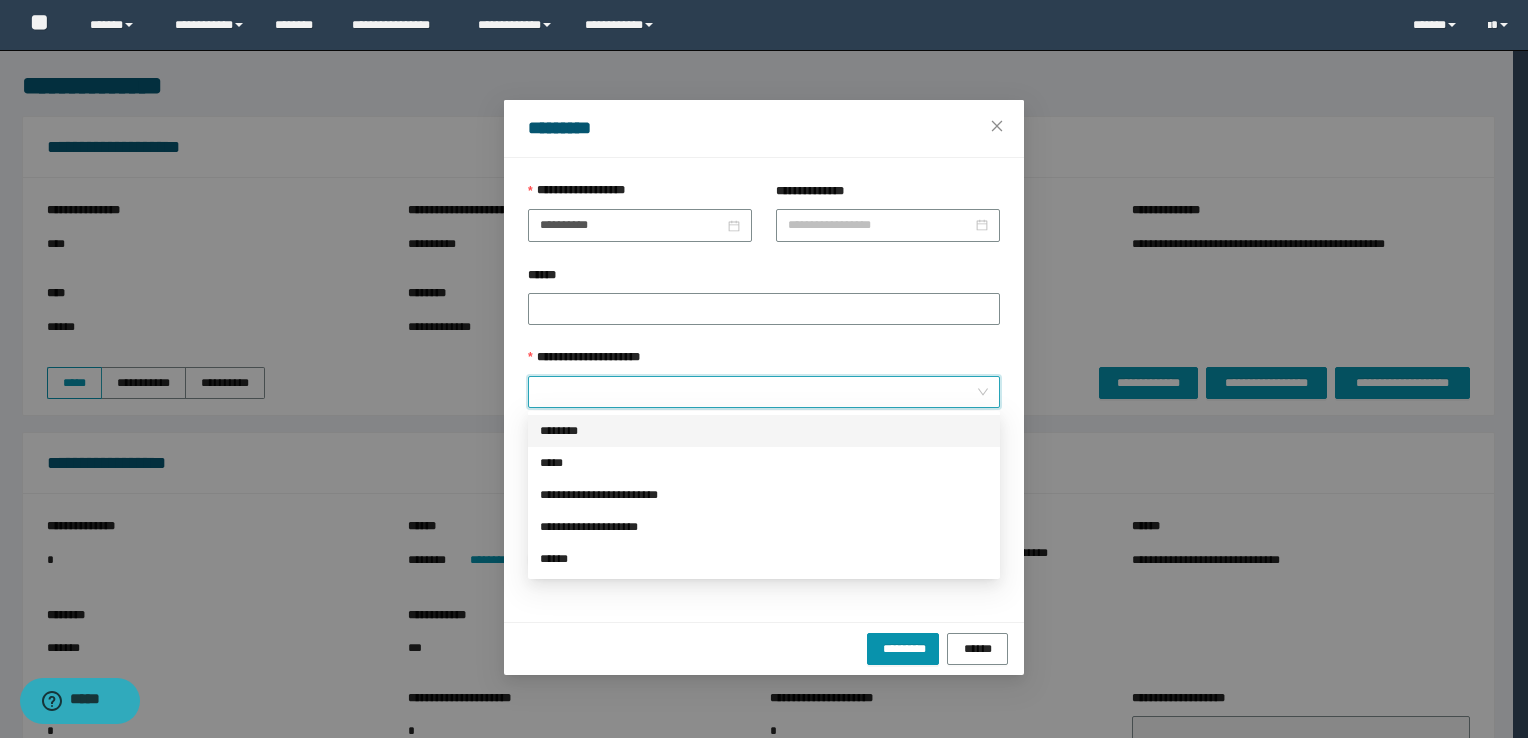 click on "********" at bounding box center (764, 431) 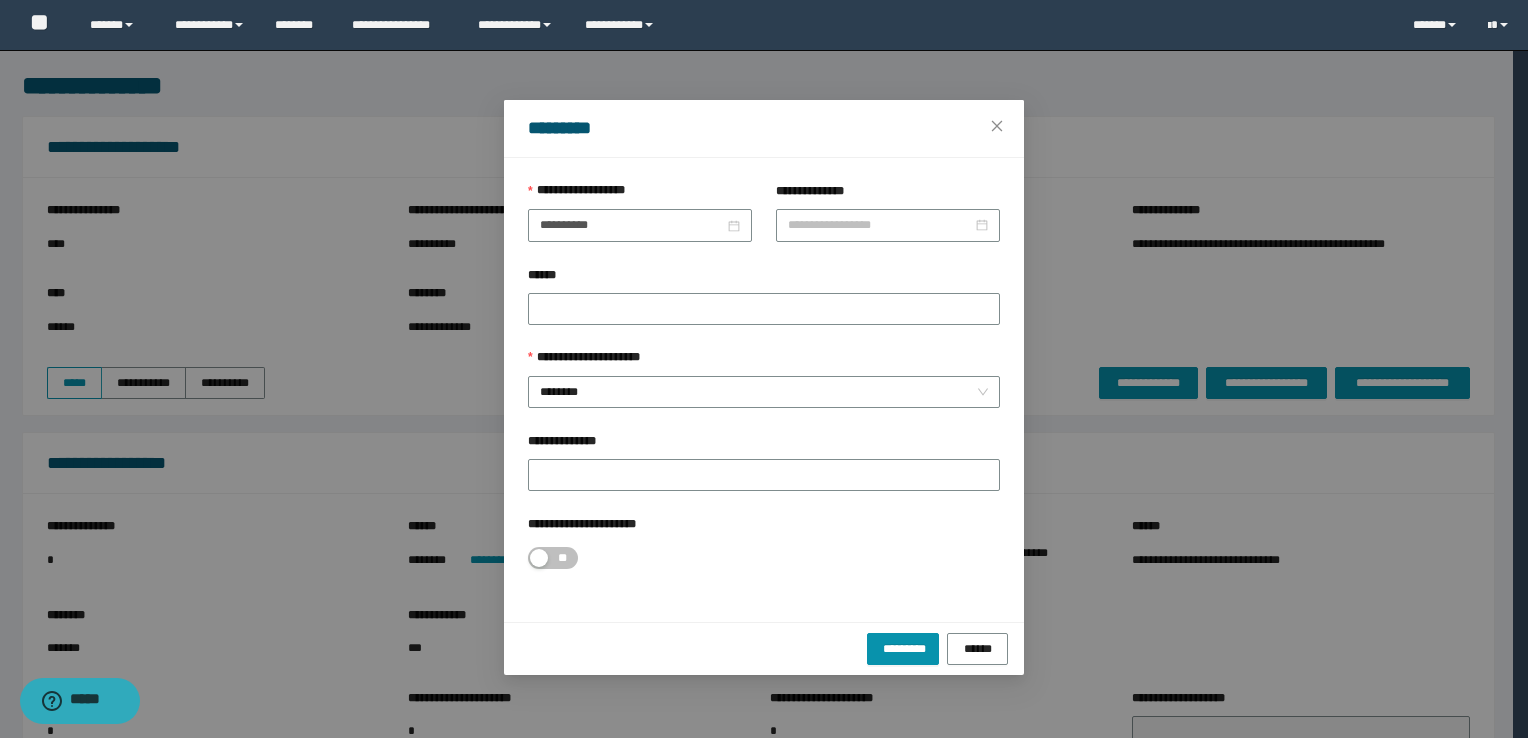 click on "********* ******" at bounding box center [764, 648] 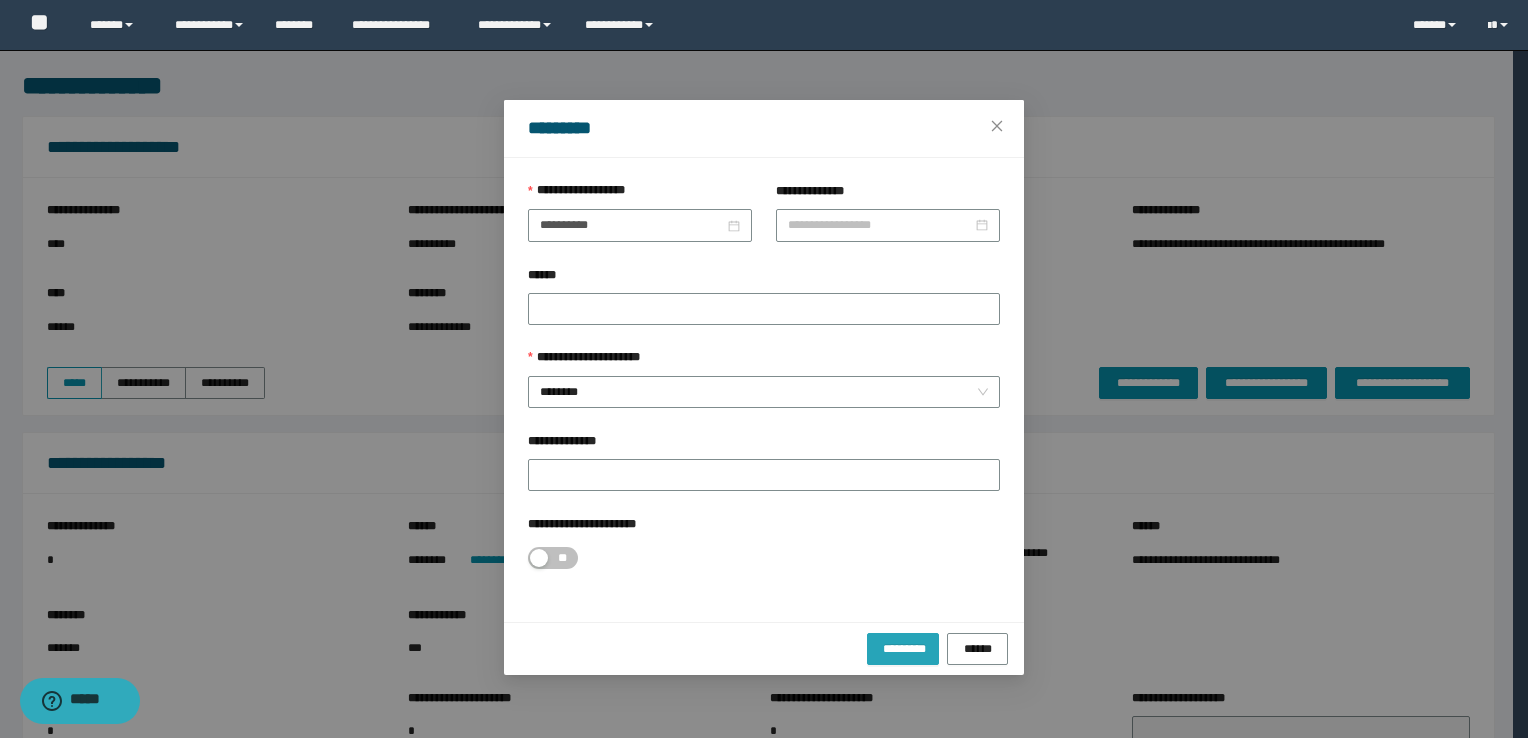 click on "*********" at bounding box center [903, 648] 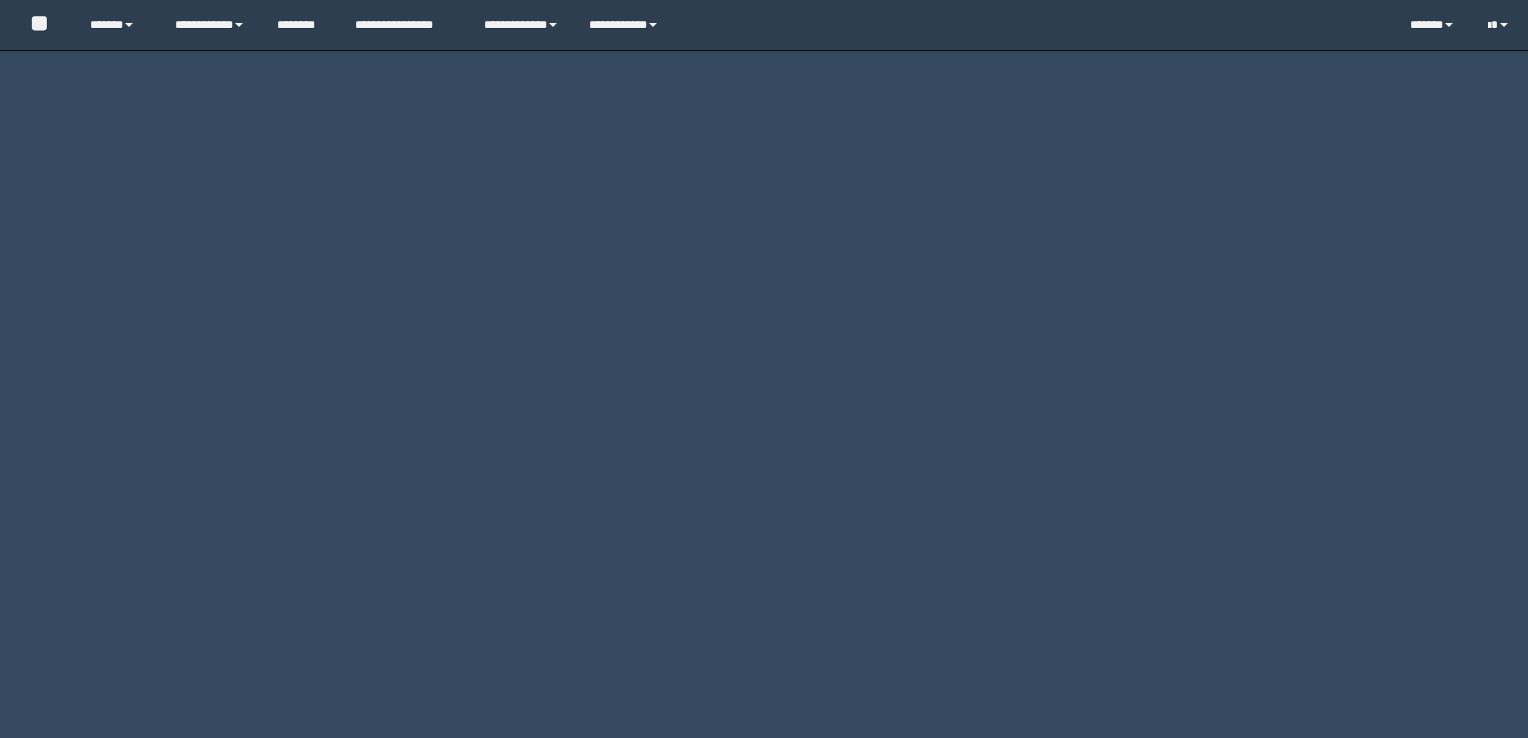 scroll, scrollTop: 0, scrollLeft: 0, axis: both 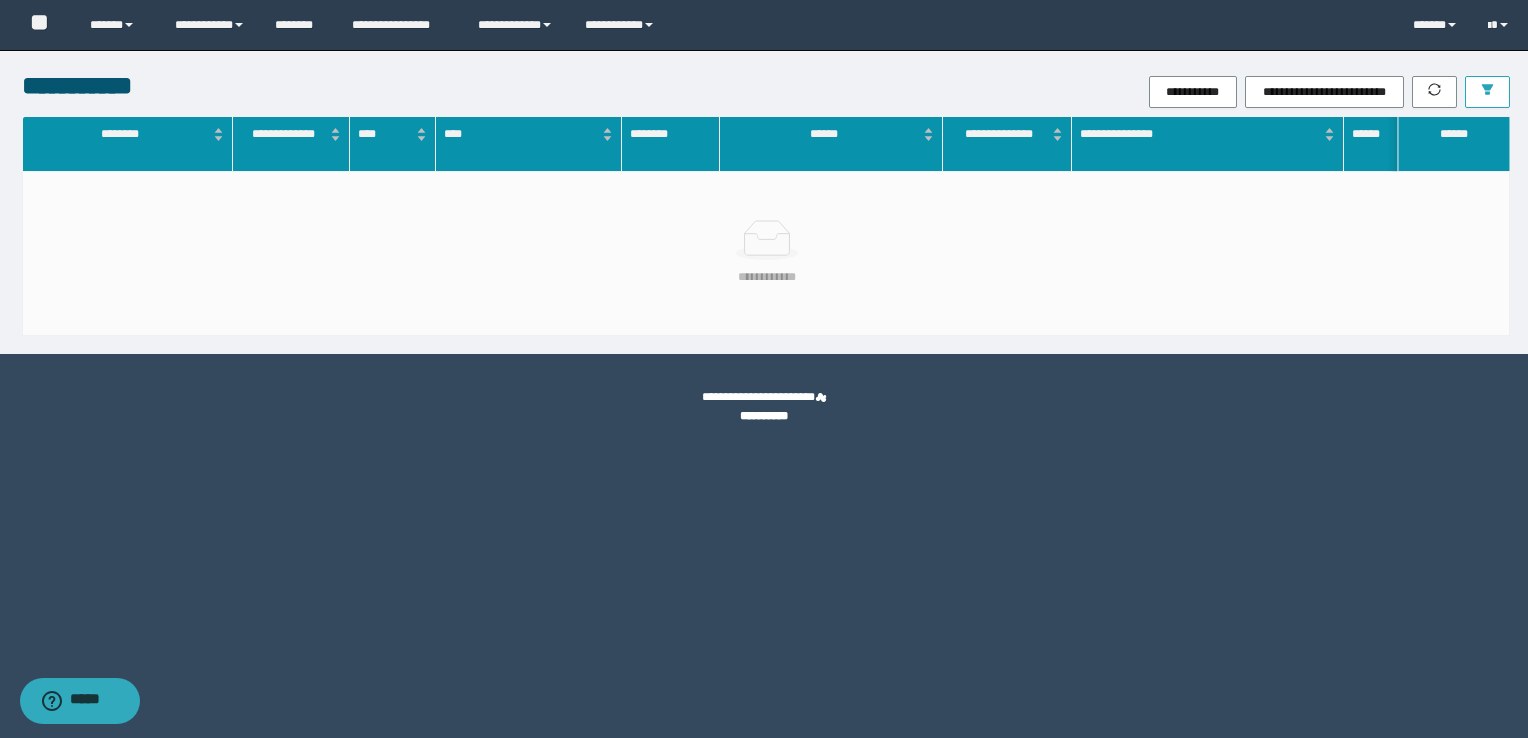 click at bounding box center (1487, 92) 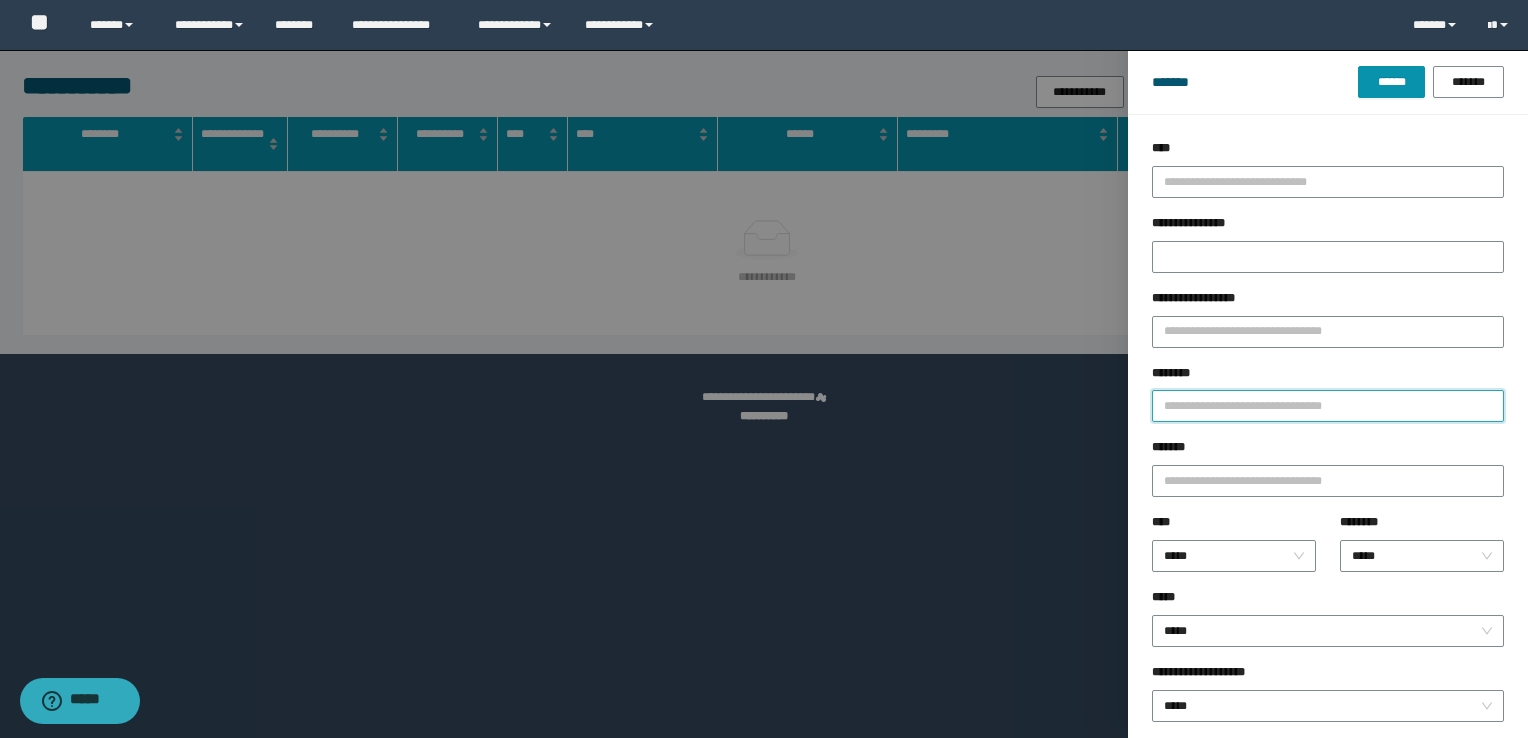 click on "********" at bounding box center (1328, 406) 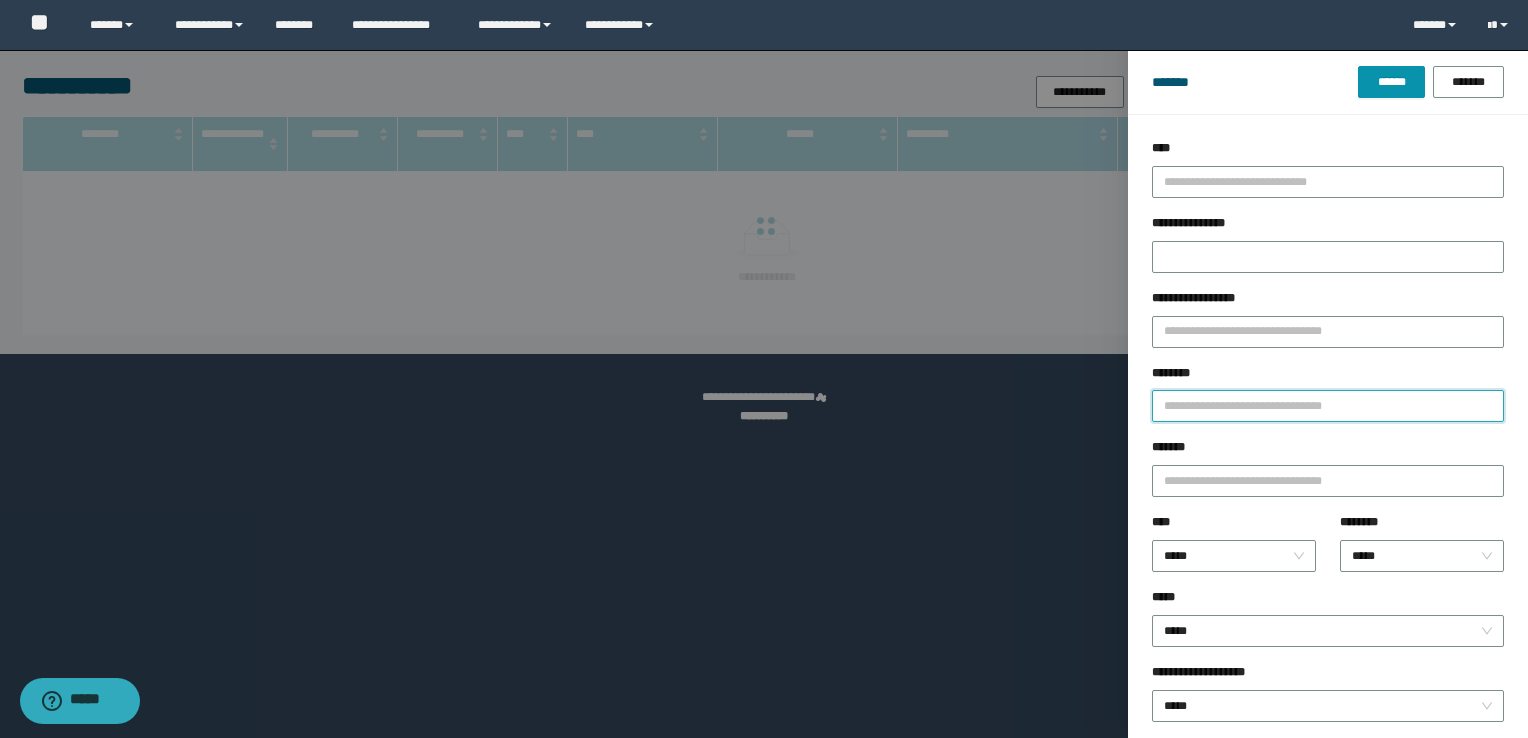 paste on "*******" 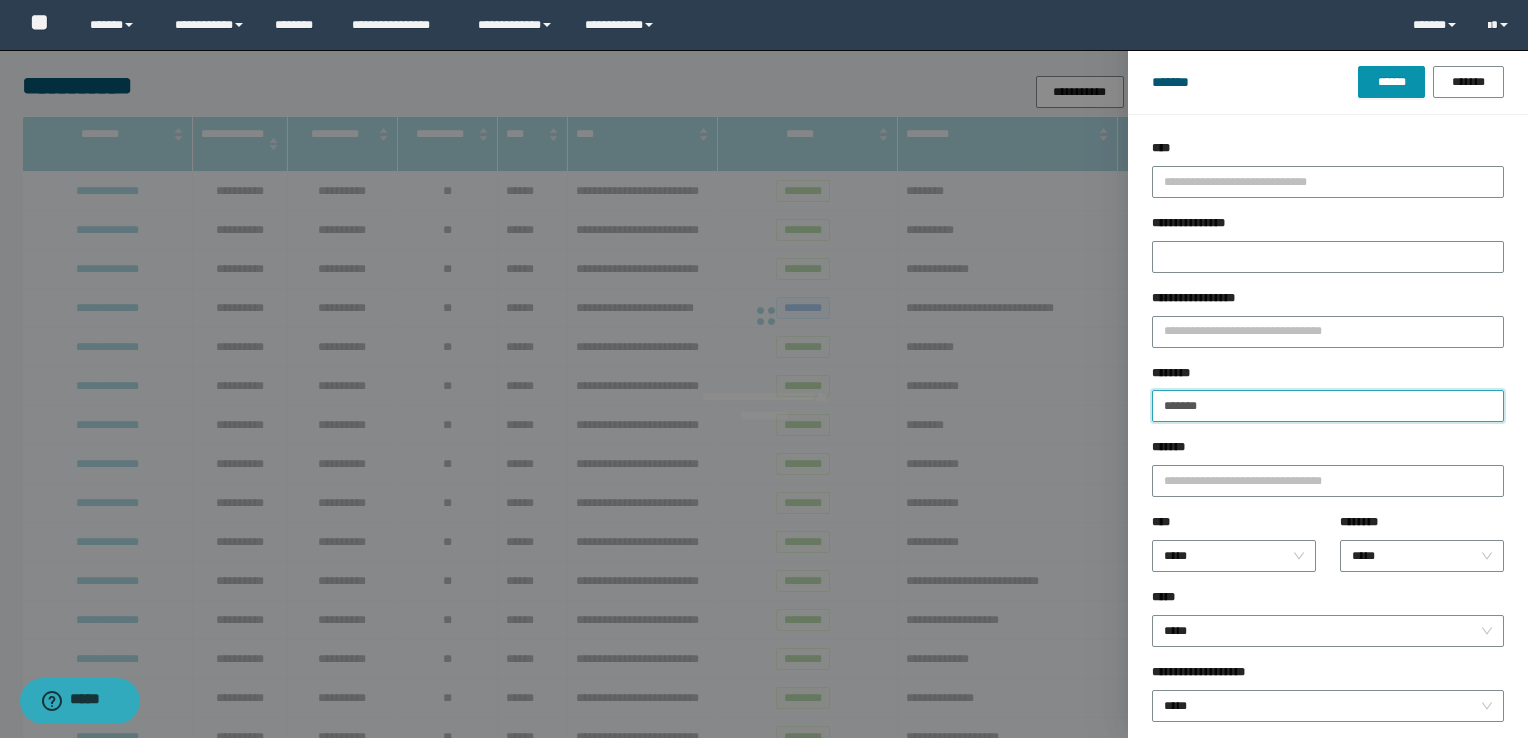 type on "*******" 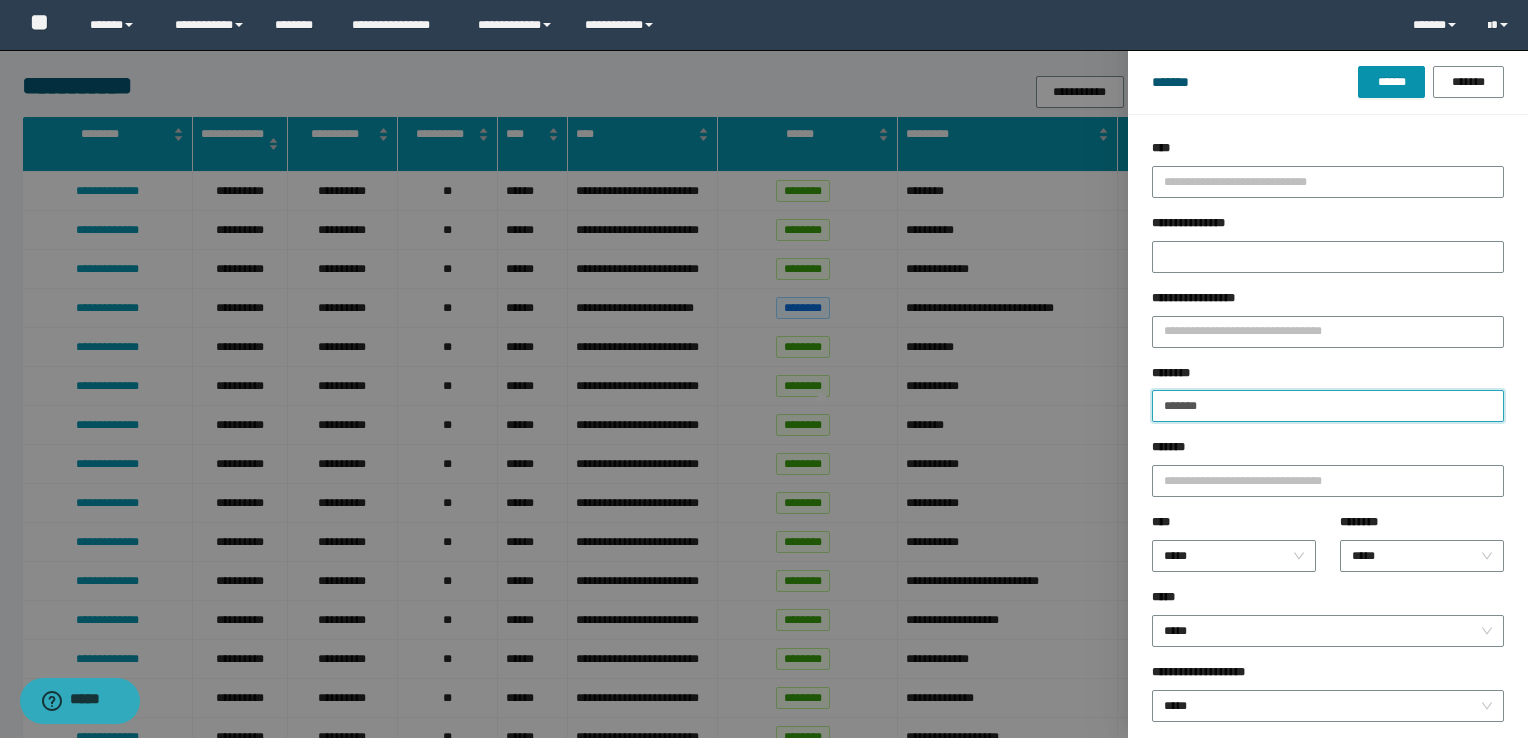type 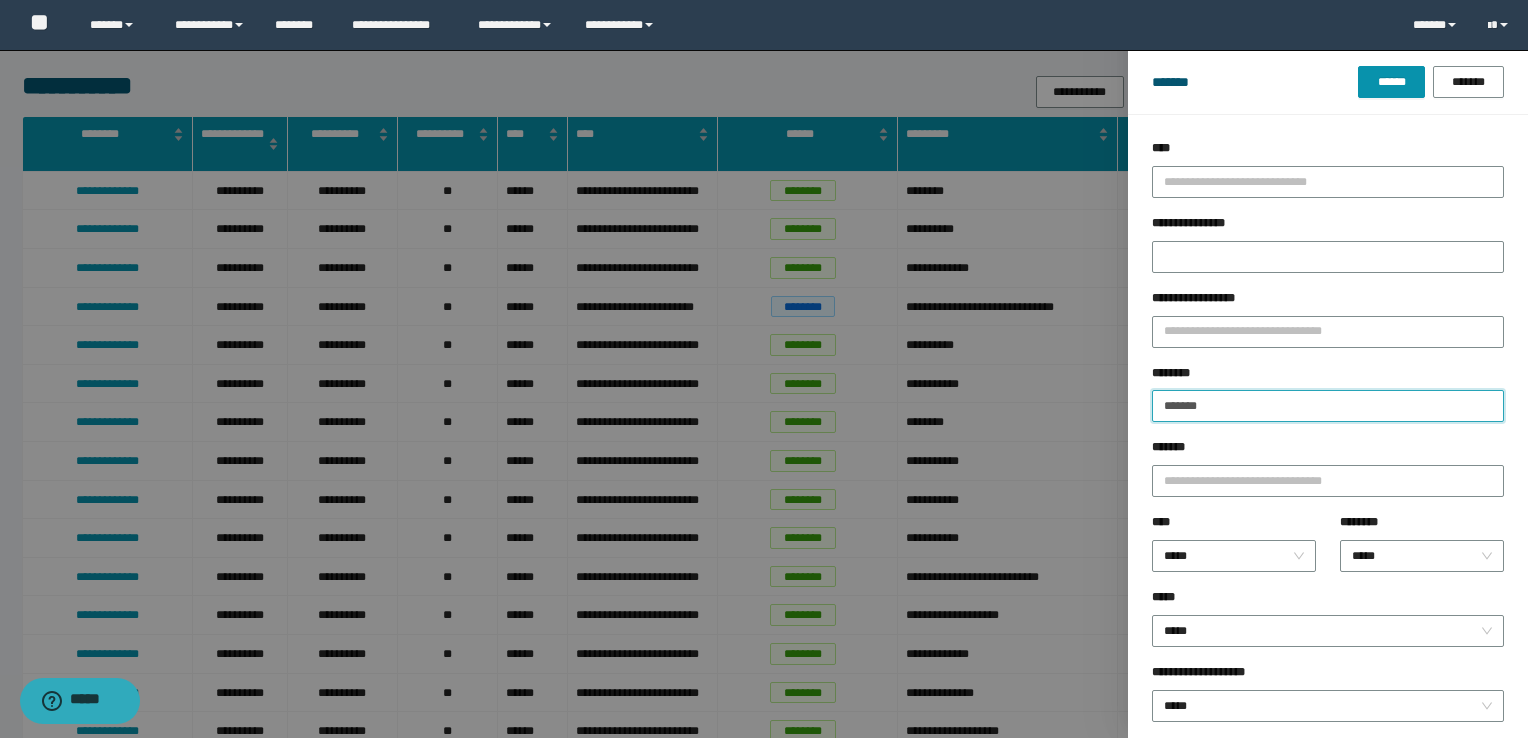 type on "*******" 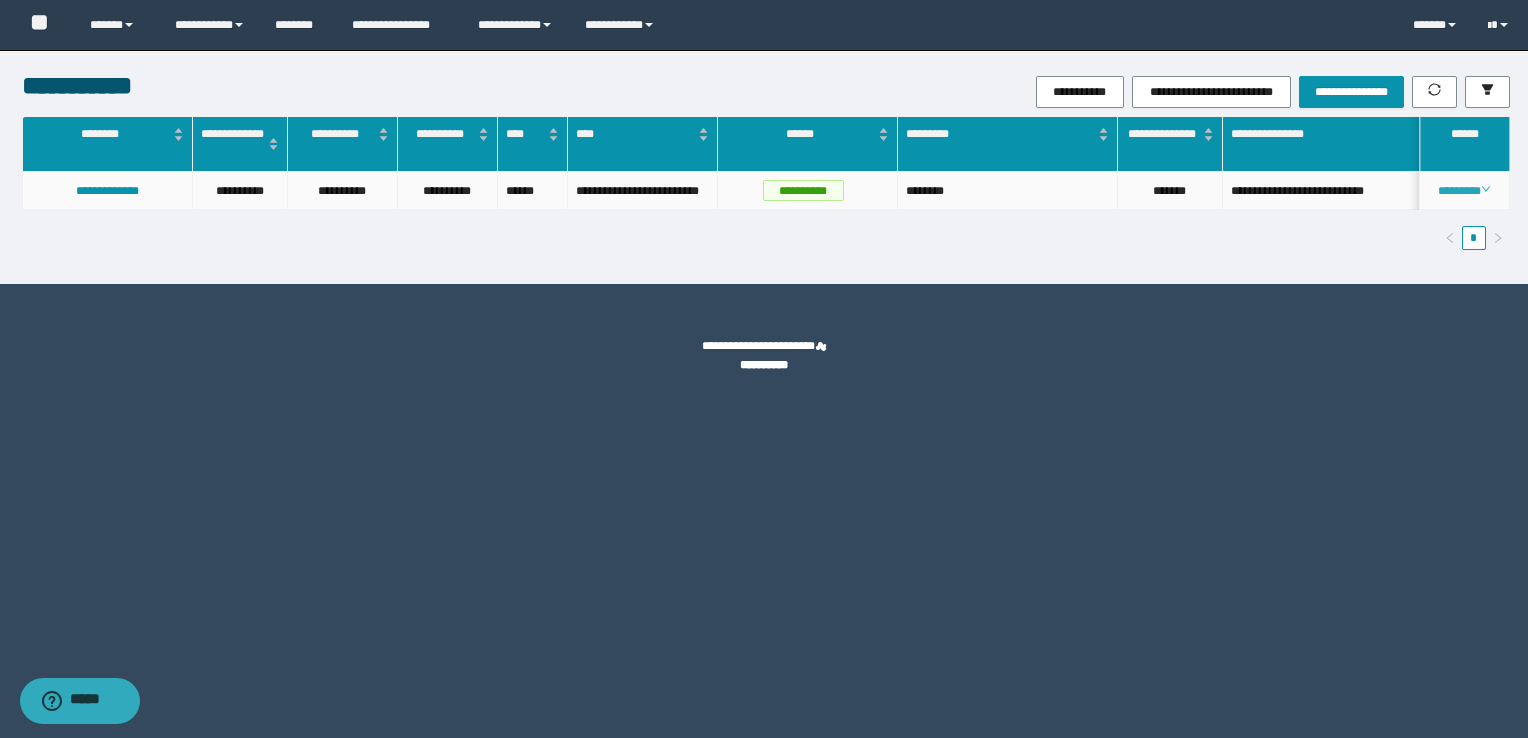 click on "********" at bounding box center [1464, 191] 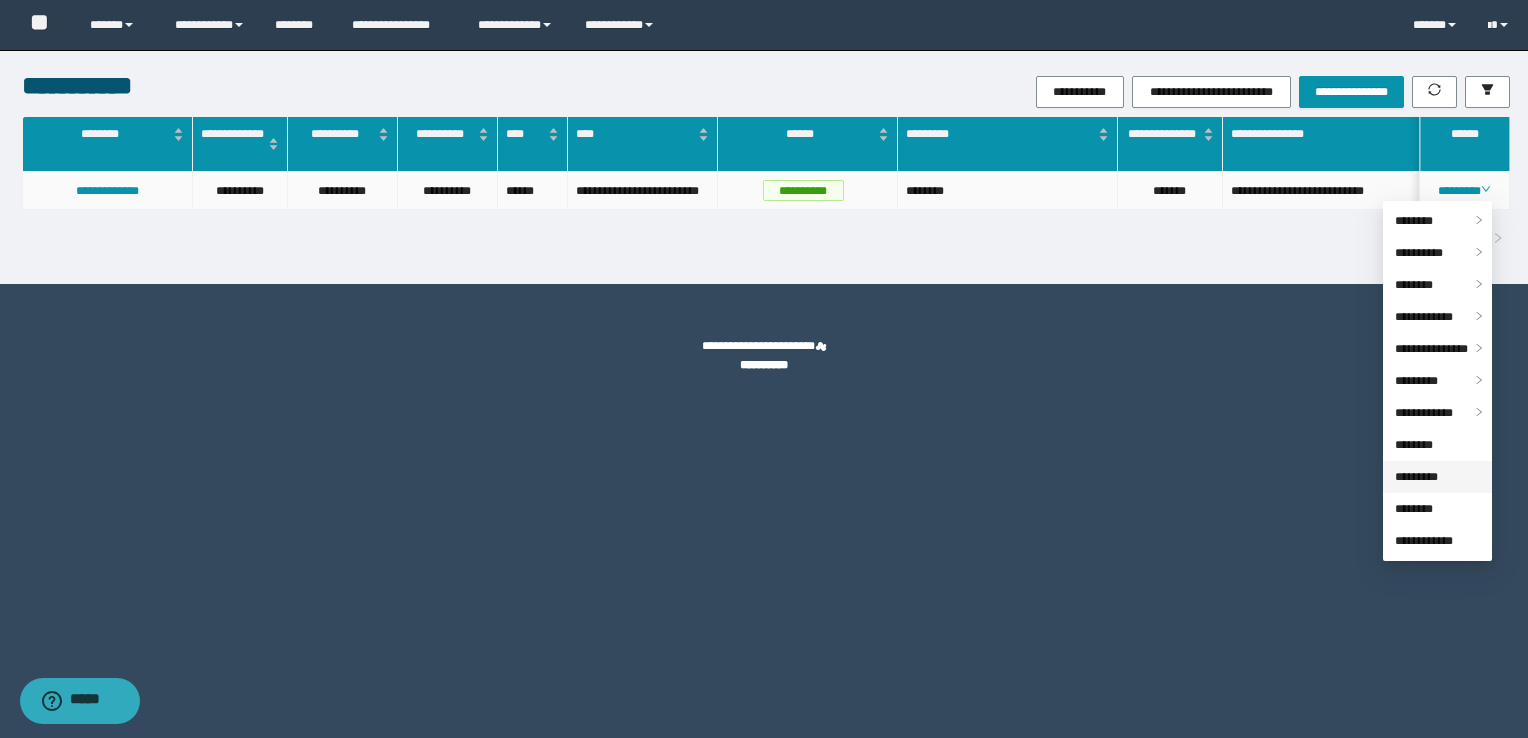 click on "*********" at bounding box center [1416, 477] 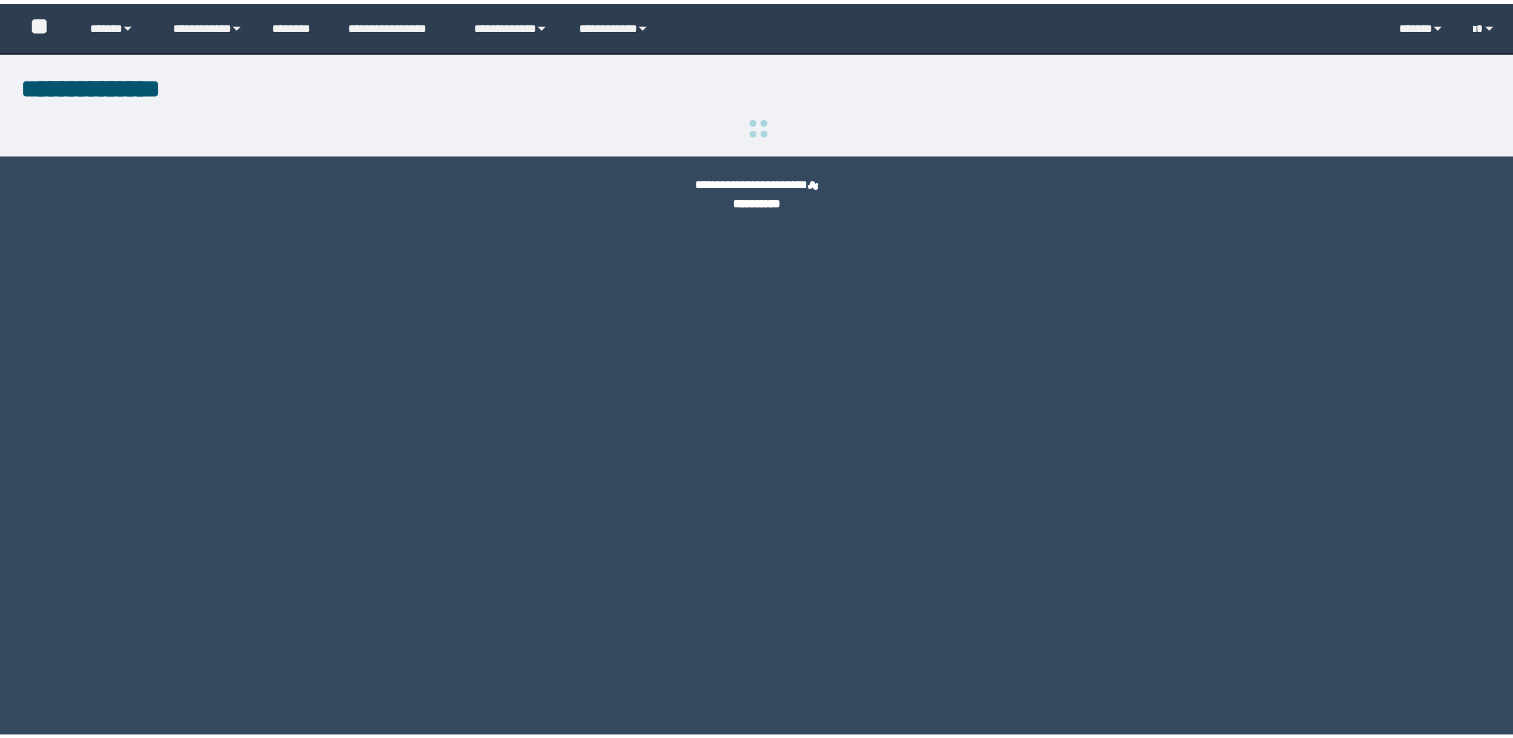 scroll, scrollTop: 0, scrollLeft: 0, axis: both 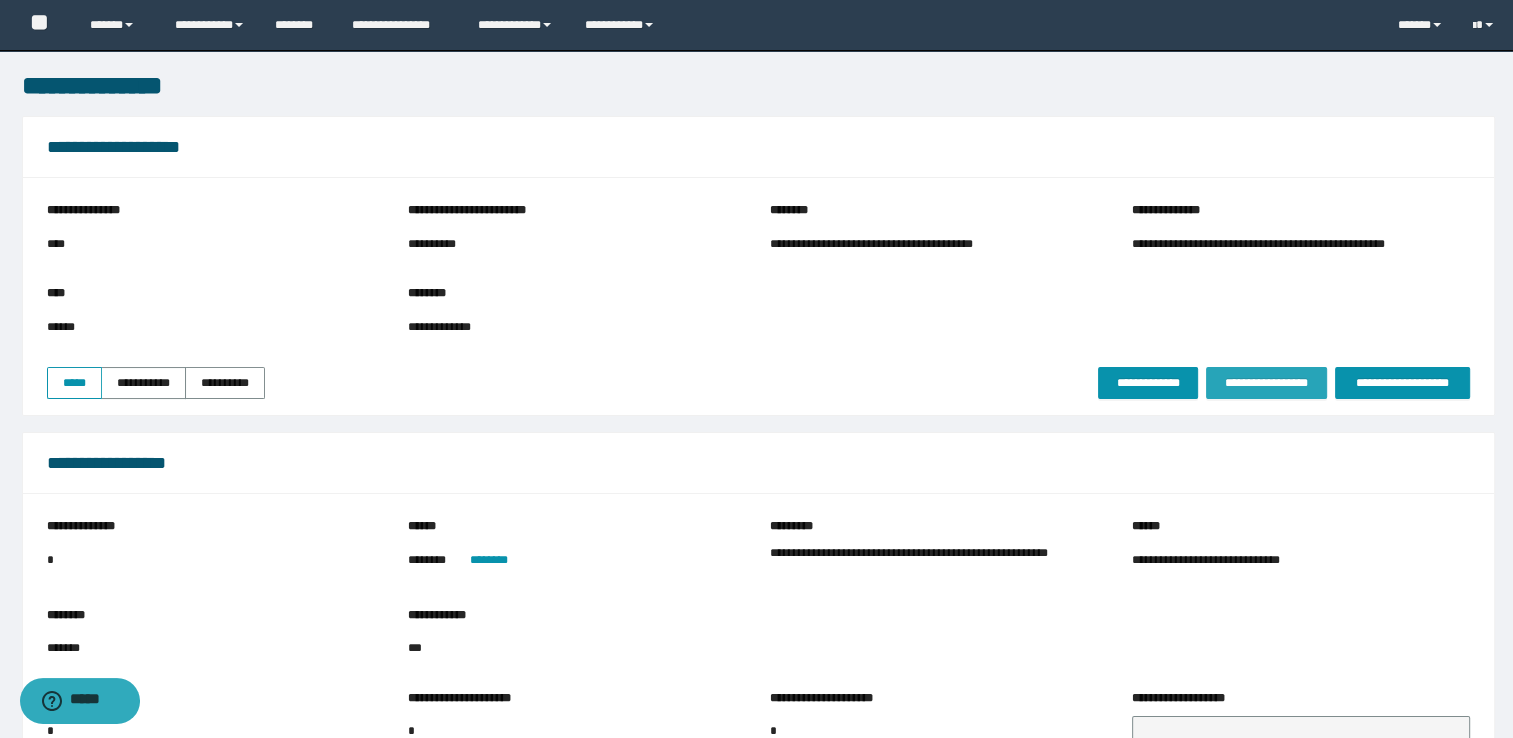 click on "**********" at bounding box center (1266, 383) 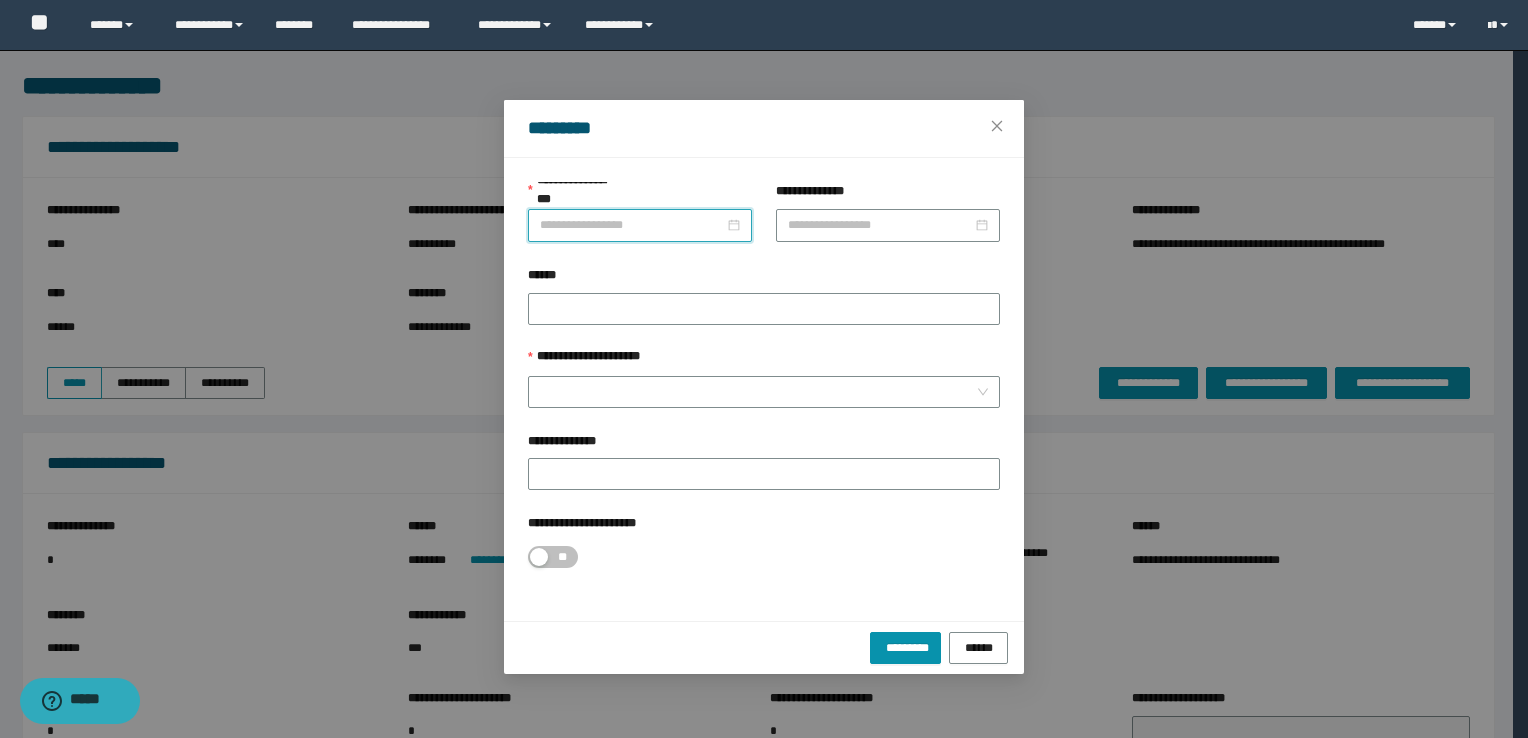 click on "**********" at bounding box center [632, 225] 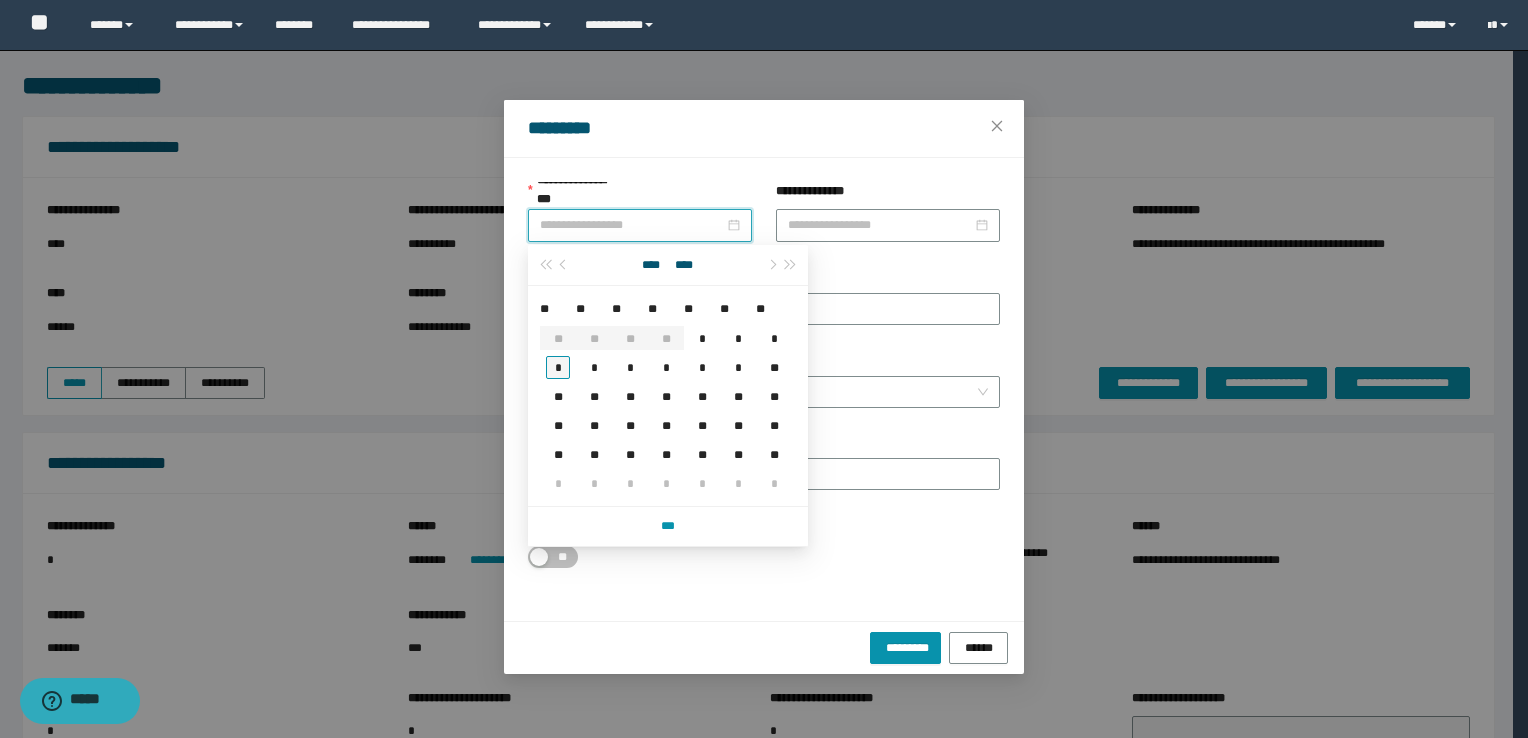 type on "**********" 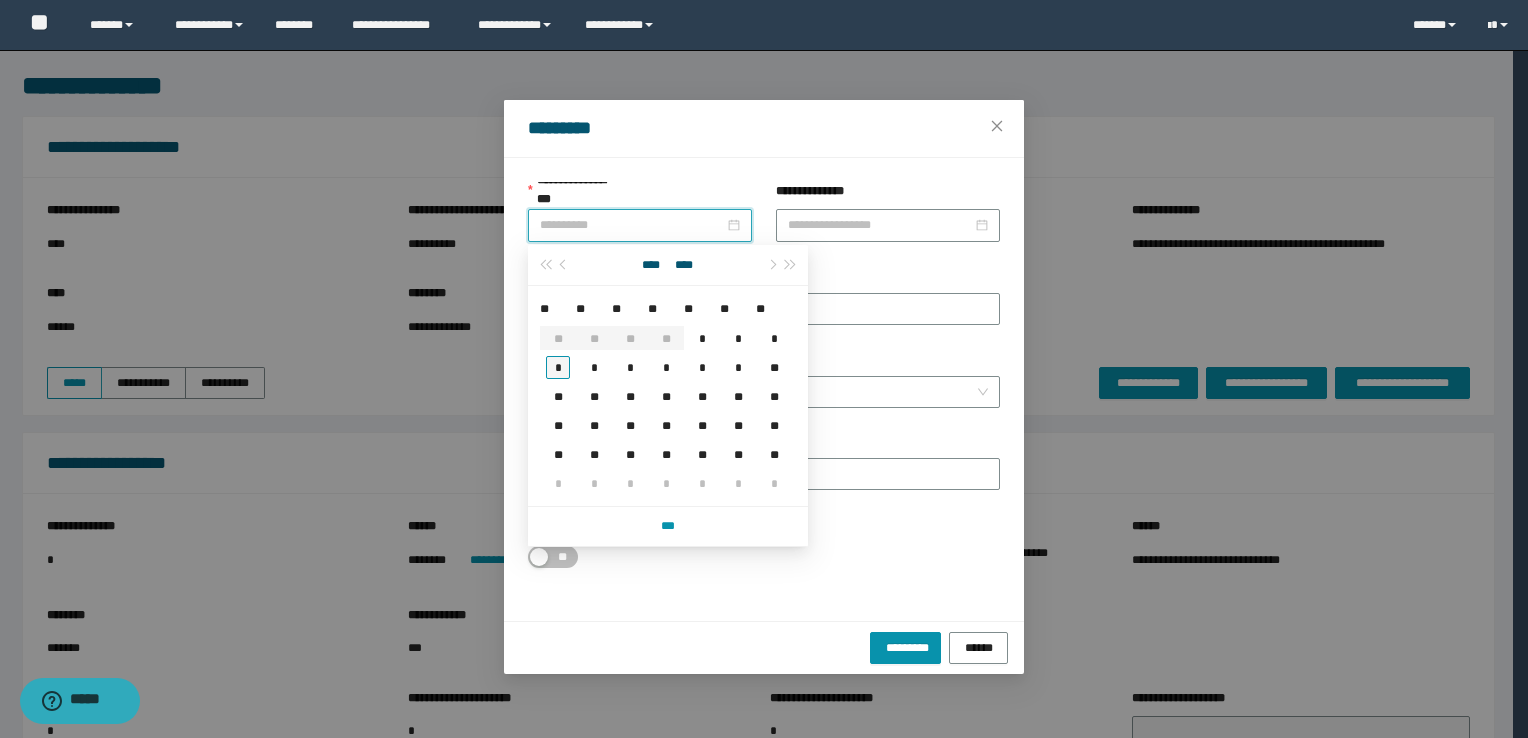 click on "*" at bounding box center (558, 367) 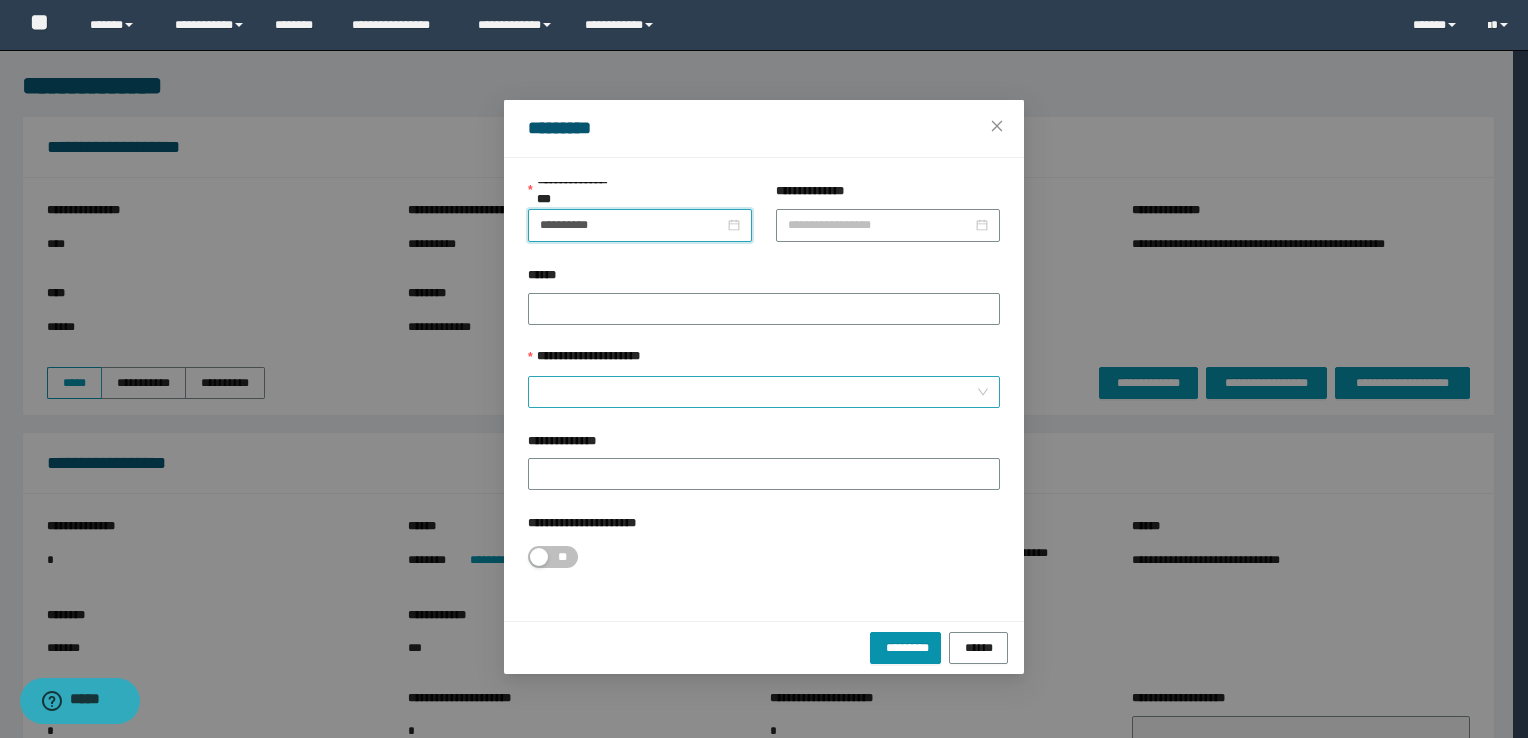 click on "**********" at bounding box center (758, 392) 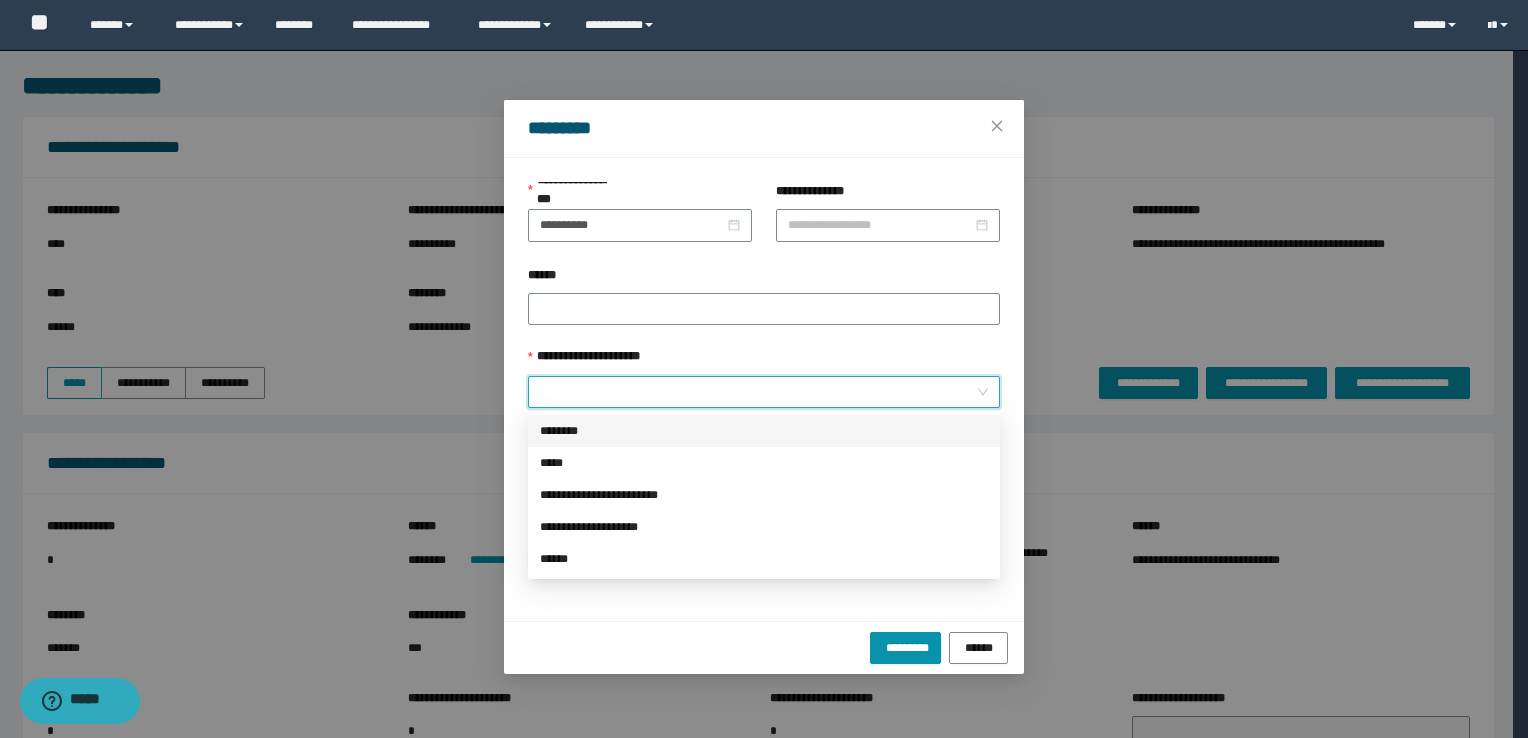 click on "********" at bounding box center (764, 431) 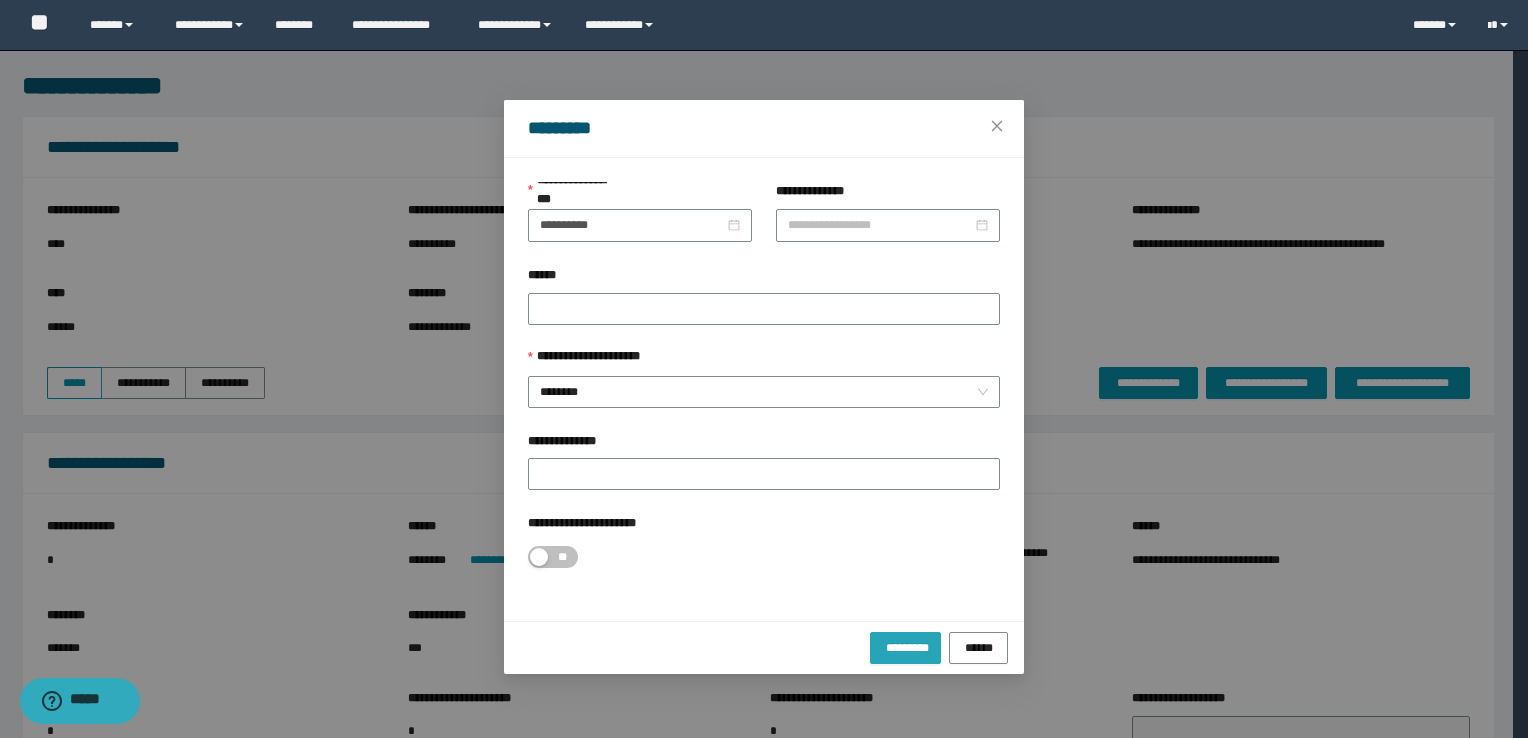 click on "*********" at bounding box center (905, 647) 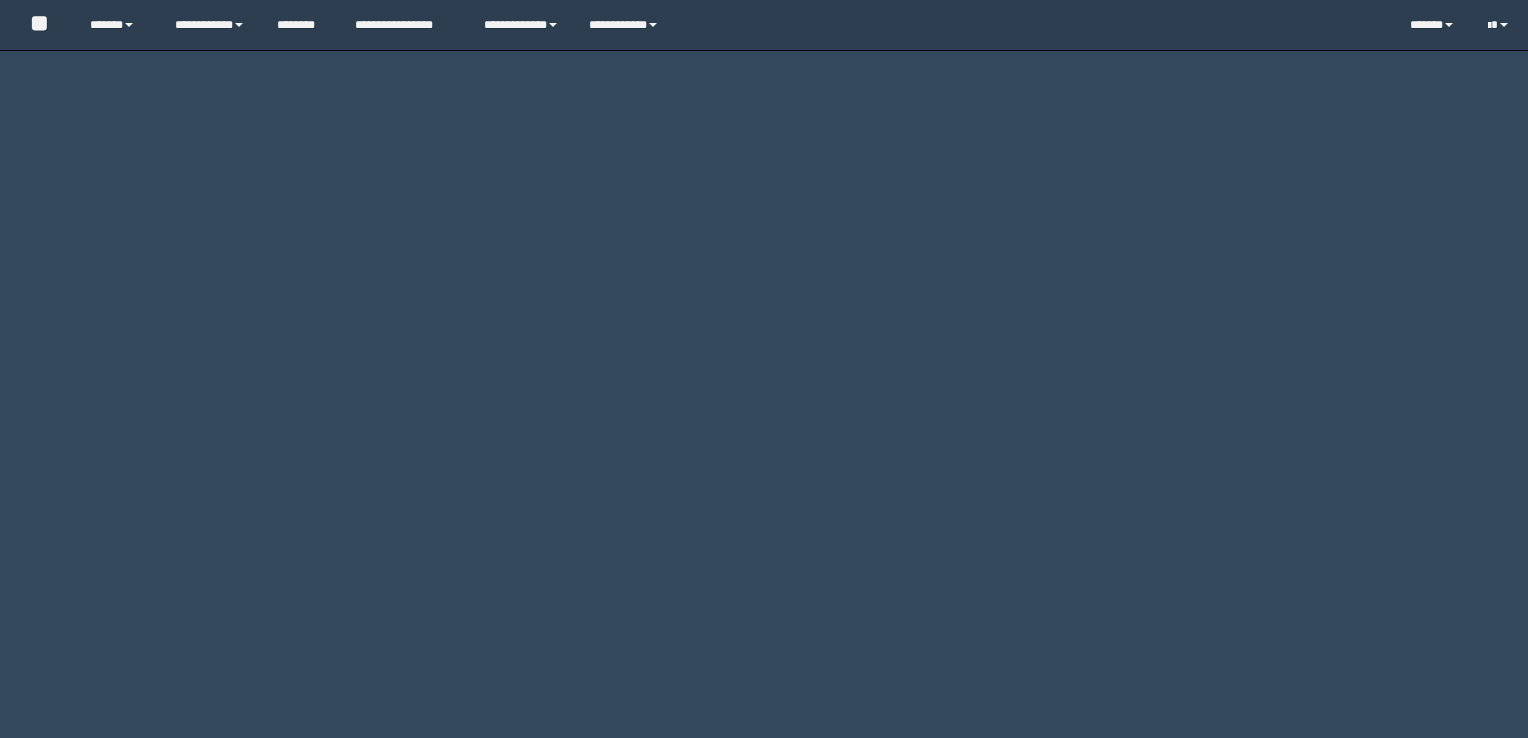 scroll, scrollTop: 0, scrollLeft: 0, axis: both 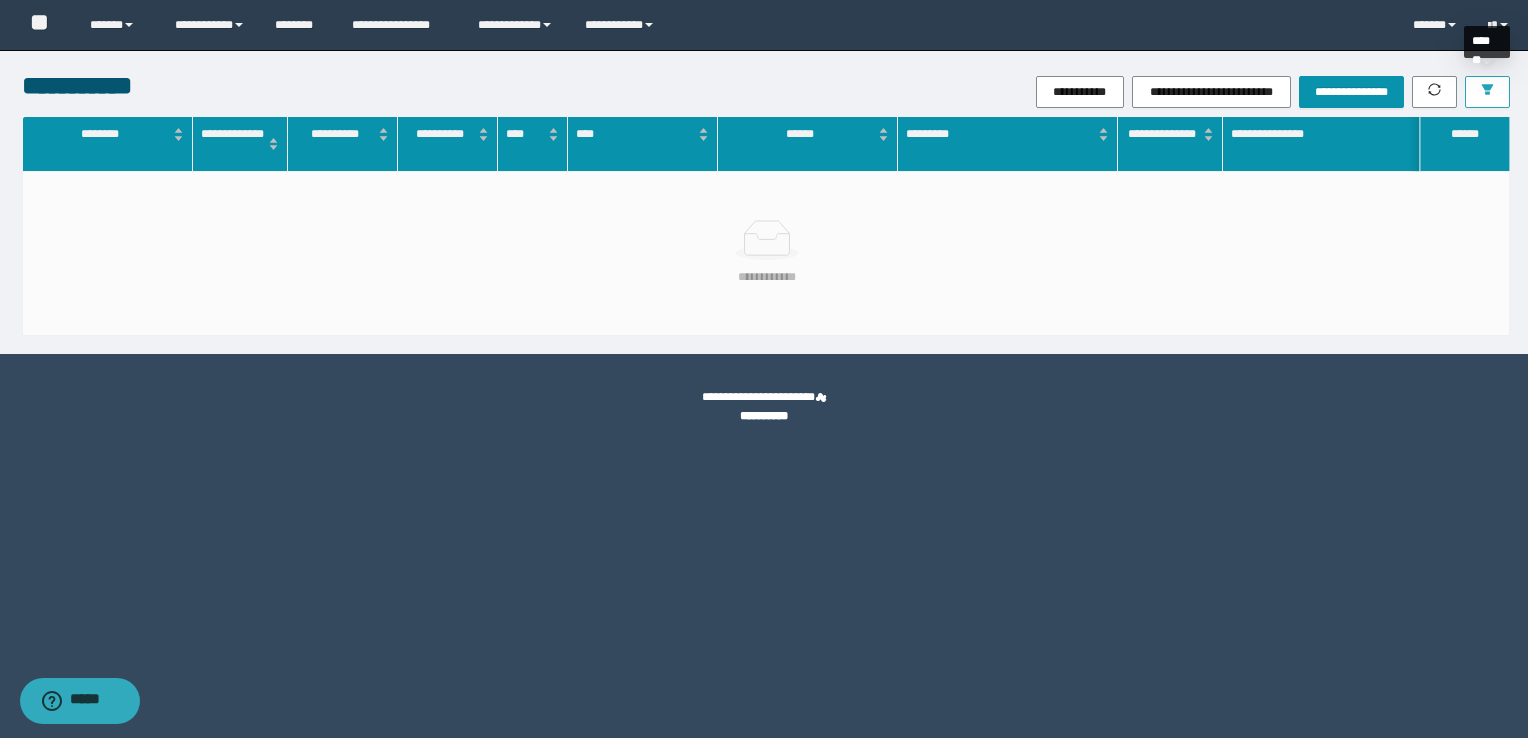 click at bounding box center [1487, 92] 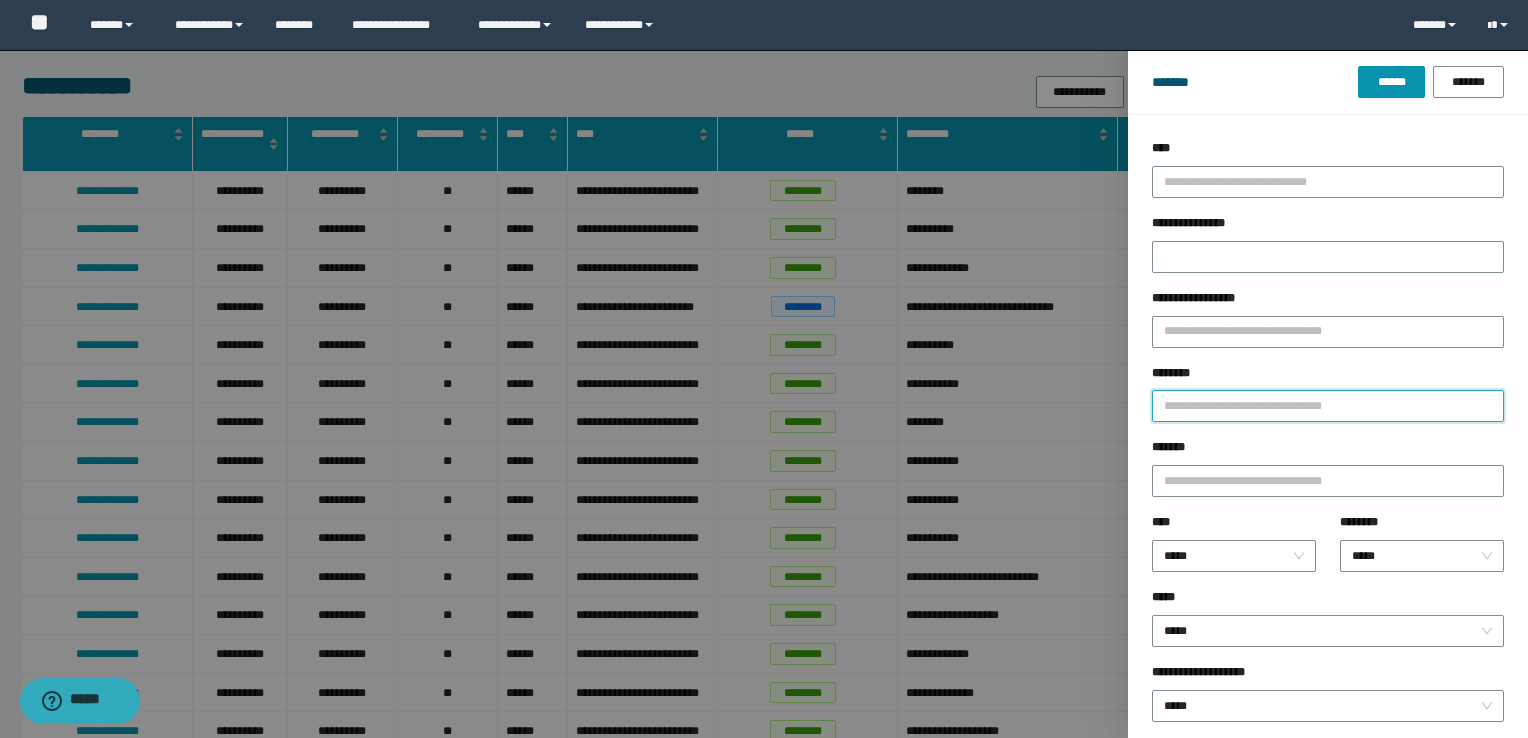 click on "********" at bounding box center (1328, 406) 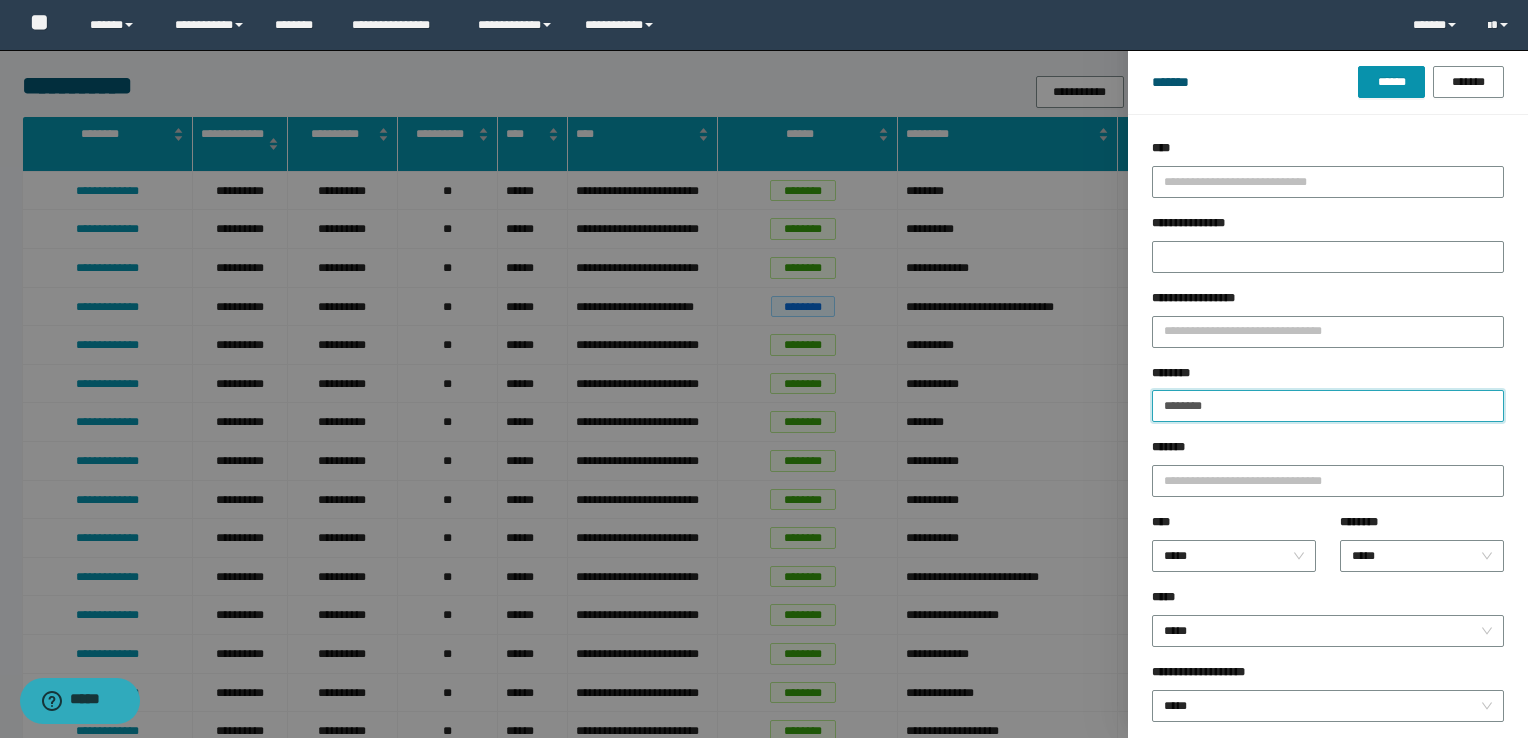 type on "********" 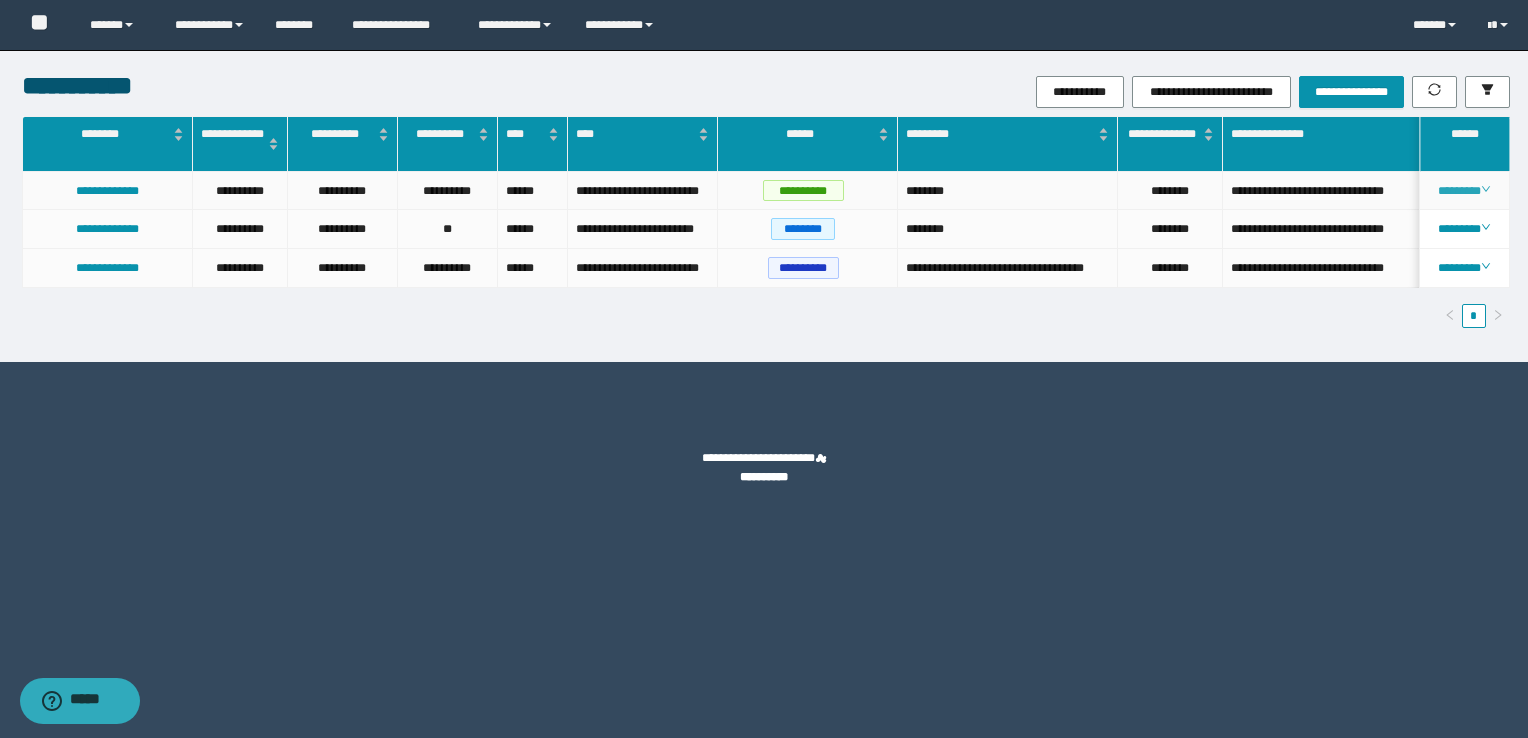 click on "********" at bounding box center (1464, 191) 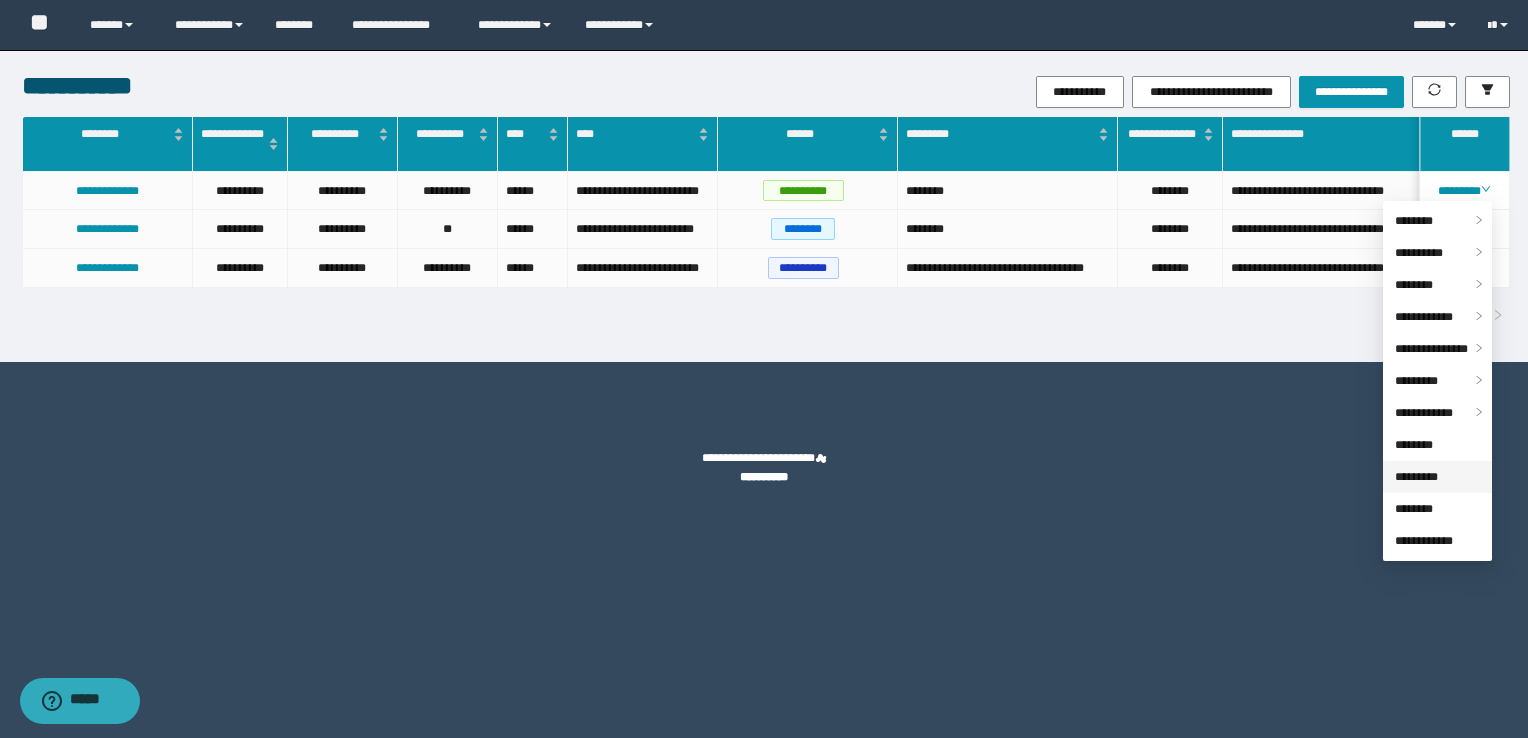 click on "*********" at bounding box center (1416, 477) 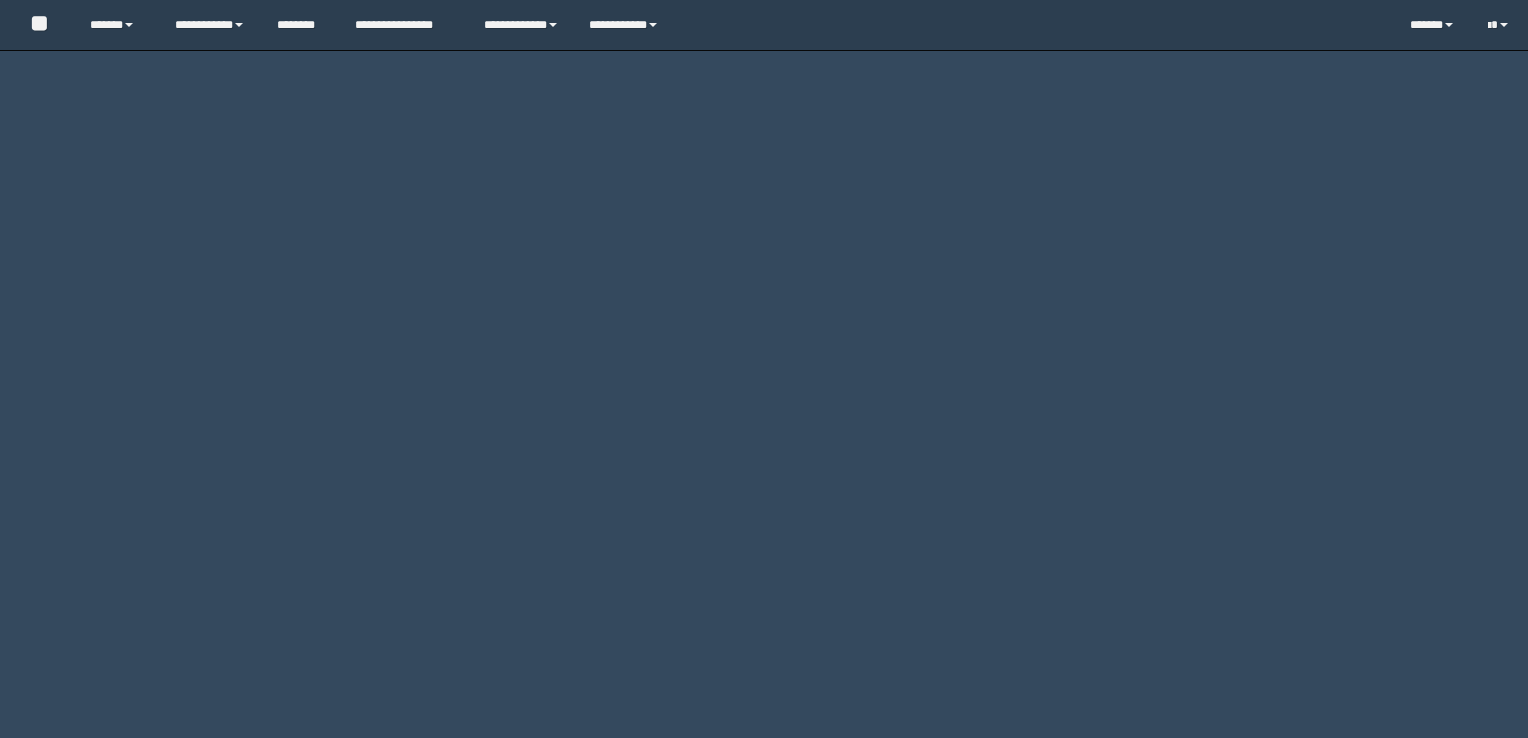 scroll, scrollTop: 0, scrollLeft: 0, axis: both 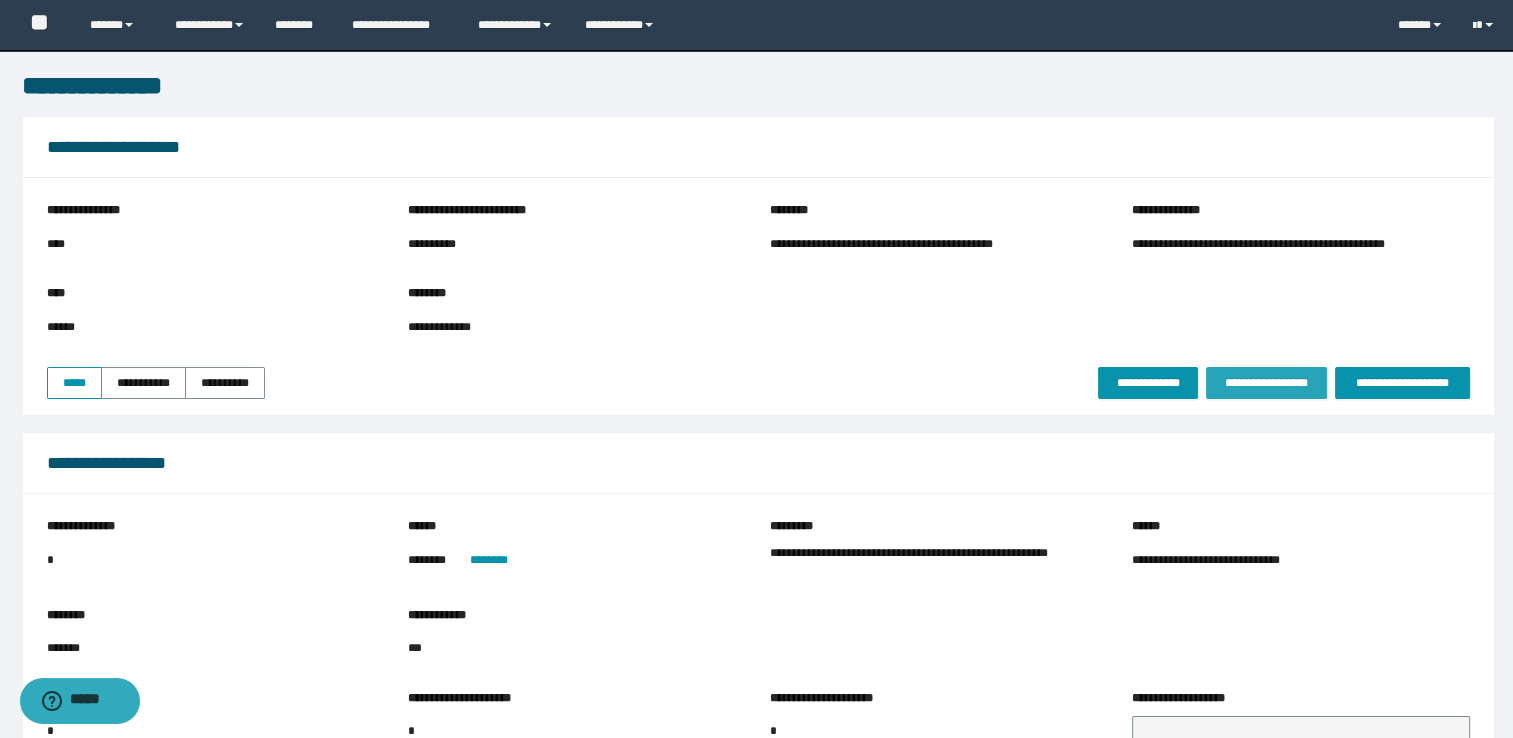 click on "**********" at bounding box center (1266, 383) 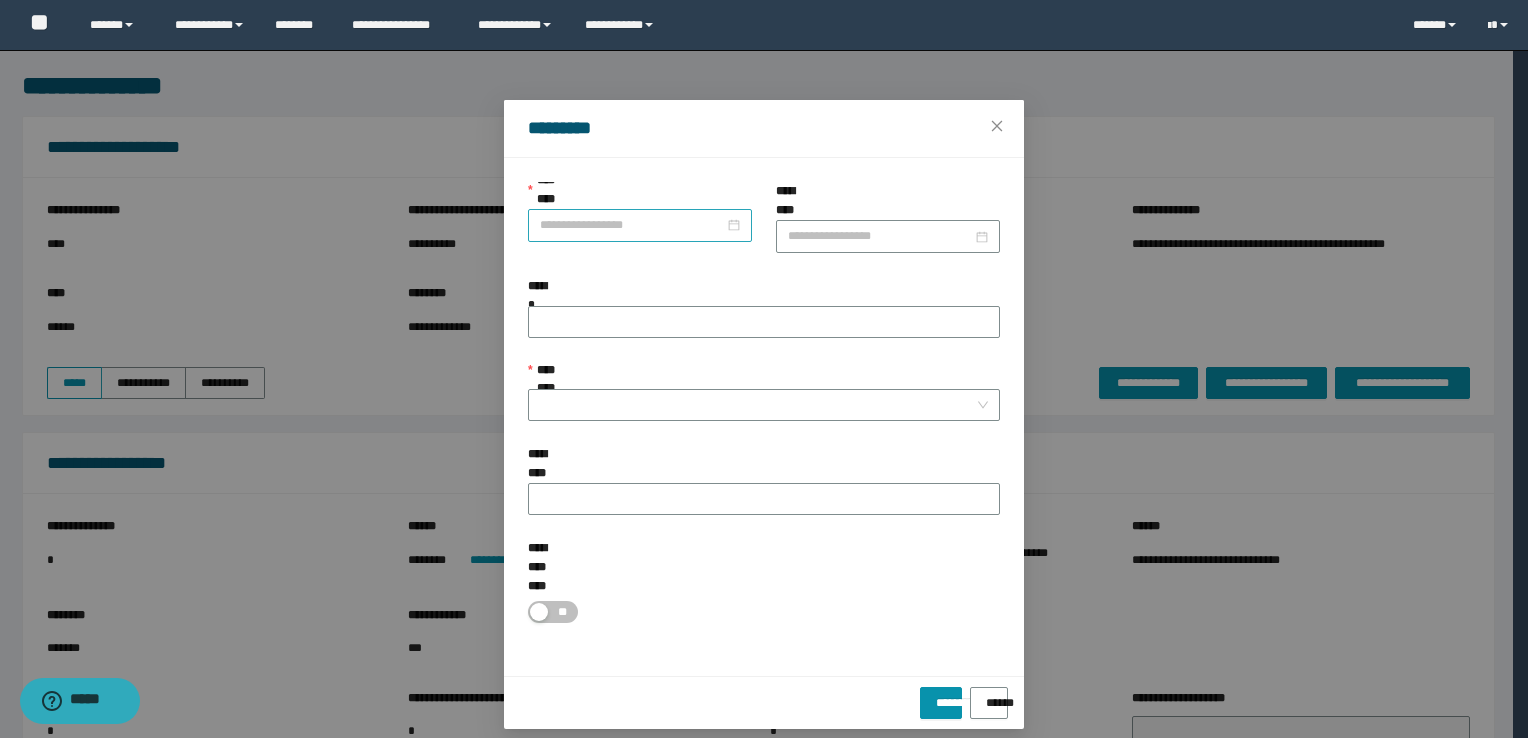 click at bounding box center (640, 225) 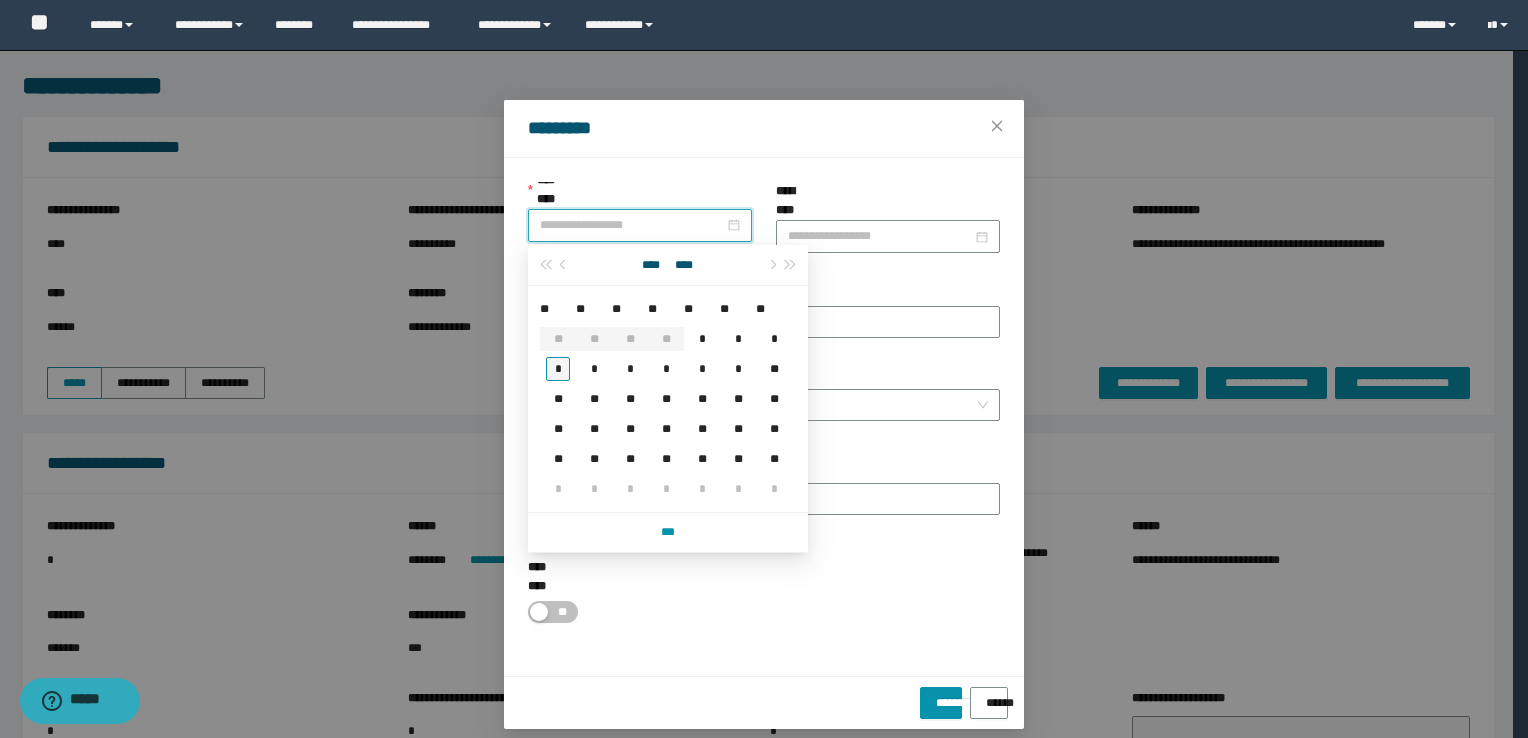type on "**********" 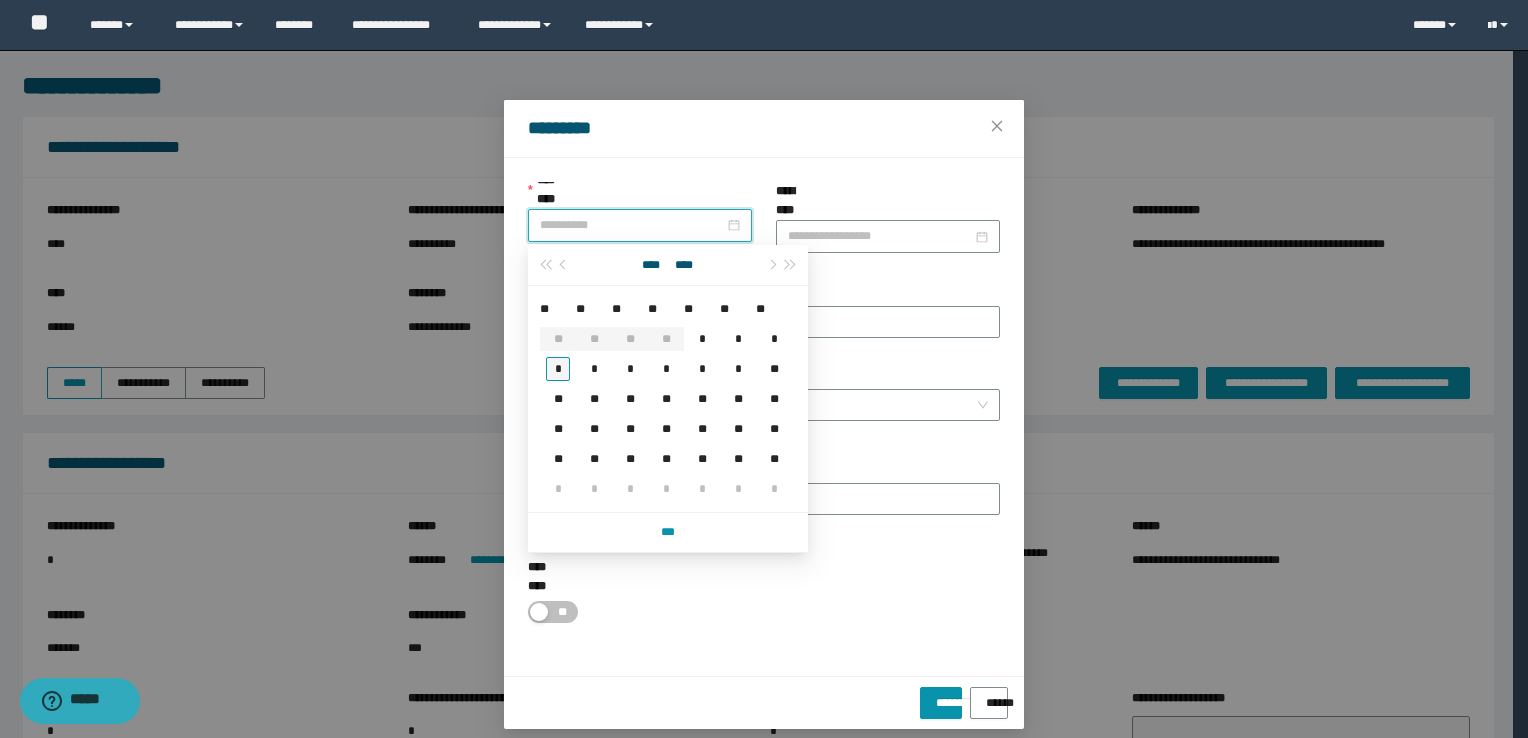click on "*" at bounding box center [558, 369] 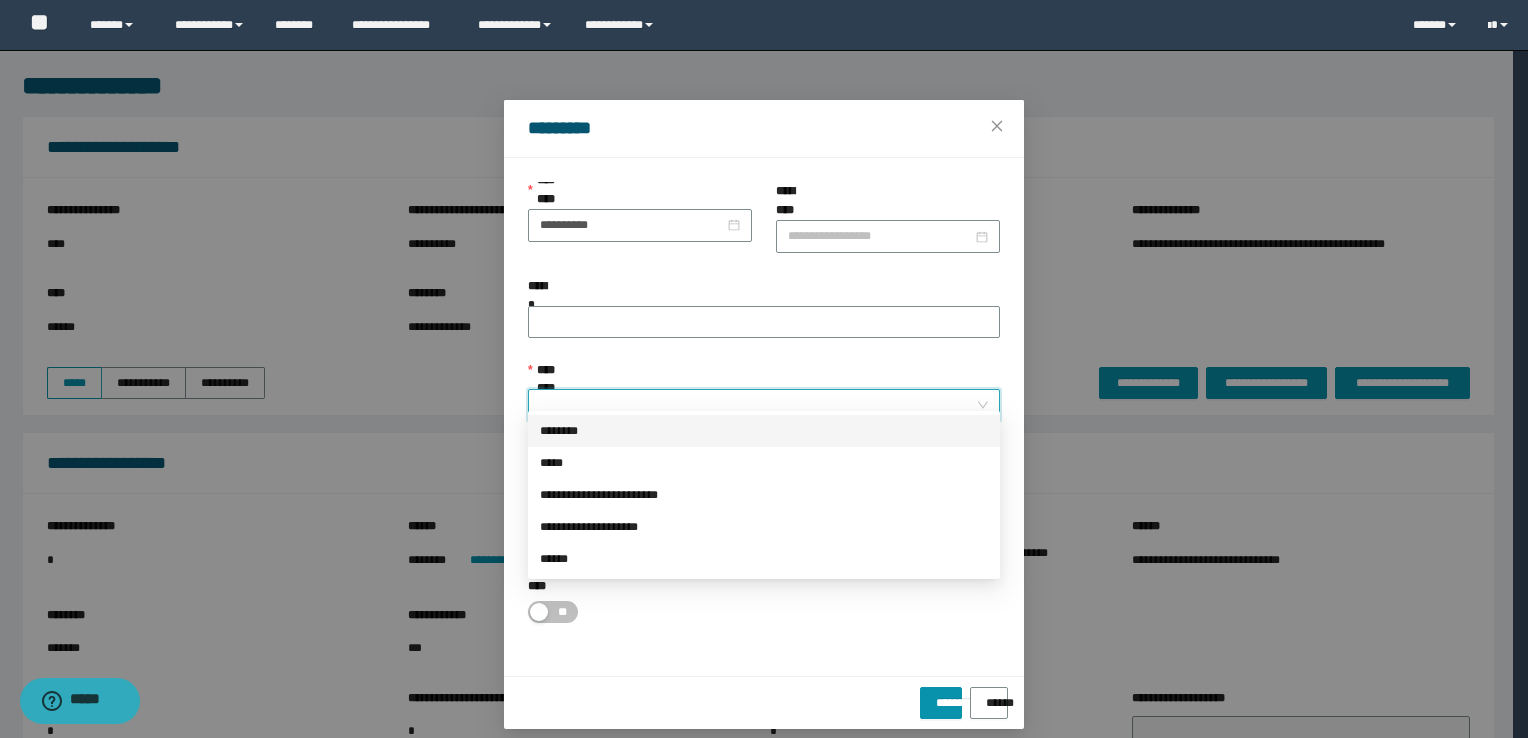 click on "**********" at bounding box center (758, 405) 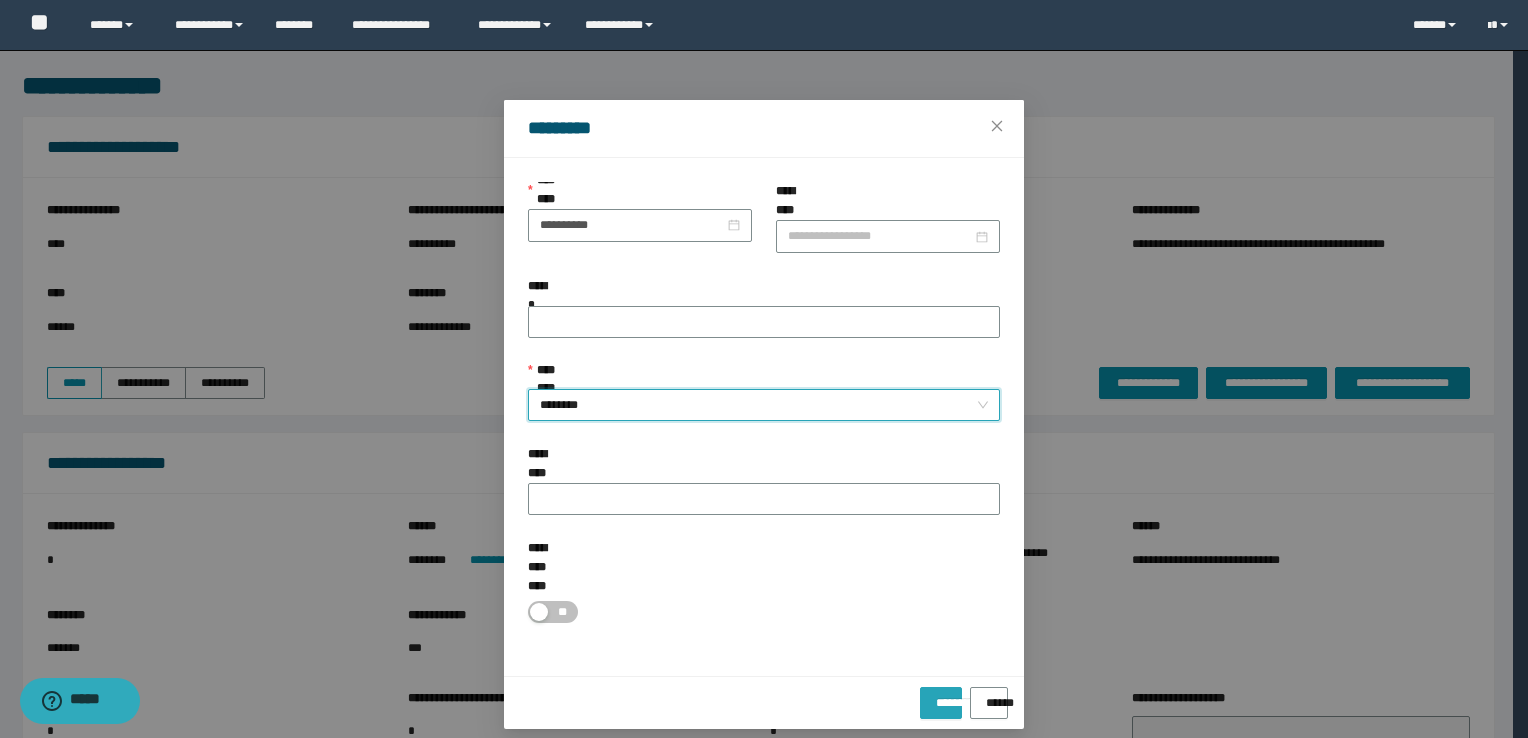 click on "*********" at bounding box center (940, 703) 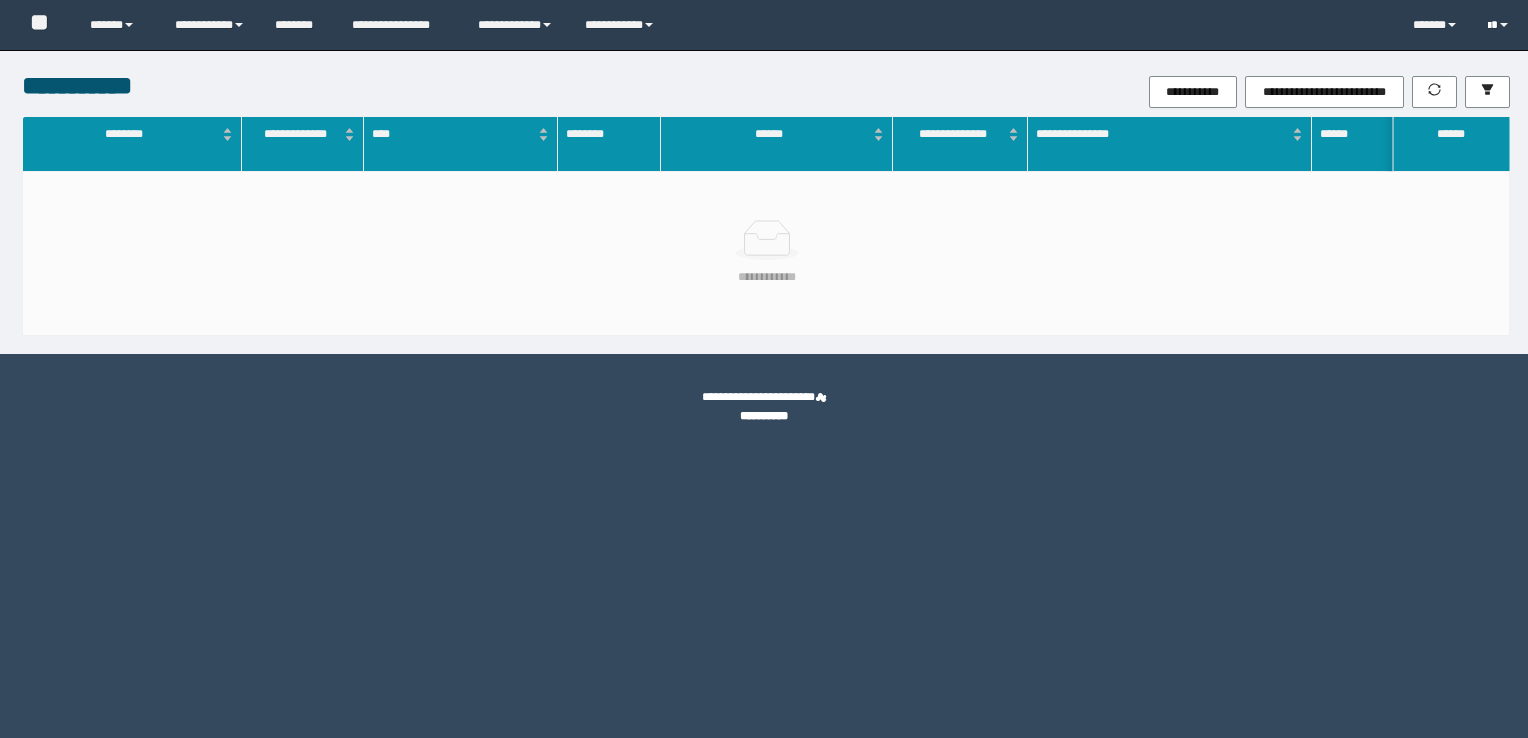 scroll, scrollTop: 0, scrollLeft: 0, axis: both 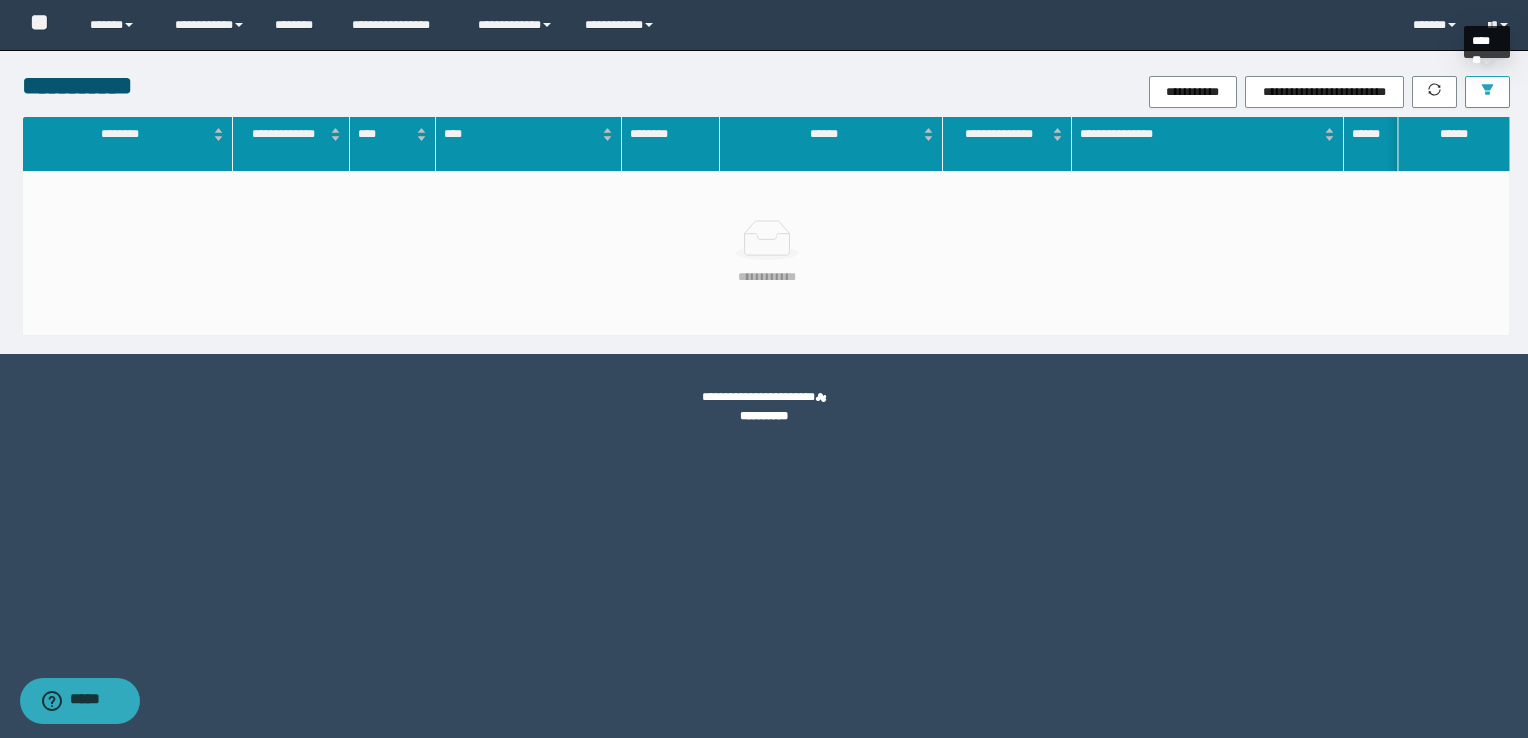 click at bounding box center [1487, 92] 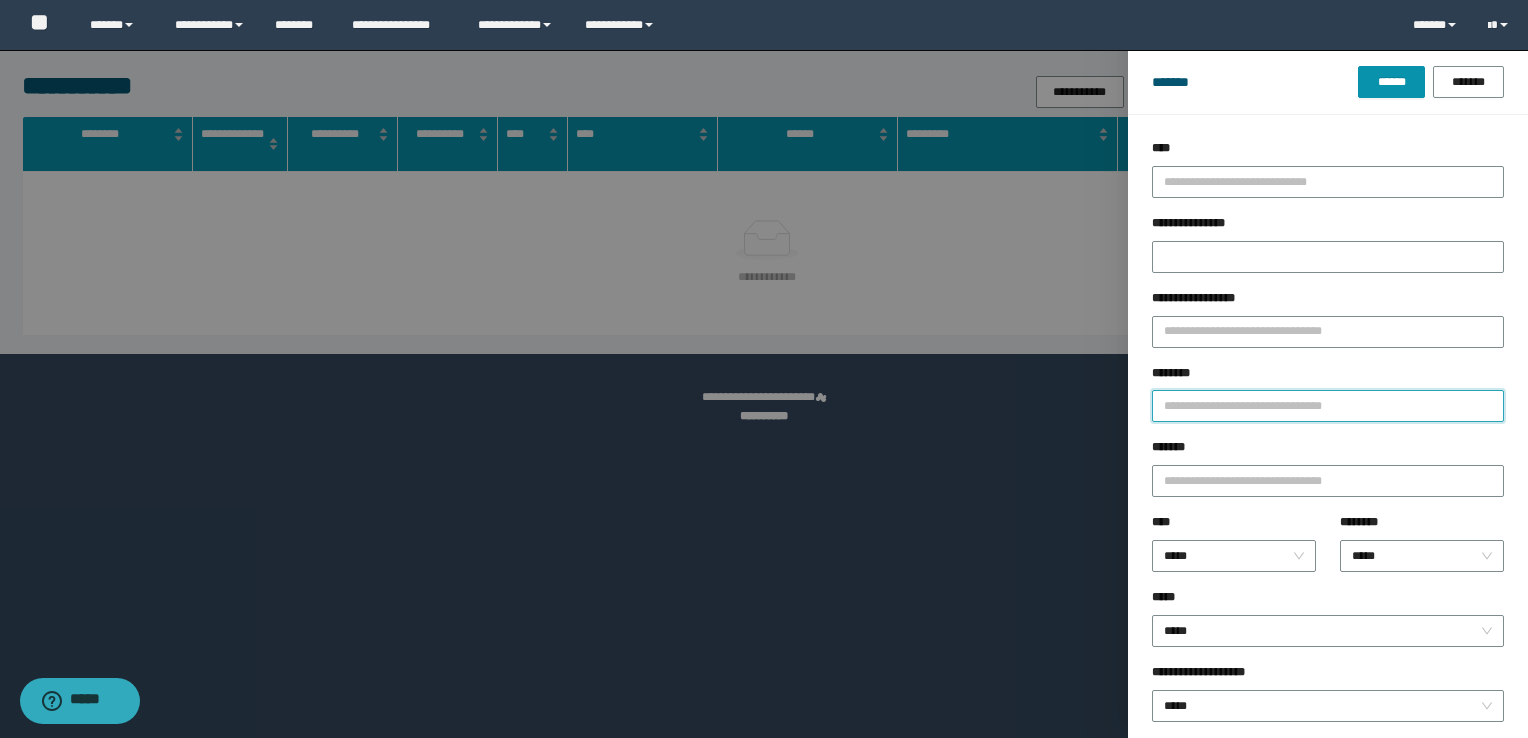 click on "********" at bounding box center (1328, 406) 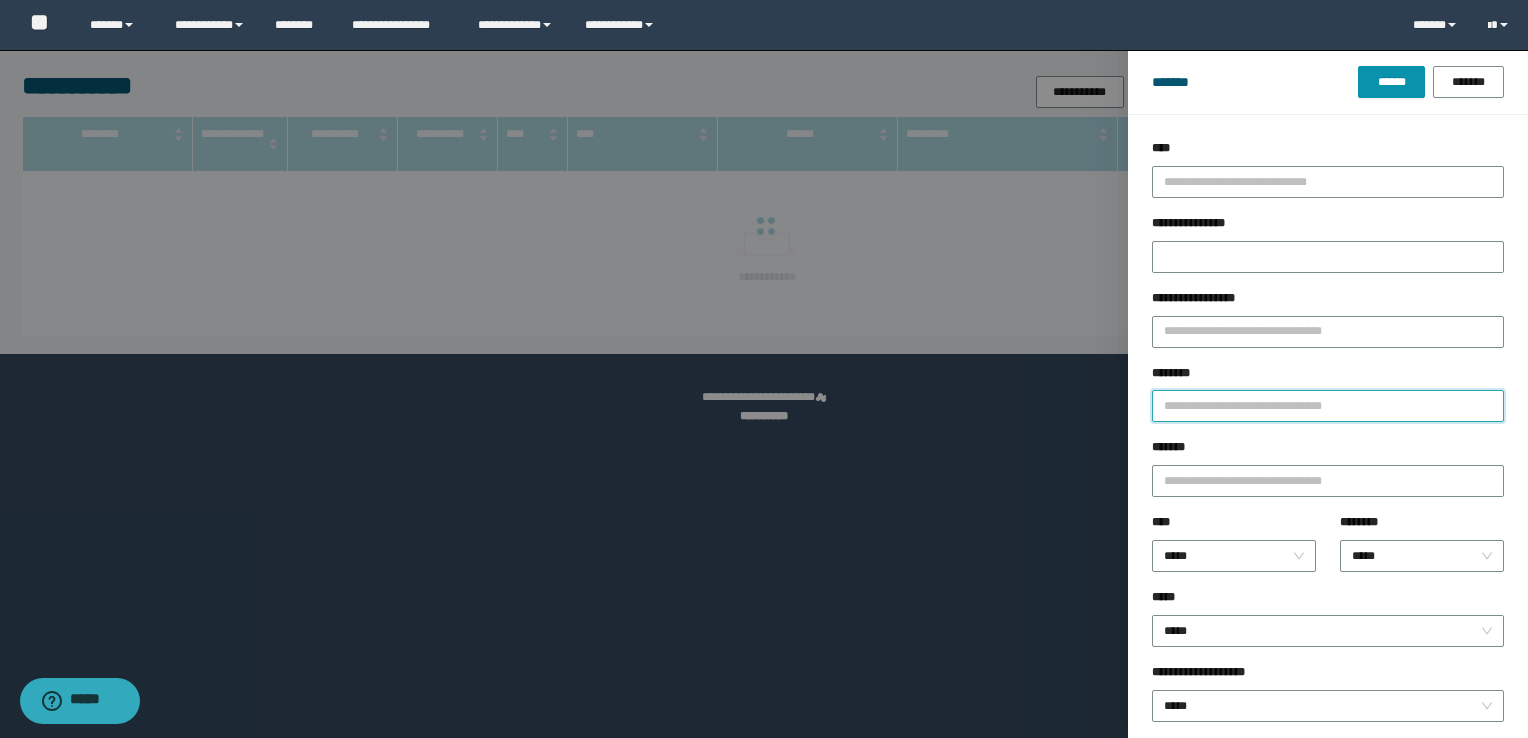 paste on "**********" 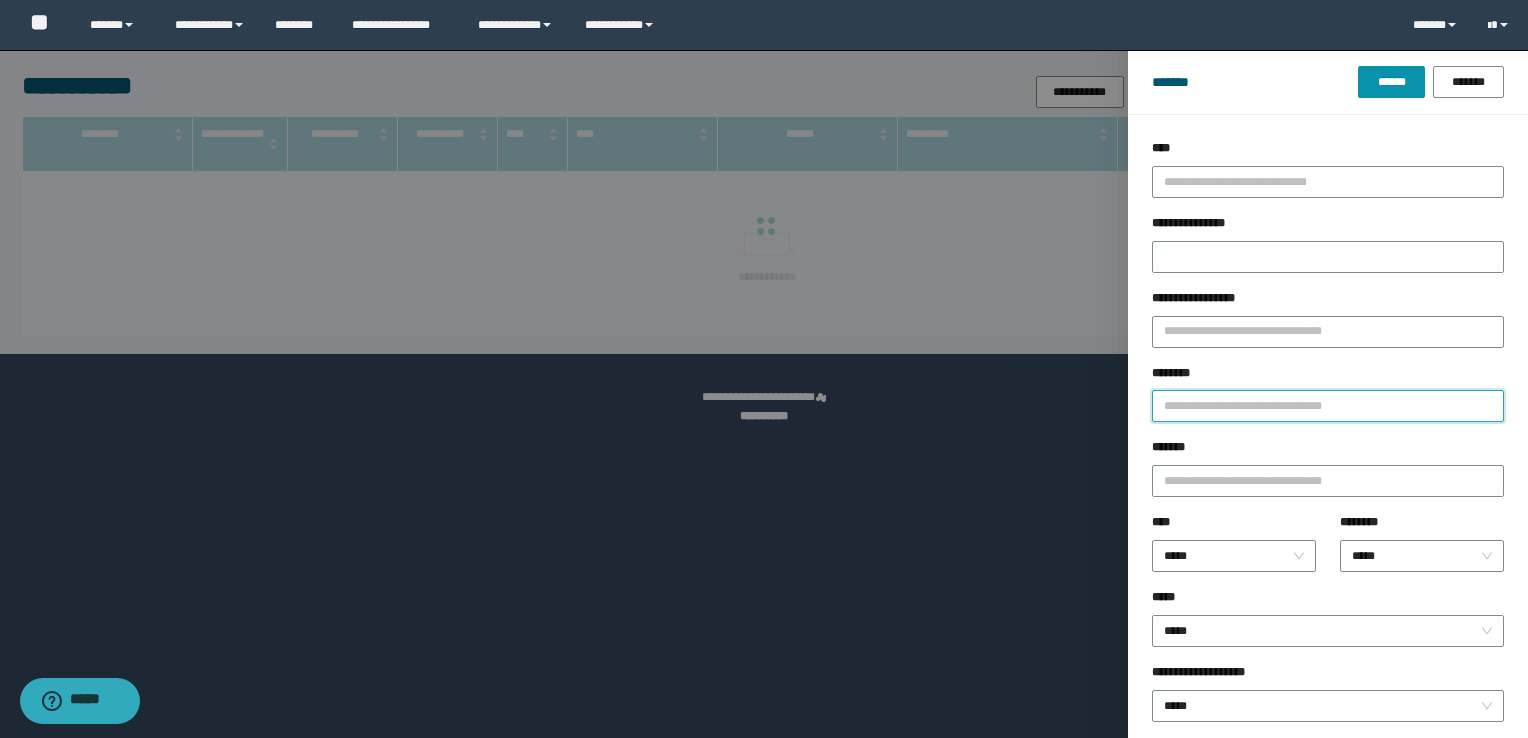 type on "**********" 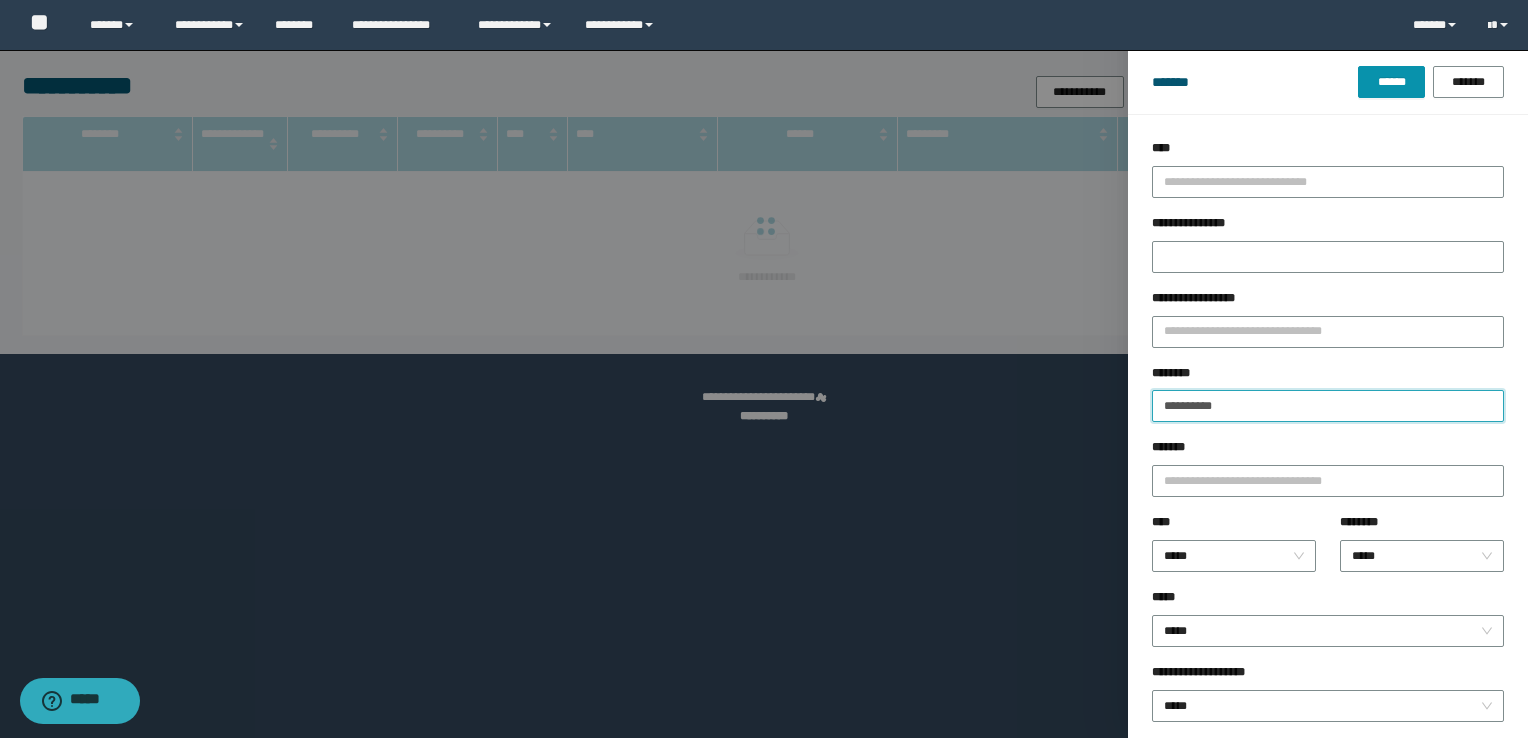 type on "**********" 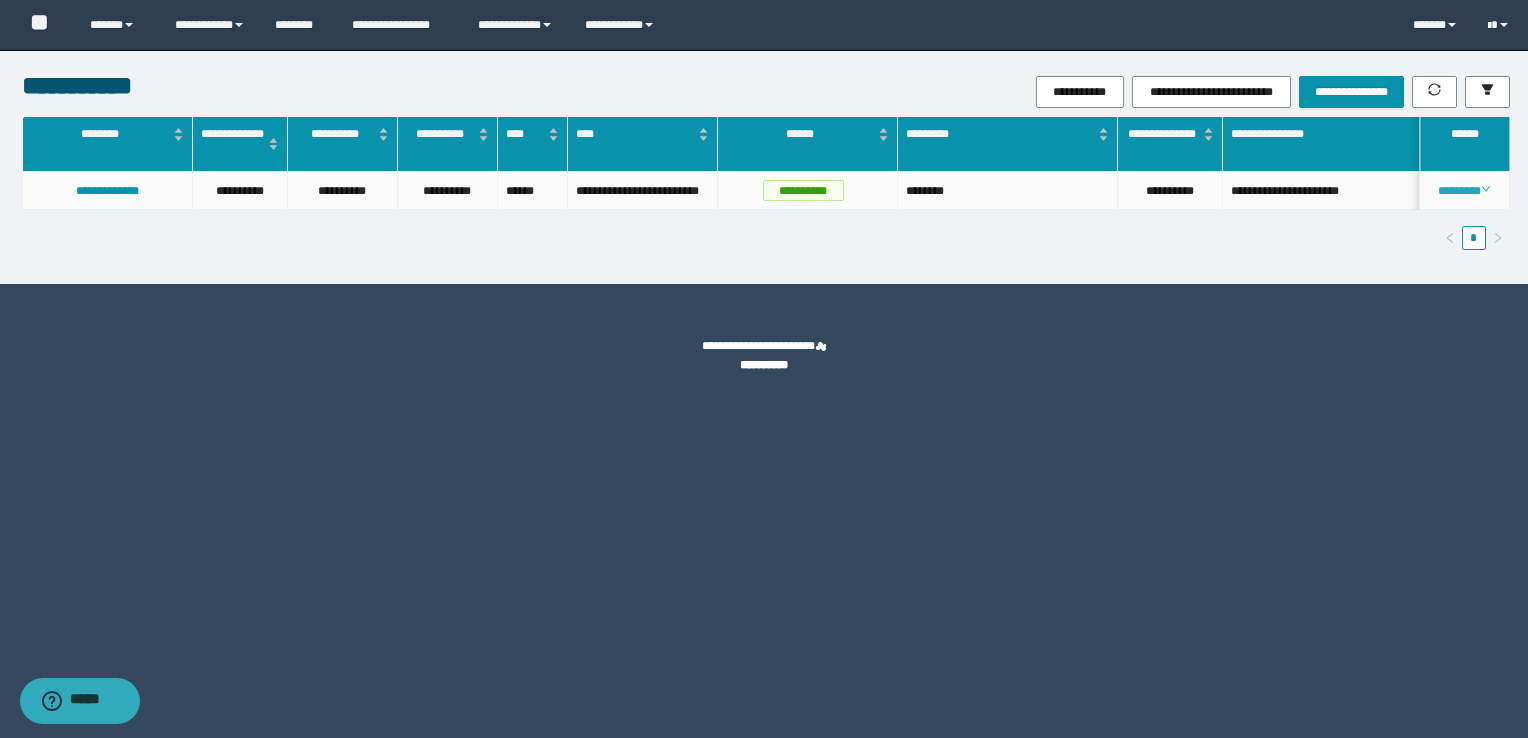 click on "********" at bounding box center [1464, 191] 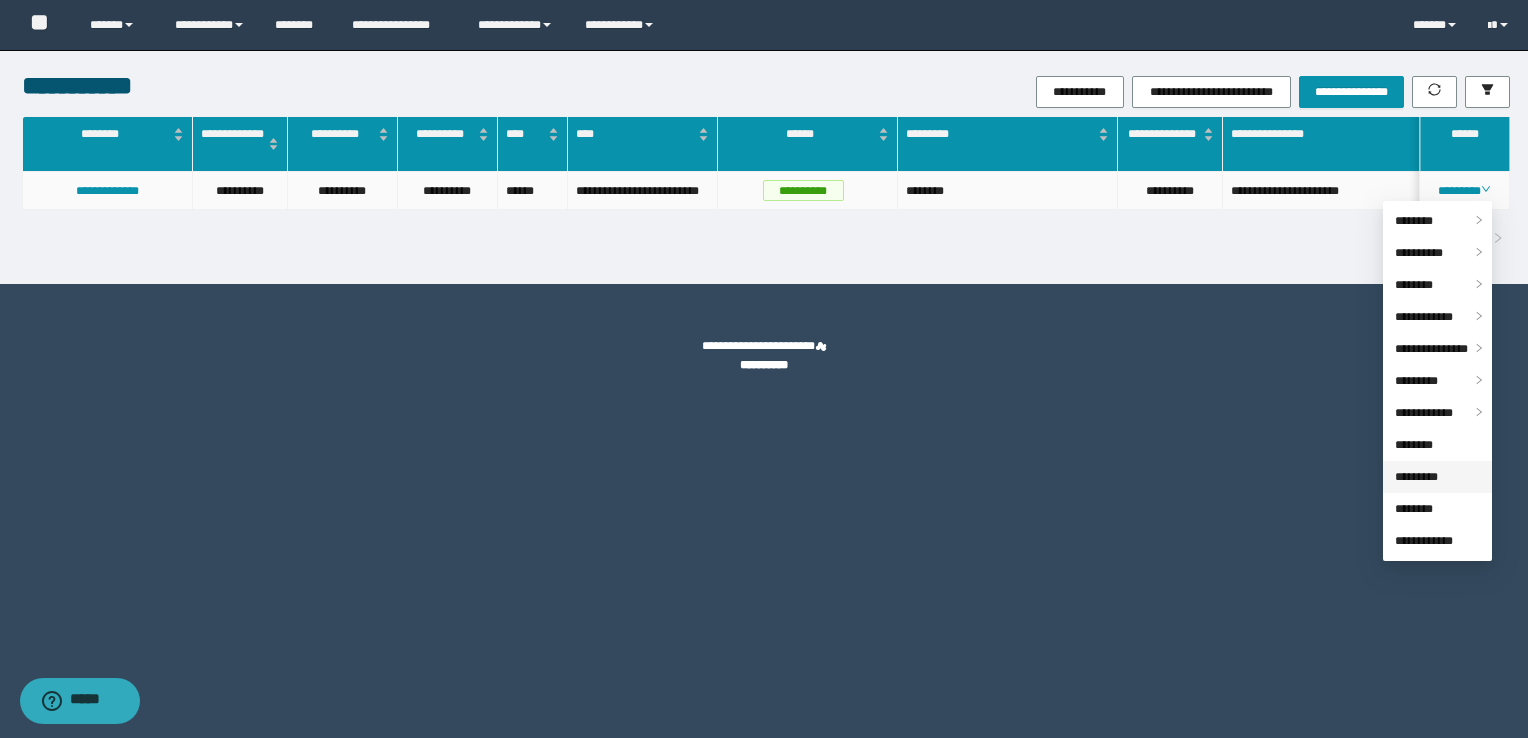 click on "*********" at bounding box center (1416, 477) 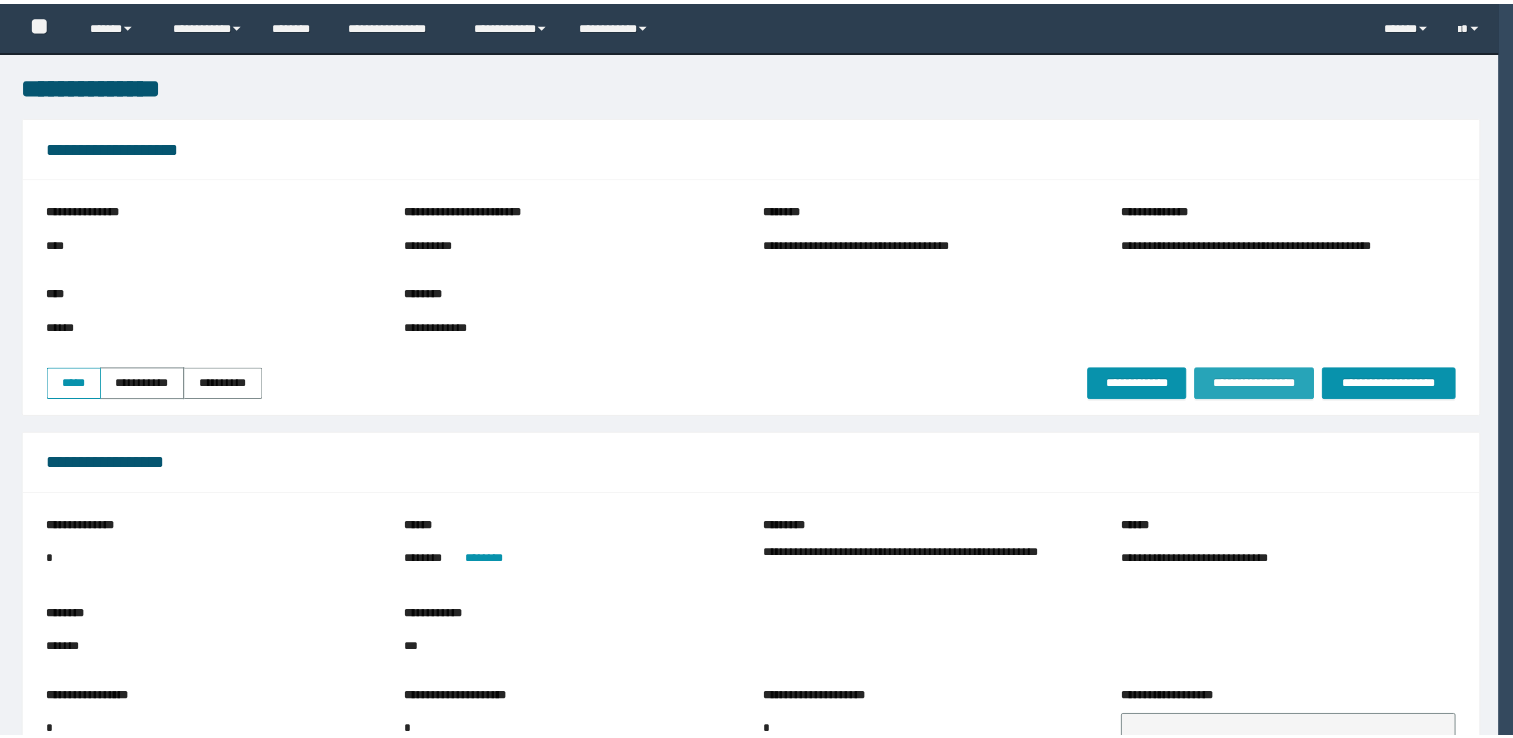scroll, scrollTop: 0, scrollLeft: 0, axis: both 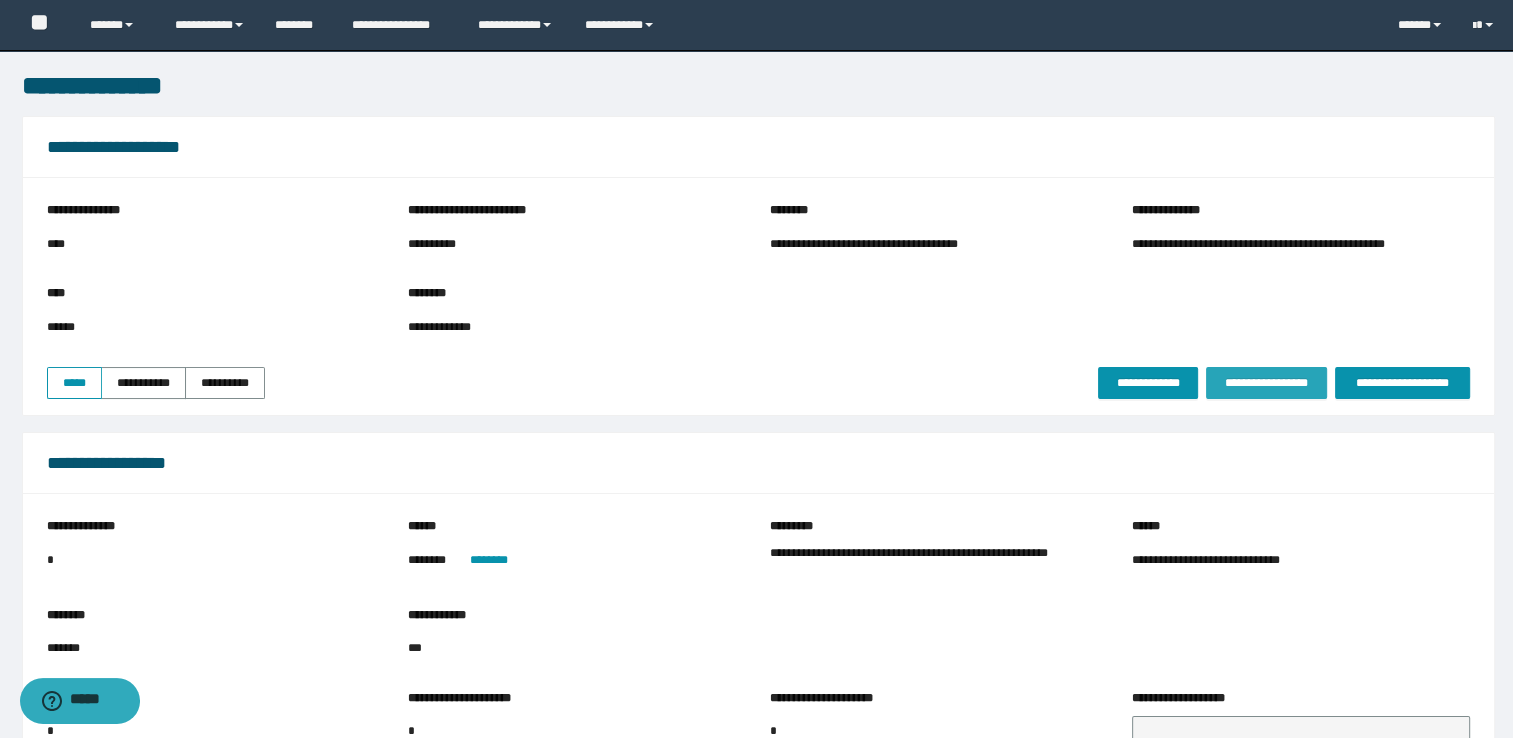 click on "**********" at bounding box center [1266, 383] 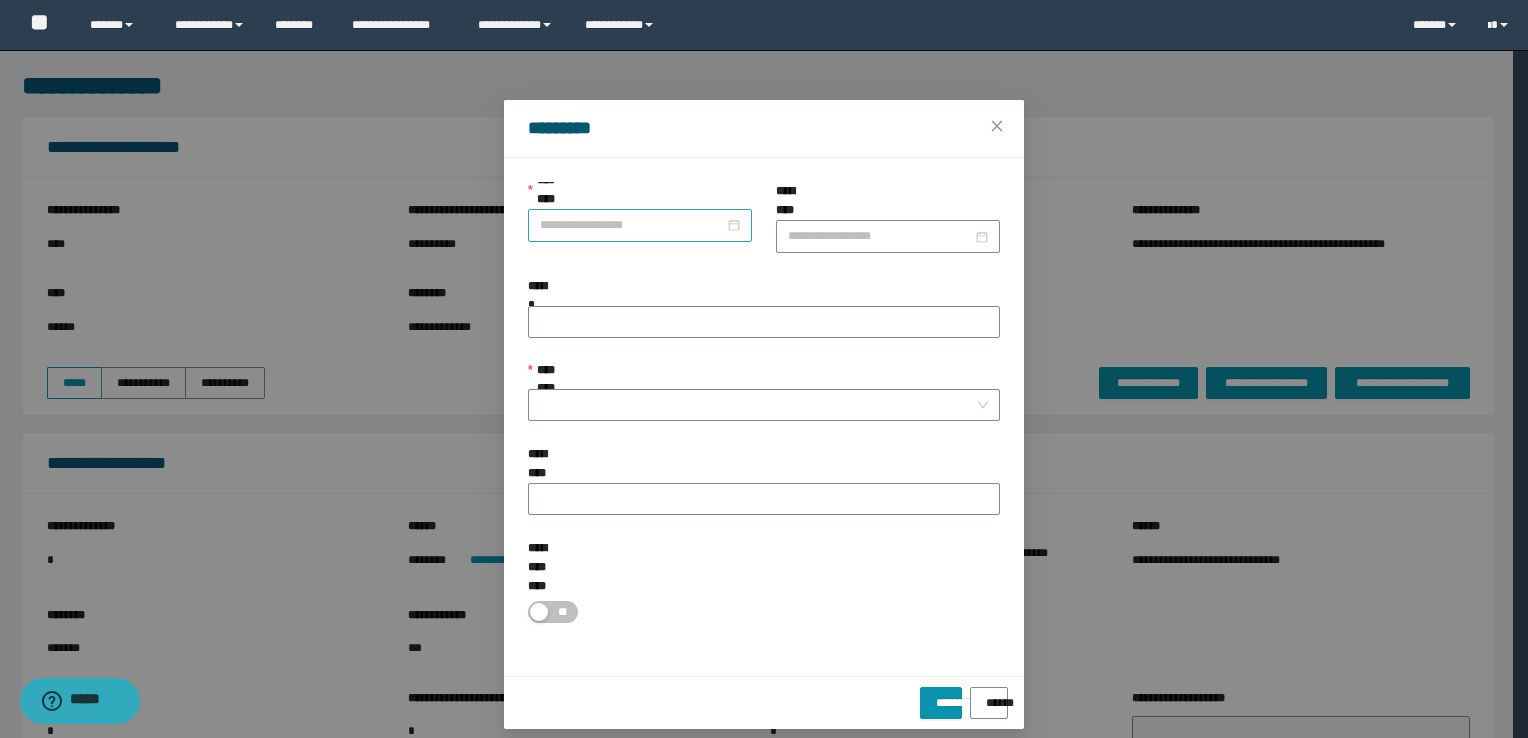 click on "**********" at bounding box center [632, 225] 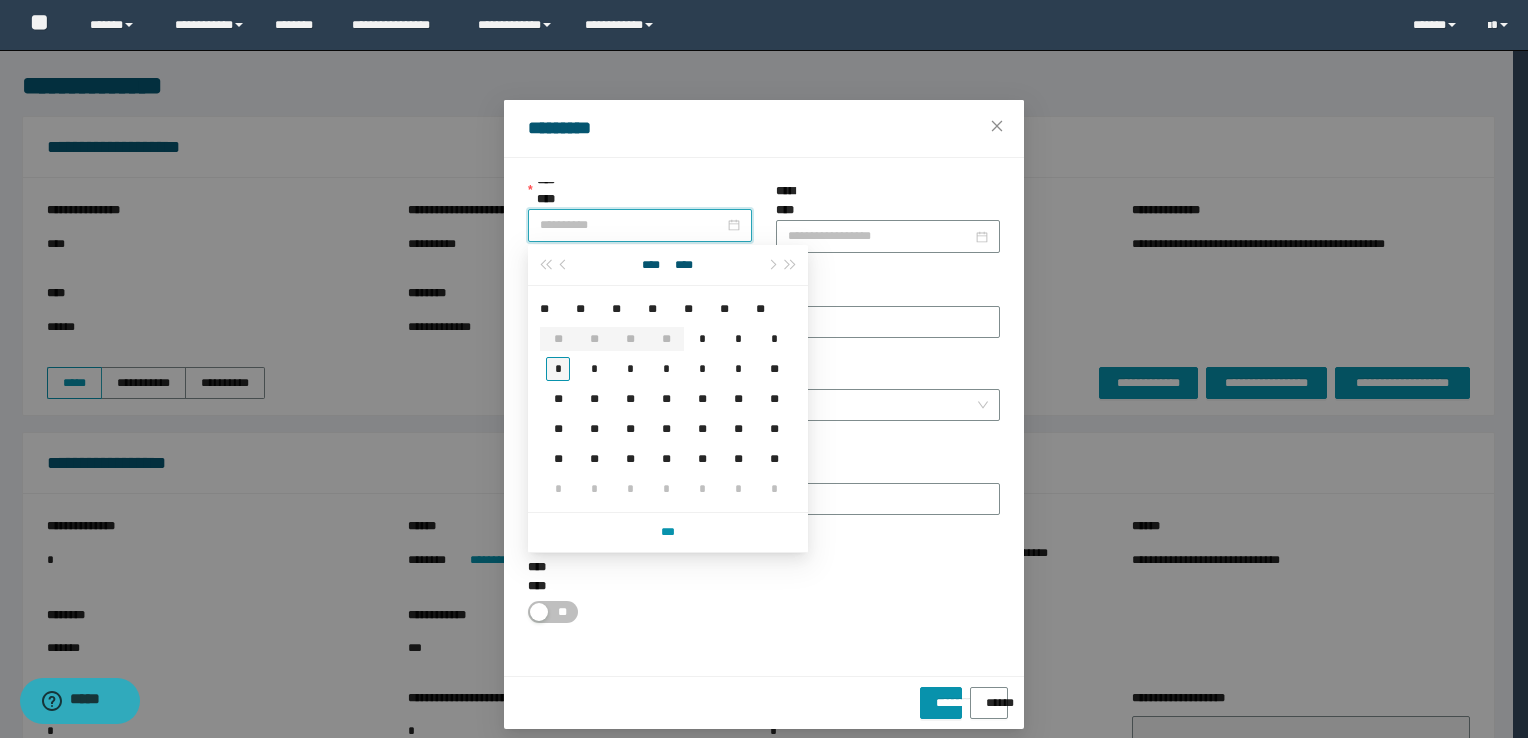 type on "**********" 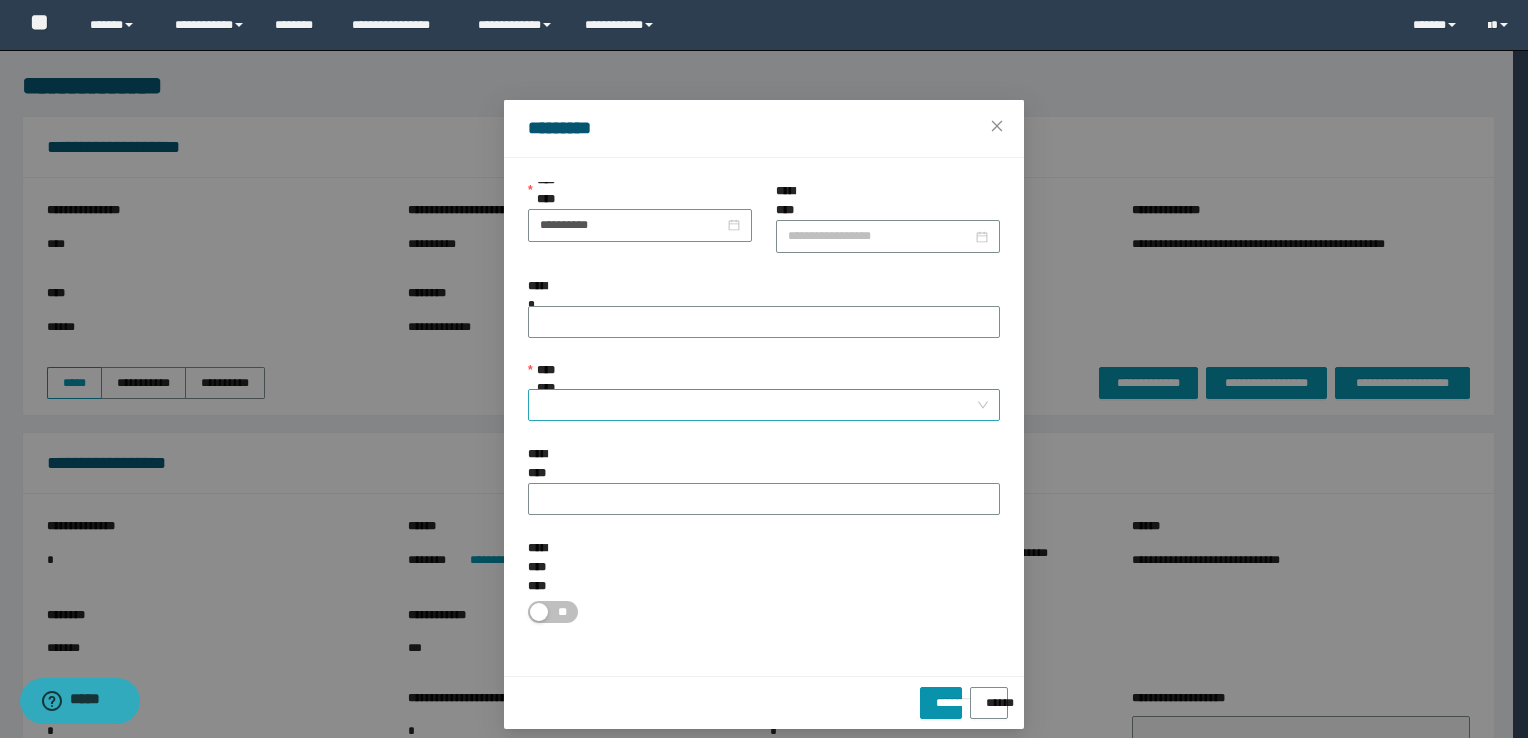 click on "**********" at bounding box center [758, 405] 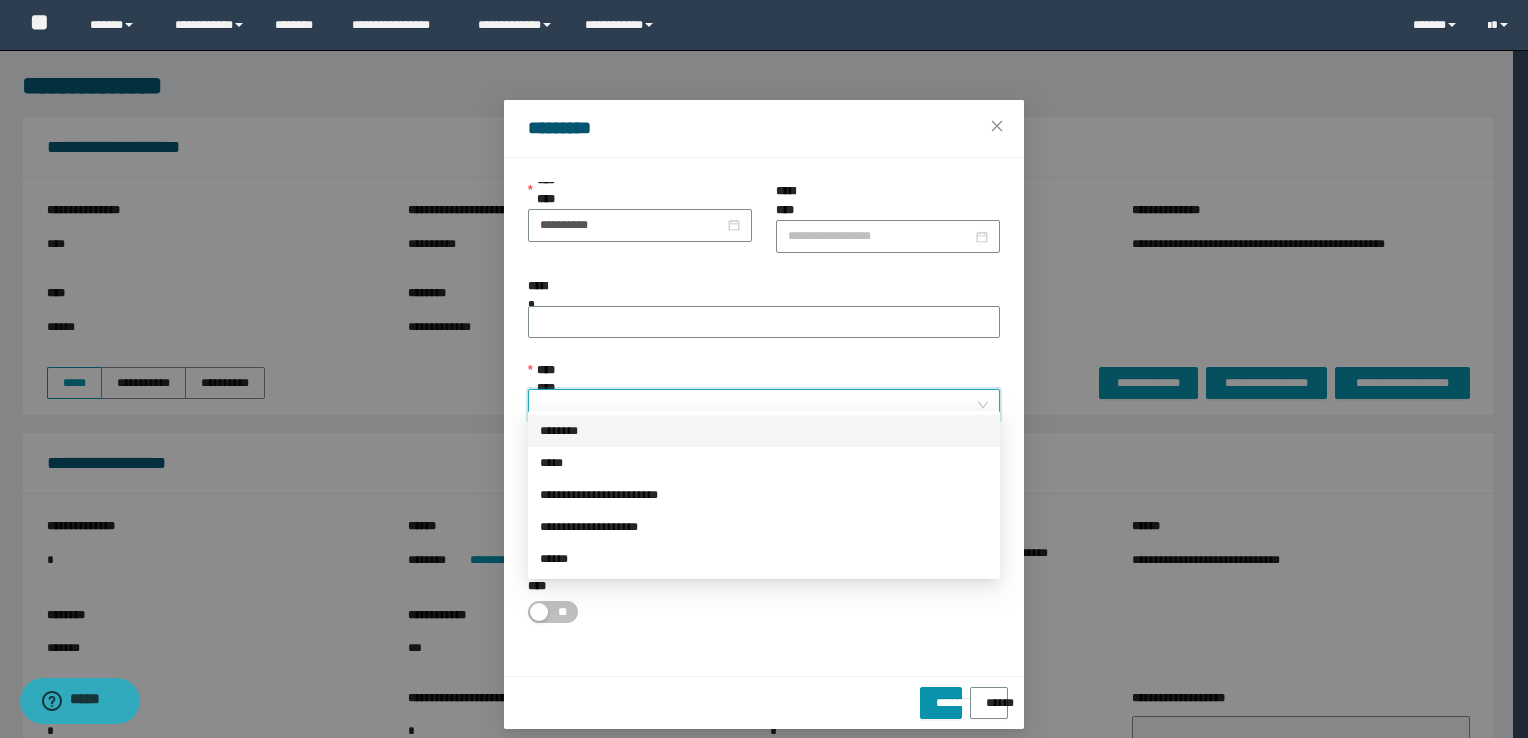 click on "********" at bounding box center [764, 431] 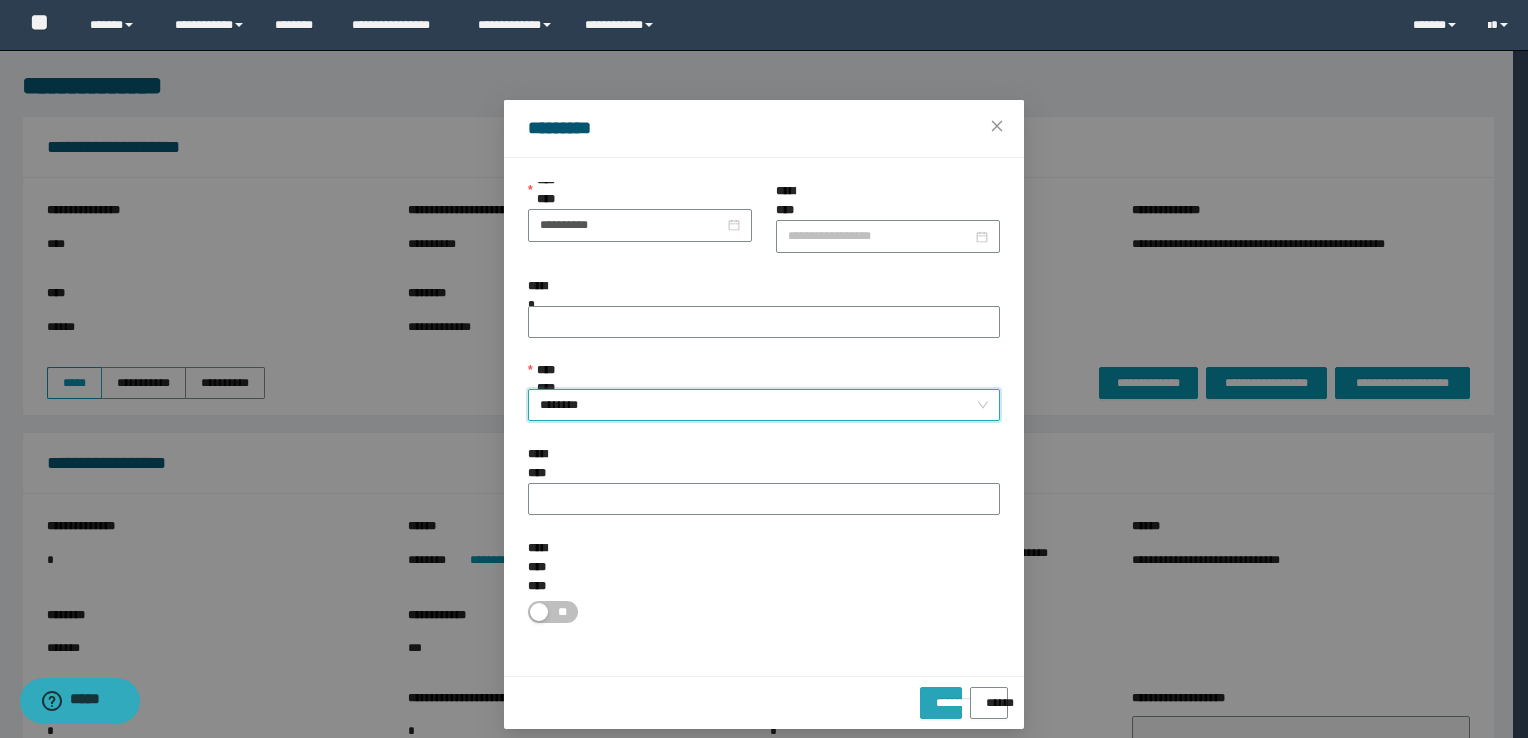 click on "*********" at bounding box center (940, 696) 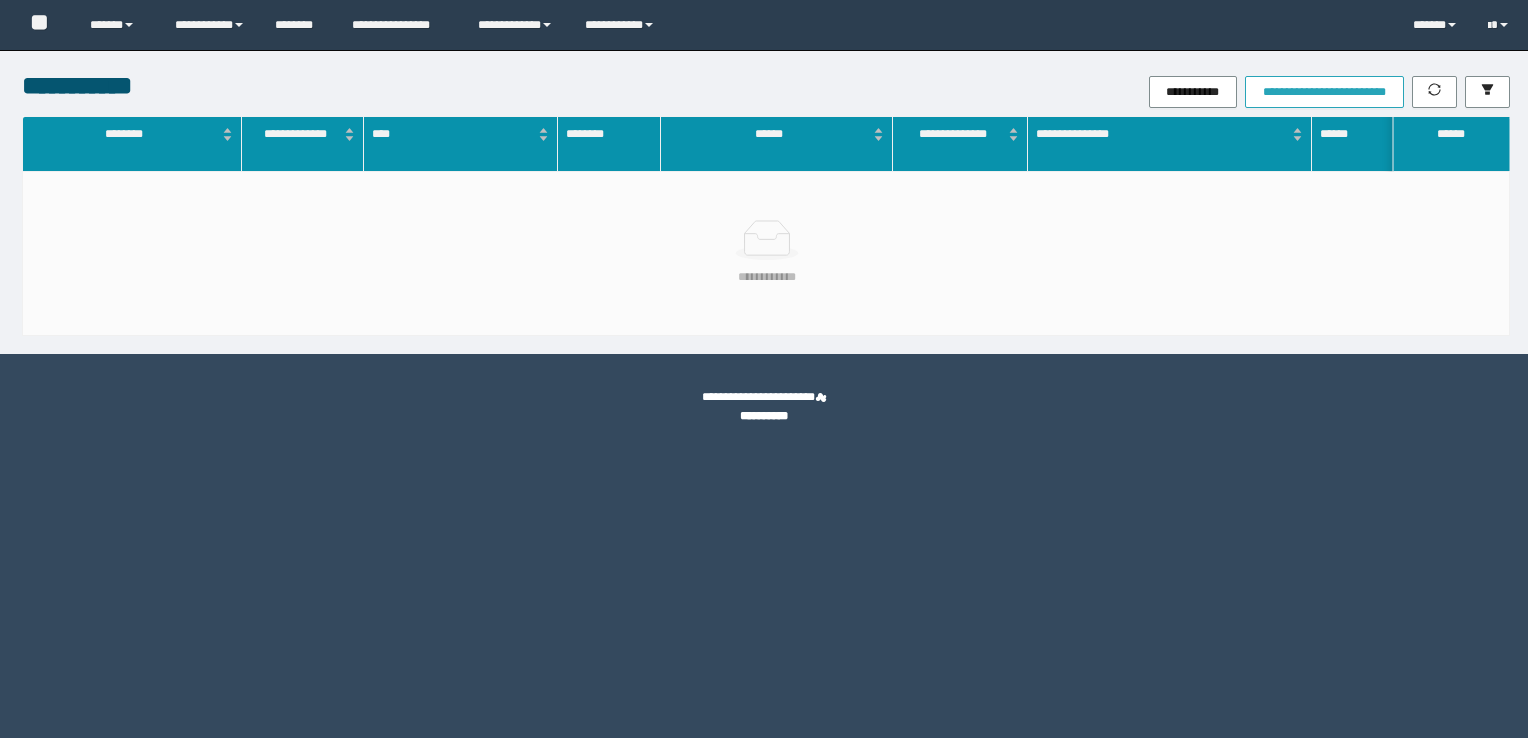 scroll, scrollTop: 0, scrollLeft: 0, axis: both 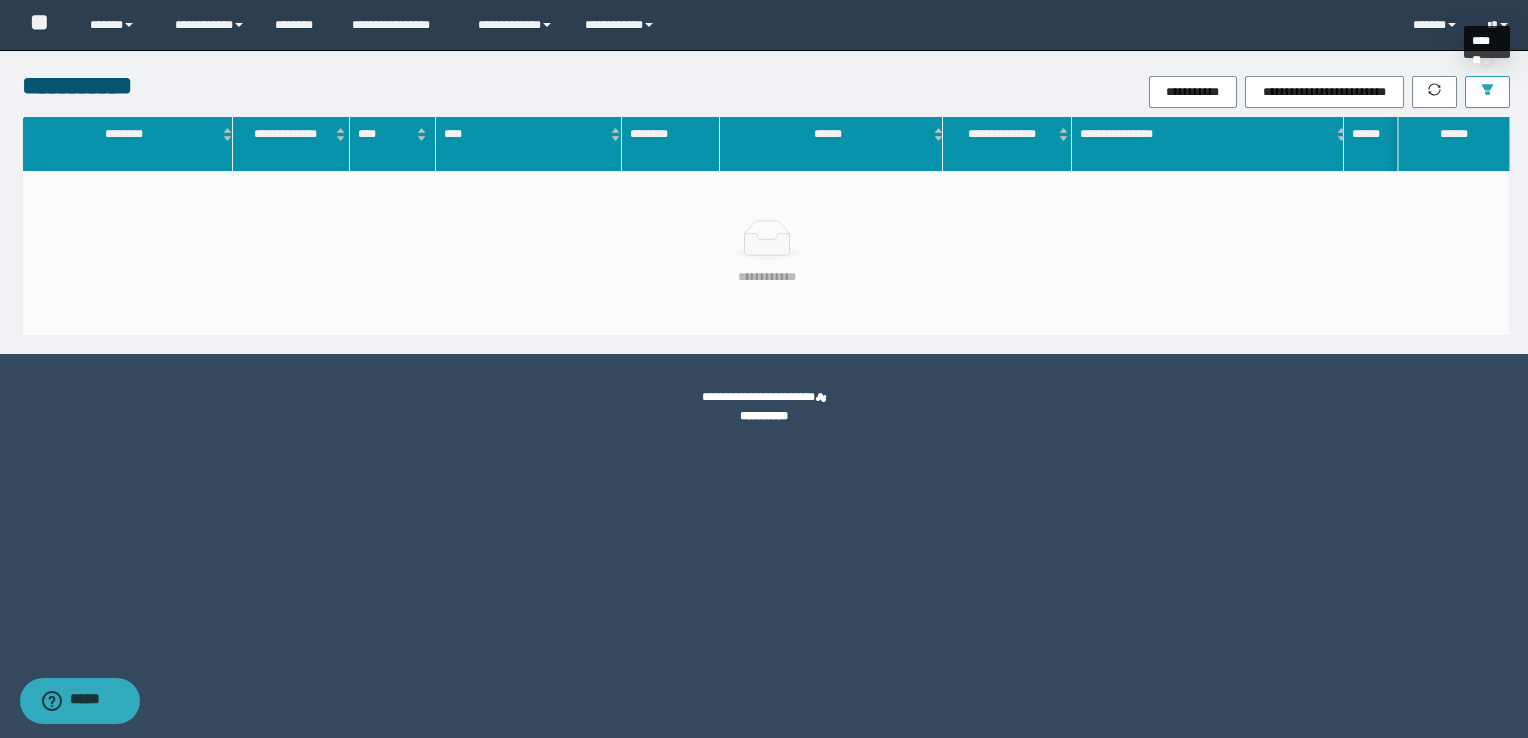 click 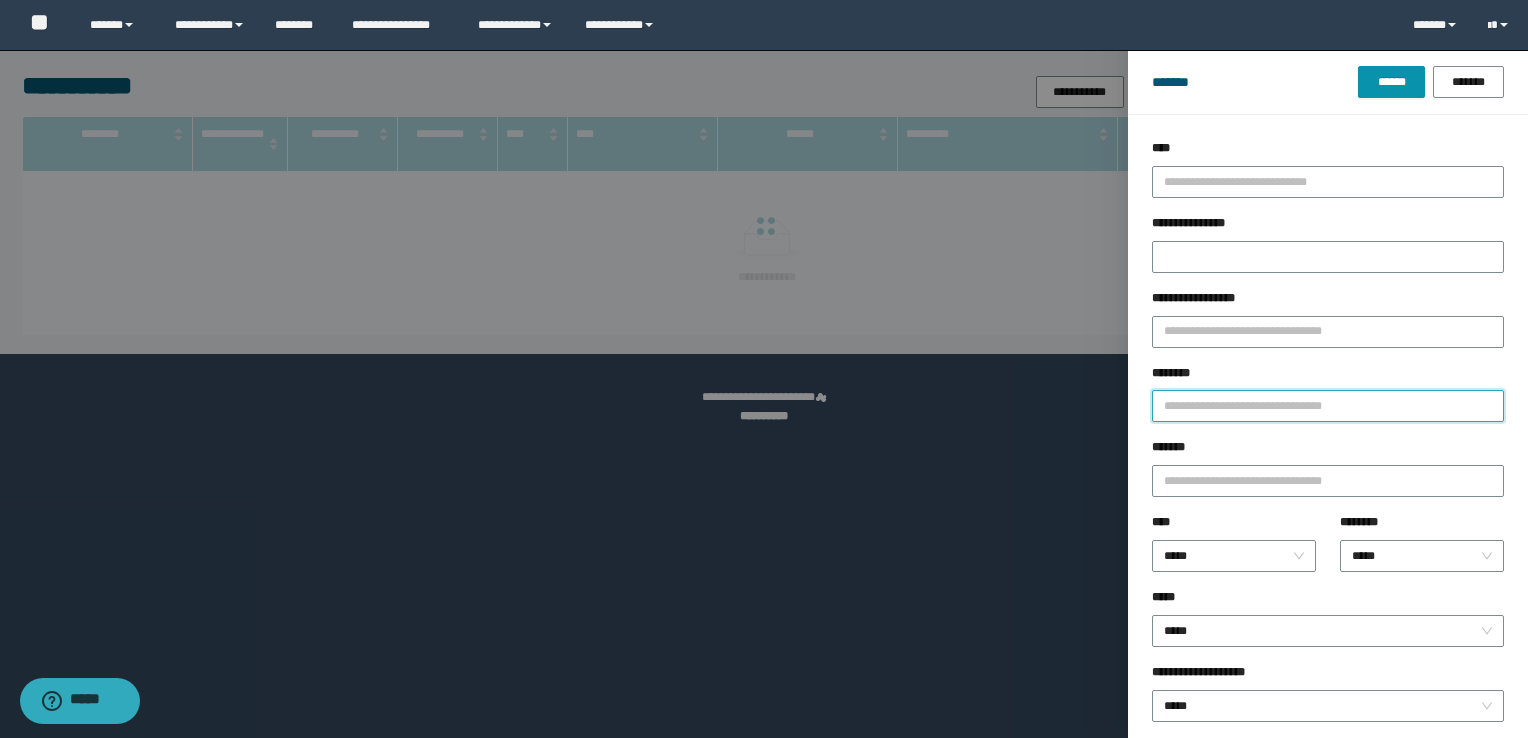 click on "********" at bounding box center [1328, 406] 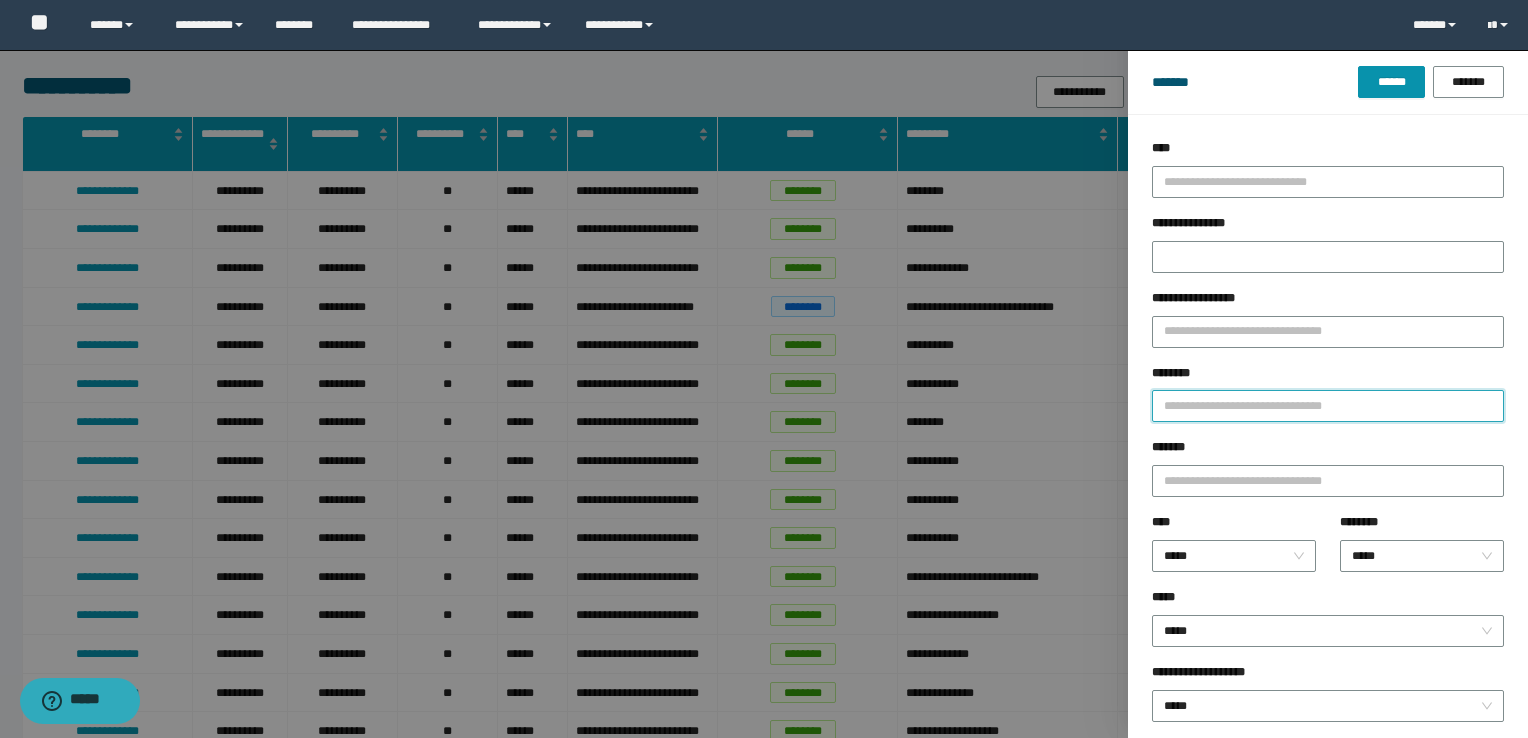 paste on "********" 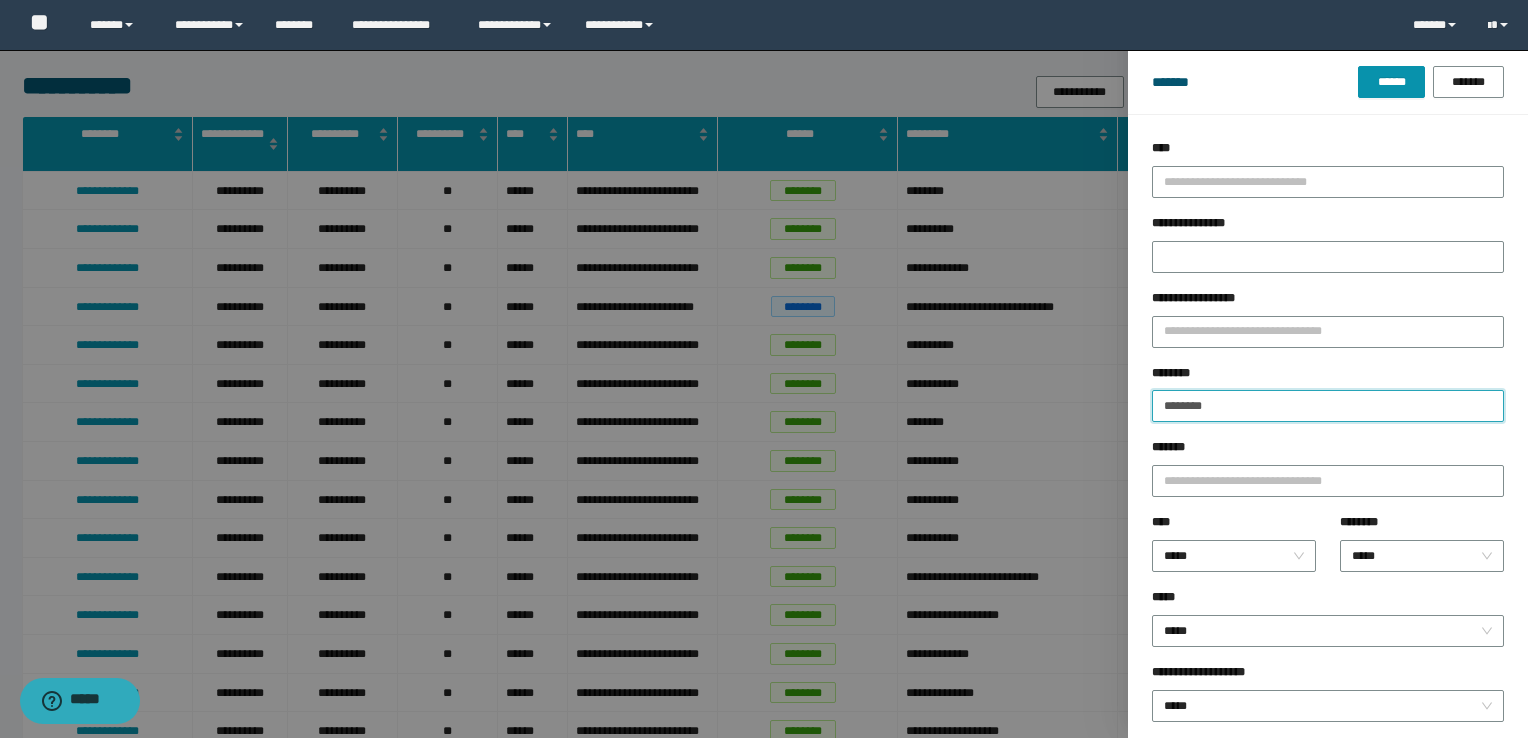 type on "********" 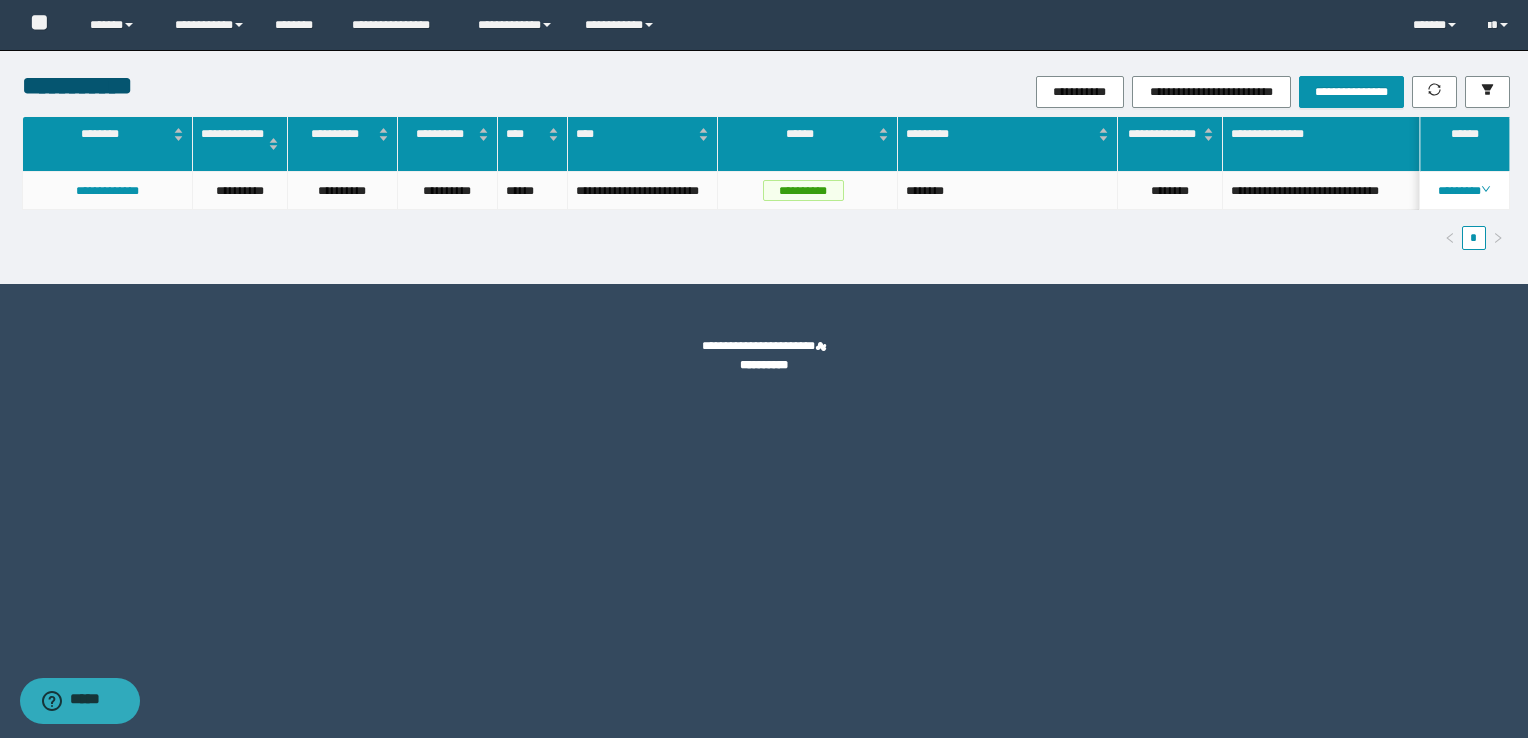 click on "********" at bounding box center [1464, 191] 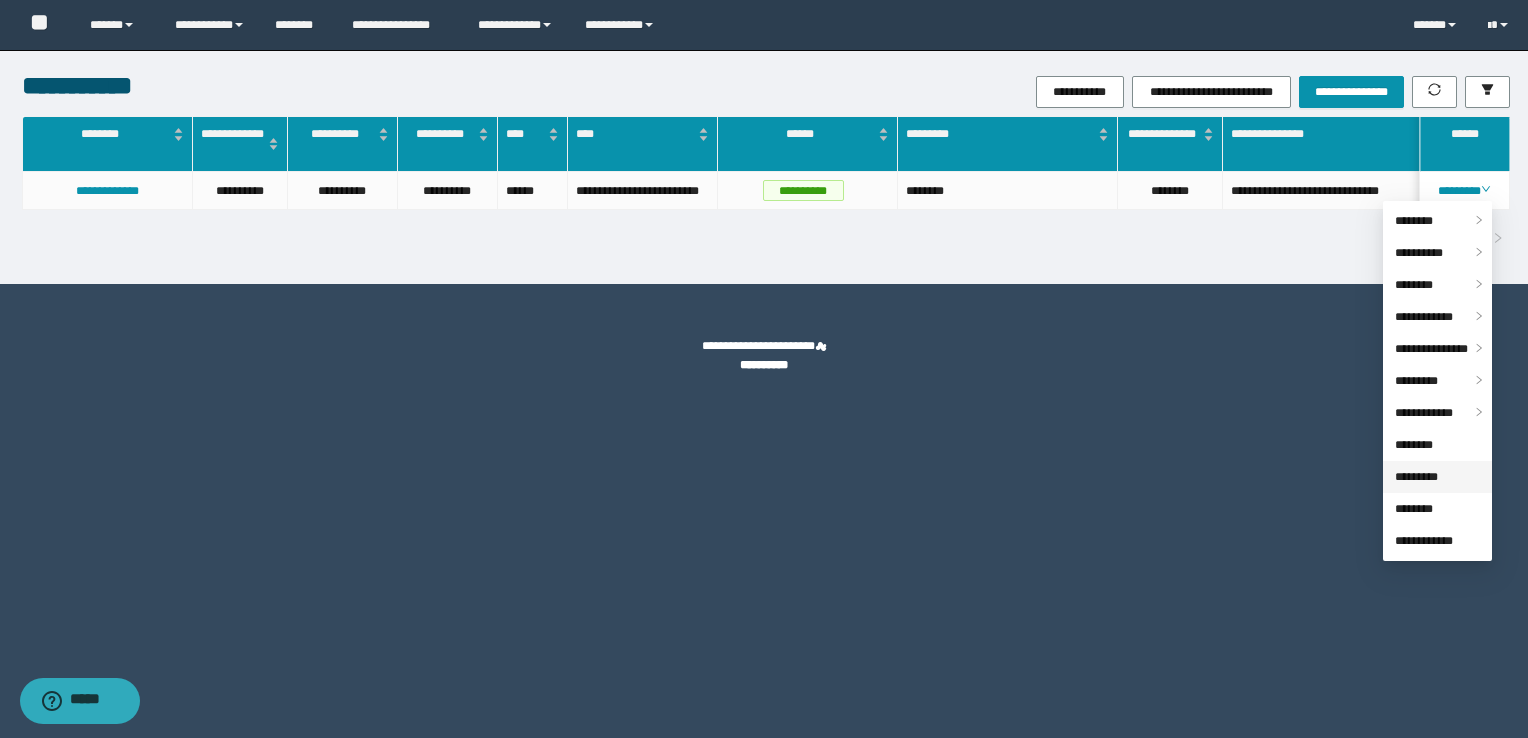 click on "*********" at bounding box center [1416, 477] 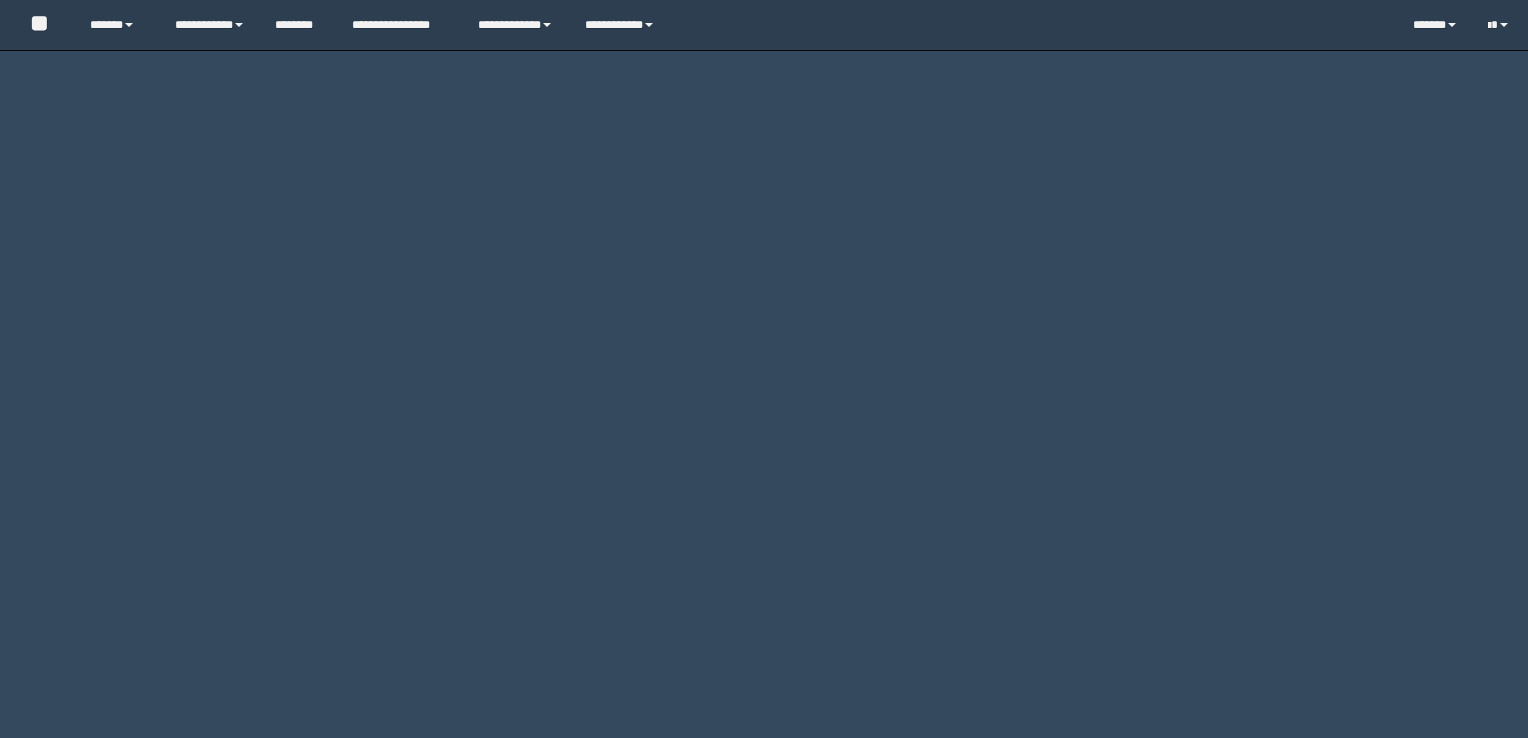 scroll, scrollTop: 0, scrollLeft: 0, axis: both 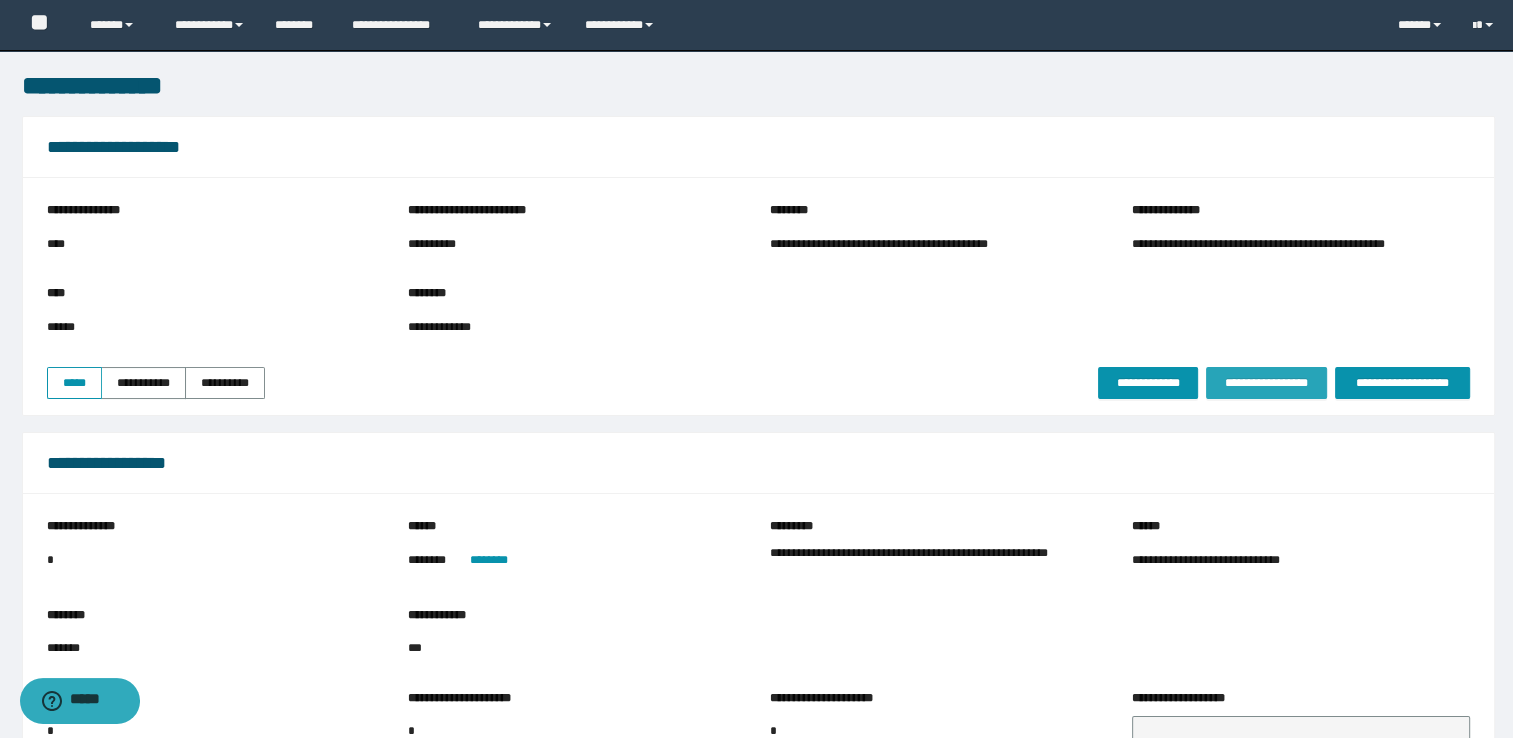 click on "**********" at bounding box center (1266, 383) 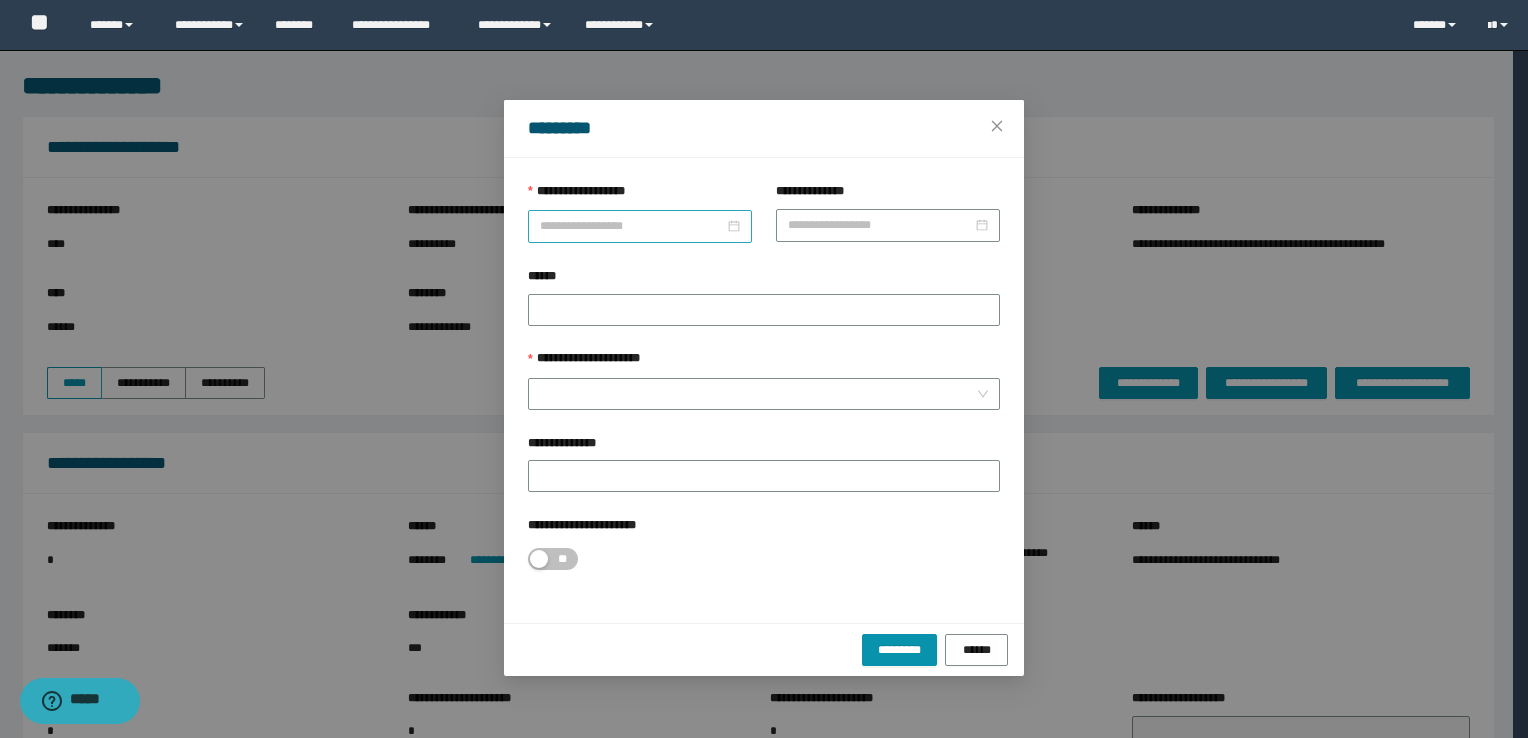 click on "**********" at bounding box center (632, 226) 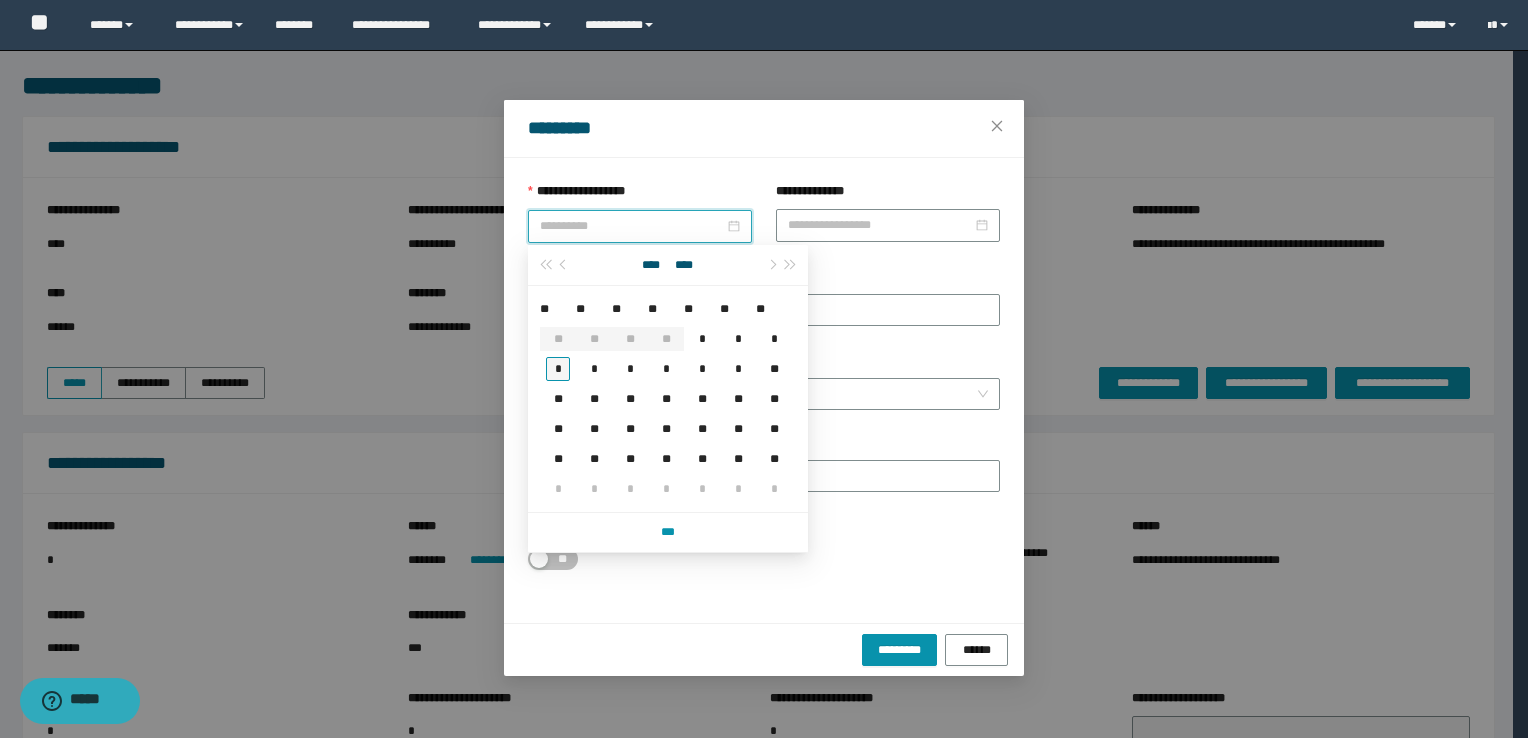 type on "**********" 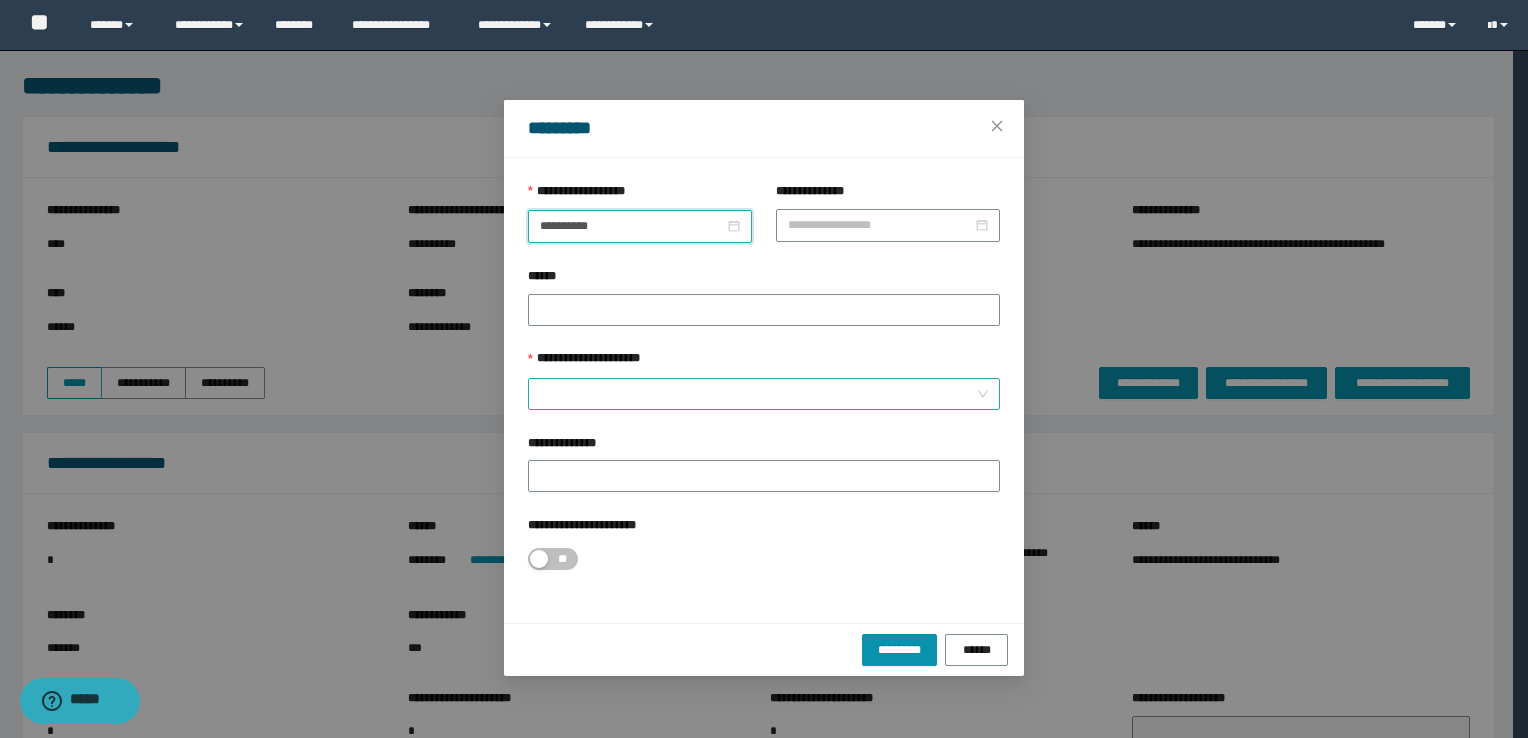 click on "**********" at bounding box center [764, 364] 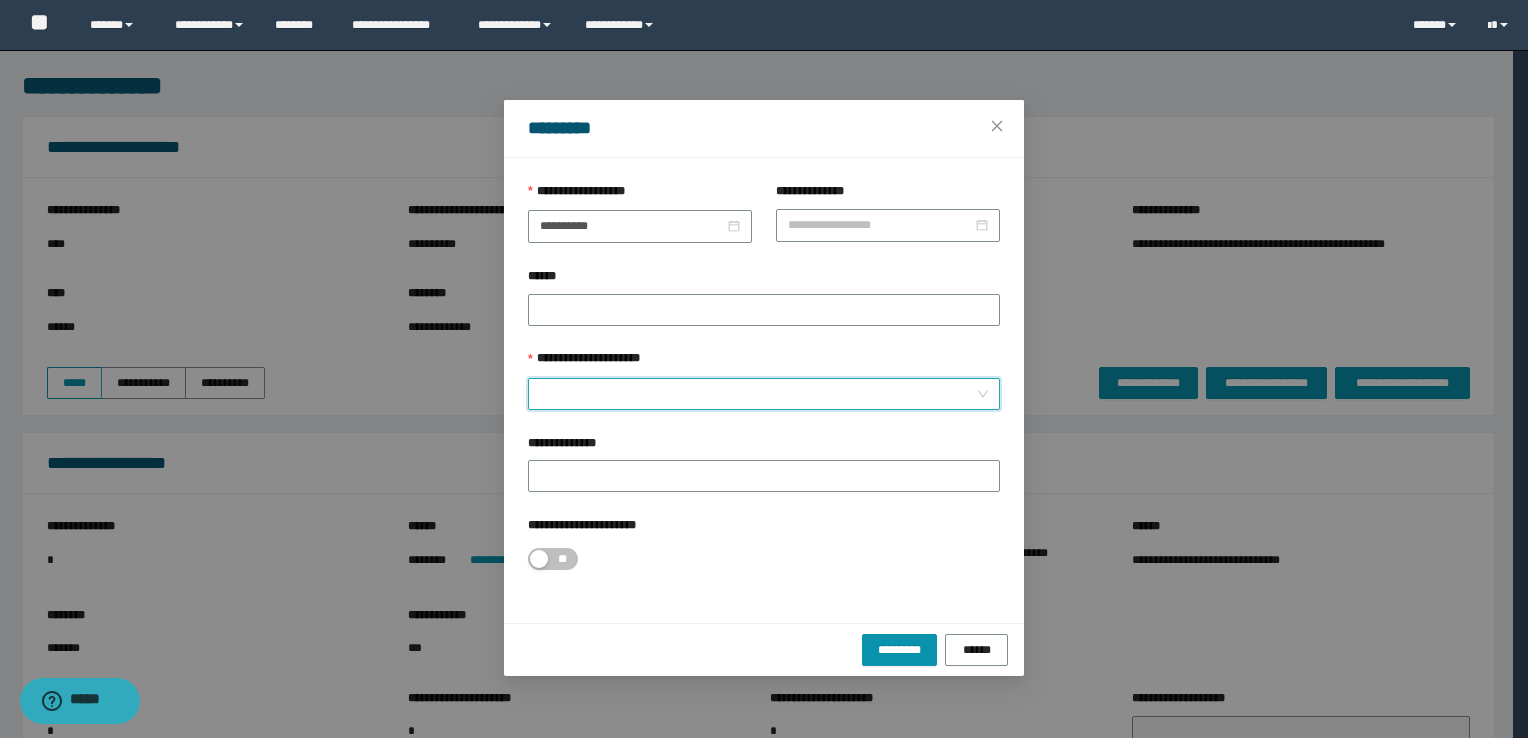click on "**********" at bounding box center [758, 394] 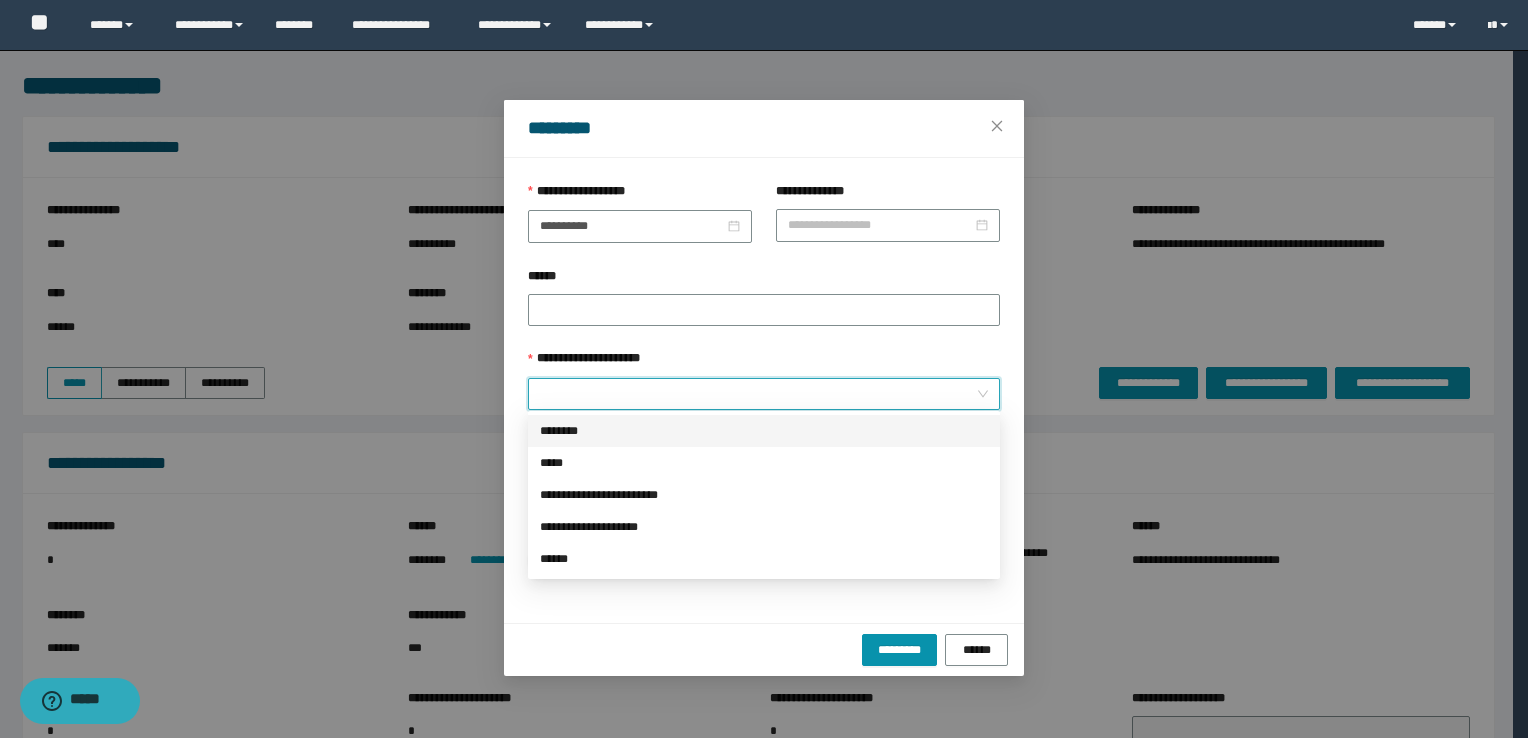 click on "********" at bounding box center (764, 431) 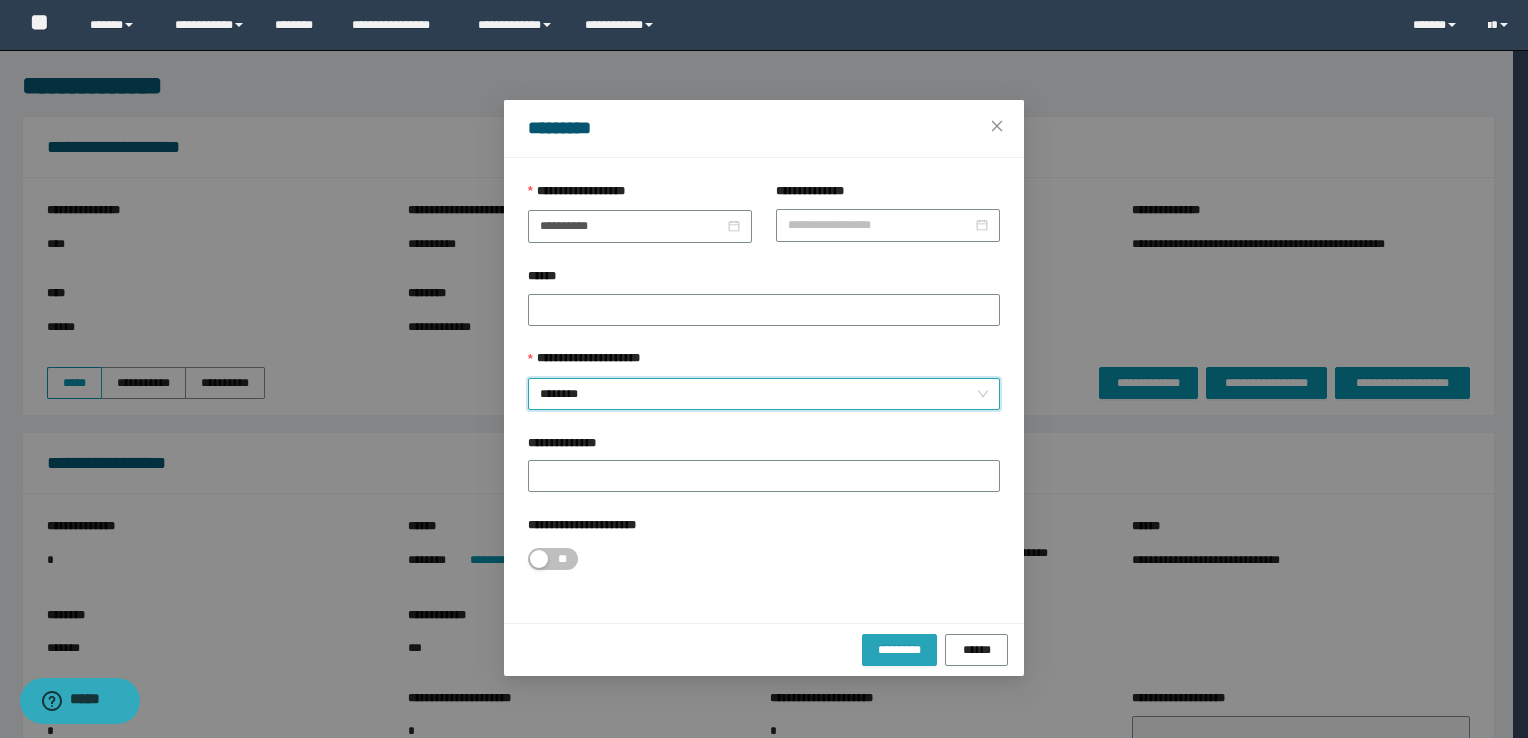 click on "*********" at bounding box center [899, 650] 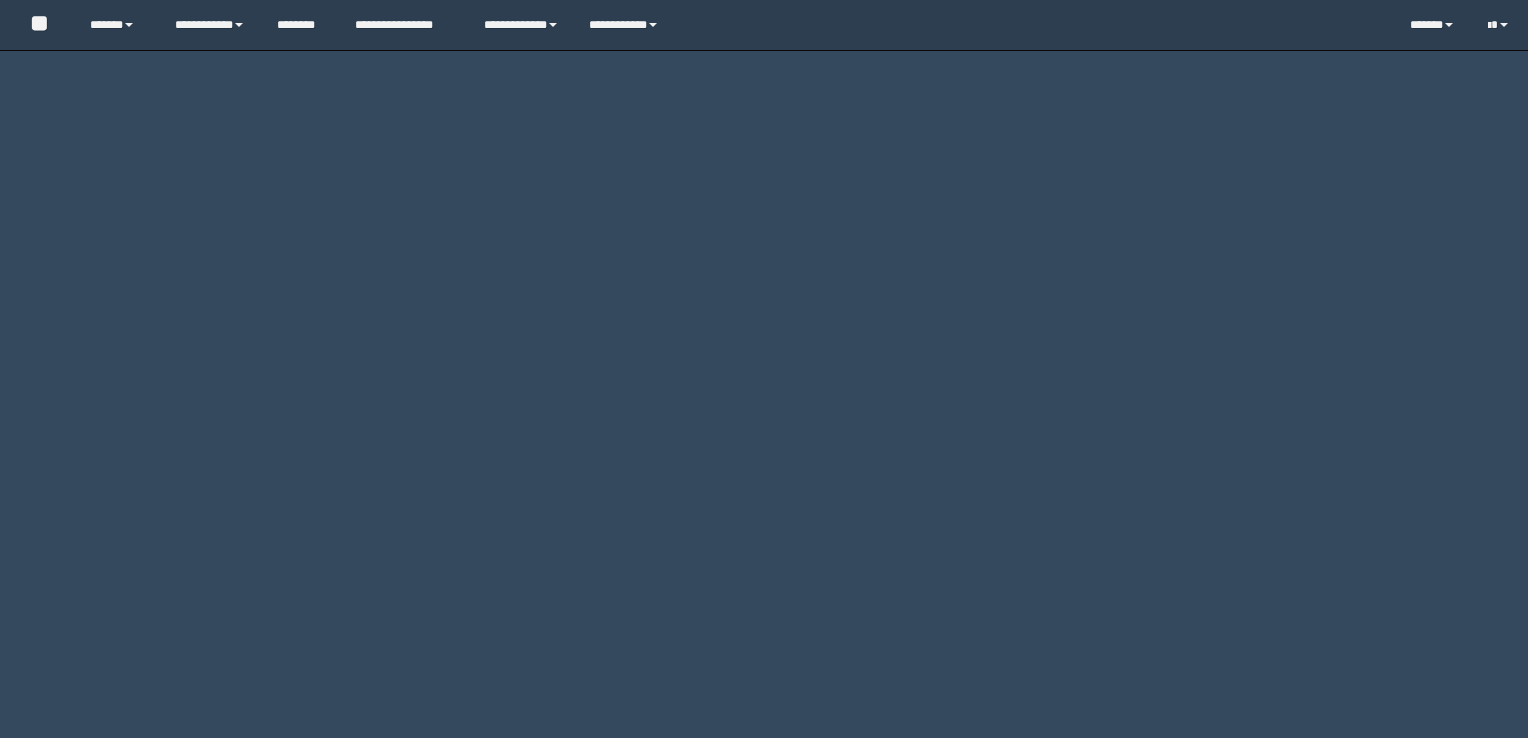 scroll, scrollTop: 0, scrollLeft: 0, axis: both 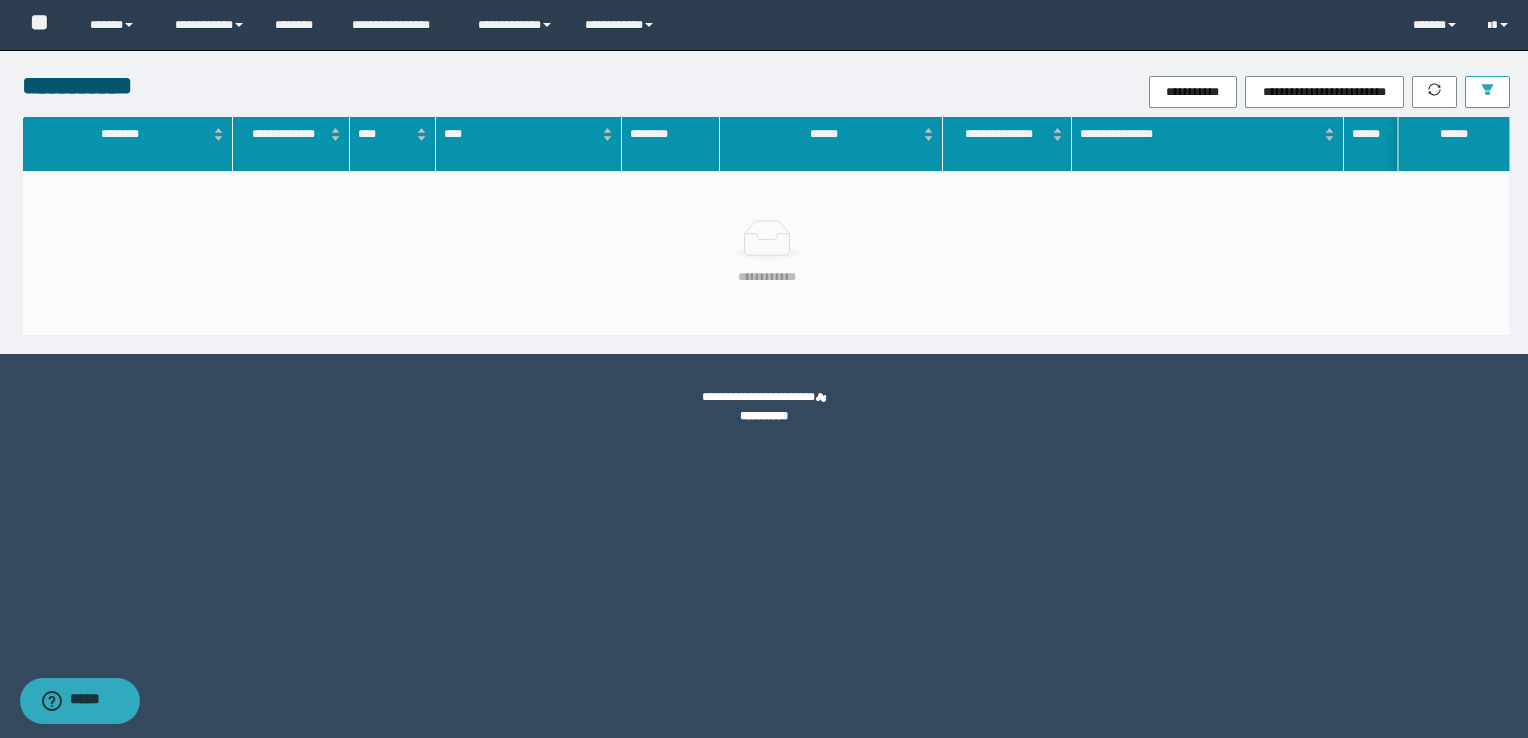 click at bounding box center [1487, 92] 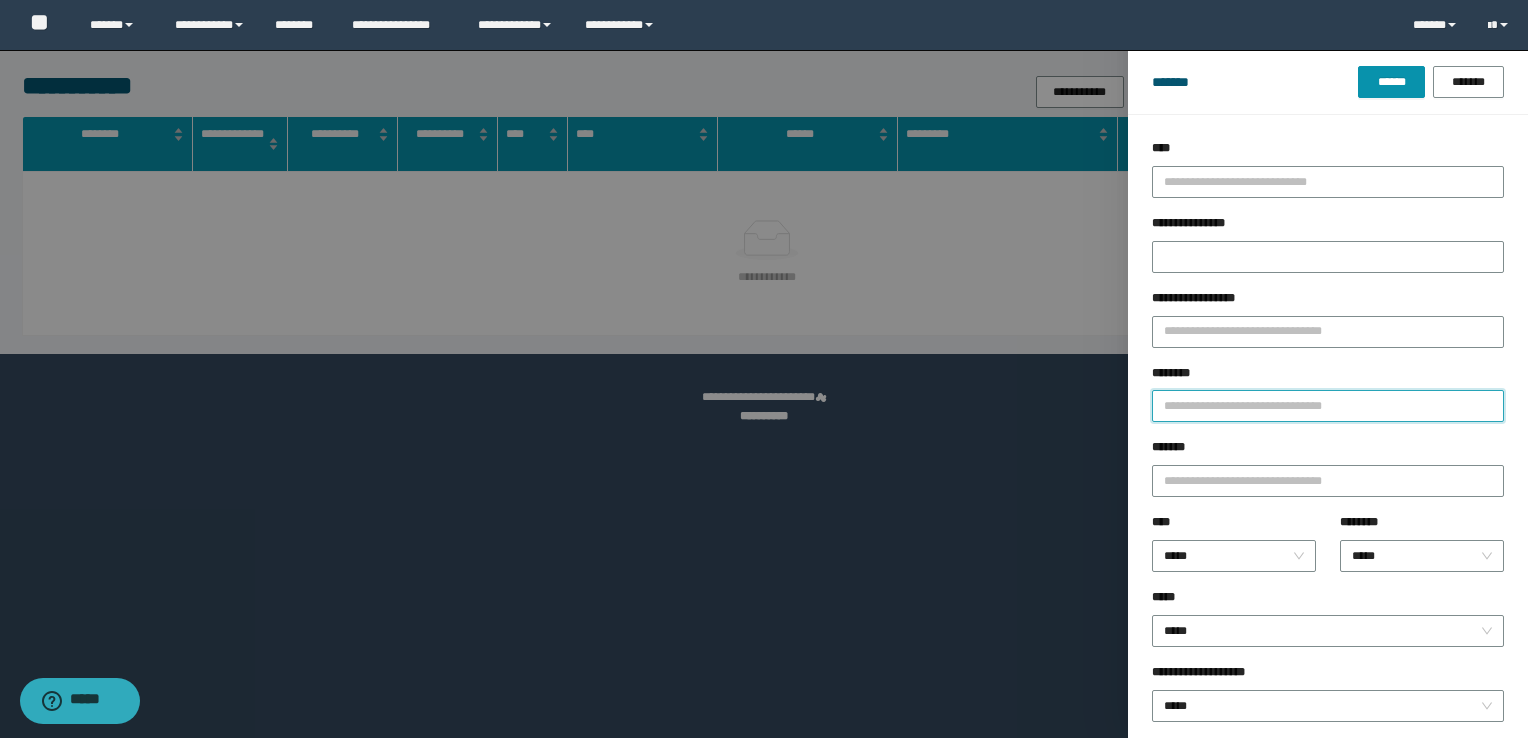 click on "********" at bounding box center (1328, 406) 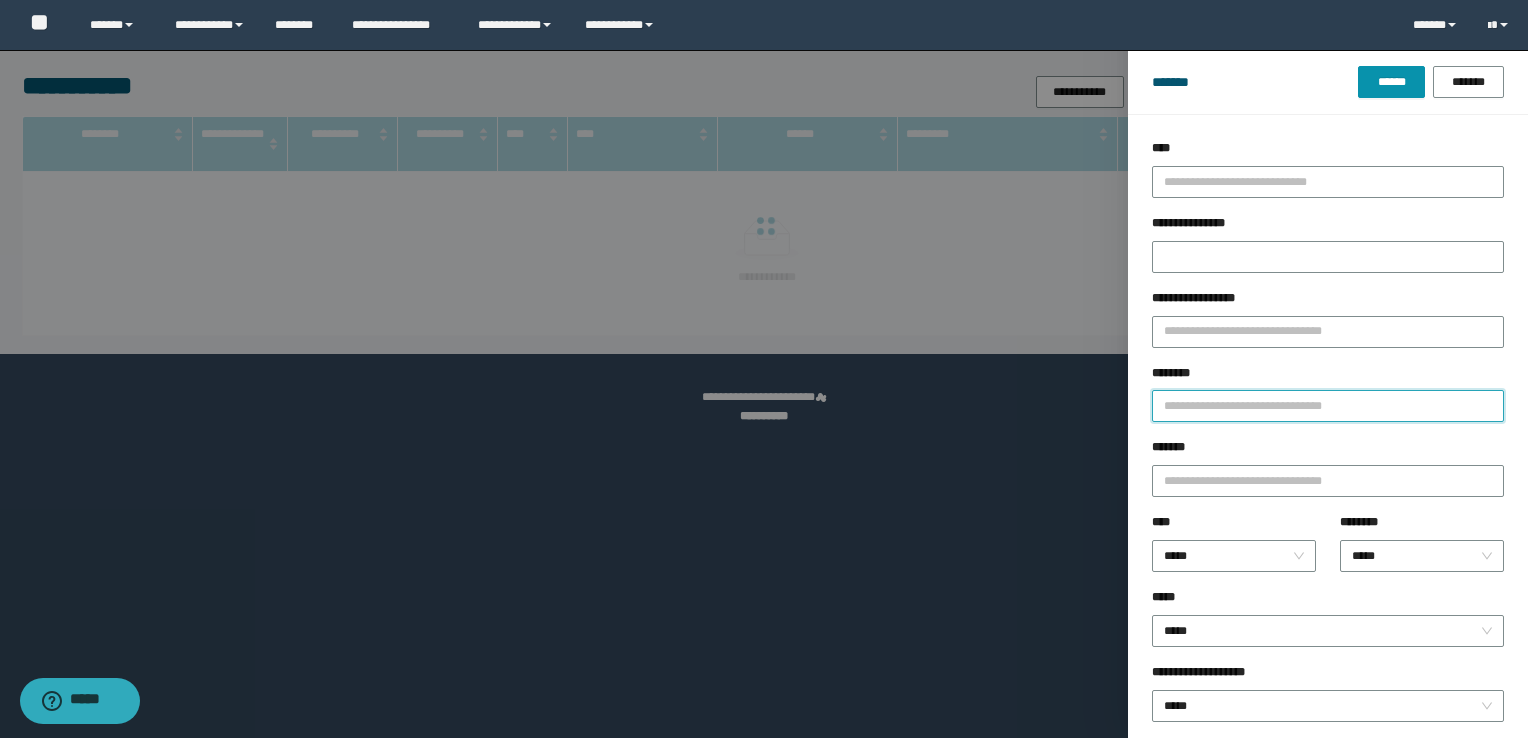 paste on "********" 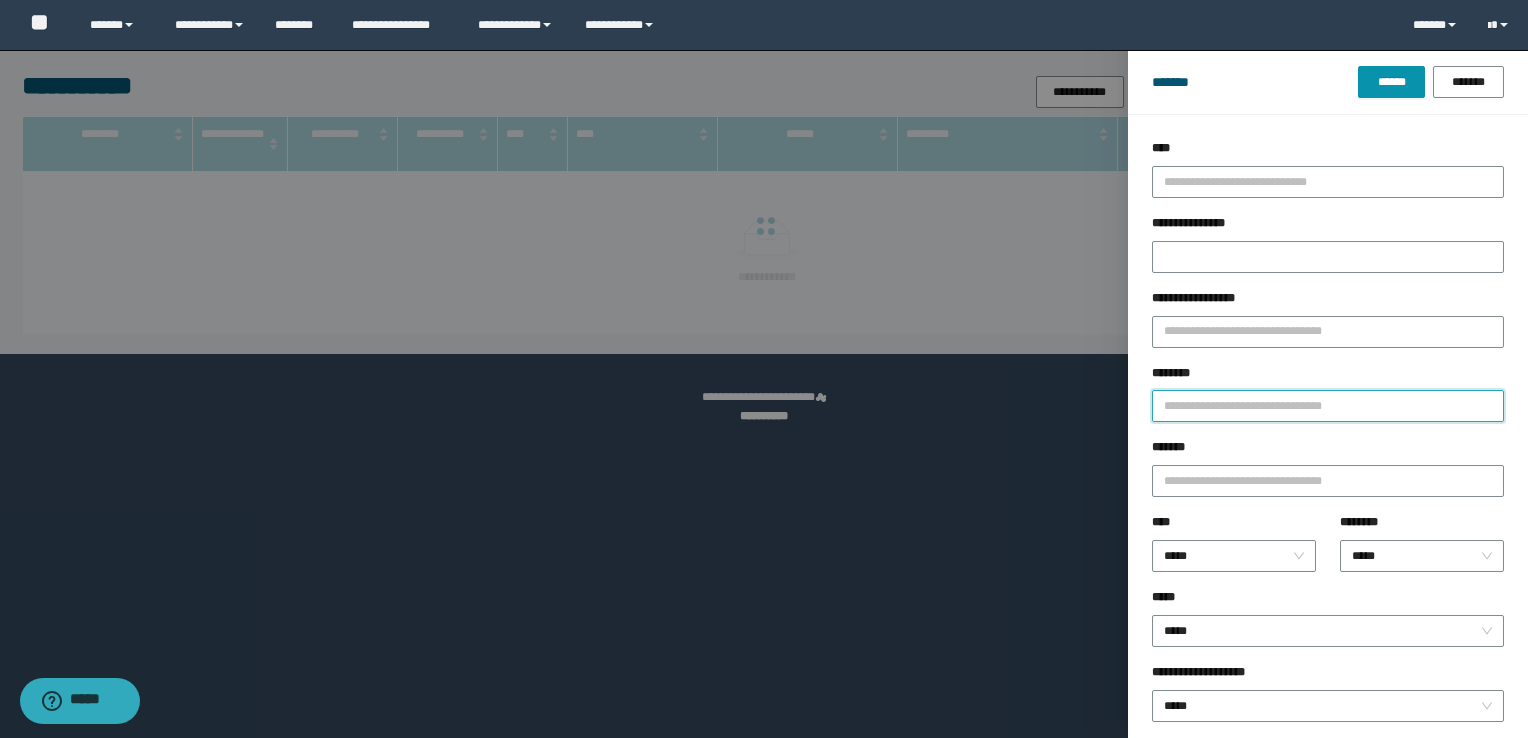 type on "********" 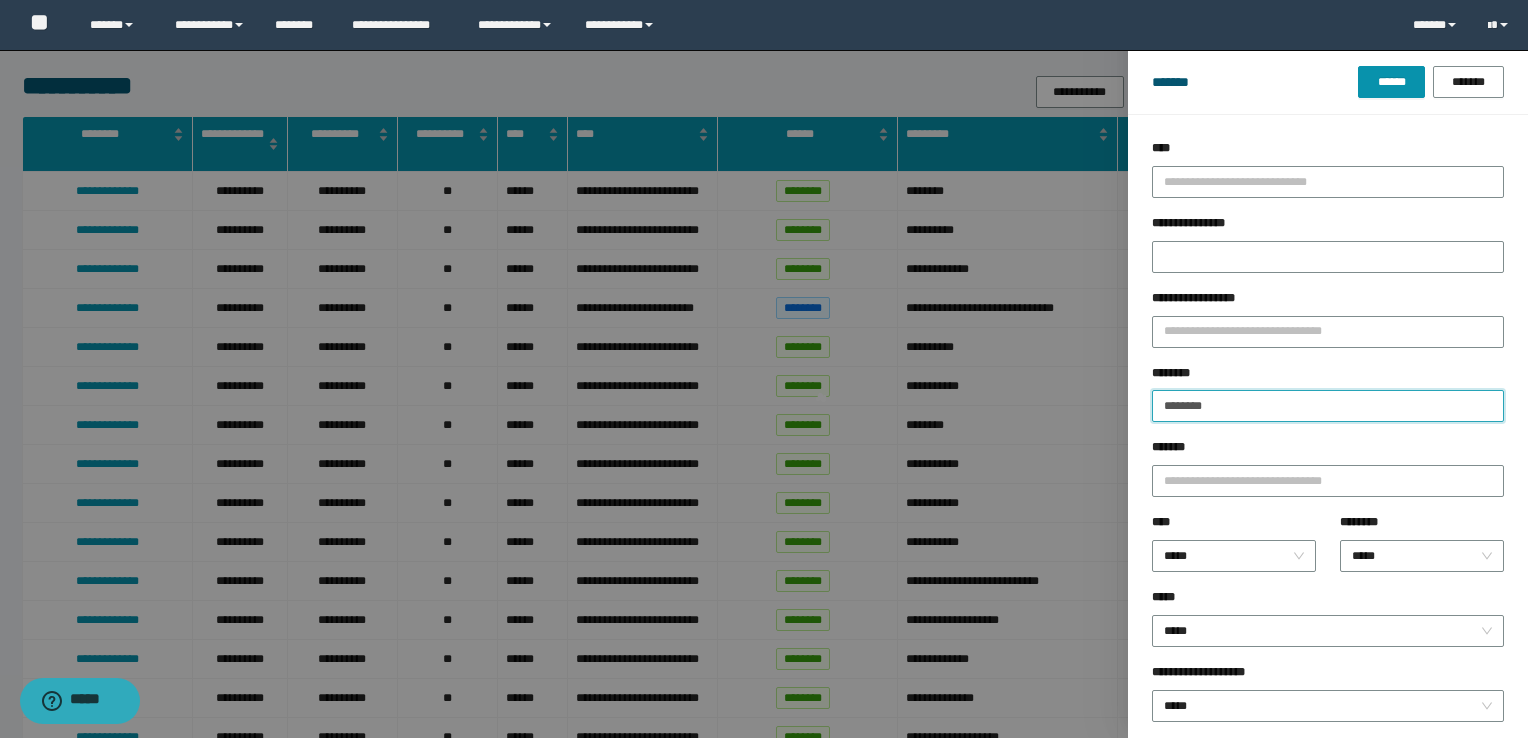 type 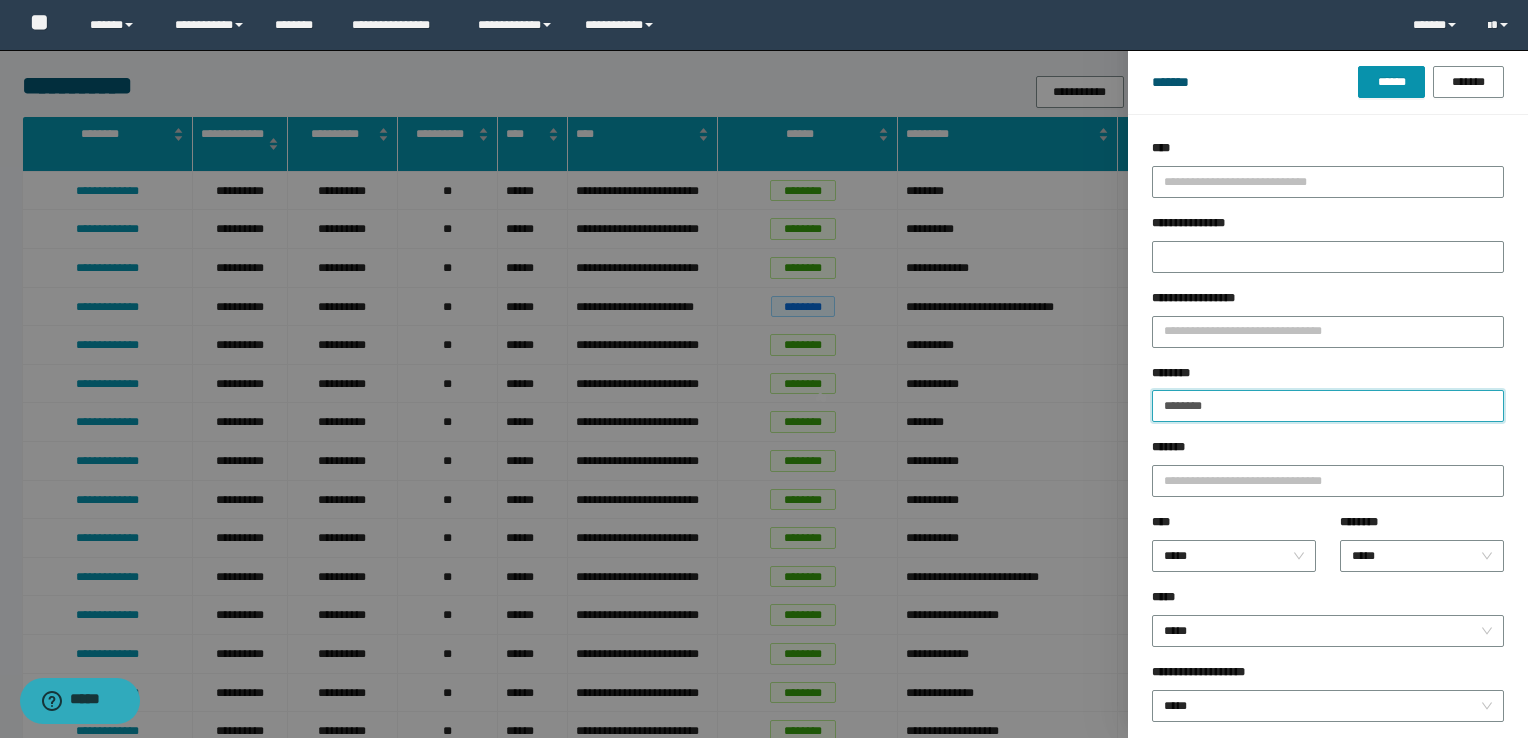 type on "********" 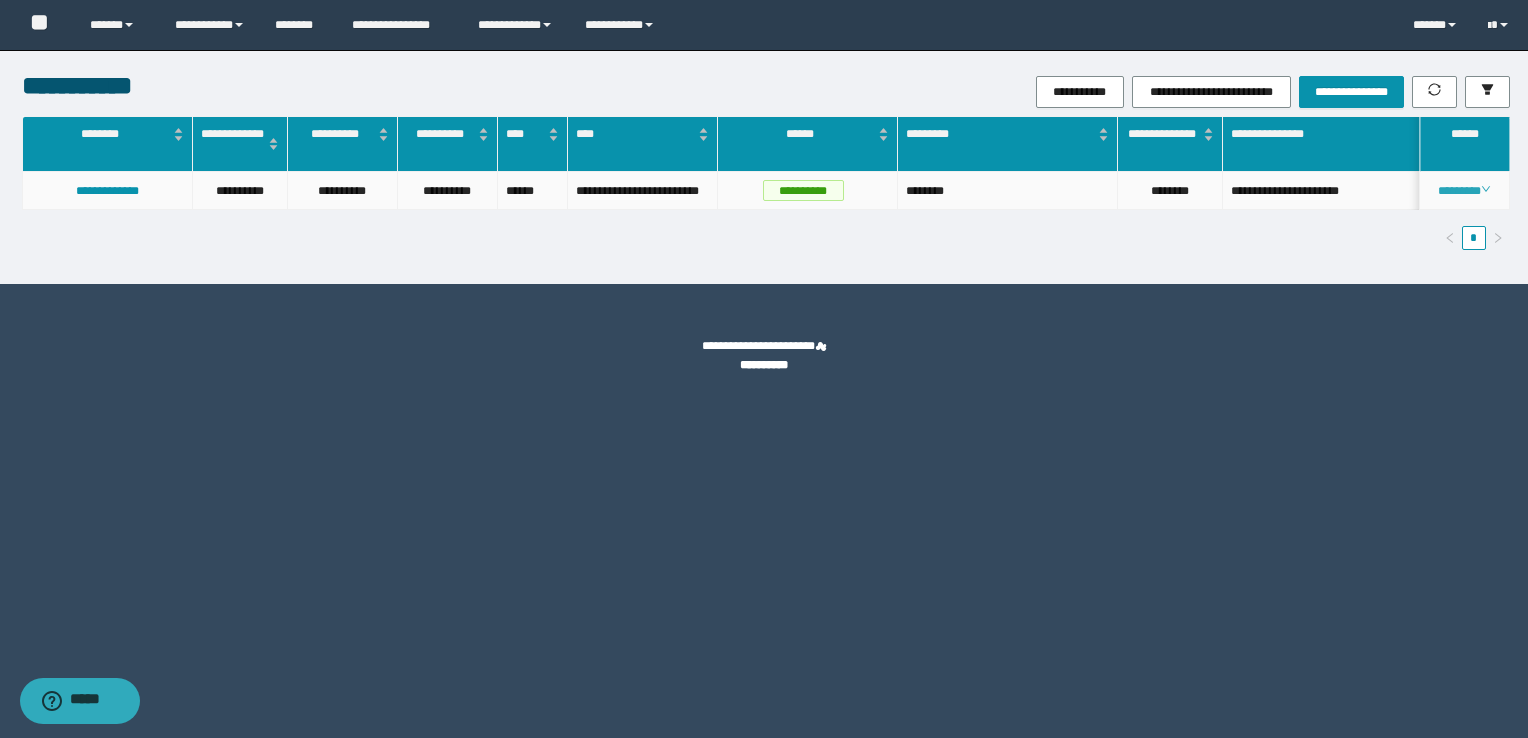 click on "********" at bounding box center [1464, 191] 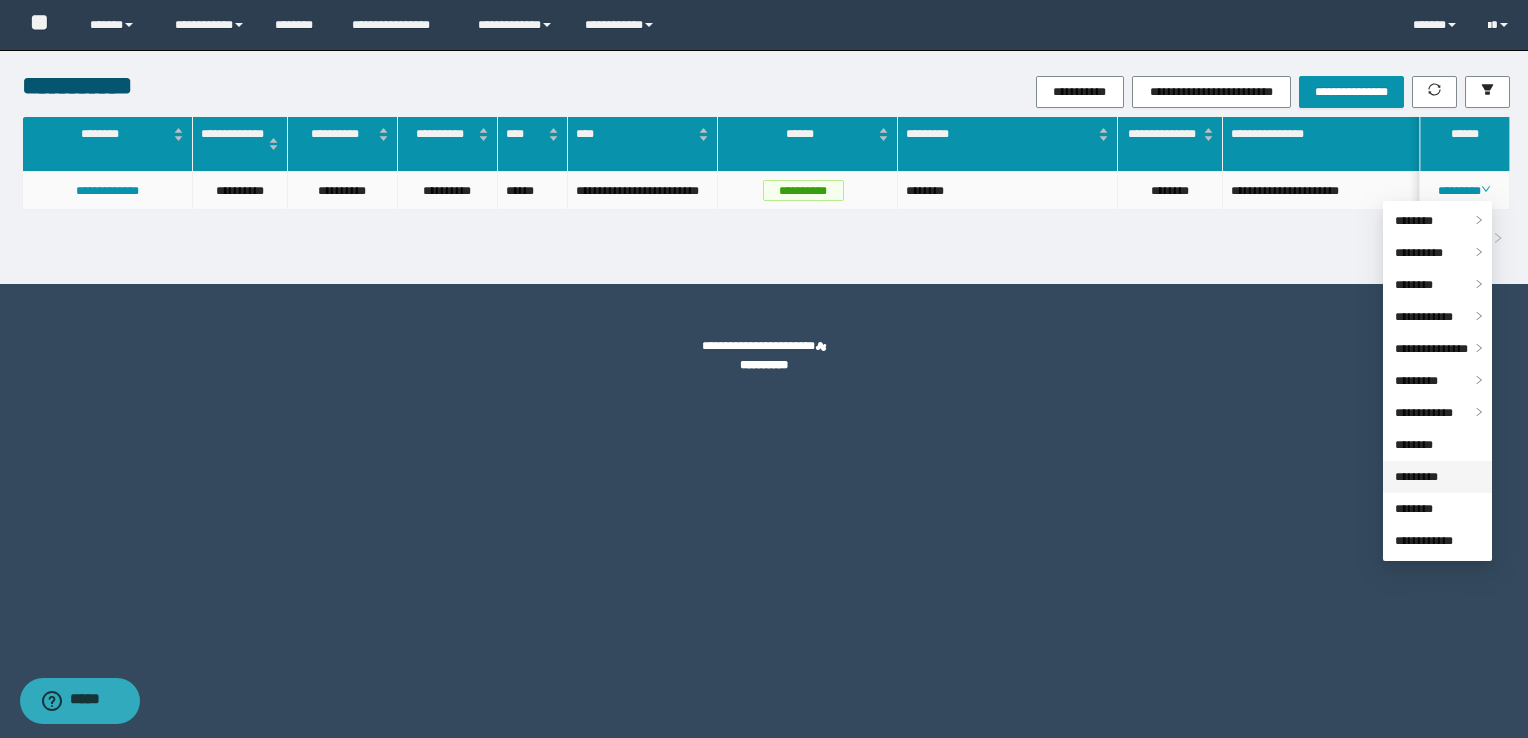 click on "*********" at bounding box center (1416, 477) 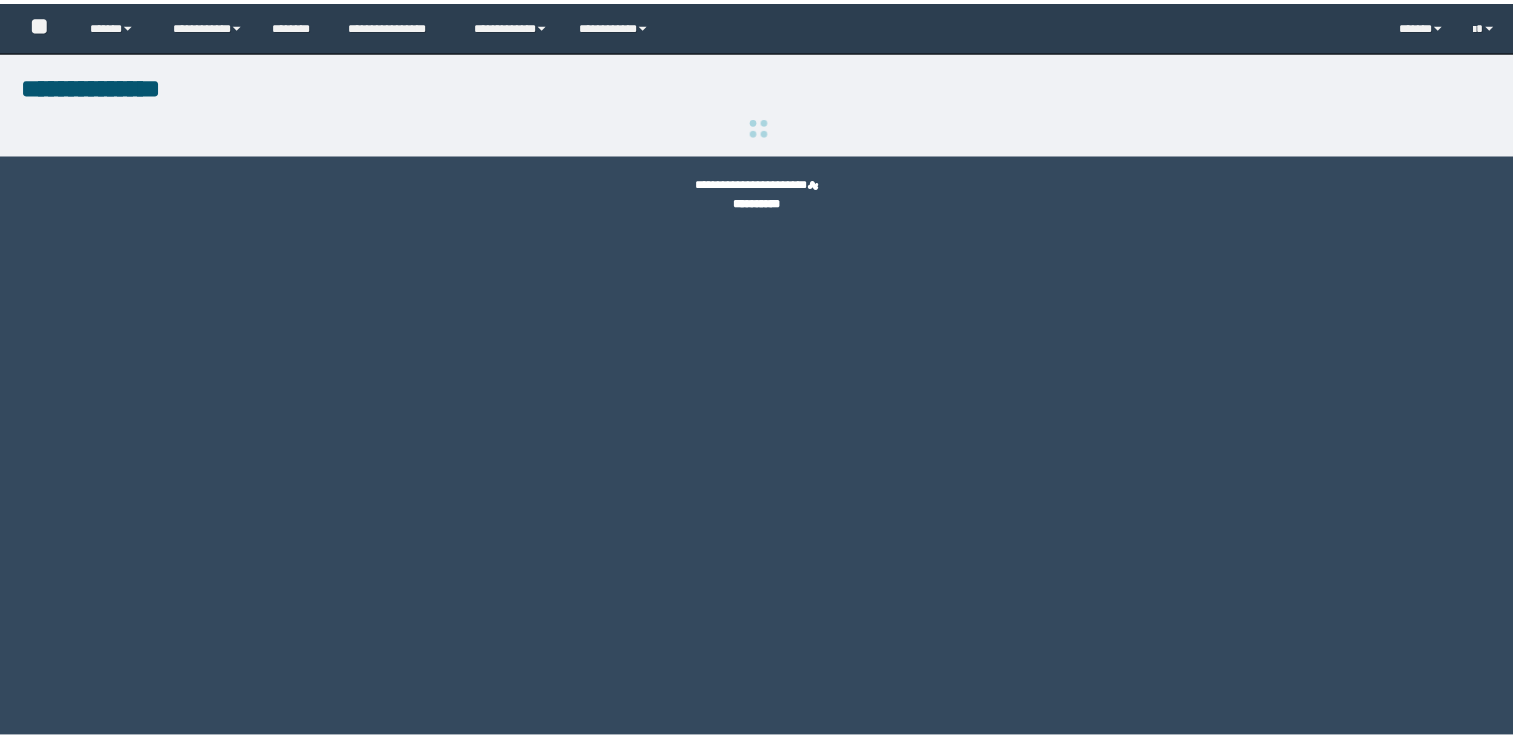 scroll, scrollTop: 0, scrollLeft: 0, axis: both 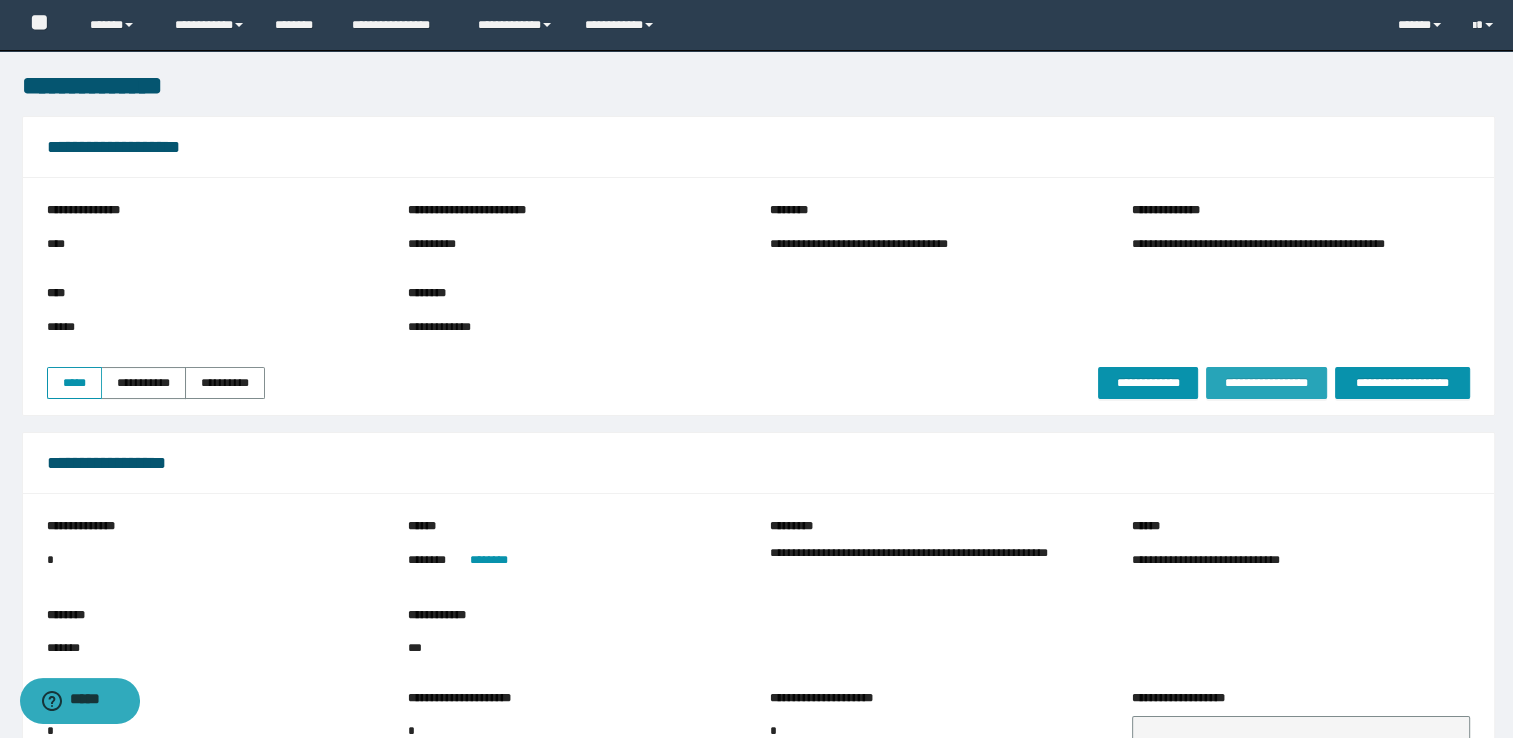 click on "**********" at bounding box center [1266, 383] 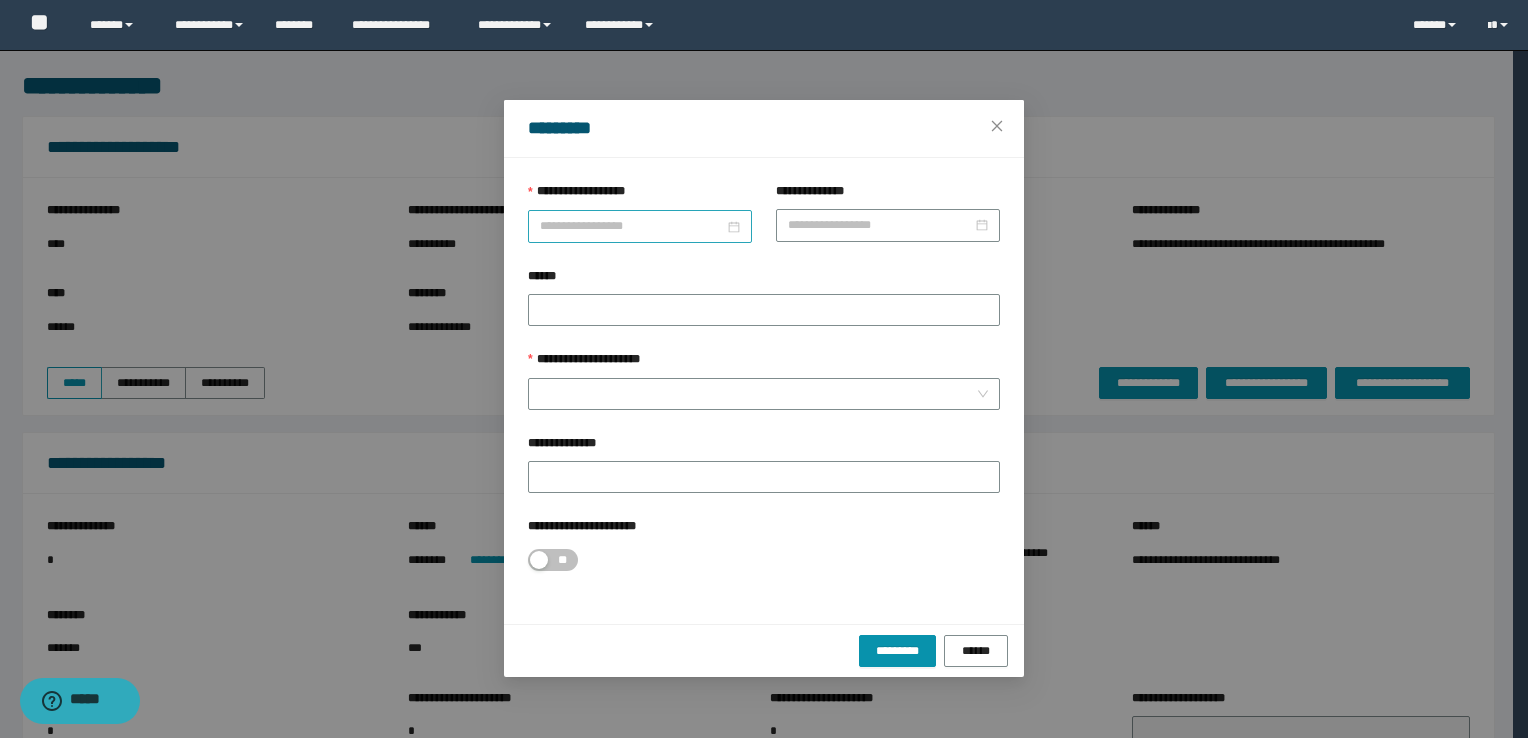 click on "**********" at bounding box center (632, 226) 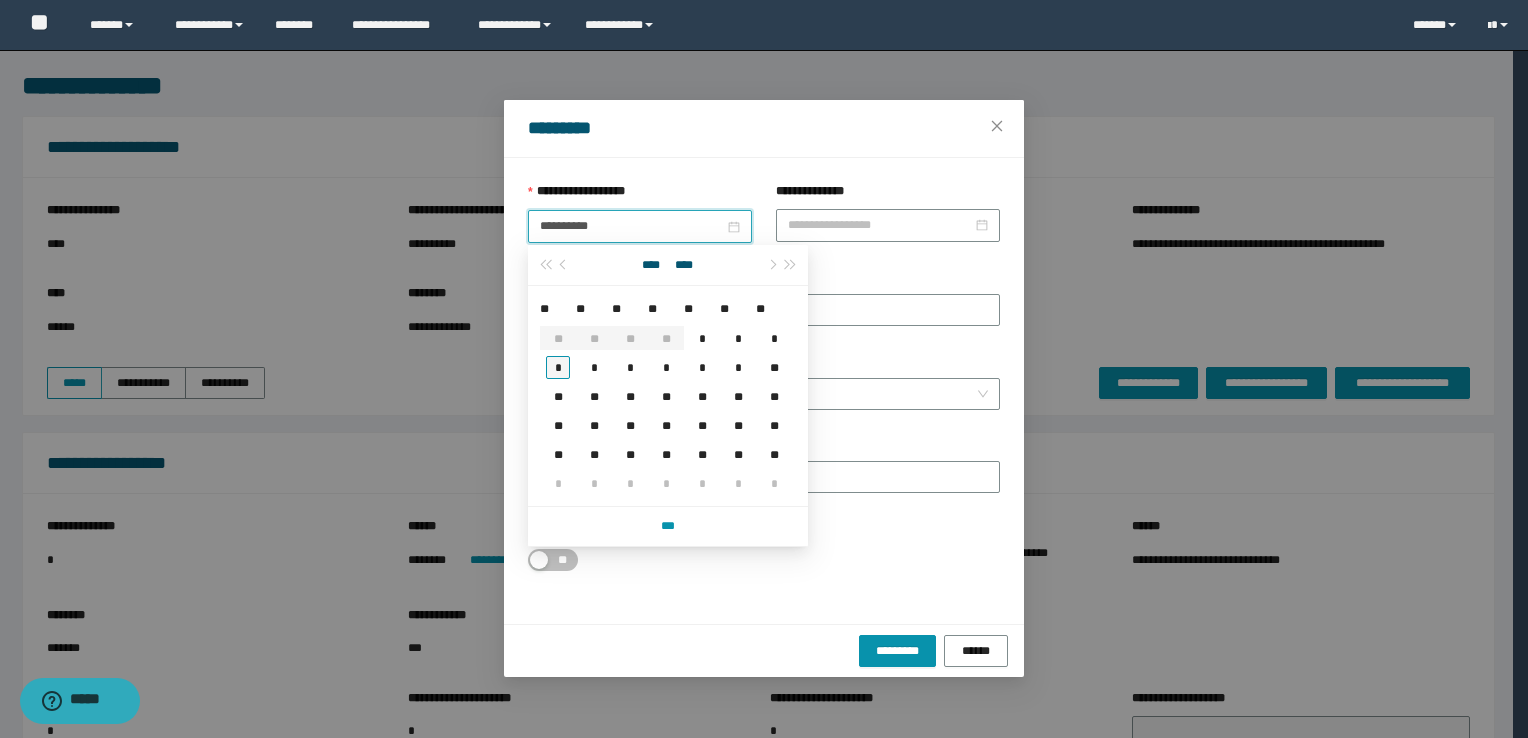 type on "**********" 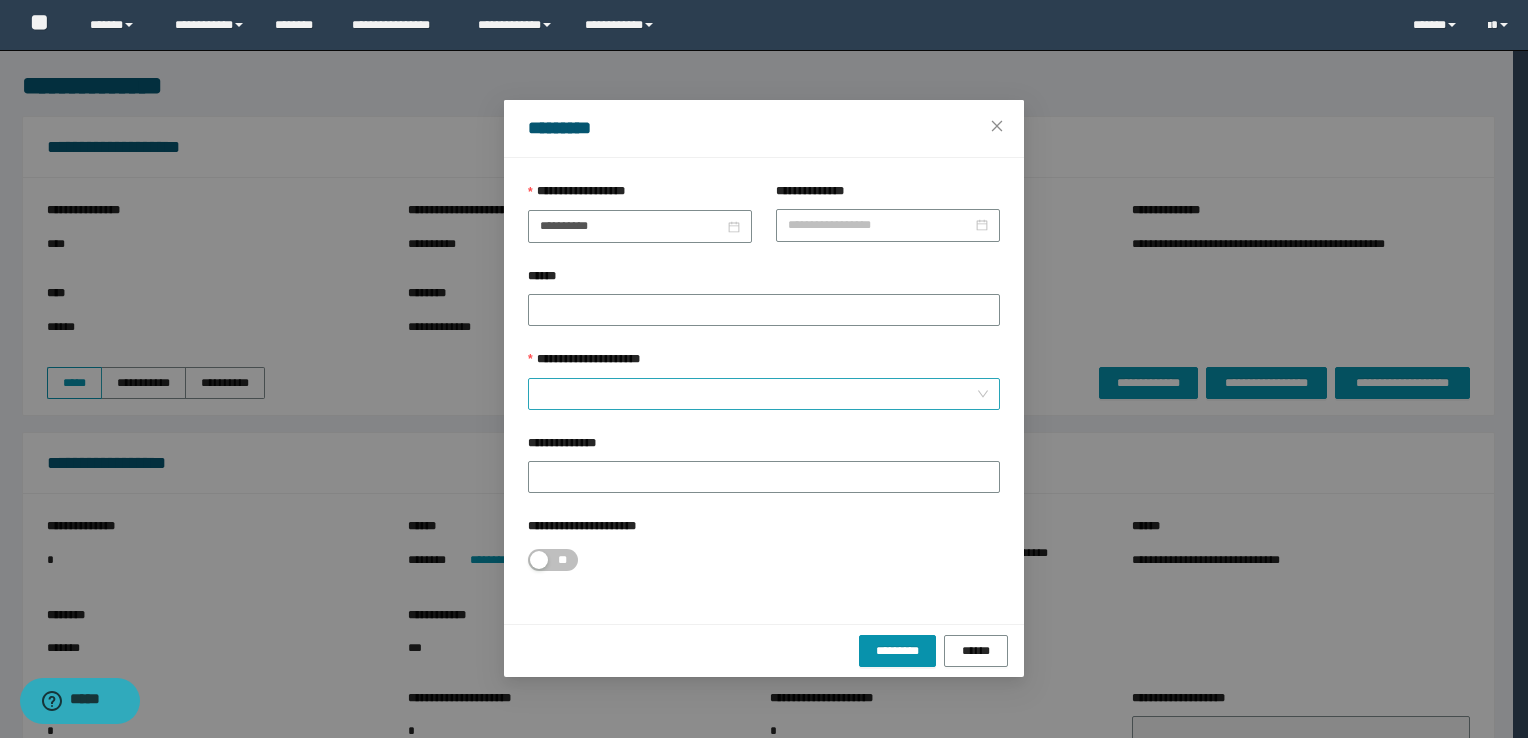 click on "**********" at bounding box center (758, 394) 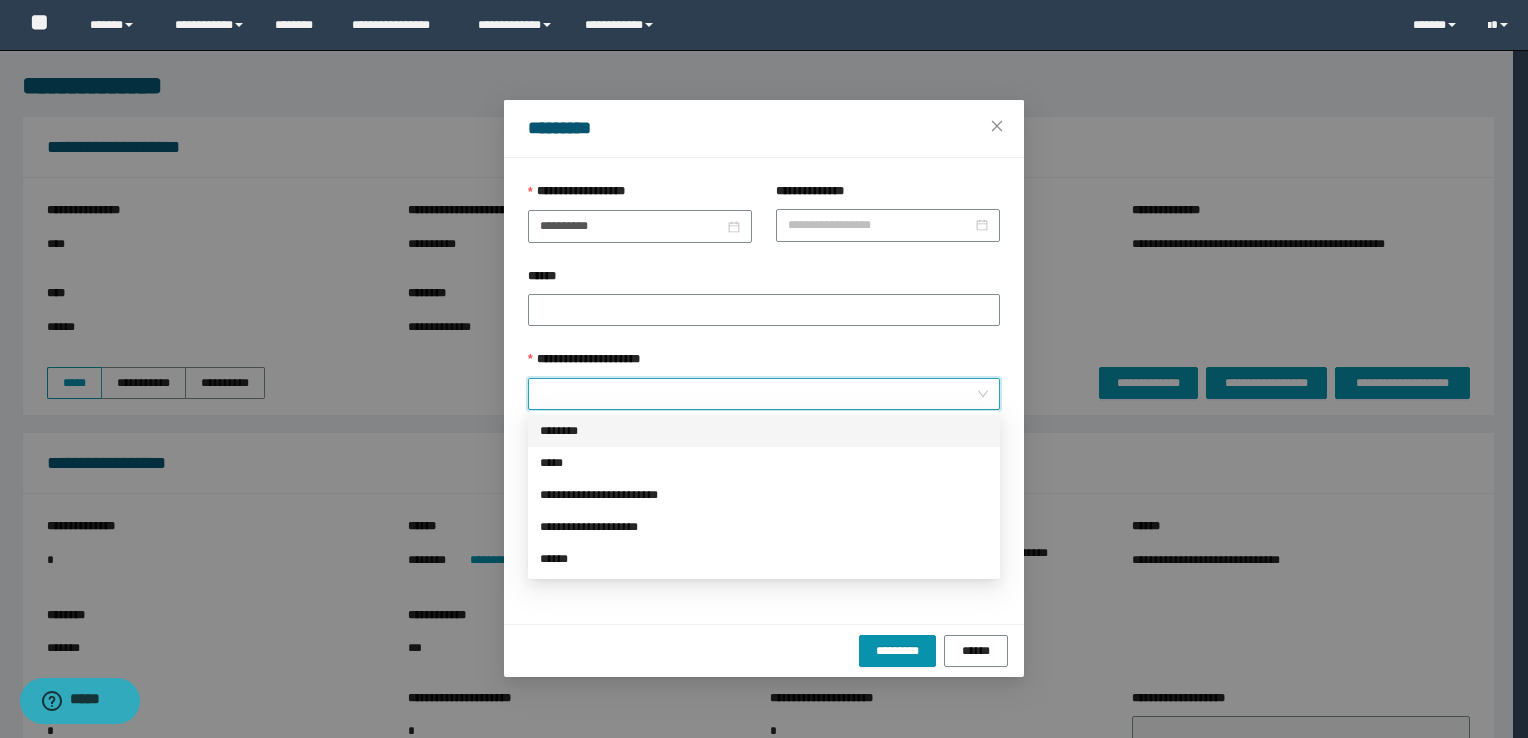 click on "********" at bounding box center [764, 431] 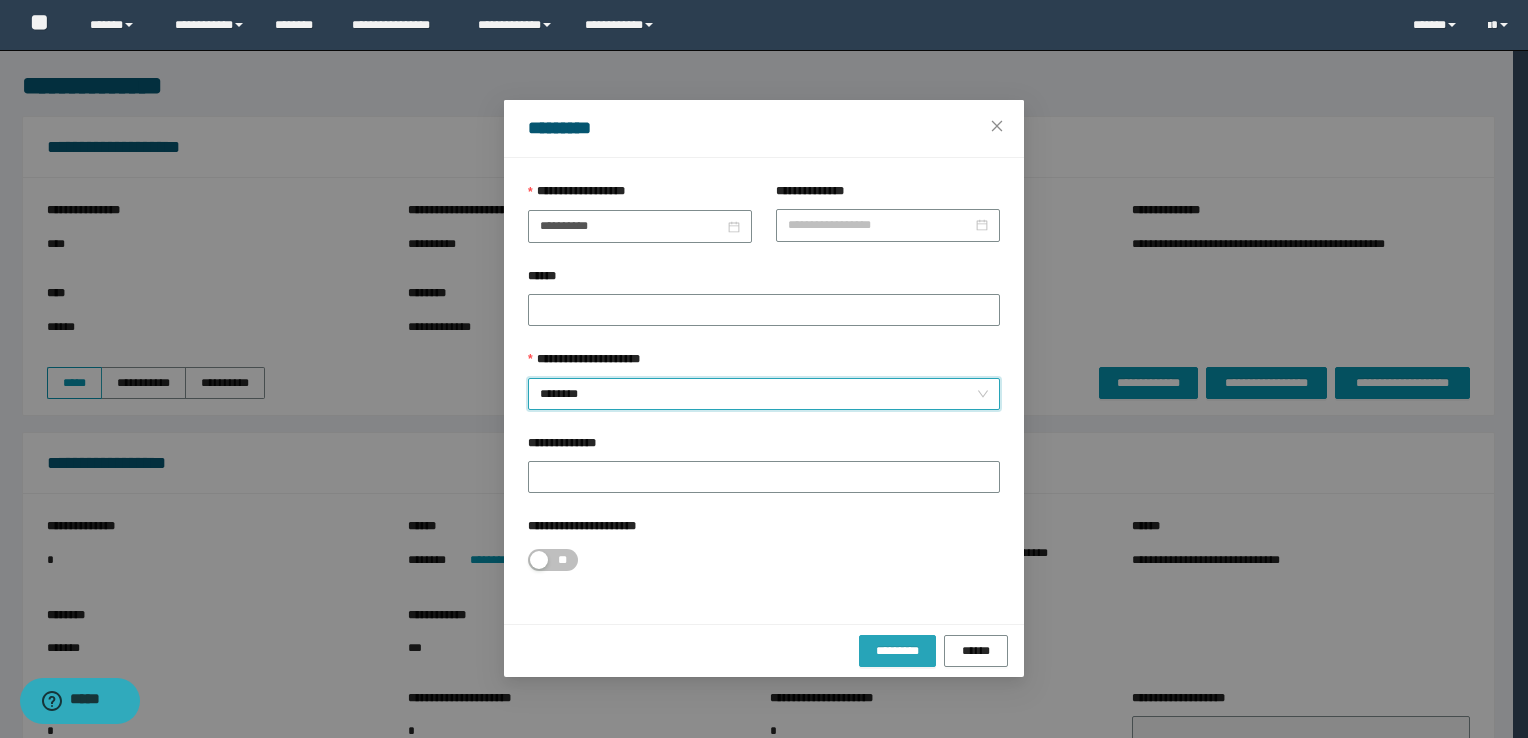 click on "*********" at bounding box center [897, 651] 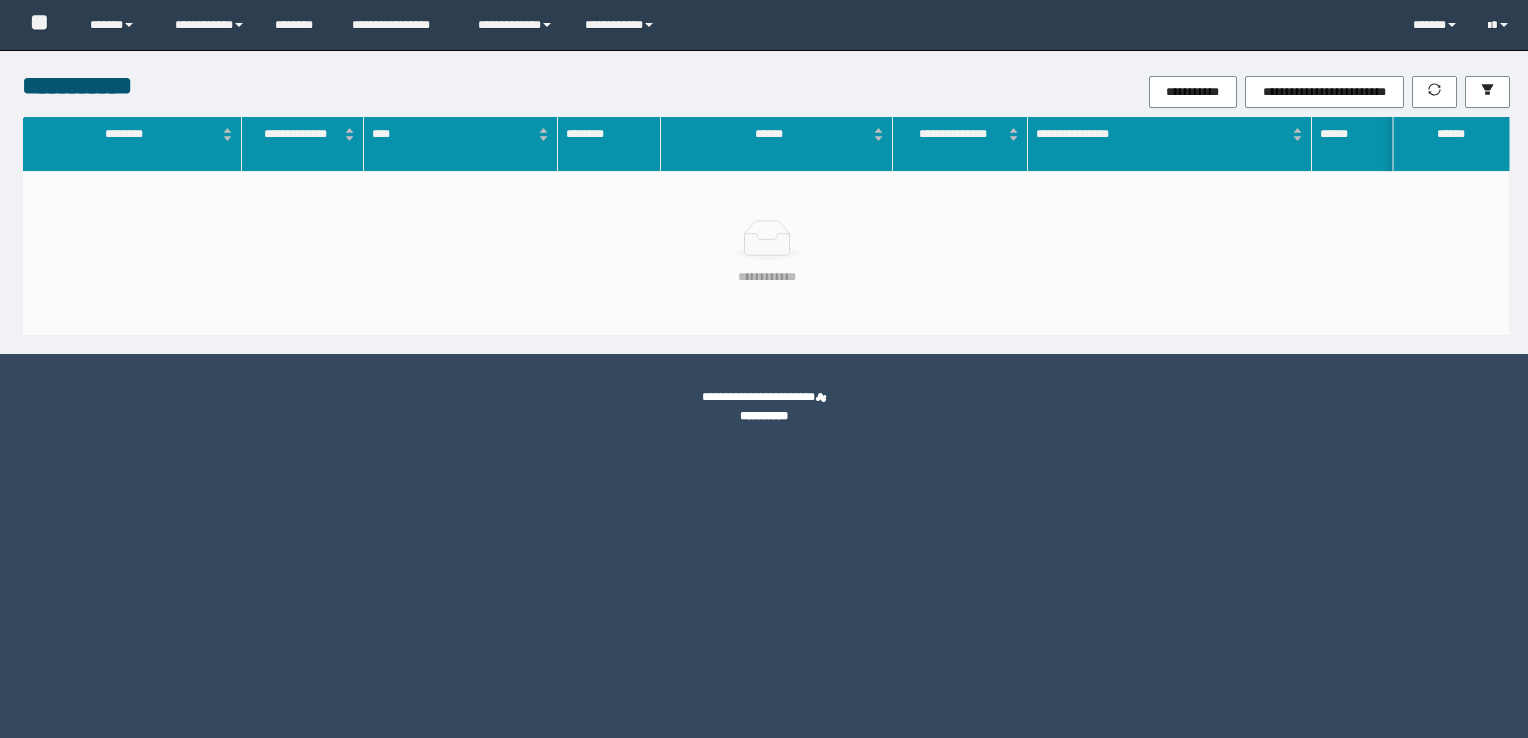 scroll, scrollTop: 0, scrollLeft: 0, axis: both 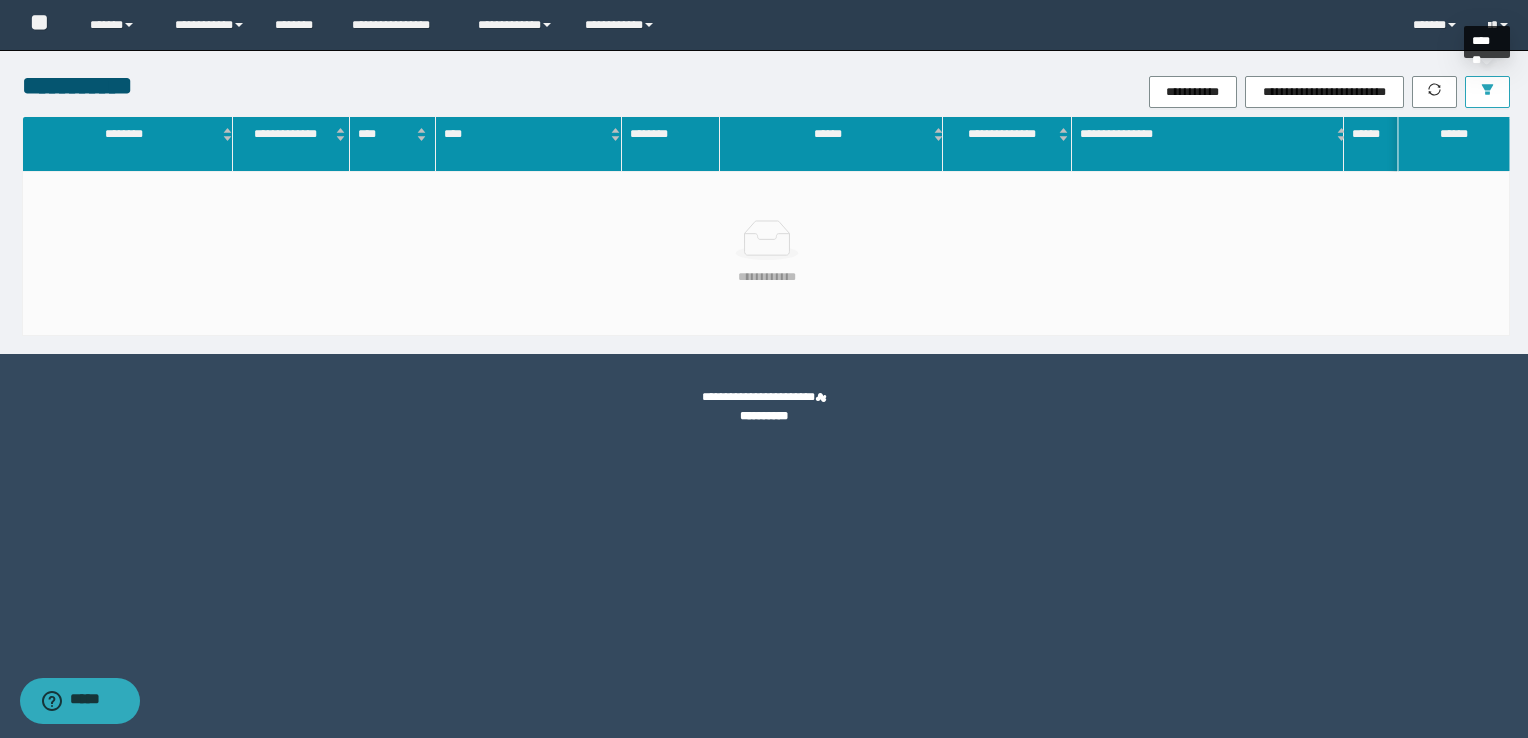 click at bounding box center [1487, 92] 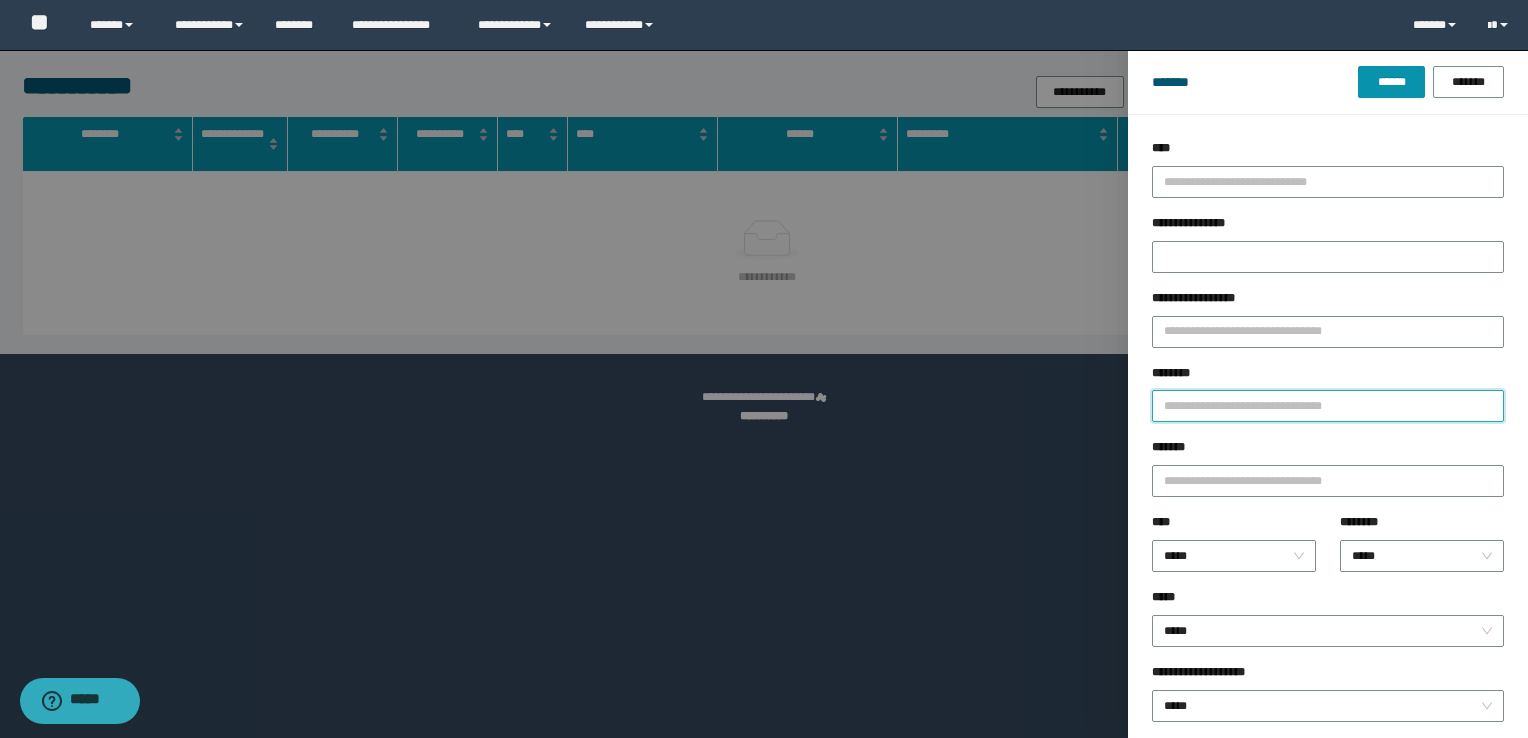 click on "********" at bounding box center (1328, 406) 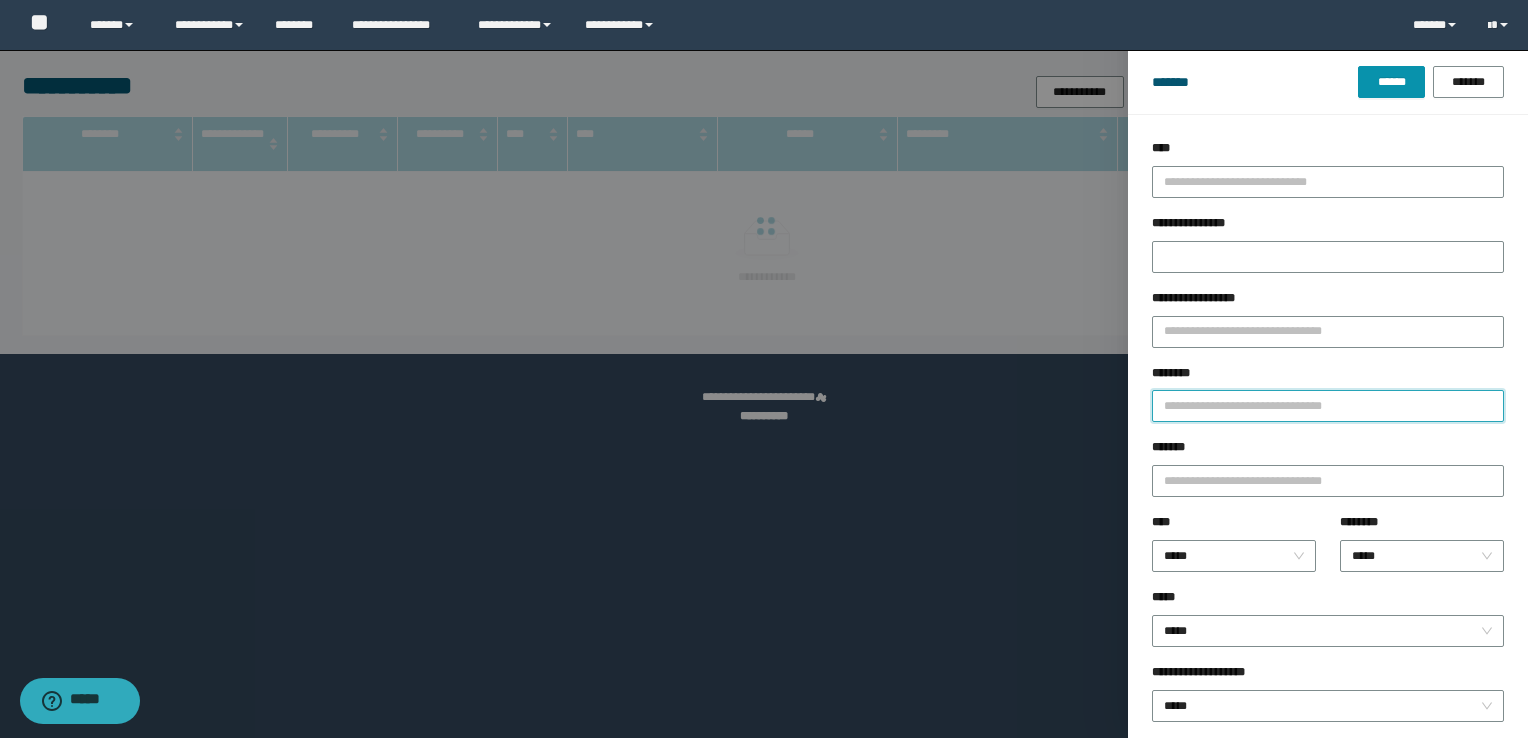 paste on "********" 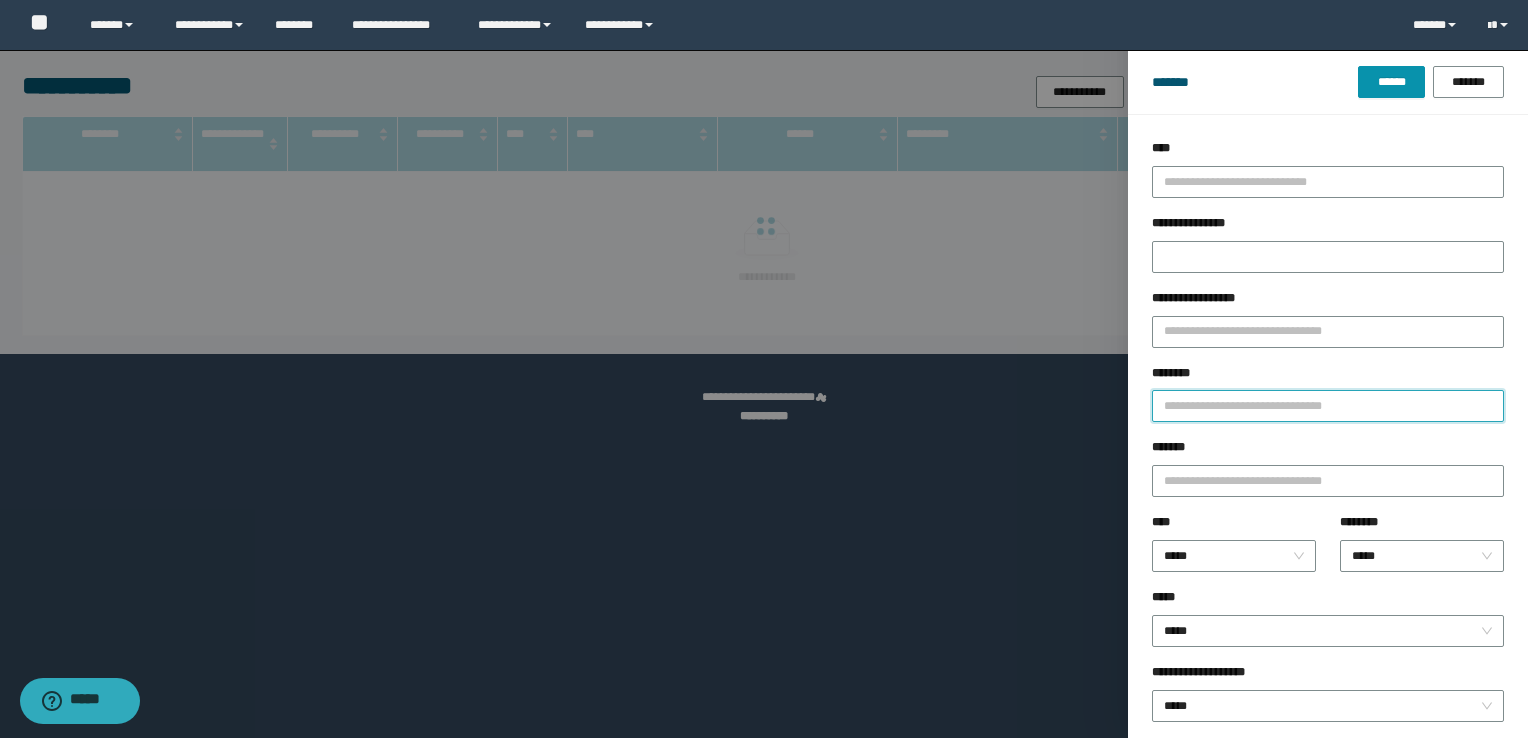 type on "********" 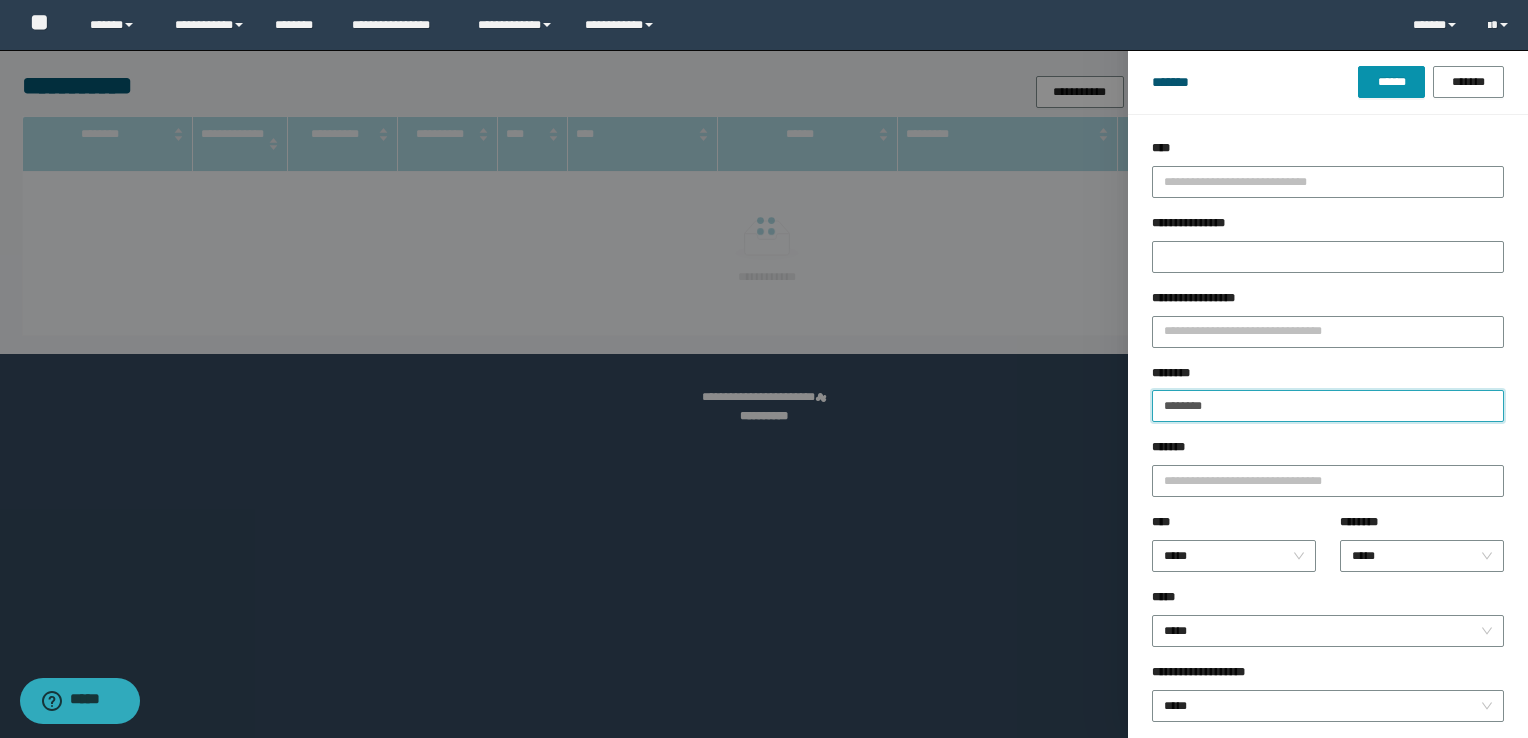type on "********" 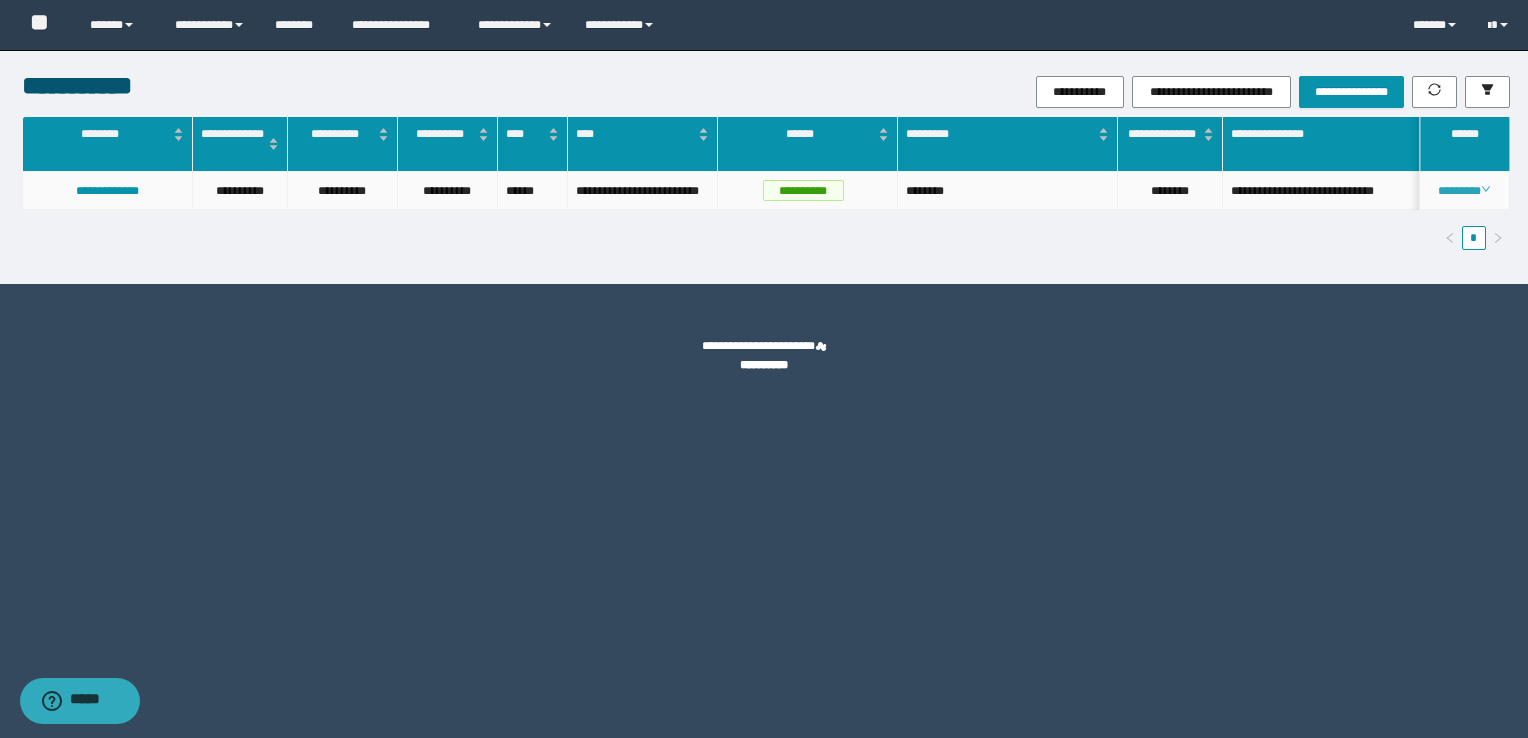click on "********" at bounding box center [1464, 191] 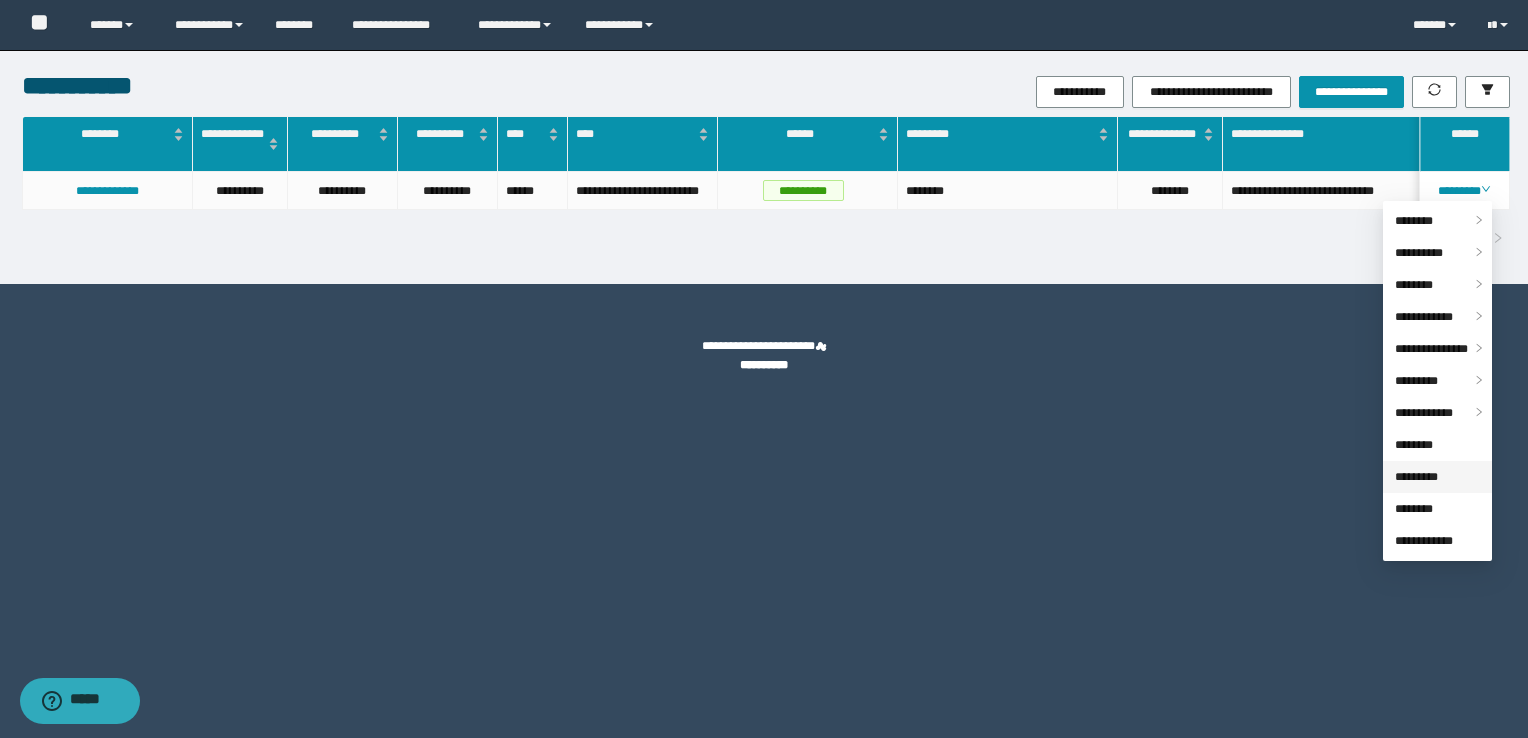 click on "*********" at bounding box center [1416, 477] 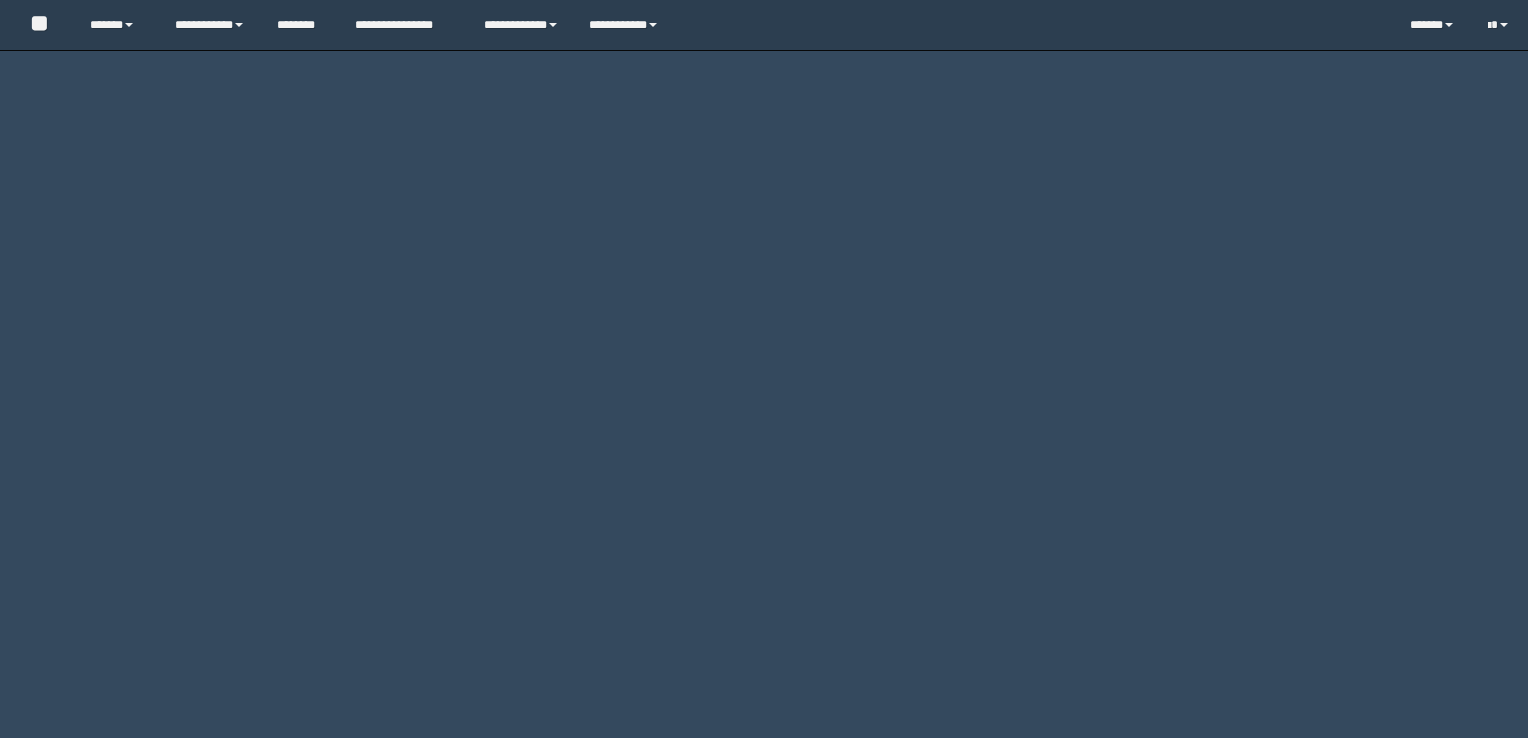 scroll, scrollTop: 0, scrollLeft: 0, axis: both 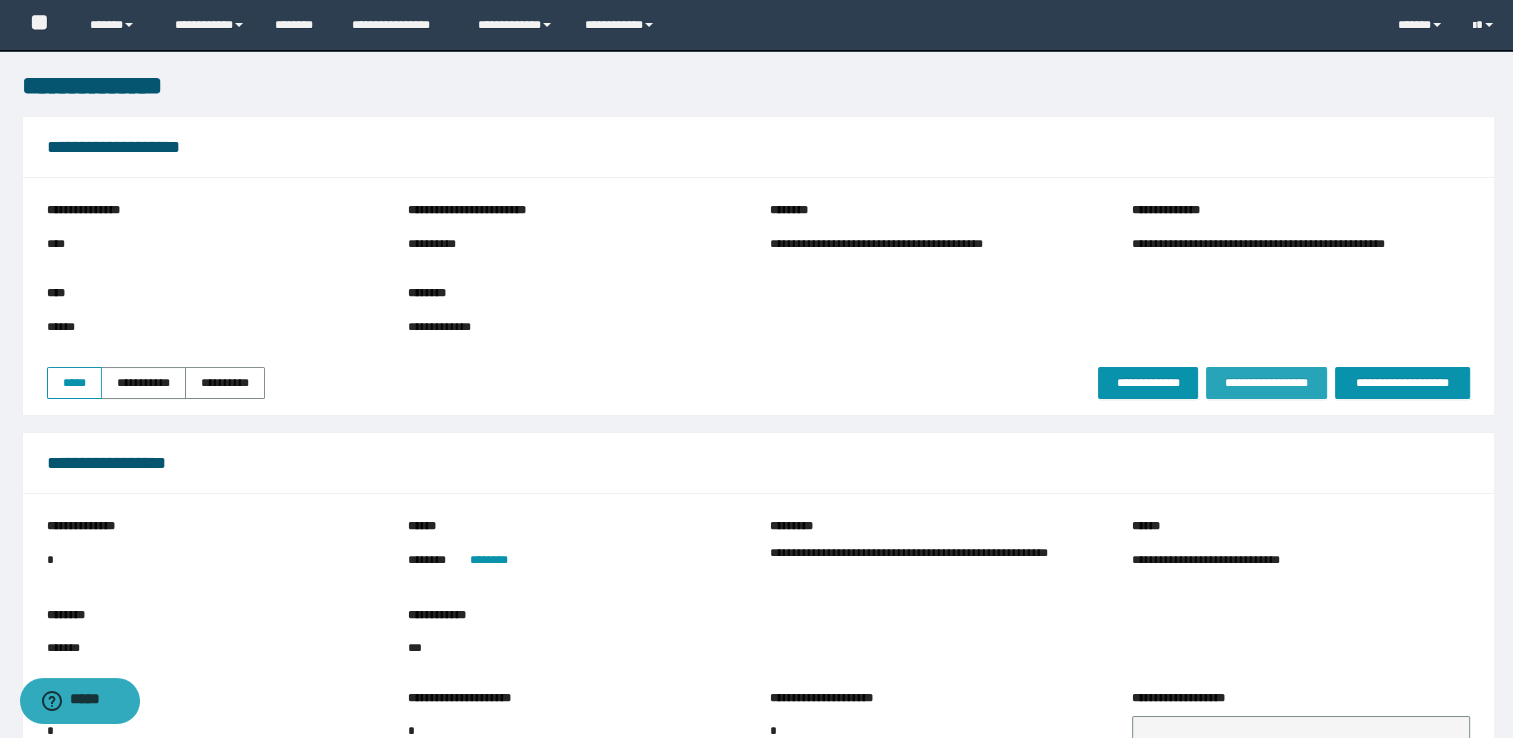 click on "**********" at bounding box center [1266, 383] 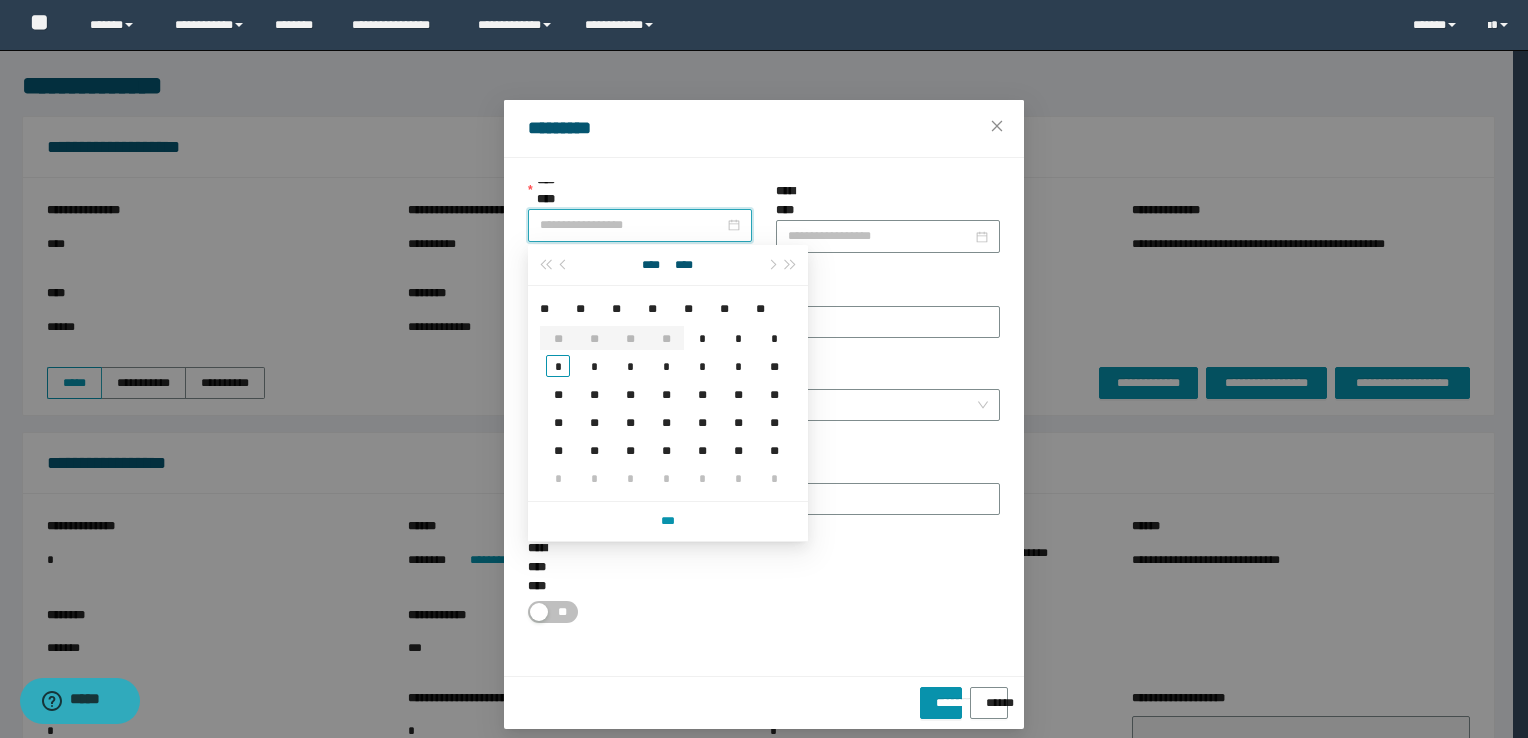 click on "**********" at bounding box center (632, 225) 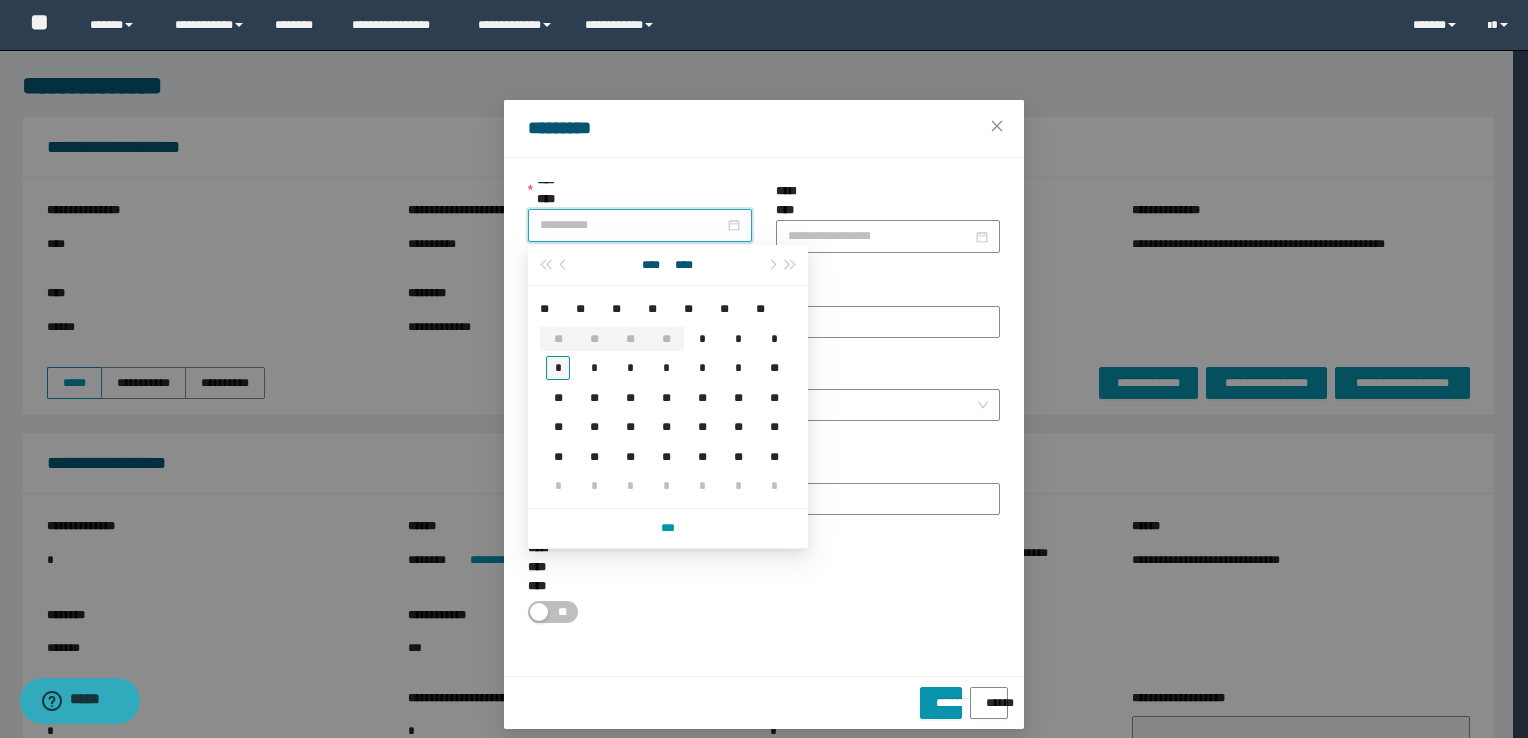 type on "**********" 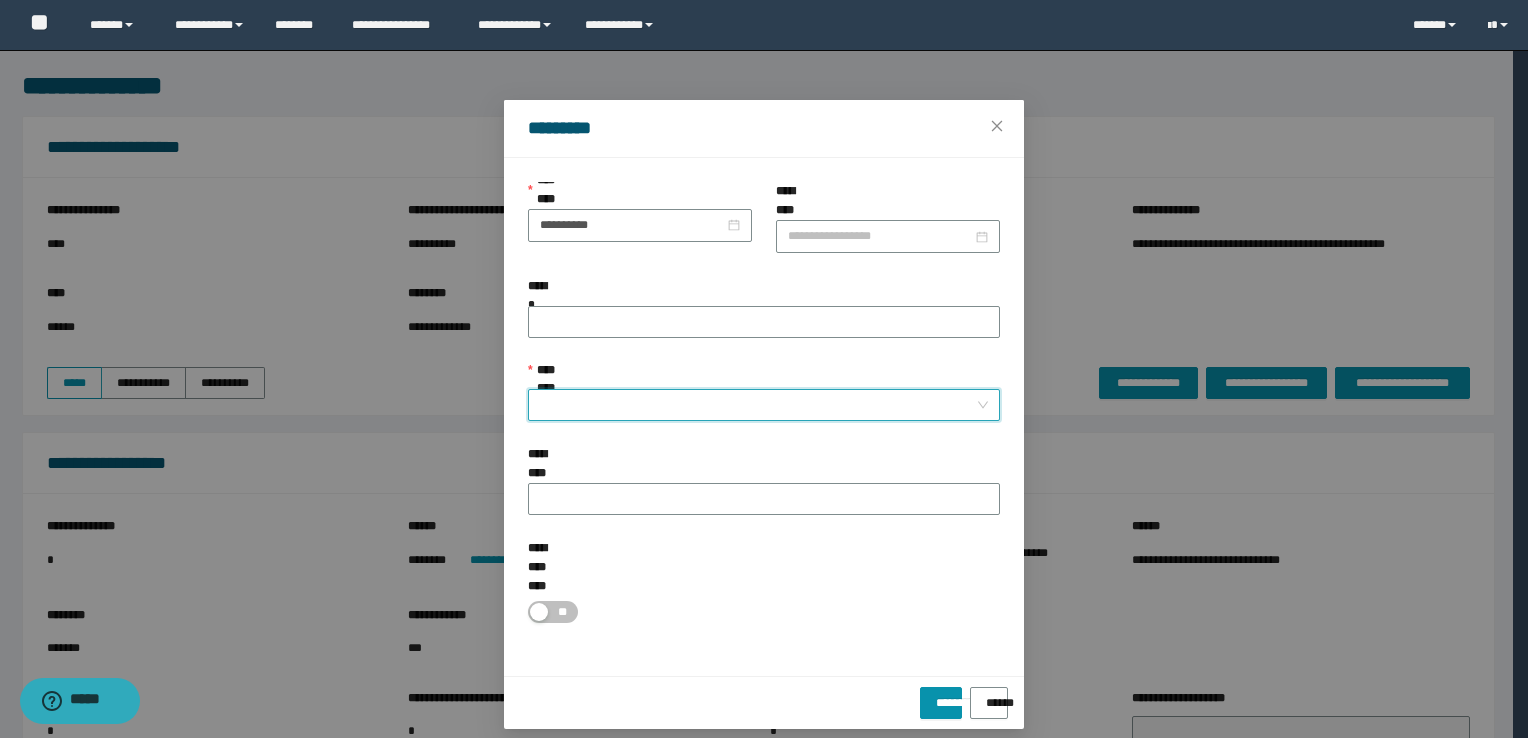 click on "**********" at bounding box center (758, 405) 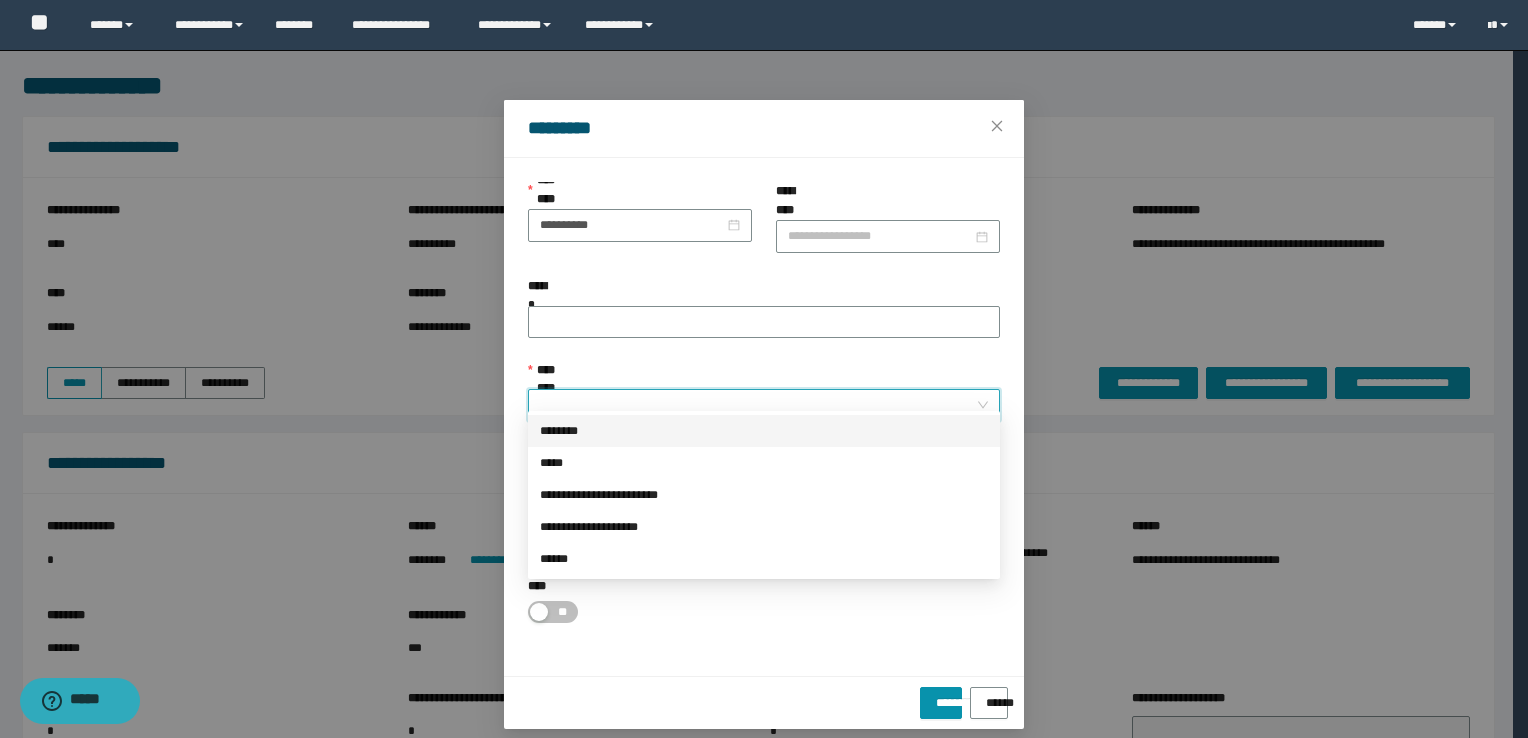 click on "********" at bounding box center [764, 431] 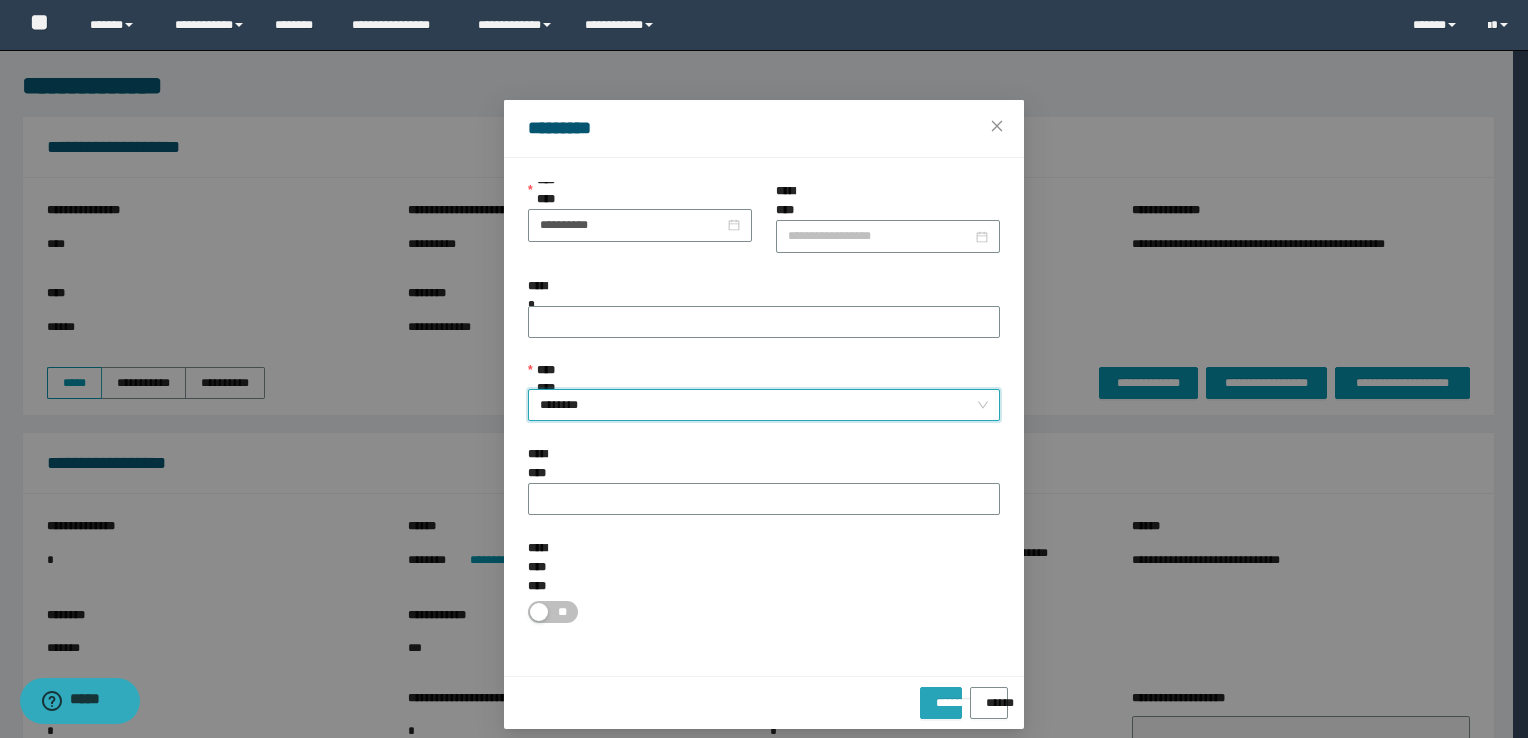click on "*********" at bounding box center (940, 696) 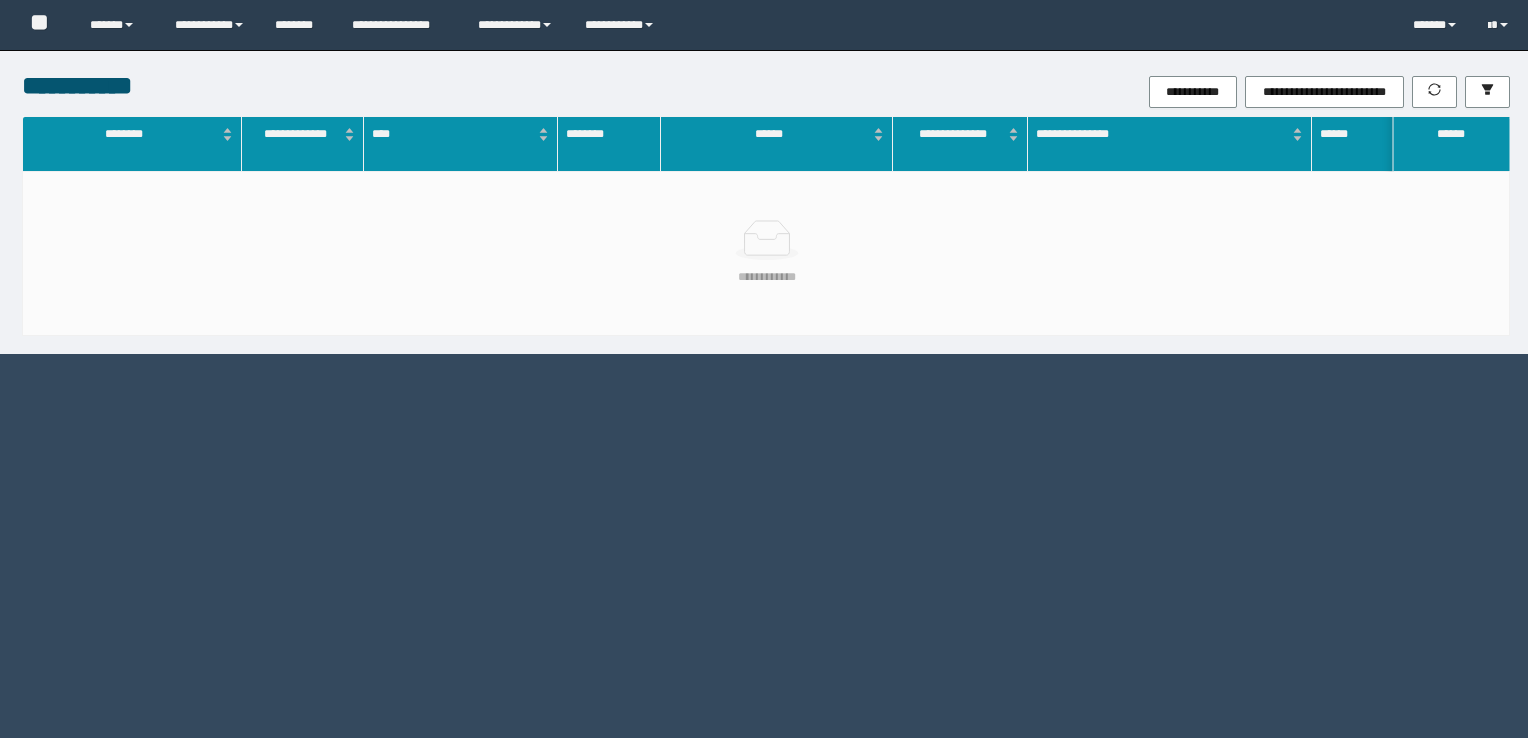 scroll, scrollTop: 0, scrollLeft: 0, axis: both 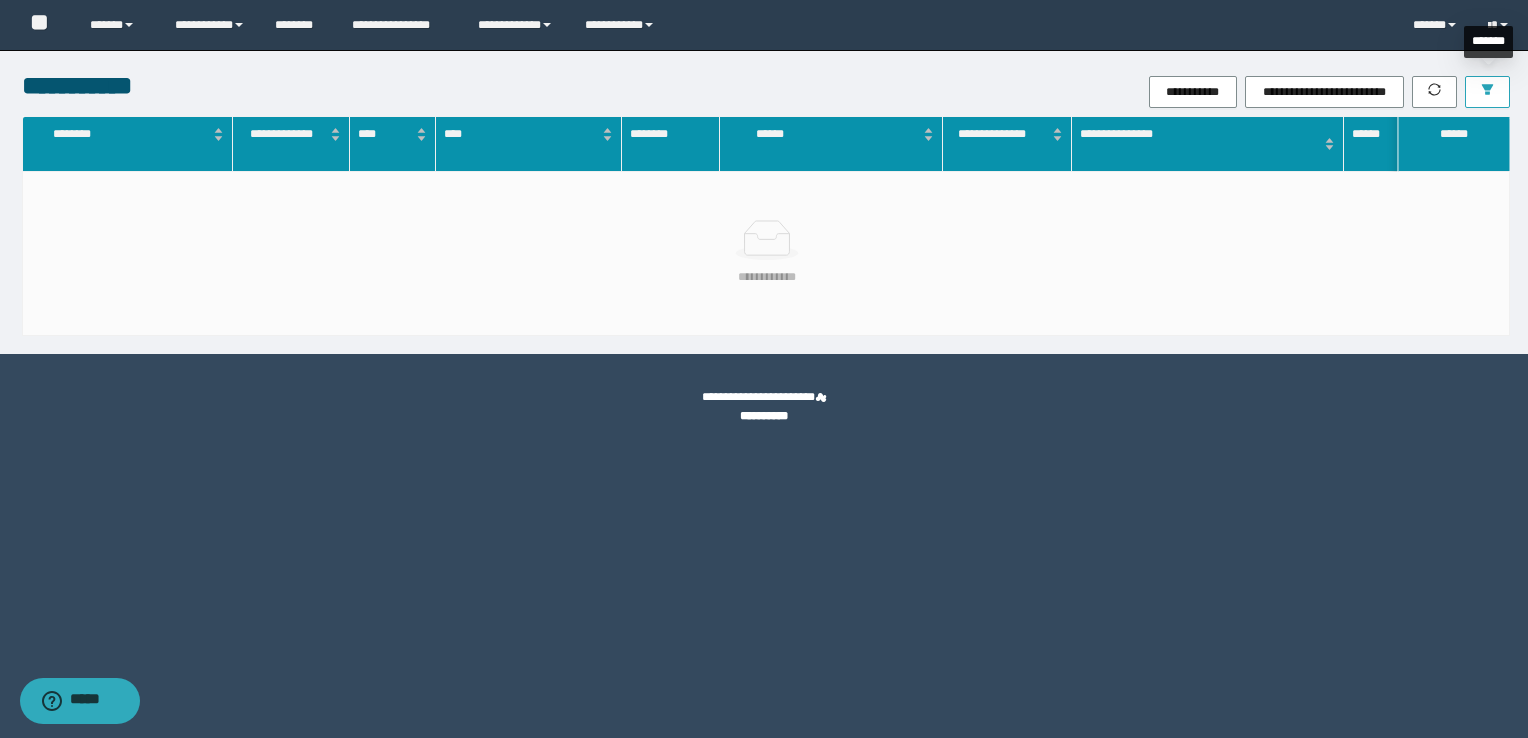 click at bounding box center [1487, 92] 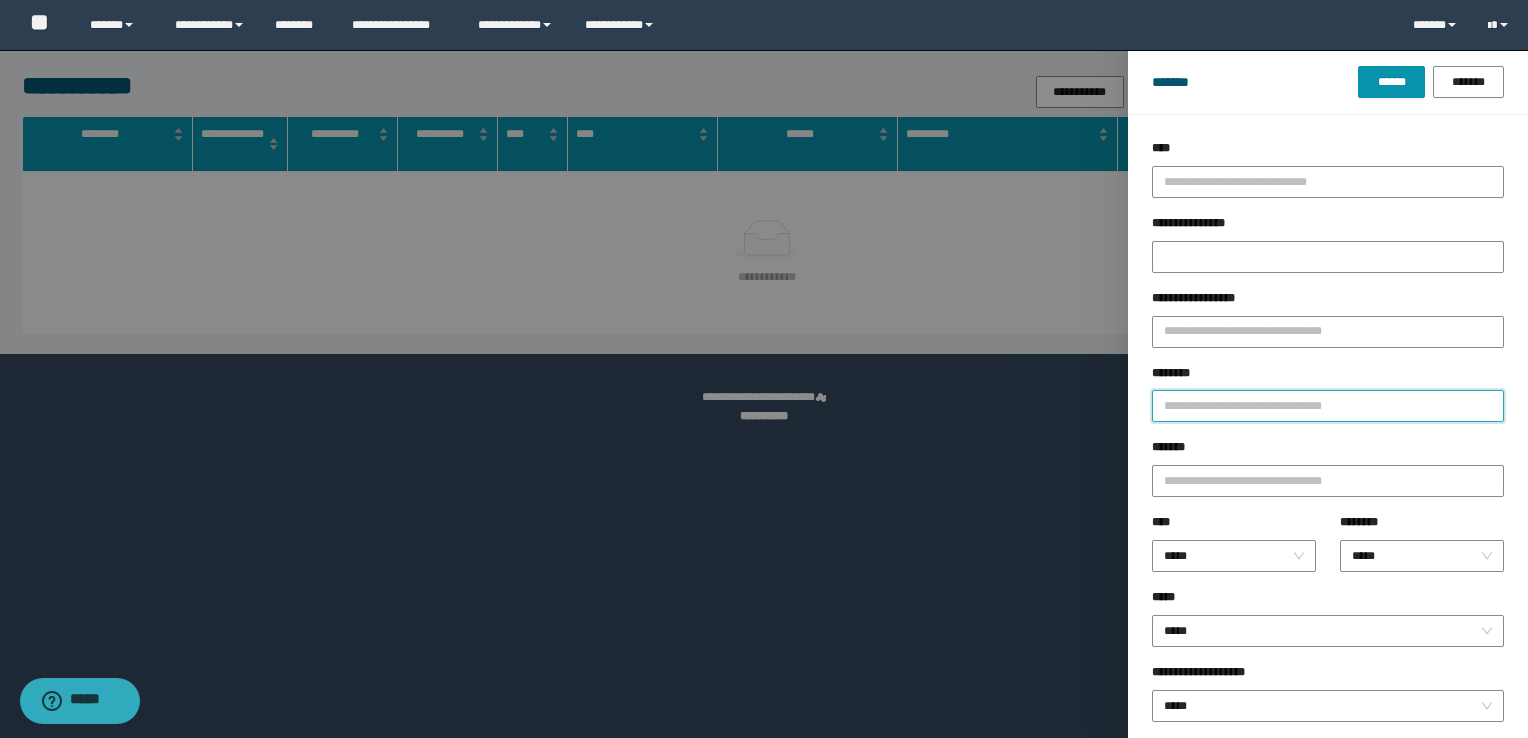 click on "********" at bounding box center (1328, 406) 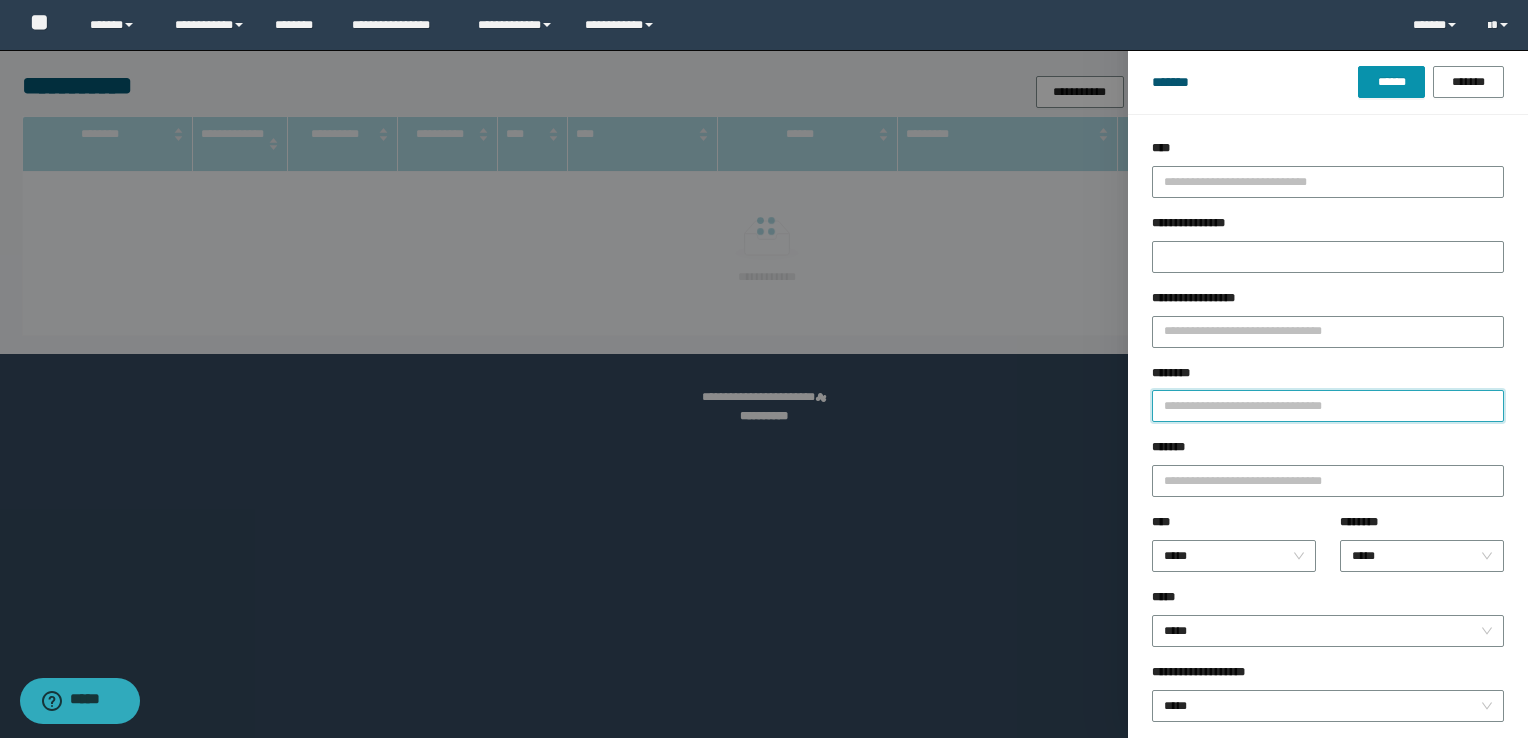 paste on "**********" 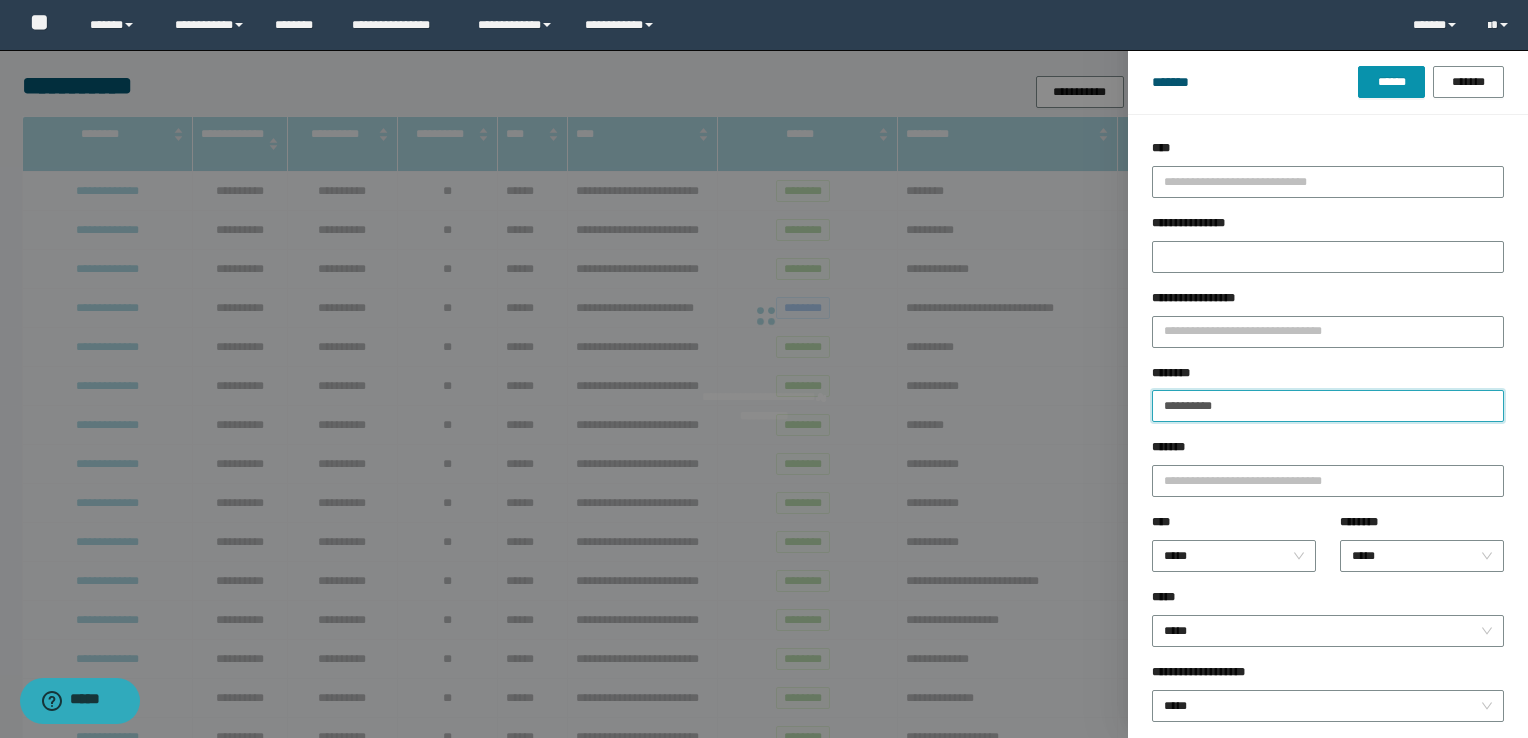 type on "**********" 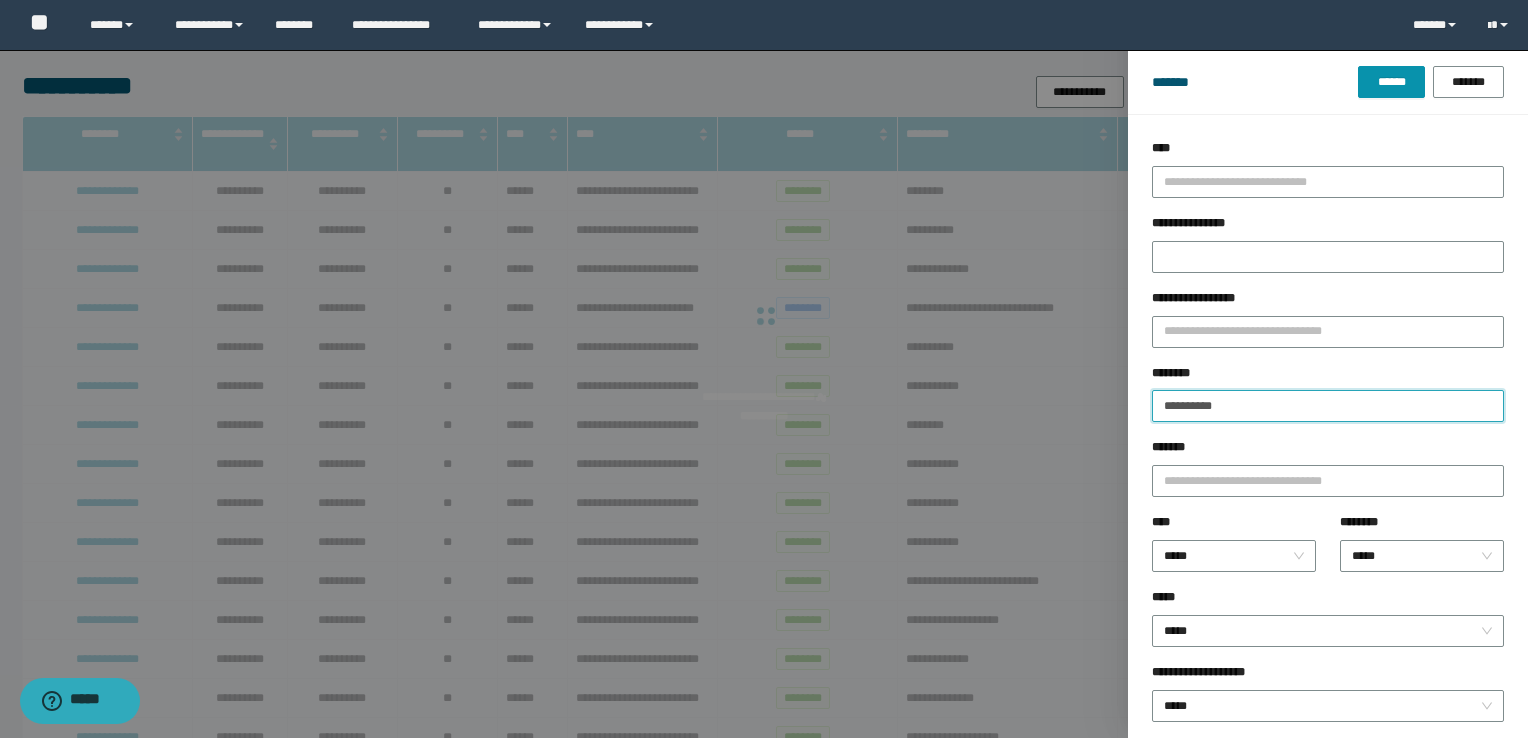 click on "******" at bounding box center [1391, 82] 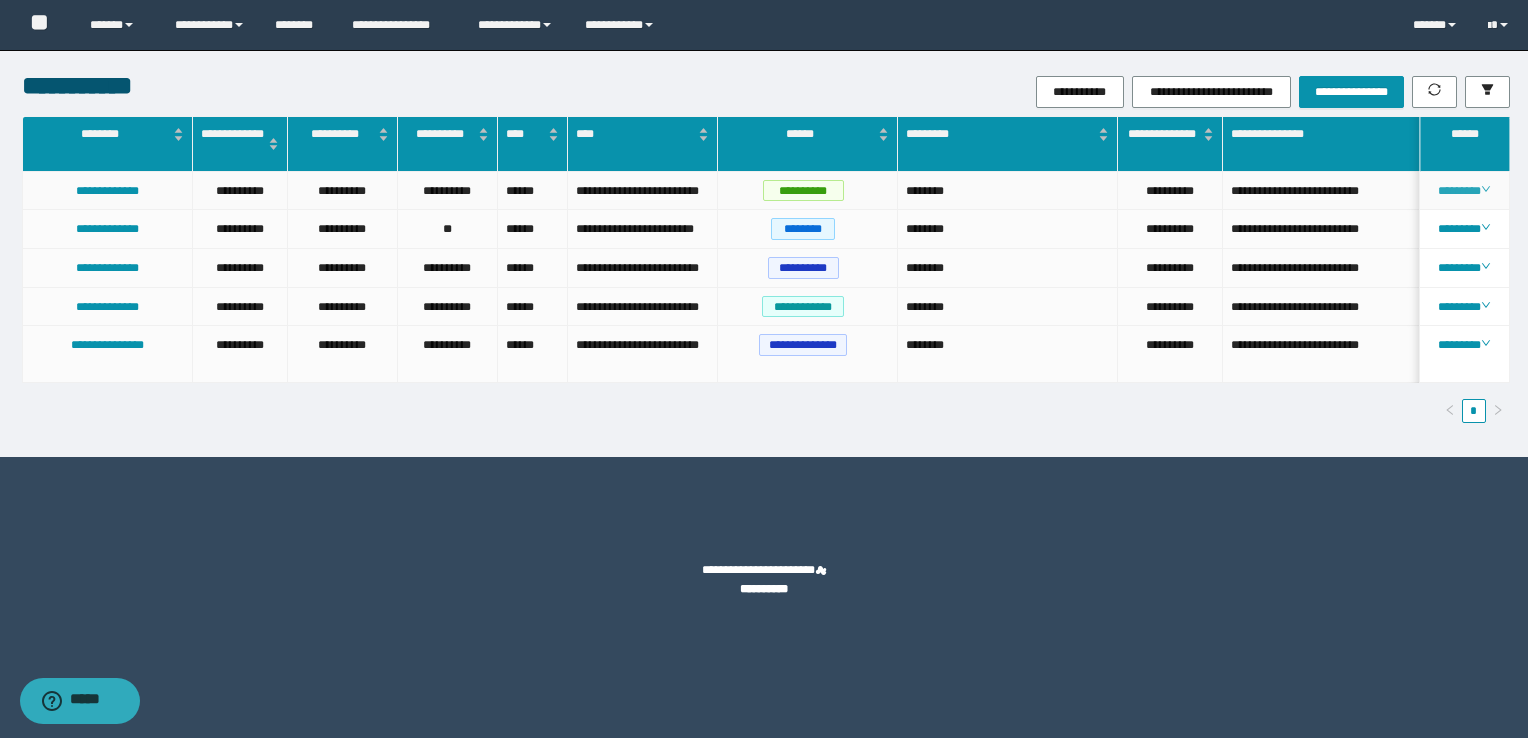 click on "********" at bounding box center [1464, 191] 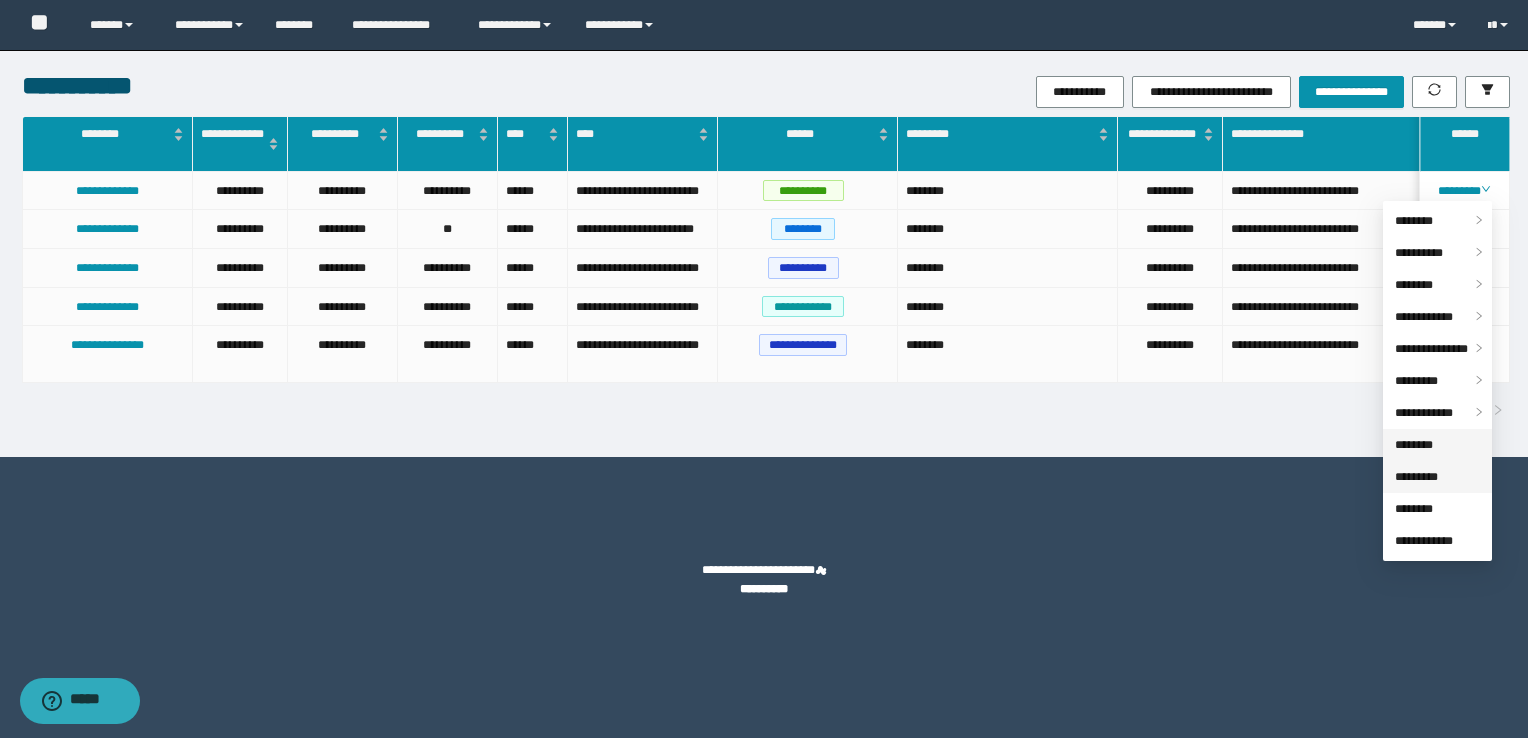 click on "*********" at bounding box center [1416, 477] 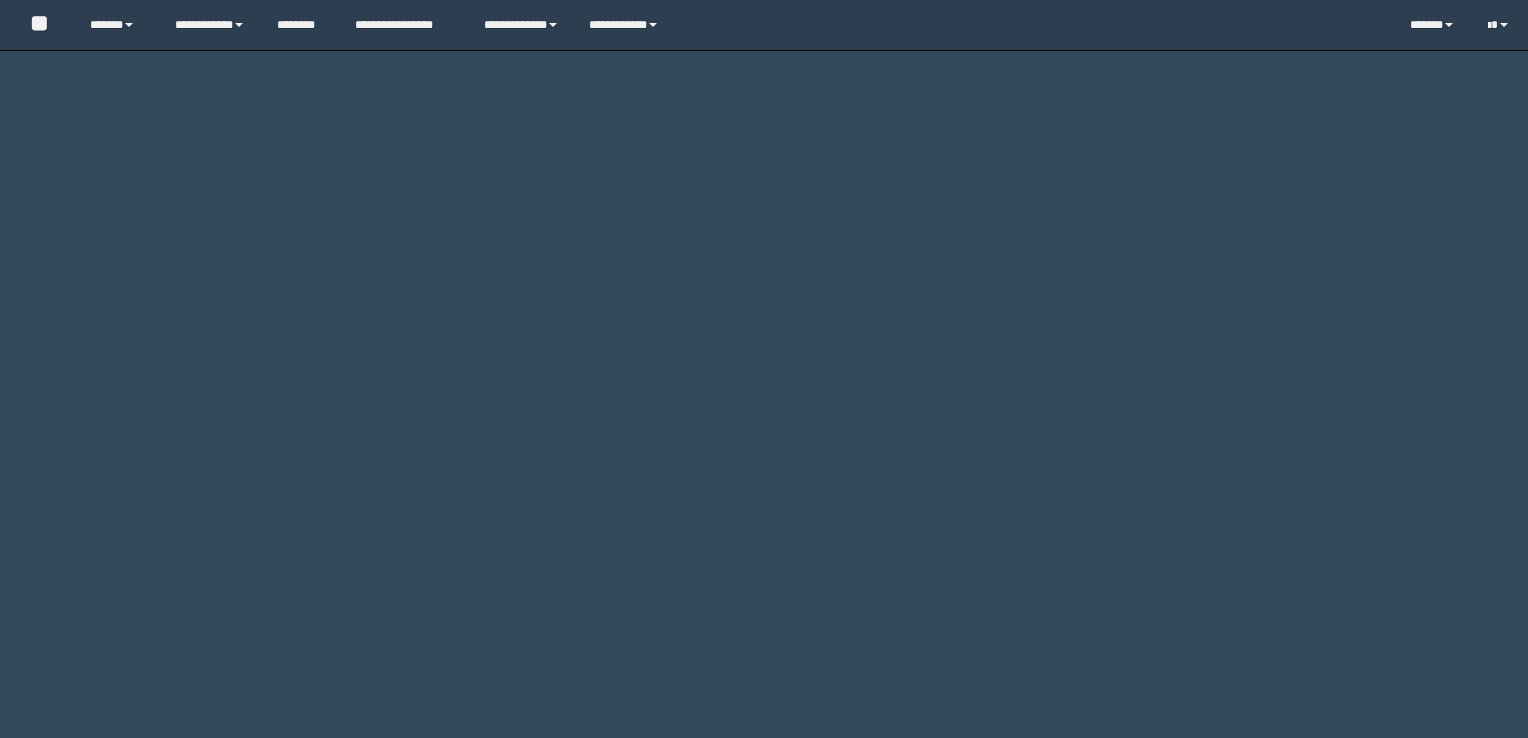 scroll, scrollTop: 0, scrollLeft: 0, axis: both 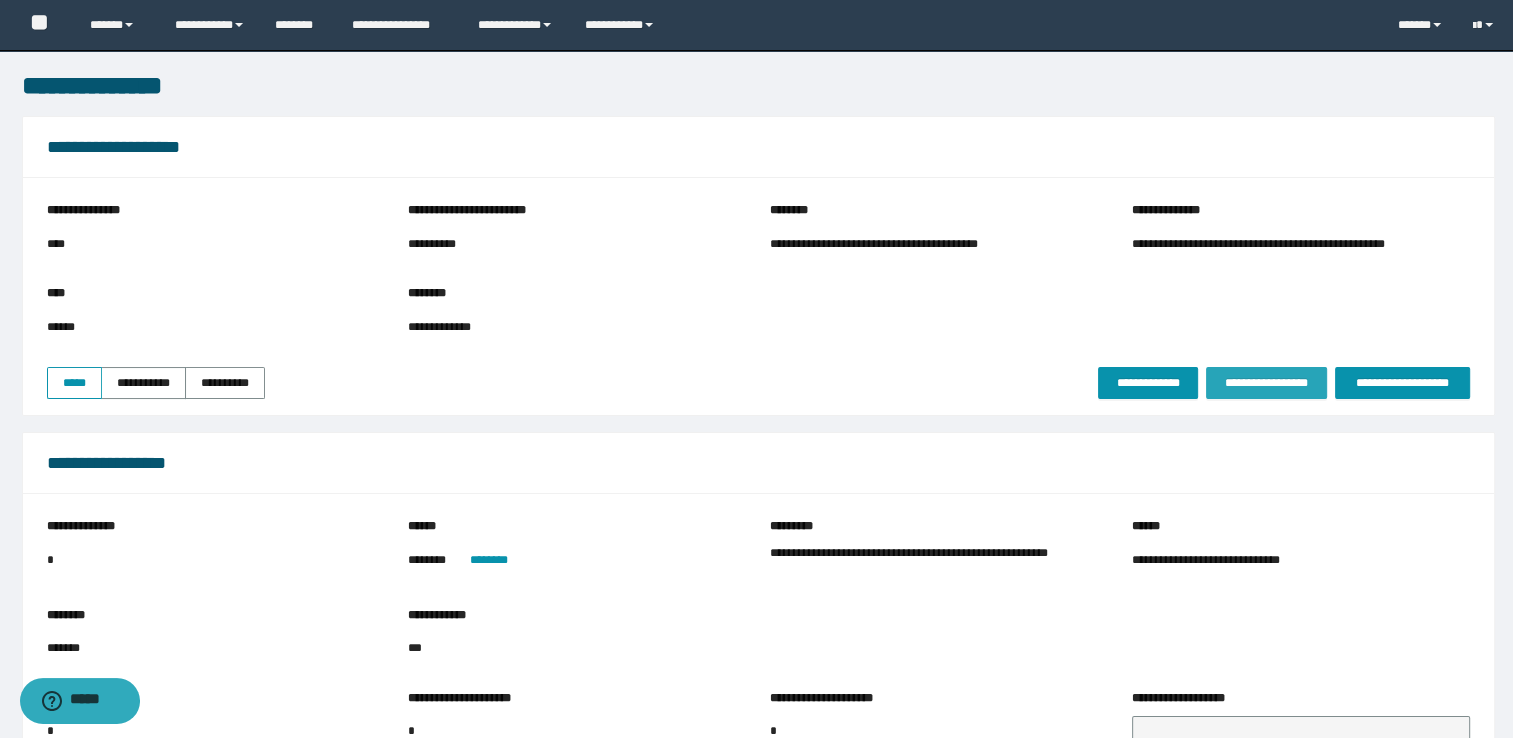 click on "**********" at bounding box center [1266, 383] 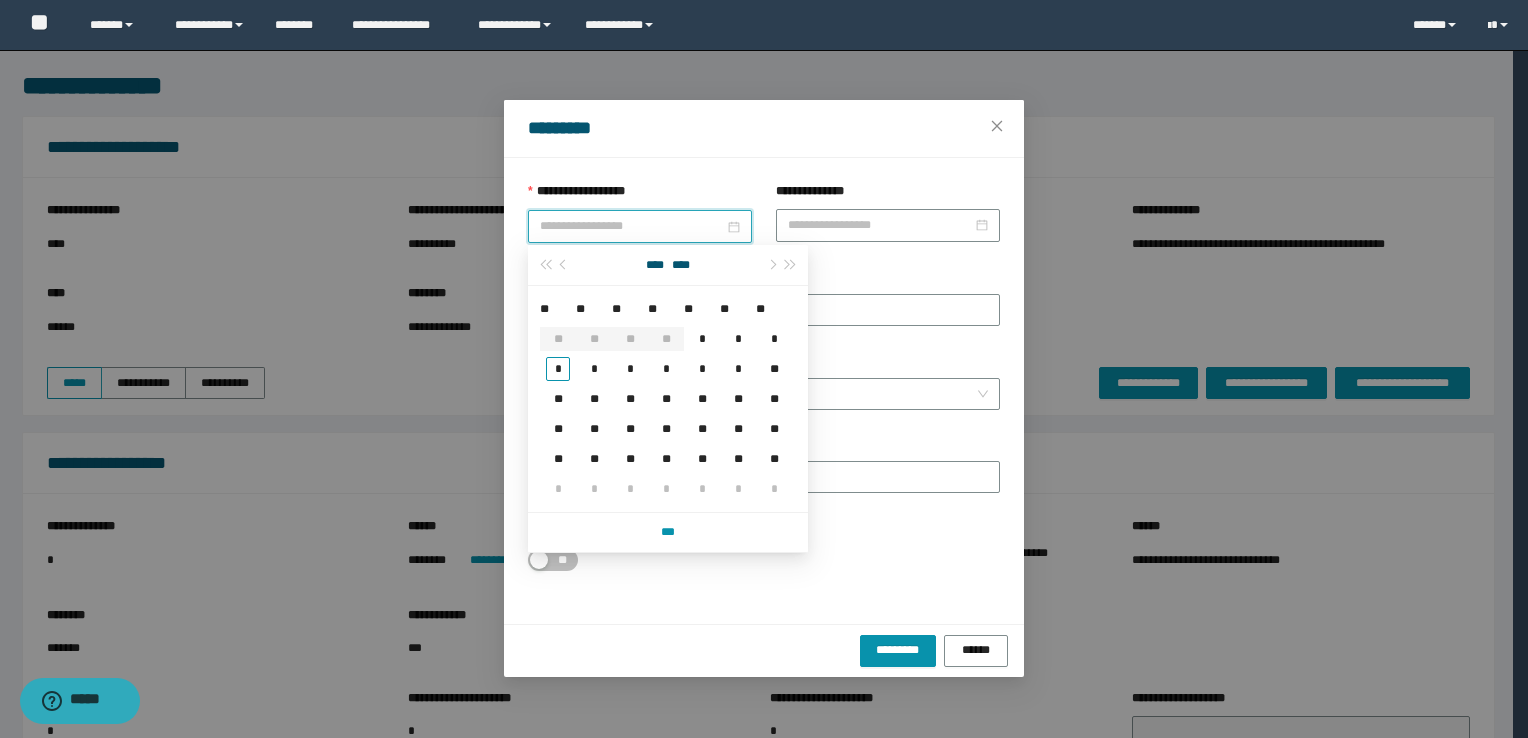 click on "**********" at bounding box center [632, 226] 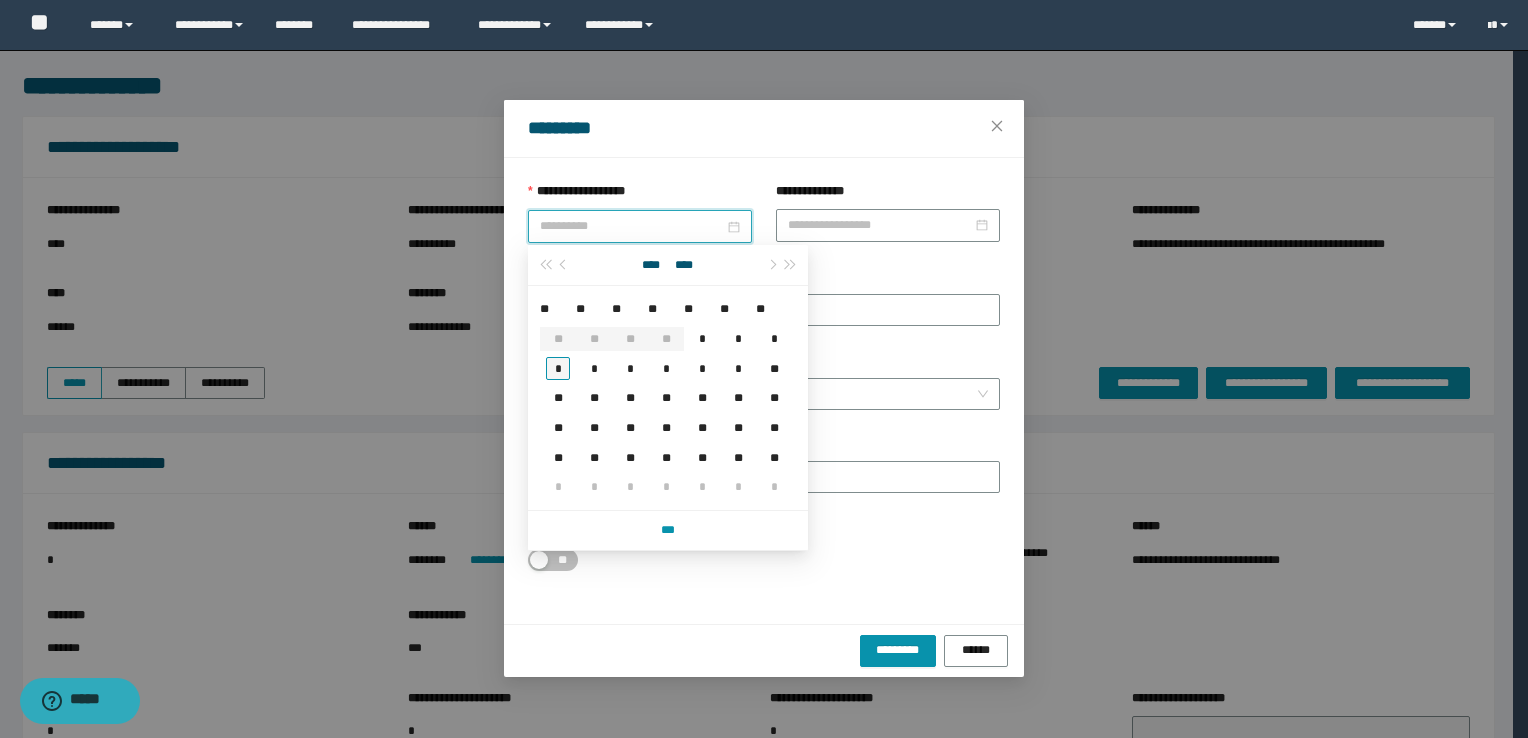 type on "**********" 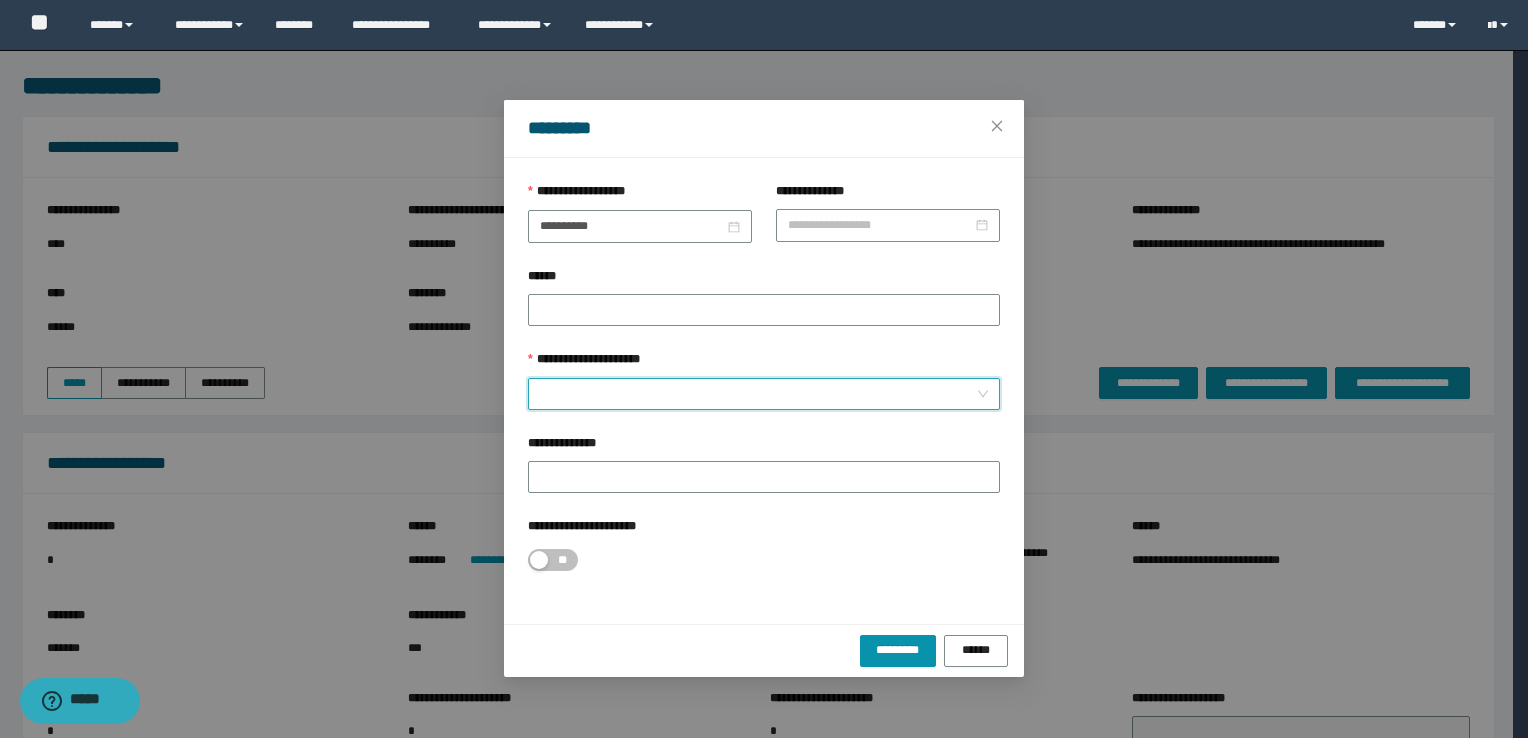 click on "**********" at bounding box center [758, 394] 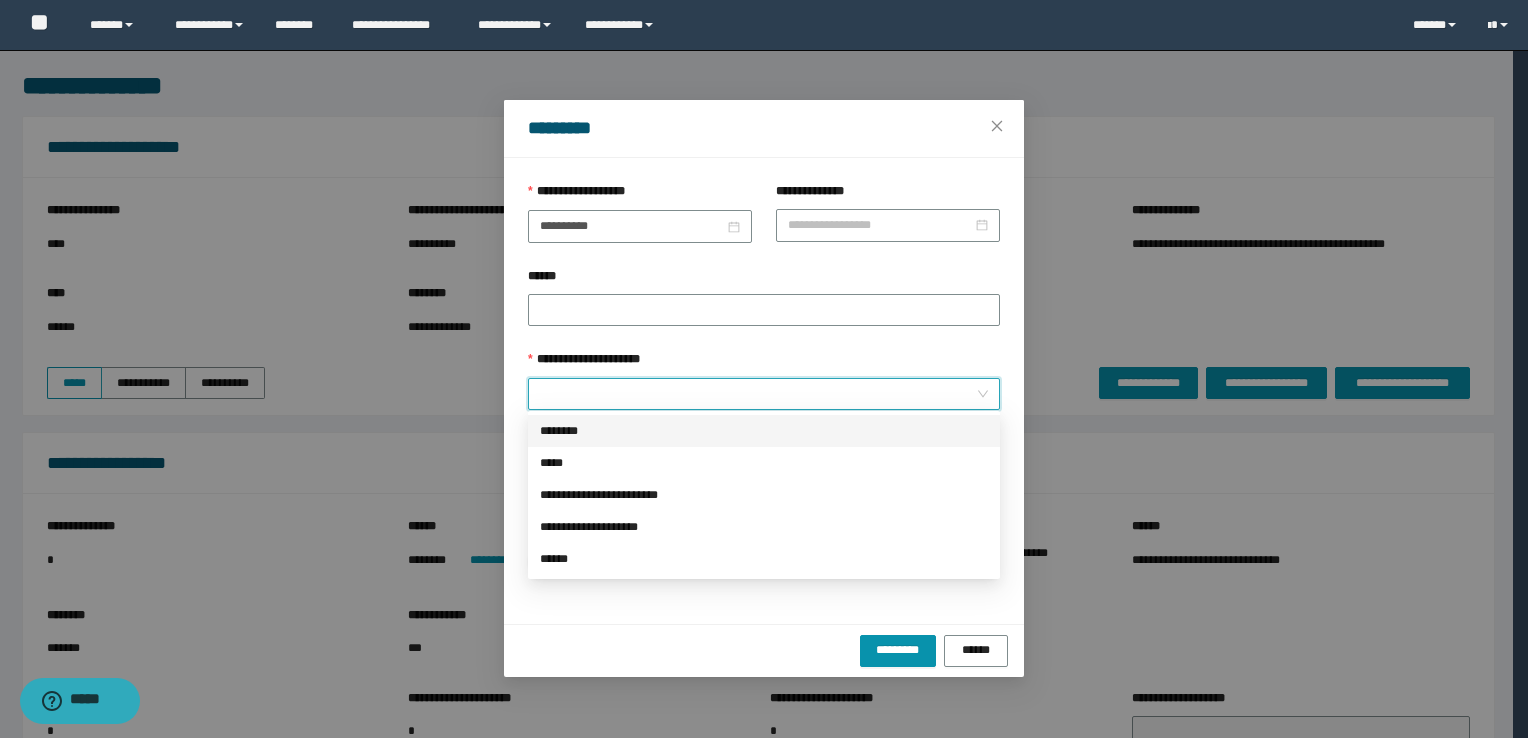 click on "********" at bounding box center [764, 431] 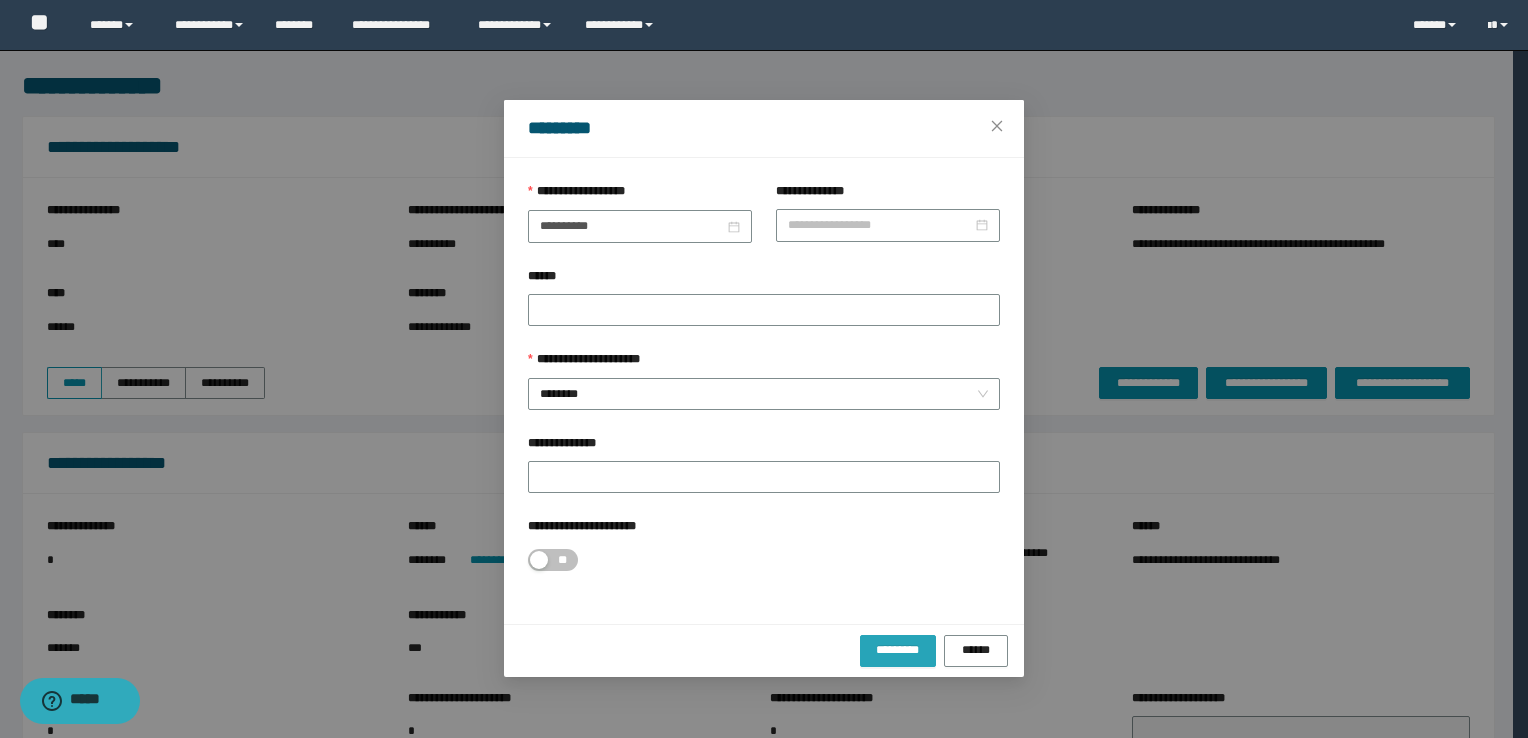 click on "*********" at bounding box center [898, 650] 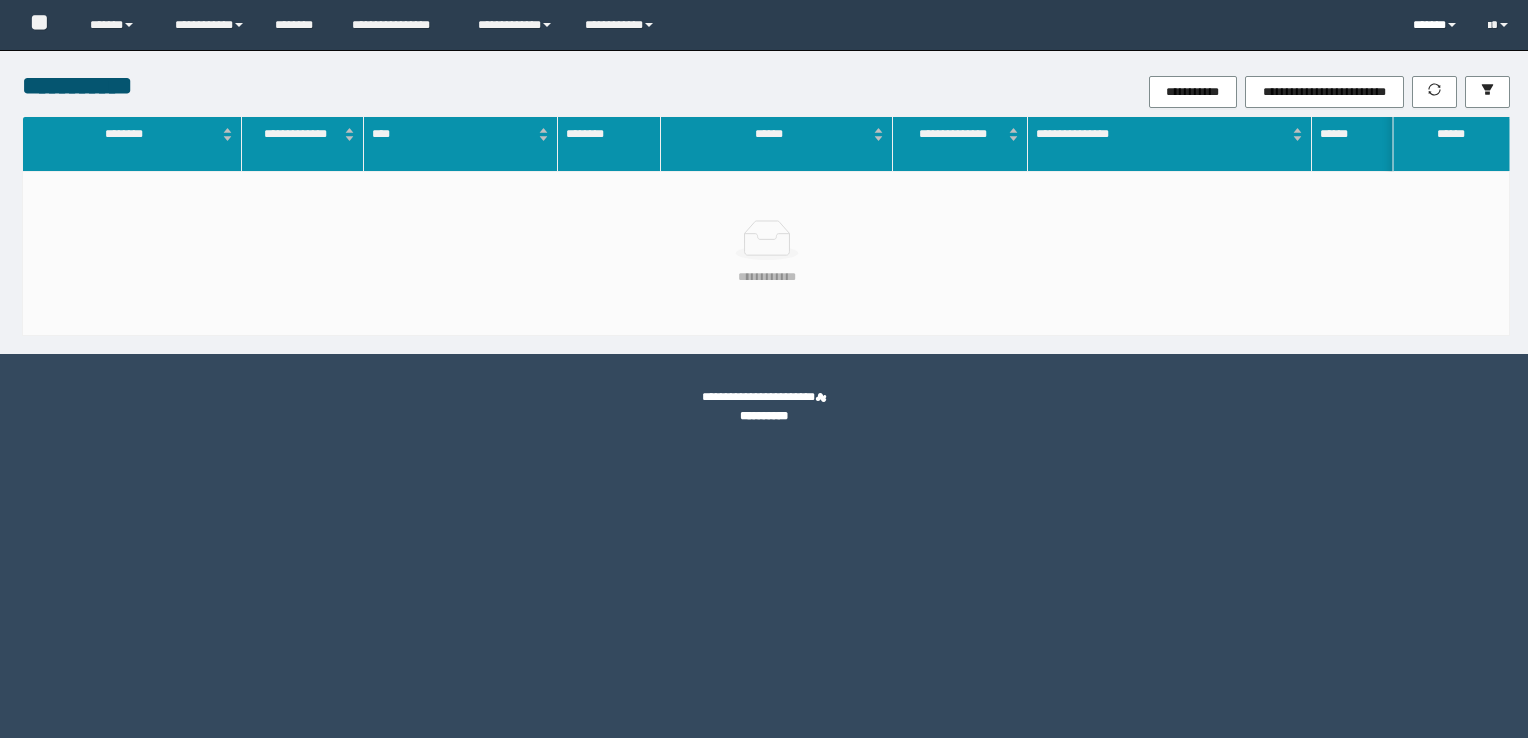 scroll, scrollTop: 0, scrollLeft: 0, axis: both 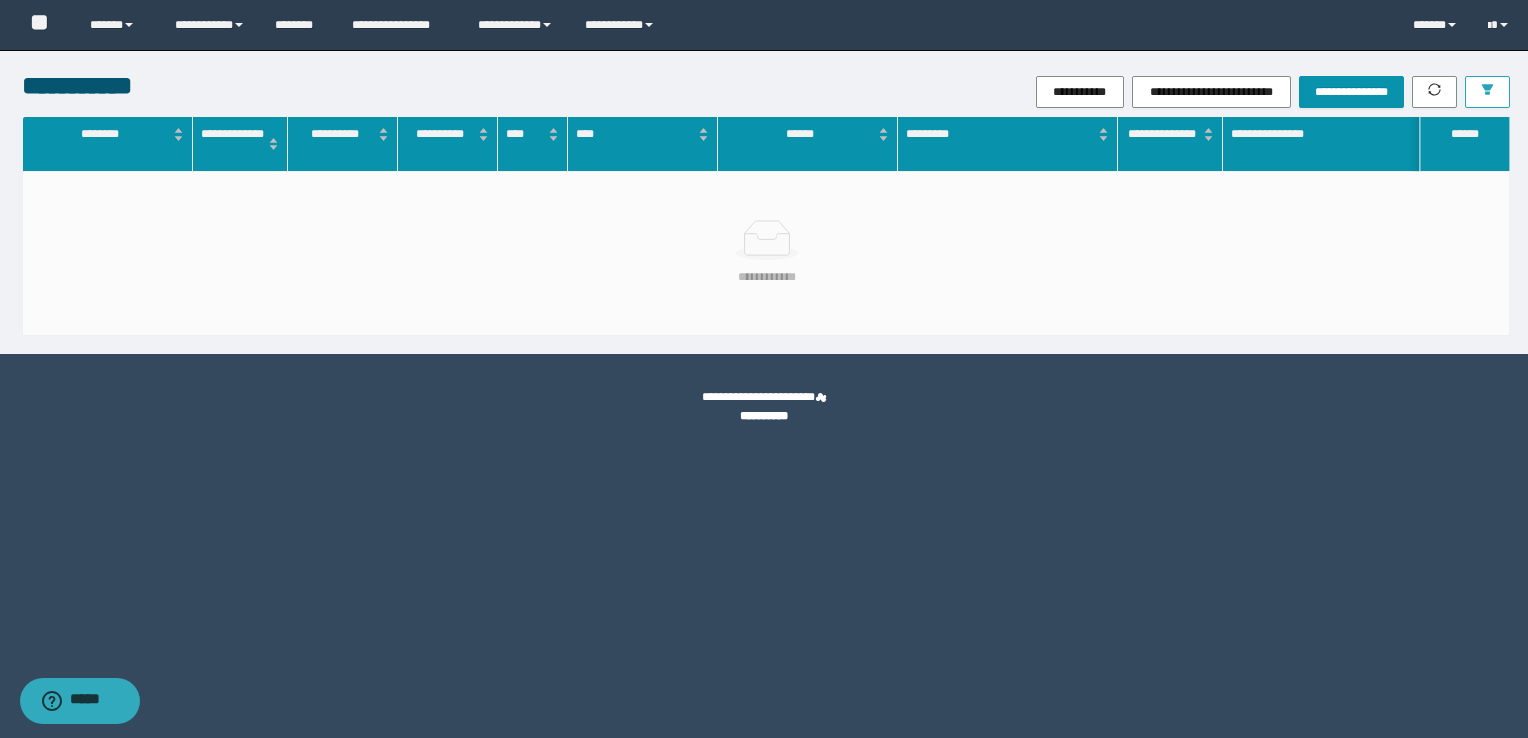 click at bounding box center (1487, 92) 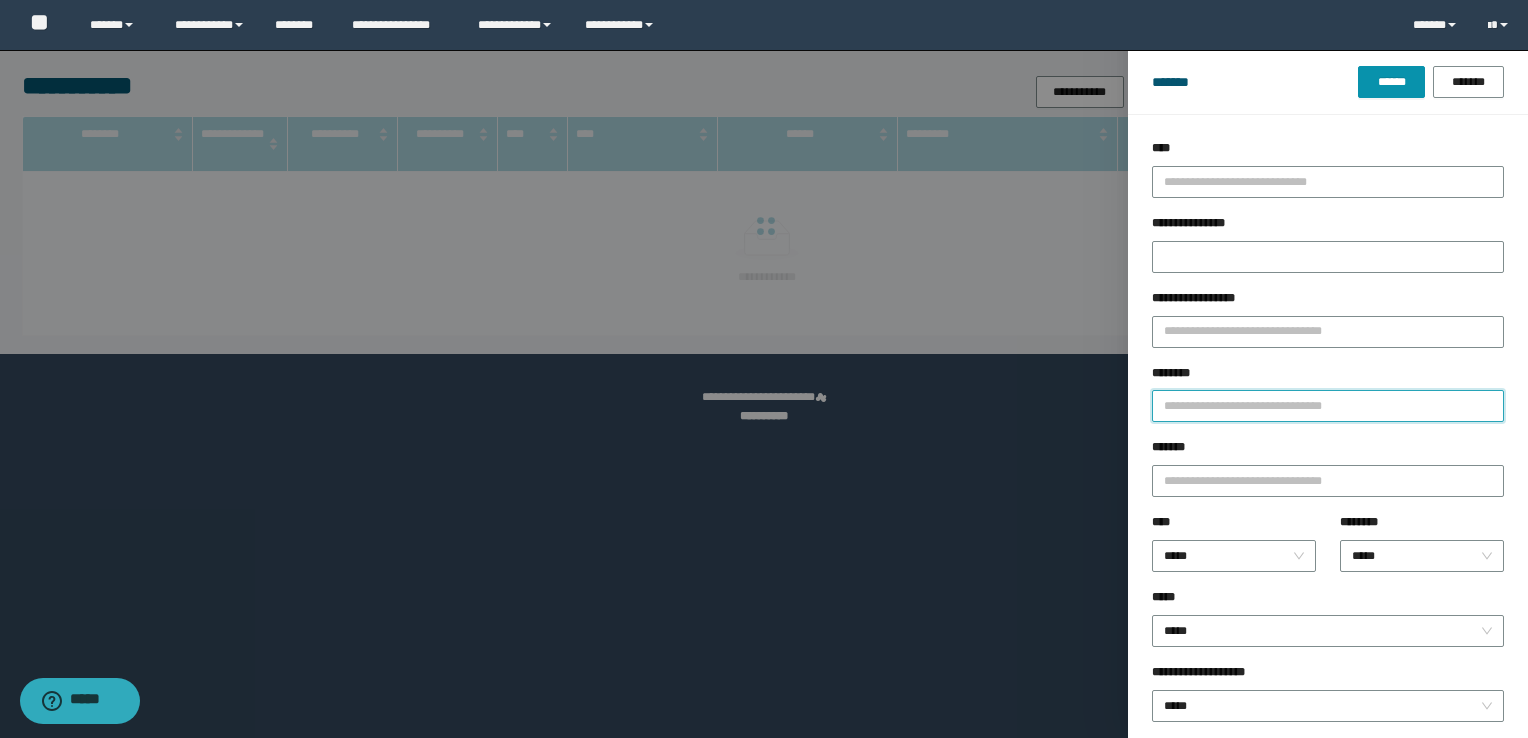 click on "********" at bounding box center (1328, 406) 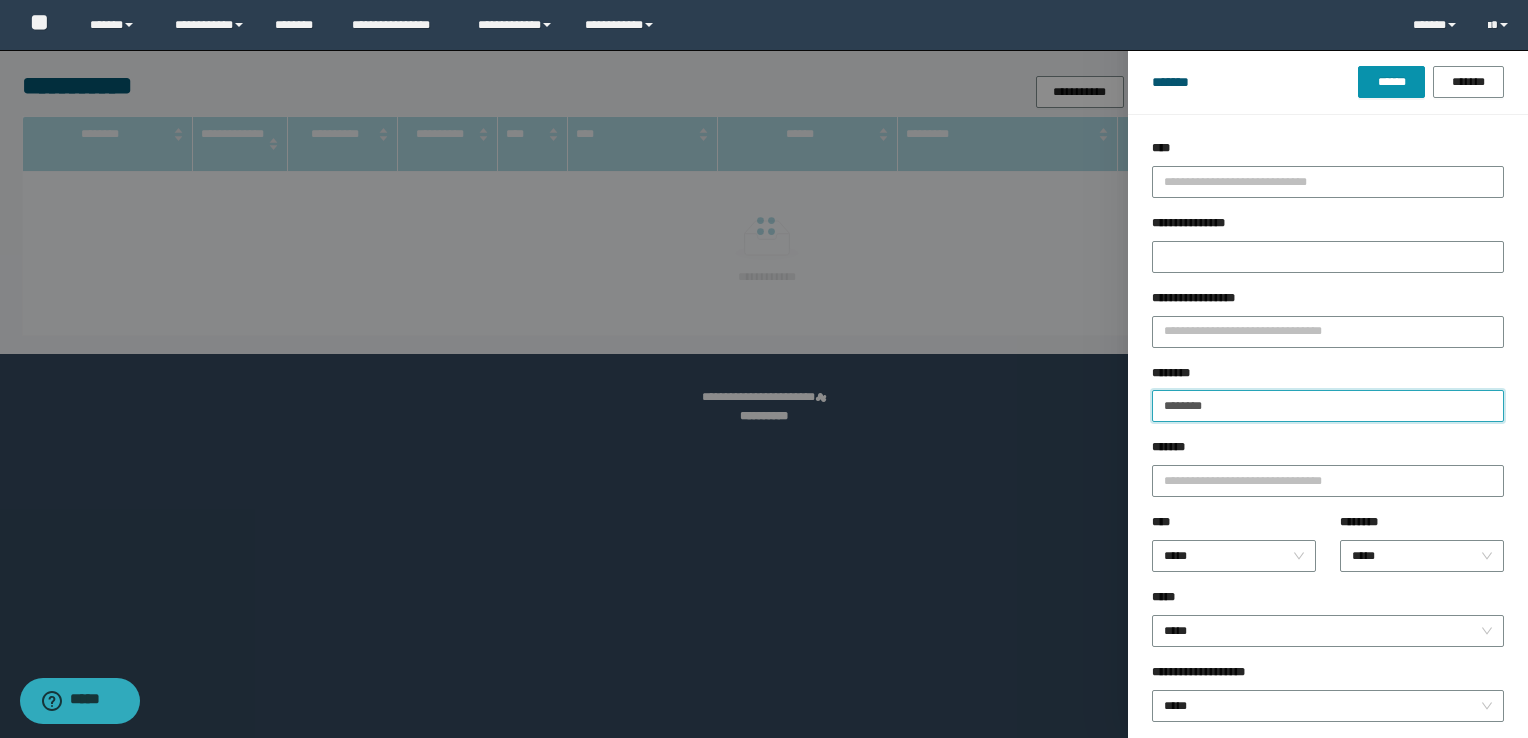 type on "********" 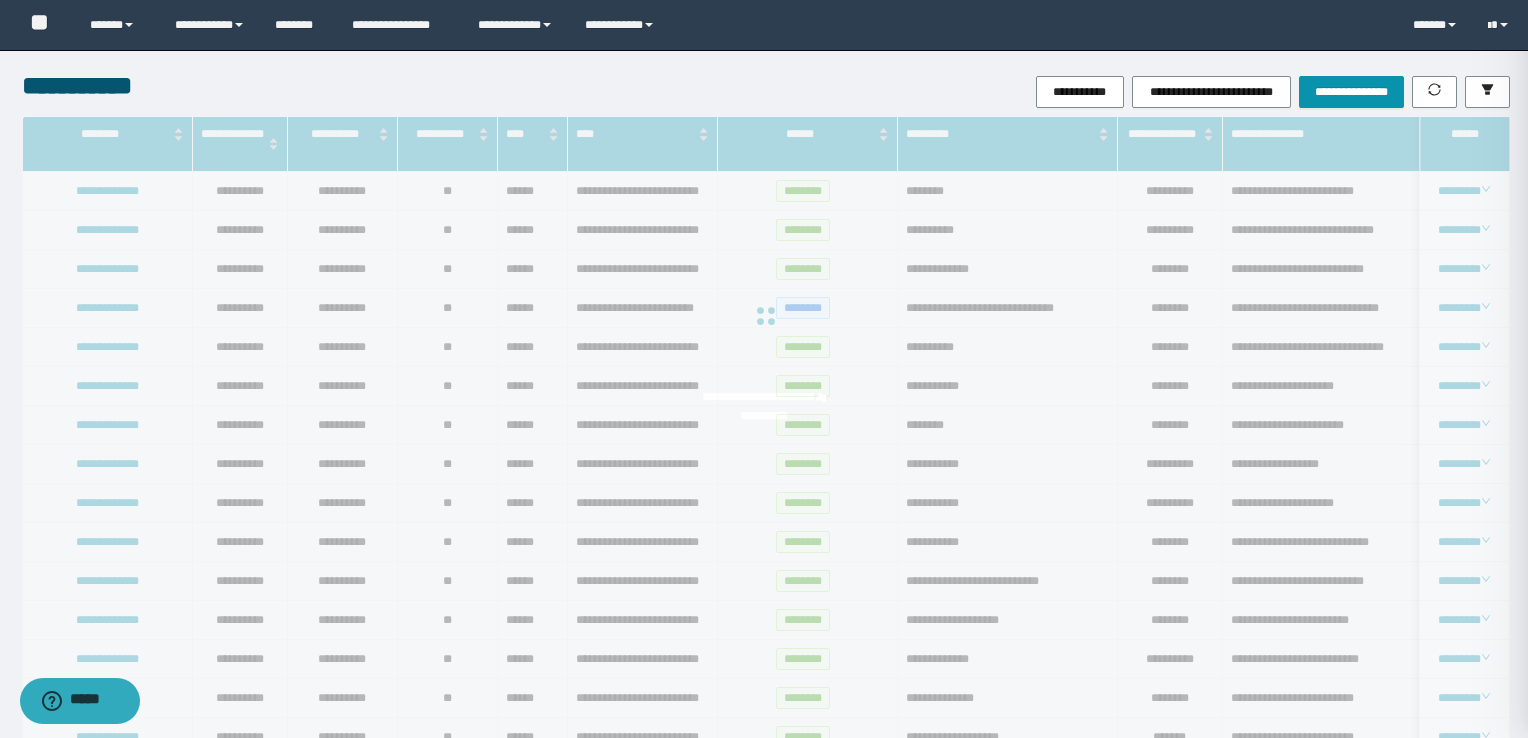type 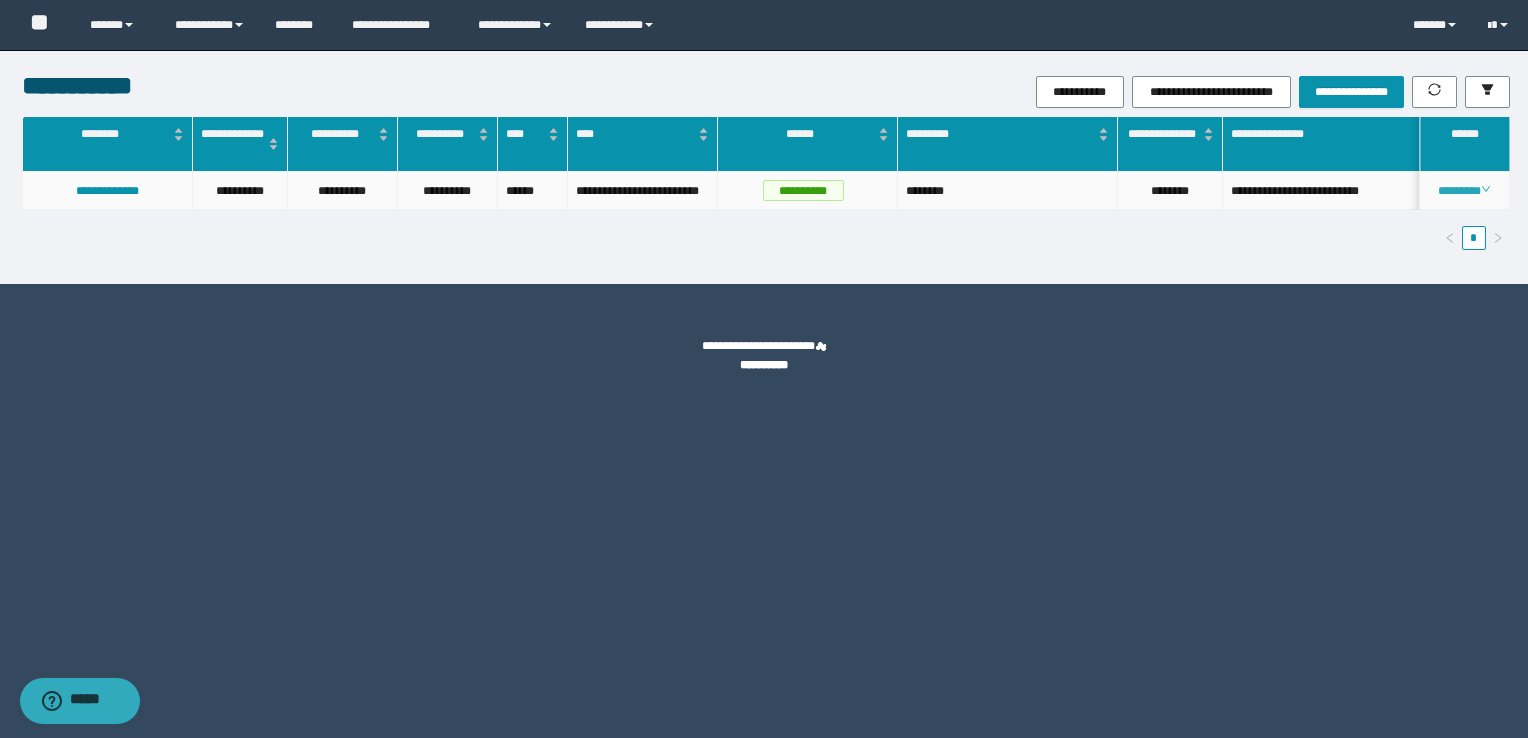 click on "********" at bounding box center [1464, 191] 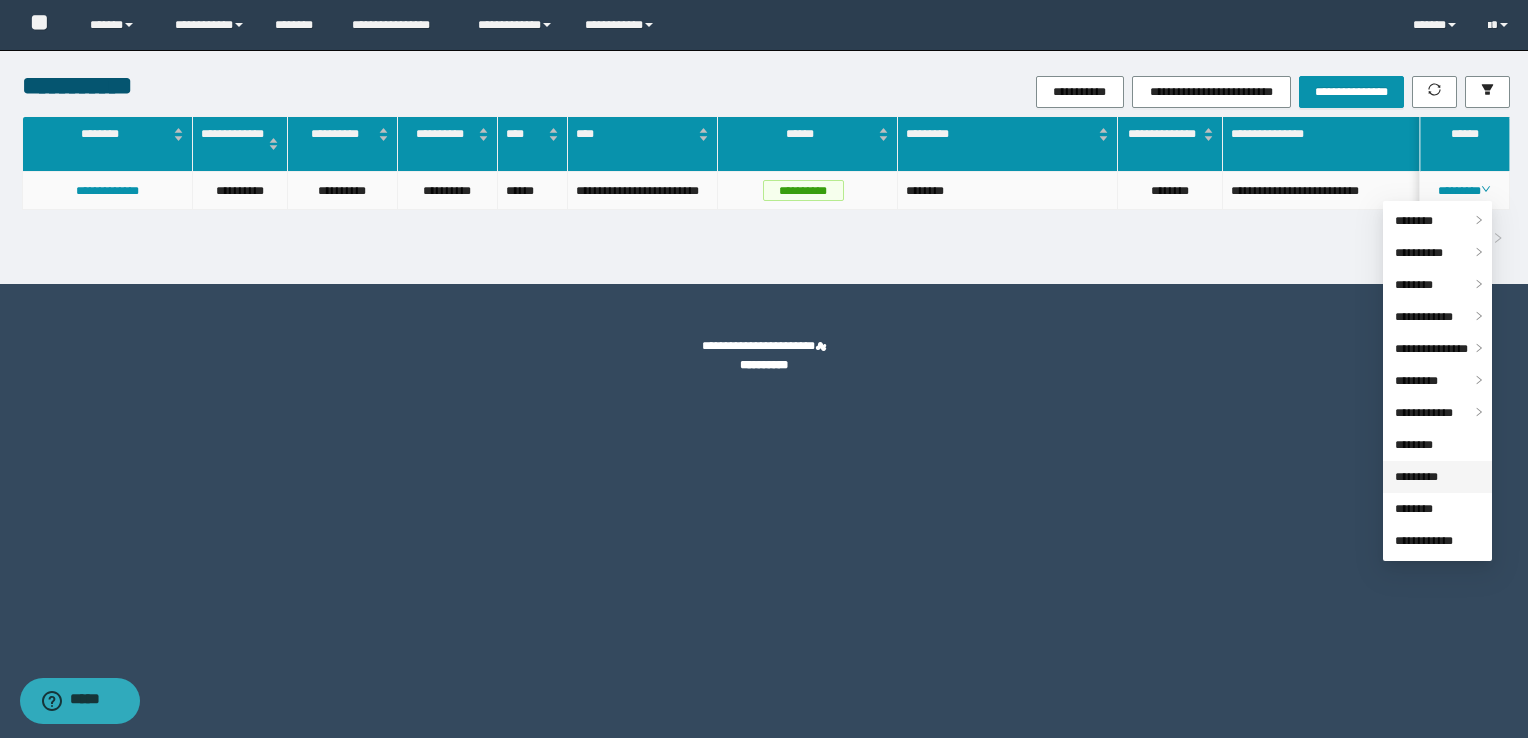 click on "*********" at bounding box center [1416, 477] 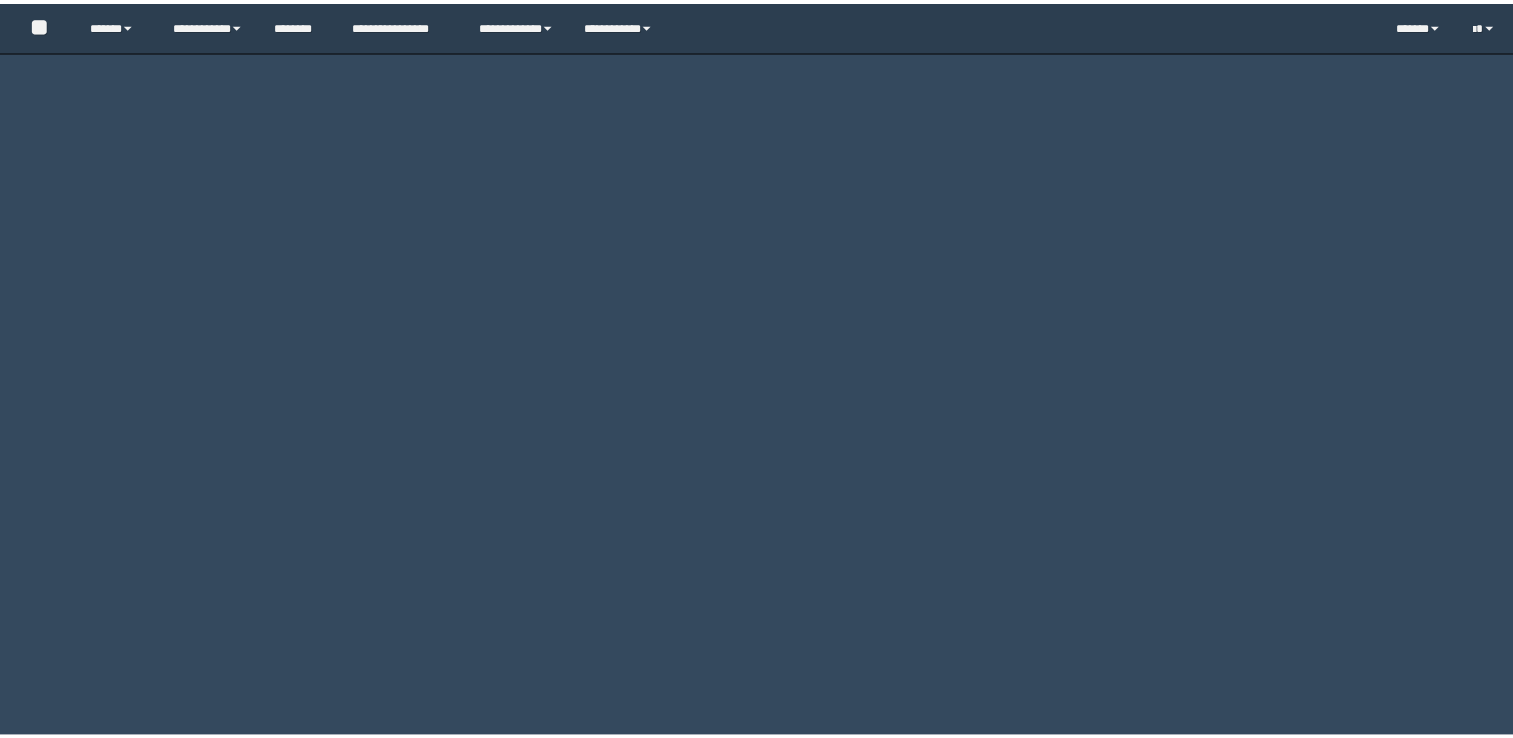 scroll, scrollTop: 0, scrollLeft: 0, axis: both 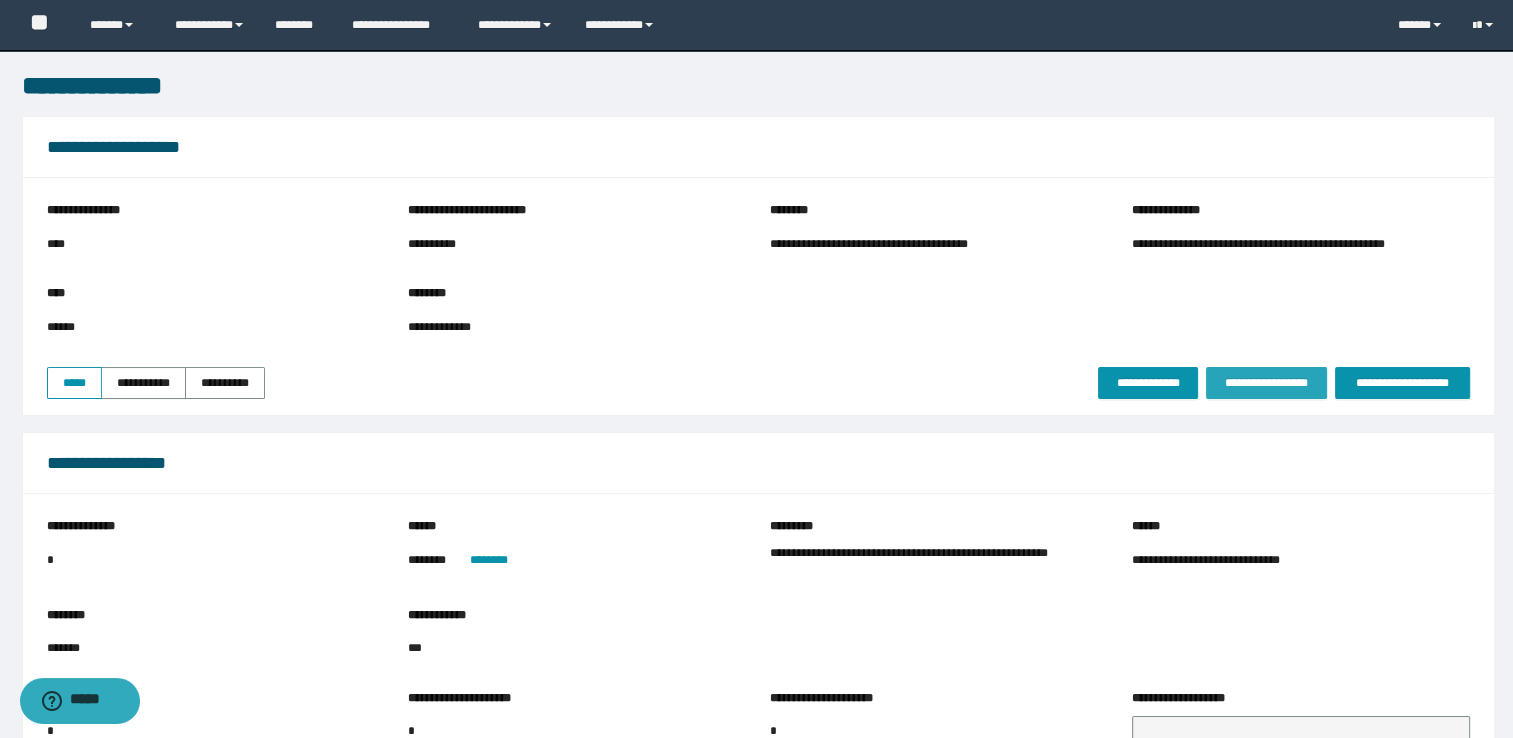 click on "**********" at bounding box center (1266, 383) 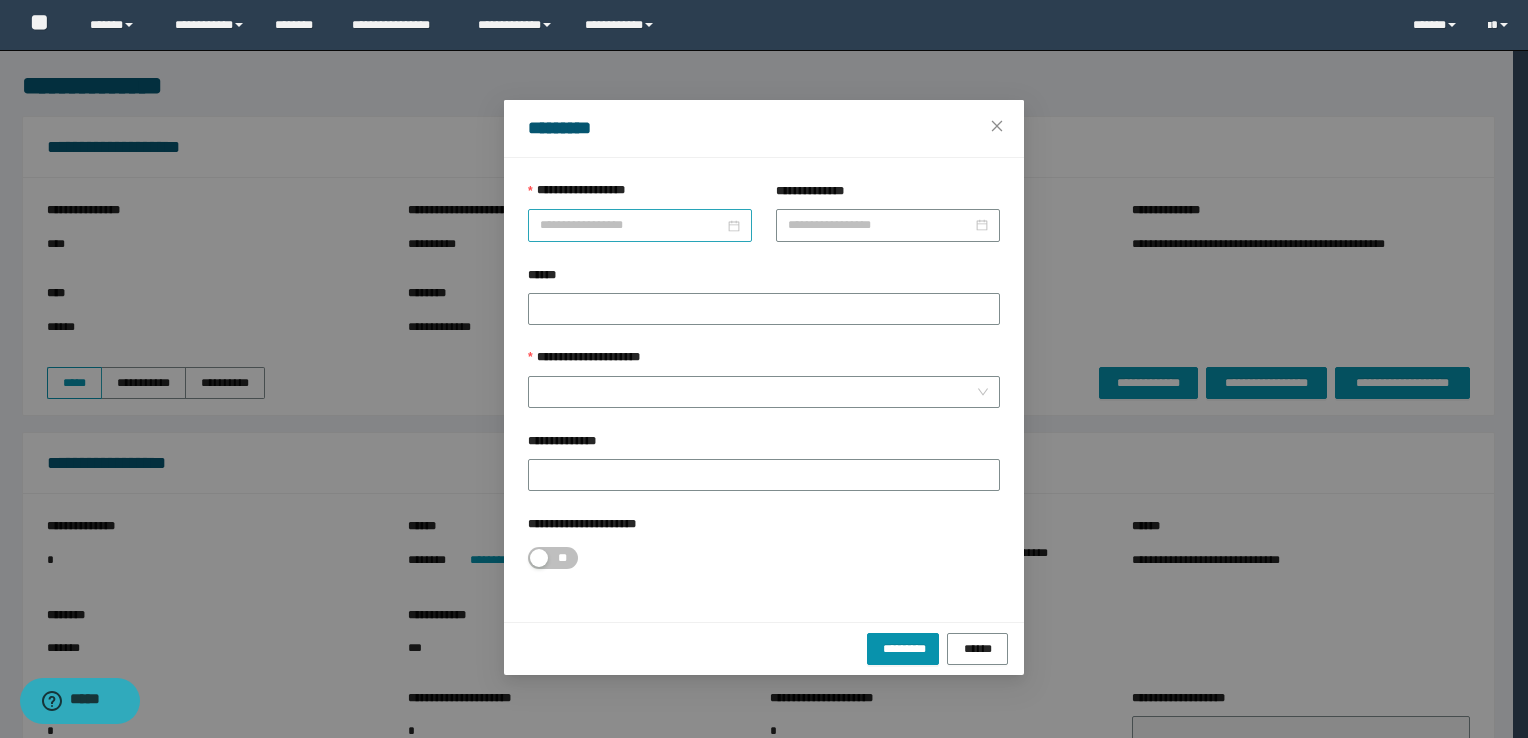 click at bounding box center (640, 225) 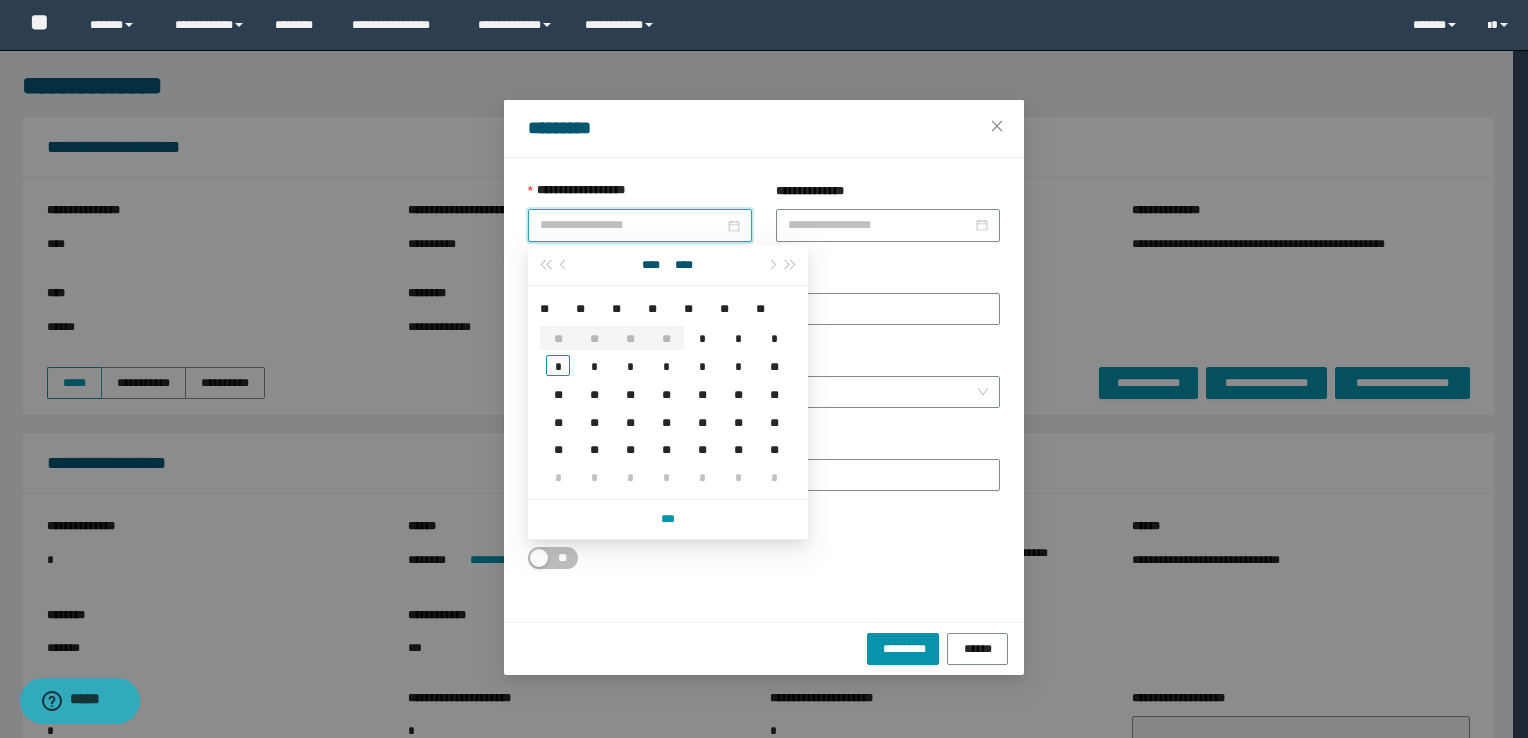 click on "**********" at bounding box center (632, 225) 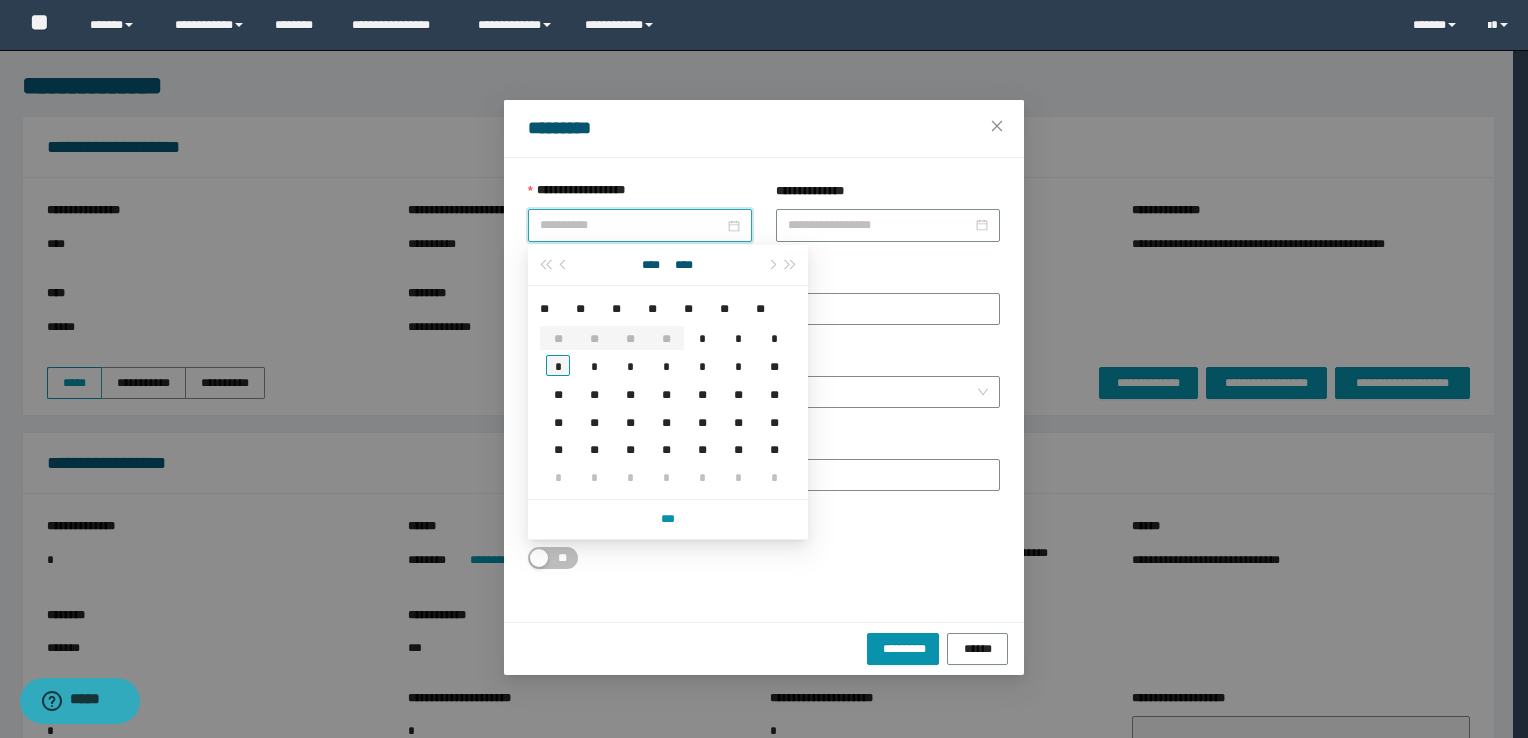 type on "**********" 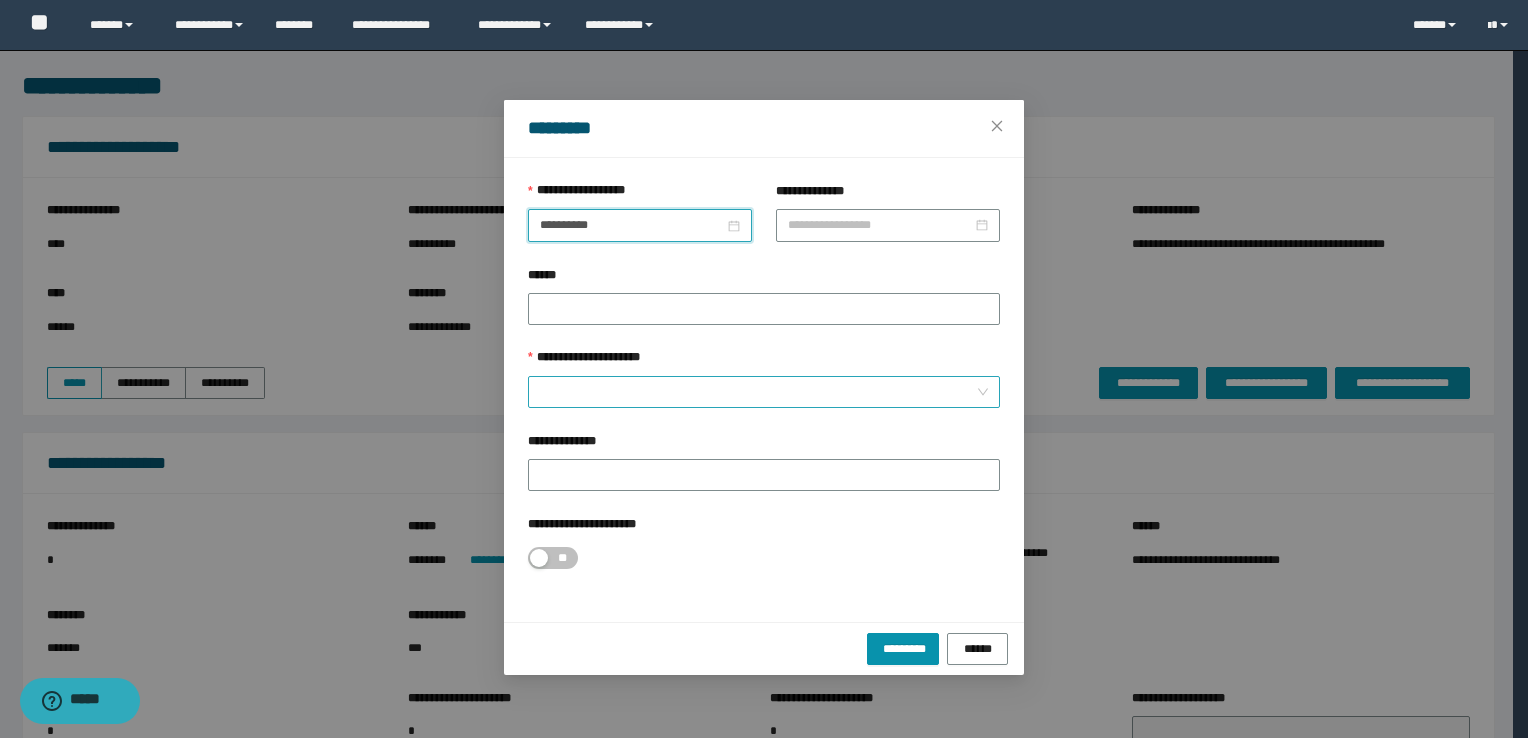 click on "**********" at bounding box center (758, 392) 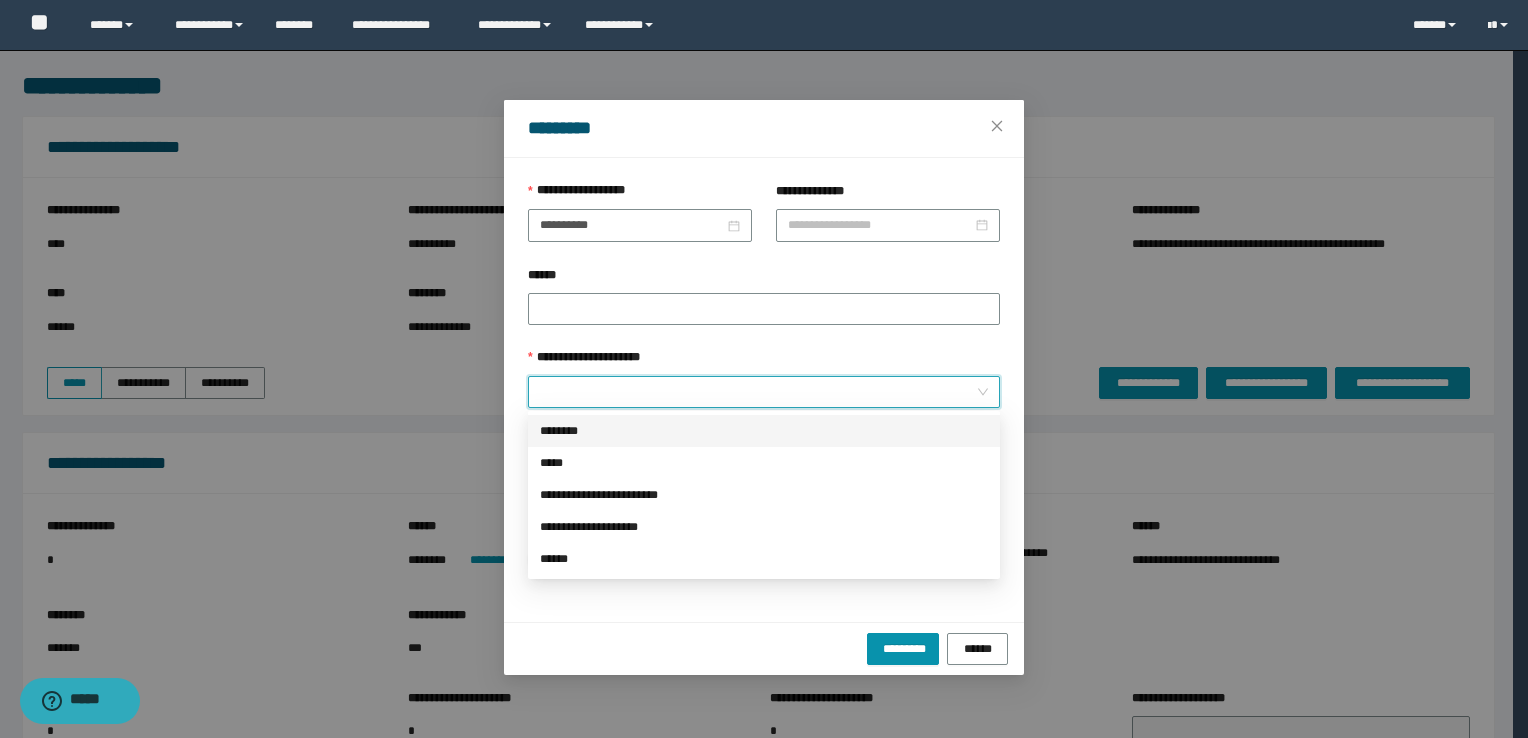 click on "********" at bounding box center (764, 431) 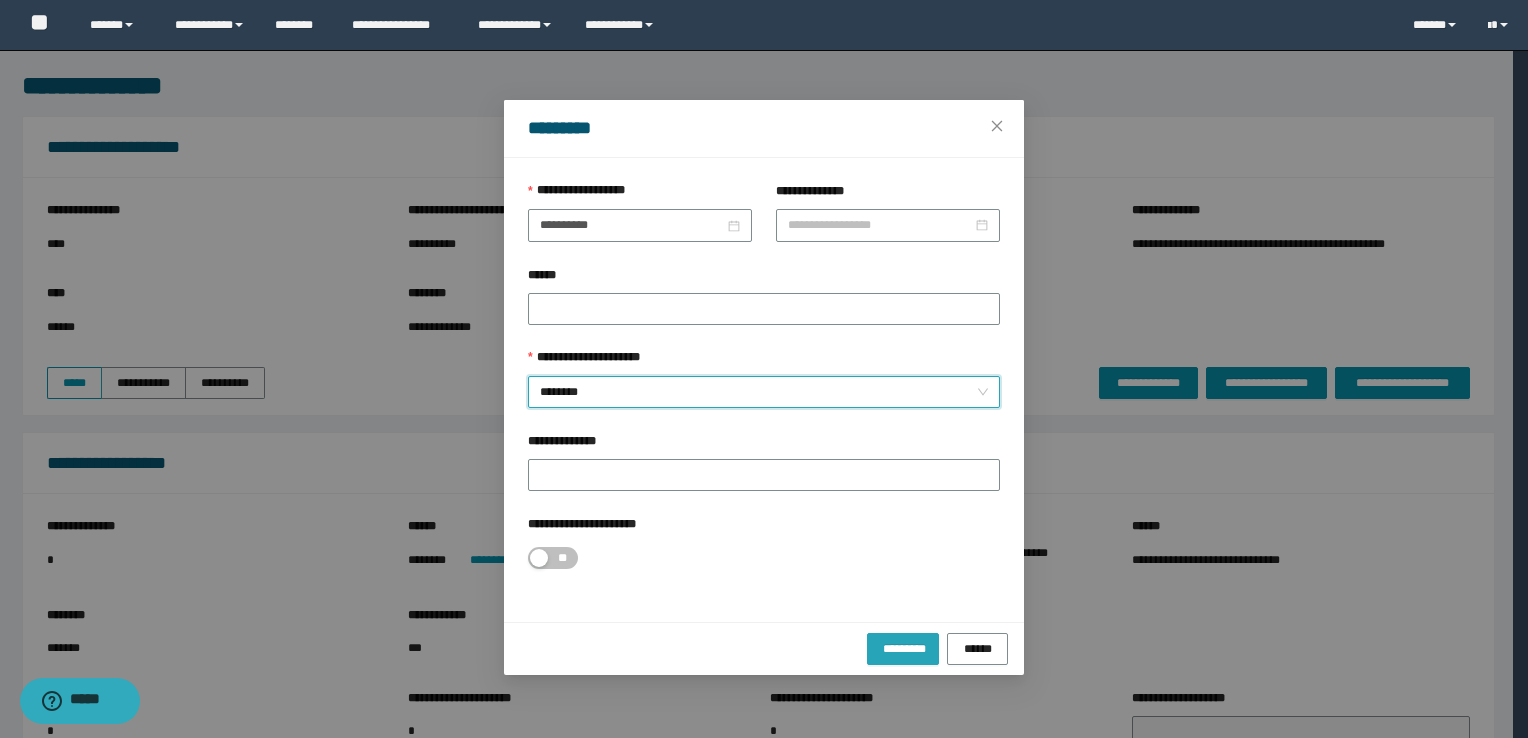 click on "*********" at bounding box center (903, 648) 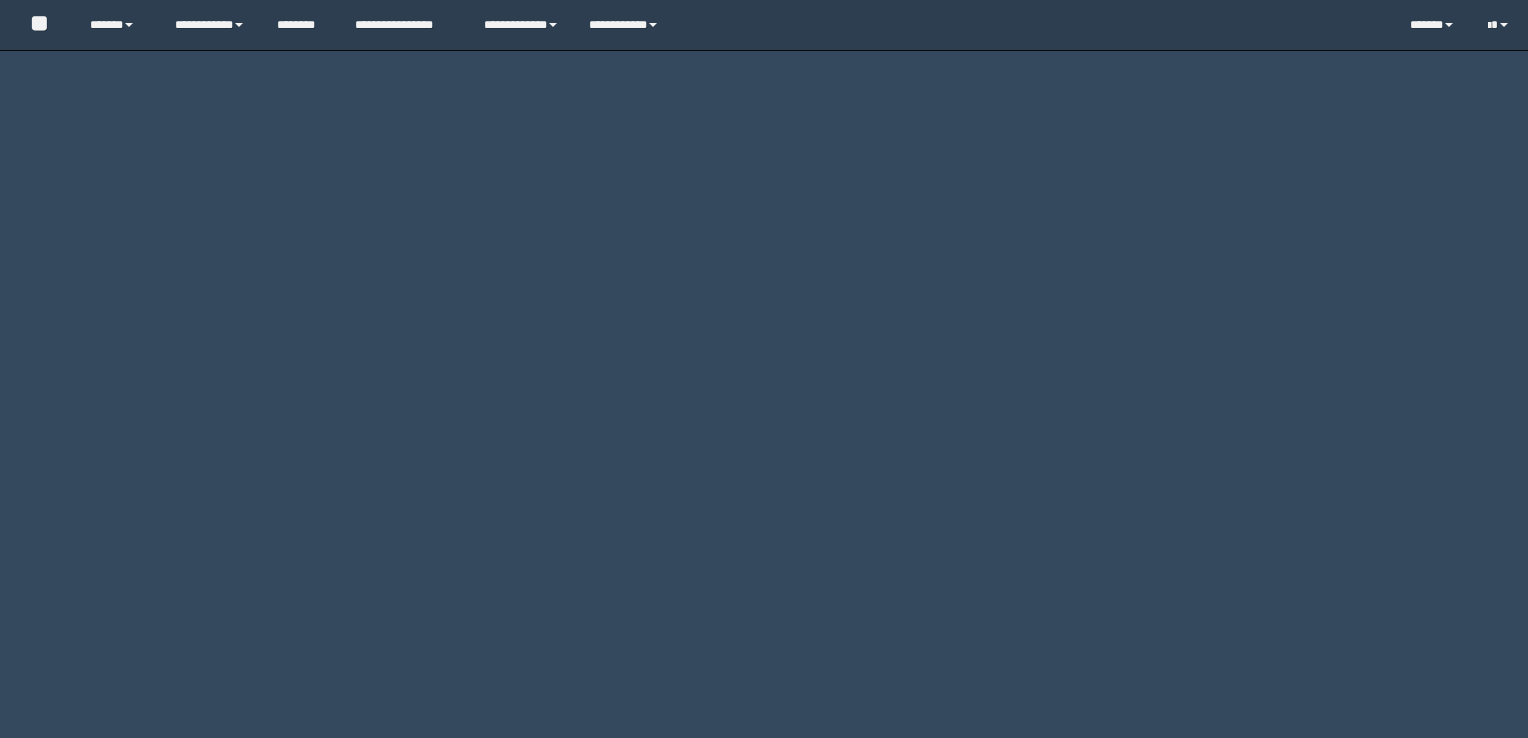 scroll, scrollTop: 0, scrollLeft: 0, axis: both 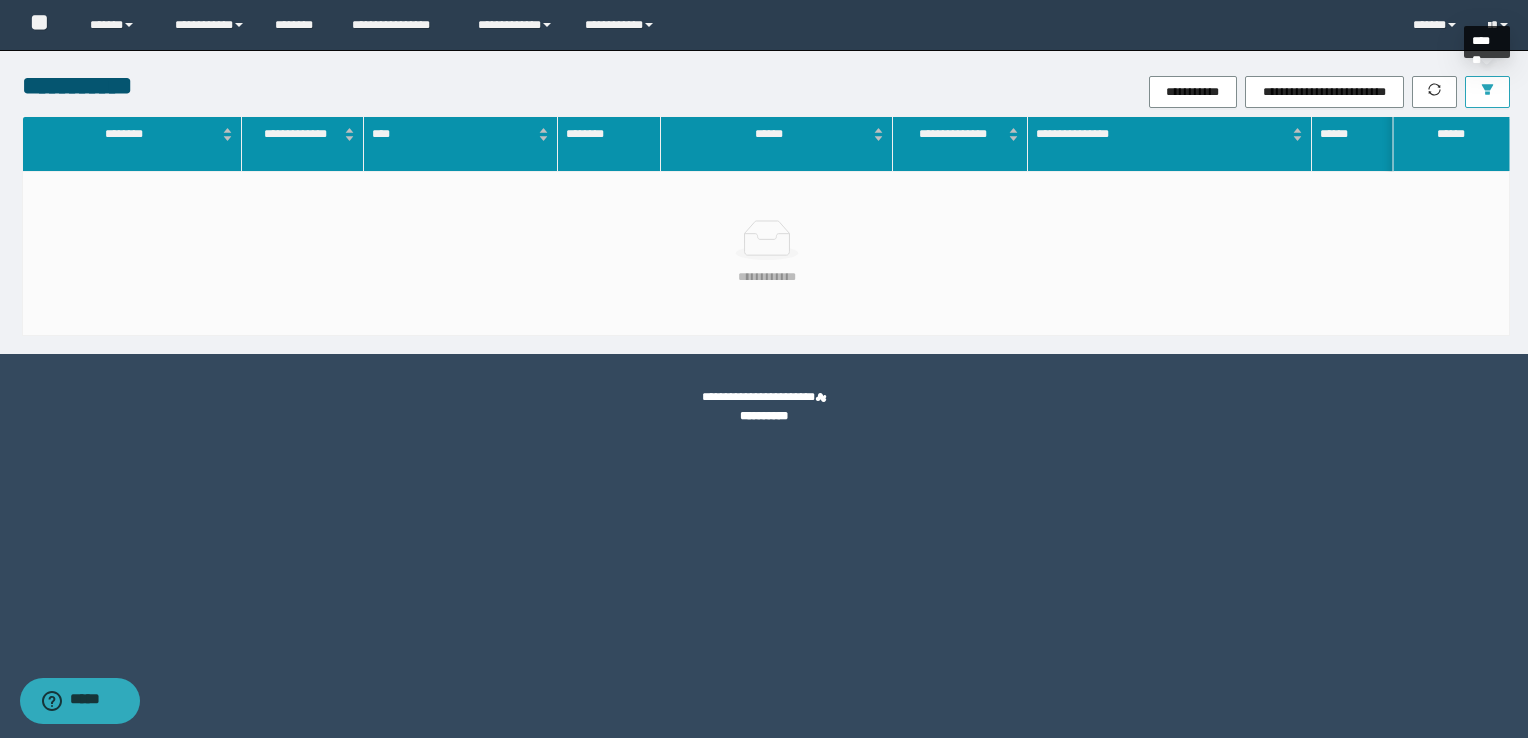 click 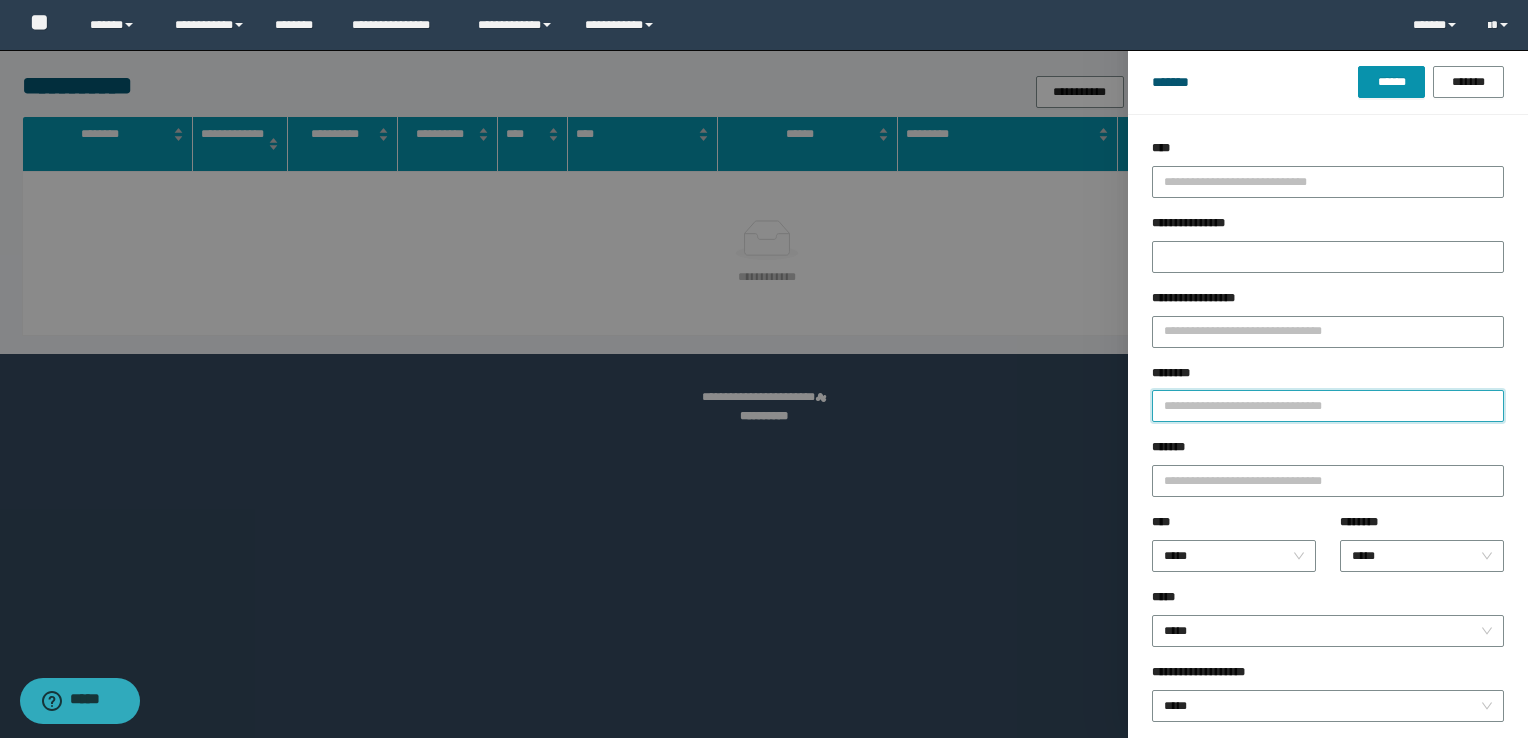 click on "********" at bounding box center [1328, 406] 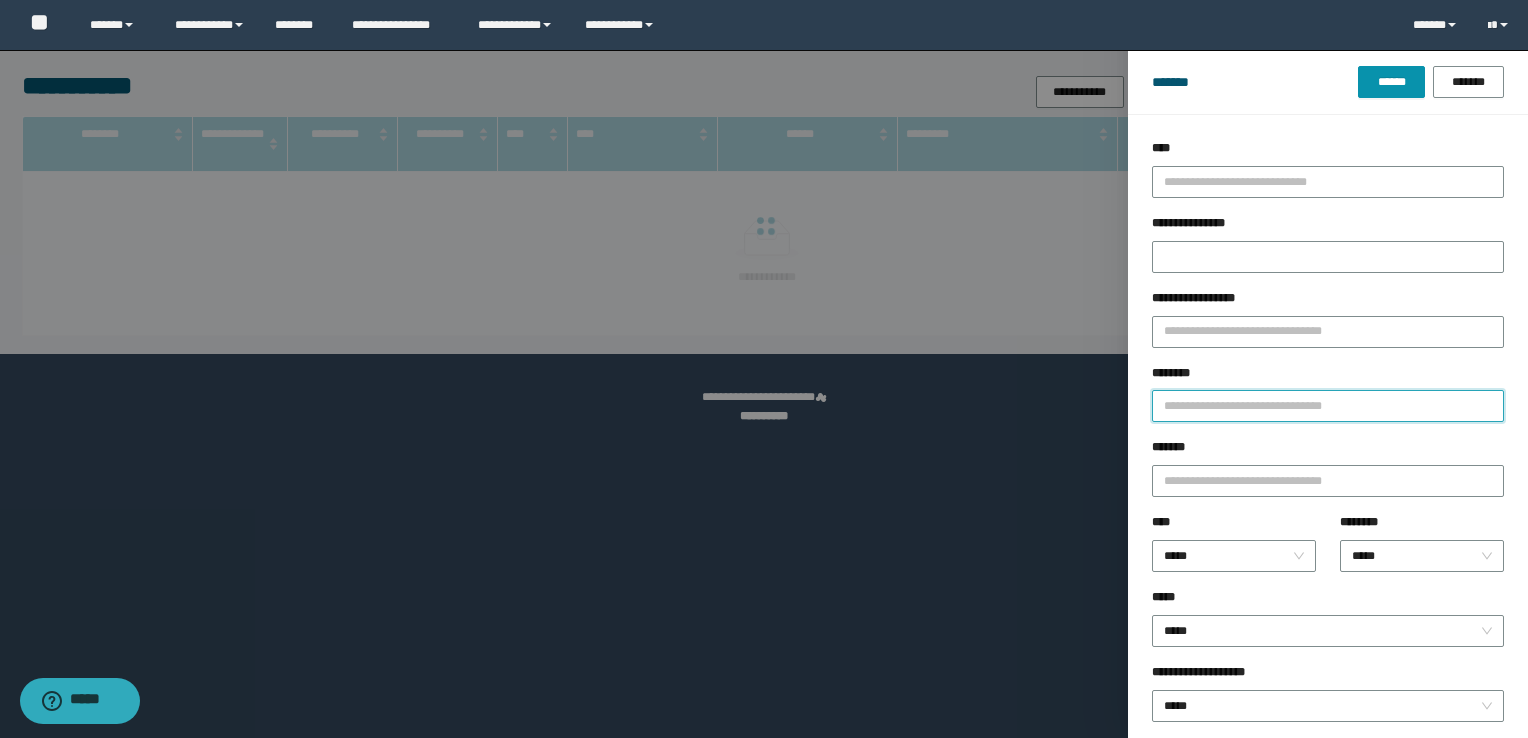 paste on "********" 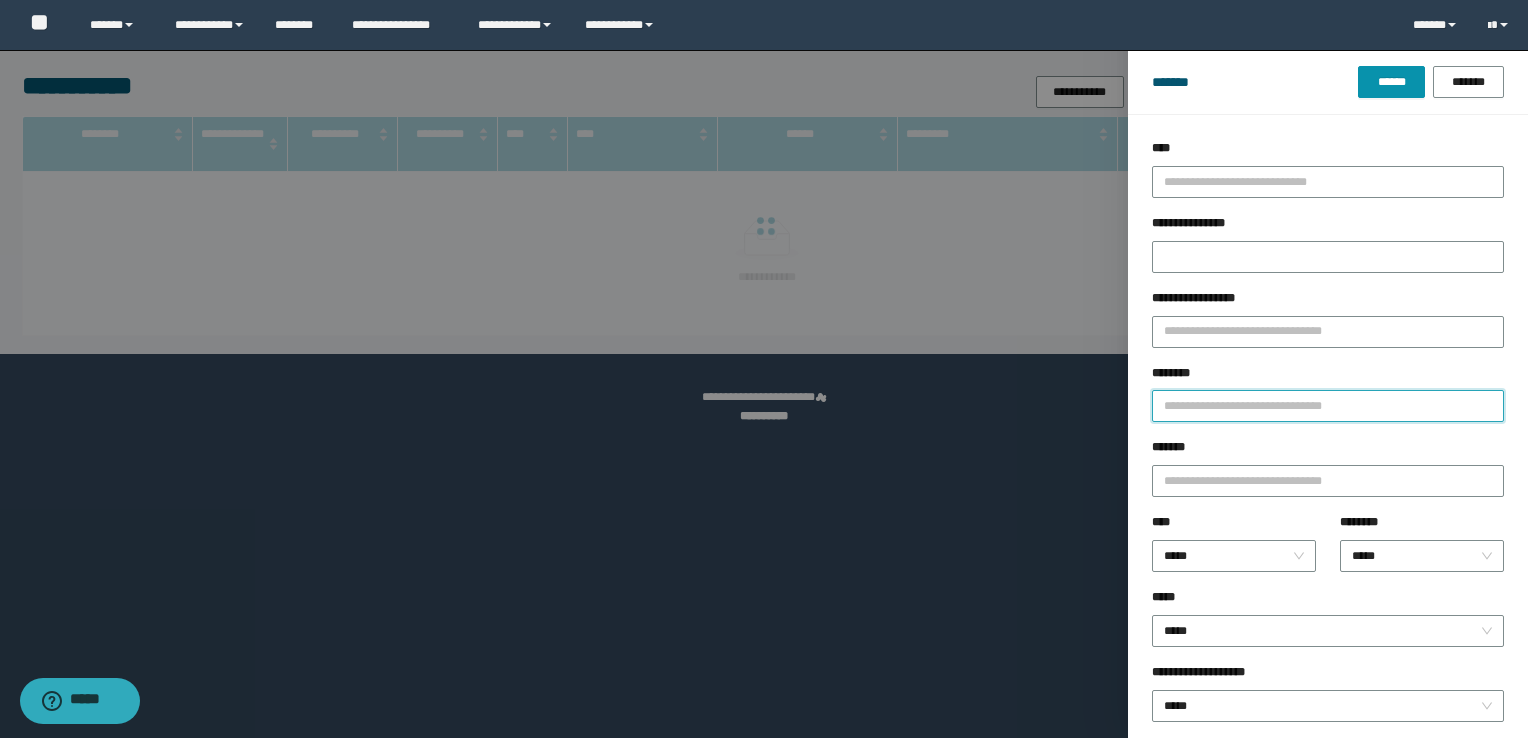 type on "********" 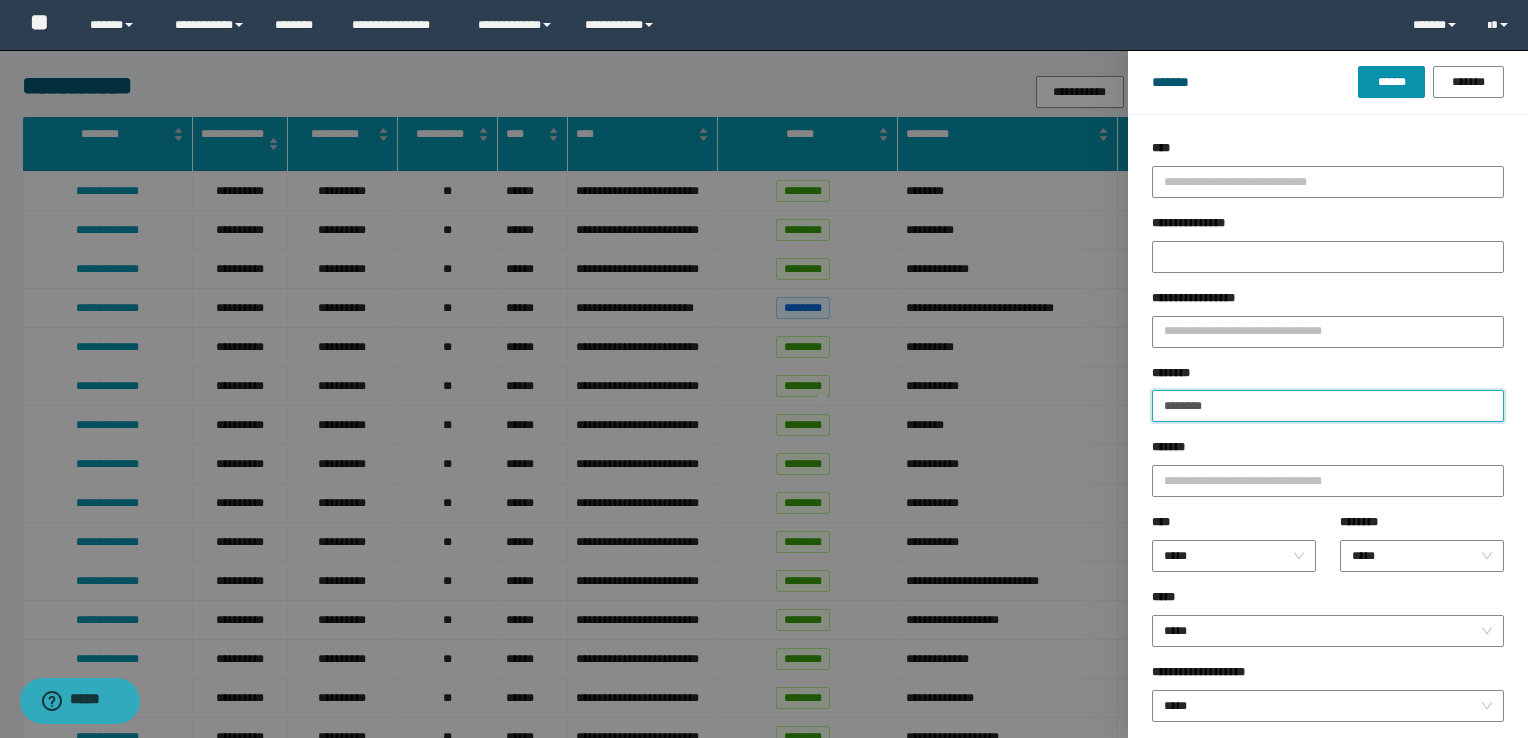 type 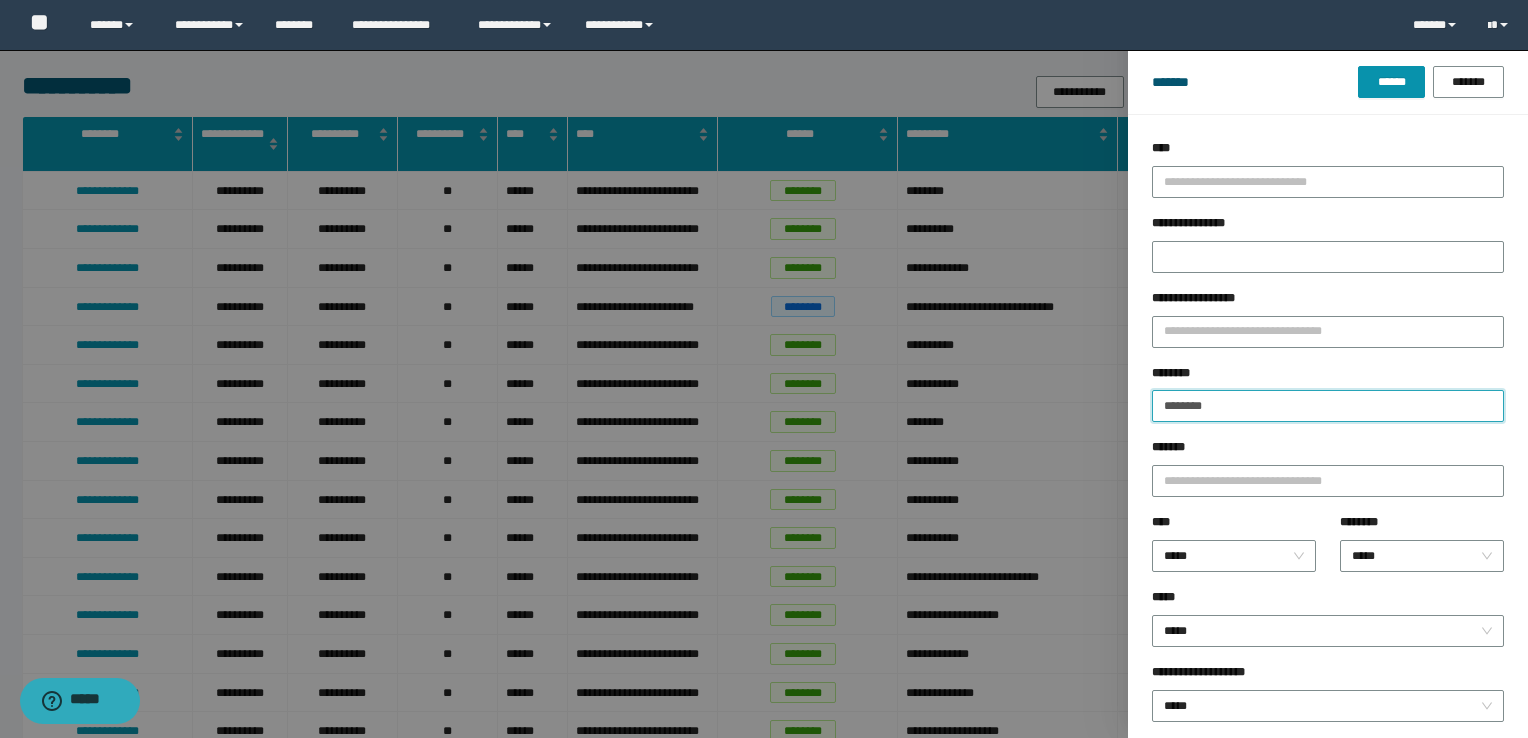 type on "********" 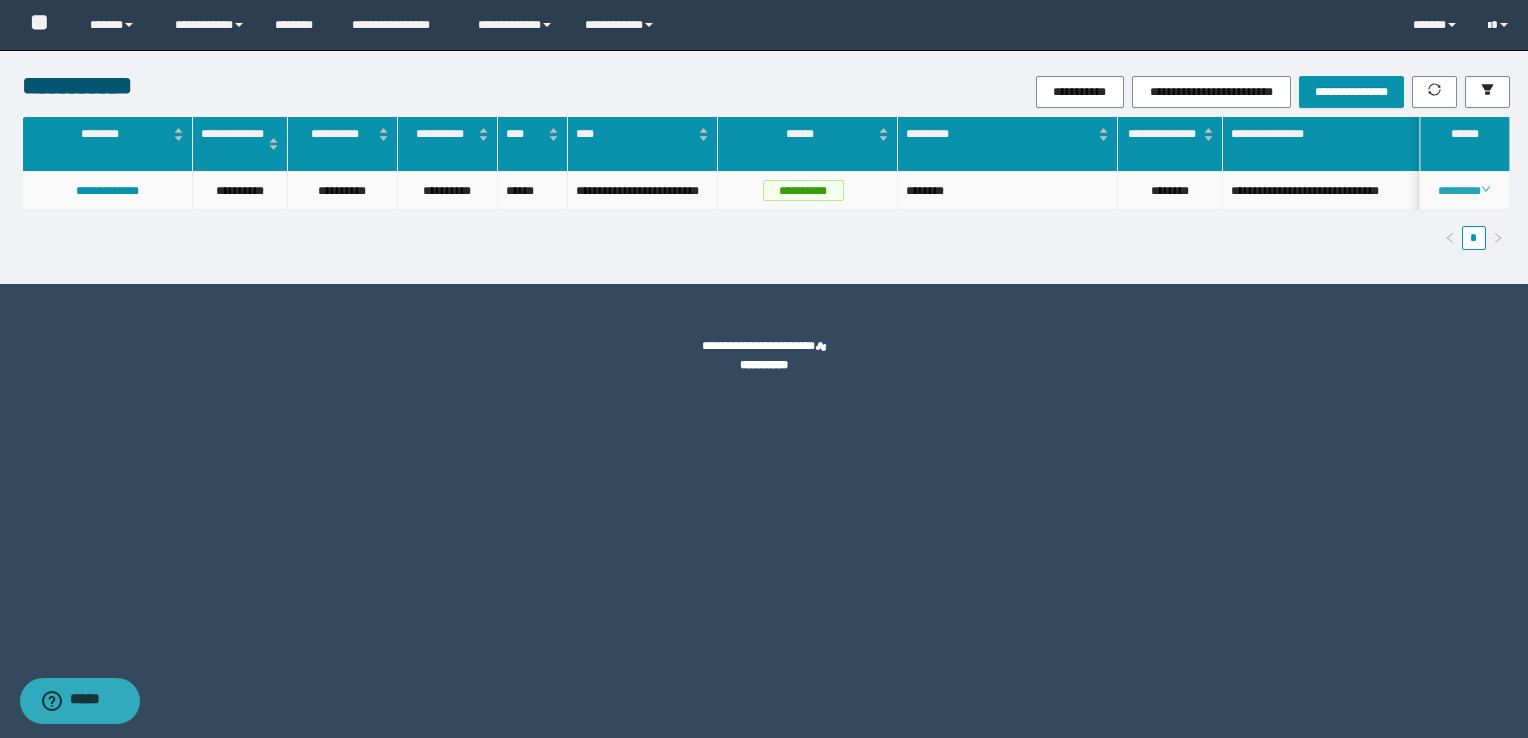 click on "********" at bounding box center [1464, 191] 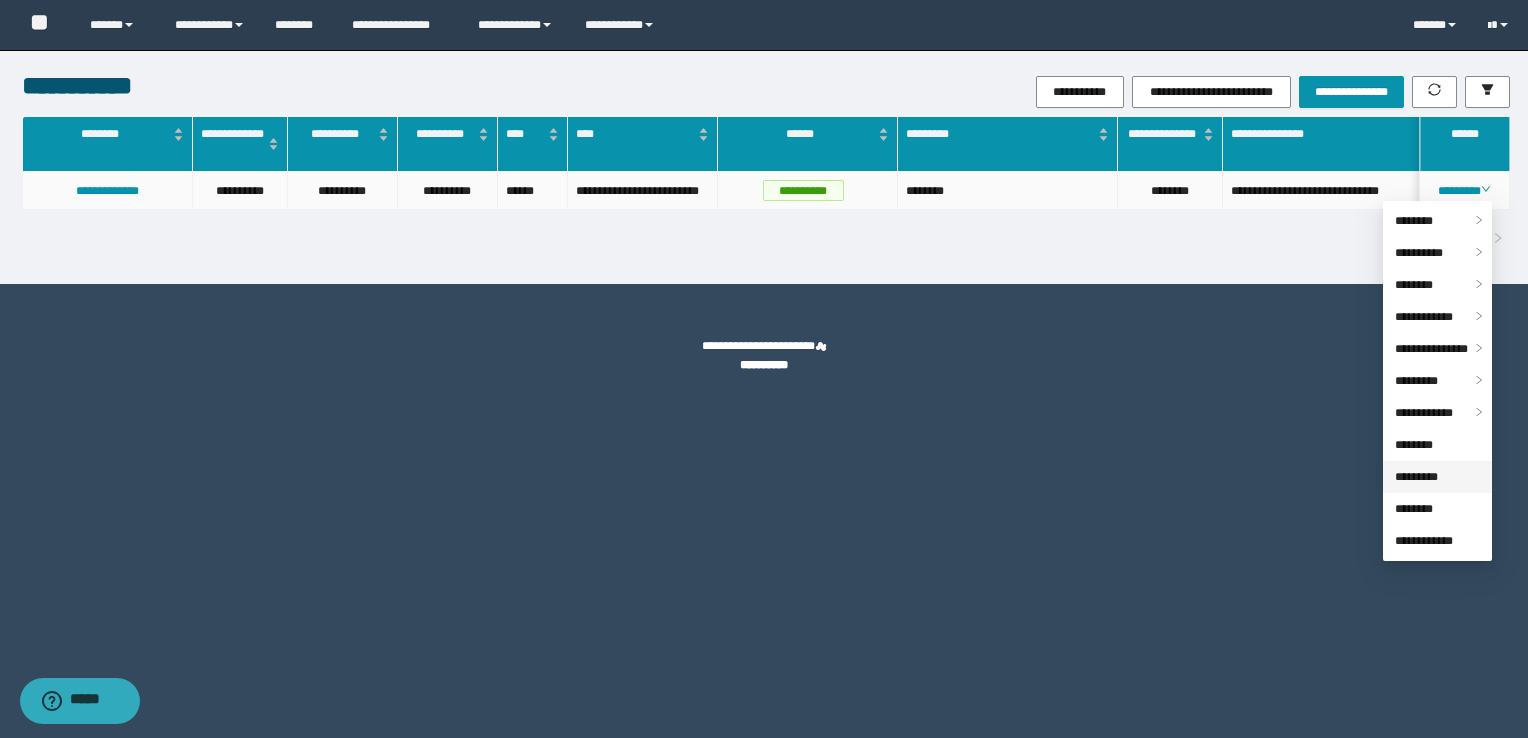 click on "*********" at bounding box center [1416, 477] 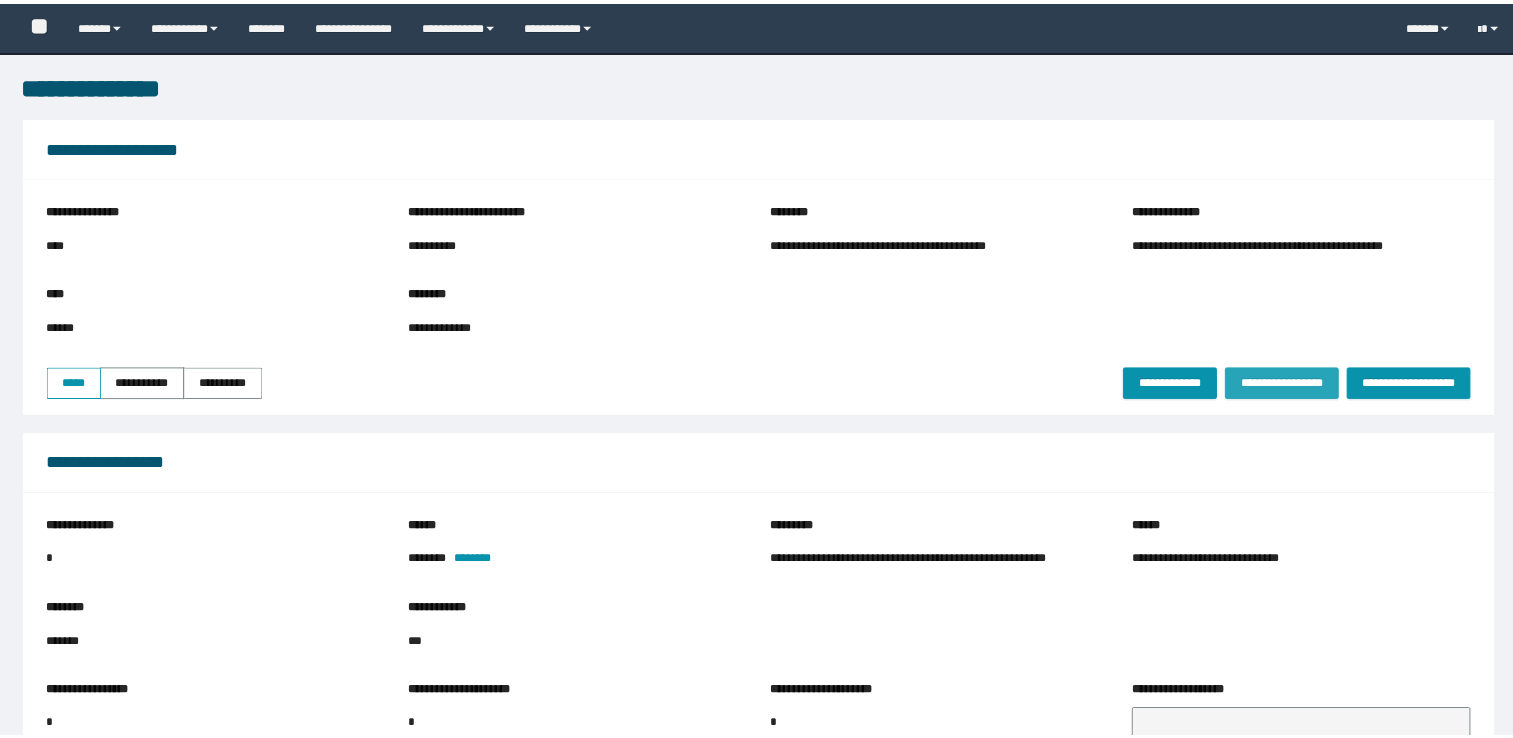 scroll, scrollTop: 0, scrollLeft: 0, axis: both 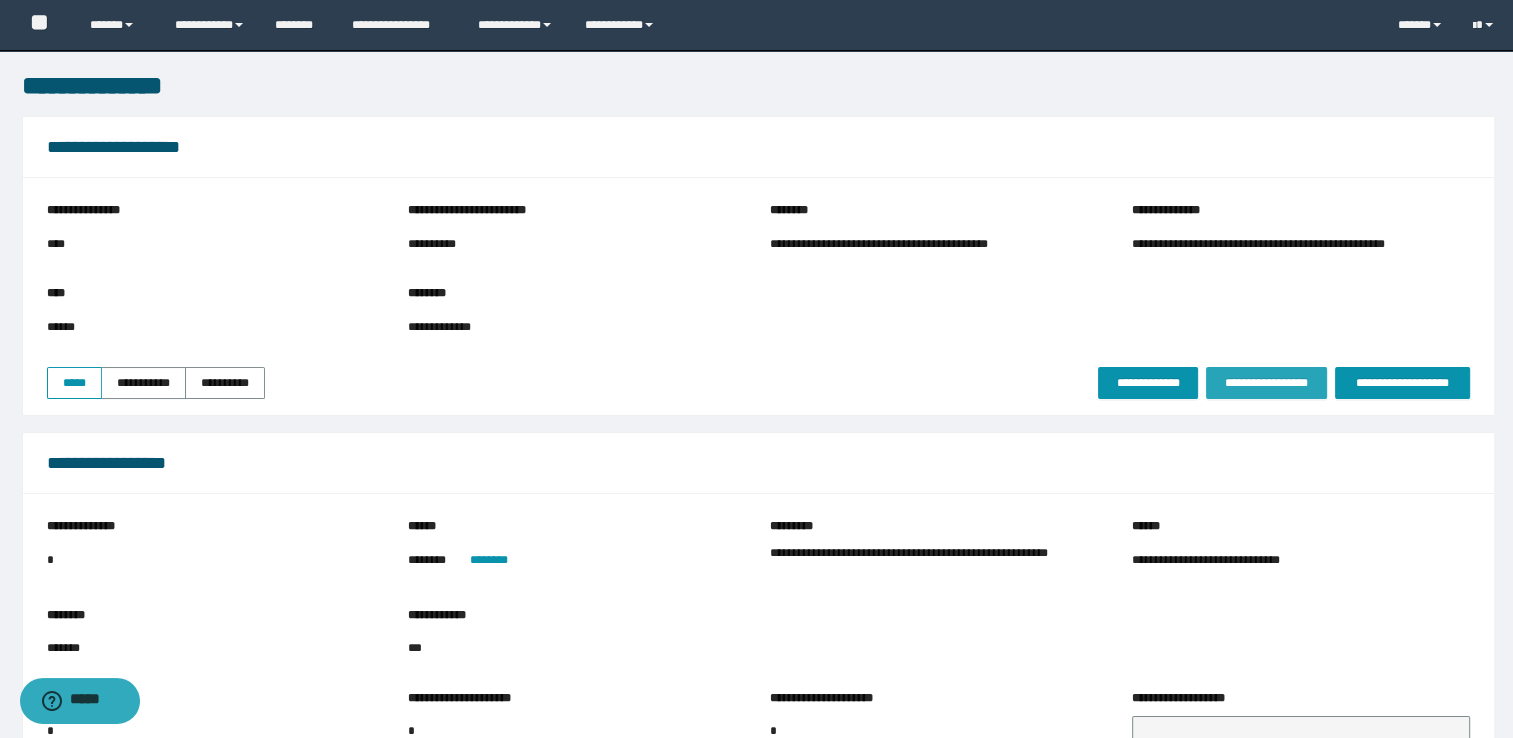 click on "**********" at bounding box center [1266, 383] 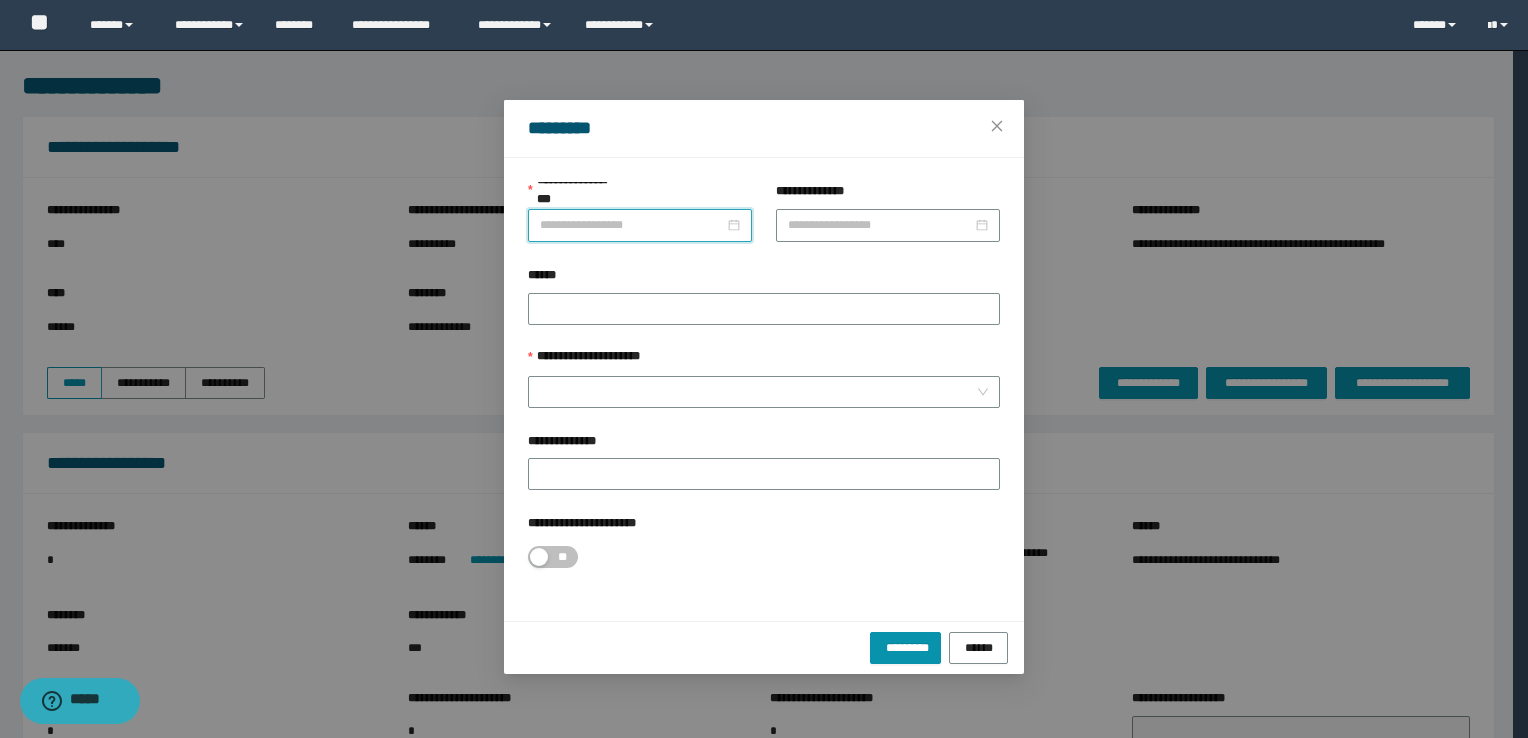 click on "**********" at bounding box center [632, 225] 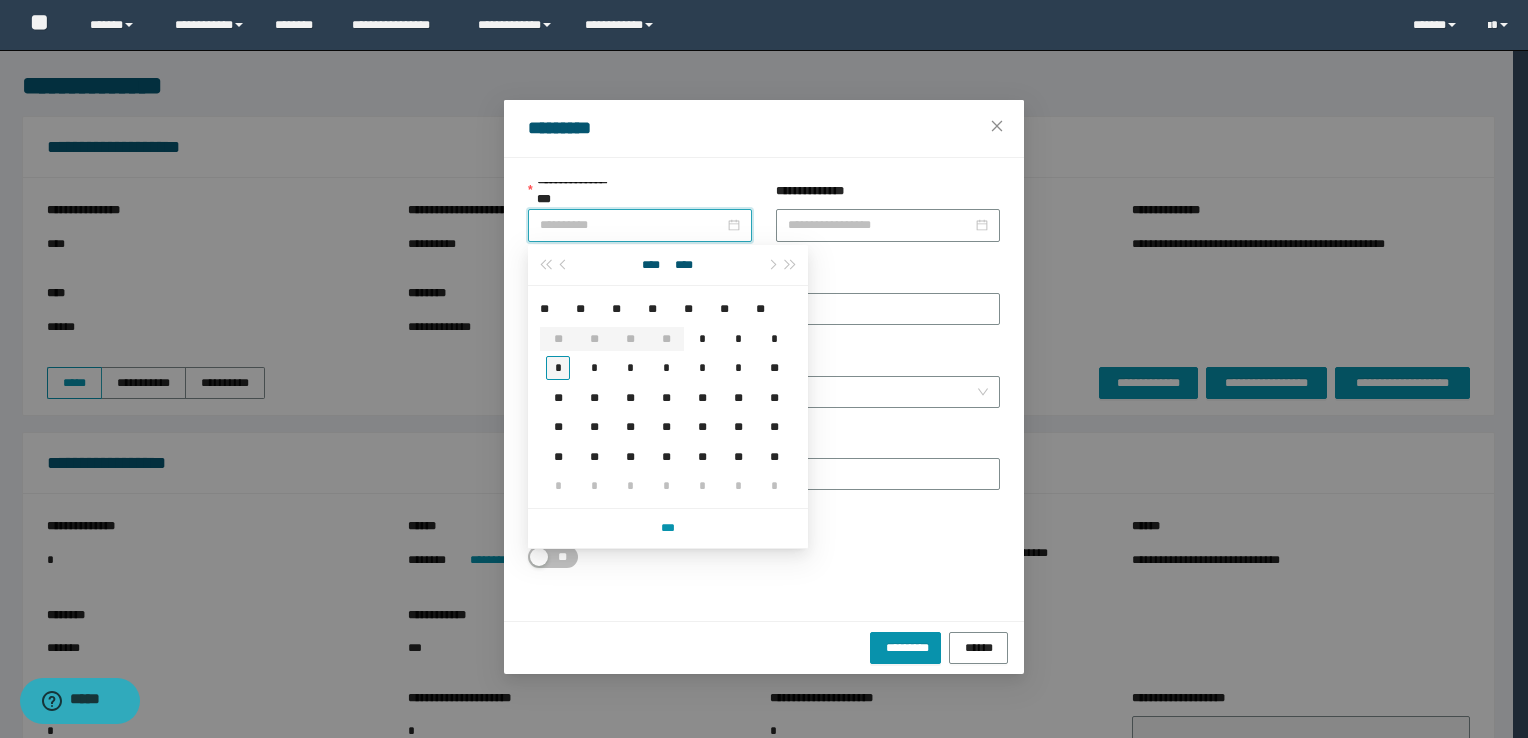 type on "**********" 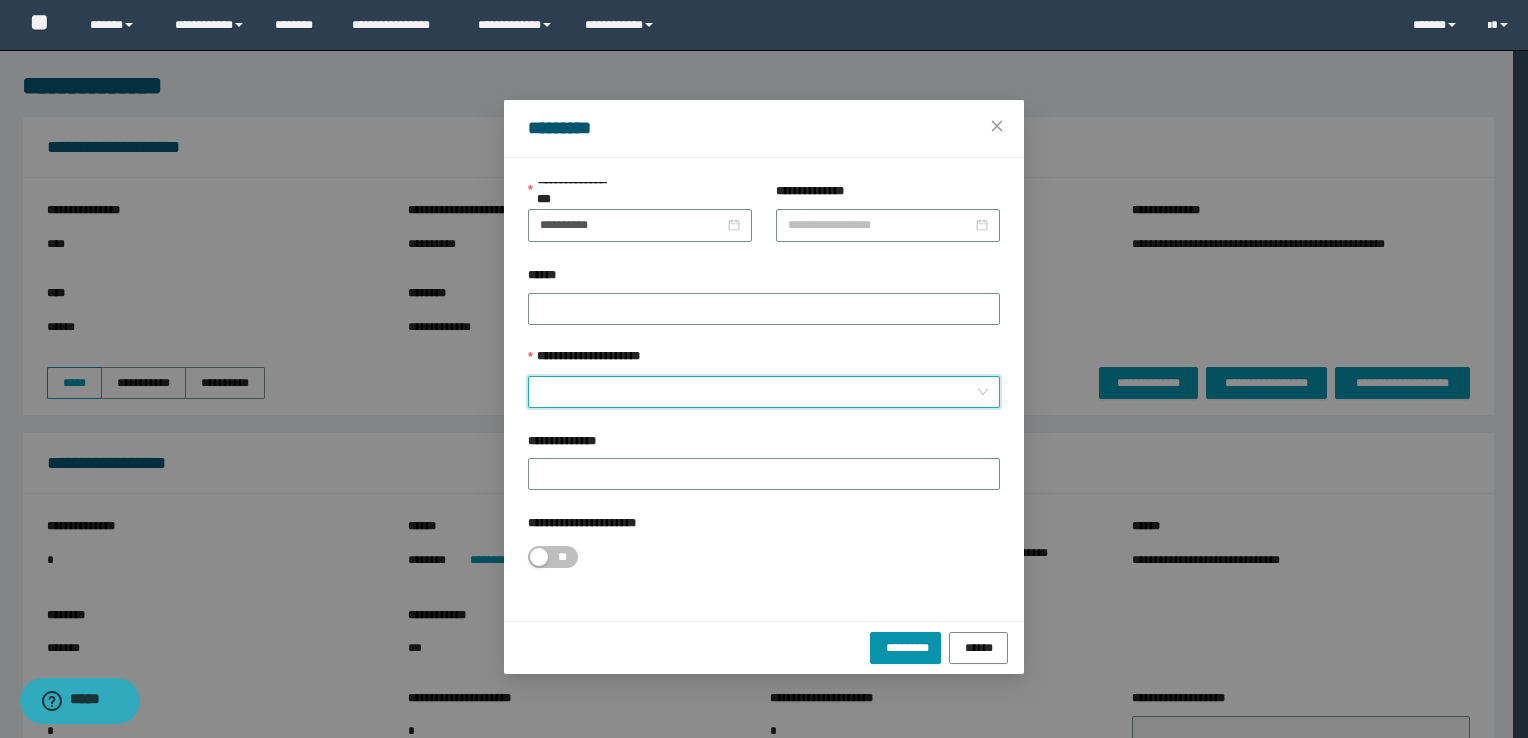 click on "**********" at bounding box center (758, 392) 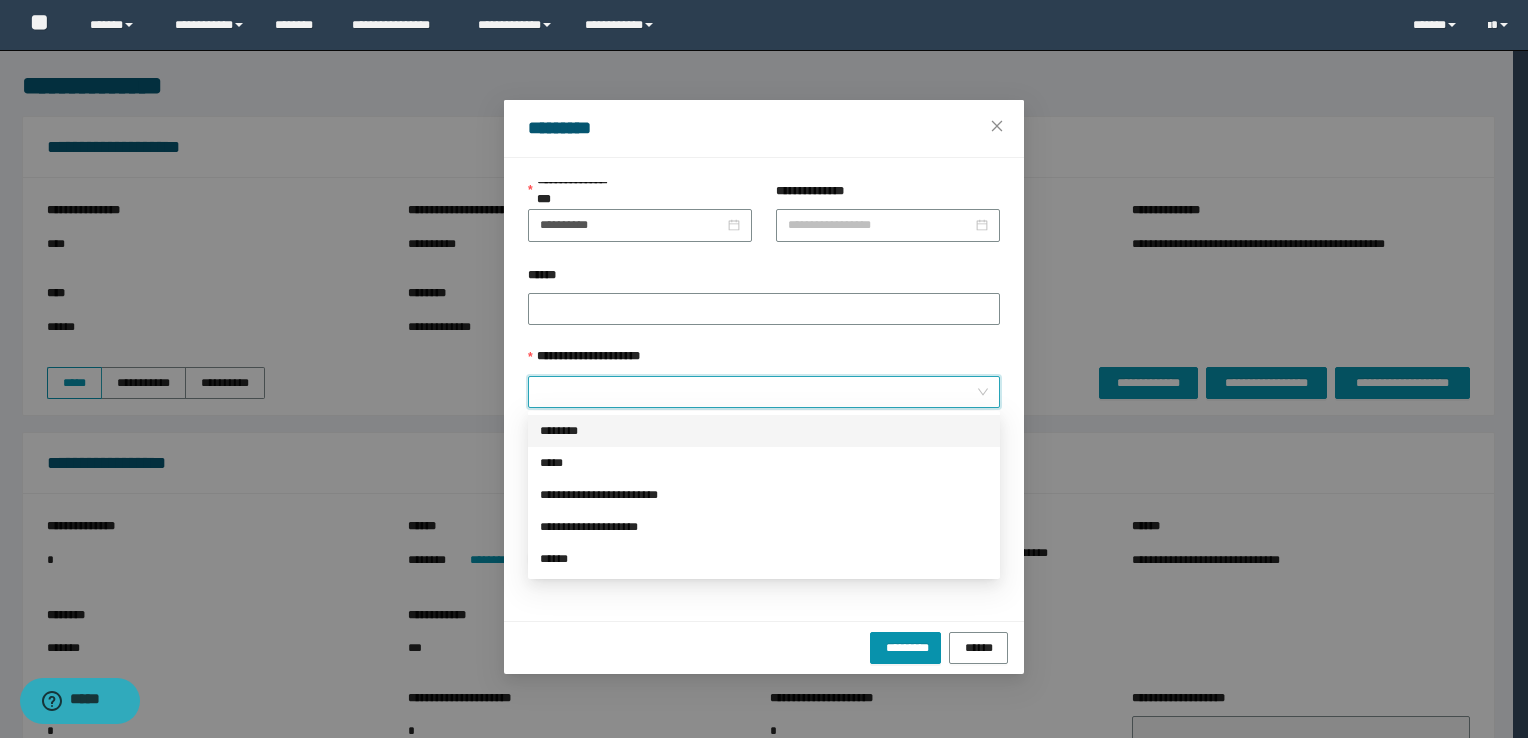 click on "********" at bounding box center (764, 431) 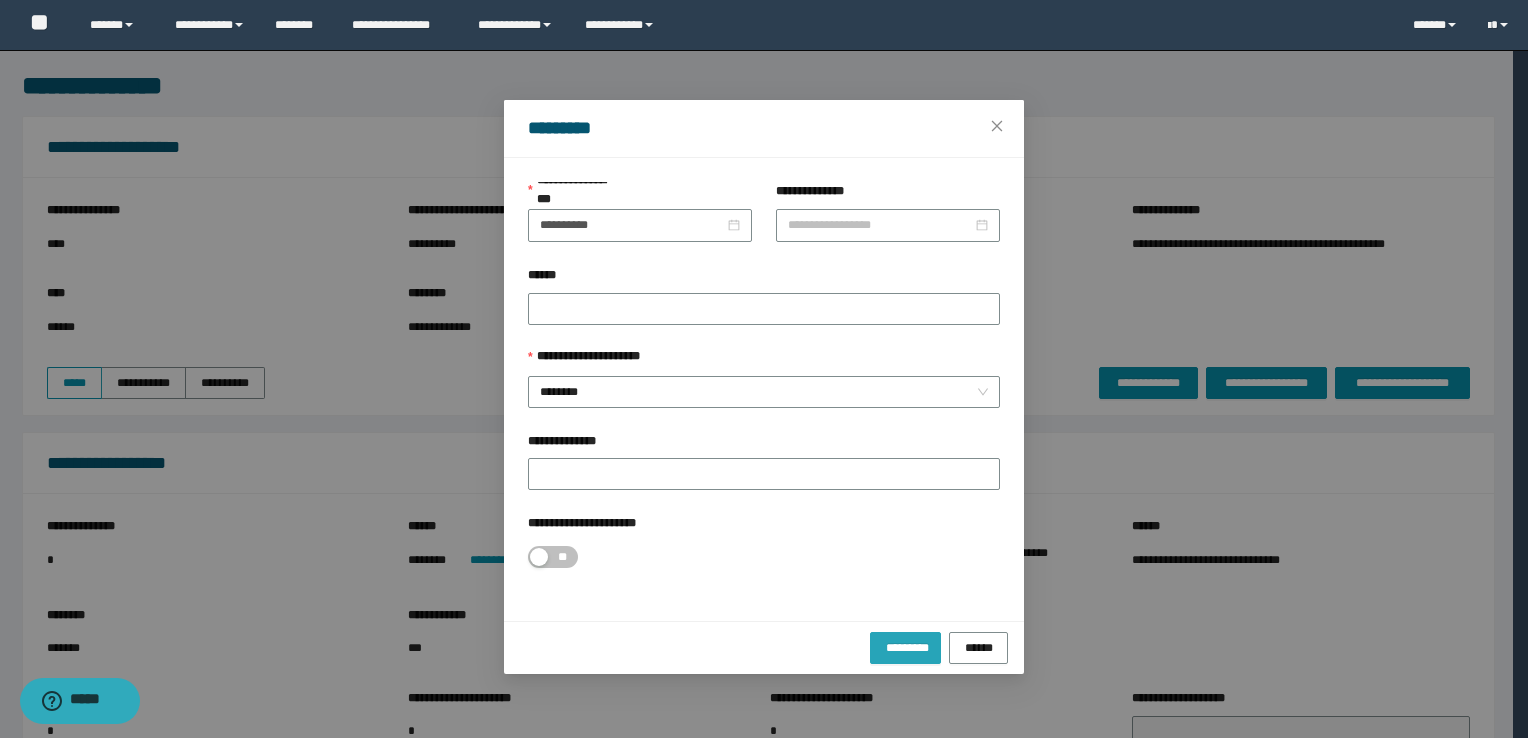 click on "*********" at bounding box center [905, 647] 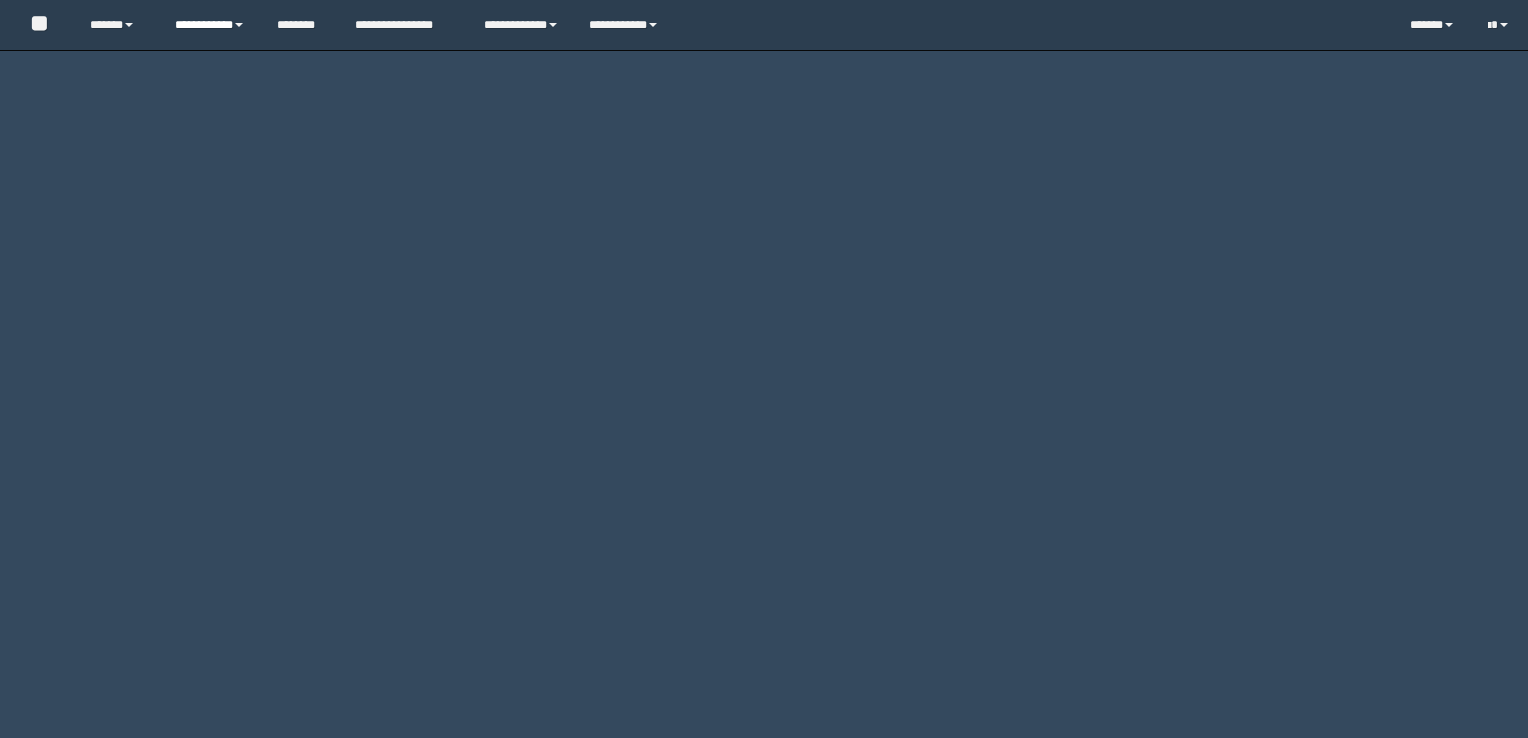 scroll, scrollTop: 0, scrollLeft: 0, axis: both 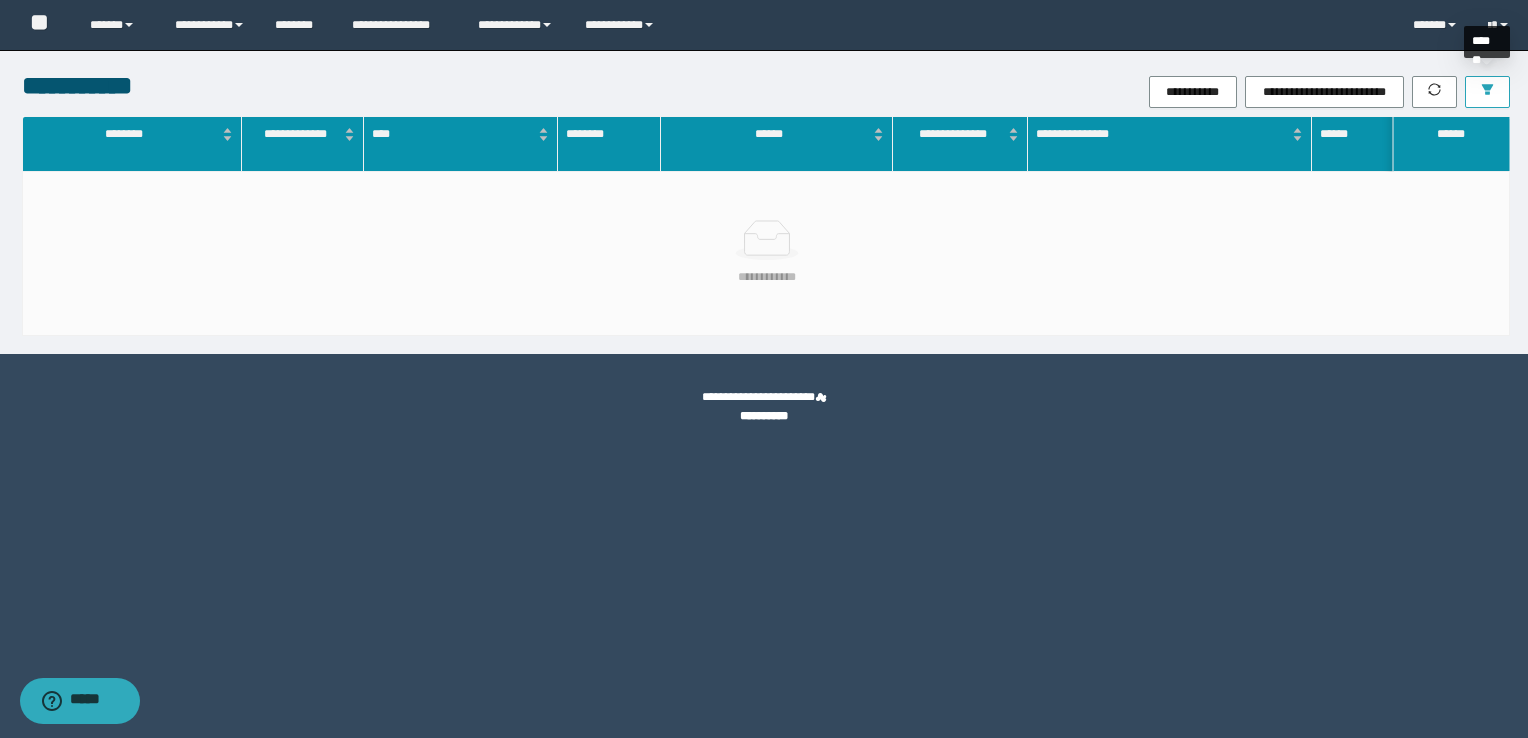 click at bounding box center [1487, 92] 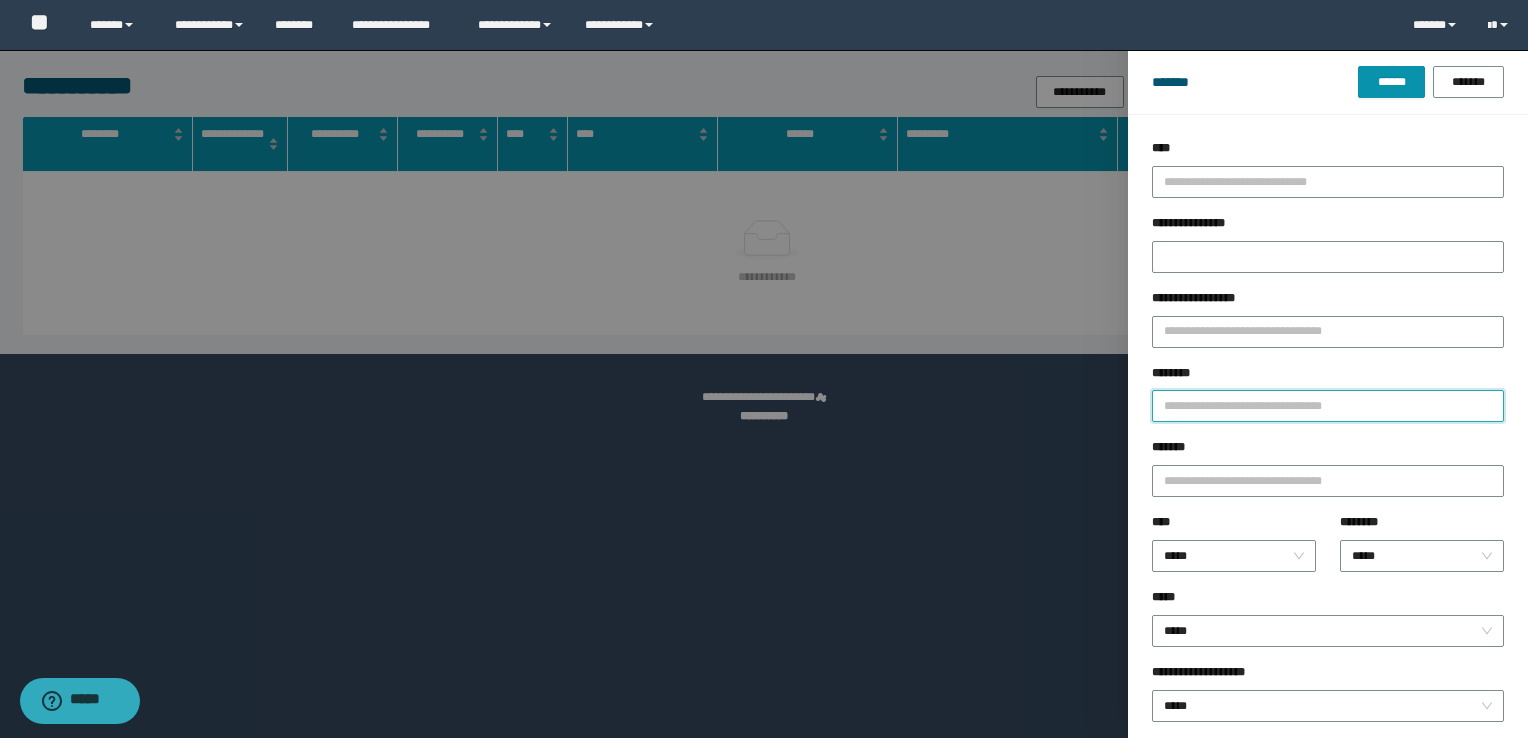 click on "********" at bounding box center [1328, 406] 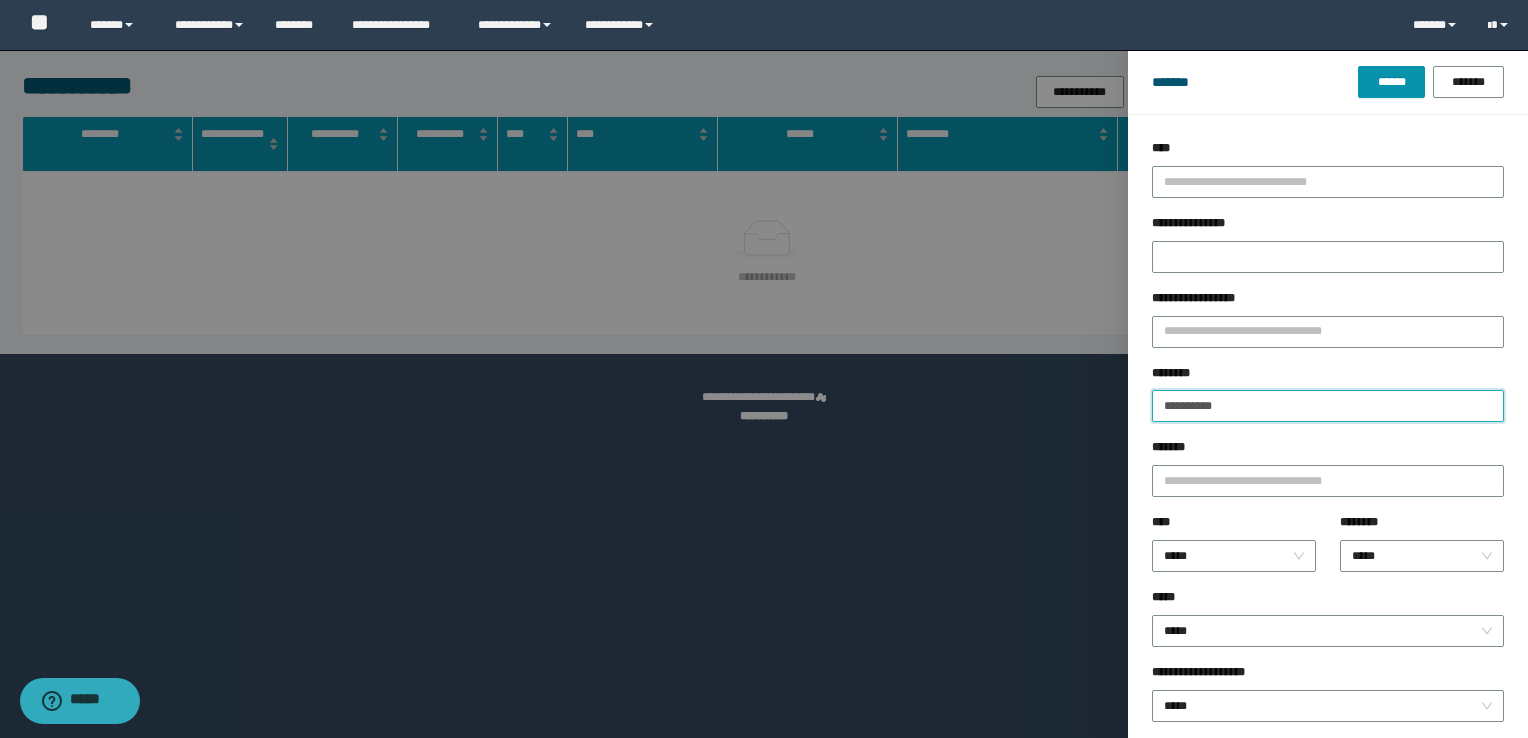type 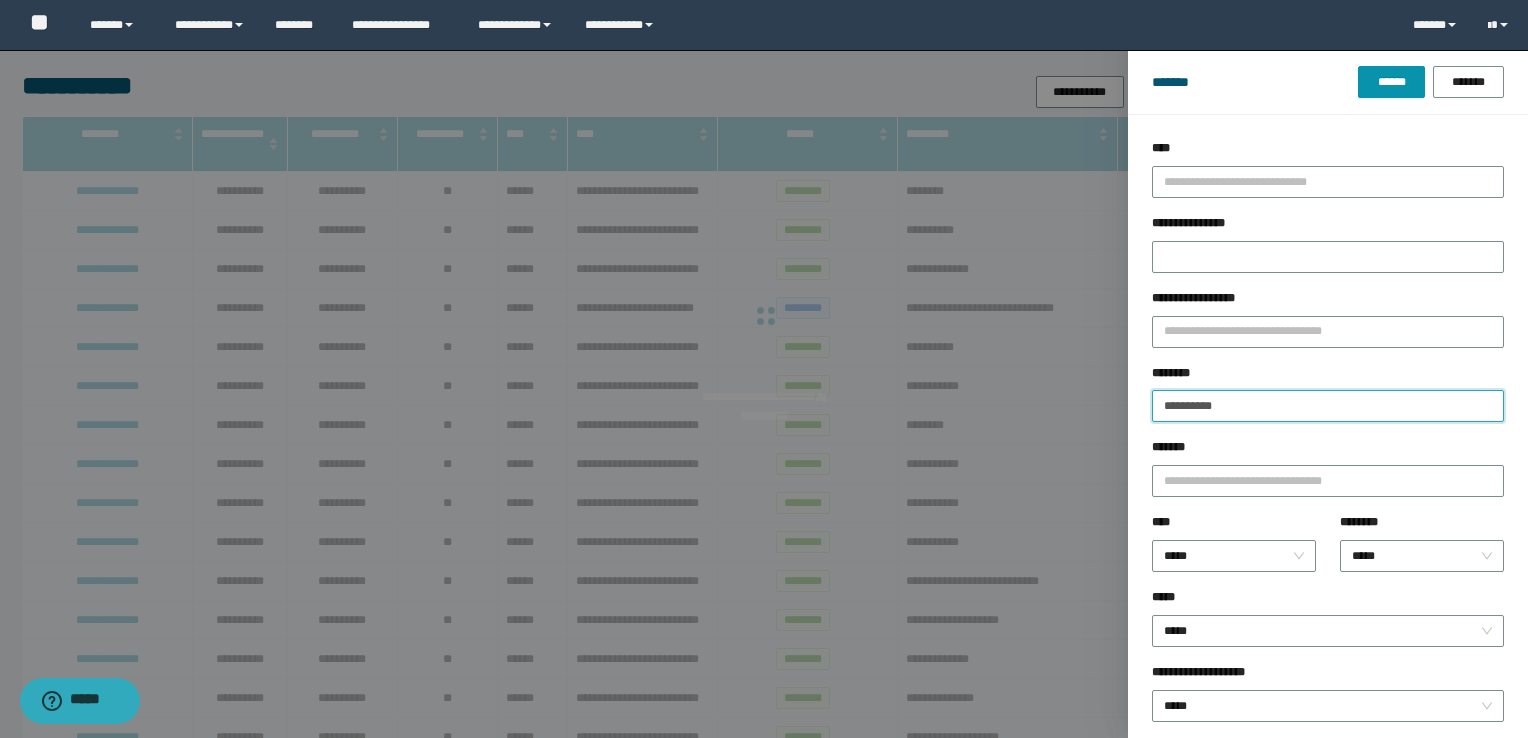 type on "**********" 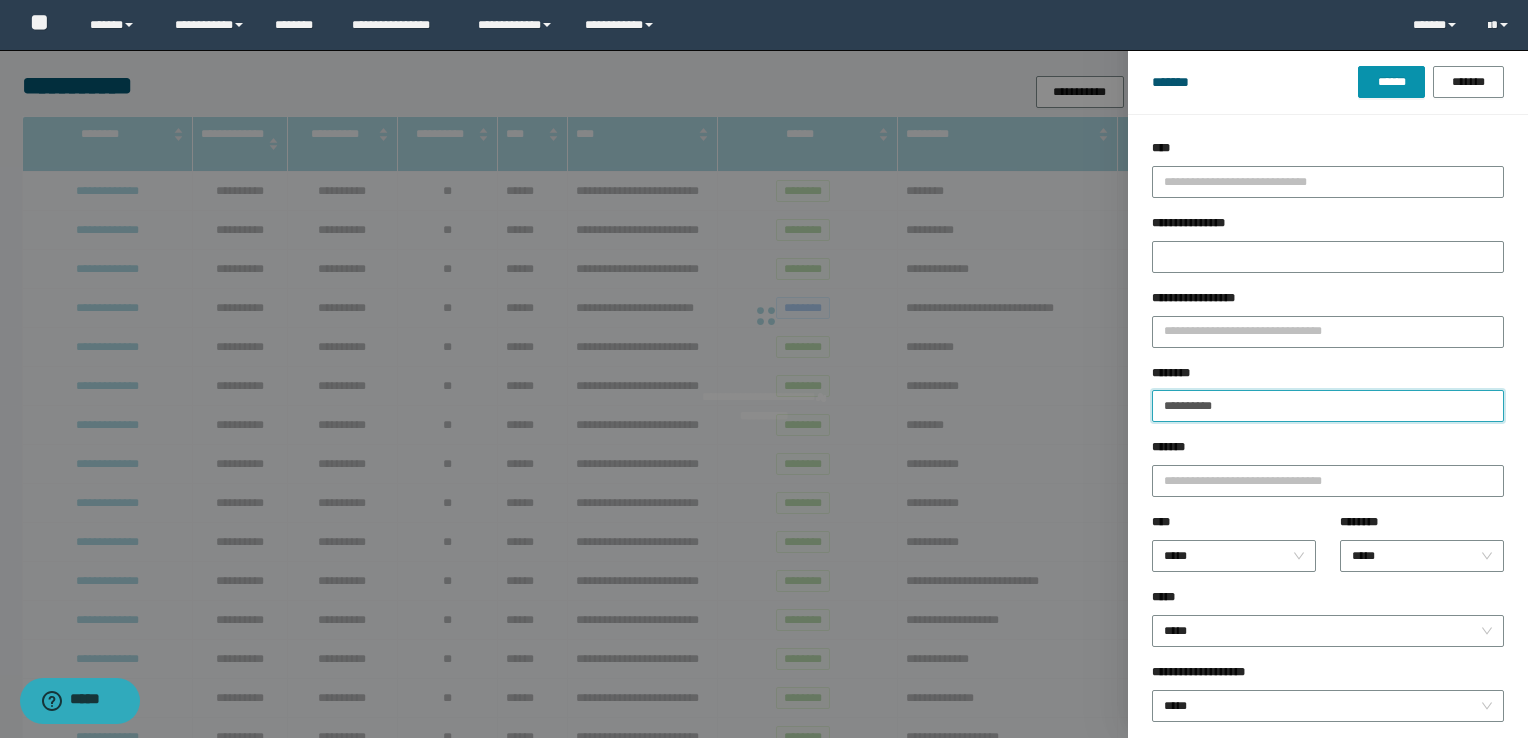 click on "******" at bounding box center (1391, 82) 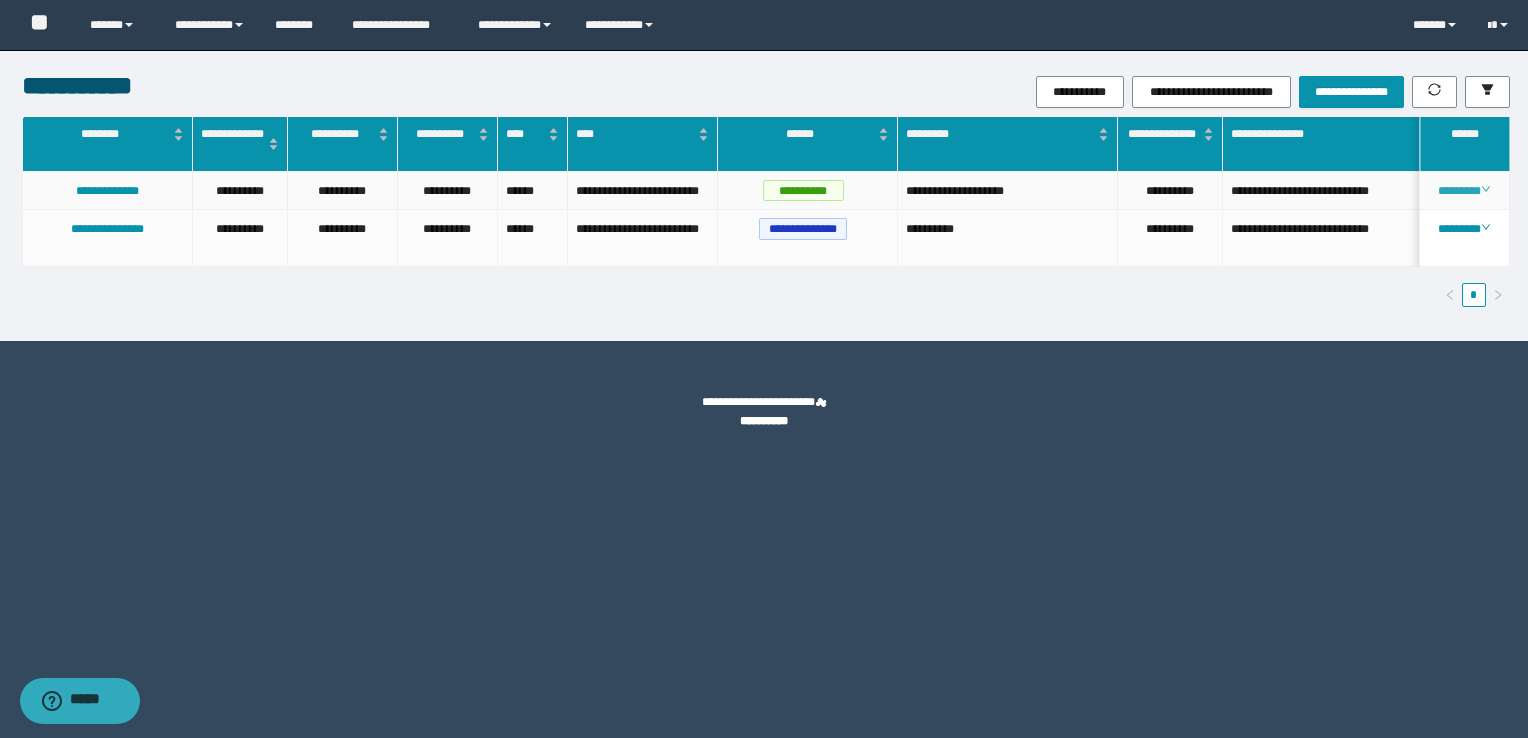 click on "********" at bounding box center (1464, 191) 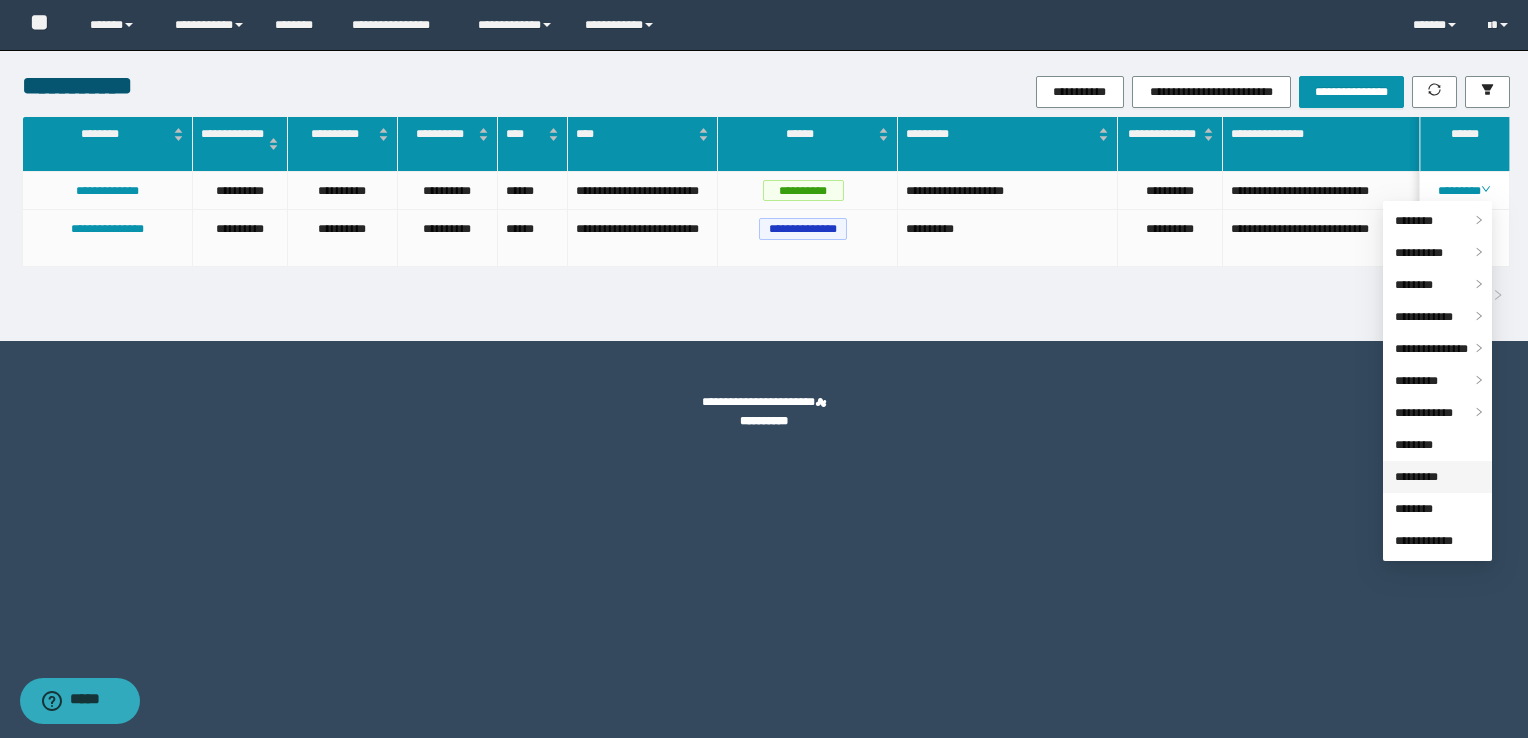 click on "*********" at bounding box center [1416, 477] 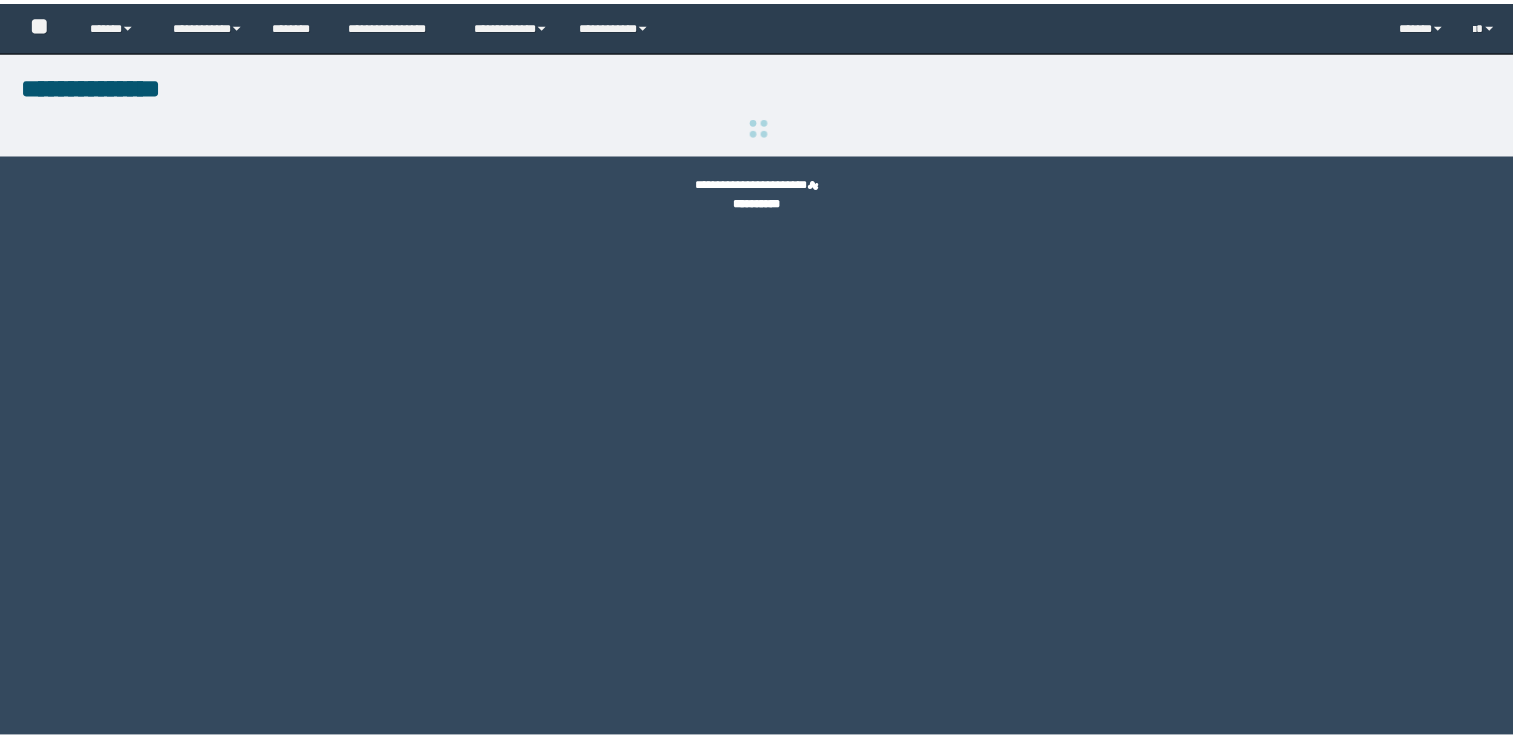 scroll, scrollTop: 0, scrollLeft: 0, axis: both 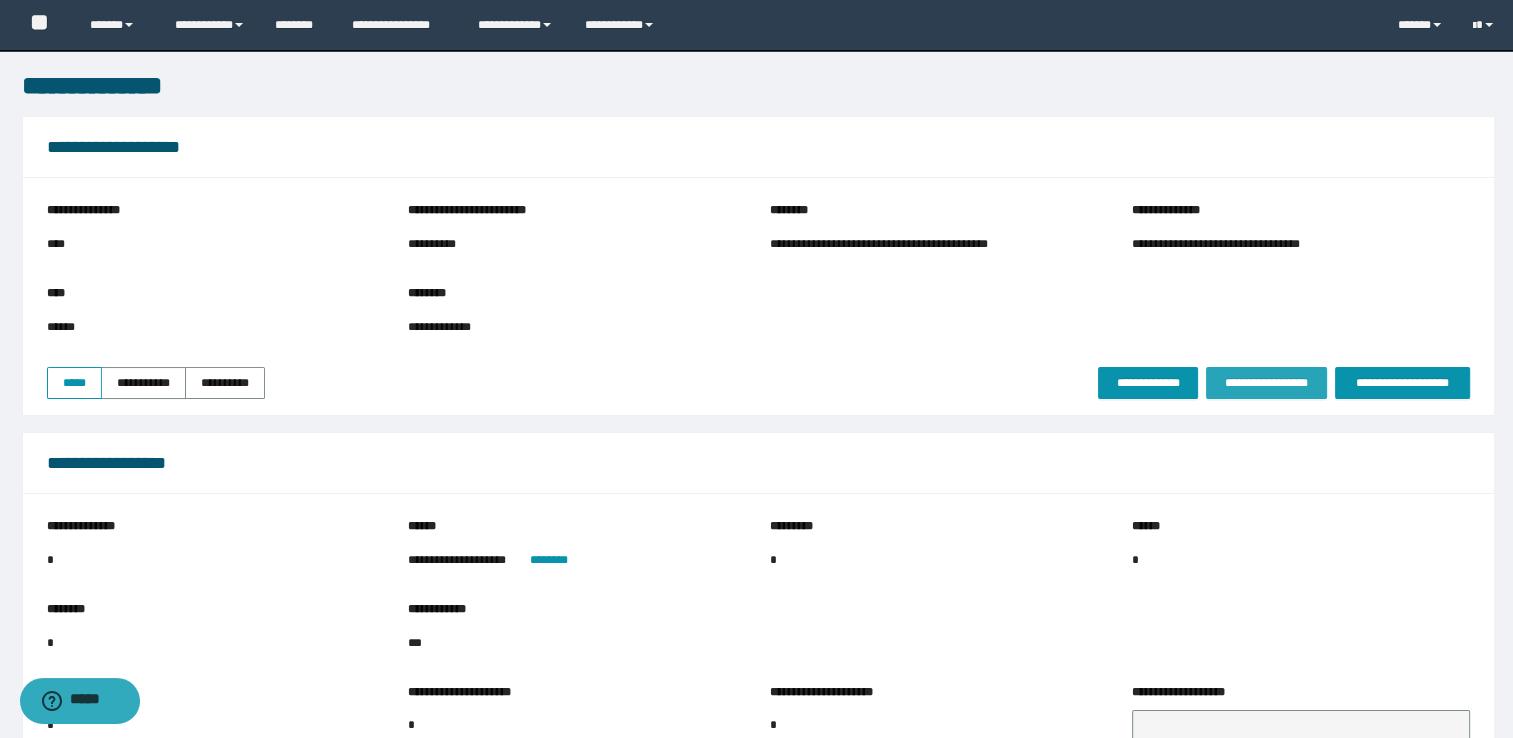 click on "**********" at bounding box center [1266, 383] 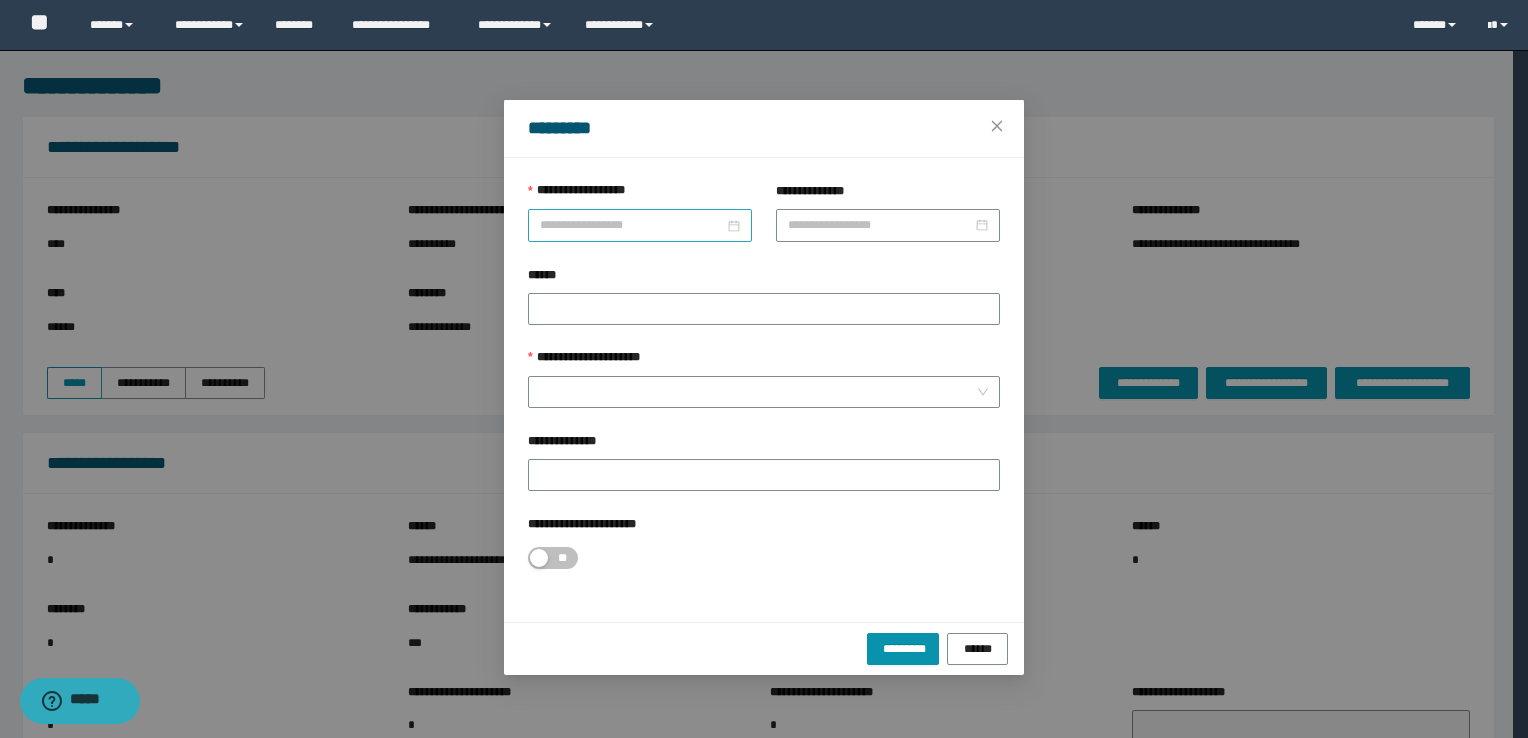 click on "**********" at bounding box center (632, 225) 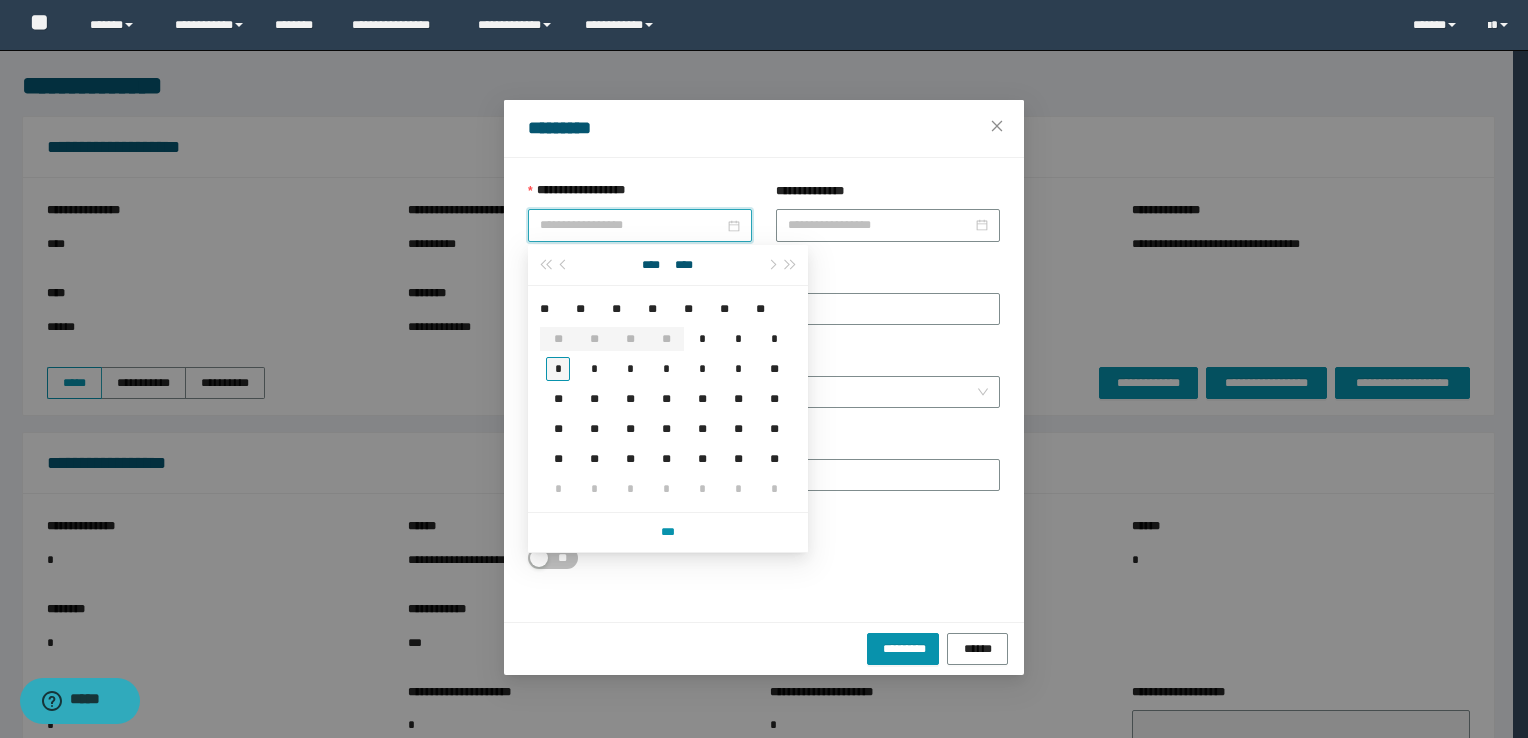 type on "**********" 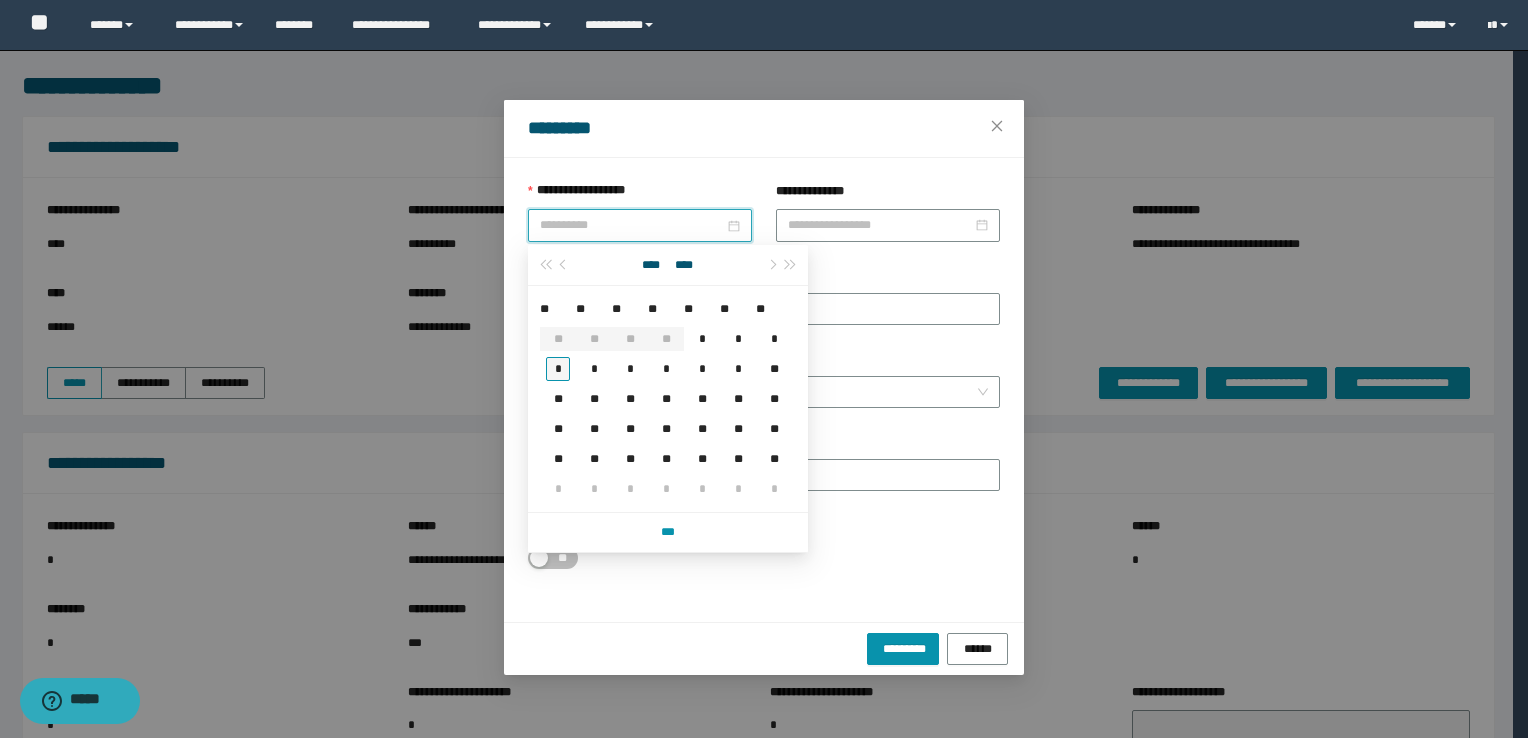 click on "*" at bounding box center (558, 369) 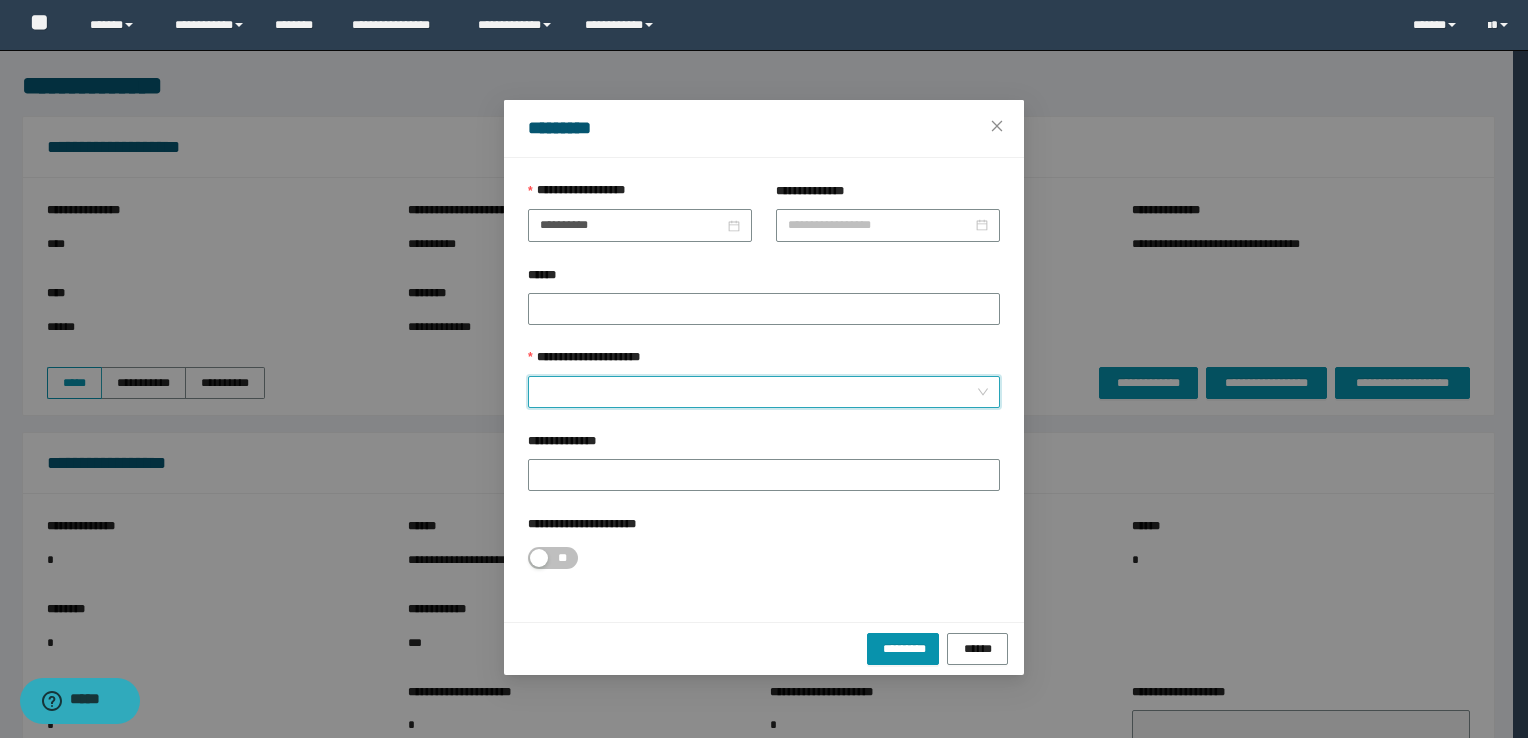 click on "**********" at bounding box center [758, 392] 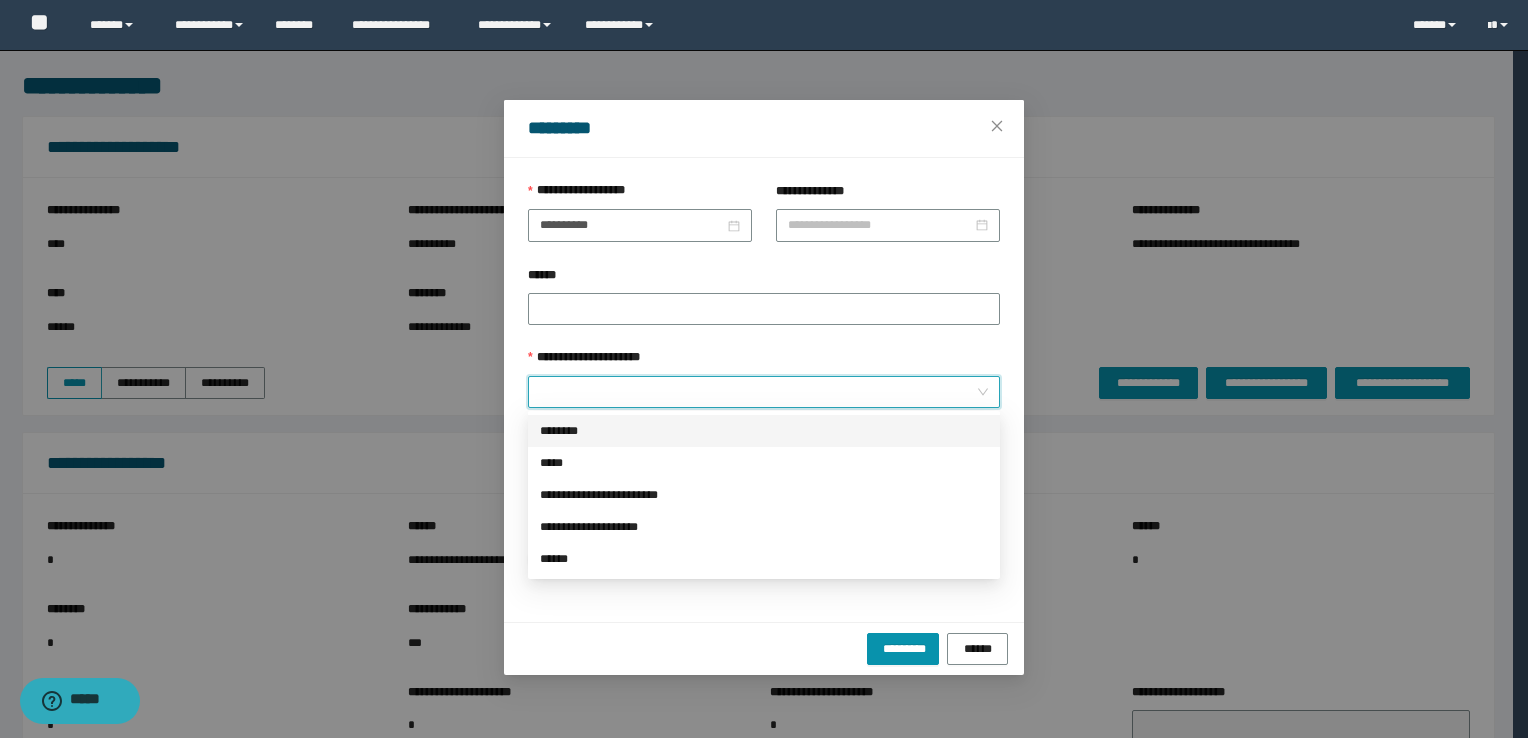 click on "********" at bounding box center (764, 431) 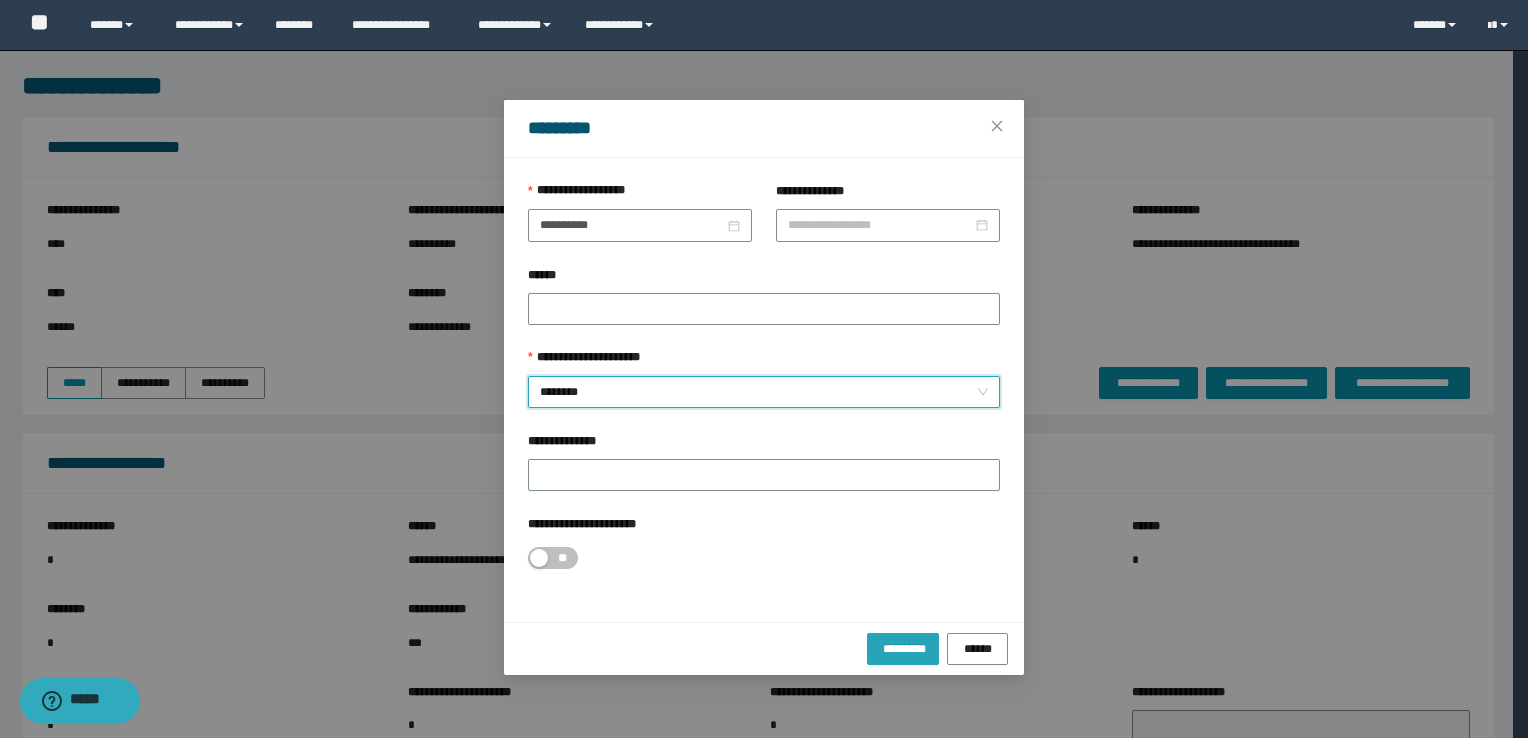 click on "*********" at bounding box center (903, 648) 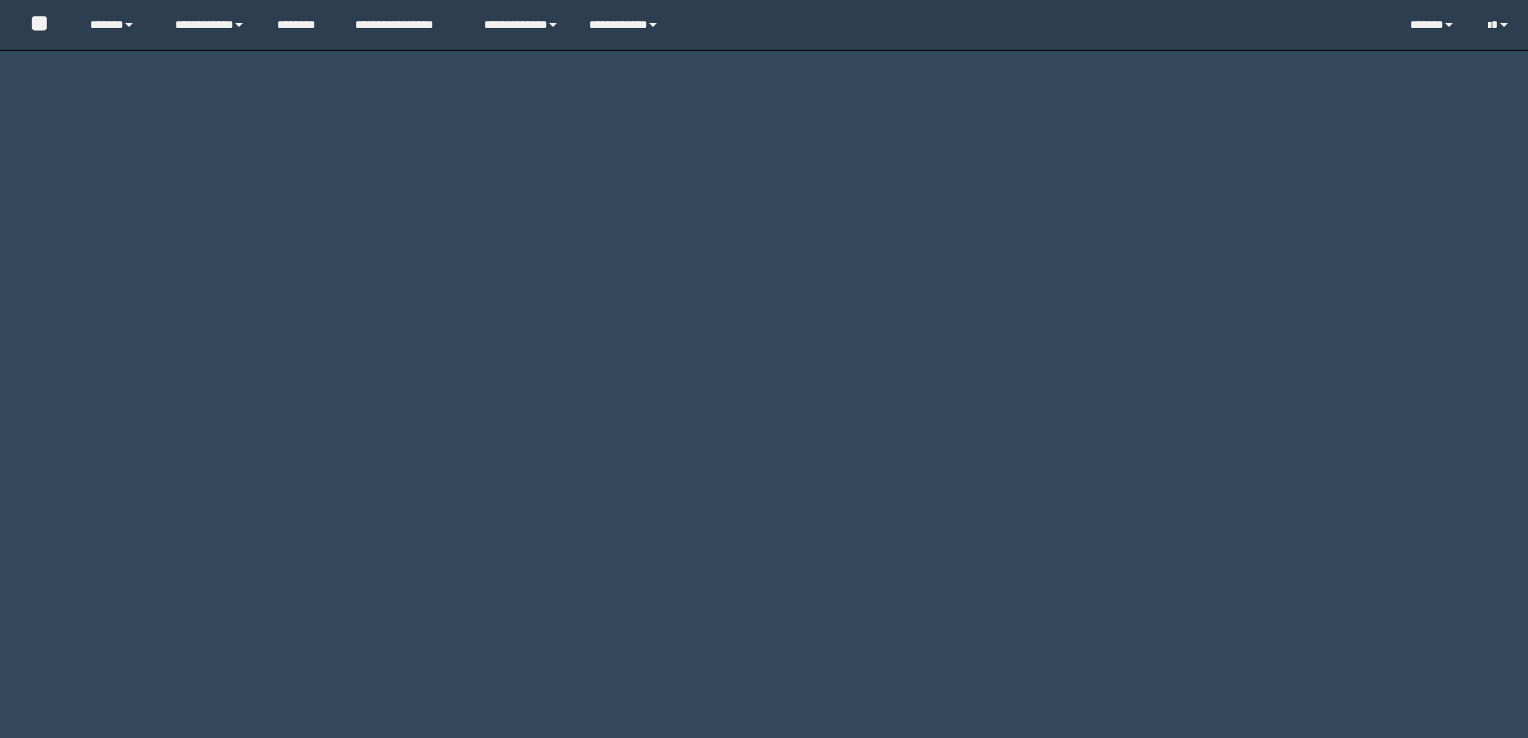 scroll, scrollTop: 0, scrollLeft: 0, axis: both 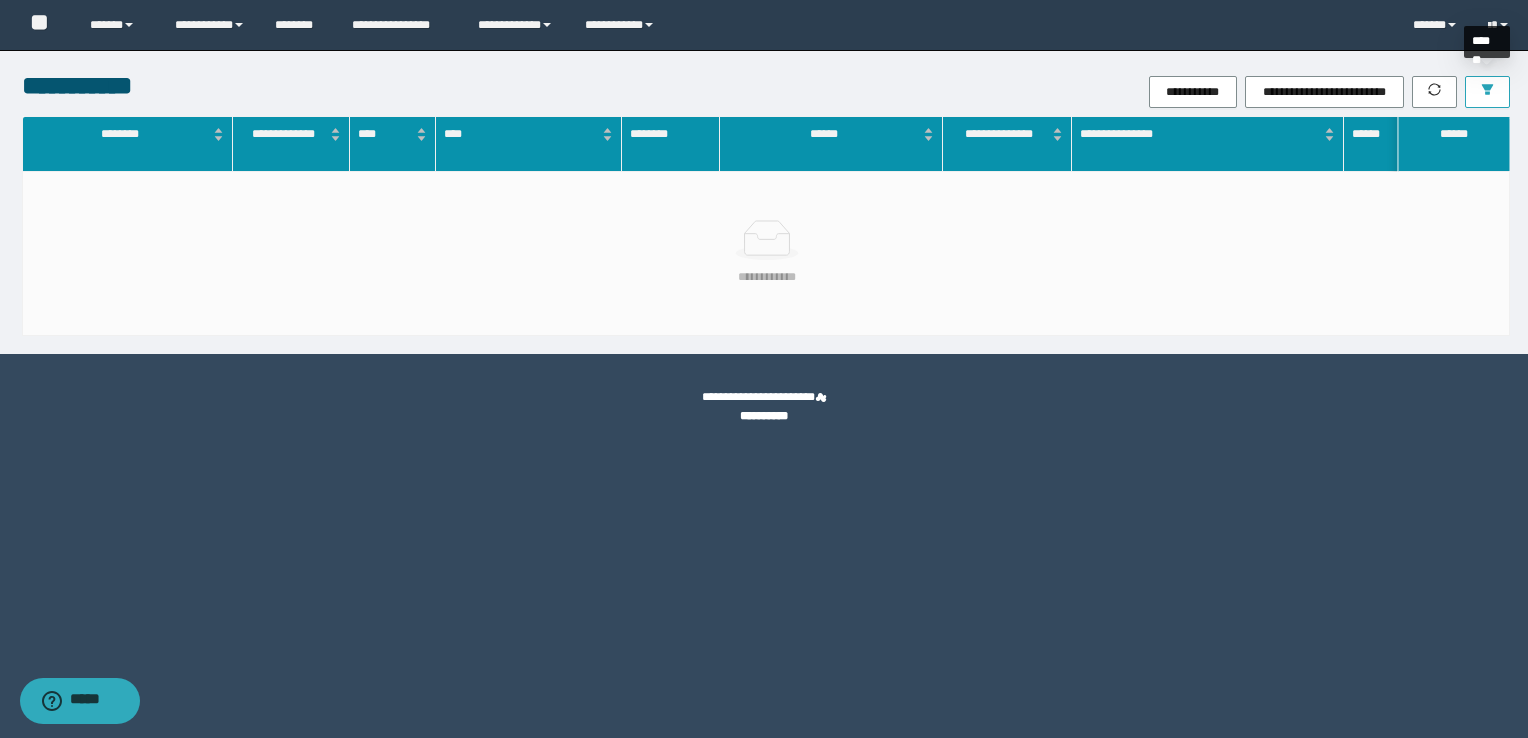 click 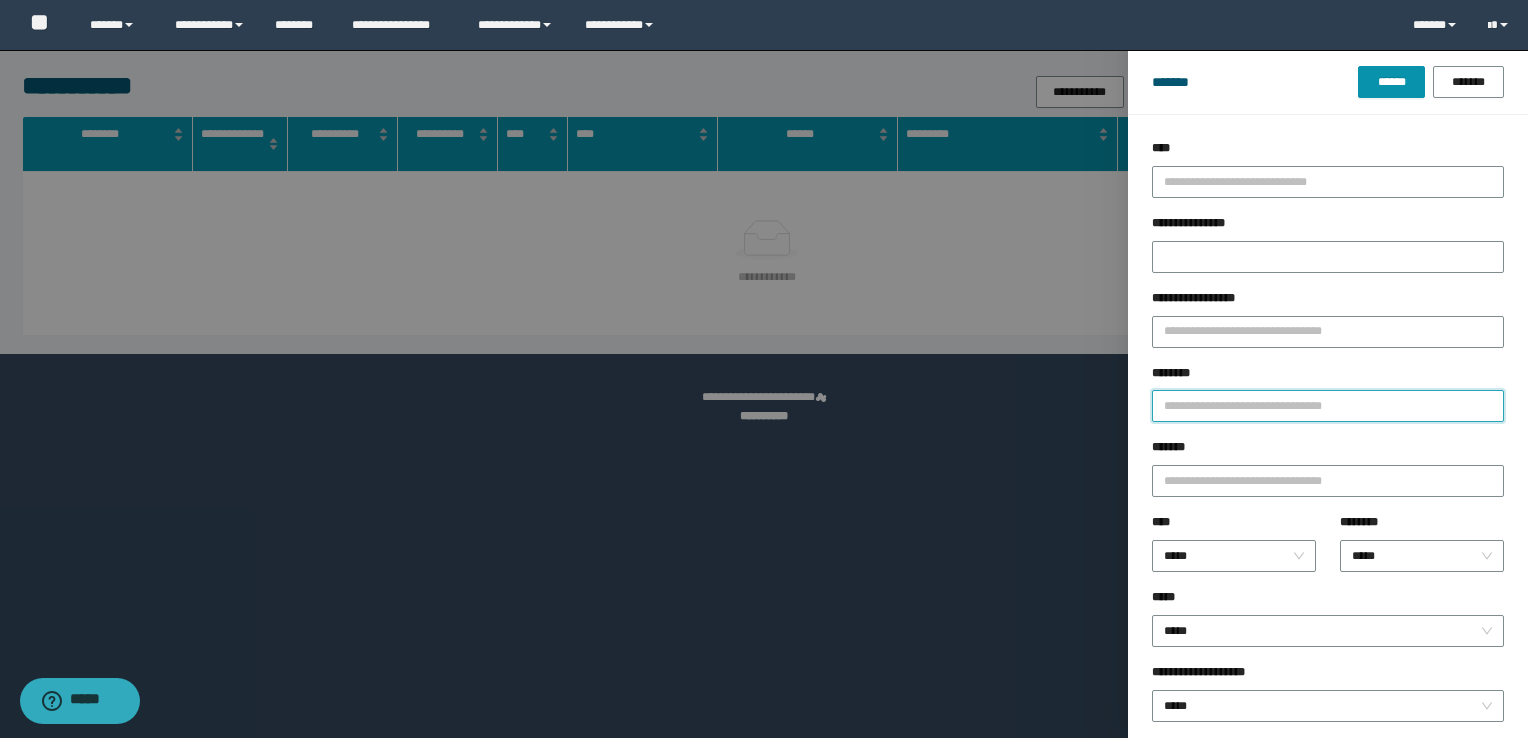 click on "********" at bounding box center [1328, 406] 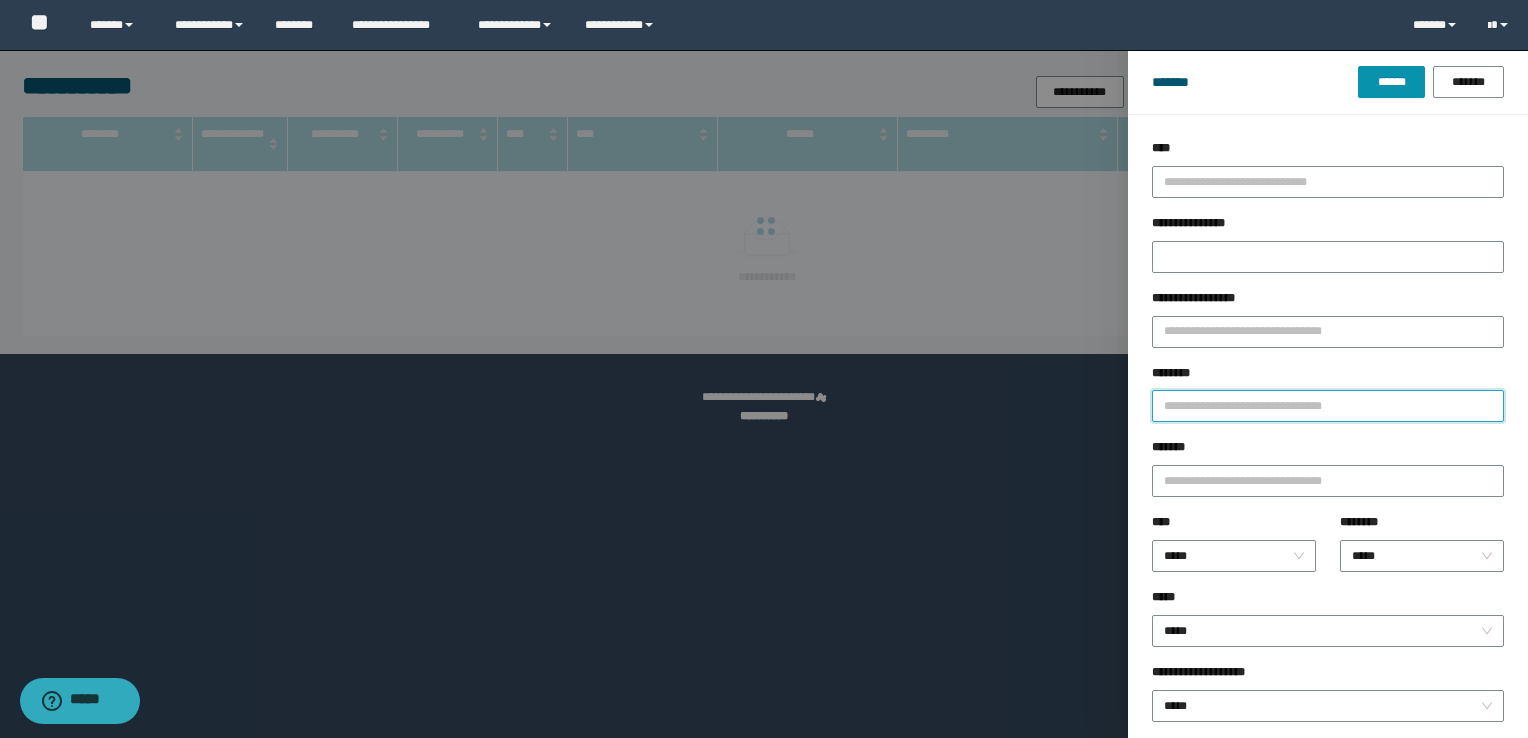 paste on "********" 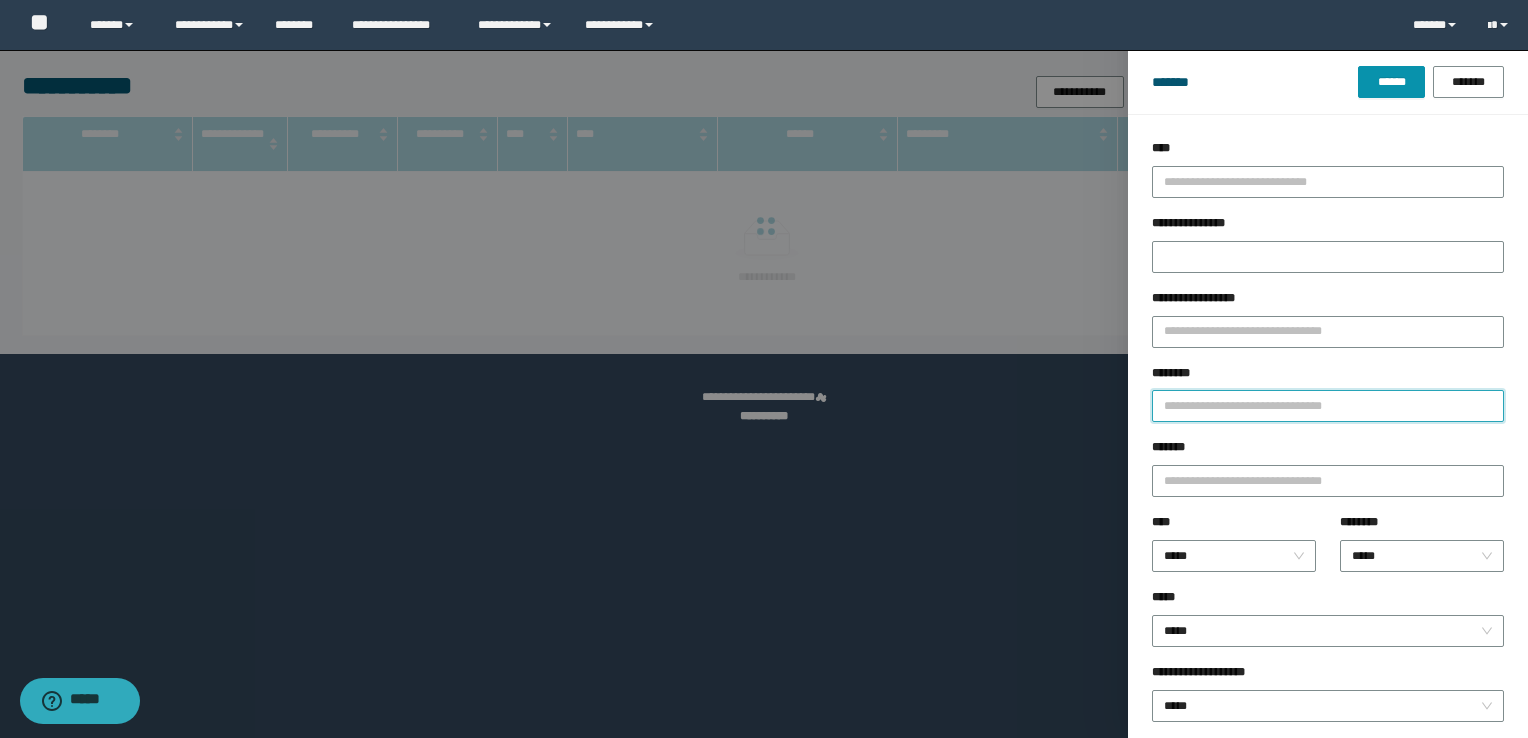 type on "********" 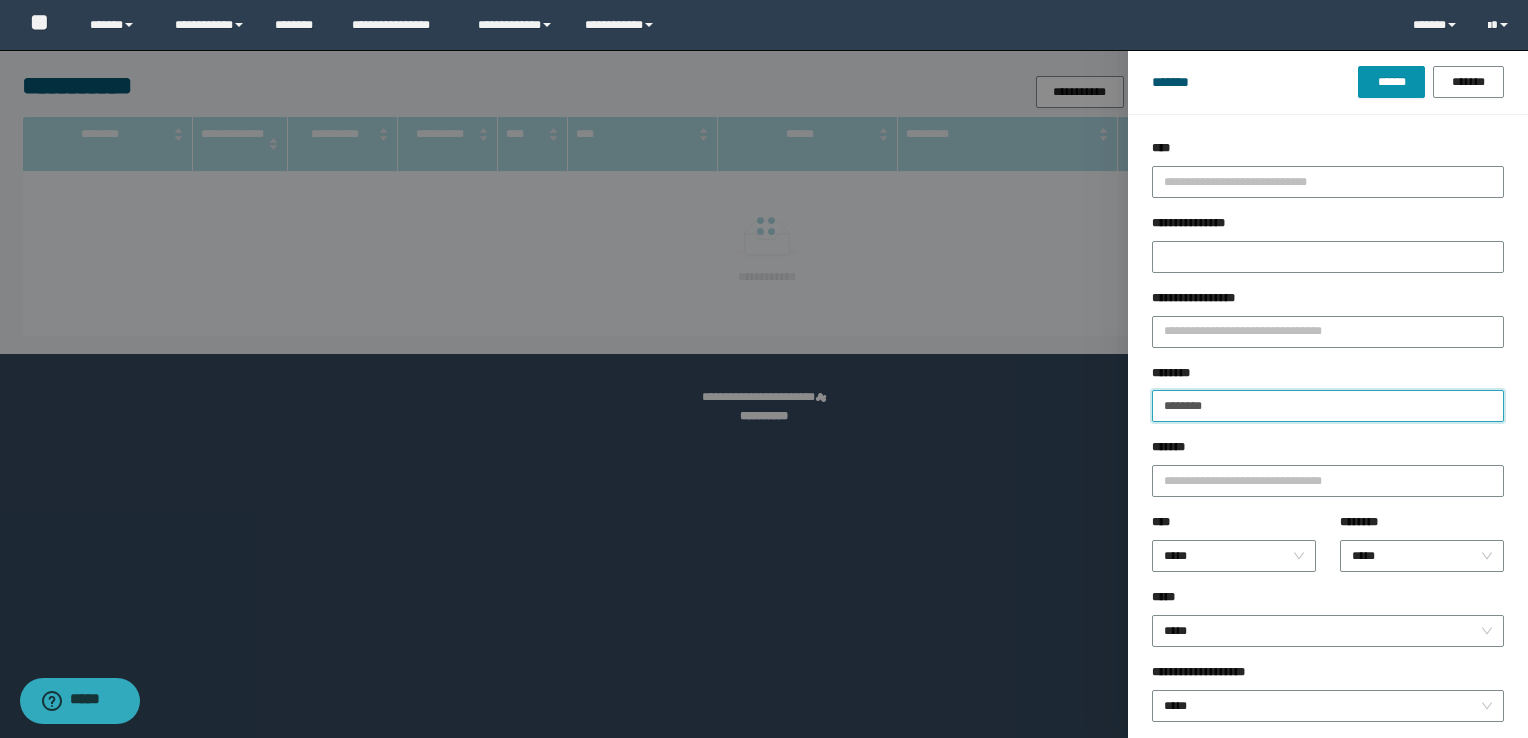 type 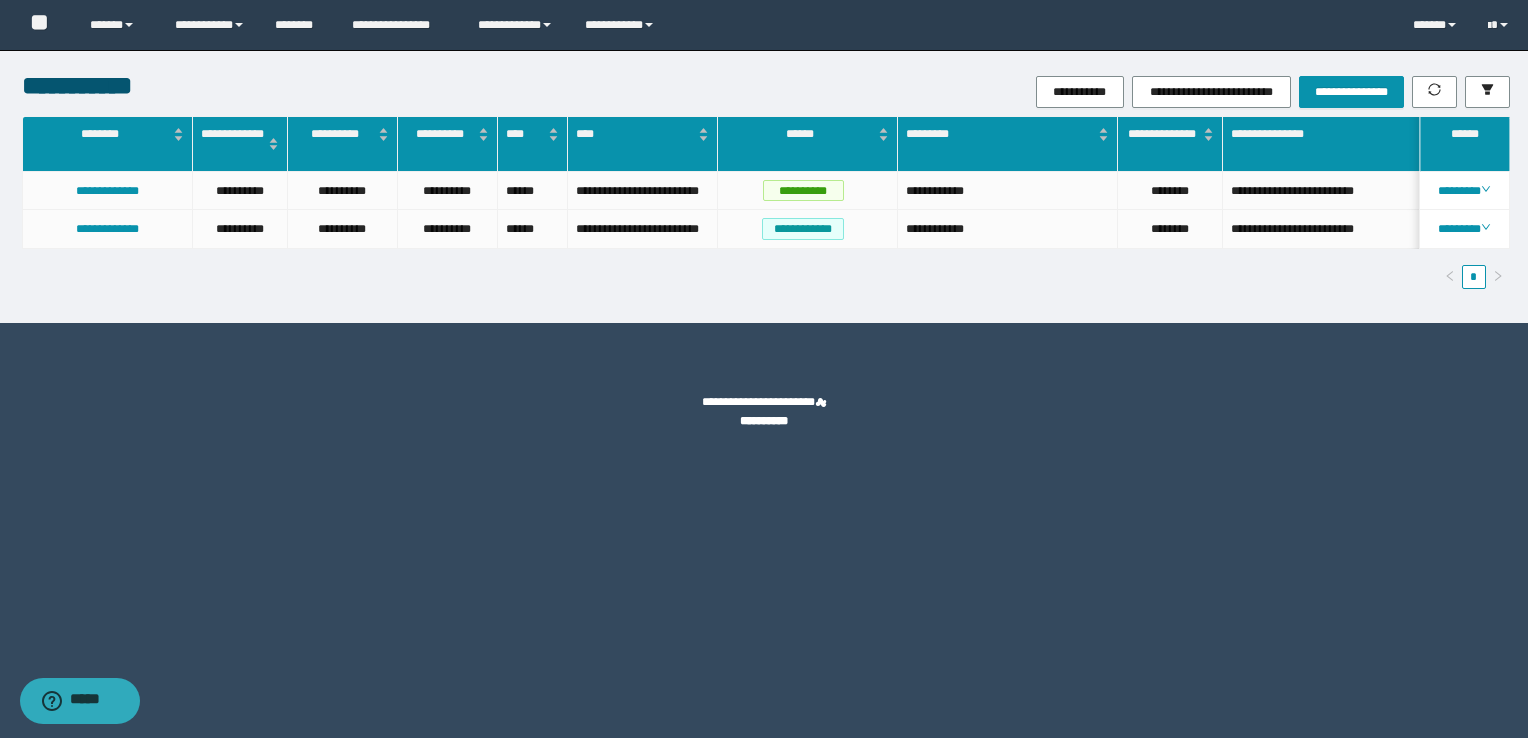 click on "********" at bounding box center (1464, 191) 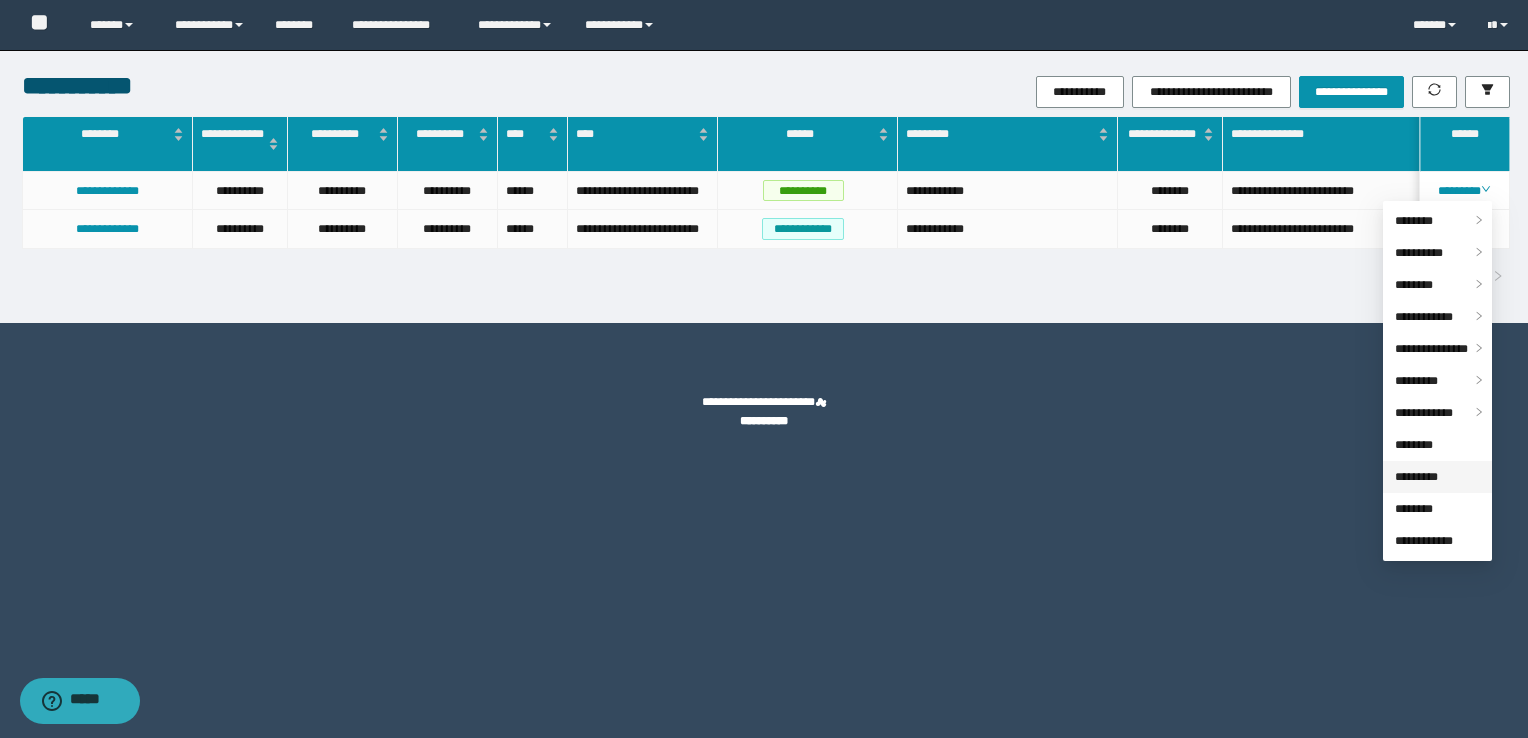 click on "*********" at bounding box center [1416, 477] 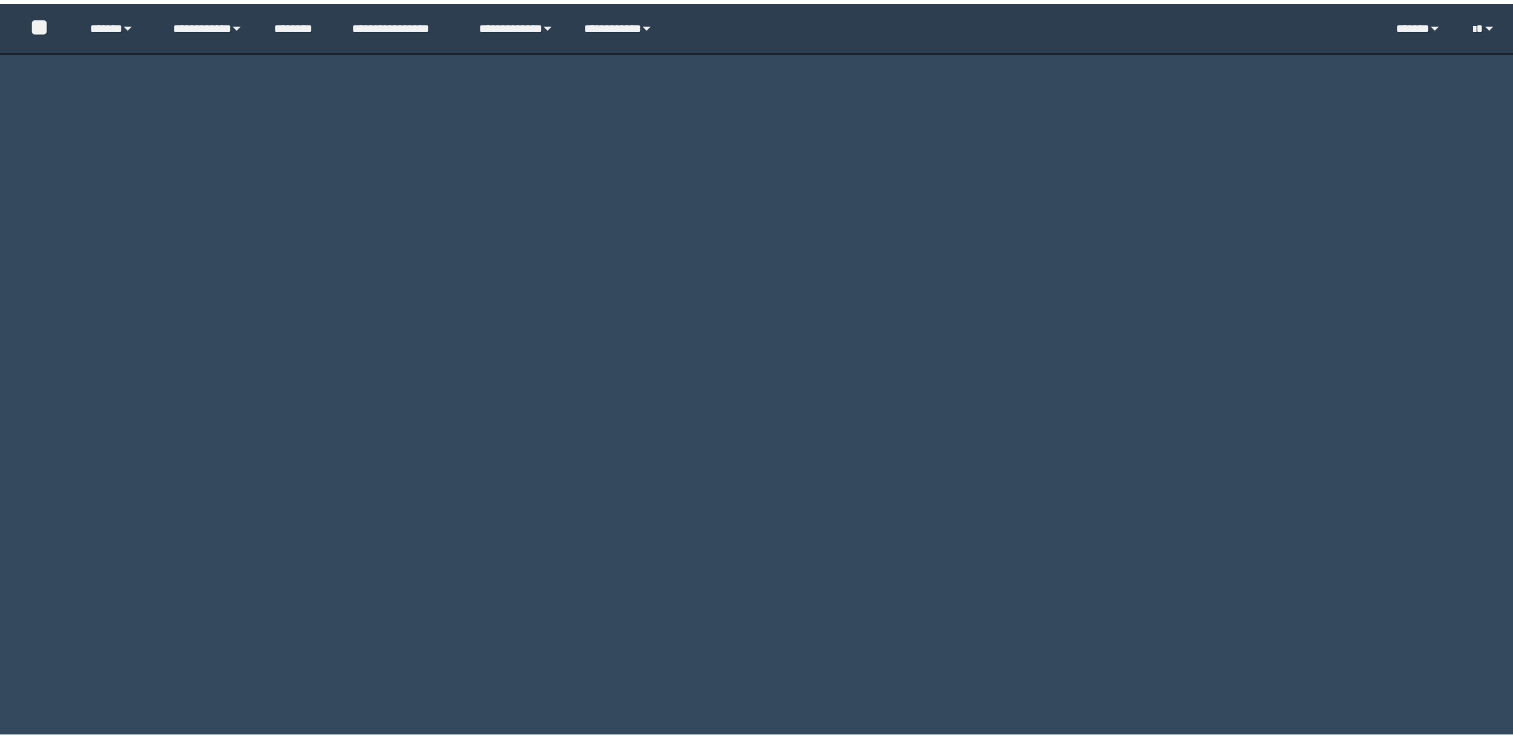scroll, scrollTop: 0, scrollLeft: 0, axis: both 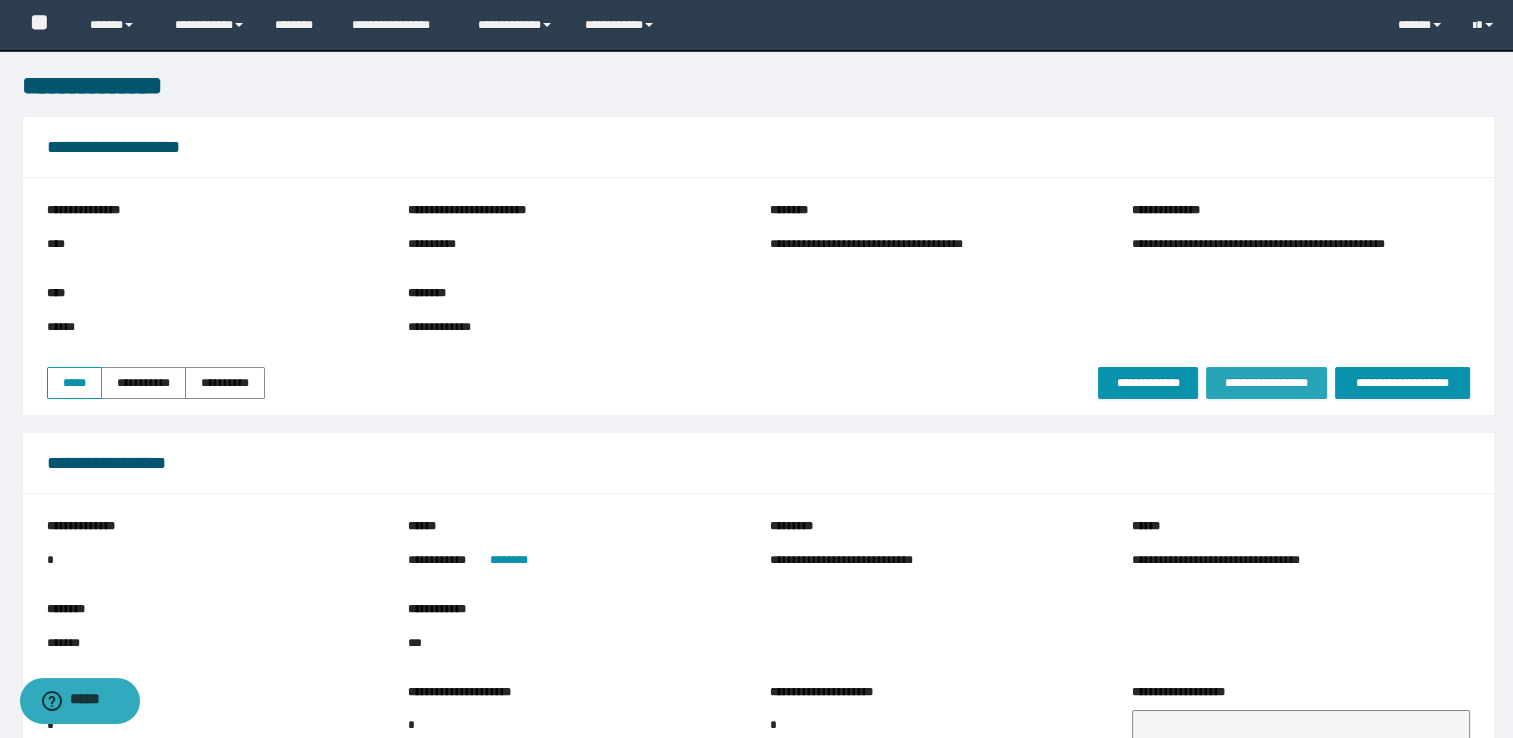 click on "**********" at bounding box center (1266, 383) 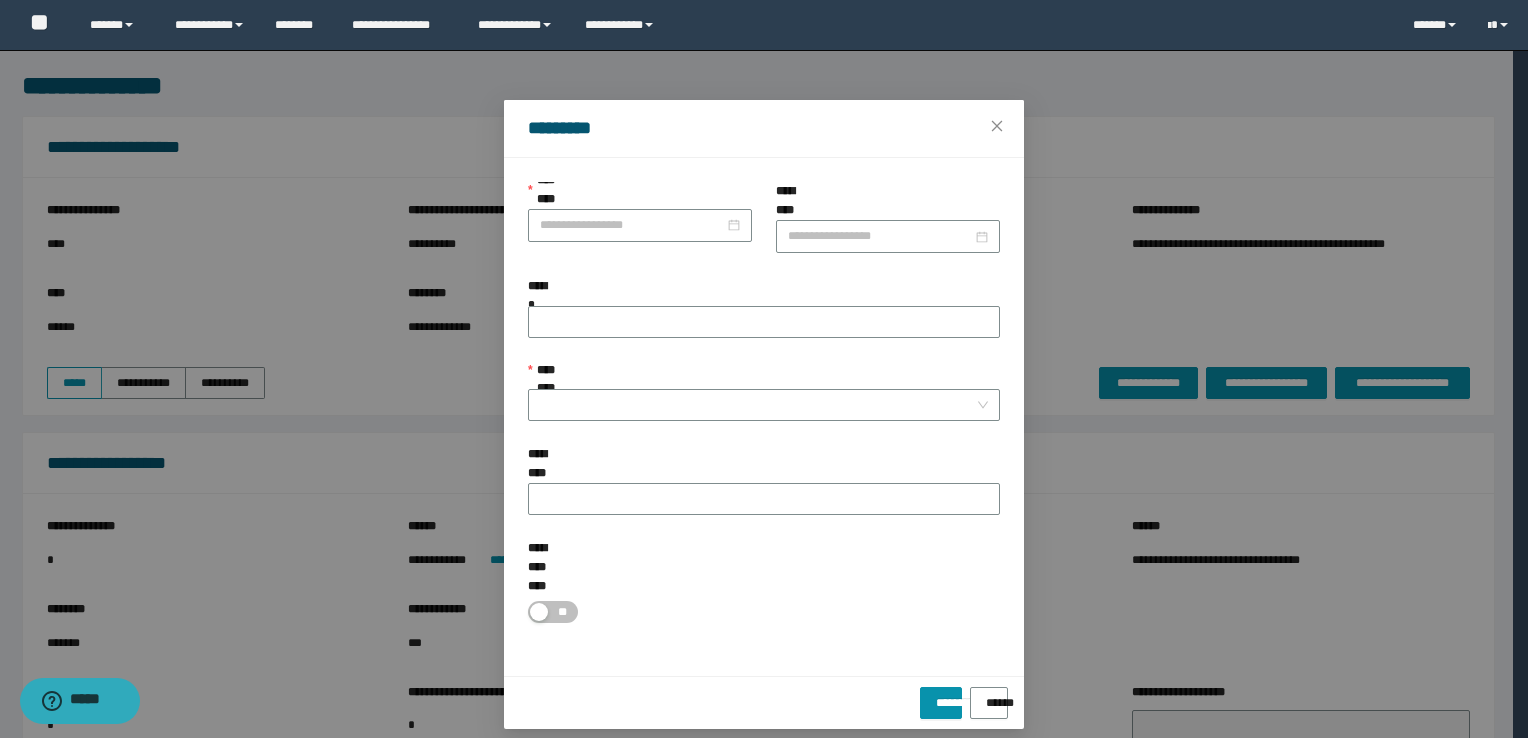 click on "**********" at bounding box center [640, 229] 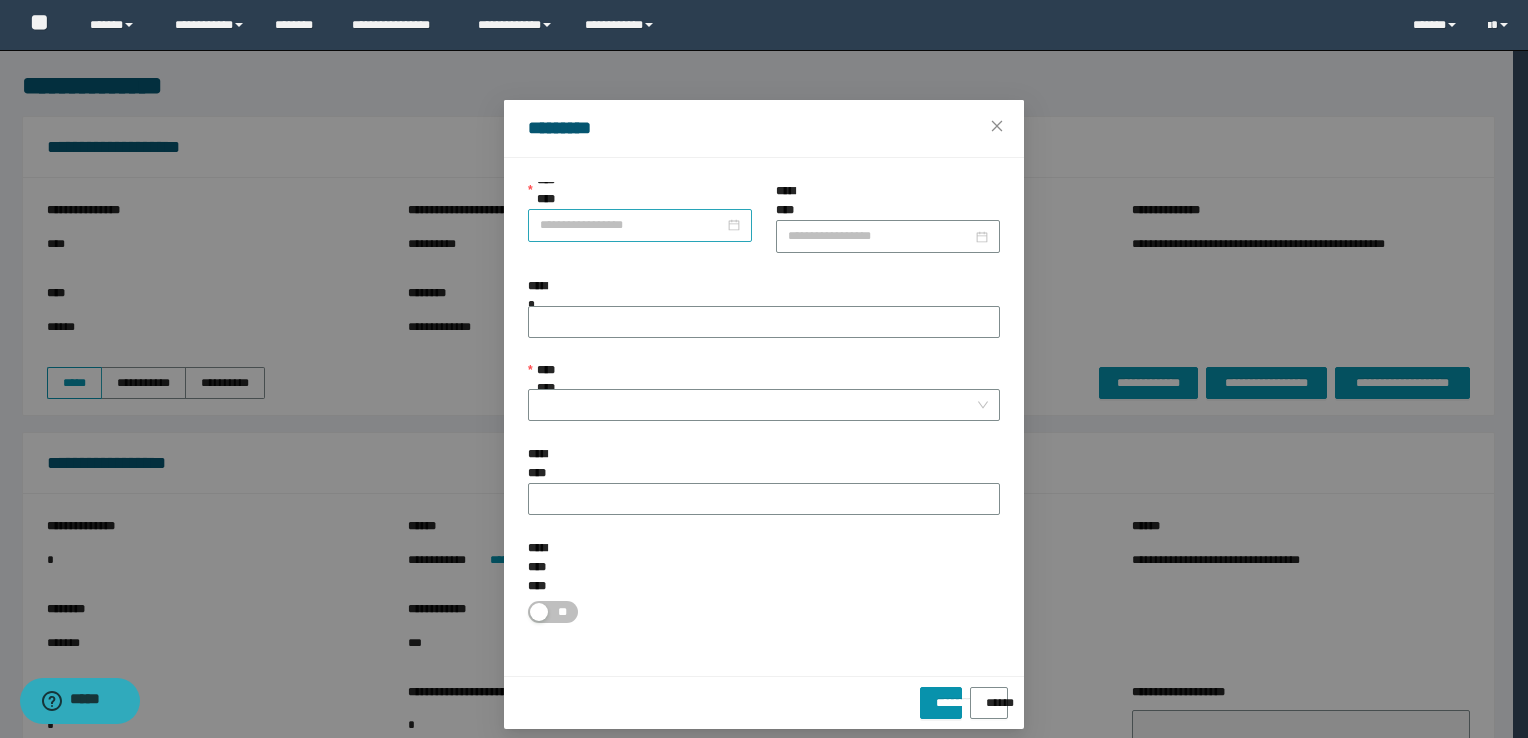 click on "**********" at bounding box center (632, 225) 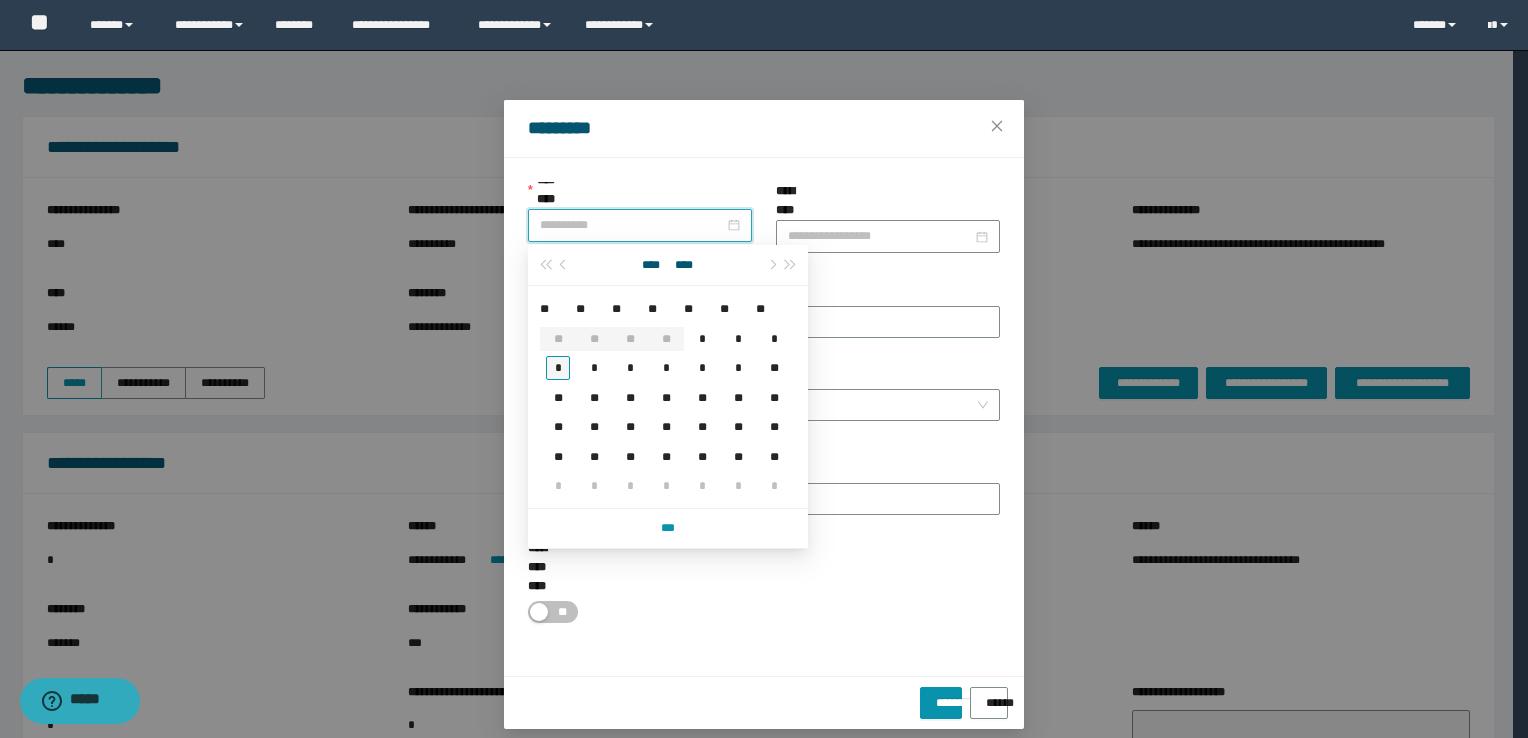 type on "**********" 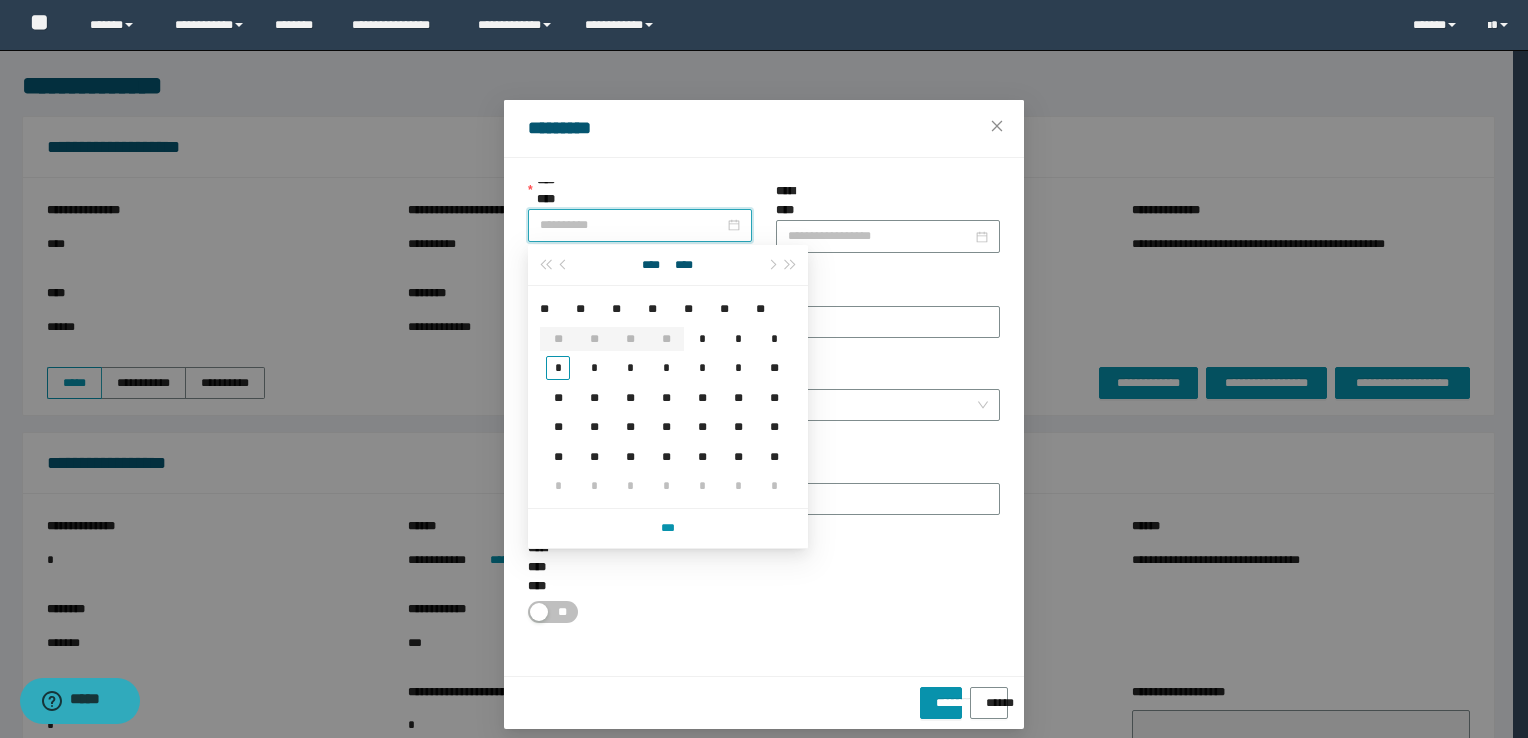 click on "*" at bounding box center [558, 367] 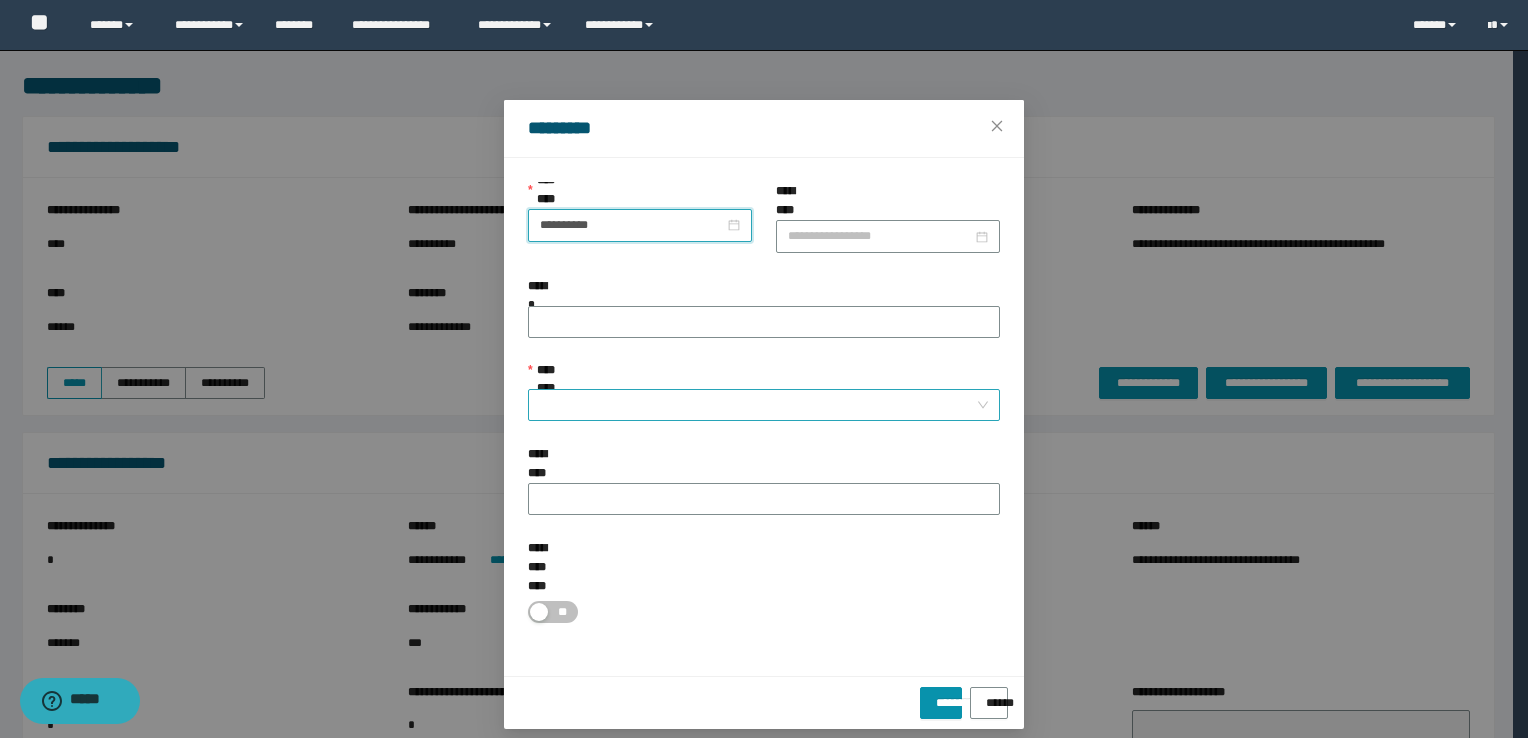 click on "**********" at bounding box center (758, 405) 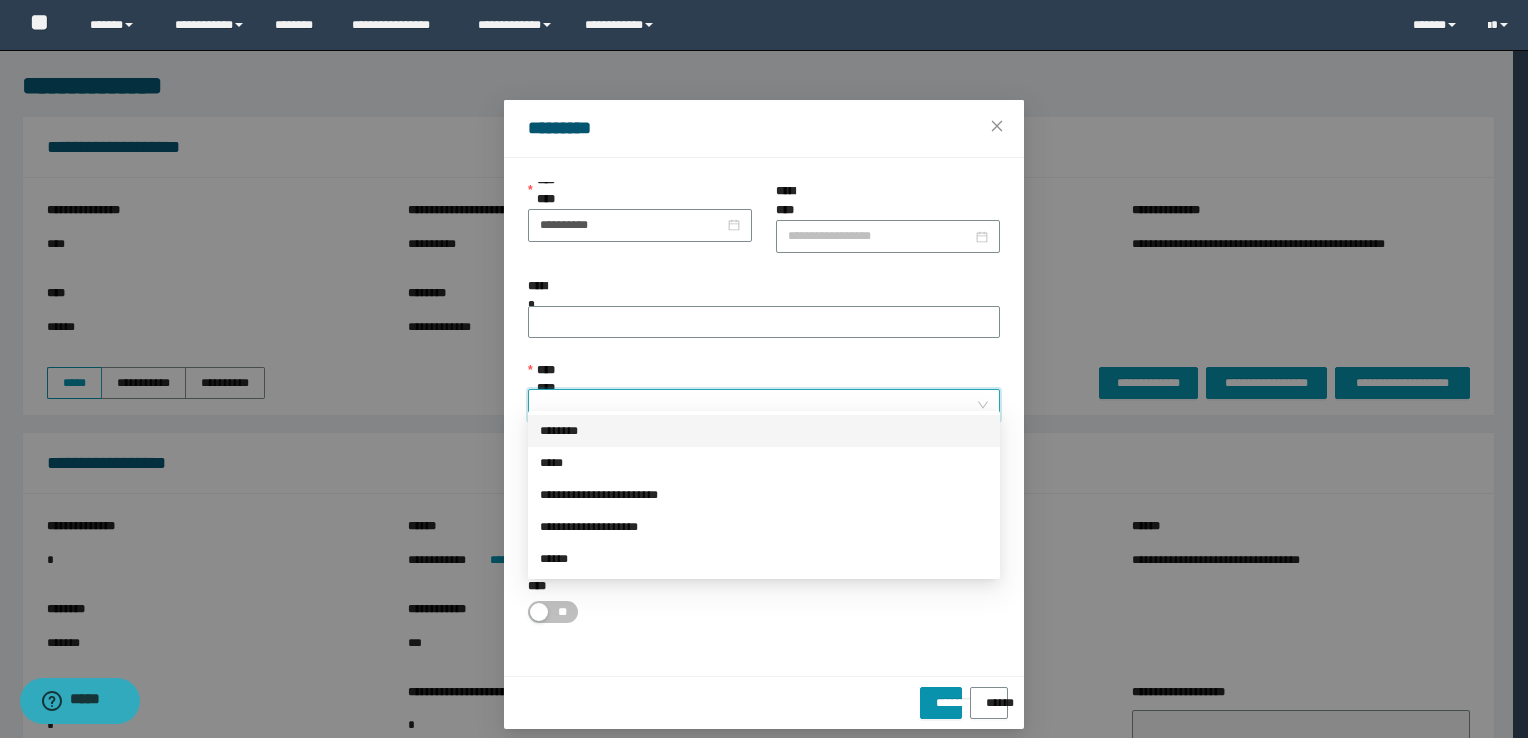 click on "********" at bounding box center (764, 431) 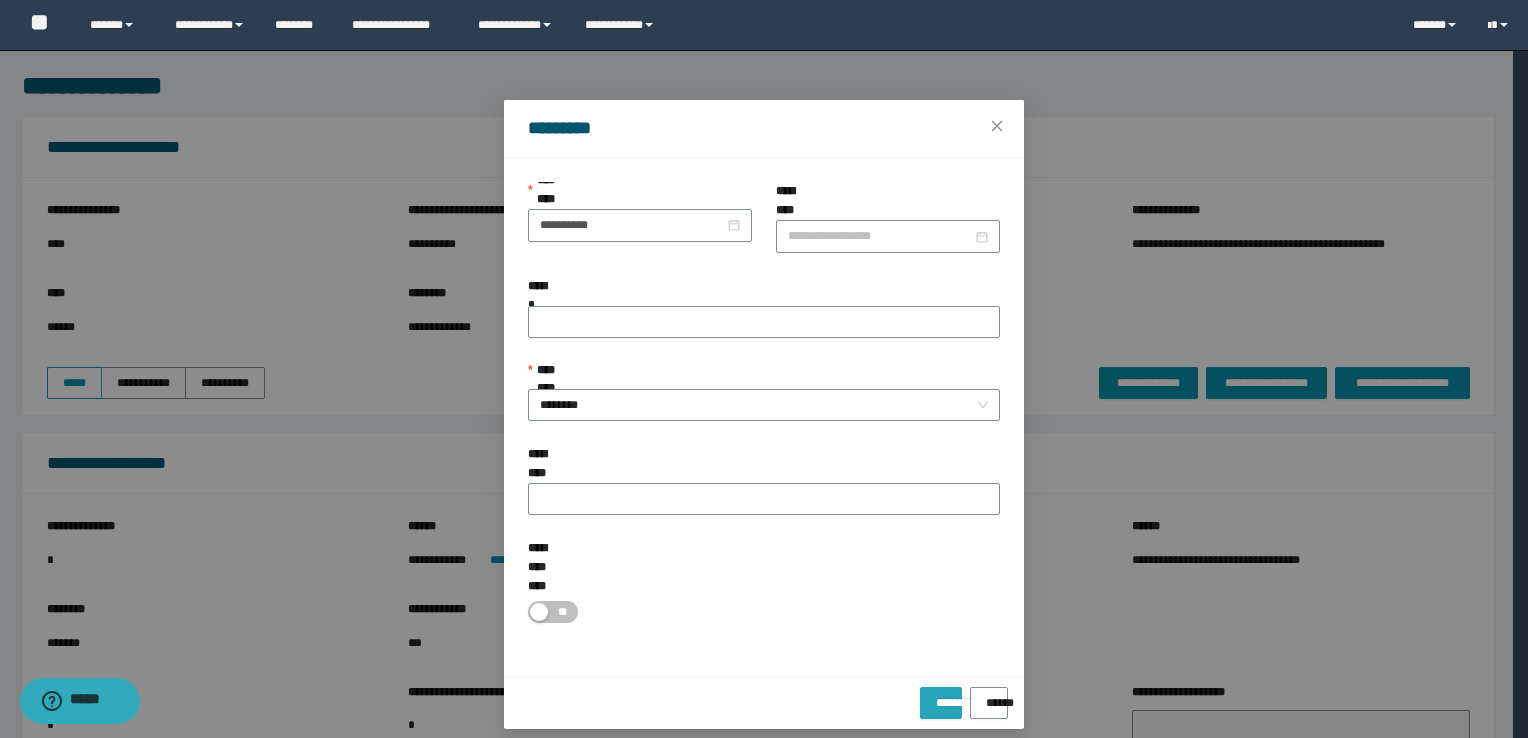 click on "*********" at bounding box center [940, 703] 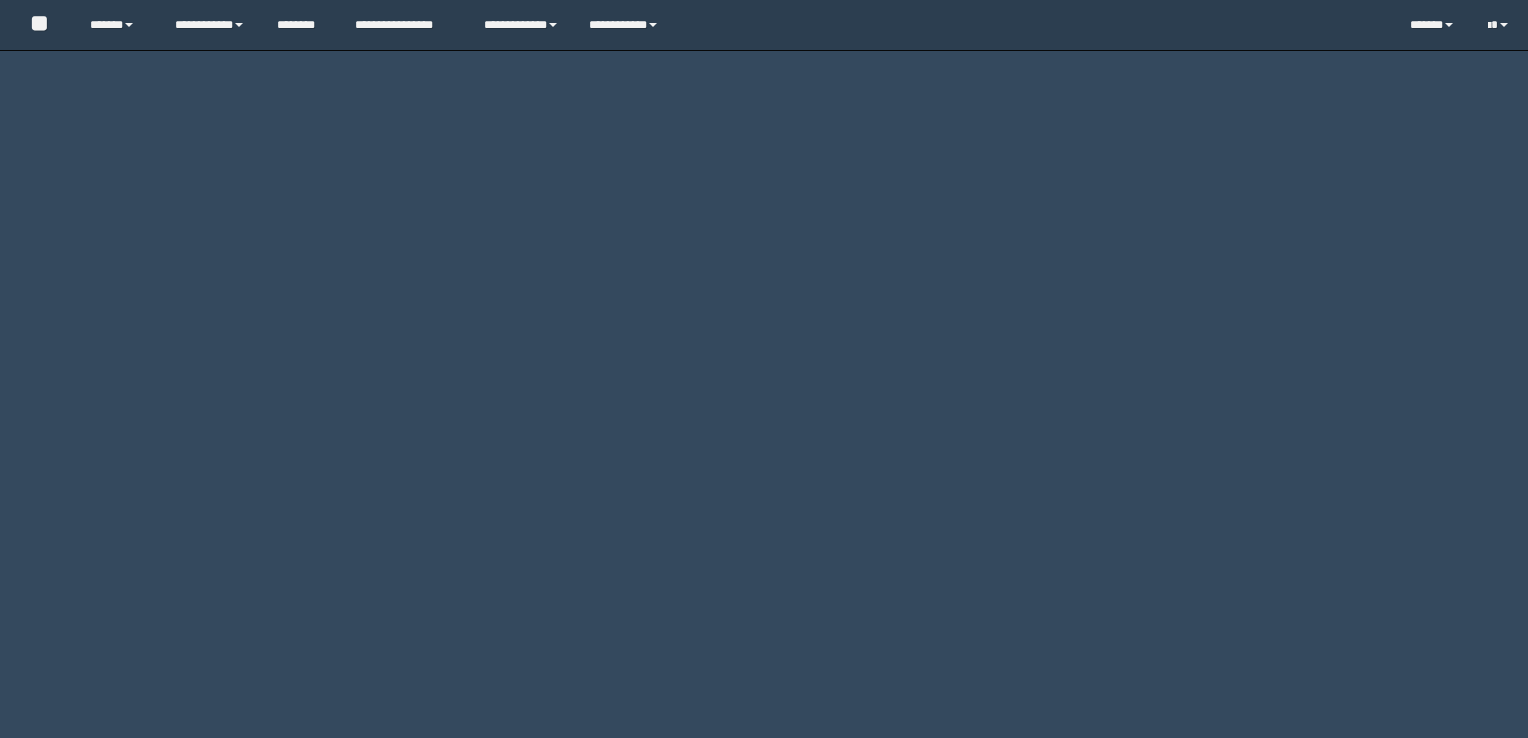 scroll, scrollTop: 0, scrollLeft: 0, axis: both 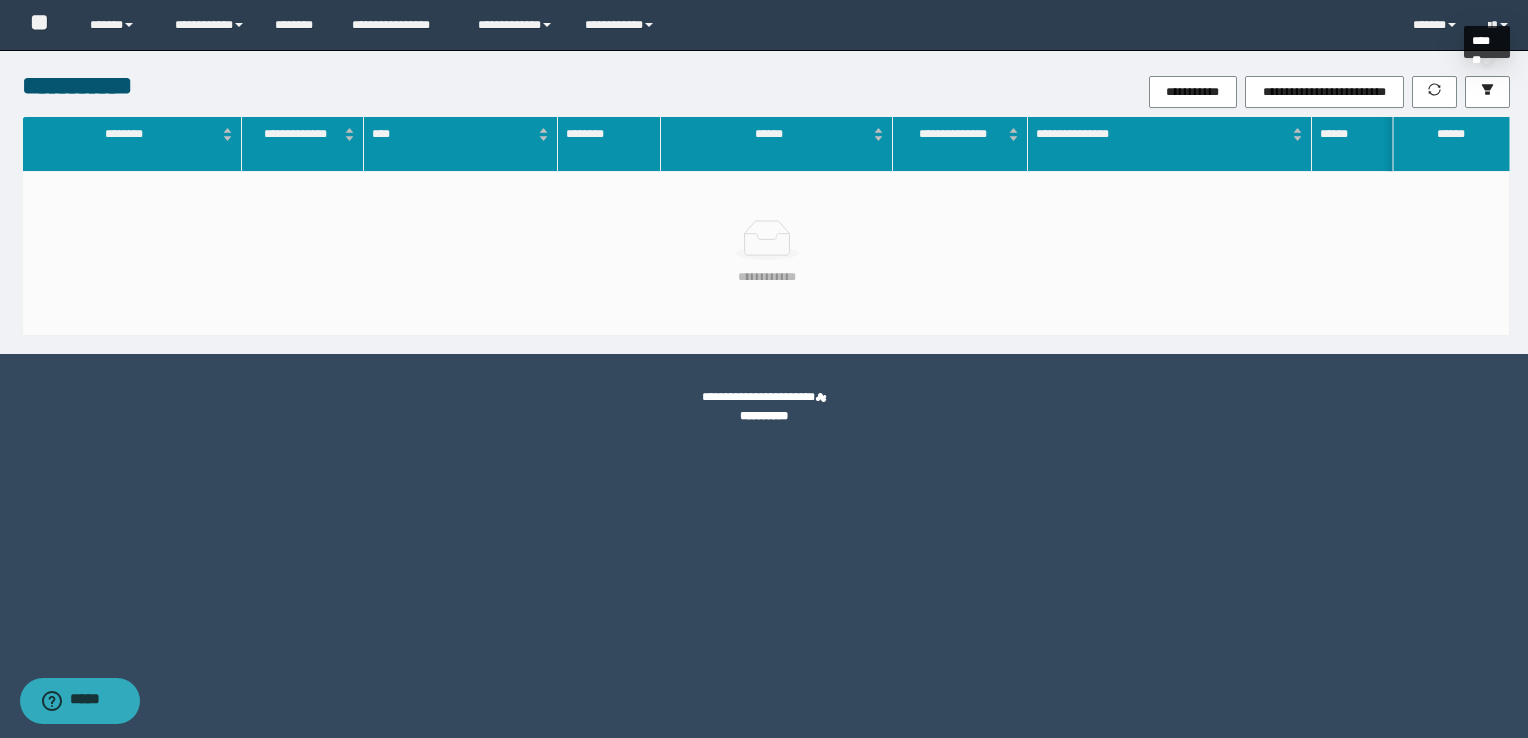 click on "**********" at bounding box center [1014, 92] 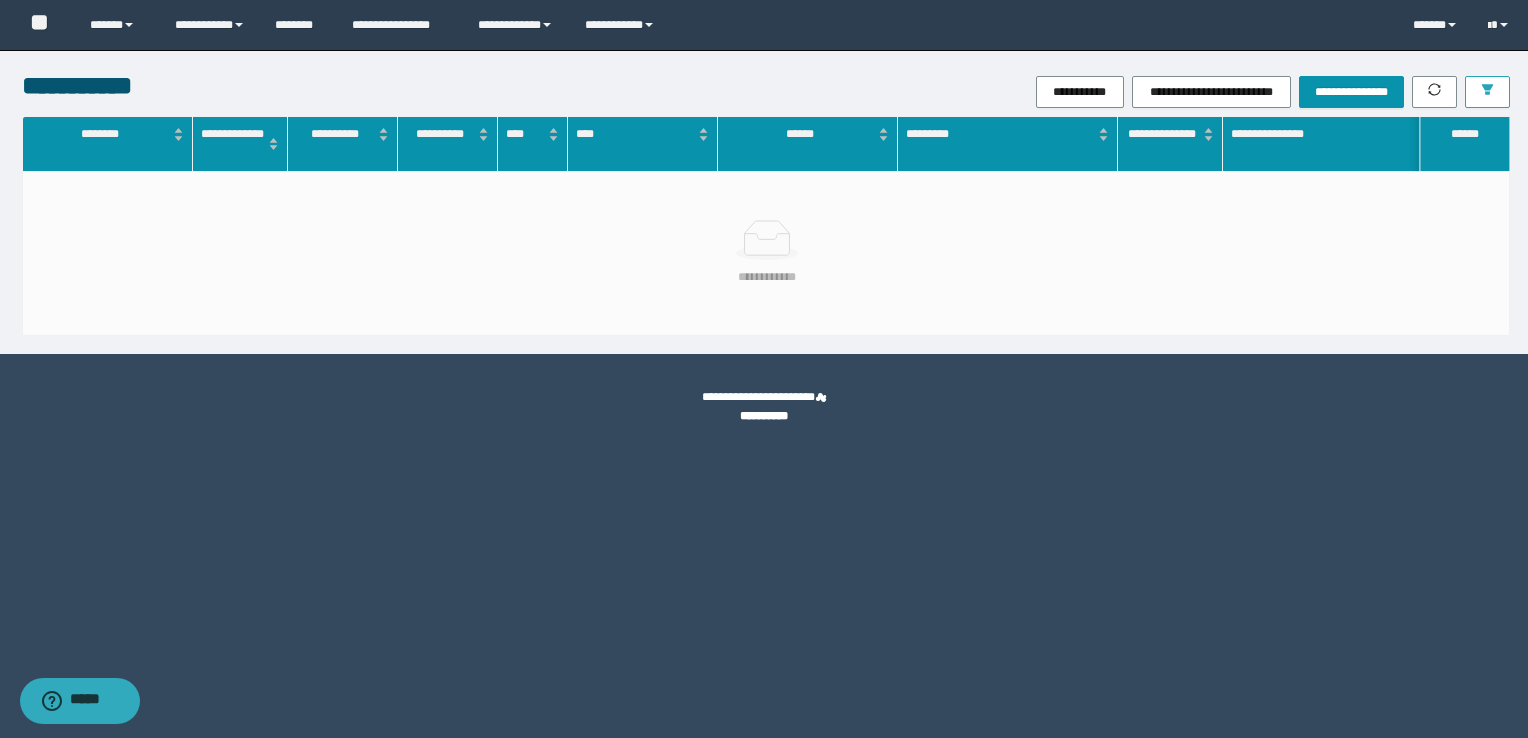 click 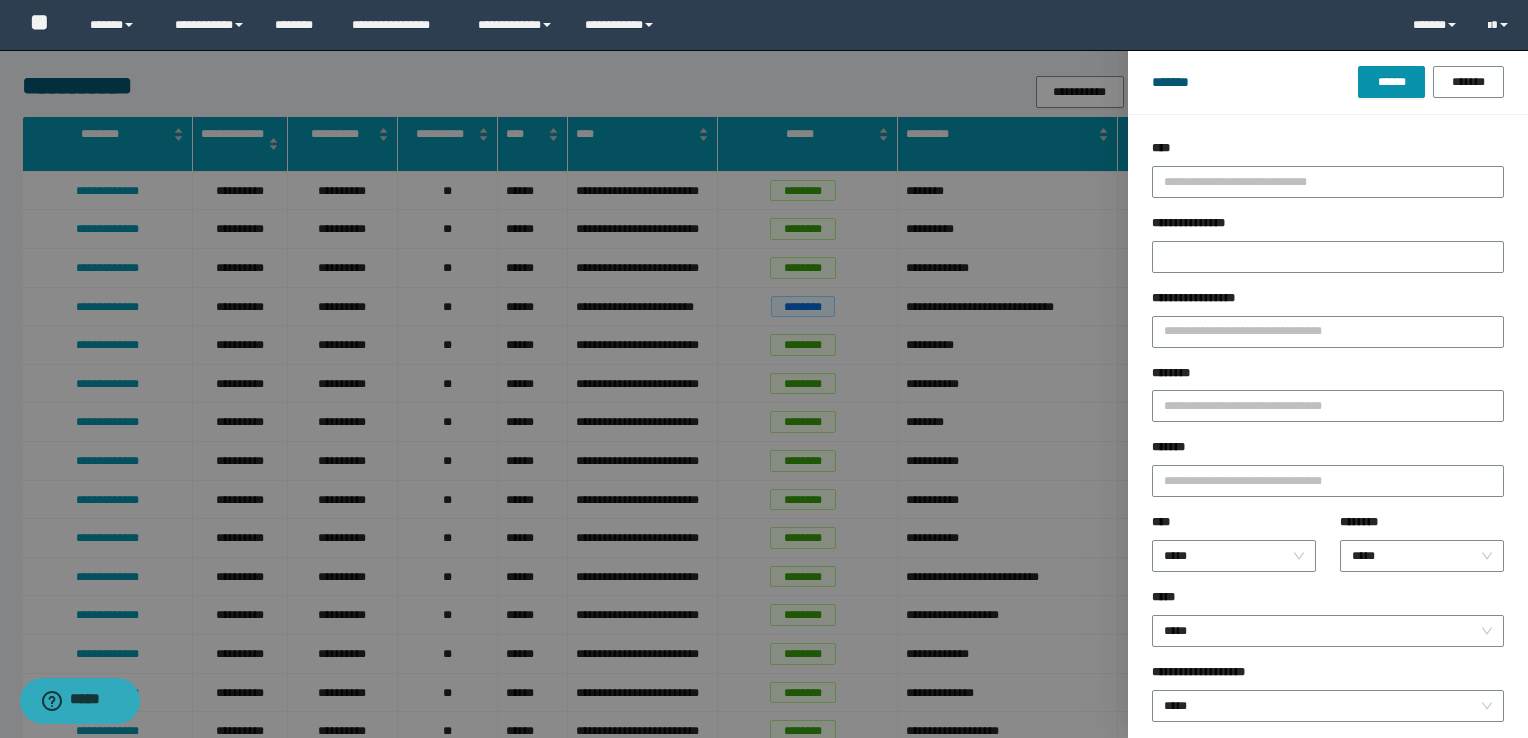 click on "********" at bounding box center [1328, 377] 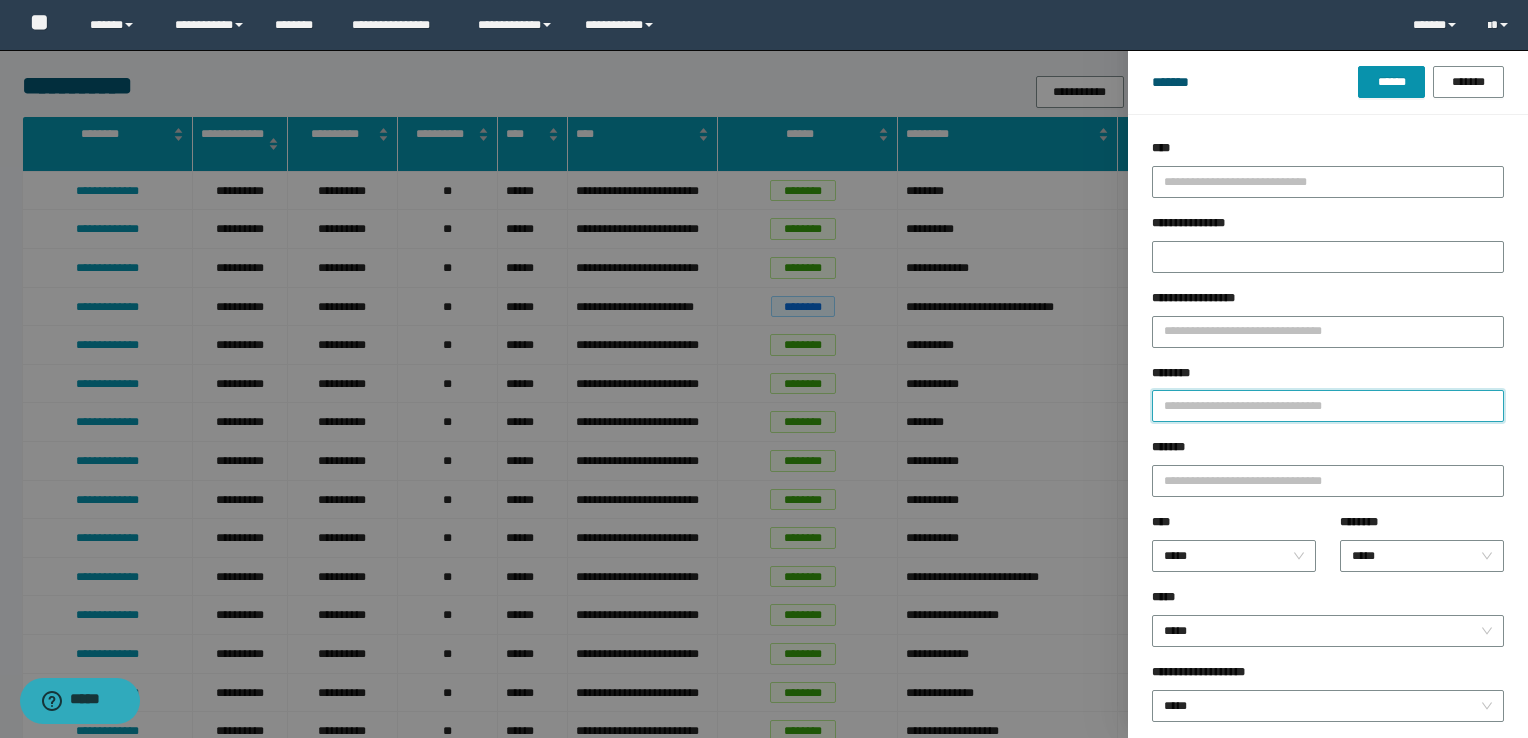 click on "********" at bounding box center [1328, 406] 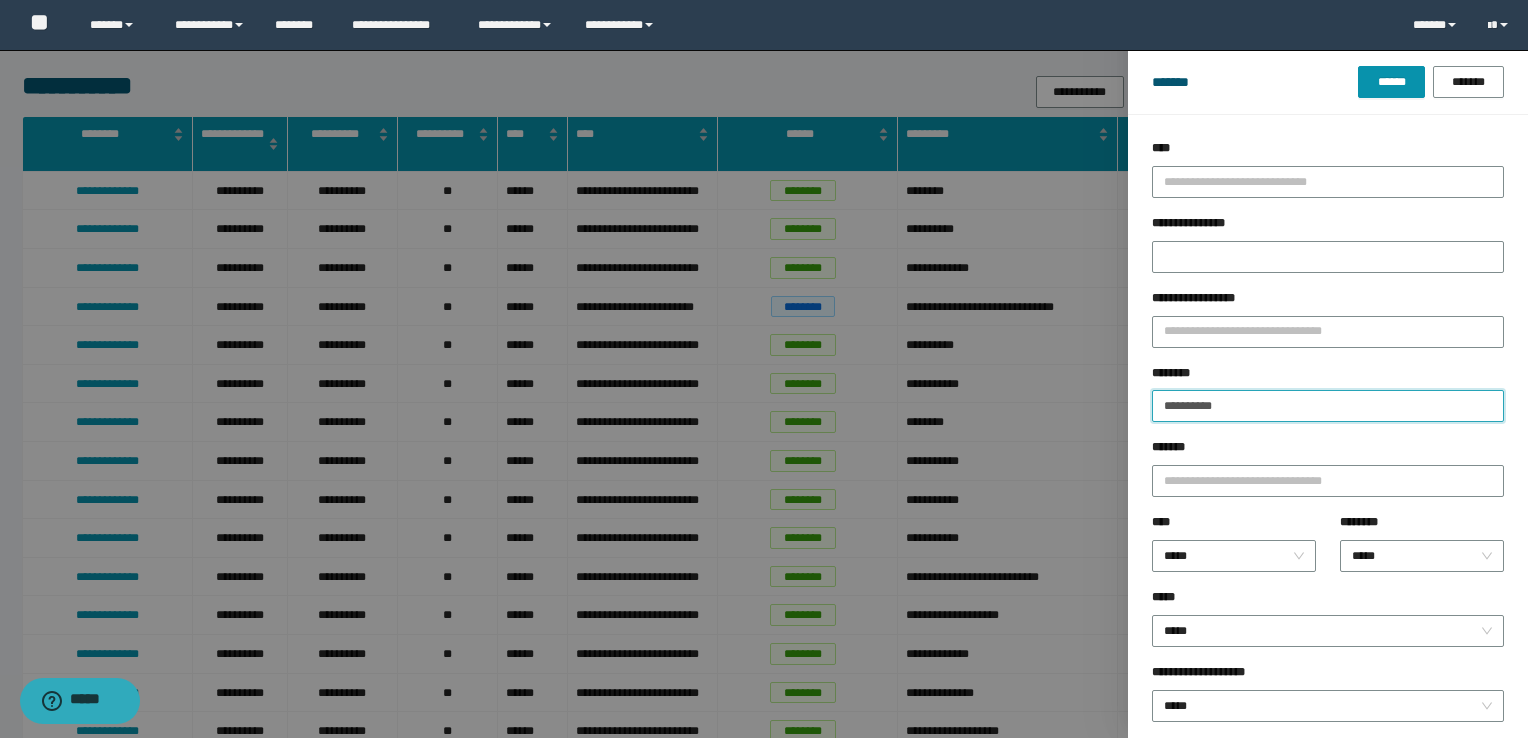 type on "**********" 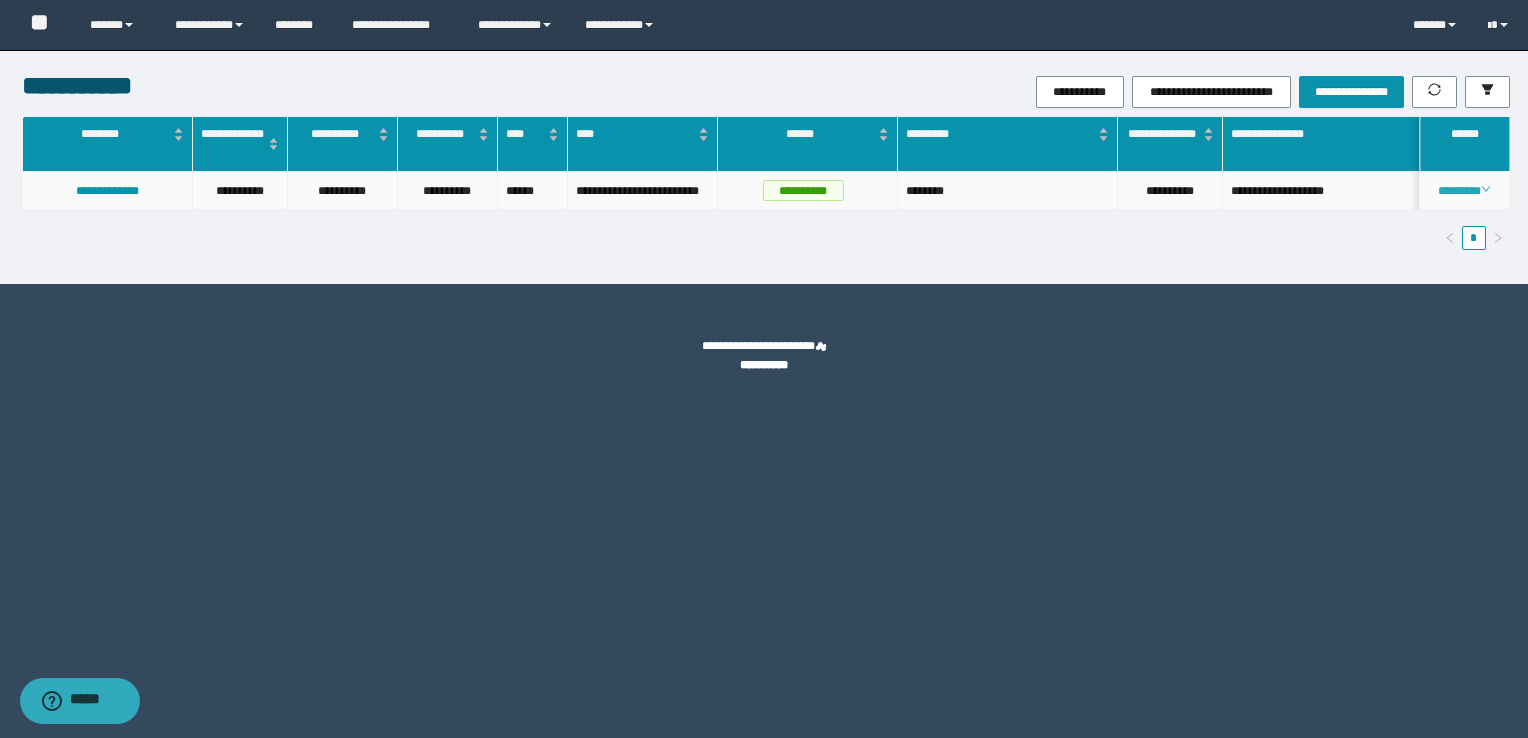 click on "********" at bounding box center [1464, 191] 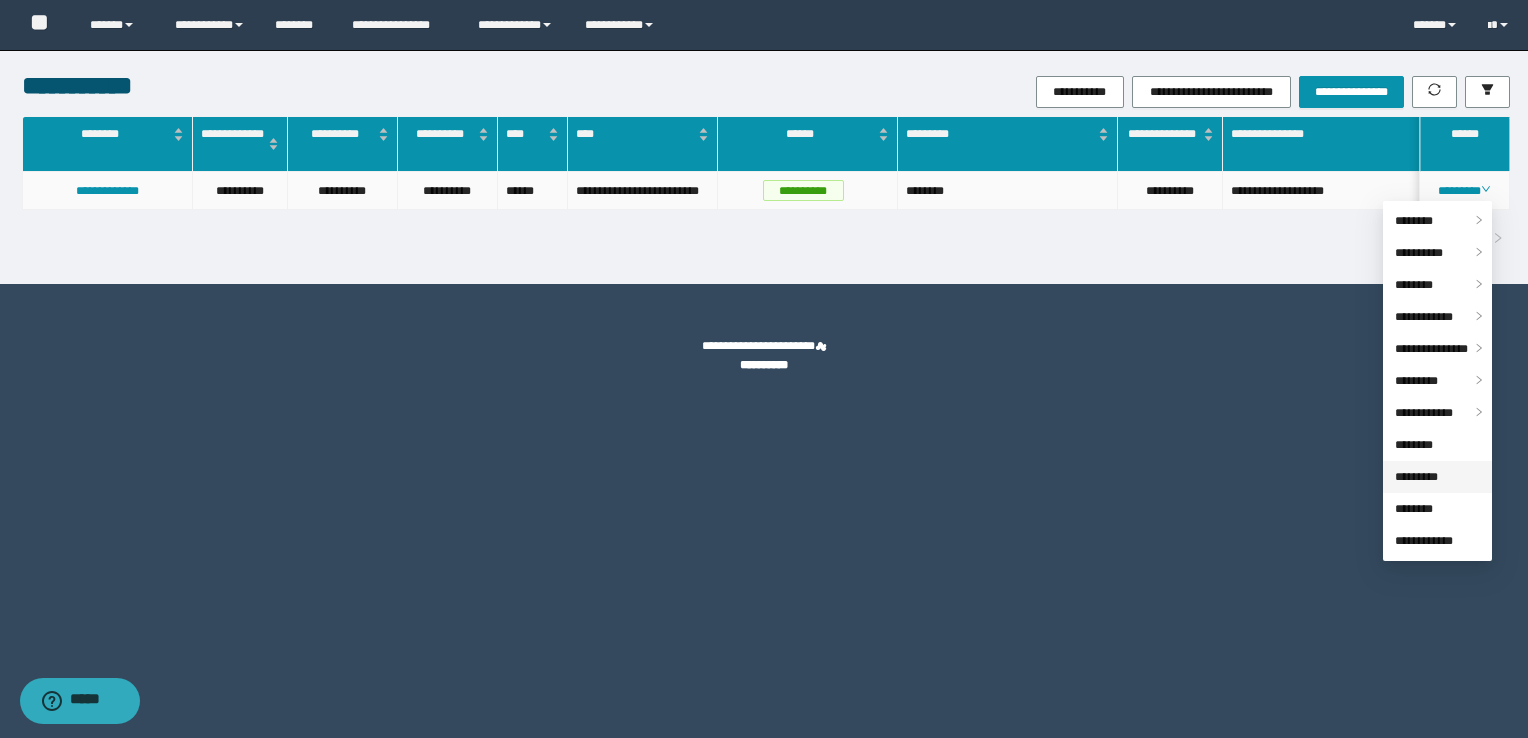 click on "*********" at bounding box center [1416, 477] 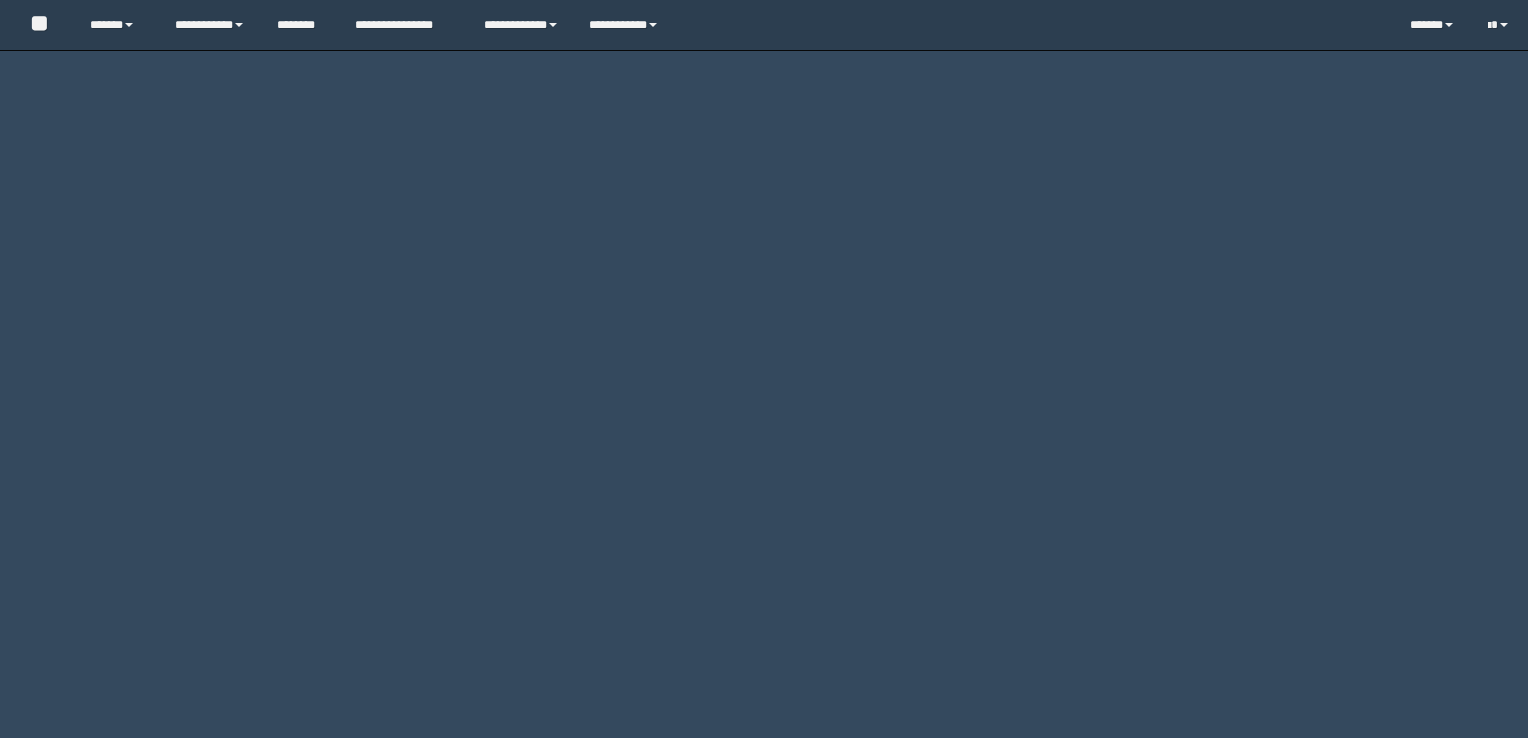 scroll, scrollTop: 0, scrollLeft: 0, axis: both 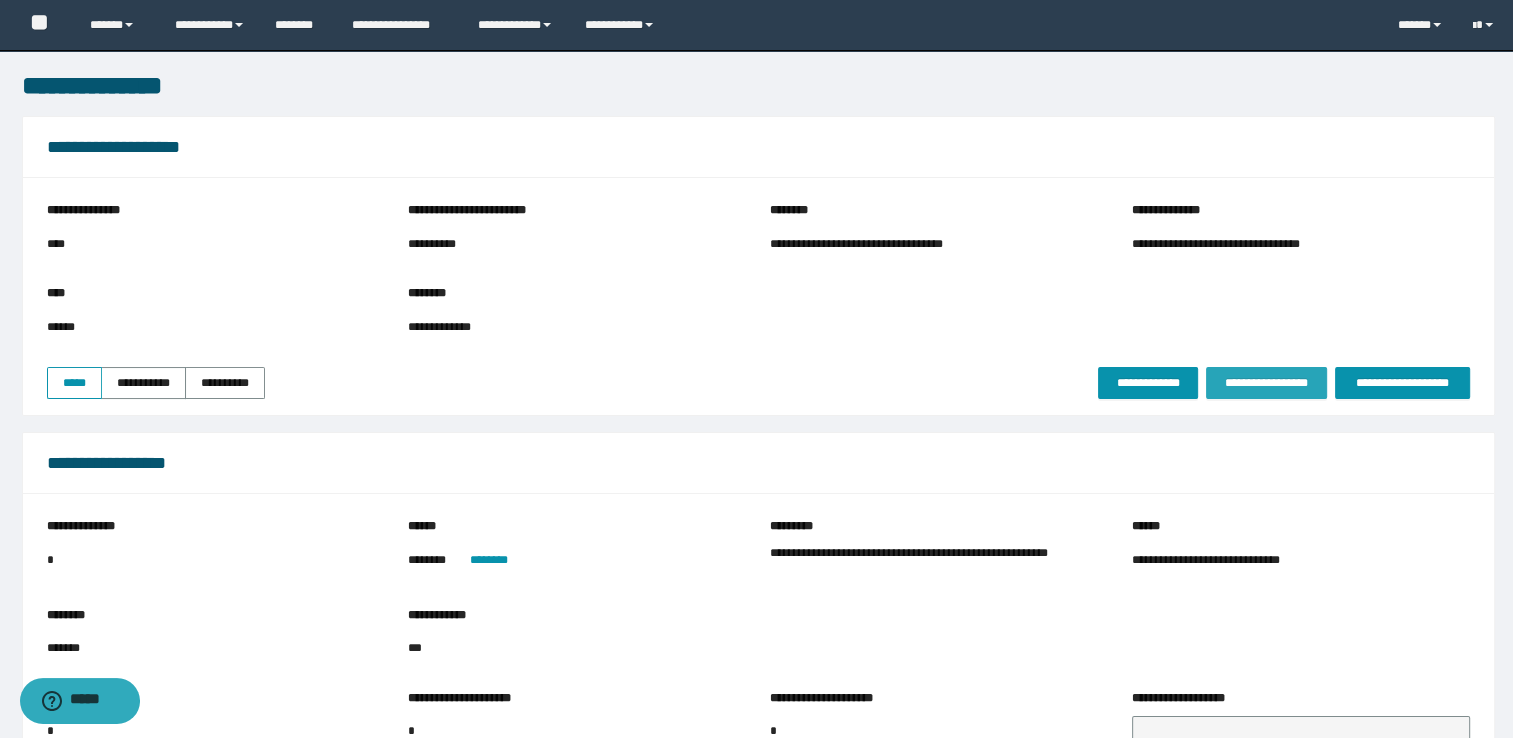click on "**********" at bounding box center [1266, 383] 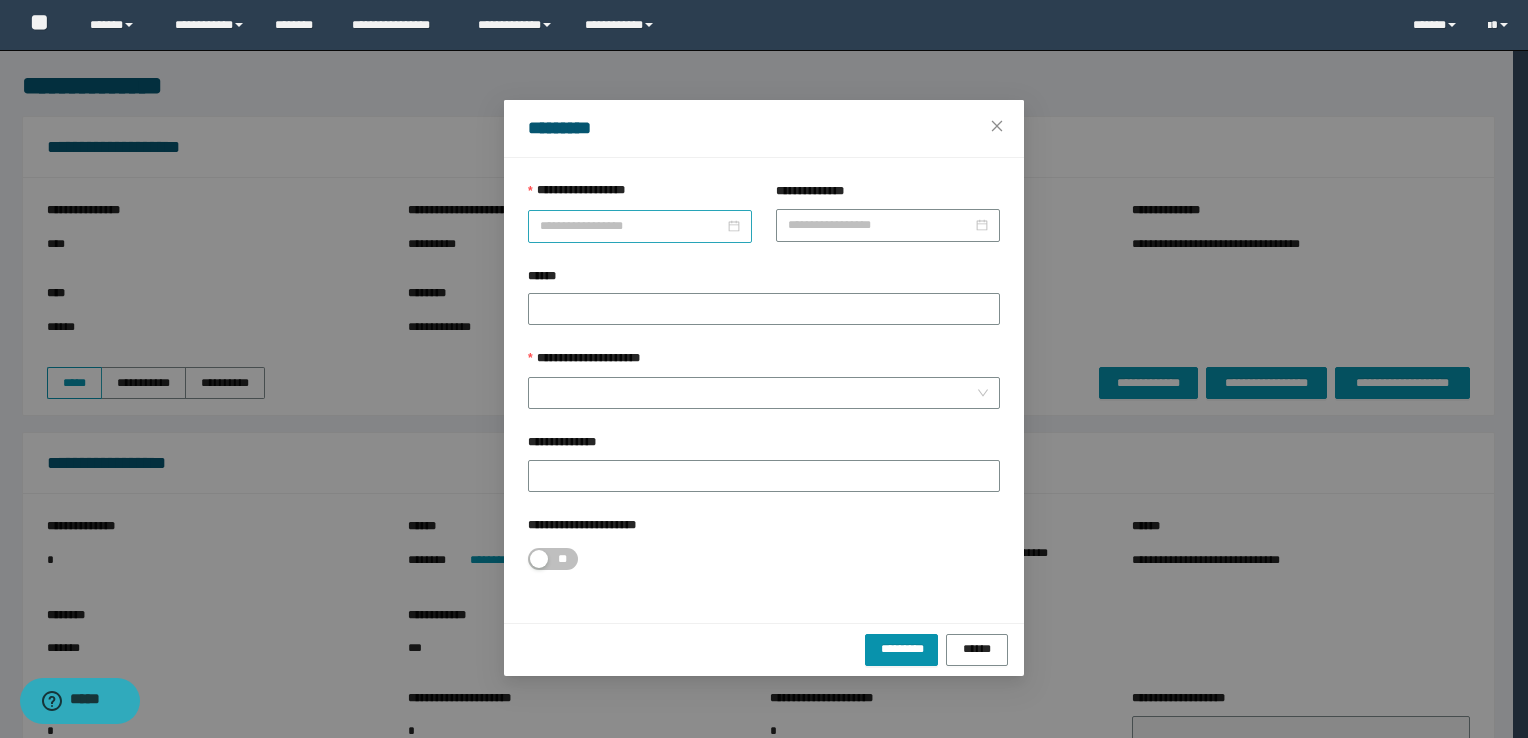 click on "**********" at bounding box center (632, 226) 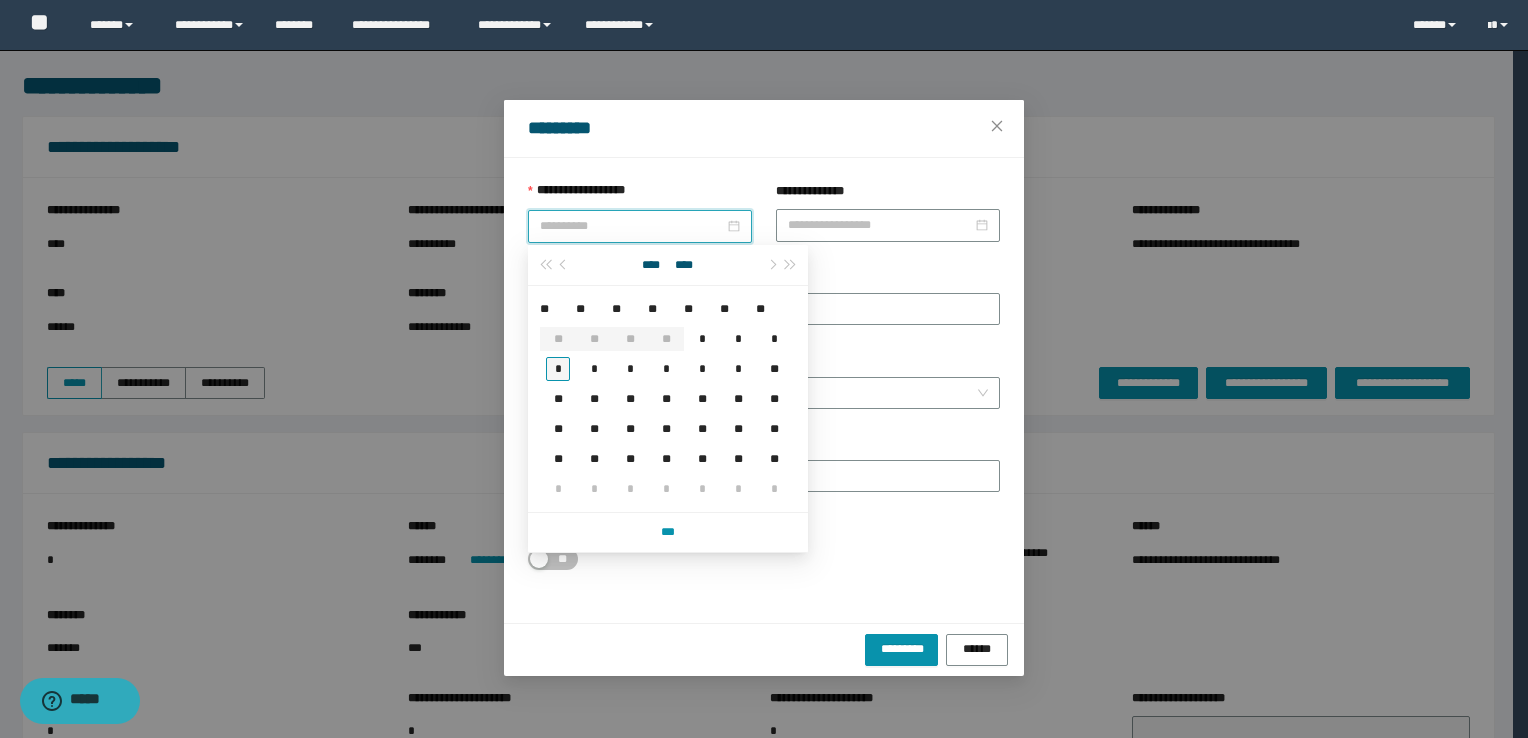 type on "**********" 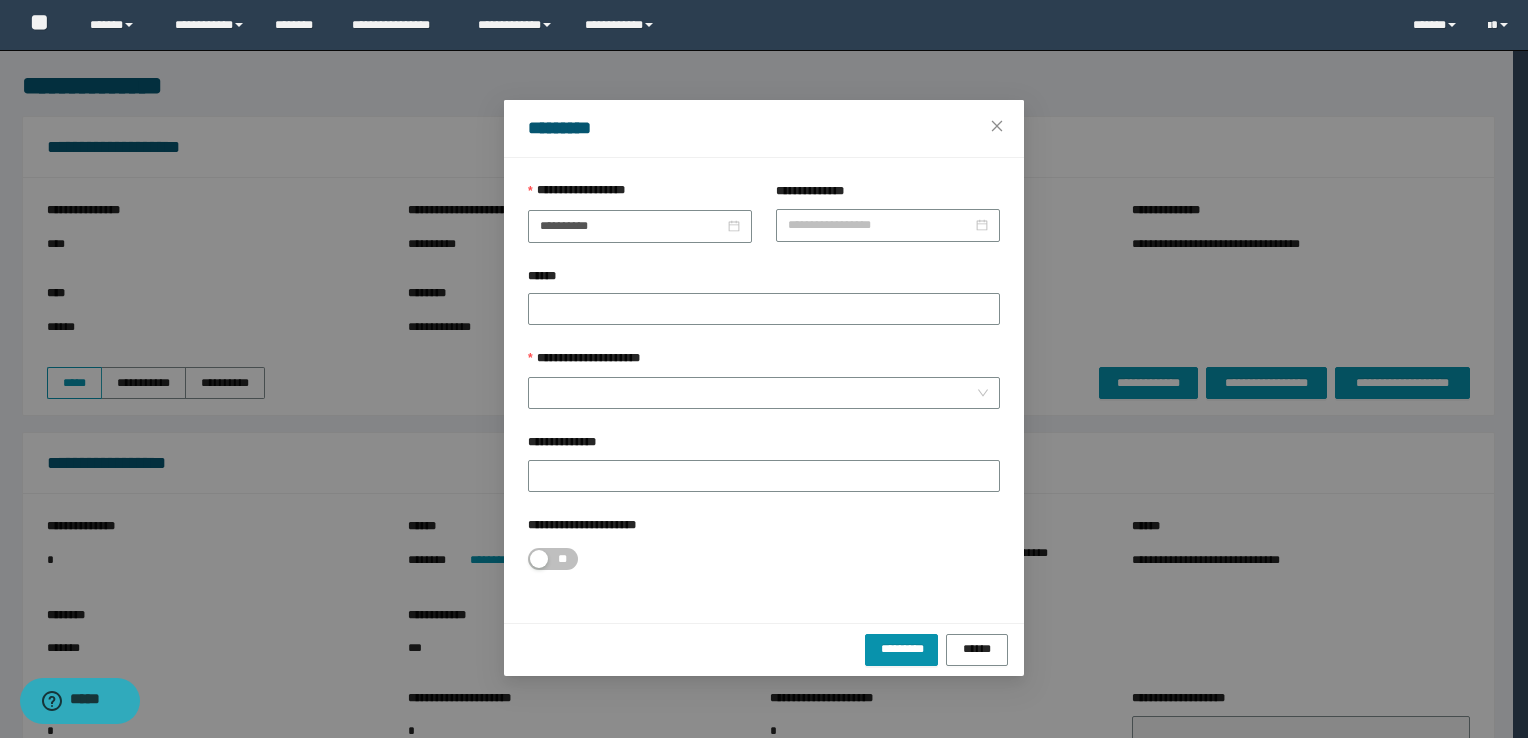 click on "********* ******" at bounding box center [764, 649] 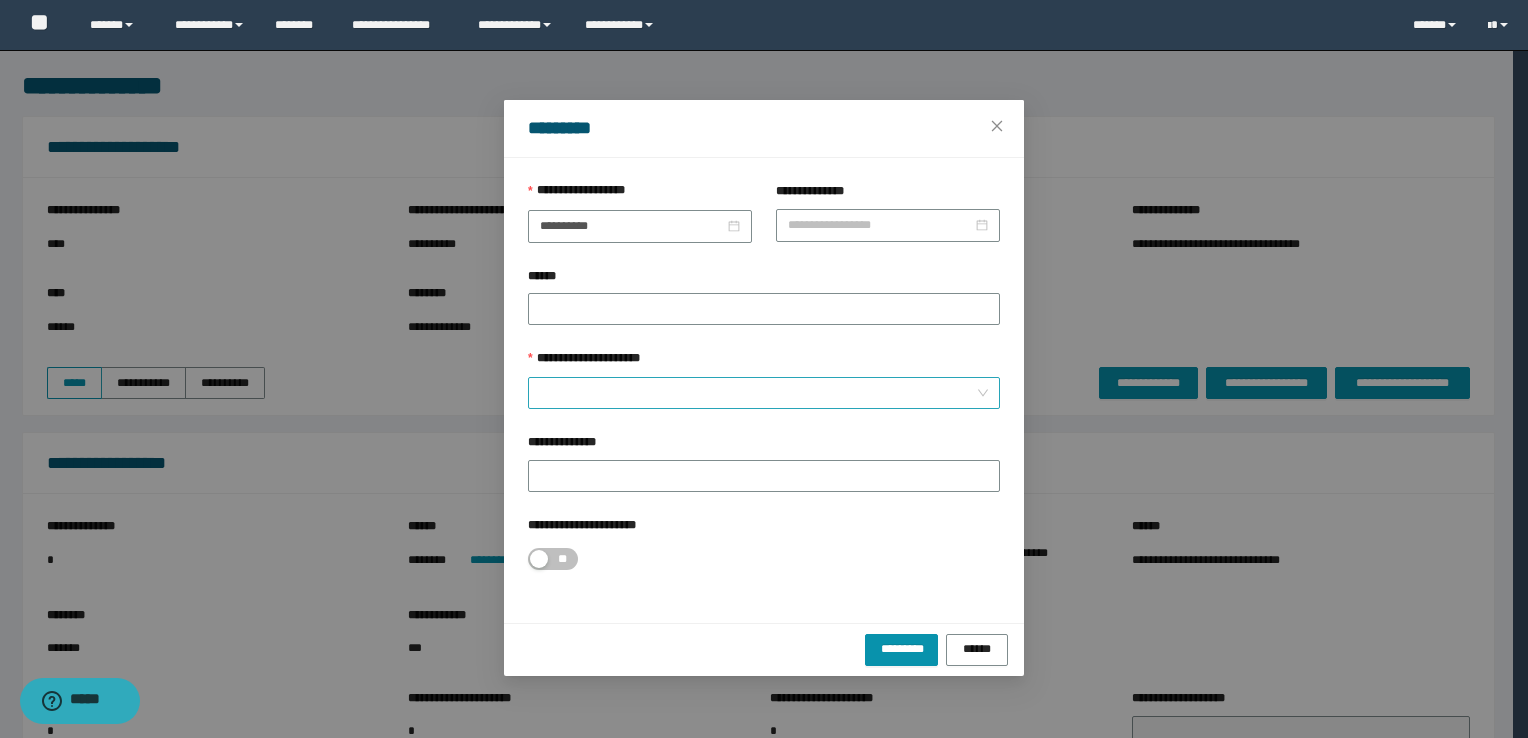 click on "**********" at bounding box center (758, 393) 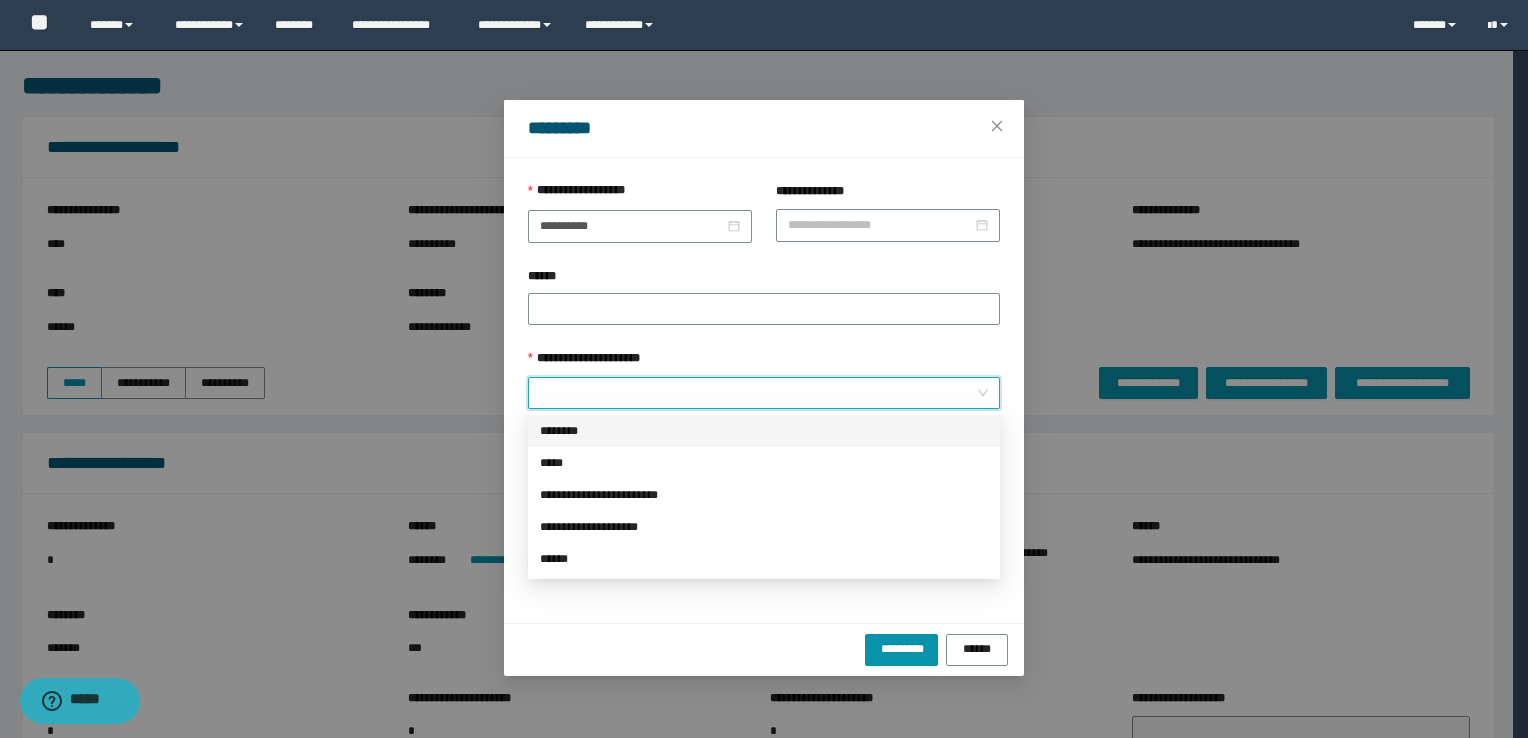 click on "********" at bounding box center (764, 431) 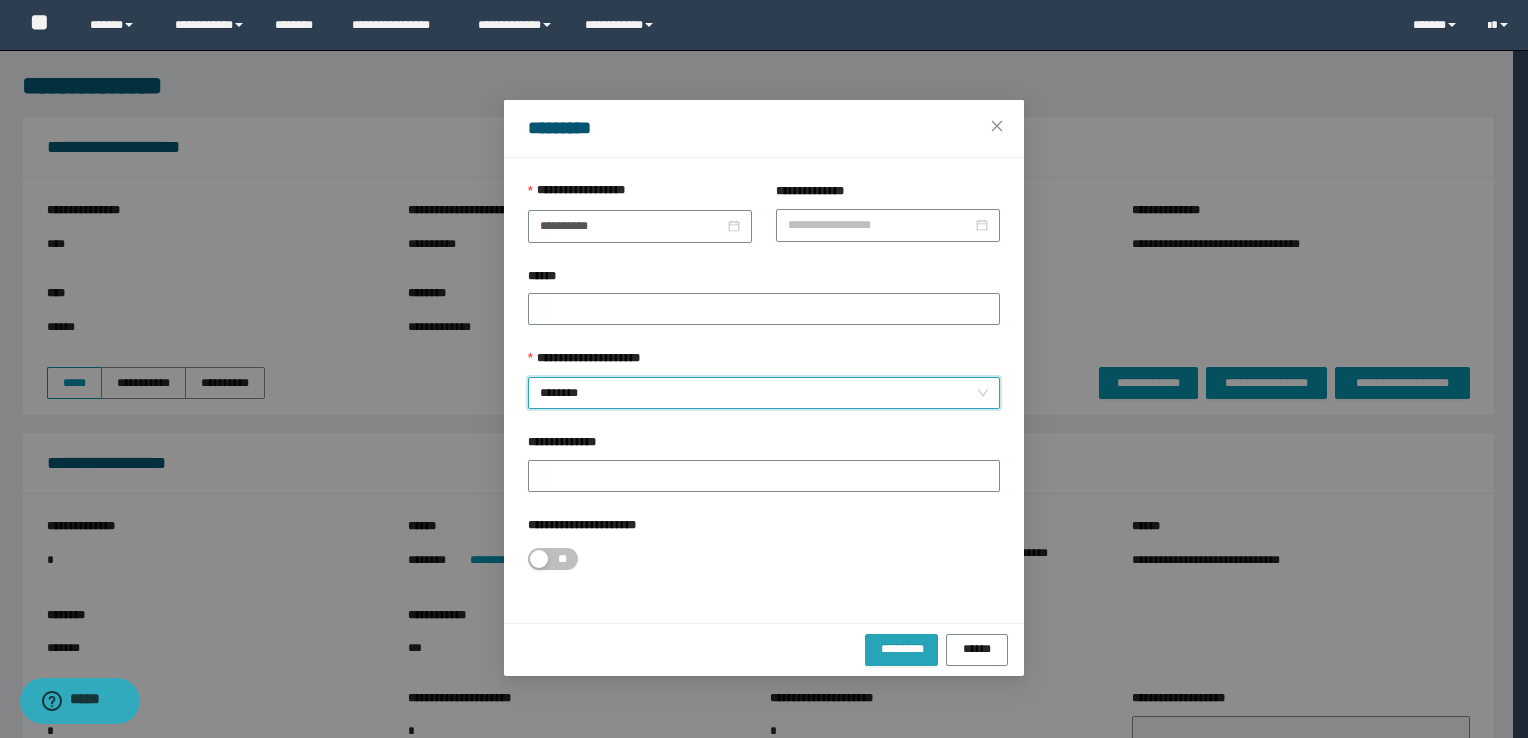 click on "*********" at bounding box center [902, 648] 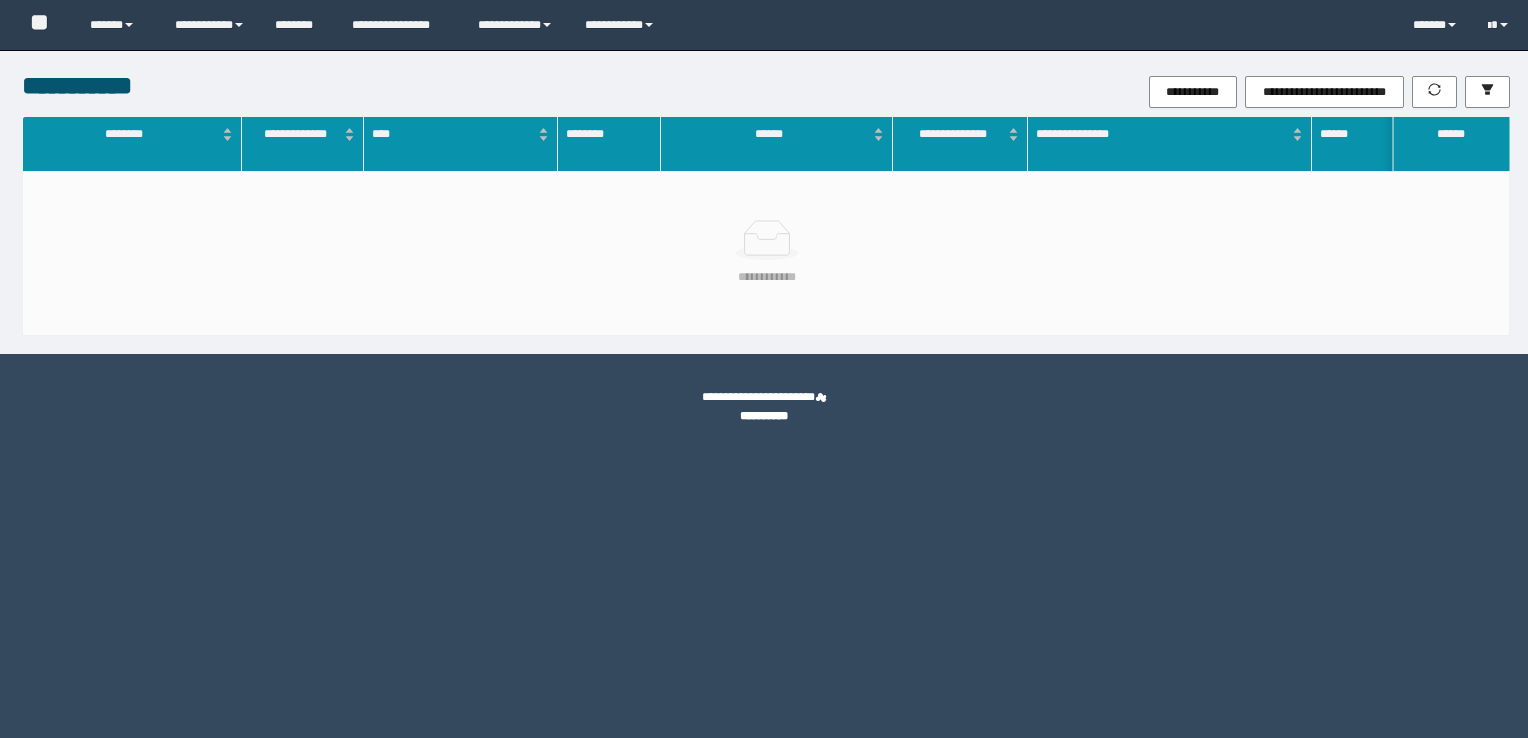 scroll, scrollTop: 0, scrollLeft: 0, axis: both 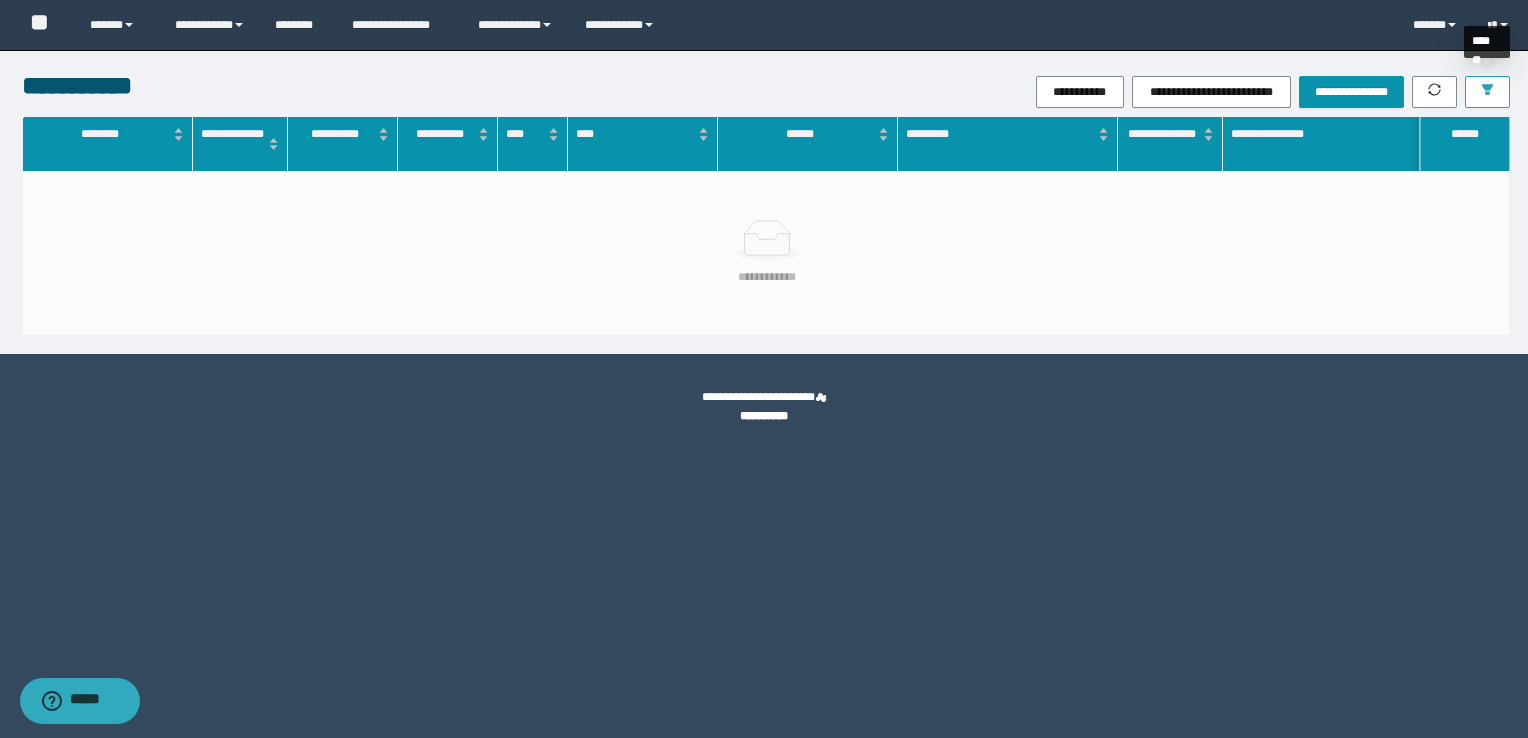 click at bounding box center (1487, 92) 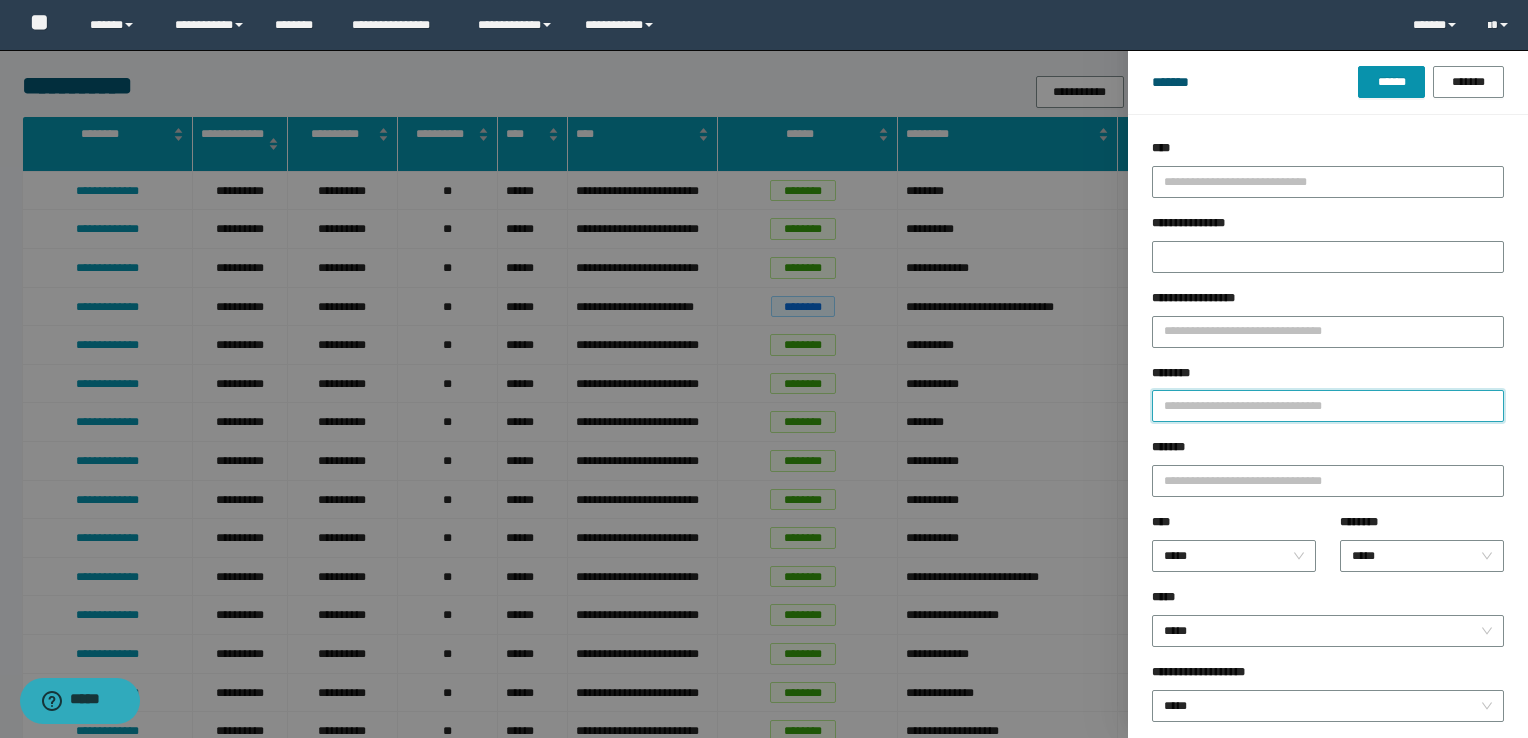 click on "********" at bounding box center [1328, 406] 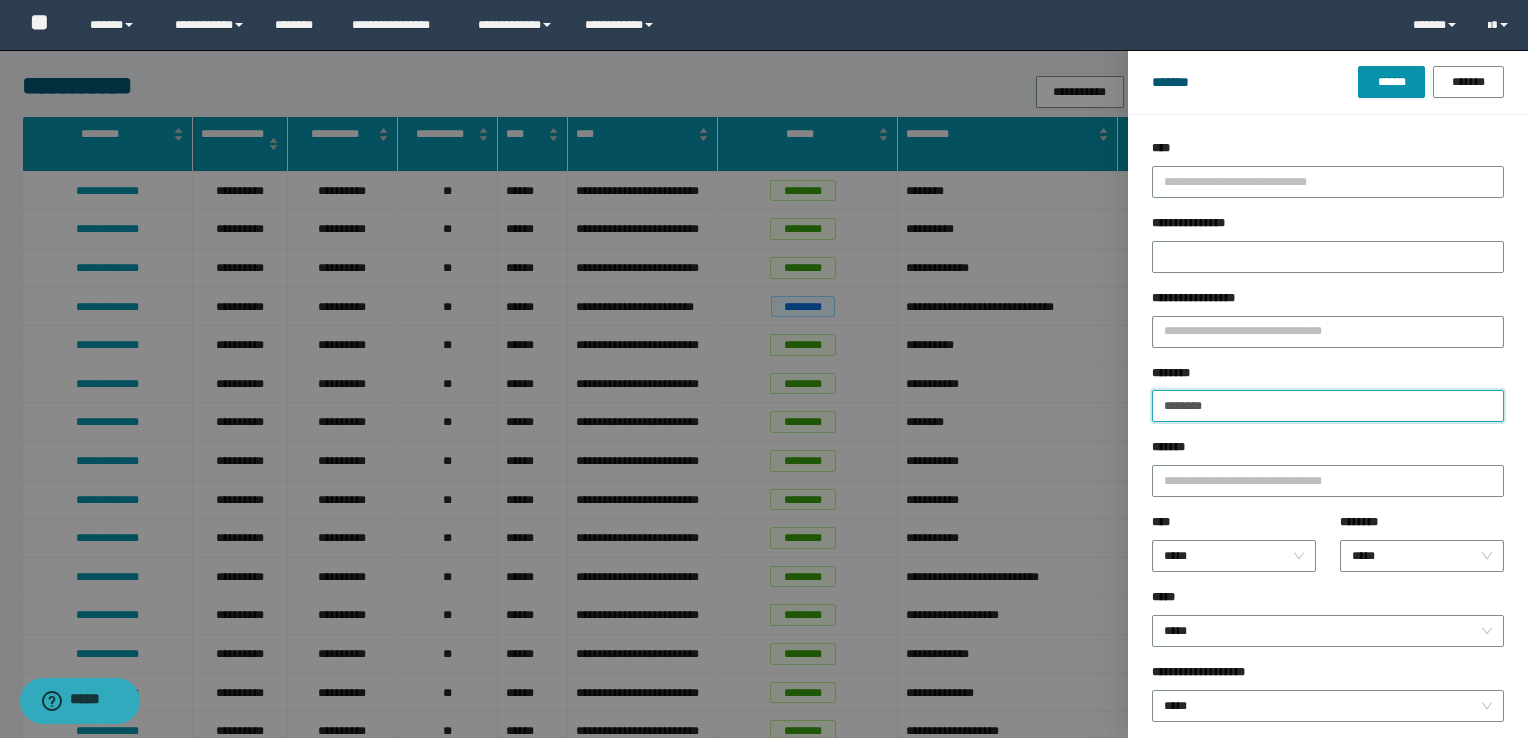 type 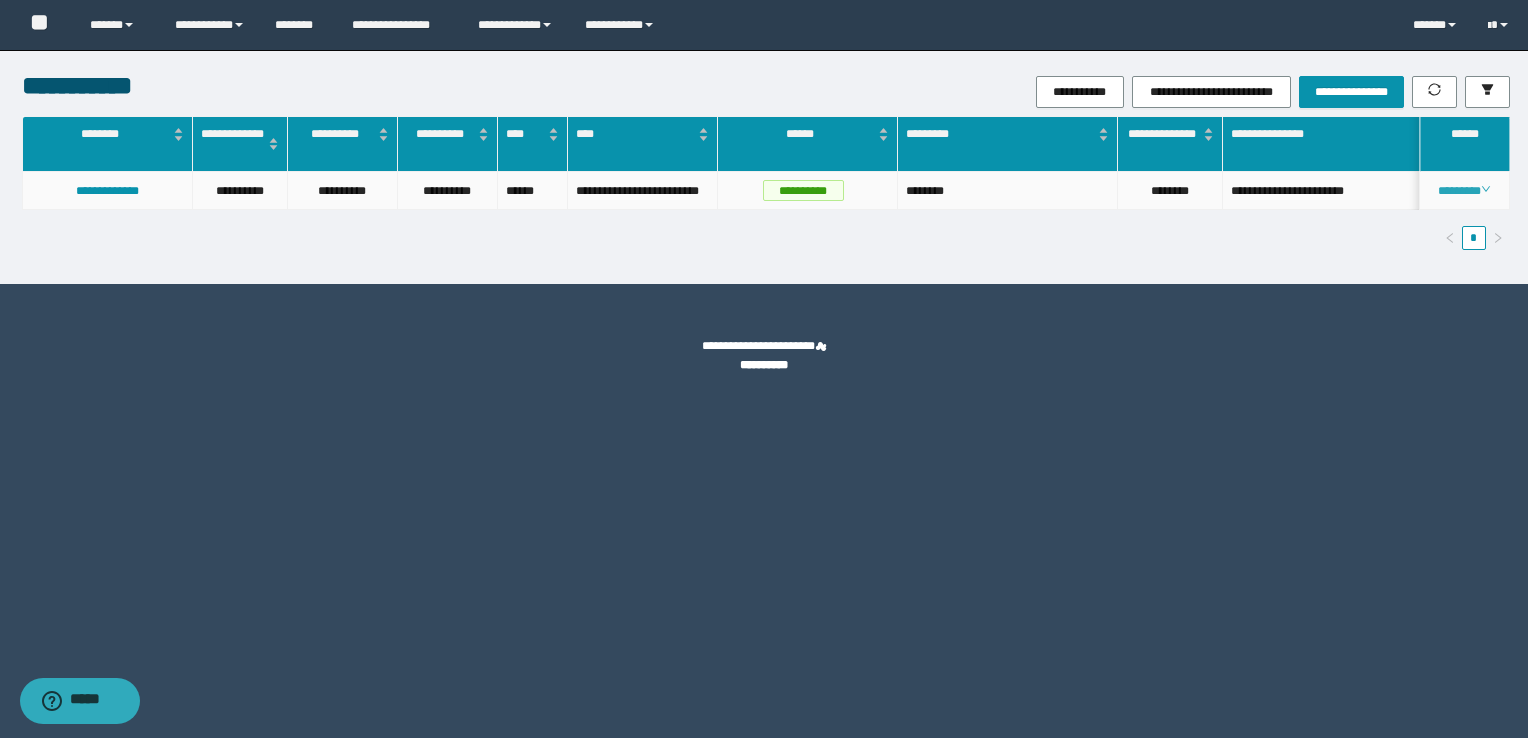 click on "********" at bounding box center (1464, 191) 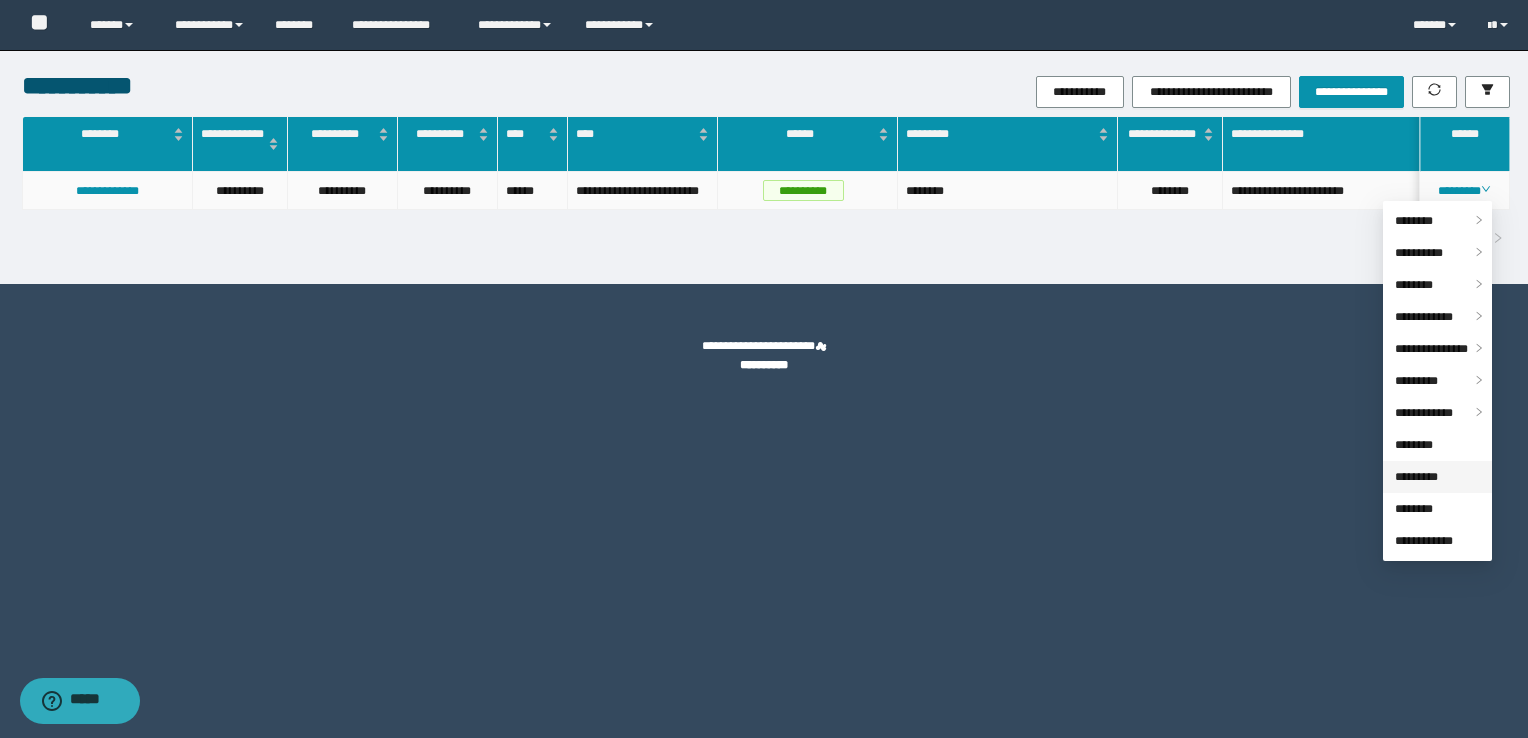 click on "*********" at bounding box center [1416, 477] 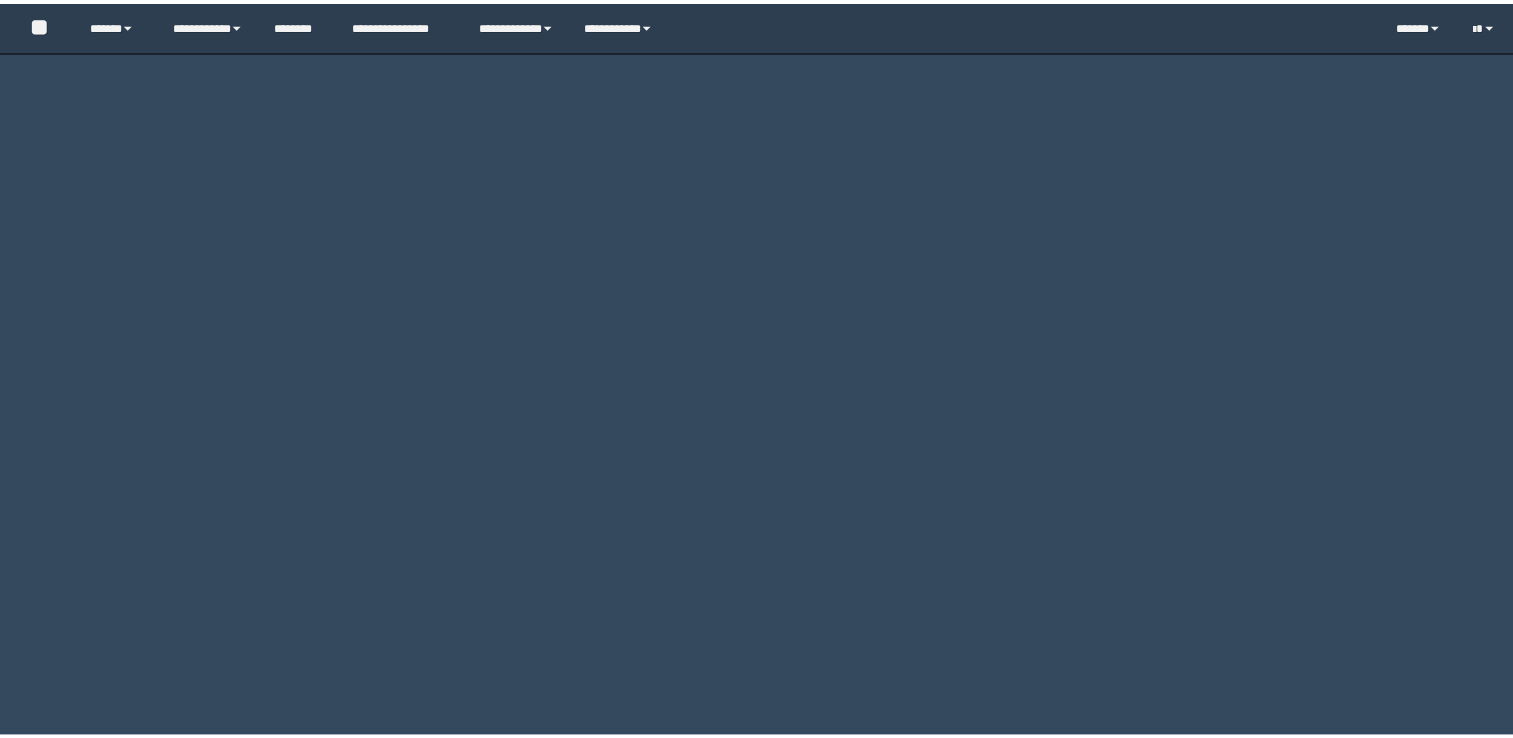 scroll, scrollTop: 0, scrollLeft: 0, axis: both 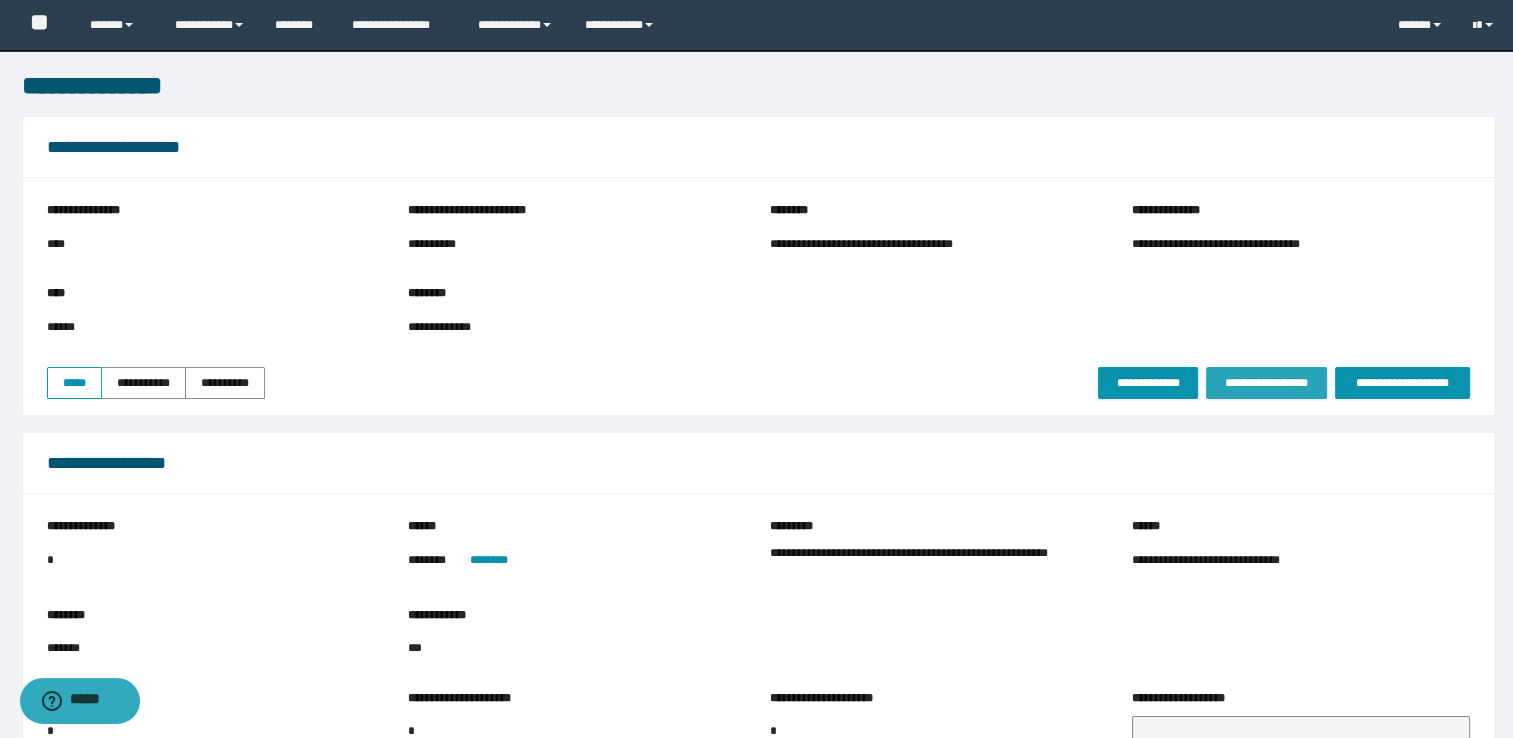 click on "**********" at bounding box center [1266, 383] 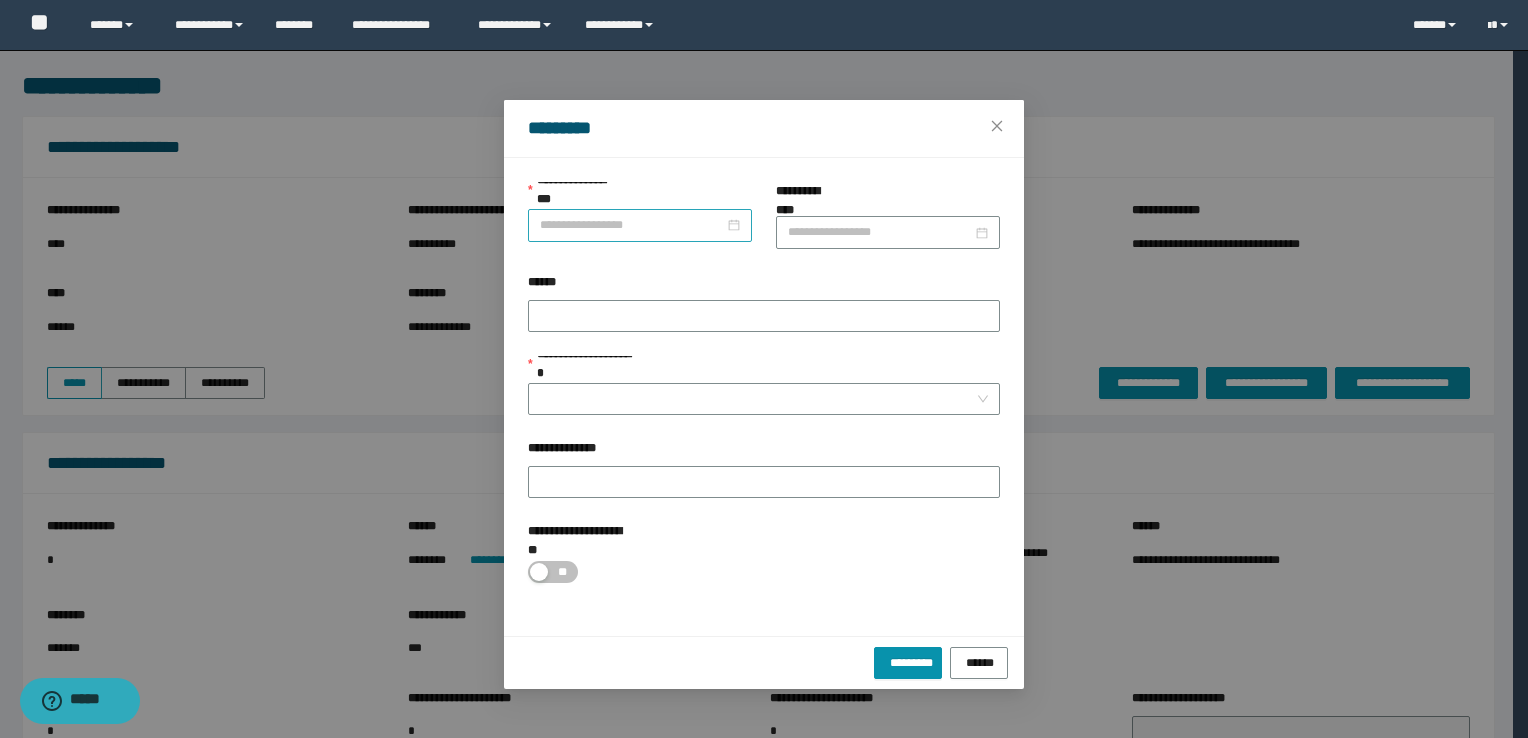 click at bounding box center [640, 225] 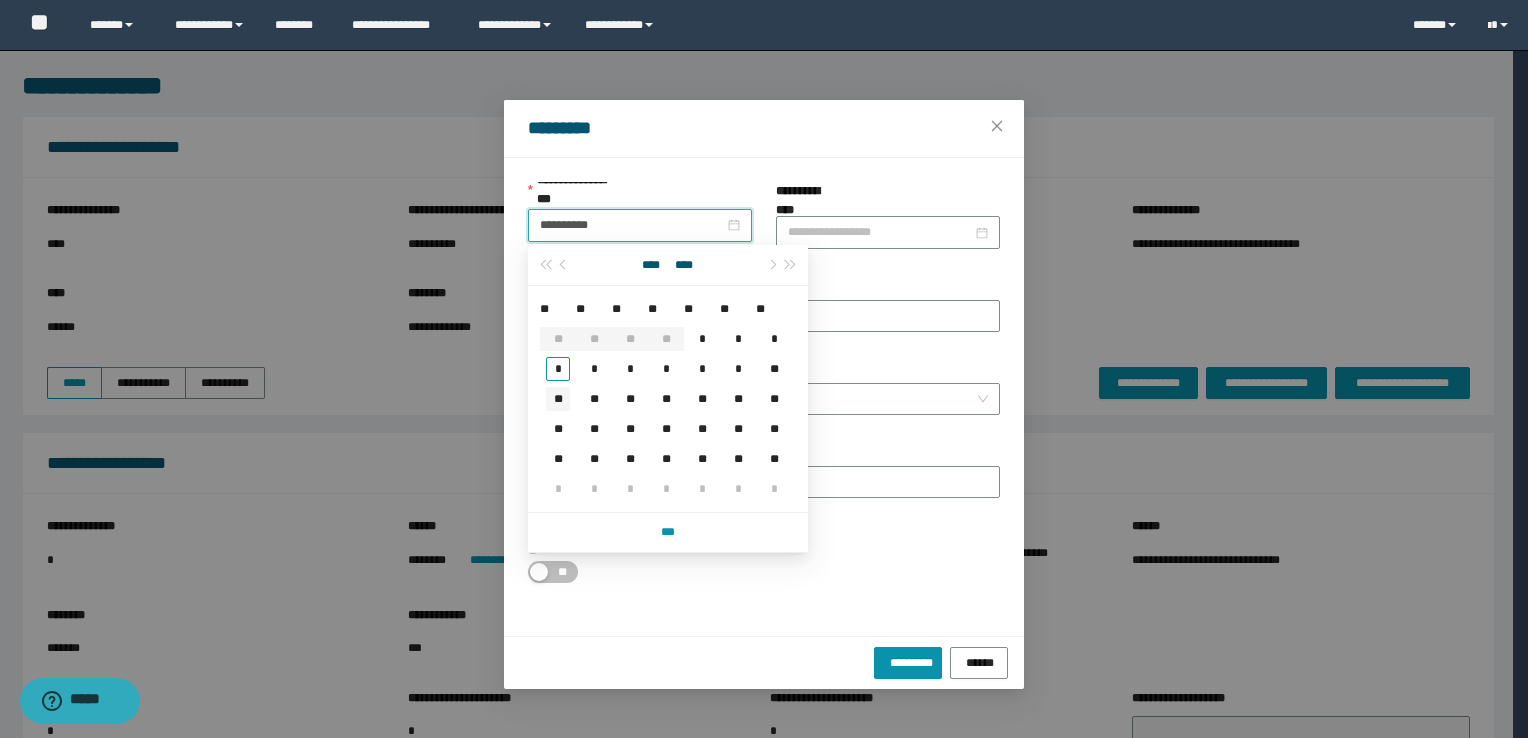 type on "**********" 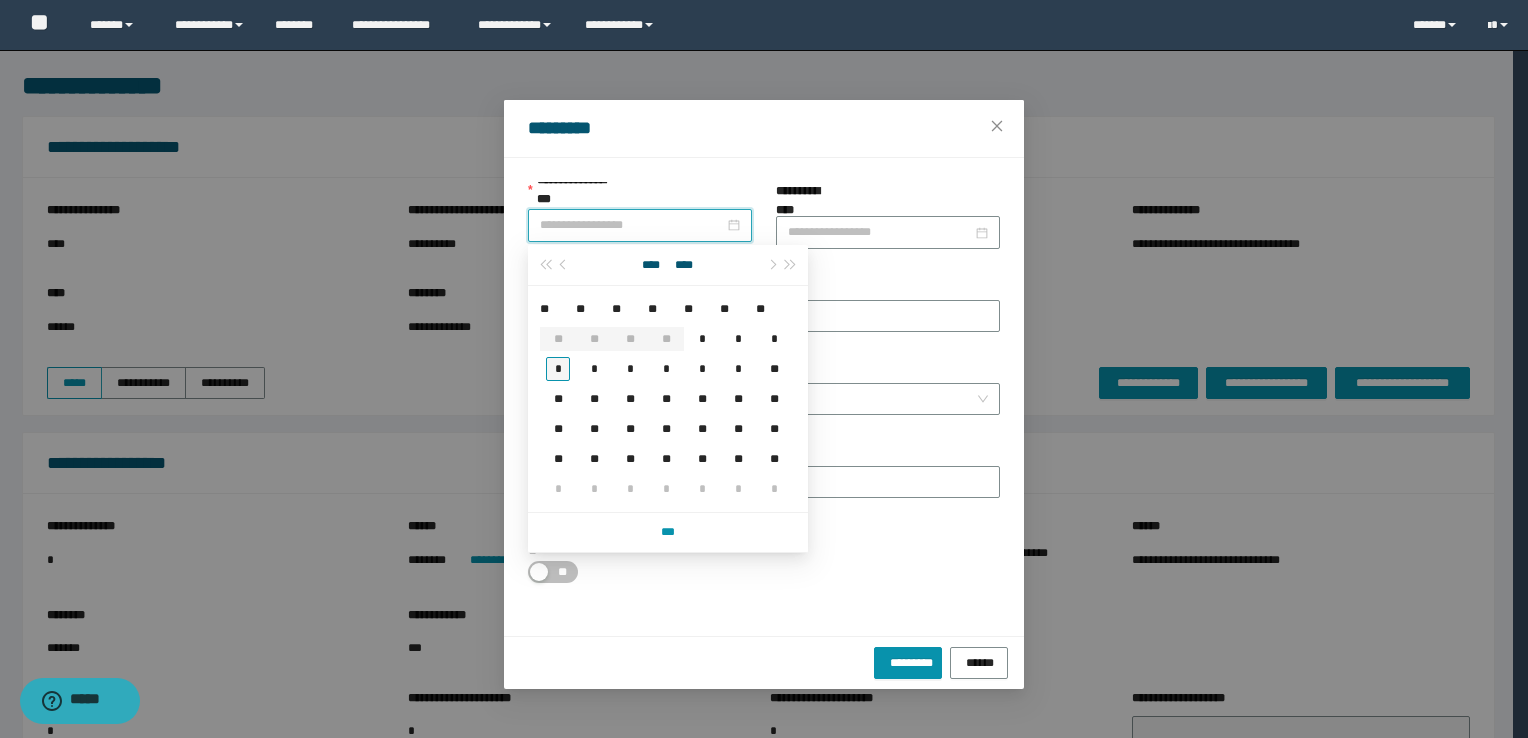 type on "**********" 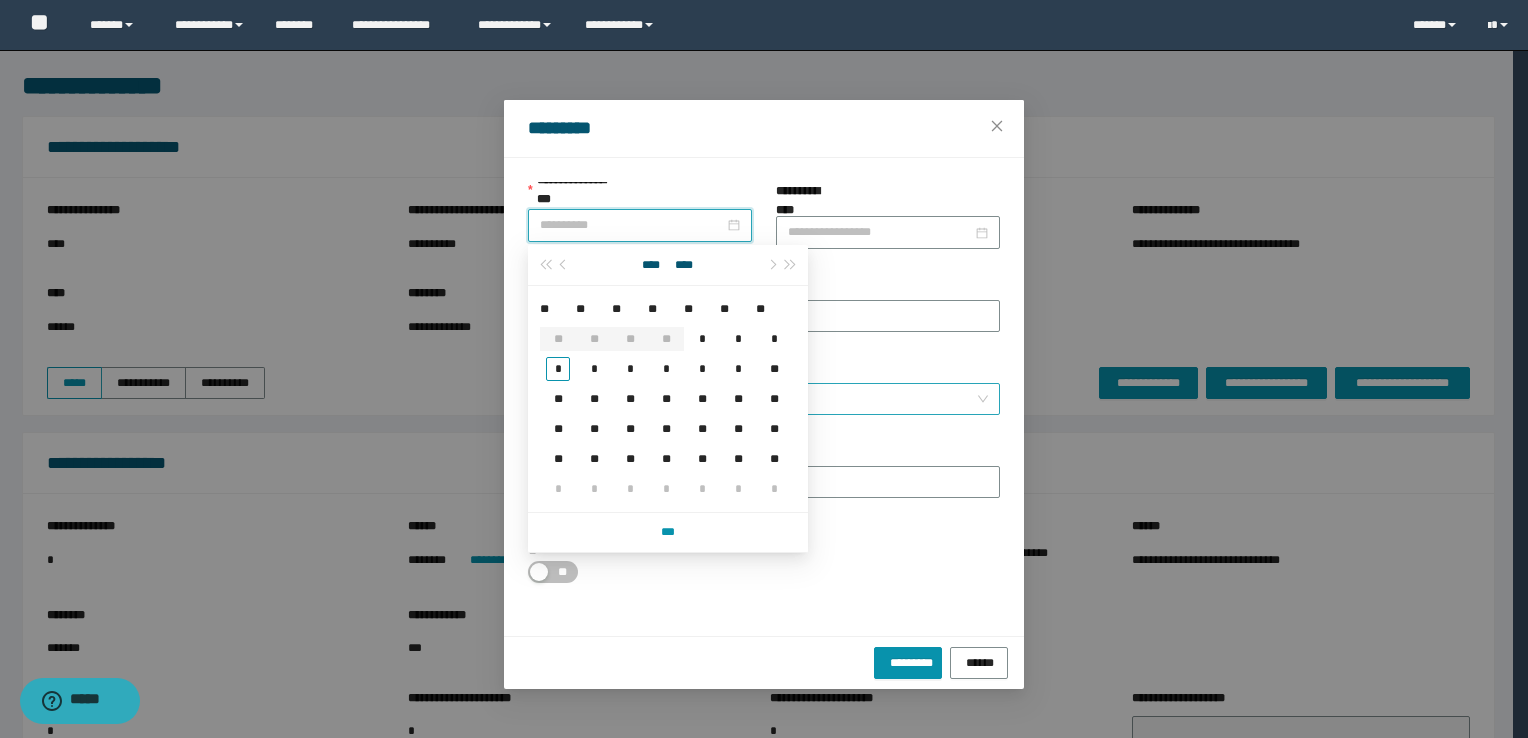 click on "*" at bounding box center [558, 369] 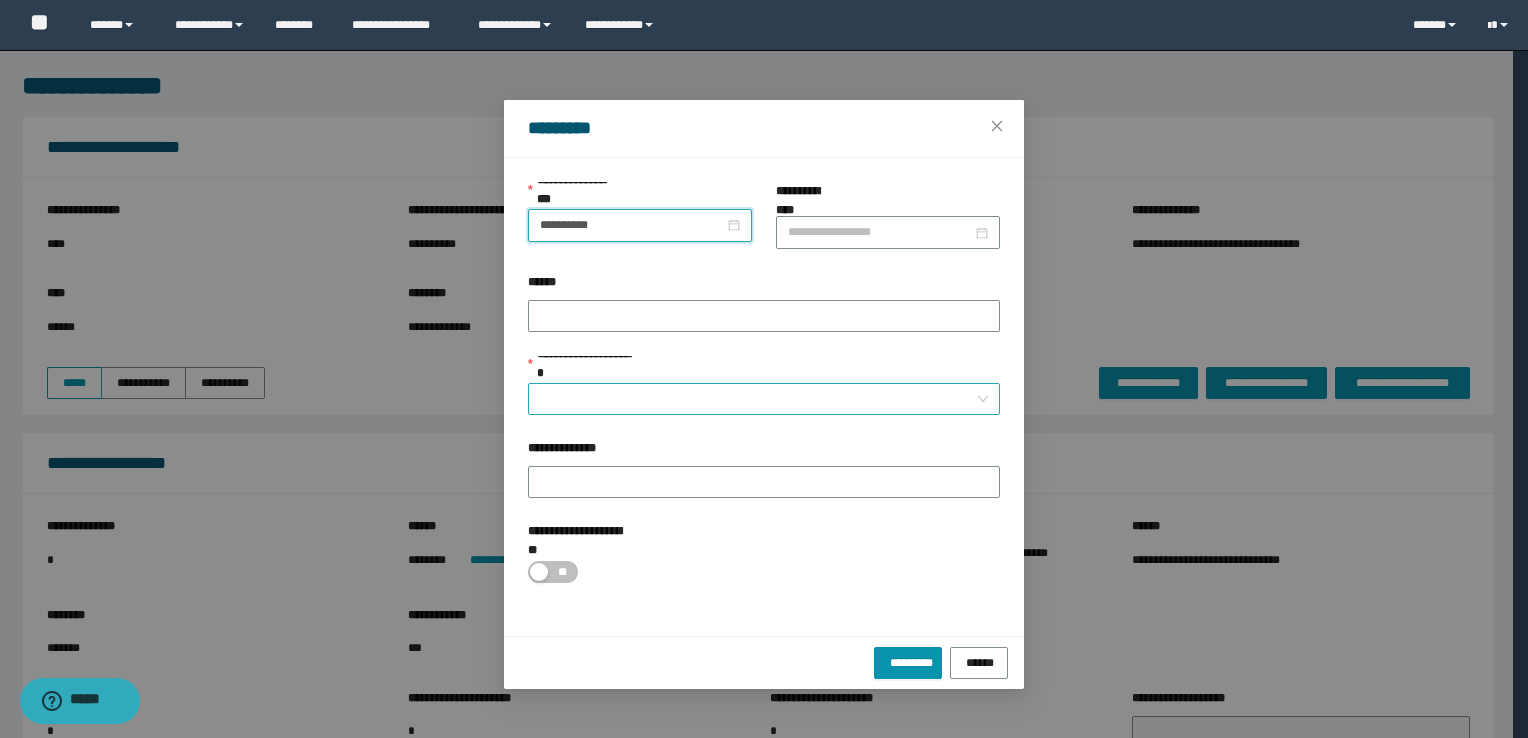 click on "**********" at bounding box center [758, 399] 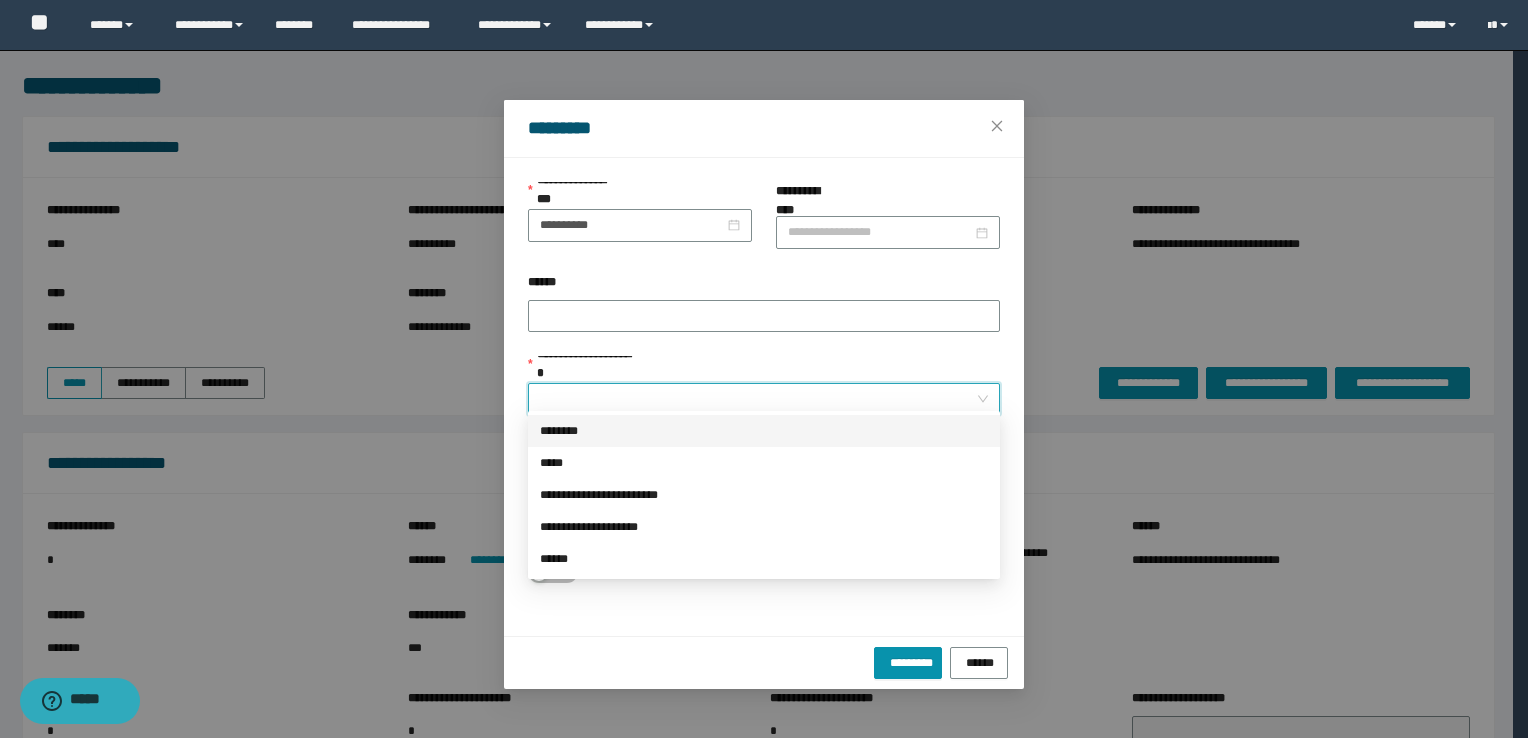 click on "********" at bounding box center [764, 431] 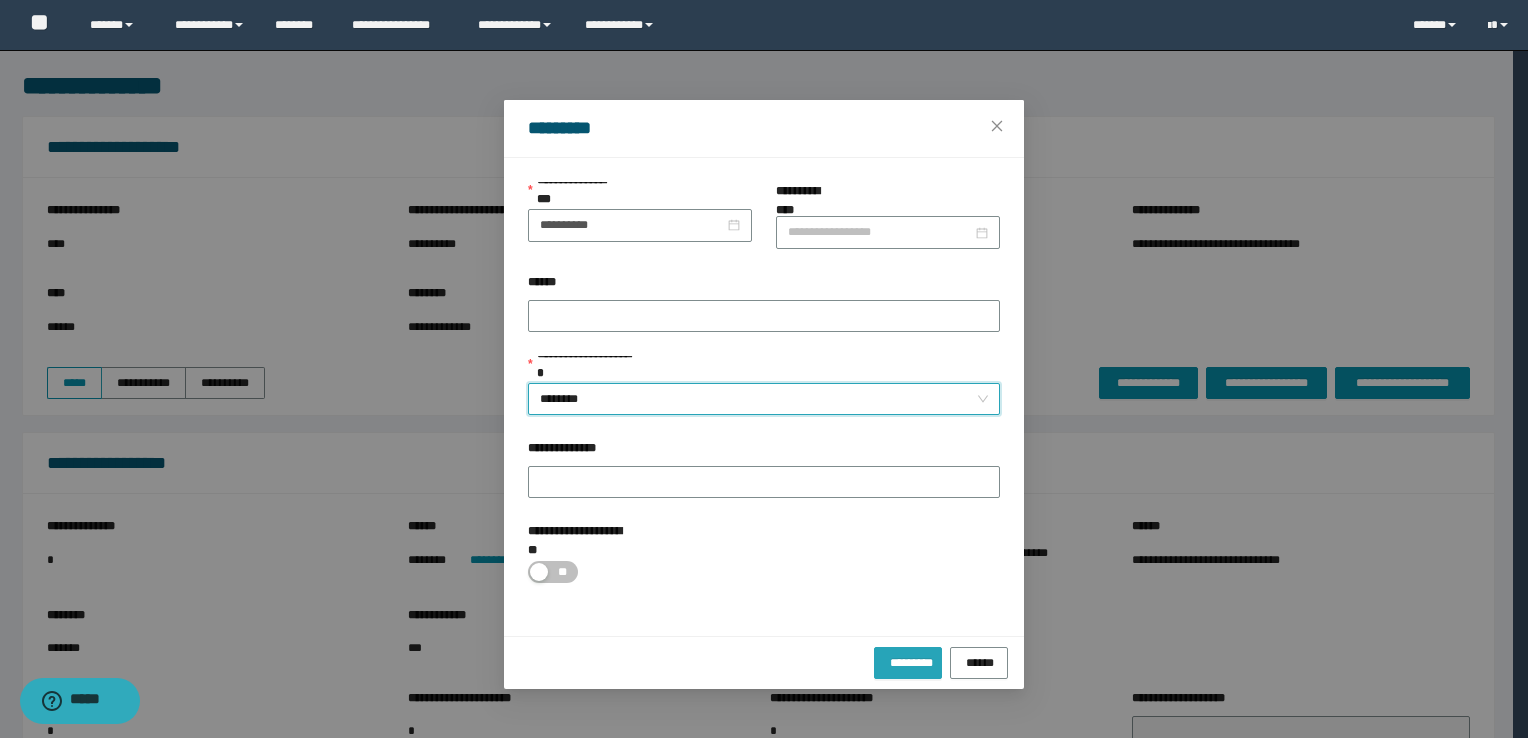 click on "*********" at bounding box center (908, 663) 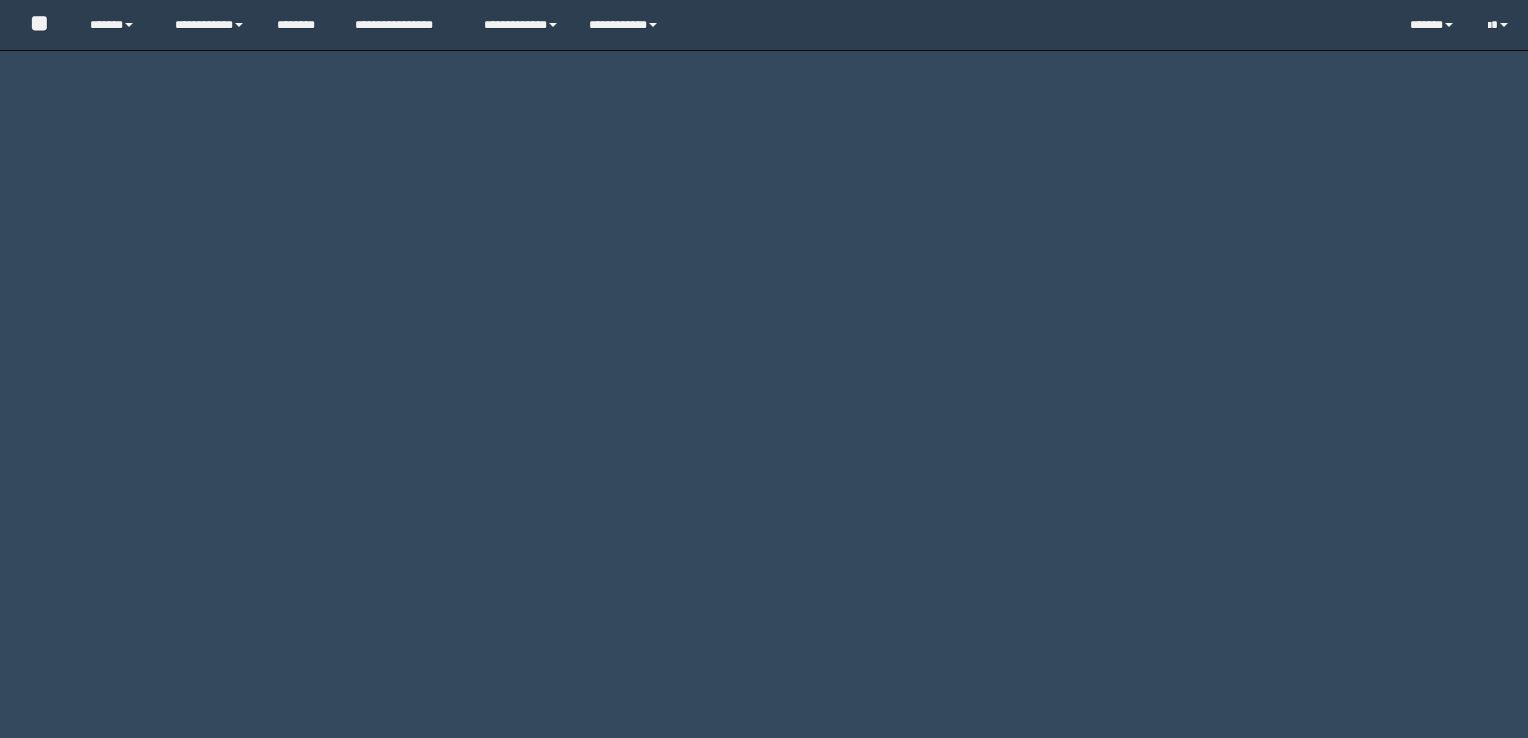 scroll, scrollTop: 0, scrollLeft: 0, axis: both 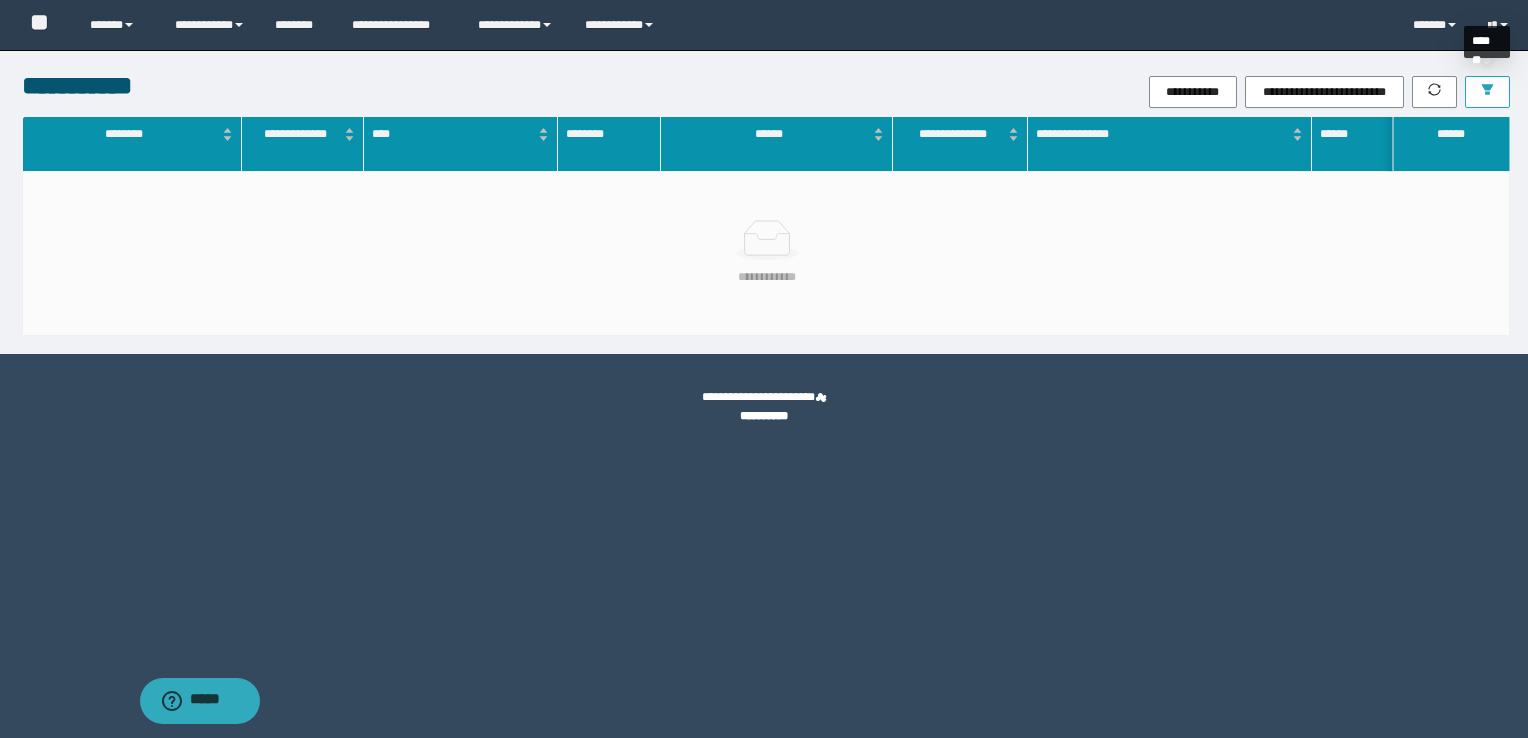 click 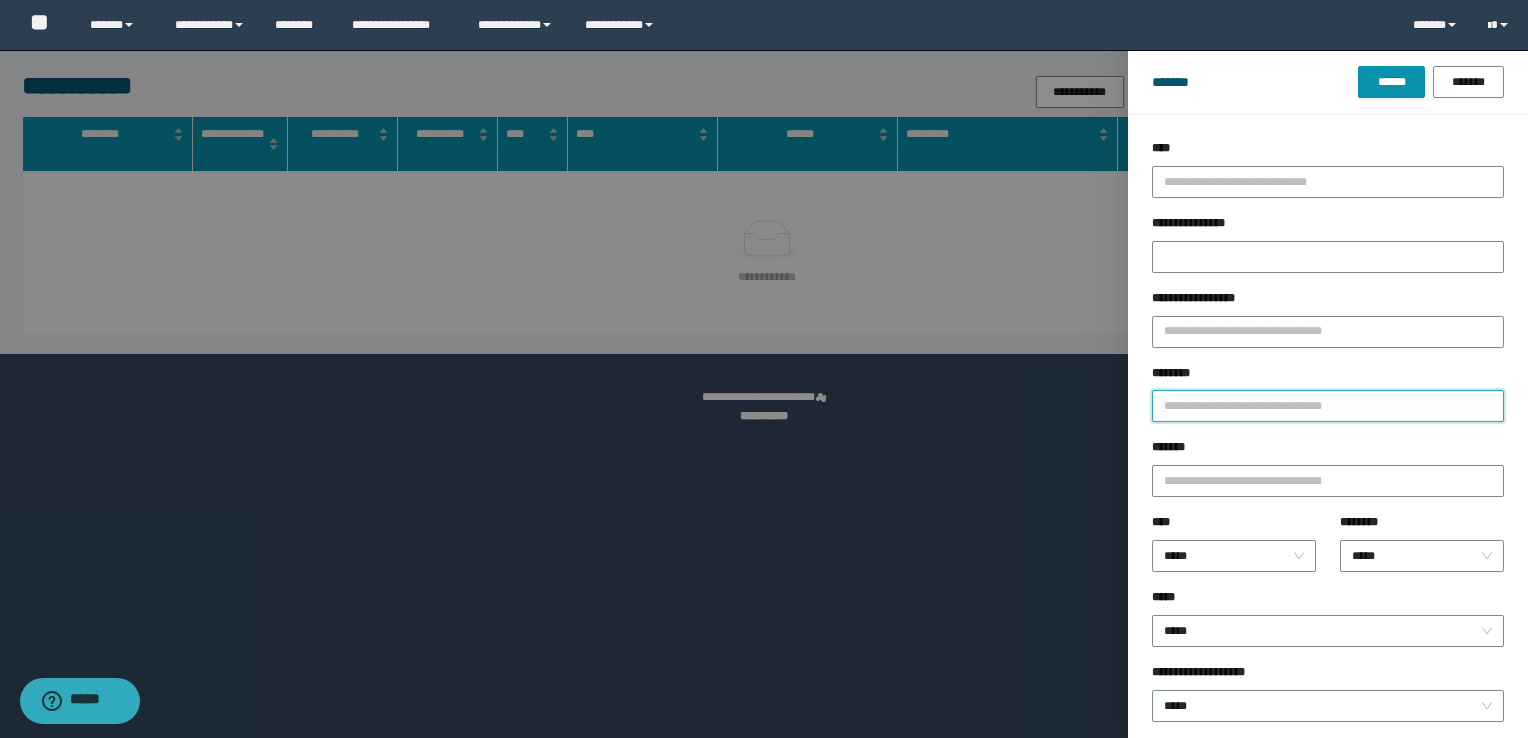 click on "********" at bounding box center (1328, 406) 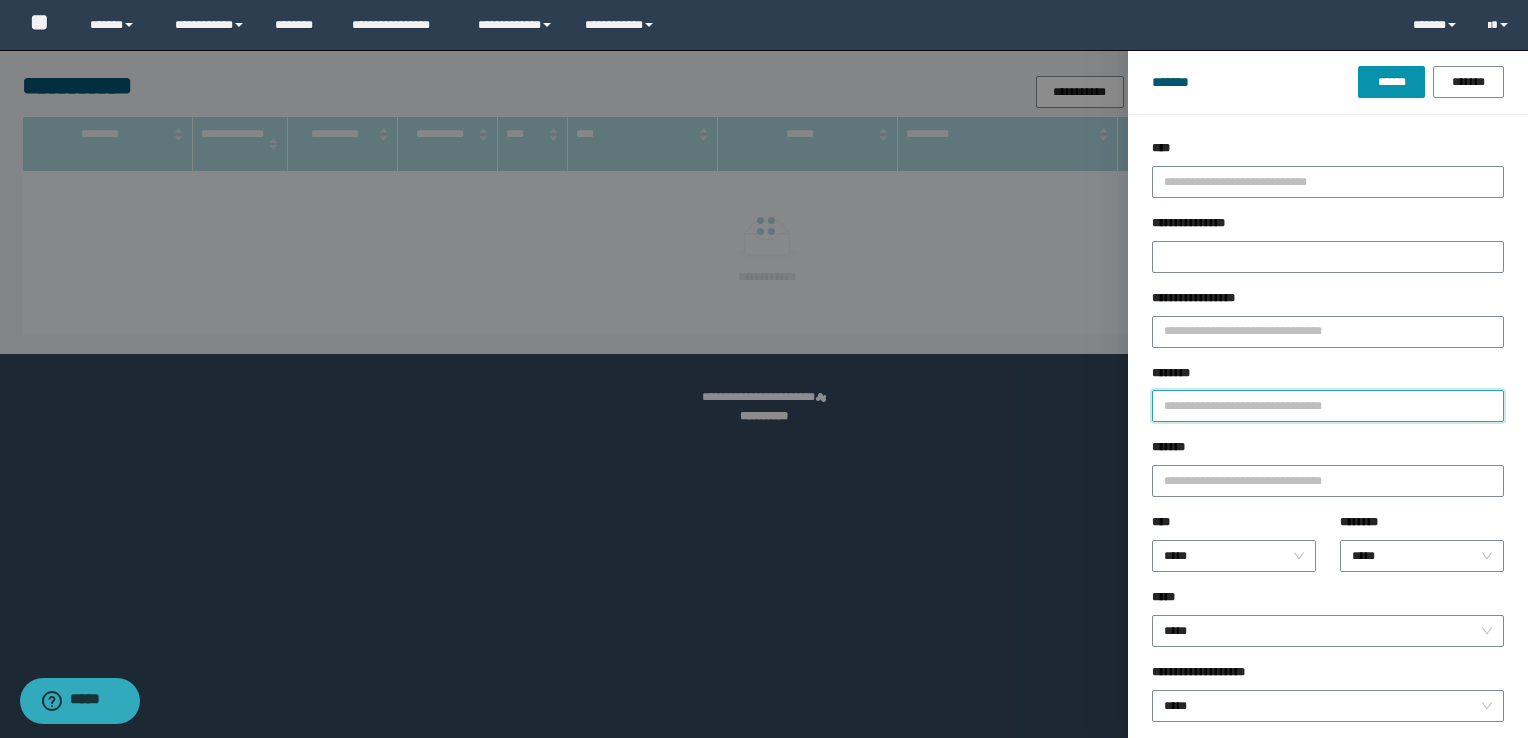 paste on "*******" 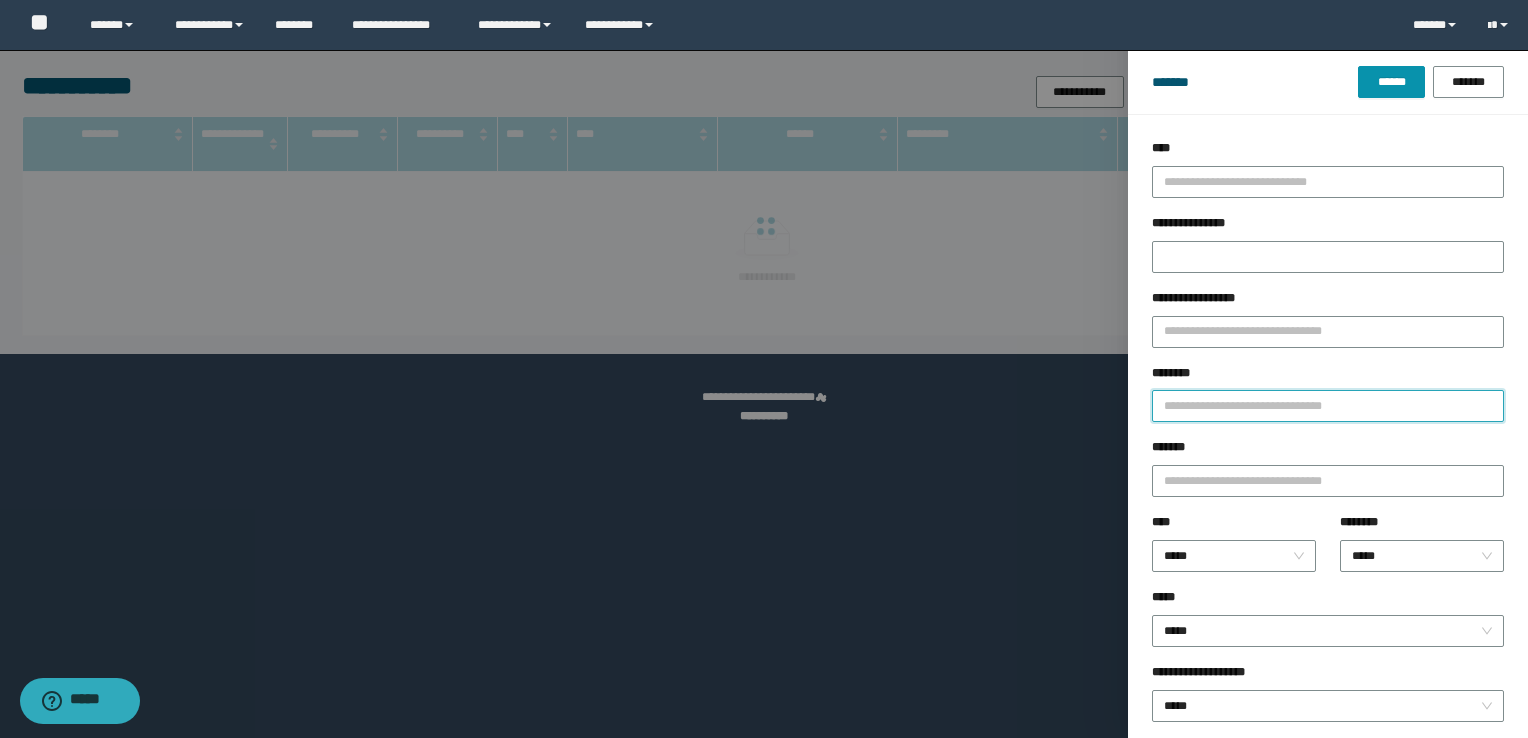 type on "*******" 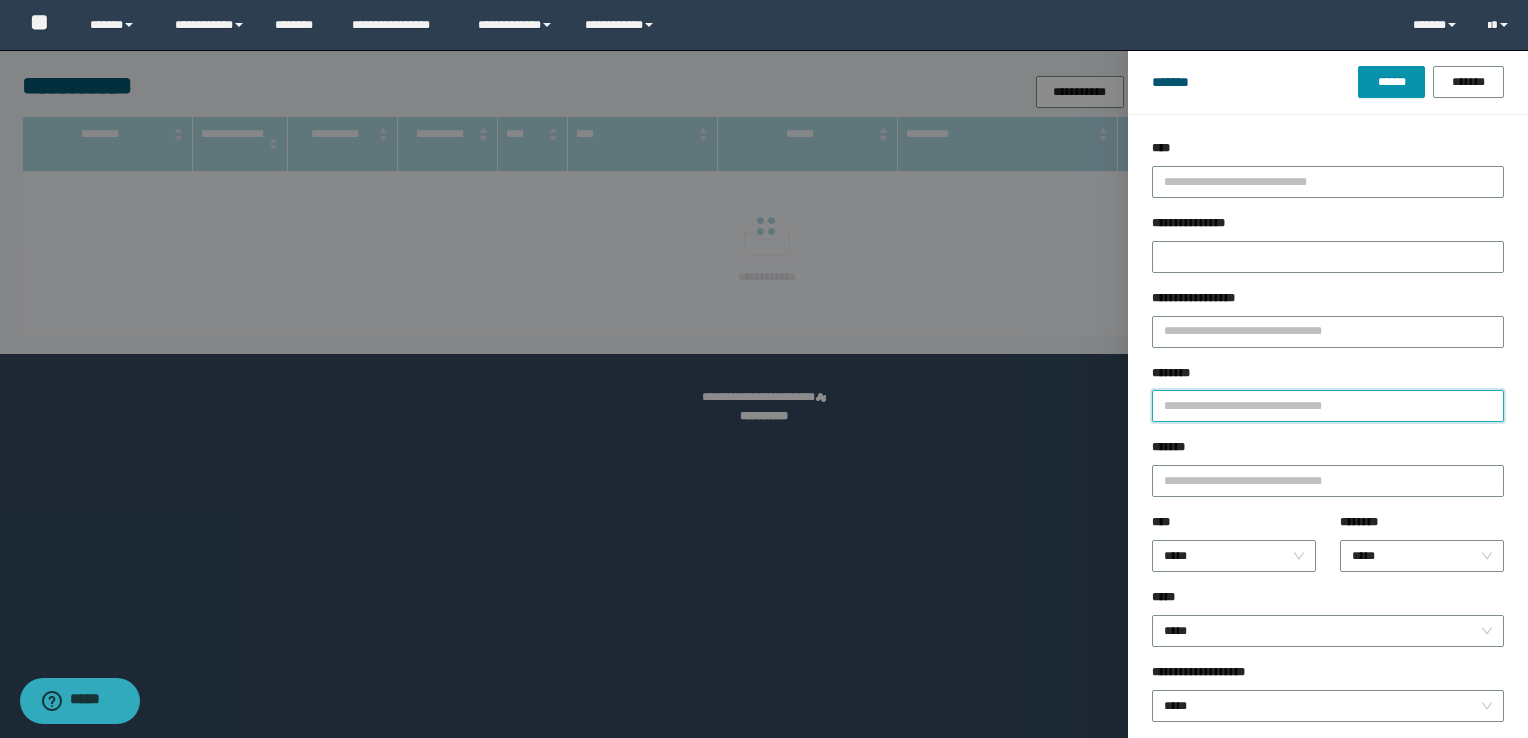 type 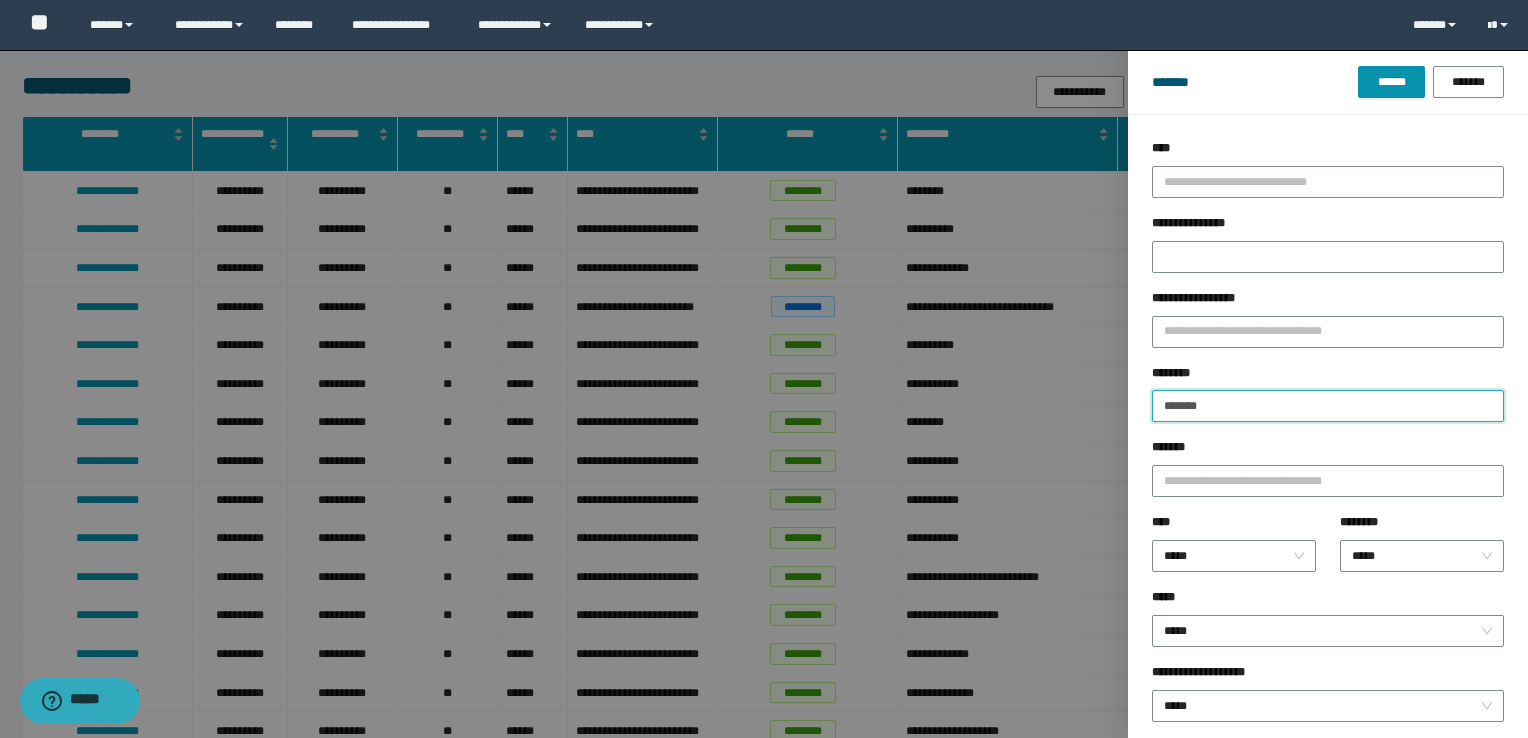 type on "*******" 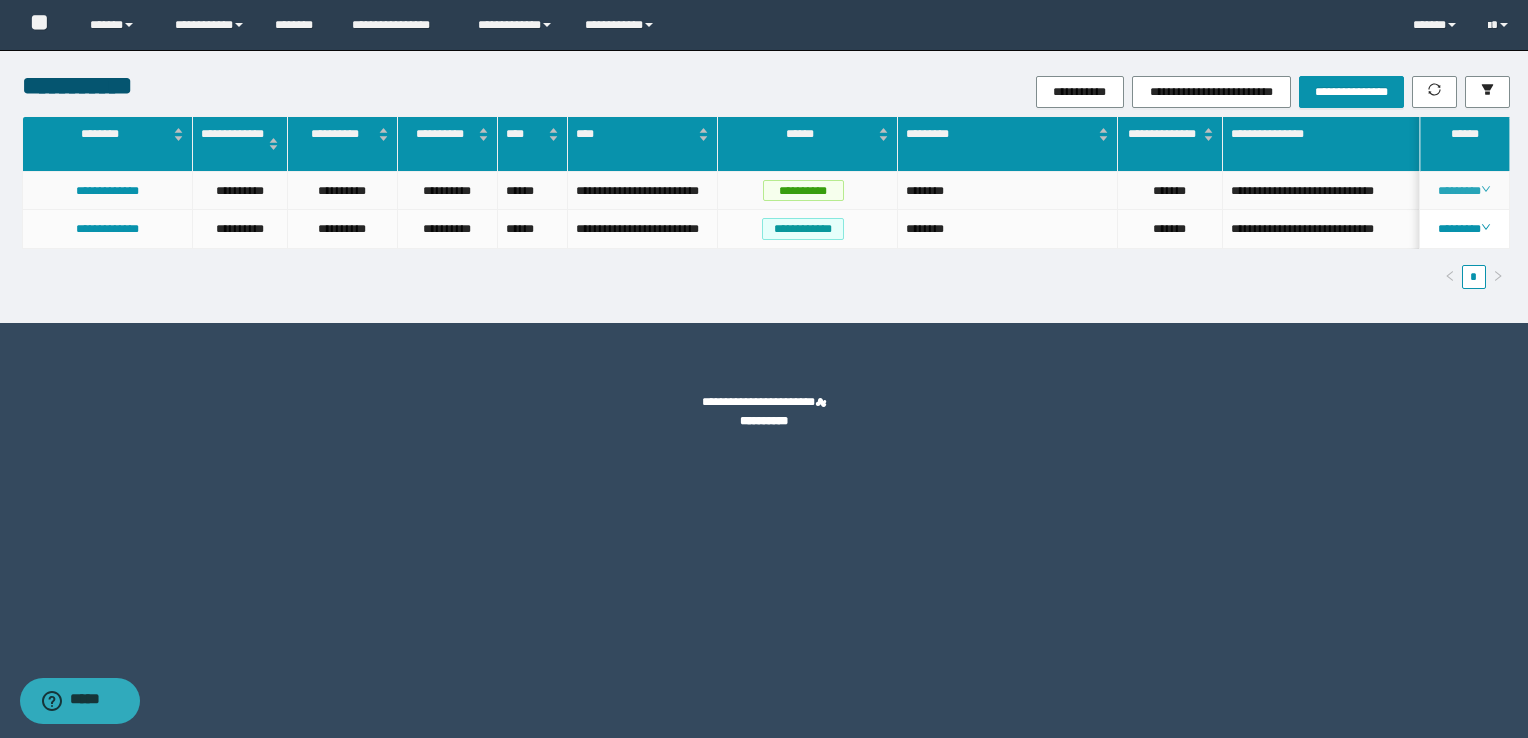 click on "********" at bounding box center [1464, 191] 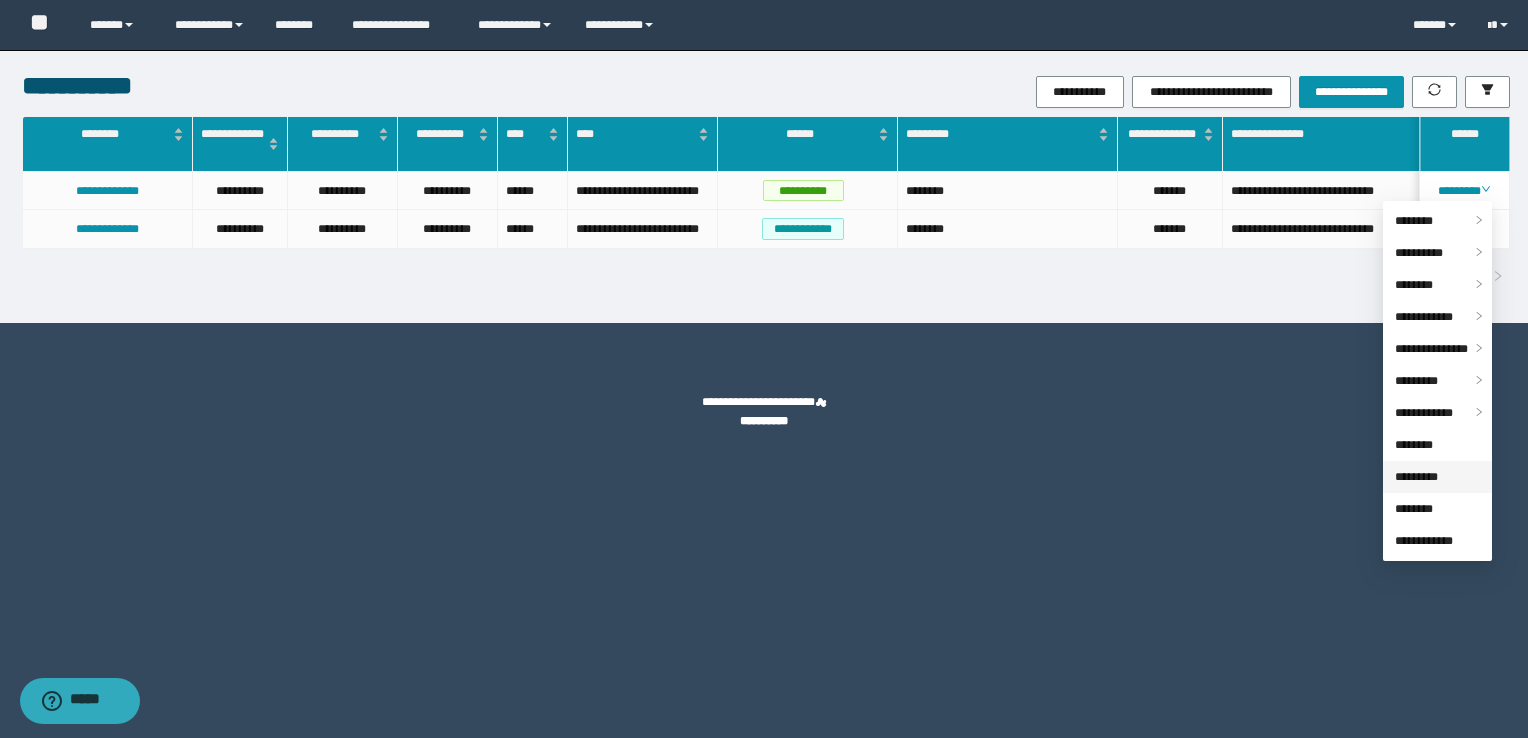 click on "*********" at bounding box center [1416, 477] 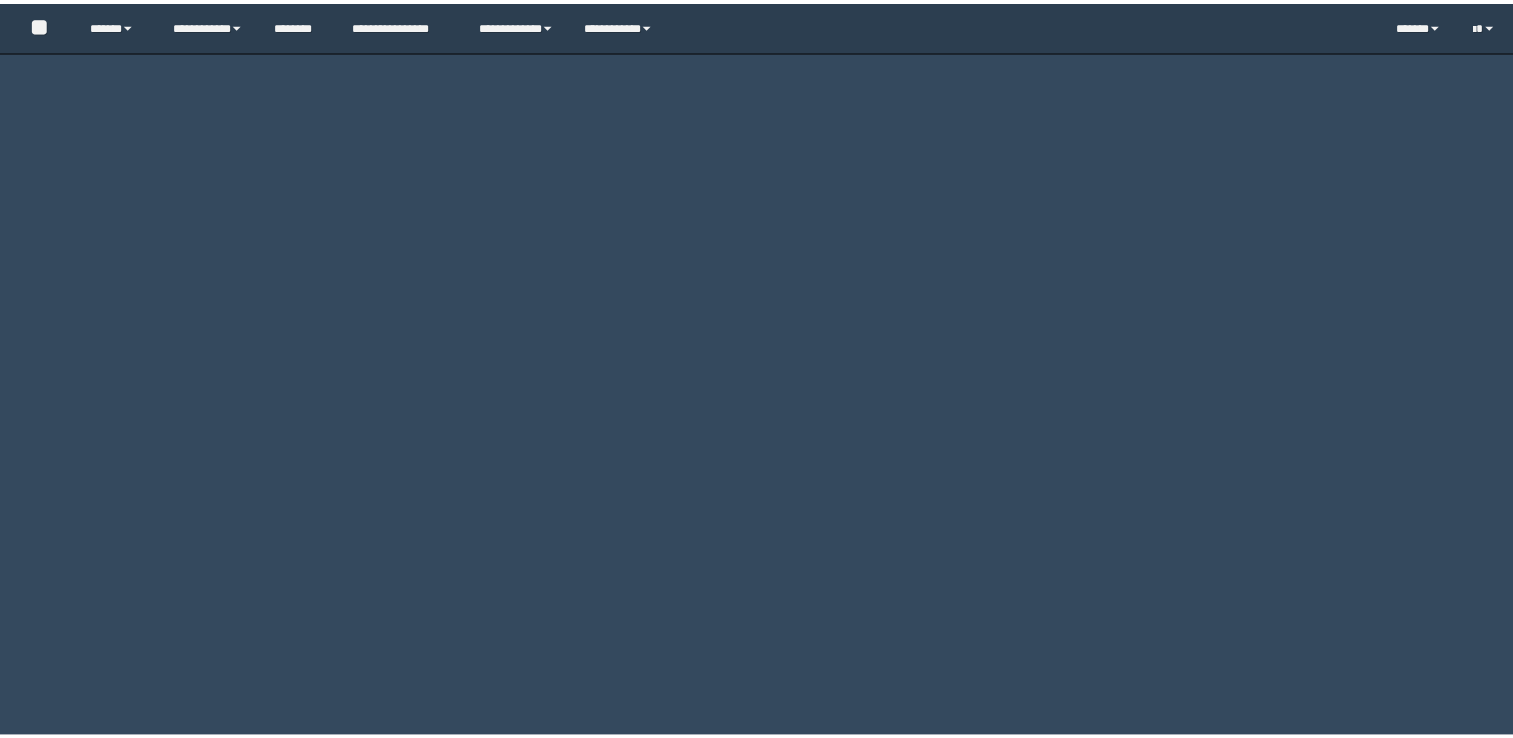 scroll, scrollTop: 0, scrollLeft: 0, axis: both 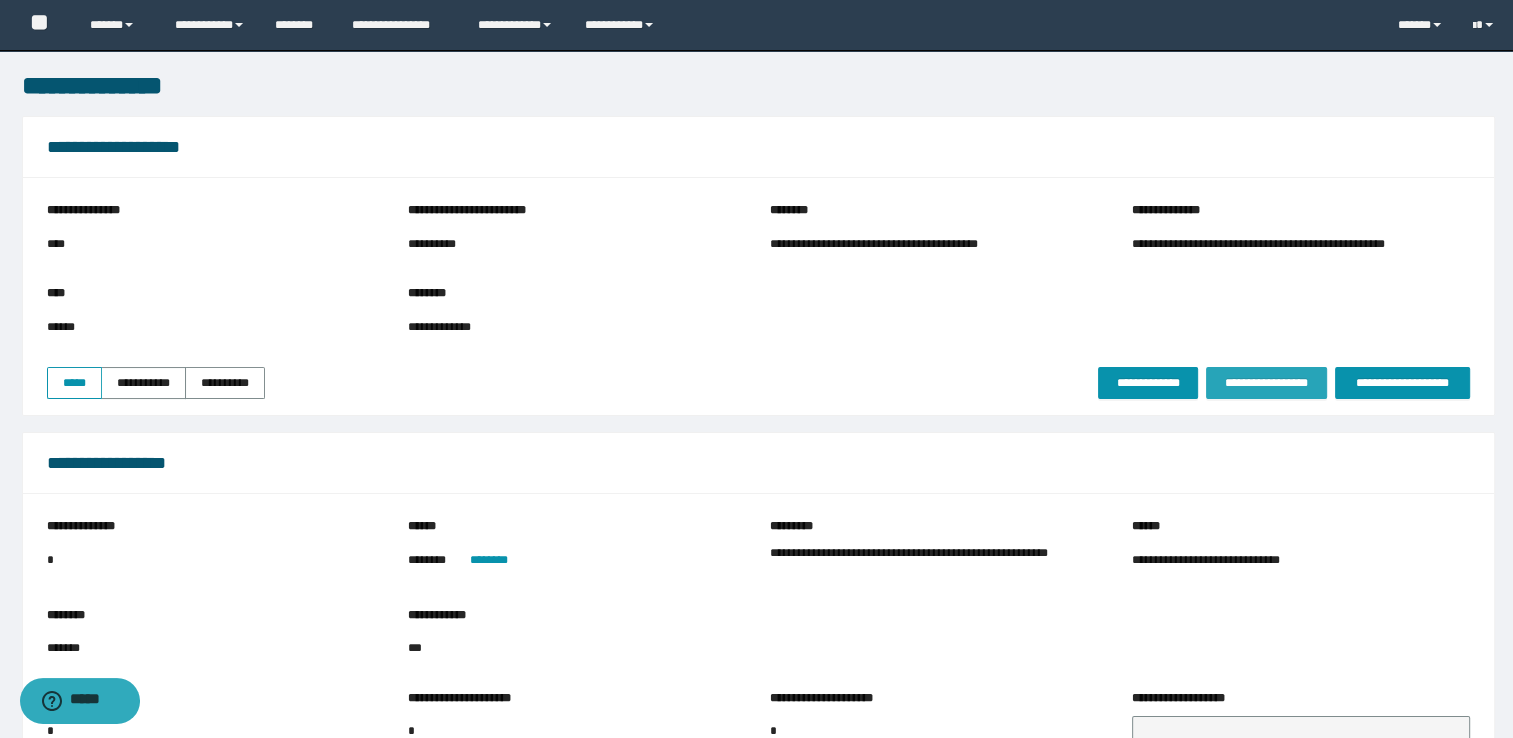 click on "**********" at bounding box center (1266, 383) 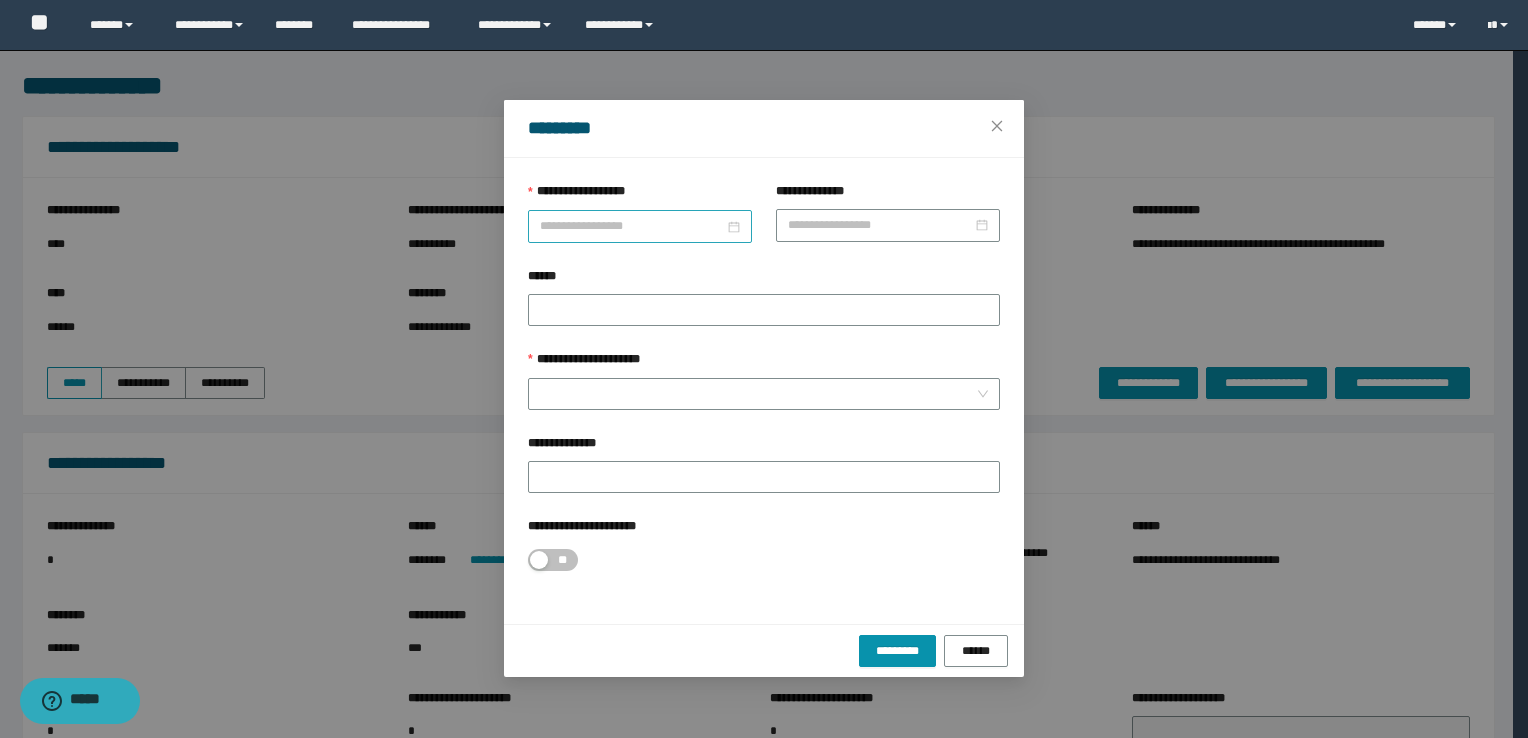 click on "**********" at bounding box center [632, 226] 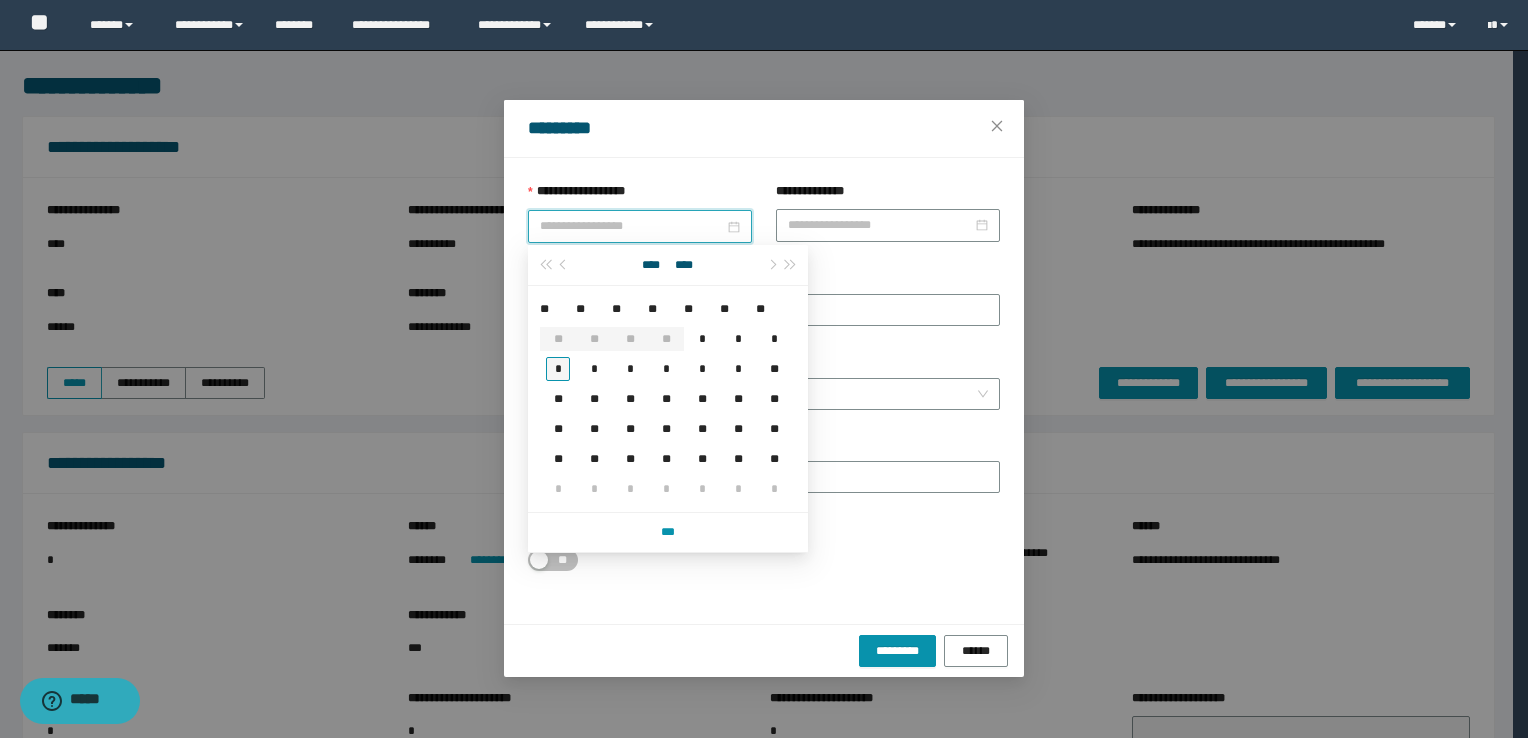 type on "**********" 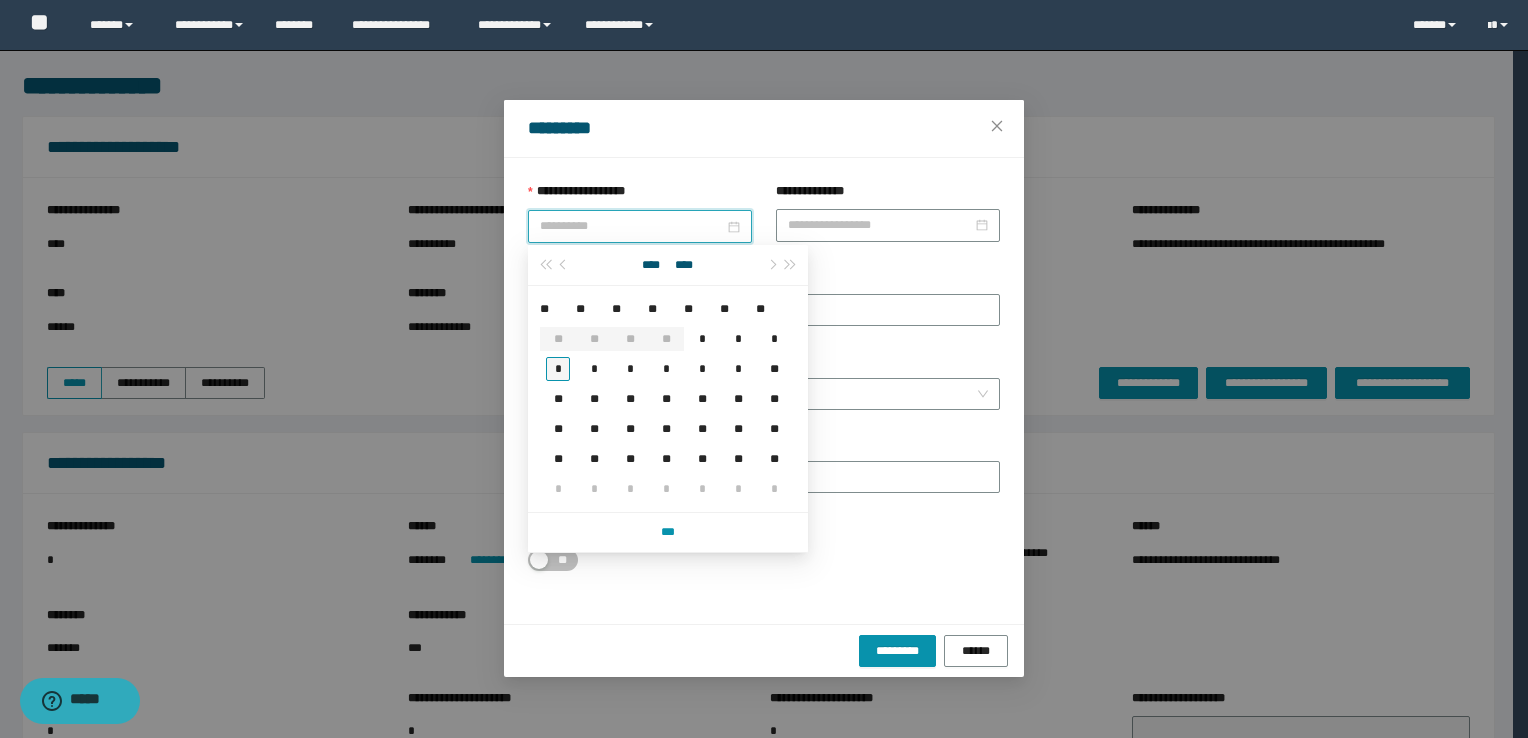 click on "*" at bounding box center [558, 369] 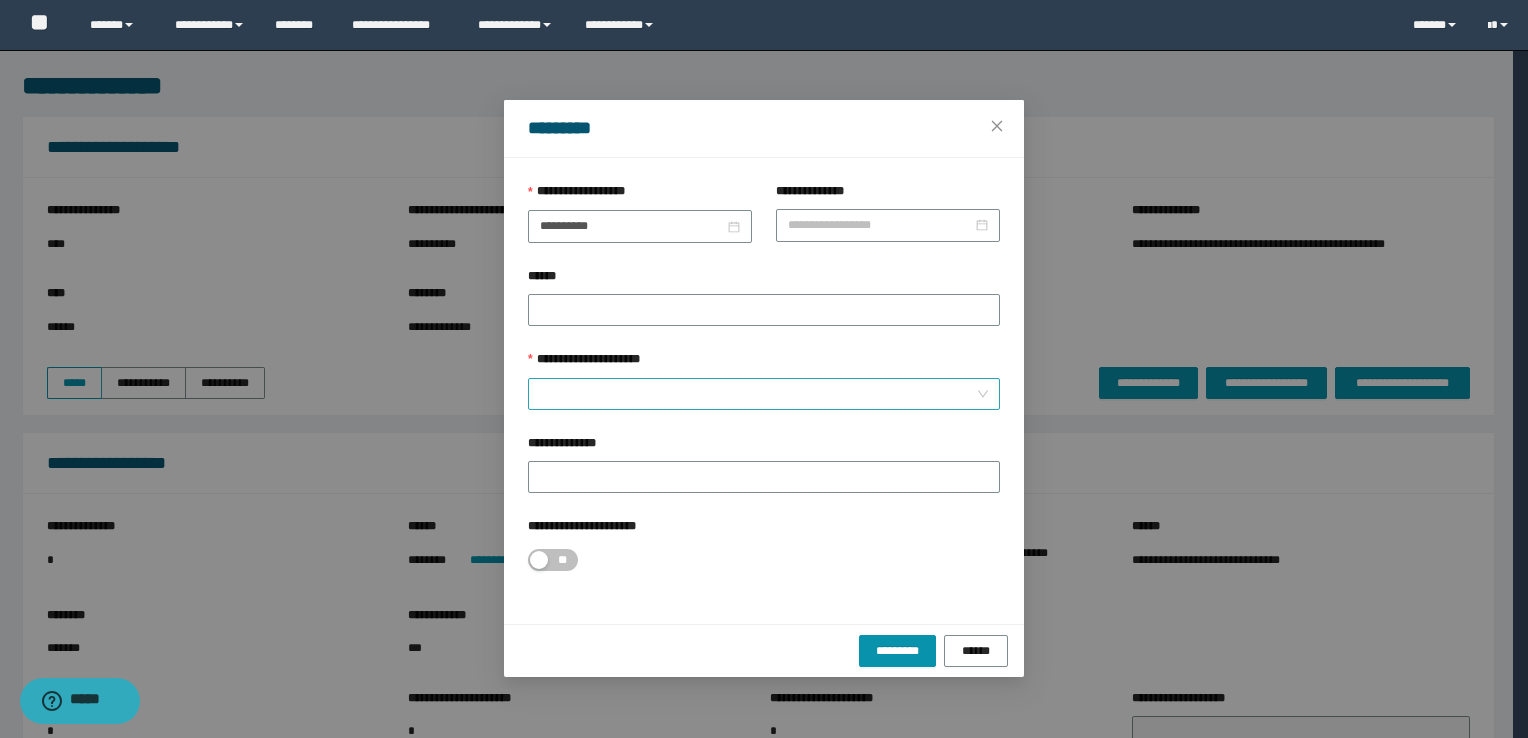 click on "**********" at bounding box center (758, 394) 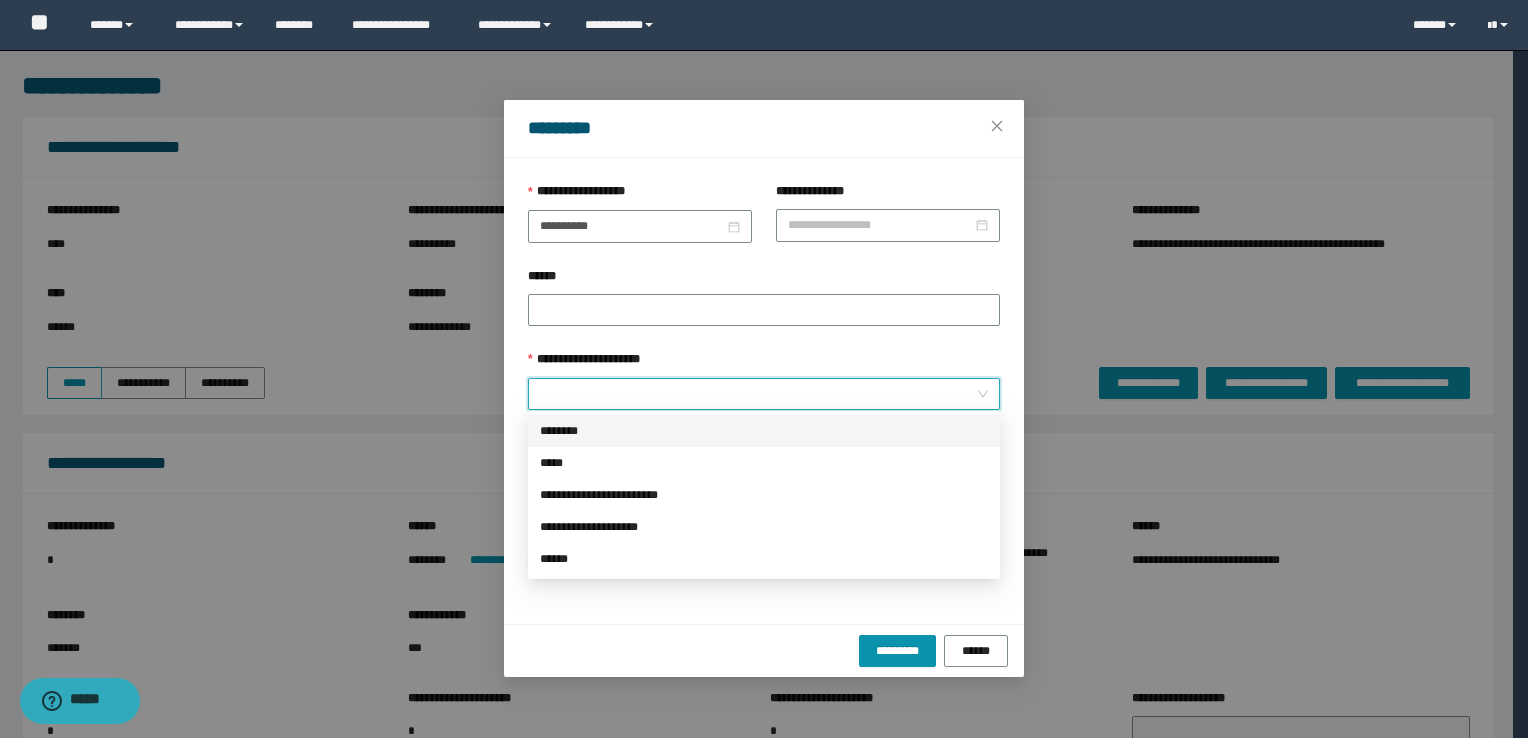 click on "********" at bounding box center [764, 431] 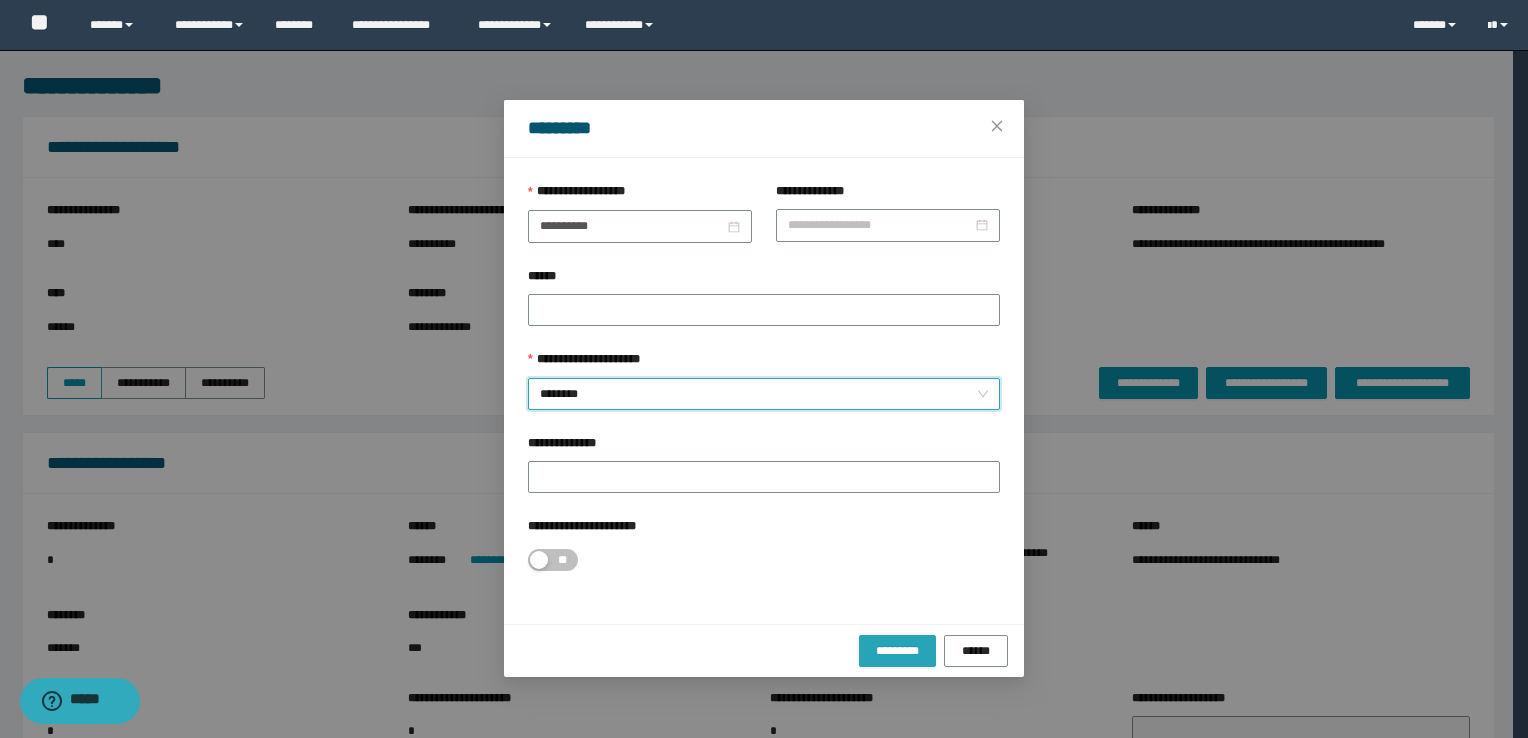 click on "*********" at bounding box center (897, 651) 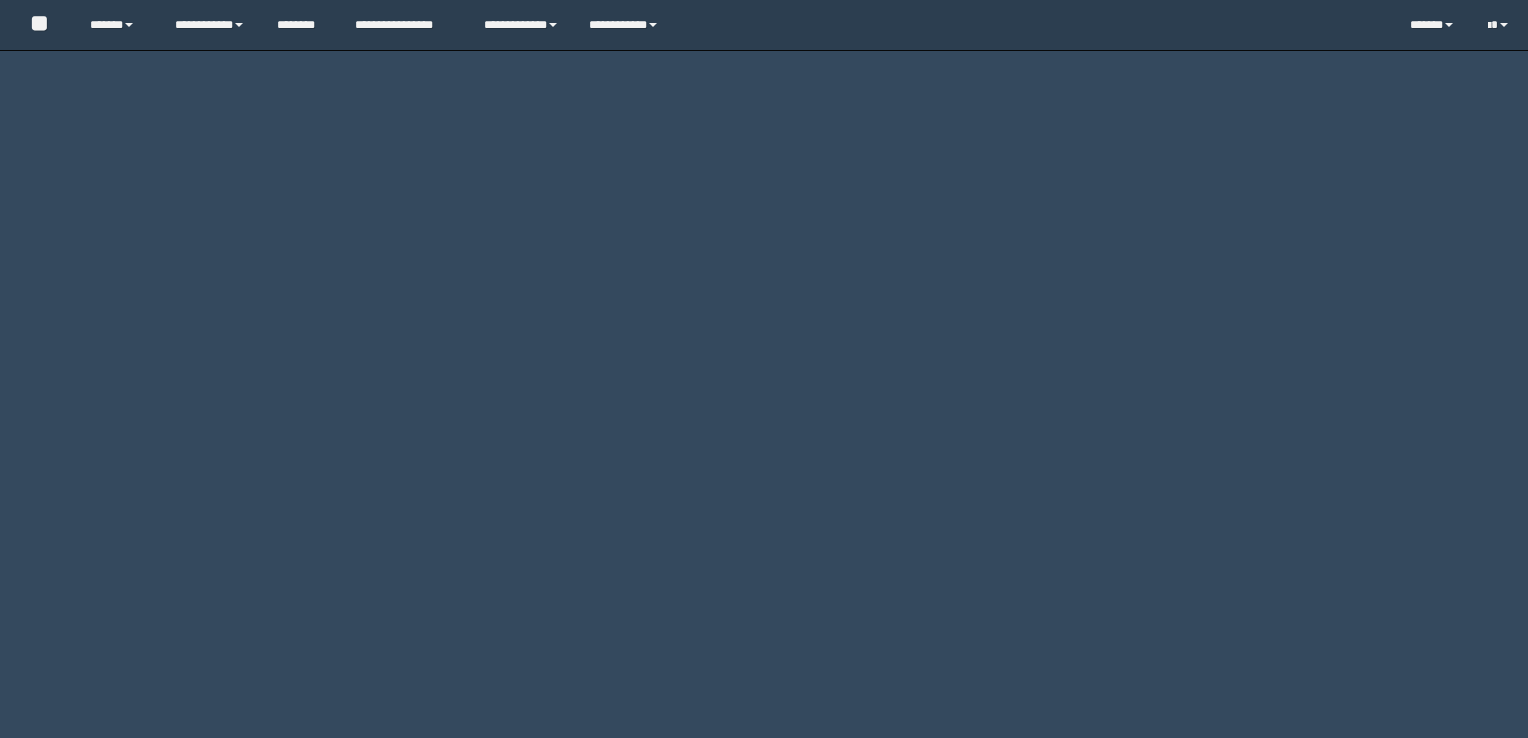 scroll, scrollTop: 0, scrollLeft: 0, axis: both 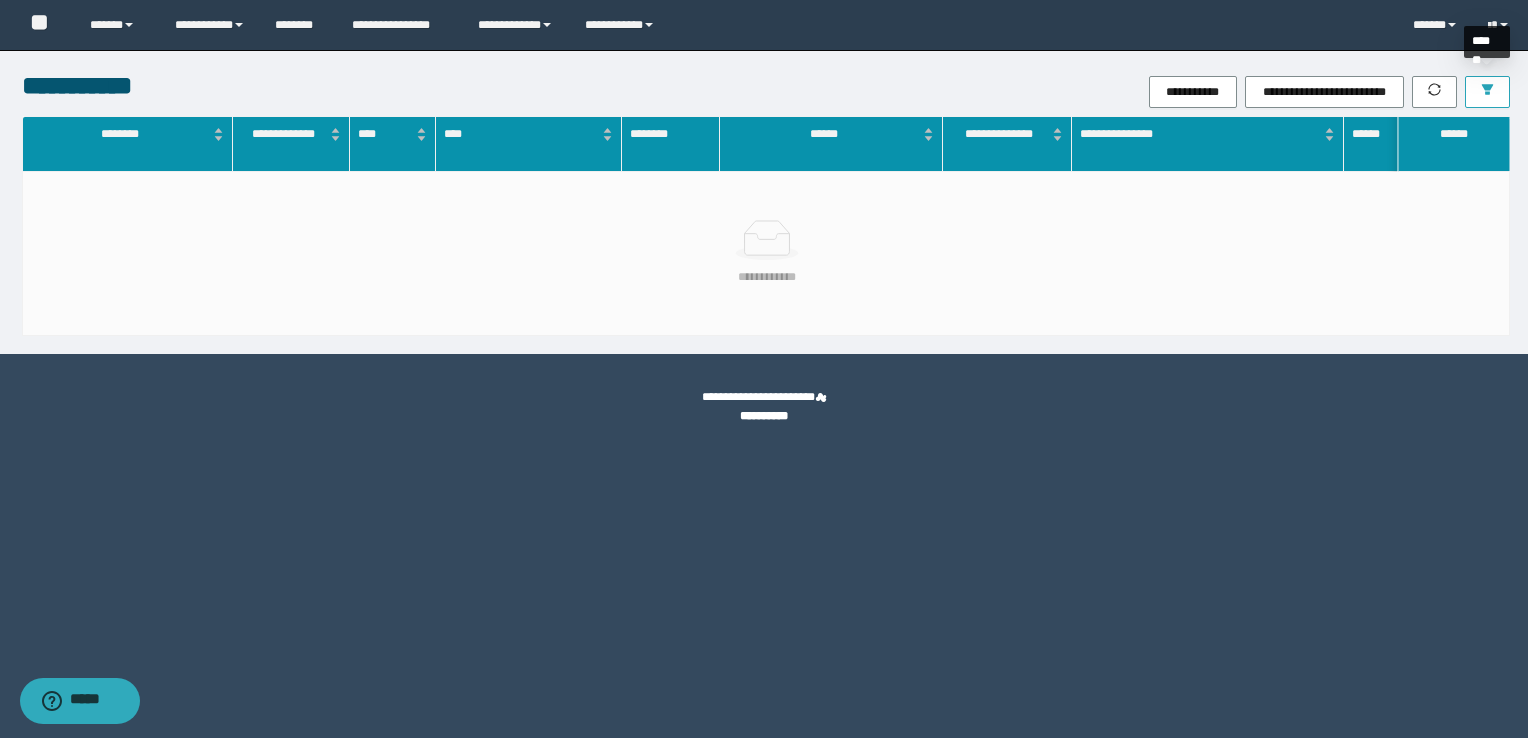 click at bounding box center (1487, 92) 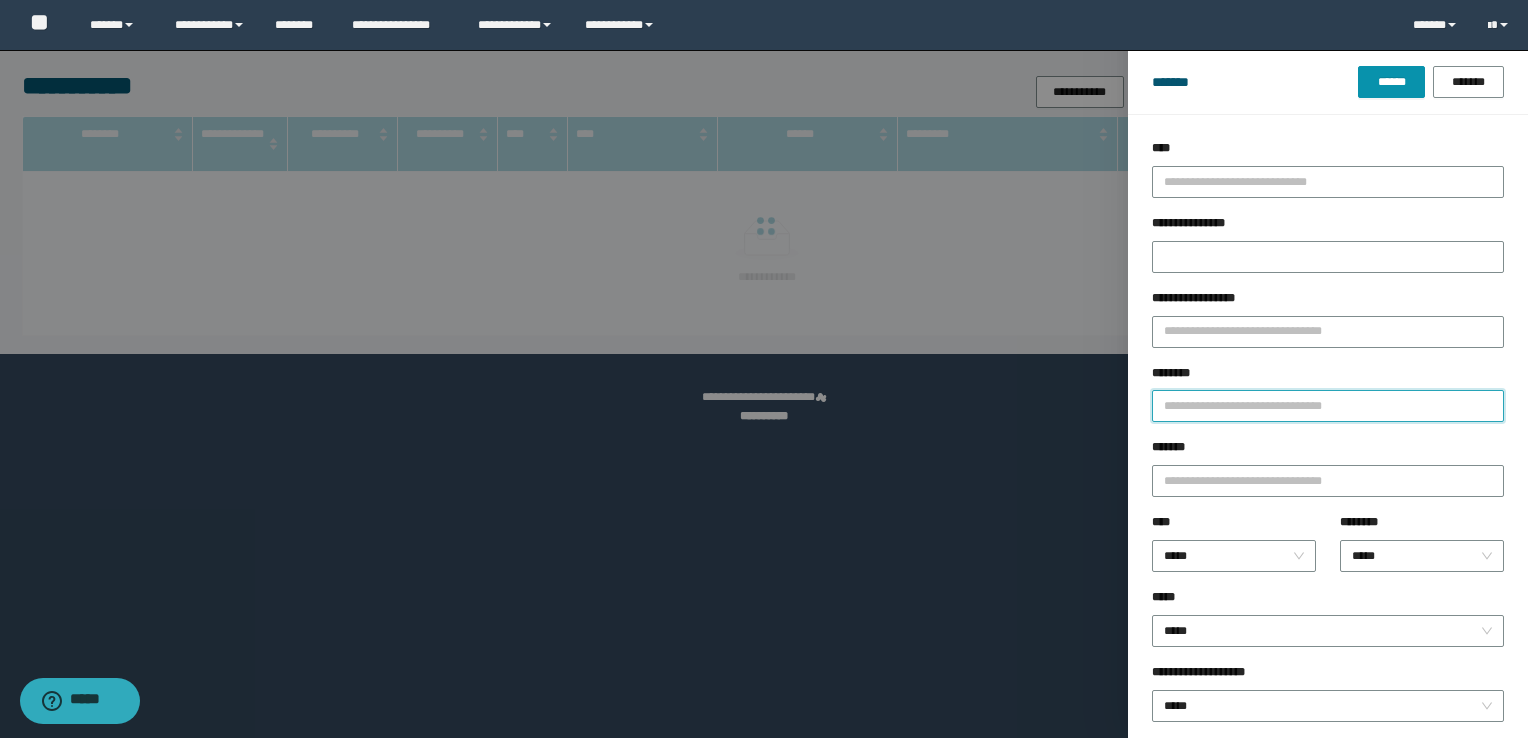 click on "********" at bounding box center (1328, 406) 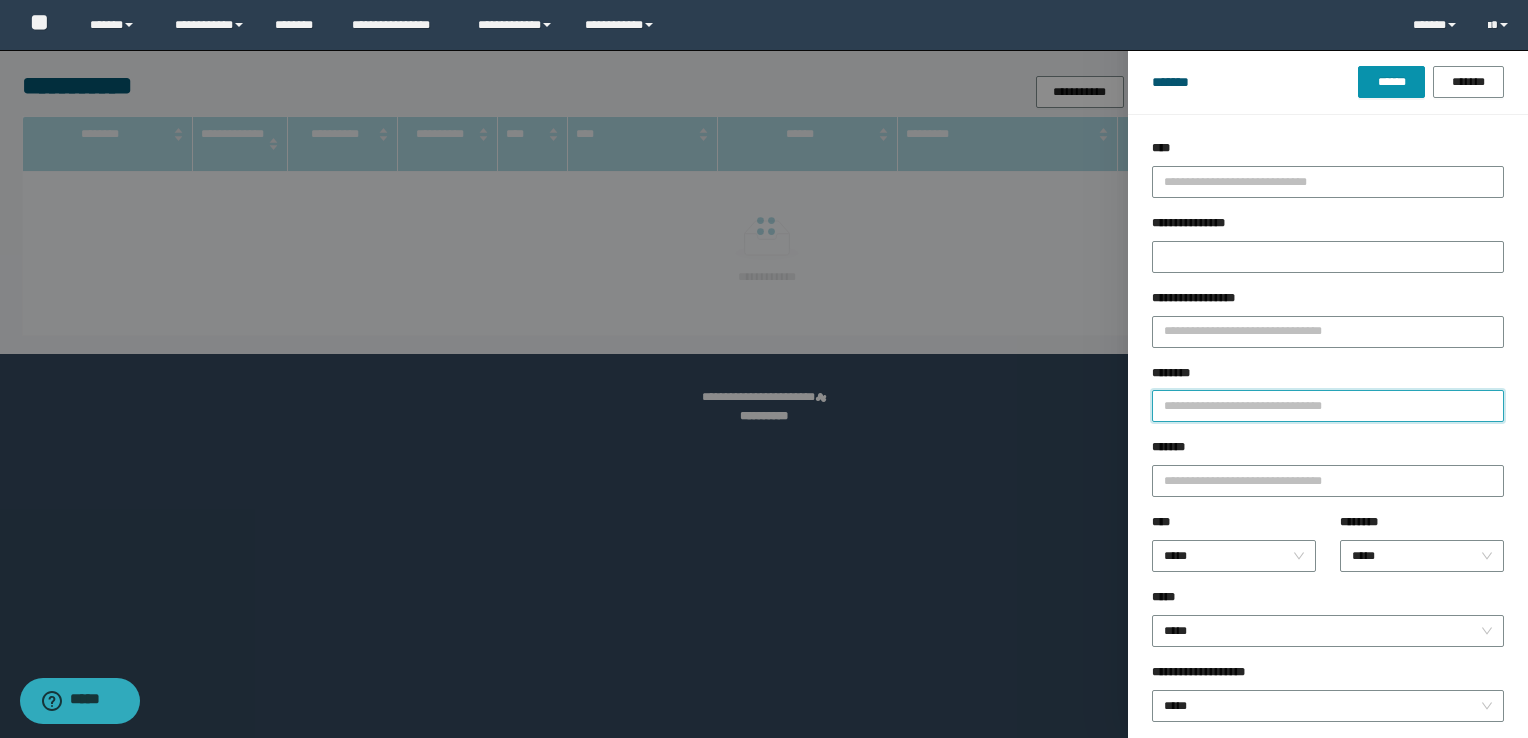paste on "**********" 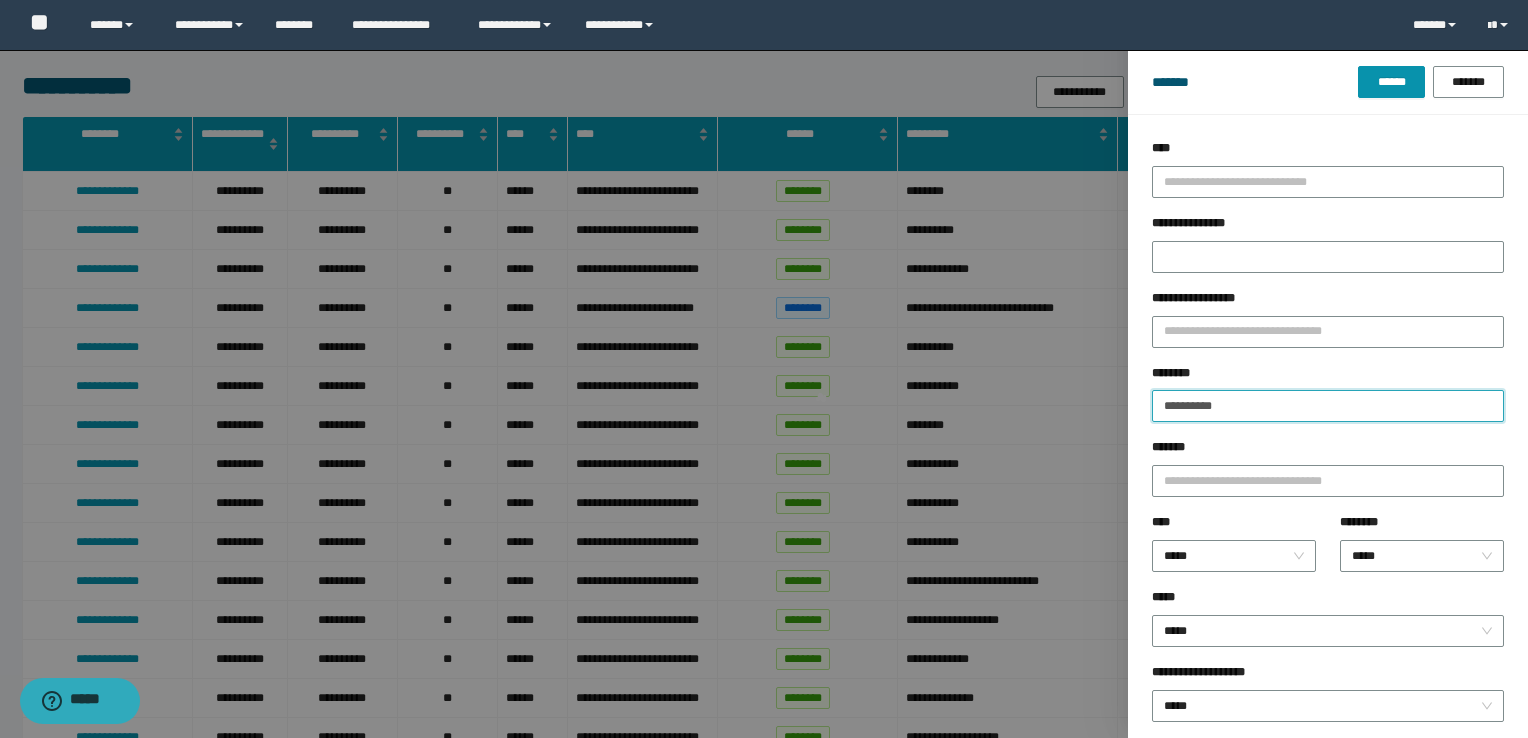 type 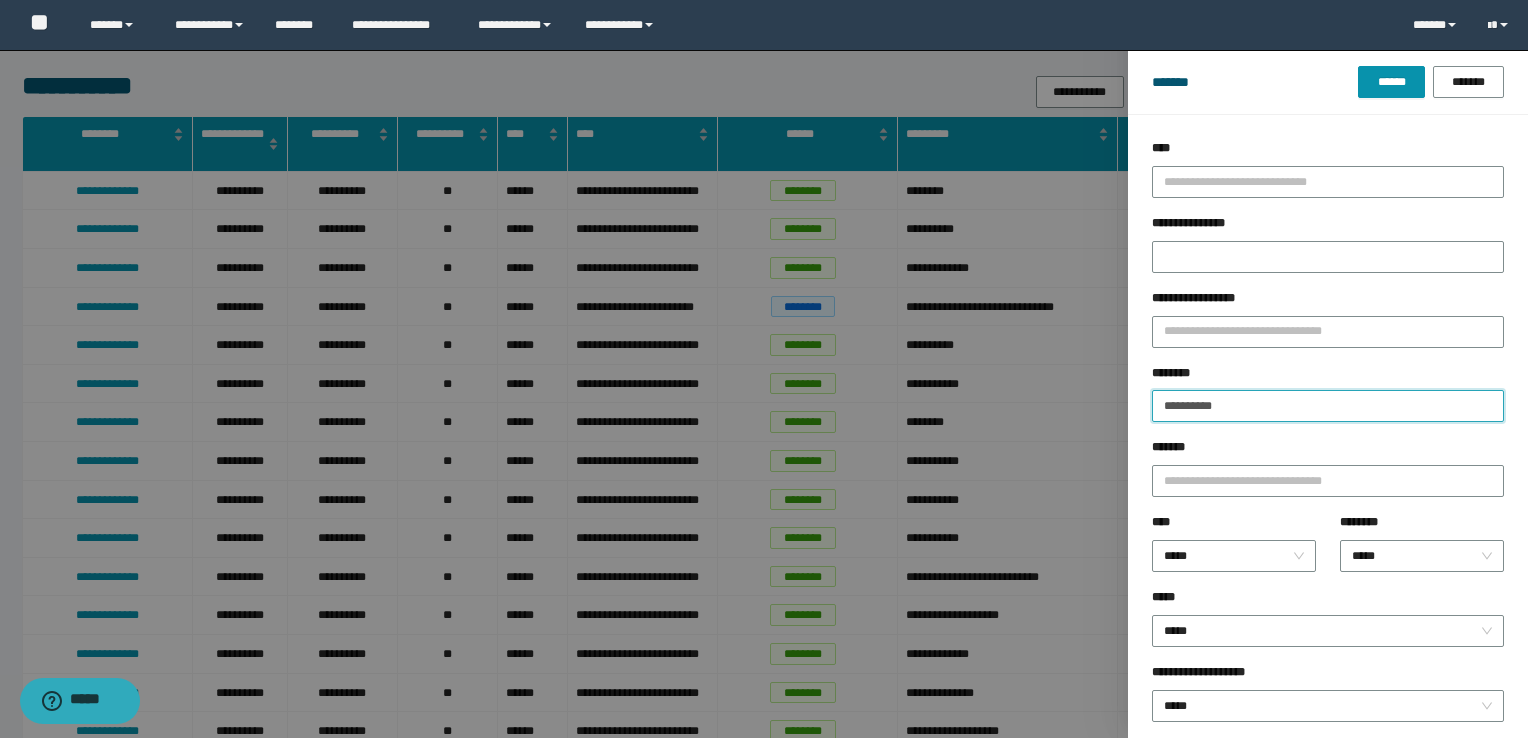 type on "**********" 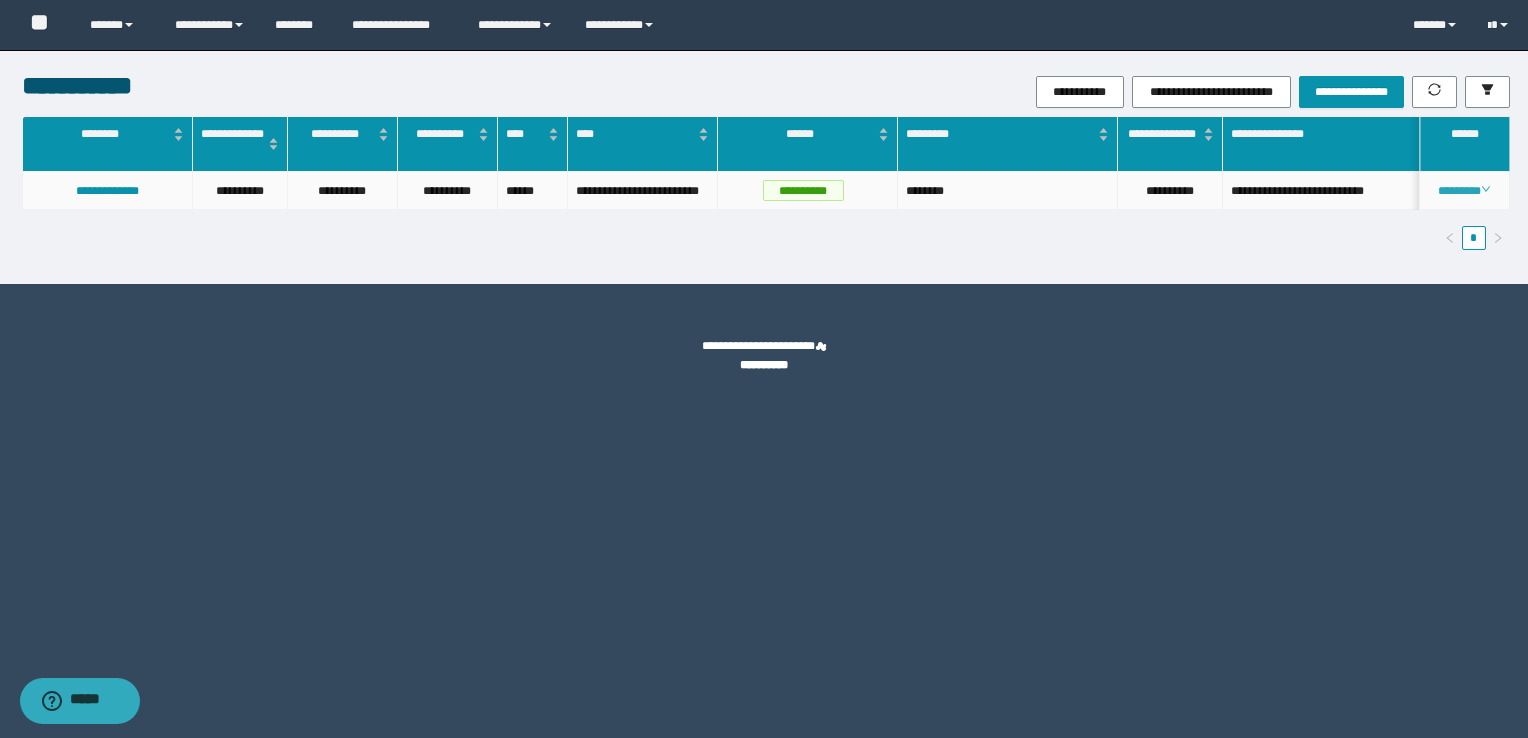 click on "********" at bounding box center [1464, 191] 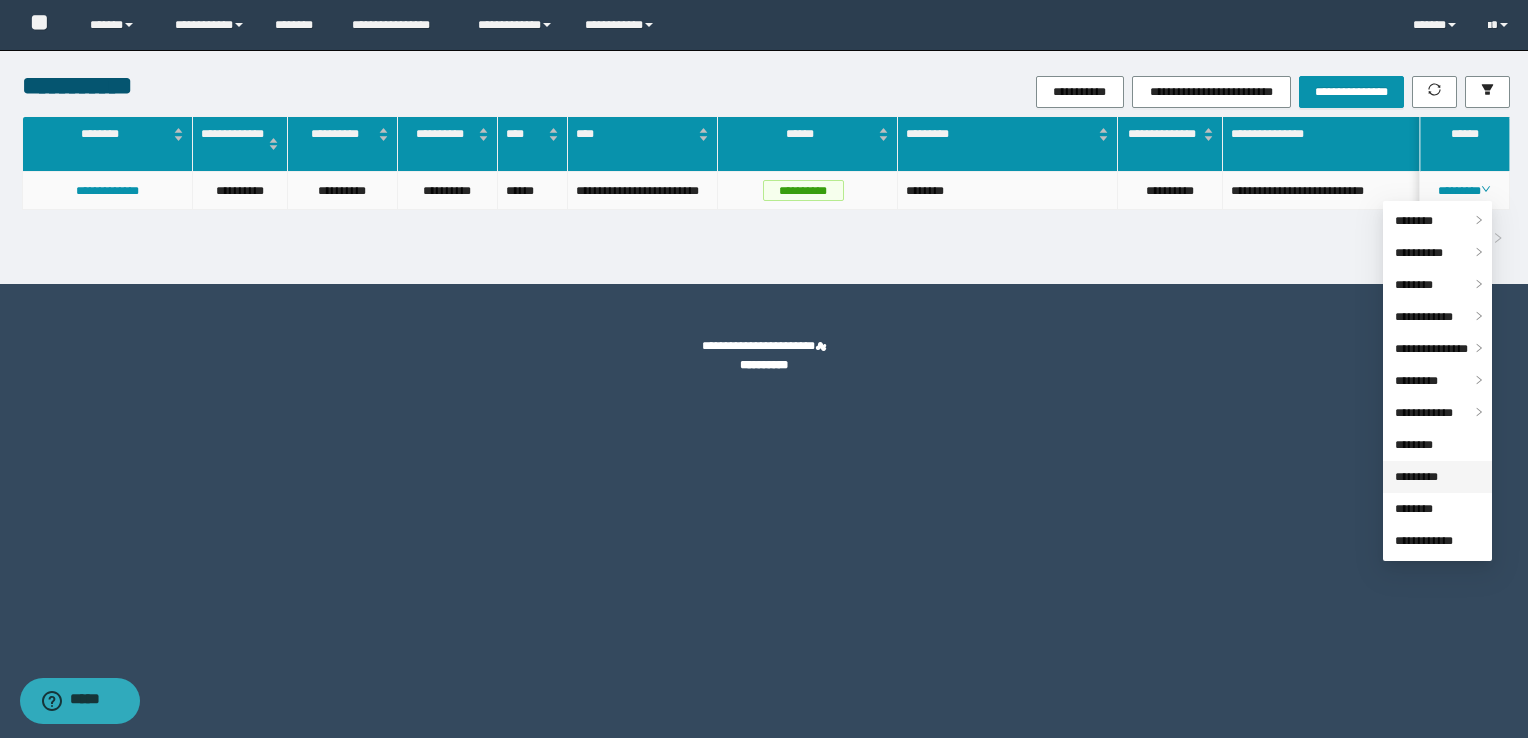 click on "*********" at bounding box center (1416, 477) 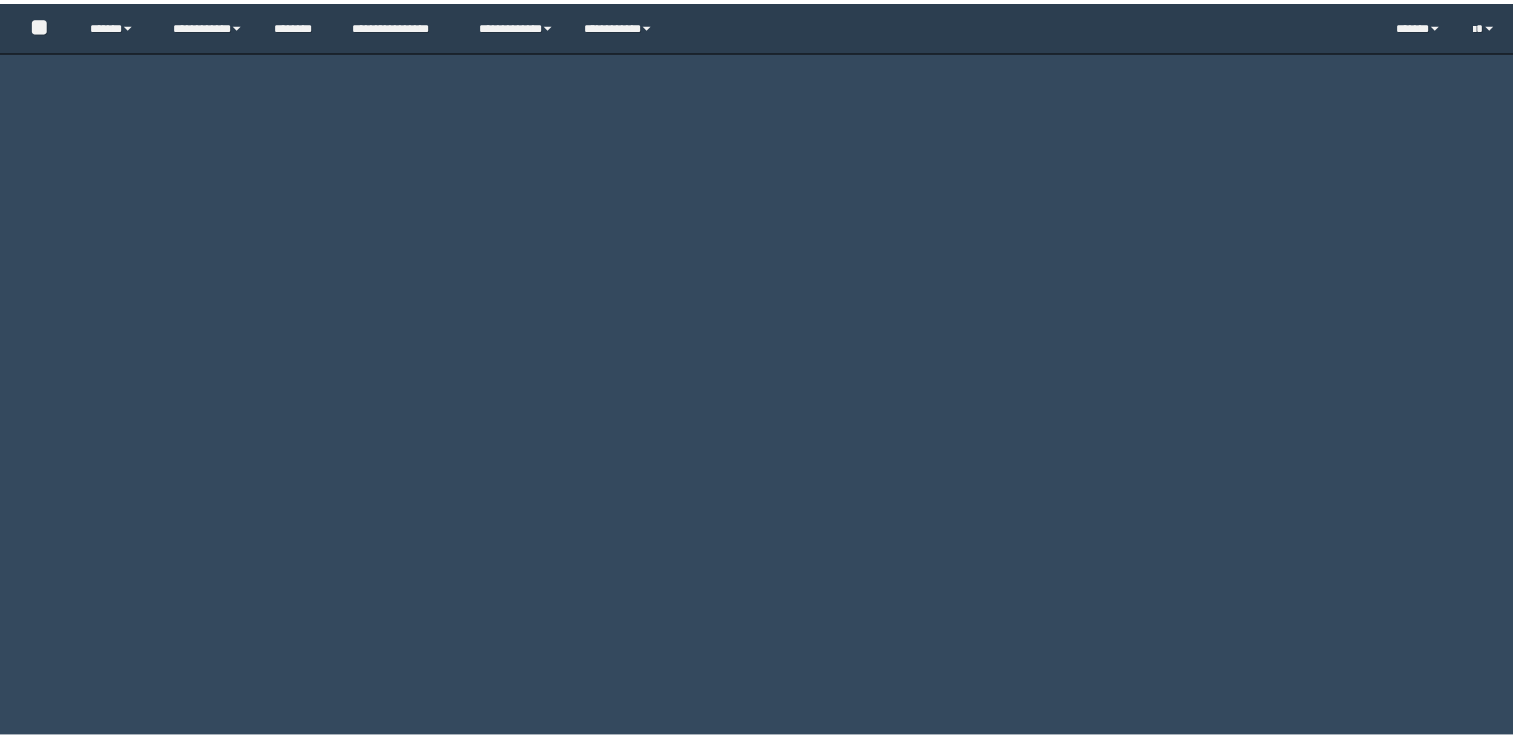 scroll, scrollTop: 0, scrollLeft: 0, axis: both 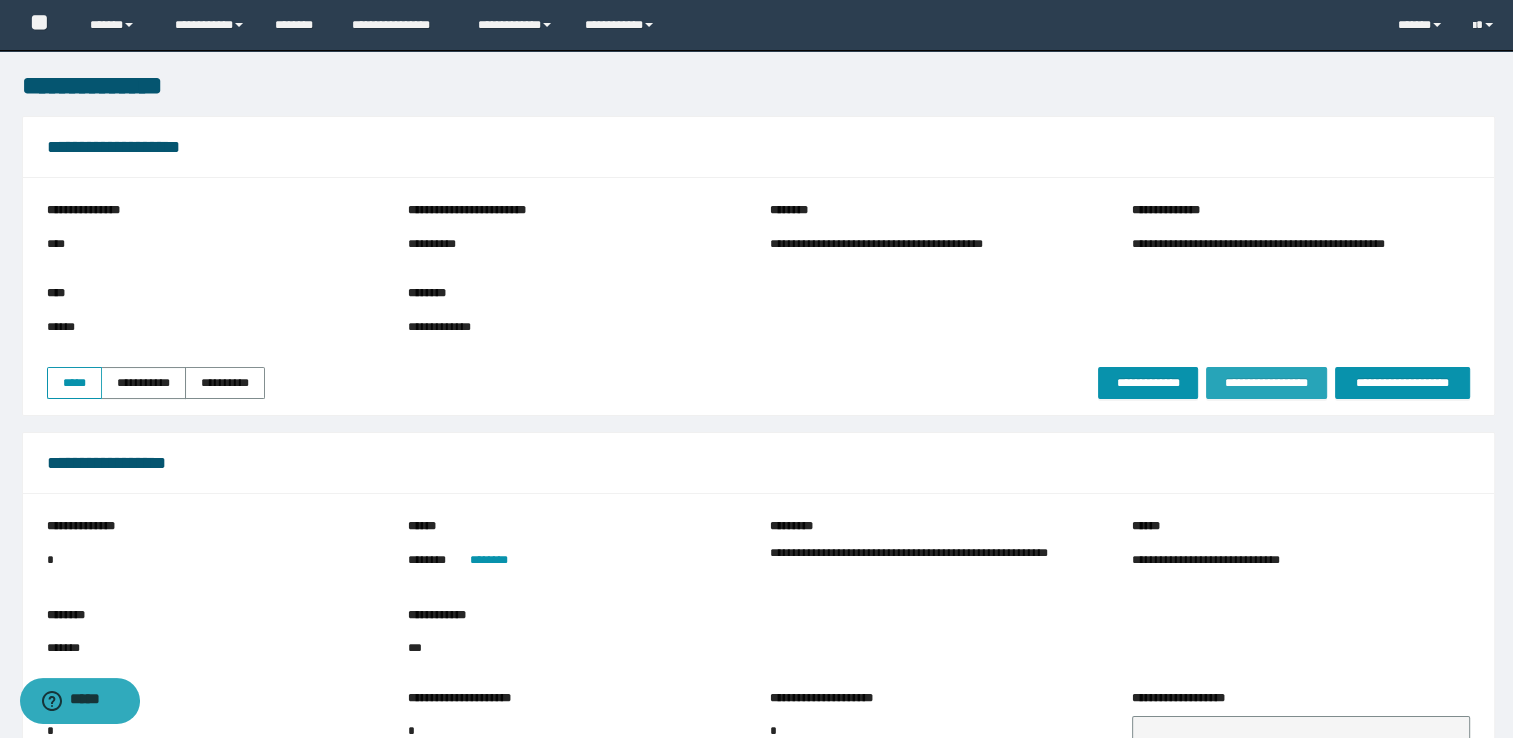 click on "**********" at bounding box center [1266, 383] 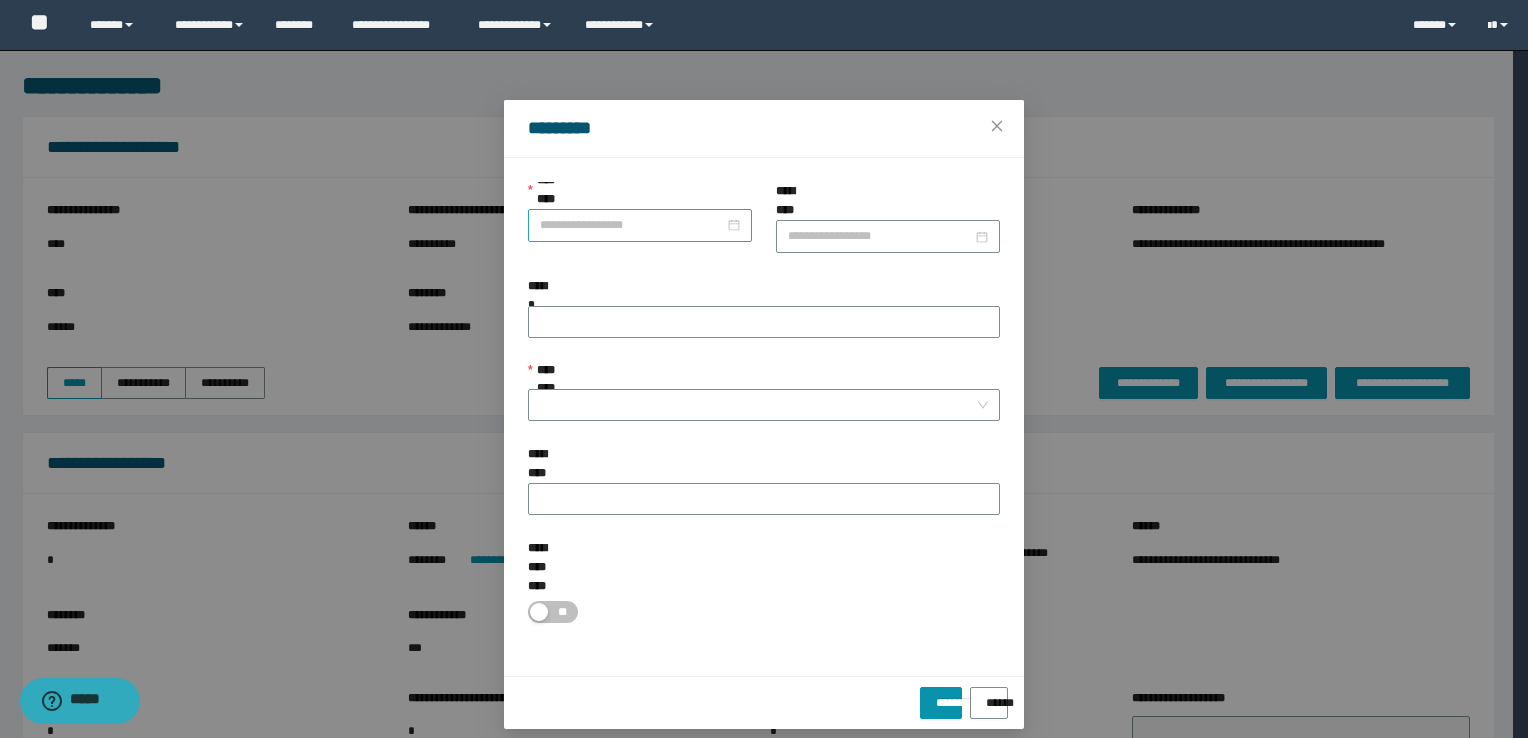 click on "**********" at bounding box center [632, 225] 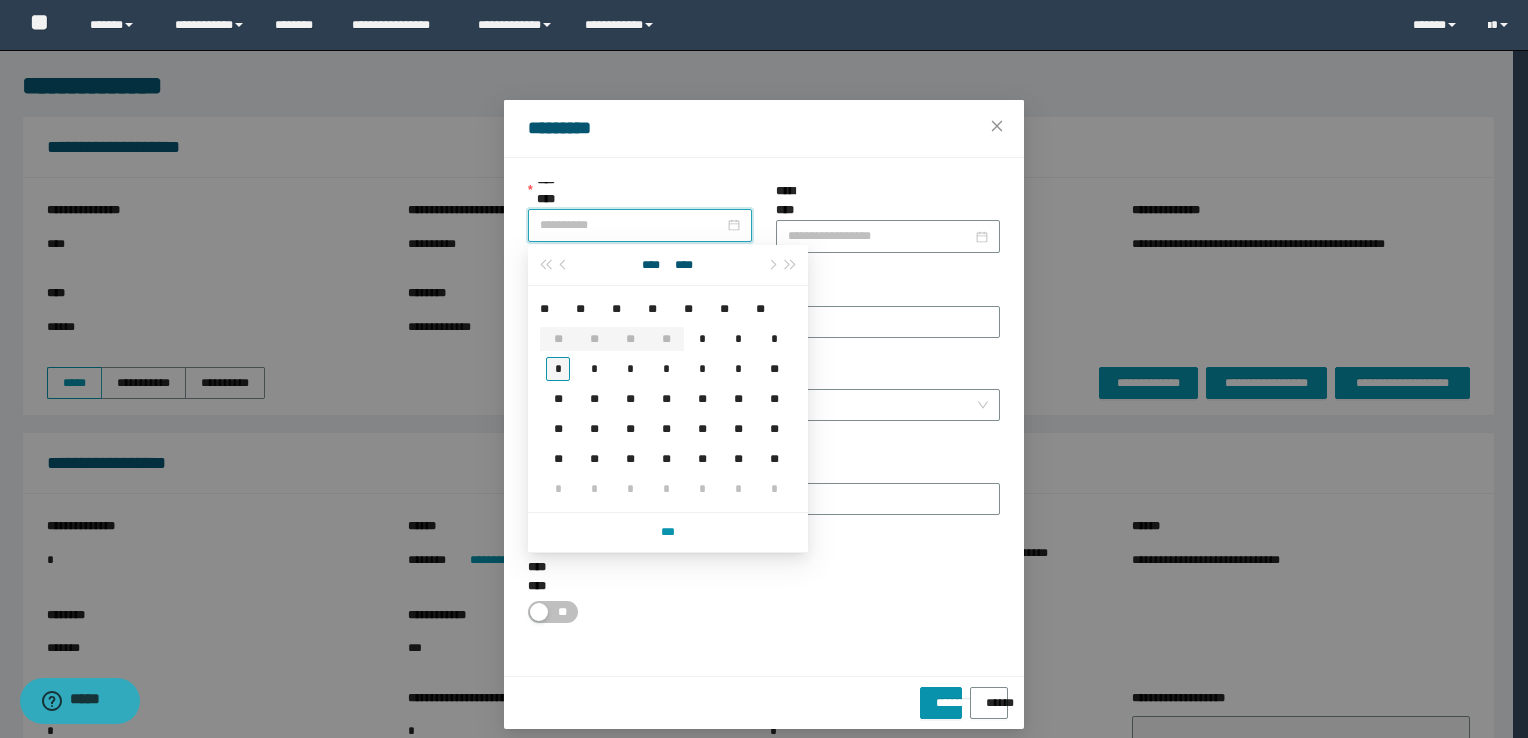 type on "**********" 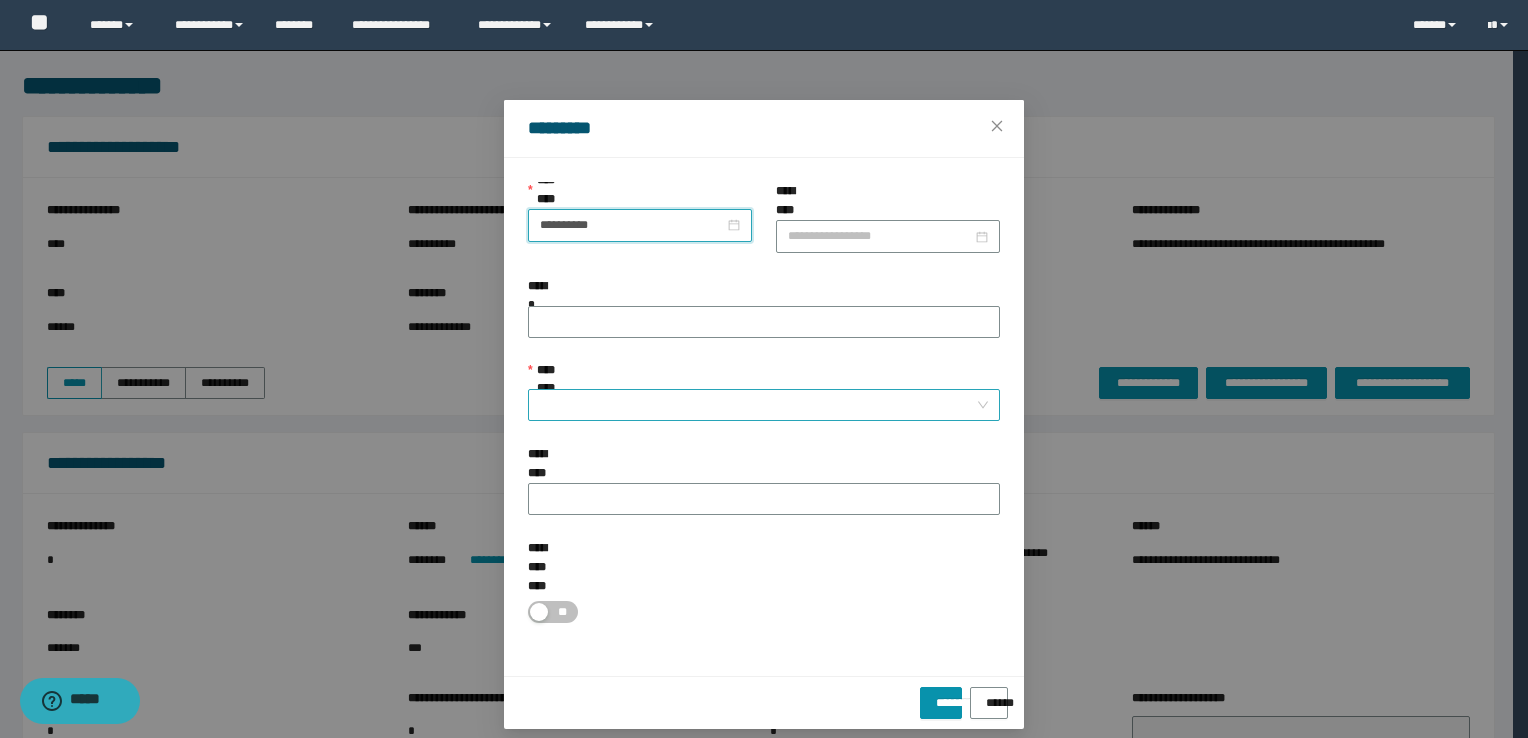 click on "**********" at bounding box center [758, 405] 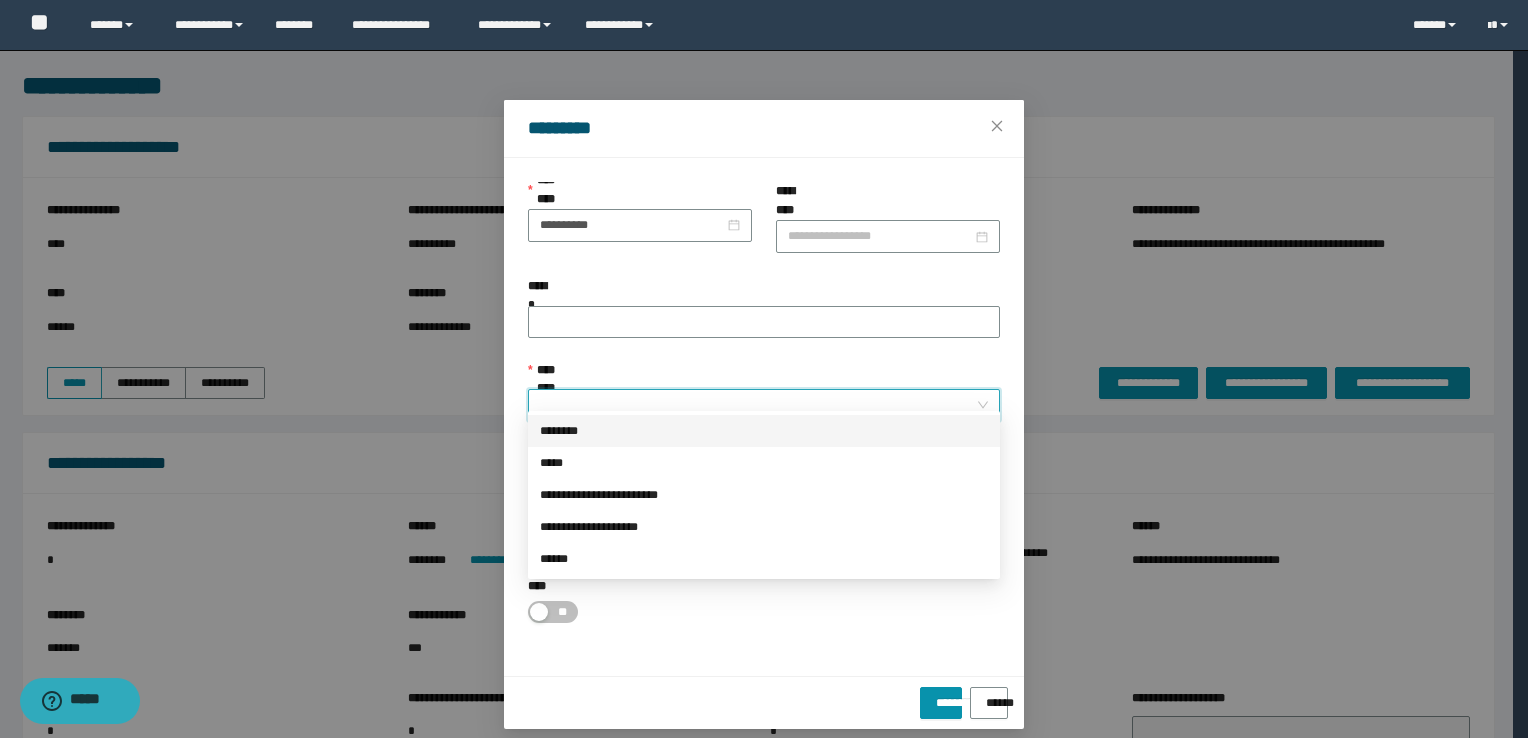 click on "********" at bounding box center [764, 431] 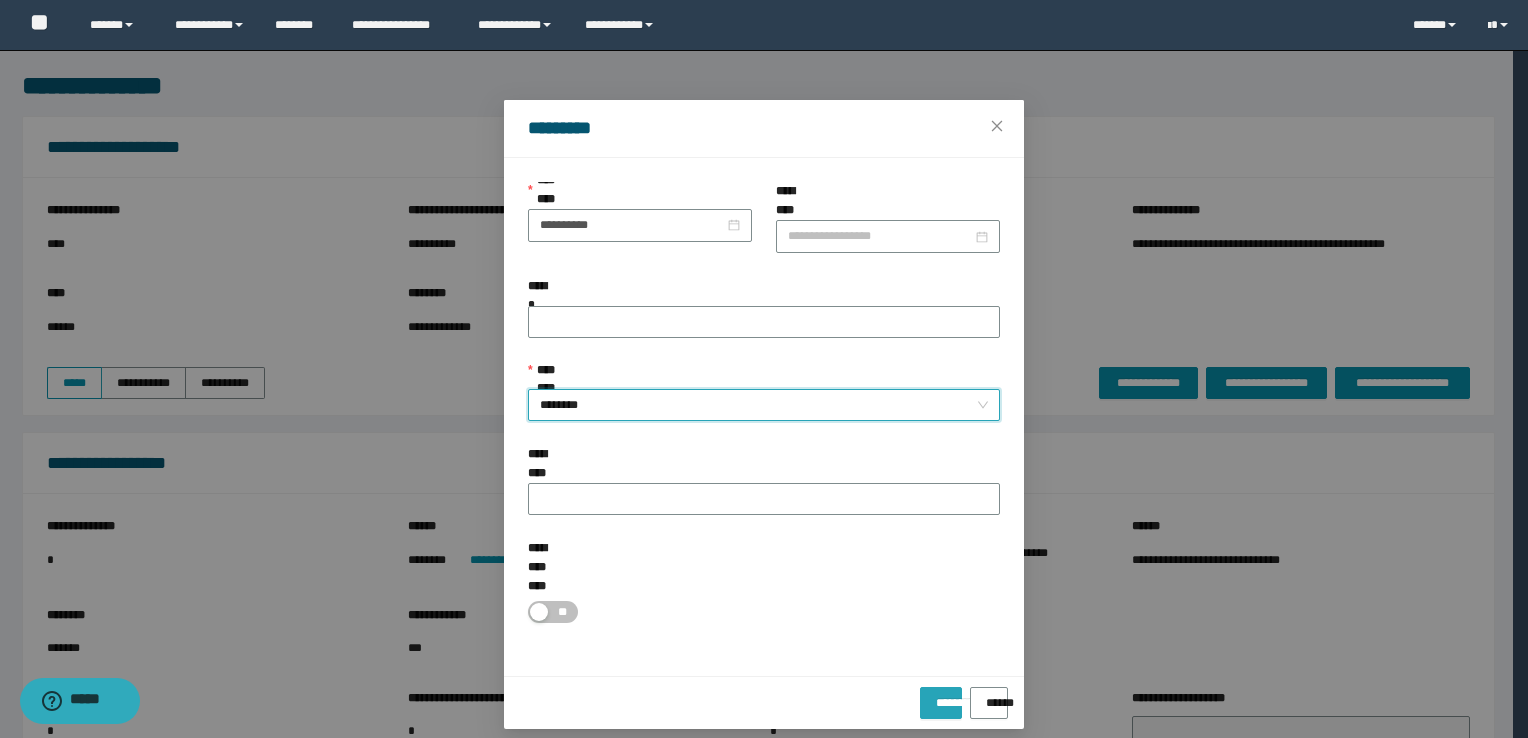 click on "*********" at bounding box center (940, 696) 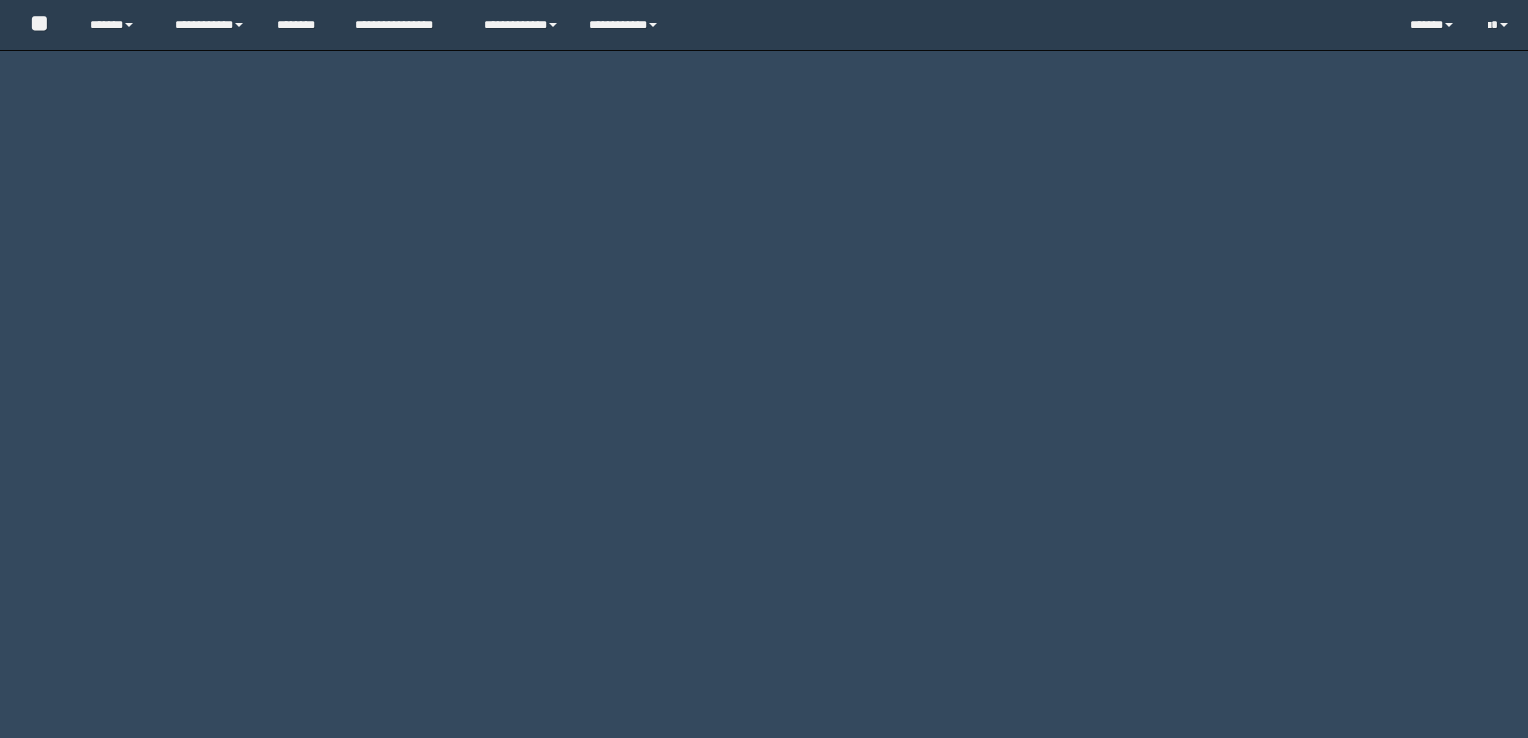 scroll, scrollTop: 0, scrollLeft: 0, axis: both 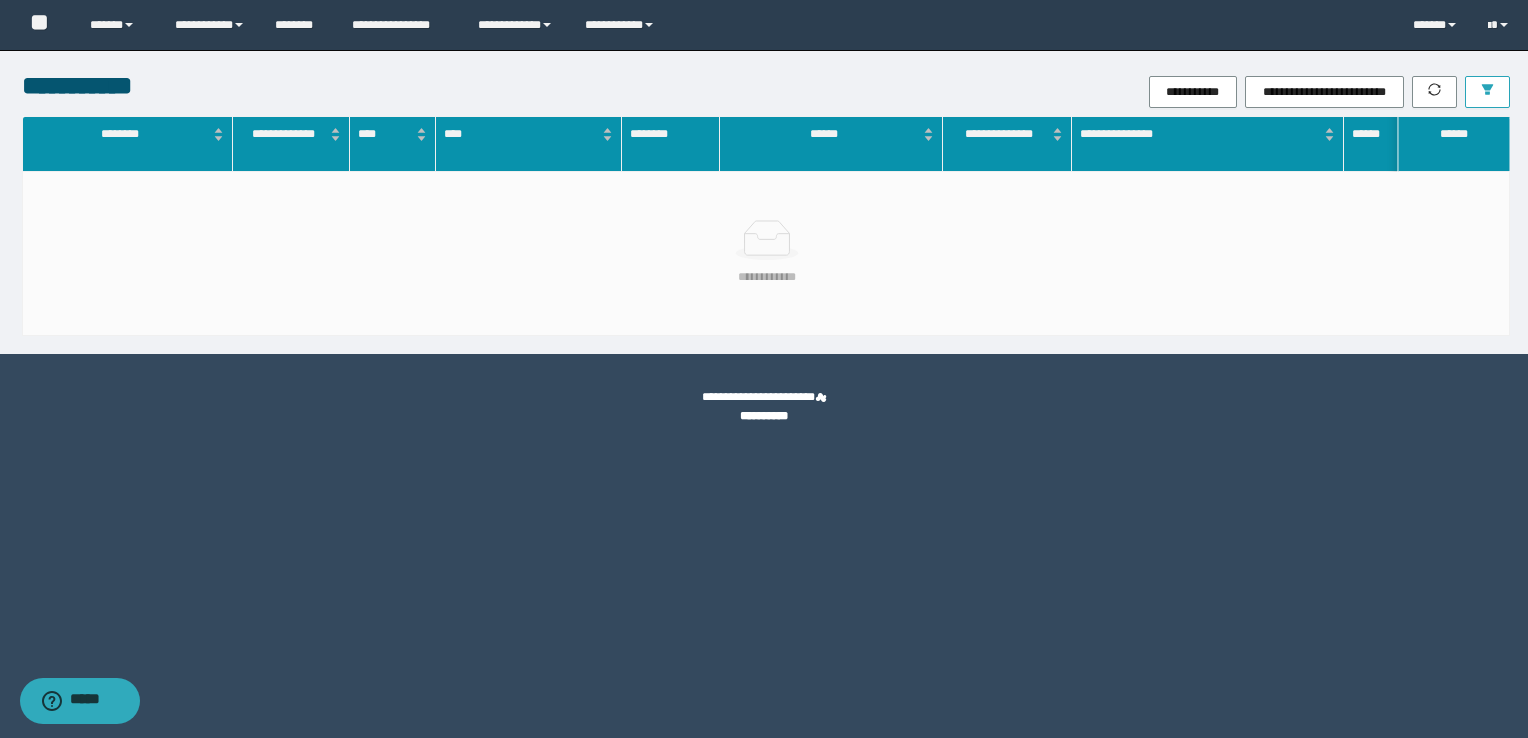 click at bounding box center (1487, 92) 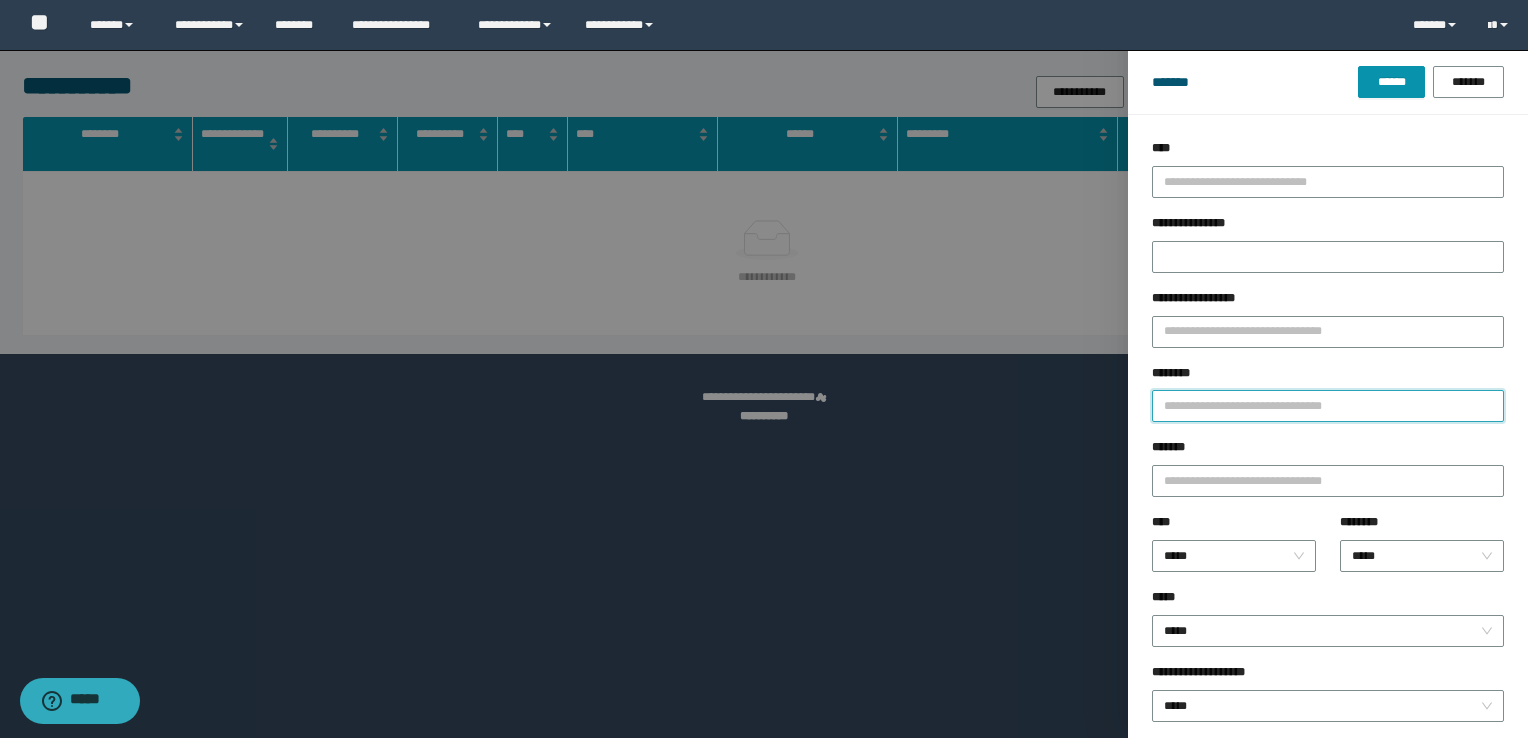 click on "********" at bounding box center (1328, 406) 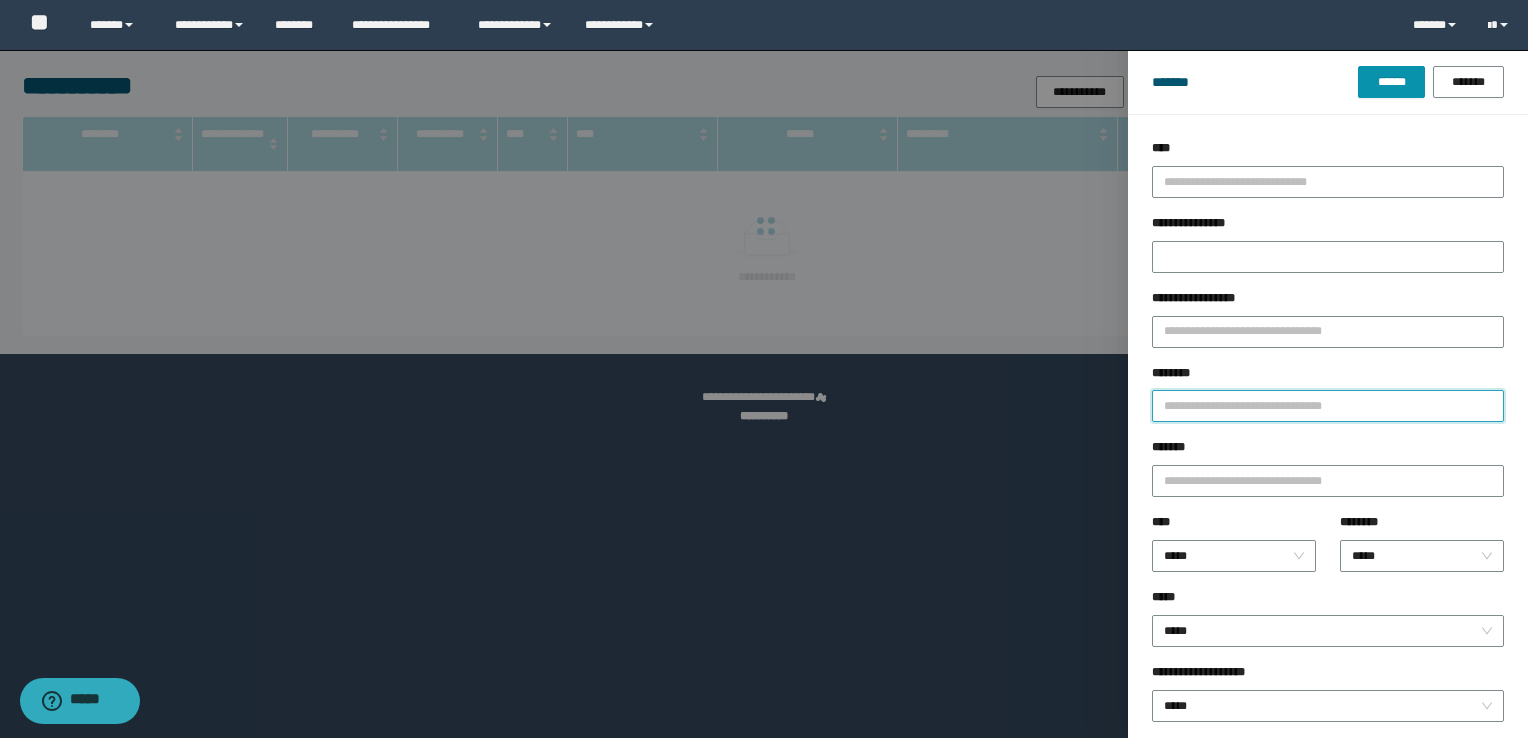 paste on "**********" 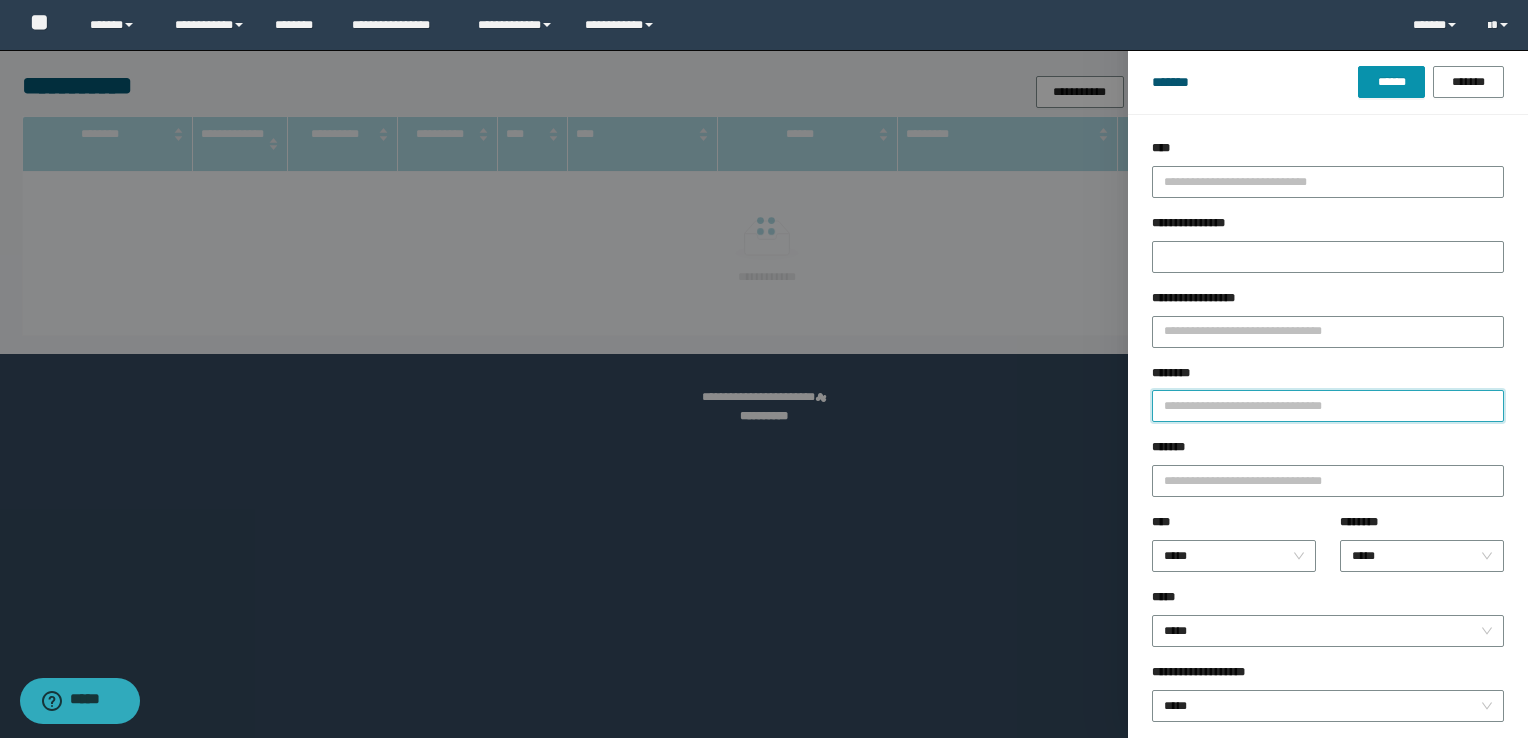 type on "**********" 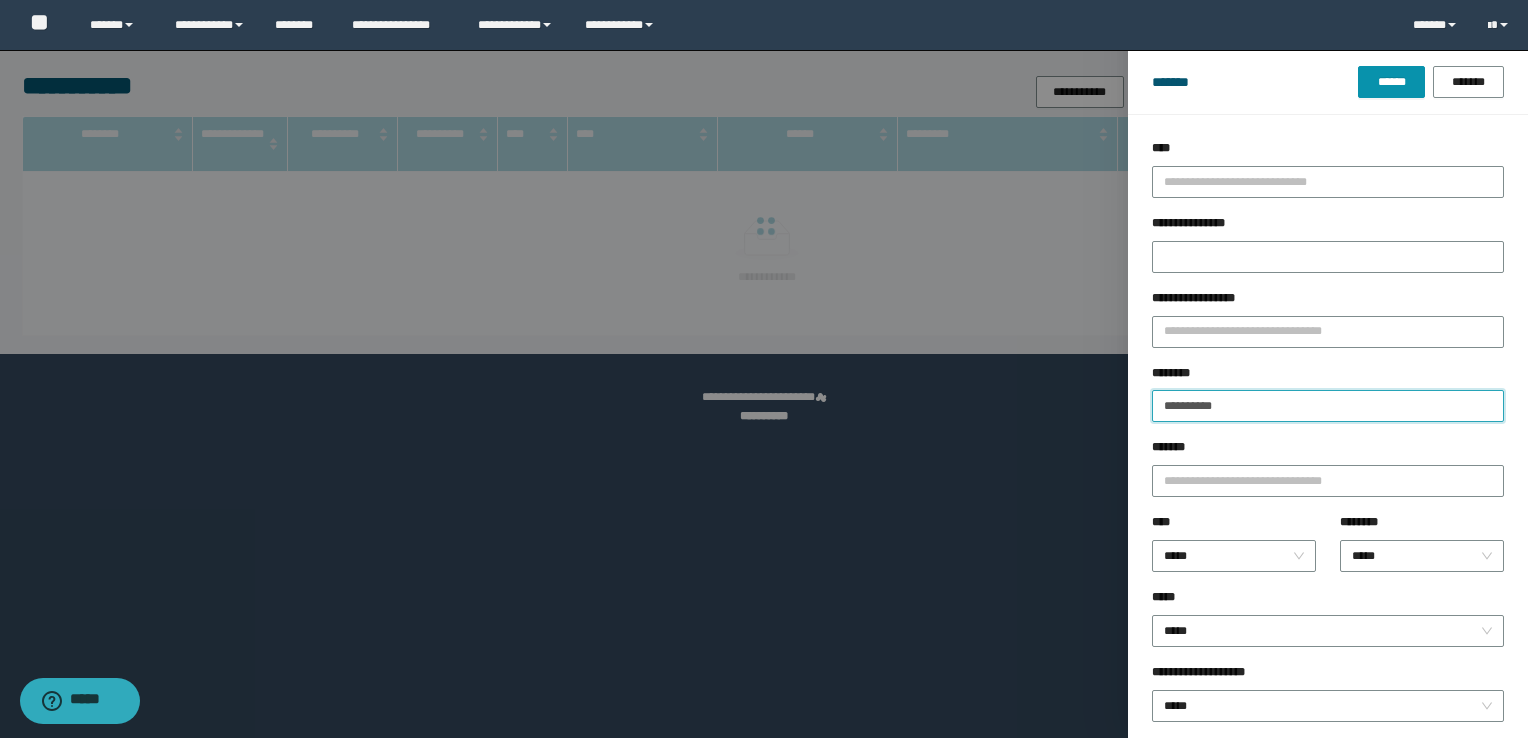 type 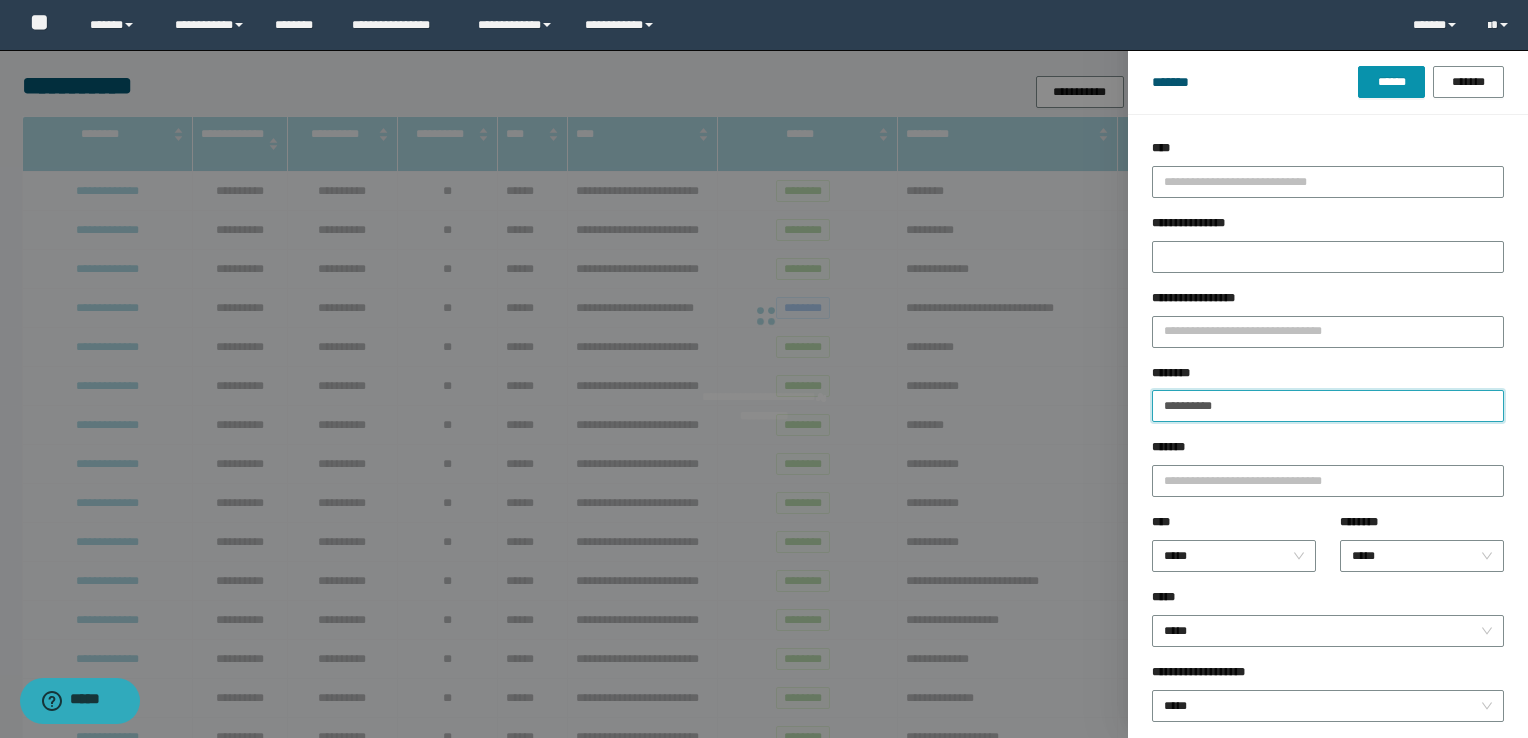 type on "**********" 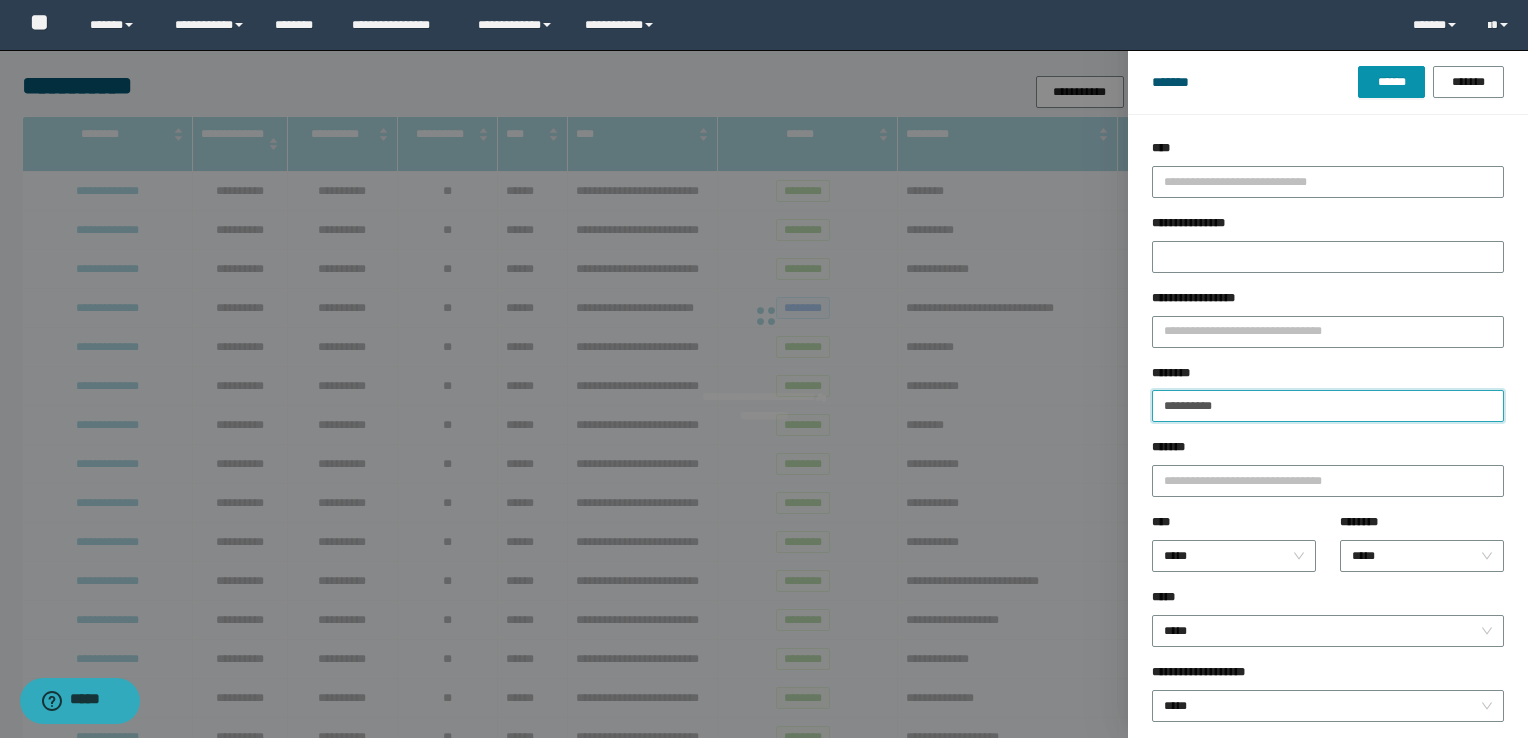 click on "******" at bounding box center (1391, 82) 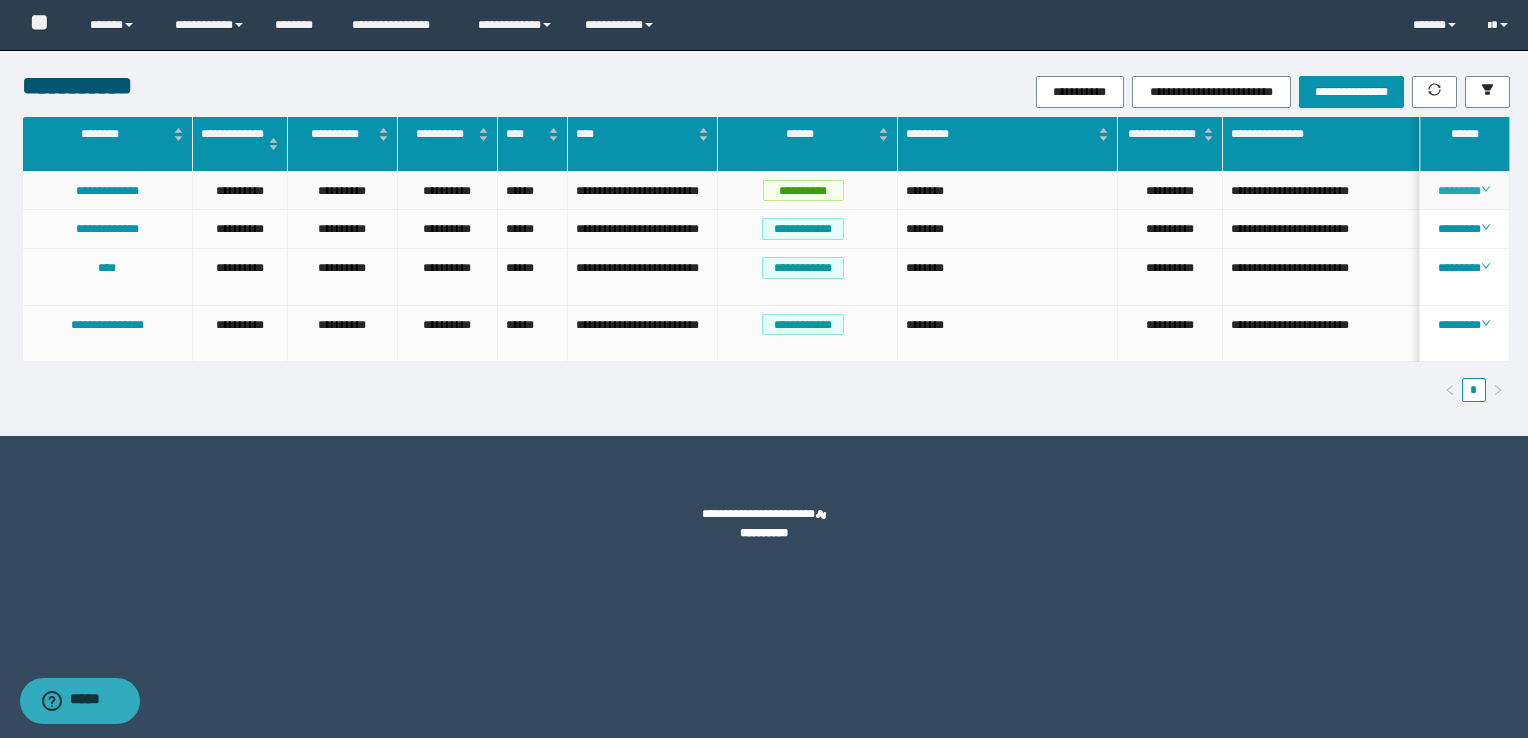 click on "********" at bounding box center (1464, 191) 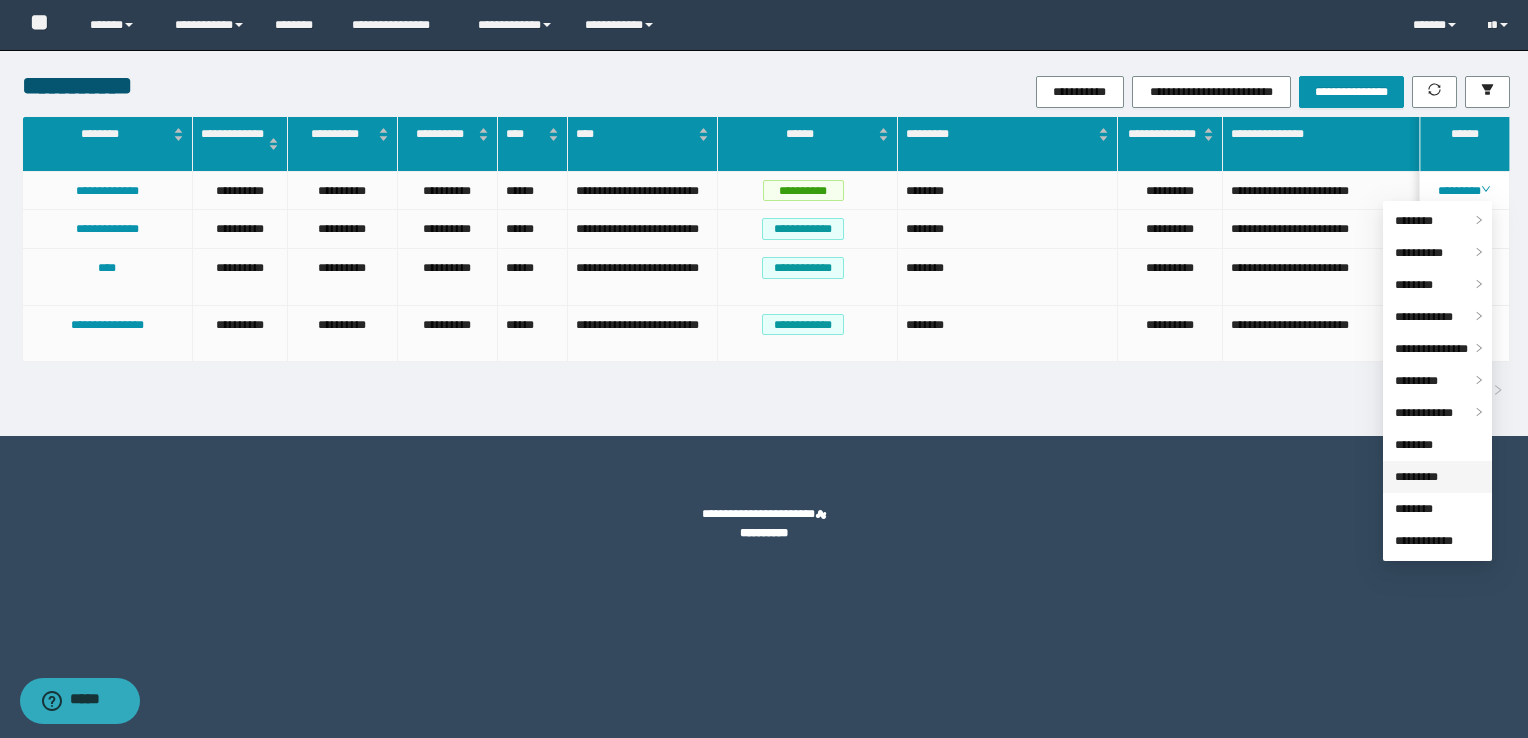 click on "*********" at bounding box center [1416, 477] 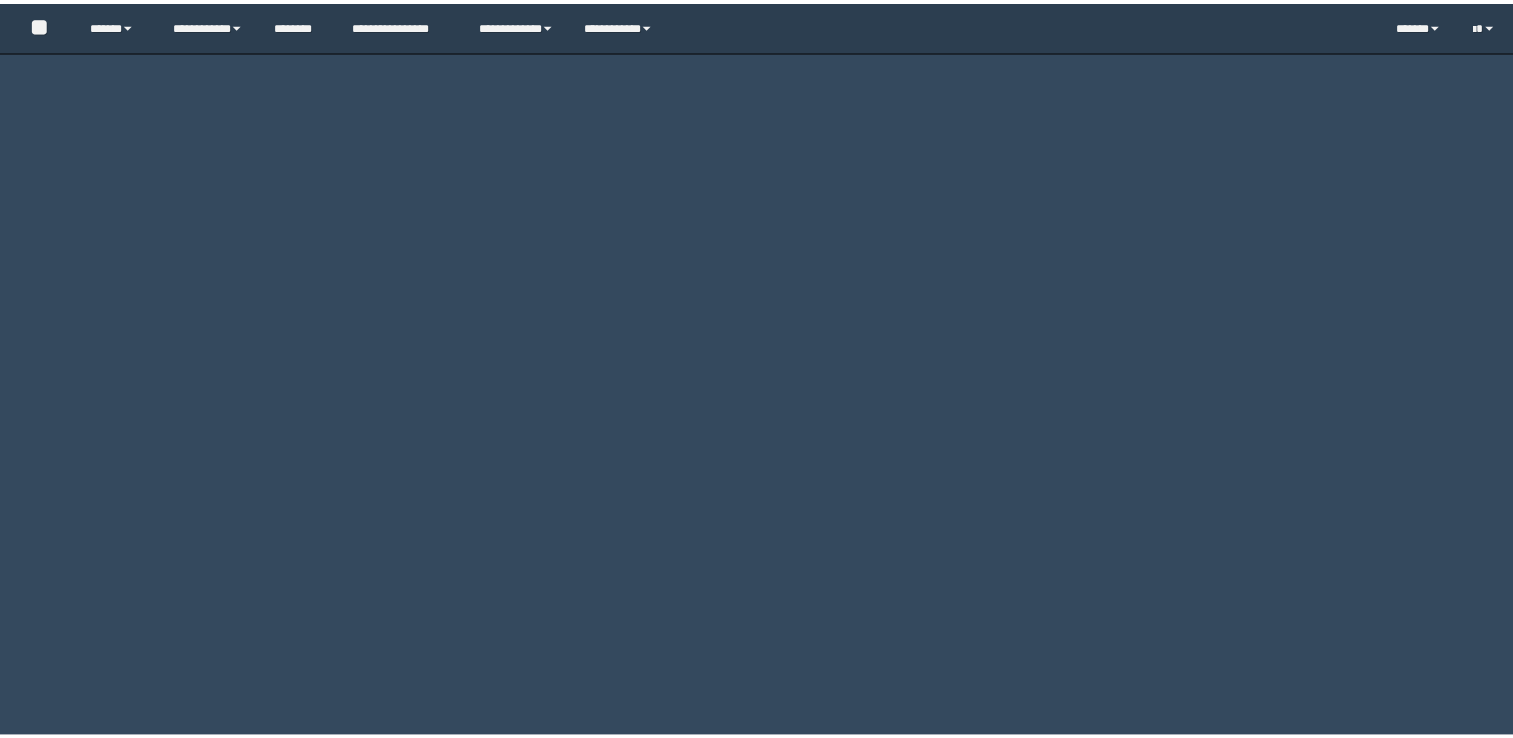 scroll, scrollTop: 0, scrollLeft: 0, axis: both 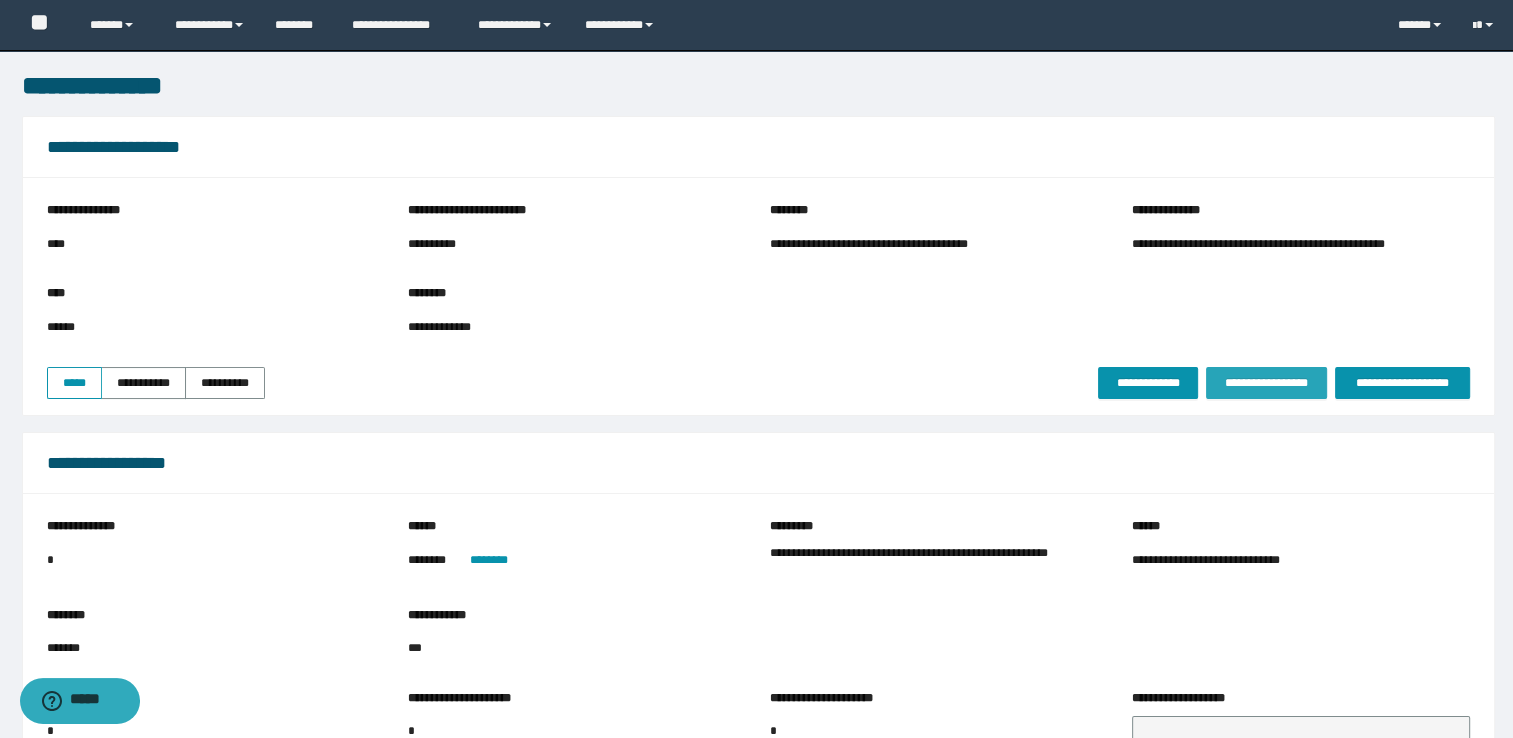 click on "**********" at bounding box center [1266, 383] 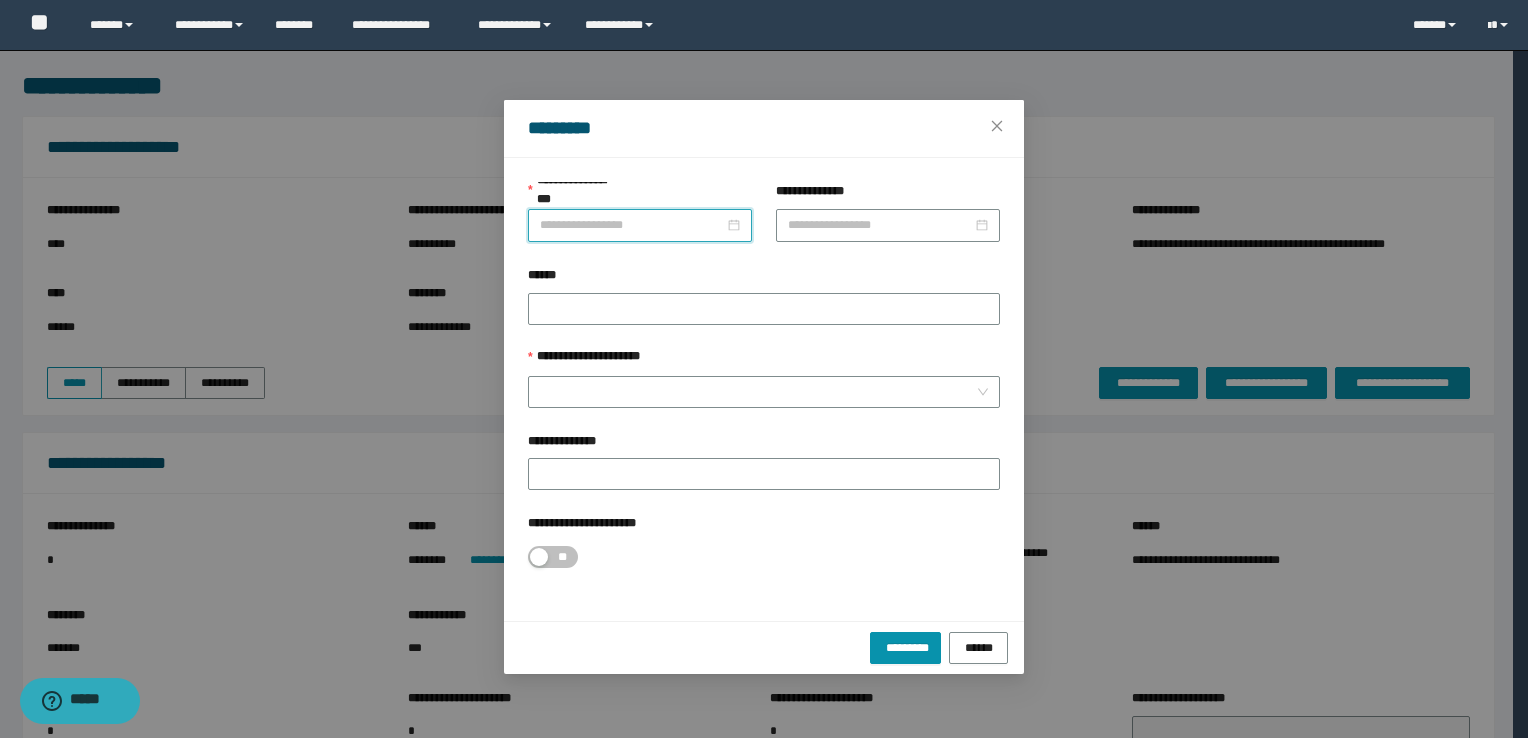 click on "**********" at bounding box center (632, 225) 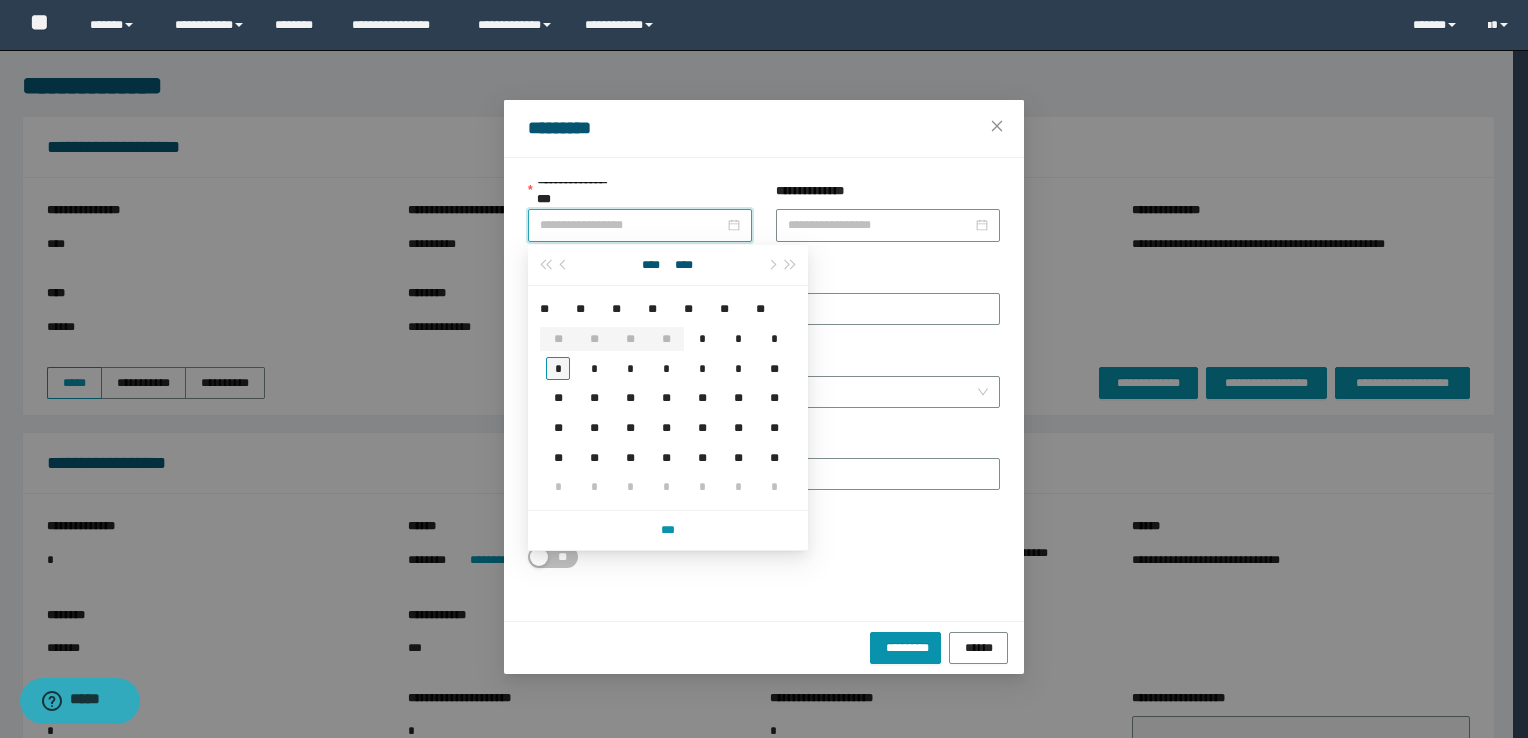 type on "**********" 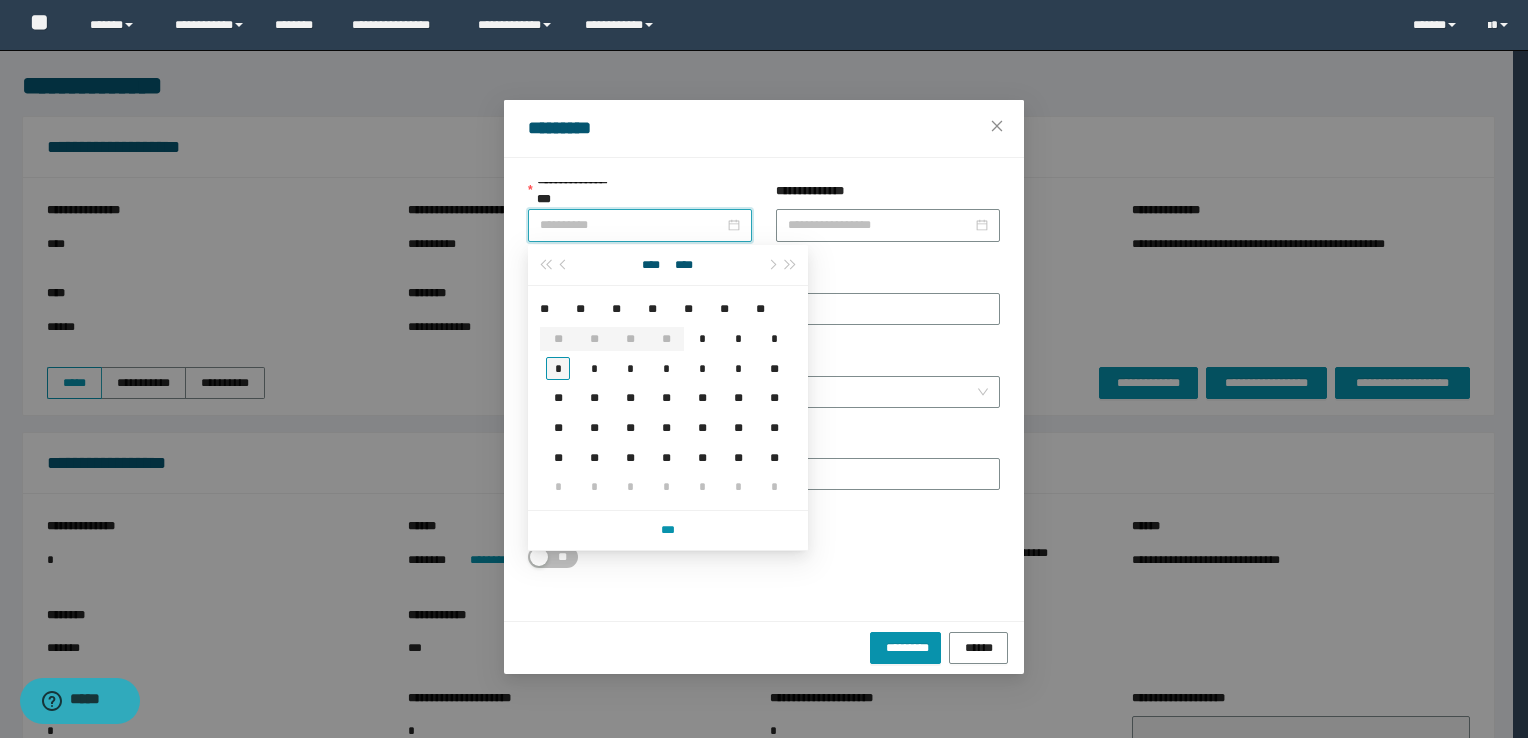 click on "*" at bounding box center [558, 369] 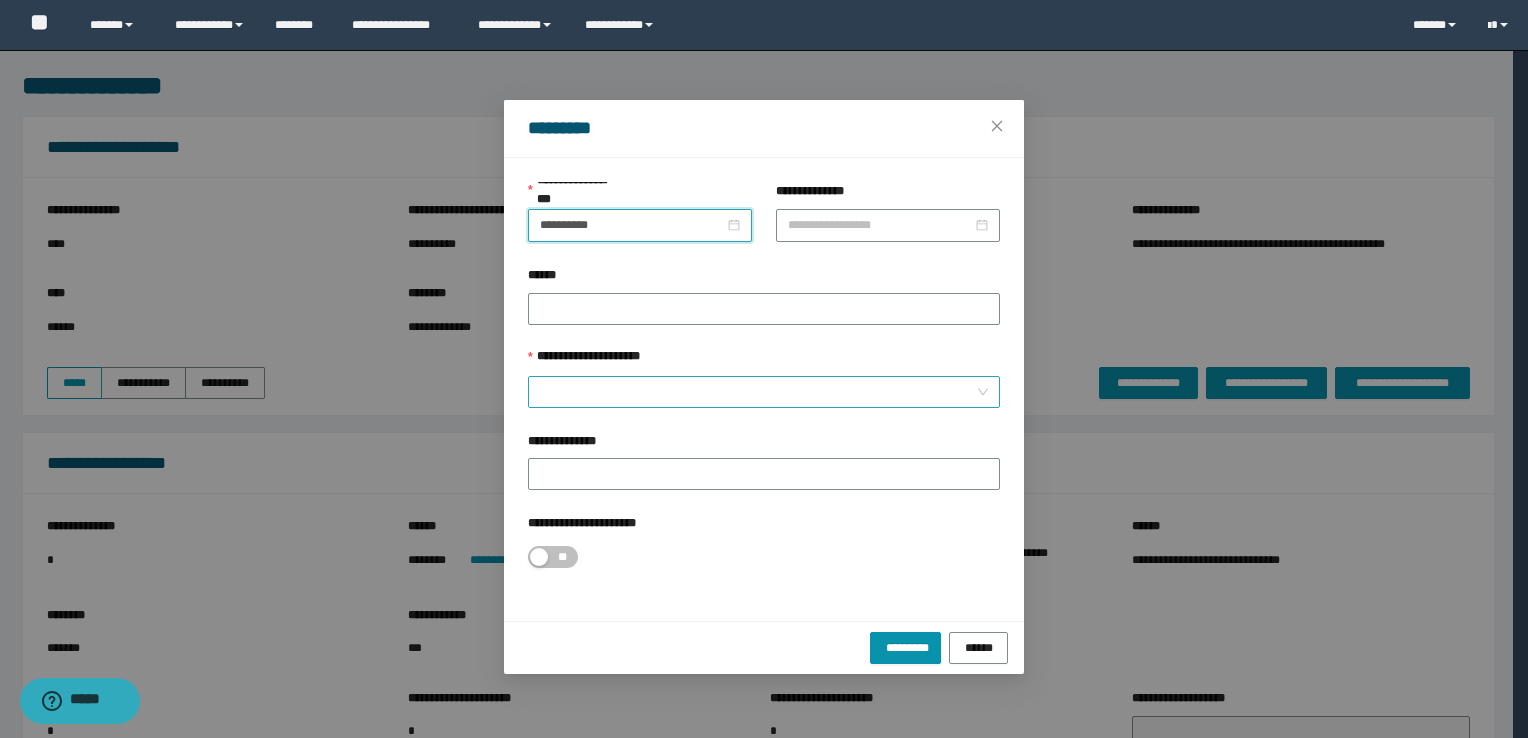 click on "**********" at bounding box center (758, 392) 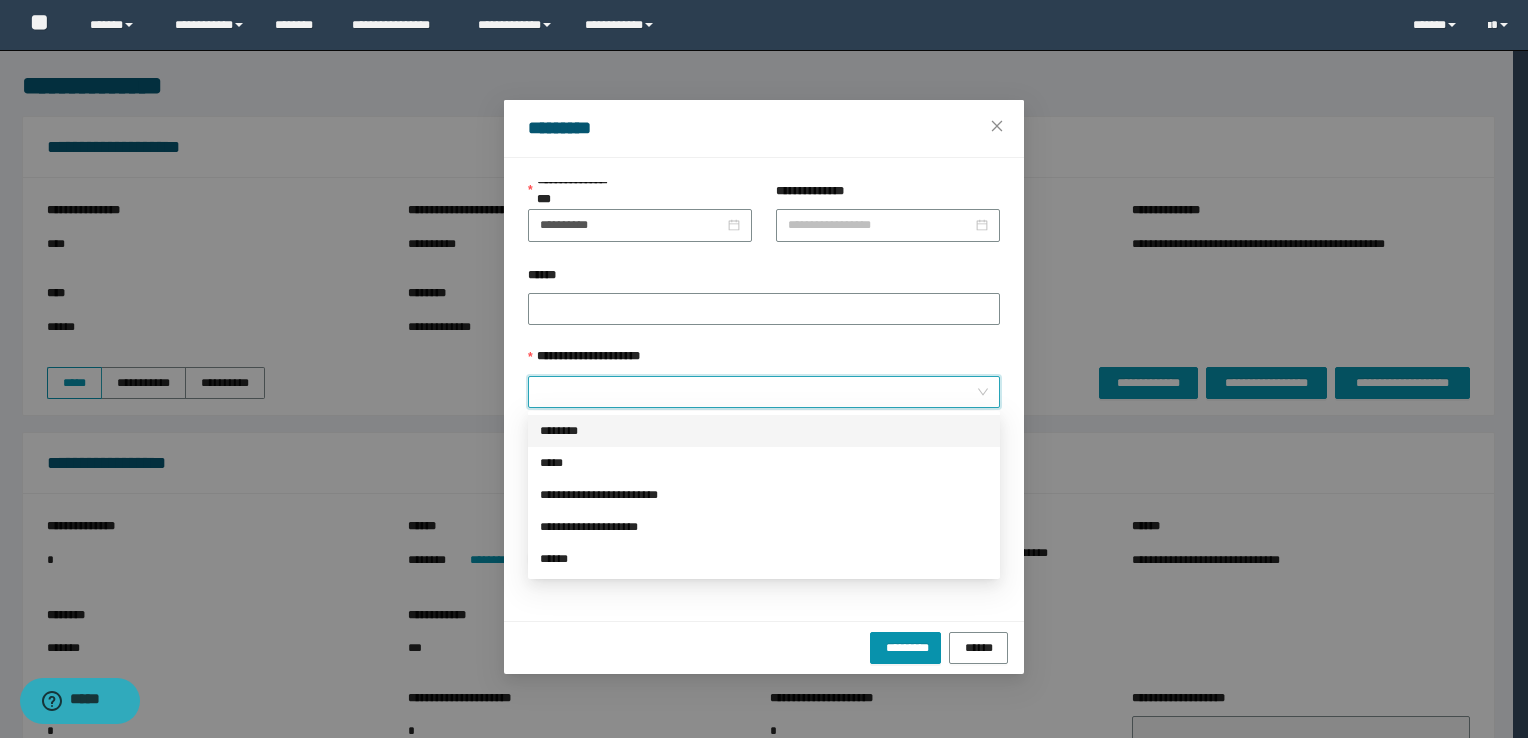 click on "********" at bounding box center (764, 431) 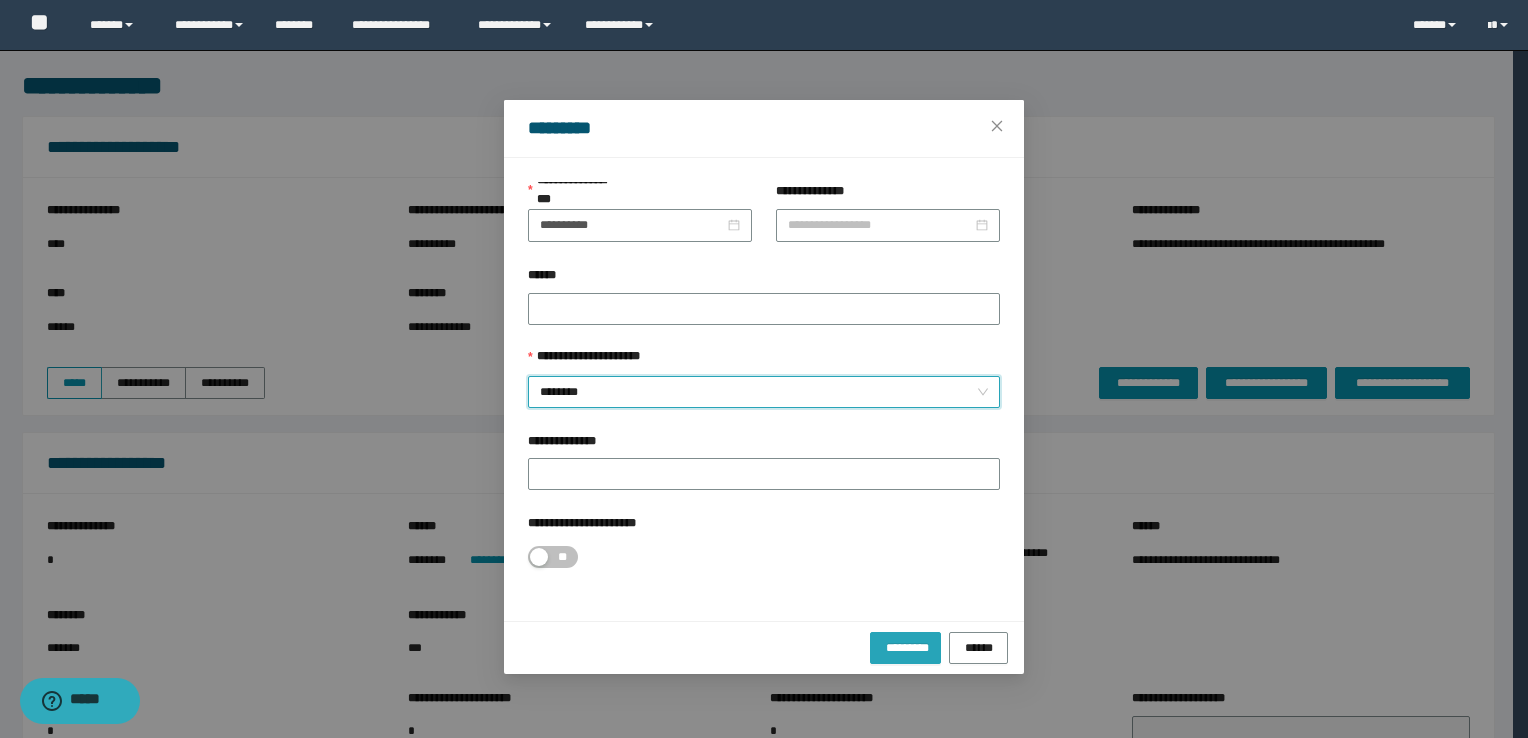 click on "*********" at bounding box center (905, 648) 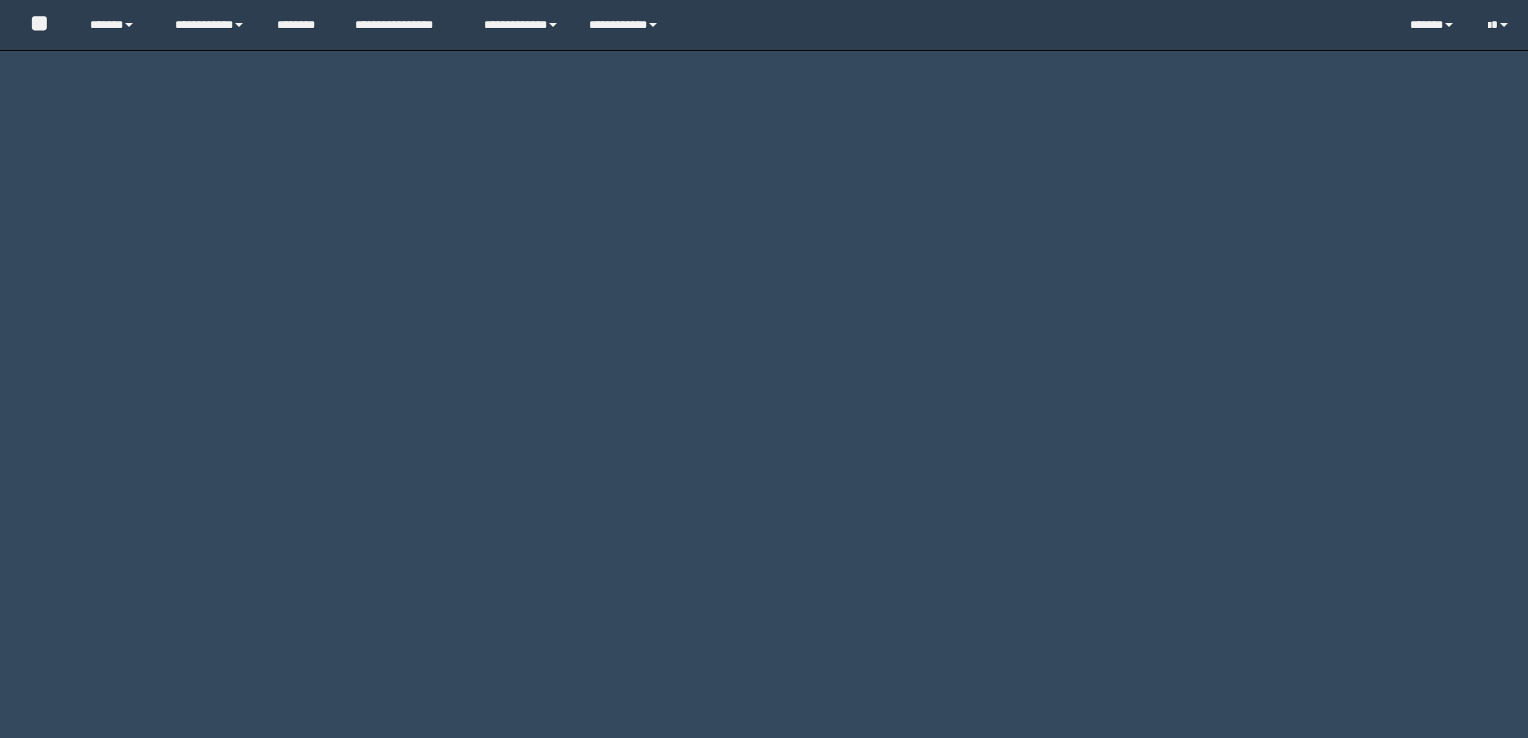 scroll, scrollTop: 0, scrollLeft: 0, axis: both 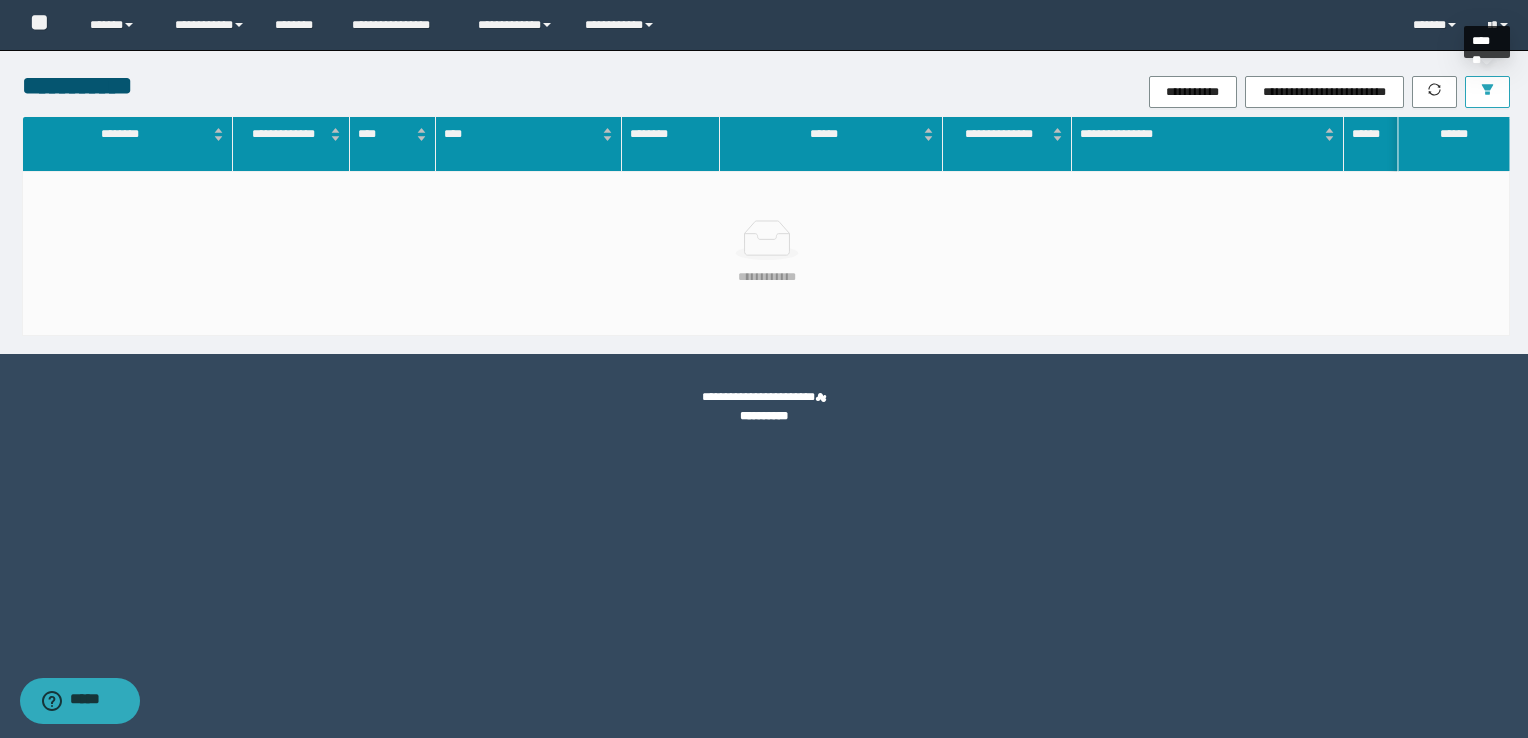 click at bounding box center (1487, 92) 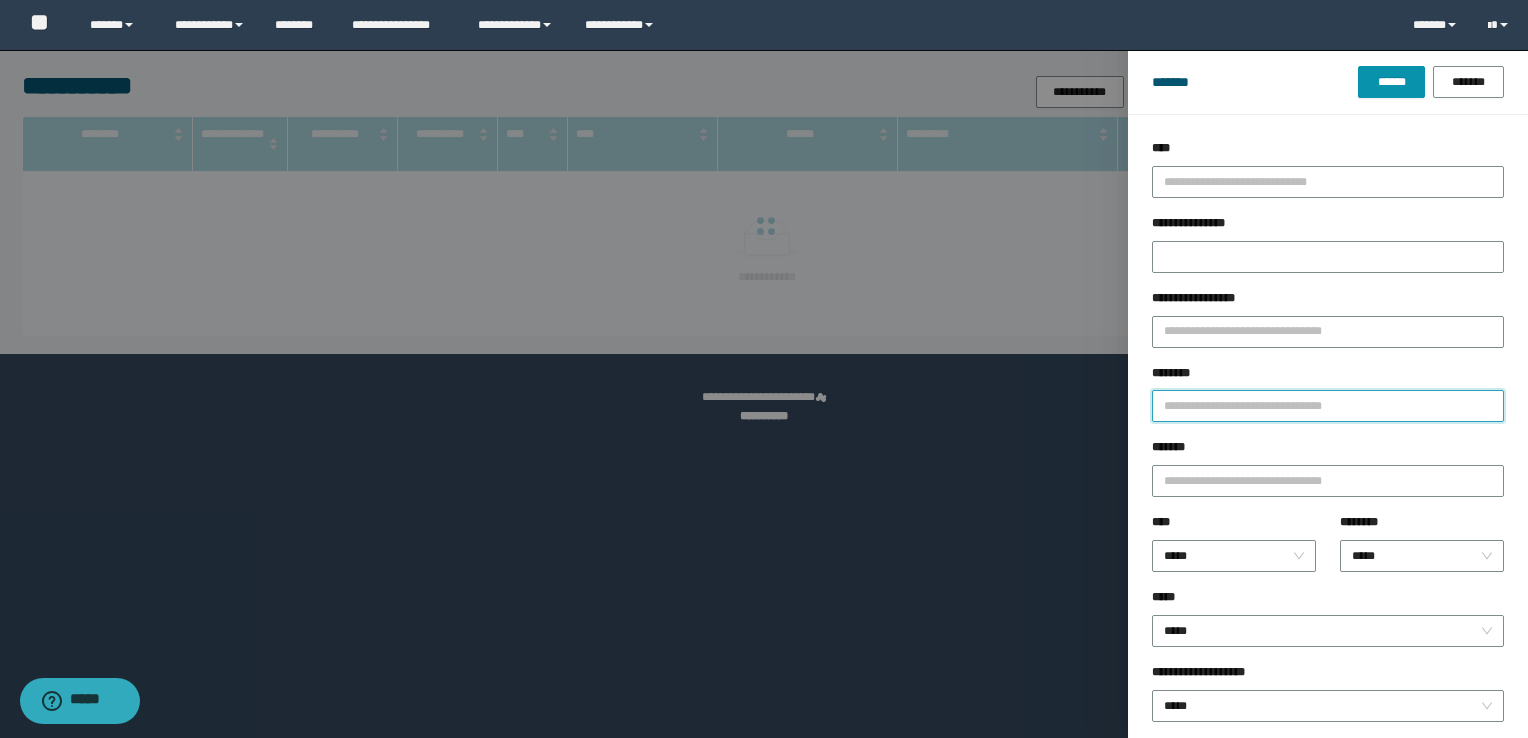 click on "********" at bounding box center (1328, 406) 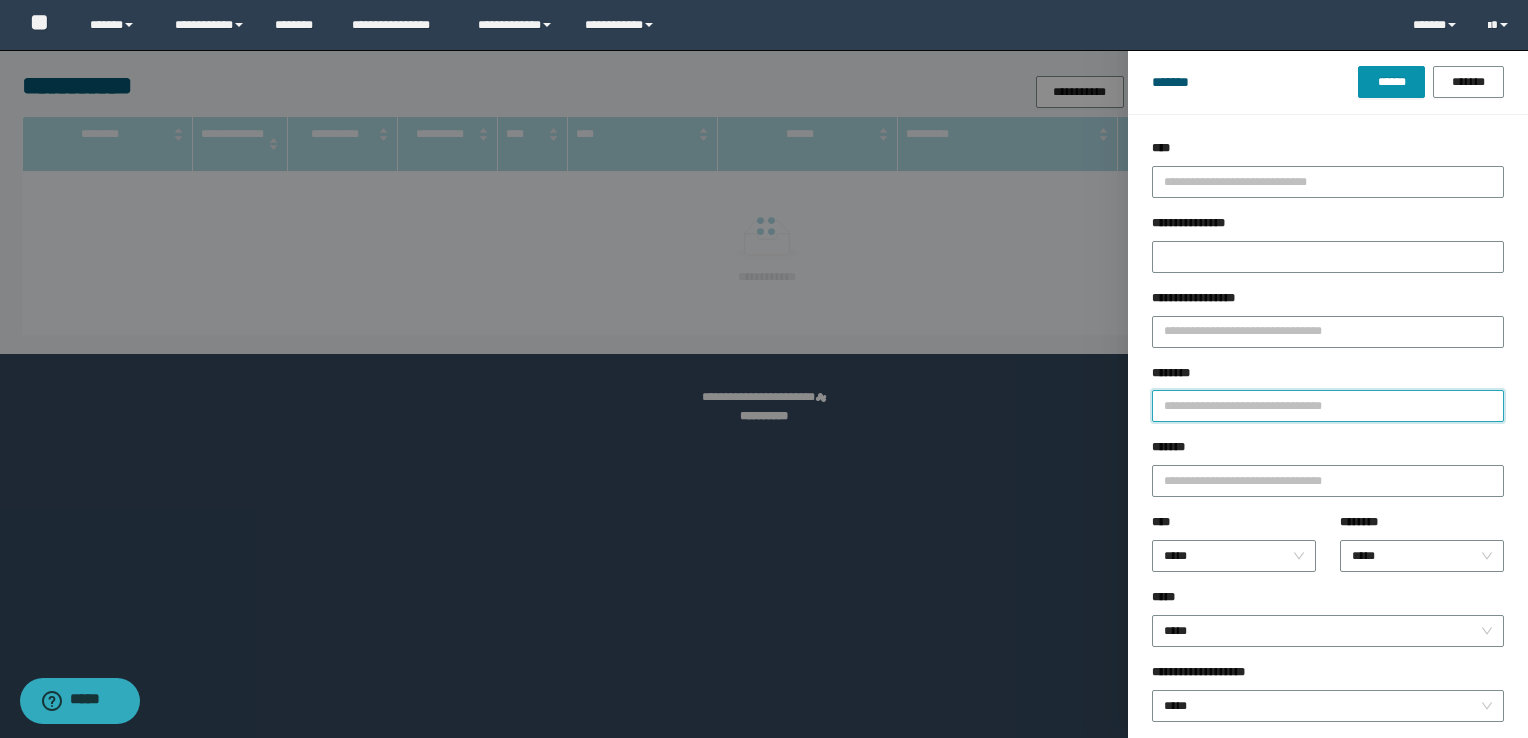 paste on "********" 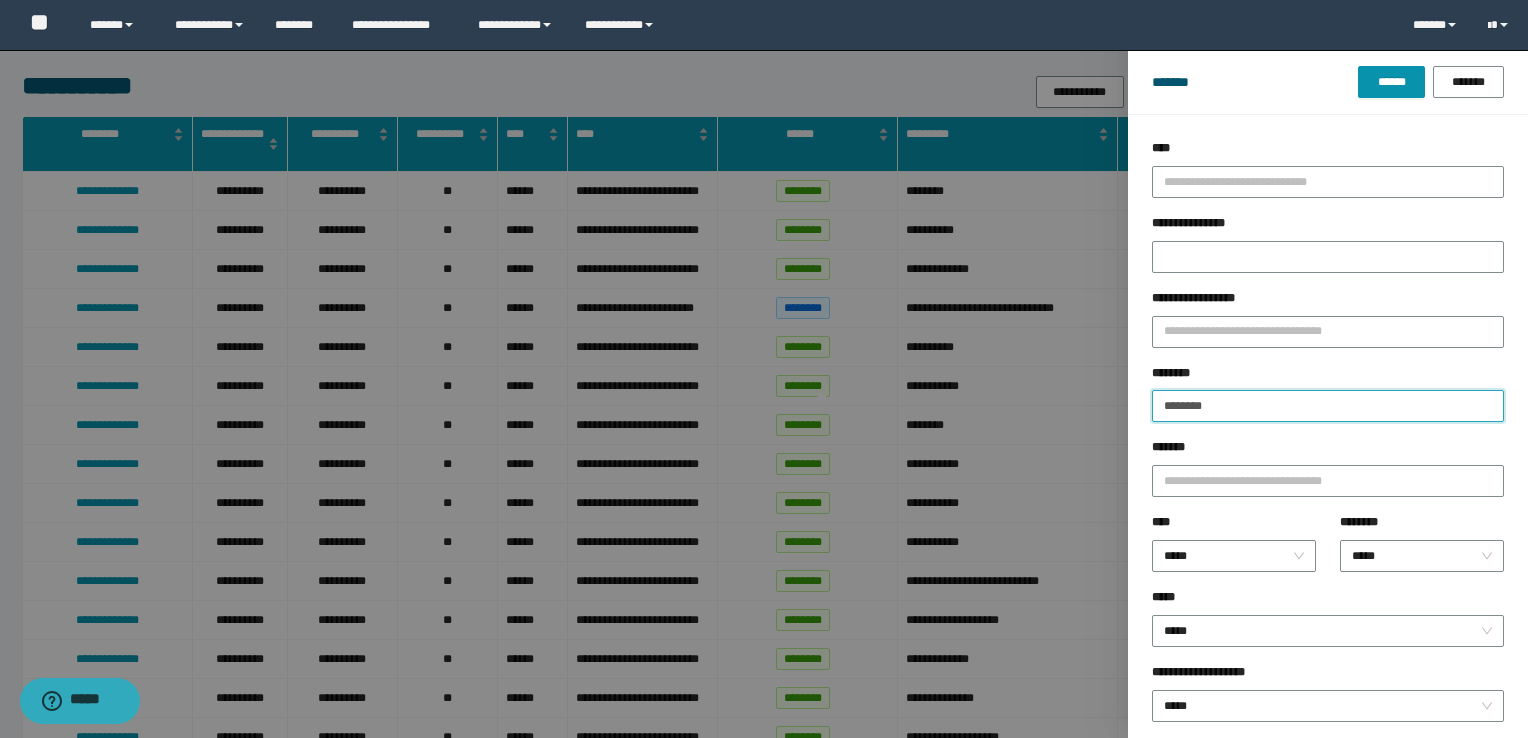 type 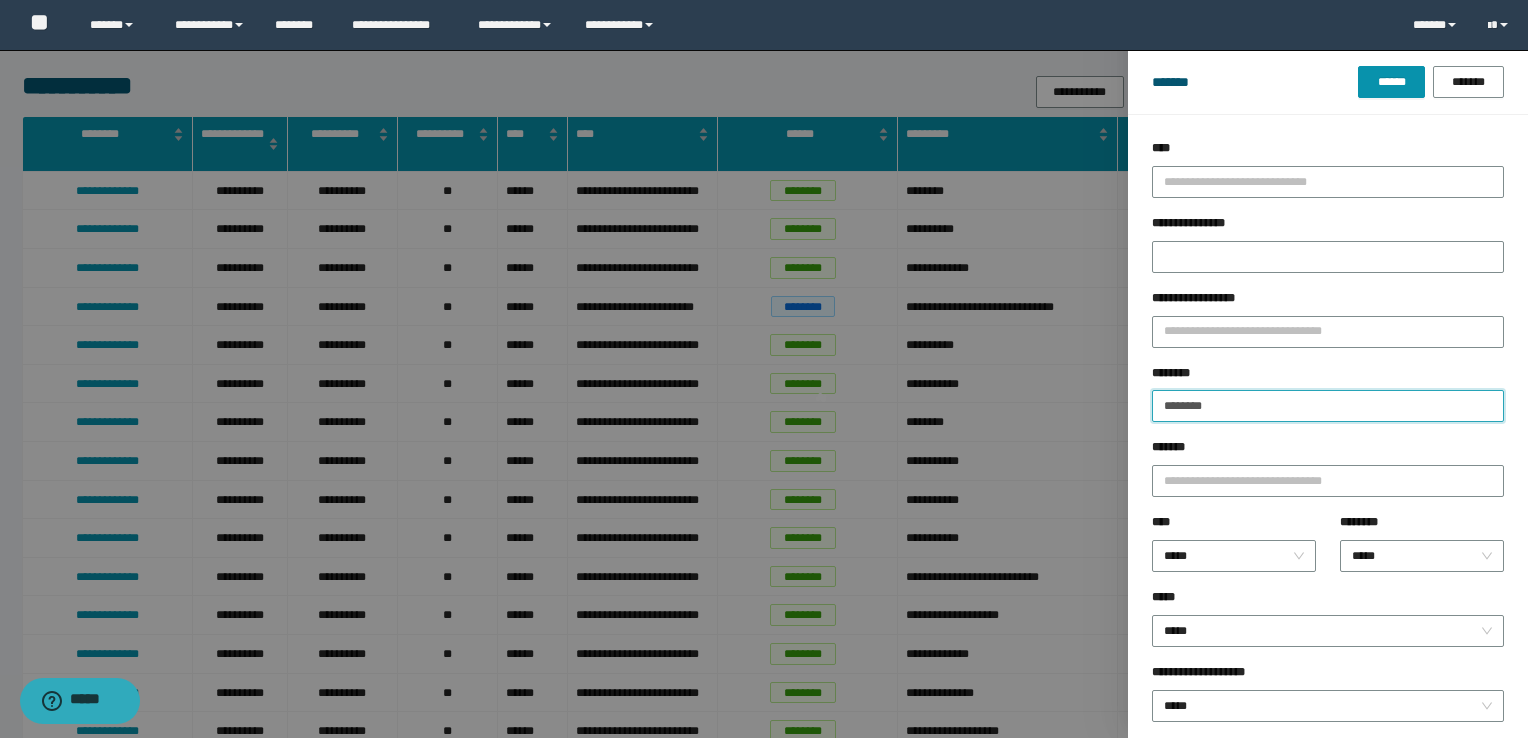 type on "********" 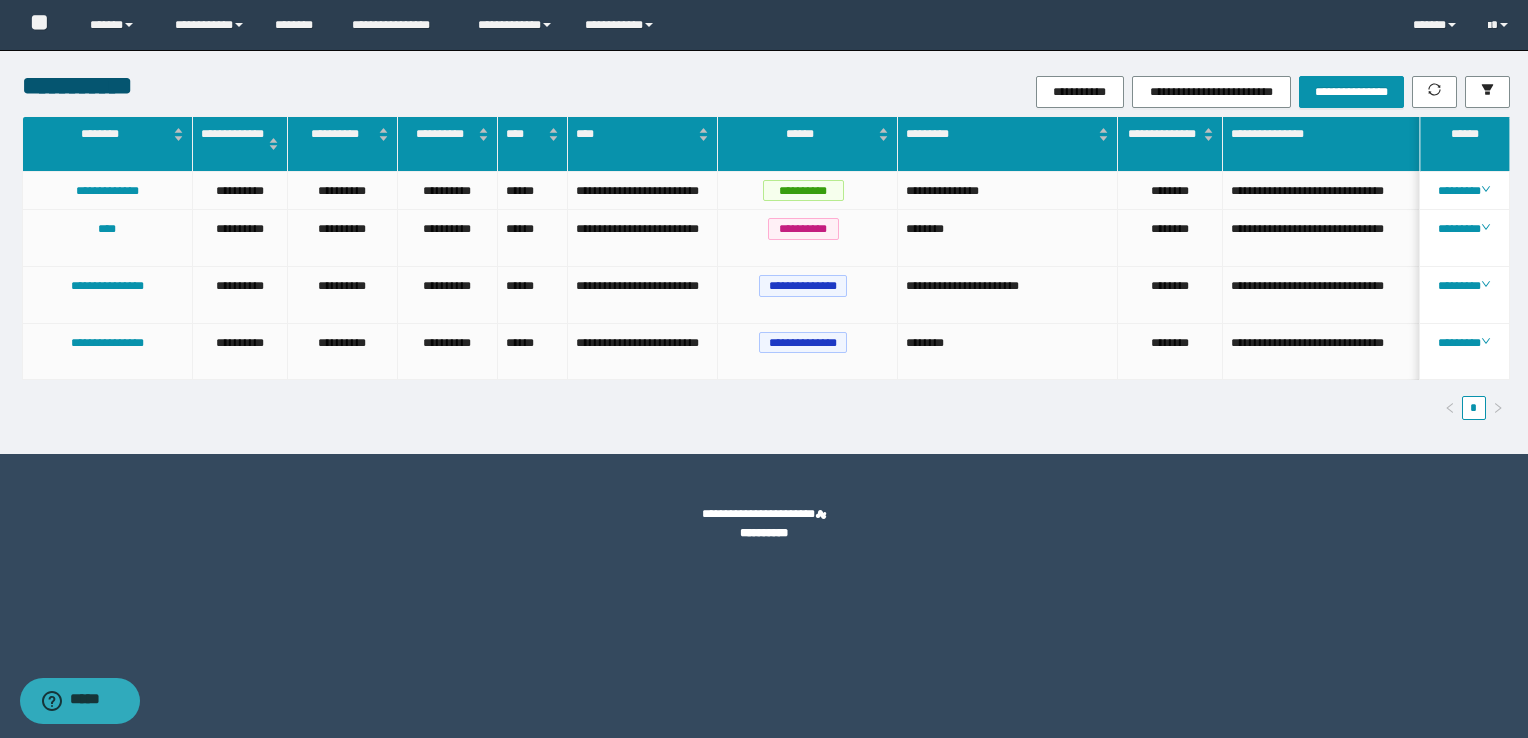click on "********" at bounding box center (1464, 191) 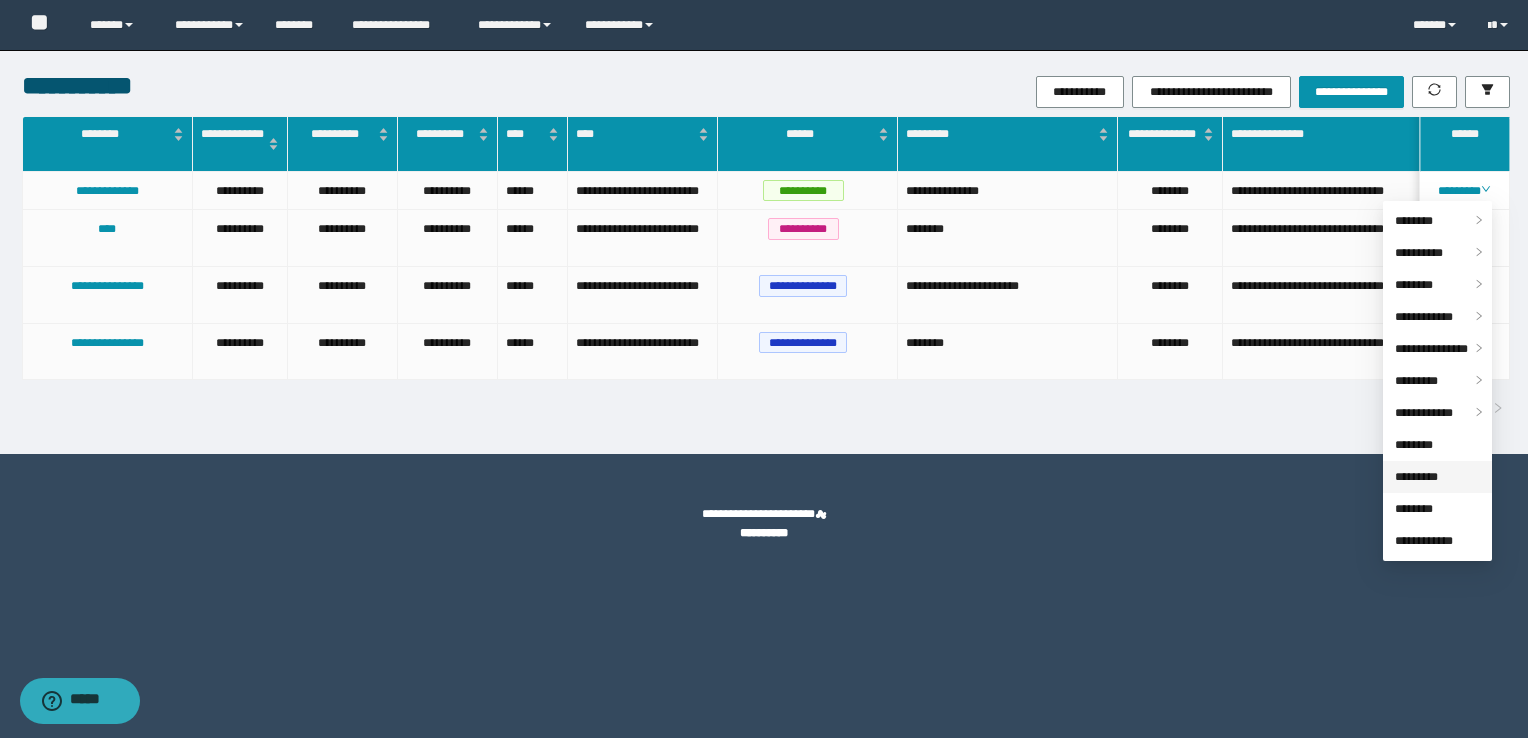 click on "*********" at bounding box center (1416, 477) 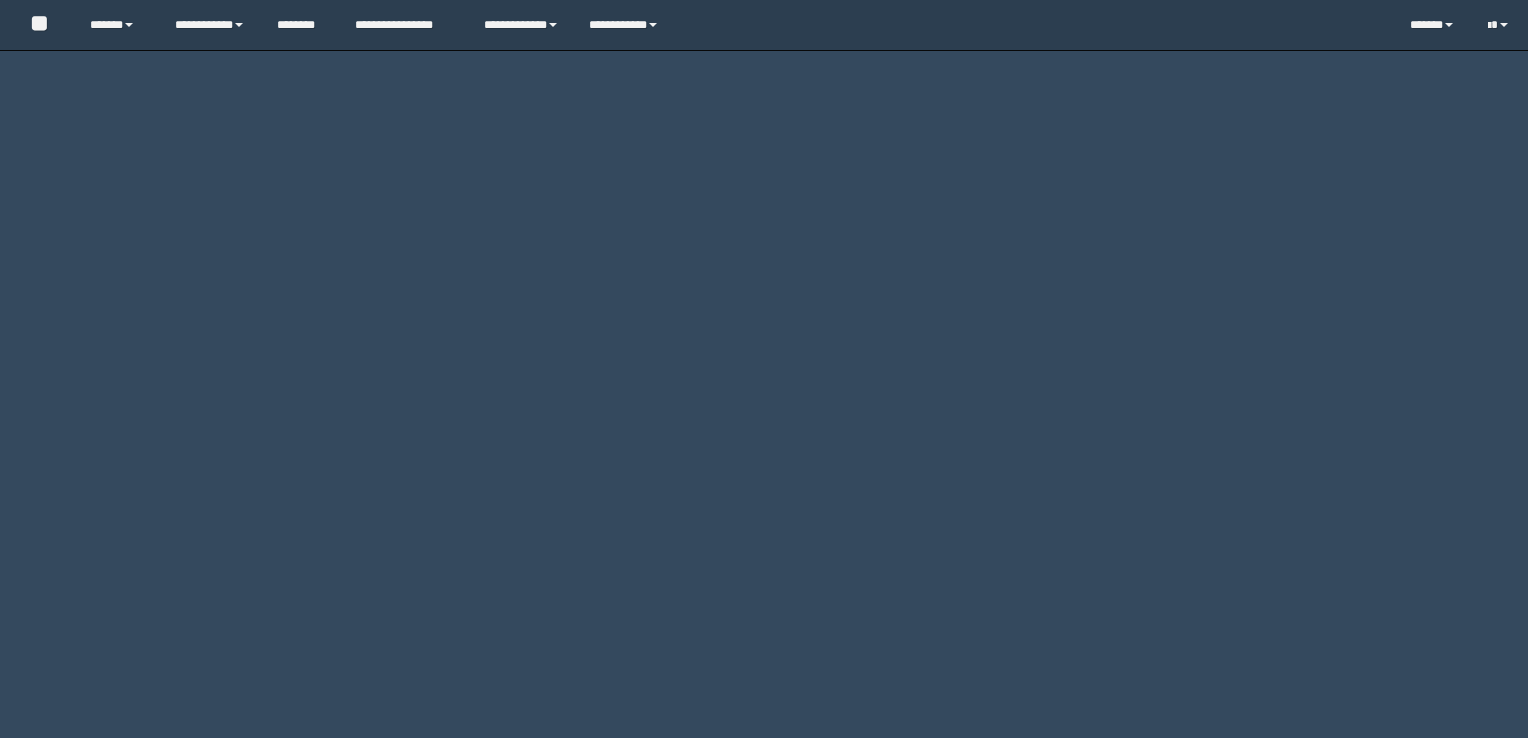 scroll, scrollTop: 0, scrollLeft: 0, axis: both 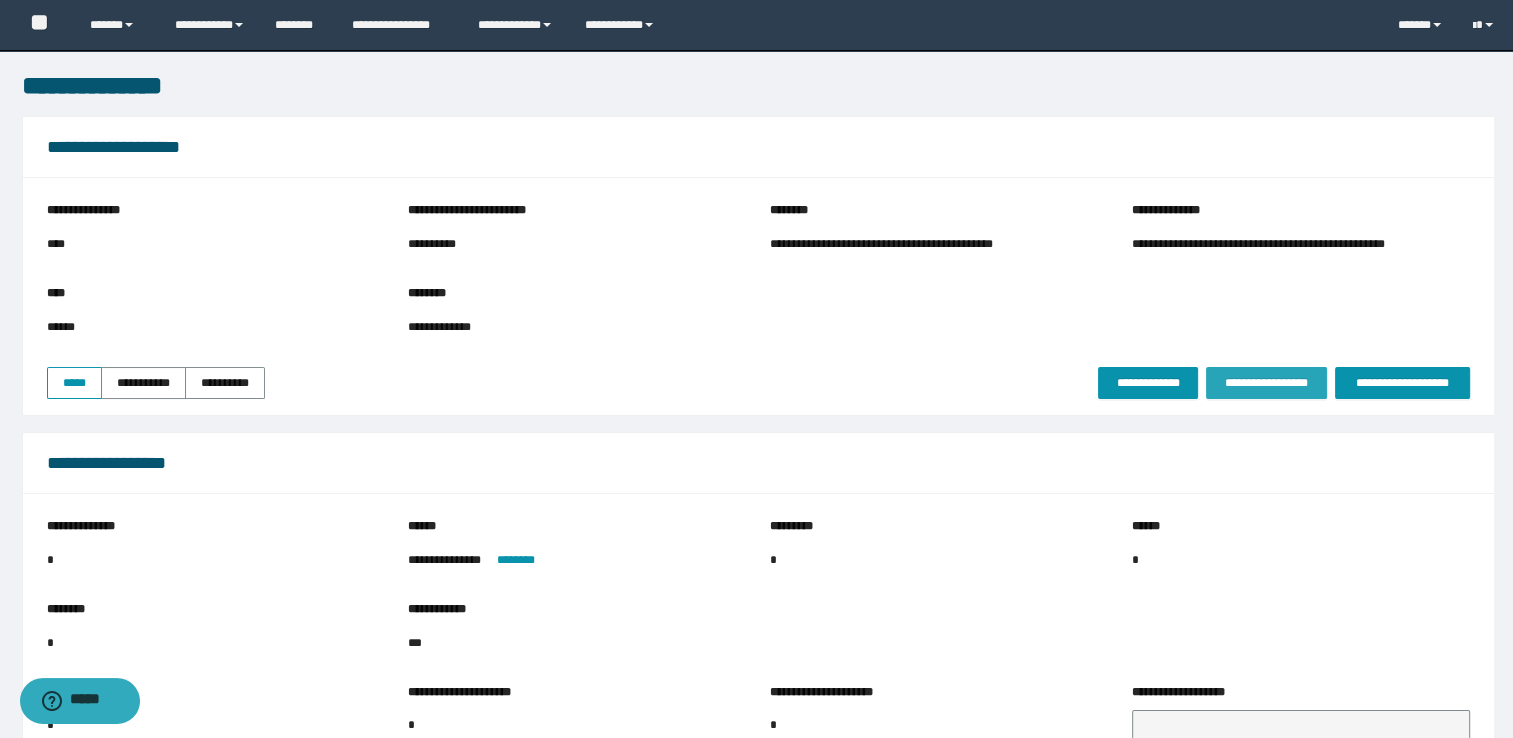 click on "**********" at bounding box center [1266, 383] 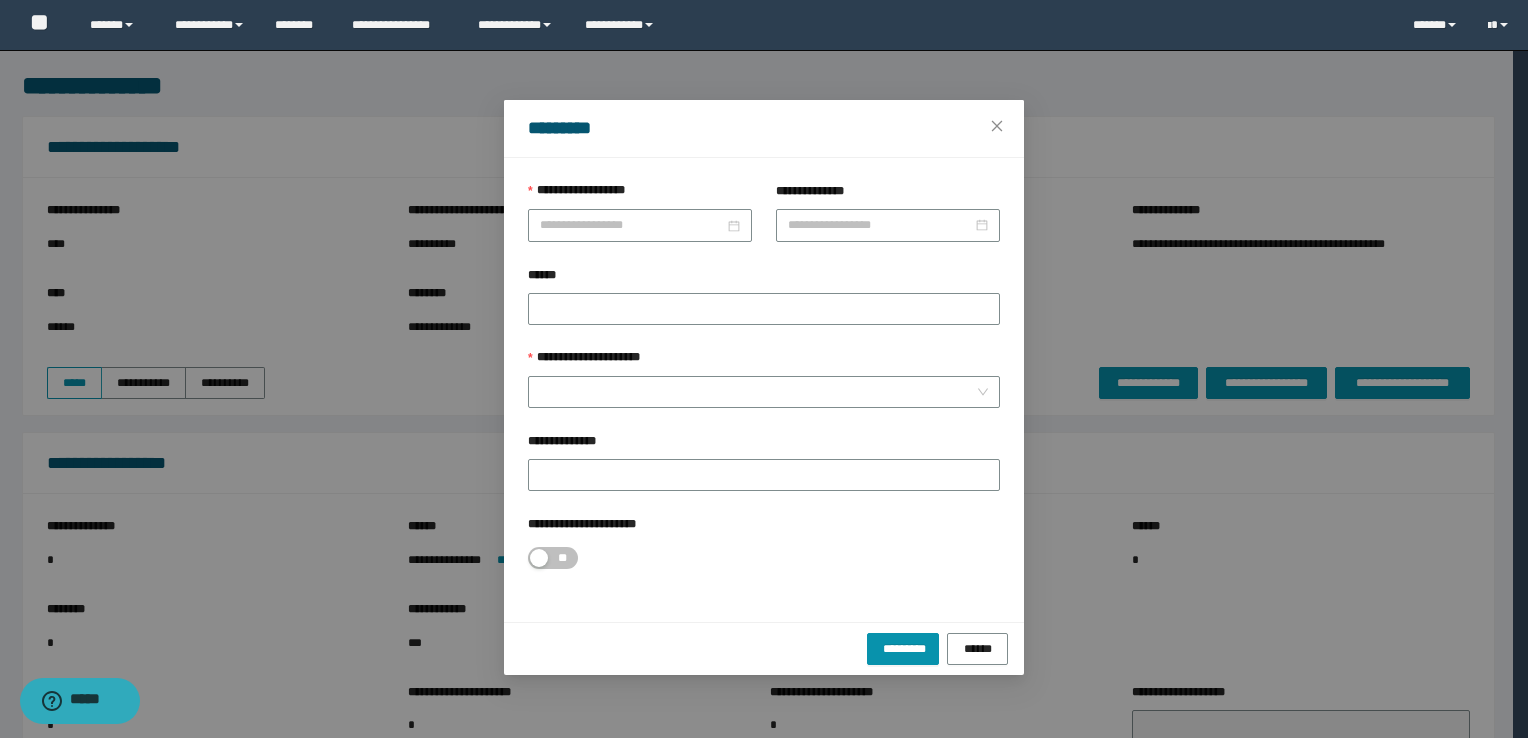 click on "**********" at bounding box center [640, 195] 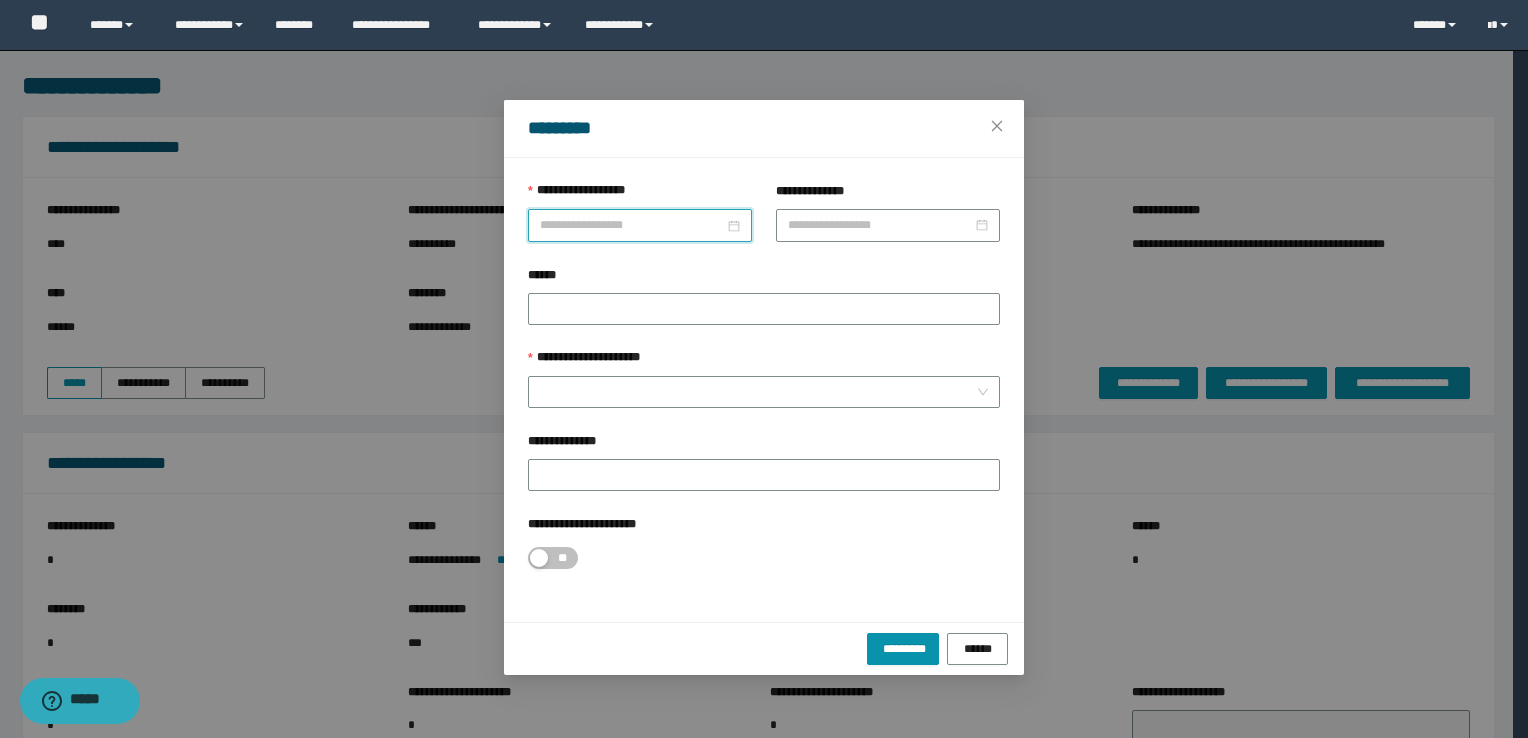 click on "**********" at bounding box center (632, 225) 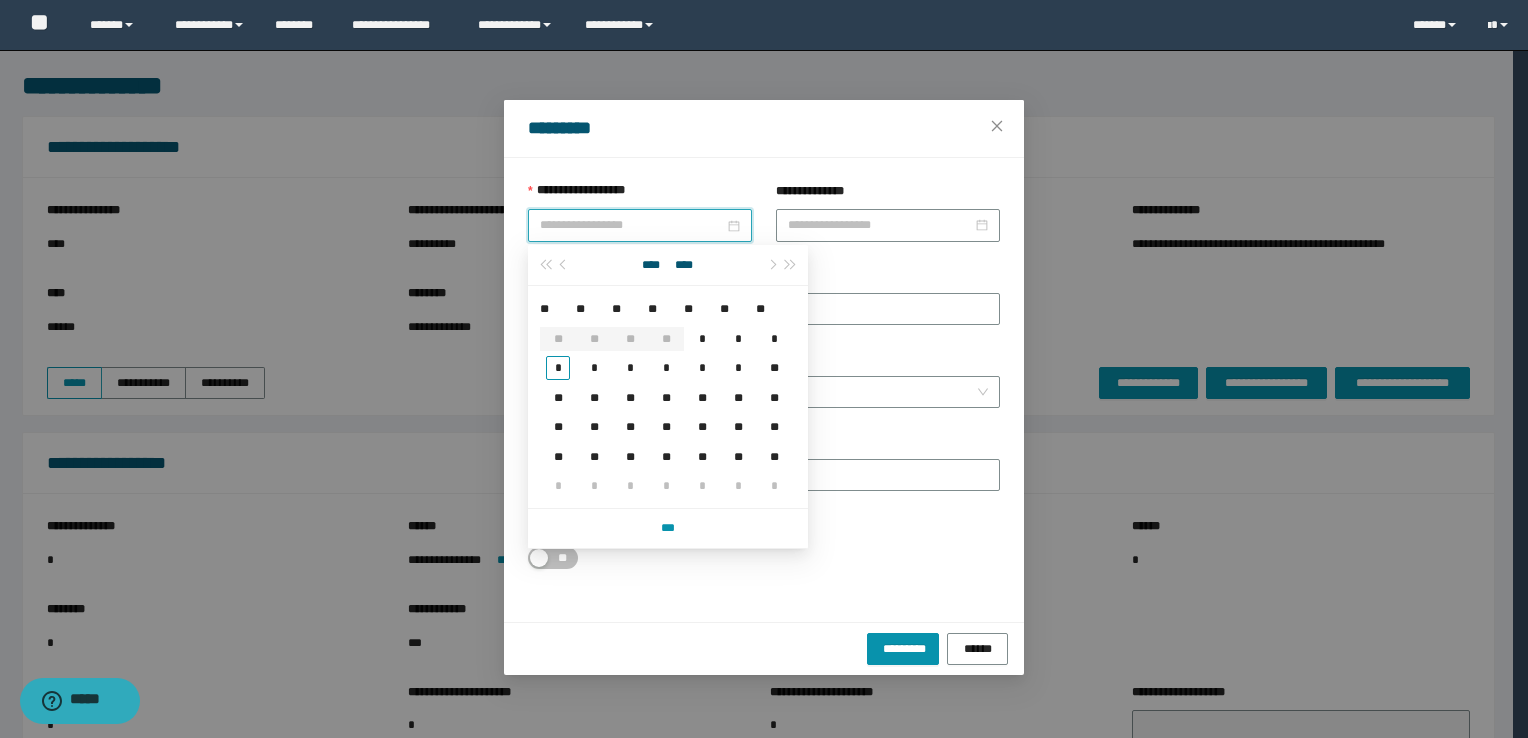type on "**********" 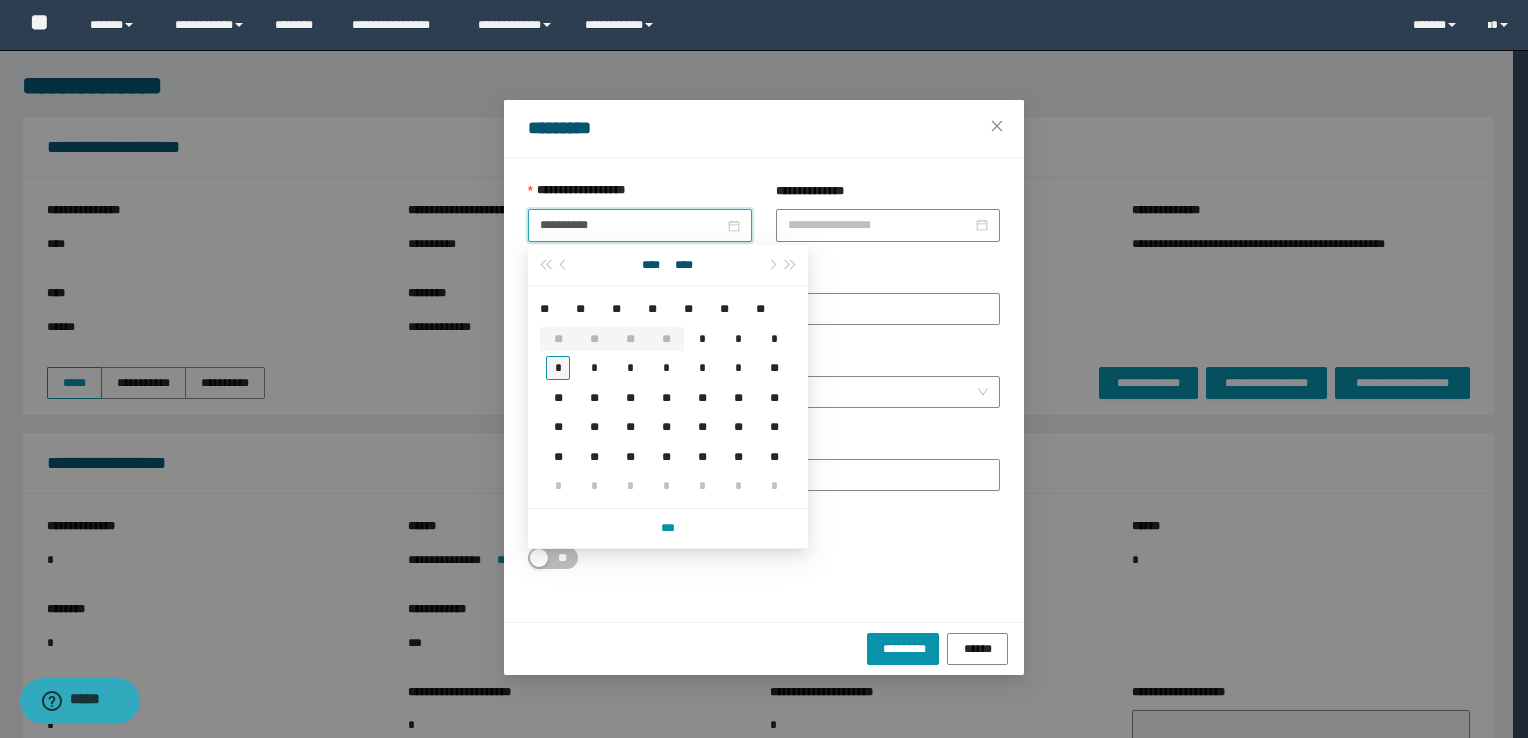 type on "**********" 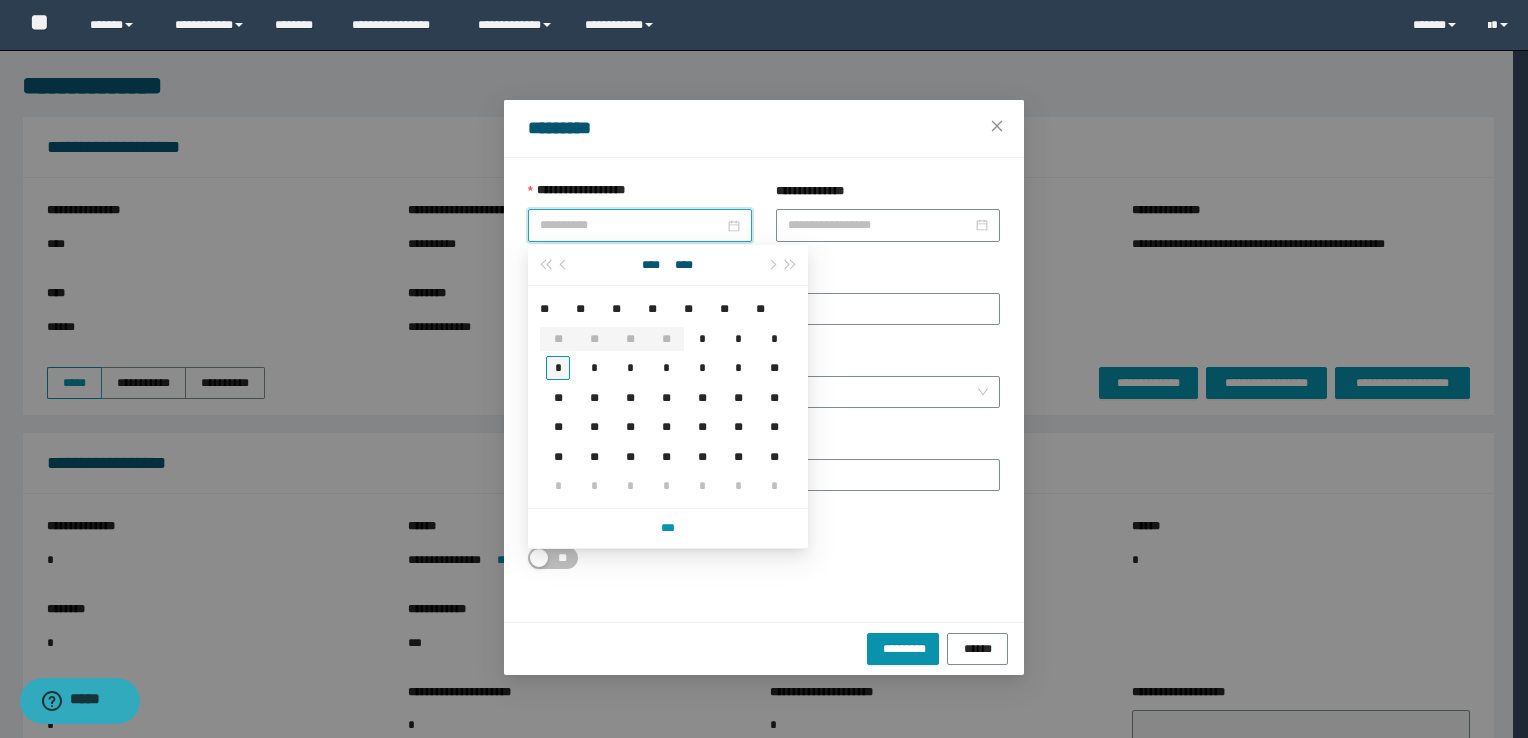 click on "*" at bounding box center [558, 367] 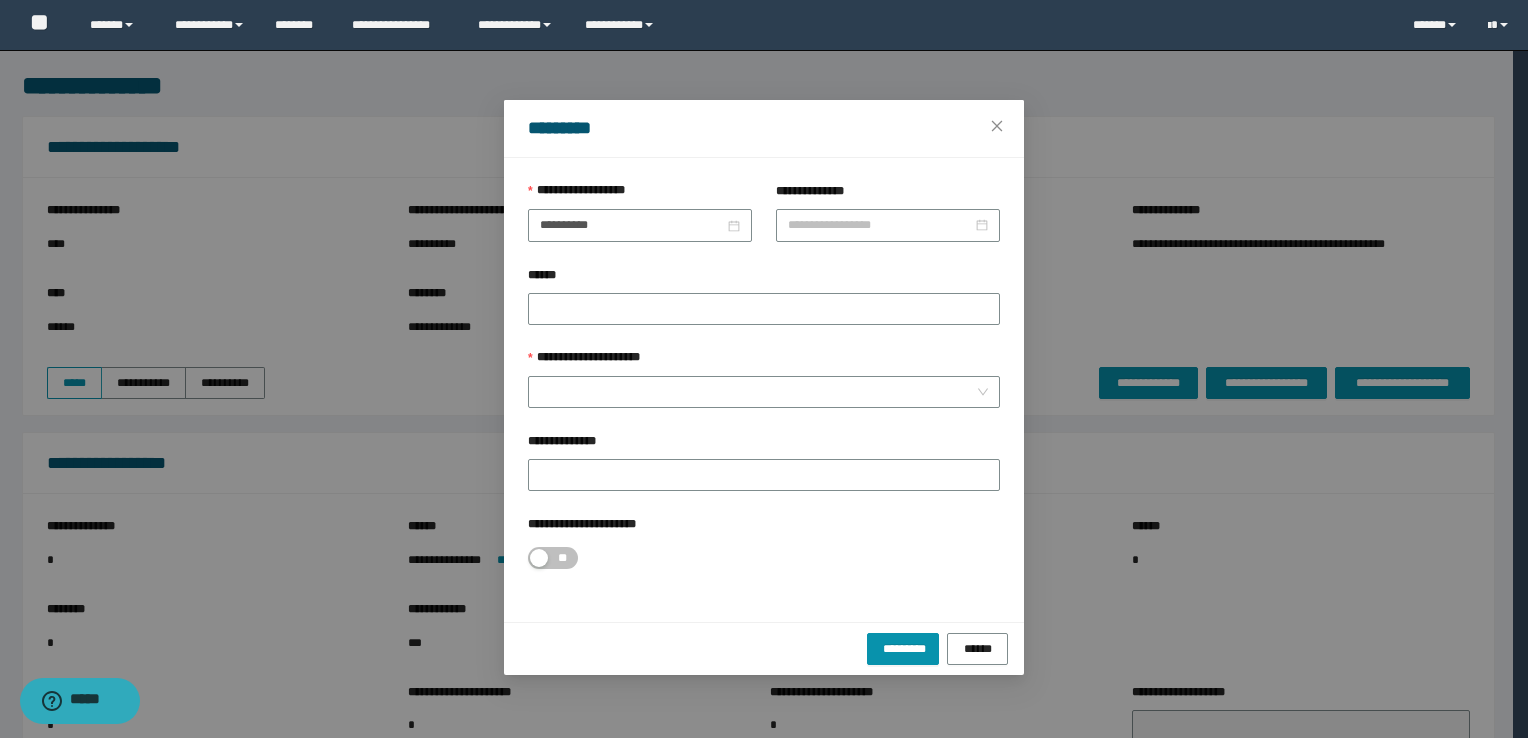click on "**********" at bounding box center (588, 357) 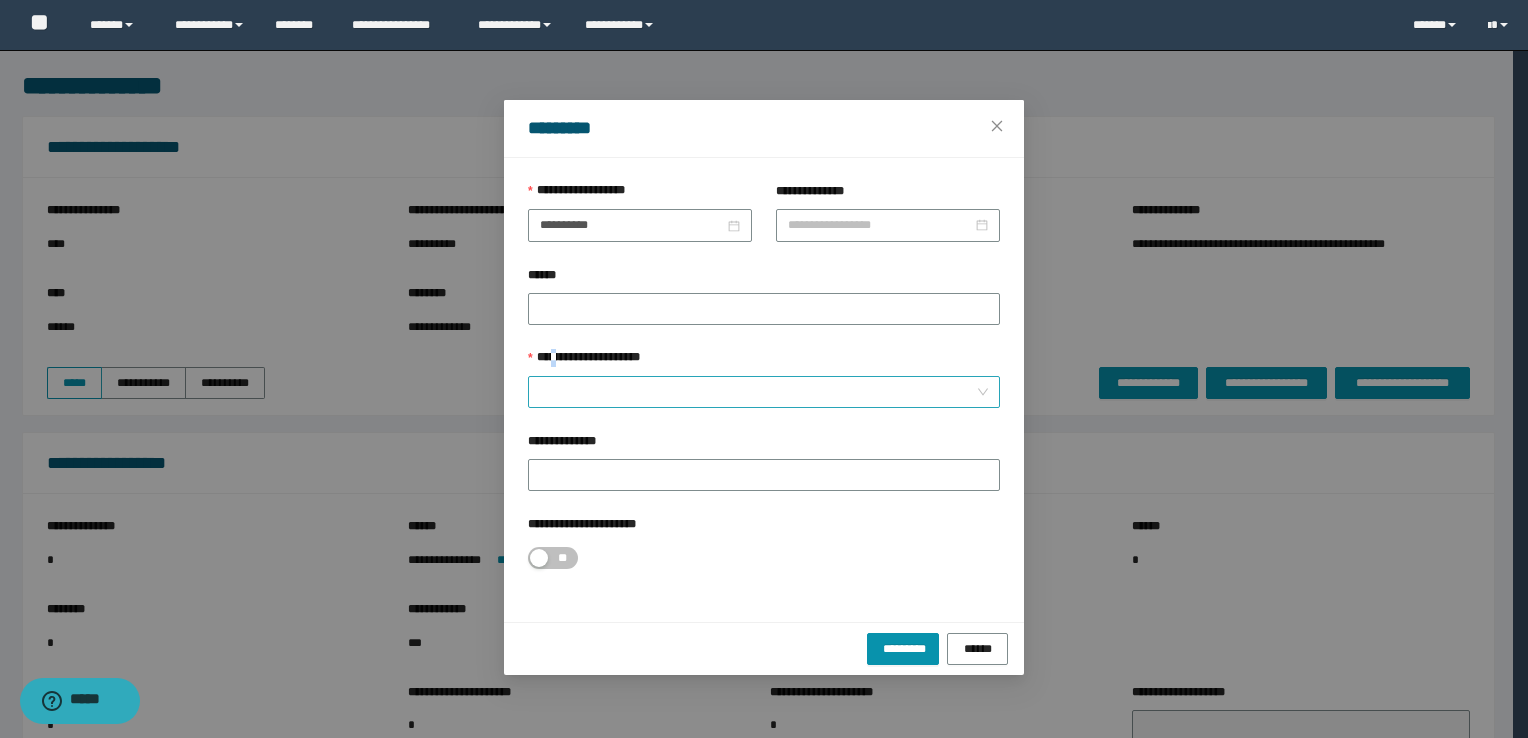 drag, startPoint x: 567, startPoint y: 362, endPoint x: 567, endPoint y: 388, distance: 26 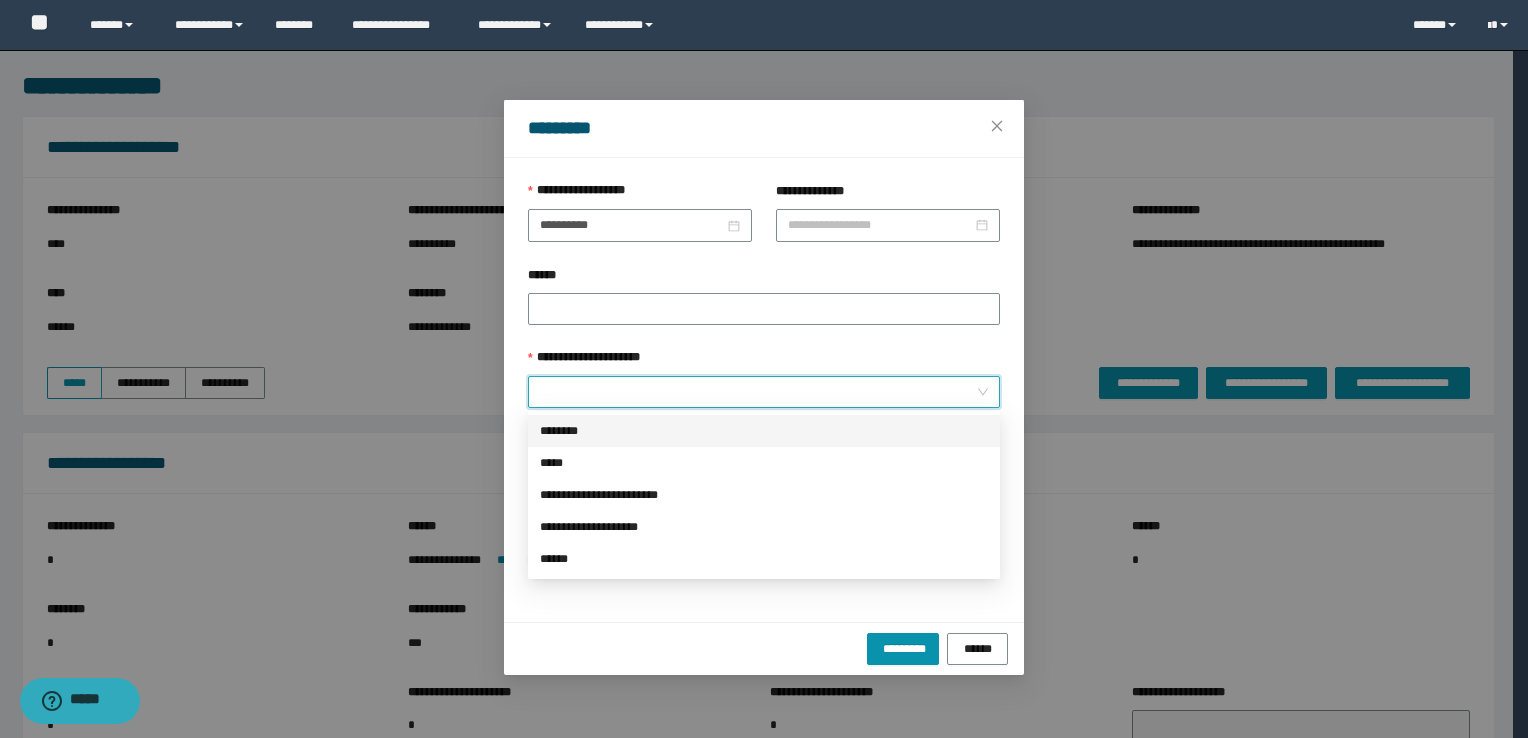 click on "********" at bounding box center (764, 431) 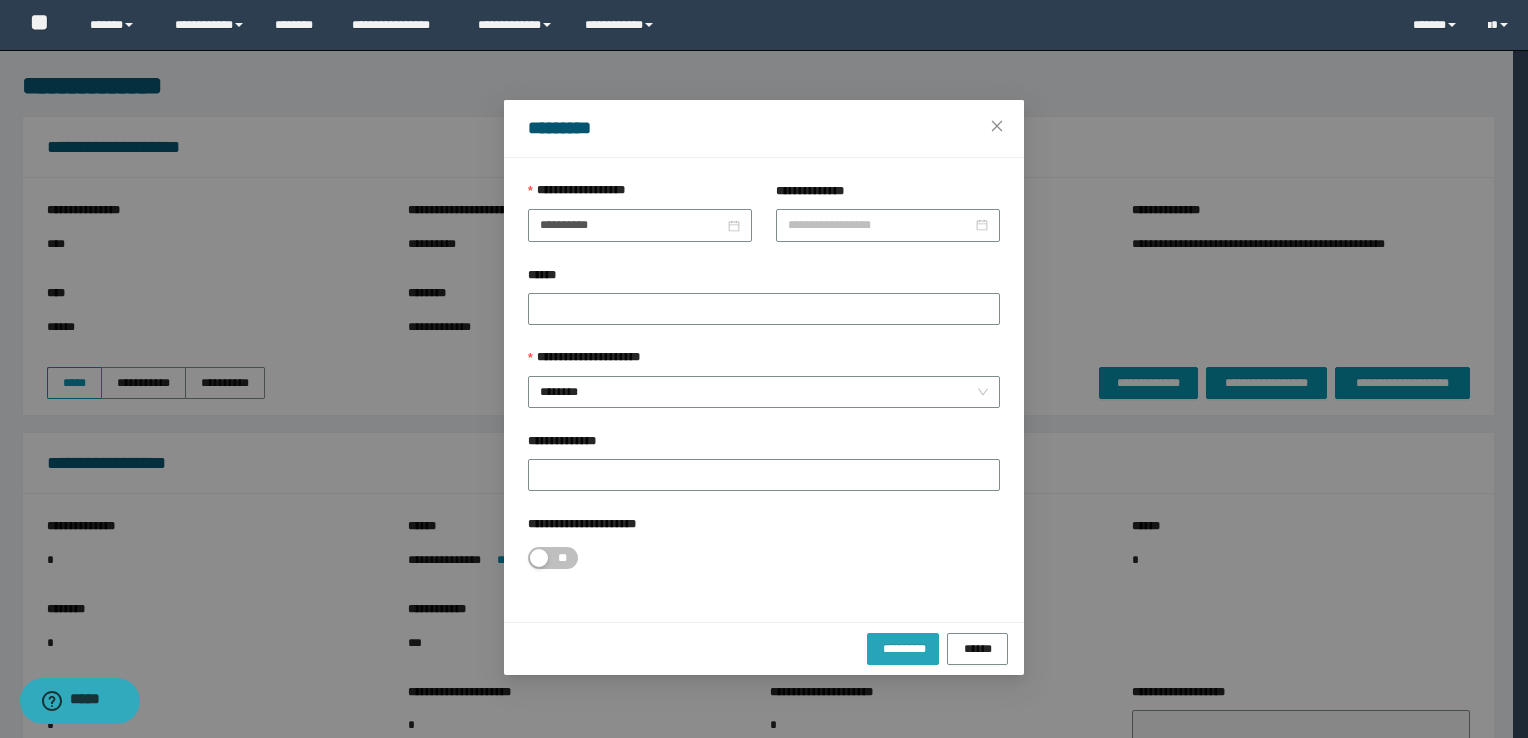 click on "*********" at bounding box center (903, 648) 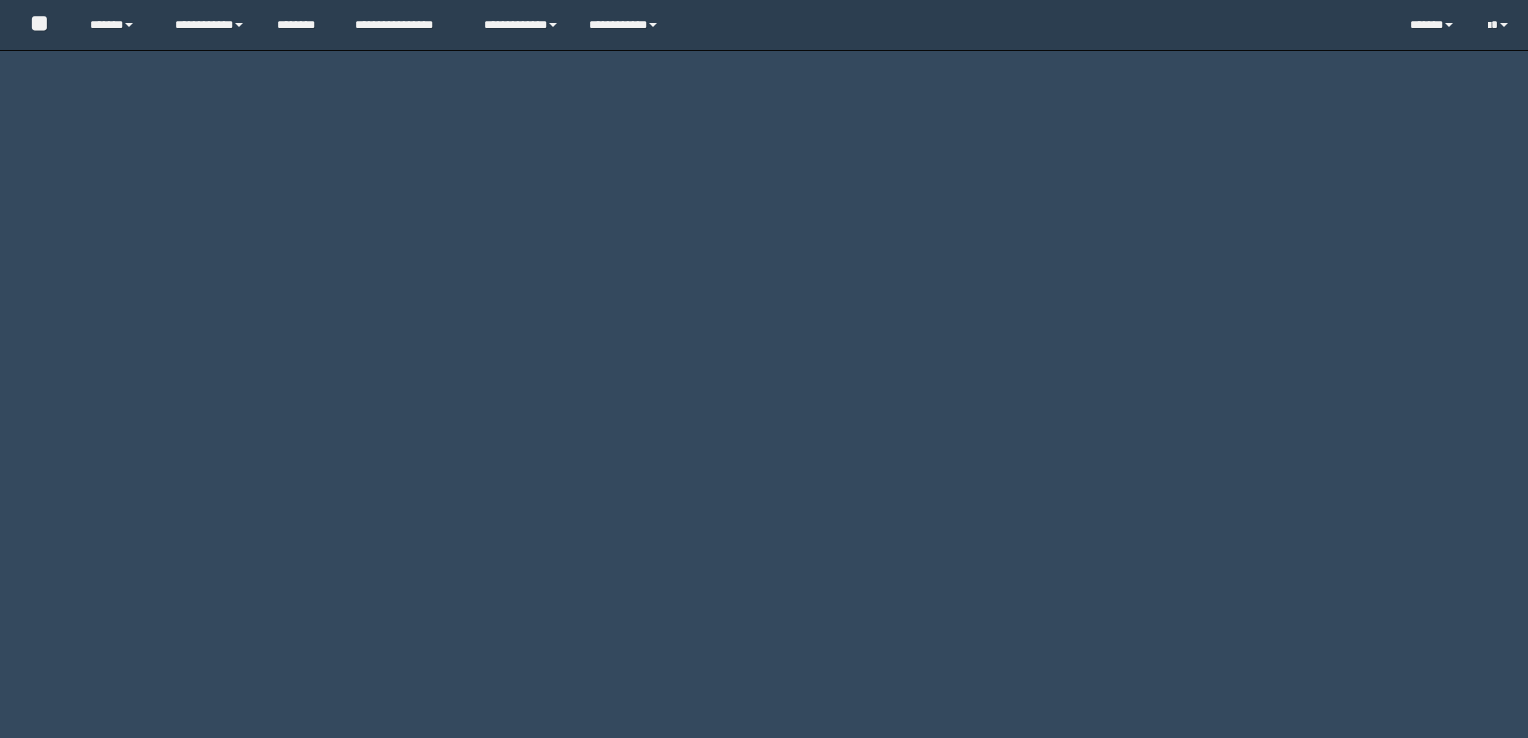 scroll, scrollTop: 0, scrollLeft: 0, axis: both 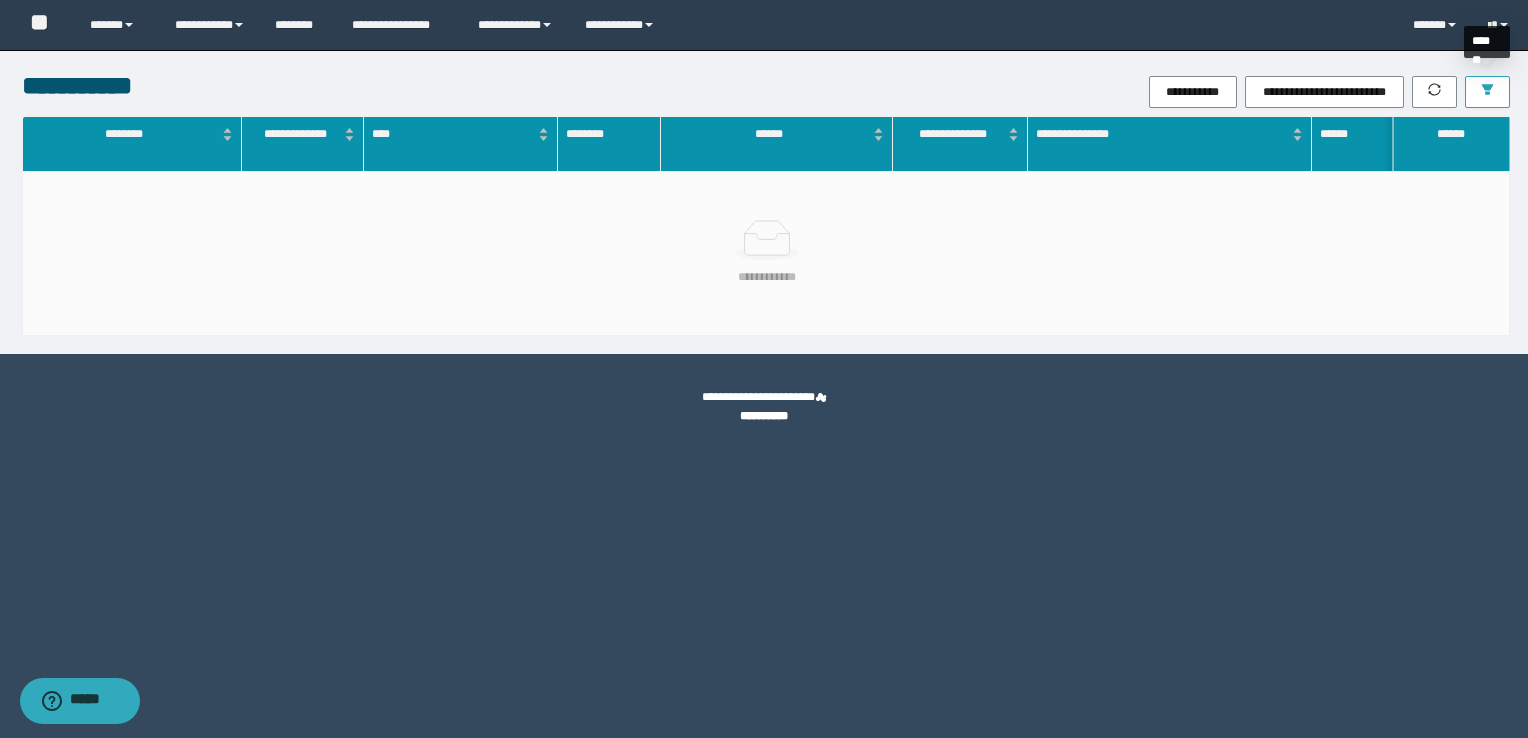 click at bounding box center [1487, 92] 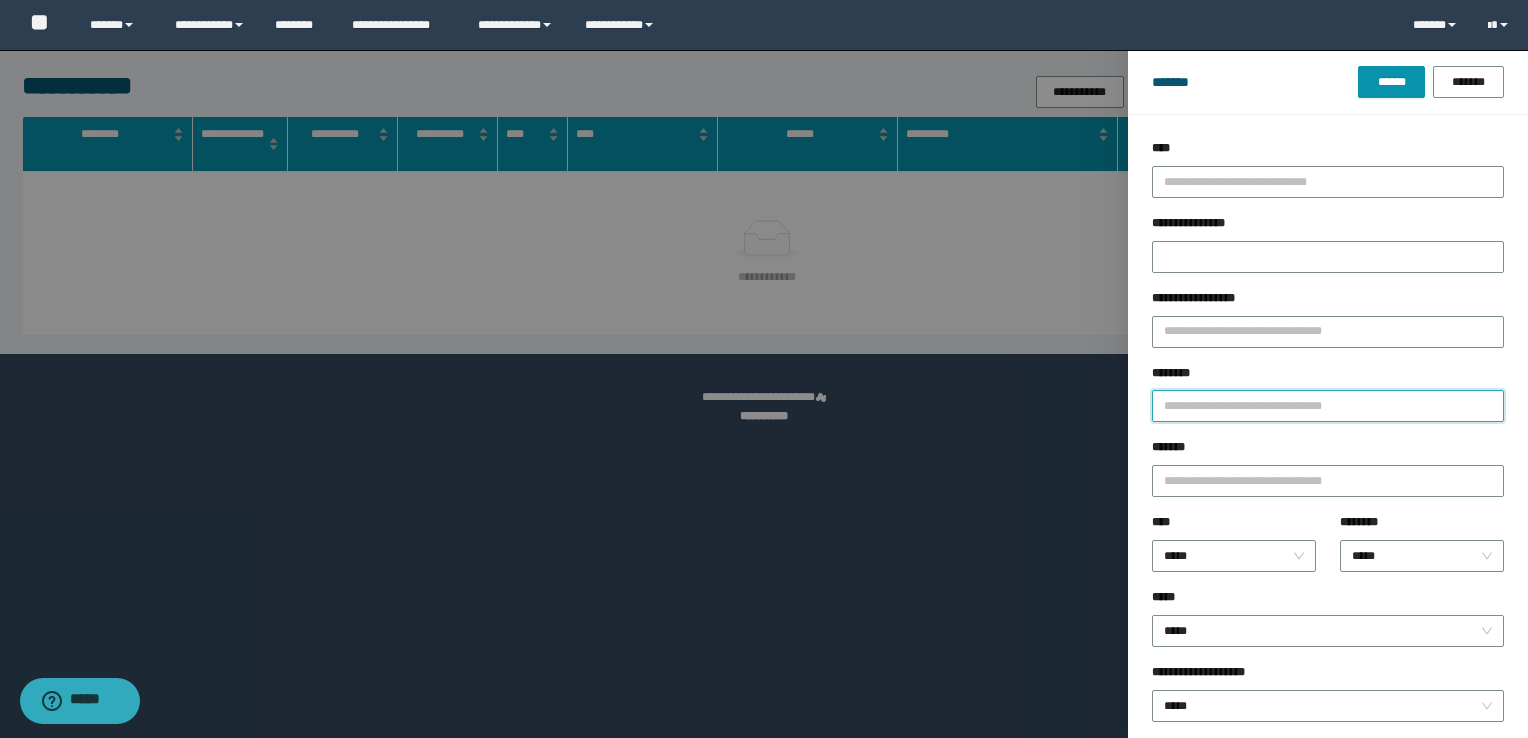 click on "********" at bounding box center (1328, 406) 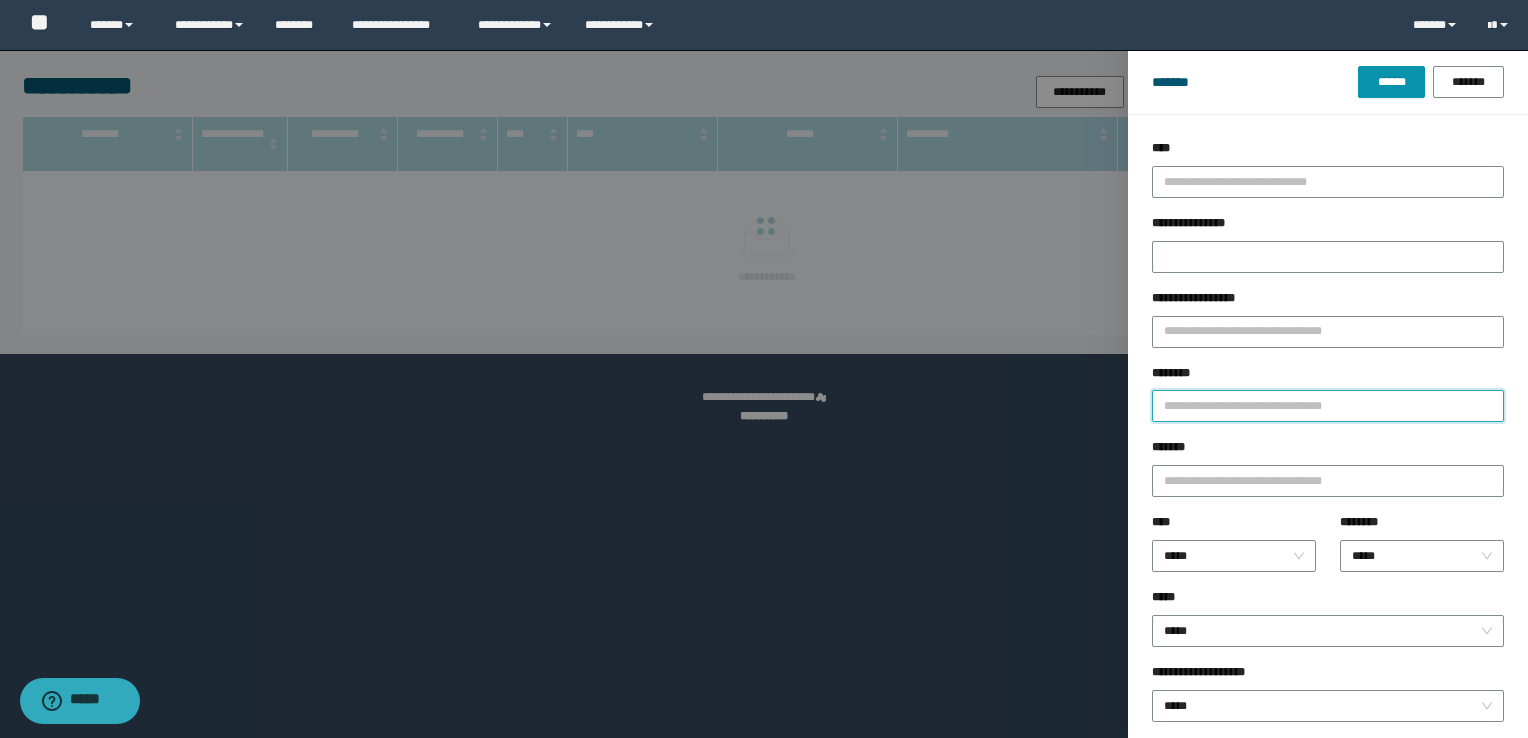 paste on "********" 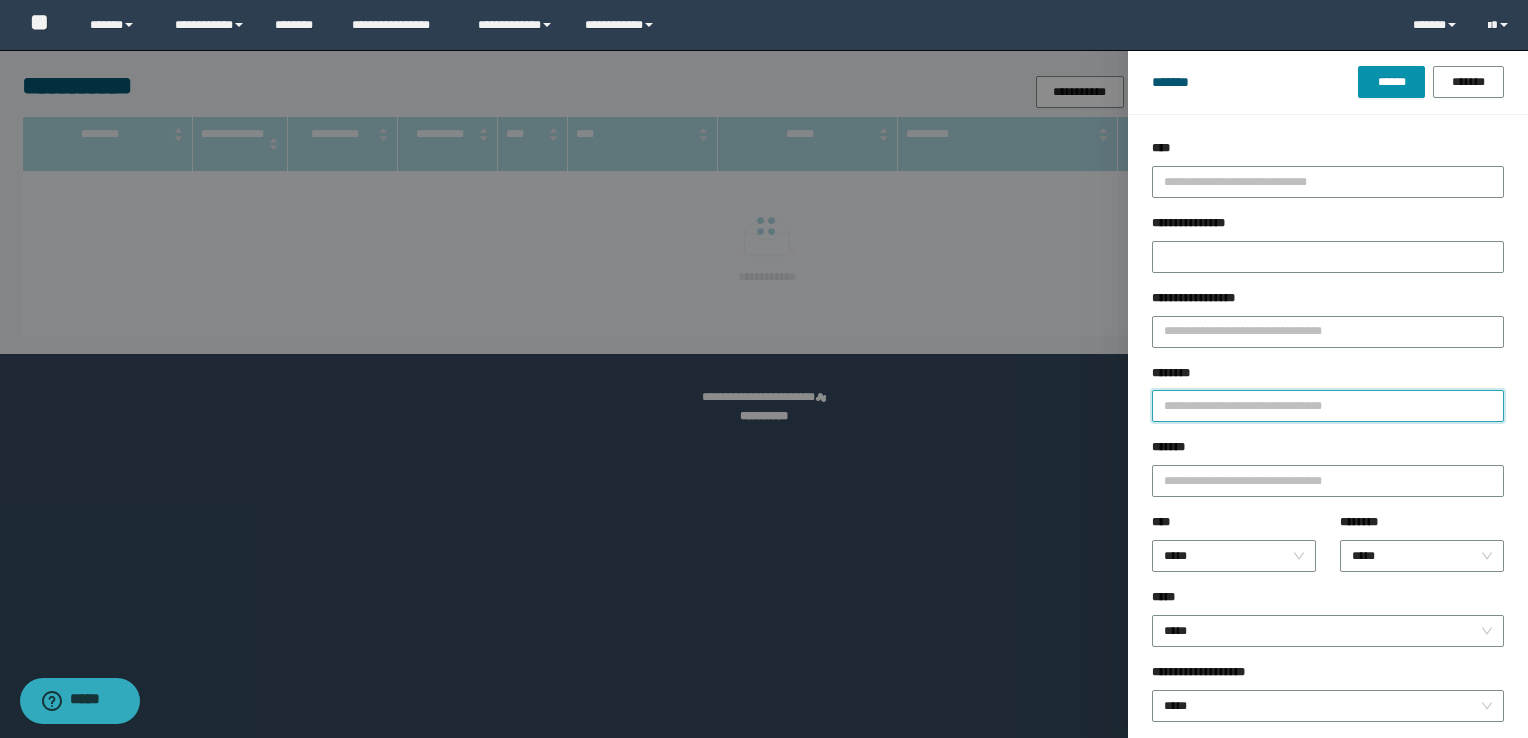 type on "********" 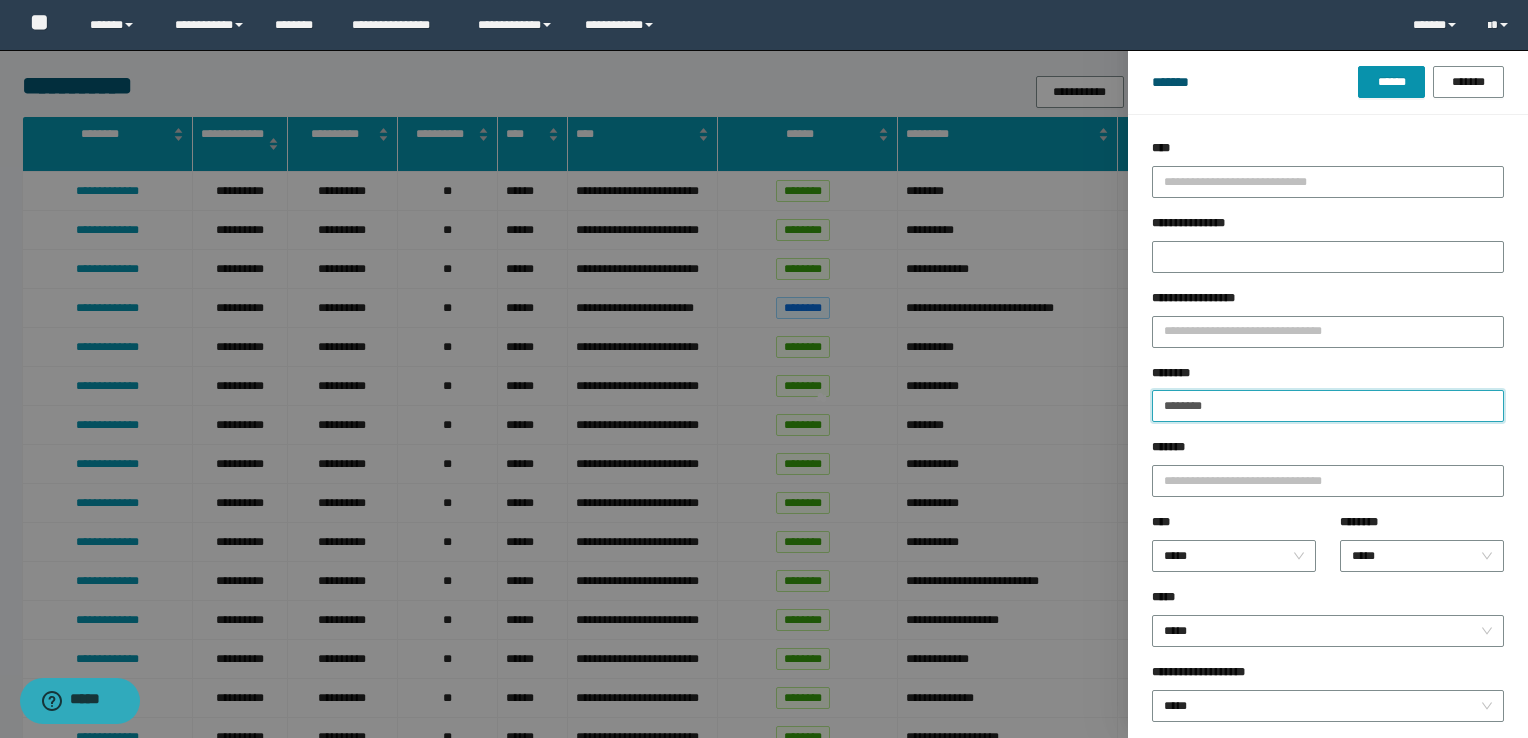 type 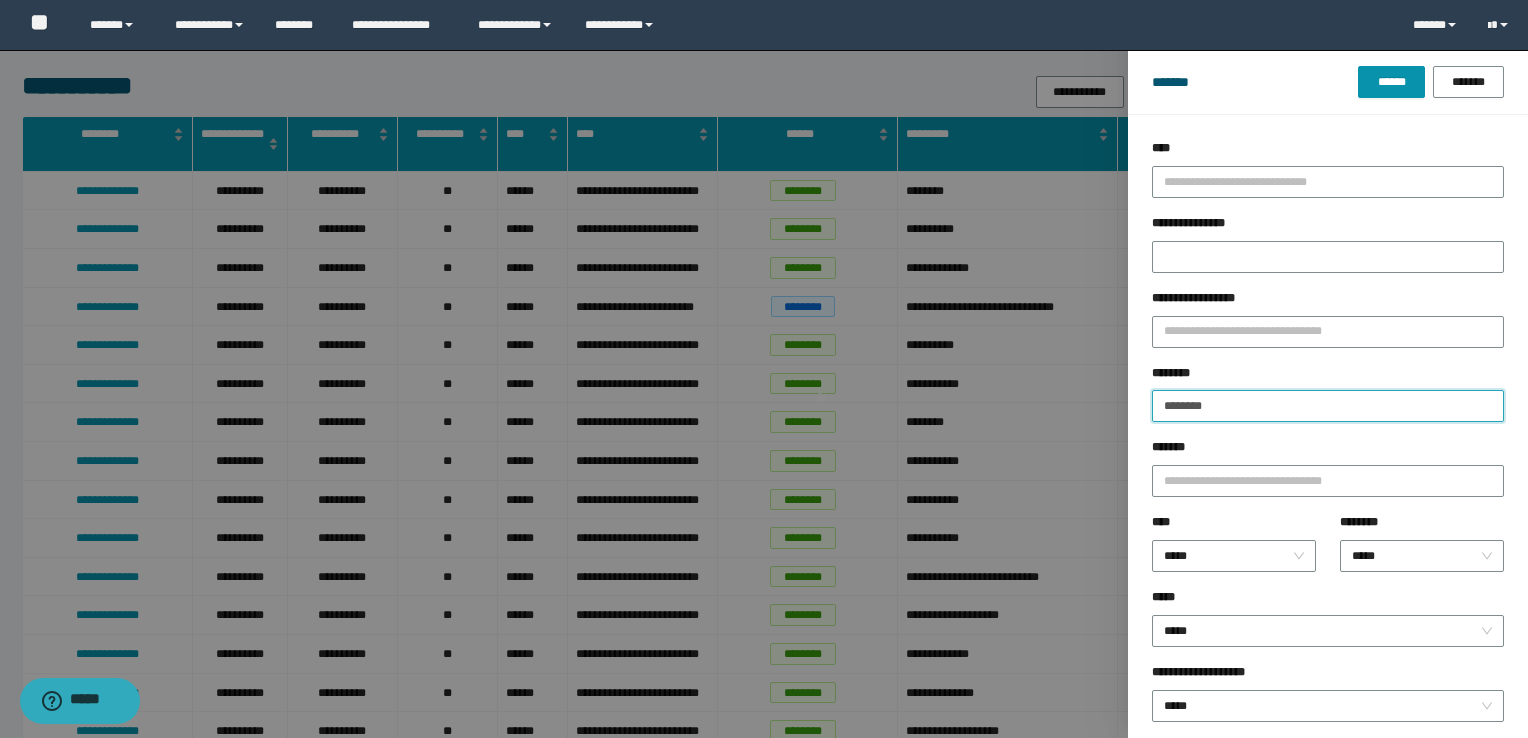 type on "********" 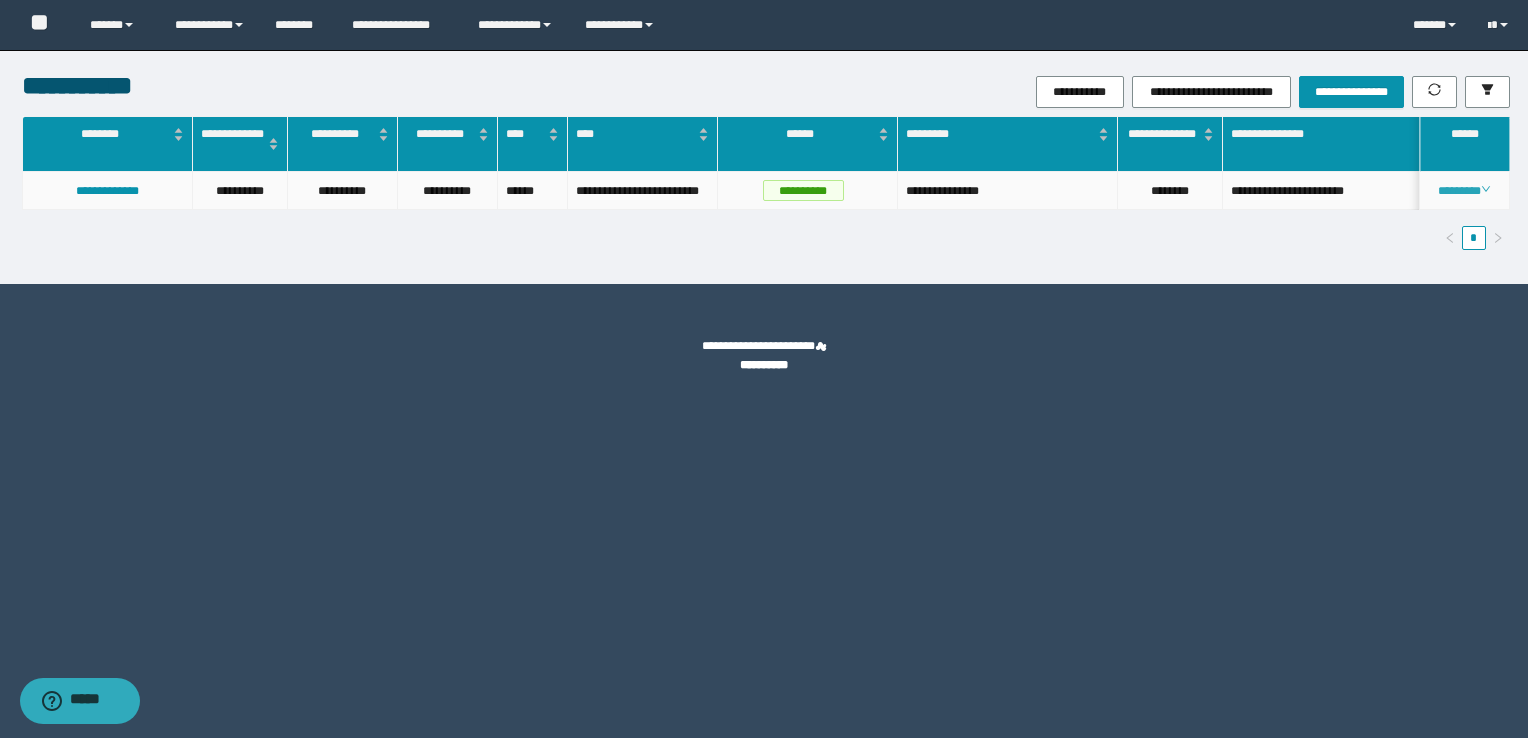 click on "********" at bounding box center (1464, 191) 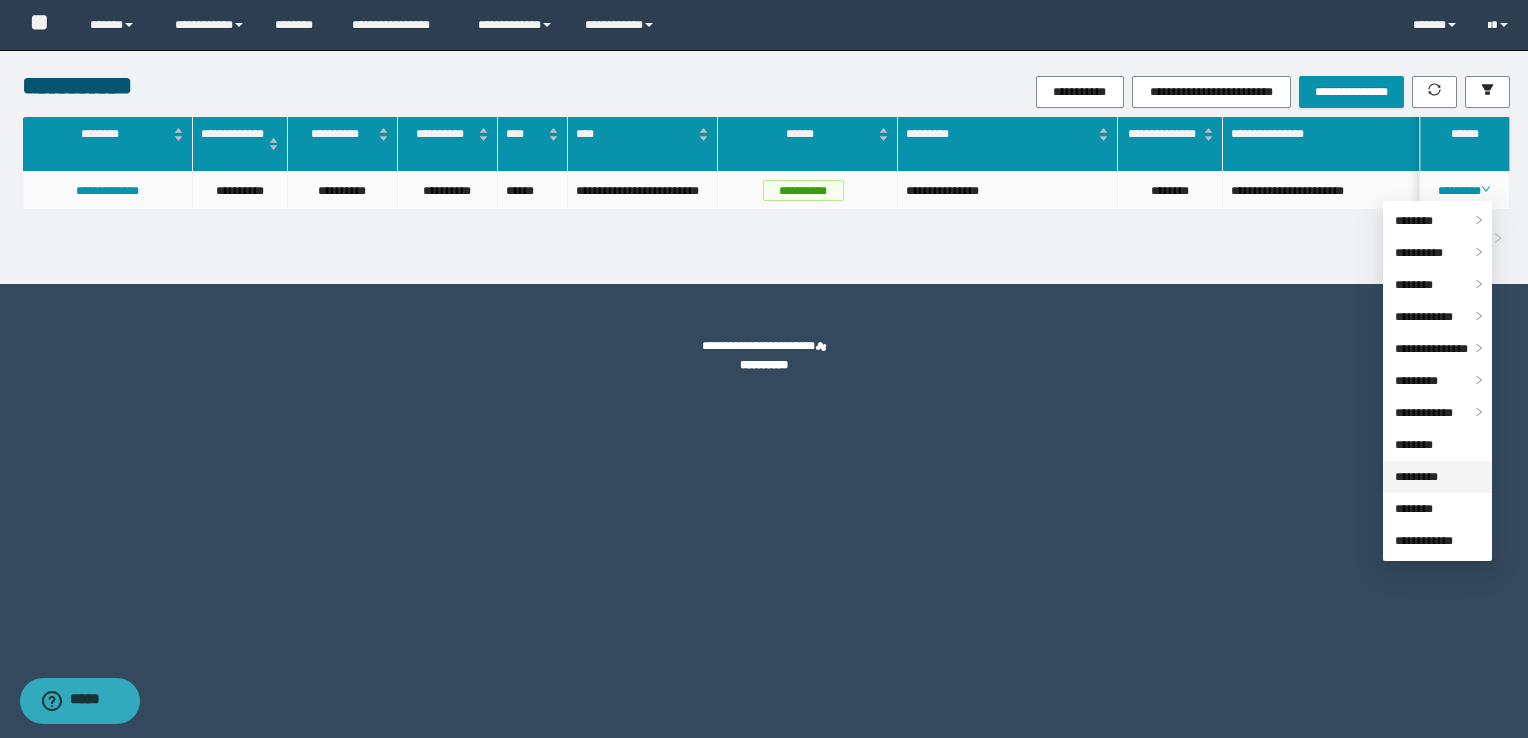 click on "*********" at bounding box center [1416, 477] 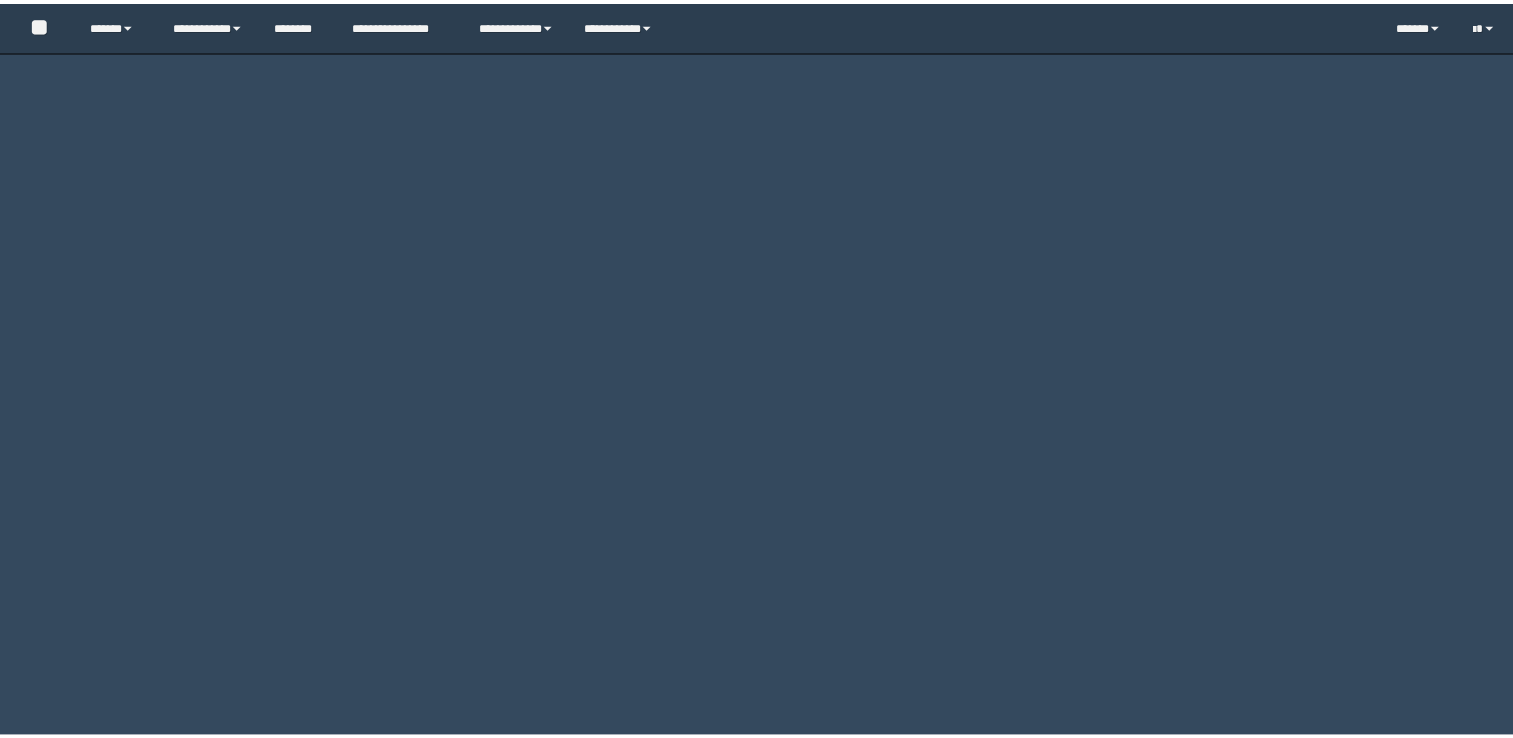 scroll, scrollTop: 0, scrollLeft: 0, axis: both 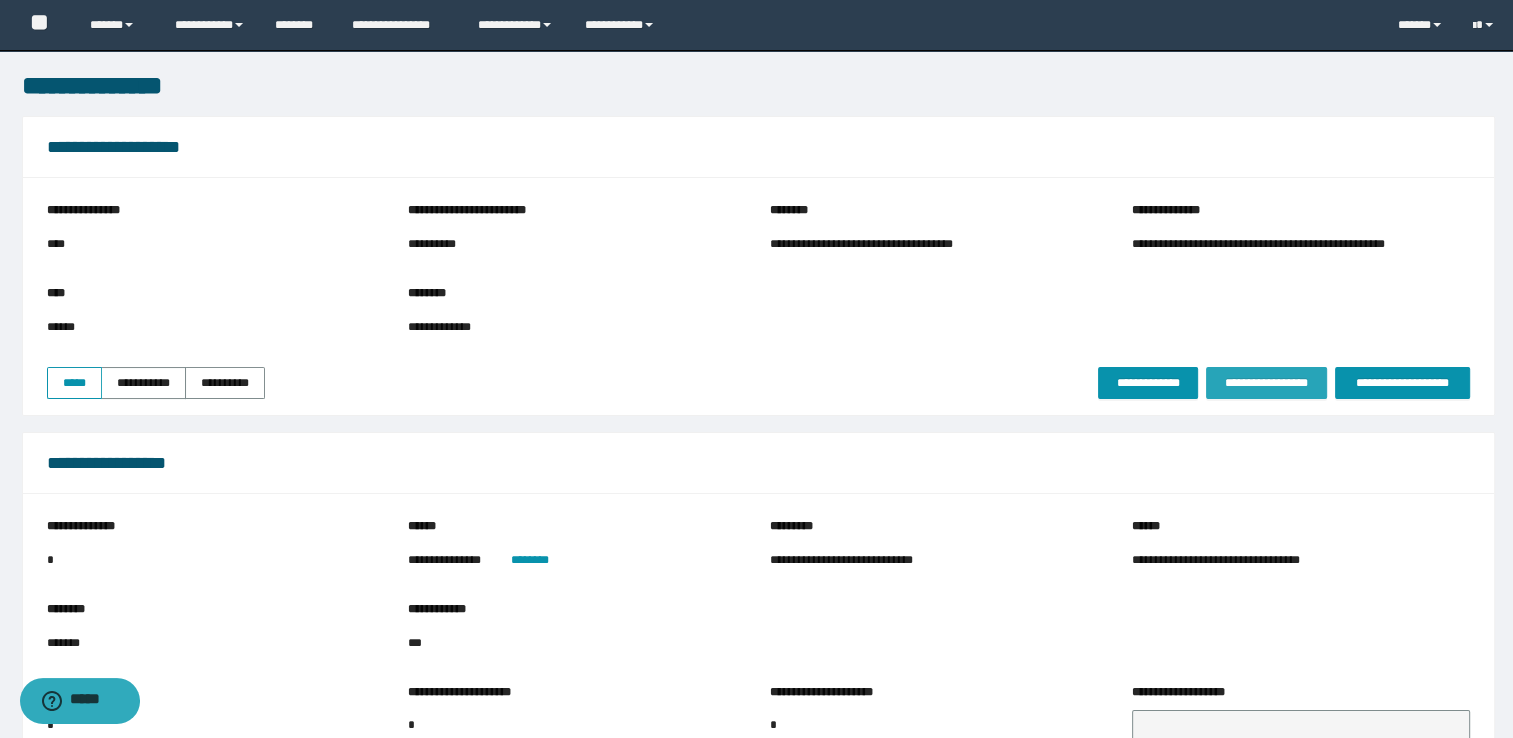 click on "**********" at bounding box center (1266, 383) 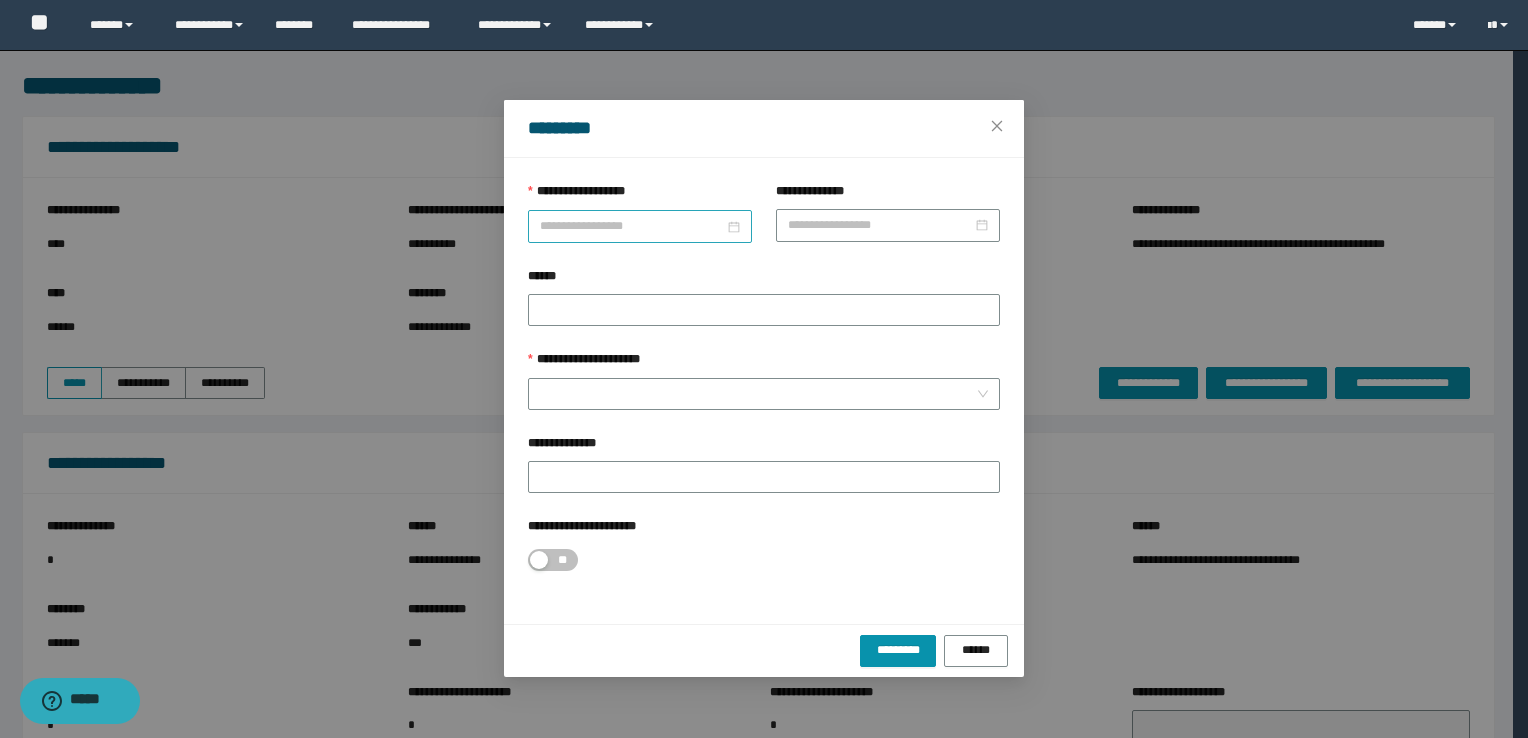 click at bounding box center (640, 226) 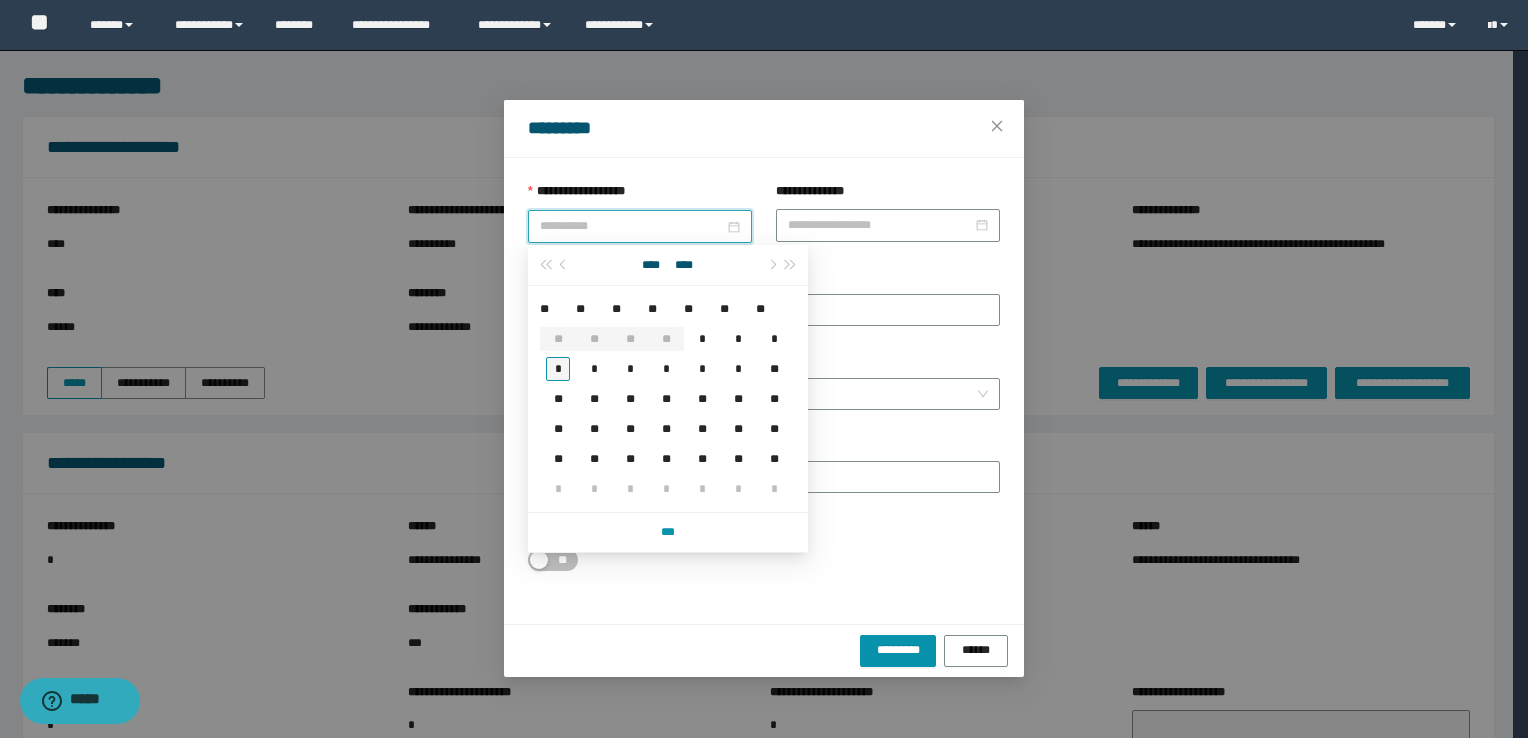 type on "**********" 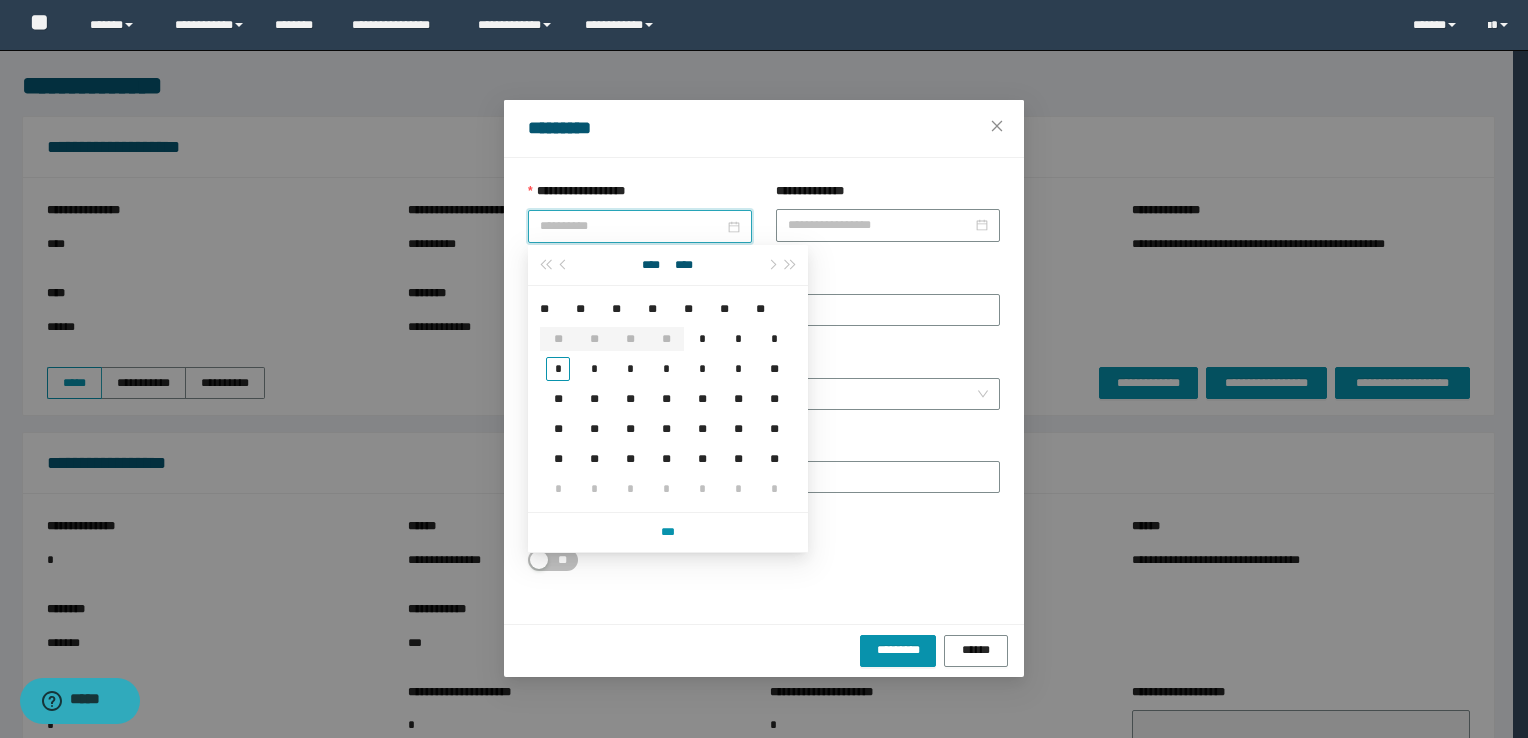 click on "*" at bounding box center (558, 369) 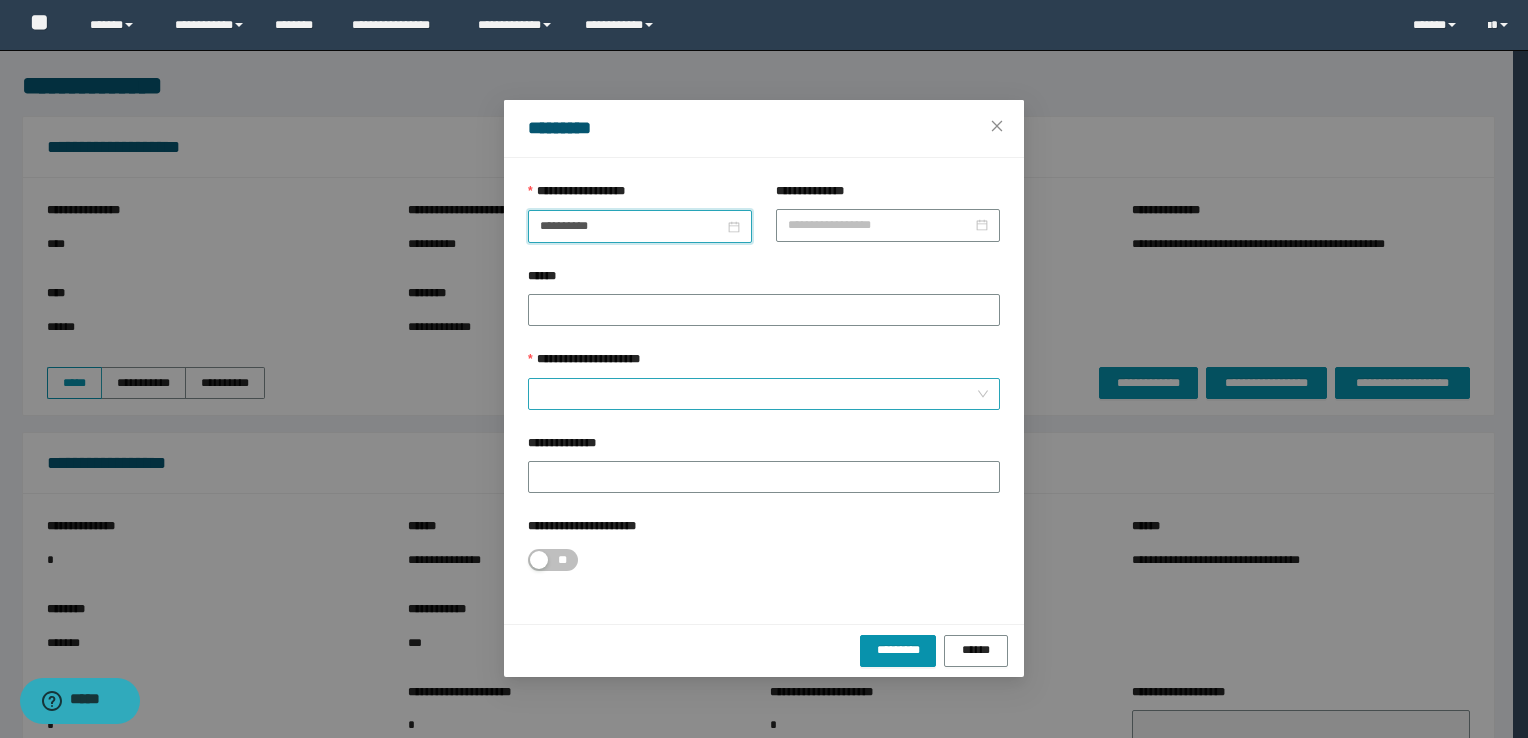 click on "**********" at bounding box center [758, 394] 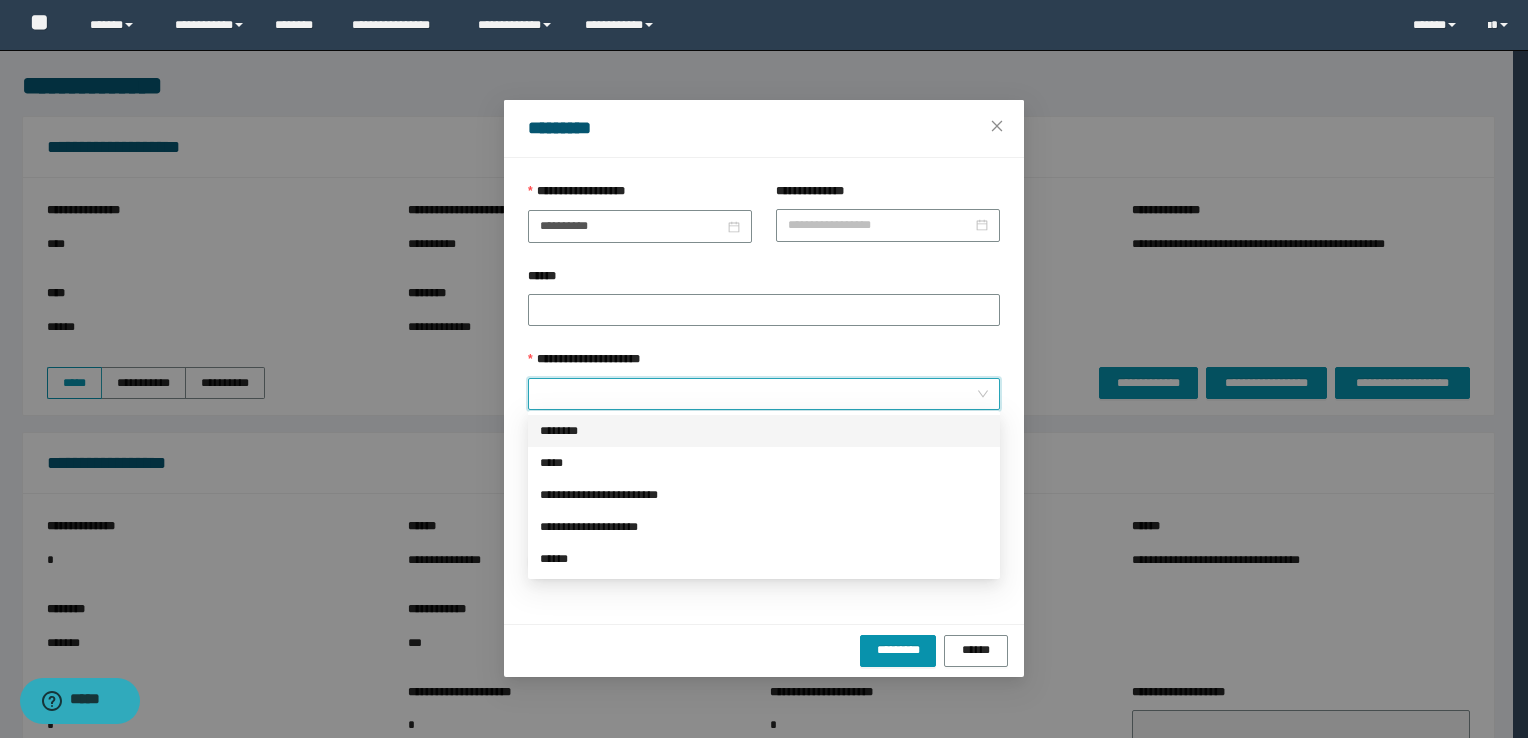 click on "********" at bounding box center (764, 431) 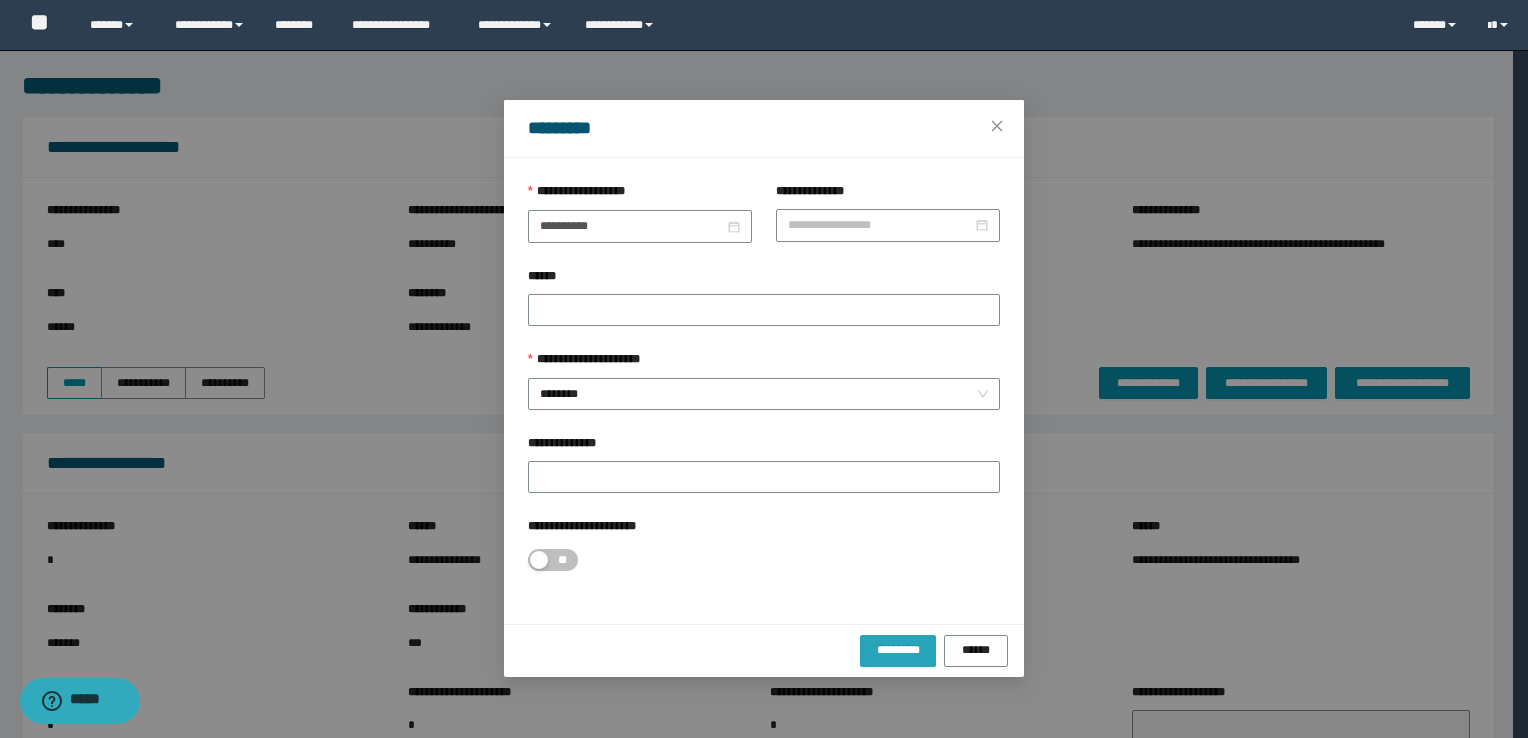 click on "*********" at bounding box center [898, 650] 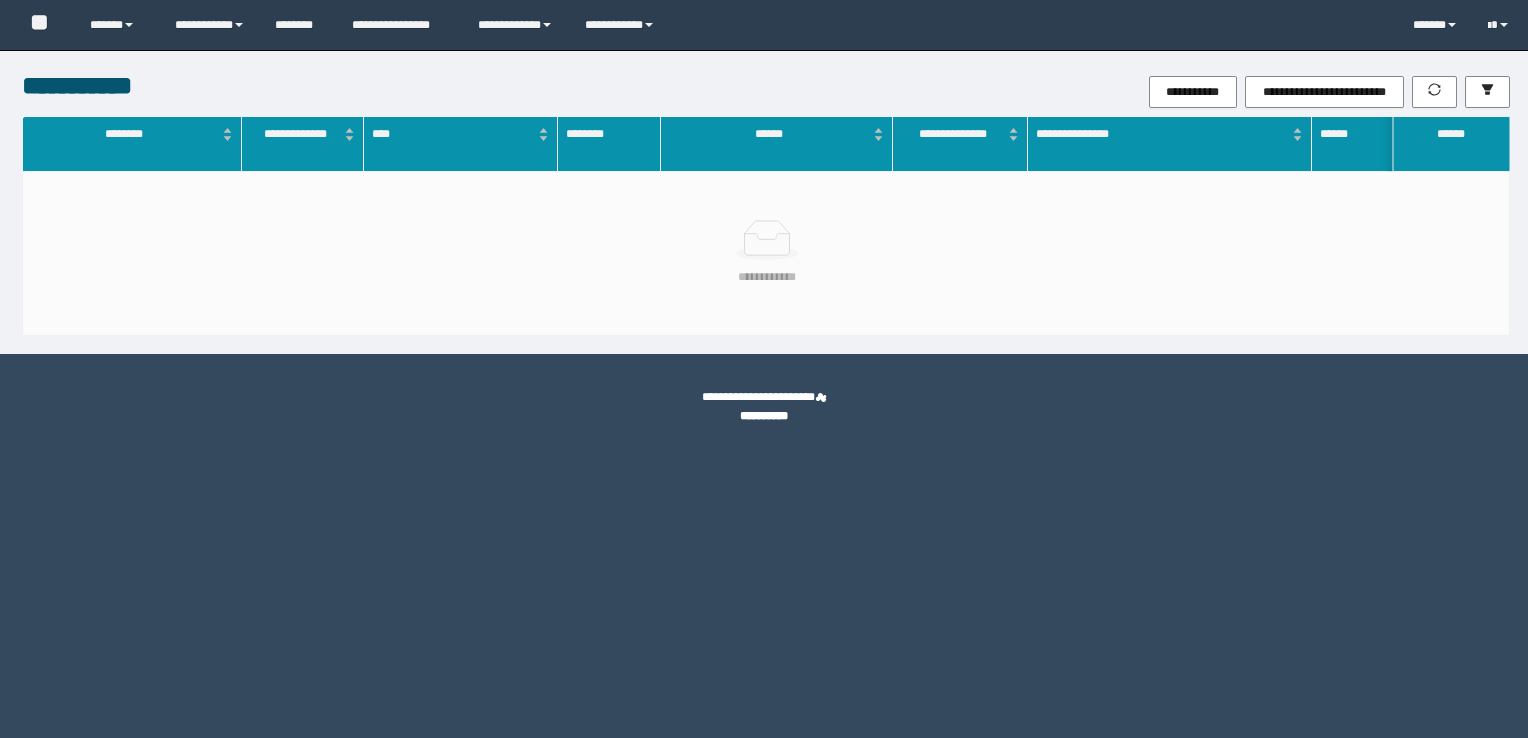 scroll, scrollTop: 0, scrollLeft: 0, axis: both 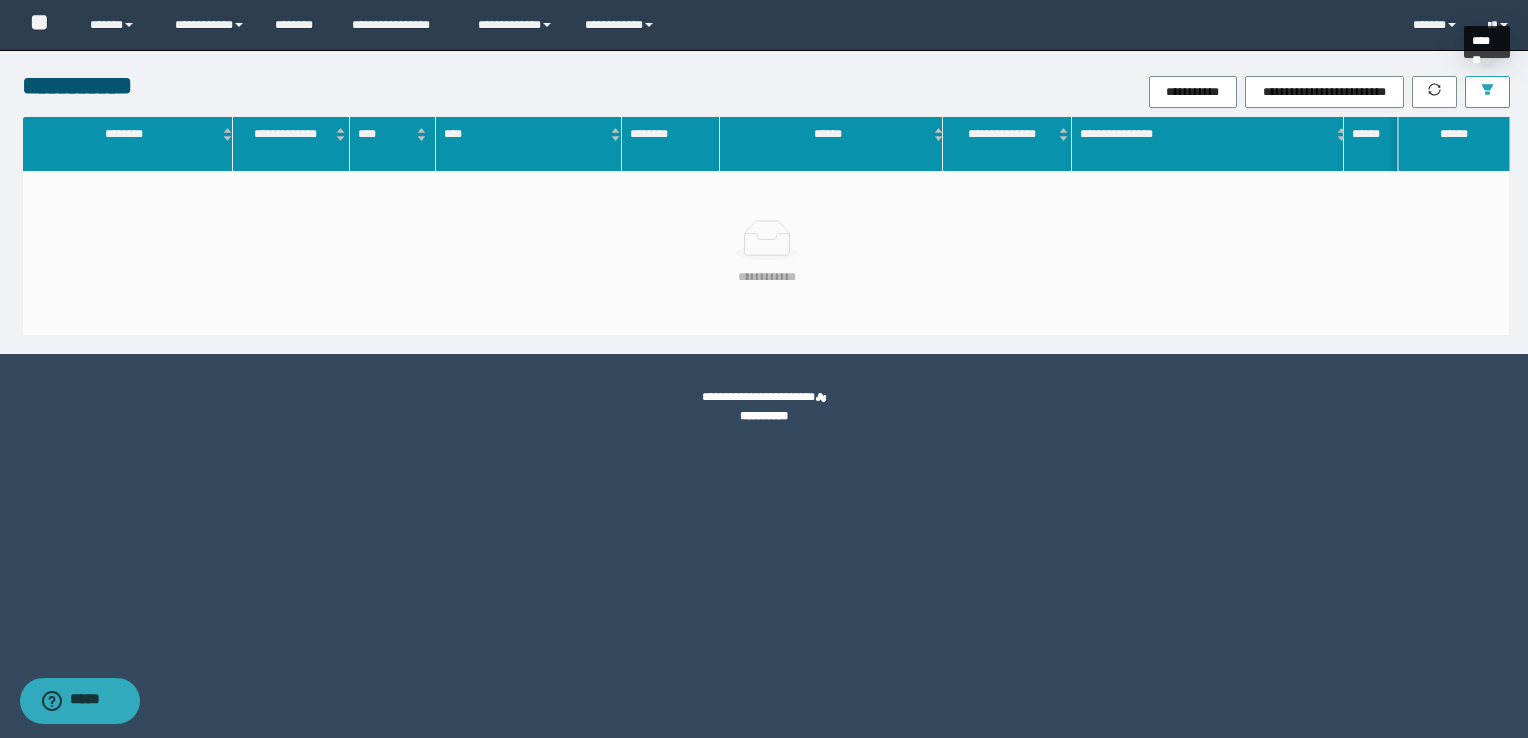 click at bounding box center [1487, 92] 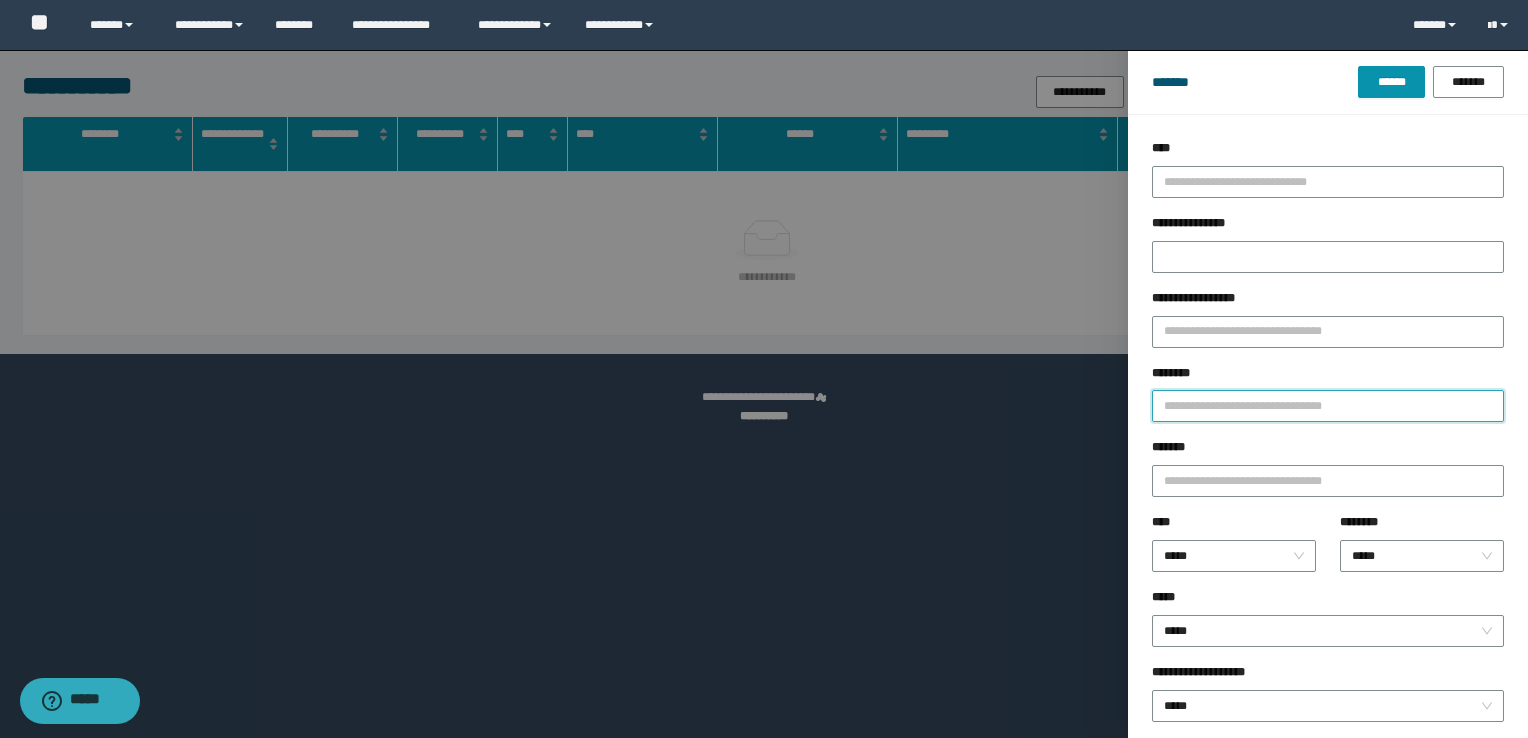 click on "********" at bounding box center (1328, 406) 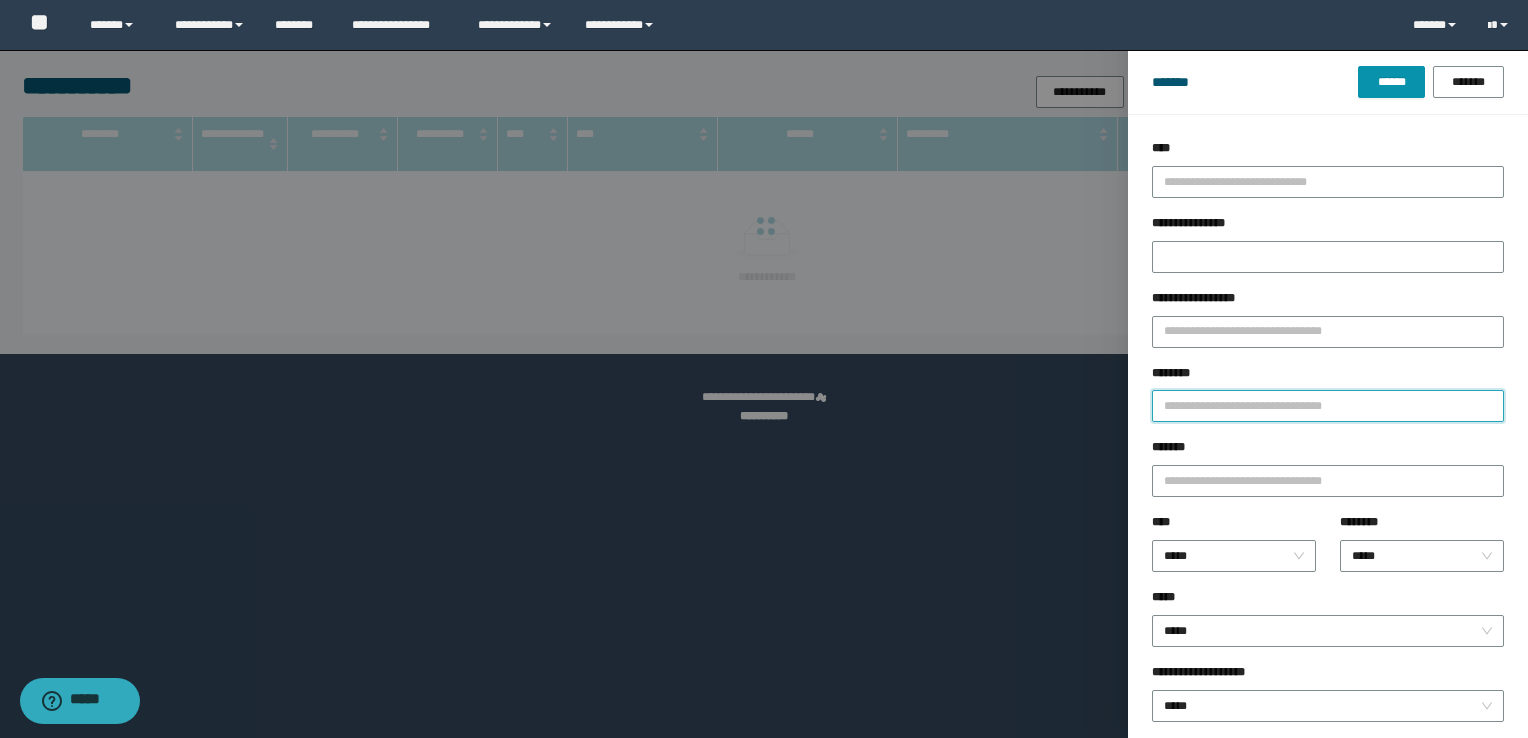 paste on "********" 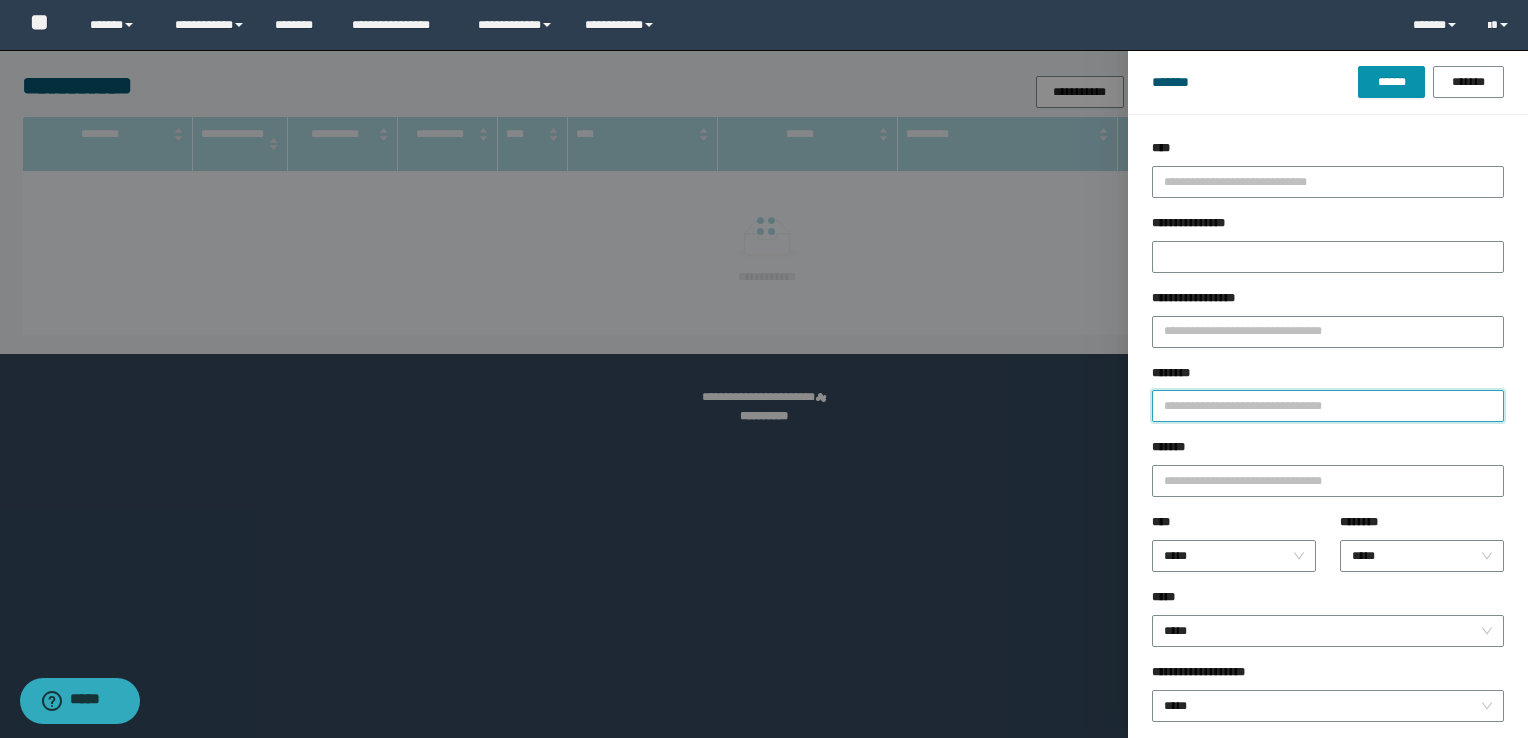 type on "********" 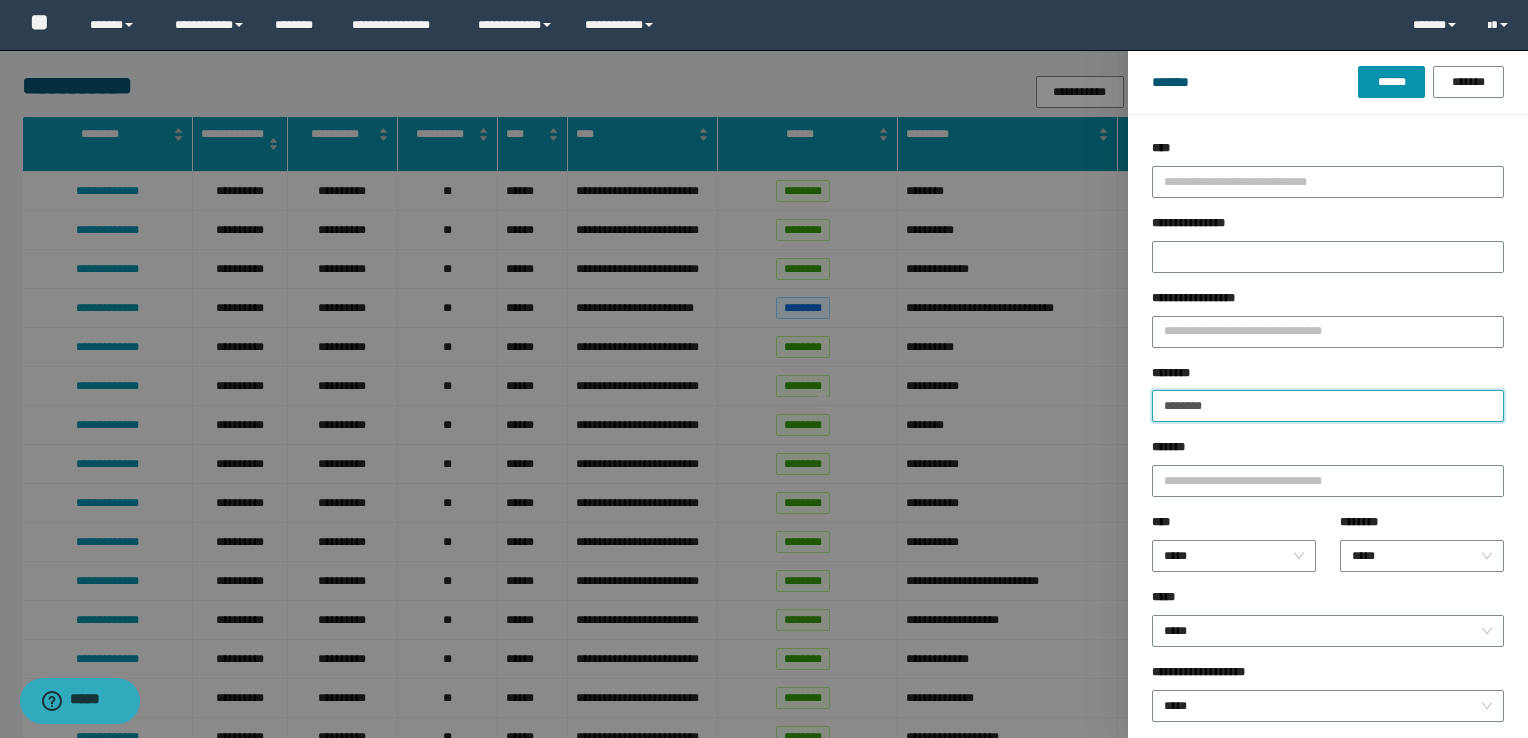 type 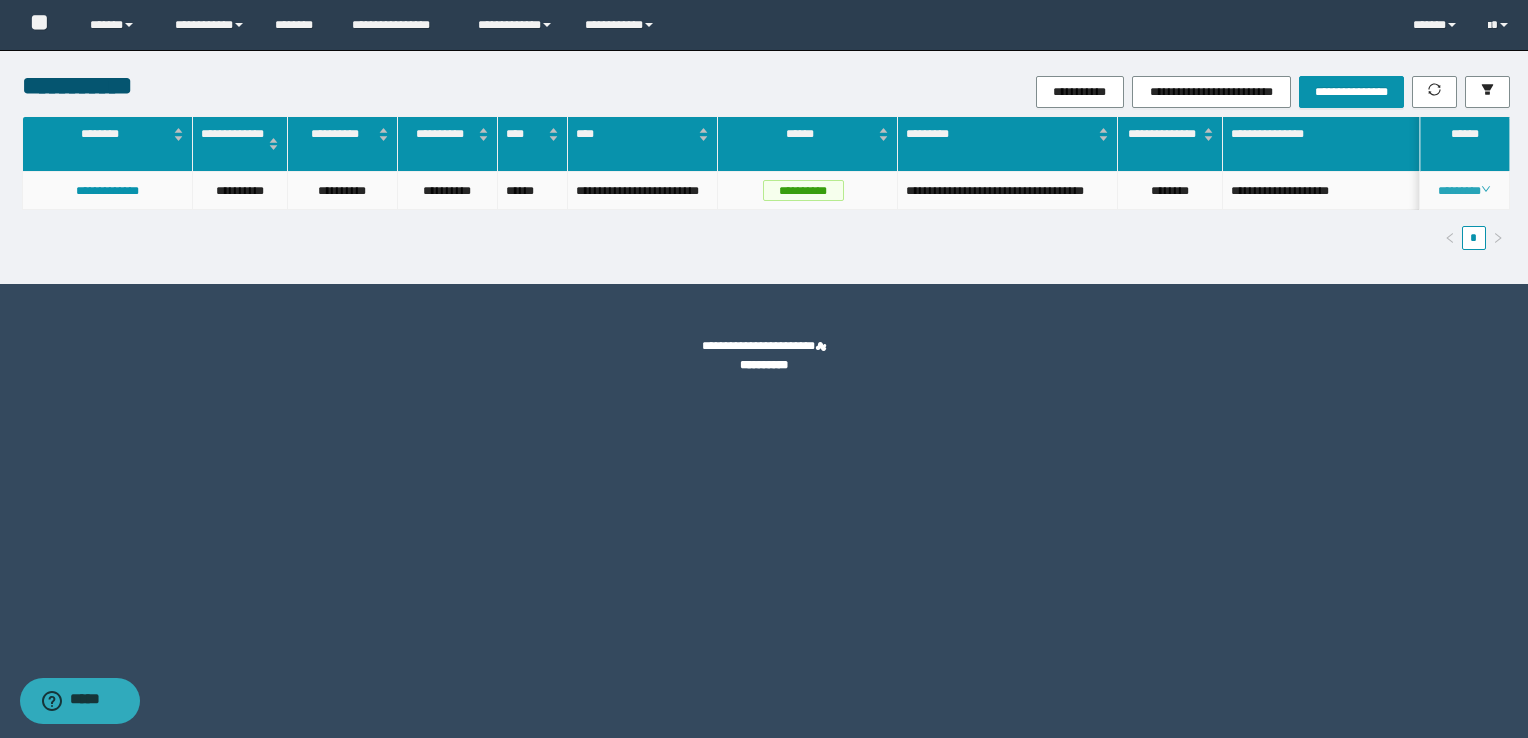 click on "********" at bounding box center [1464, 191] 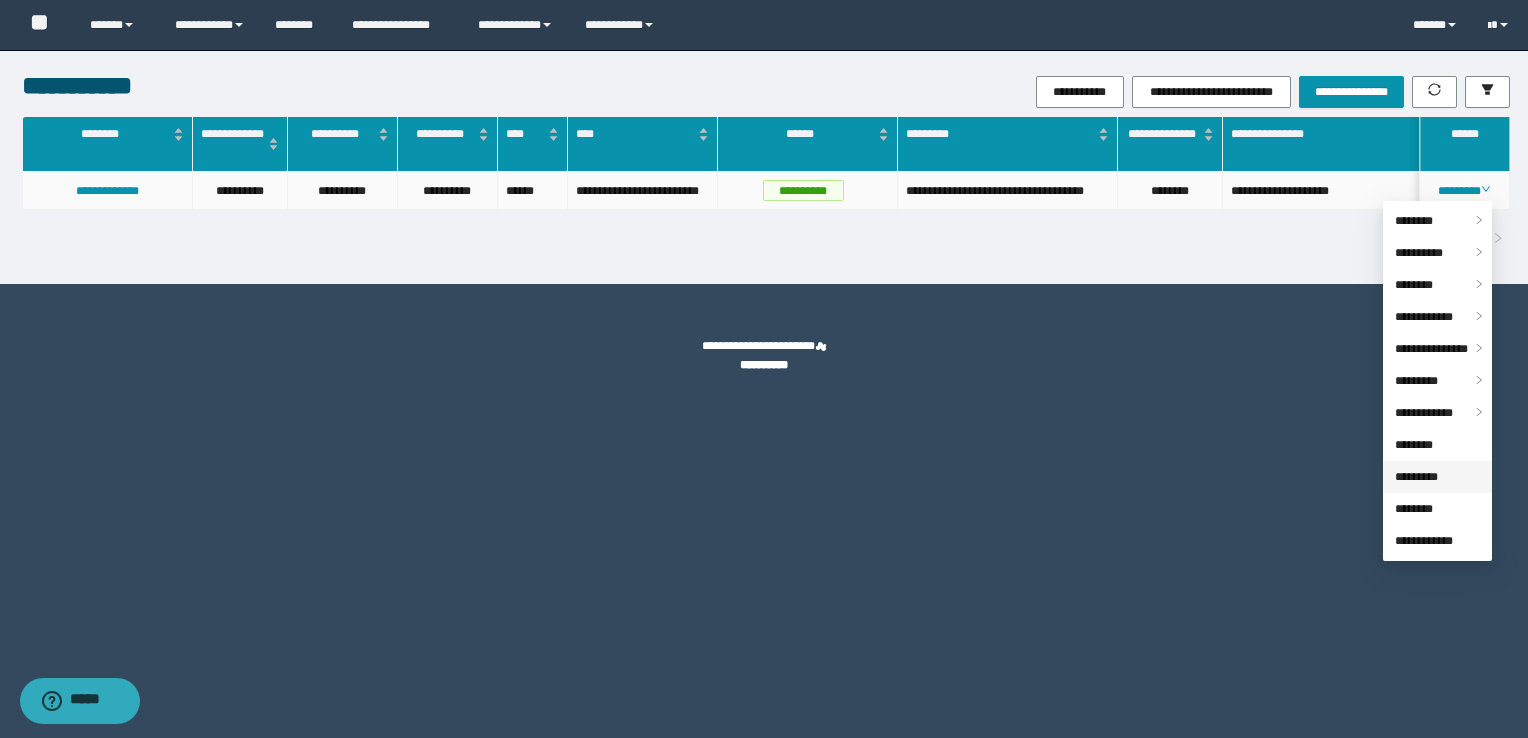 click on "*********" at bounding box center [1416, 477] 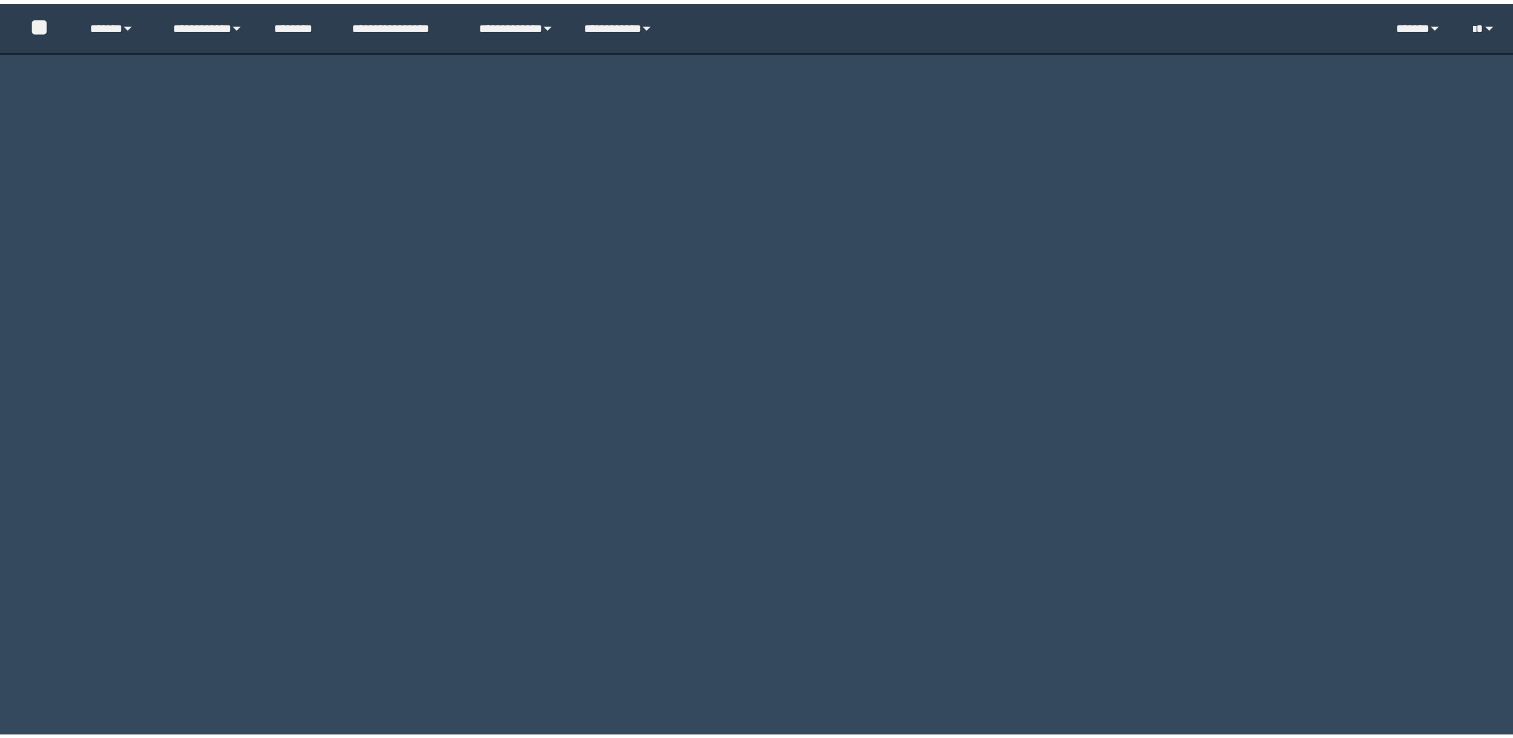 scroll, scrollTop: 0, scrollLeft: 0, axis: both 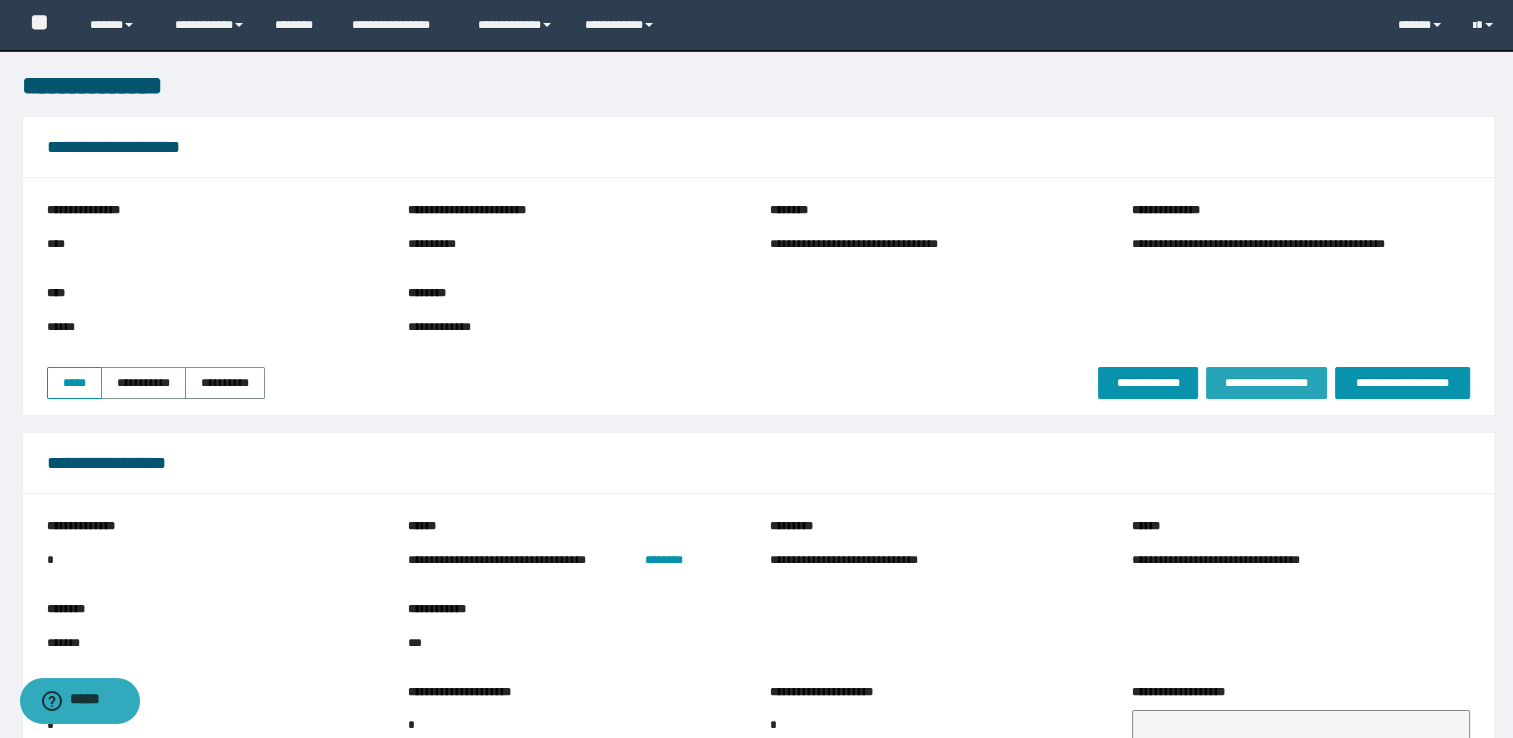 click on "**********" at bounding box center (1266, 383) 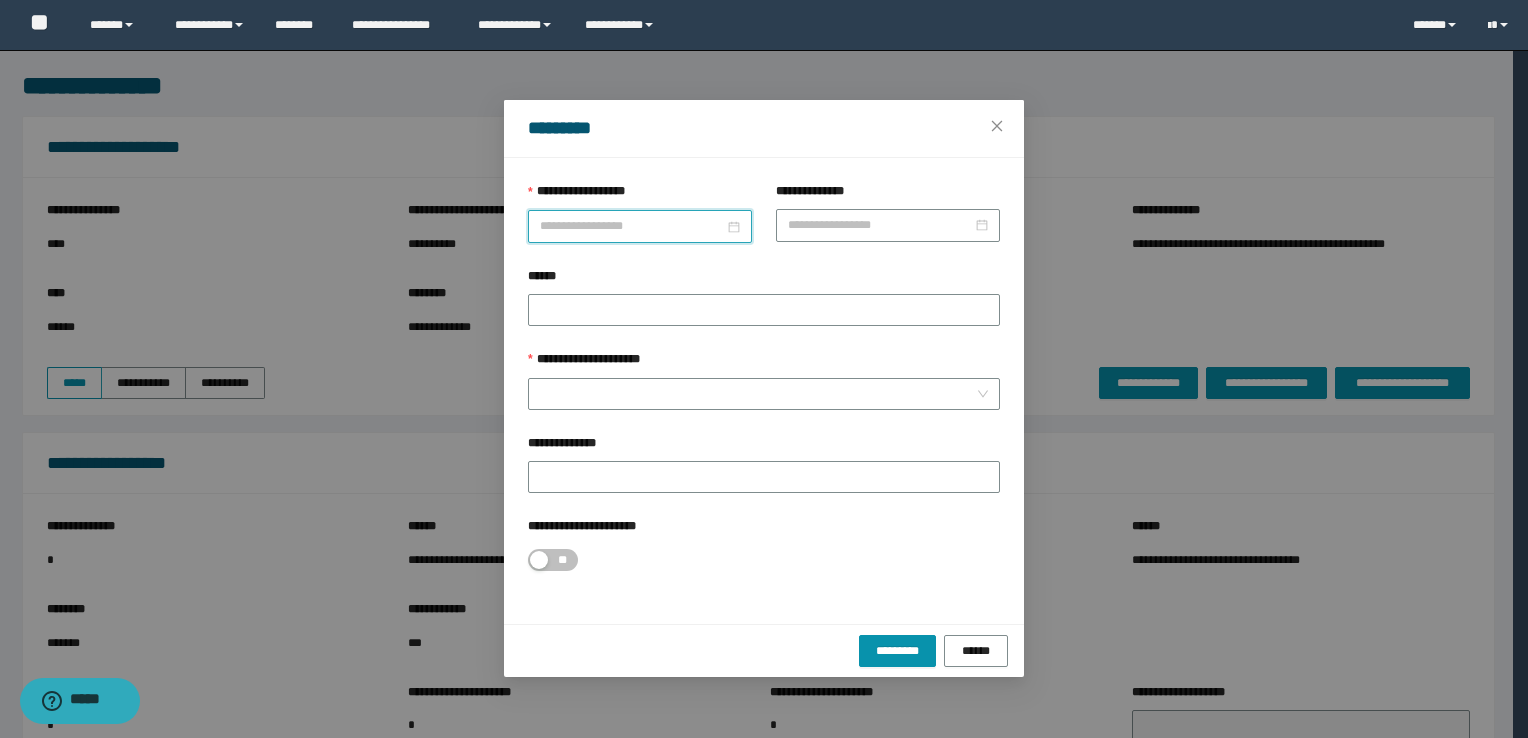 click on "**********" at bounding box center [632, 226] 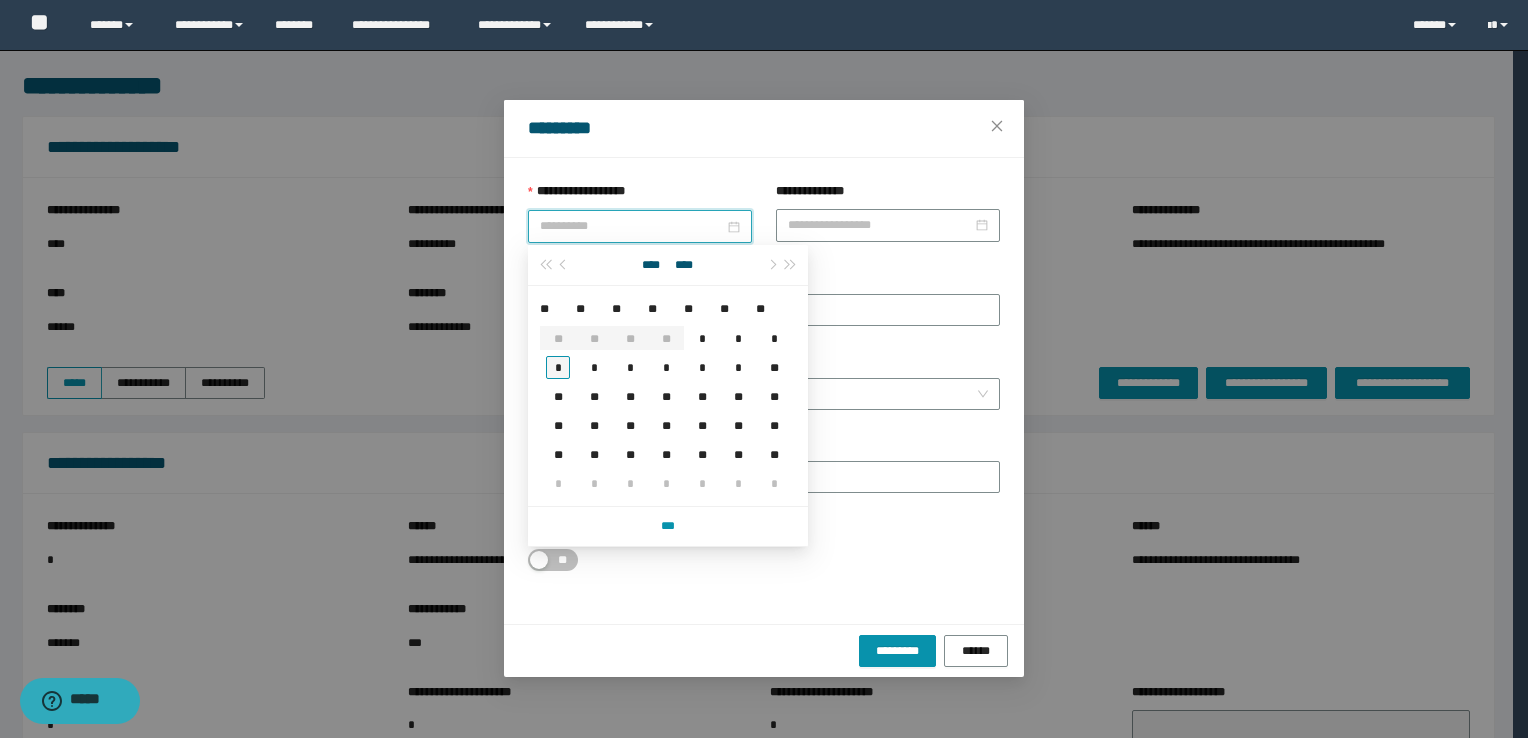 type on "**********" 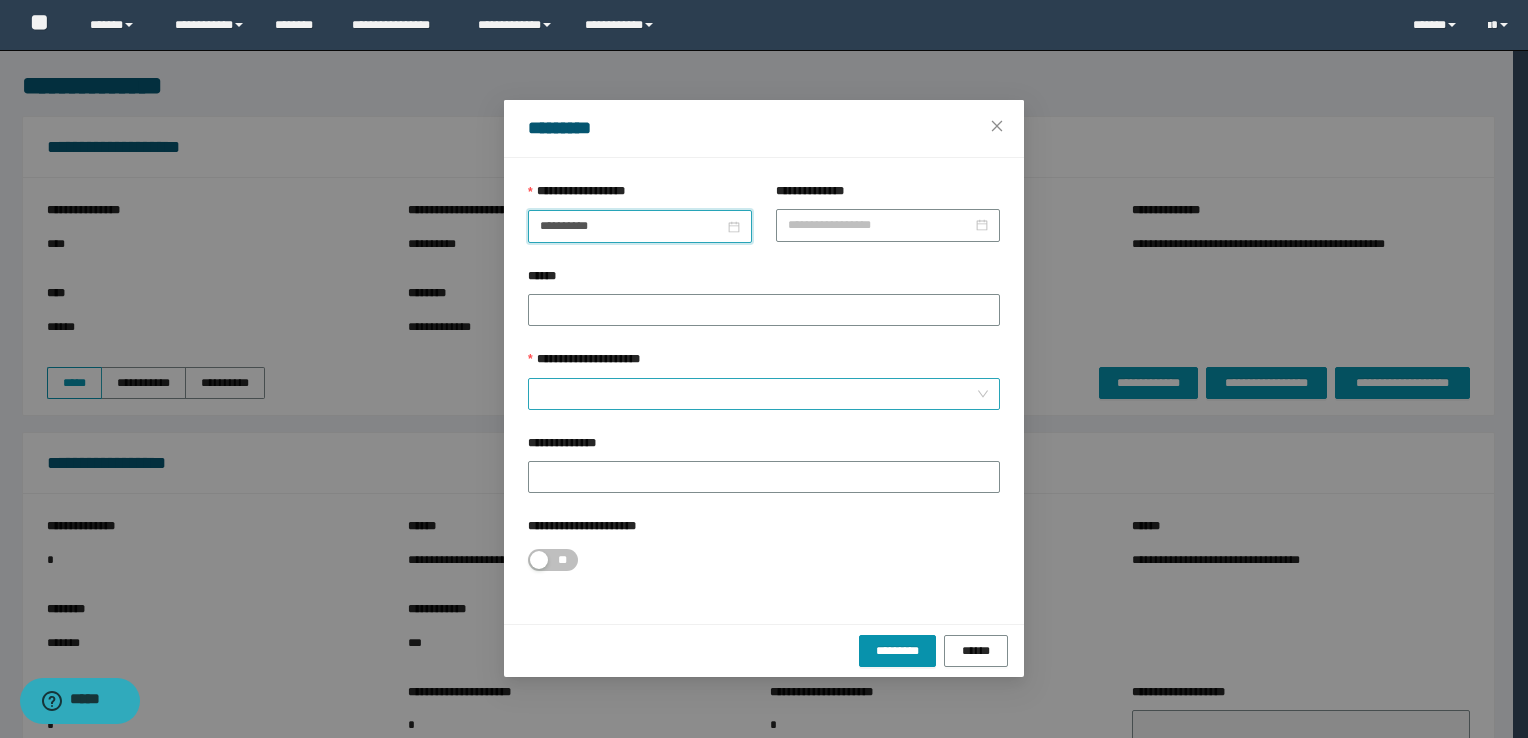 click on "**********" at bounding box center (758, 394) 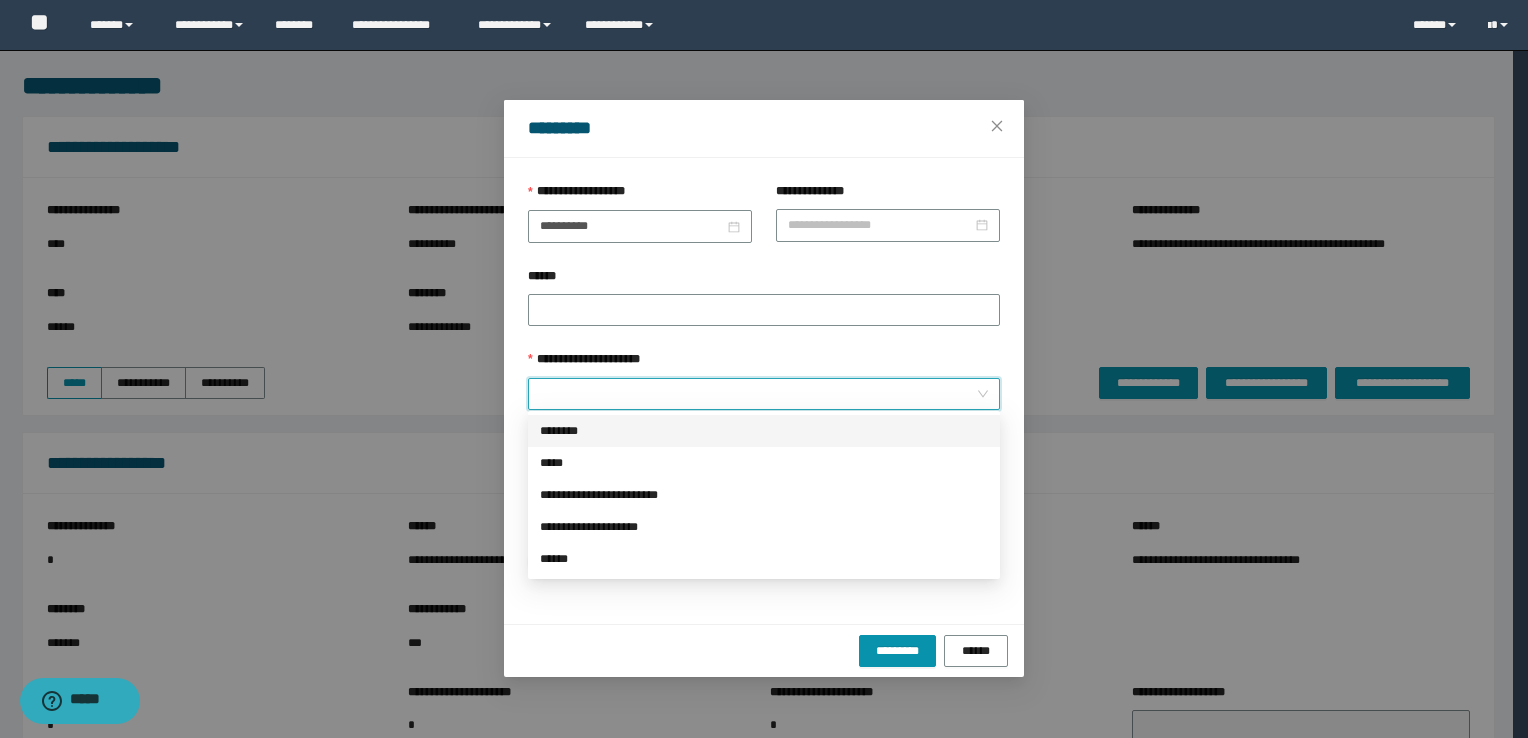click on "********" at bounding box center [764, 431] 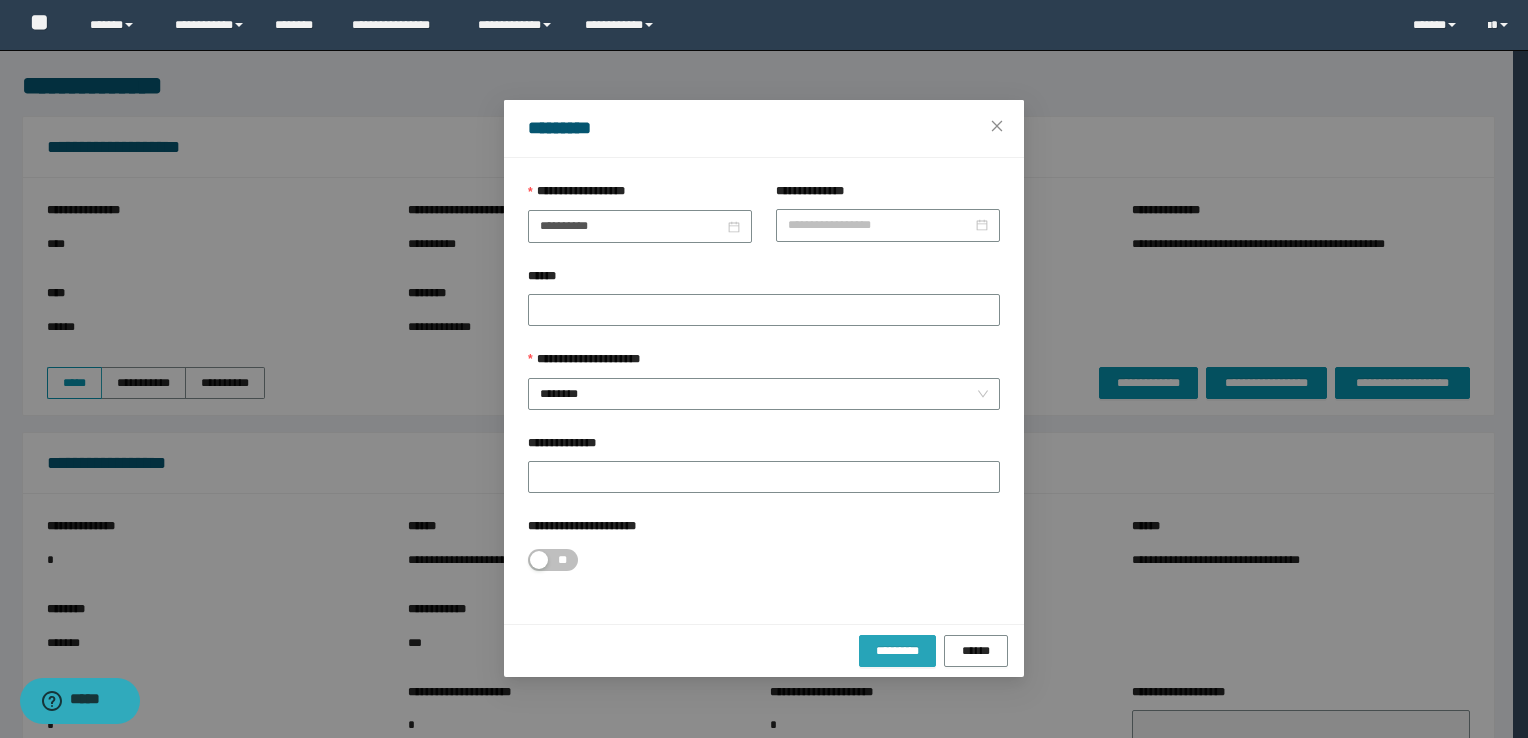 click on "*********" at bounding box center [897, 651] 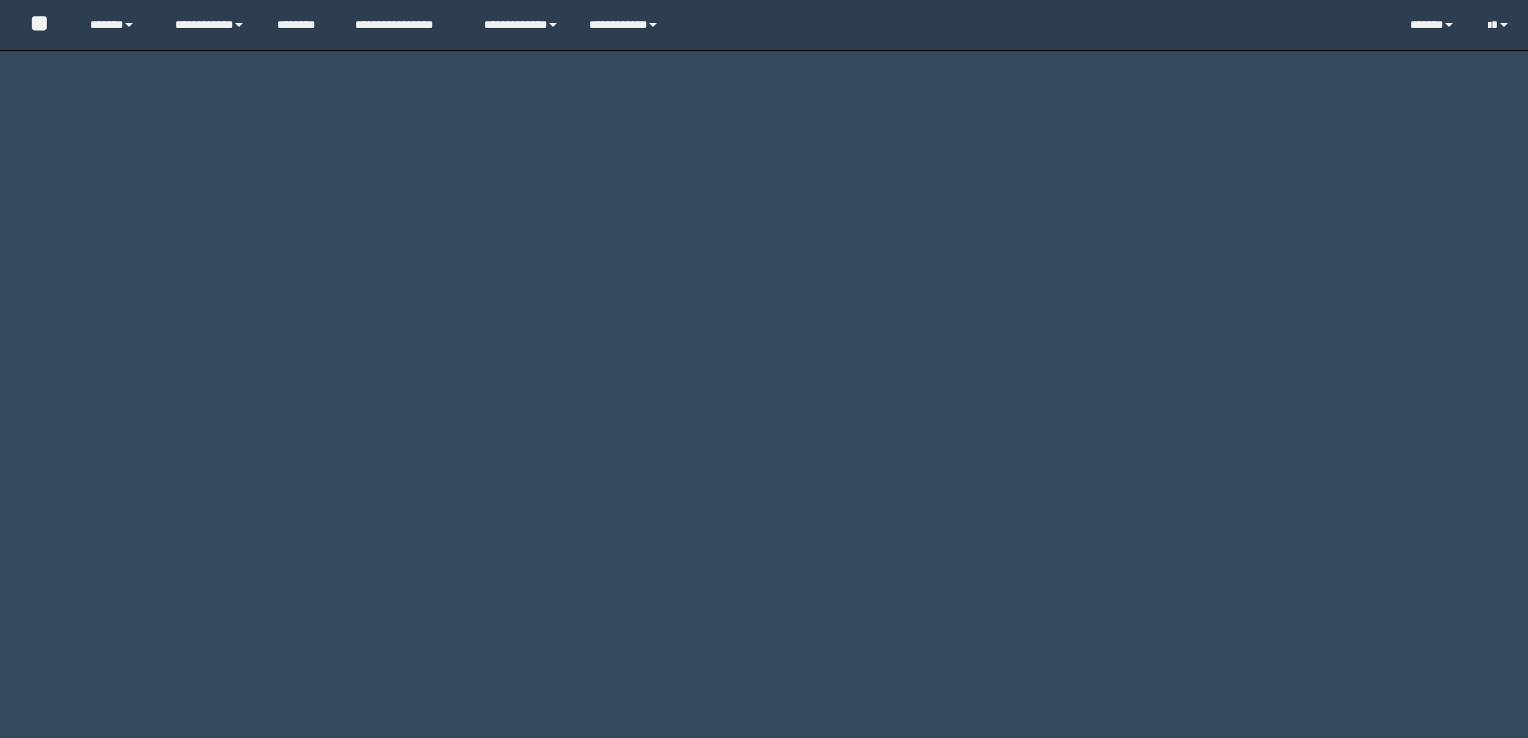 scroll, scrollTop: 0, scrollLeft: 0, axis: both 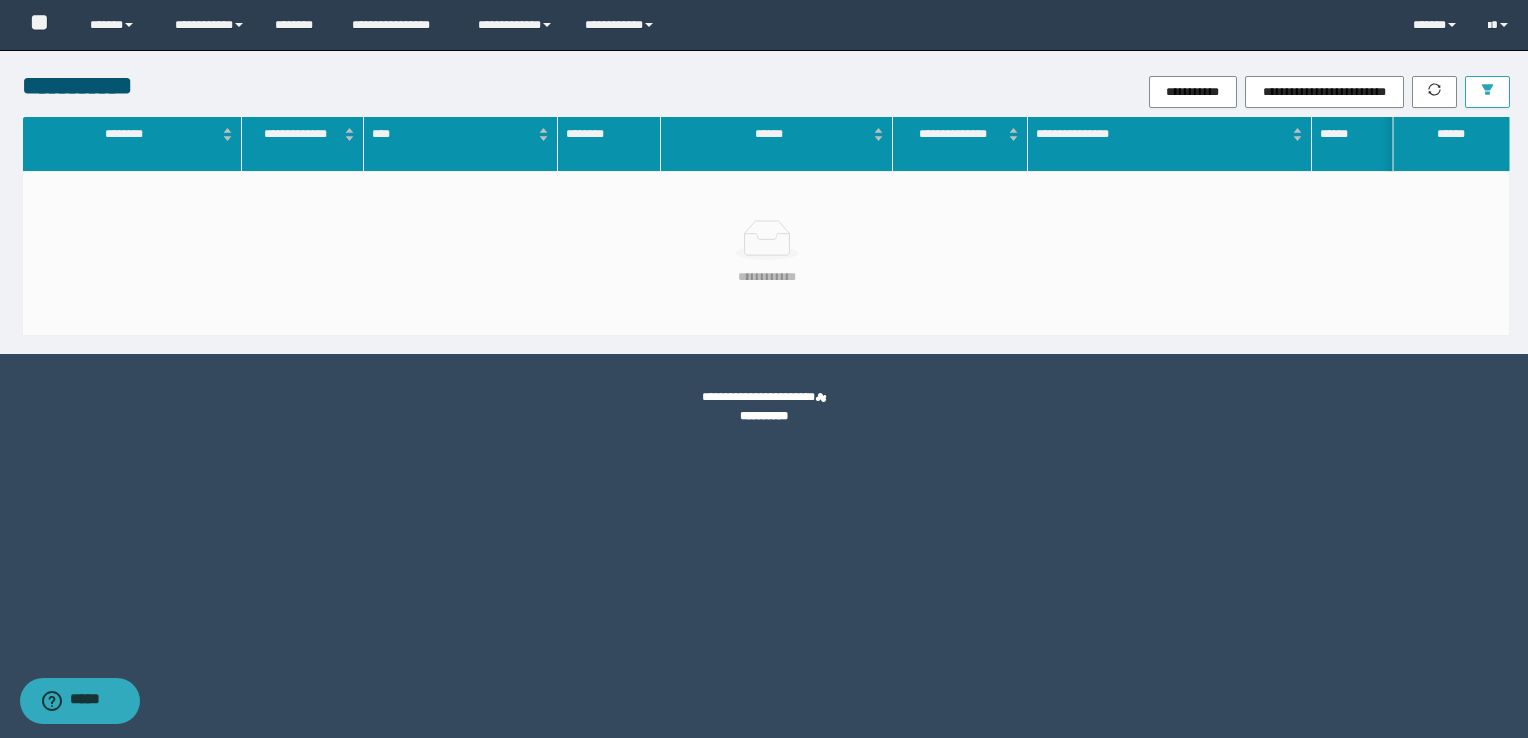 click at bounding box center [1487, 92] 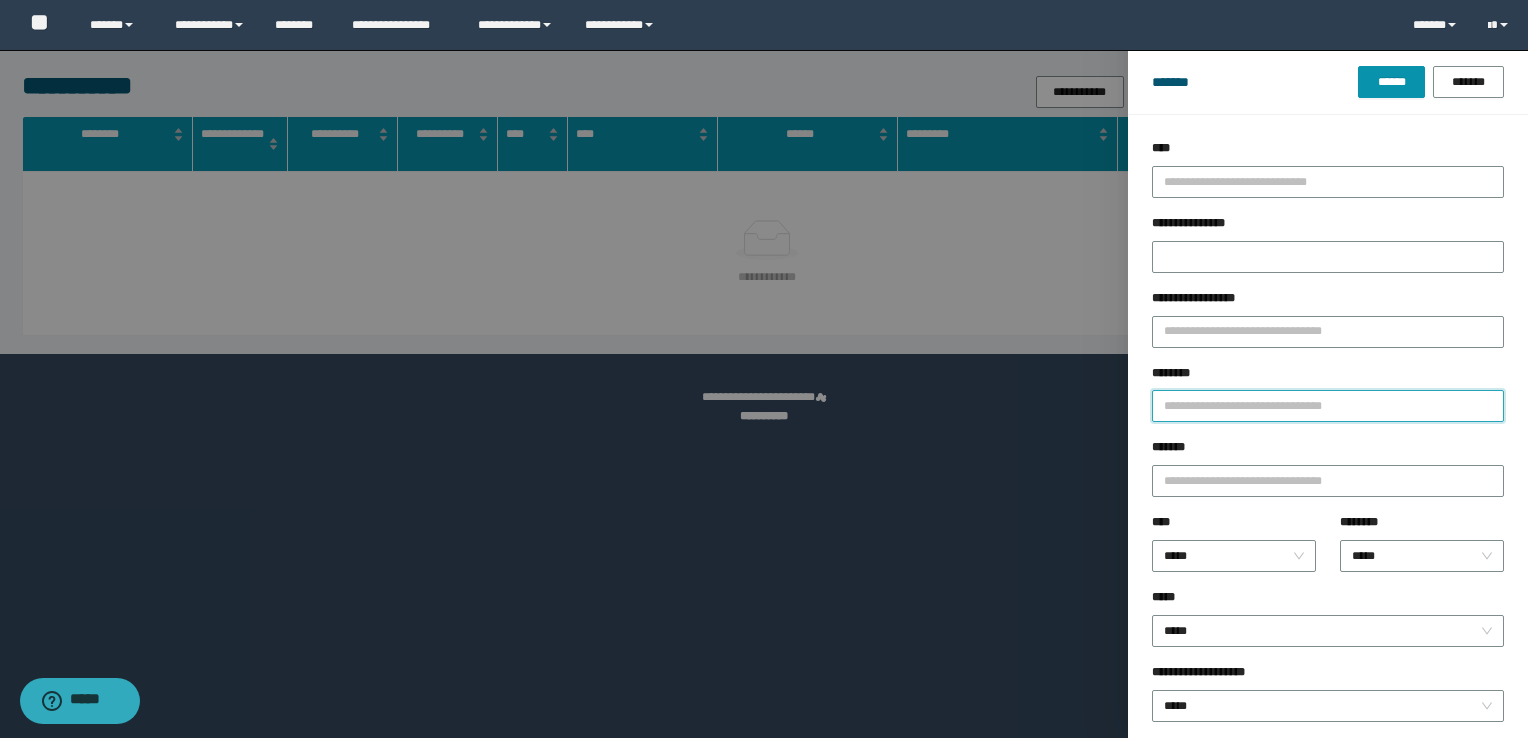 click on "********" at bounding box center (1328, 406) 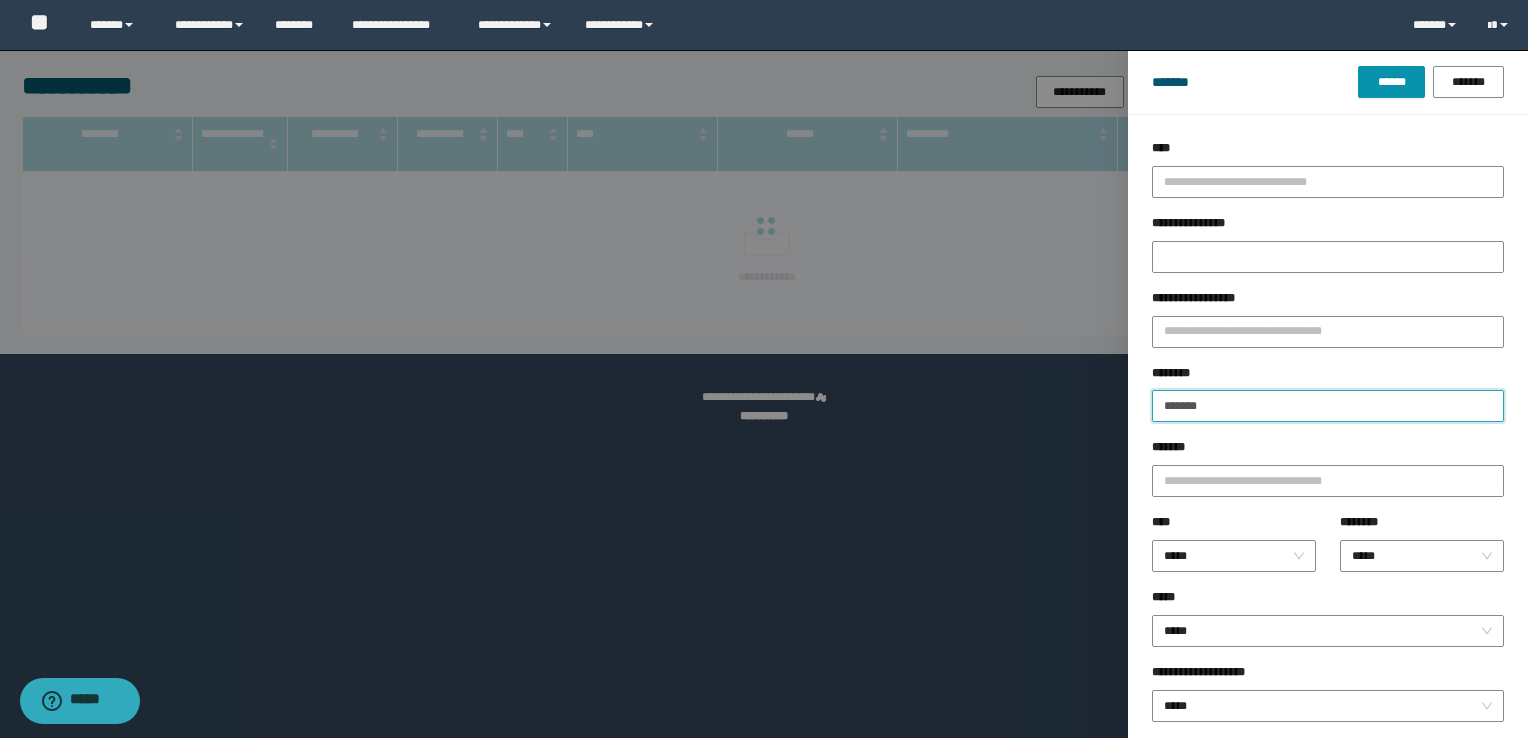 type on "*******" 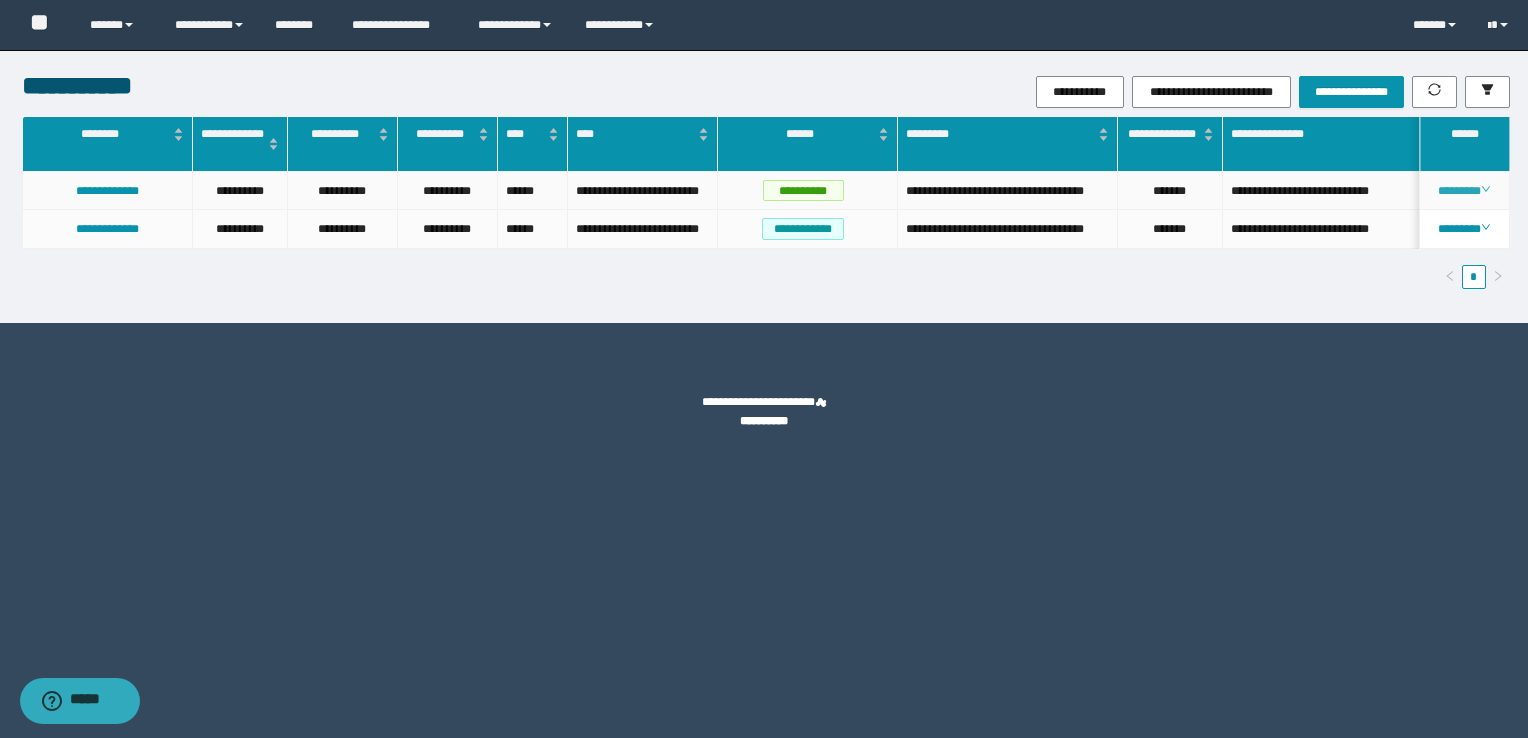 click on "********" at bounding box center [1464, 191] 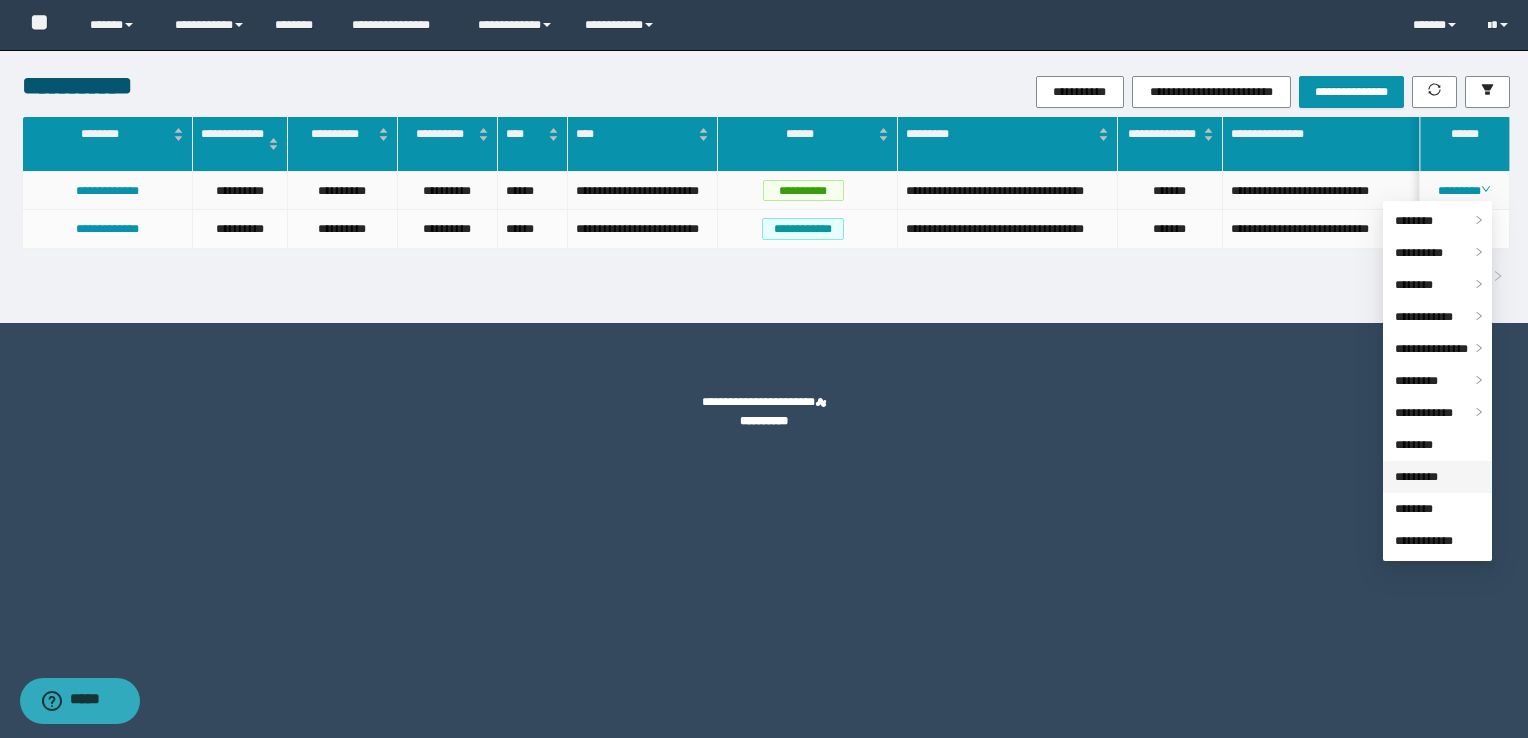 click on "*********" at bounding box center (1416, 477) 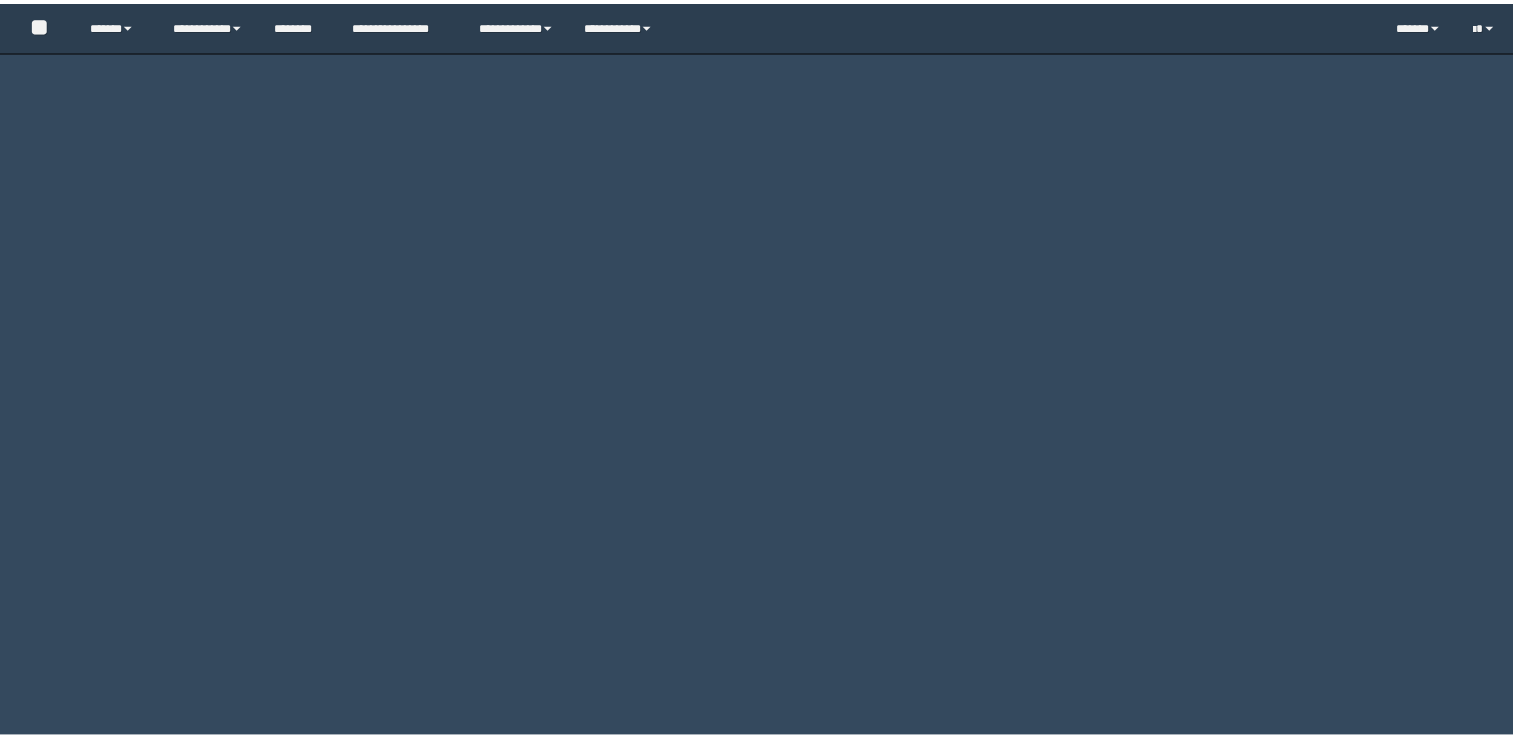 scroll, scrollTop: 0, scrollLeft: 0, axis: both 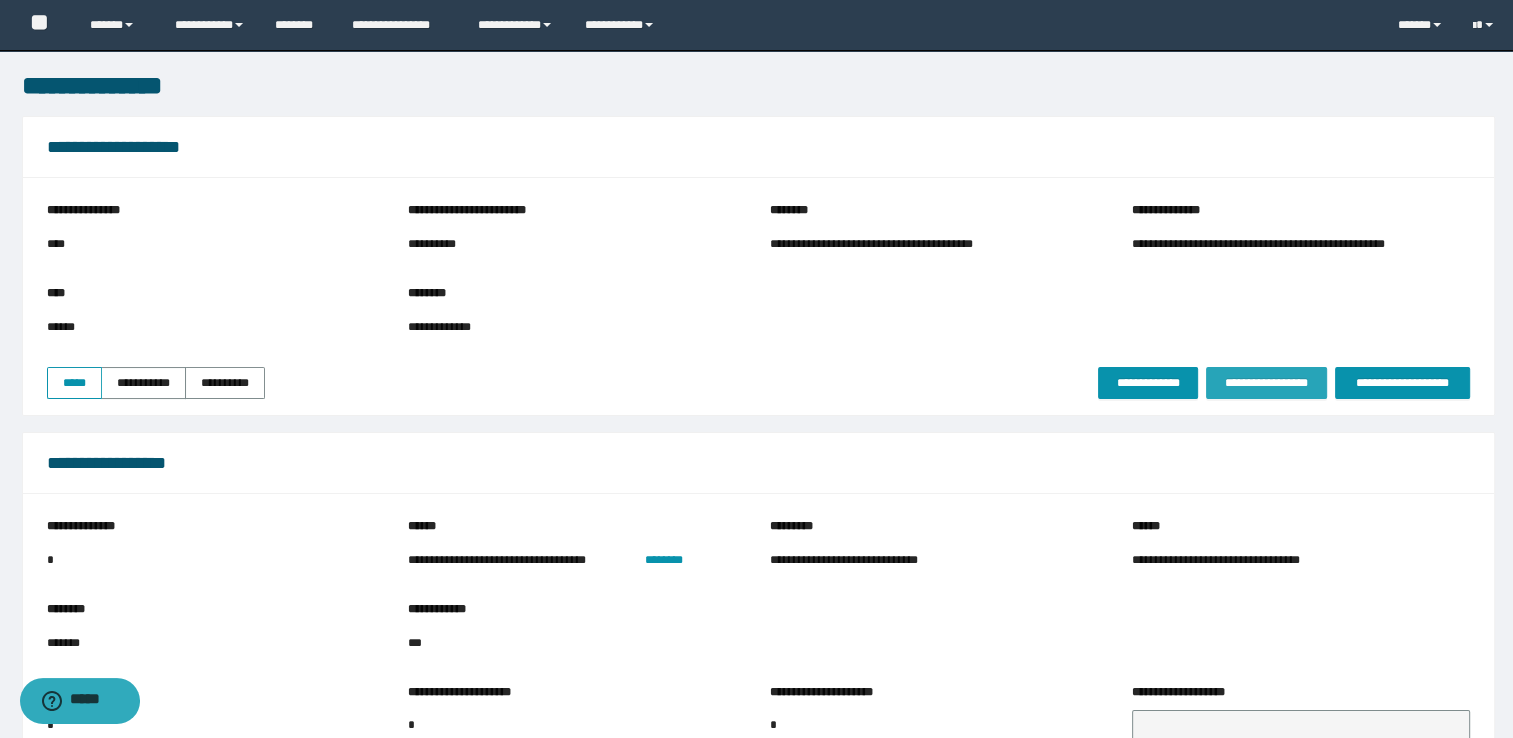 click on "**********" at bounding box center (1266, 383) 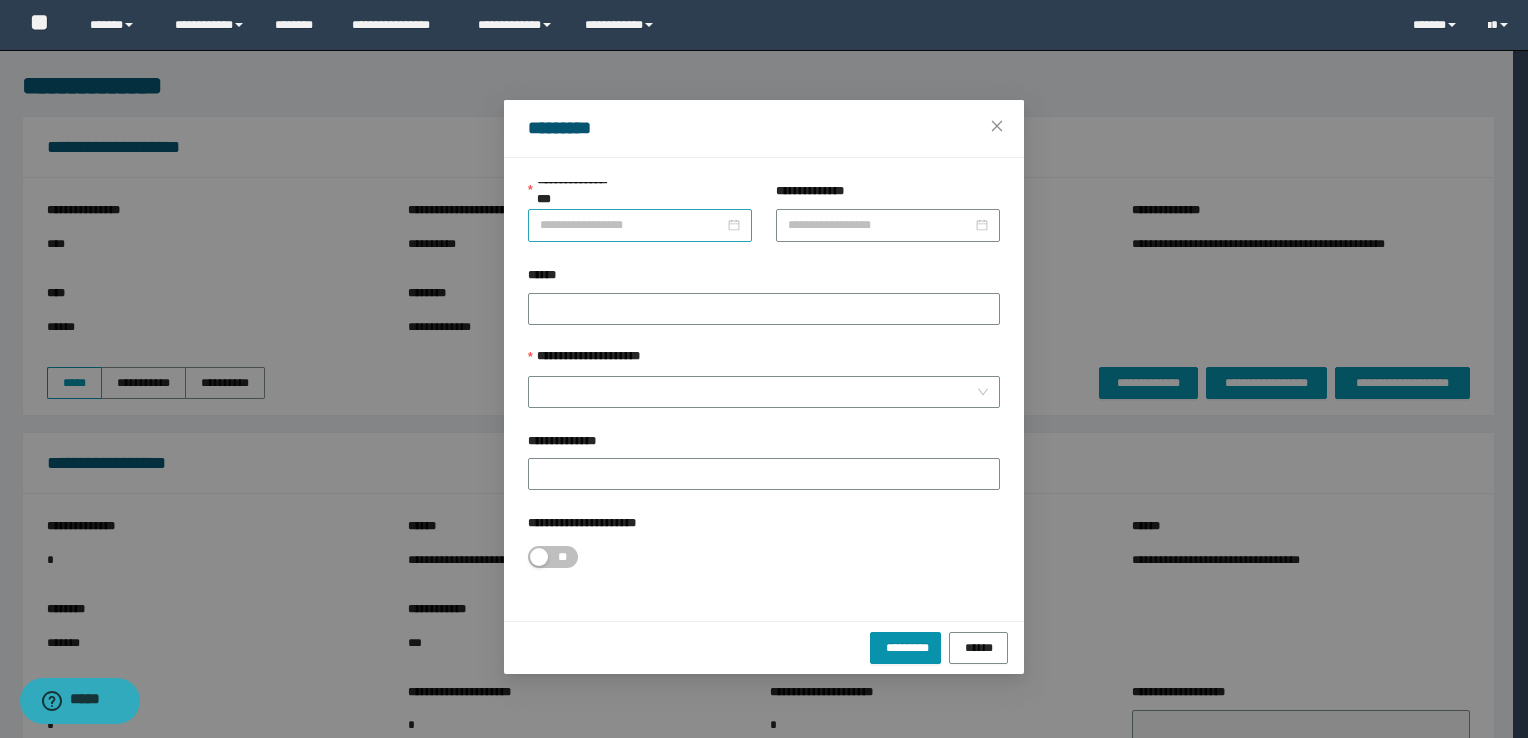 click on "**********" at bounding box center (632, 225) 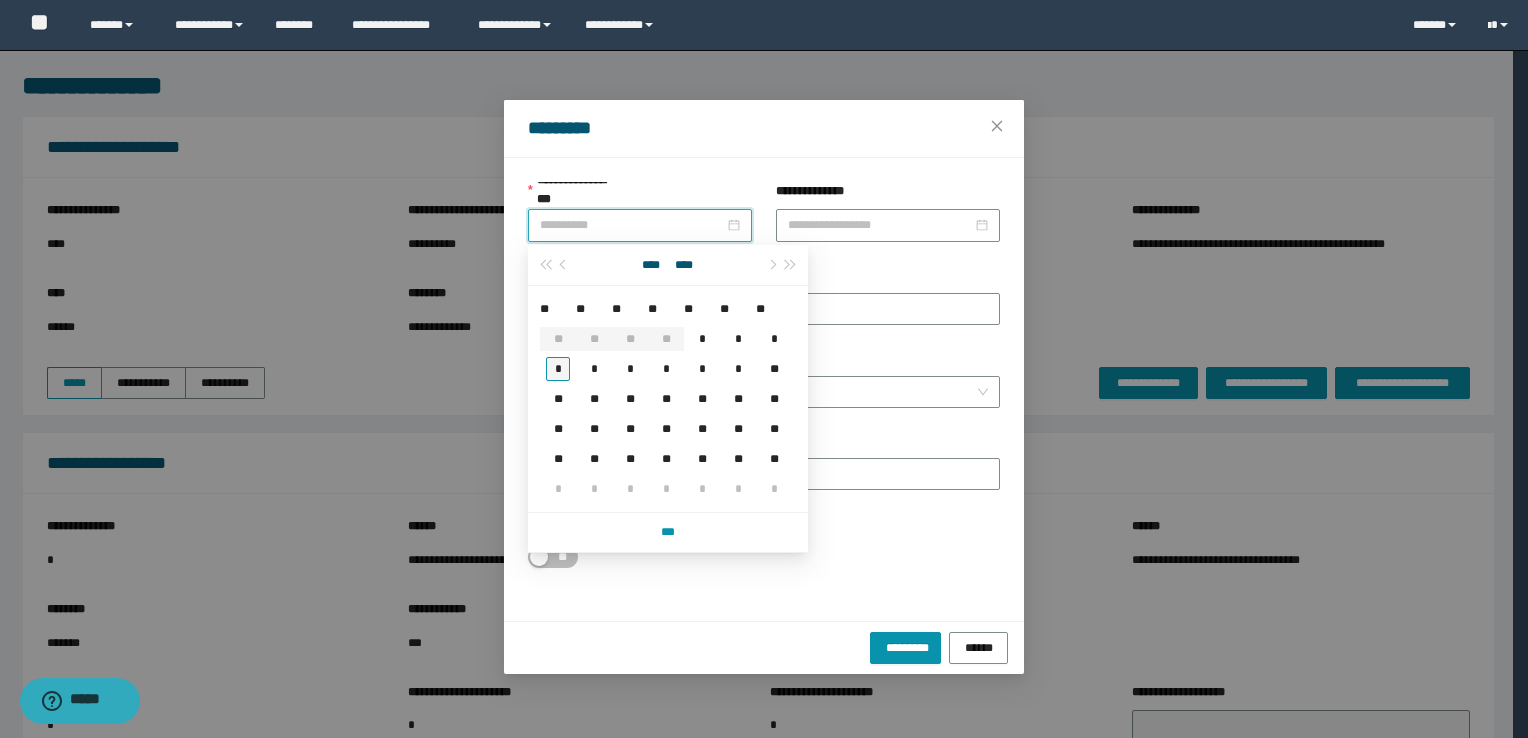 type on "**********" 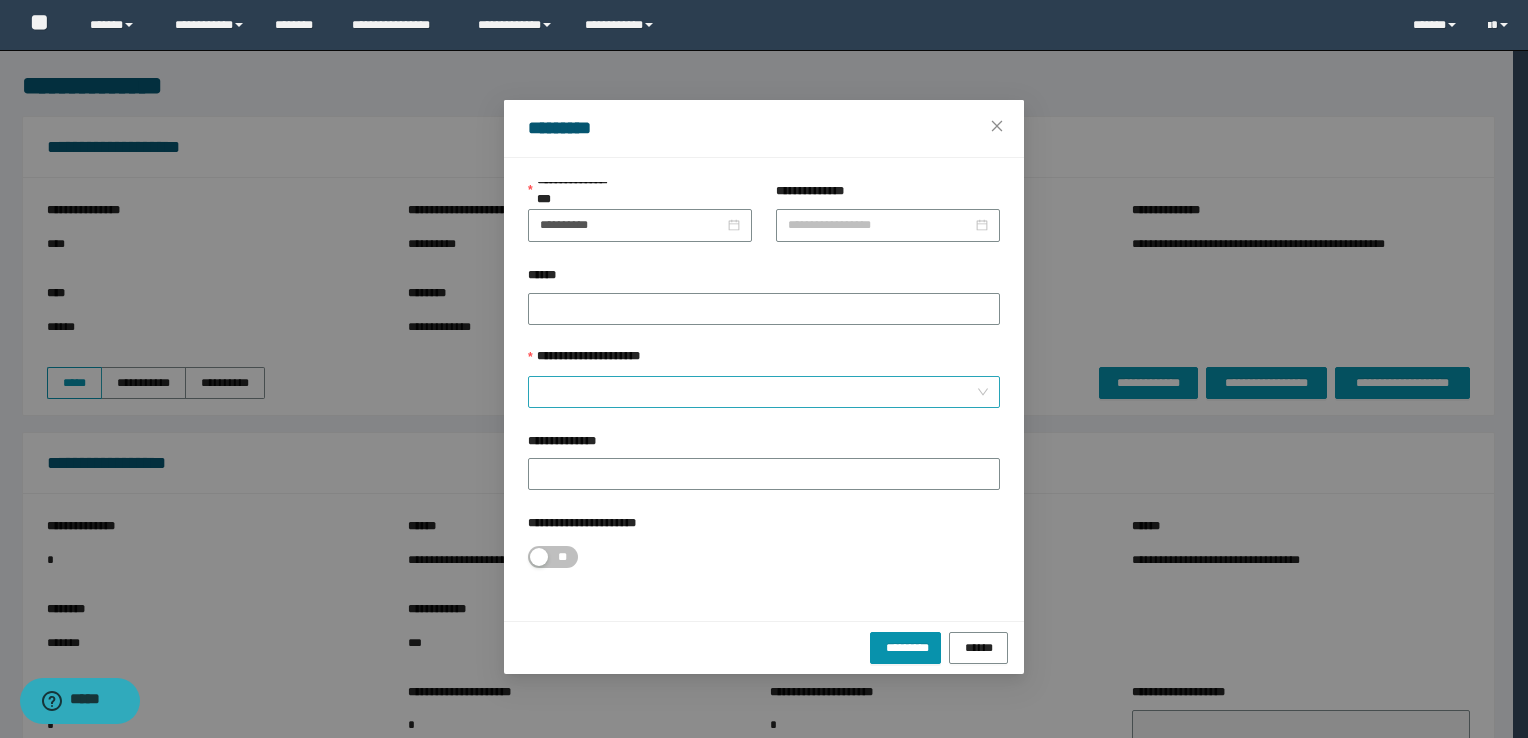 click on "**********" at bounding box center (758, 392) 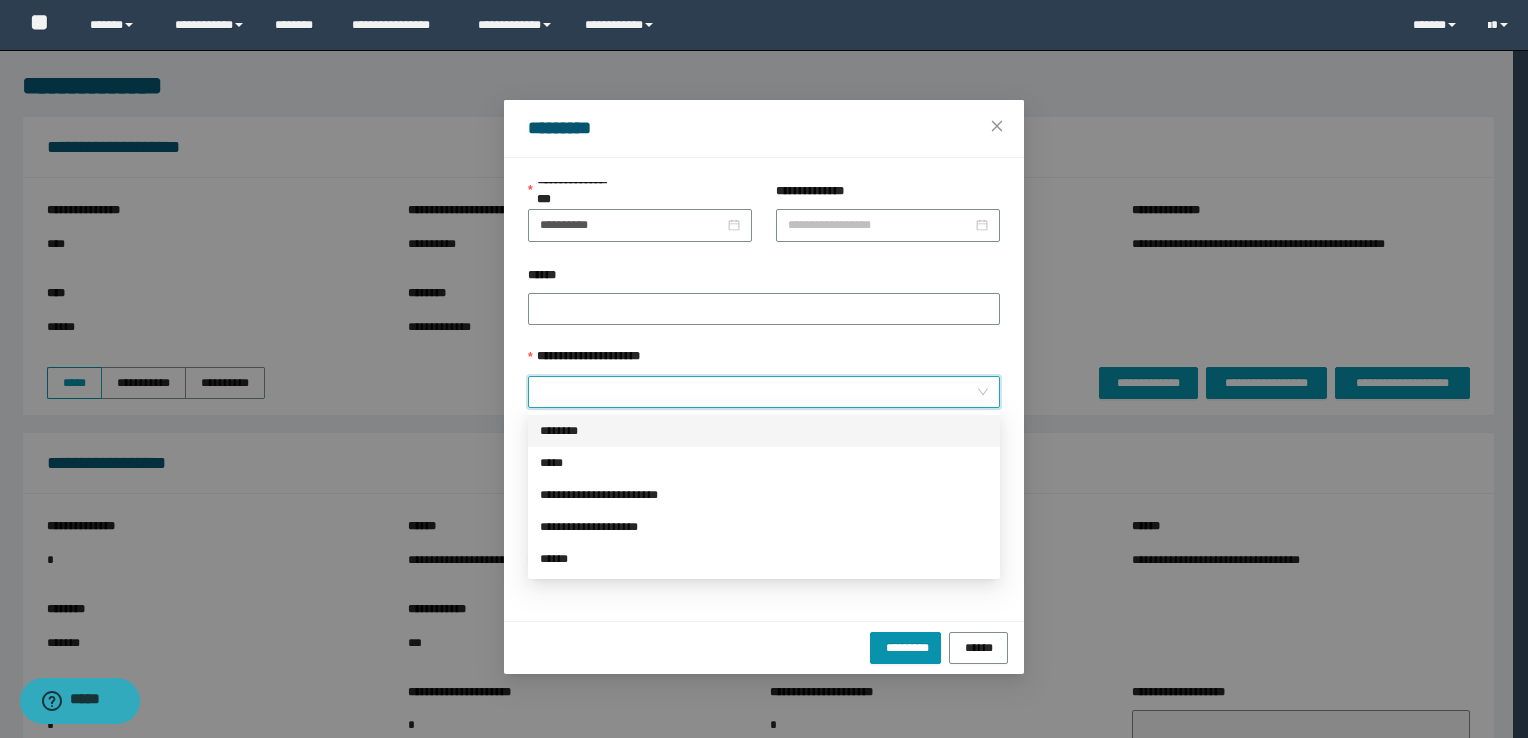 click on "********" at bounding box center [764, 431] 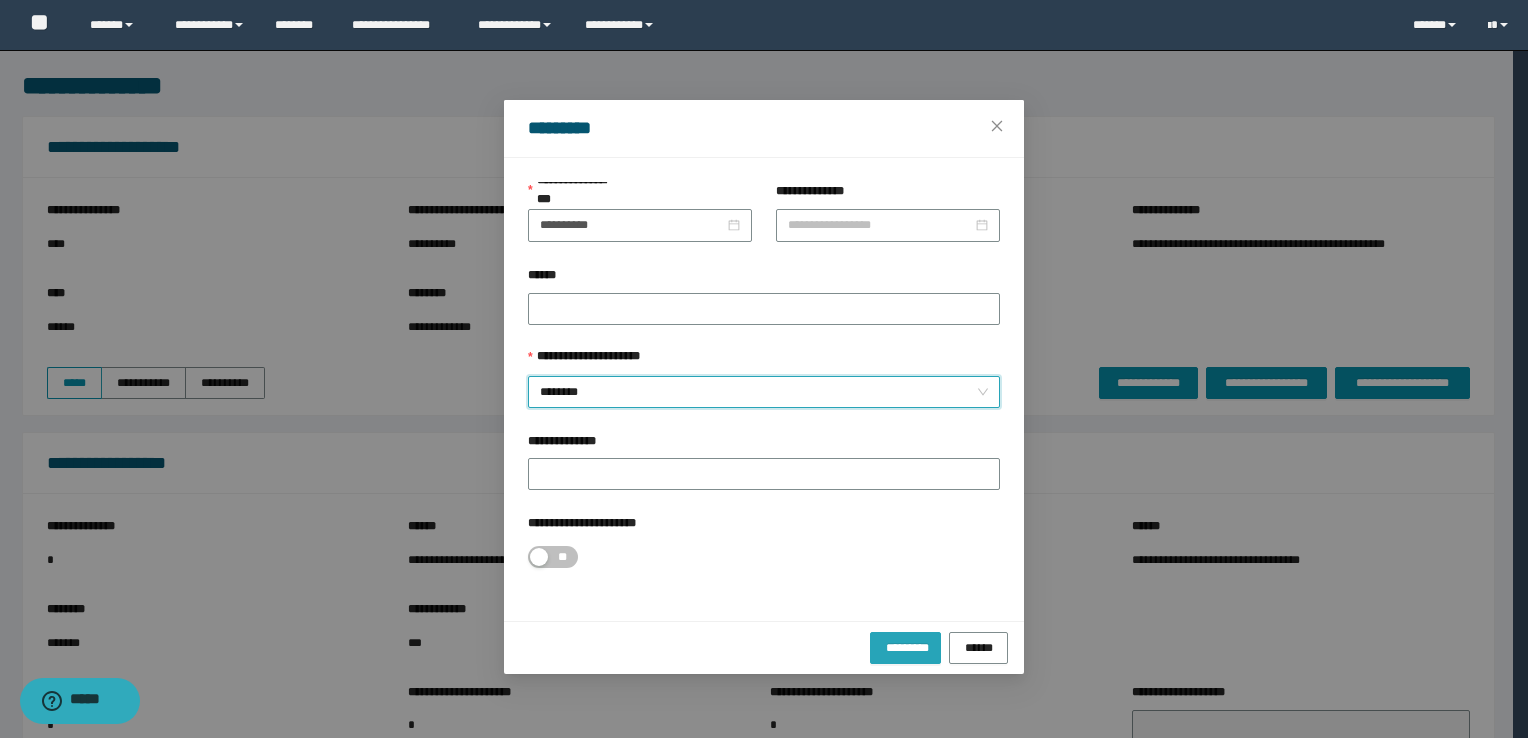 click on "*********" at bounding box center (905, 647) 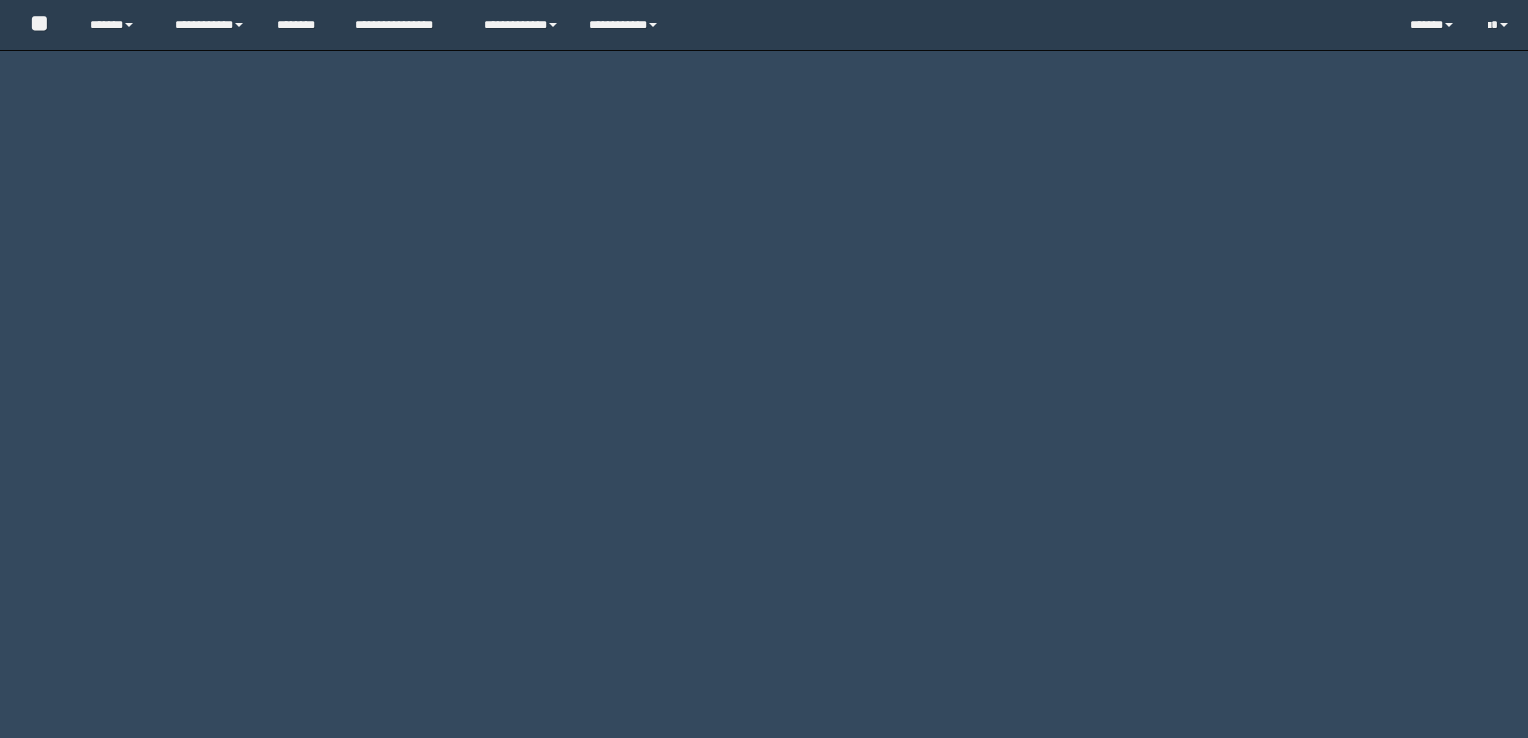 scroll, scrollTop: 0, scrollLeft: 0, axis: both 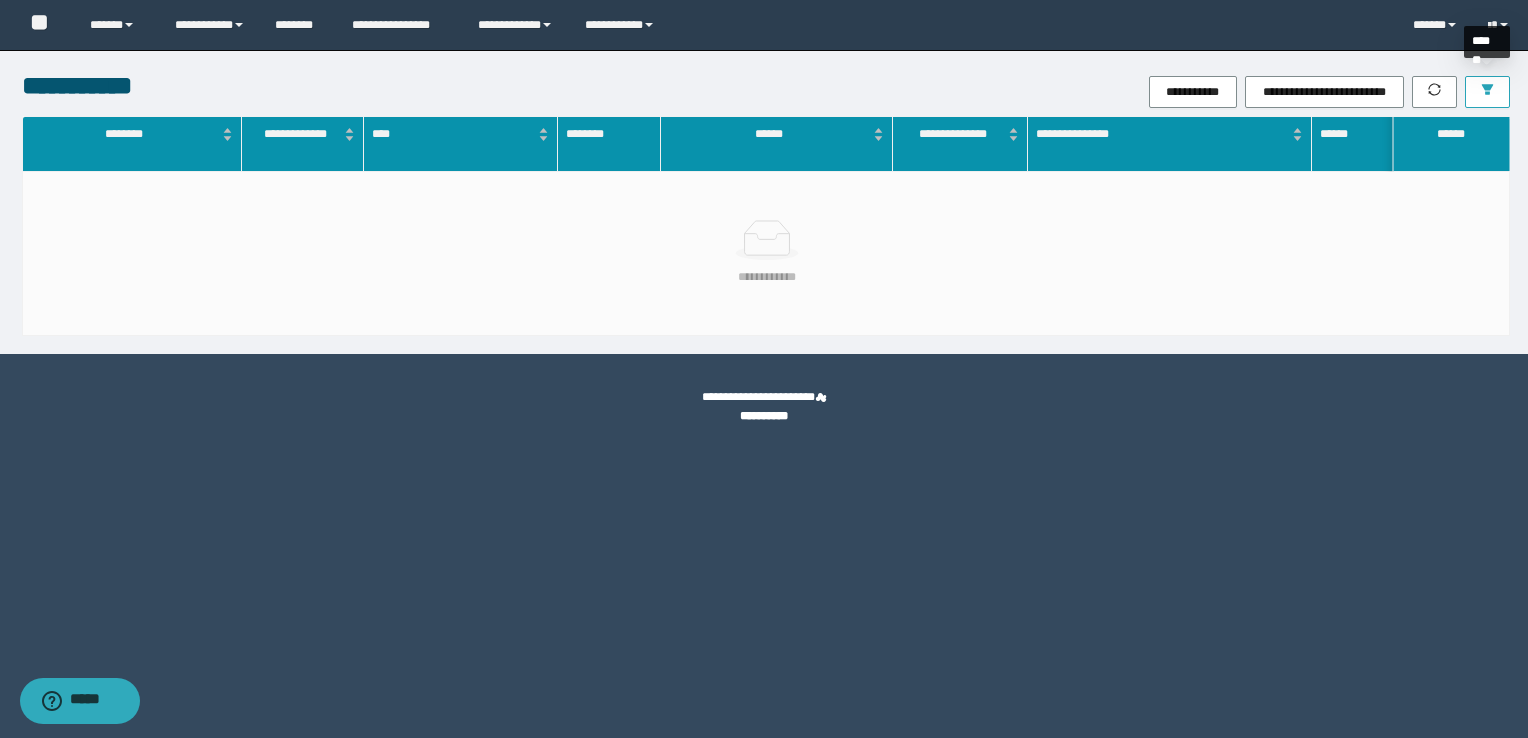 click at bounding box center [1487, 92] 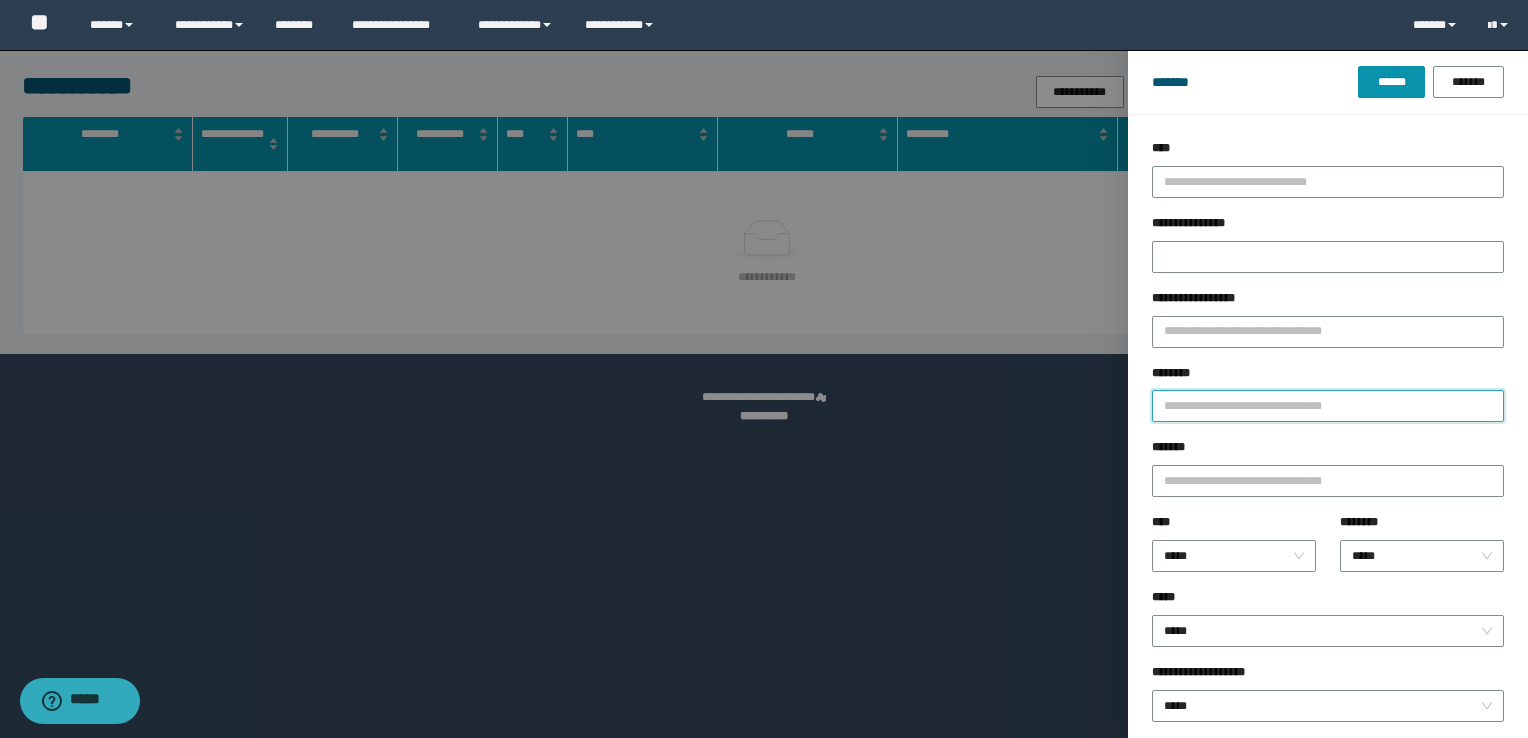 click on "********" at bounding box center [1328, 406] 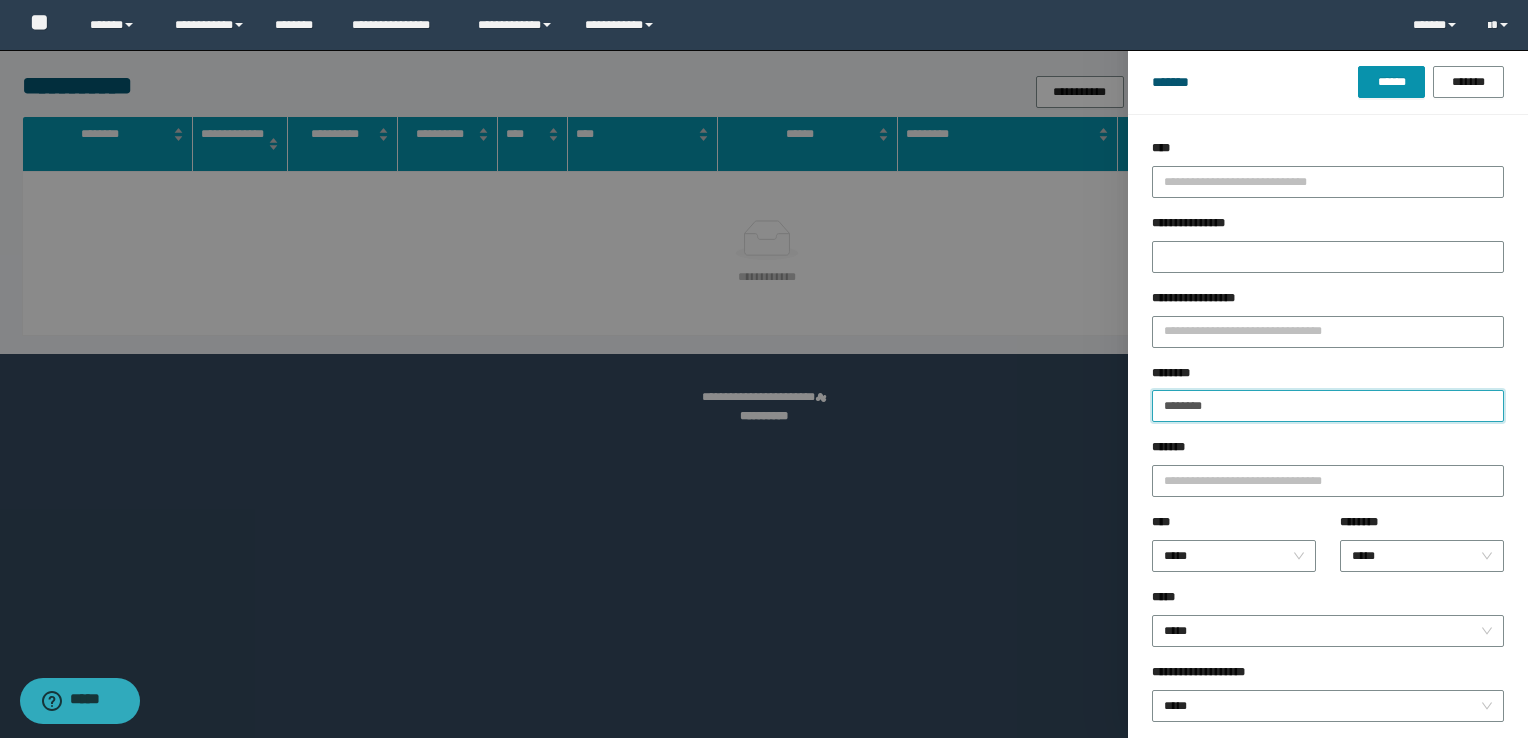 type on "********" 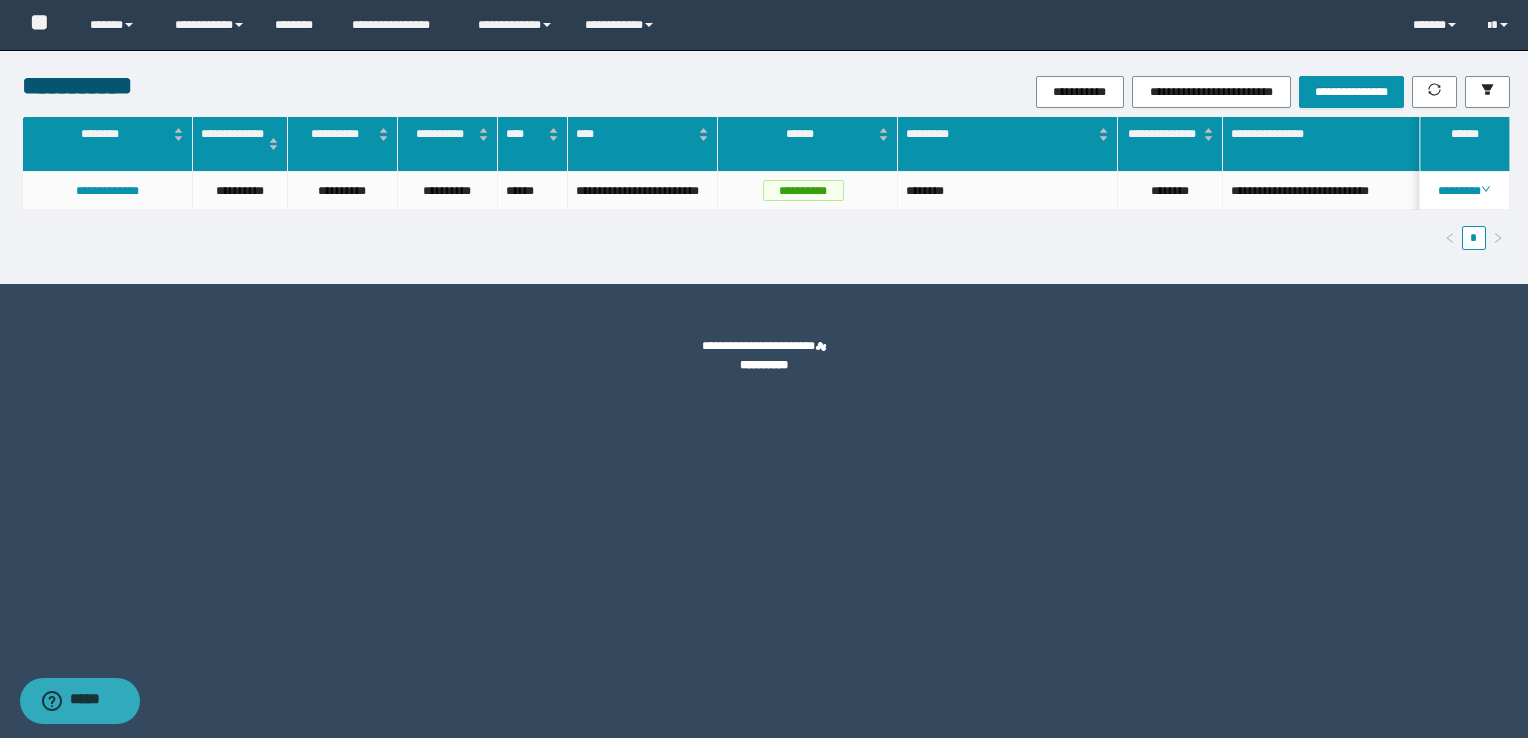 click on "********" at bounding box center (1464, 191) 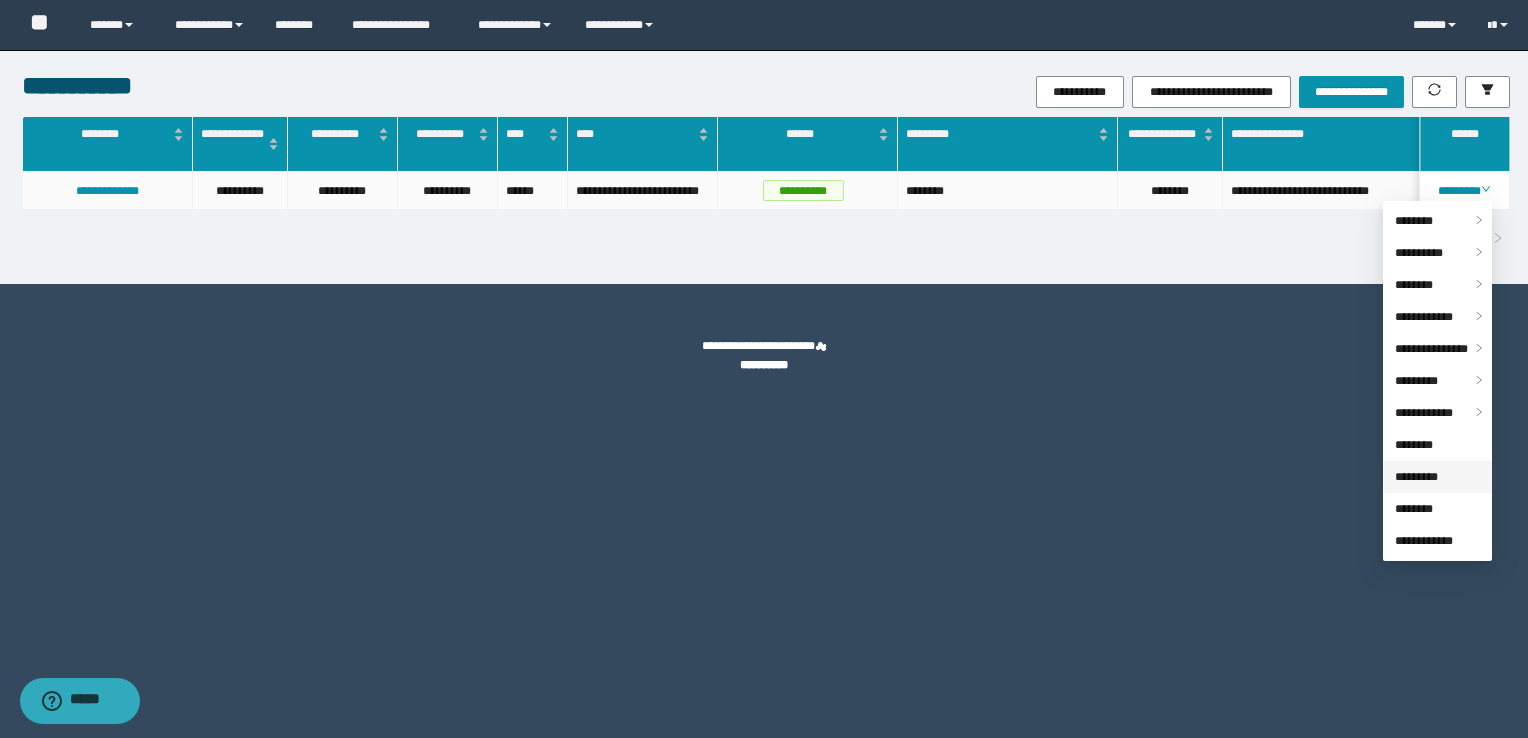 click on "*********" at bounding box center (1416, 477) 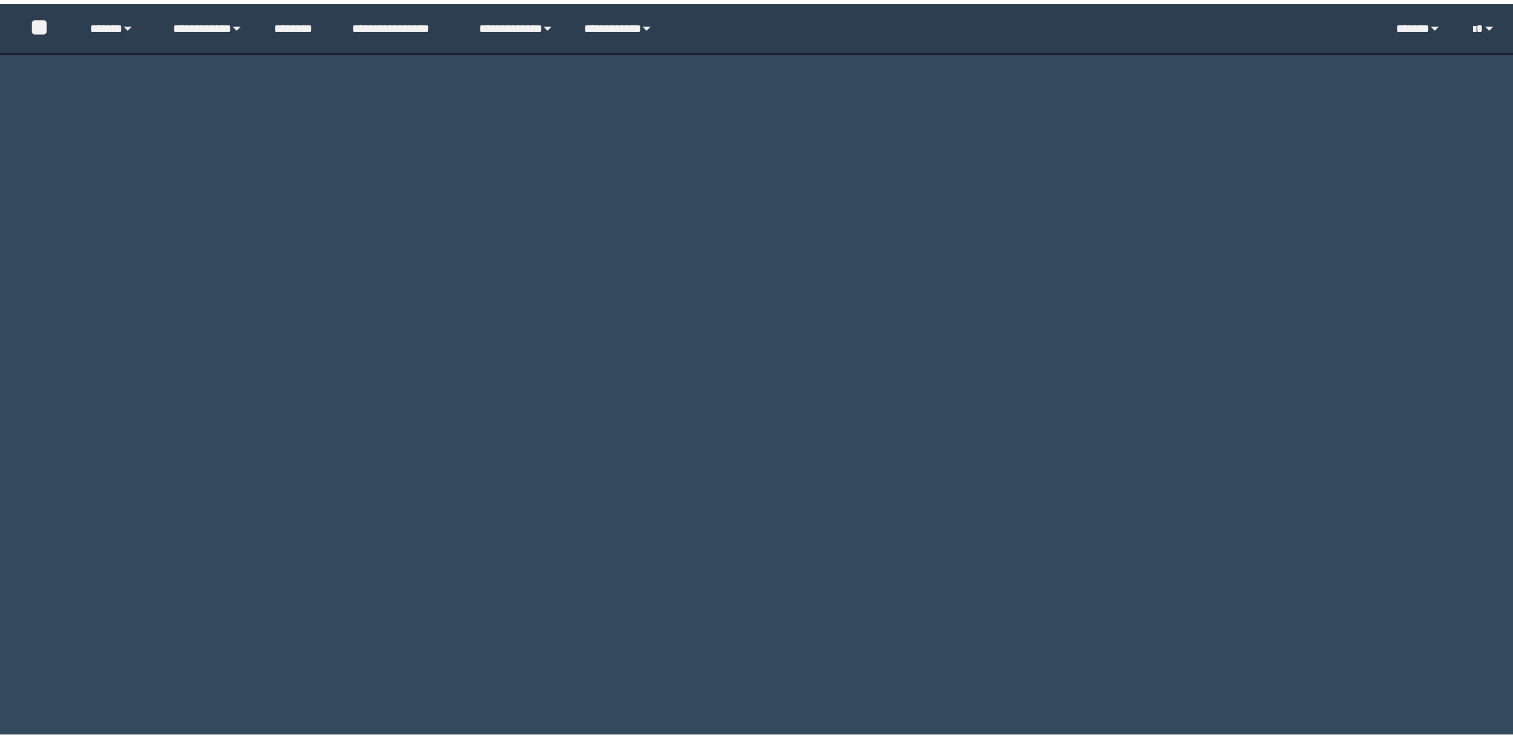 scroll, scrollTop: 0, scrollLeft: 0, axis: both 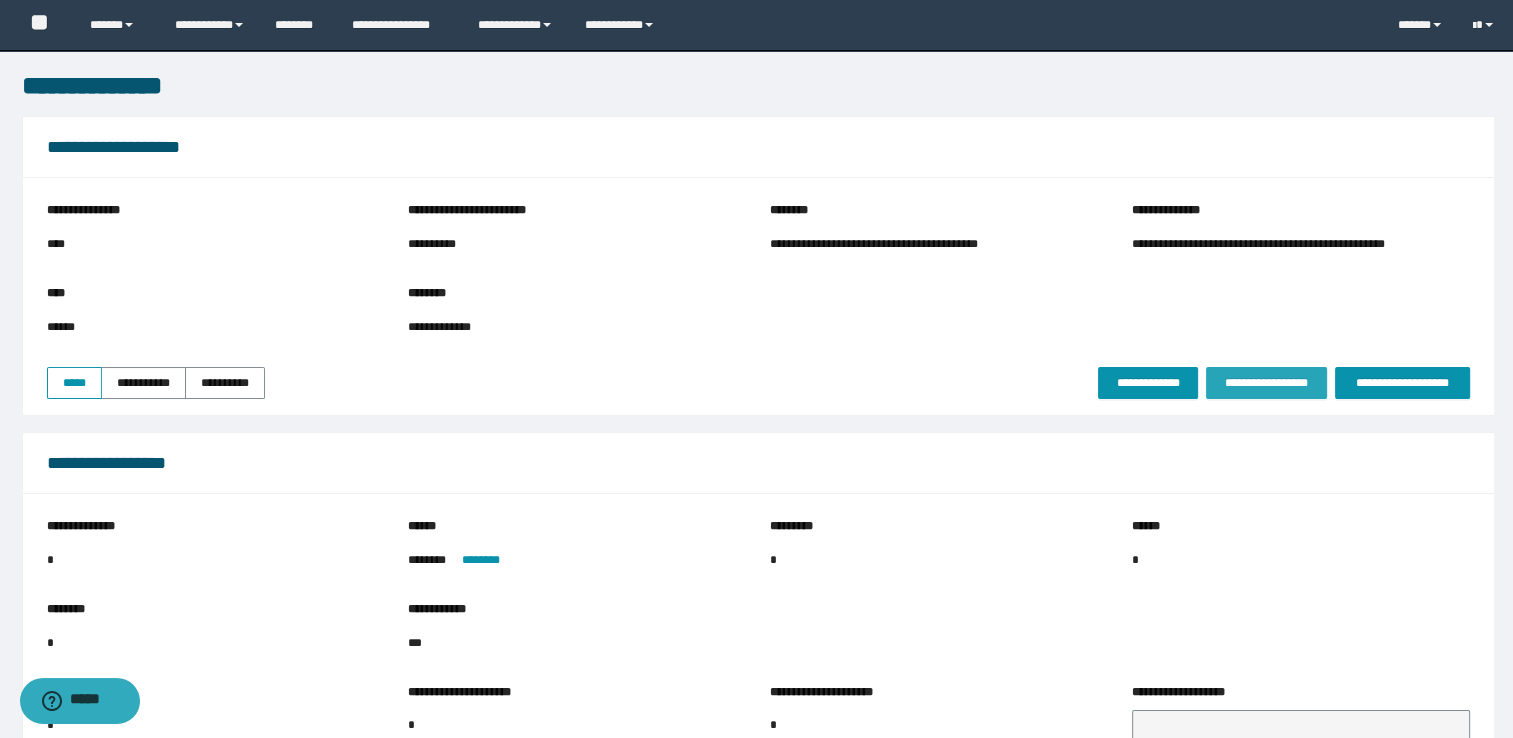 click on "**********" at bounding box center [1266, 383] 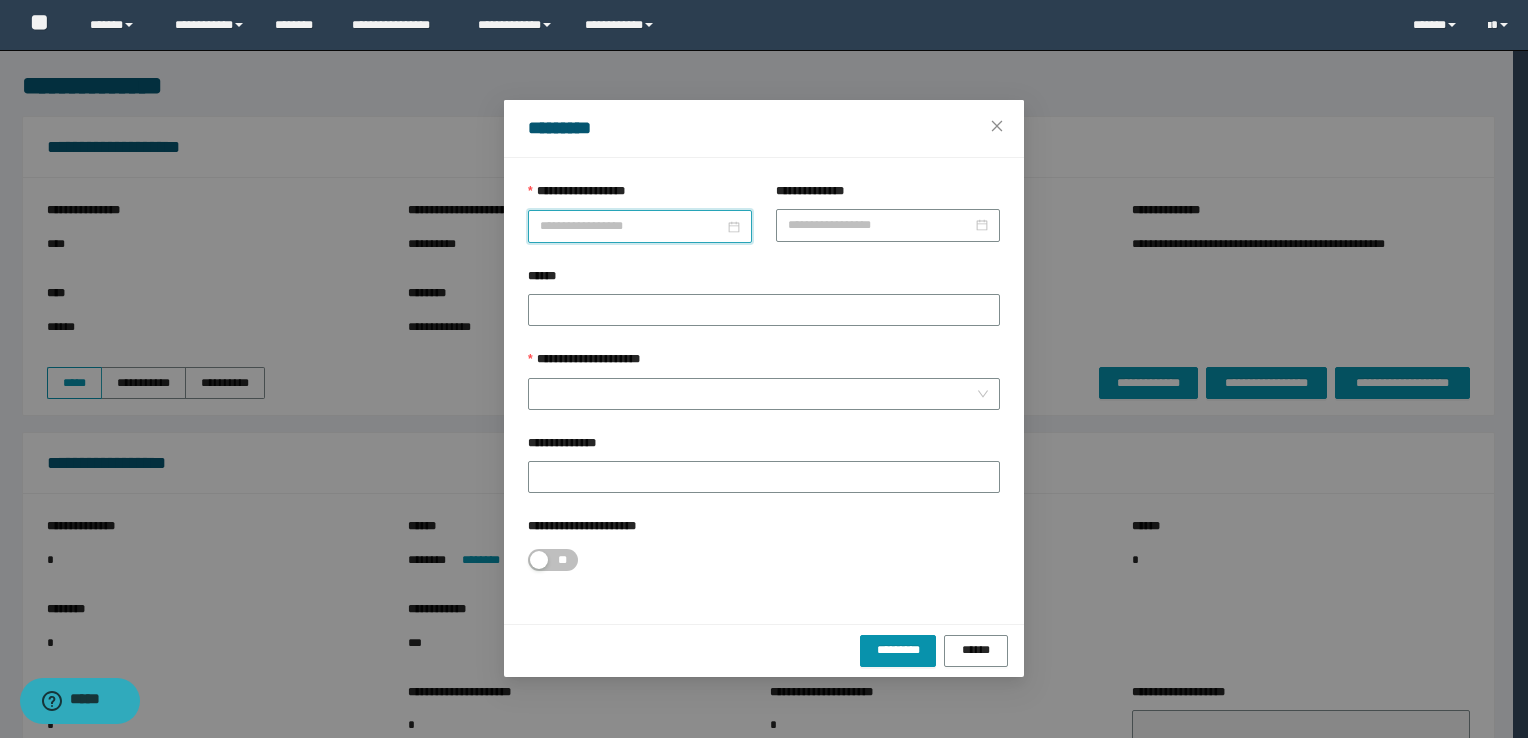 click on "**********" at bounding box center [632, 226] 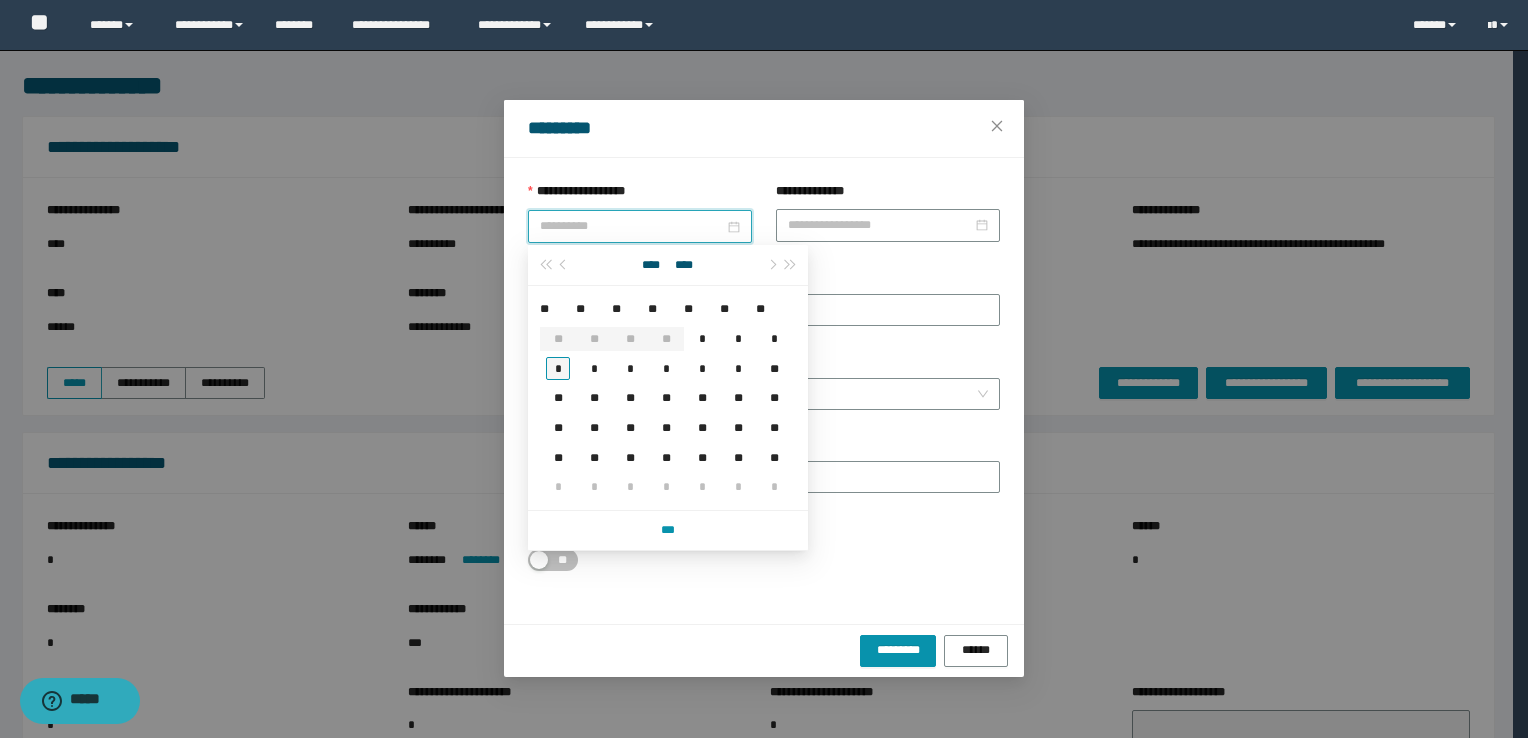 type on "**********" 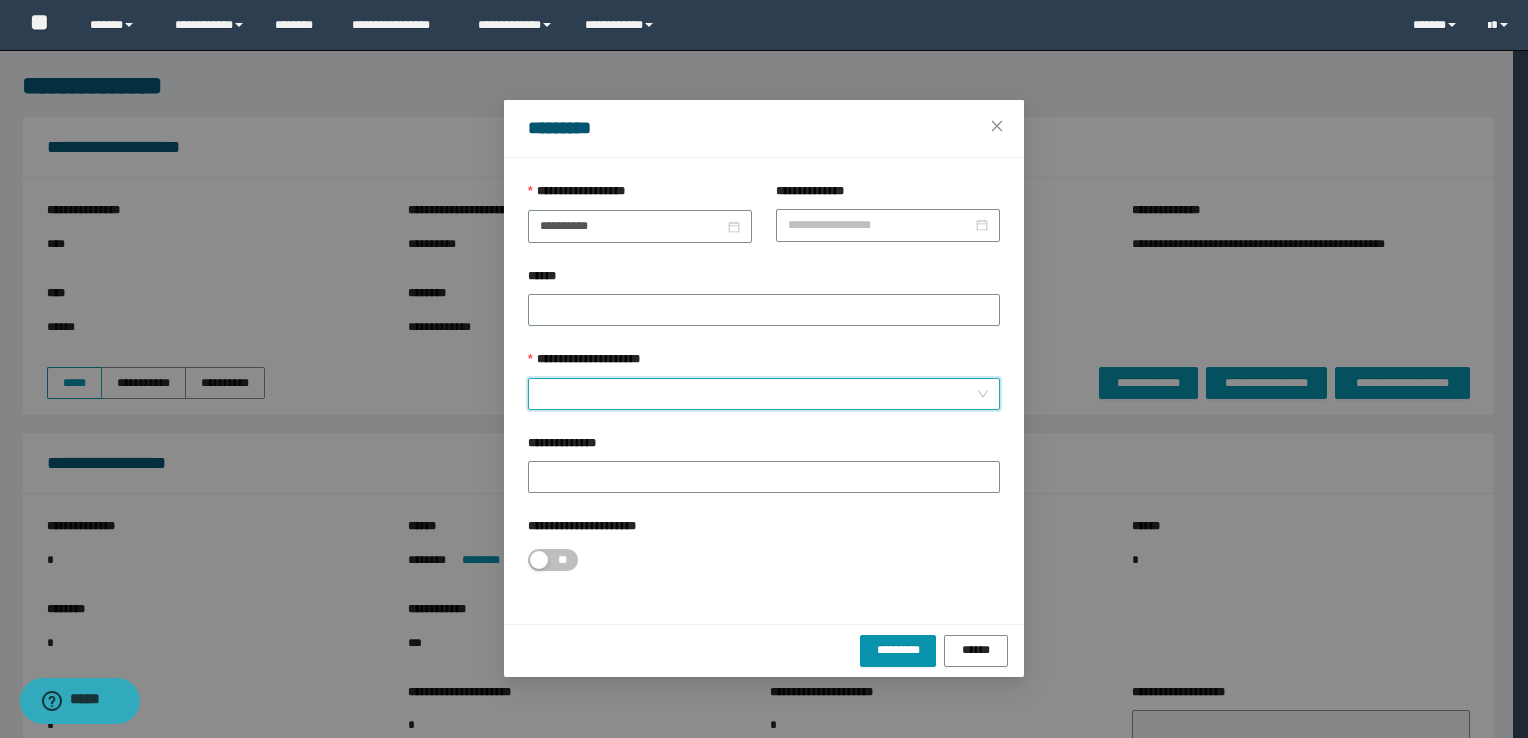 click on "**********" at bounding box center (758, 394) 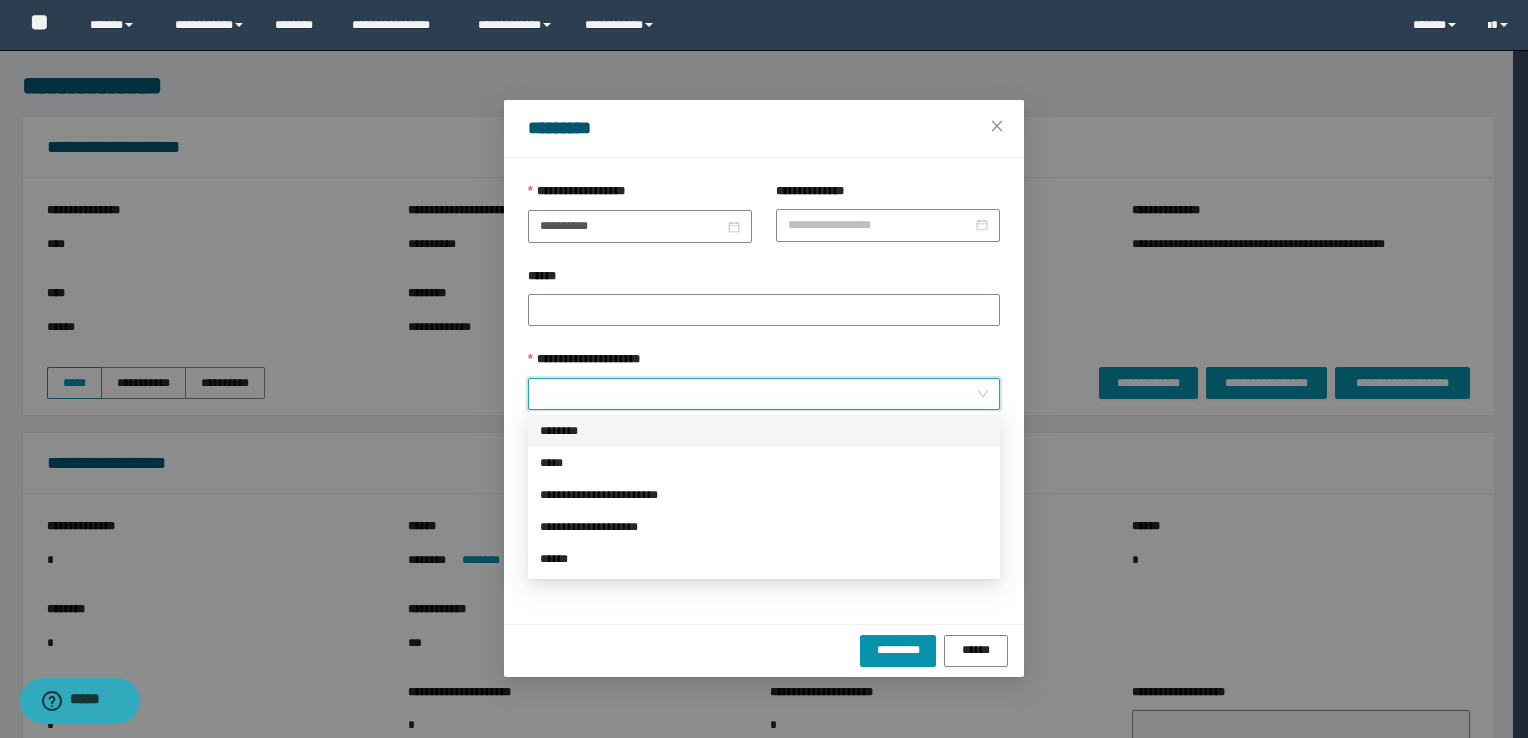 click on "********" at bounding box center (764, 431) 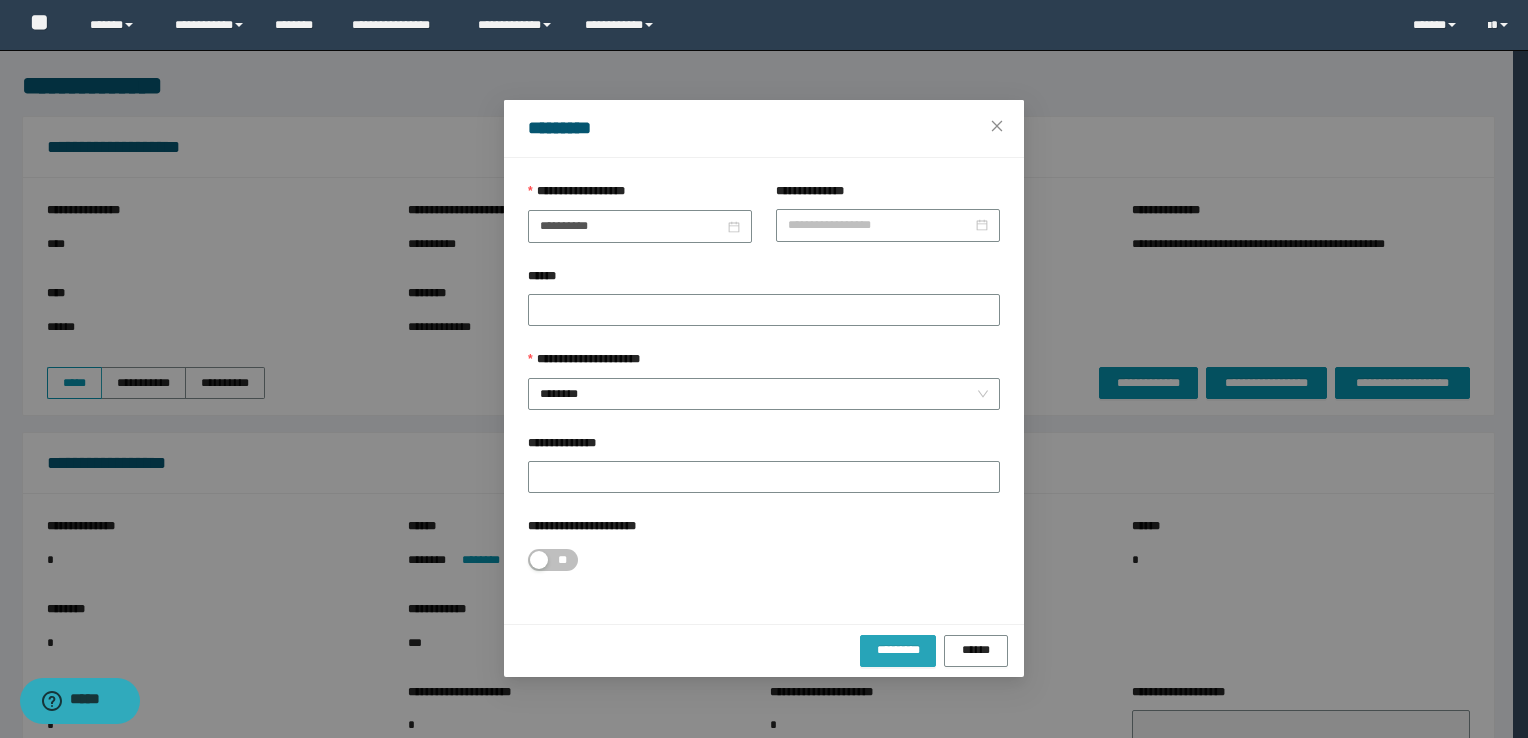 click on "*********" at bounding box center (898, 650) 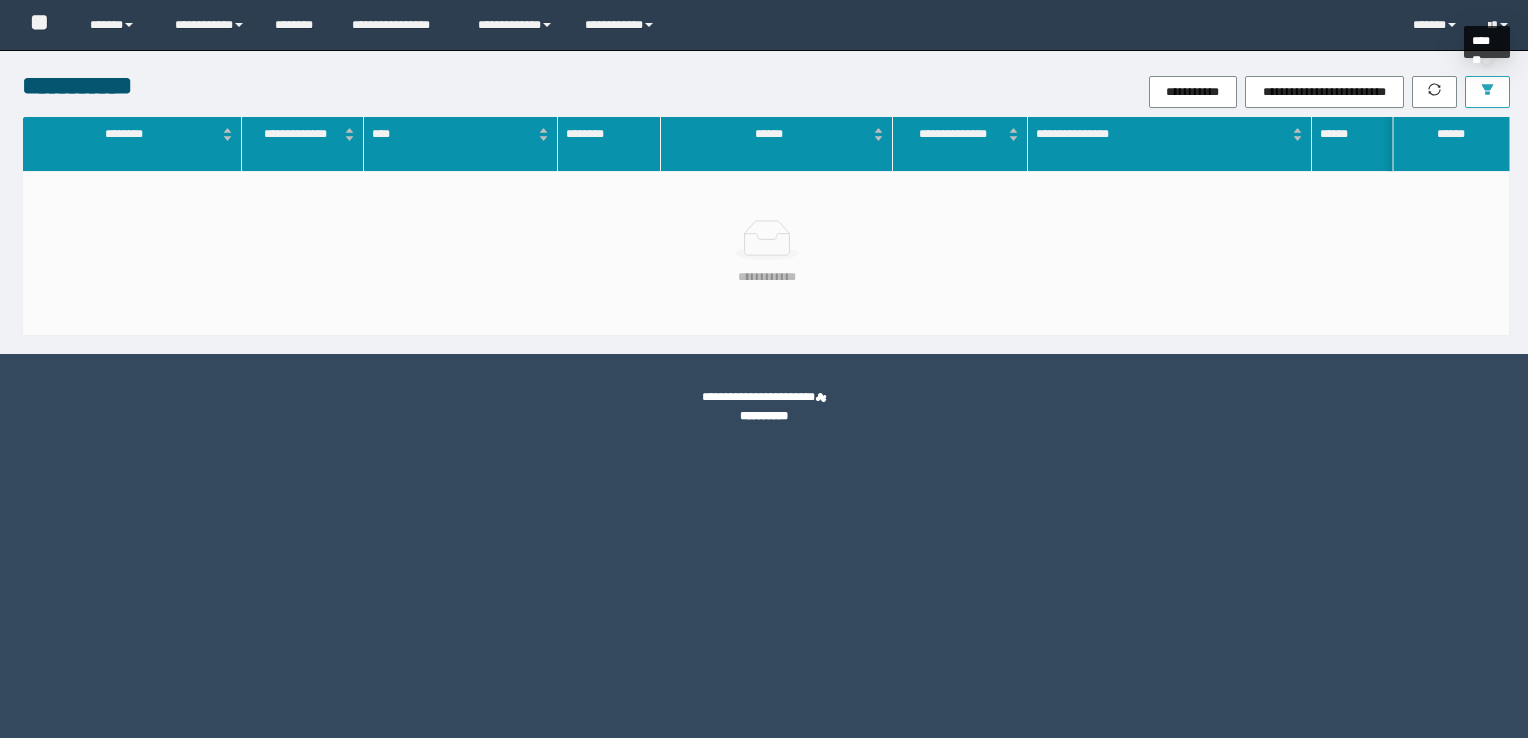 scroll, scrollTop: 0, scrollLeft: 0, axis: both 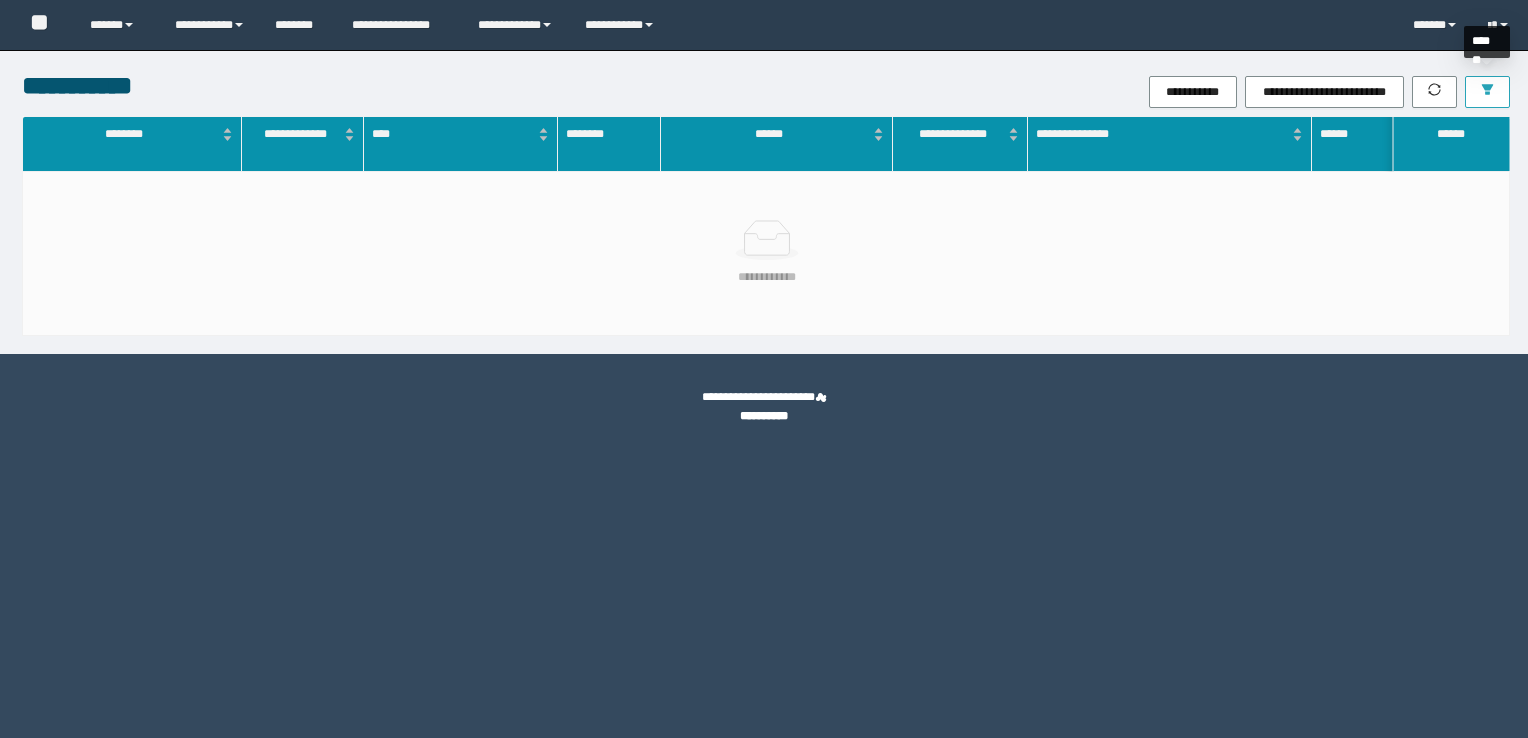 click at bounding box center (1487, 92) 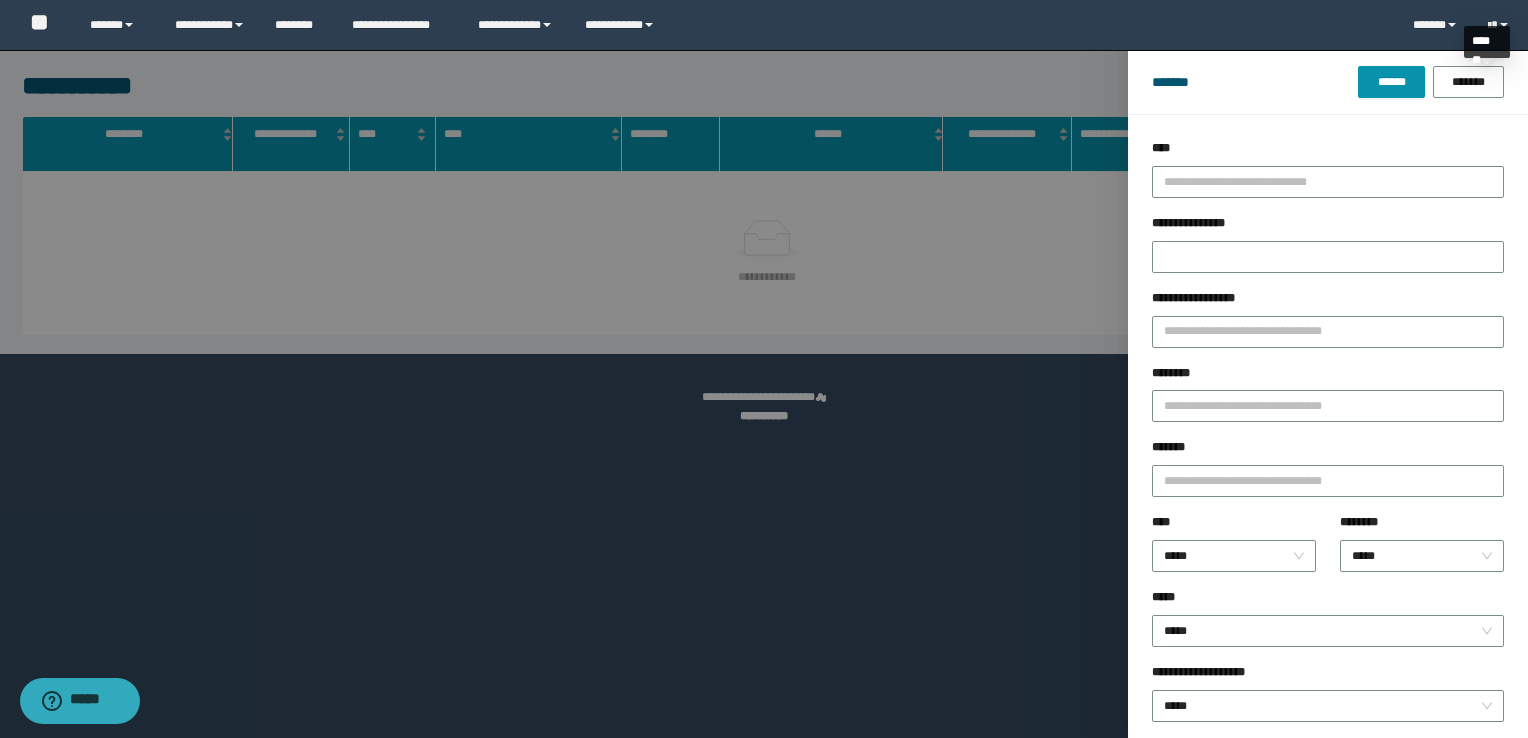 scroll, scrollTop: 0, scrollLeft: 0, axis: both 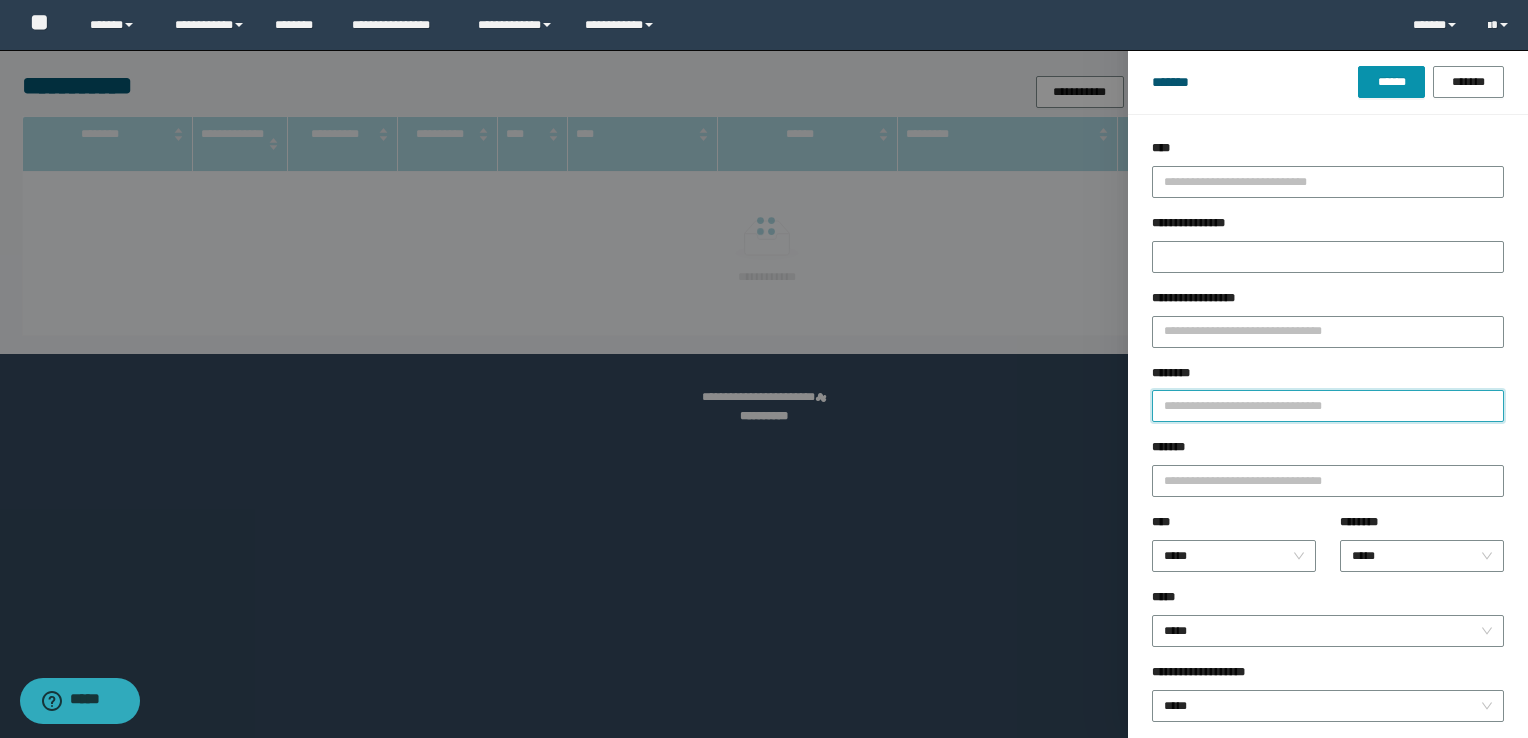 click on "********" at bounding box center (1328, 406) 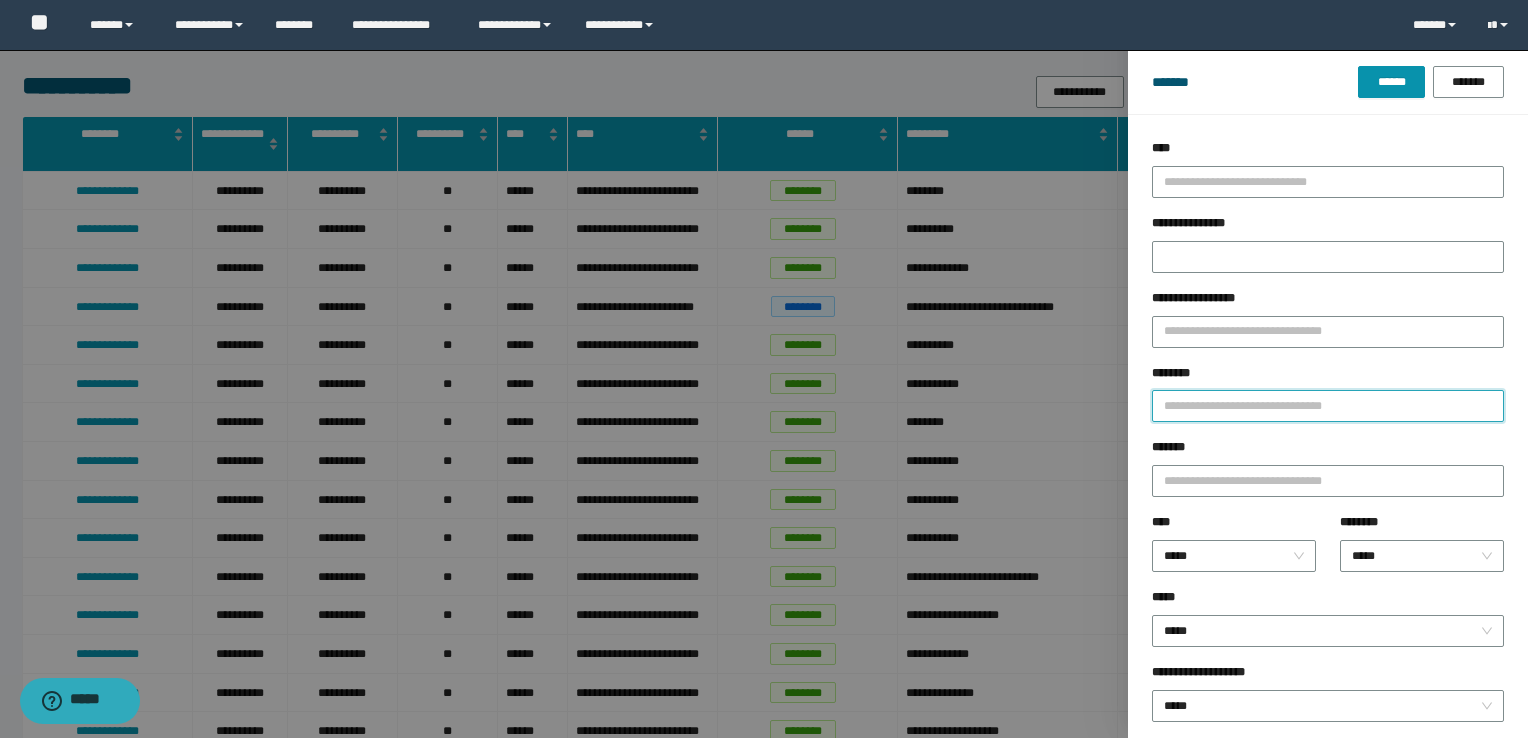 paste on "**********" 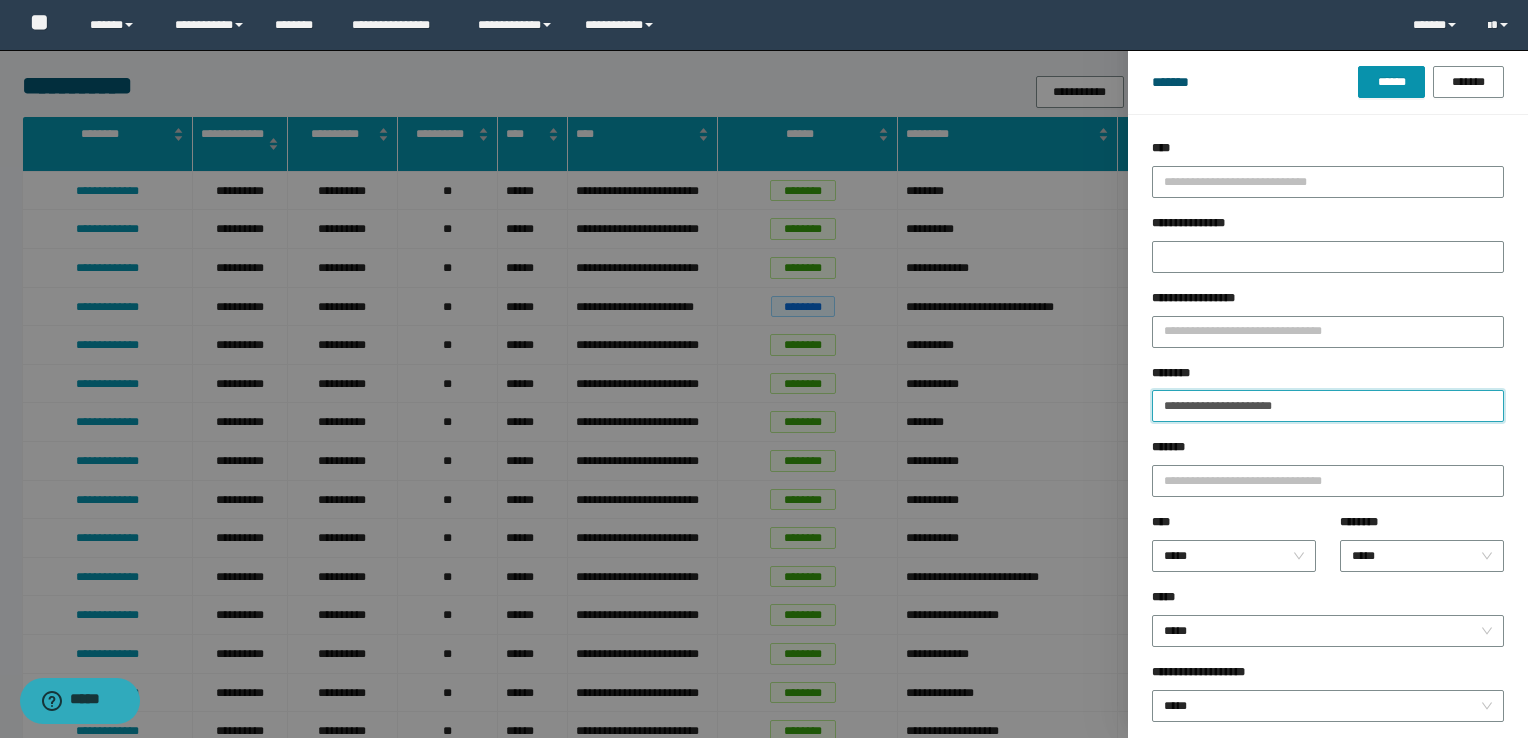 type on "**********" 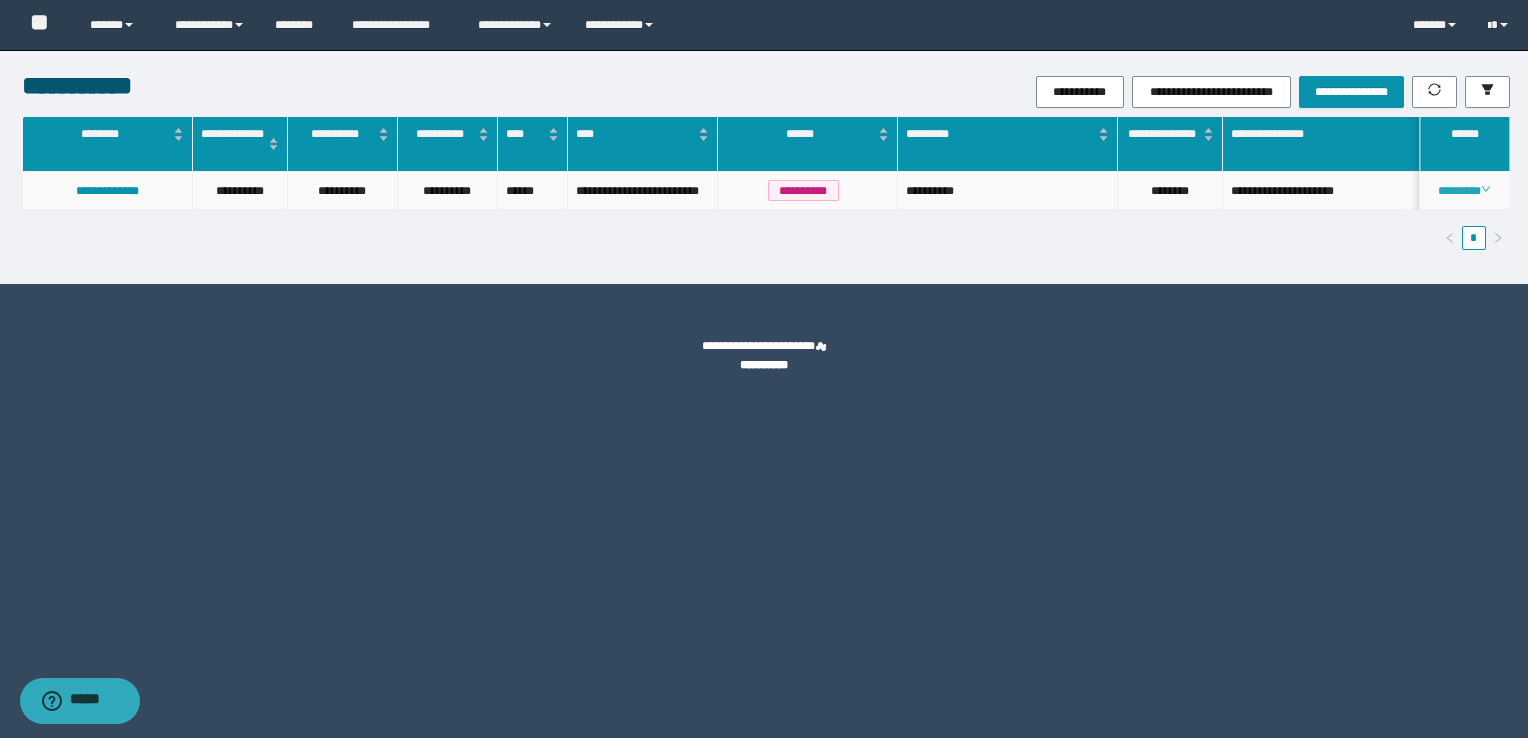 click on "********" at bounding box center (1464, 191) 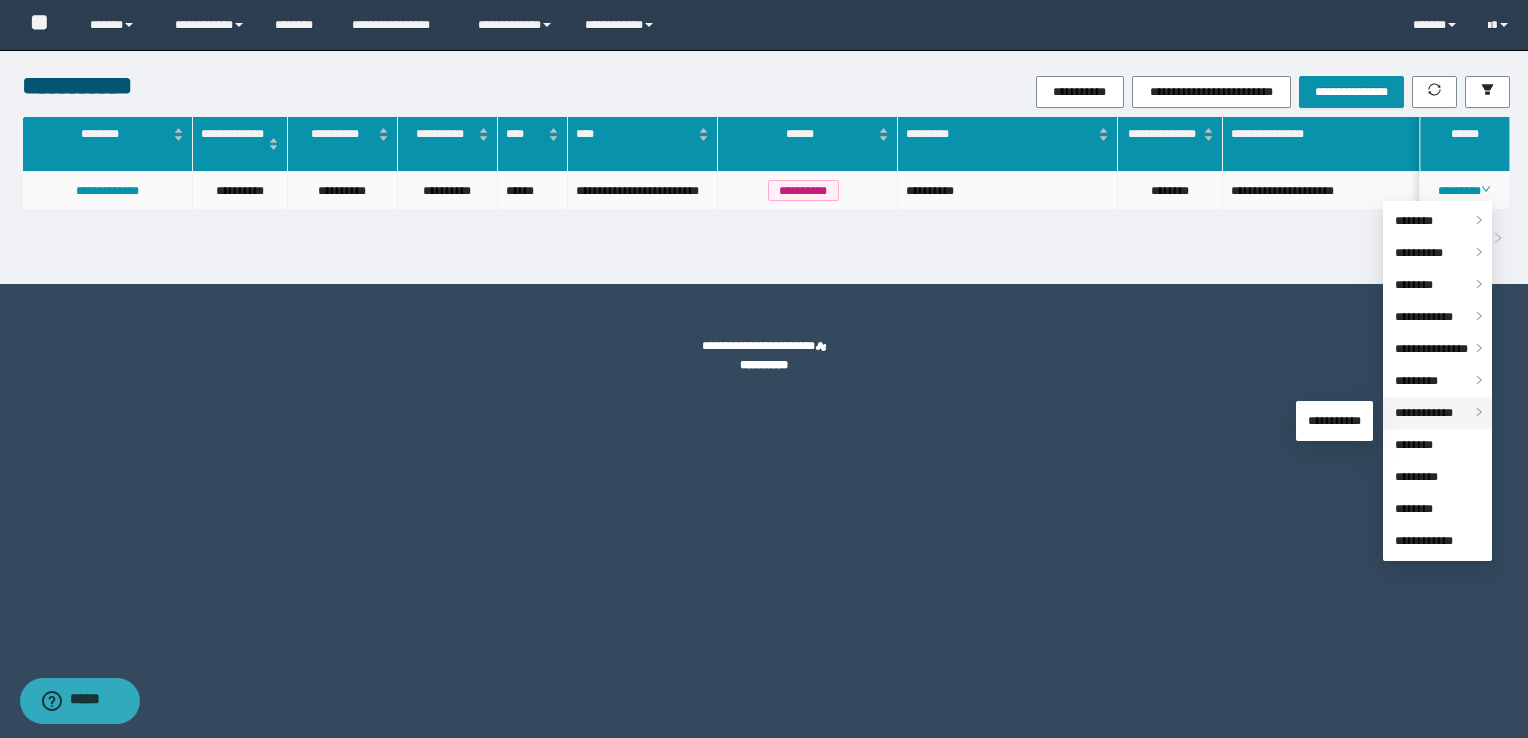 click on "**********" at bounding box center [1424, 413] 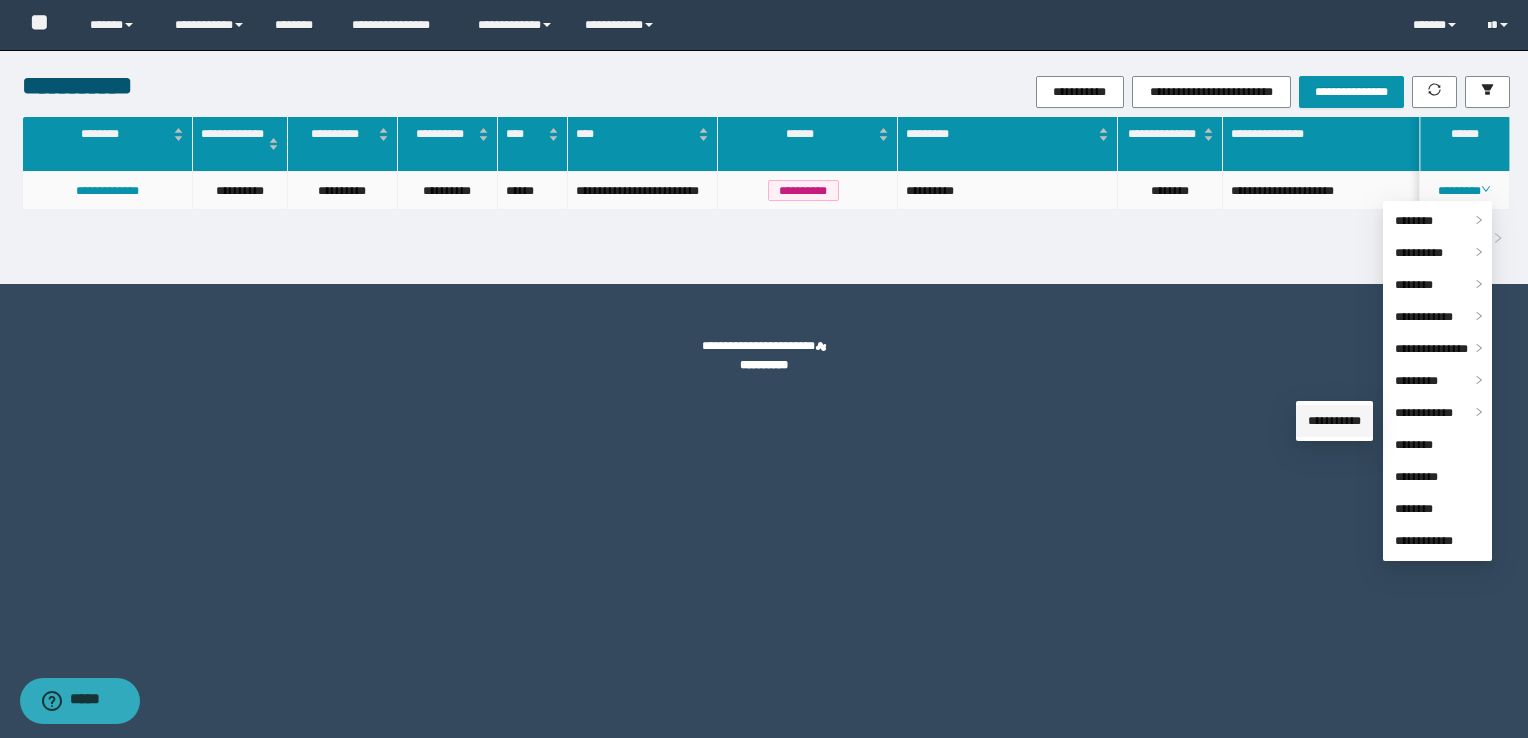 click on "**********" at bounding box center [1334, 421] 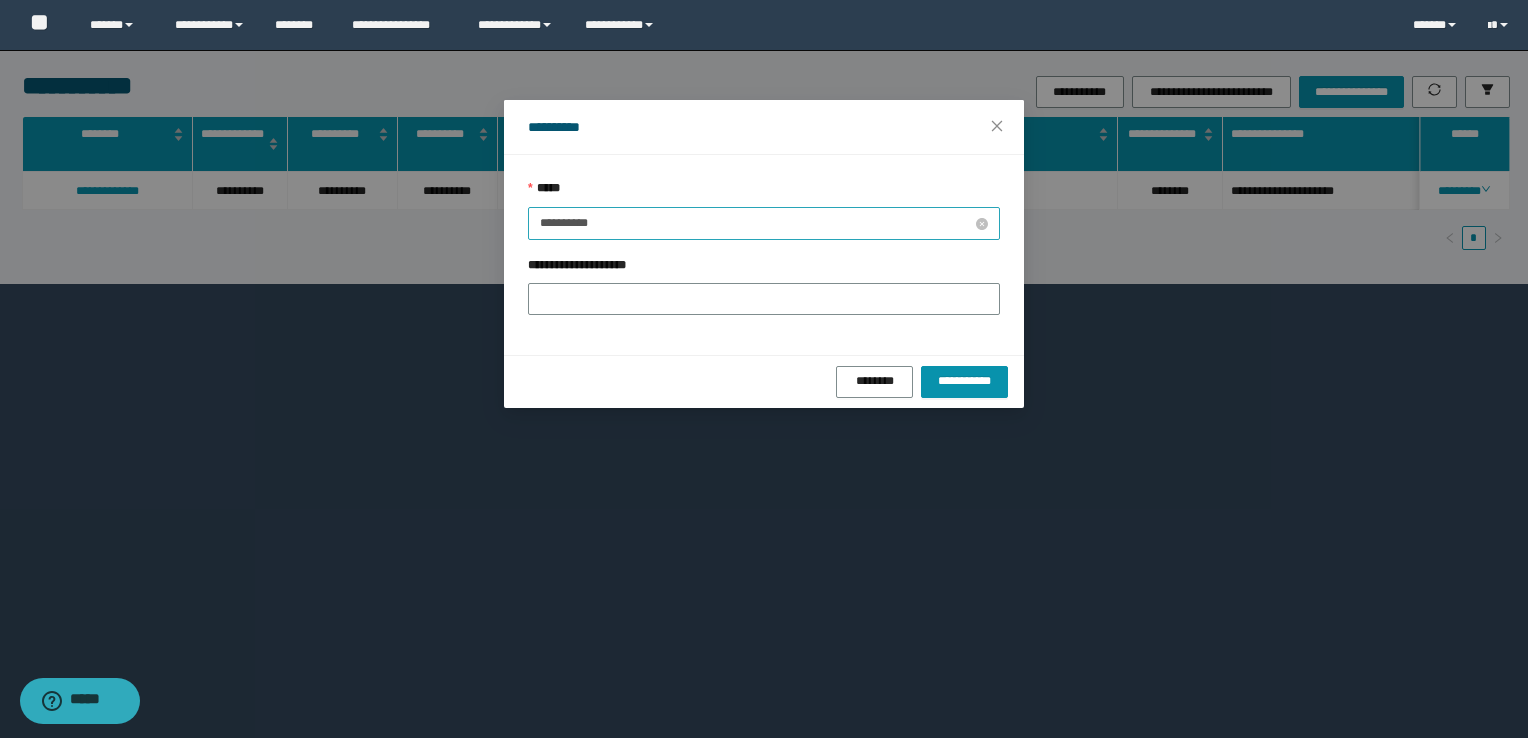 click on "**********" at bounding box center (756, 223) 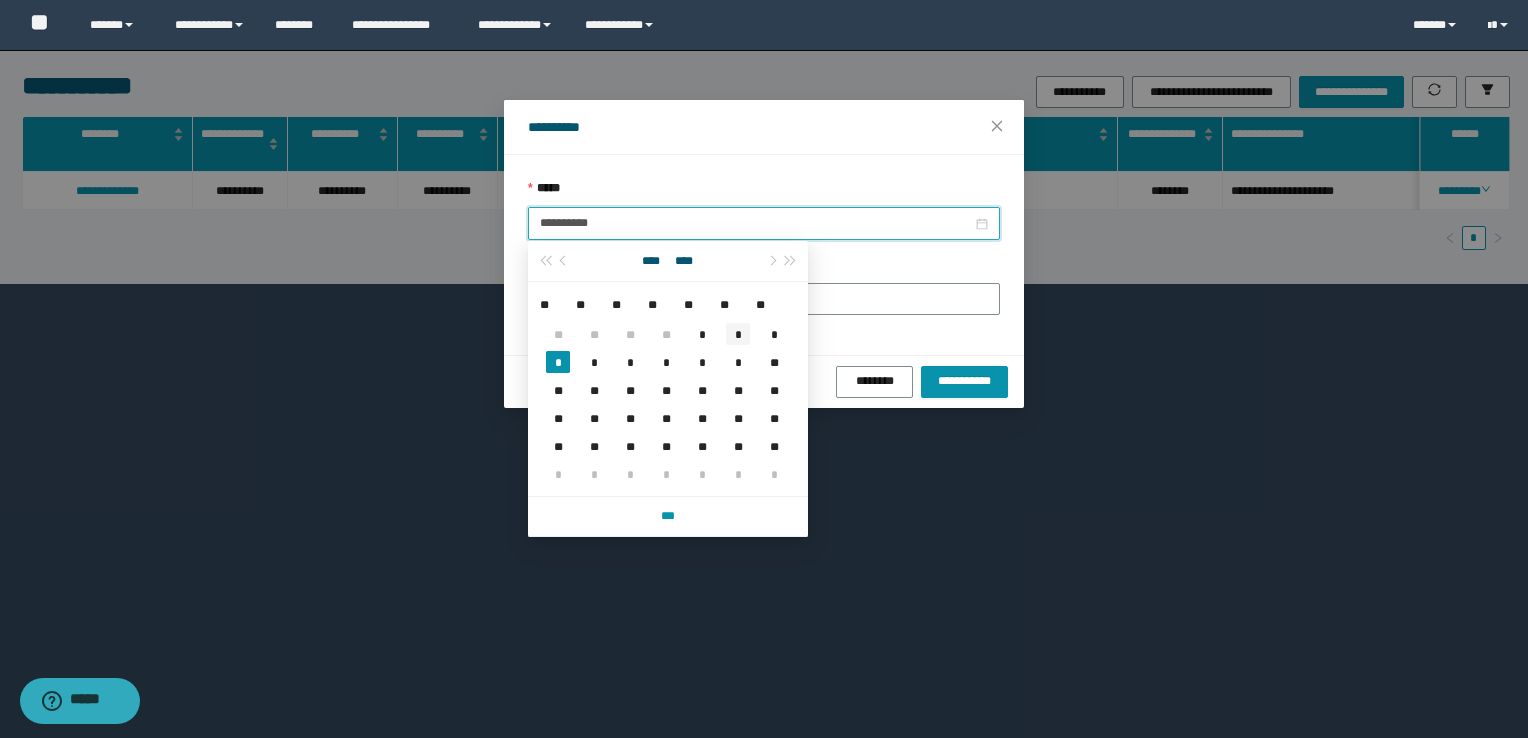 type on "**********" 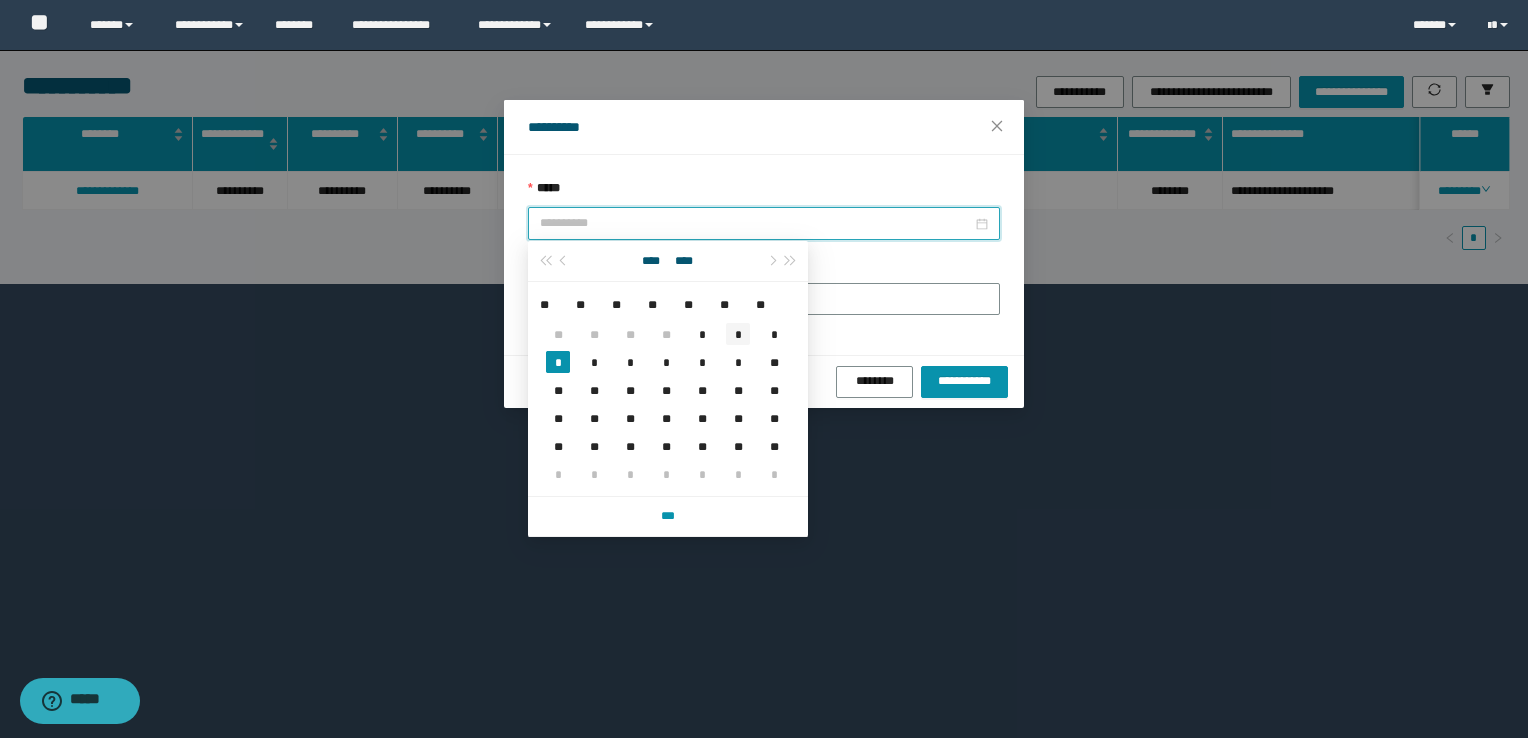 click on "*" at bounding box center (738, 334) 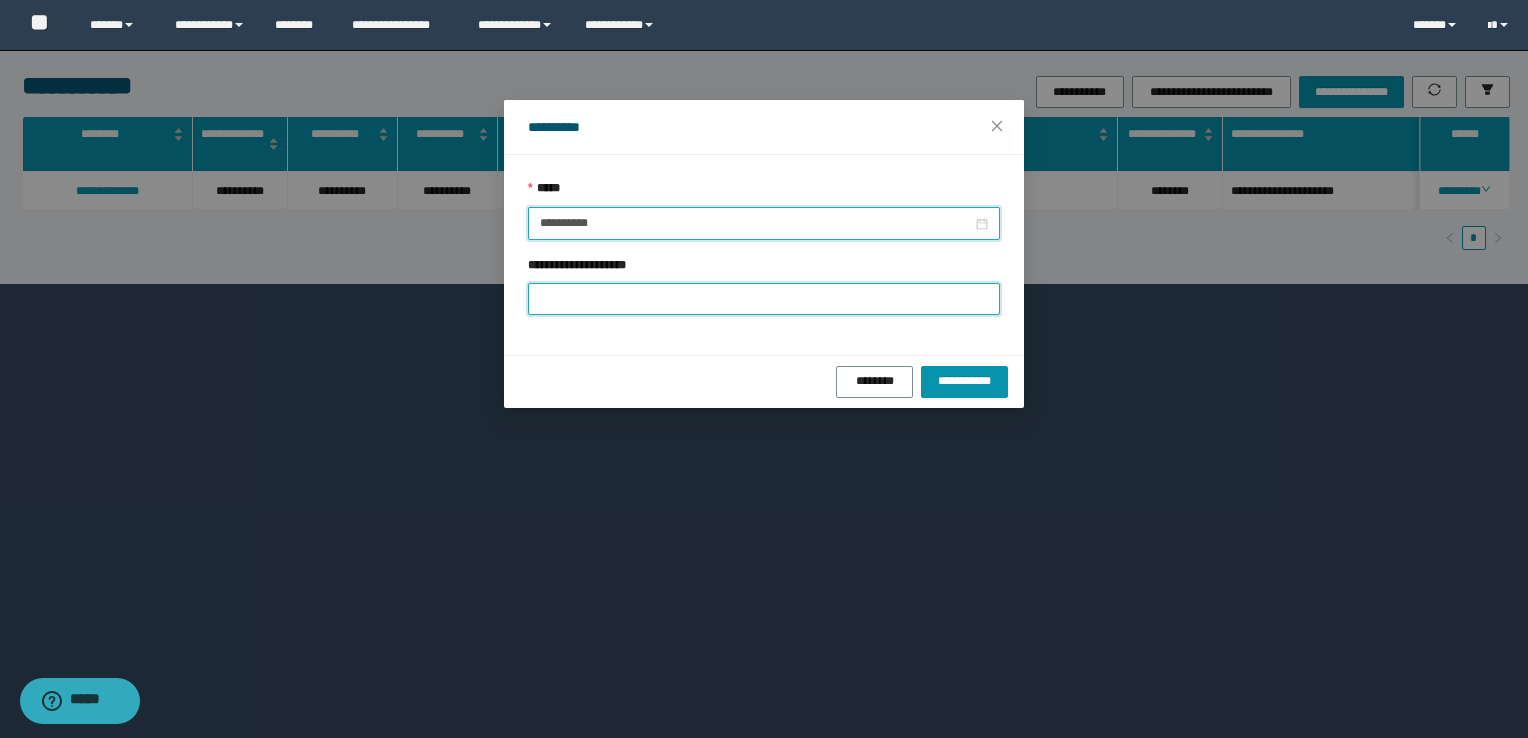 click on "**********" at bounding box center [764, 299] 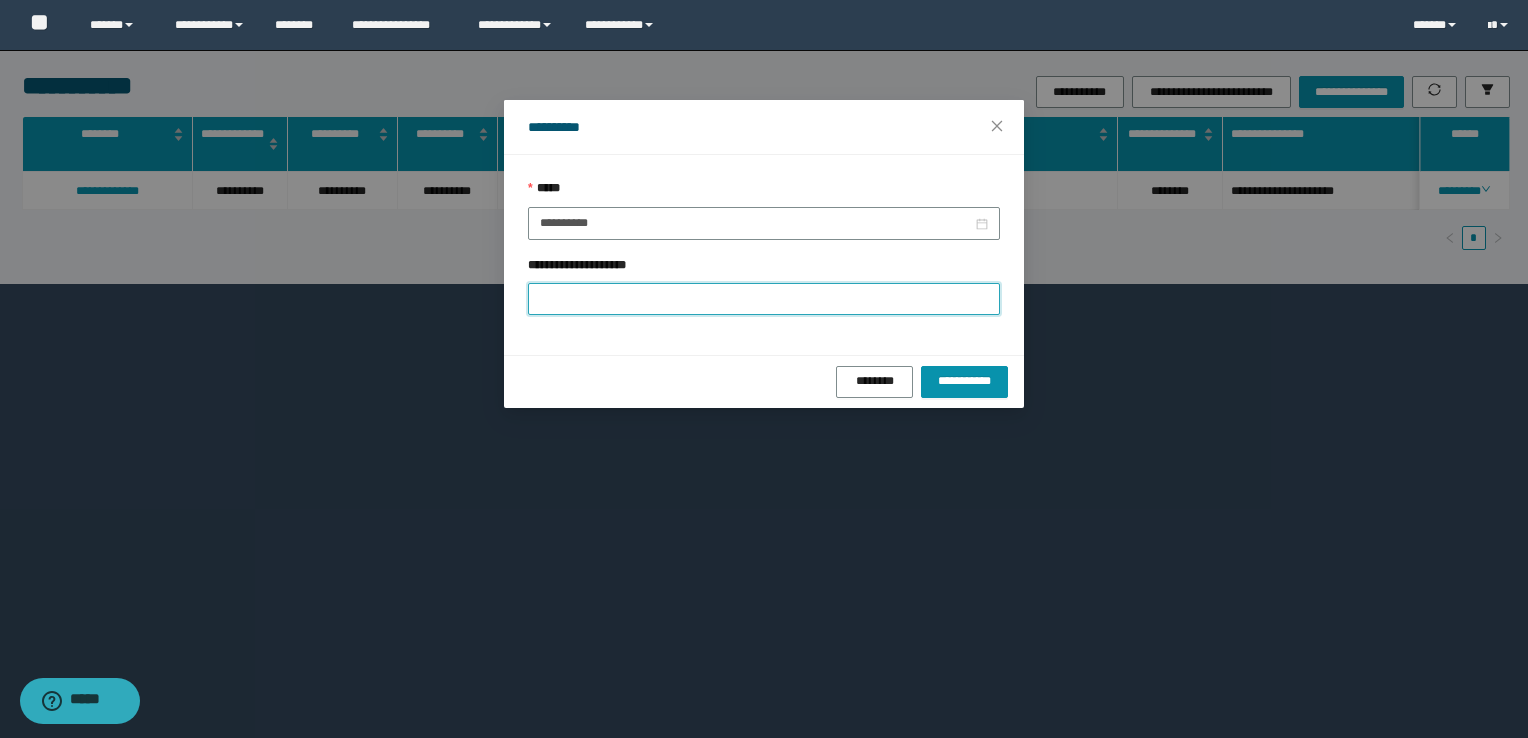 paste on "**********" 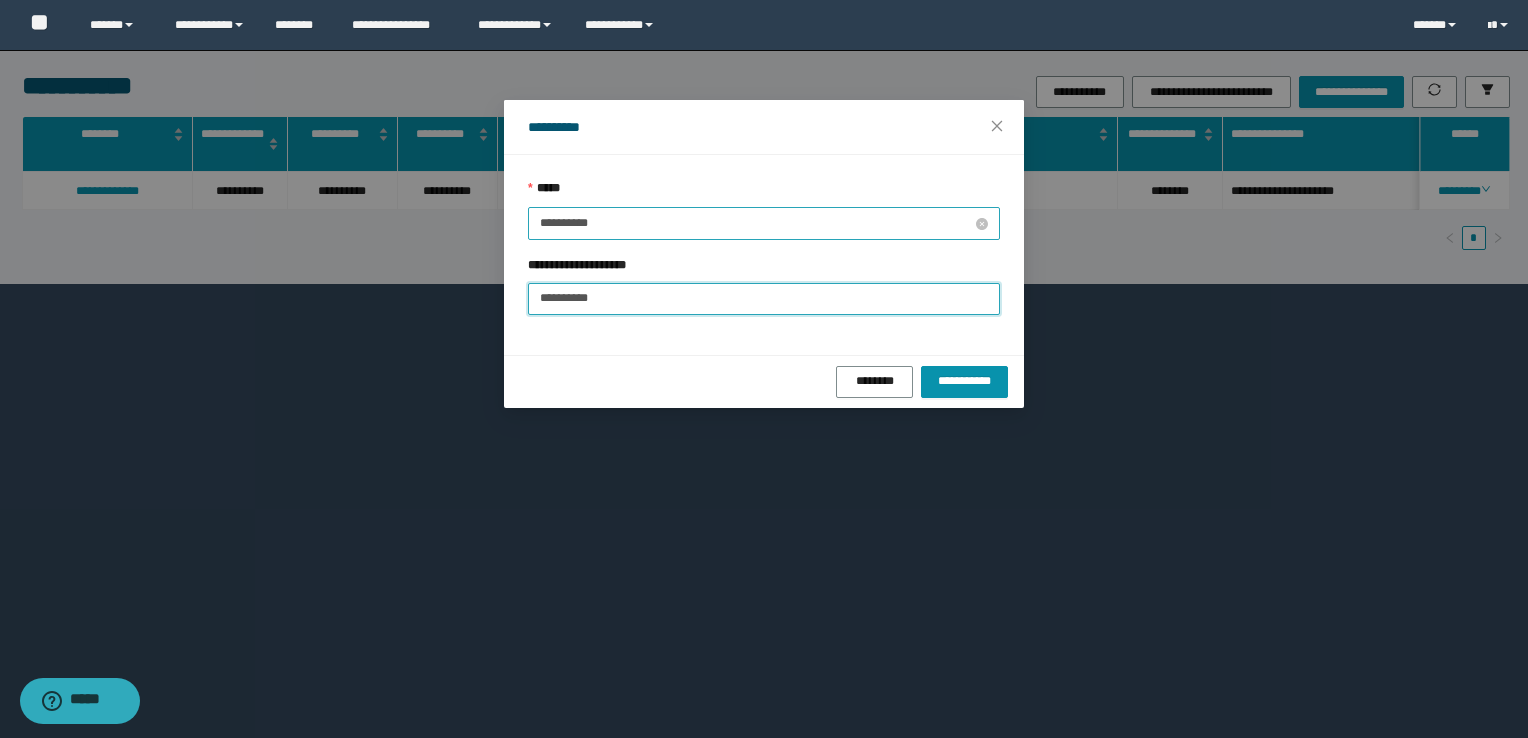 type on "**********" 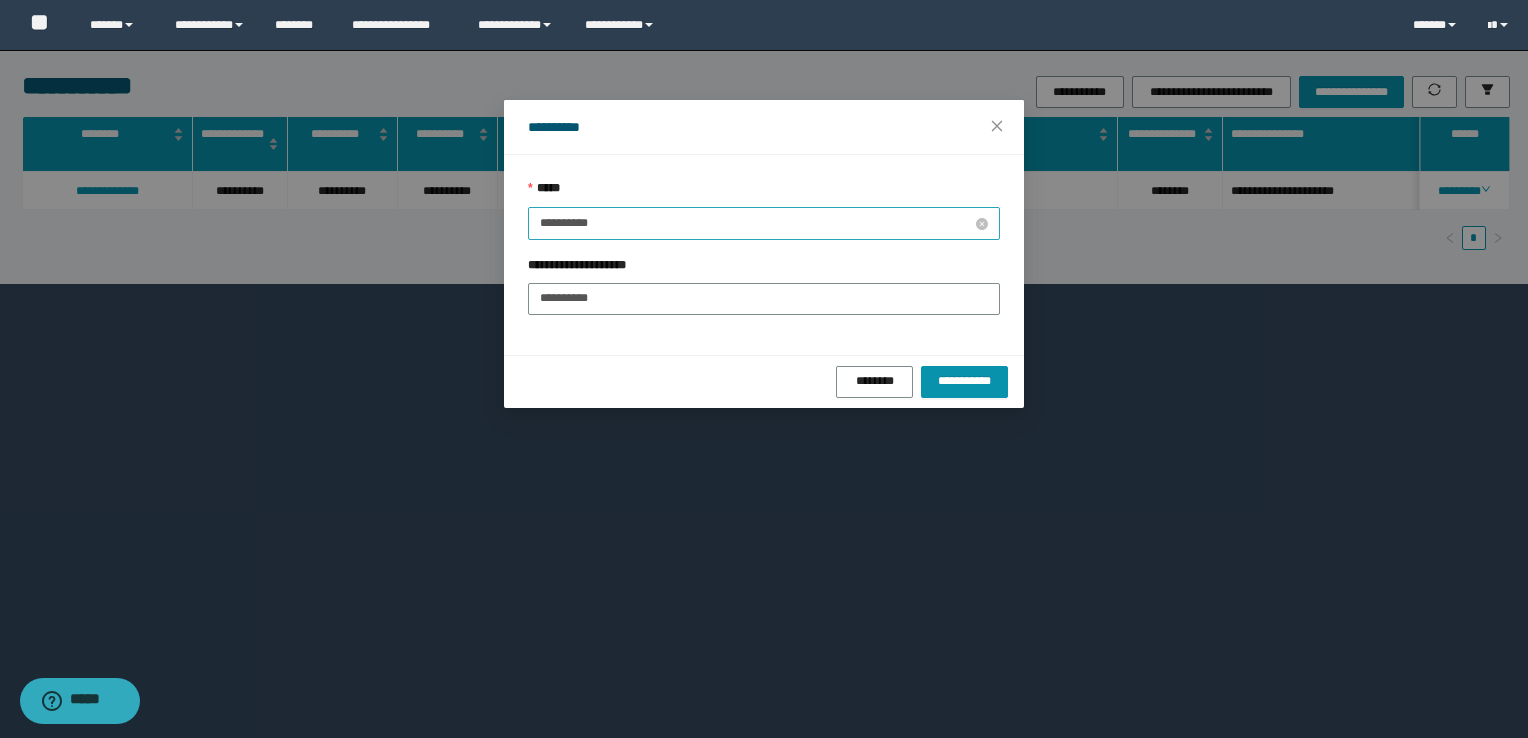 click on "**********" at bounding box center (756, 223) 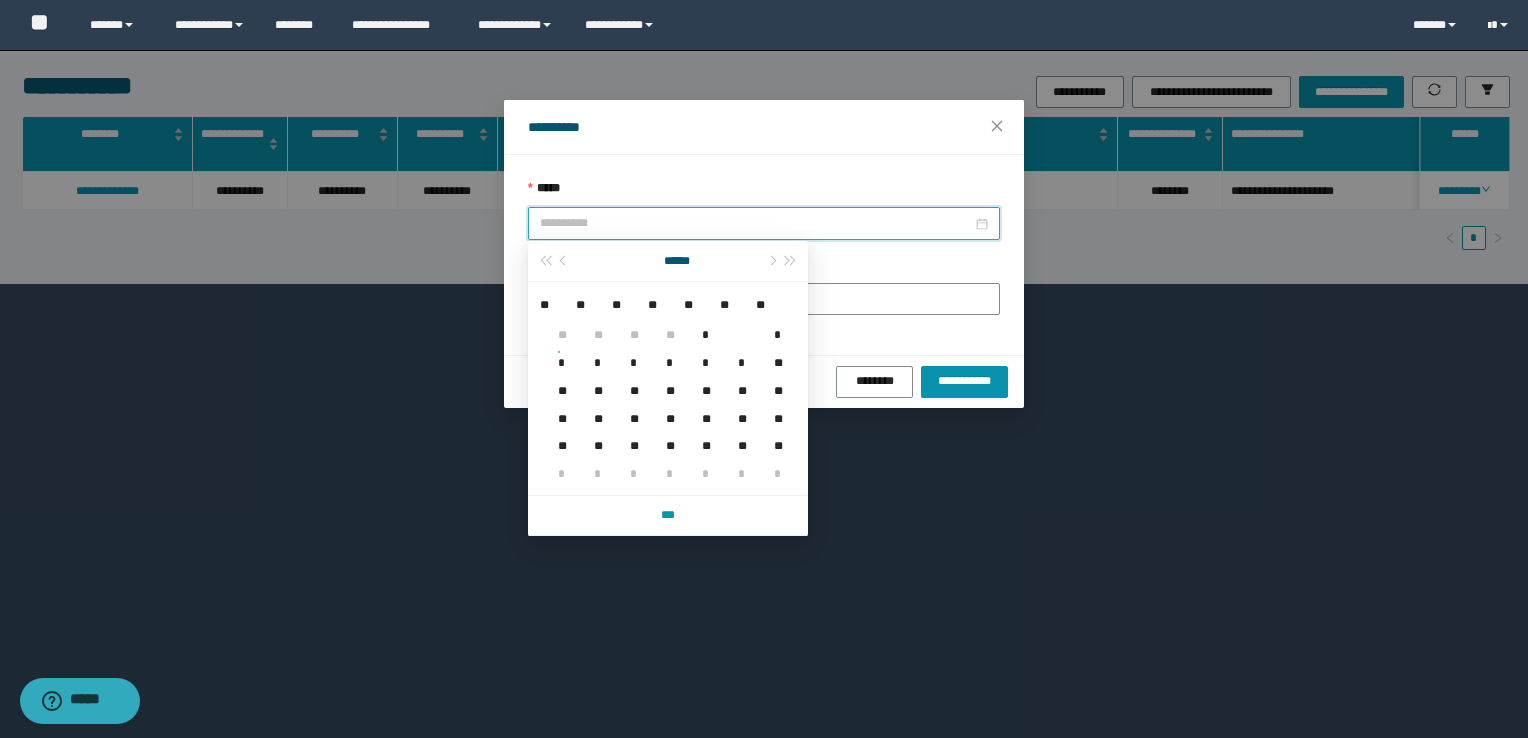 type on "**********" 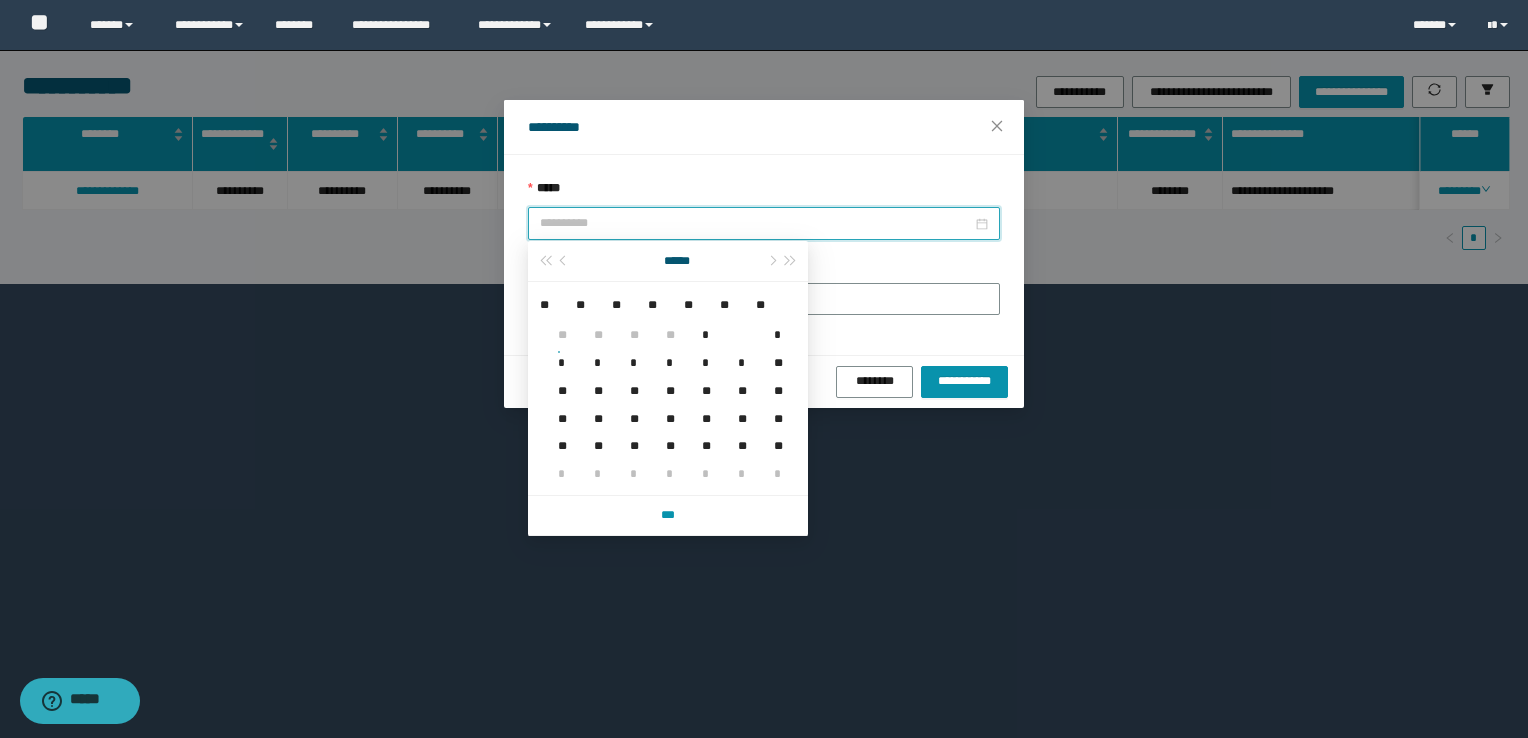 click on "*" at bounding box center (594, 351) 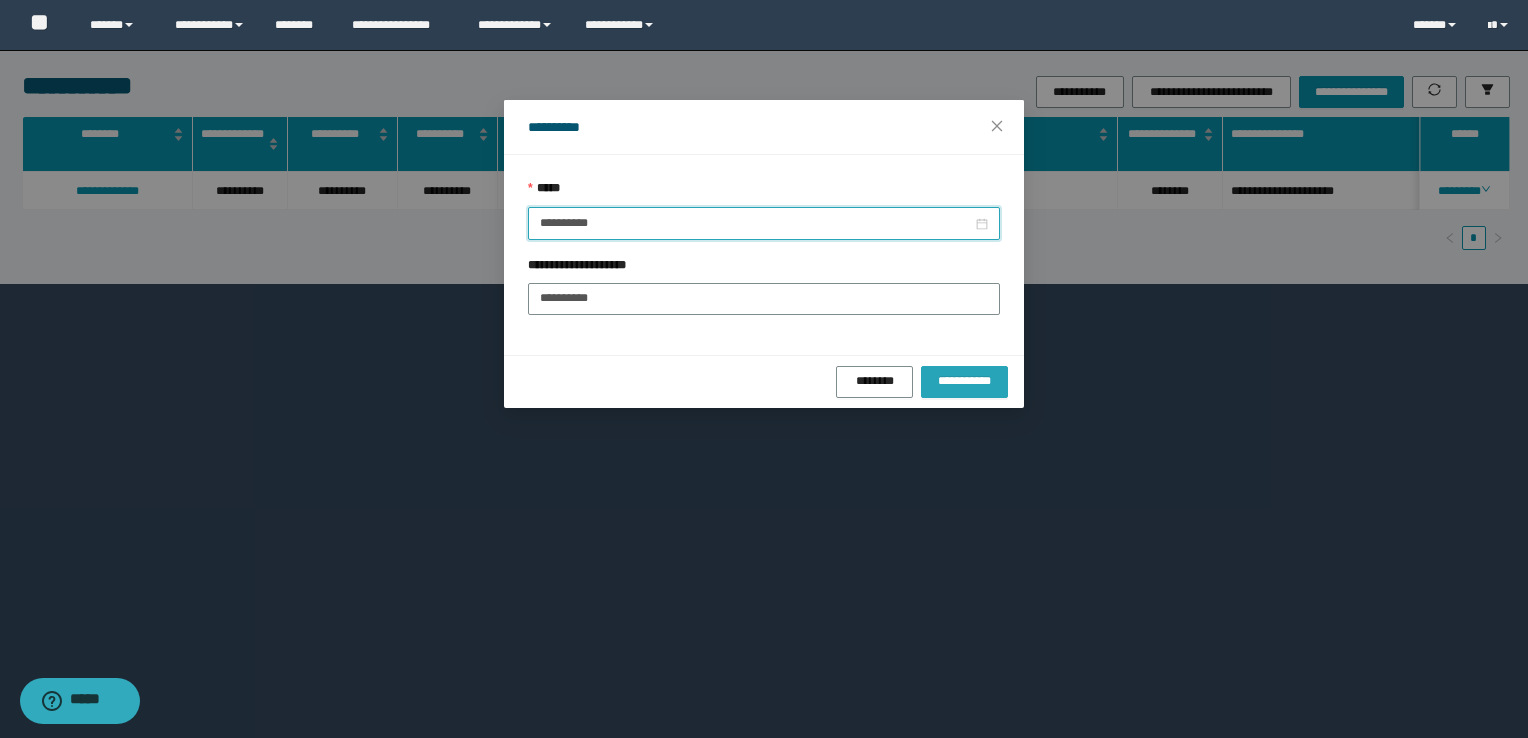 click on "**********" at bounding box center [964, 381] 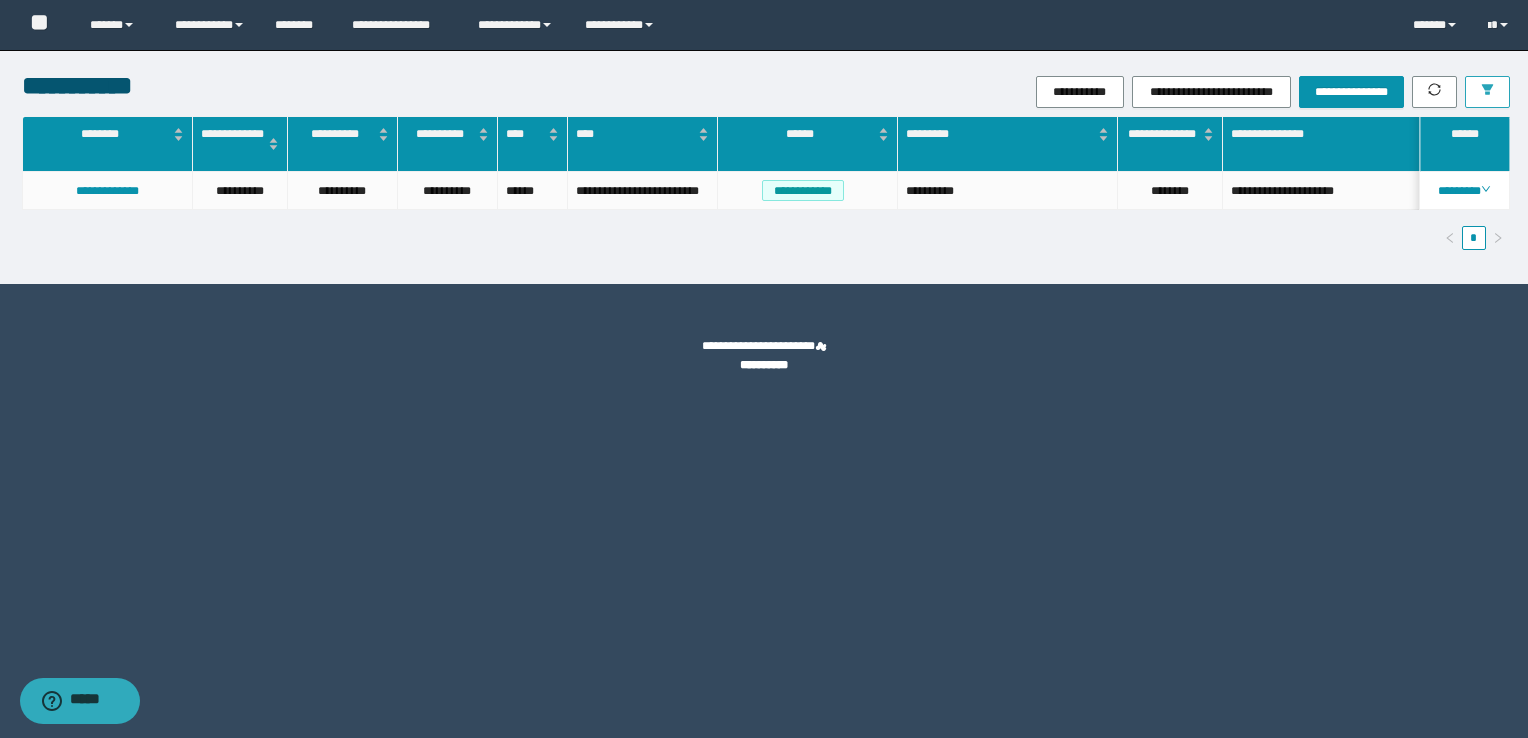 click 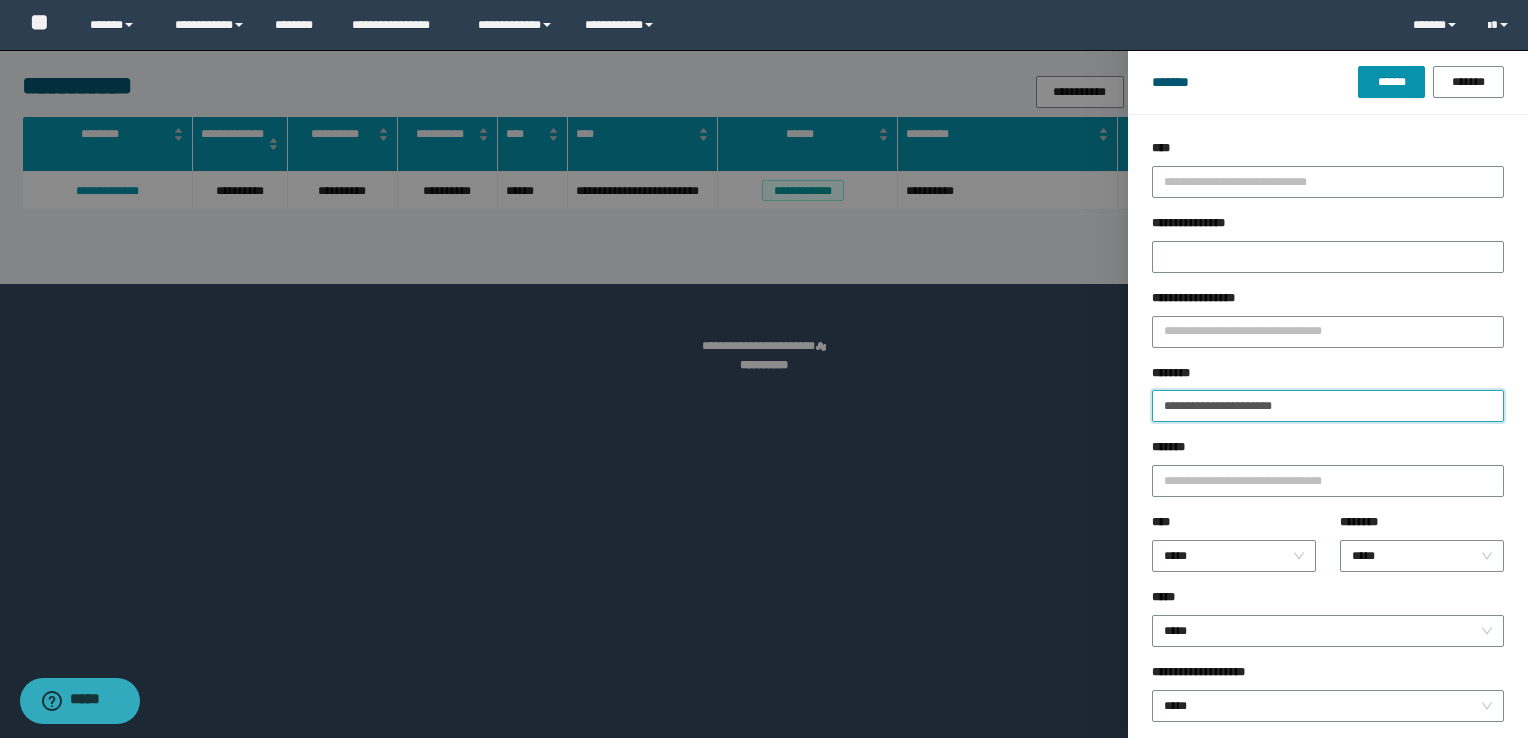 drag, startPoint x: 1360, startPoint y: 398, endPoint x: 900, endPoint y: 413, distance: 460.2445 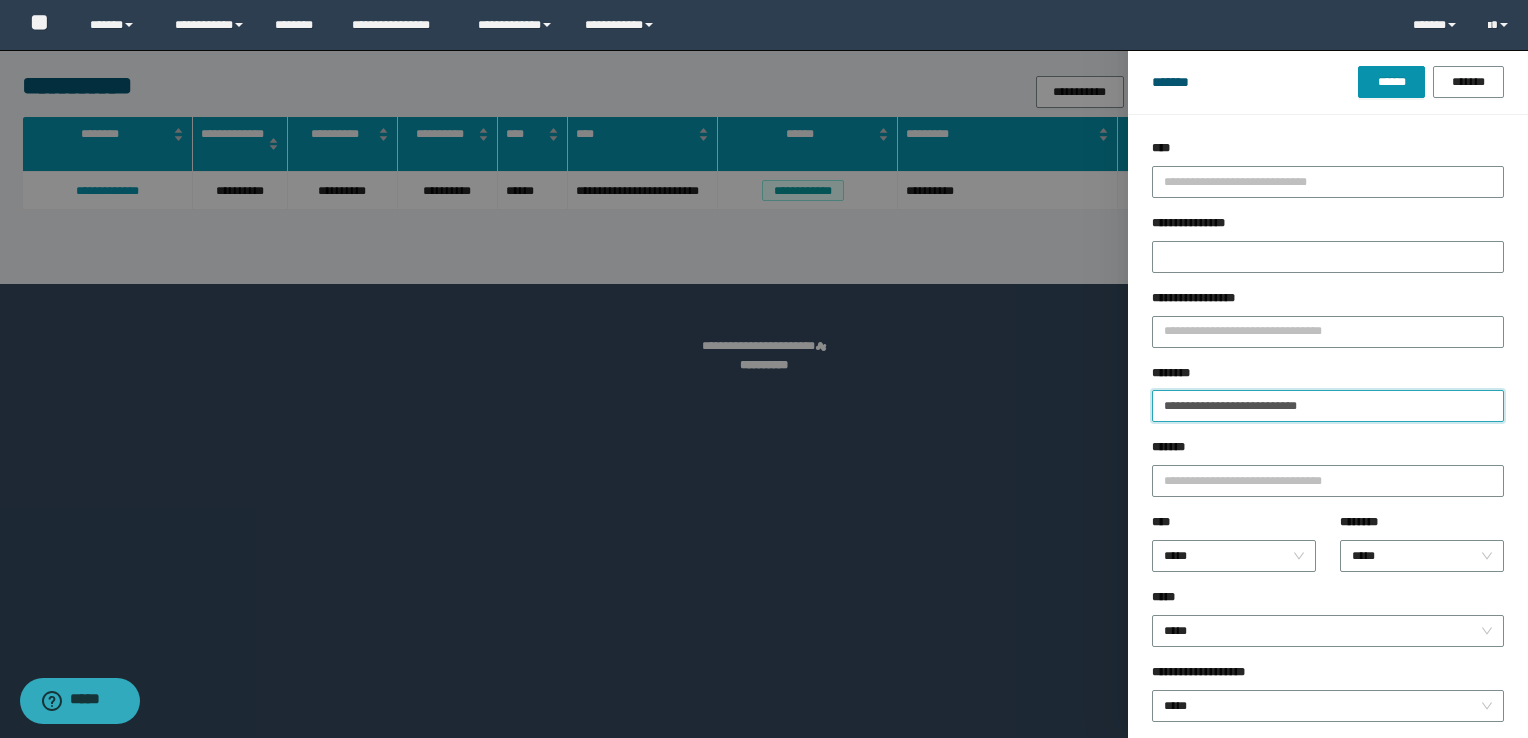 type on "**********" 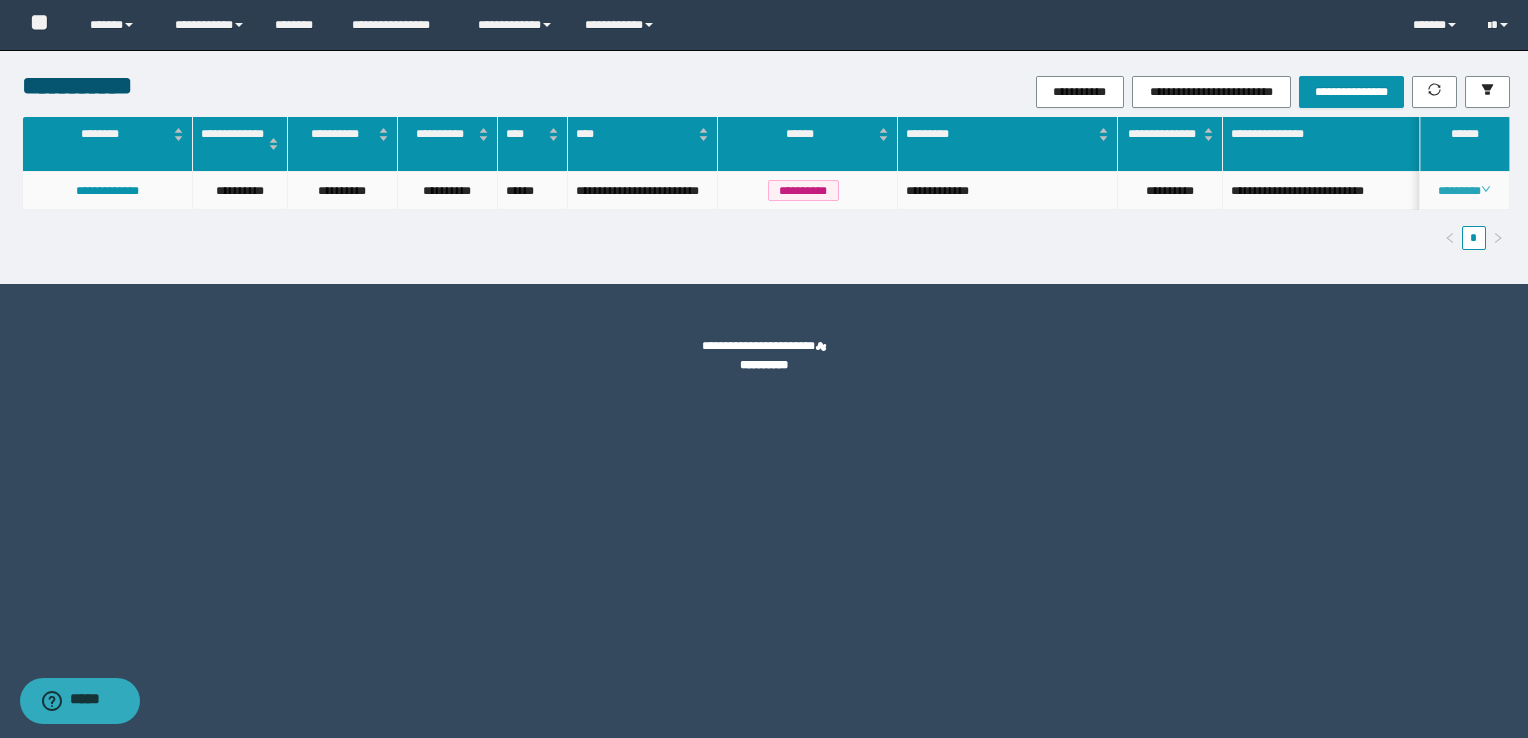 click on "********" at bounding box center (1464, 191) 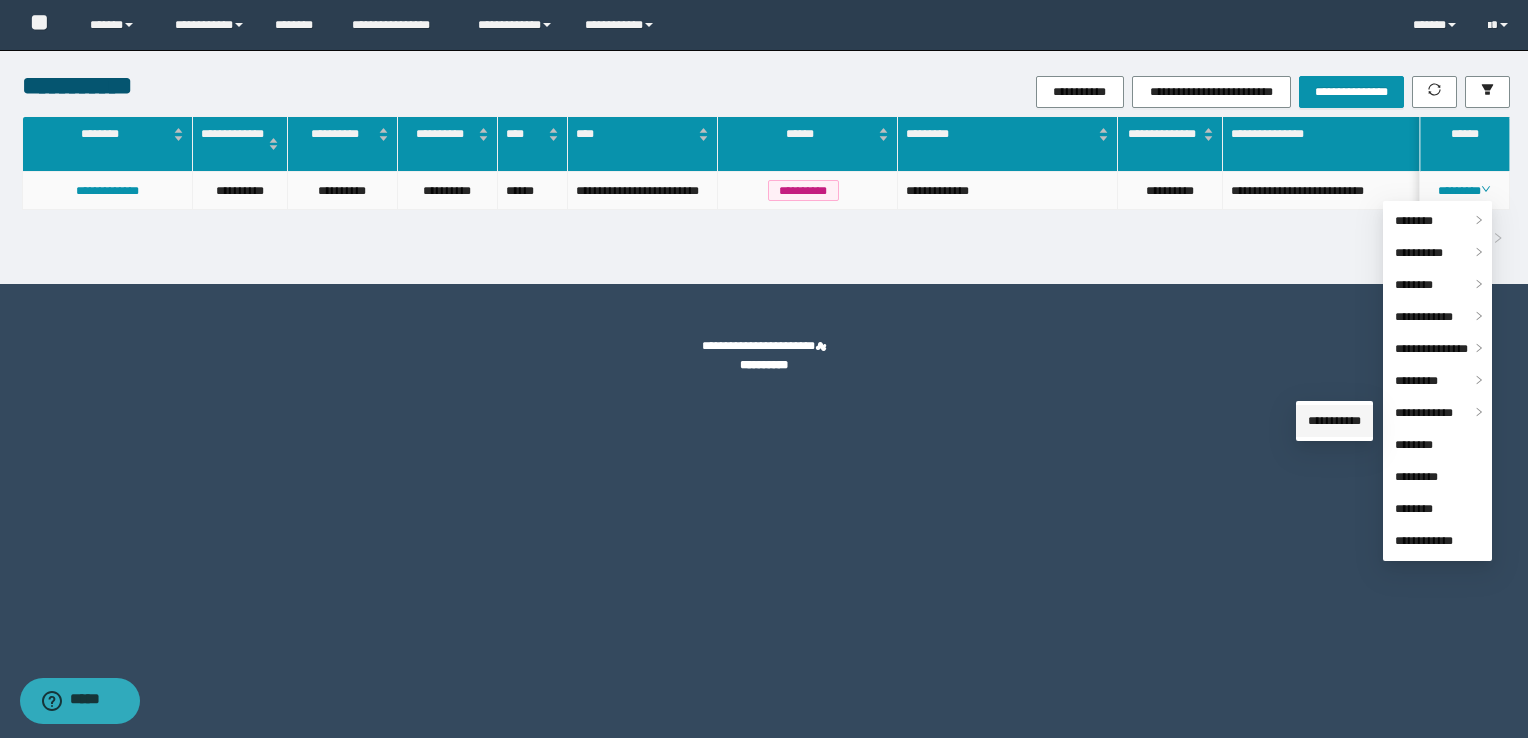 click on "**********" at bounding box center (1334, 421) 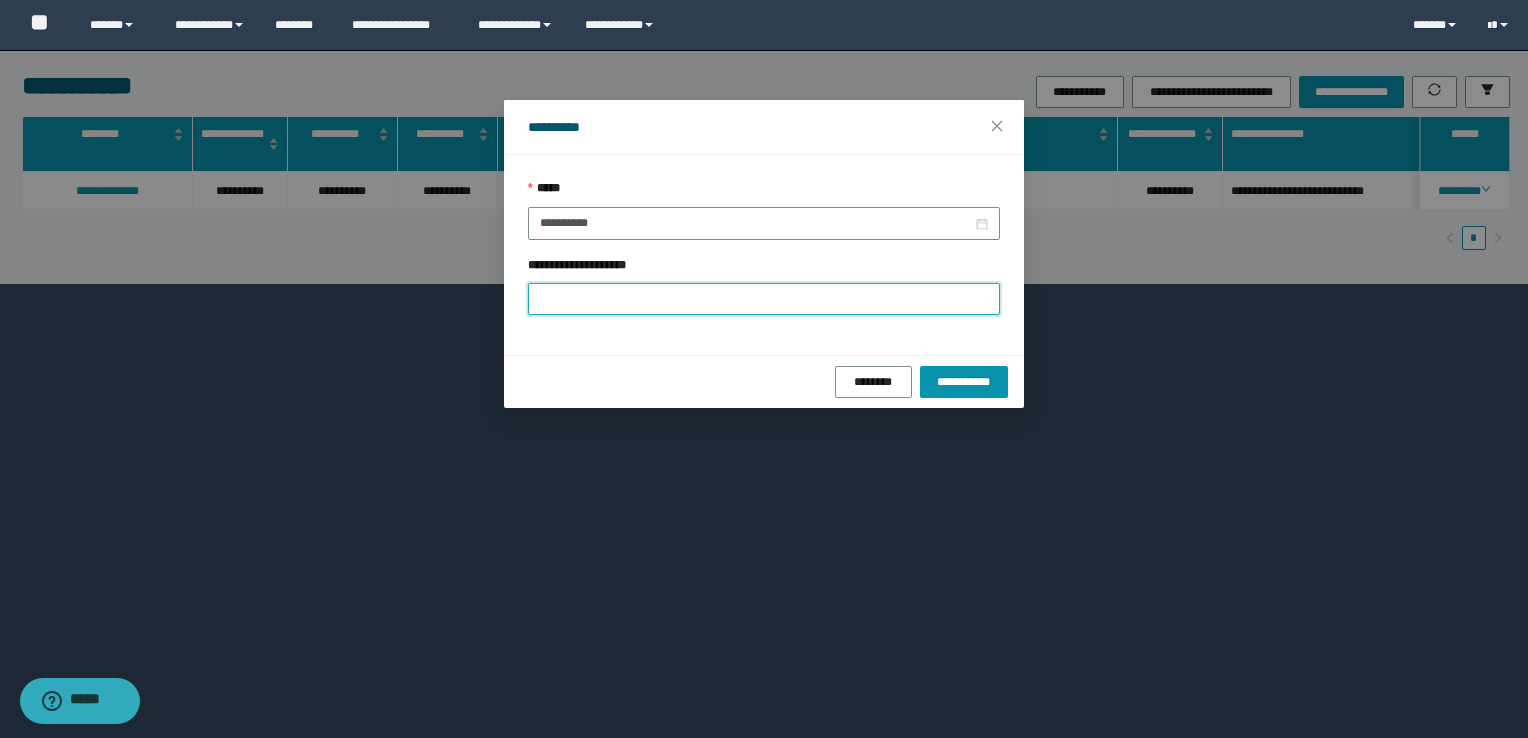 click on "**********" at bounding box center (764, 299) 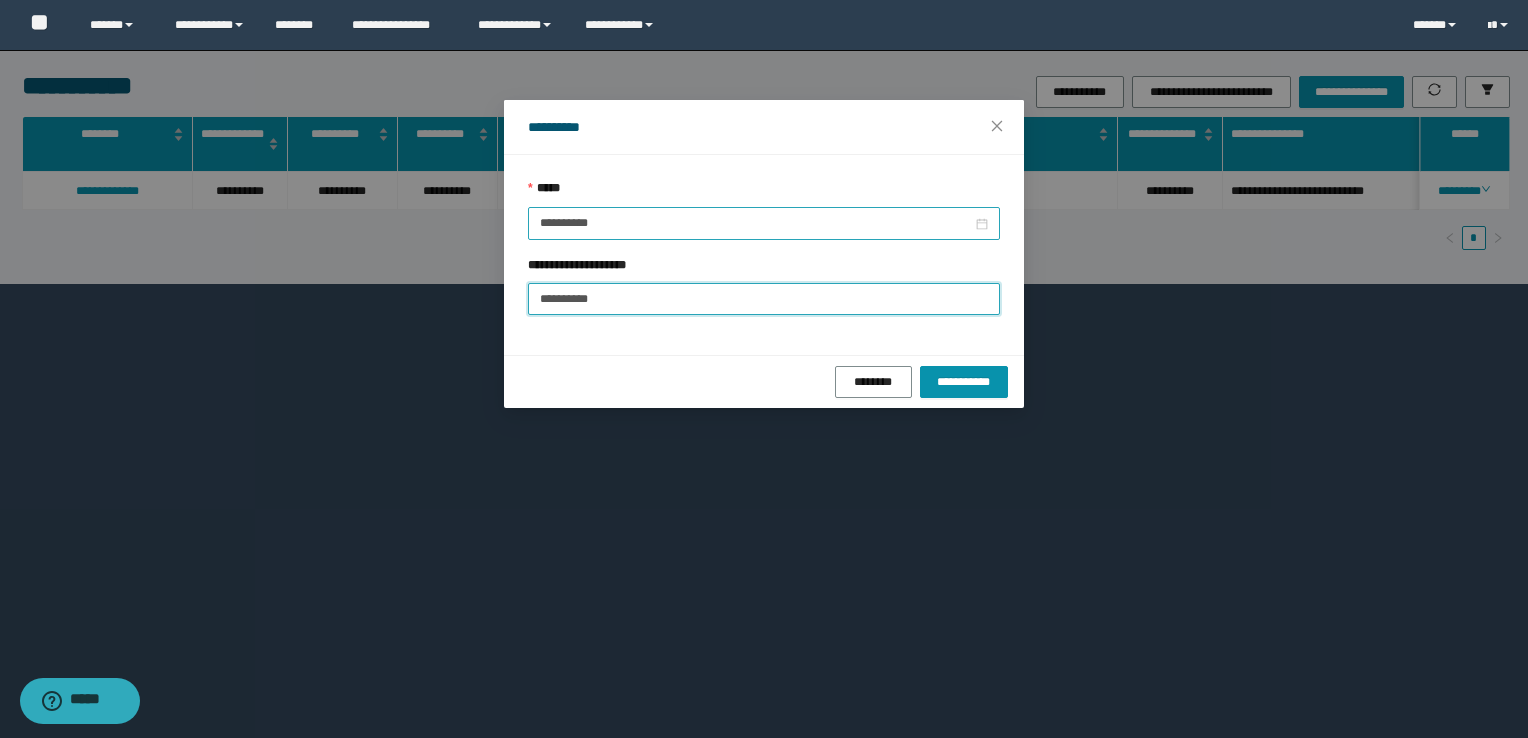 type on "**********" 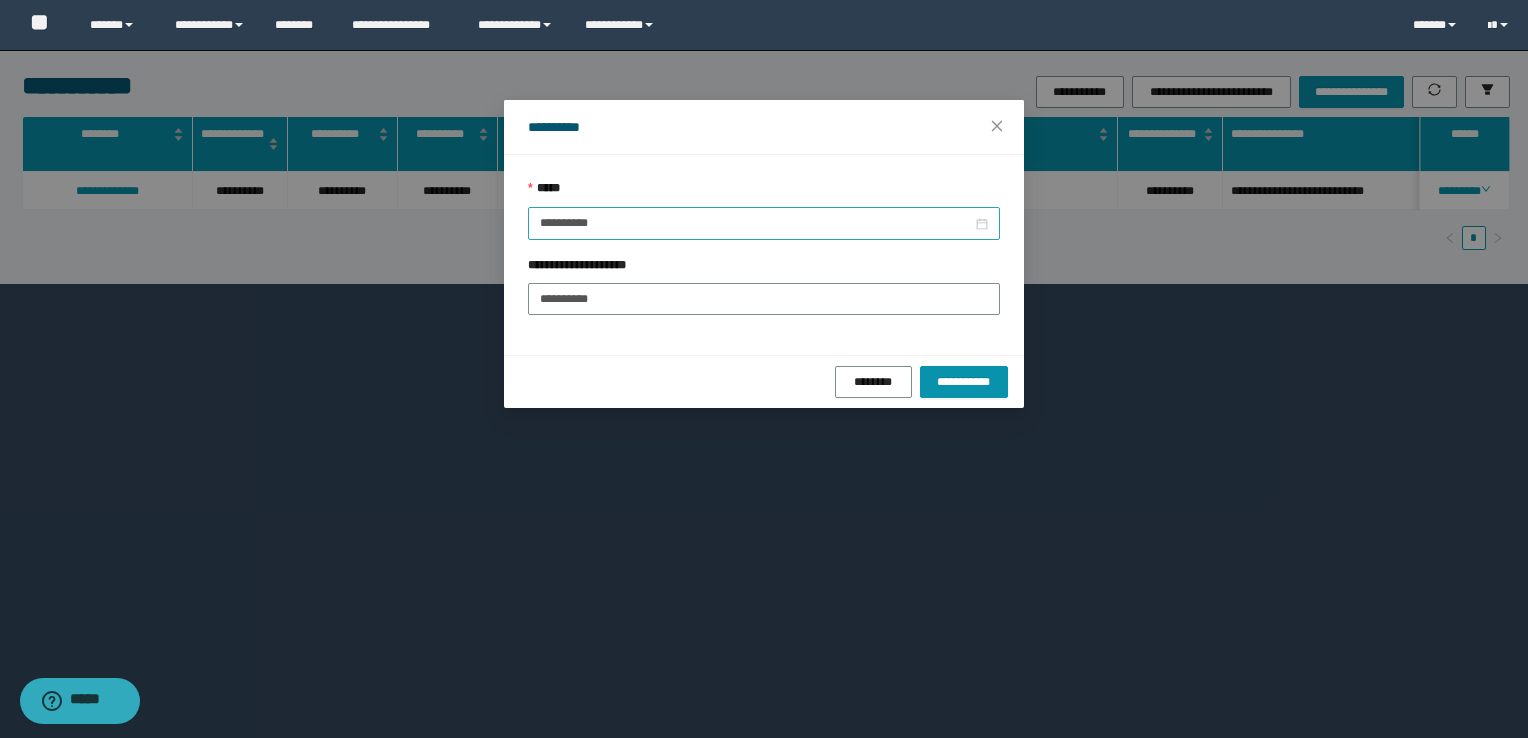click on "**********" at bounding box center (764, 223) 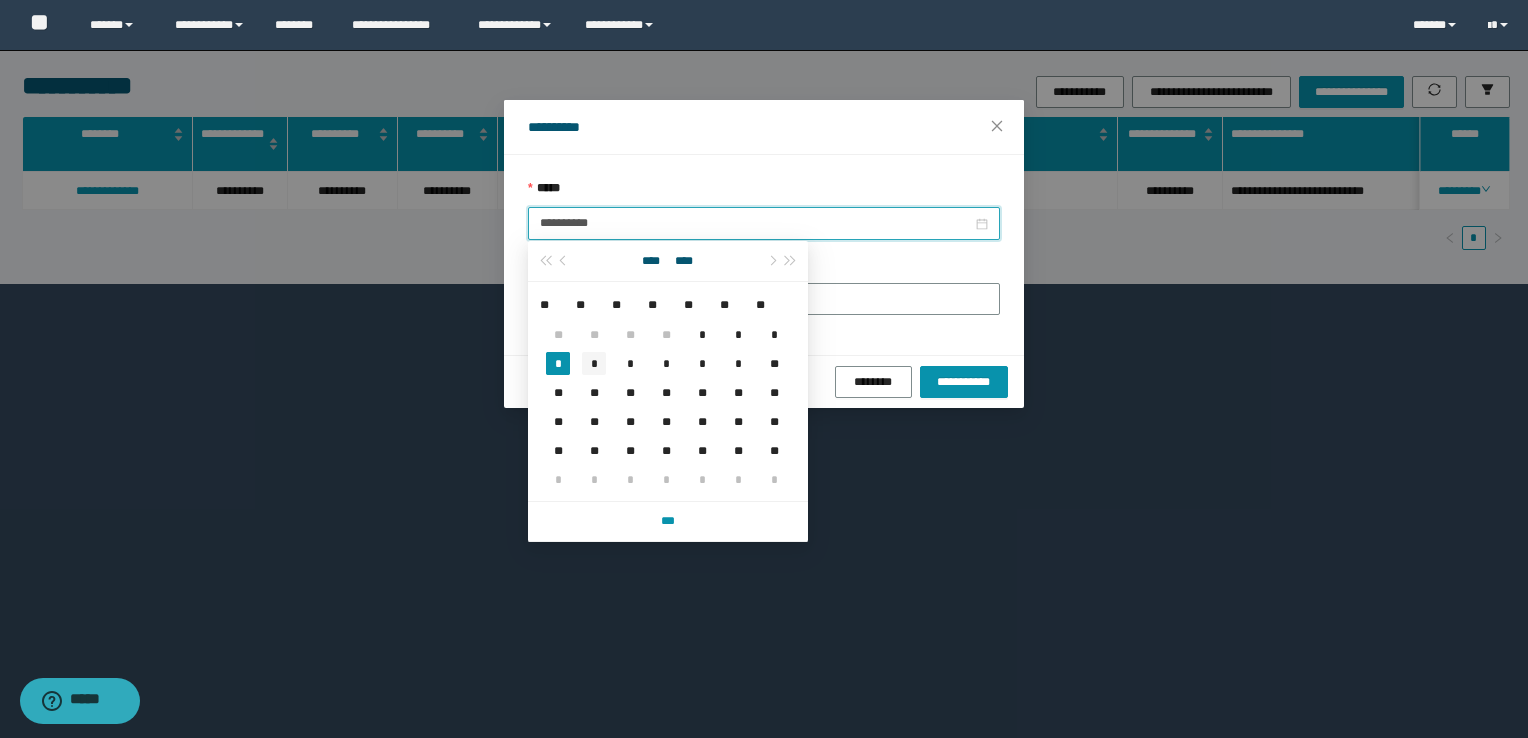 type on "**********" 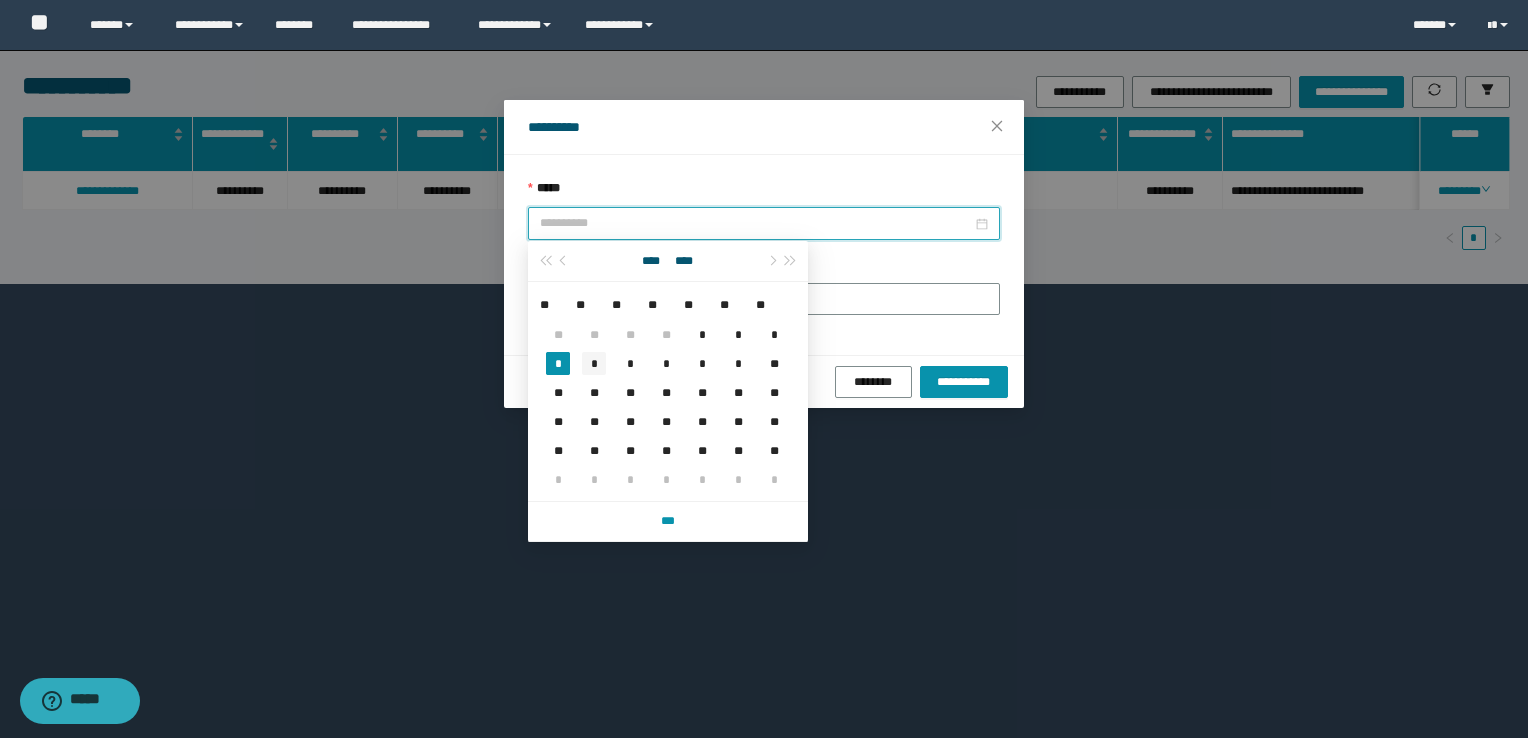 click on "*" at bounding box center (594, 363) 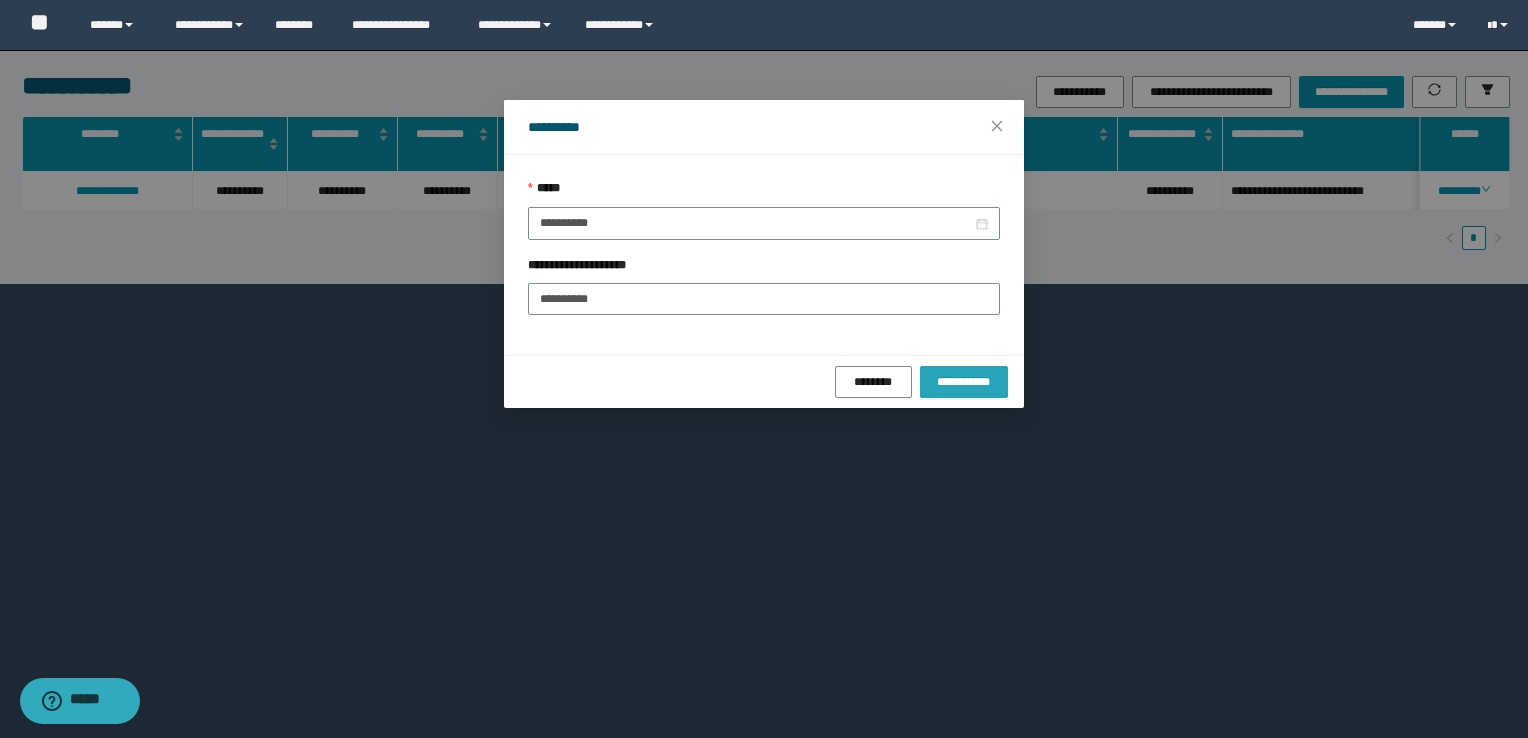 click on "**********" at bounding box center [964, 382] 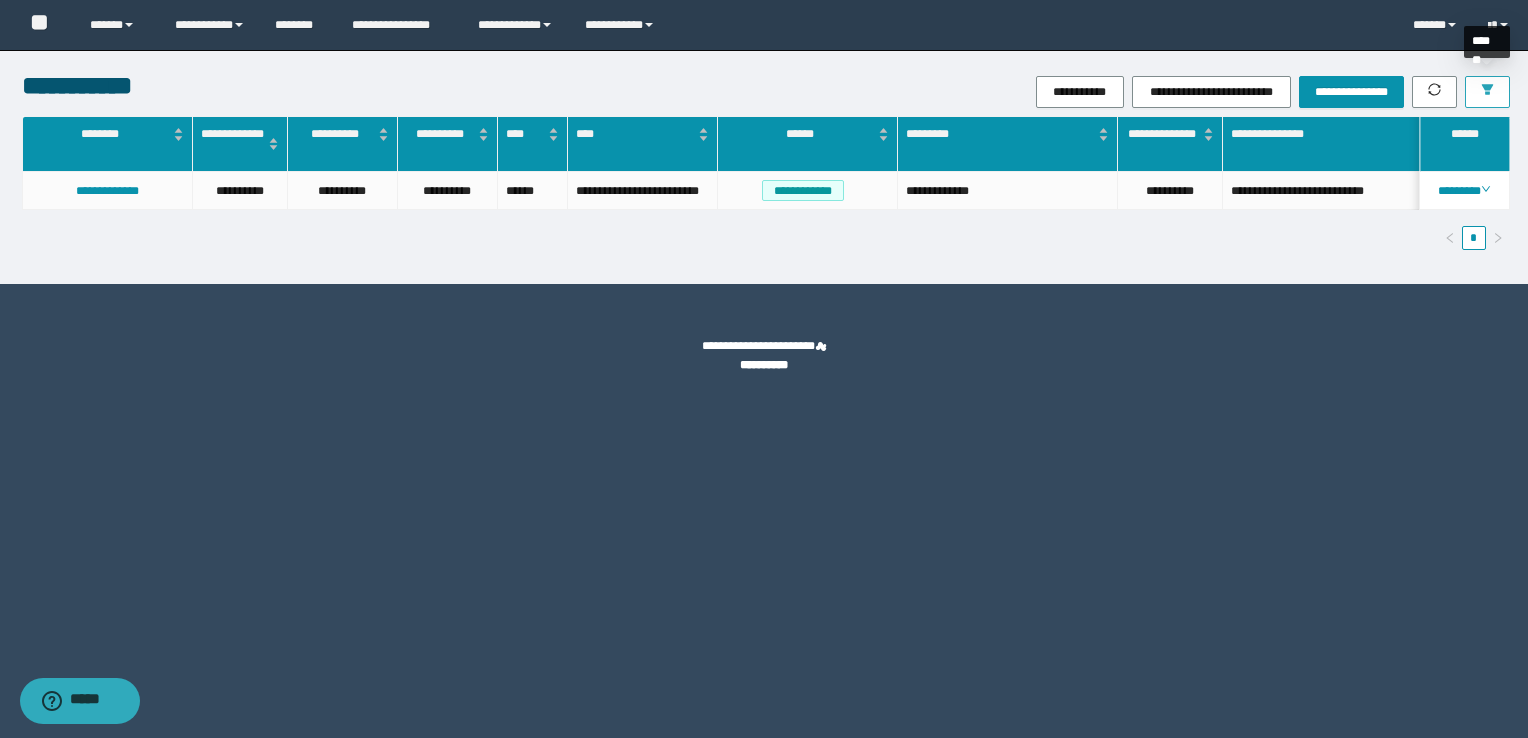 click 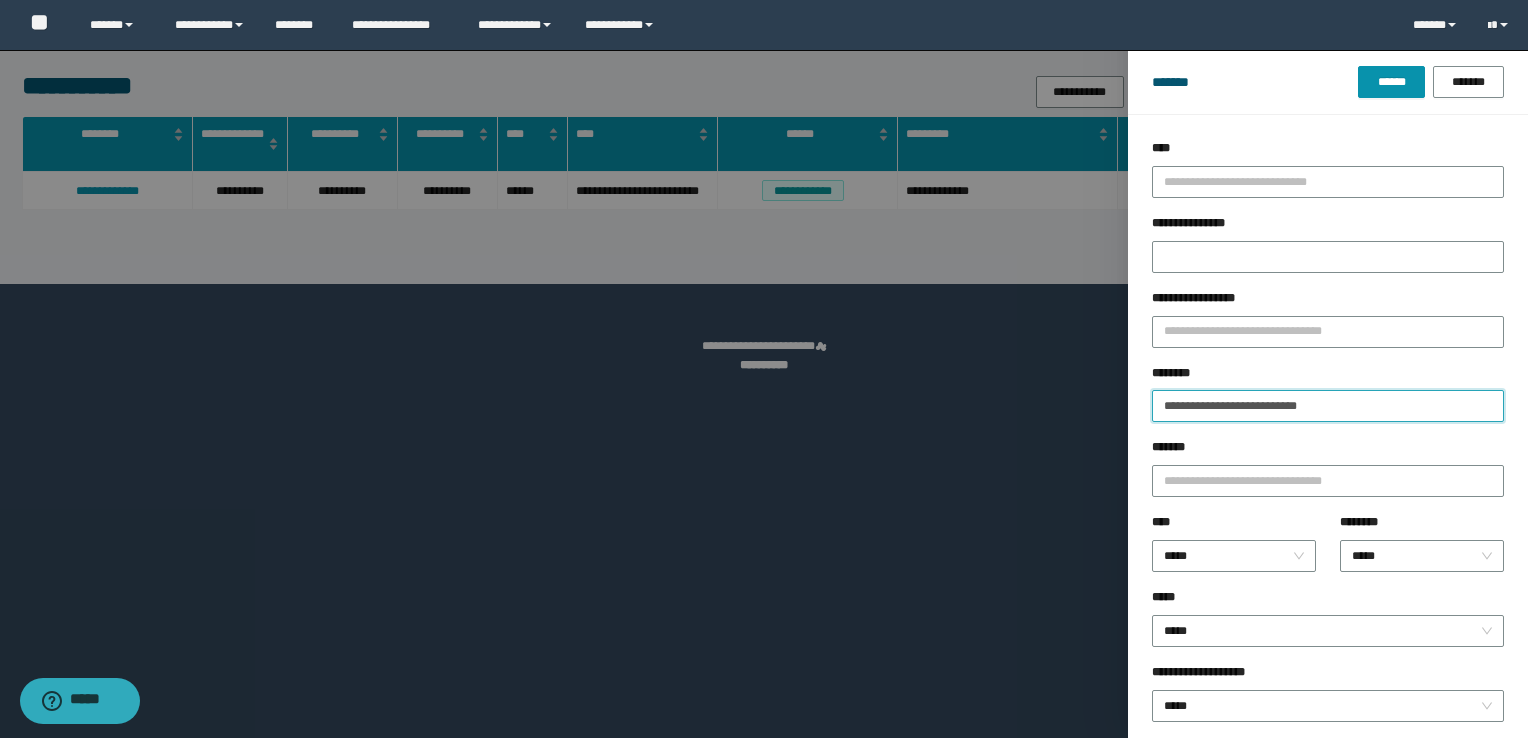 drag, startPoint x: 1416, startPoint y: 411, endPoint x: 921, endPoint y: 406, distance: 495.02524 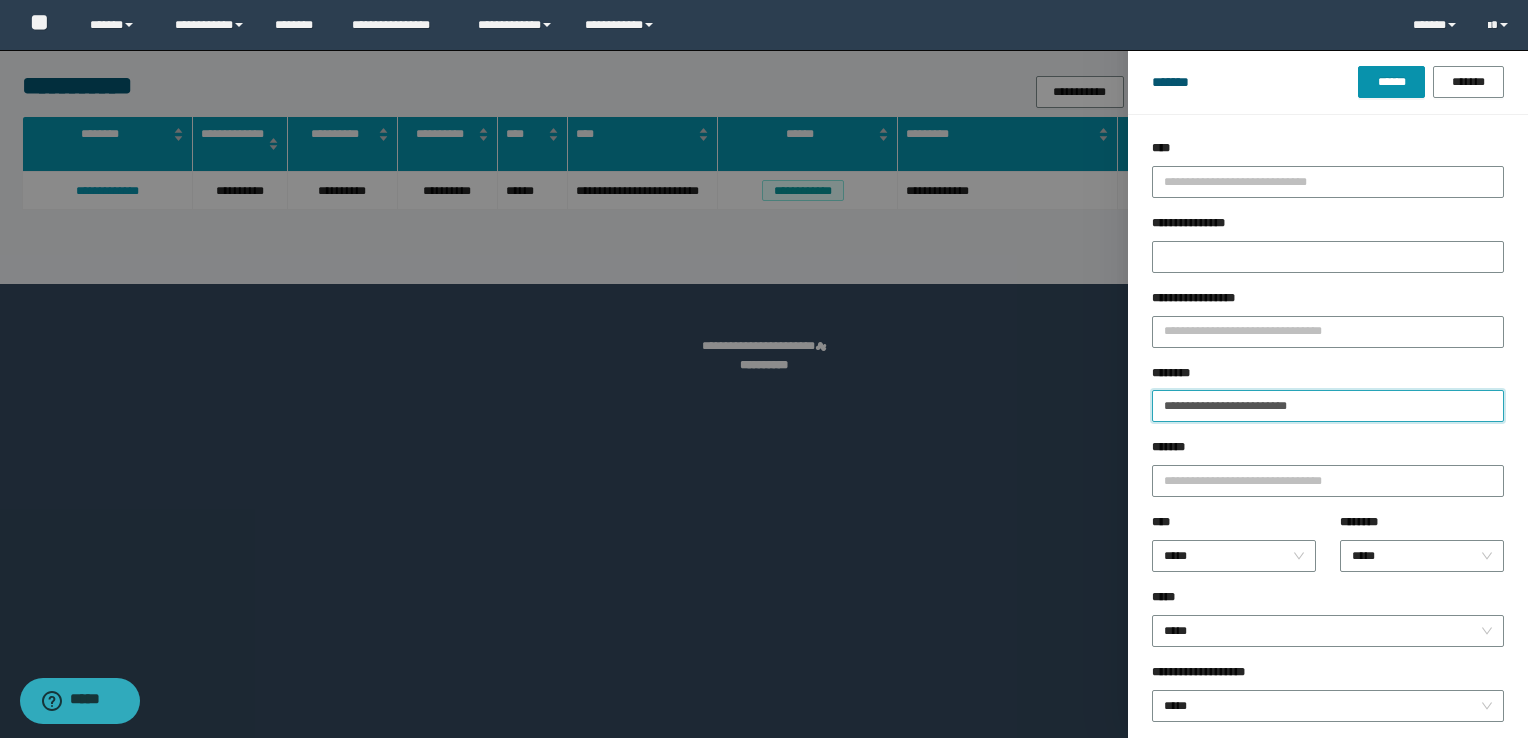 type on "**********" 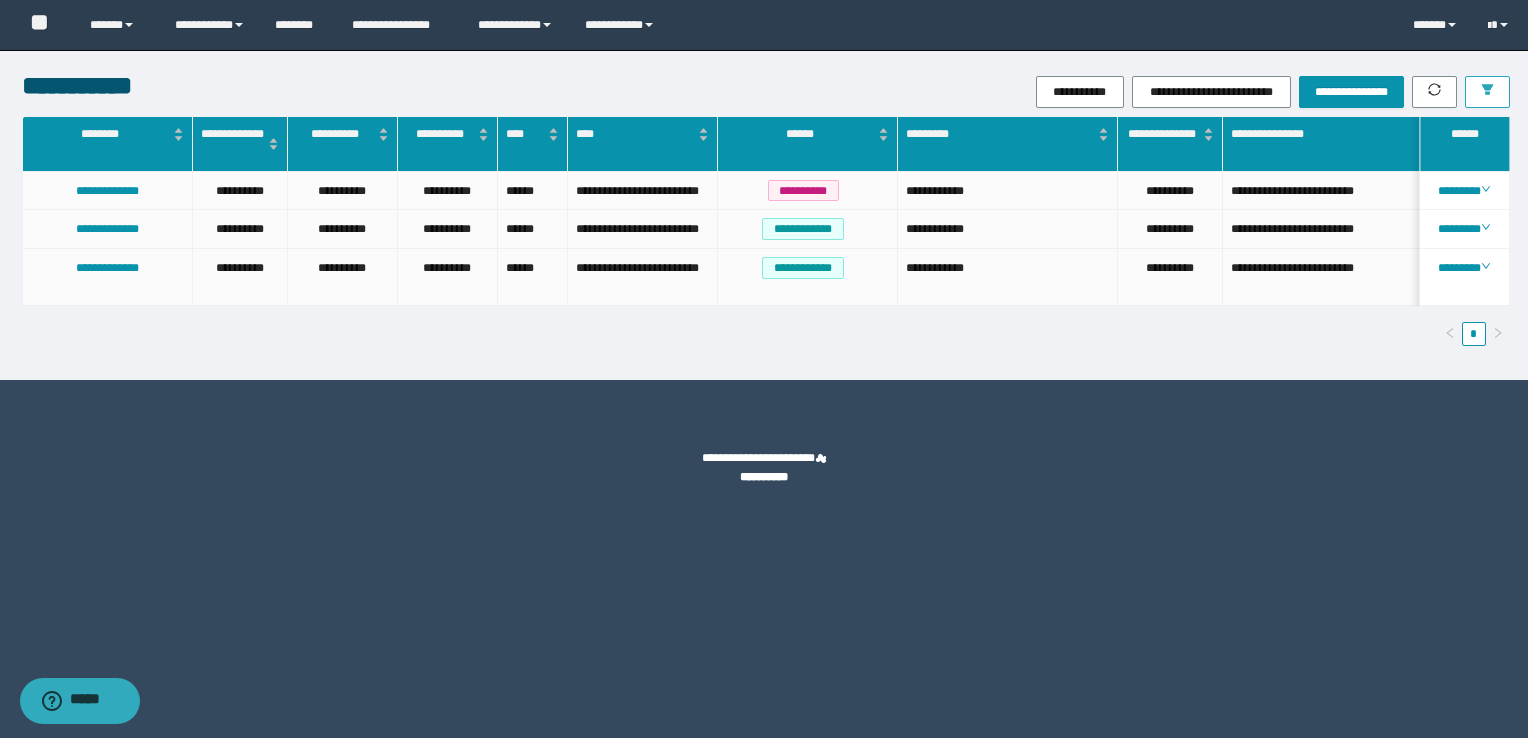 type 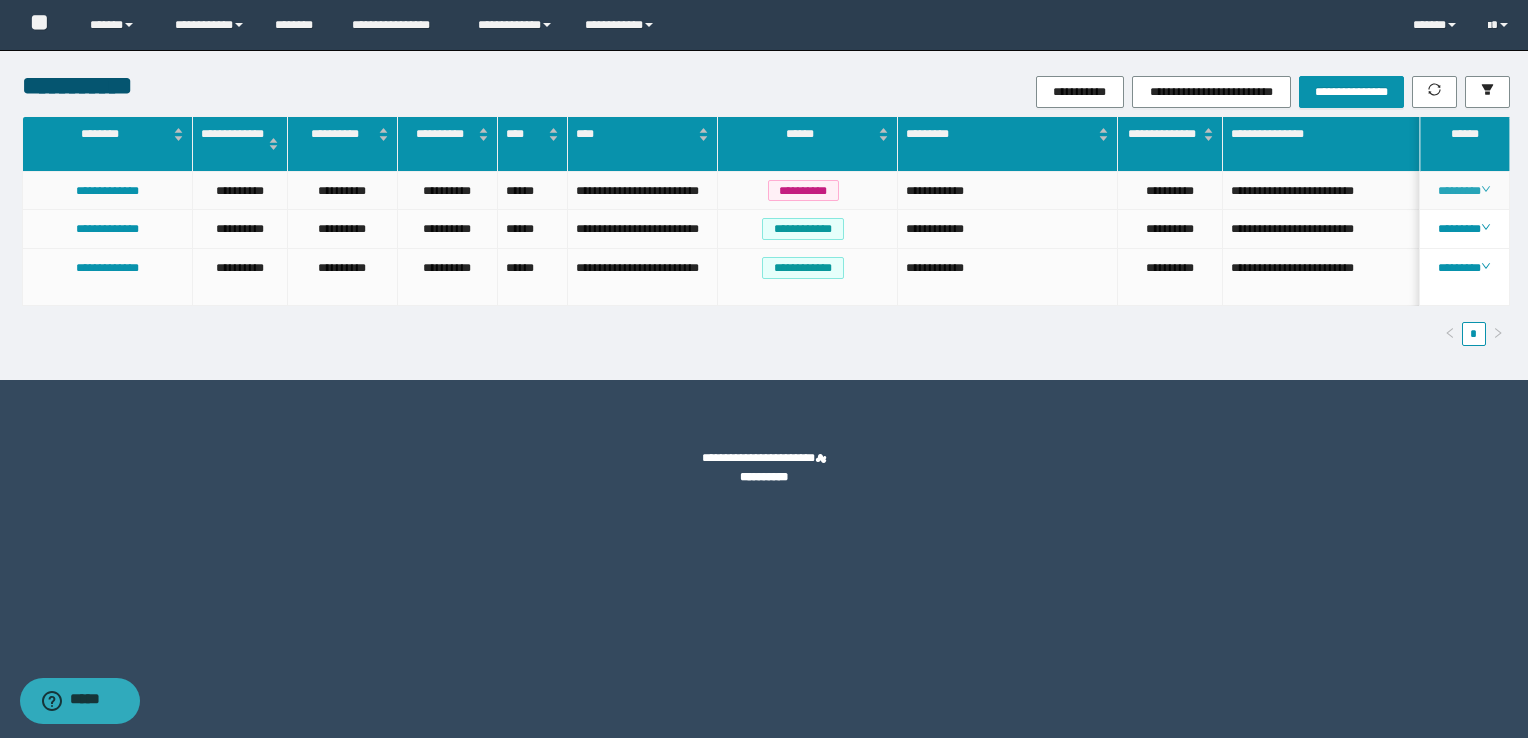 click on "********" at bounding box center [1464, 191] 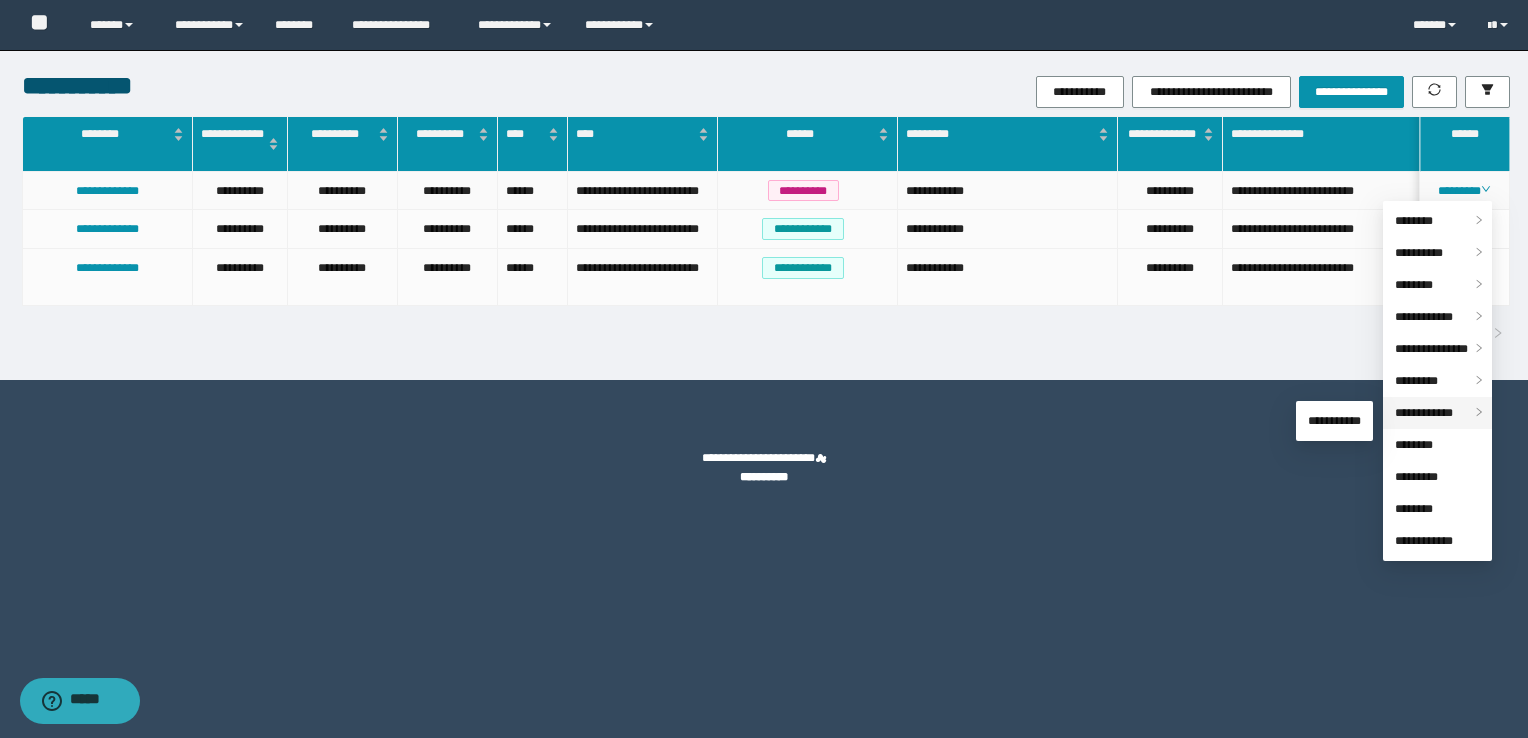 click on "**********" at bounding box center [1424, 413] 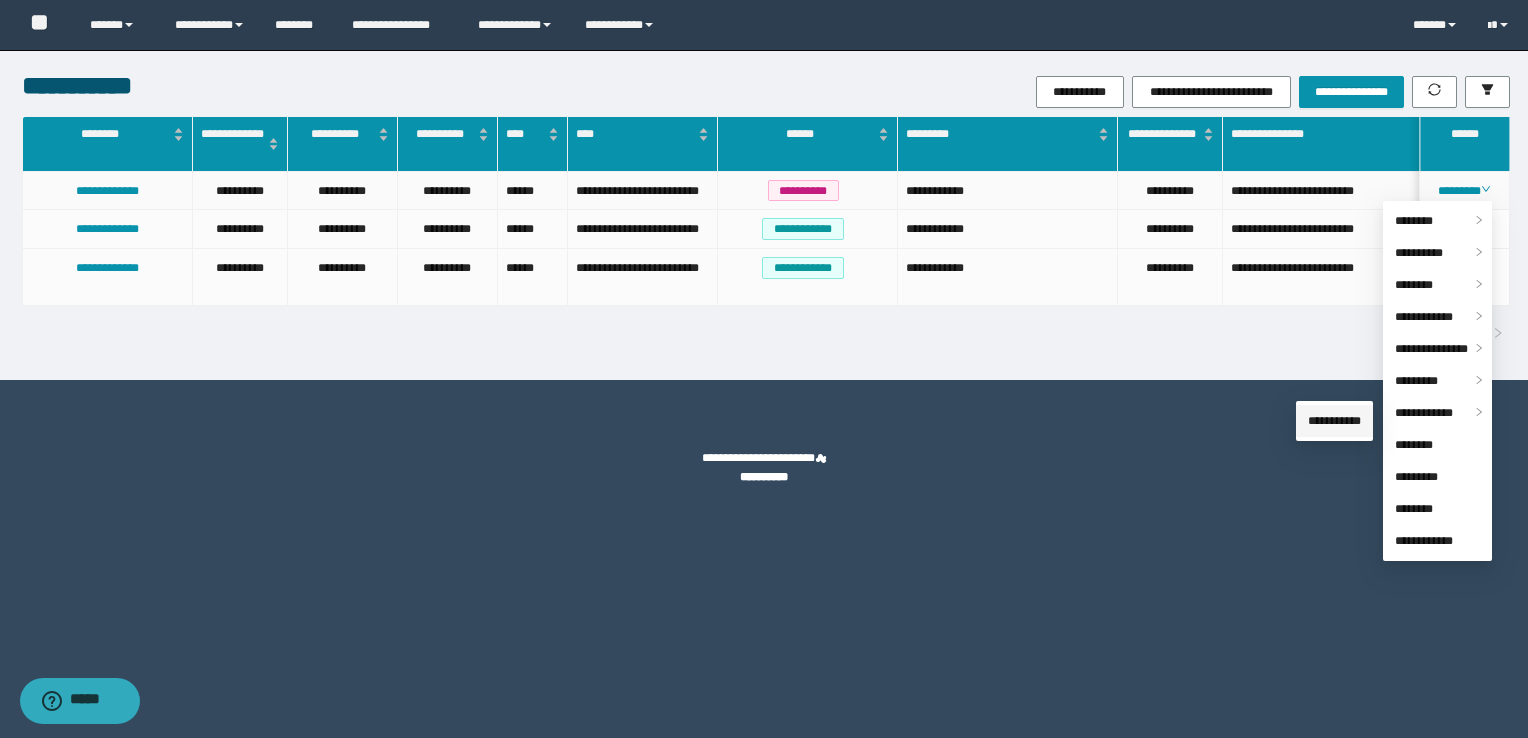 click on "**********" at bounding box center [1334, 421] 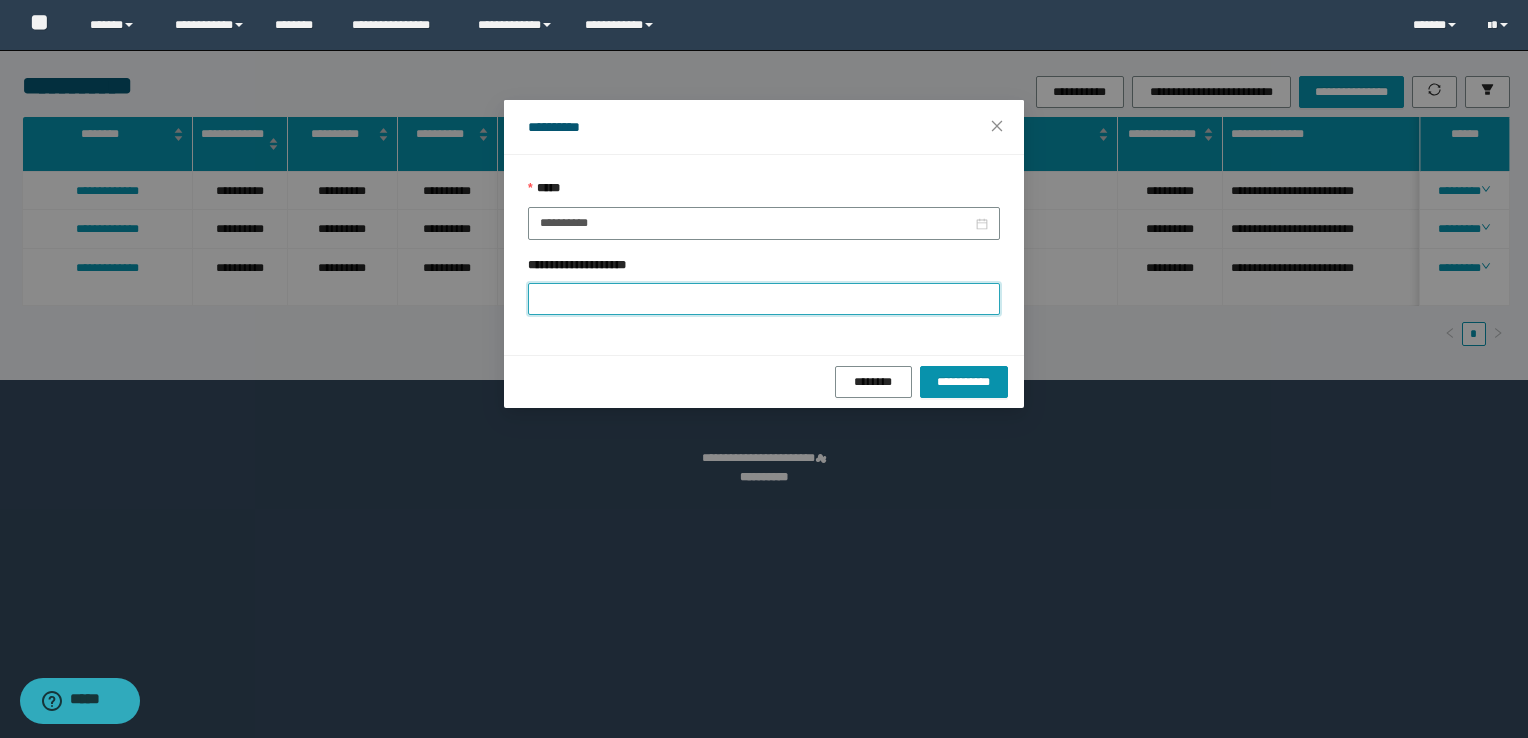 click on "**********" at bounding box center (764, 299) 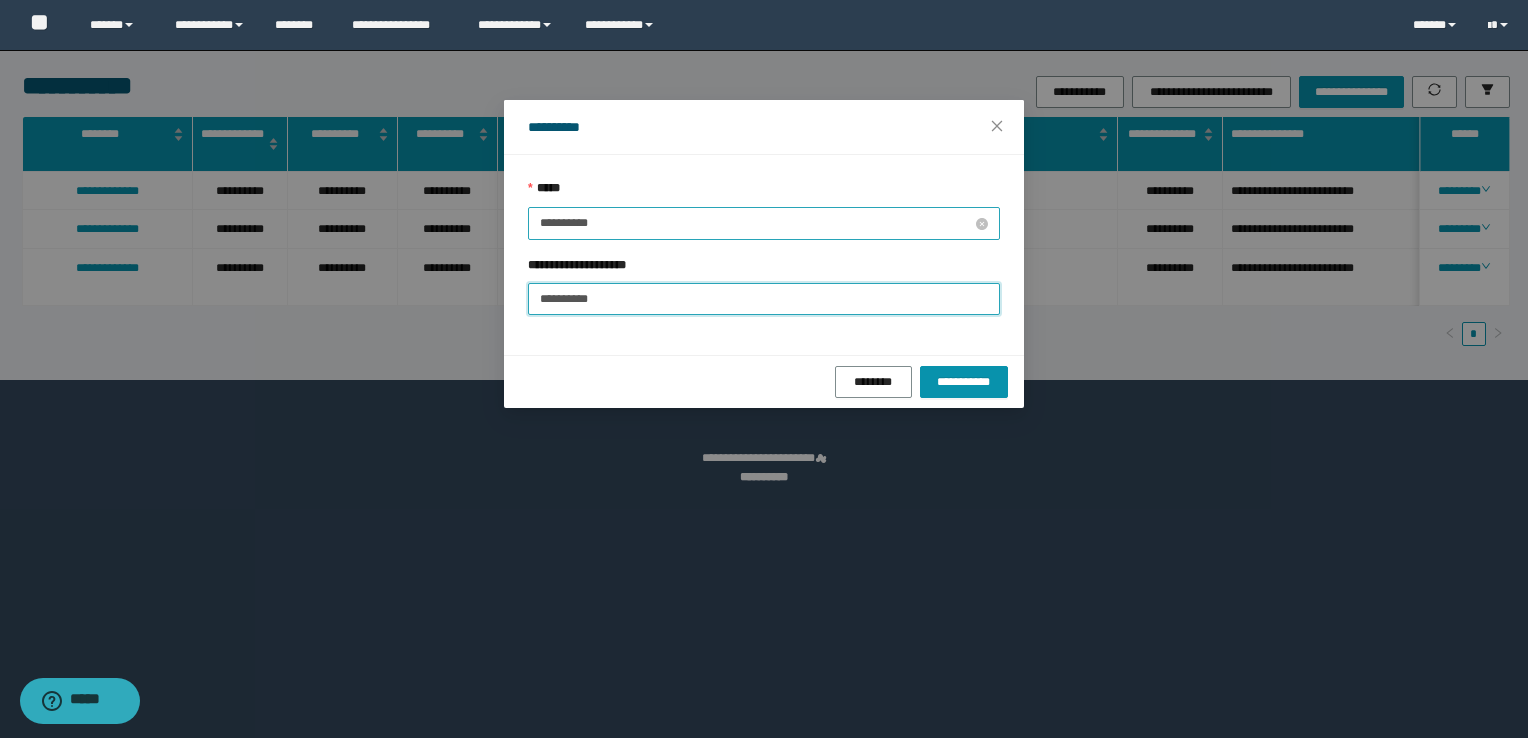 type on "**********" 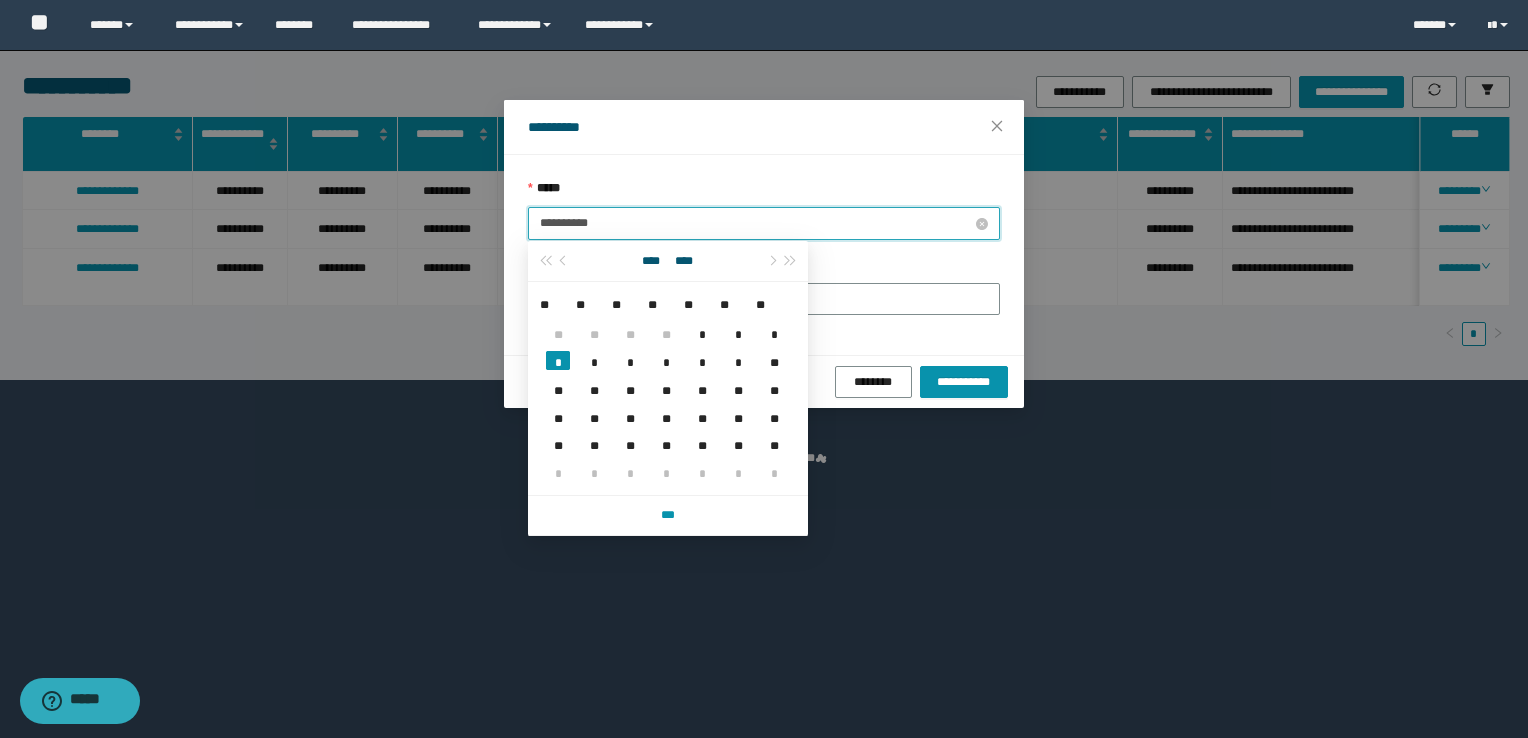 click on "**********" at bounding box center [756, 223] 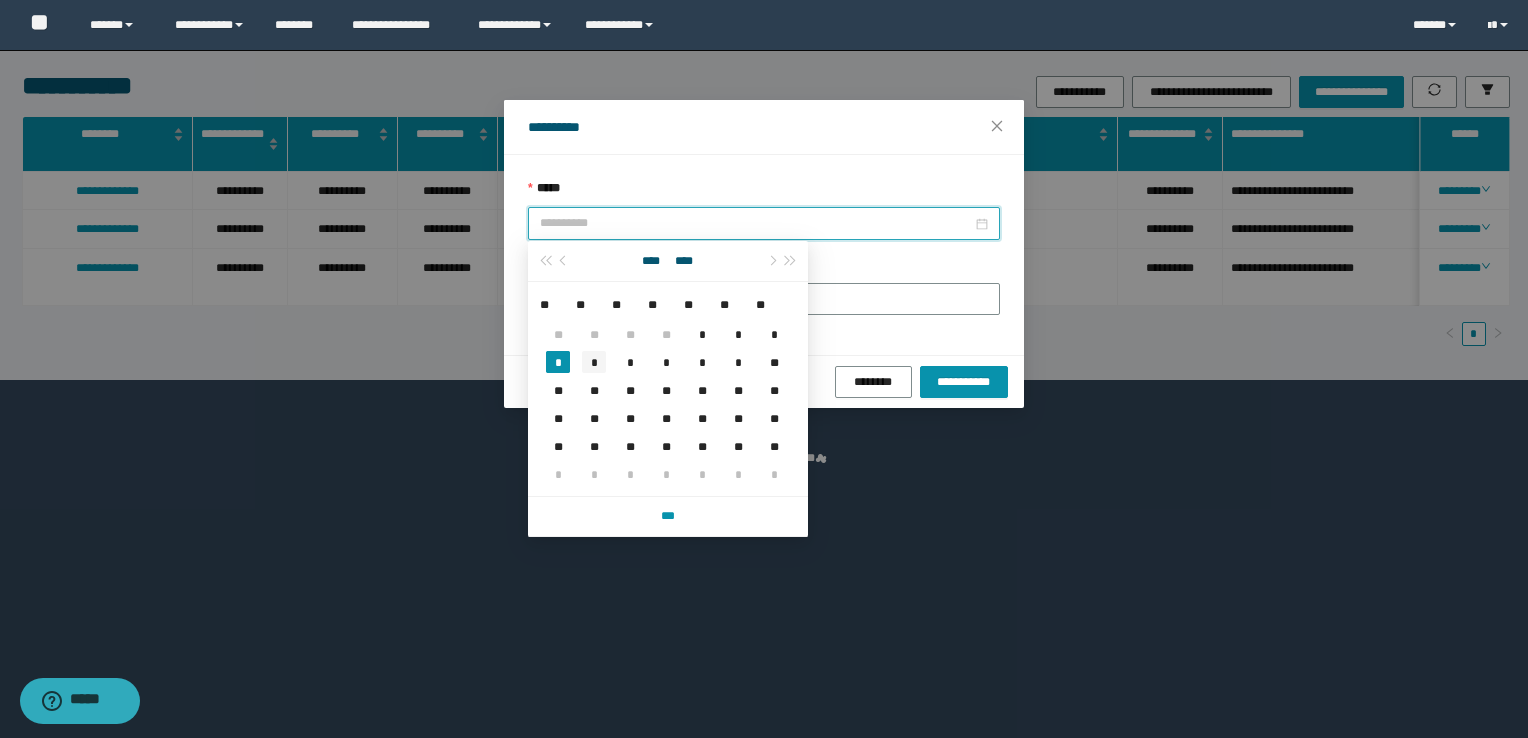 type on "**********" 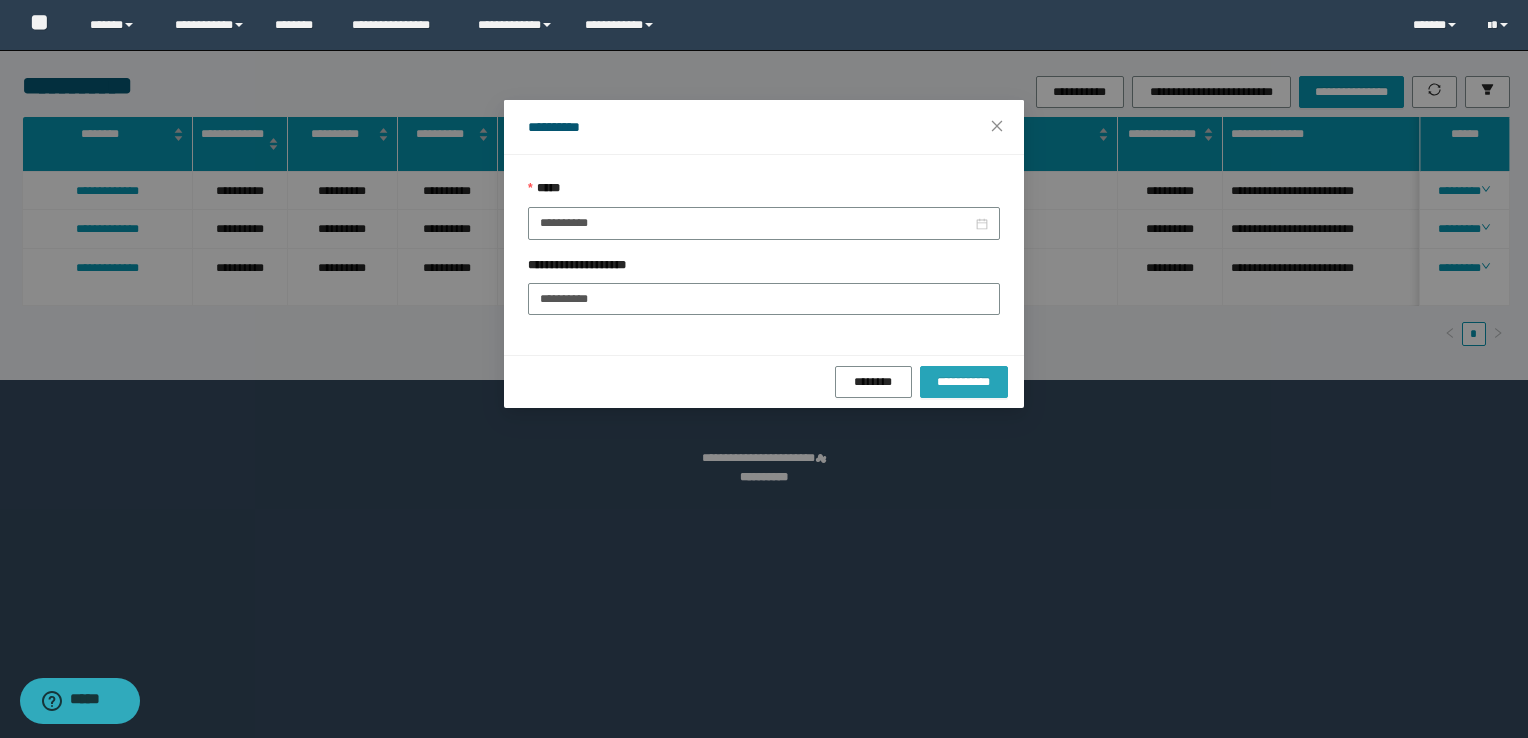 click on "**********" at bounding box center [964, 382] 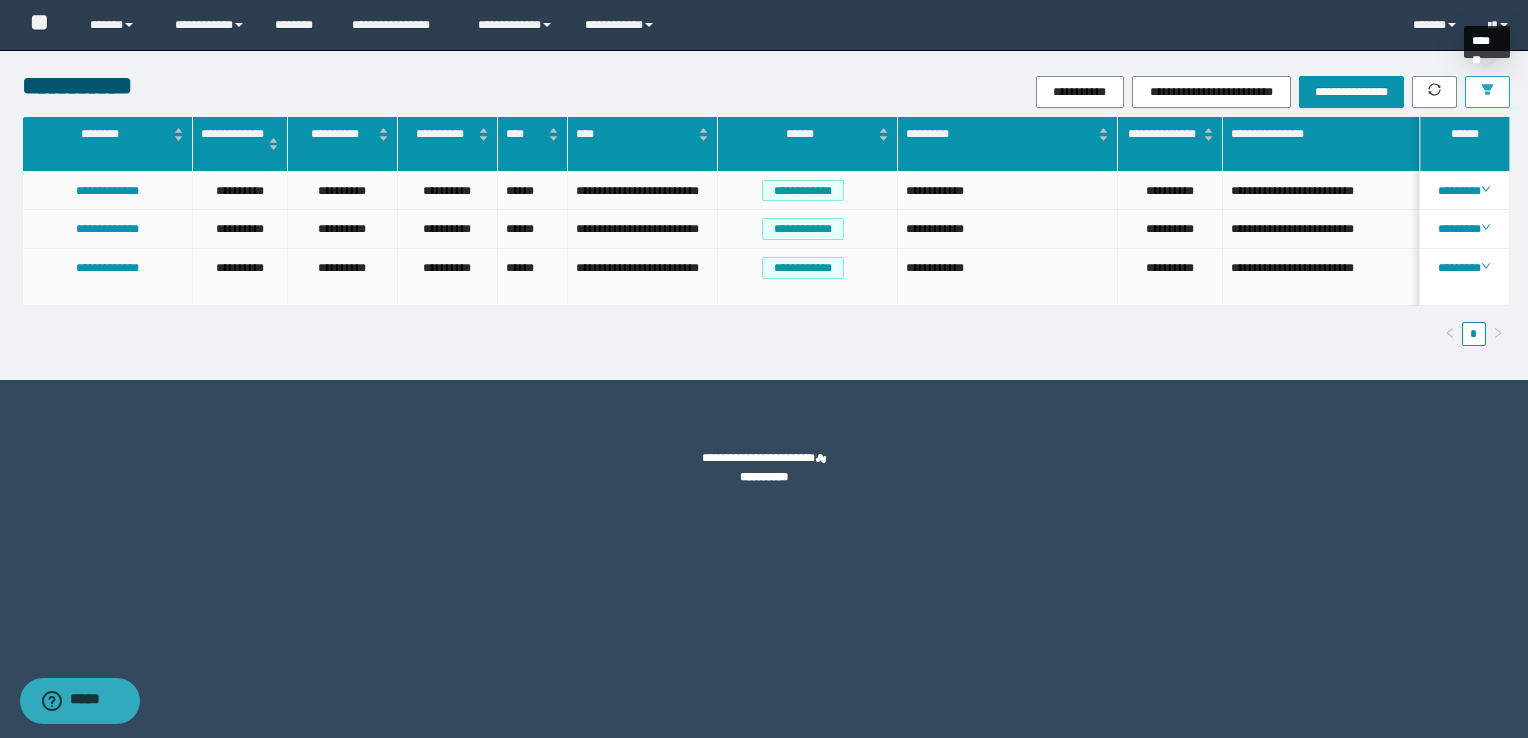 click at bounding box center [1487, 92] 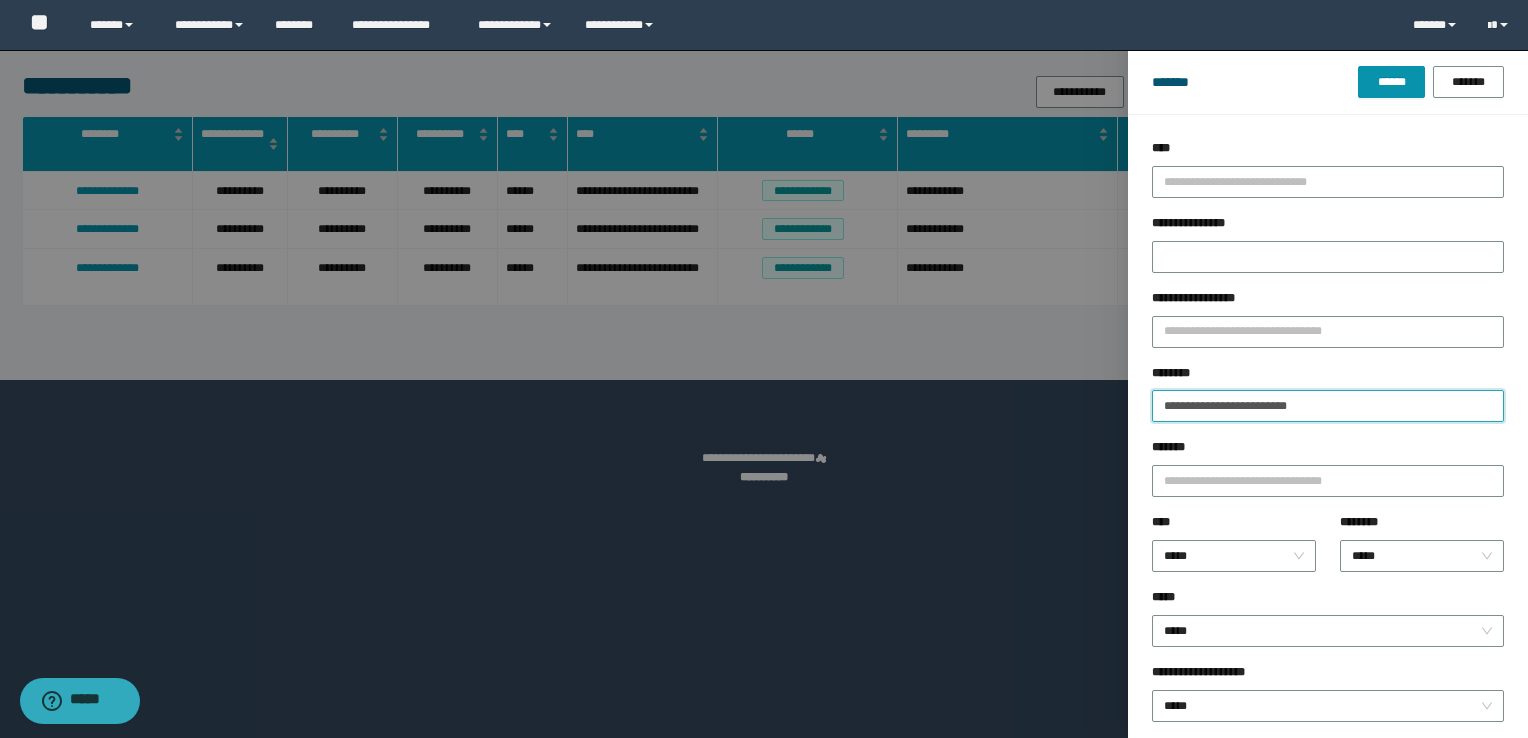 drag, startPoint x: 1400, startPoint y: 403, endPoint x: 815, endPoint y: 504, distance: 593.6548 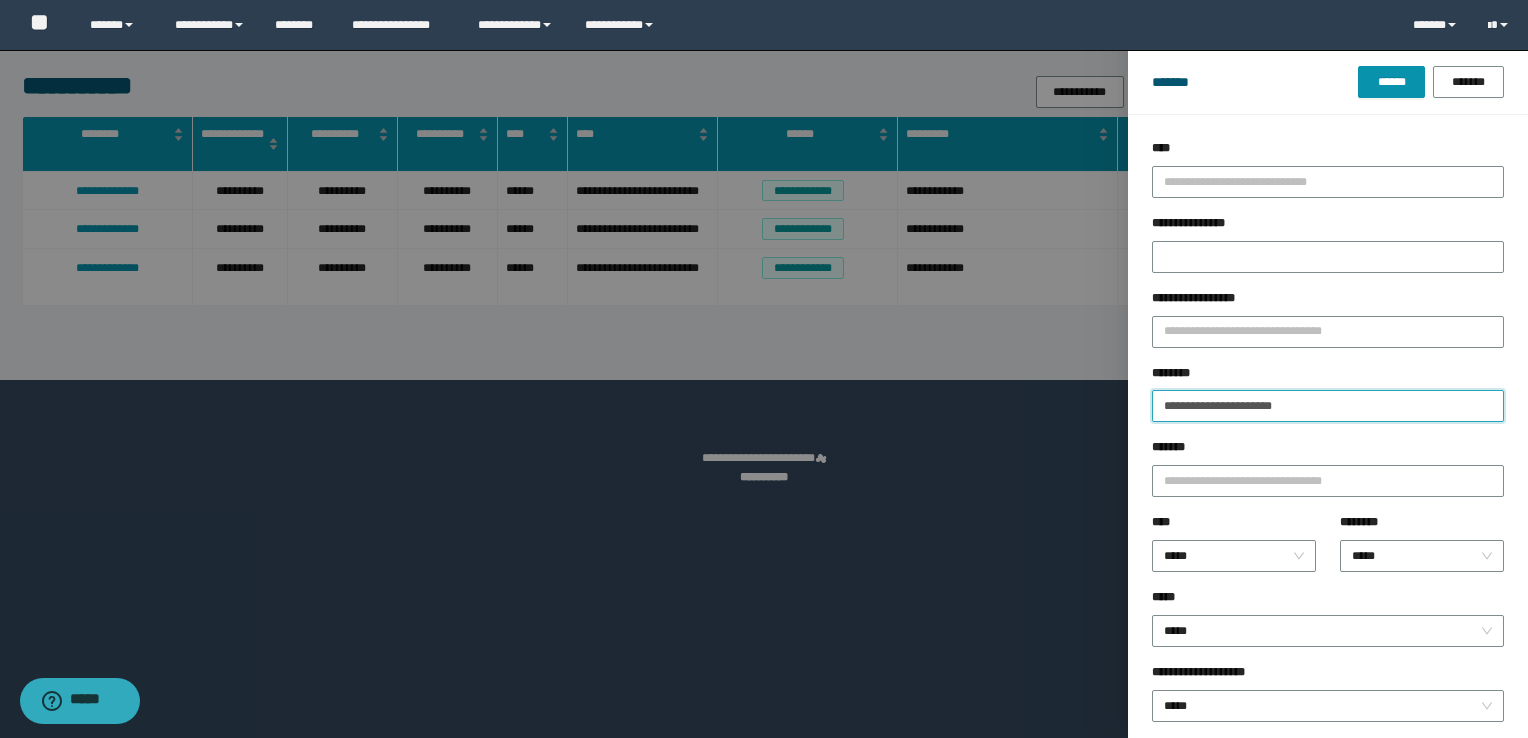 type on "**********" 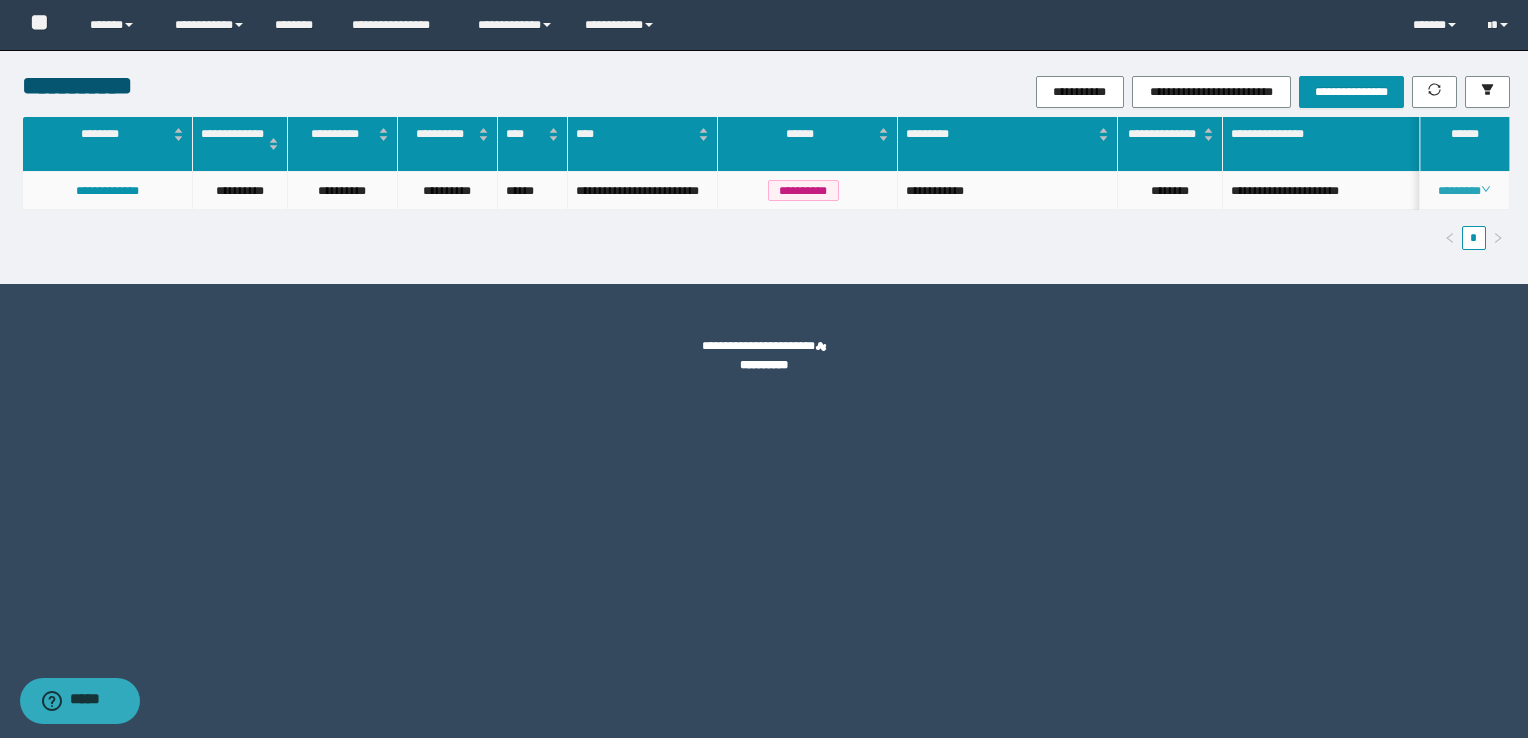 click on "********" at bounding box center (1464, 191) 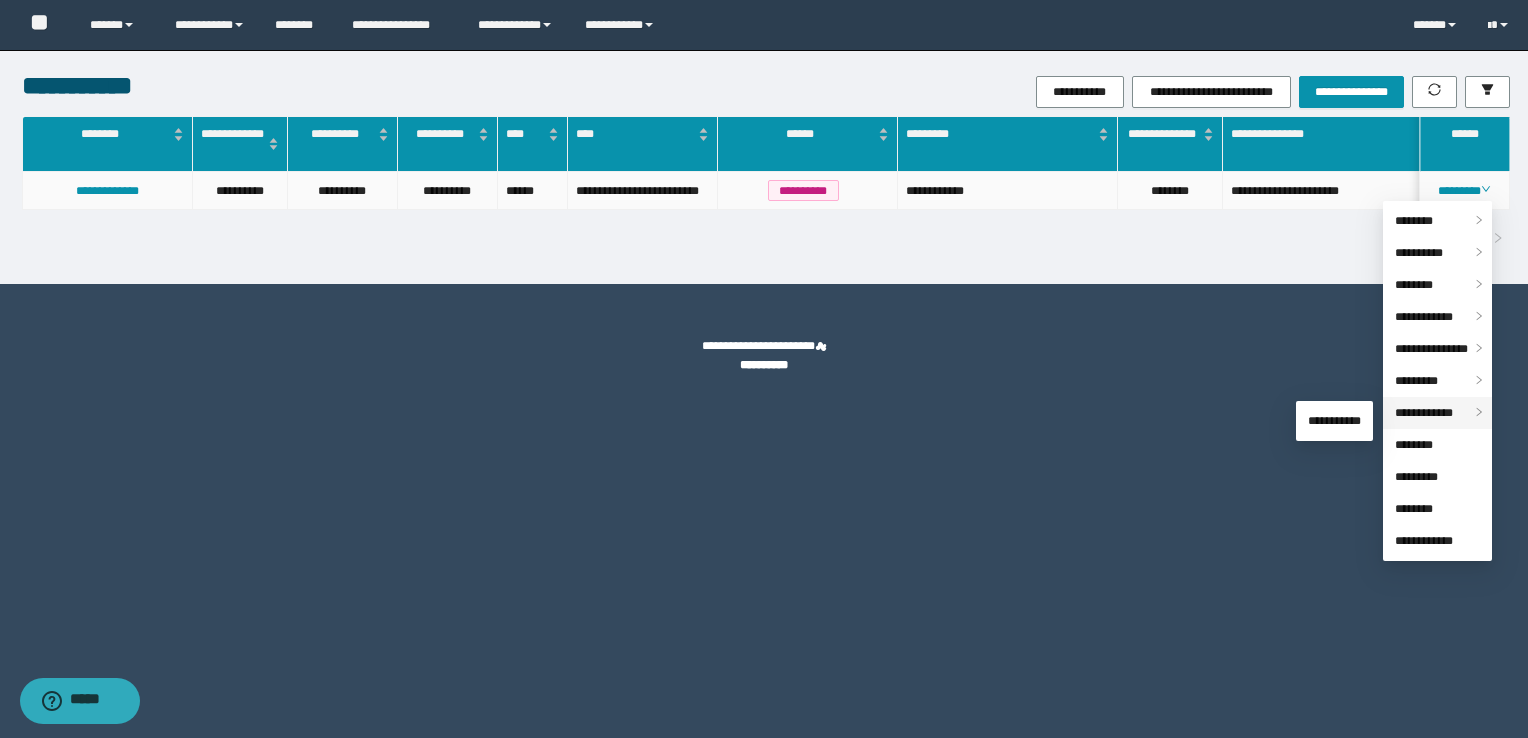 click on "**********" at bounding box center (1437, 413) 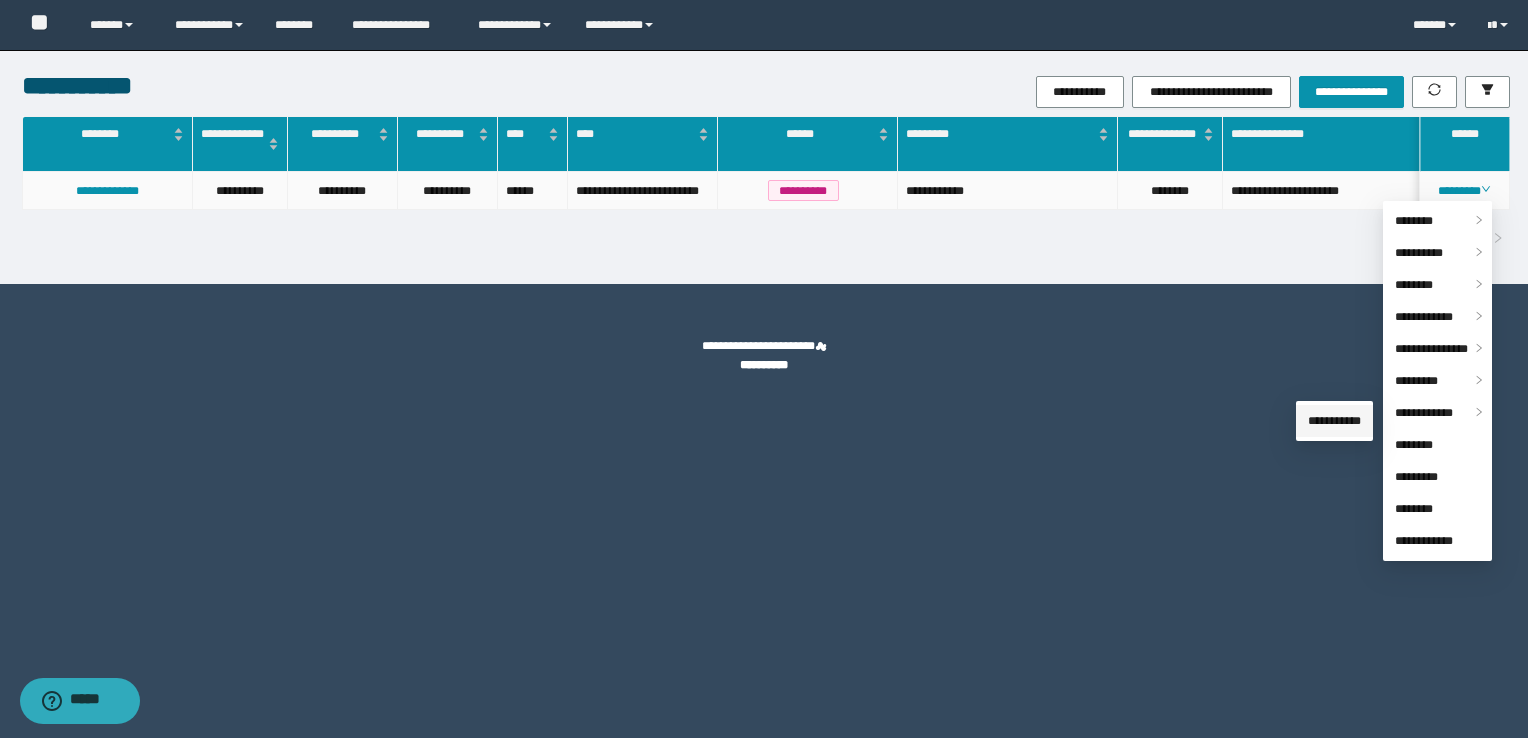 click on "**********" at bounding box center (1334, 421) 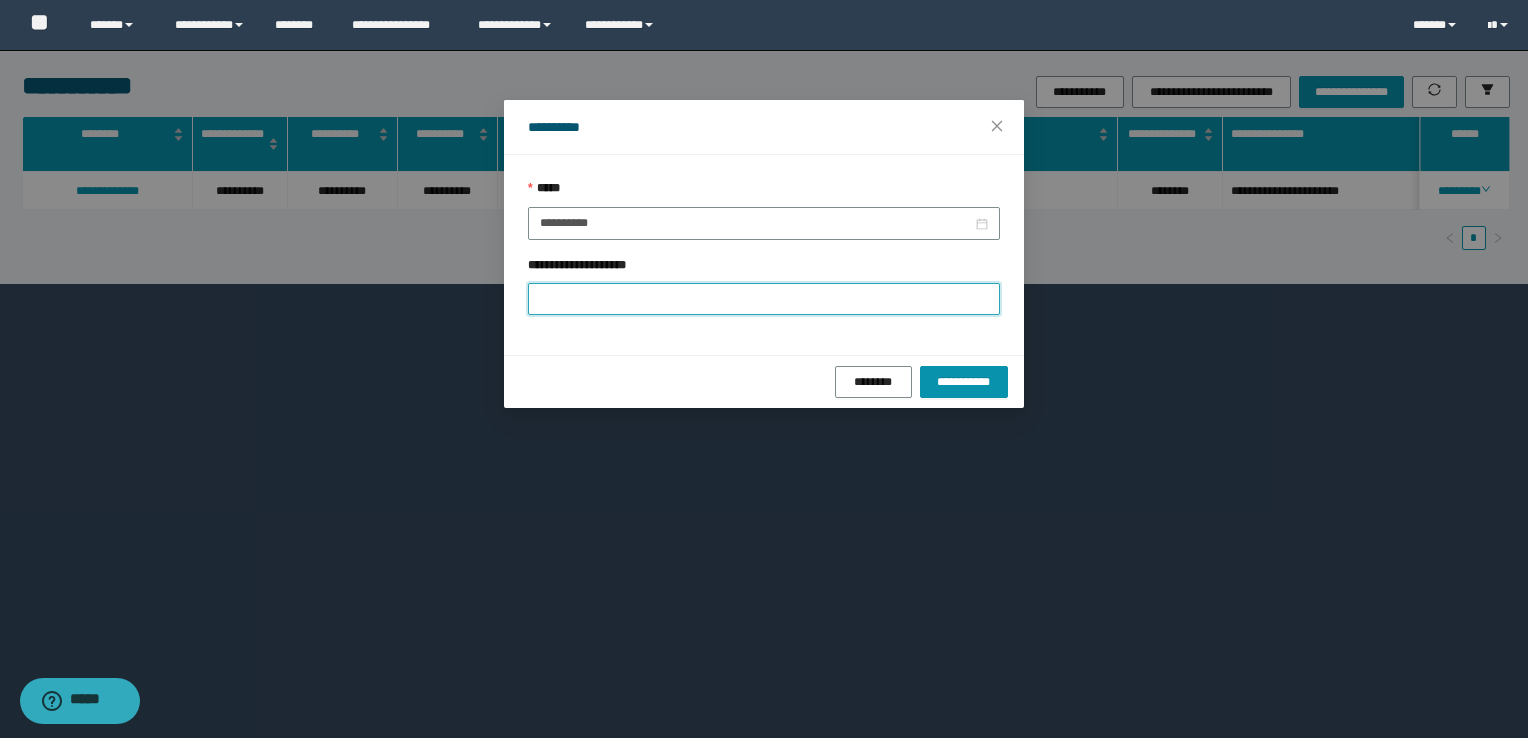 drag, startPoint x: 601, startPoint y: 299, endPoint x: 601, endPoint y: 288, distance: 11 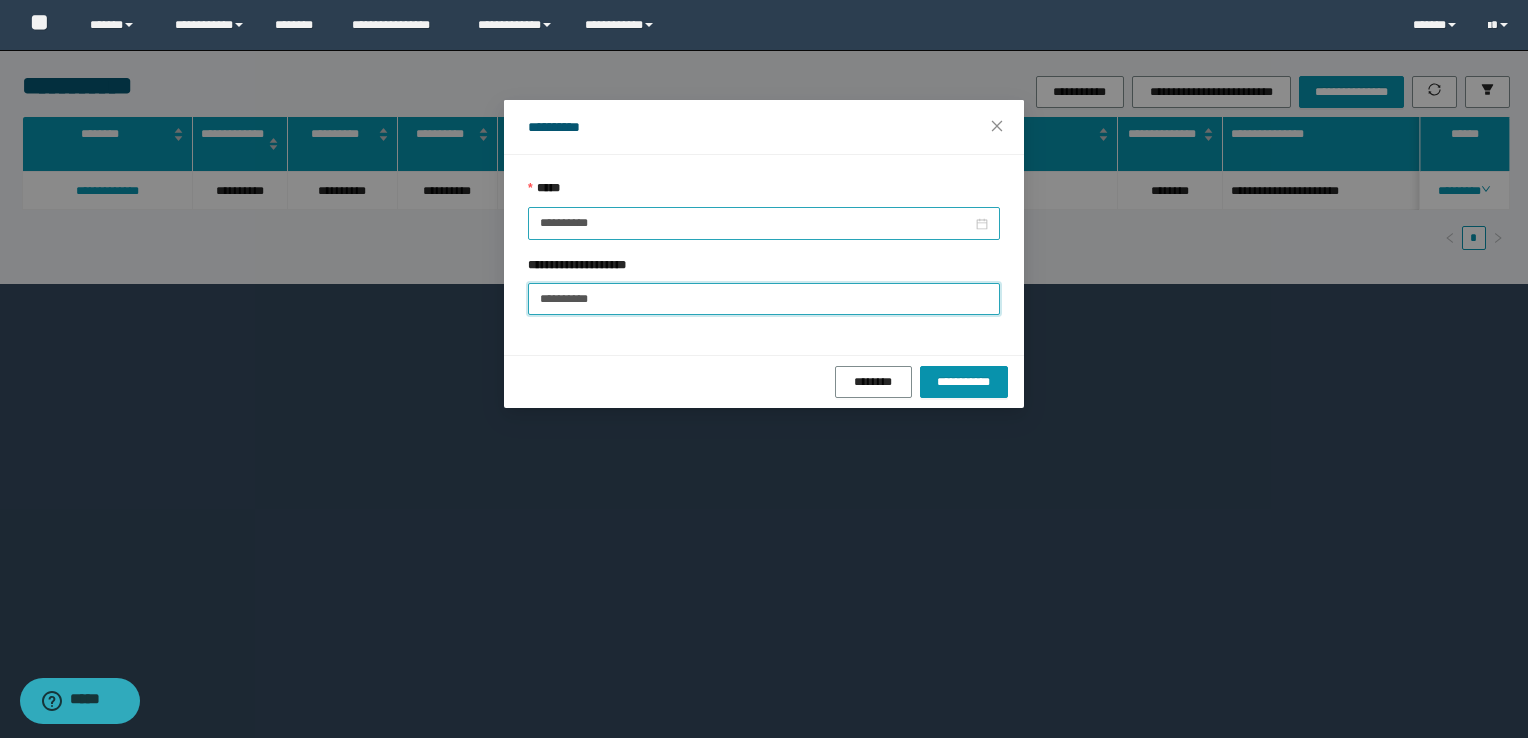 type on "**********" 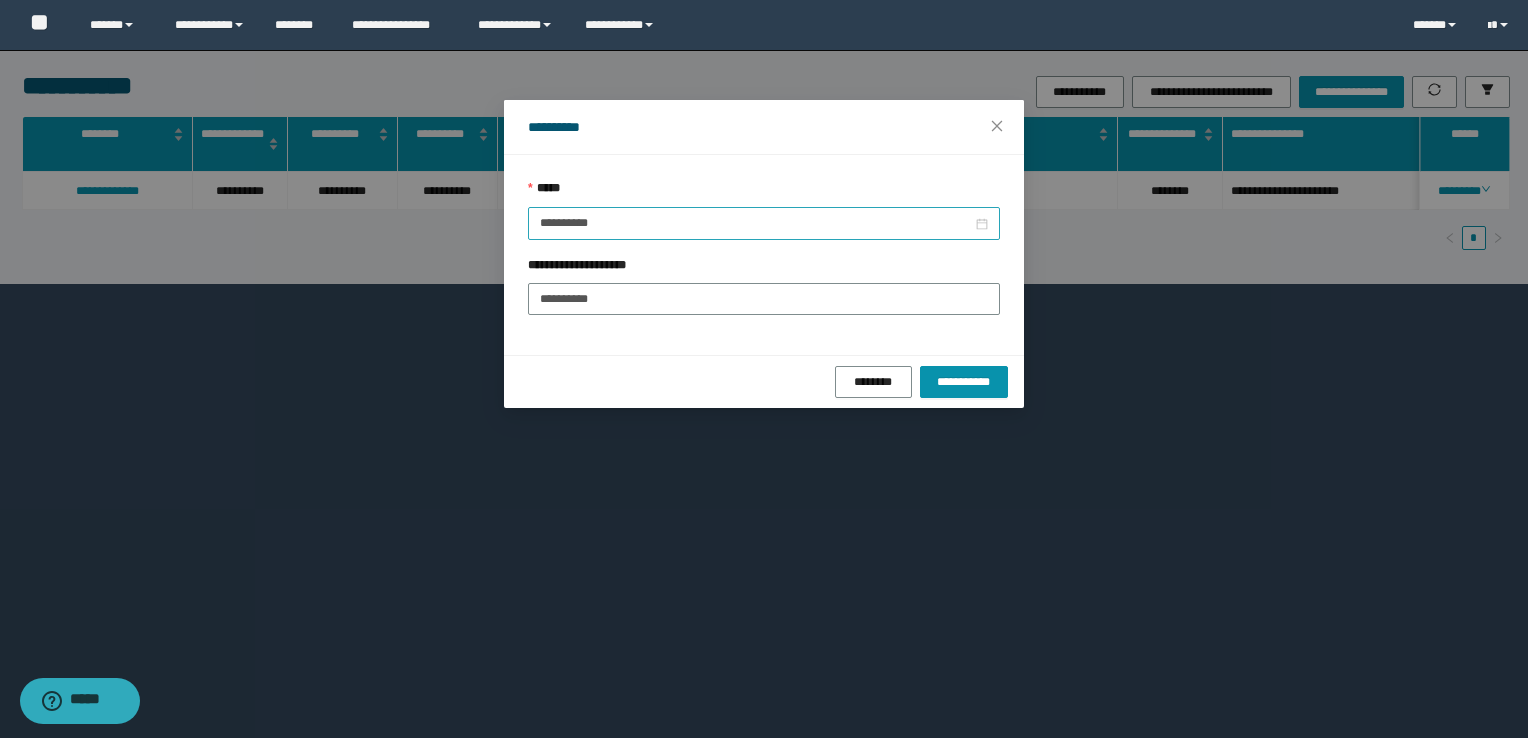 click on "**********" at bounding box center [764, 223] 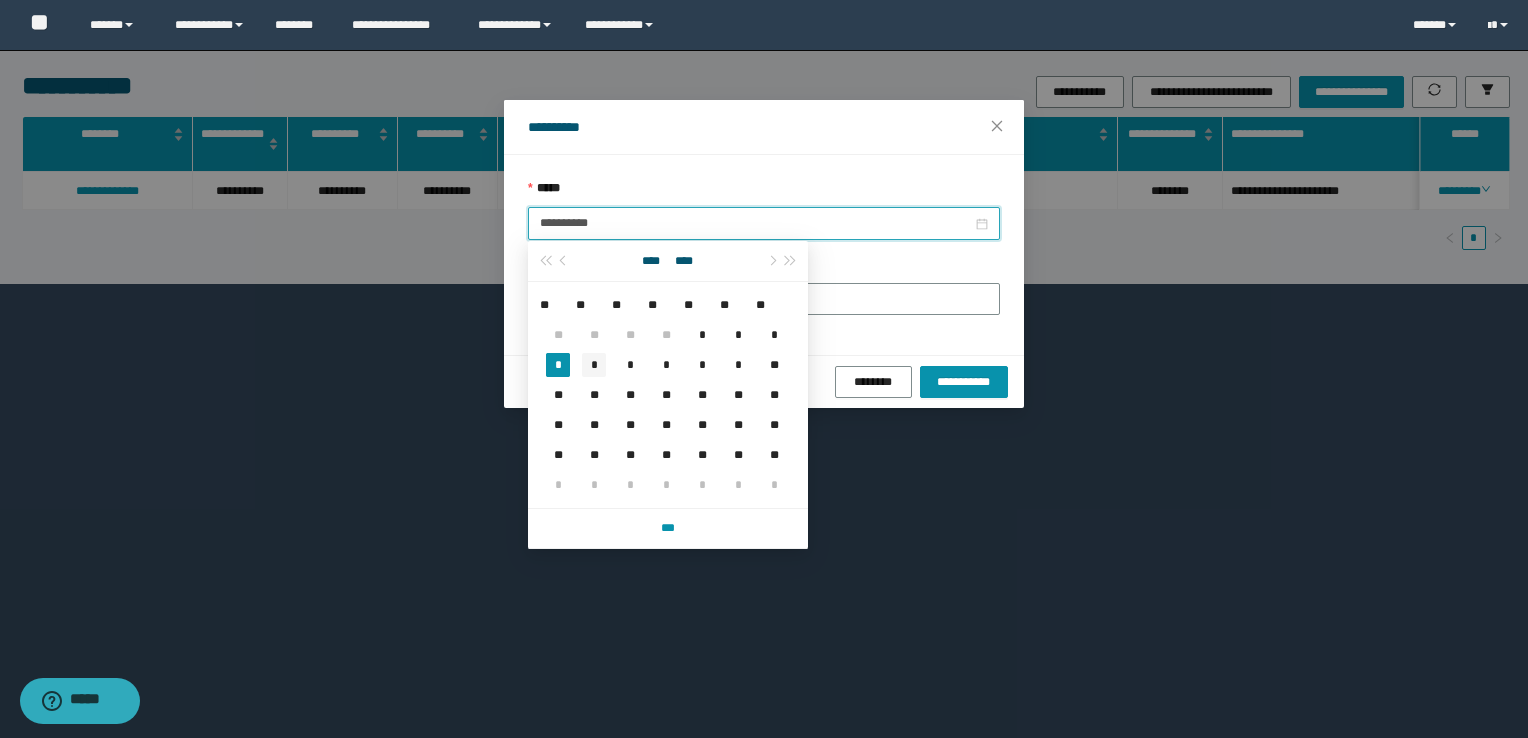 type on "**********" 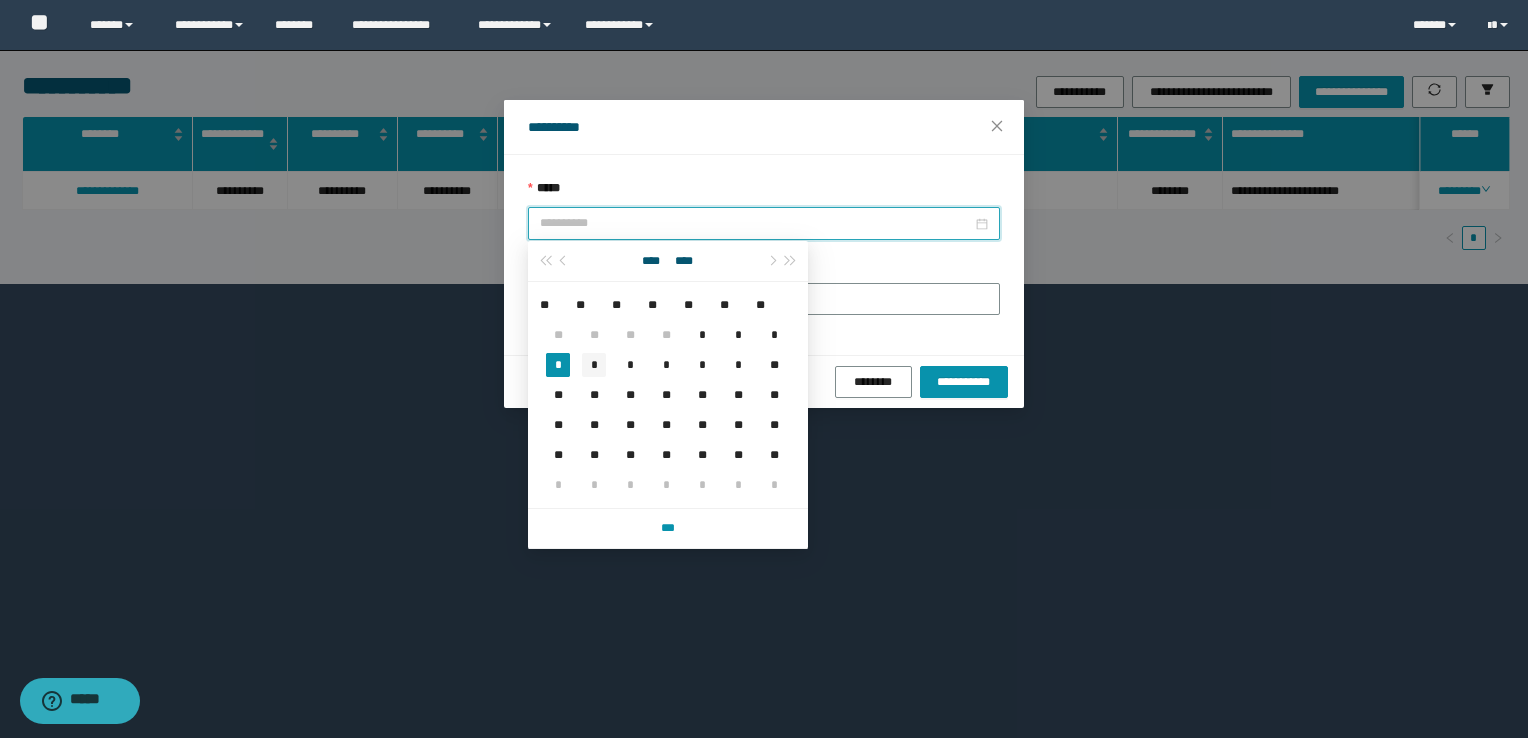 click on "*" at bounding box center [594, 365] 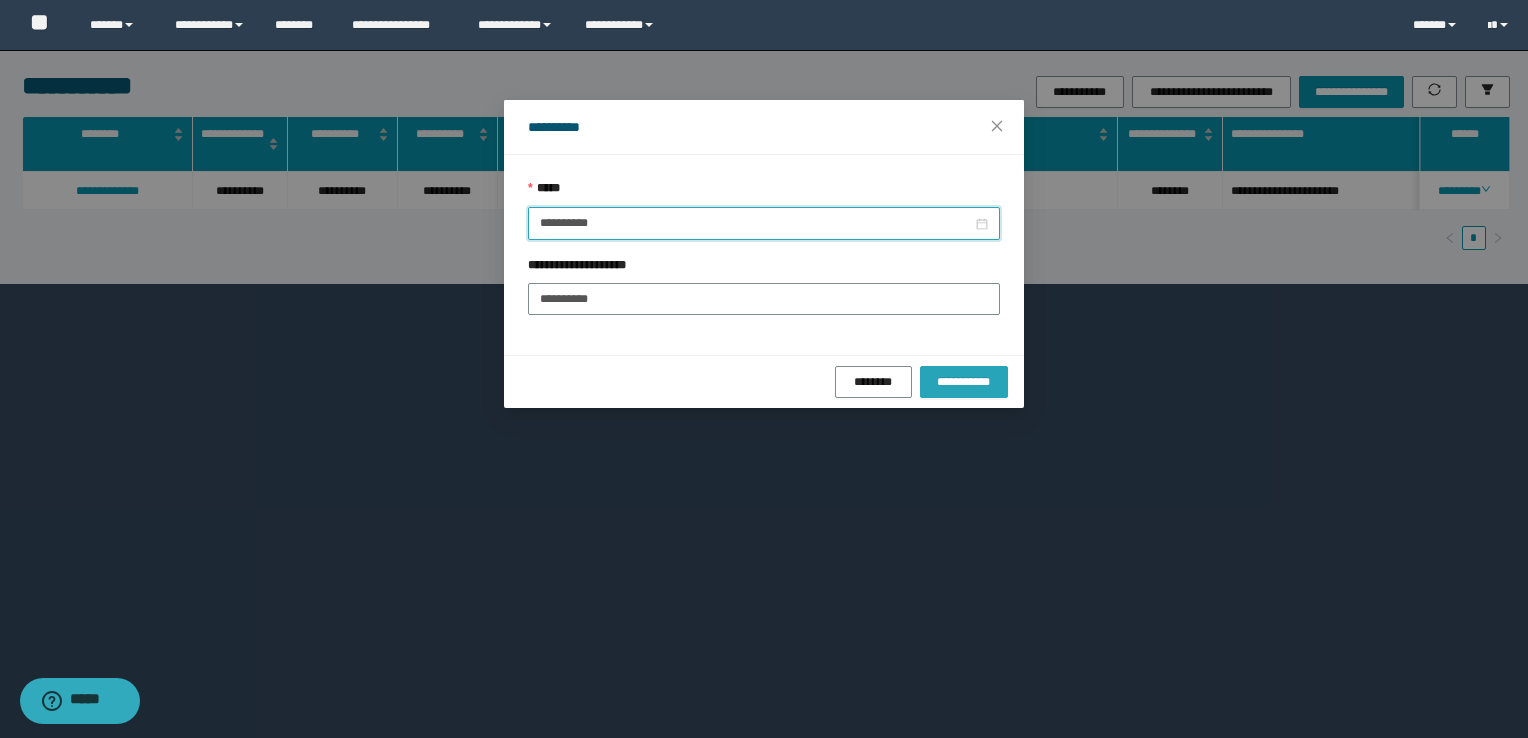 click on "**********" at bounding box center (964, 382) 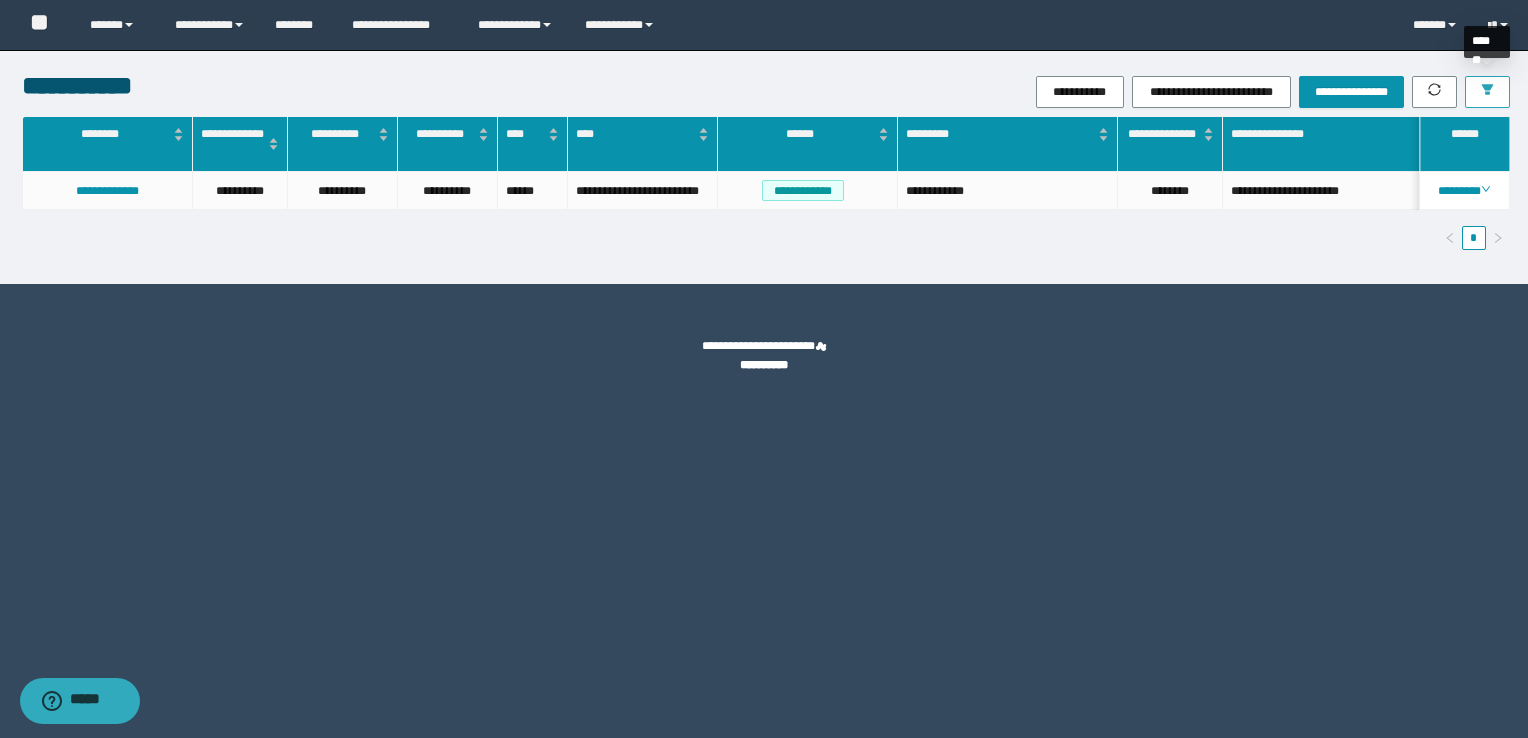 click 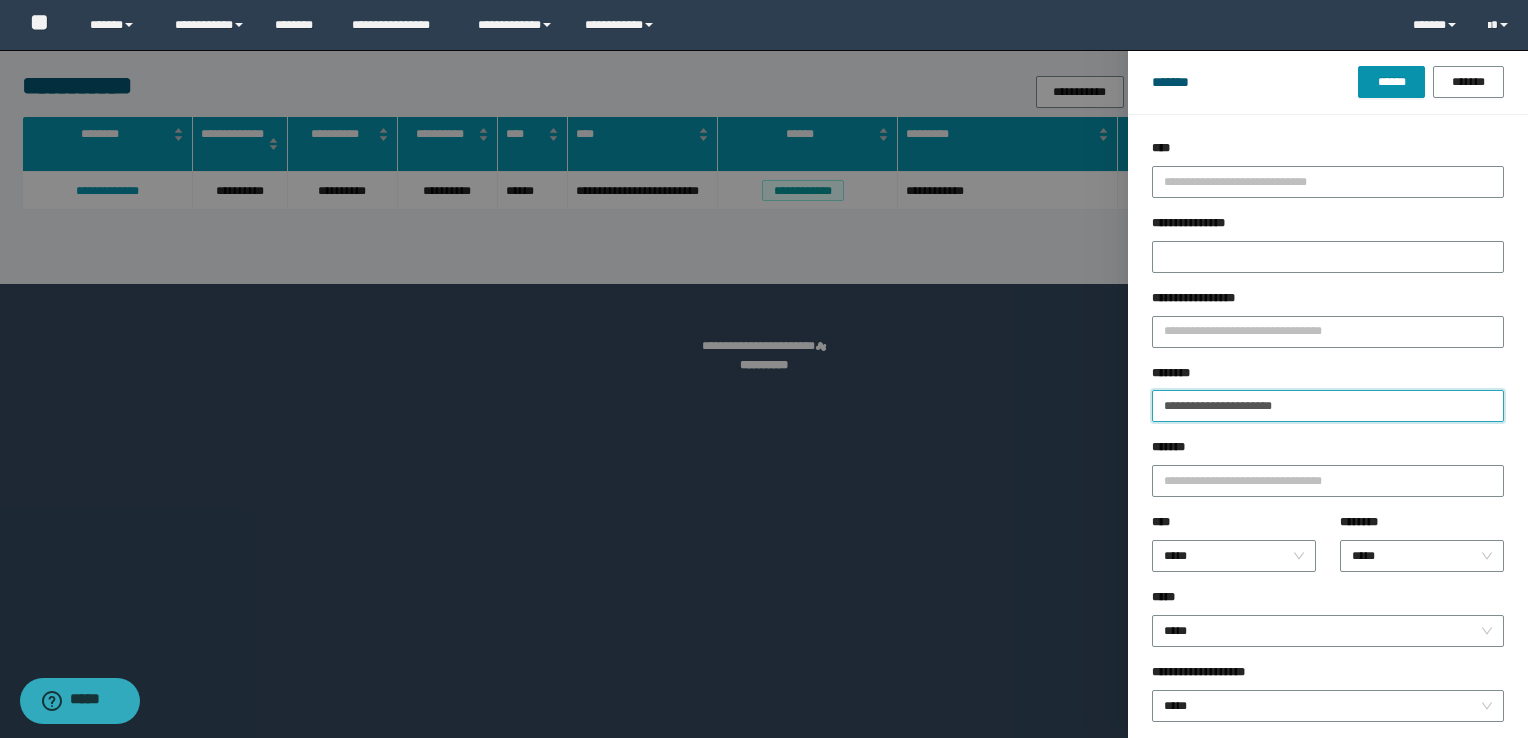 drag, startPoint x: 1330, startPoint y: 413, endPoint x: 972, endPoint y: 399, distance: 358.27365 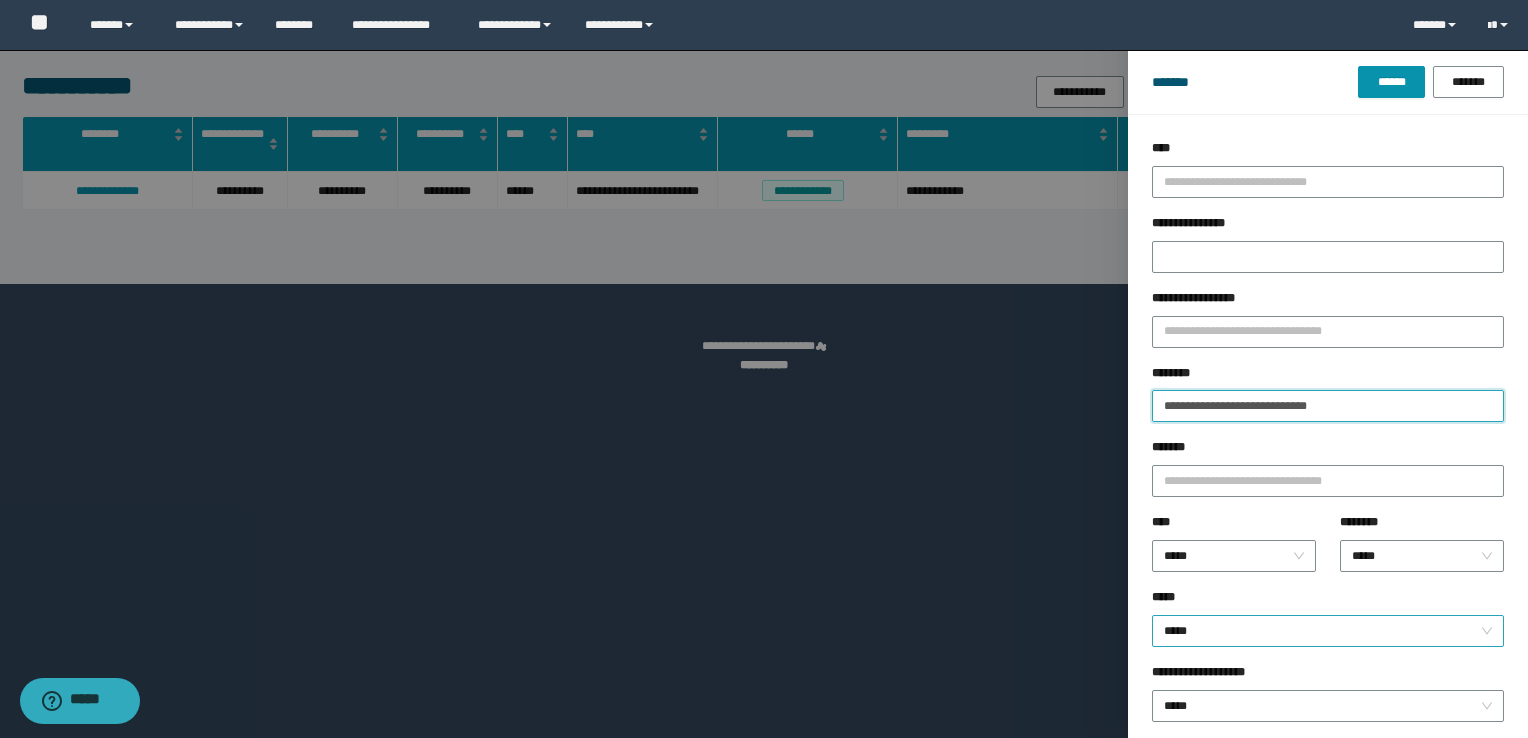 type on "**********" 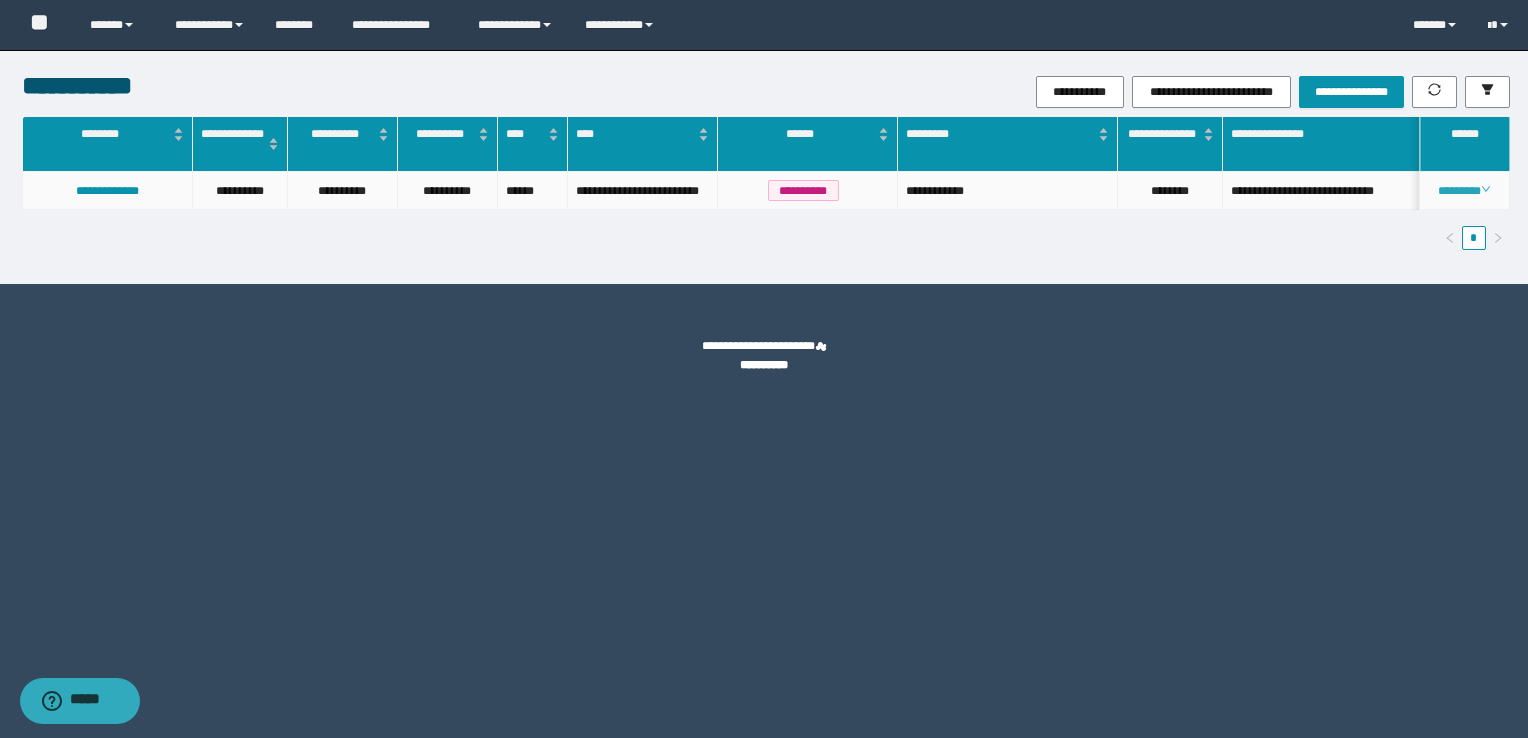 click on "********" at bounding box center [1464, 191] 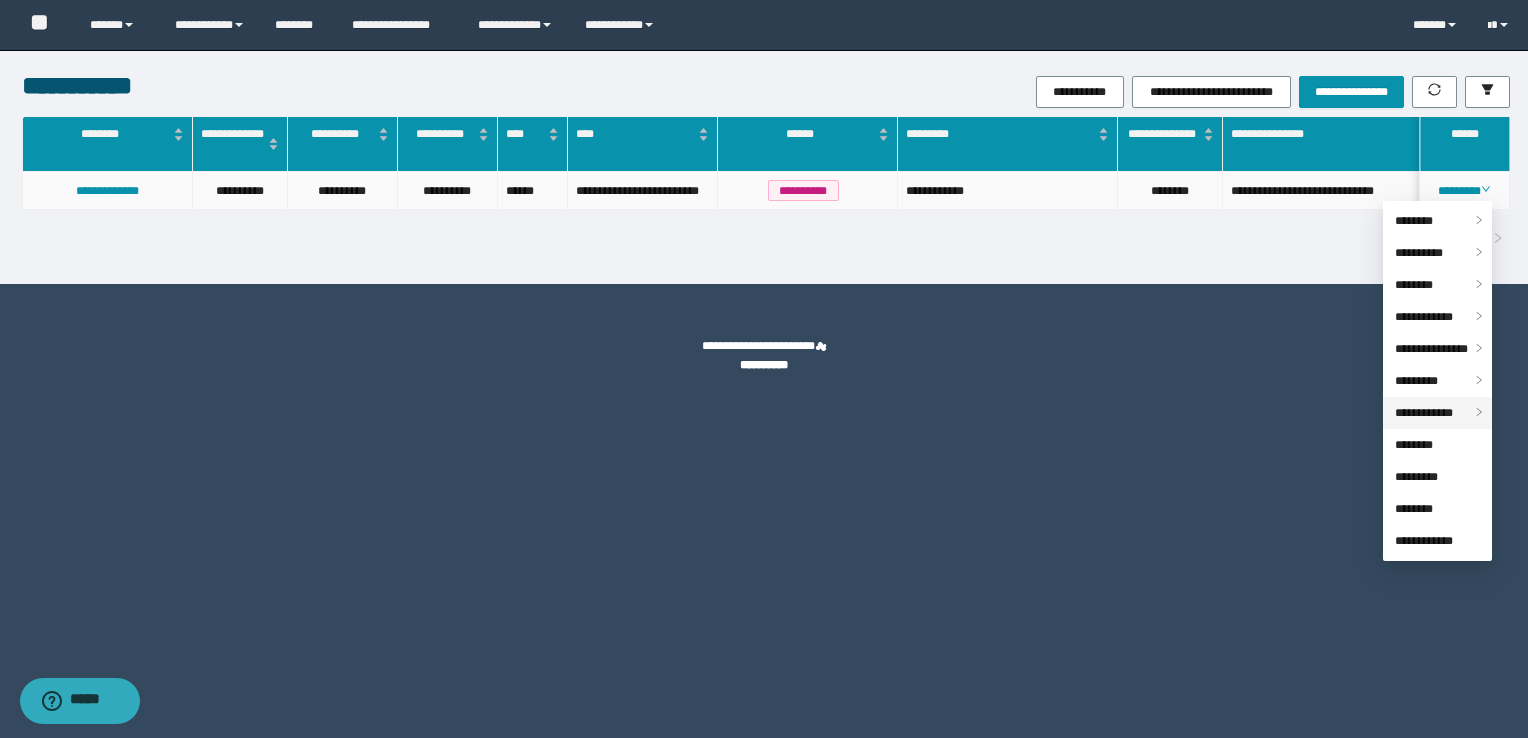 click on "**********" at bounding box center (1424, 413) 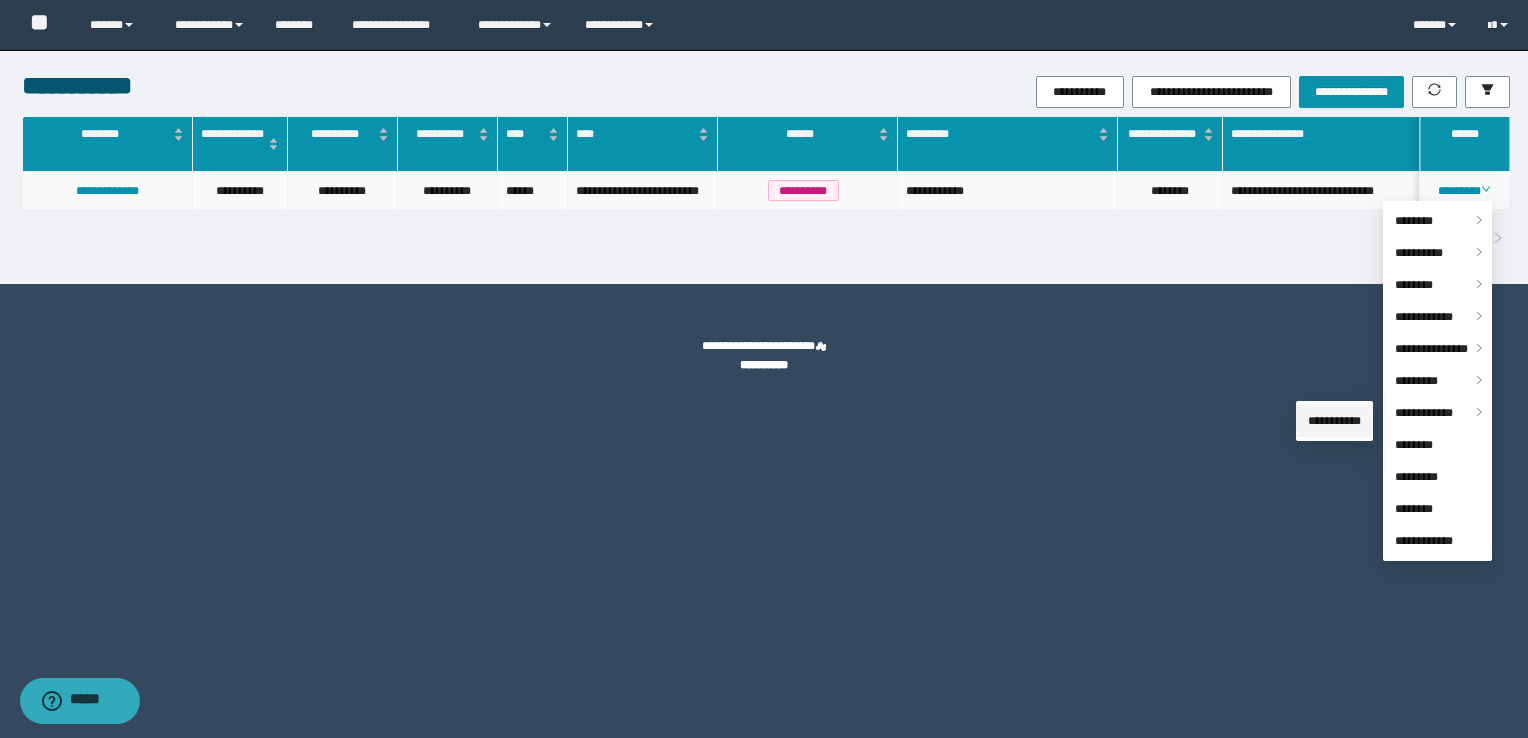click on "**********" at bounding box center (1334, 421) 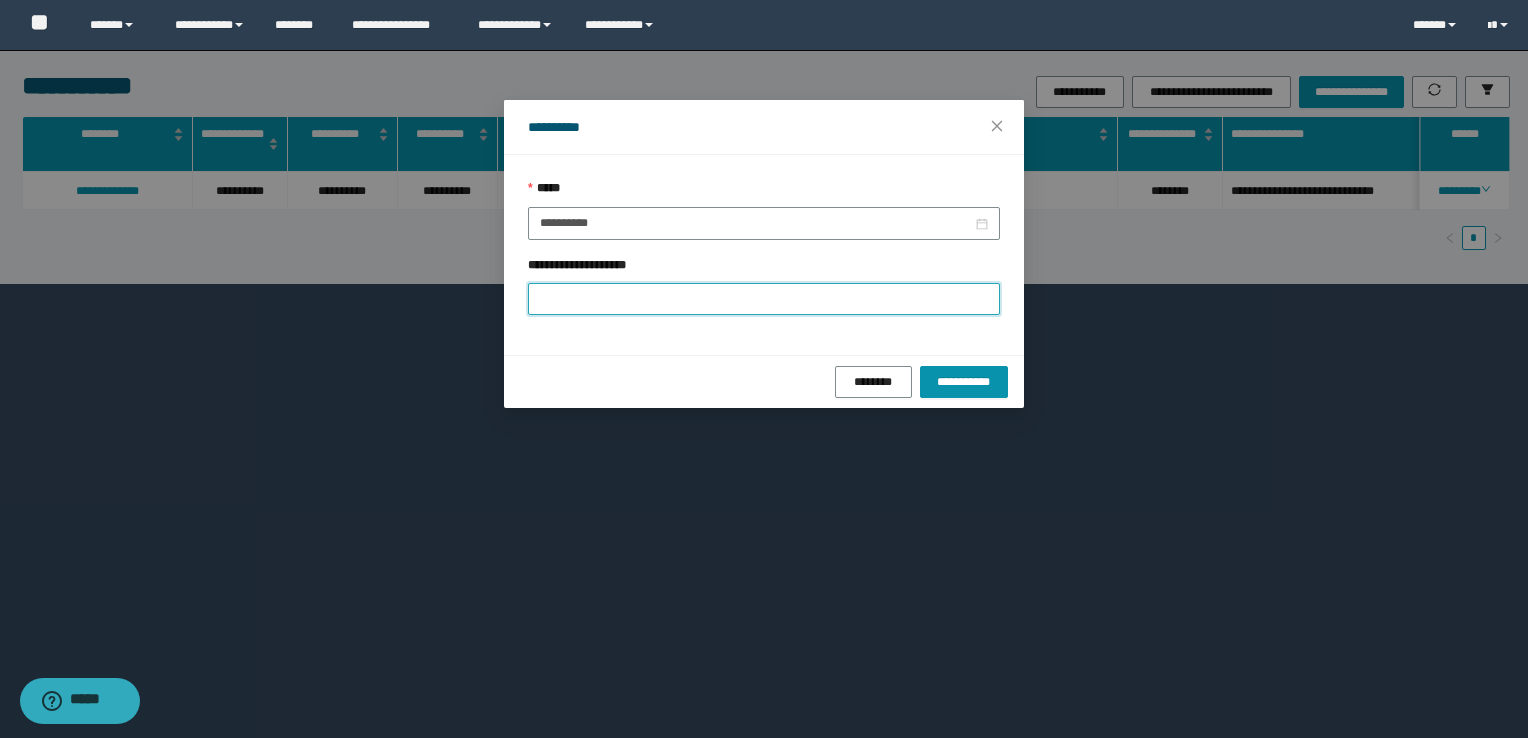 click on "**********" at bounding box center (764, 299) 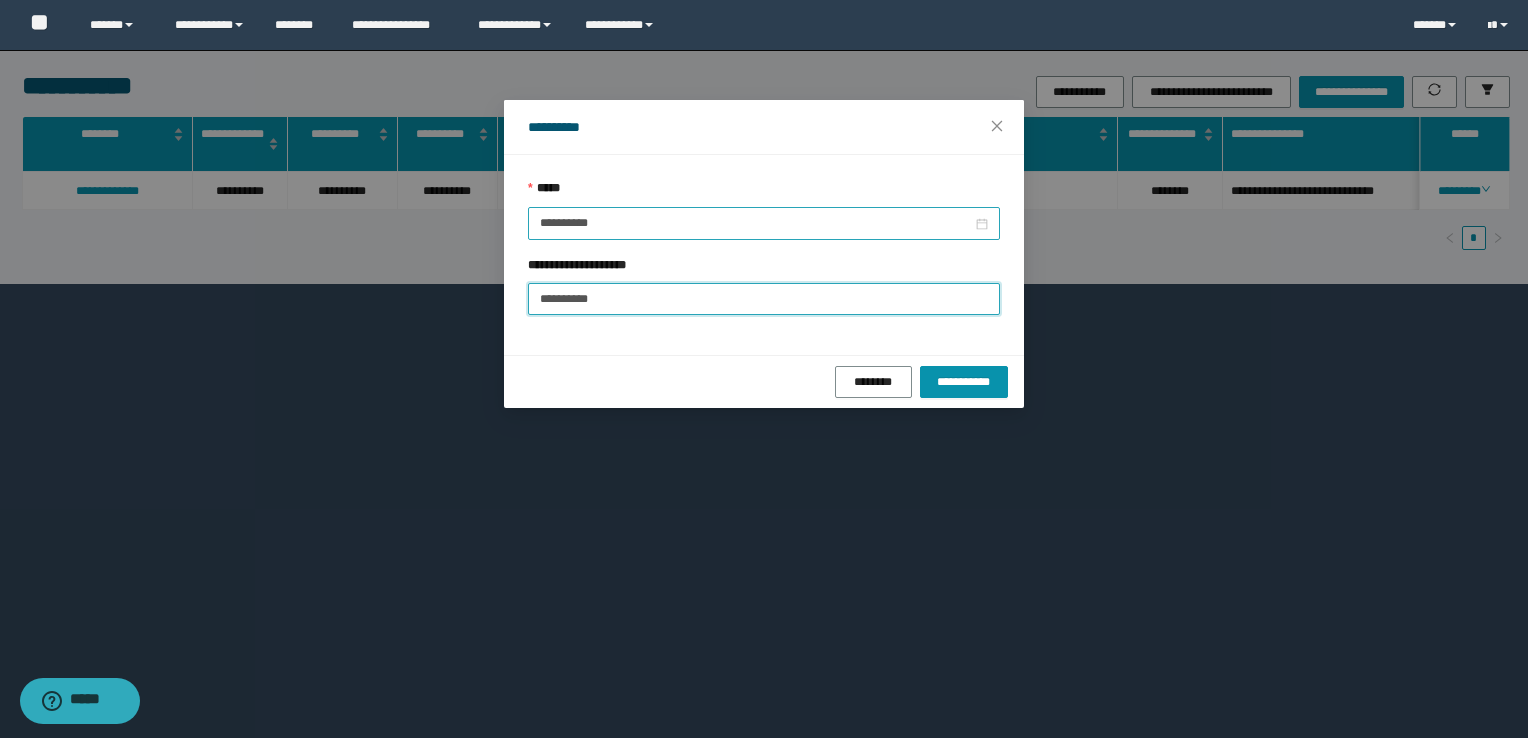 type on "**********" 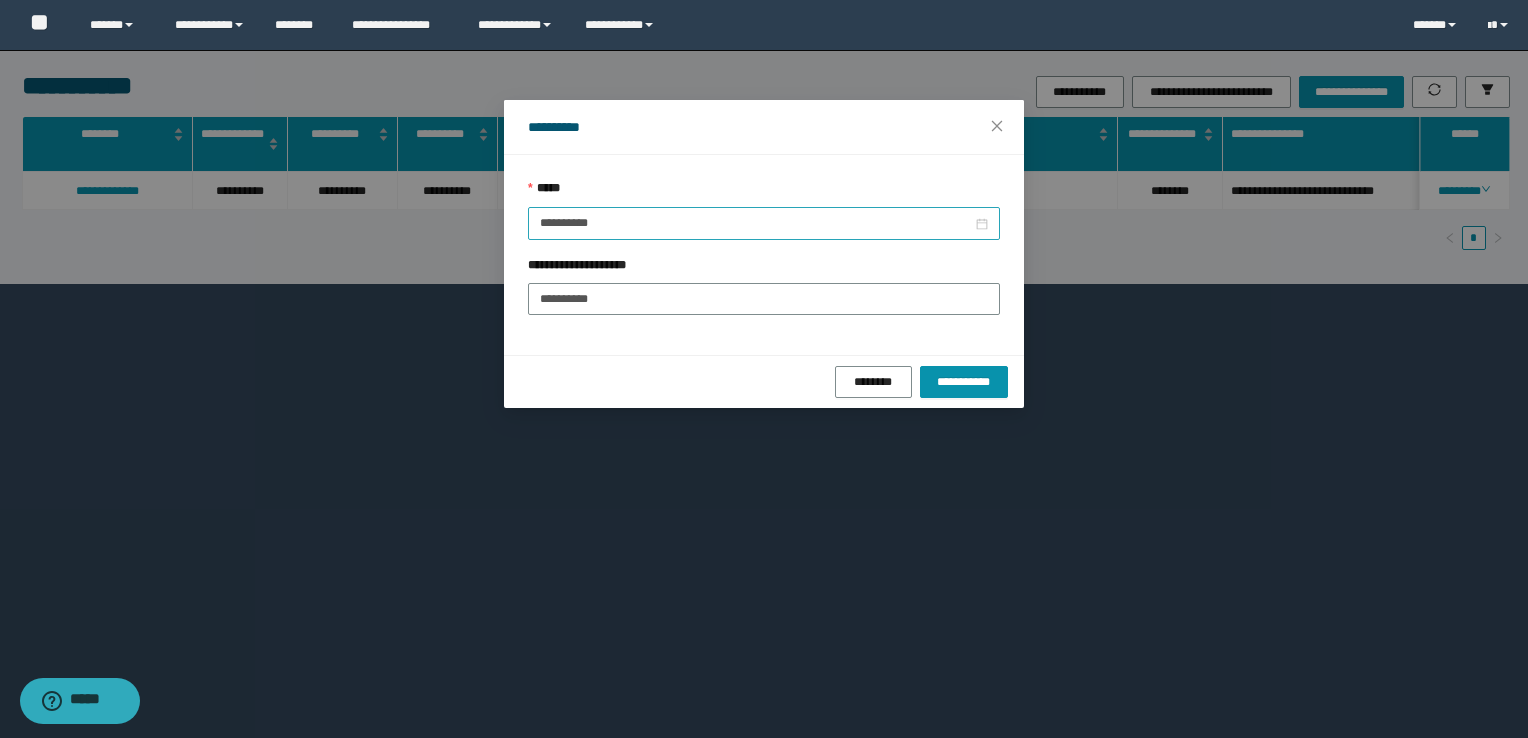 click on "**********" at bounding box center (764, 223) 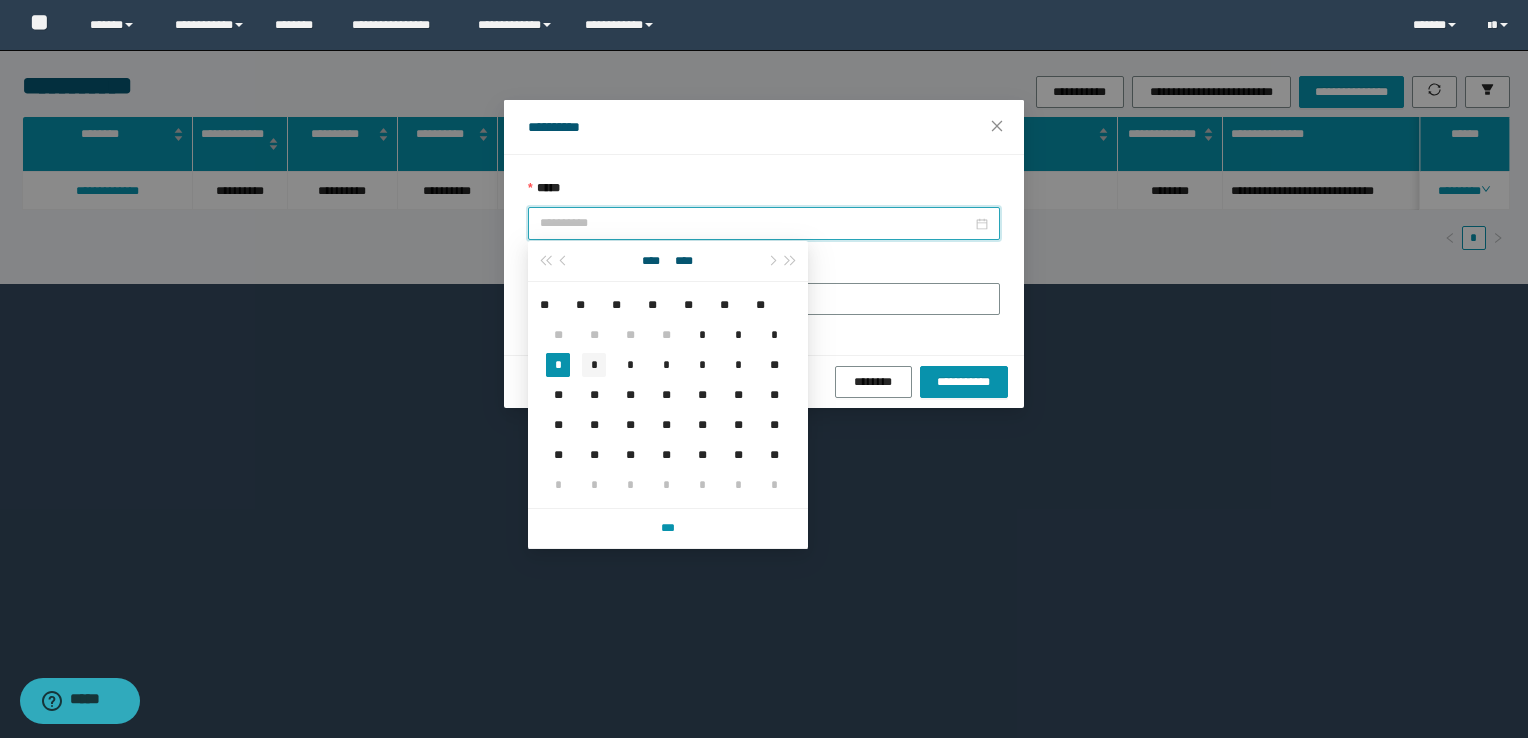 type on "**********" 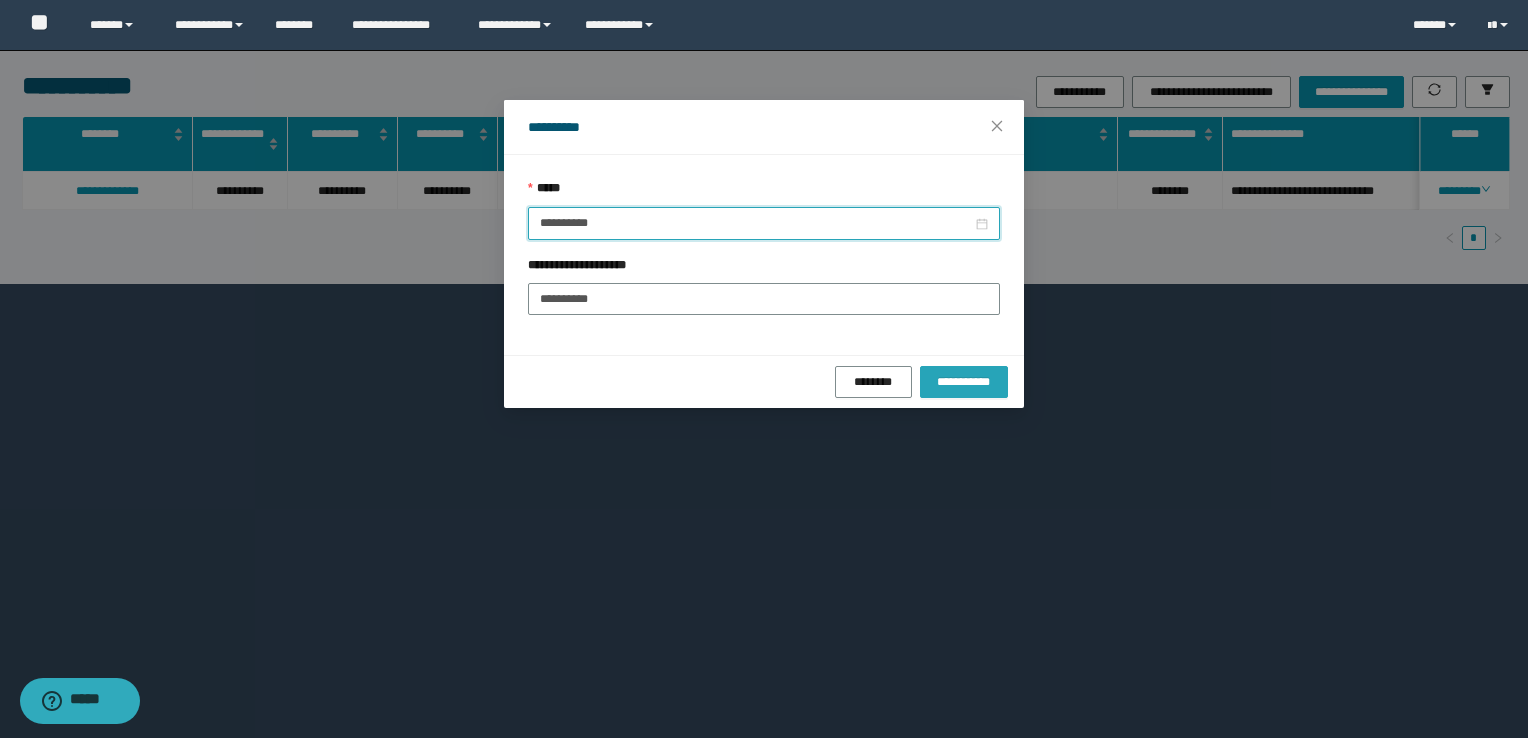 click on "**********" at bounding box center (964, 382) 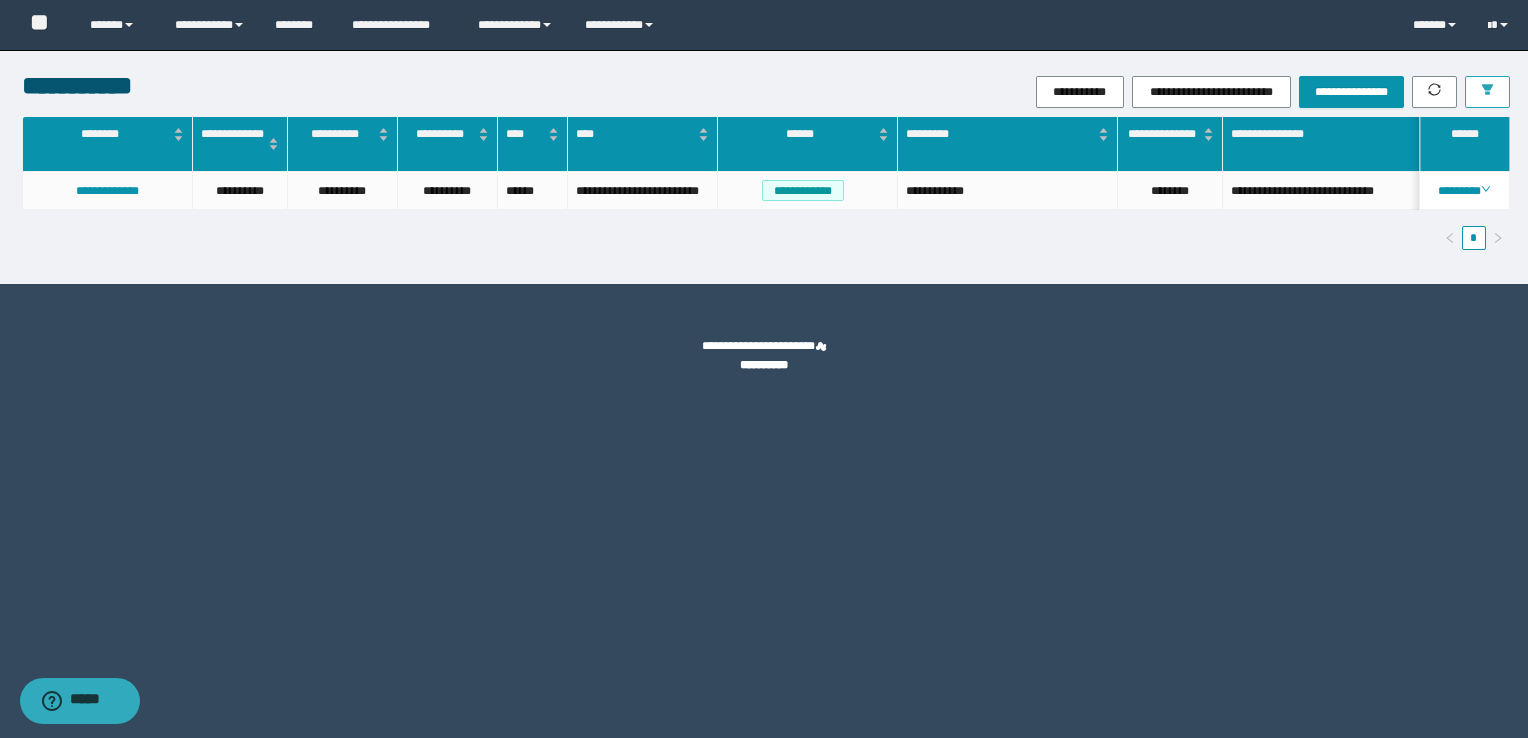 click at bounding box center [1487, 92] 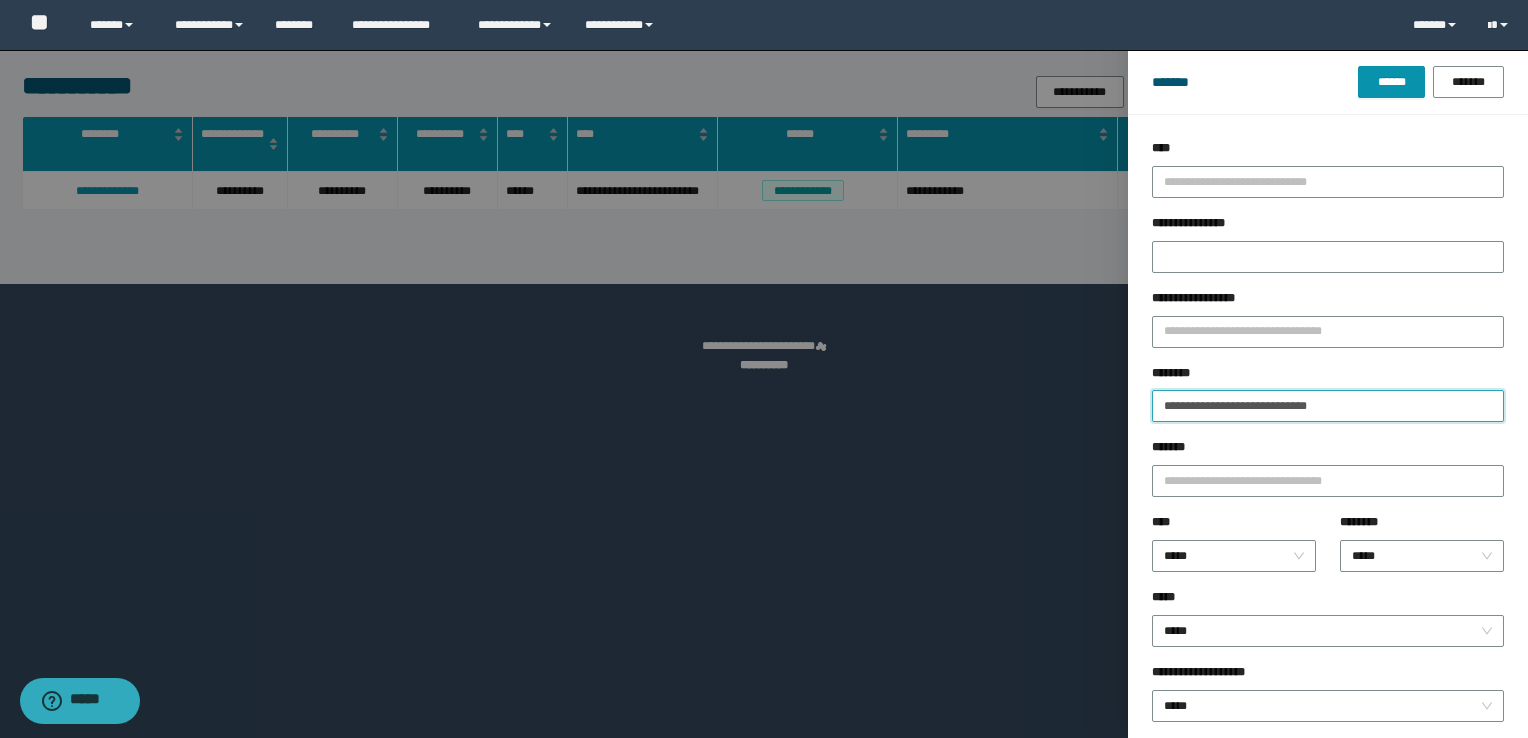 drag, startPoint x: 1372, startPoint y: 401, endPoint x: 885, endPoint y: 409, distance: 487.0657 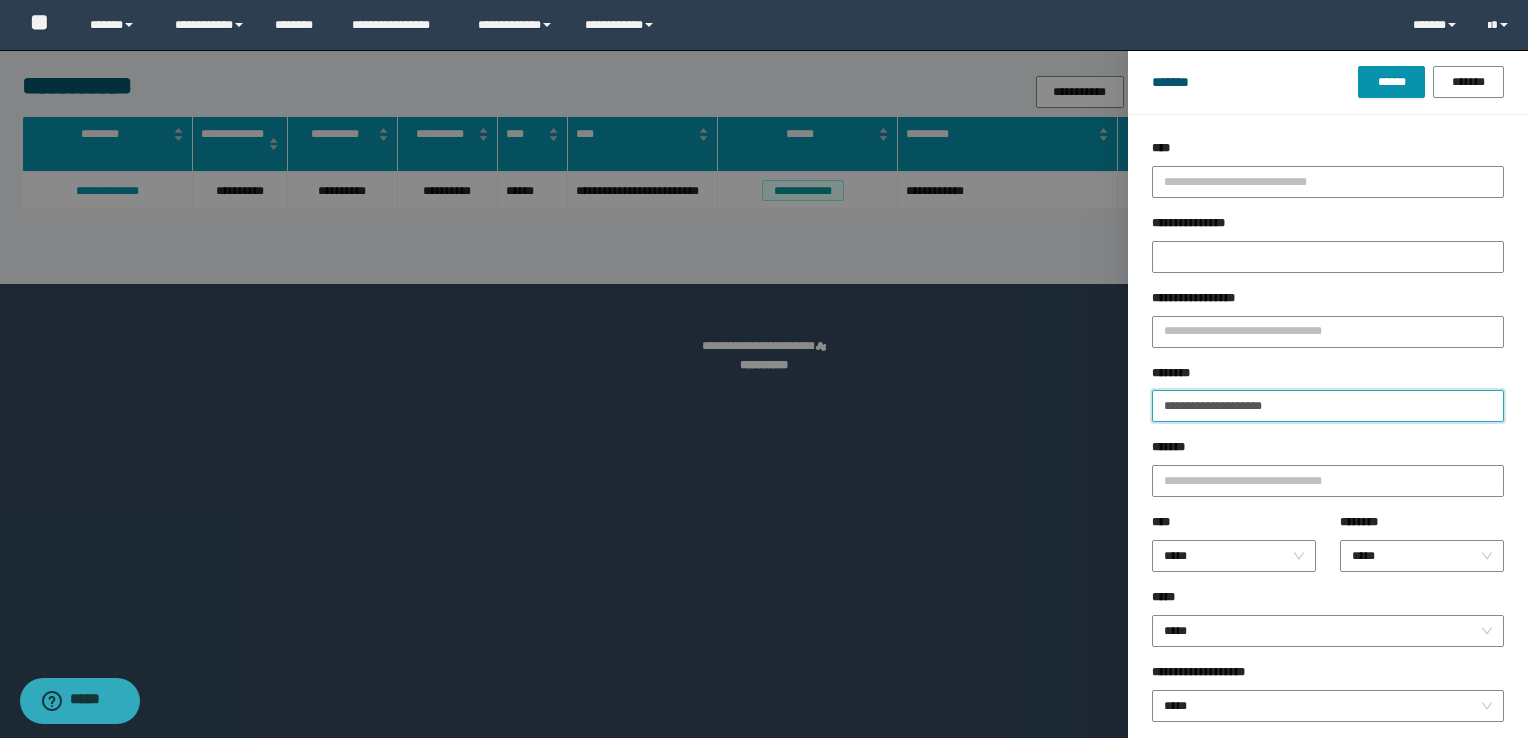 type on "**********" 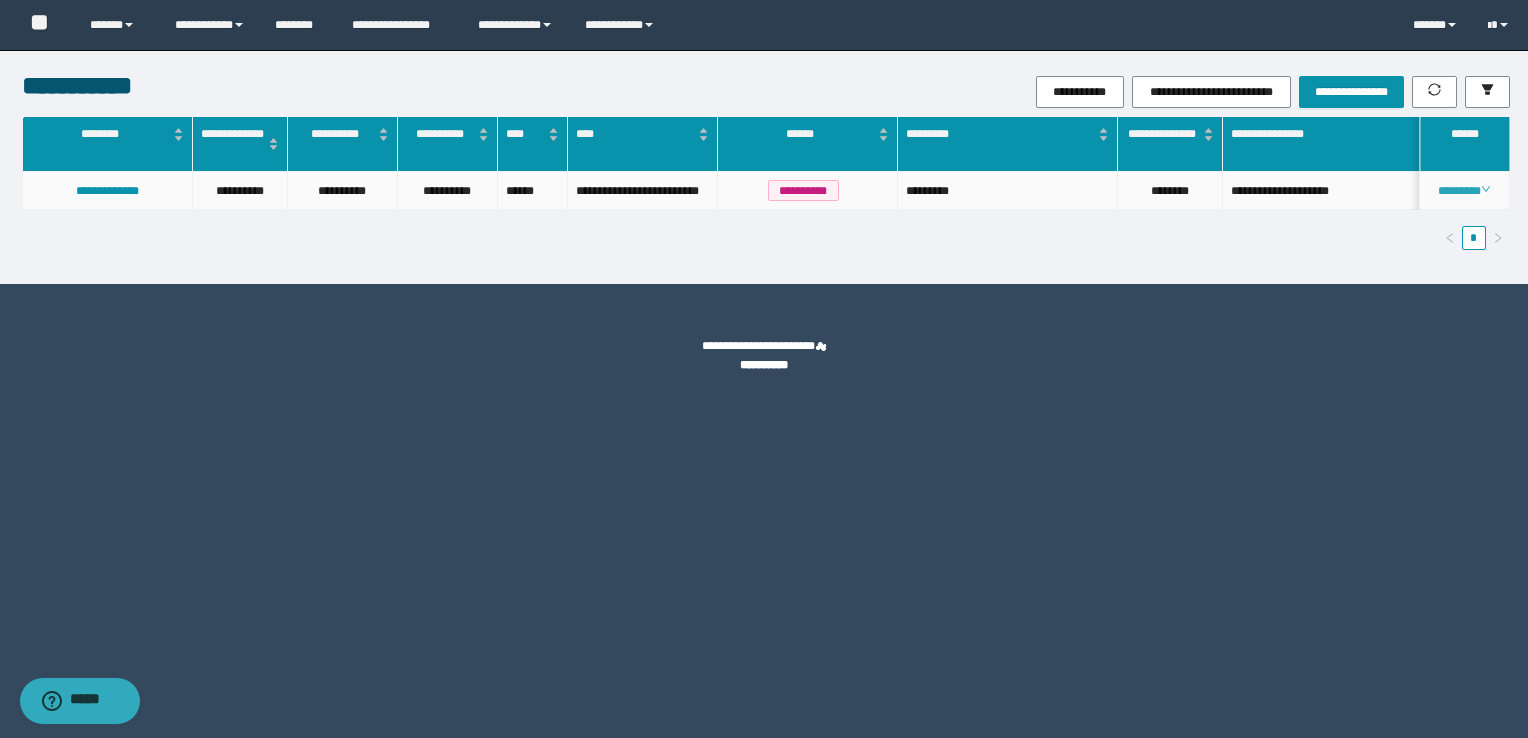 click 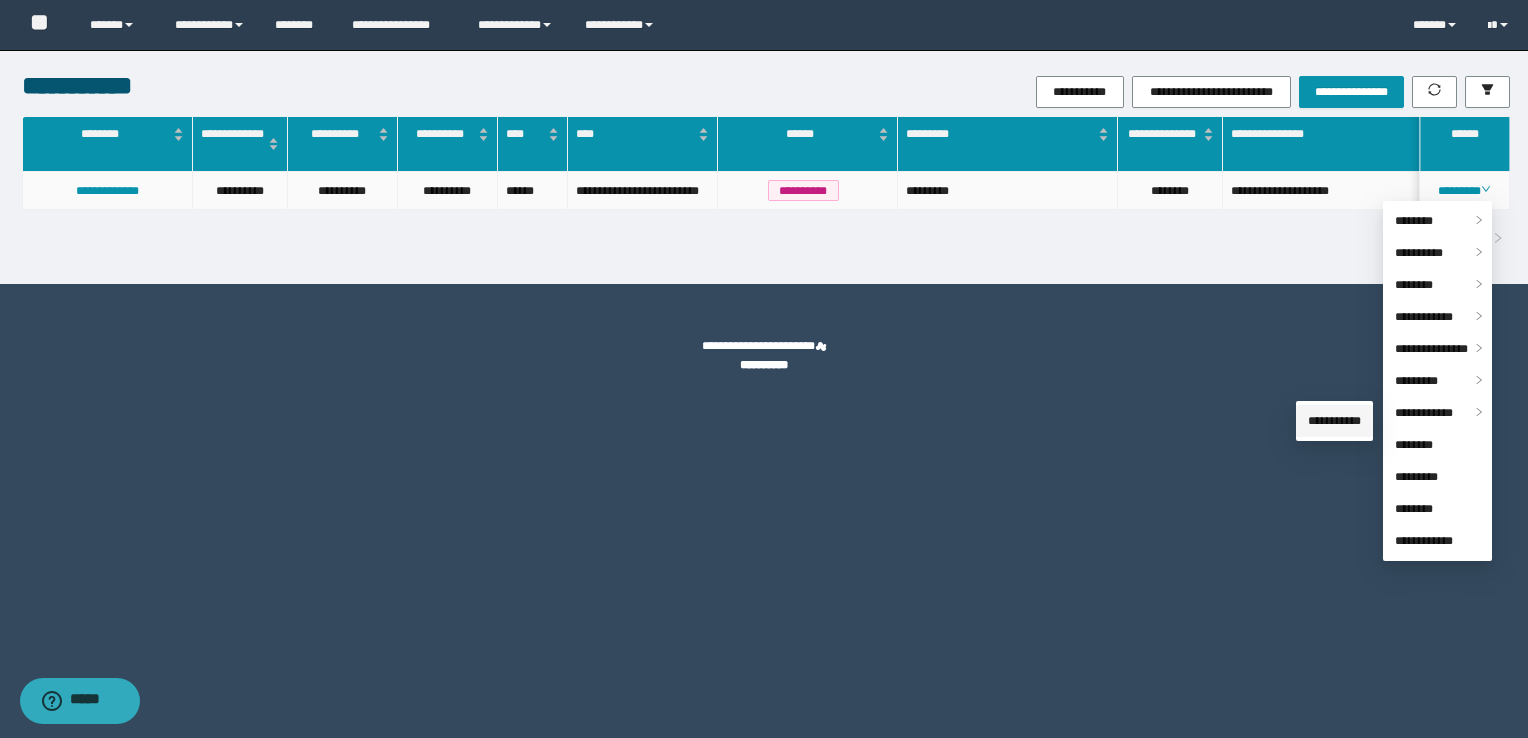 click on "**********" at bounding box center (1334, 421) 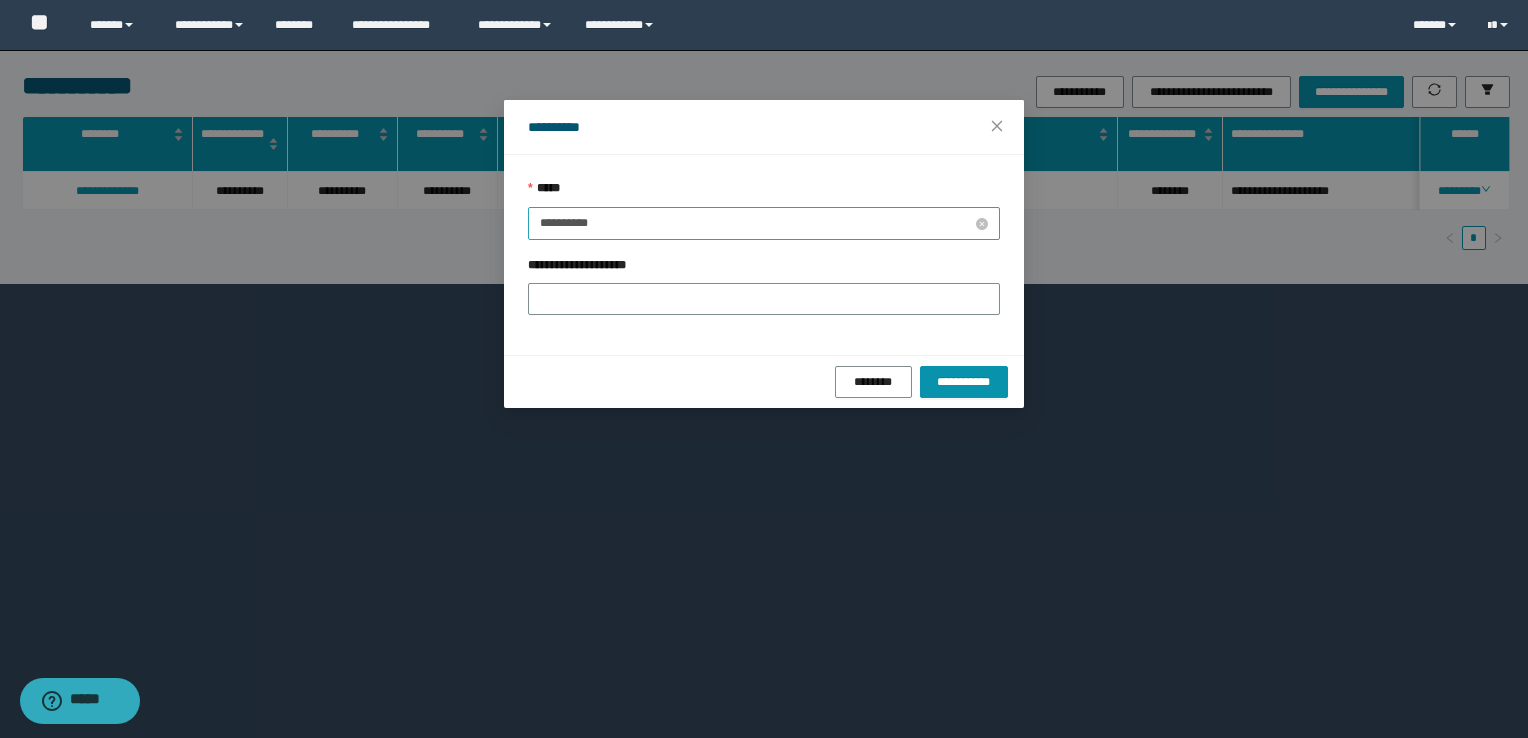 click on "**********" at bounding box center (756, 223) 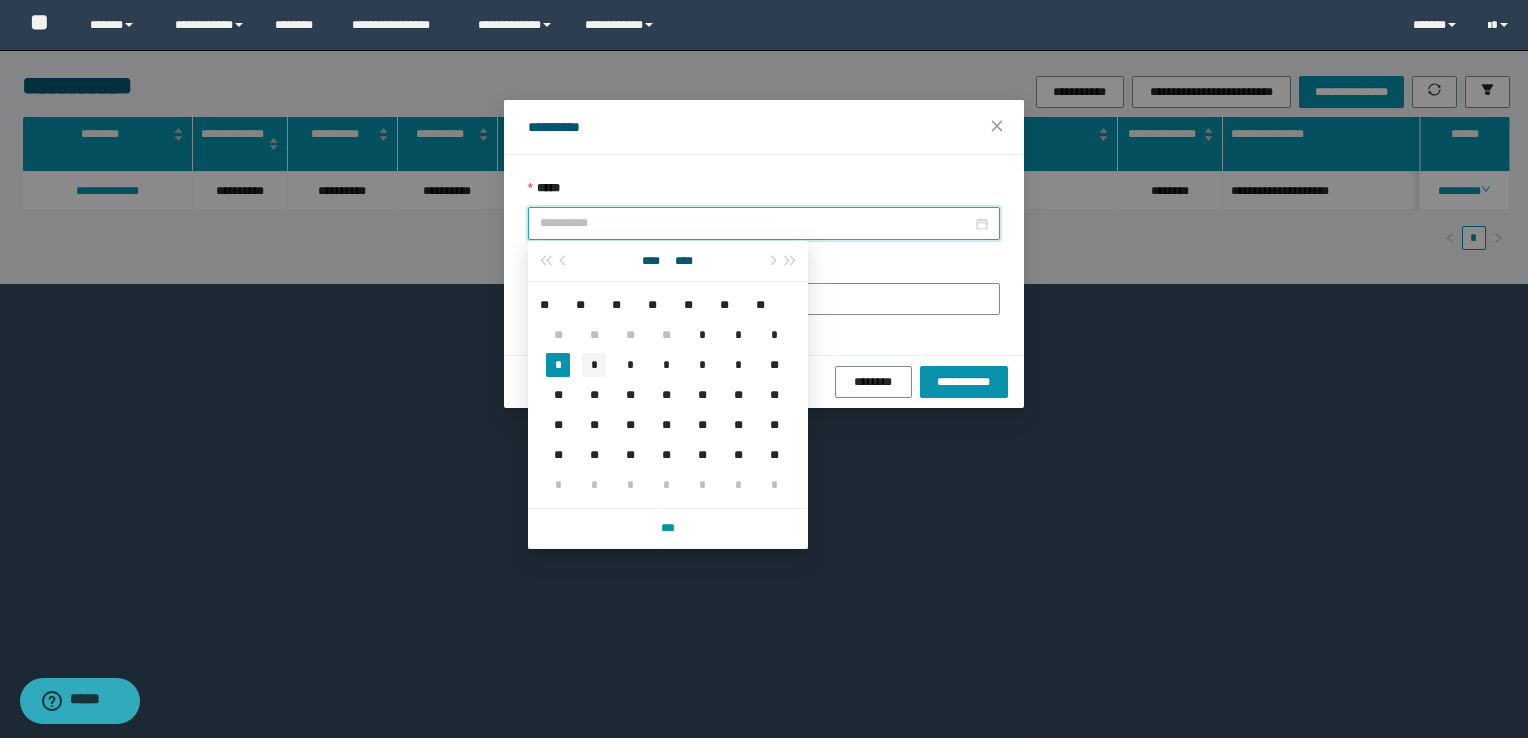 type on "**********" 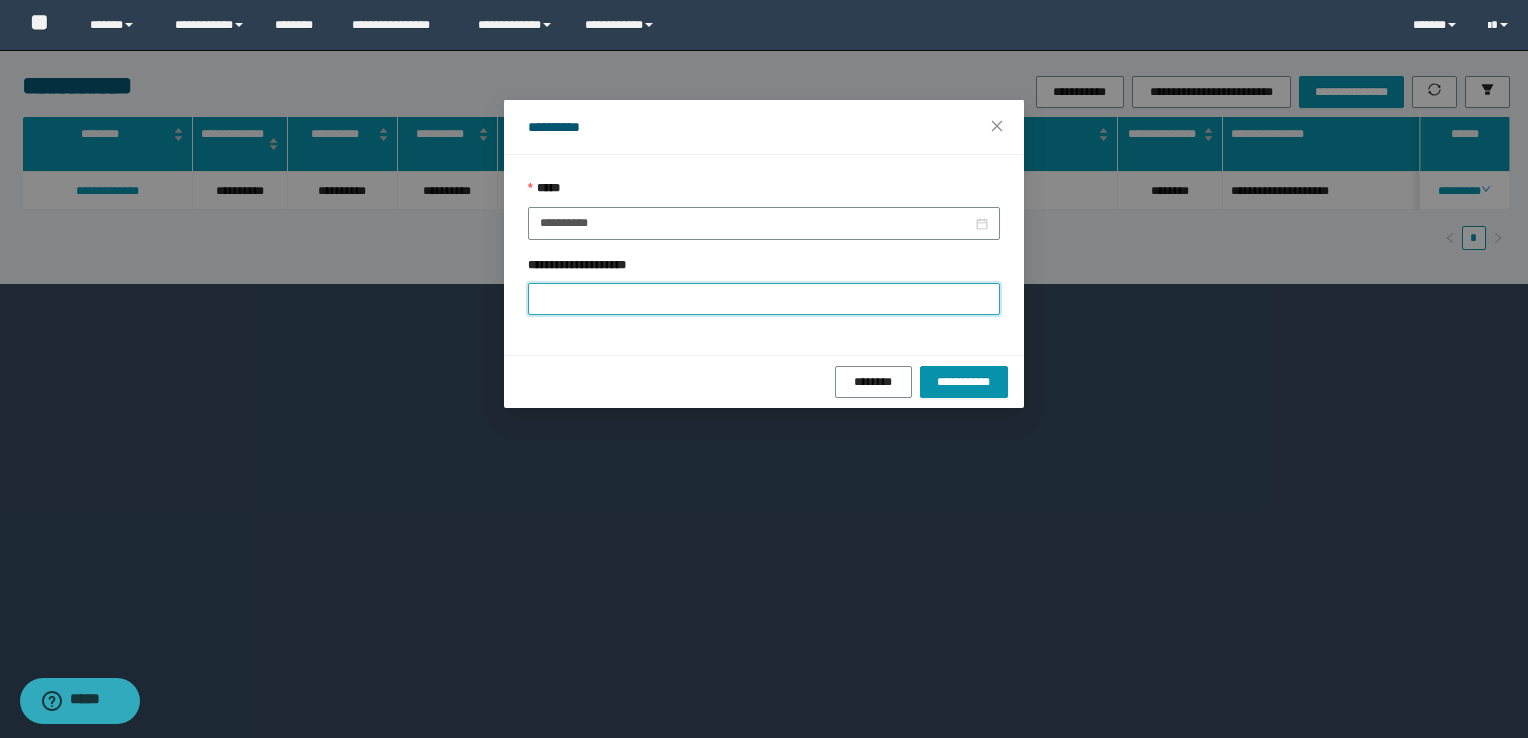 paste on "**********" 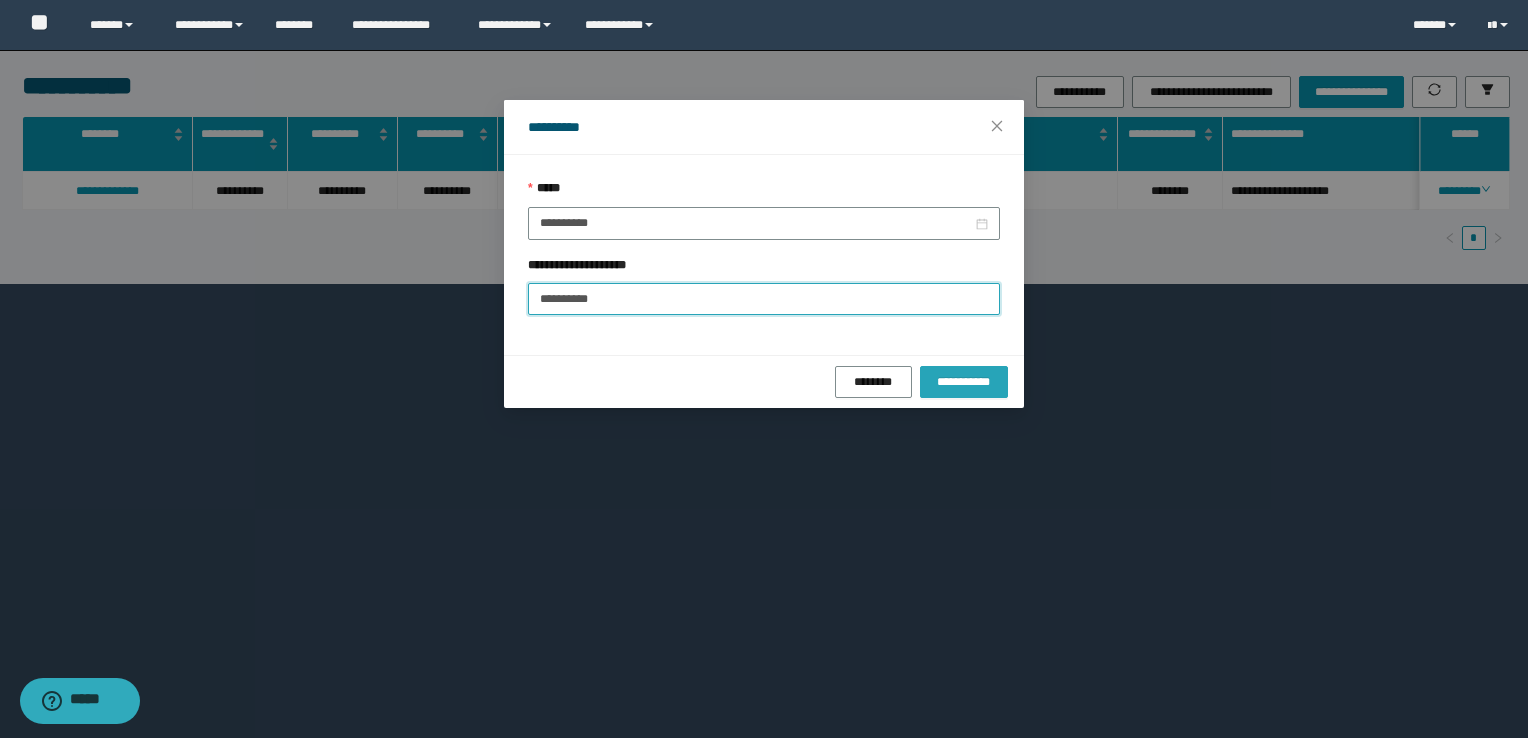 type on "**********" 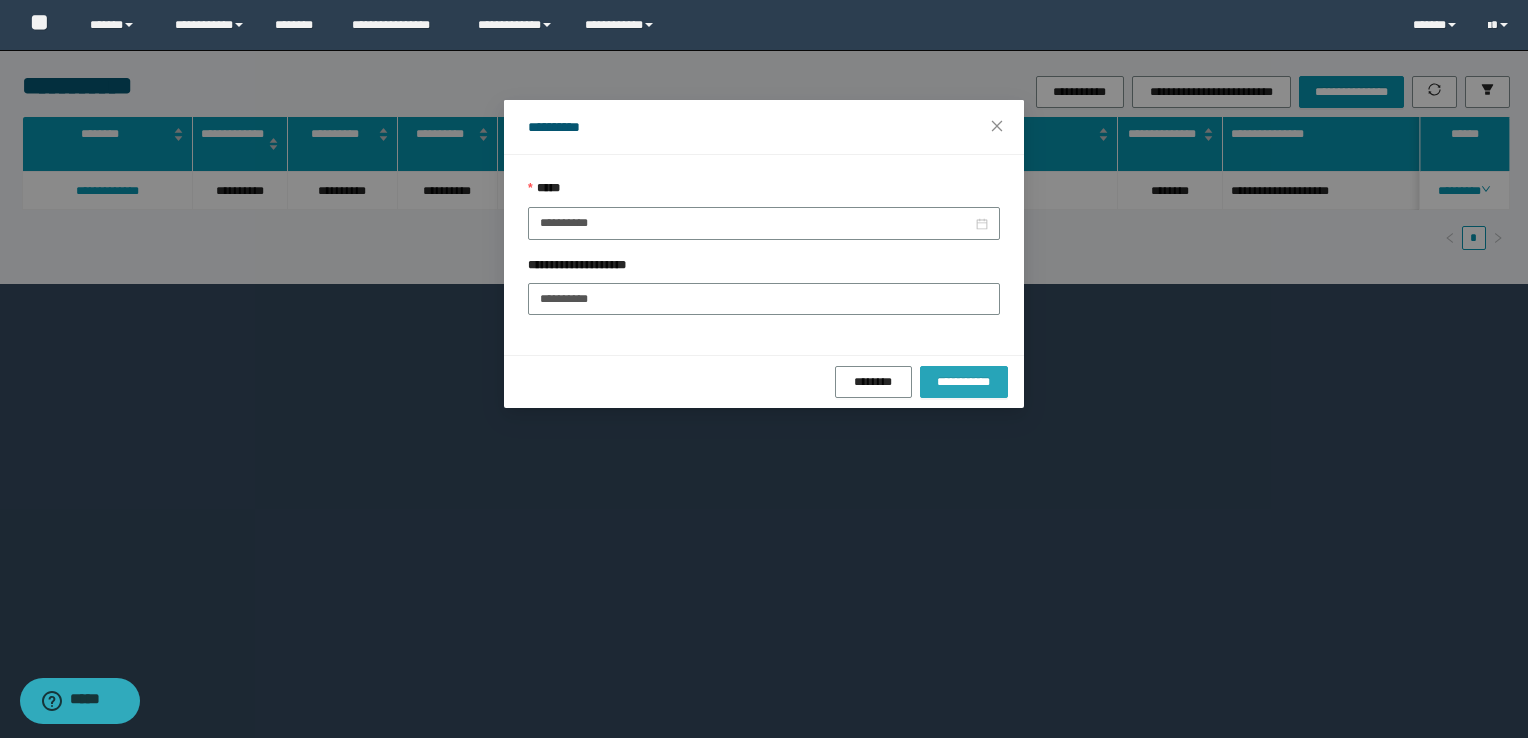 click on "**********" at bounding box center (964, 382) 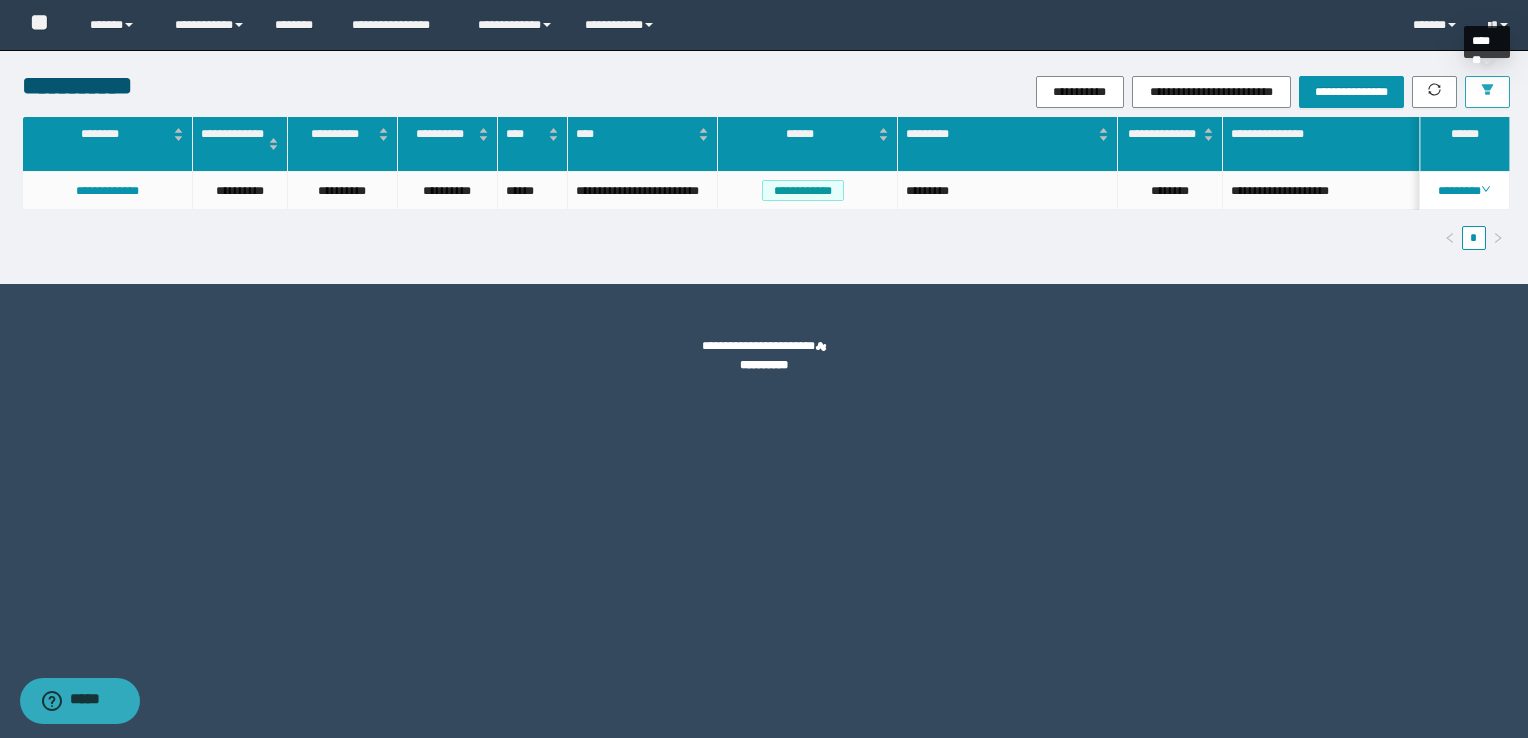 click 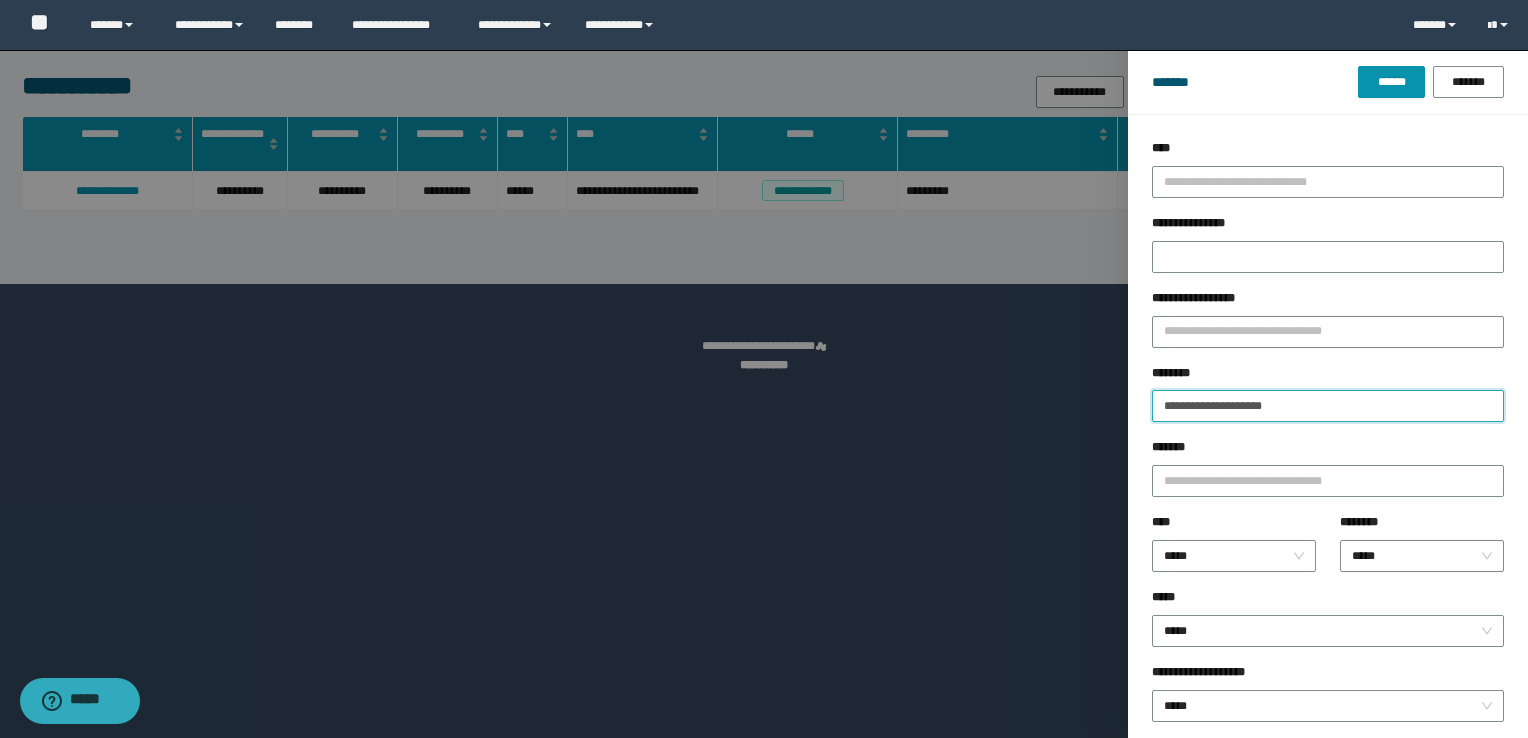 drag, startPoint x: 1368, startPoint y: 398, endPoint x: 934, endPoint y: 426, distance: 434.90228 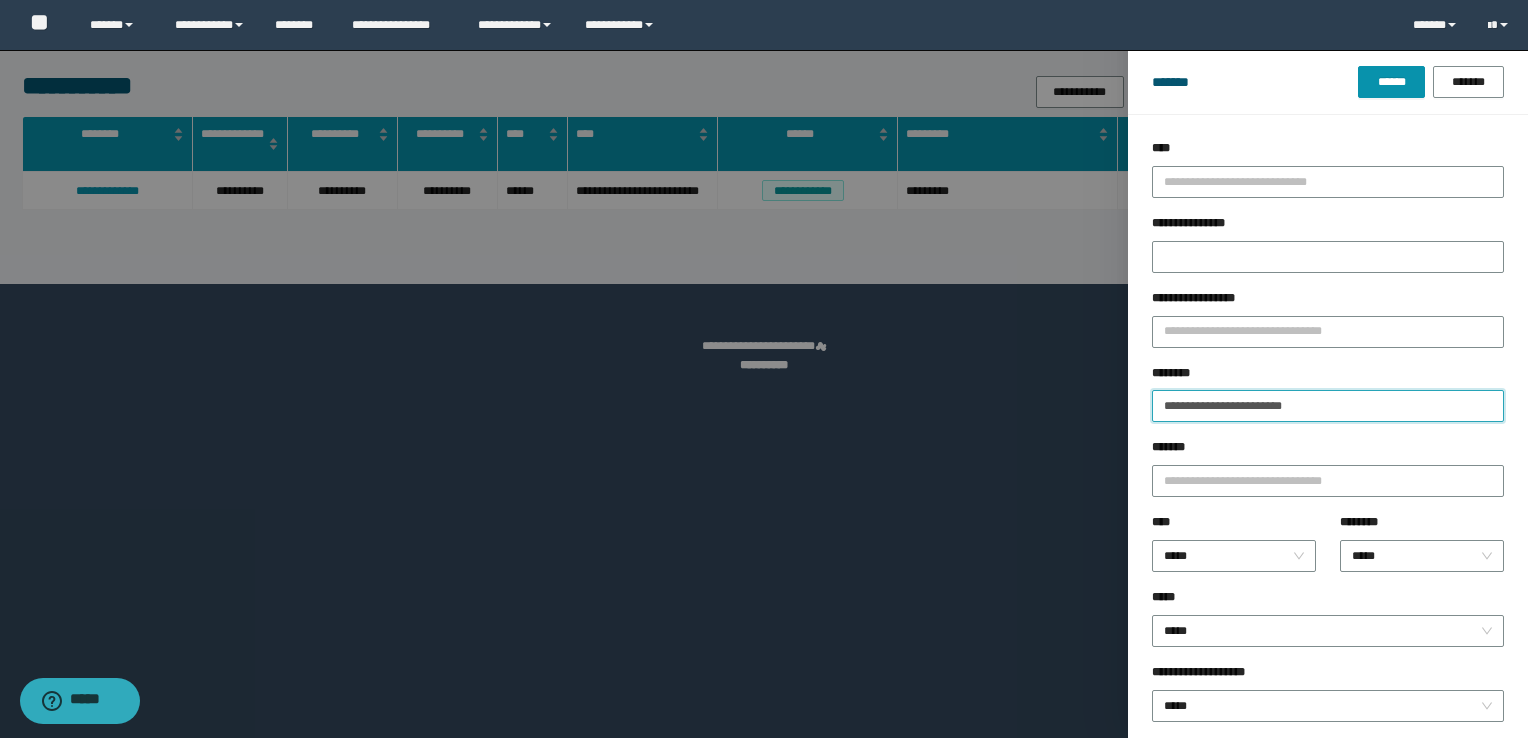 type on "**********" 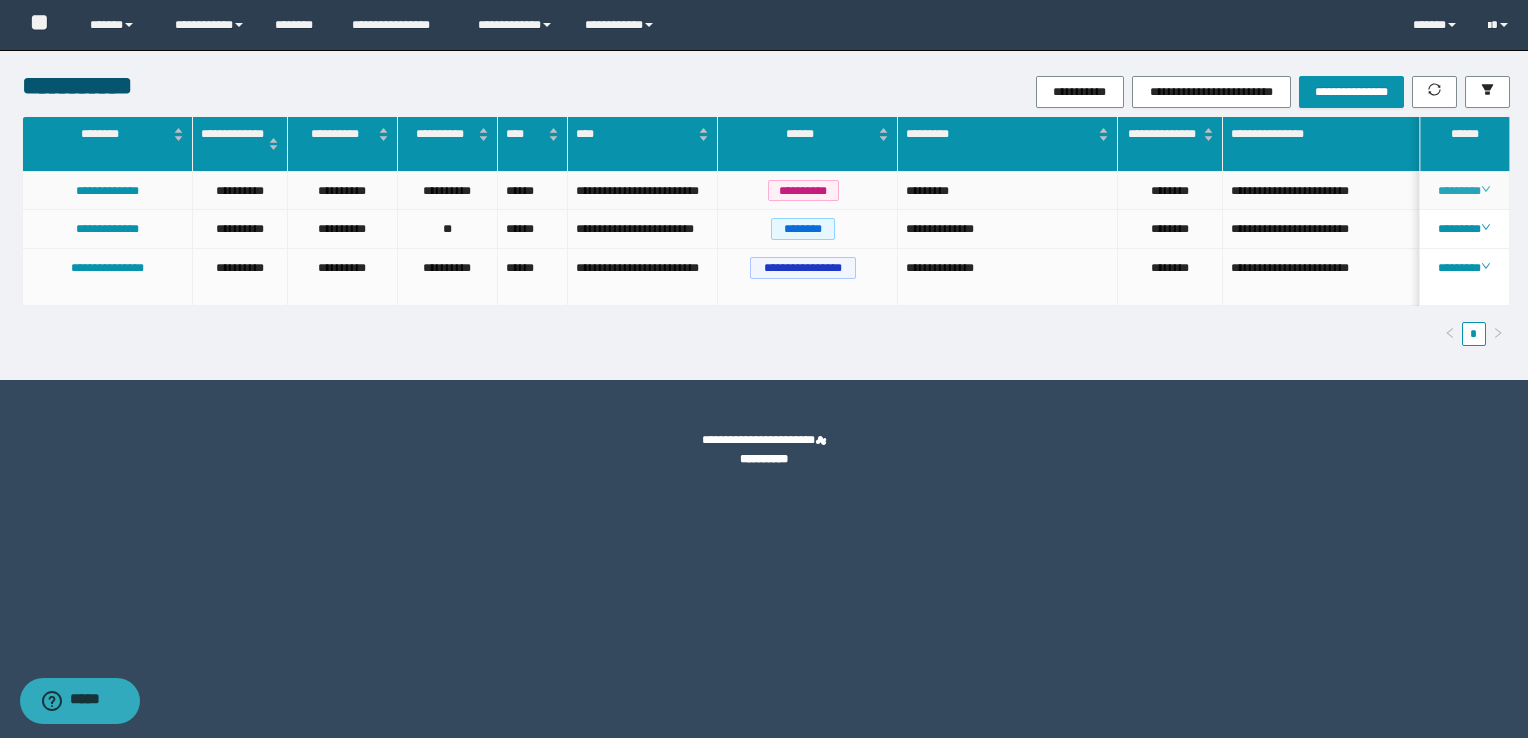 click on "********" at bounding box center [1464, 191] 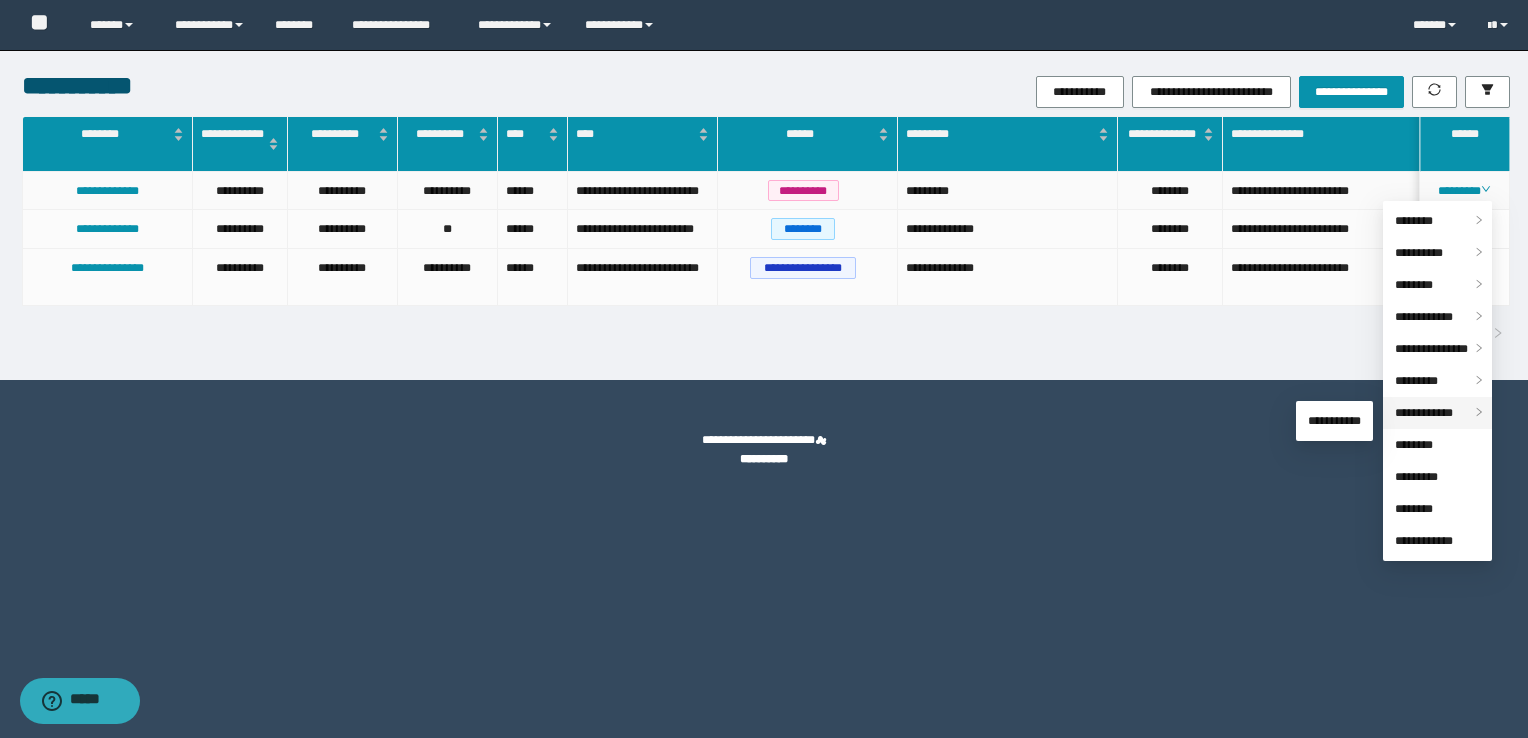 click on "**********" at bounding box center [1424, 413] 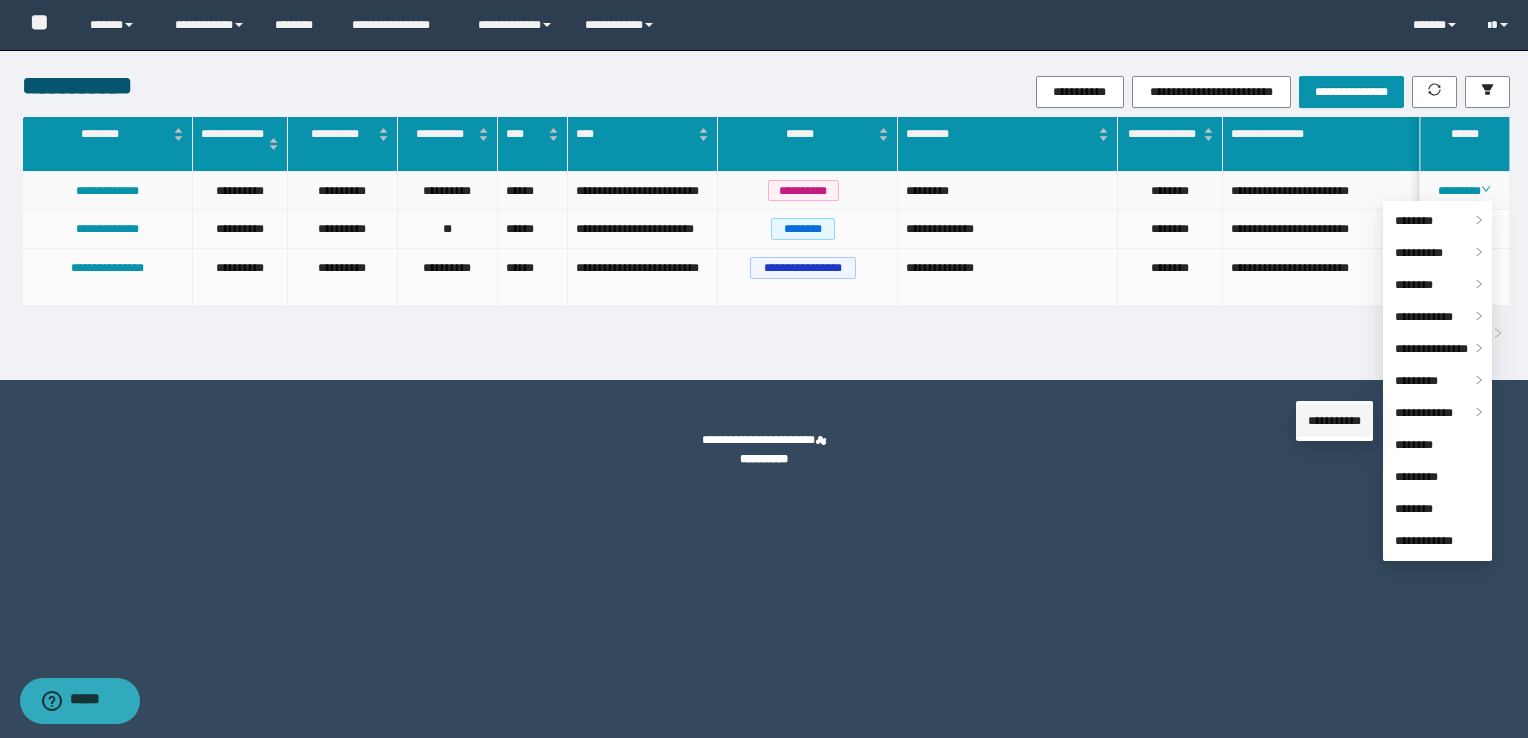 click on "**********" at bounding box center [1334, 421] 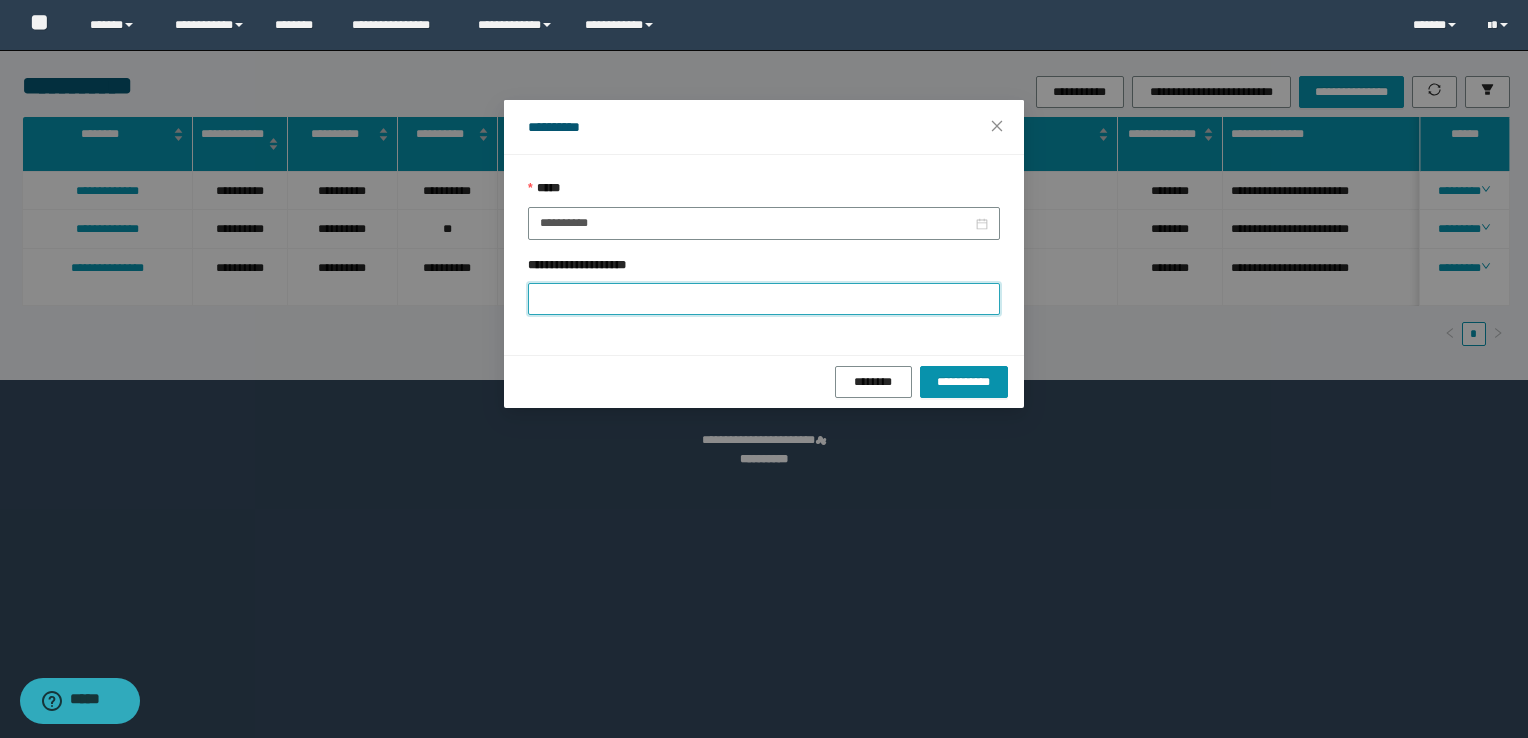 click on "**********" at bounding box center (764, 299) 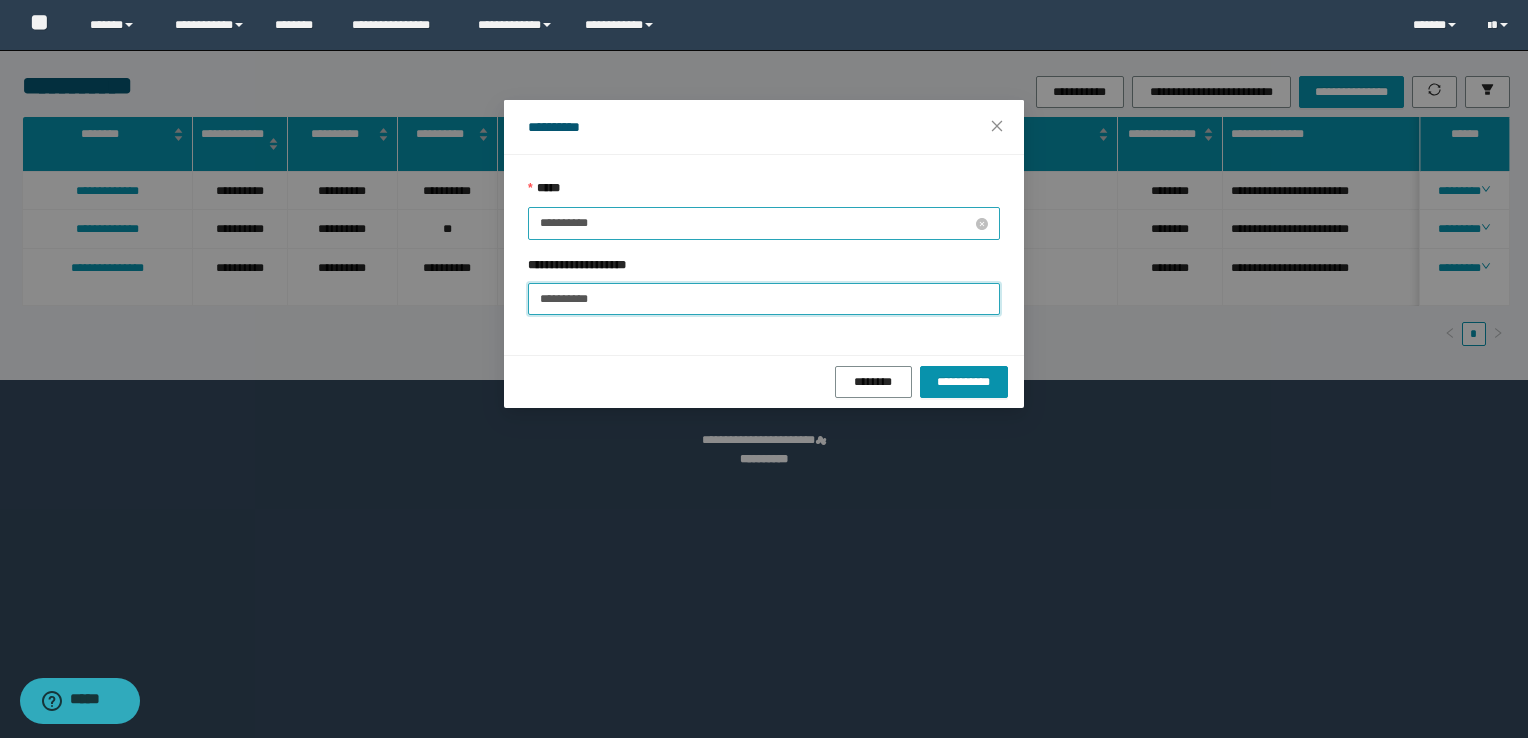 type on "**********" 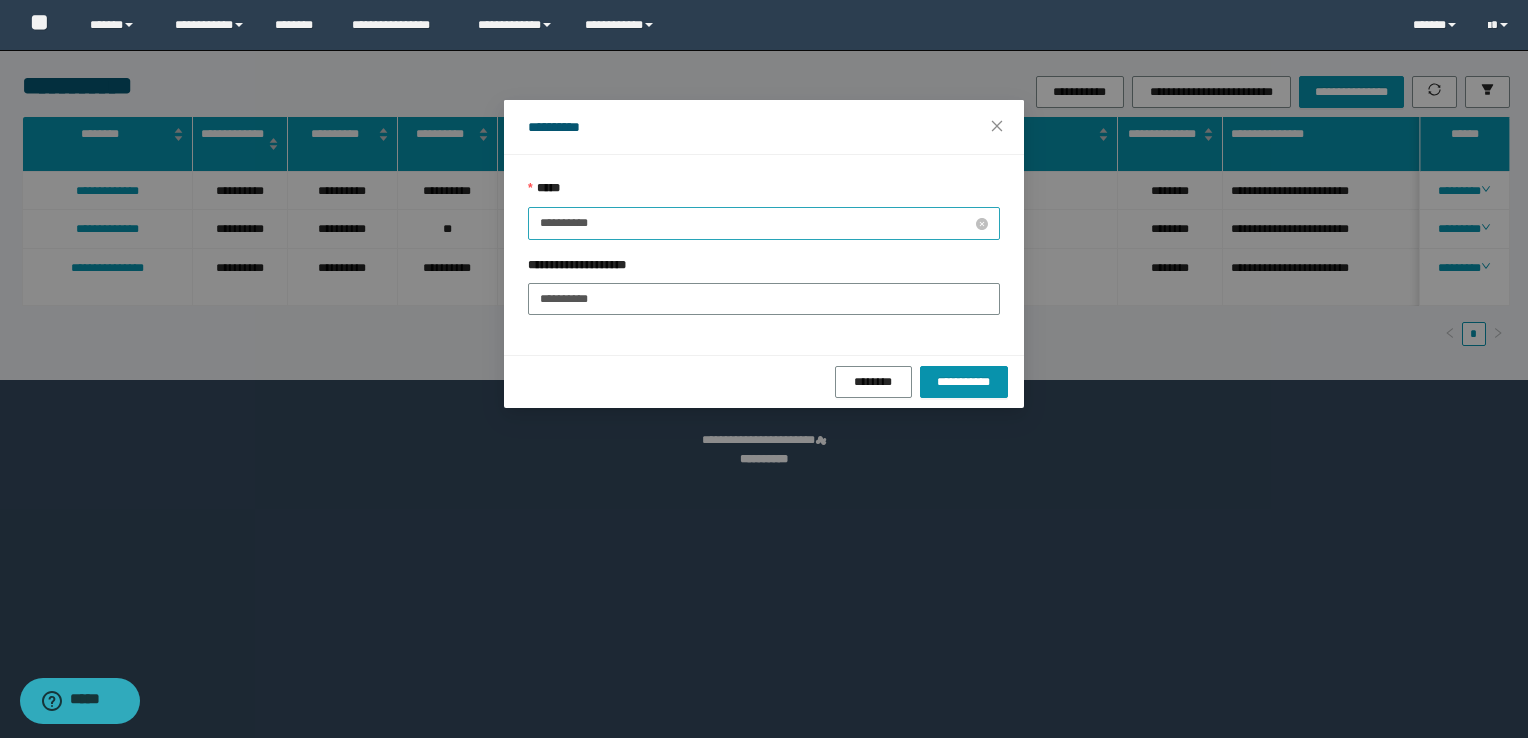 click on "**********" at bounding box center (756, 223) 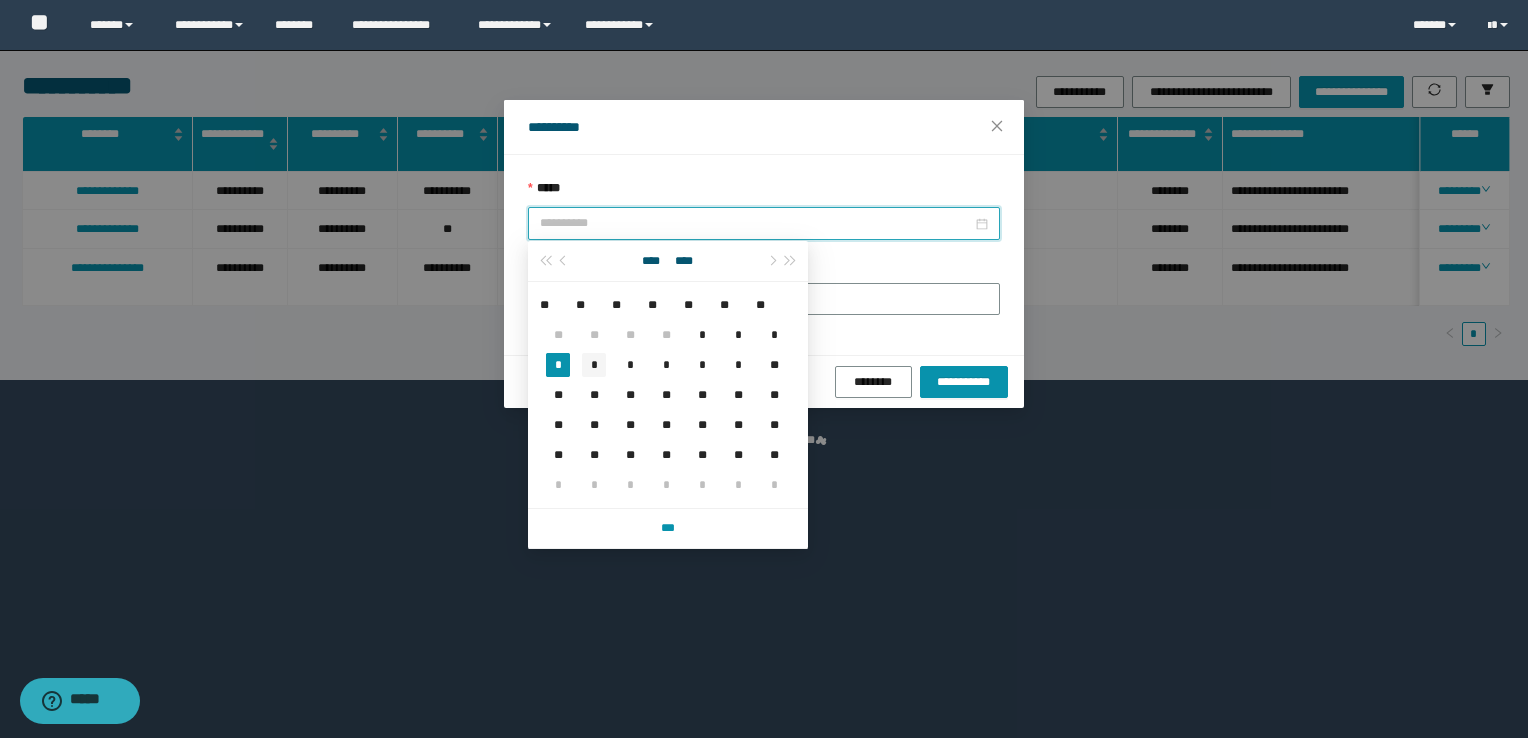 type on "**********" 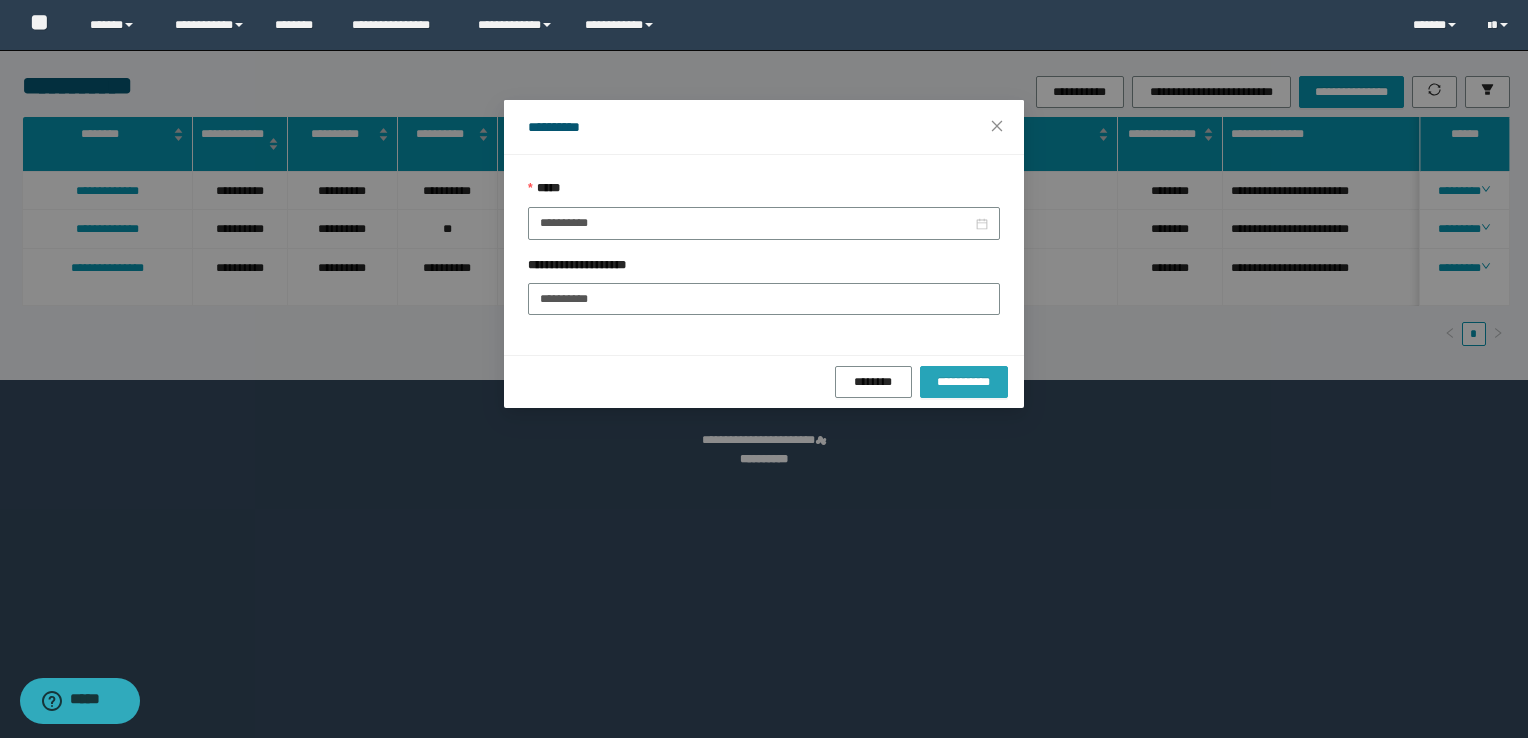 click on "**********" at bounding box center (964, 382) 